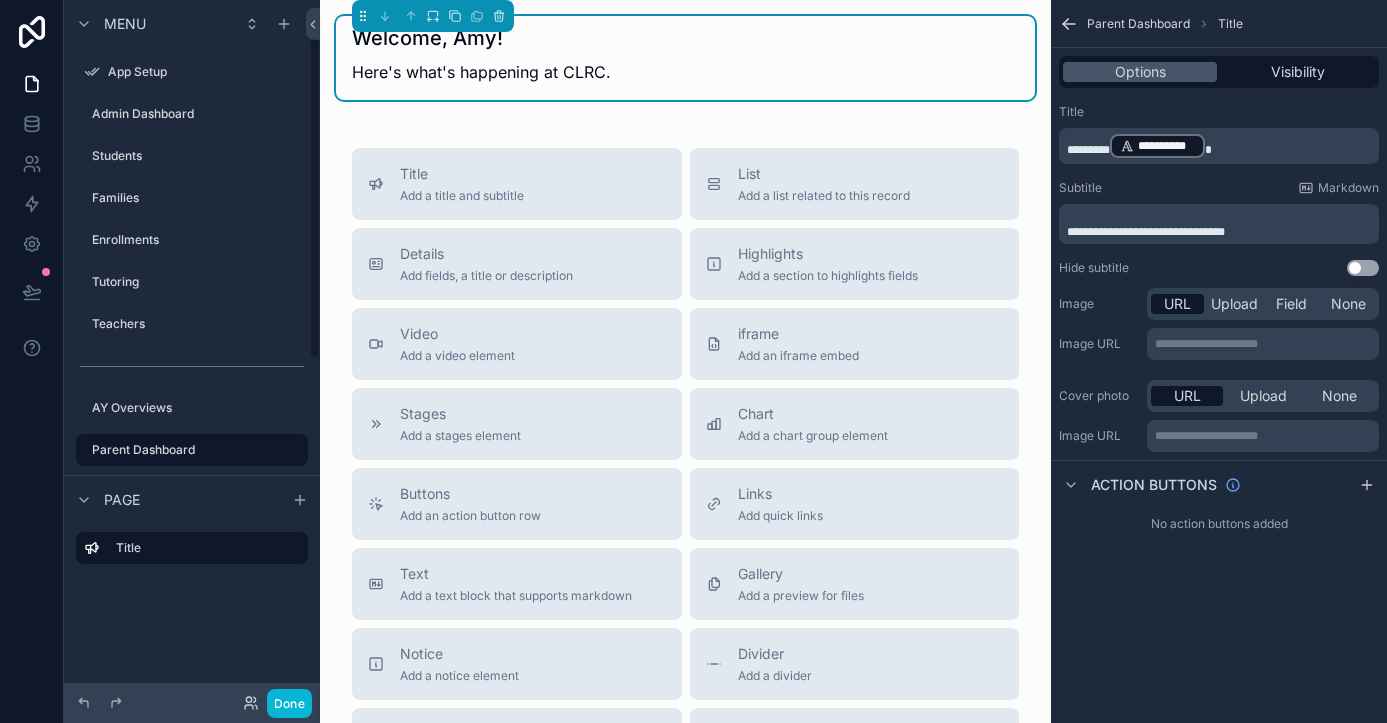 scroll, scrollTop: 0, scrollLeft: 0, axis: both 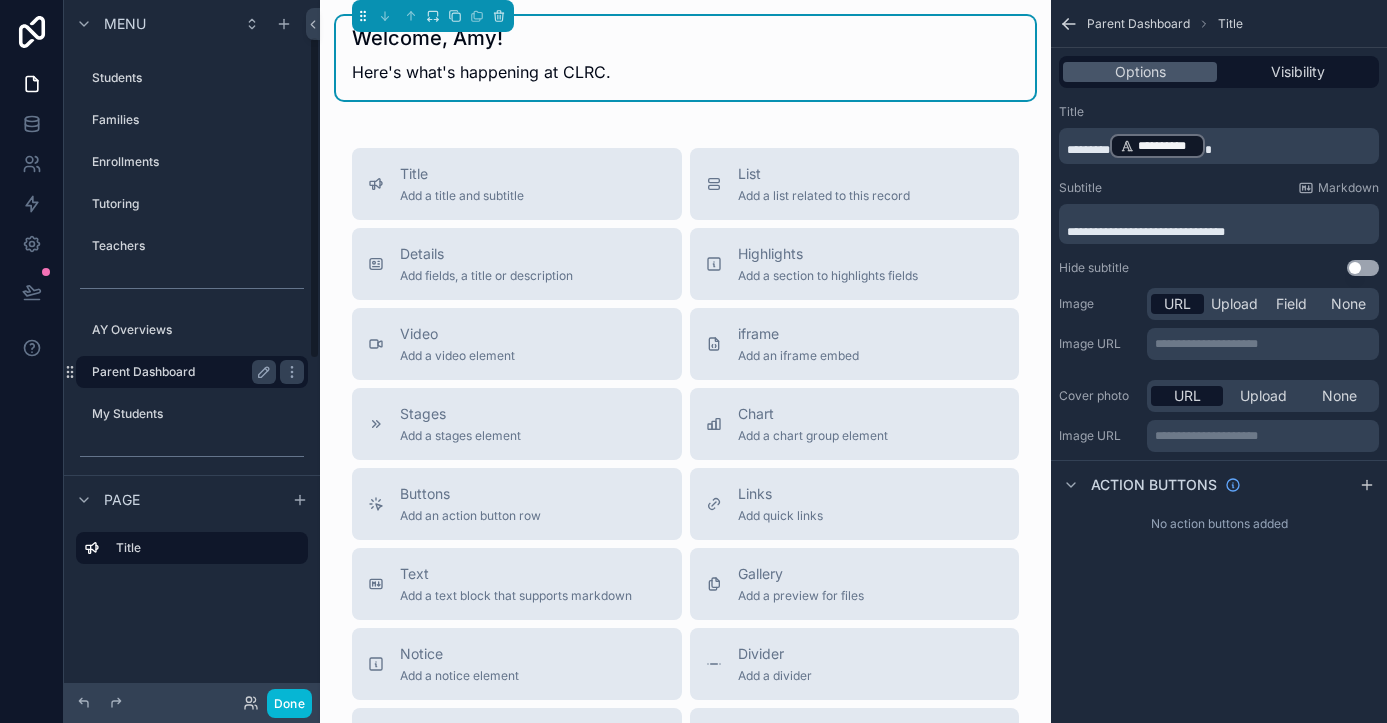 click on "Parent Dashboard" at bounding box center [180, 372] 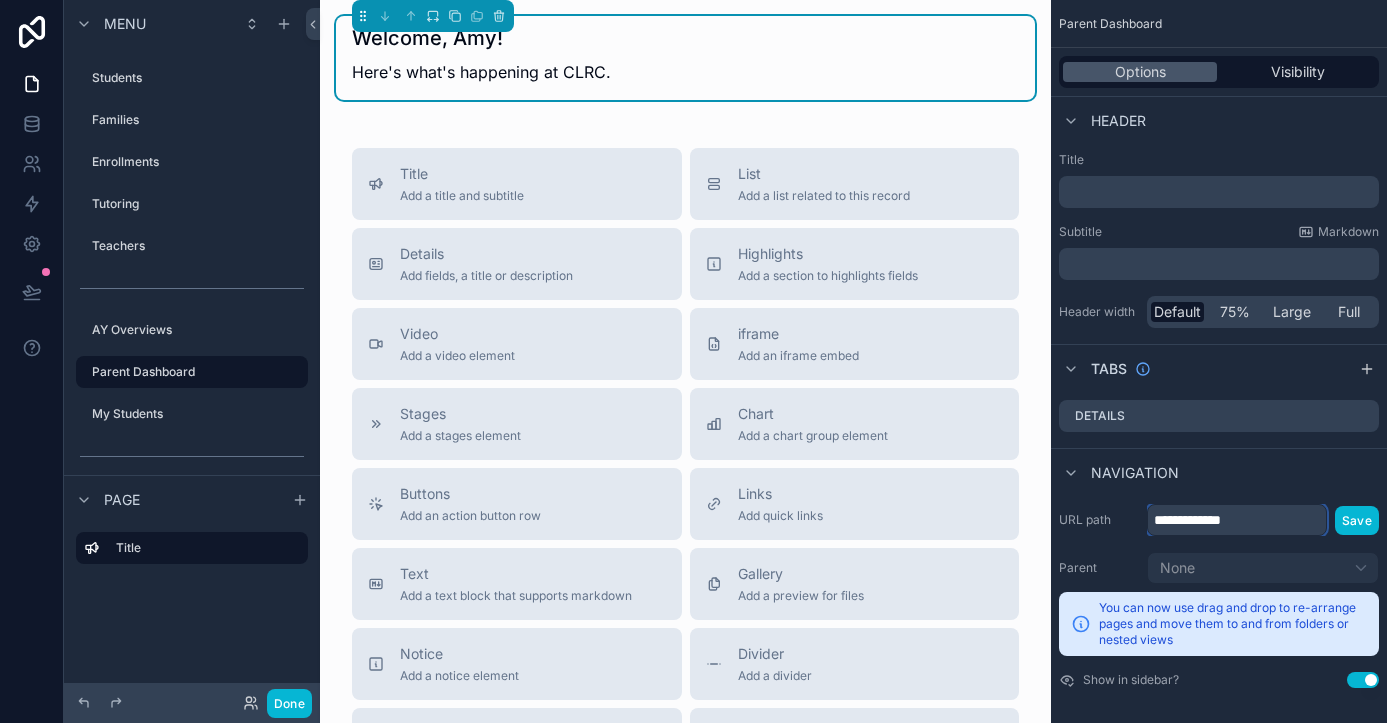 click on "**********" at bounding box center [1237, 520] 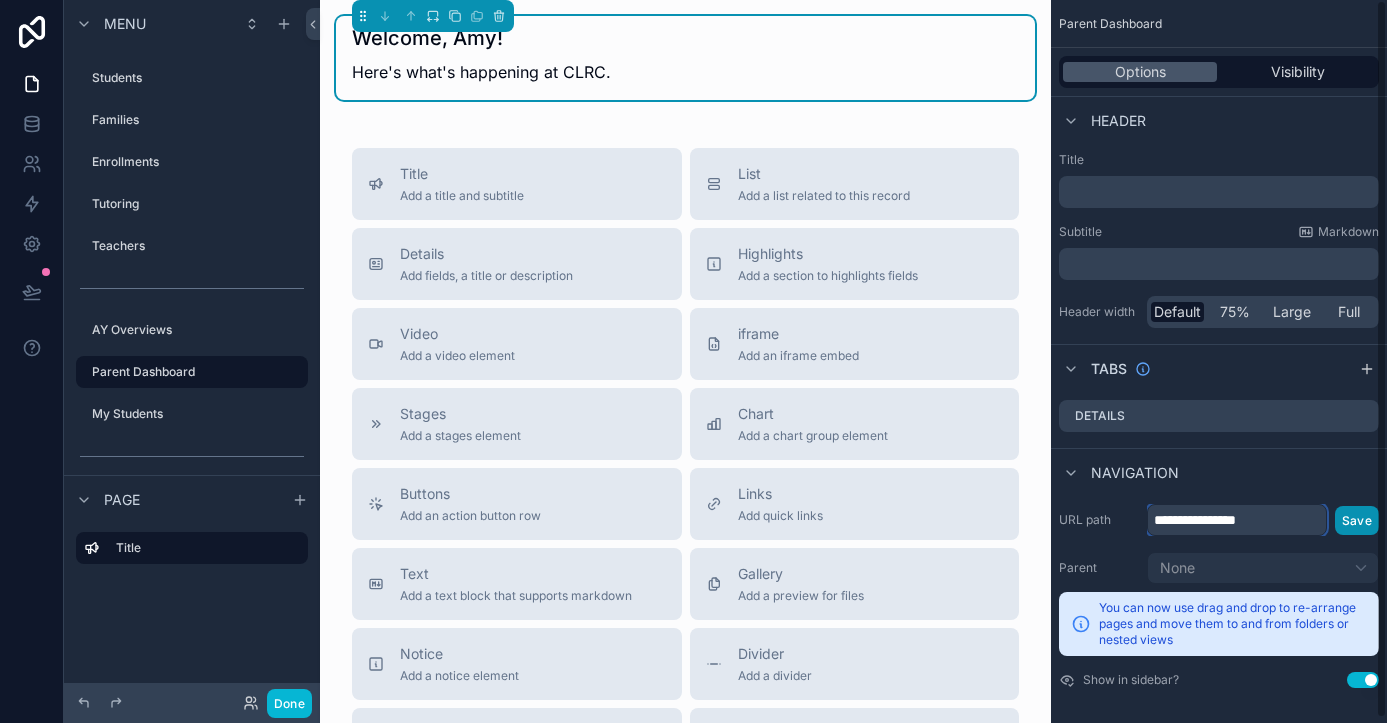 type on "**********" 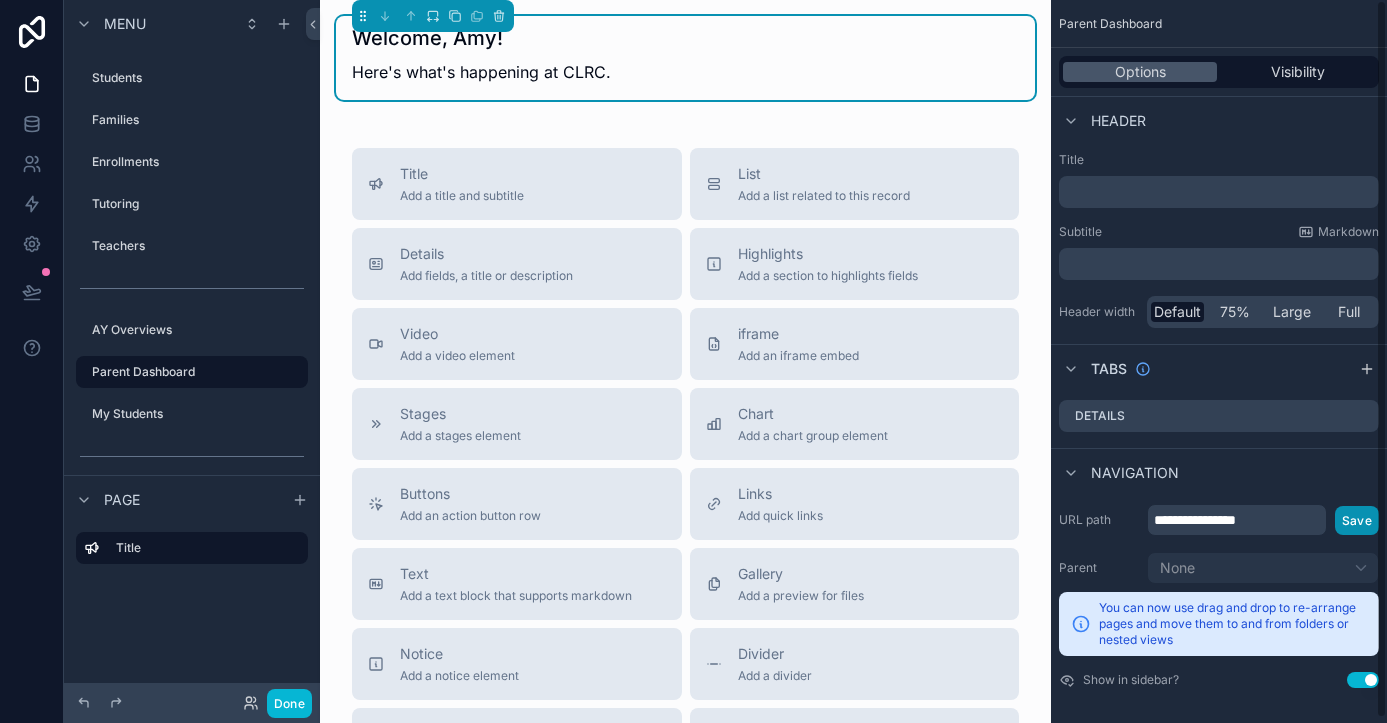 click on "Save" at bounding box center [1357, 520] 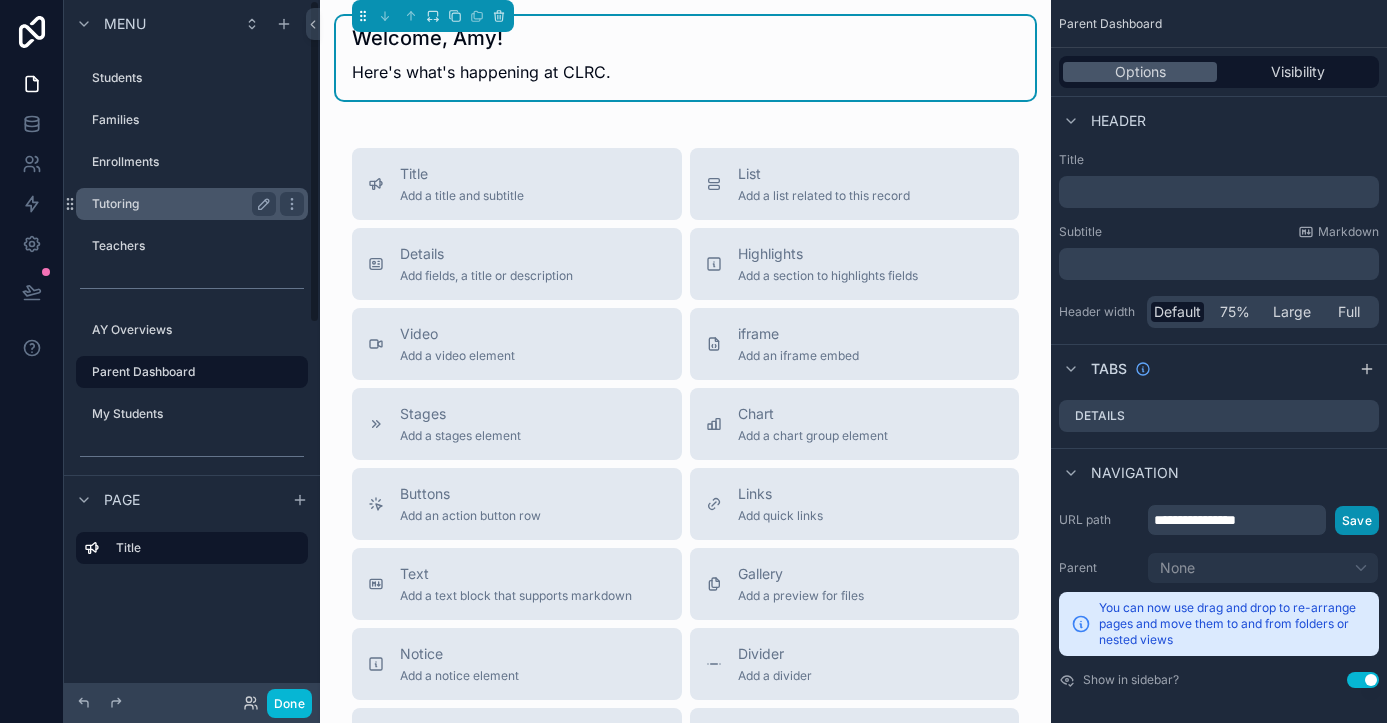 scroll, scrollTop: 0, scrollLeft: 0, axis: both 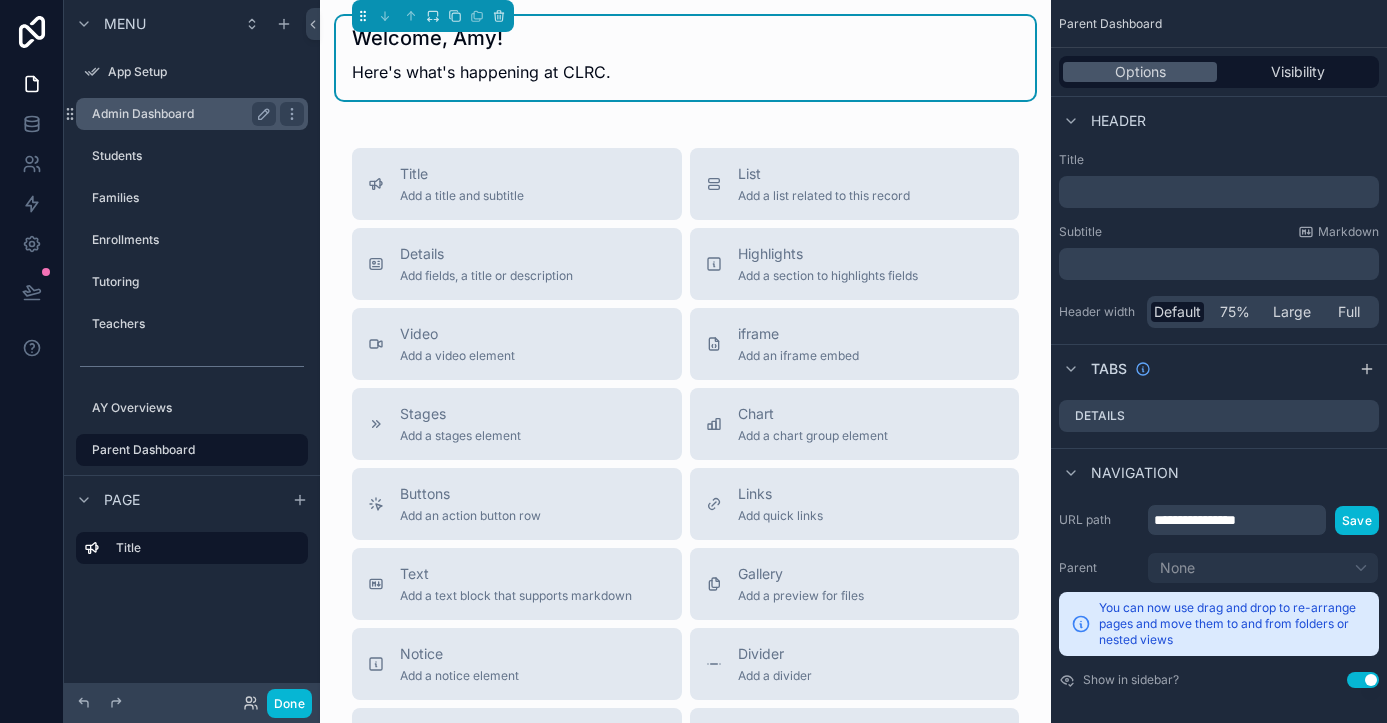 click on "Admin Dashboard" at bounding box center [180, 114] 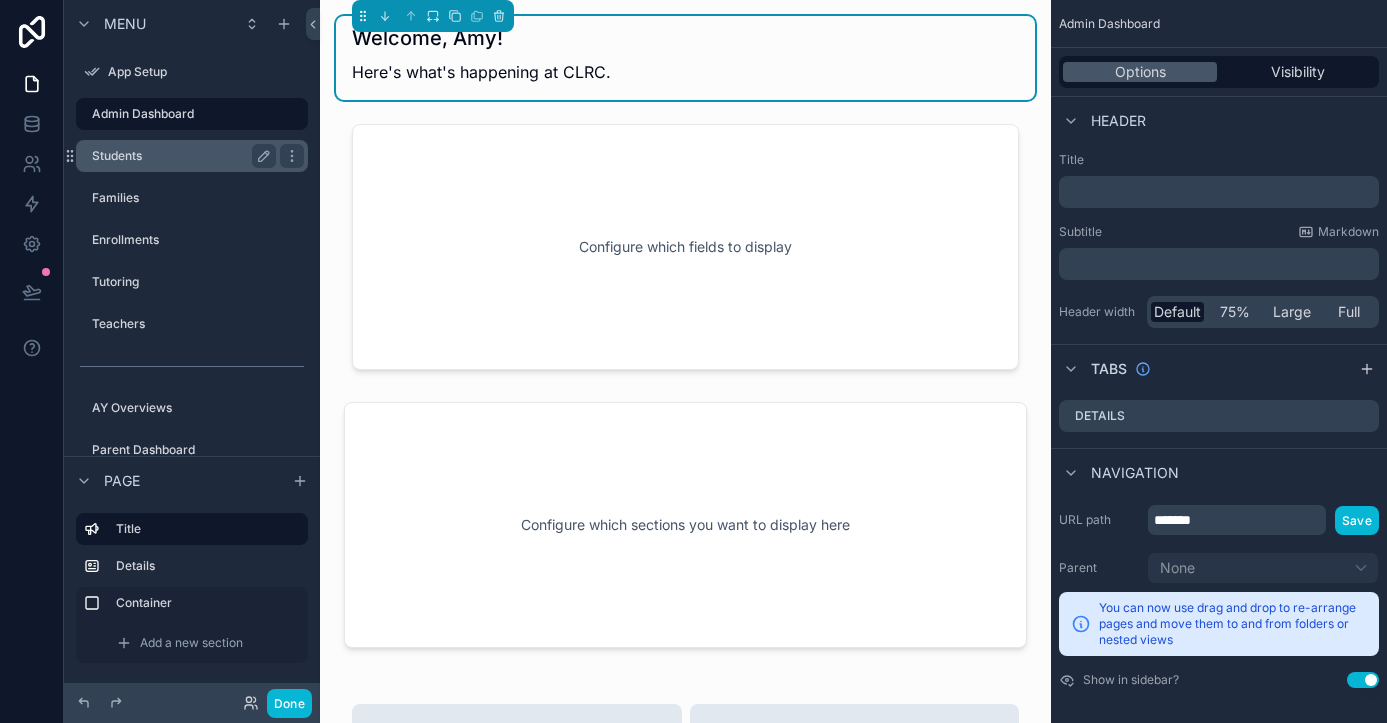 click on "Students" at bounding box center (184, 156) 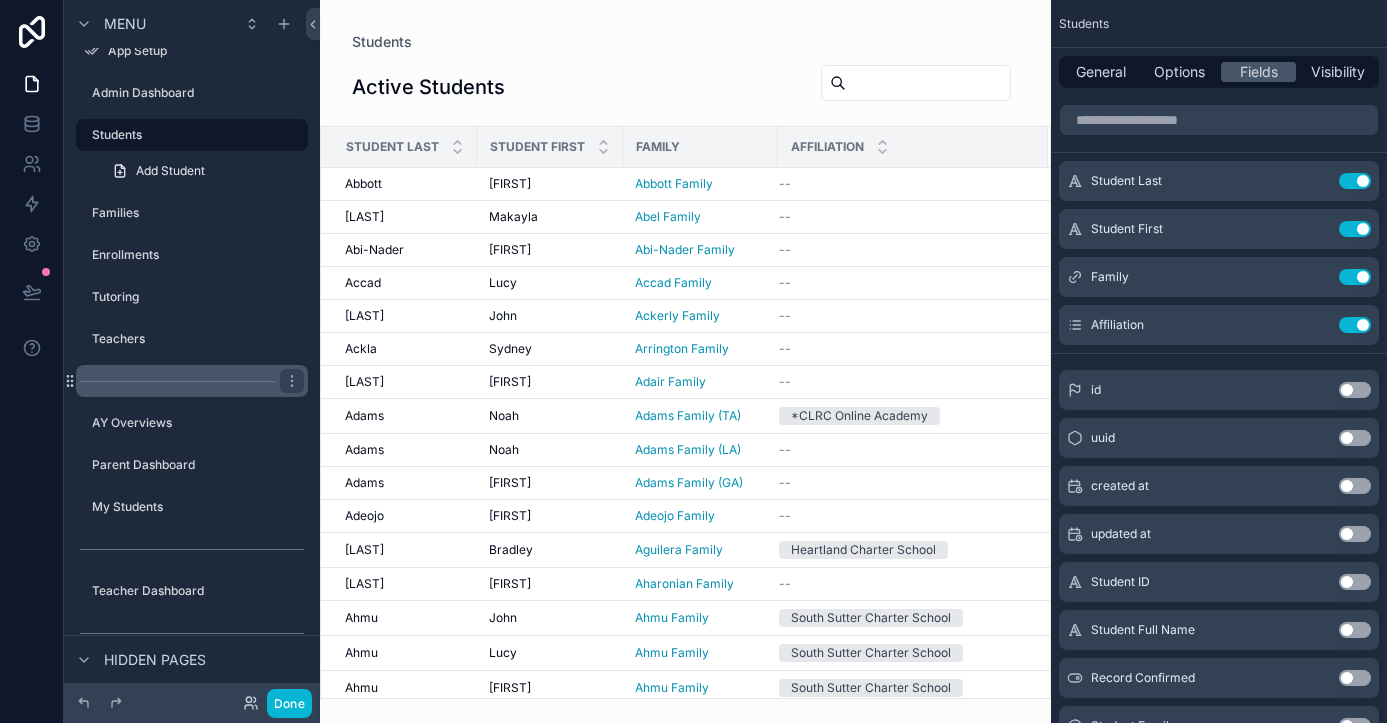 scroll, scrollTop: 0, scrollLeft: 0, axis: both 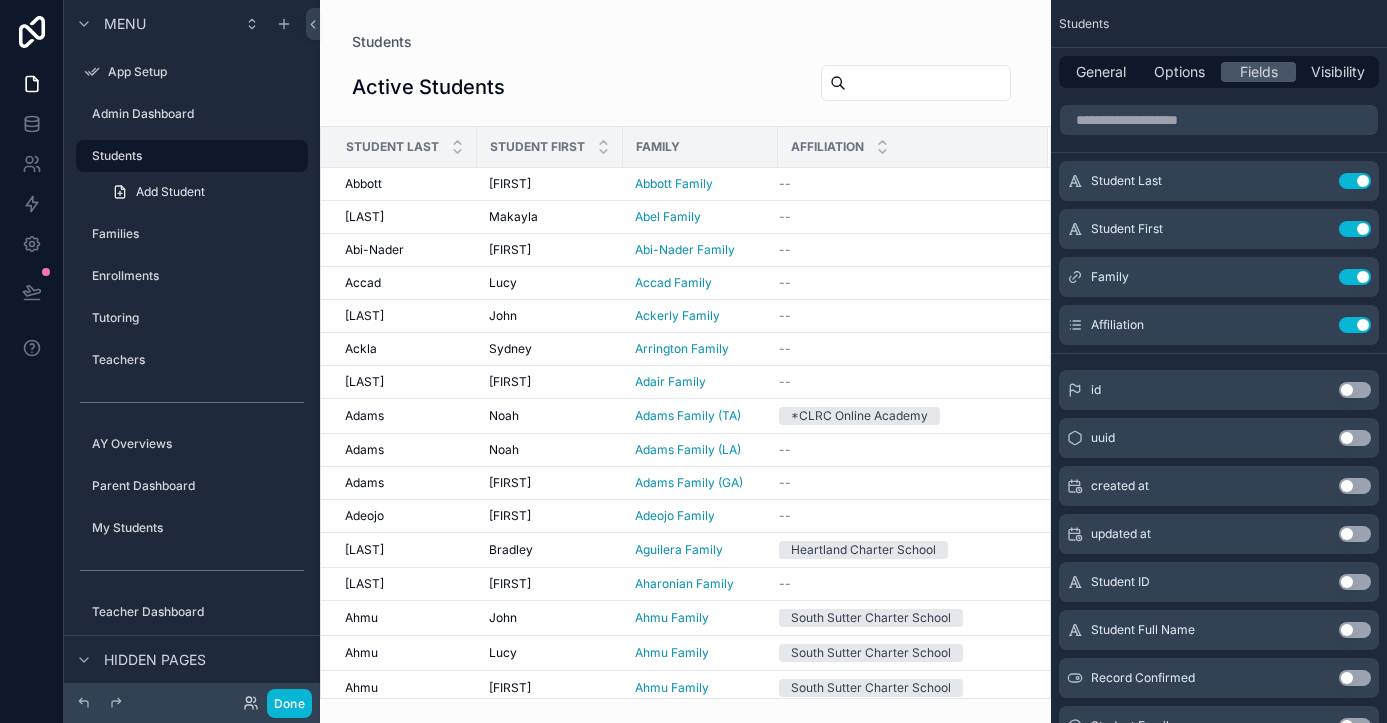 click at bounding box center (685, 361) 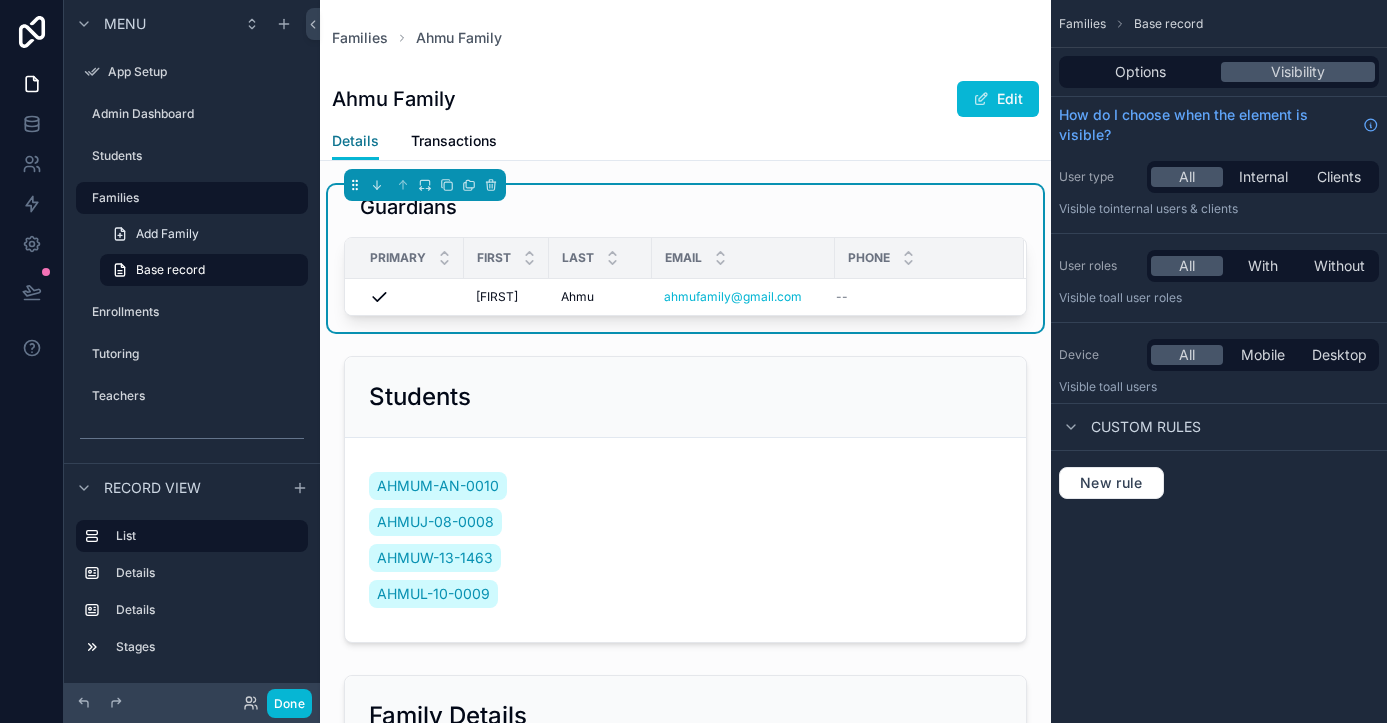 click on "Details" at bounding box center (355, 141) 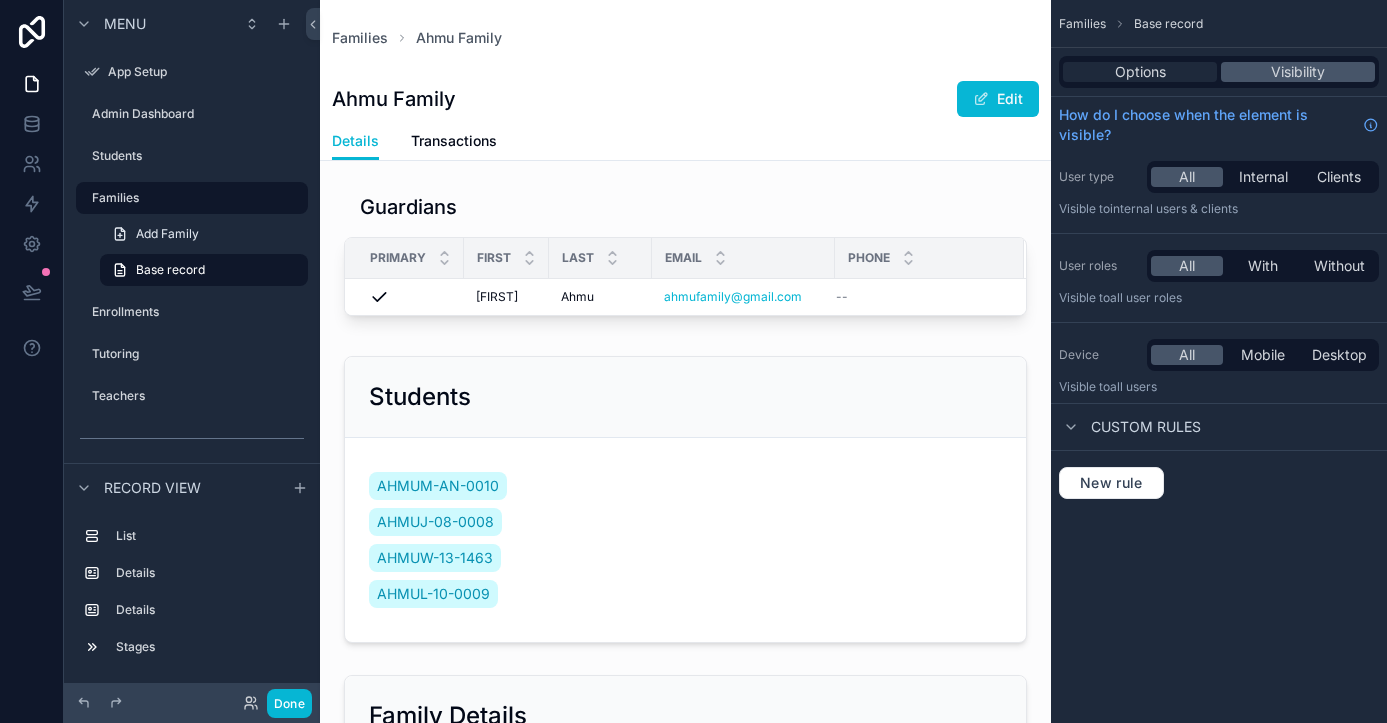 click on "Options" at bounding box center (1140, 72) 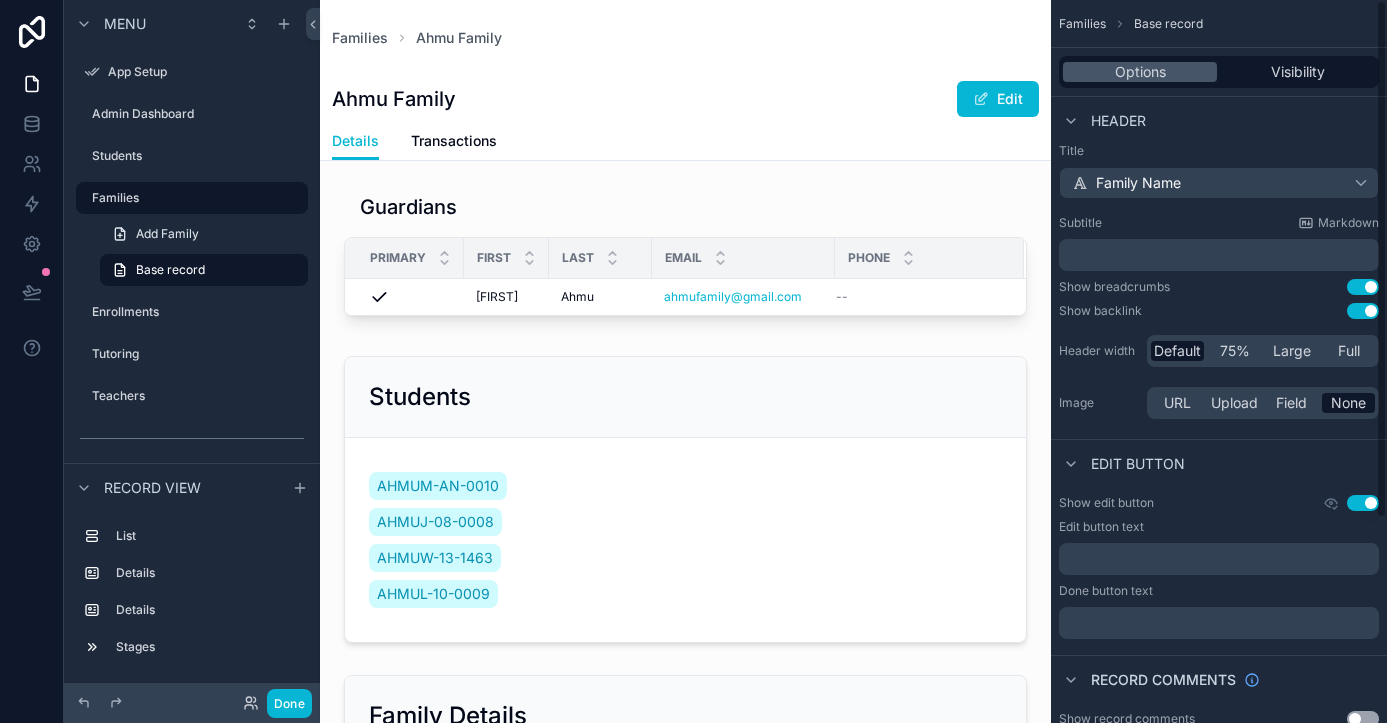 scroll, scrollTop: 0, scrollLeft: 0, axis: both 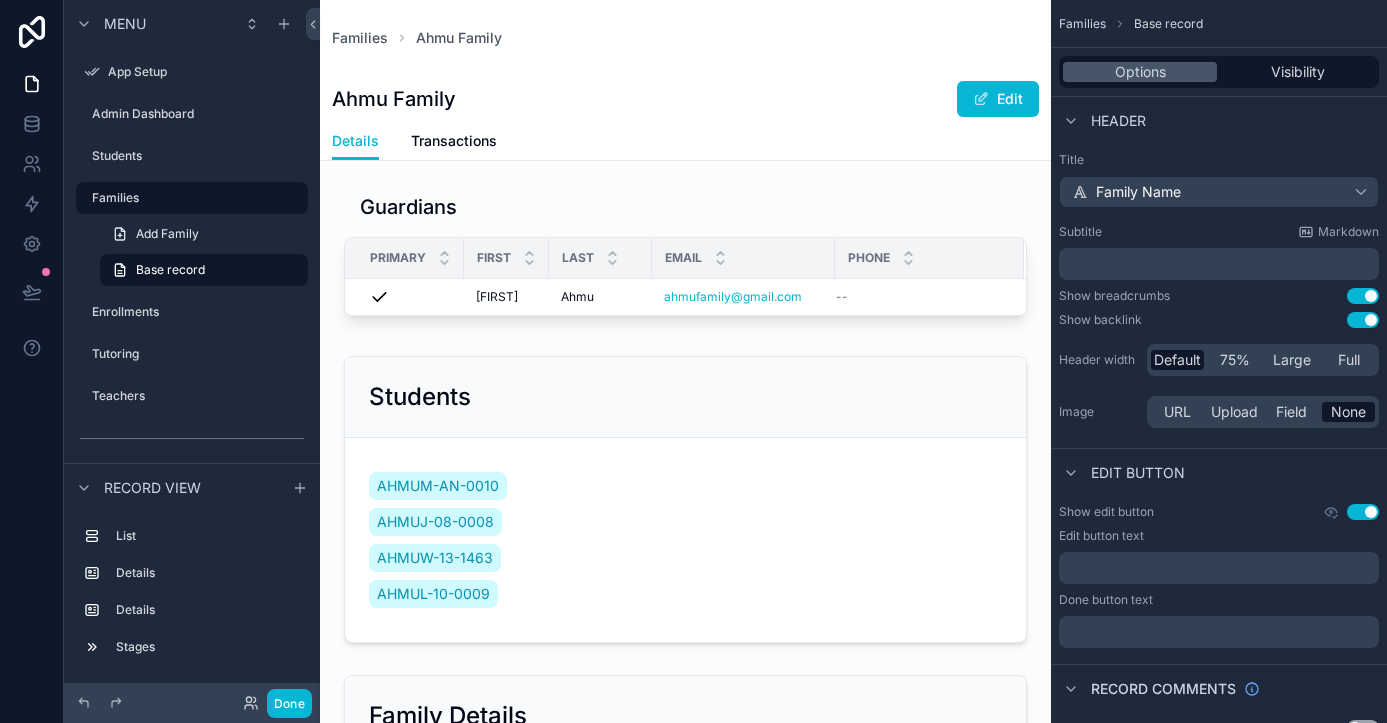 click on "Details Transactions" at bounding box center [685, 141] 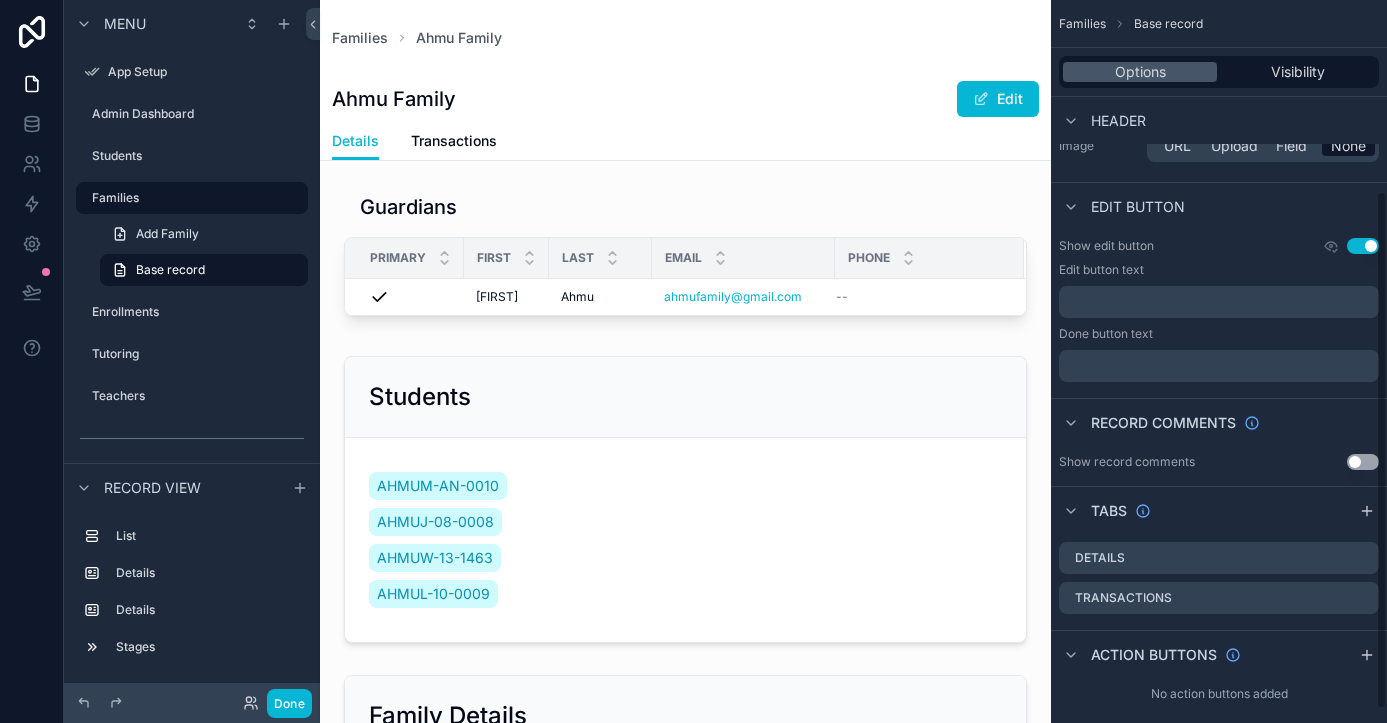 scroll, scrollTop: 285, scrollLeft: 0, axis: vertical 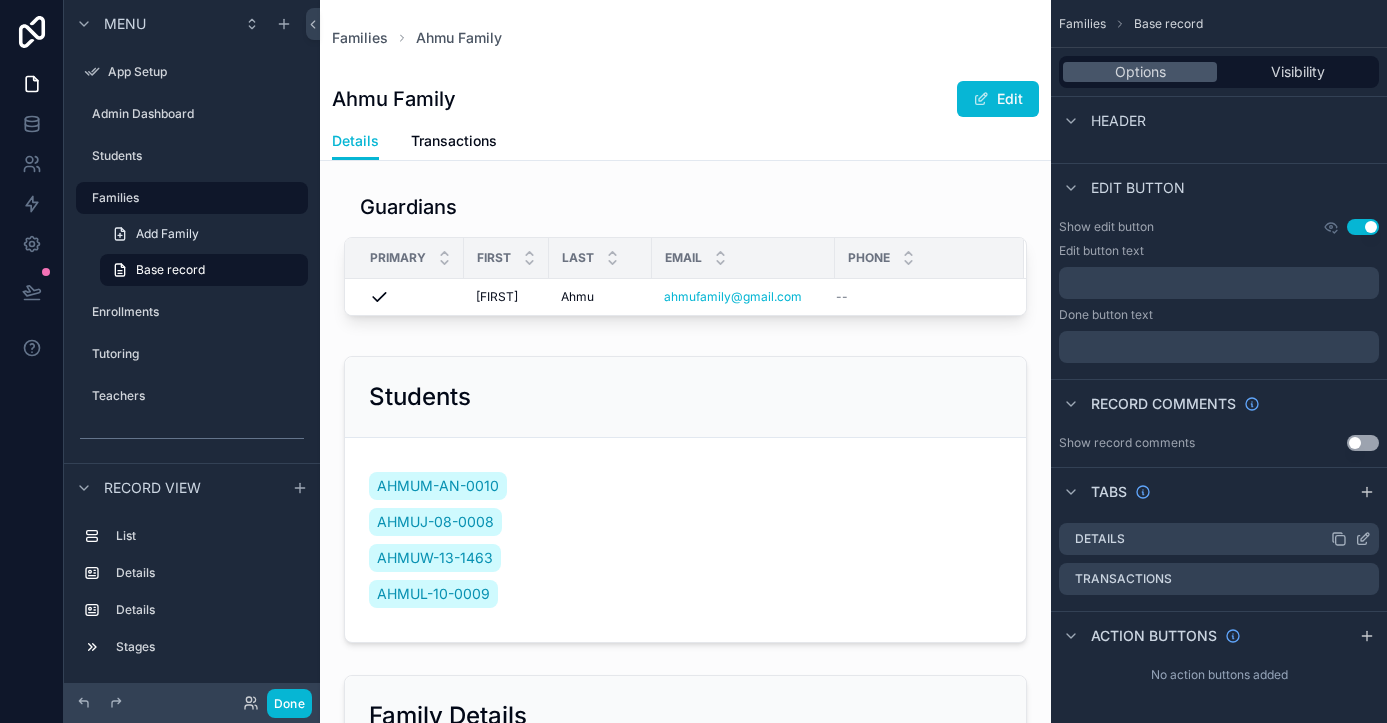 click 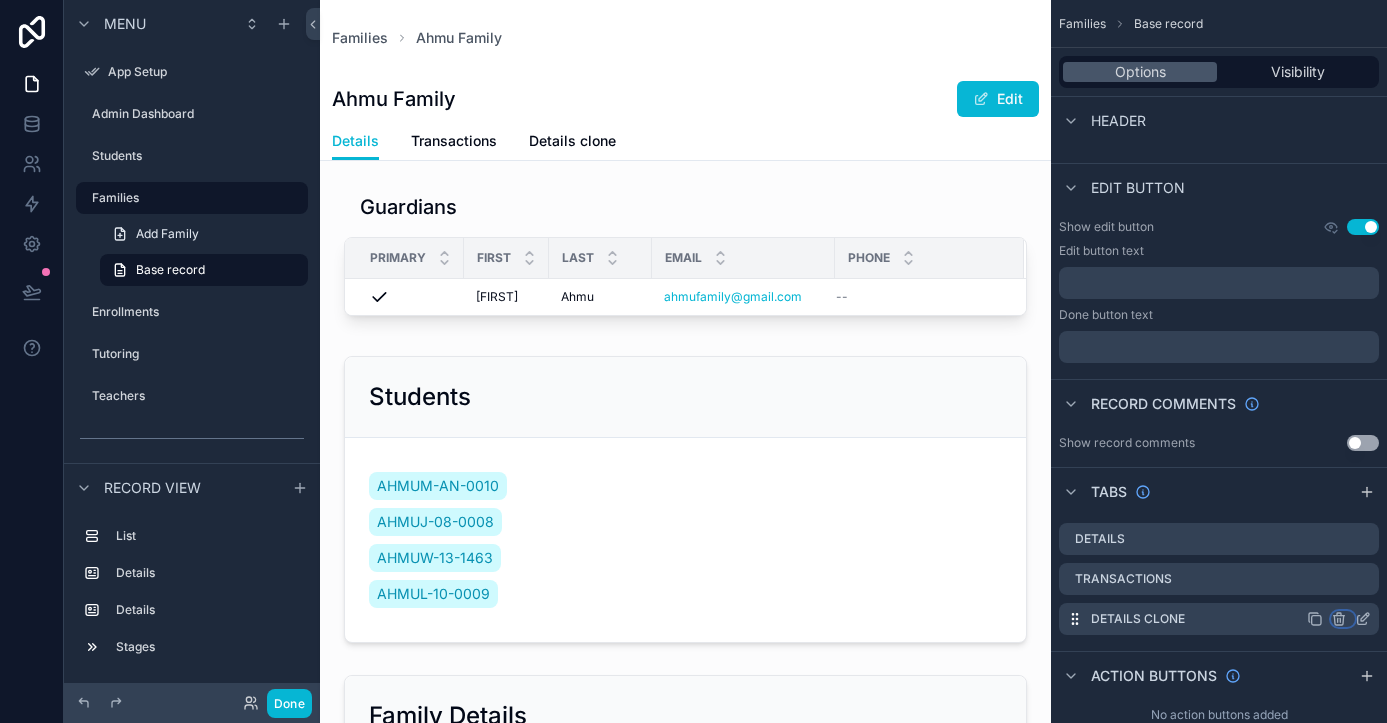 click 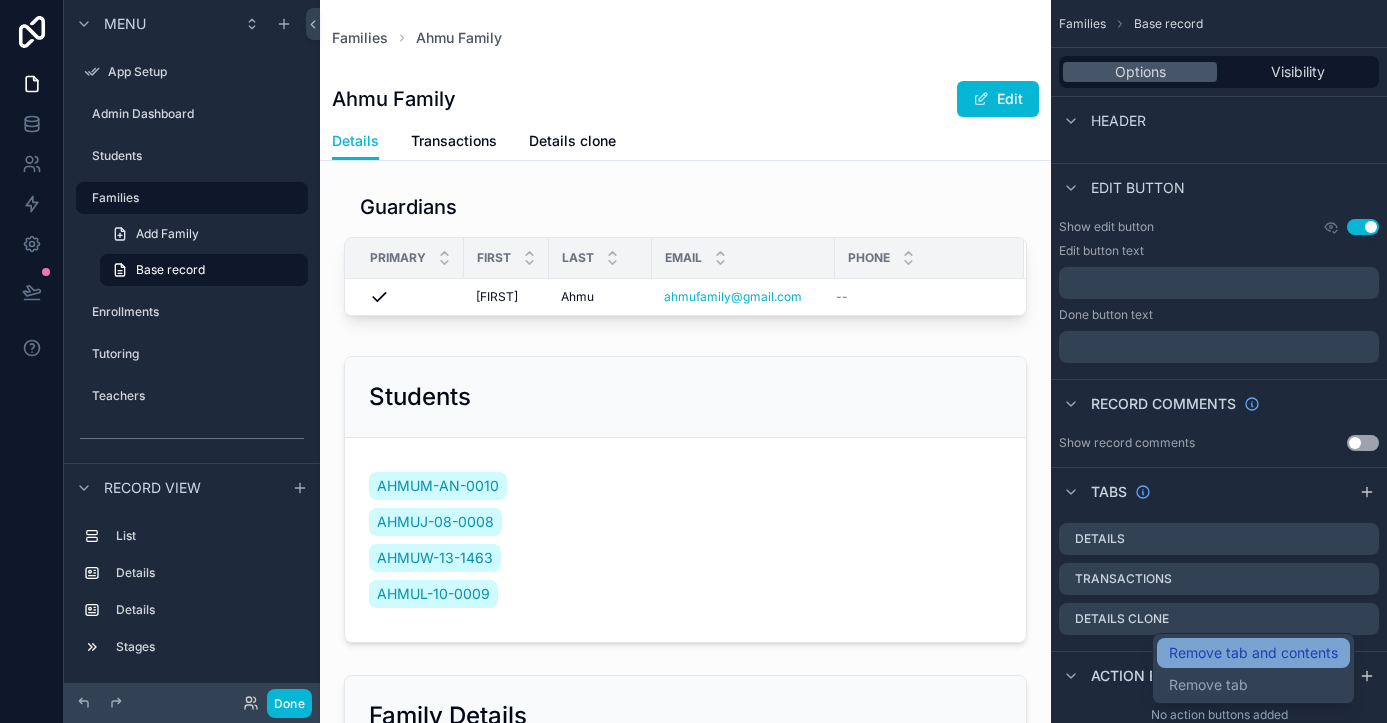 click on "Remove tab and contents" at bounding box center [1253, 653] 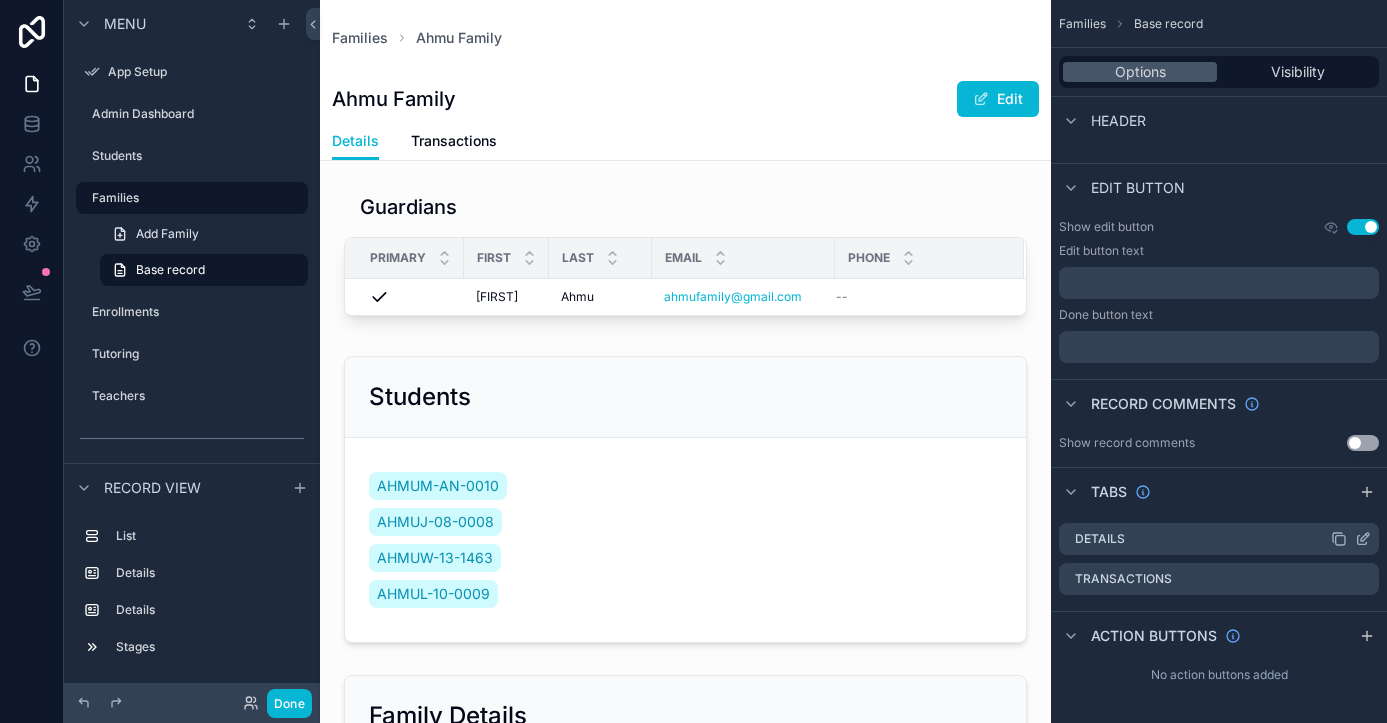 click 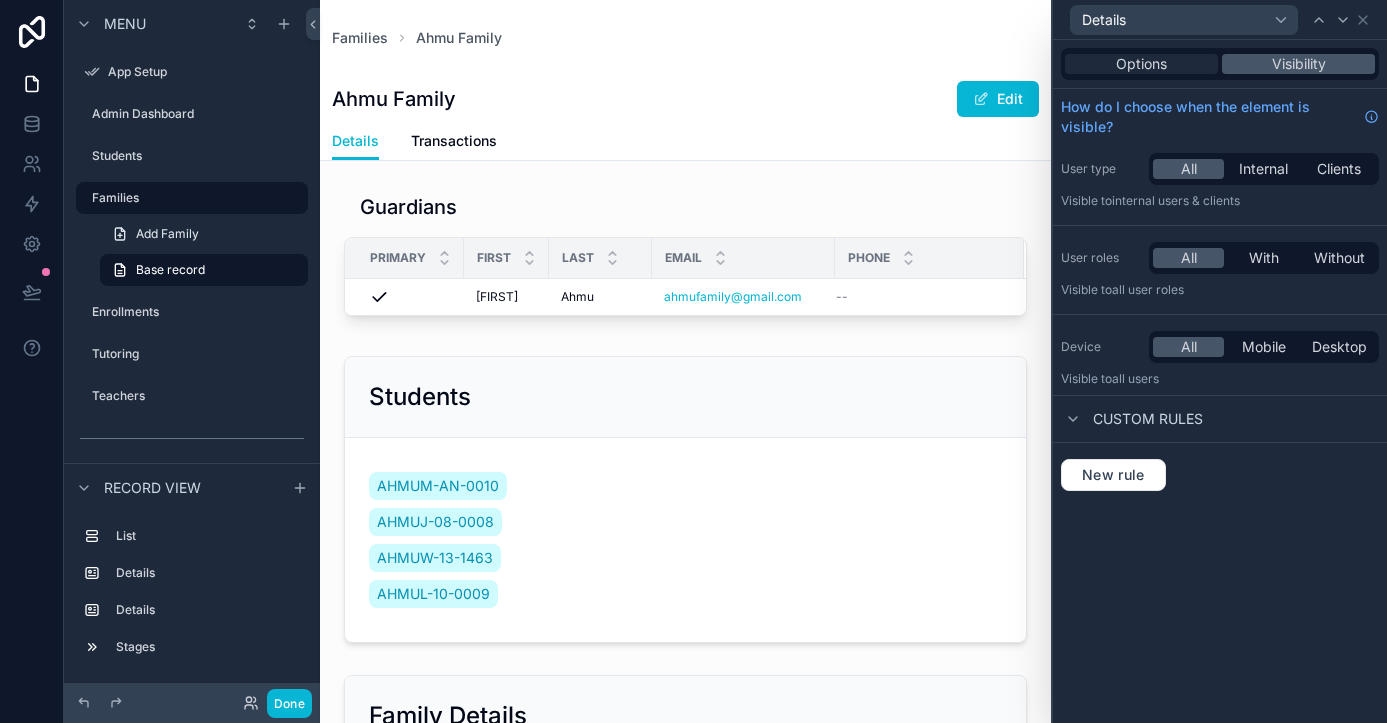 click on "Options" at bounding box center (1141, 64) 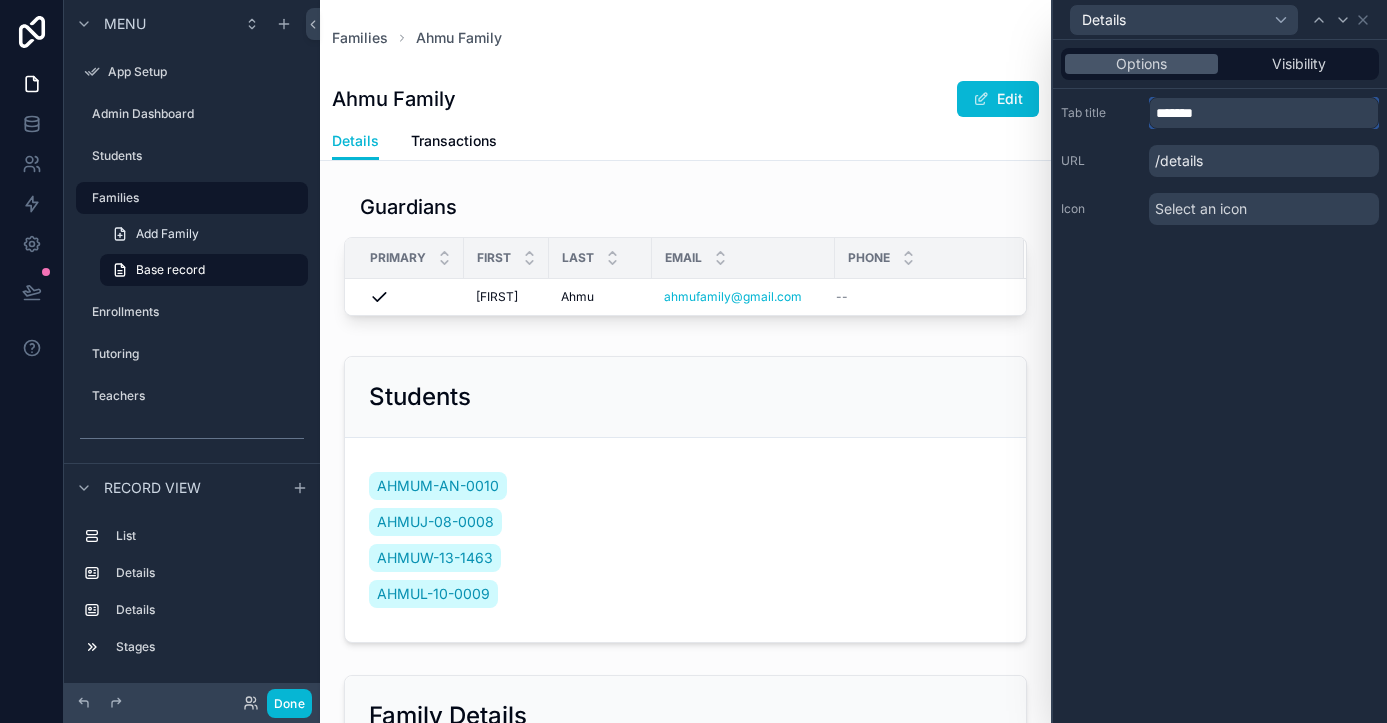 click on "*******" at bounding box center (1264, 113) 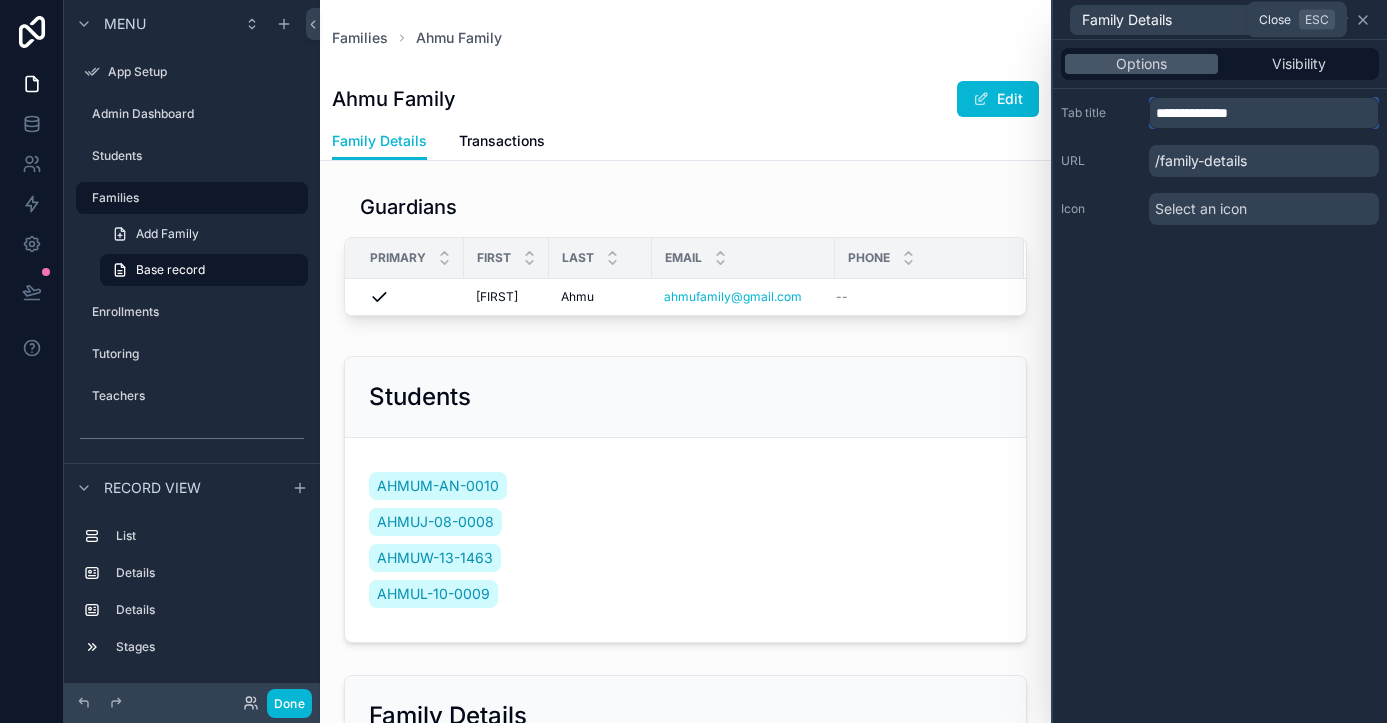 type on "**********" 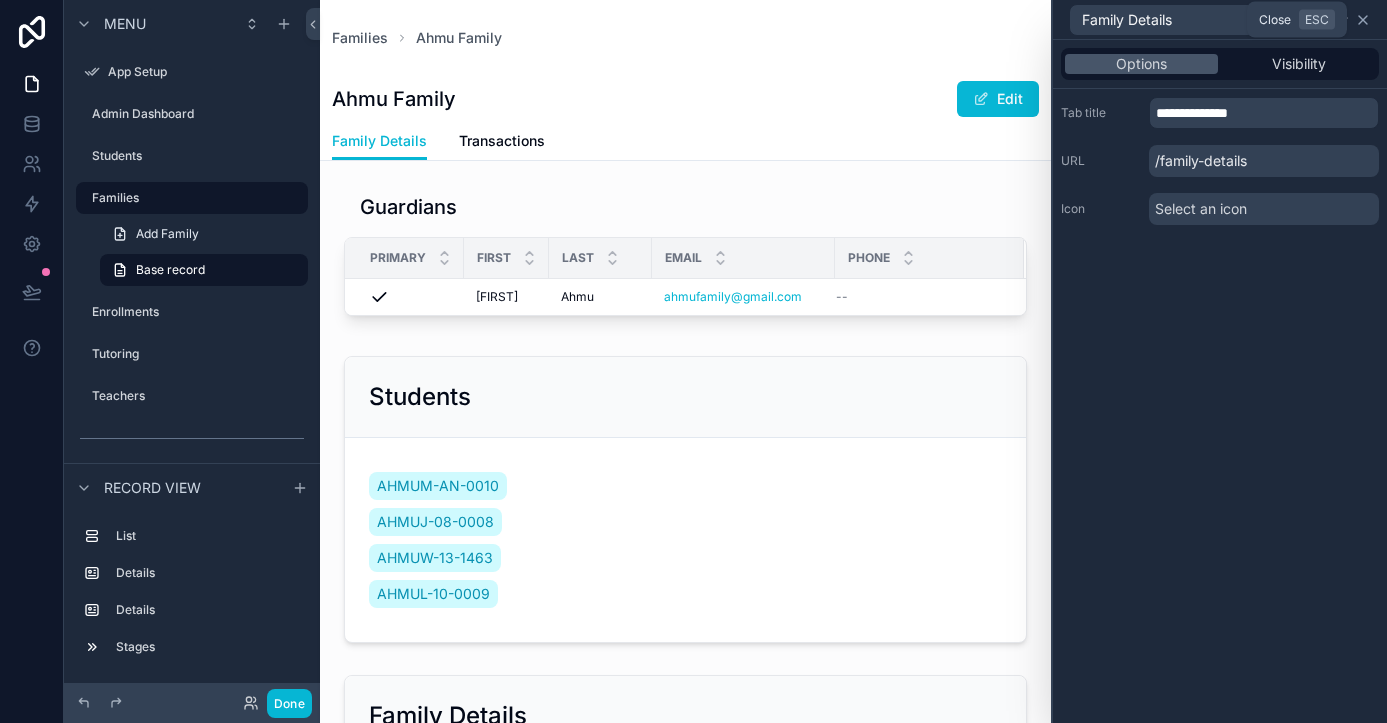 click 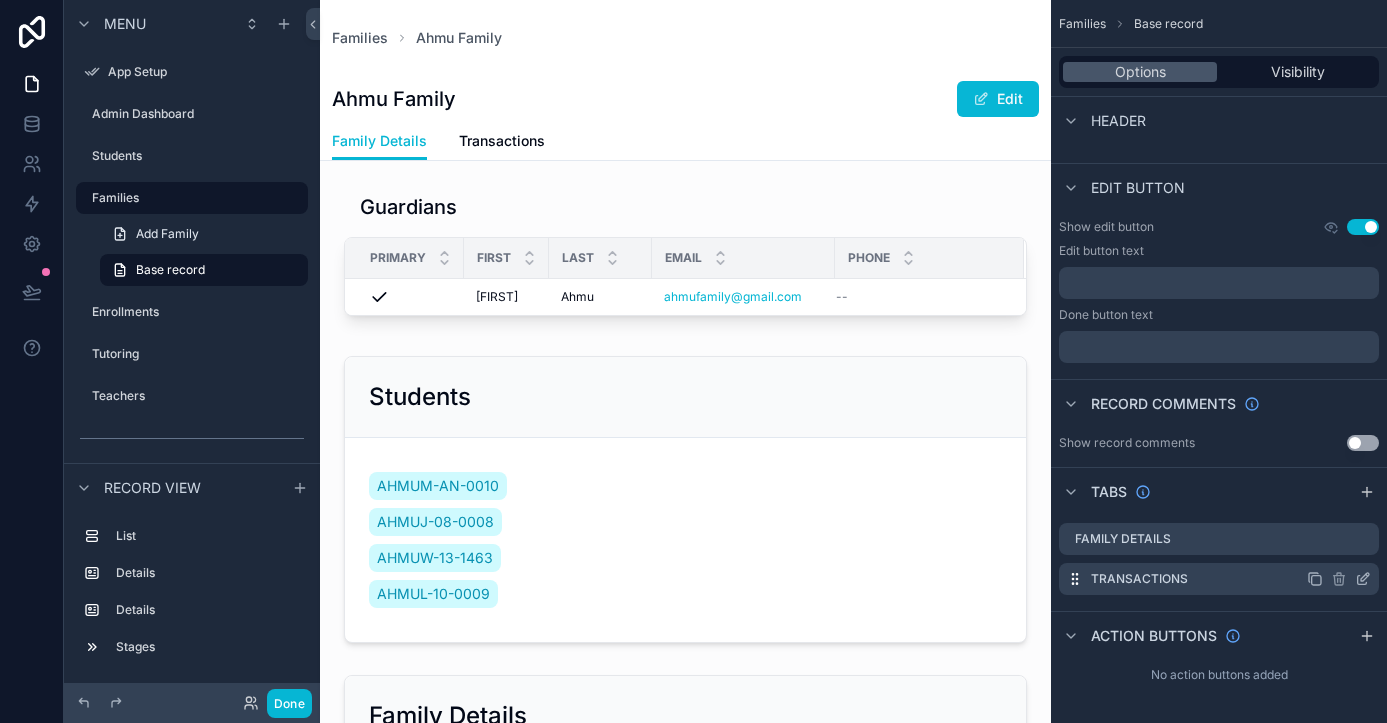 click 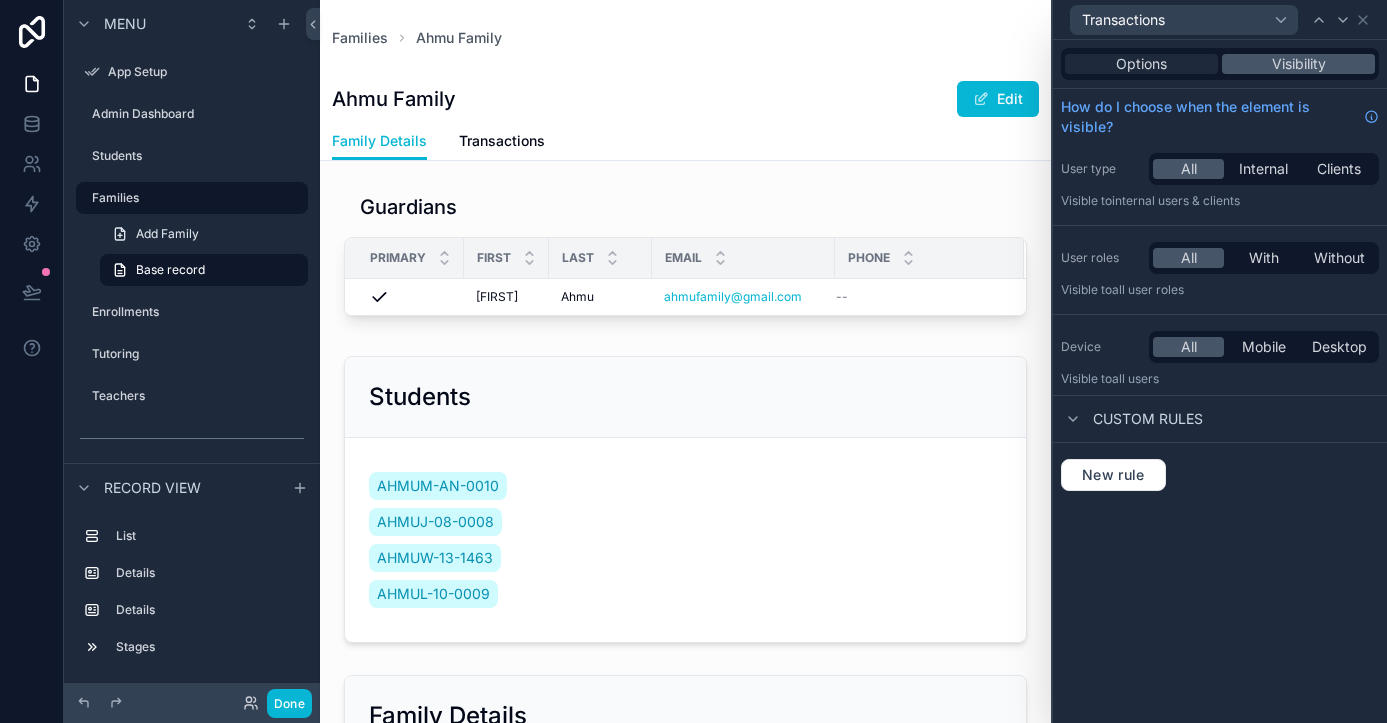 click on "Options" at bounding box center [1141, 64] 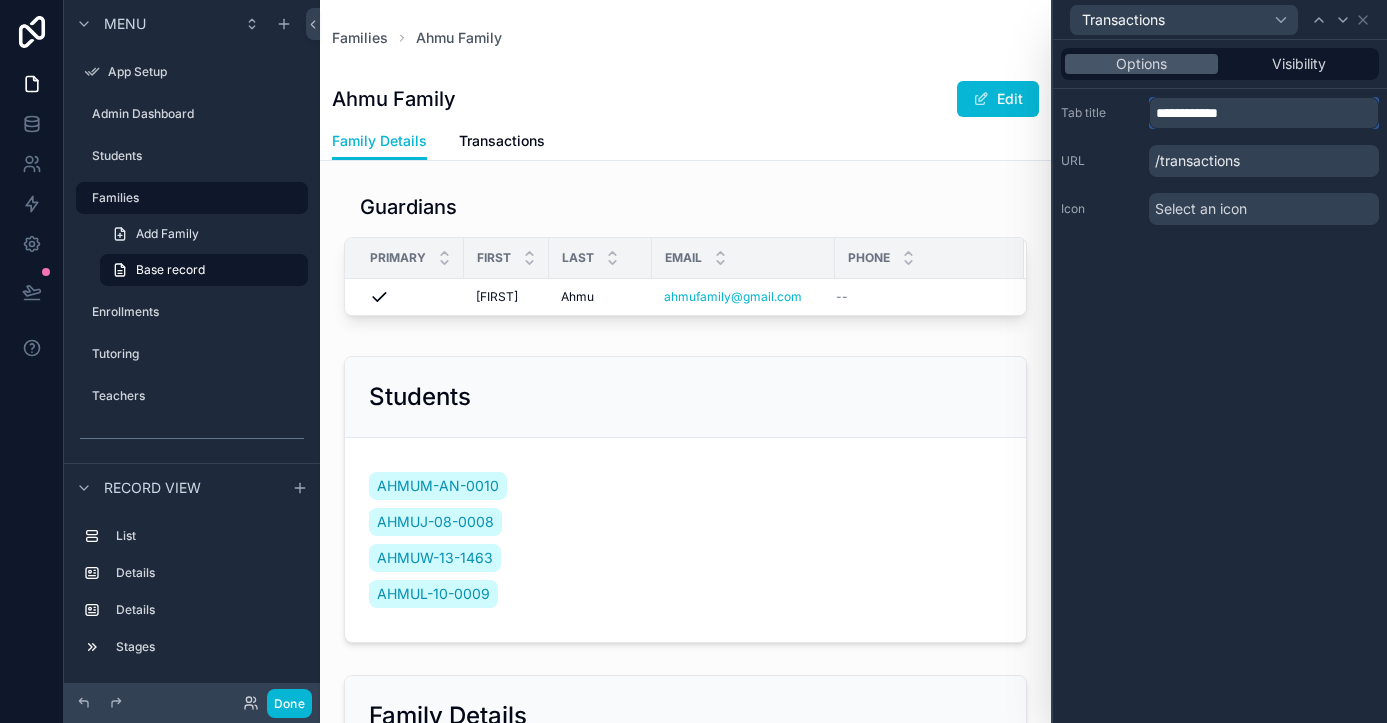 click on "**********" at bounding box center [1264, 113] 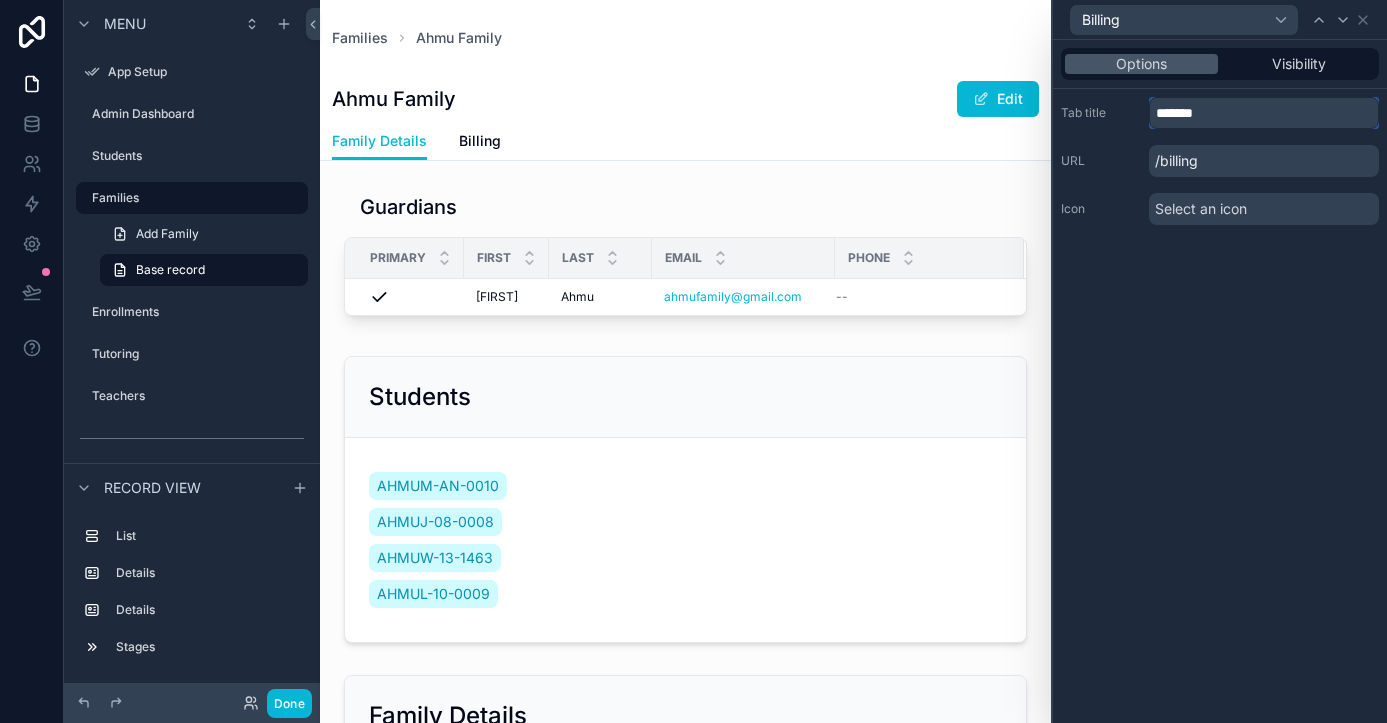type on "*******" 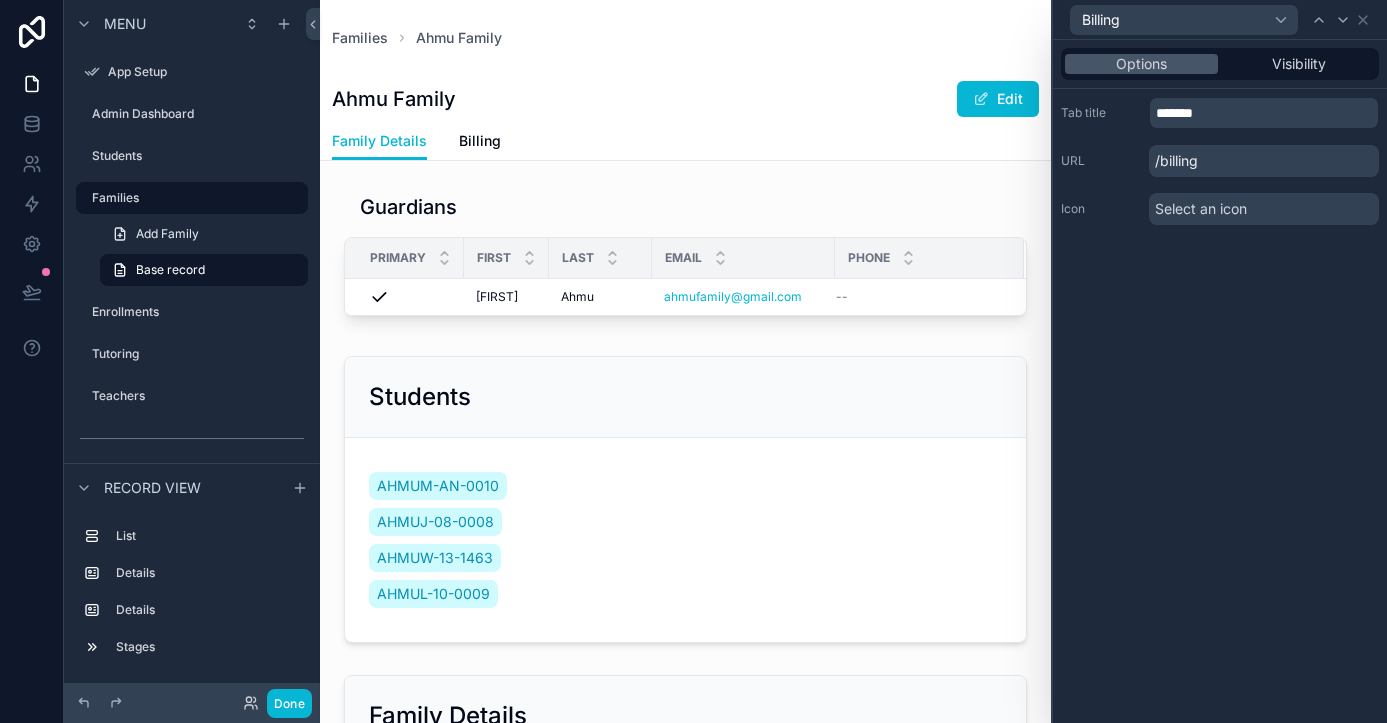 click on "Options Visibility Tab title ******* URL /billing Icon Select an icon" at bounding box center [1220, 381] 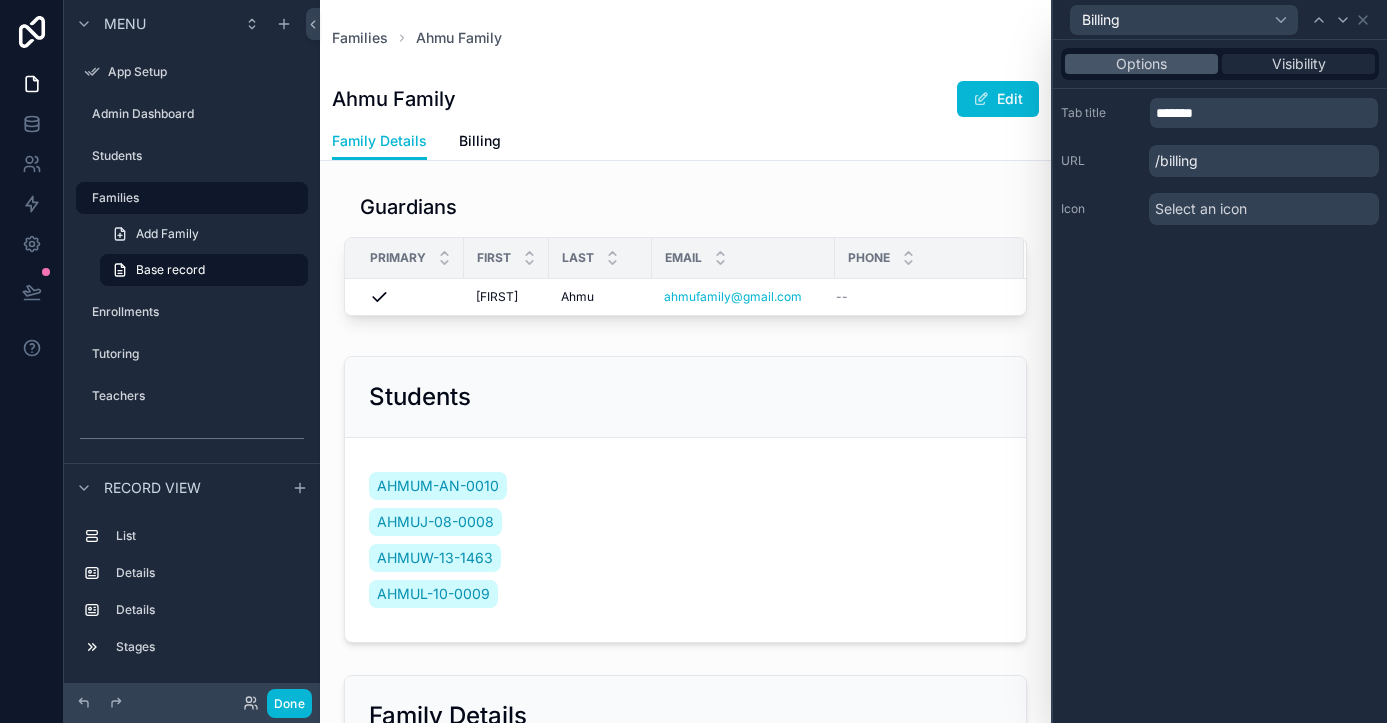 click on "Visibility" at bounding box center (1299, 64) 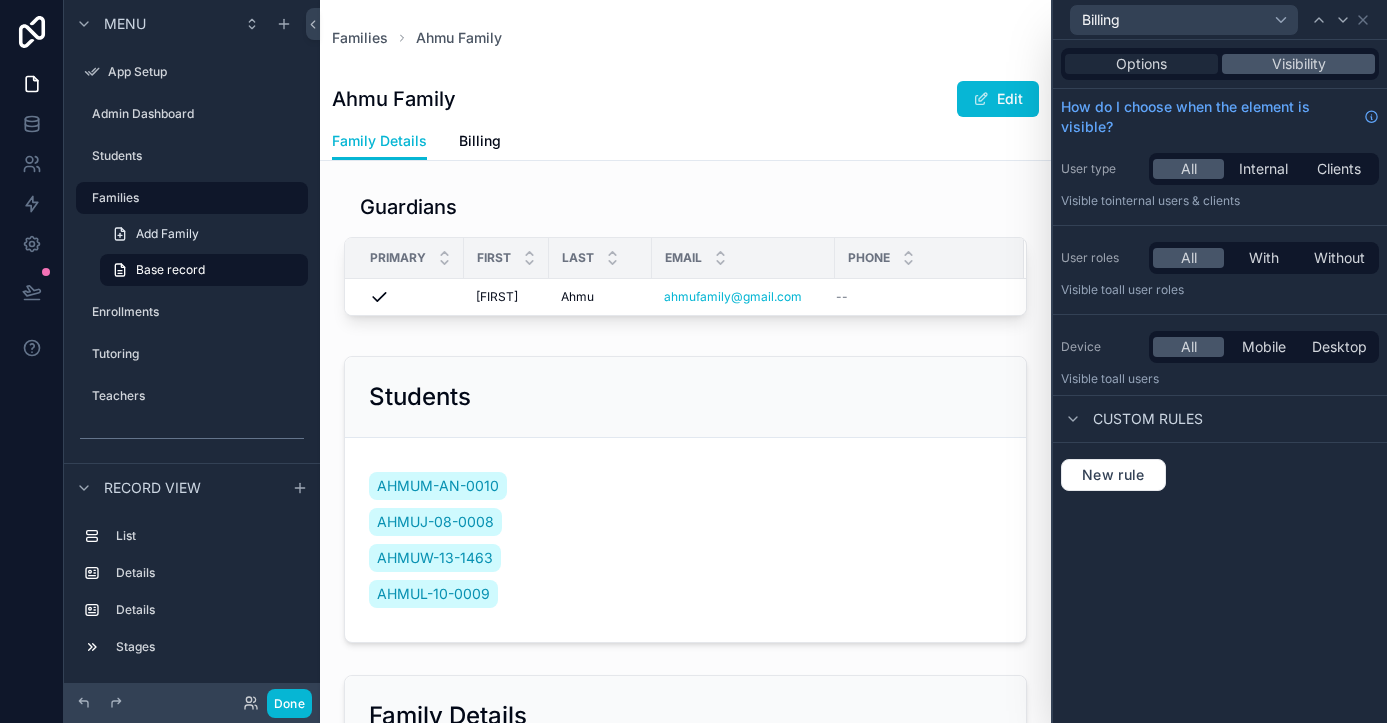 click on "Options" at bounding box center (1141, 64) 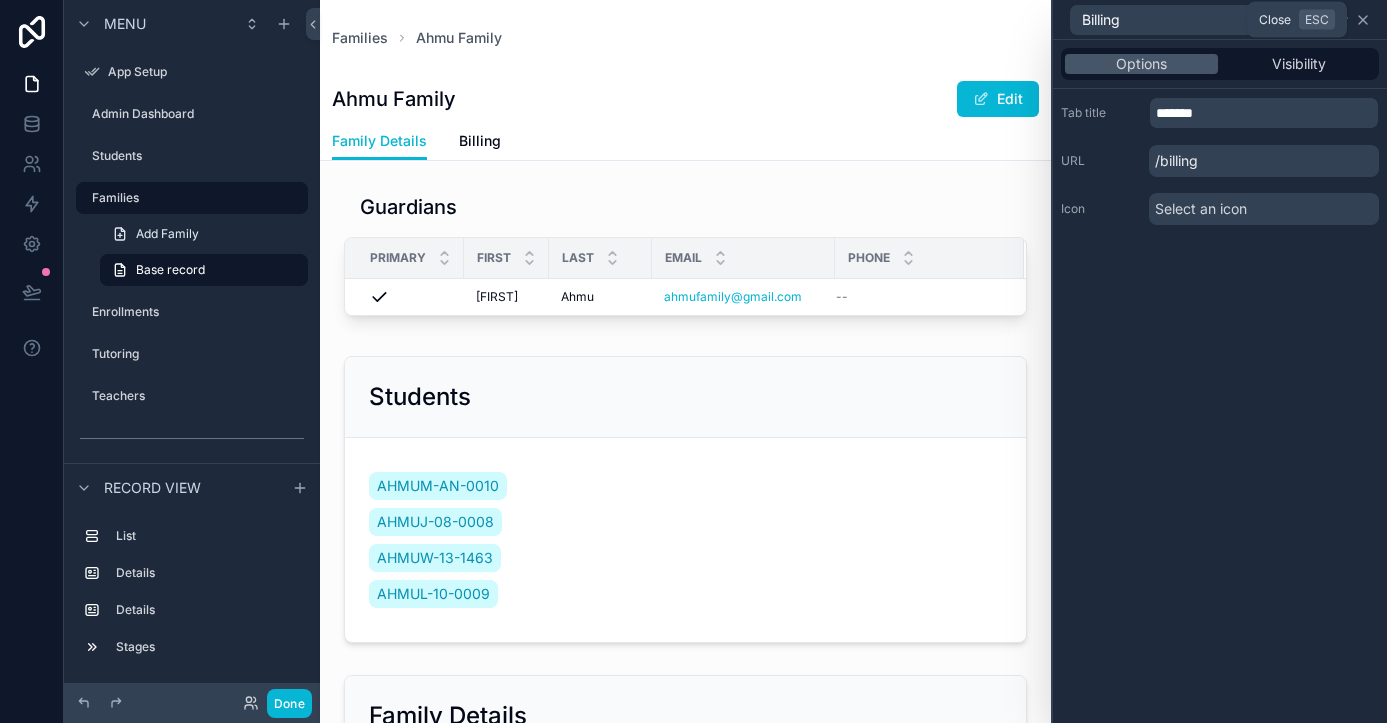 click 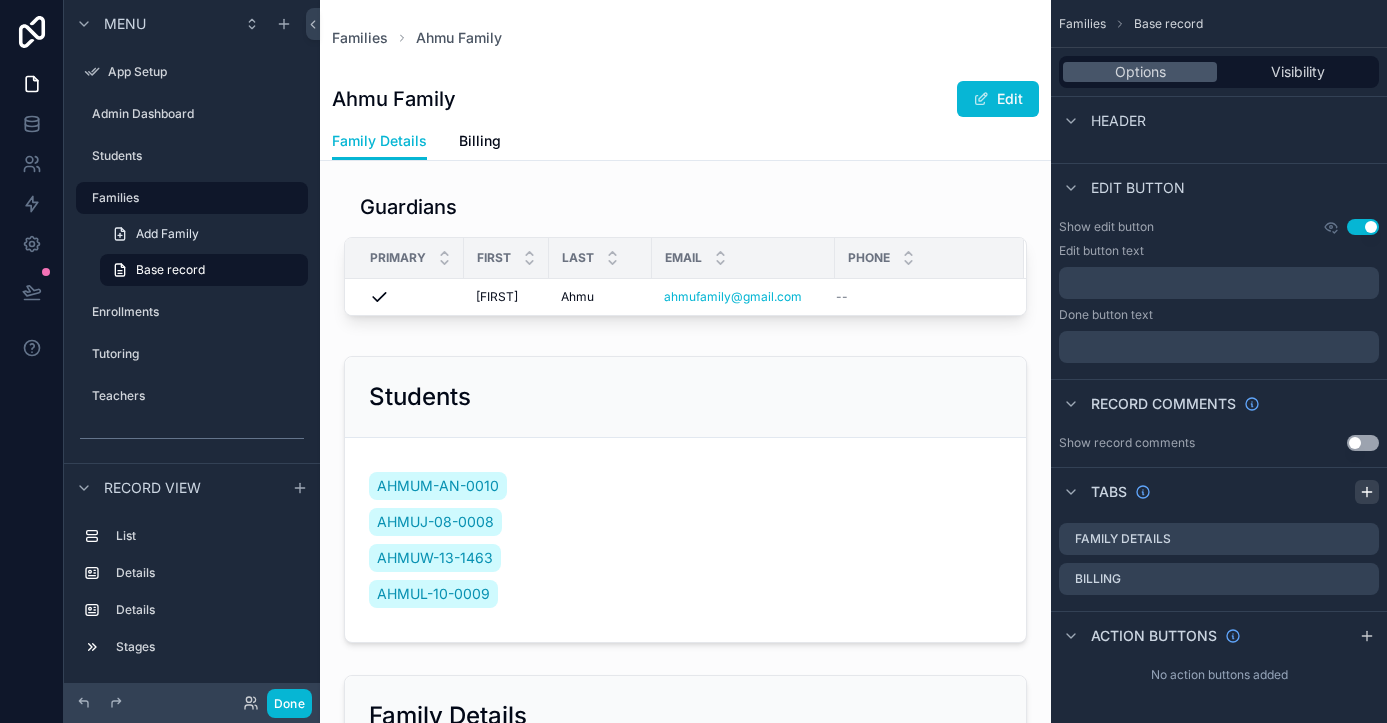 click 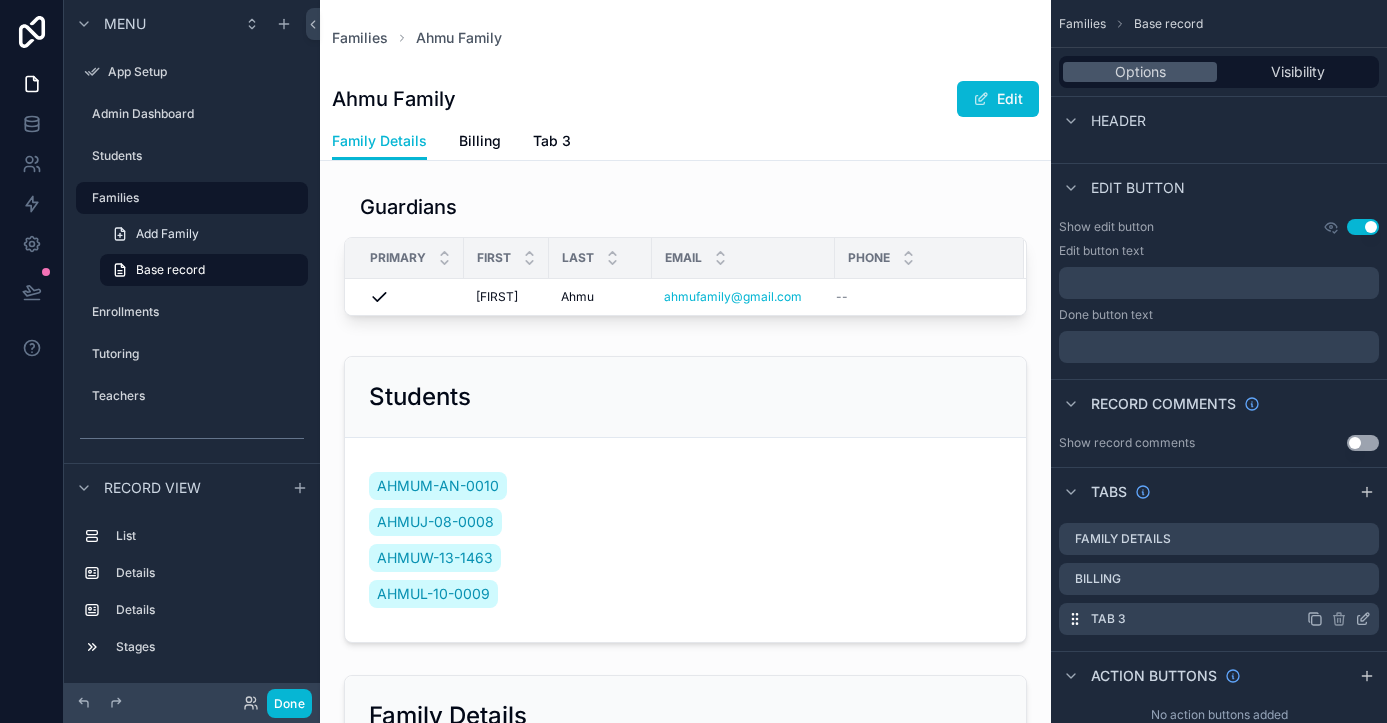 click 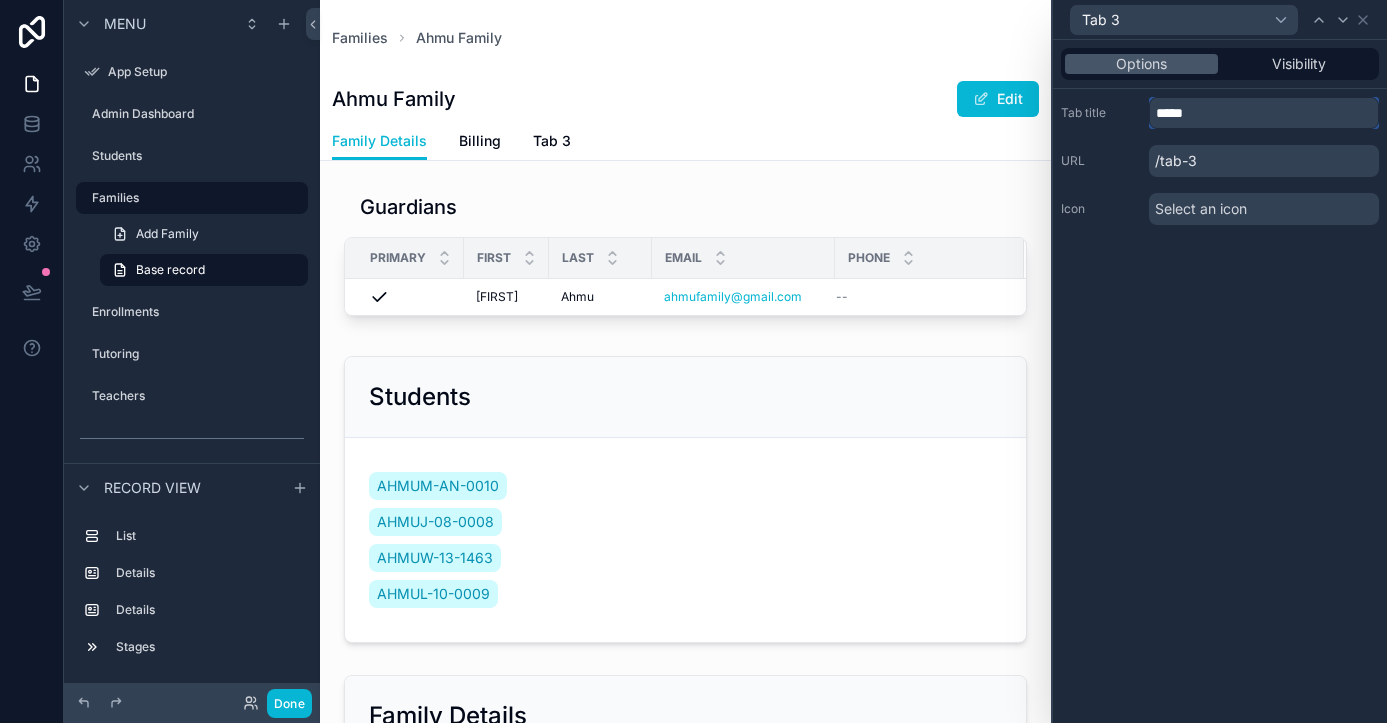 click on "*****" at bounding box center (1264, 113) 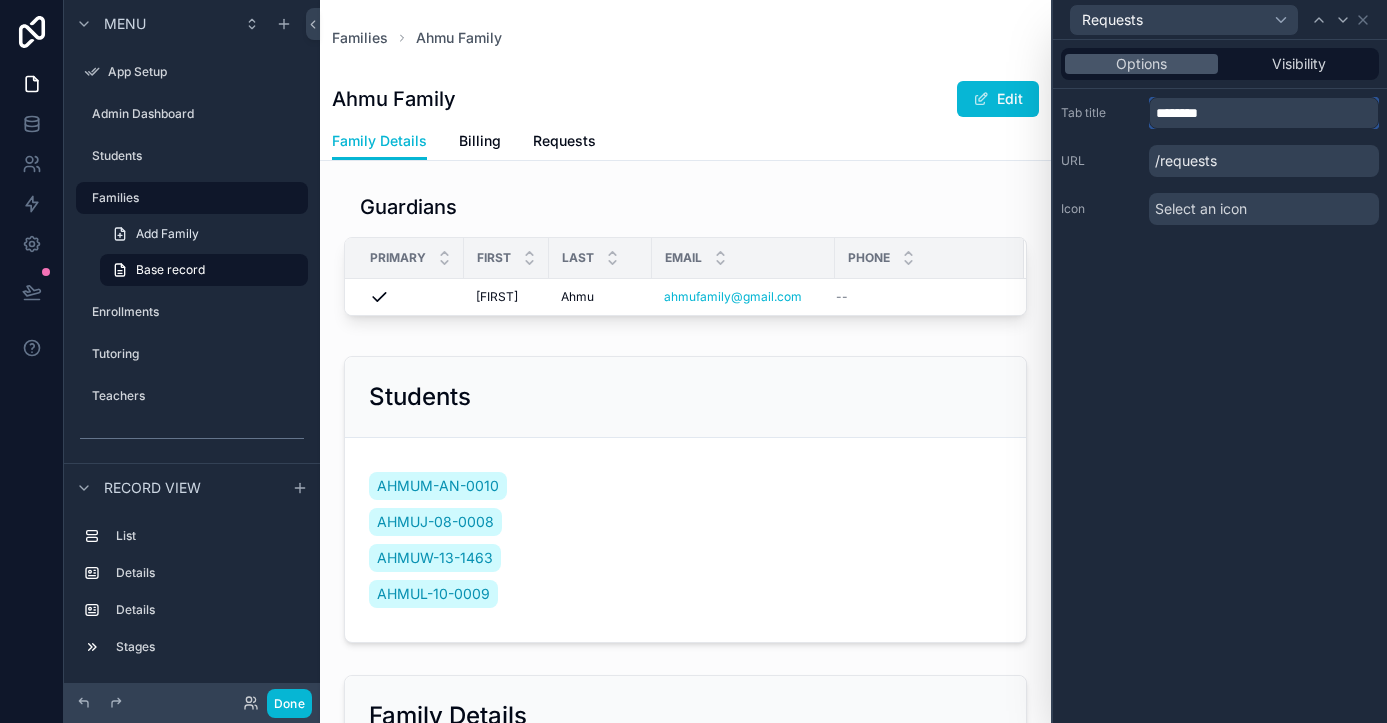 type on "********" 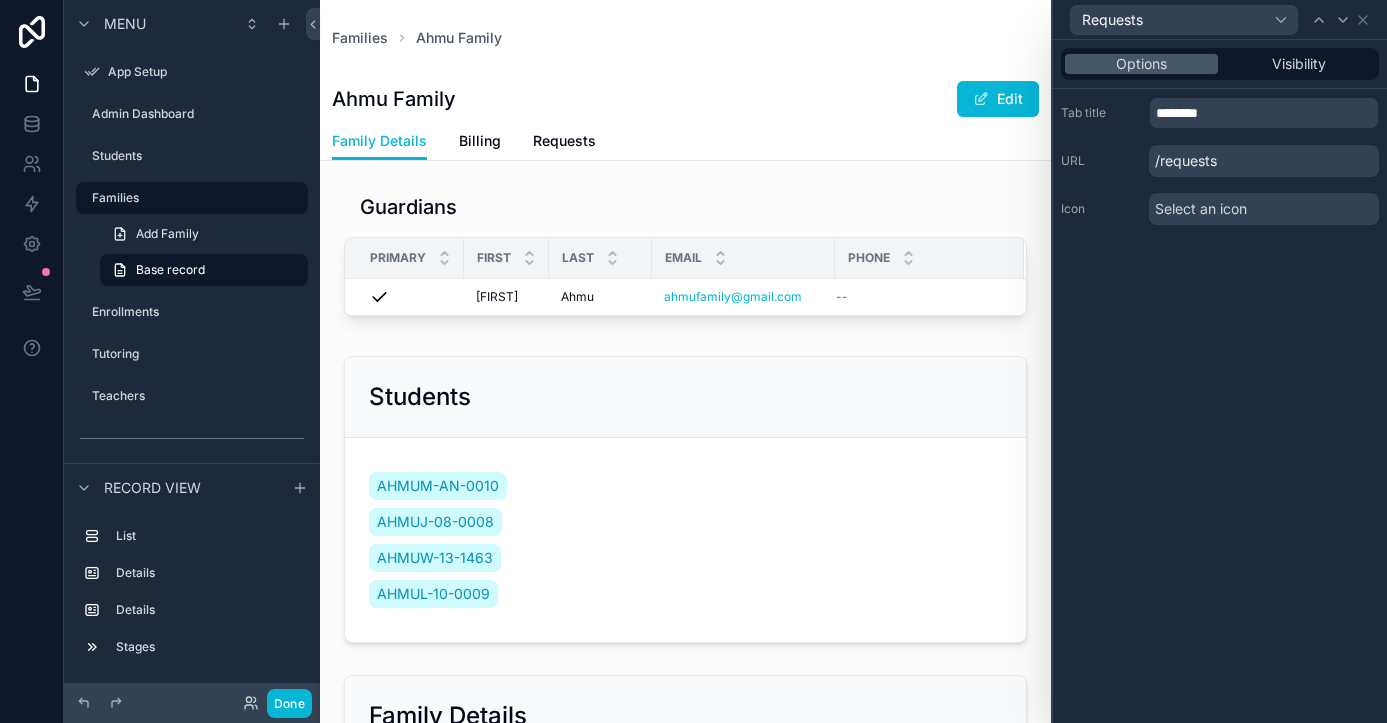click on "Options Visibility Tab title ******** URL /requests Icon Select an icon" at bounding box center (1220, 381) 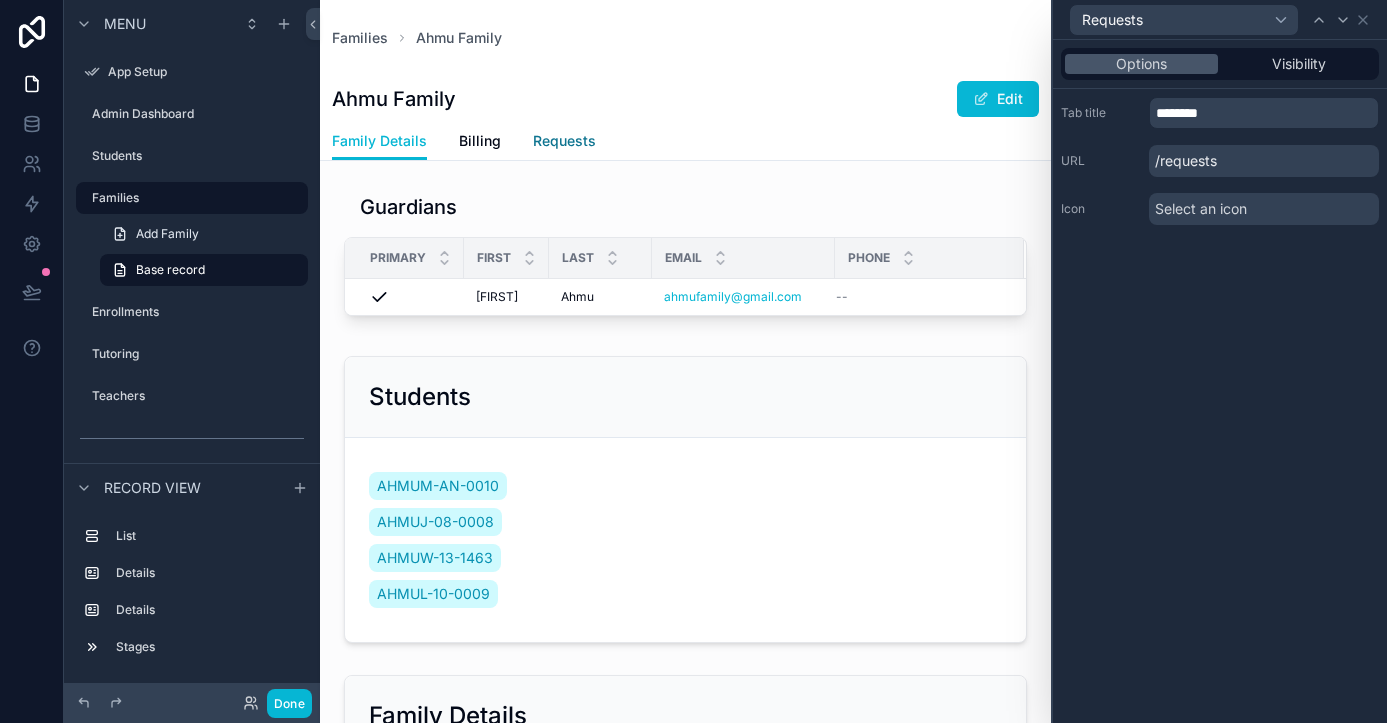click on "Requests" at bounding box center (564, 141) 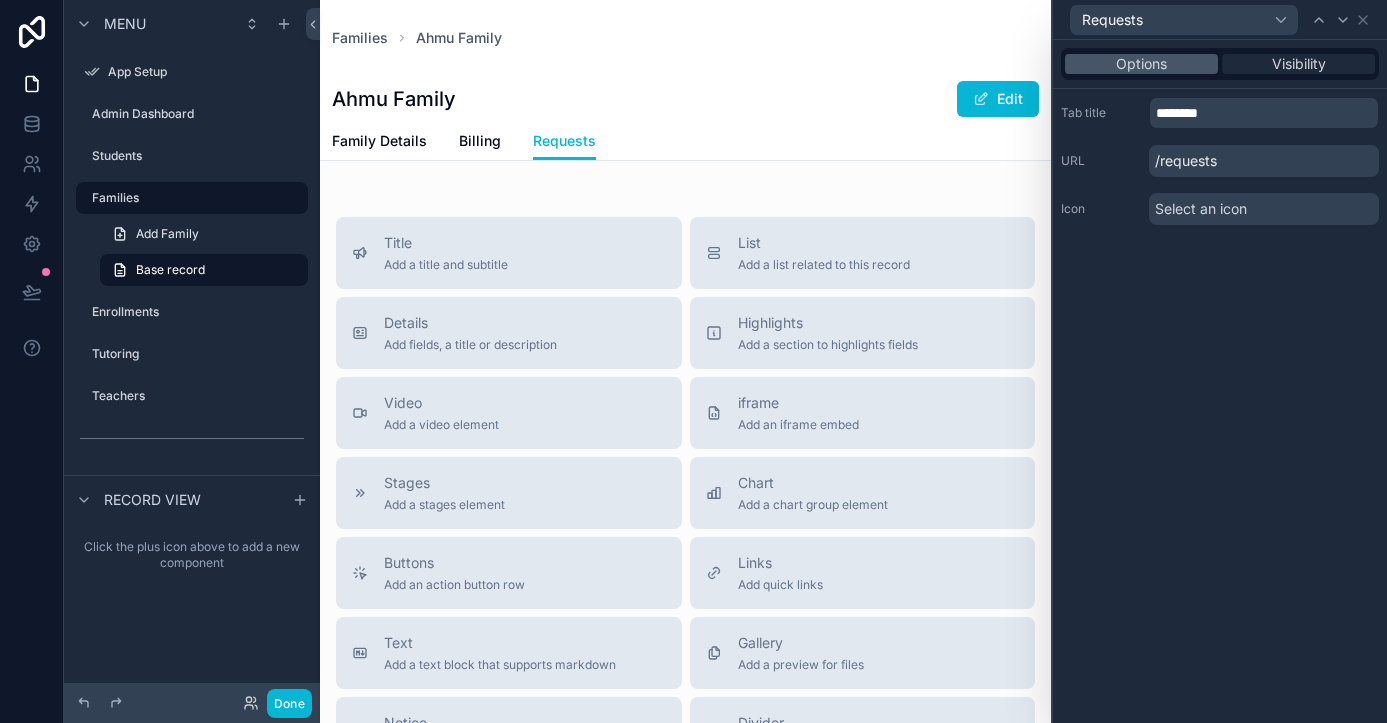 click on "Visibility" at bounding box center [1299, 64] 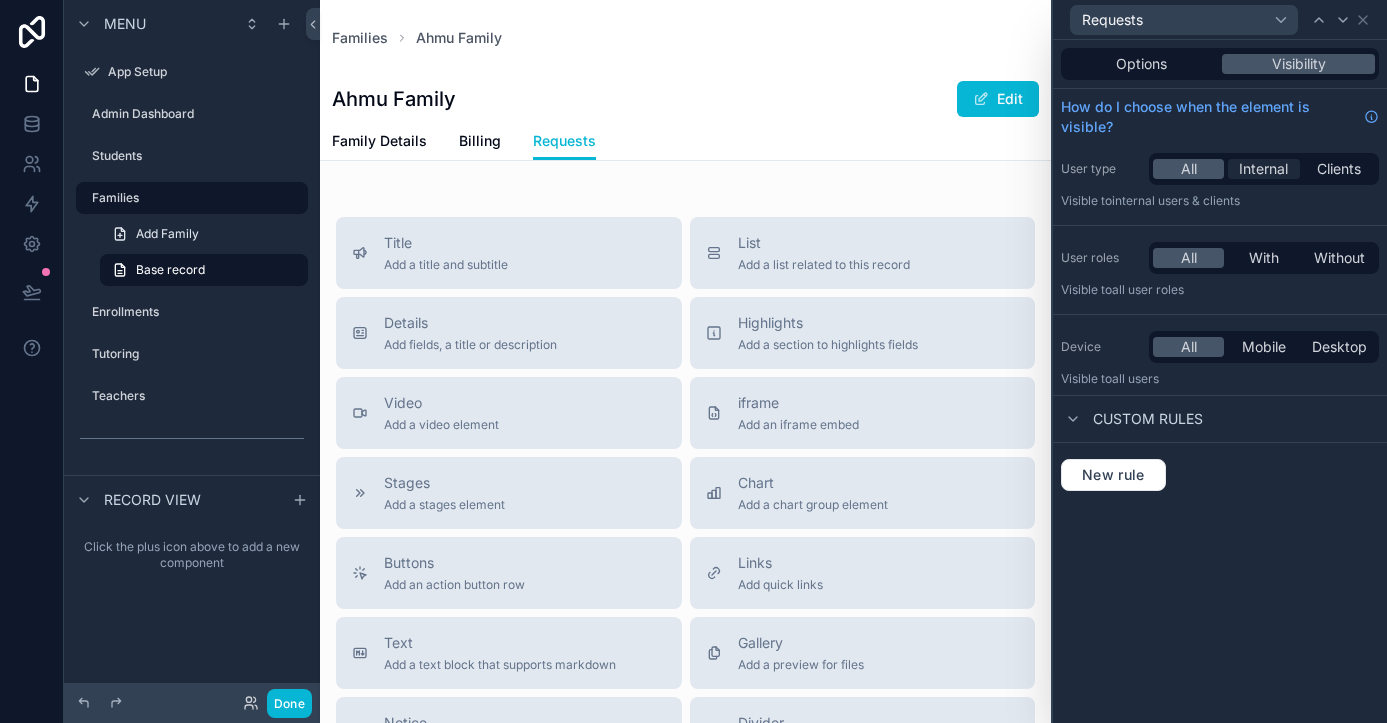 click on "Internal" at bounding box center (1263, 169) 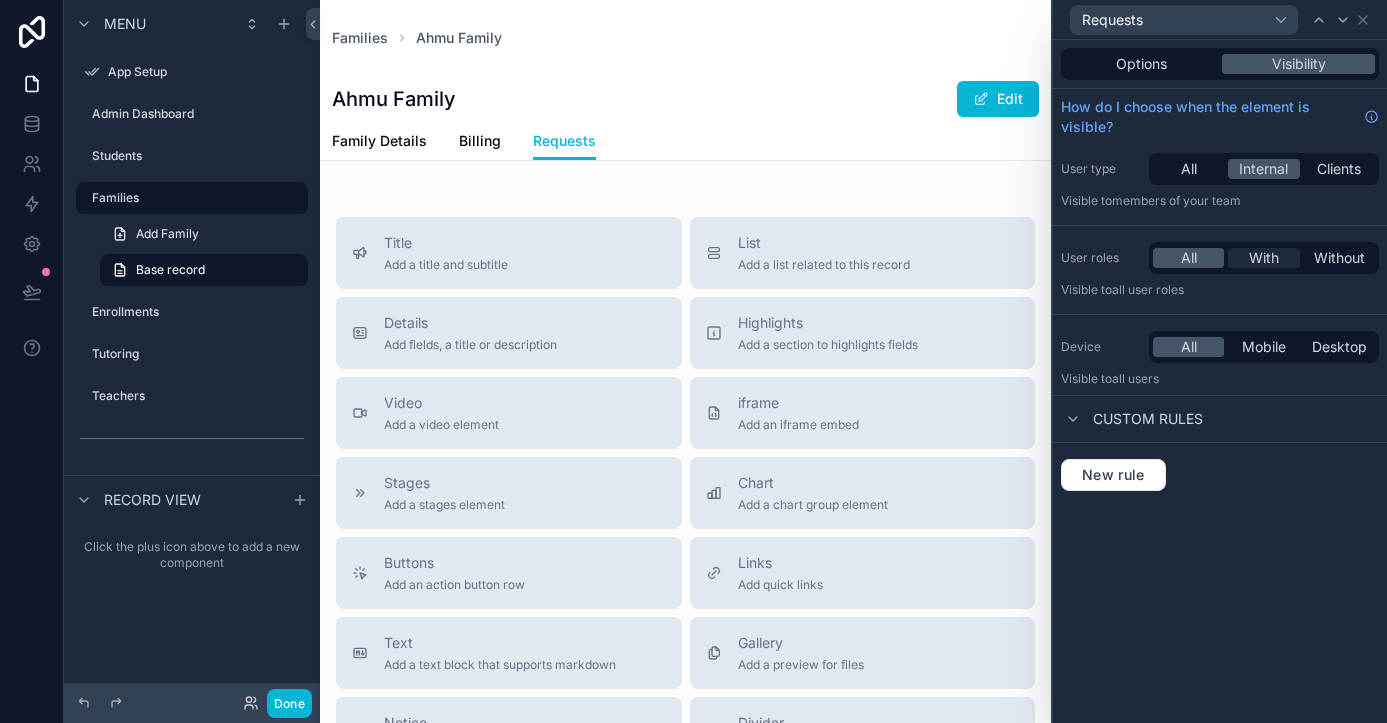 click on "With" at bounding box center (1264, 258) 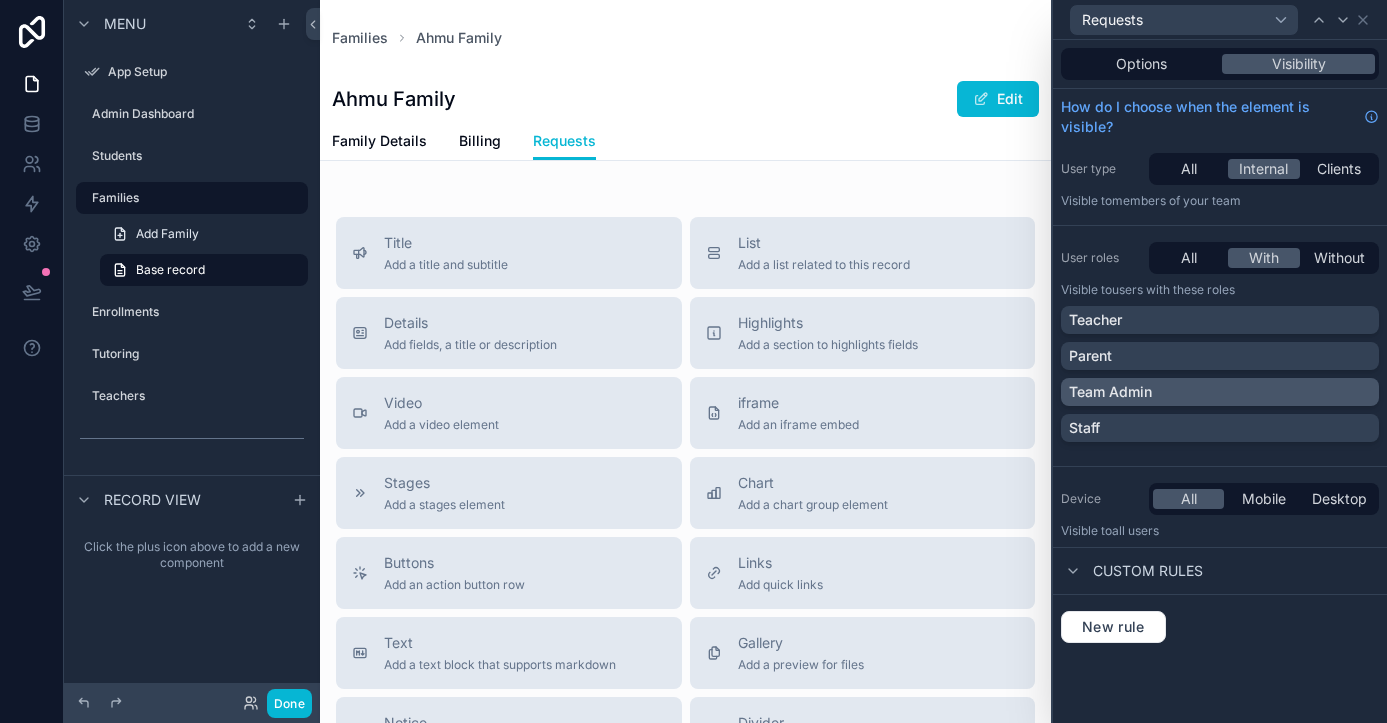 click on "Team Admin" at bounding box center [1220, 392] 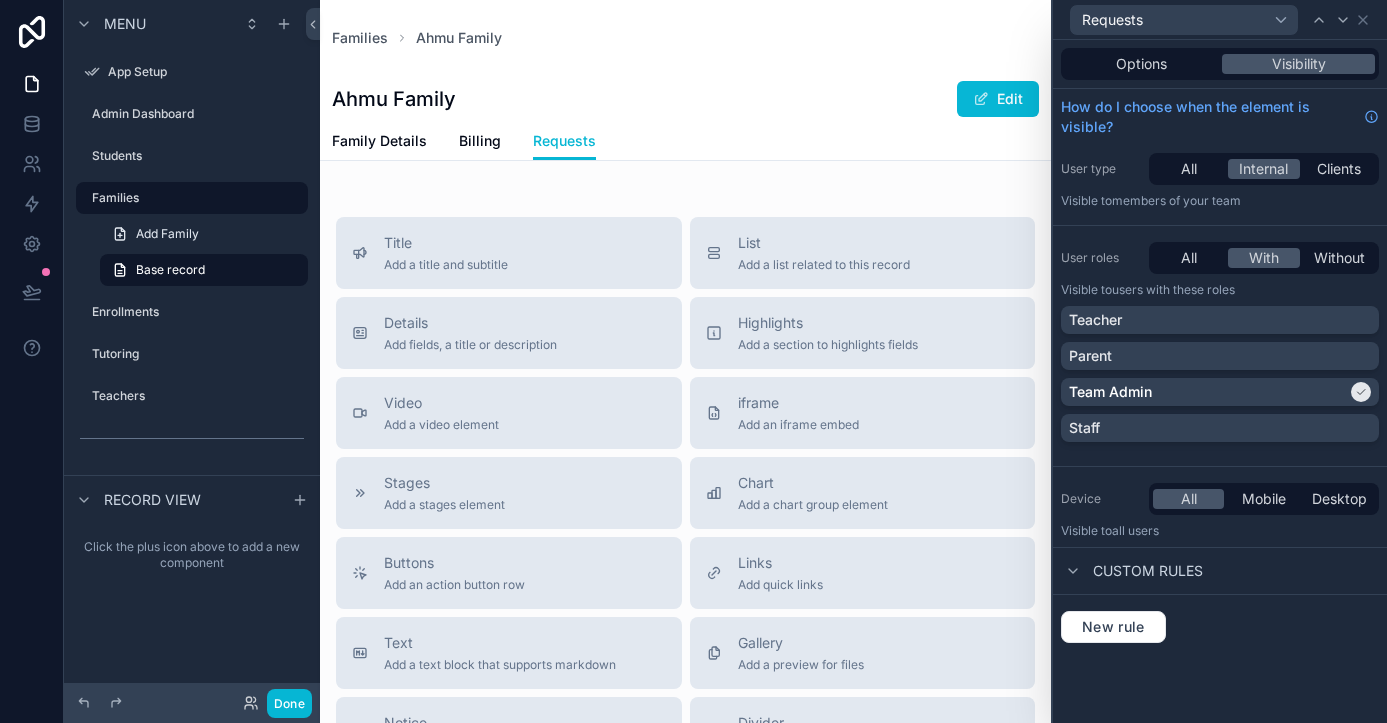 click on "New rule" at bounding box center (1220, 627) 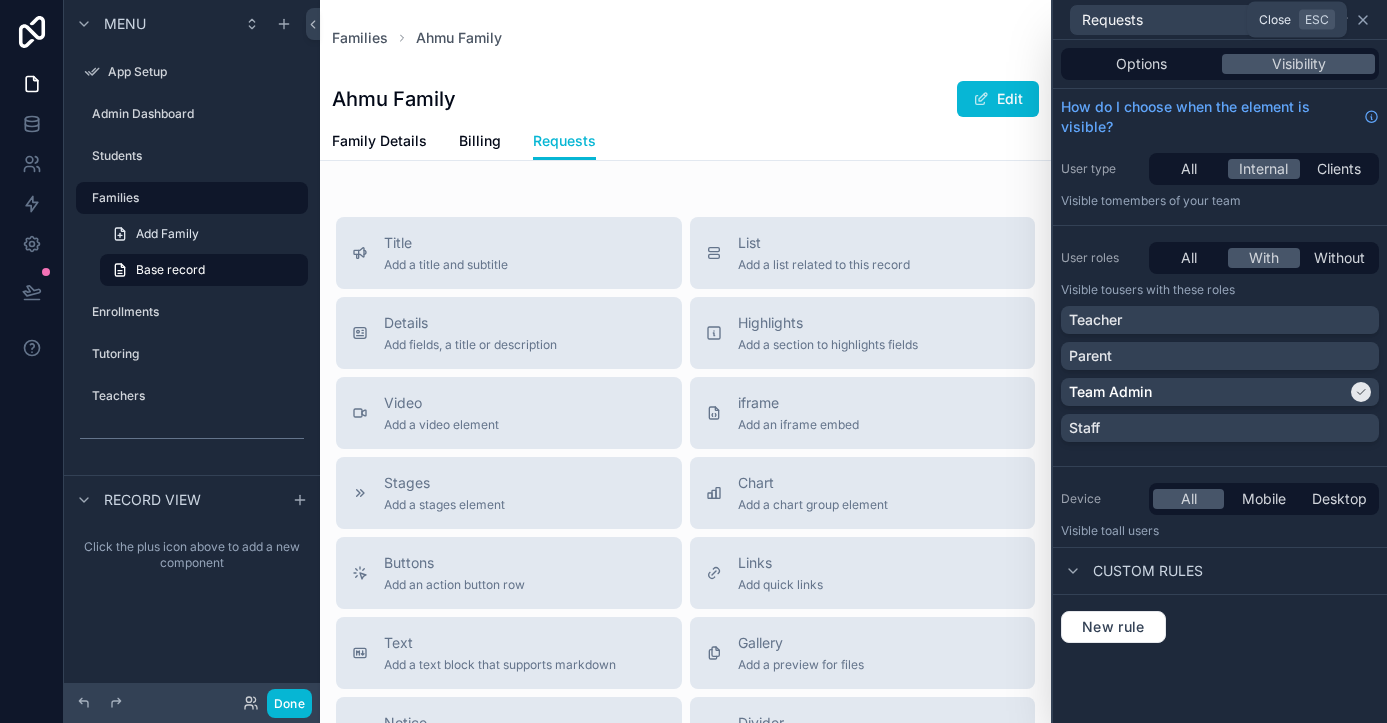 click 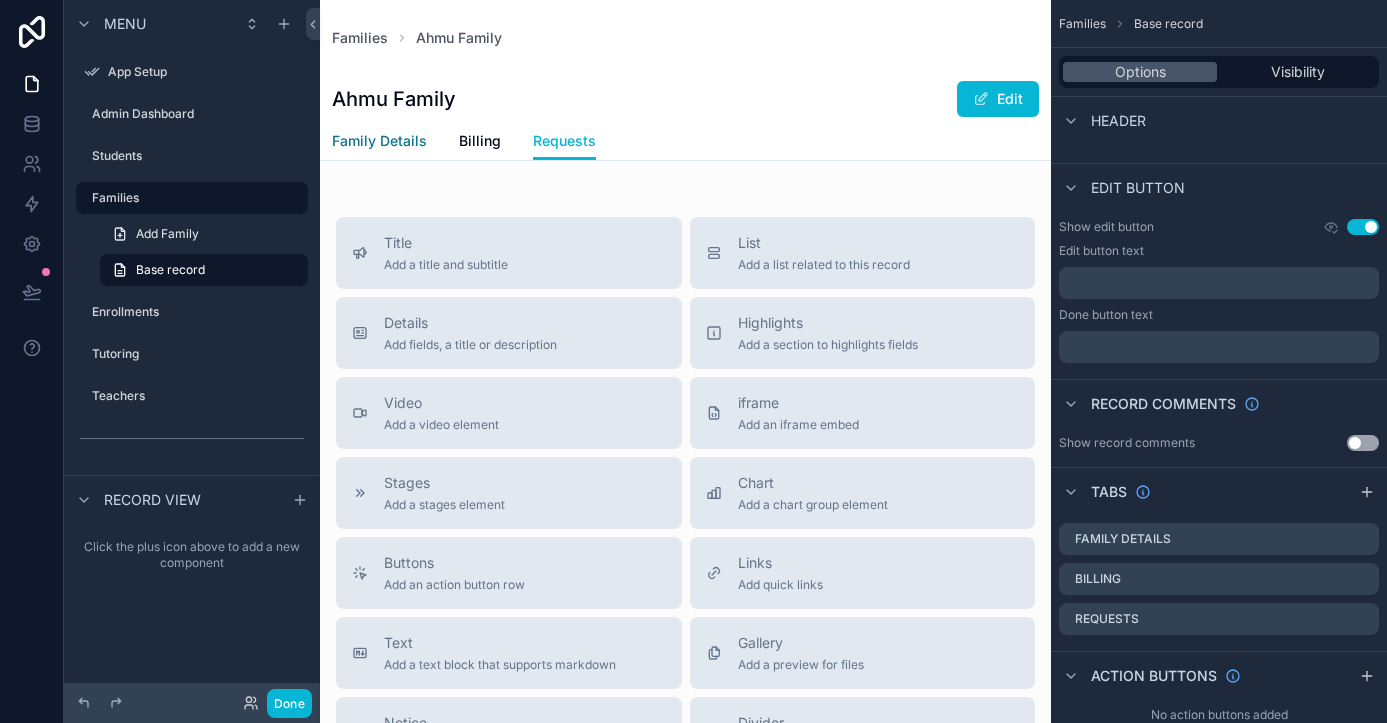 click on "Family Details" at bounding box center [379, 141] 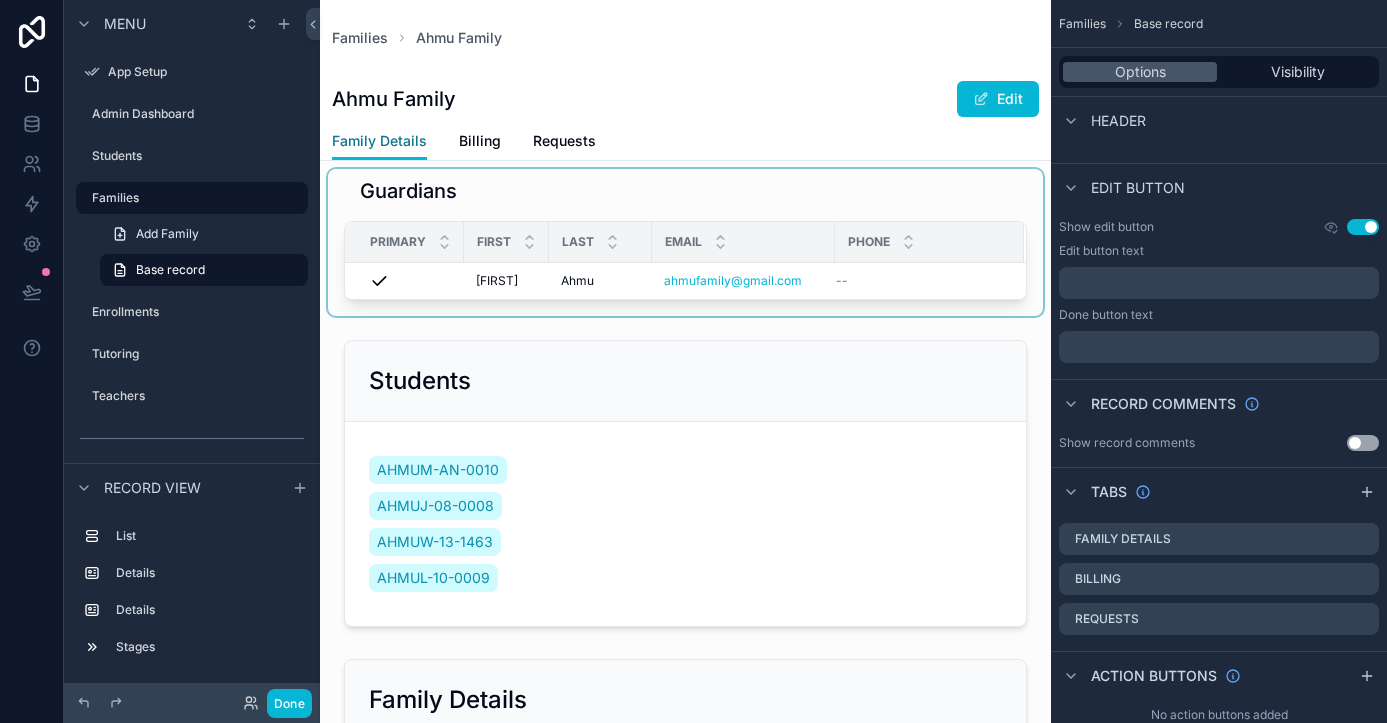 scroll, scrollTop: 7, scrollLeft: 0, axis: vertical 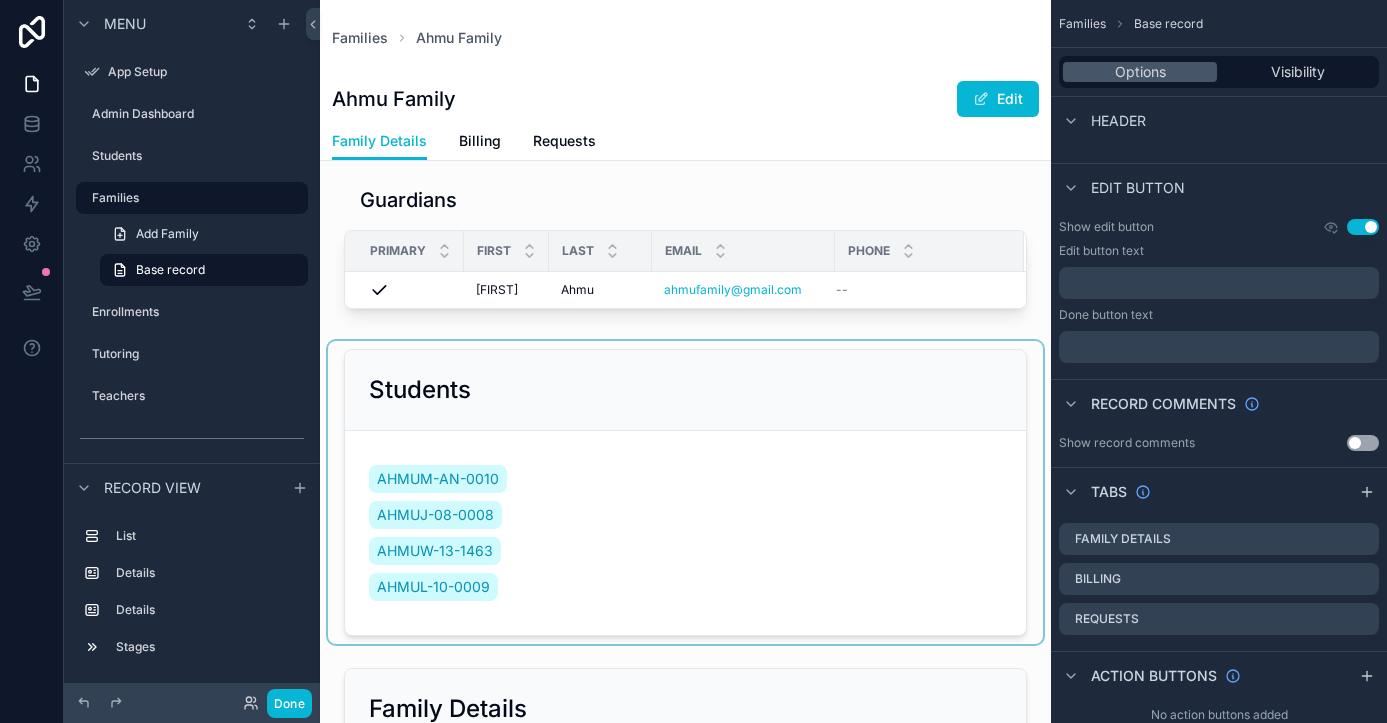 click at bounding box center (685, 492) 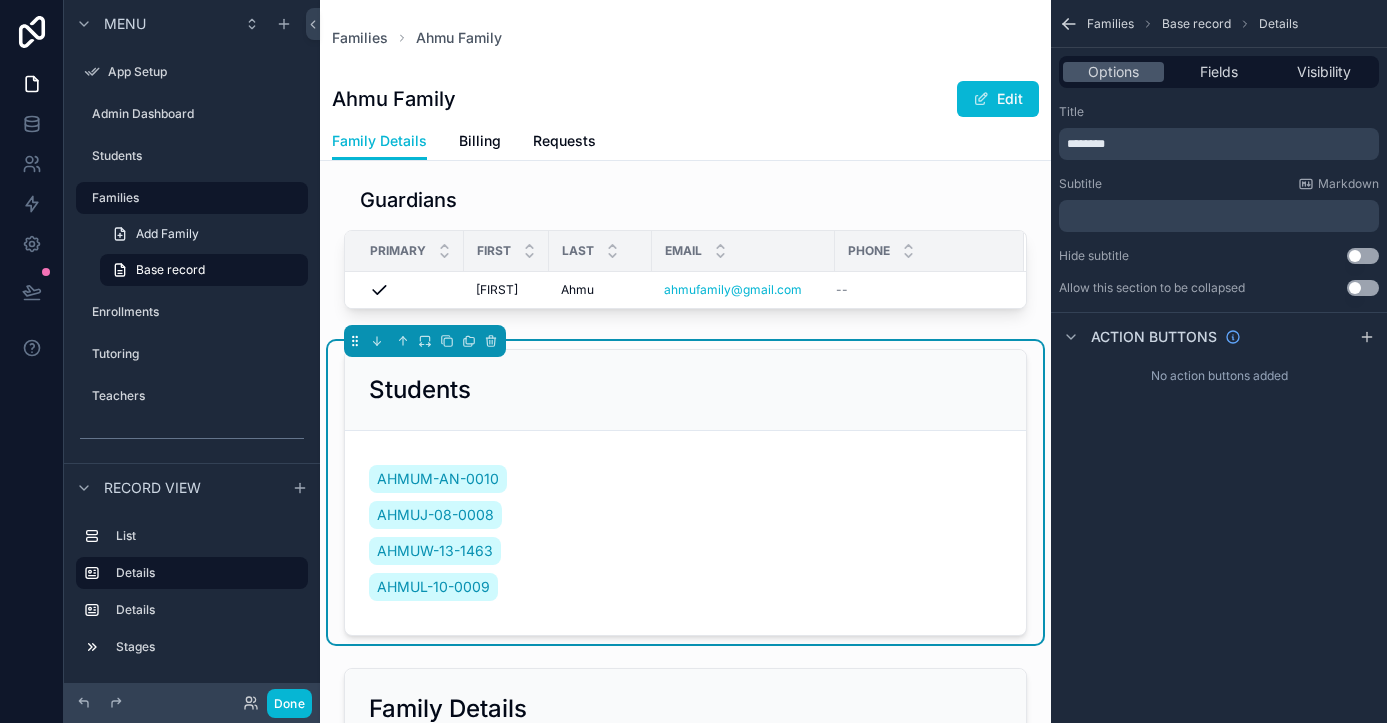scroll, scrollTop: 0, scrollLeft: 0, axis: both 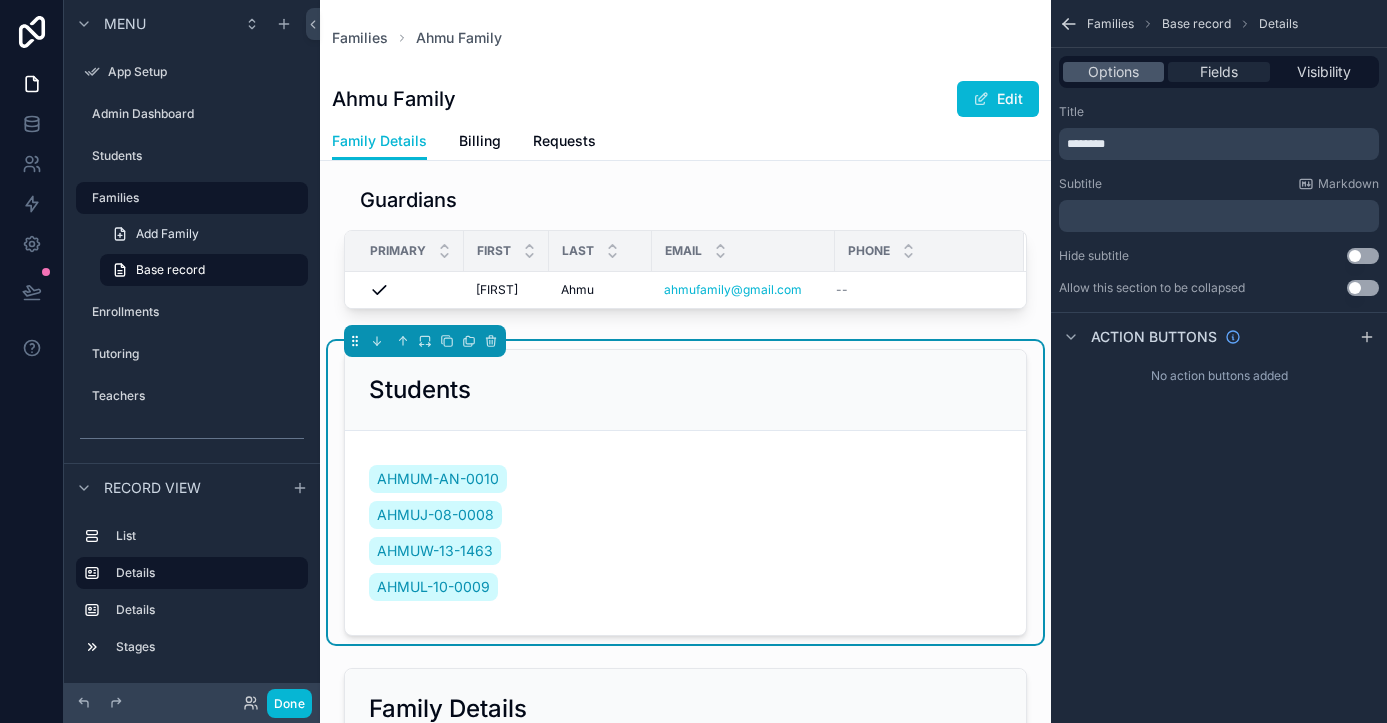 click on "Fields" at bounding box center (1219, 72) 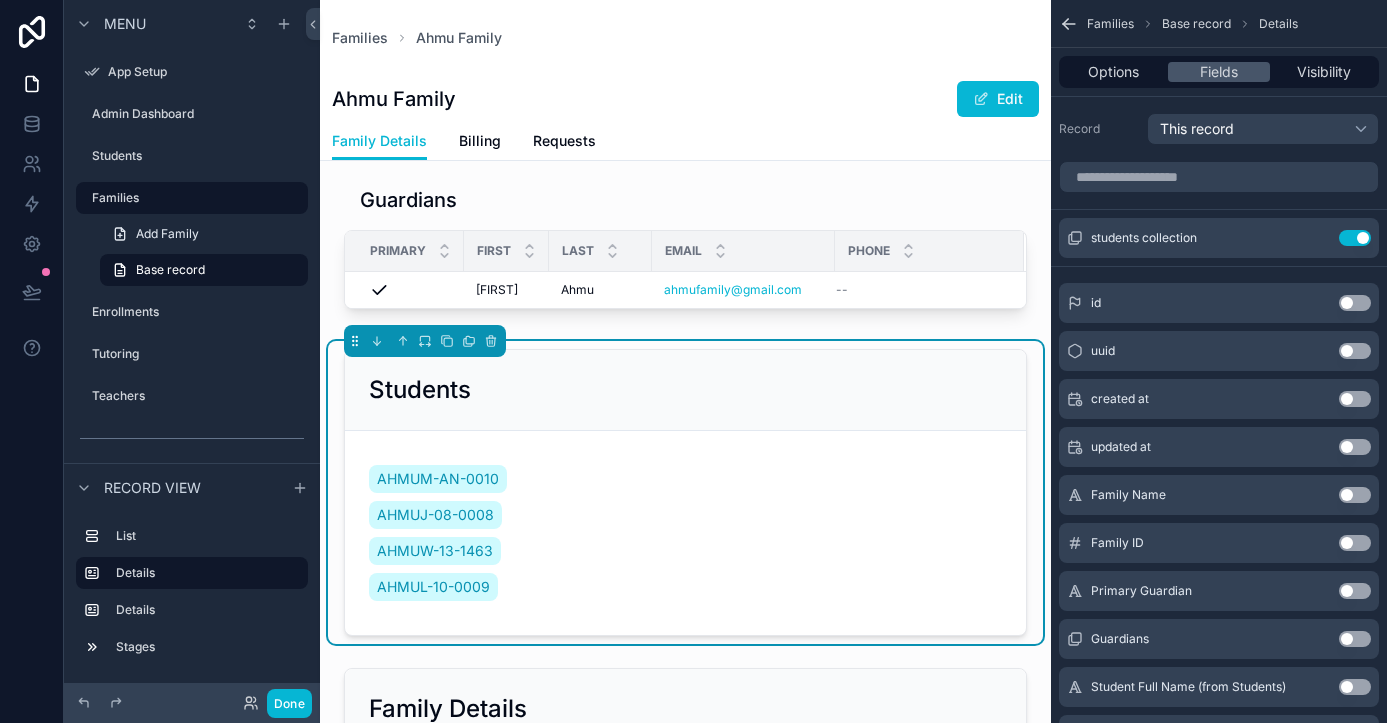 click 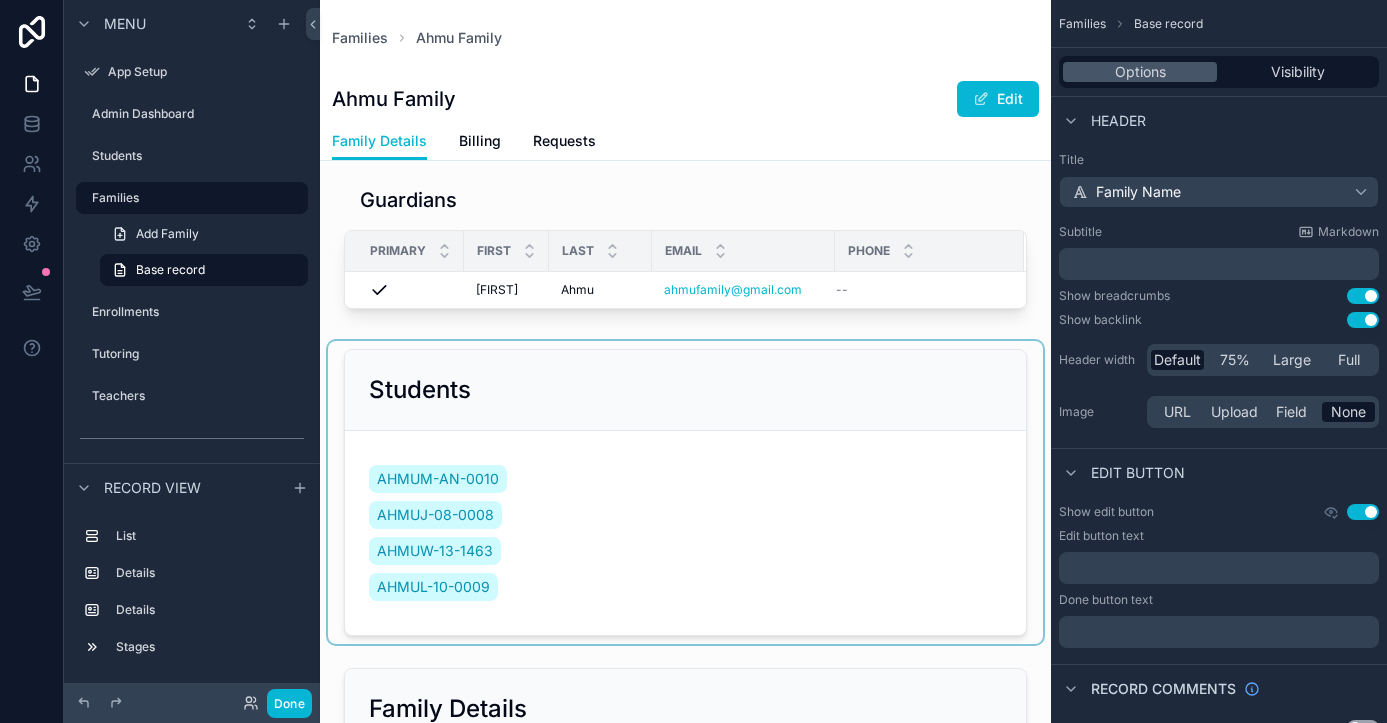 click at bounding box center [685, 492] 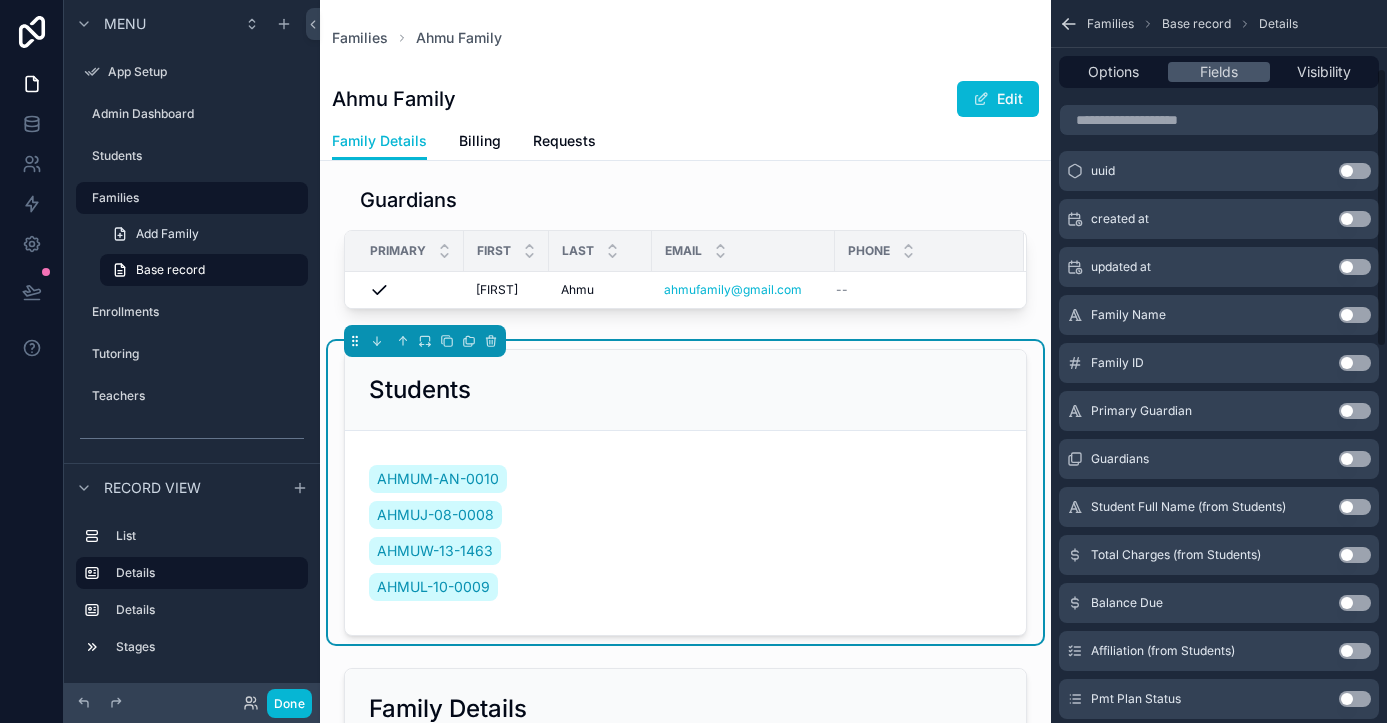 scroll, scrollTop: 177, scrollLeft: 0, axis: vertical 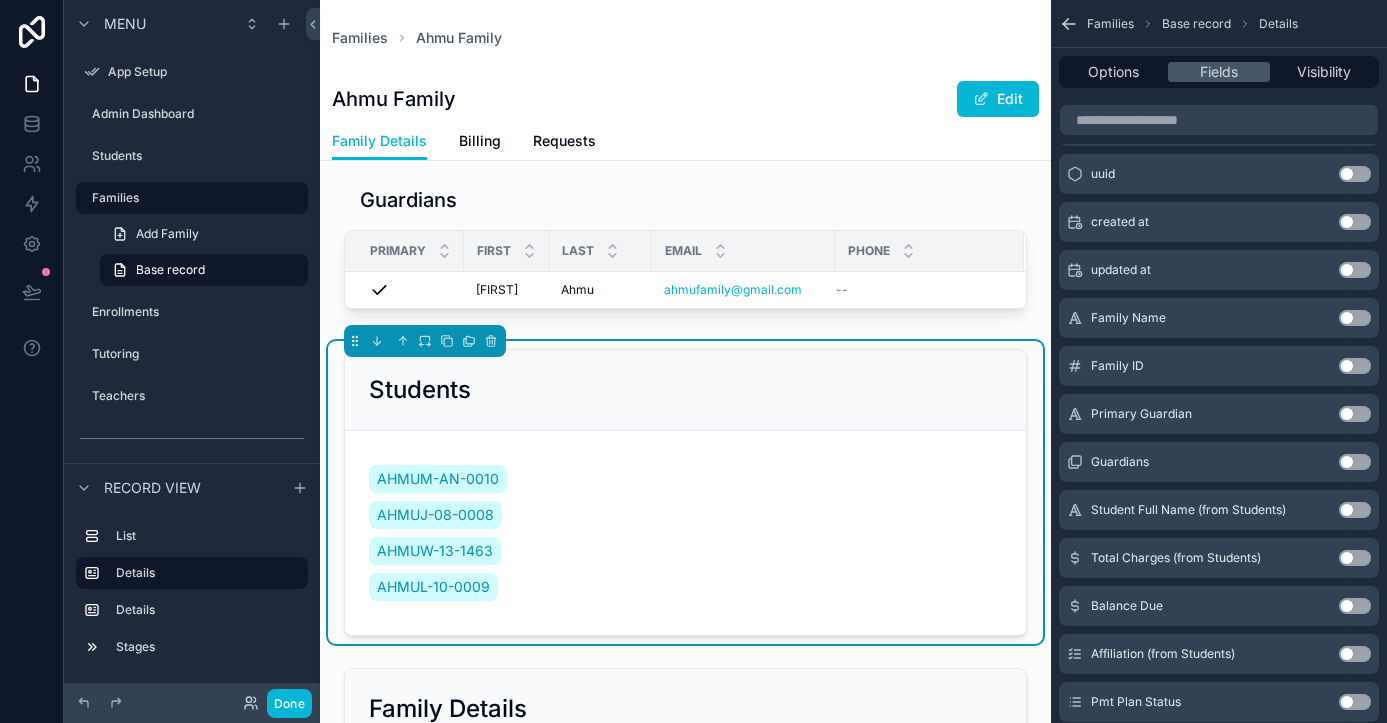 click on "Use setting" at bounding box center [1355, 510] 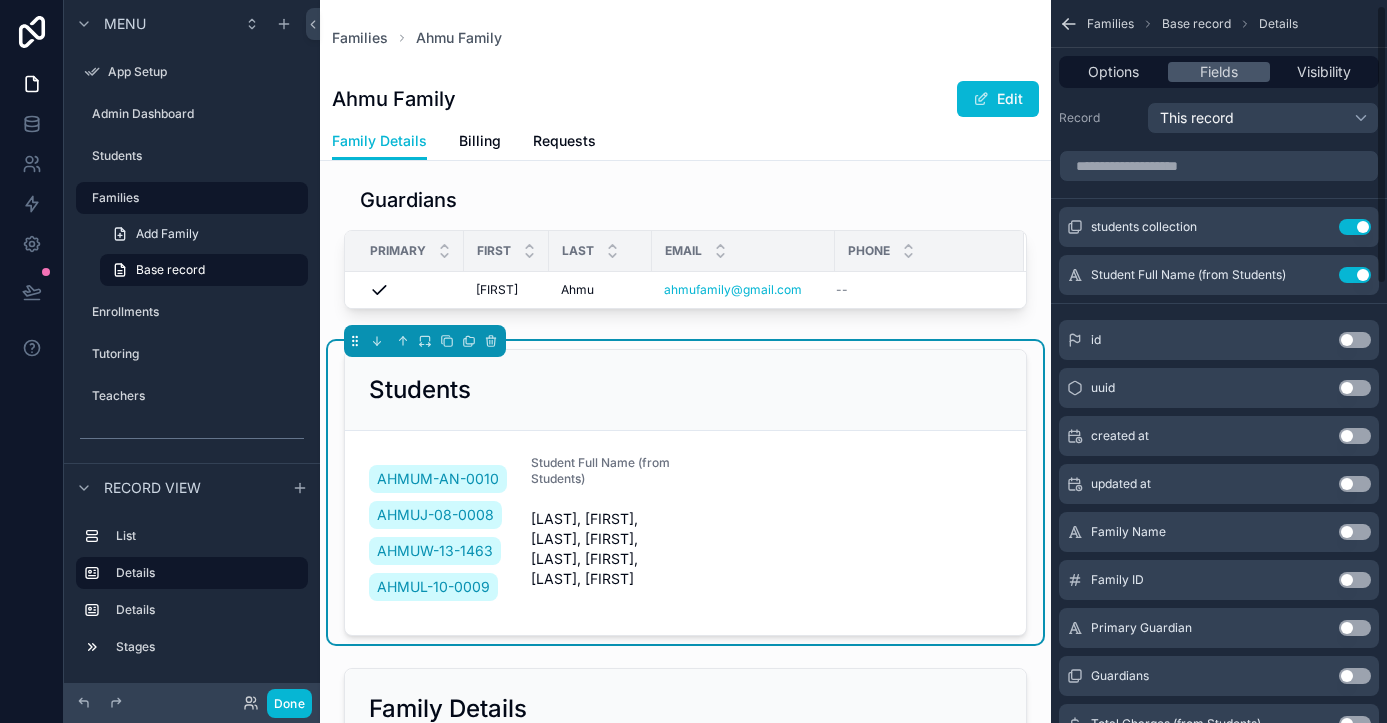 scroll, scrollTop: 9, scrollLeft: 0, axis: vertical 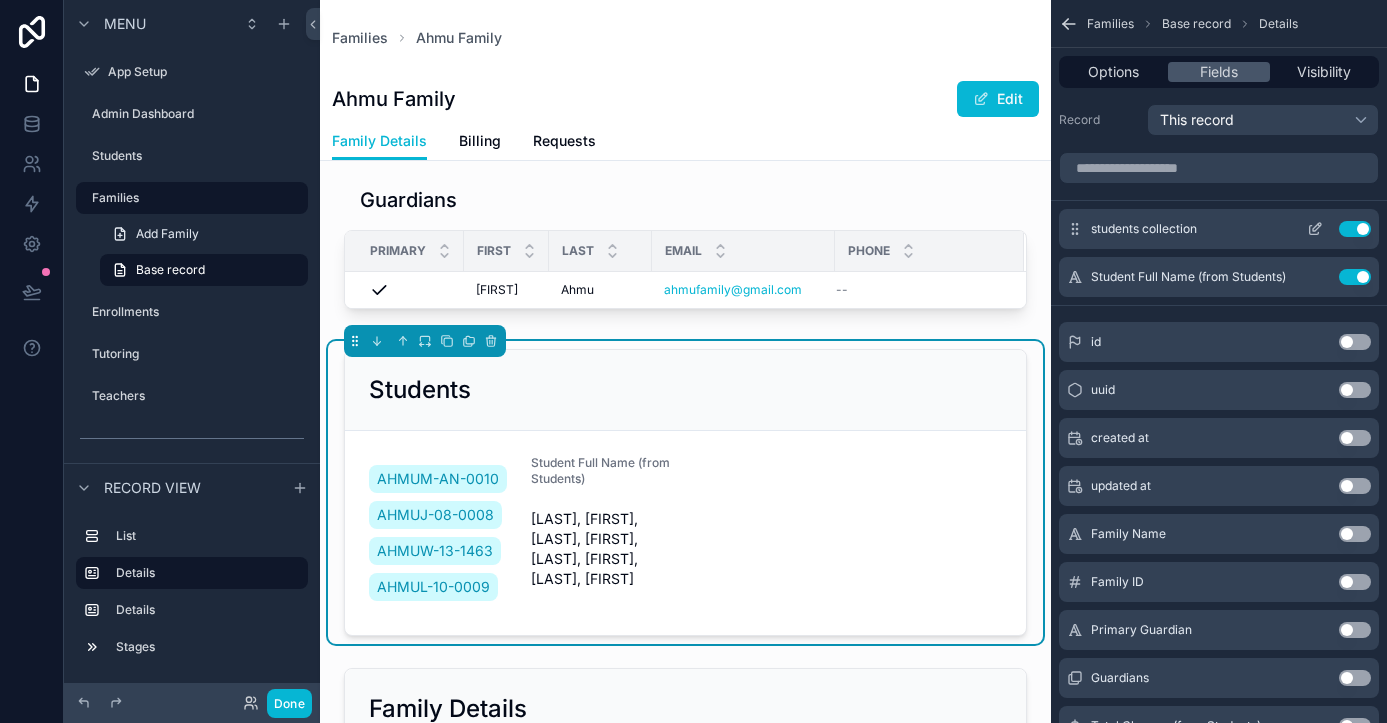 click 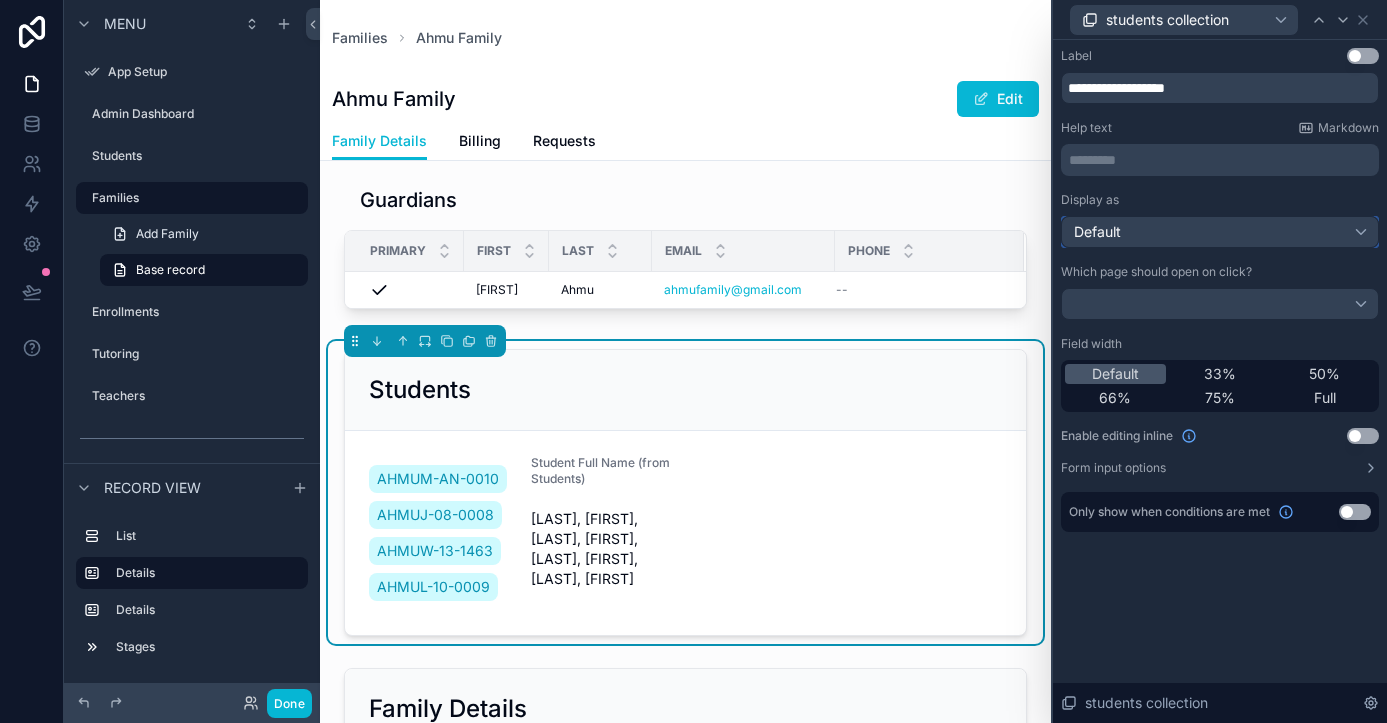 click on "Default" at bounding box center (1220, 232) 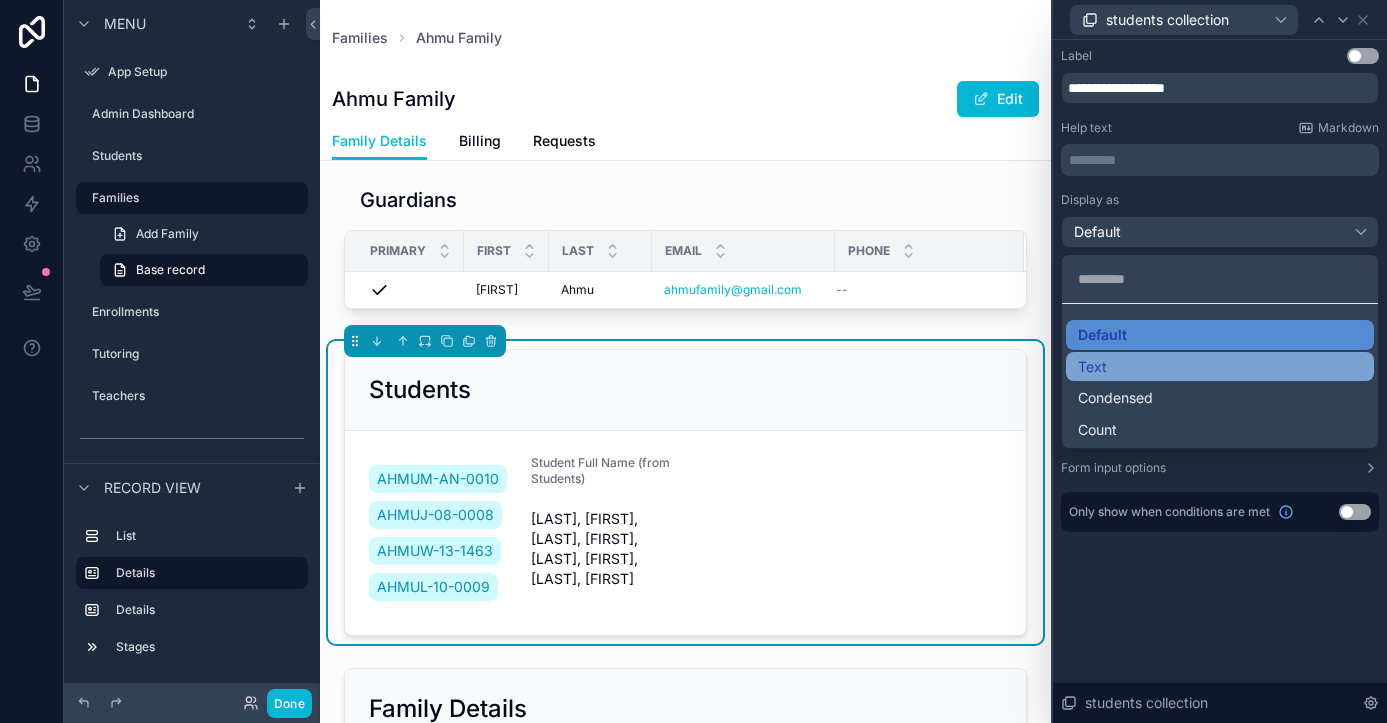 click on "Text" at bounding box center [1220, 367] 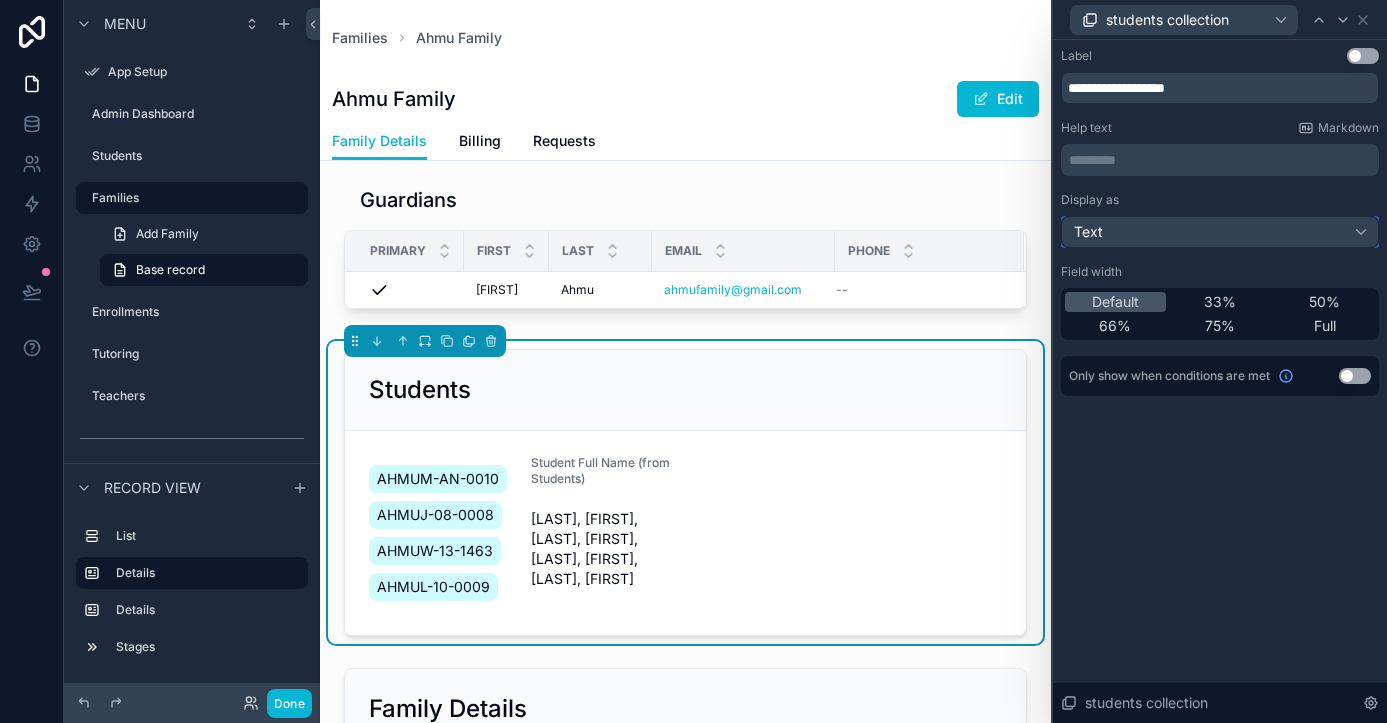 click on "Text" at bounding box center [1220, 232] 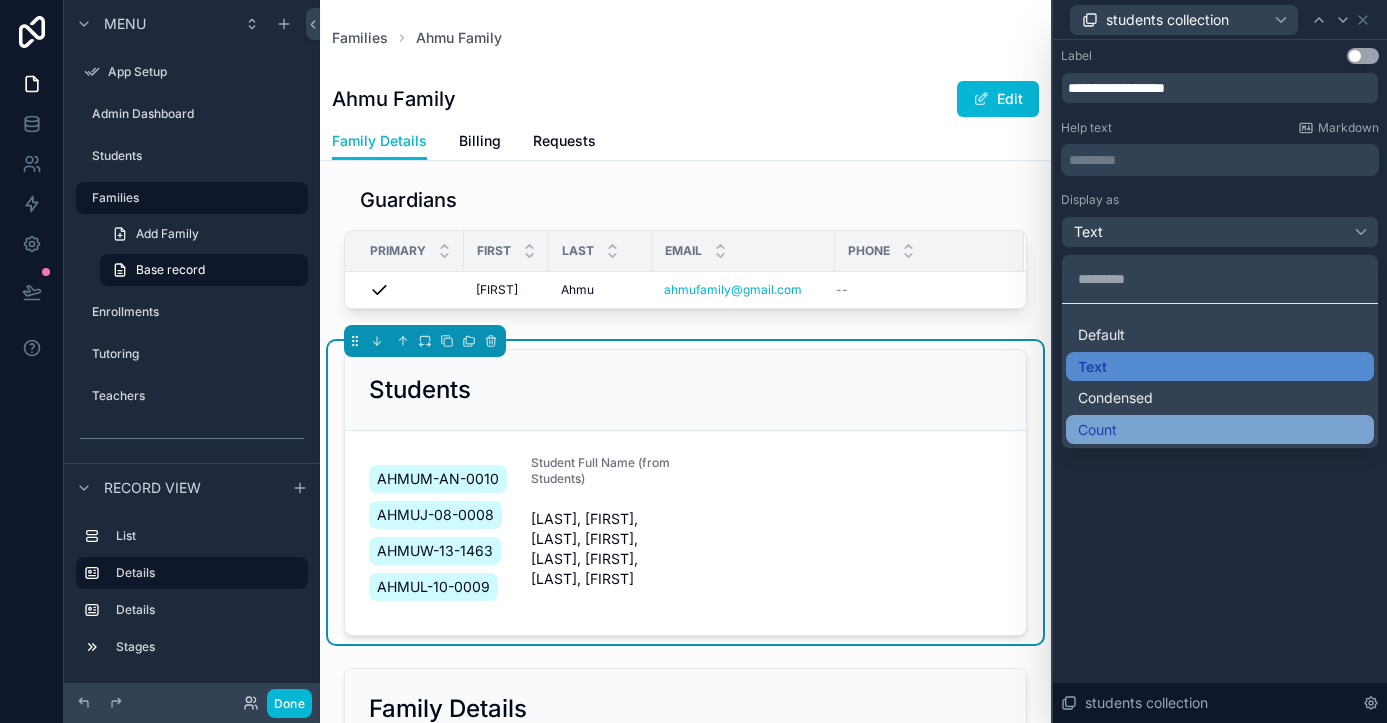 click on "Count" at bounding box center [1220, 430] 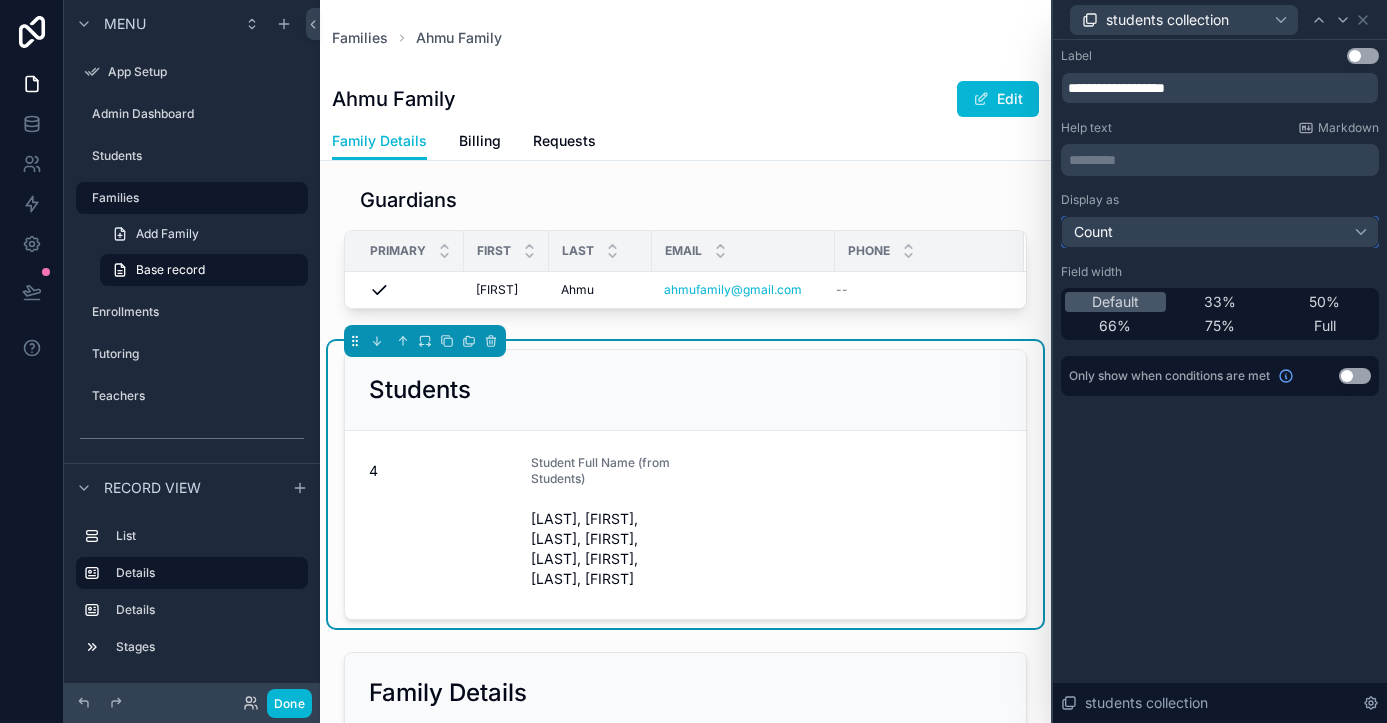 click on "Count" at bounding box center (1220, 232) 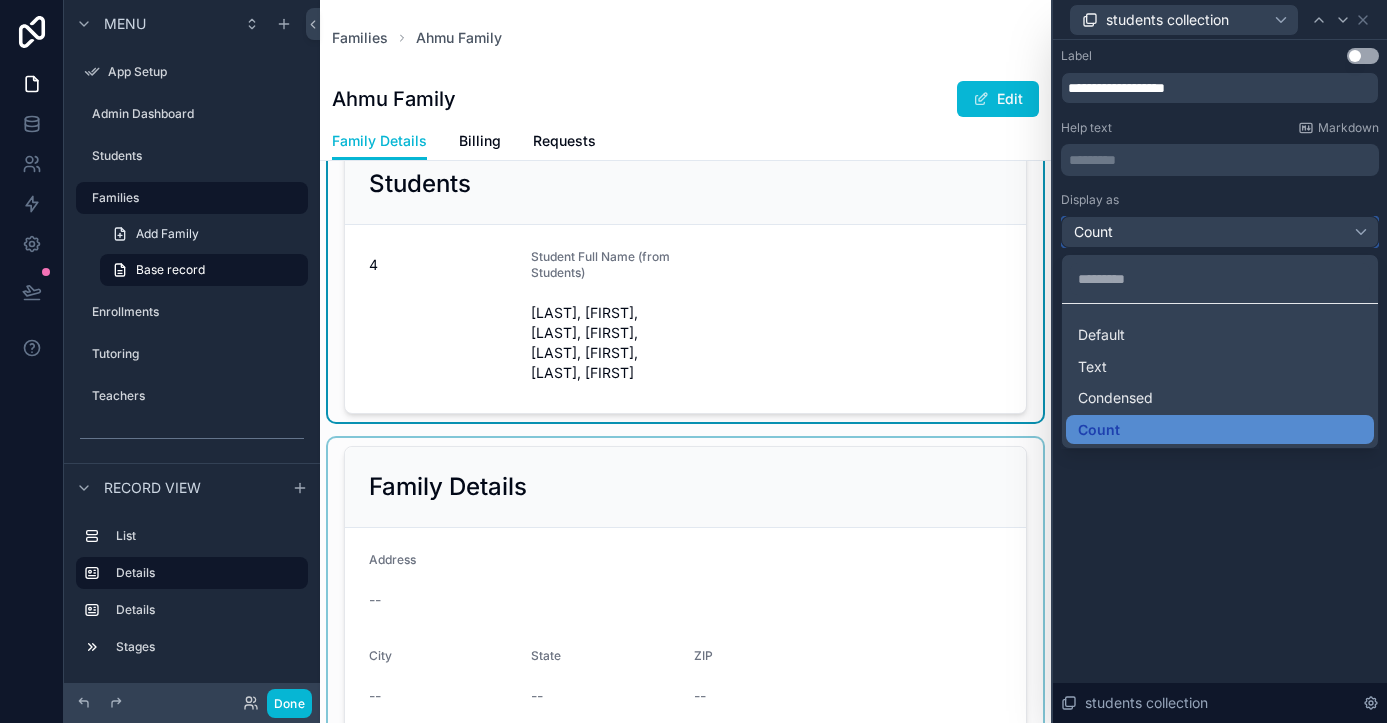 scroll, scrollTop: 132, scrollLeft: 0, axis: vertical 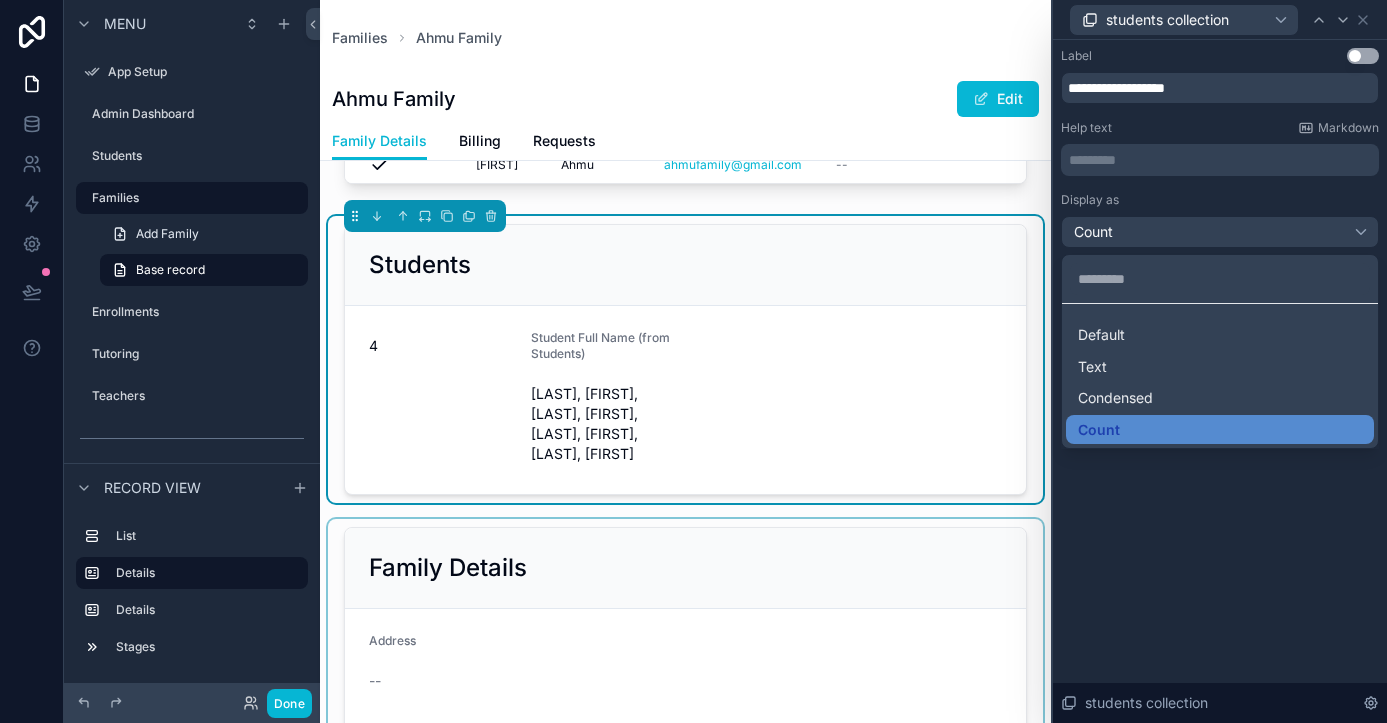 click at bounding box center [685, 672] 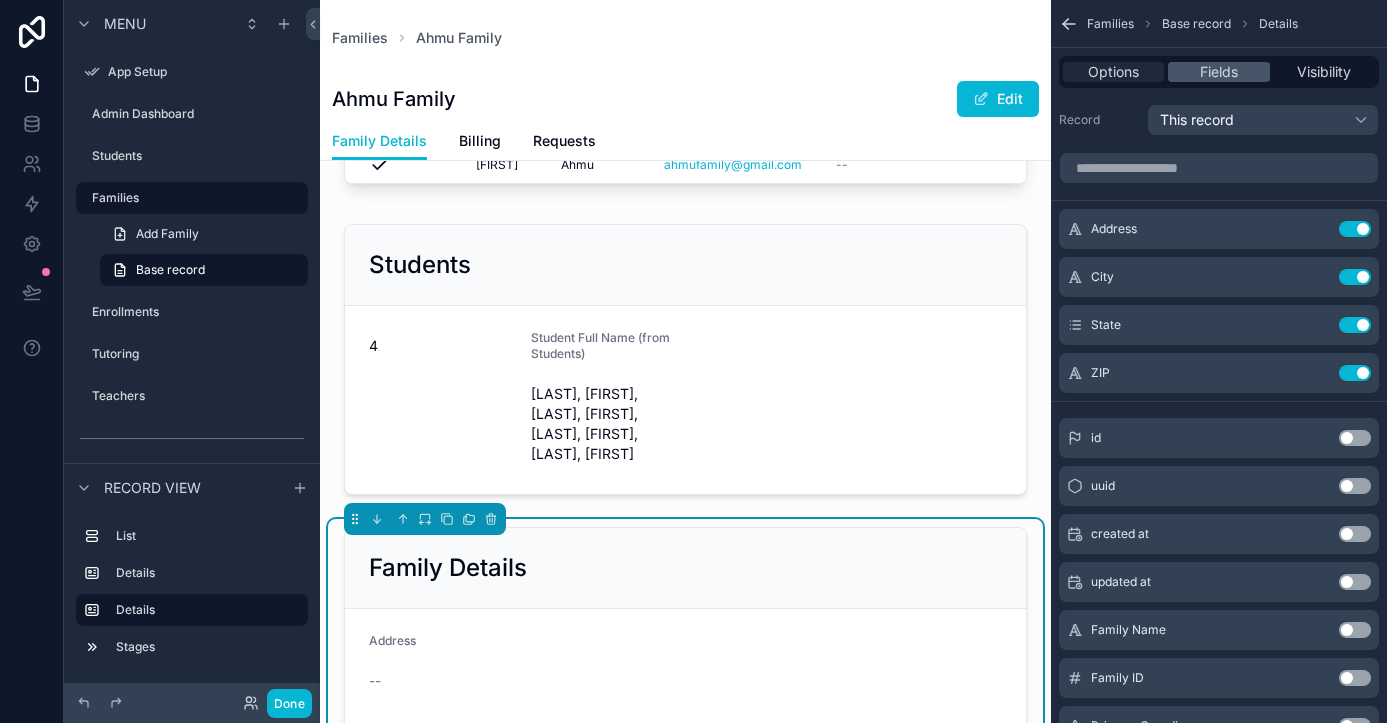 click on "Options" at bounding box center [1113, 72] 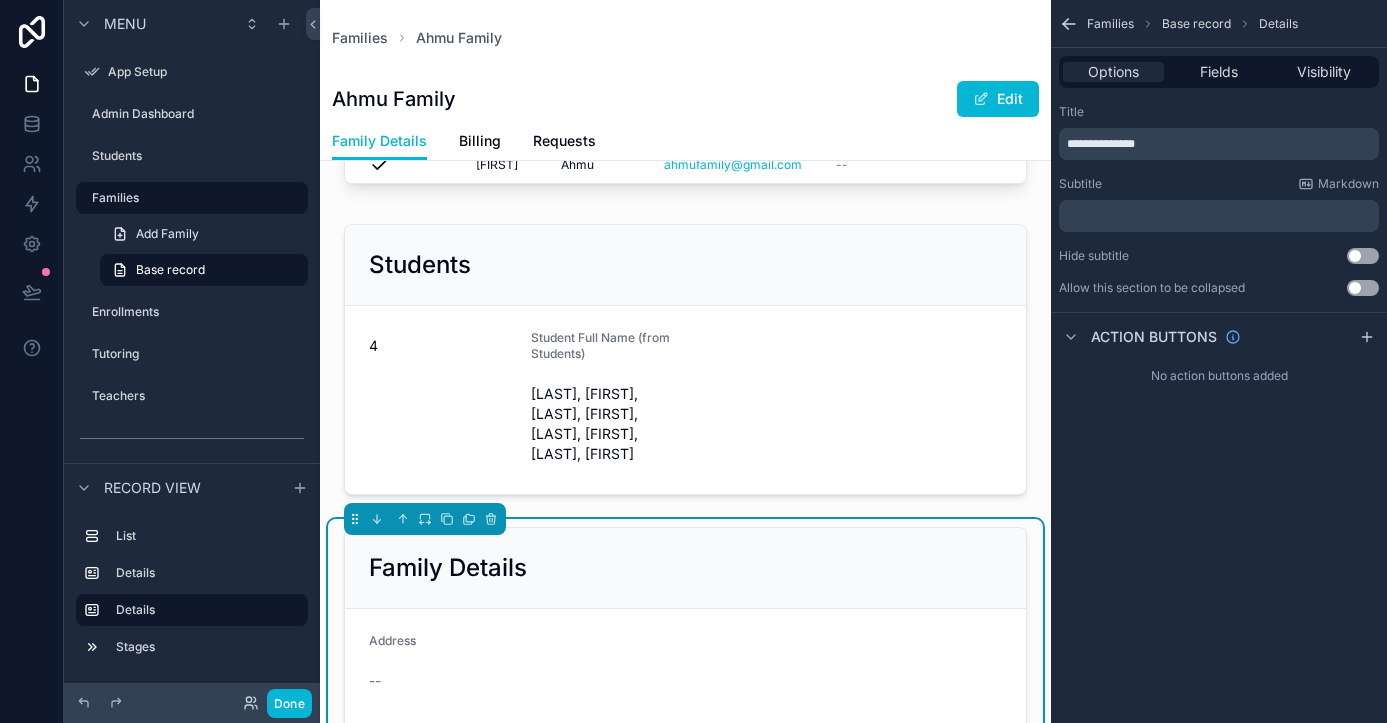 scroll, scrollTop: 0, scrollLeft: 0, axis: both 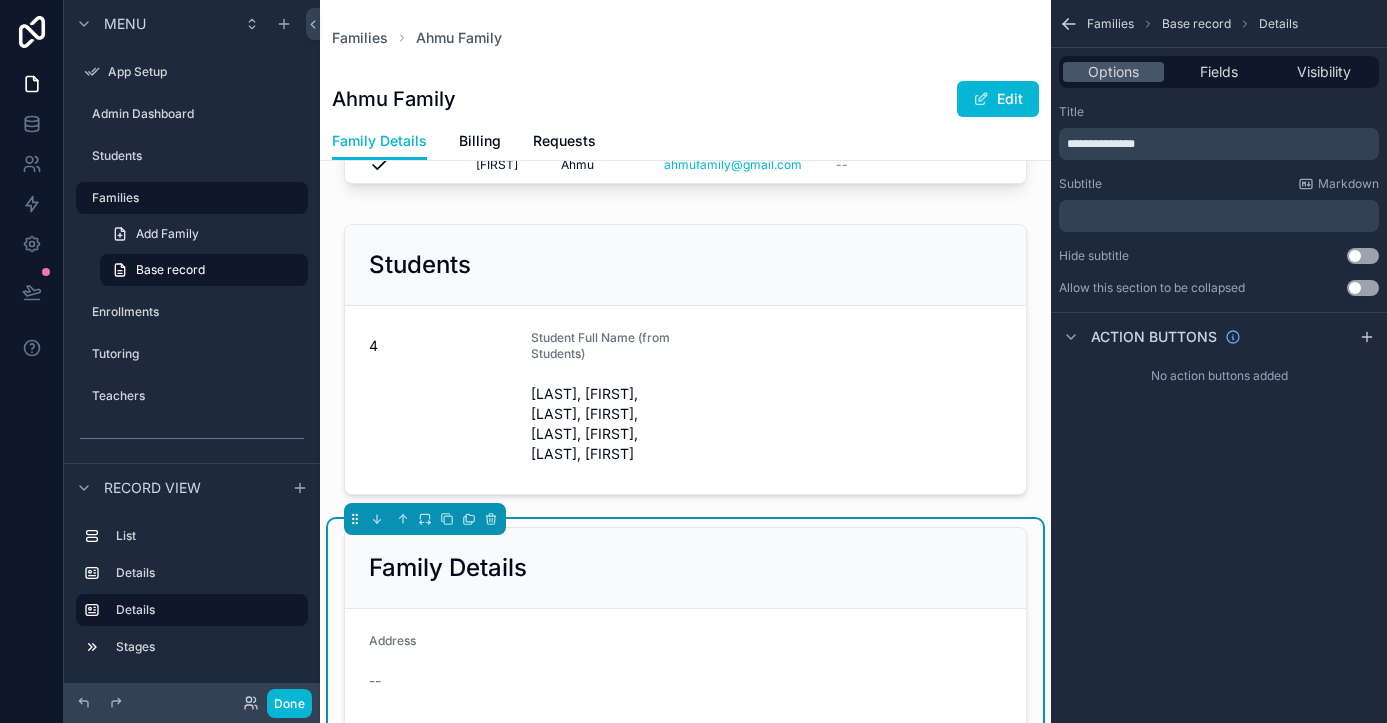 click on "**********" at bounding box center (1221, 144) 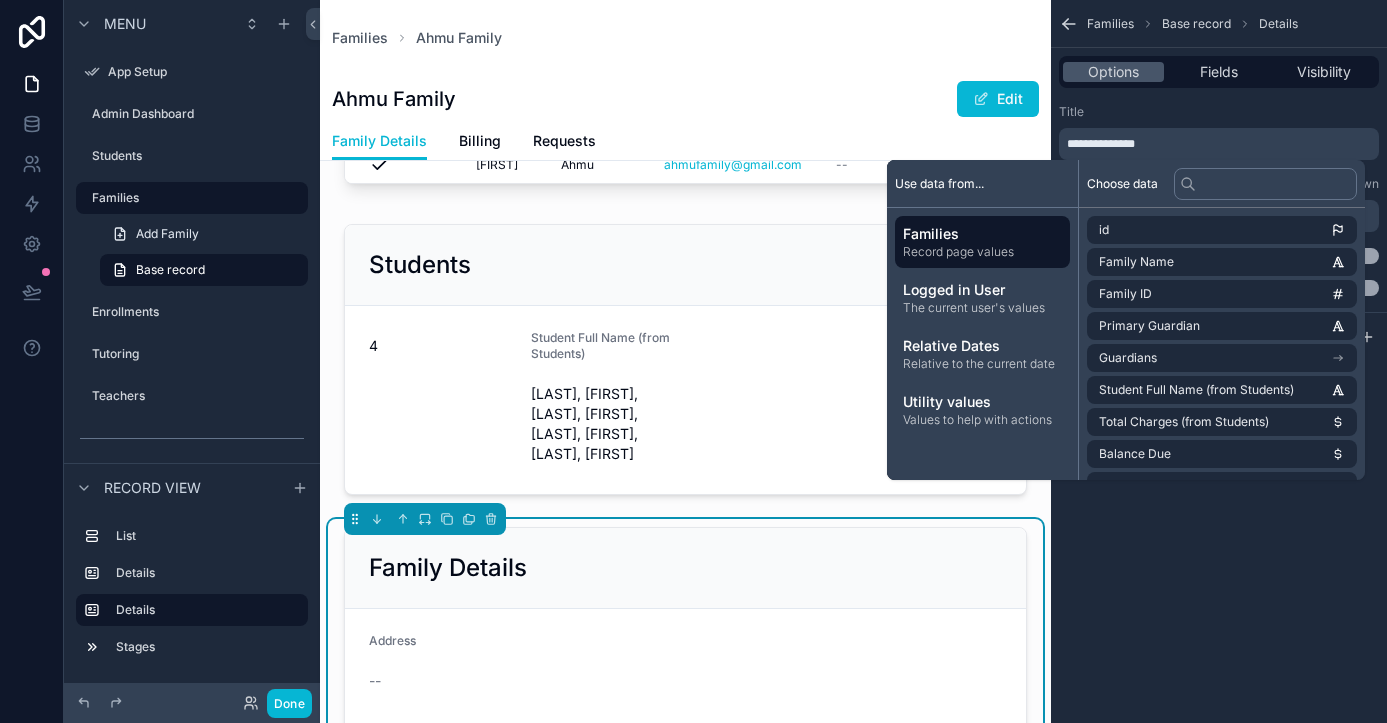 click on "**********" at bounding box center [1221, 144] 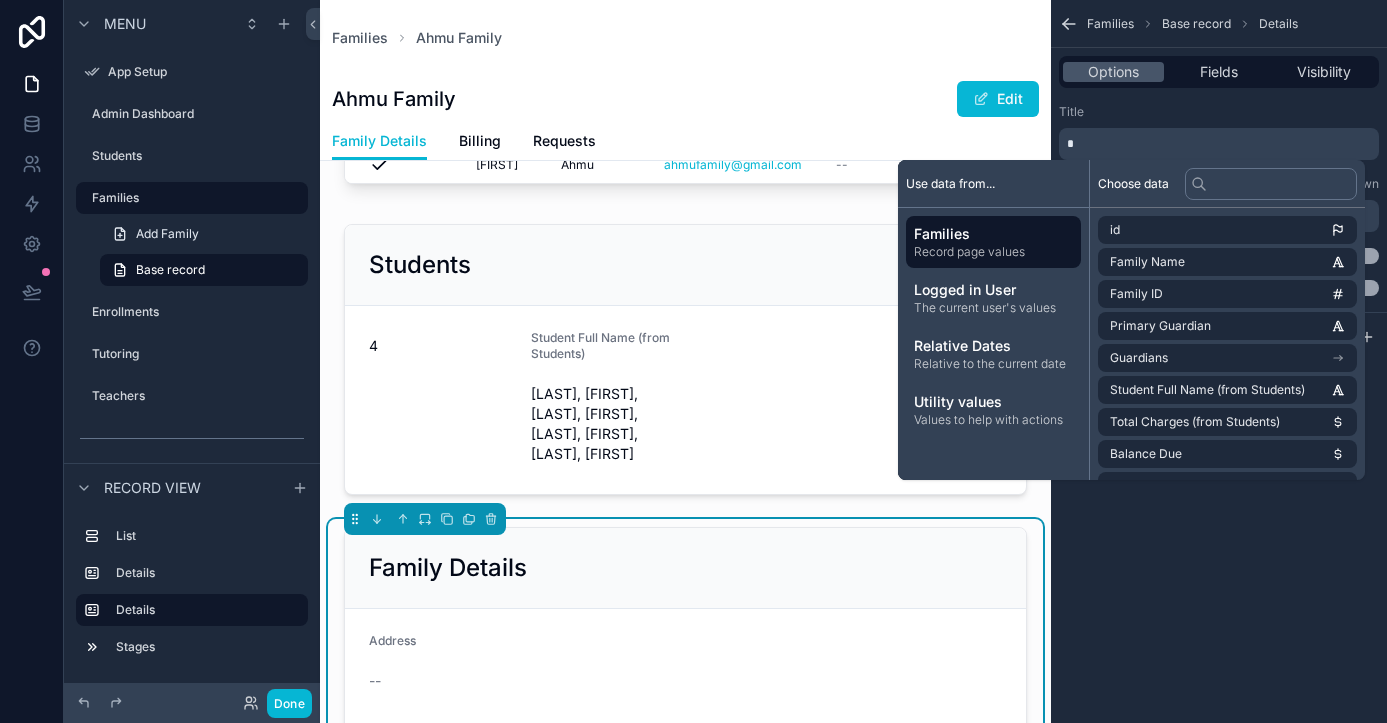 type 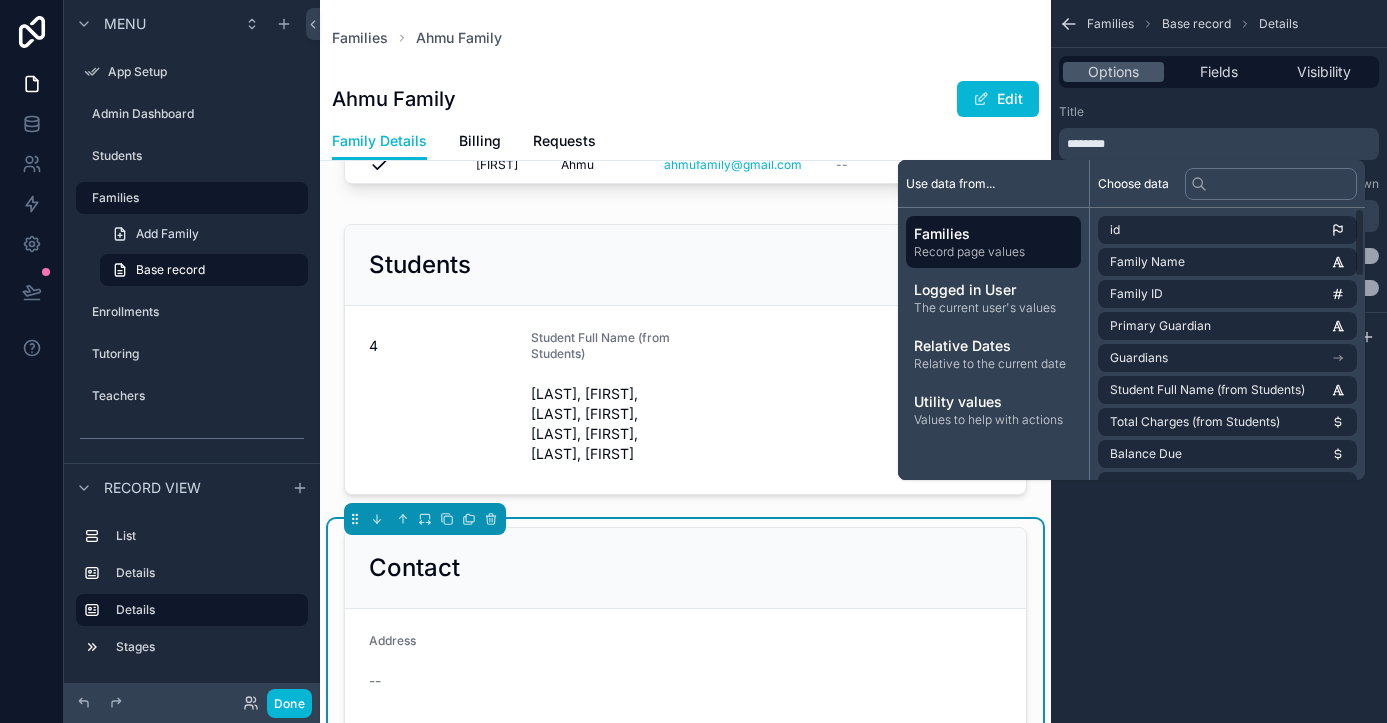 click on "*******" at bounding box center [1221, 144] 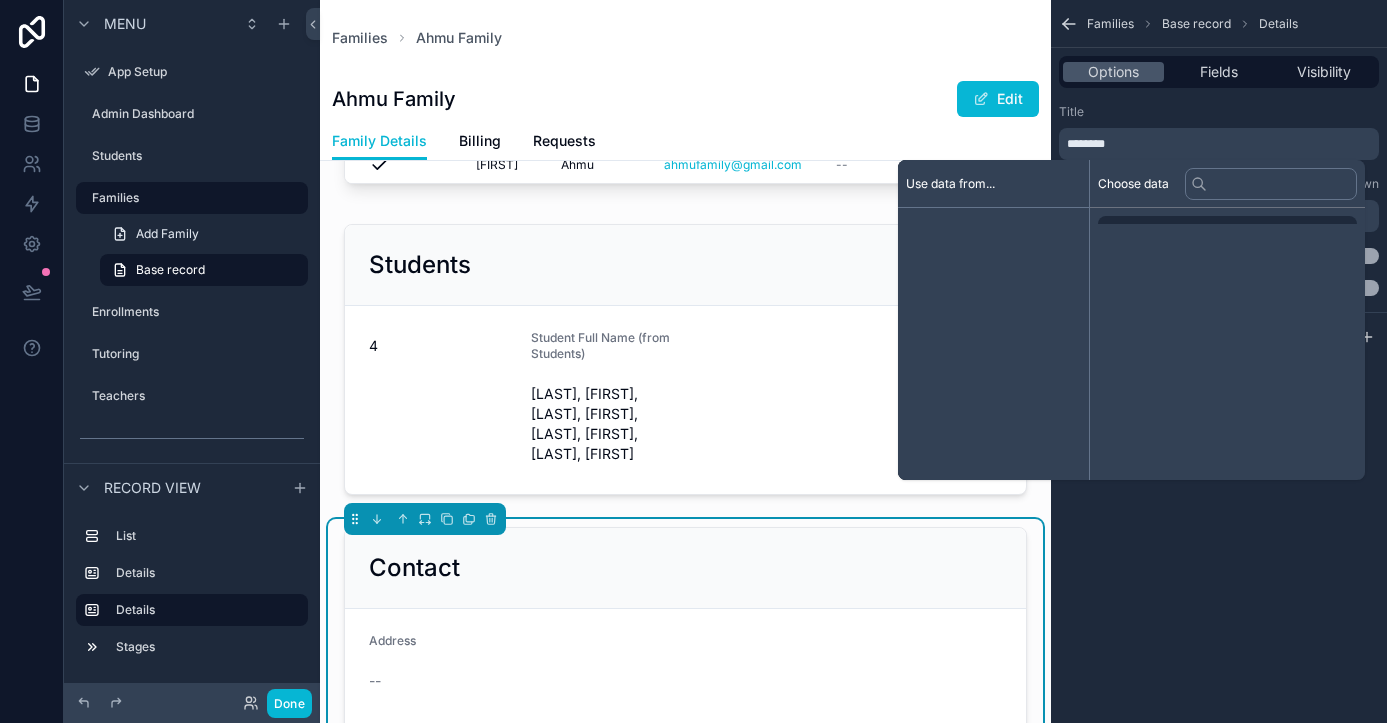 click on "*******" at bounding box center [1221, 144] 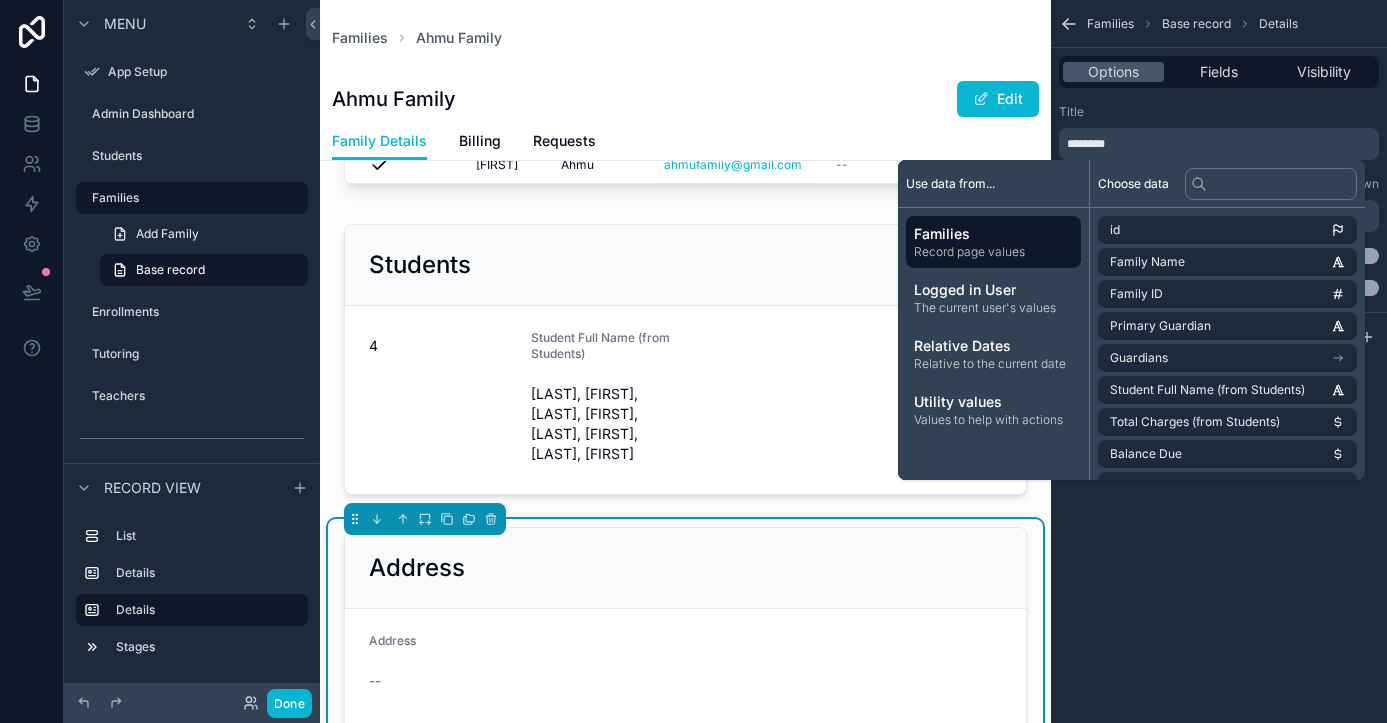 click on "Families Base record Details Options Fields Visibility Title ******* Subtitle Markdown ﻿ Hide subtitle Use setting Allow this section to be collapsed Use setting Action buttons No action buttons added" at bounding box center [1219, 361] 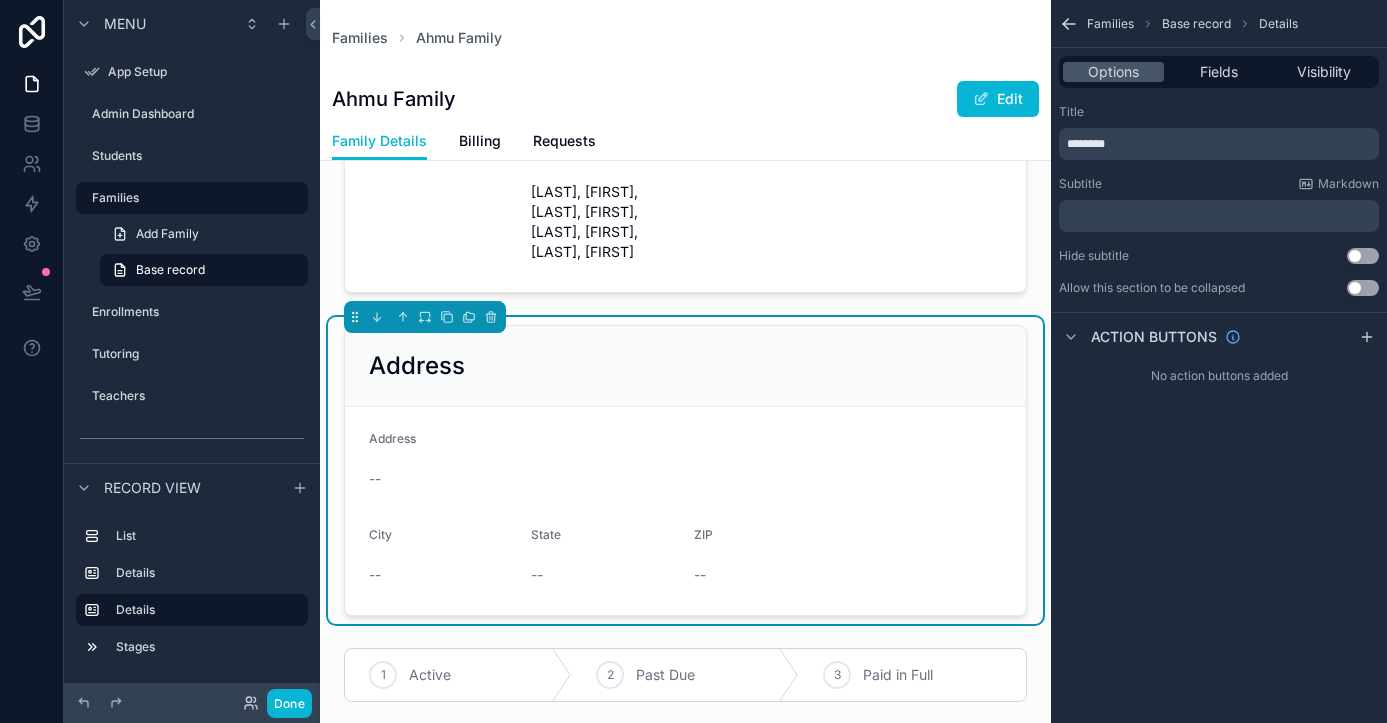 scroll, scrollTop: 335, scrollLeft: 0, axis: vertical 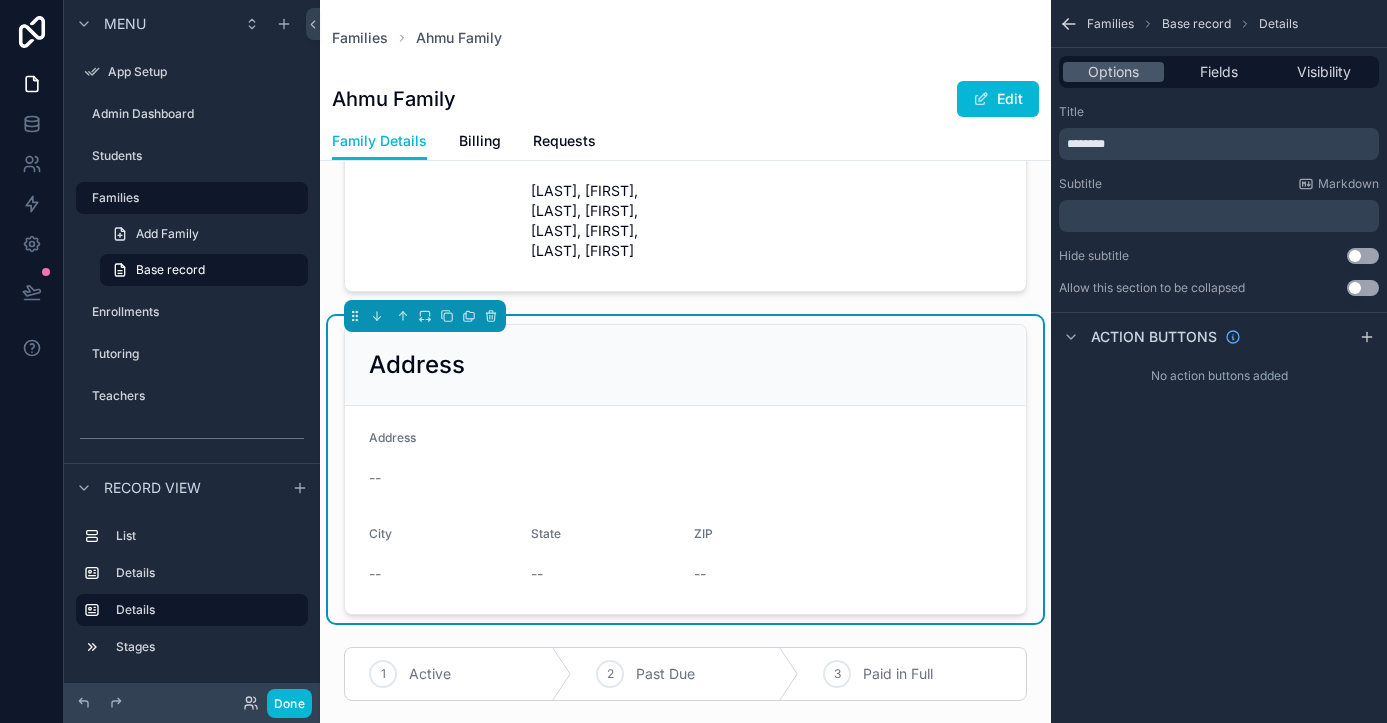 click on "Address -- City -- State -- ZIP --" at bounding box center [685, 510] 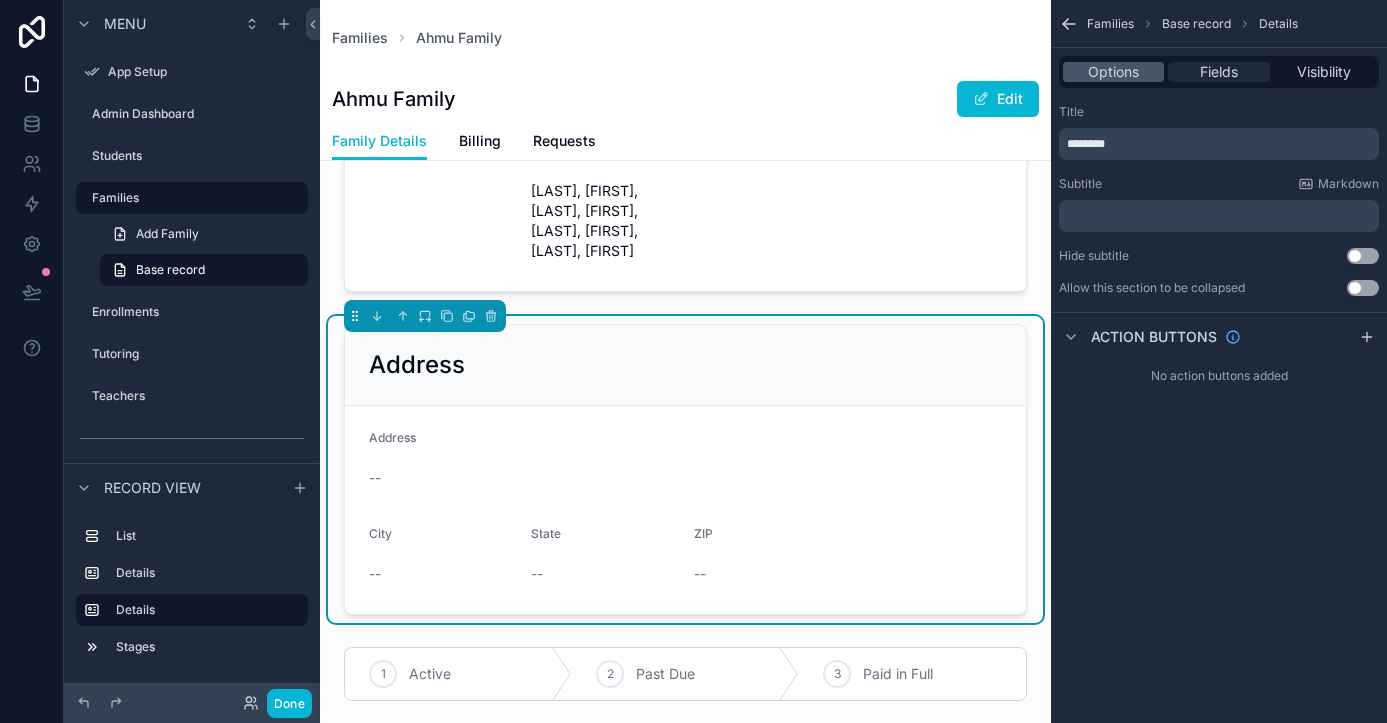 click on "Fields" at bounding box center [1219, 72] 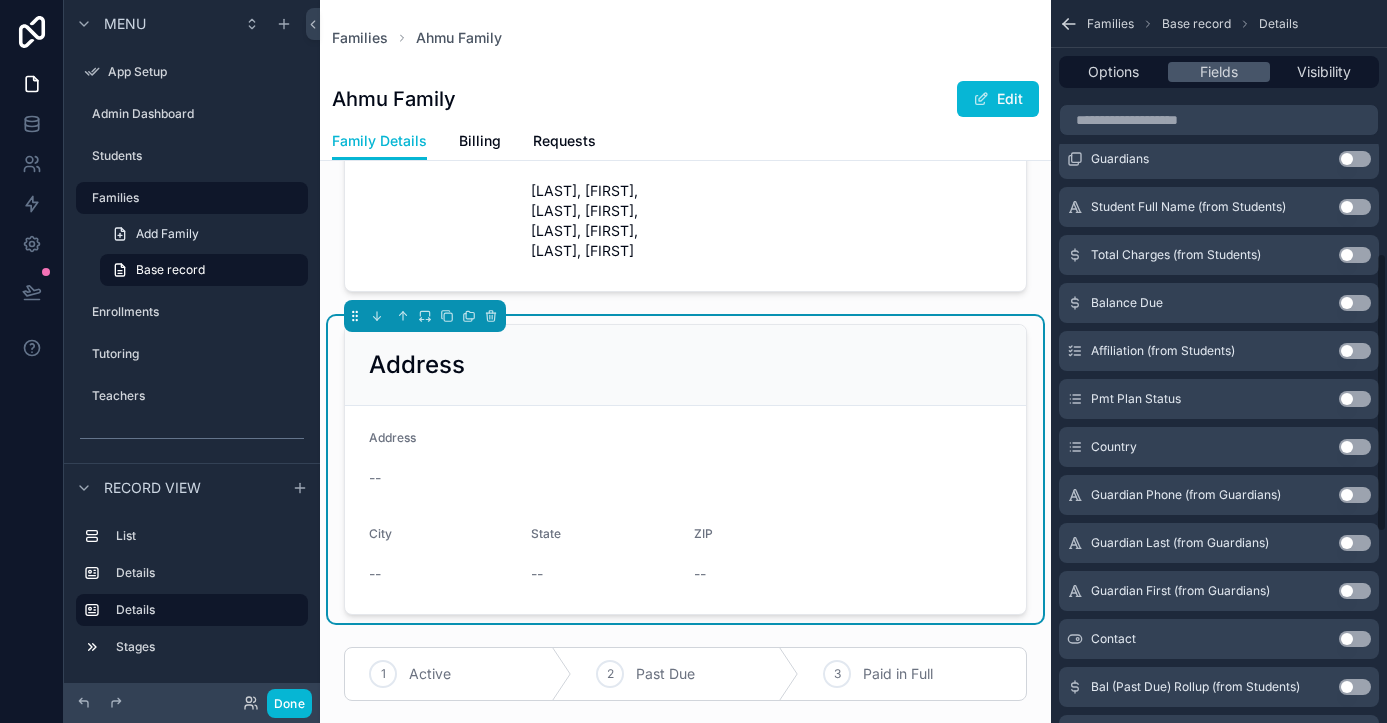 scroll, scrollTop: 699, scrollLeft: 0, axis: vertical 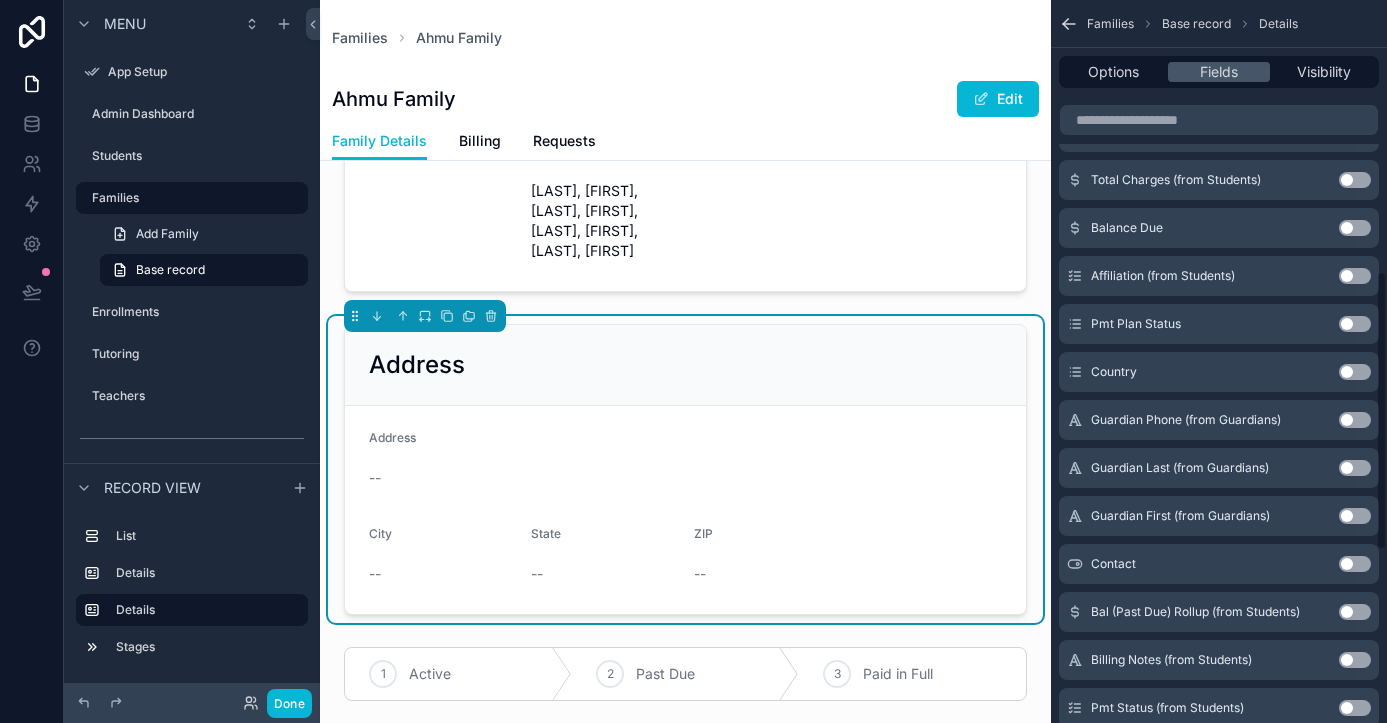 click on "Use setting" at bounding box center [1355, 372] 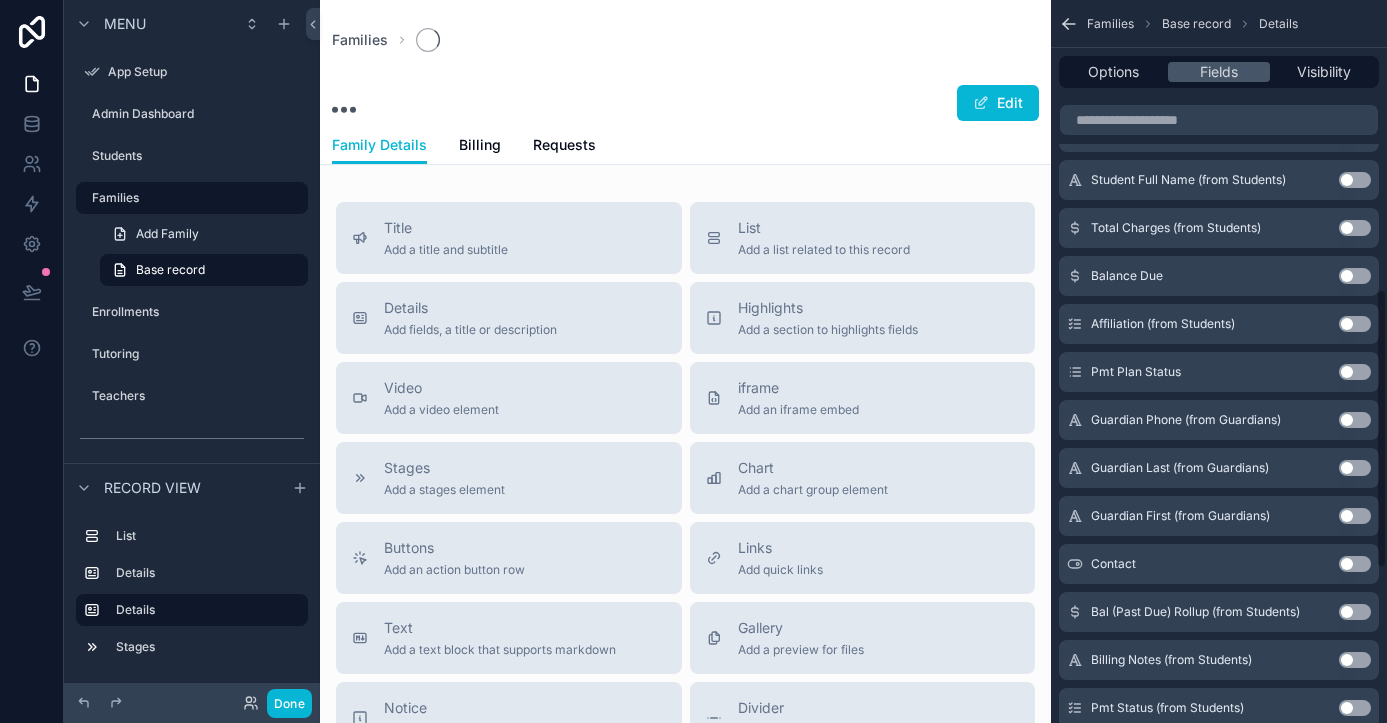 scroll, scrollTop: 747, scrollLeft: 0, axis: vertical 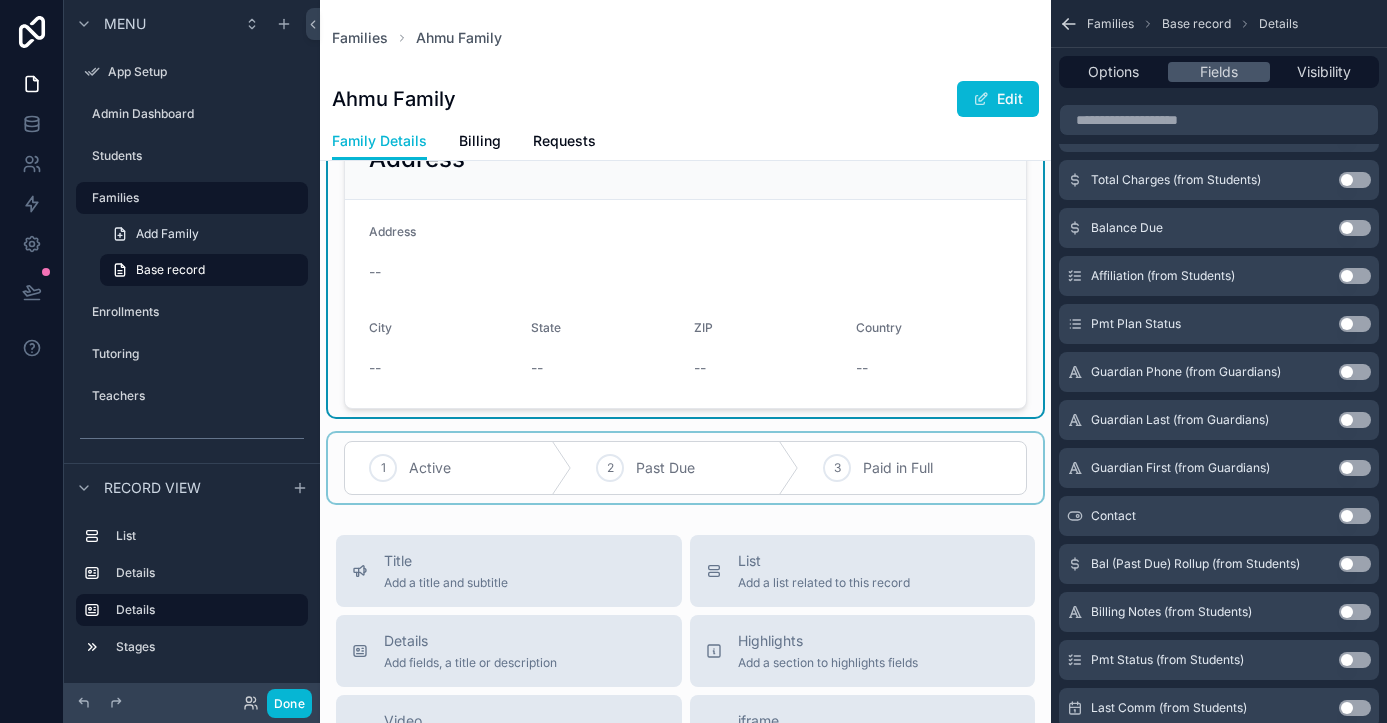click at bounding box center (685, 468) 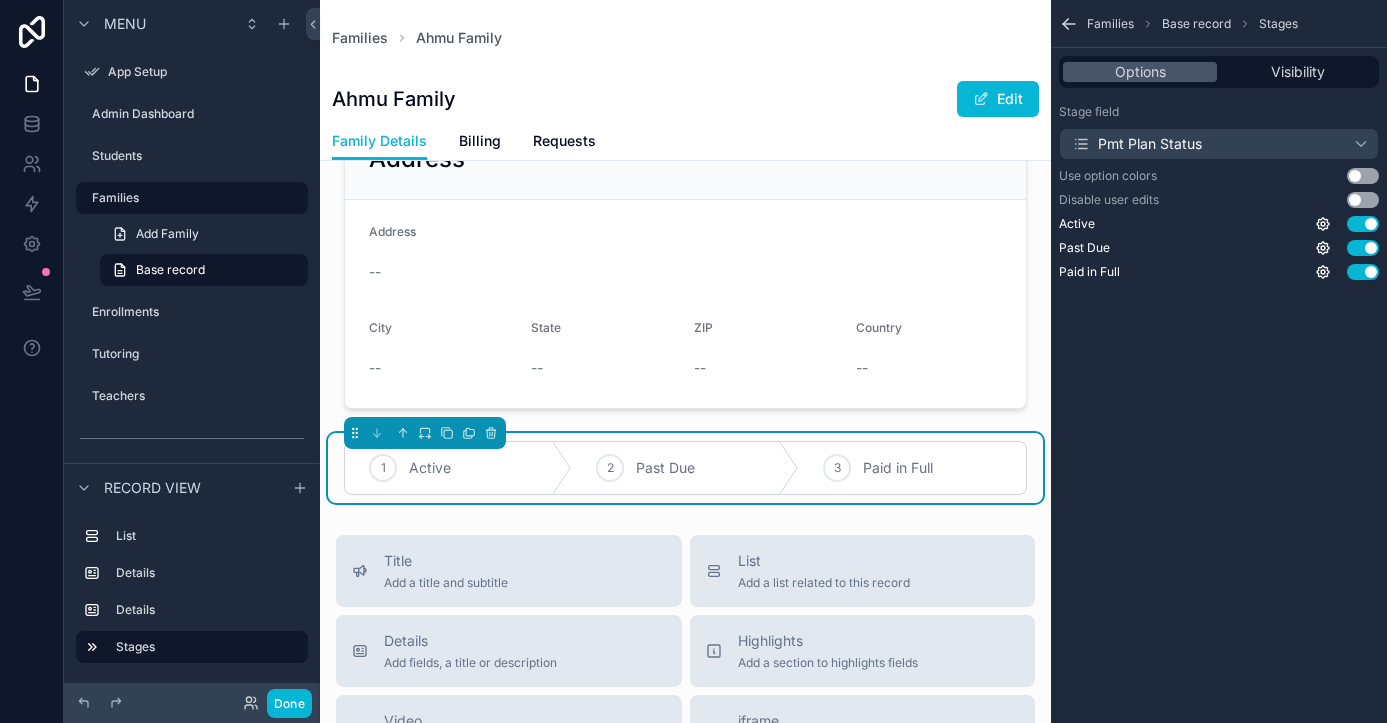 scroll, scrollTop: 0, scrollLeft: 0, axis: both 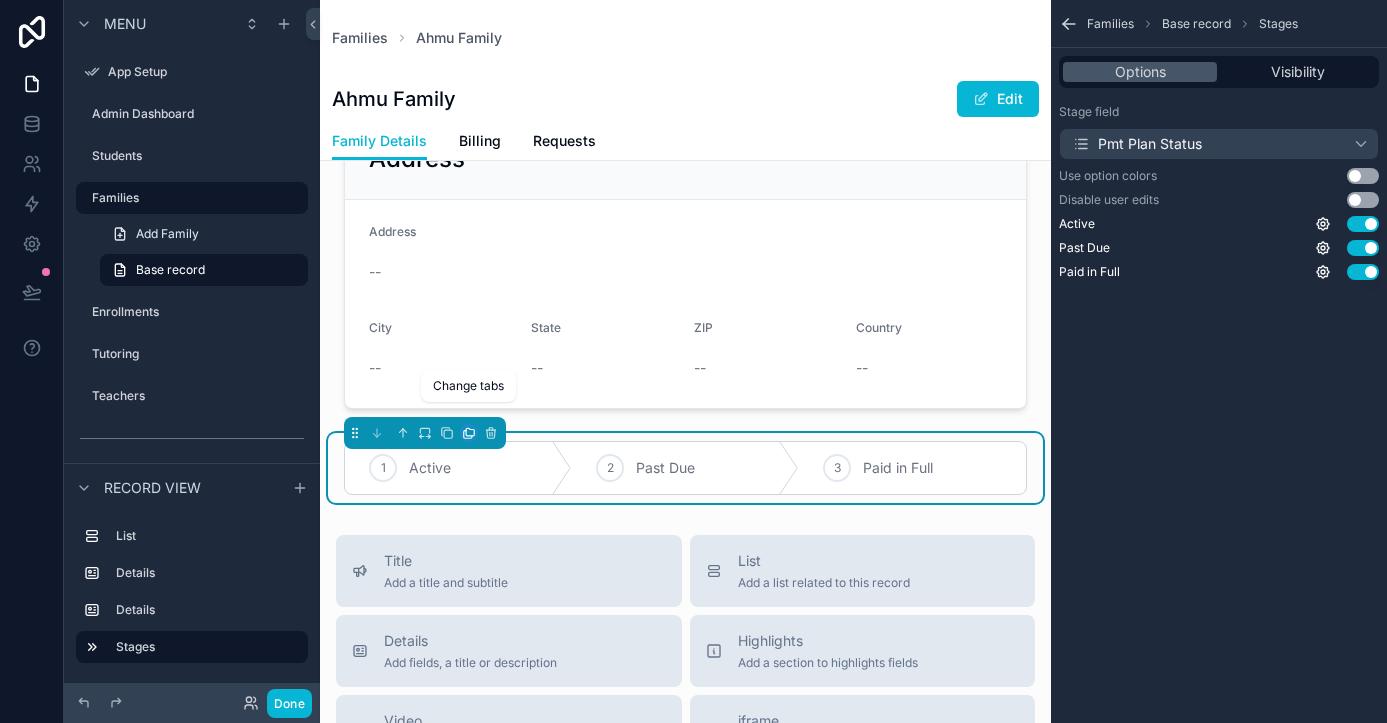click 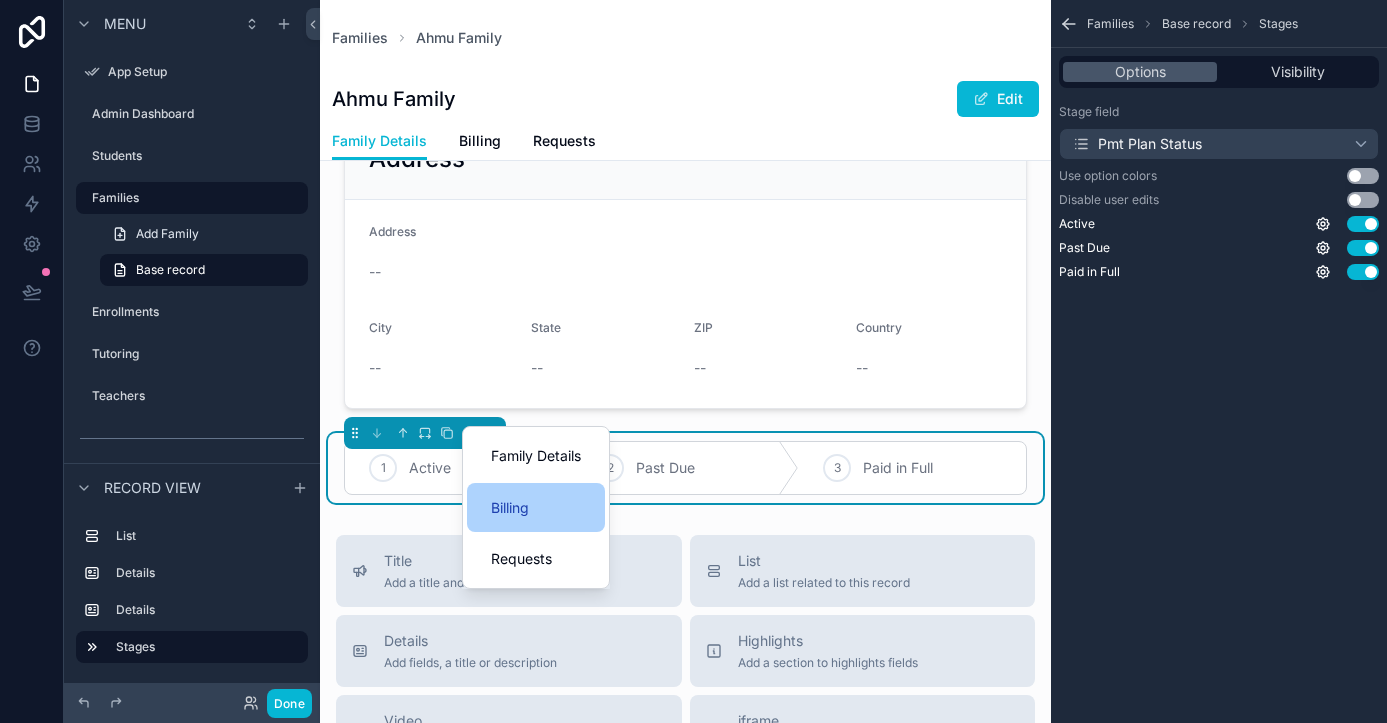 click on "Billing" at bounding box center (510, 508) 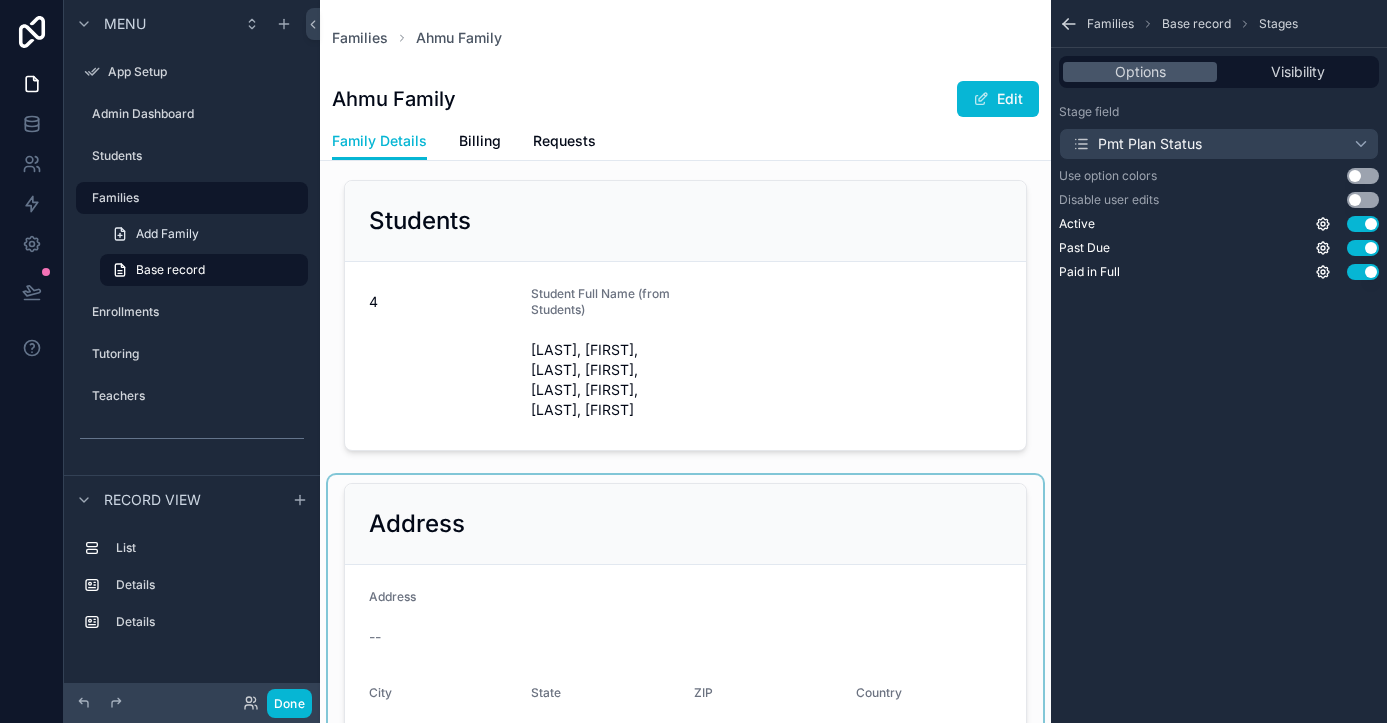scroll, scrollTop: 0, scrollLeft: 0, axis: both 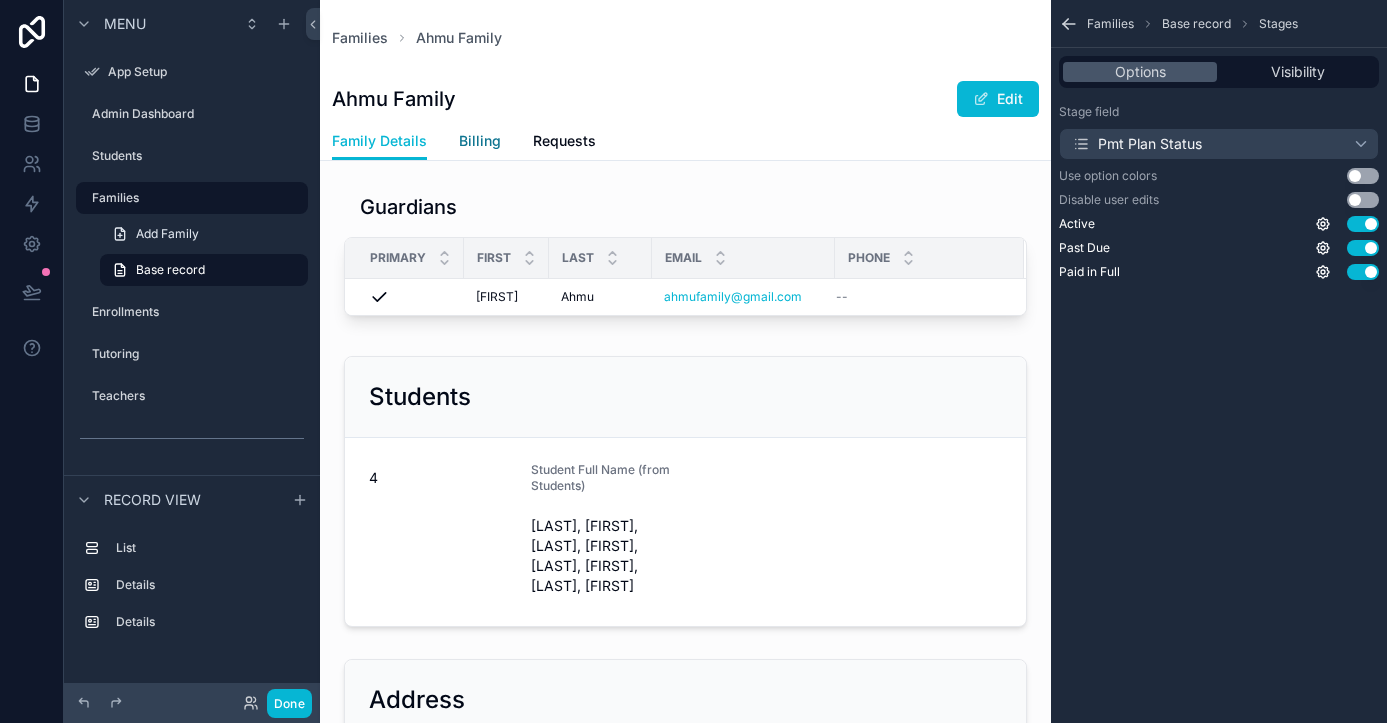click on "Billing" at bounding box center [480, 141] 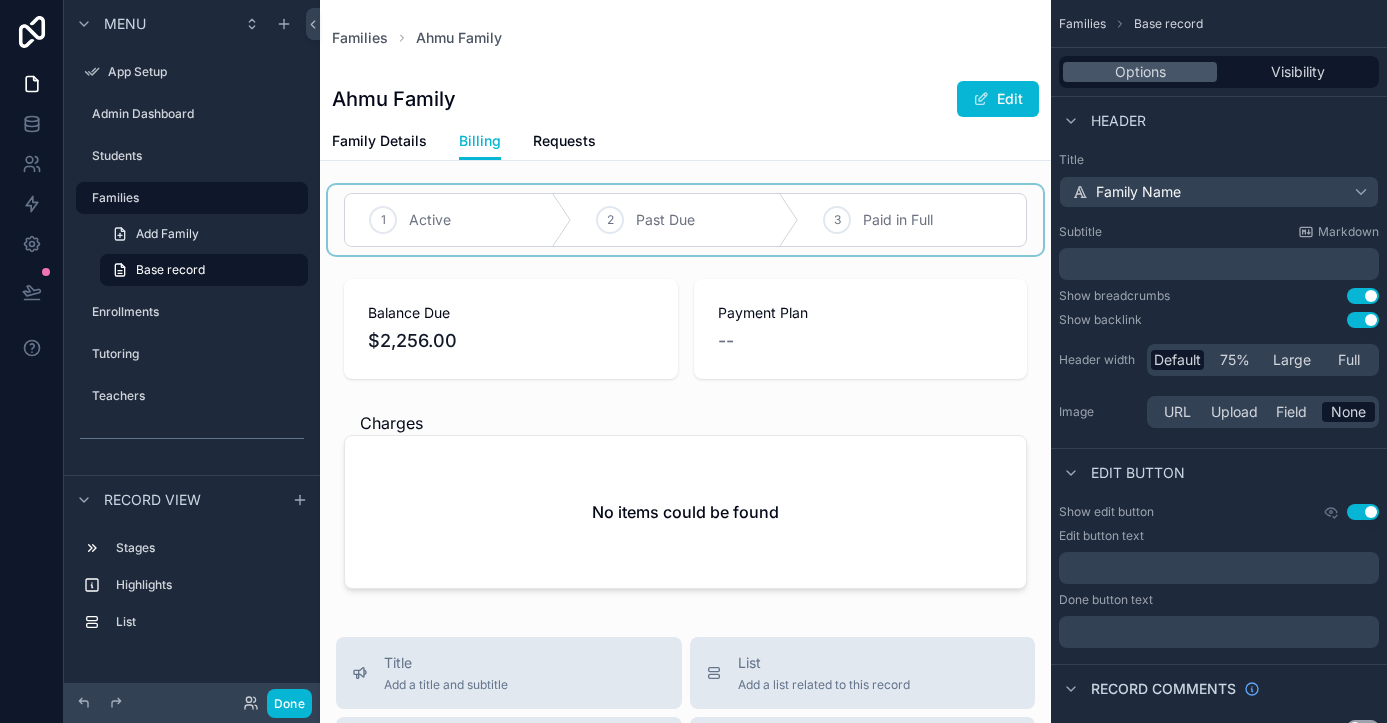 click at bounding box center [685, 220] 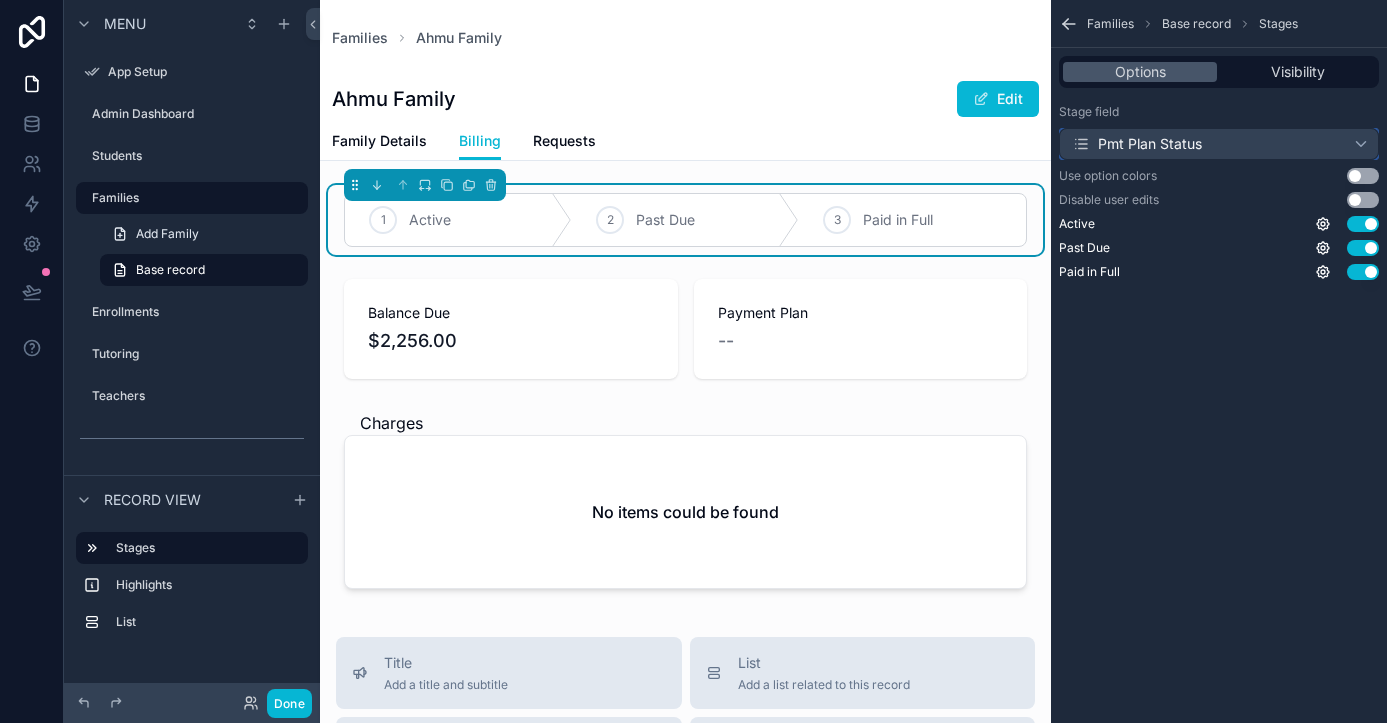 click on "Pmt Plan Status" at bounding box center (1137, 144) 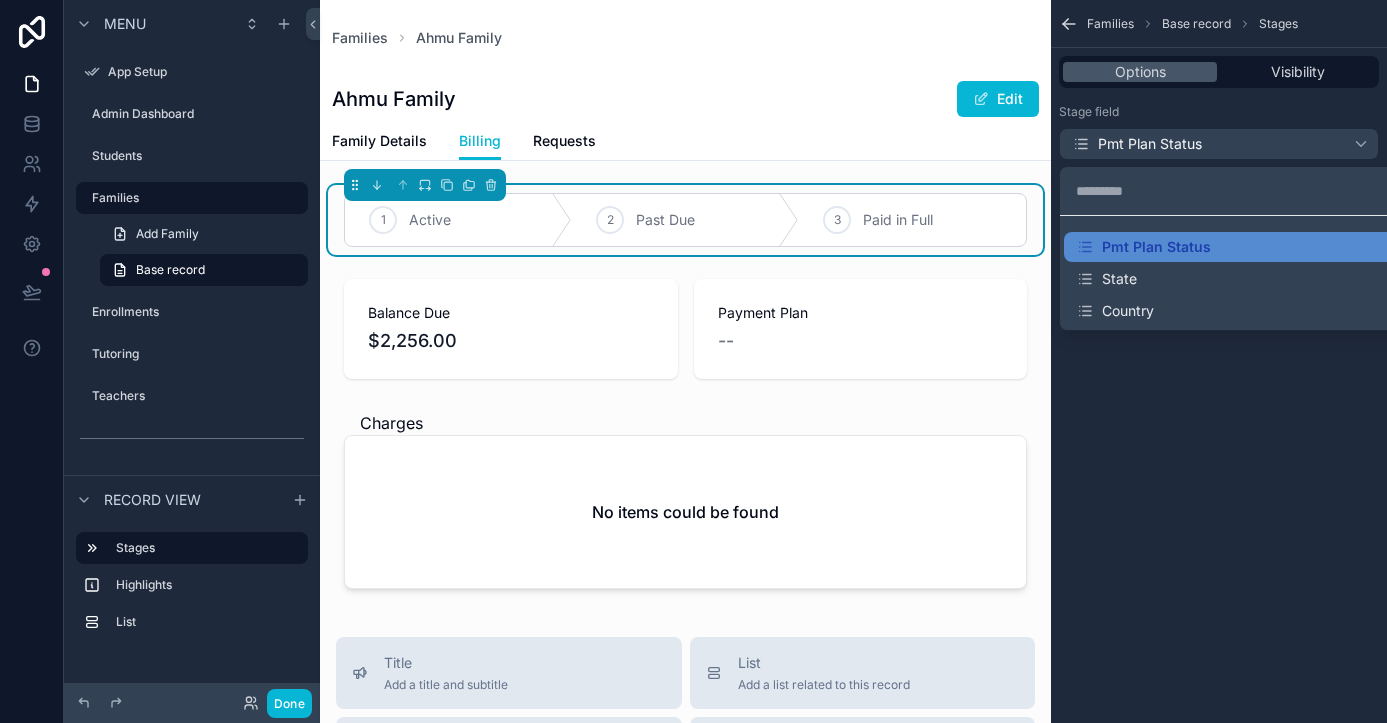 click at bounding box center (693, 361) 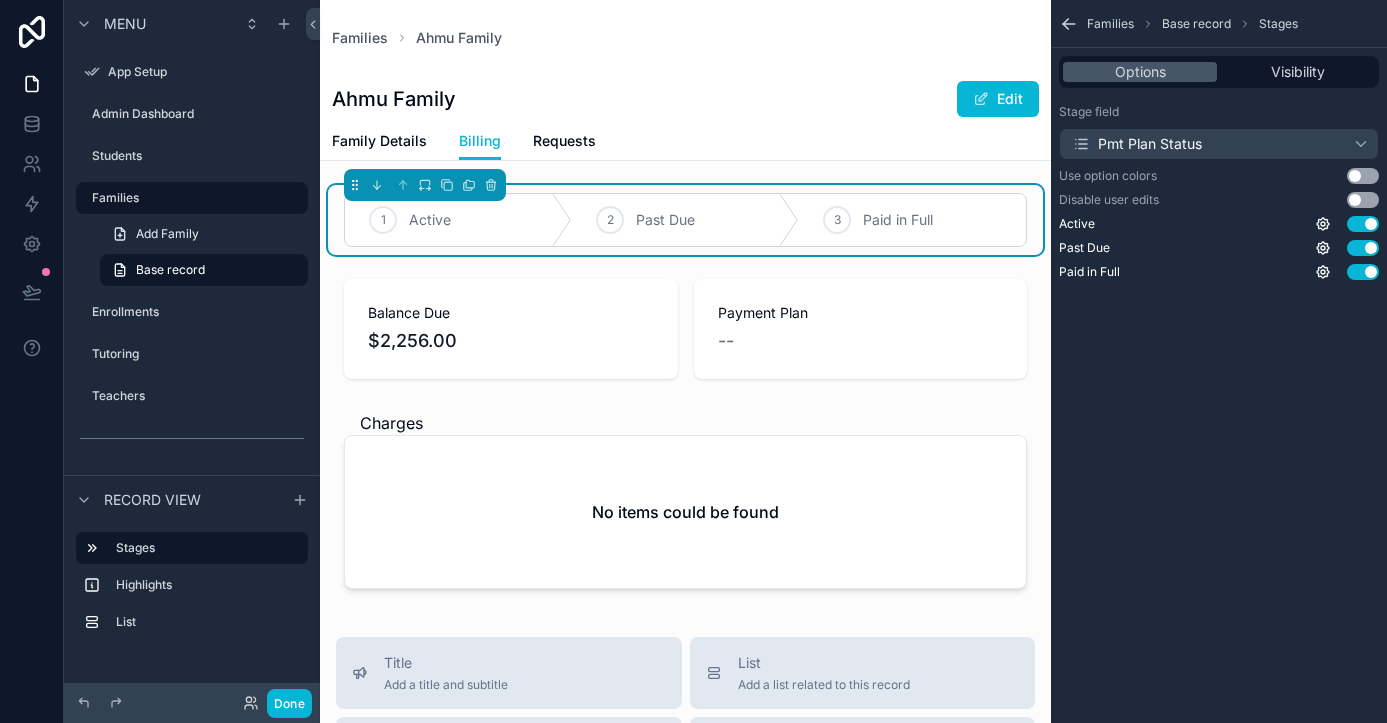 click on "Stage field" at bounding box center [1219, 112] 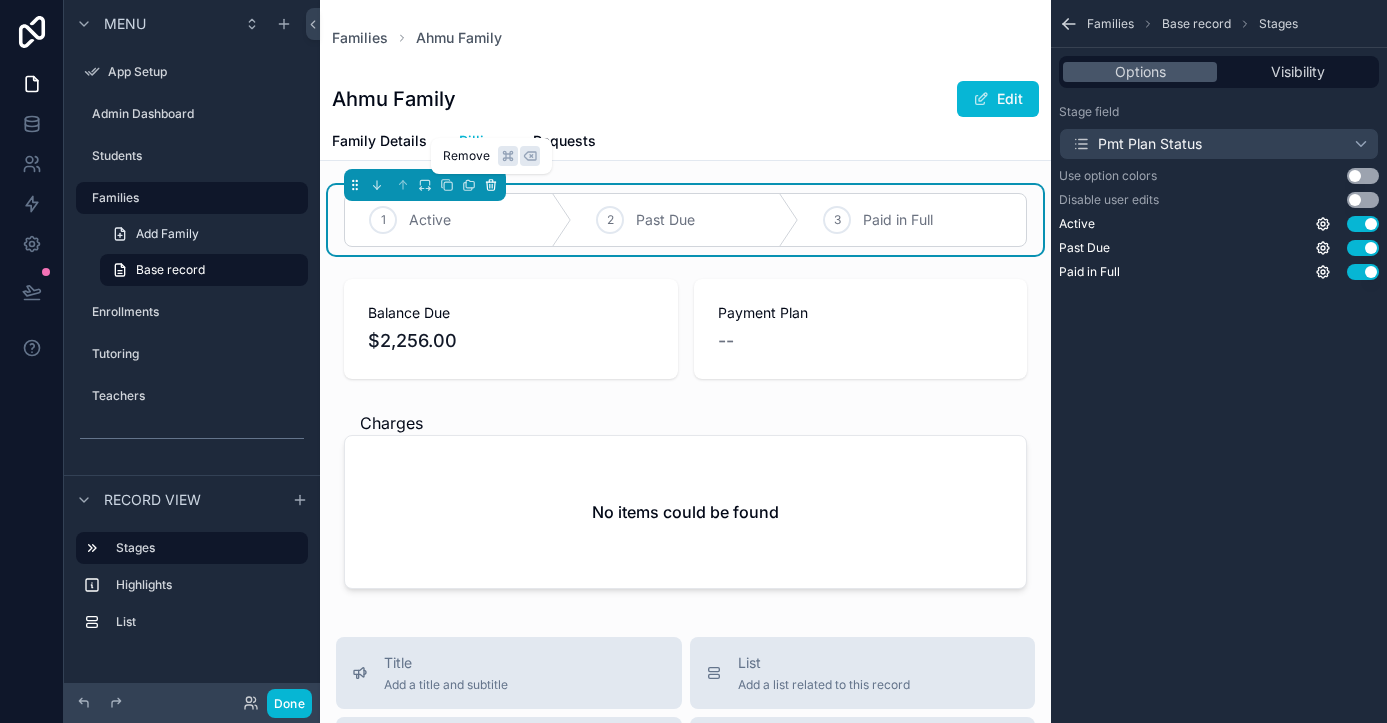 click 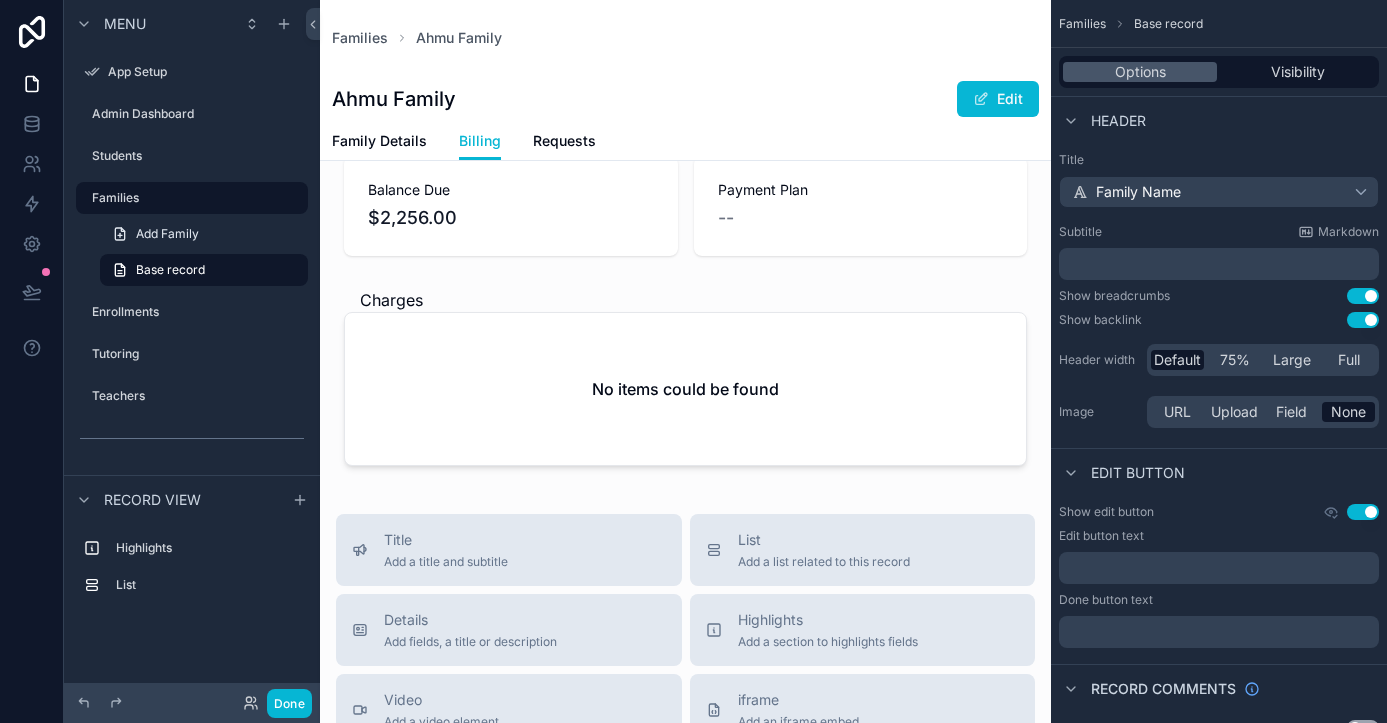 scroll, scrollTop: 35, scrollLeft: 0, axis: vertical 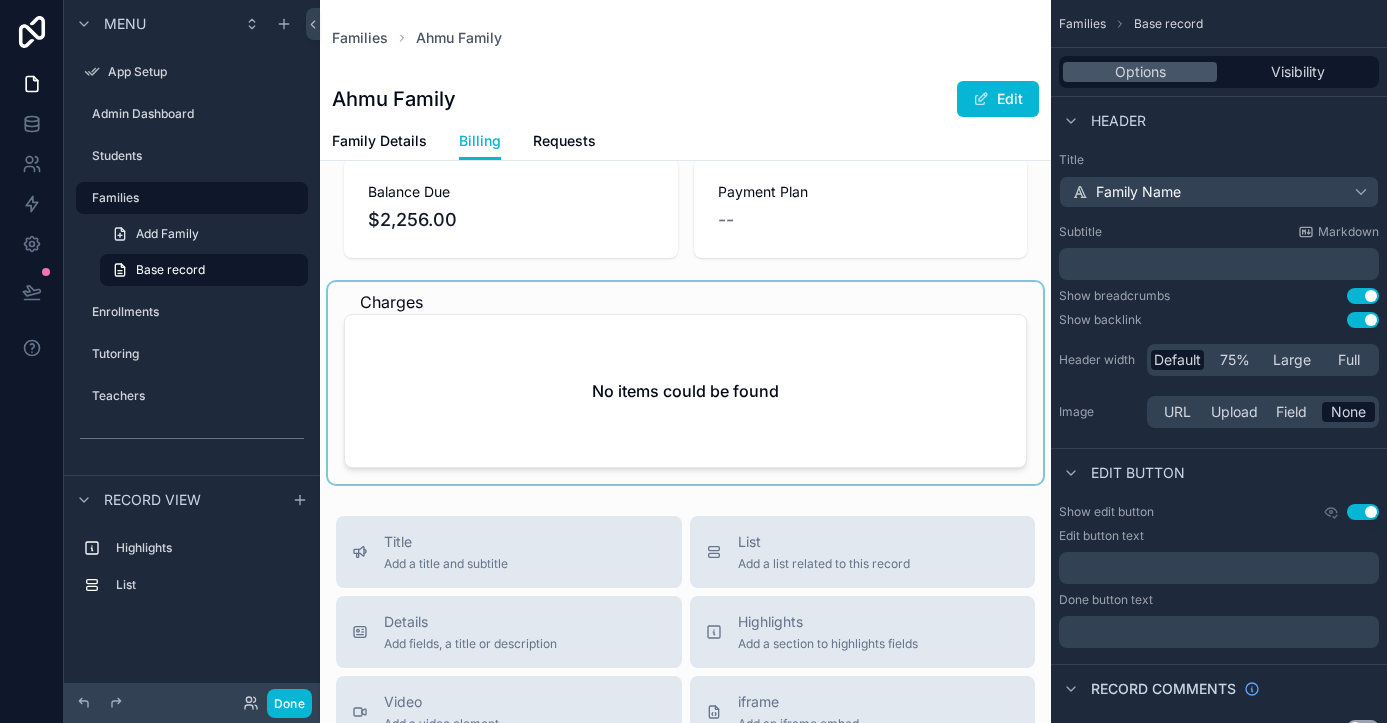 click at bounding box center [685, 383] 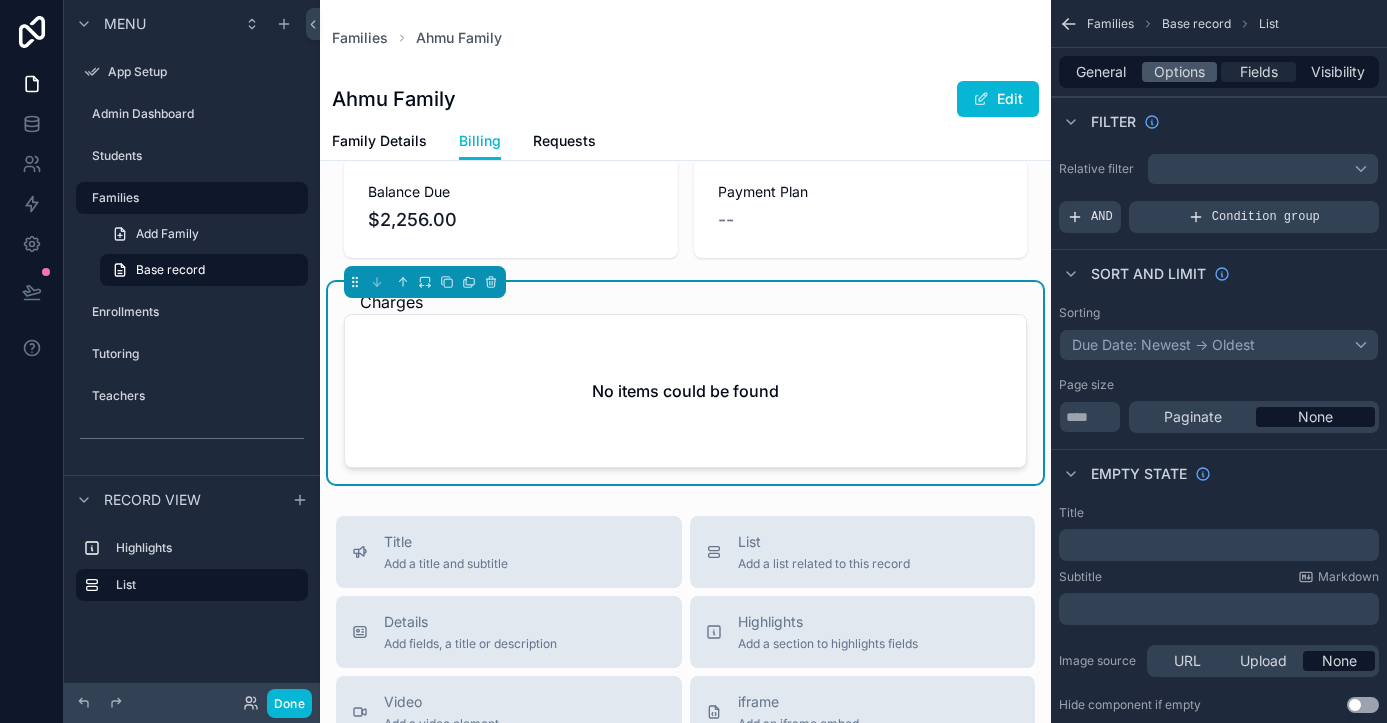 click on "Fields" at bounding box center (1259, 72) 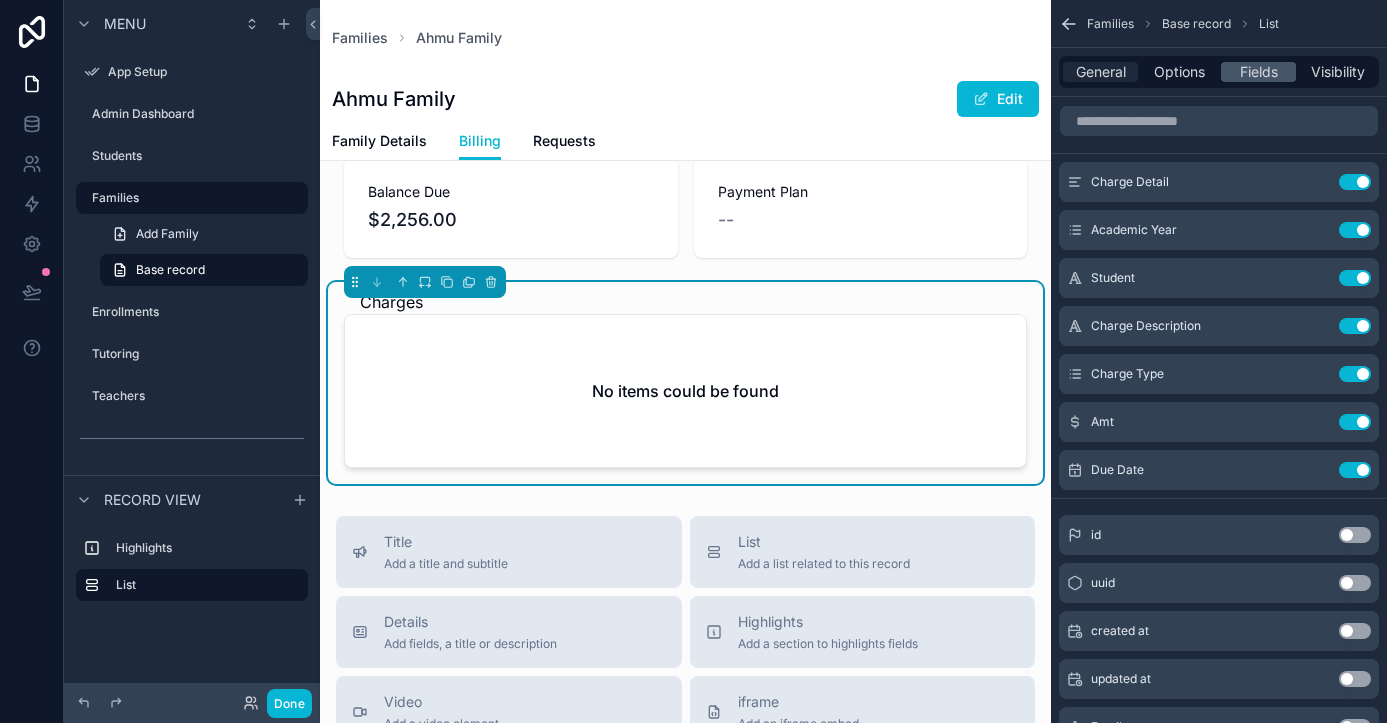click on "General" at bounding box center (1101, 72) 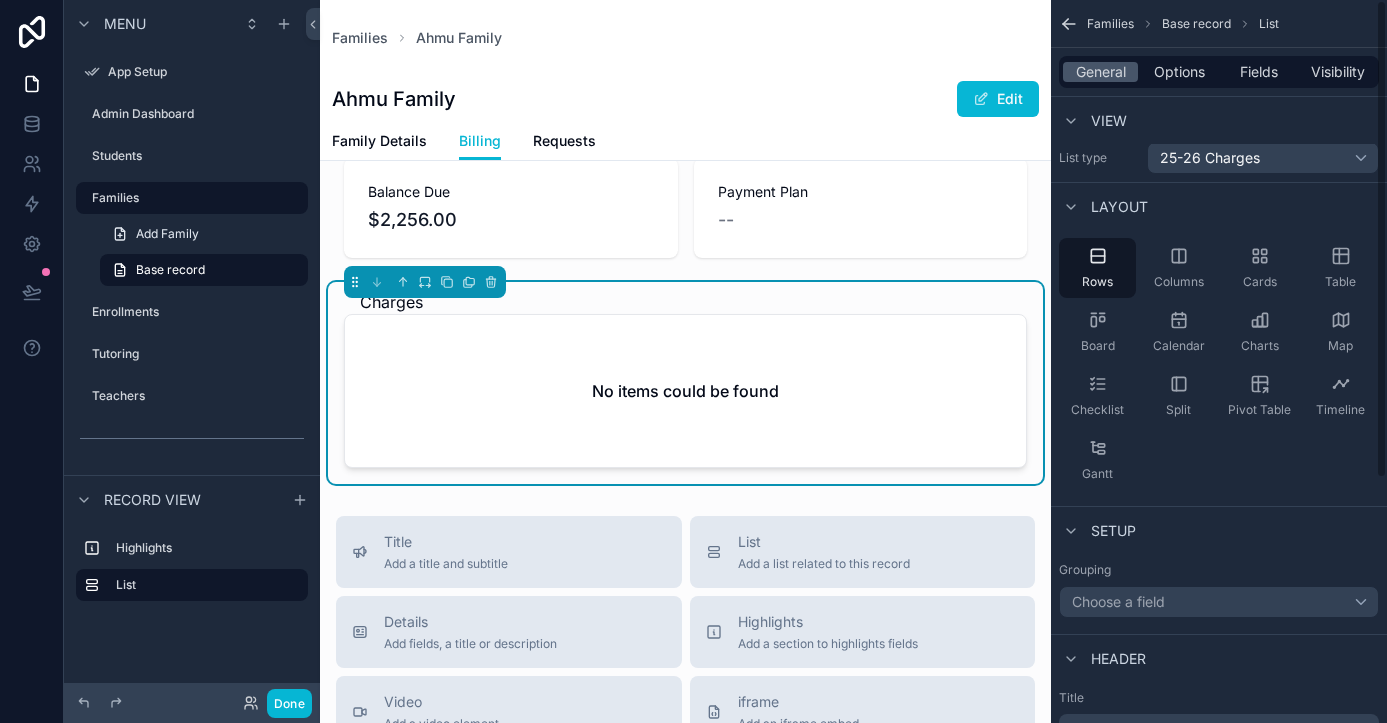 scroll, scrollTop: 0, scrollLeft: 0, axis: both 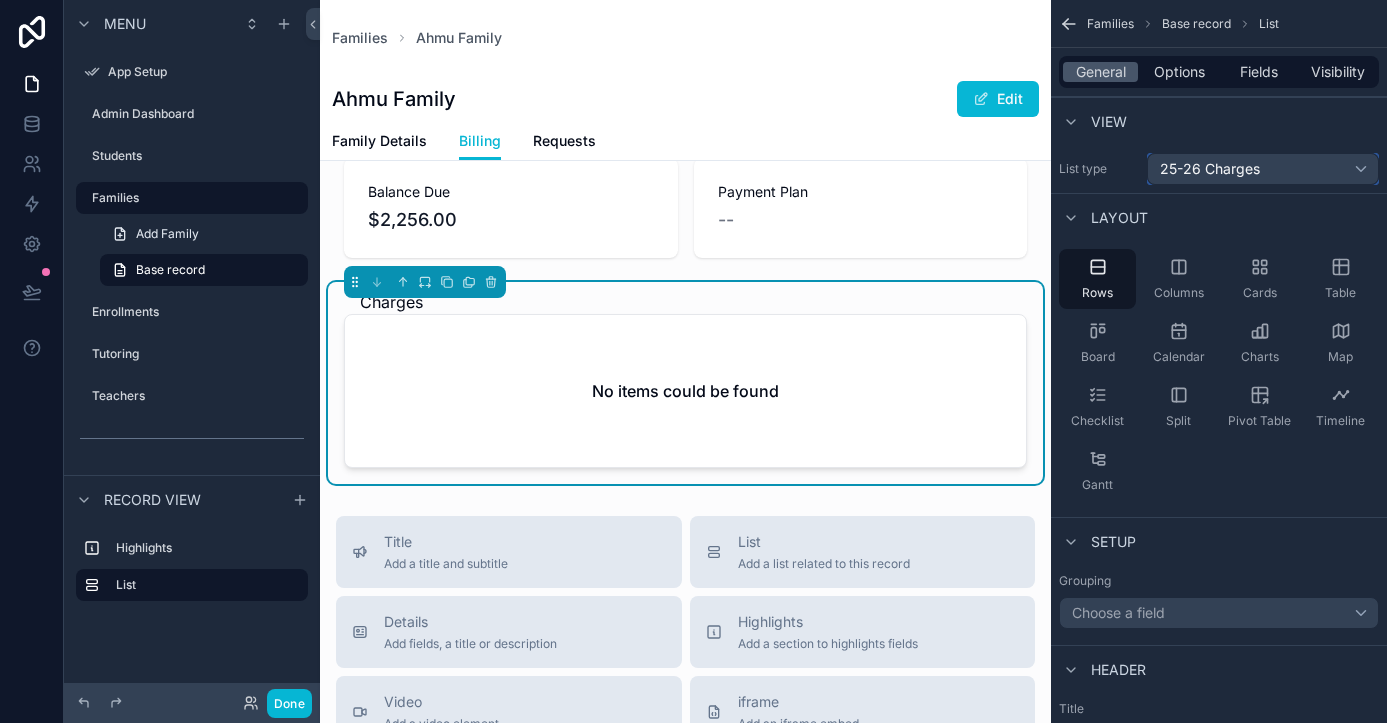 click on "25-26 Charges" at bounding box center [1210, 169] 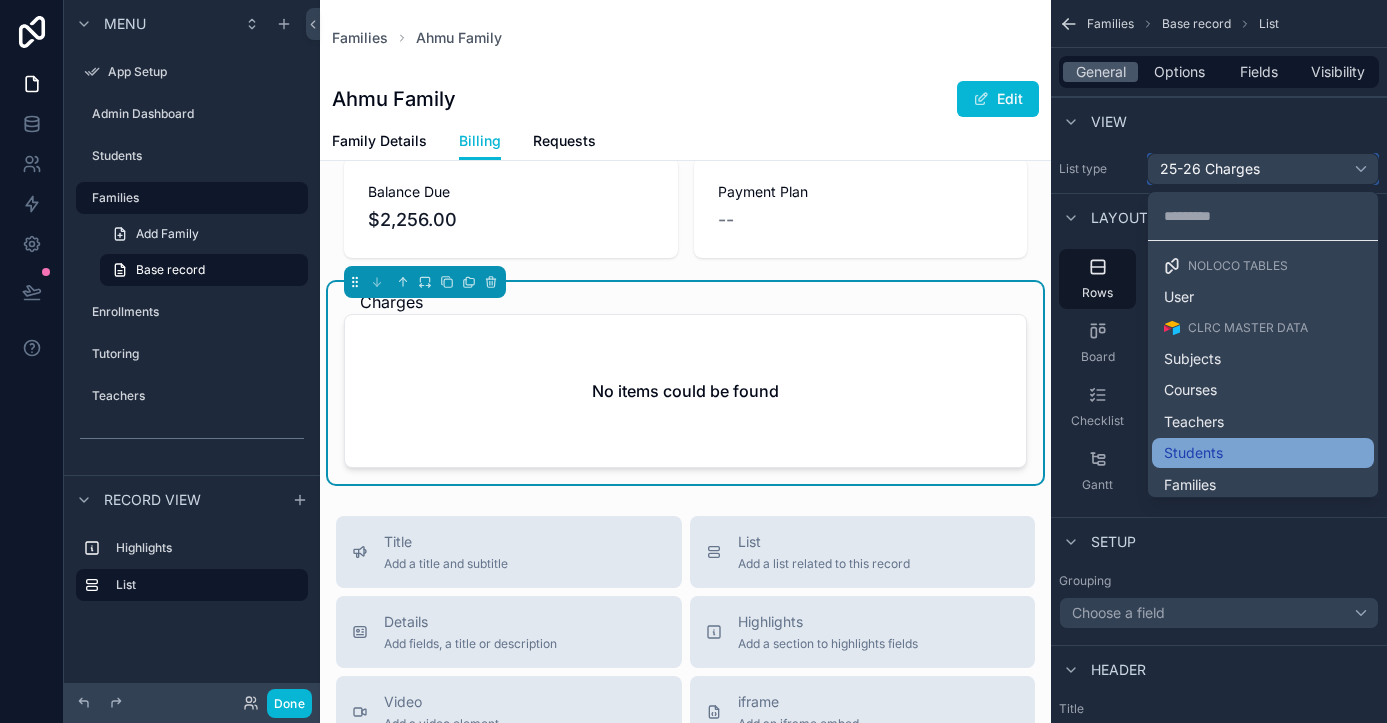 scroll, scrollTop: 0, scrollLeft: 0, axis: both 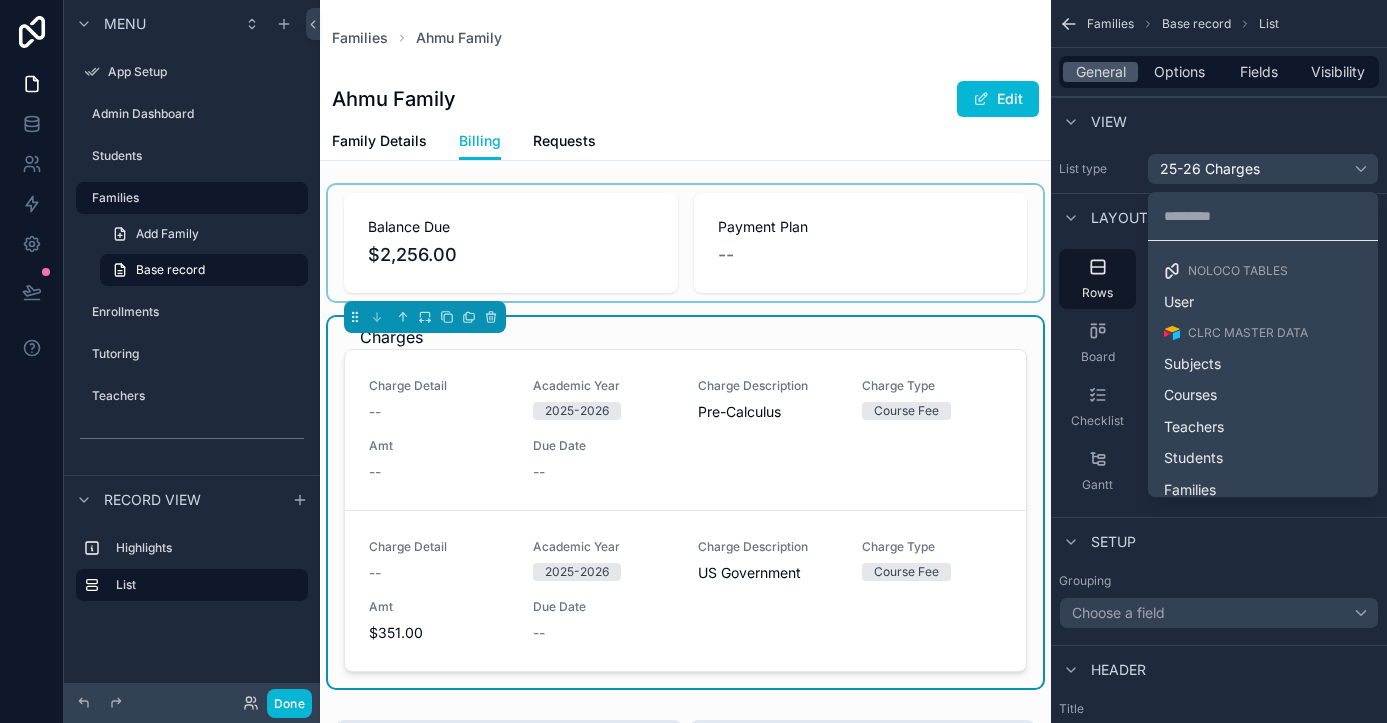 click at bounding box center (685, 243) 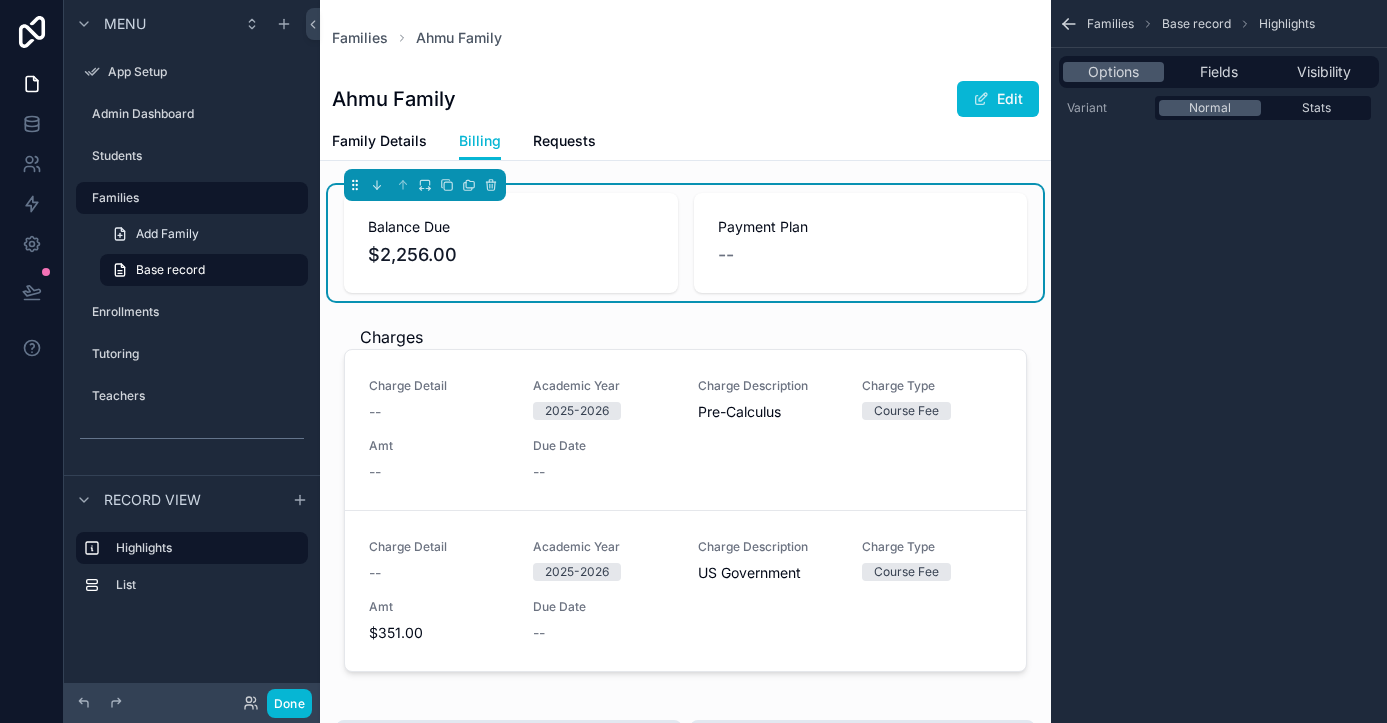 click on "Balance Due $2,256.00 Payment Plan --" at bounding box center [685, 243] 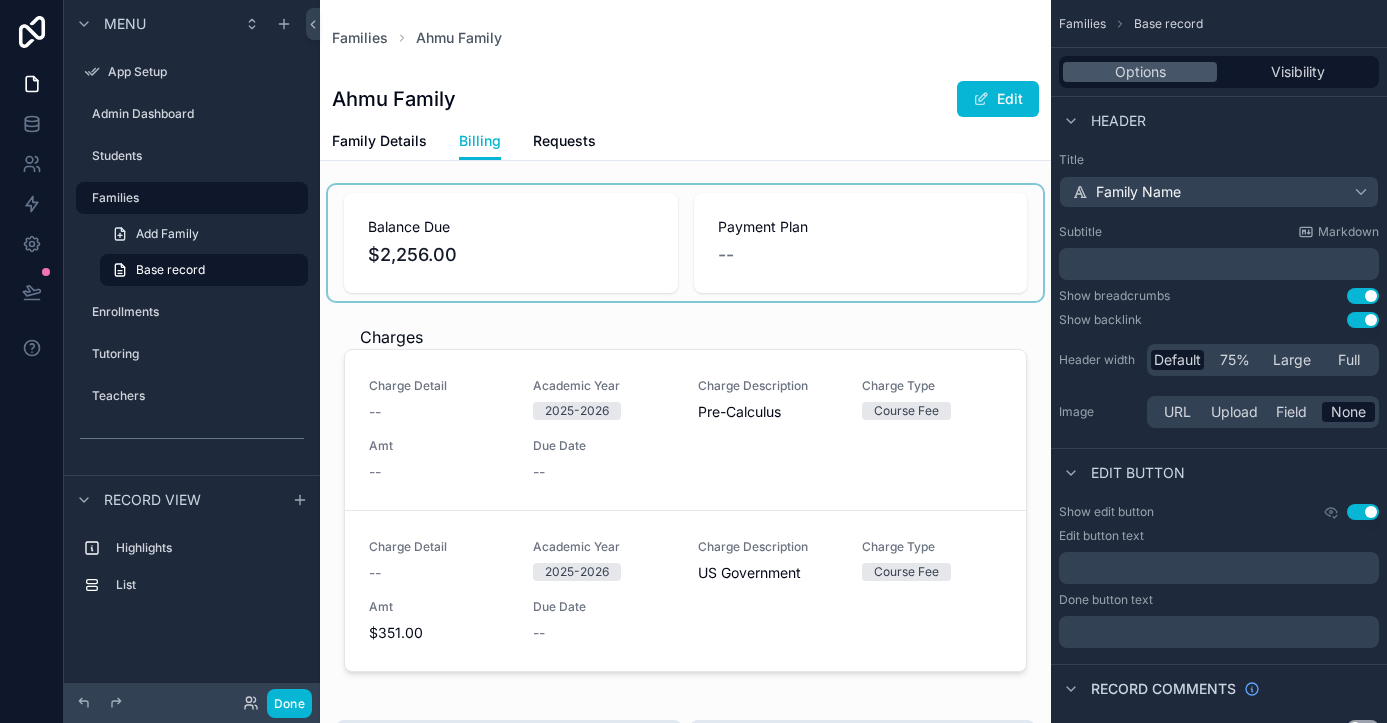 click at bounding box center [685, 243] 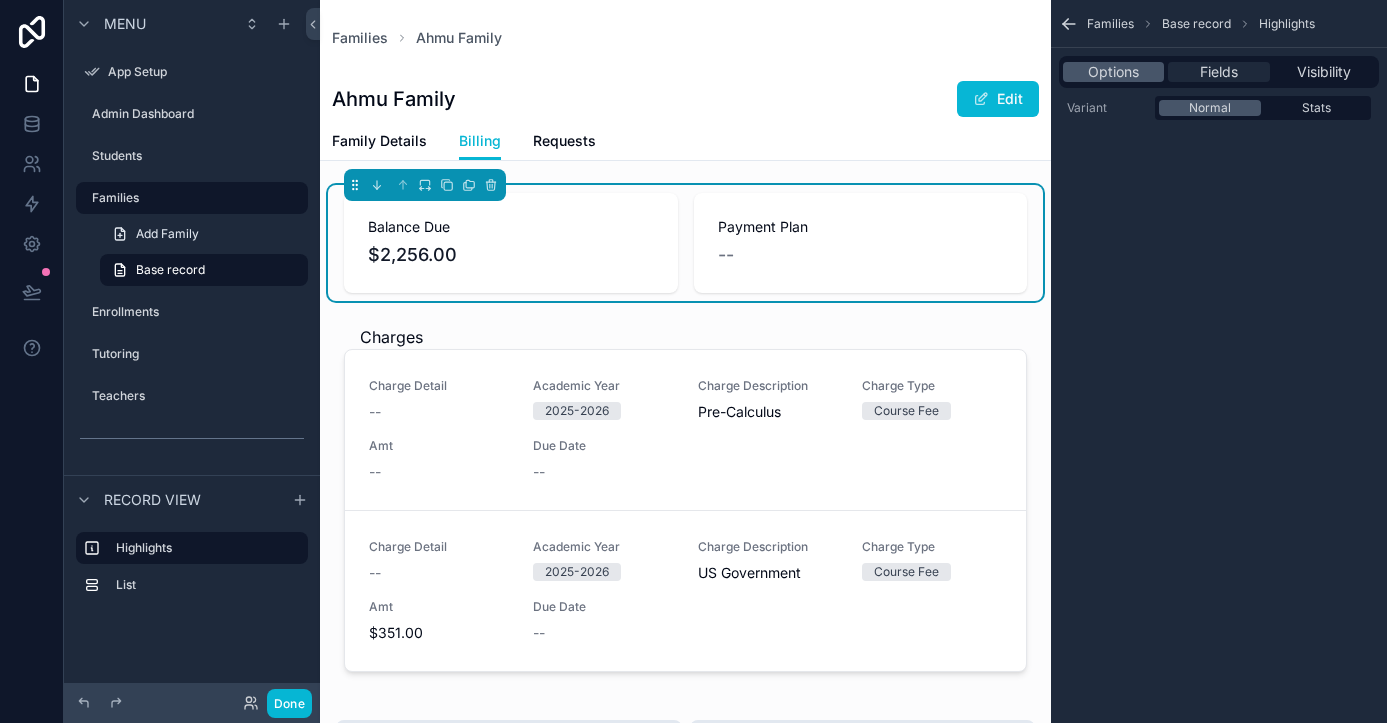 click on "Fields" at bounding box center [1219, 72] 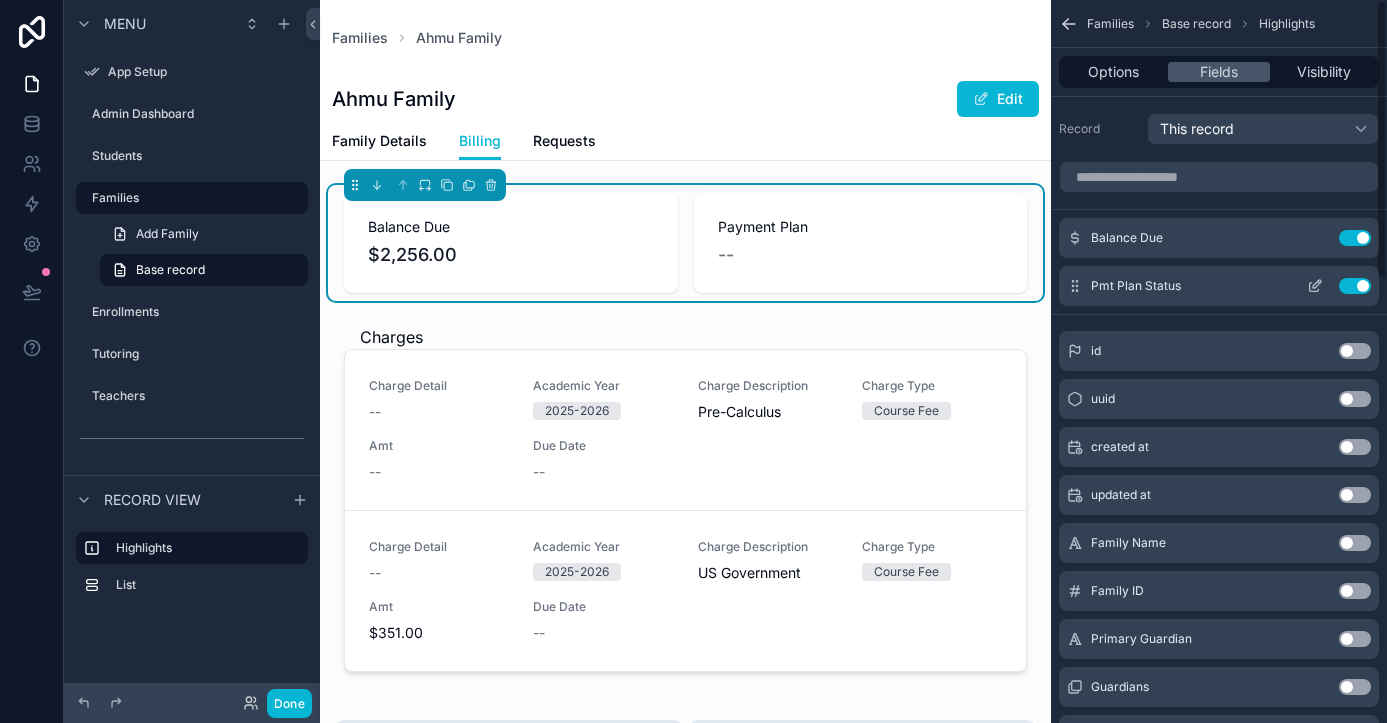 click on "Use setting" at bounding box center (1355, 286) 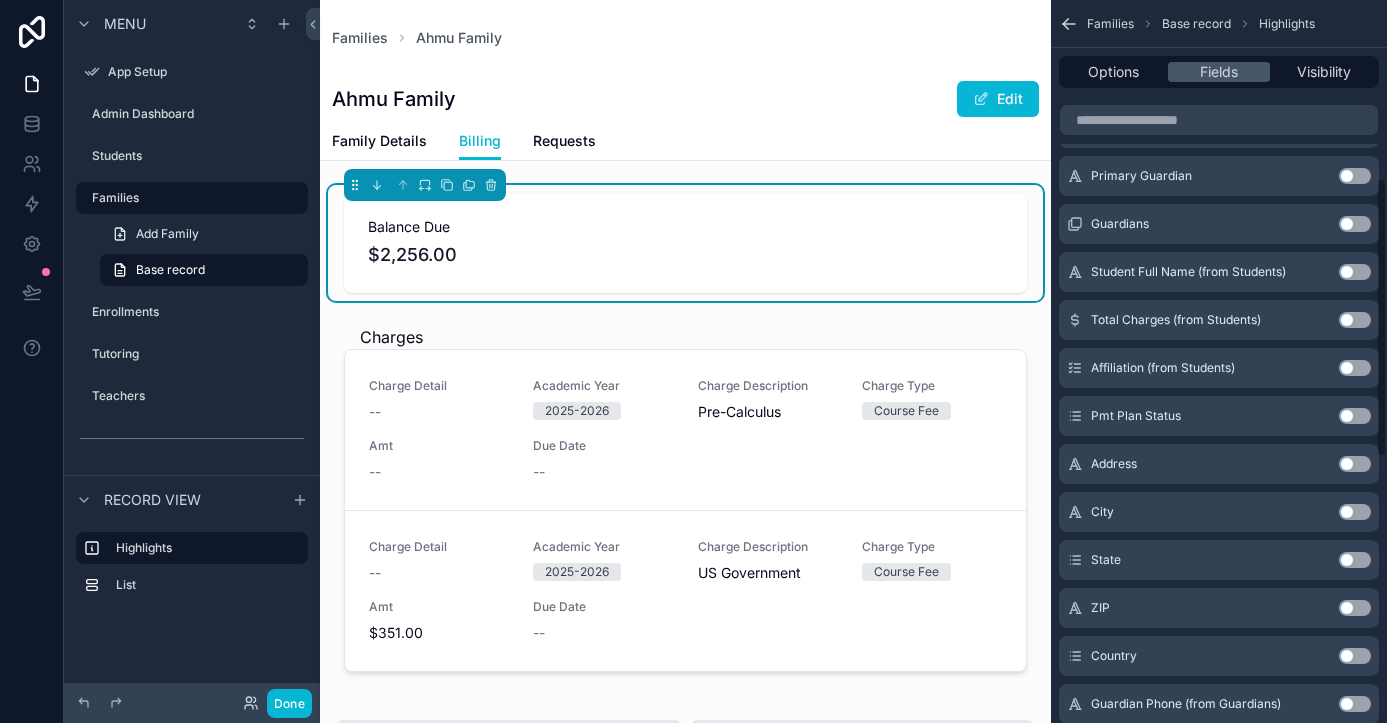 scroll, scrollTop: 459, scrollLeft: 0, axis: vertical 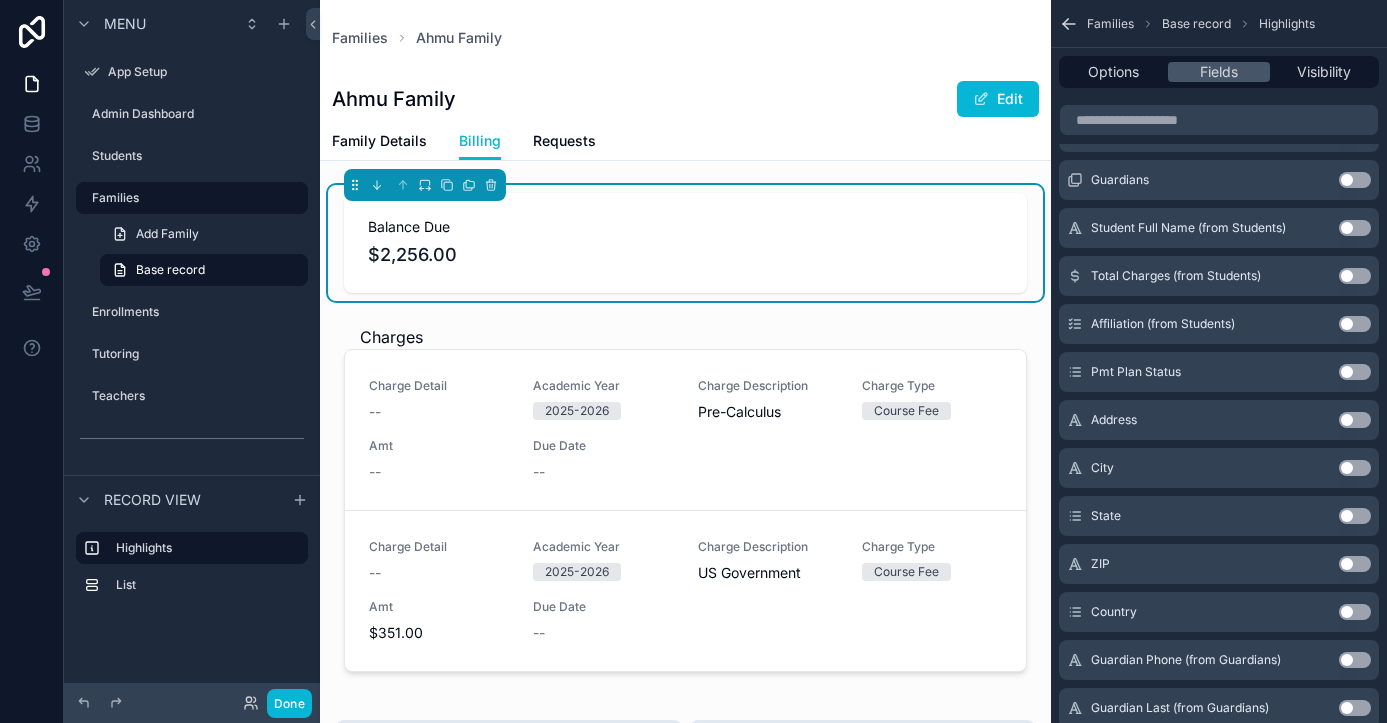 click on "Use setting" at bounding box center (1355, 276) 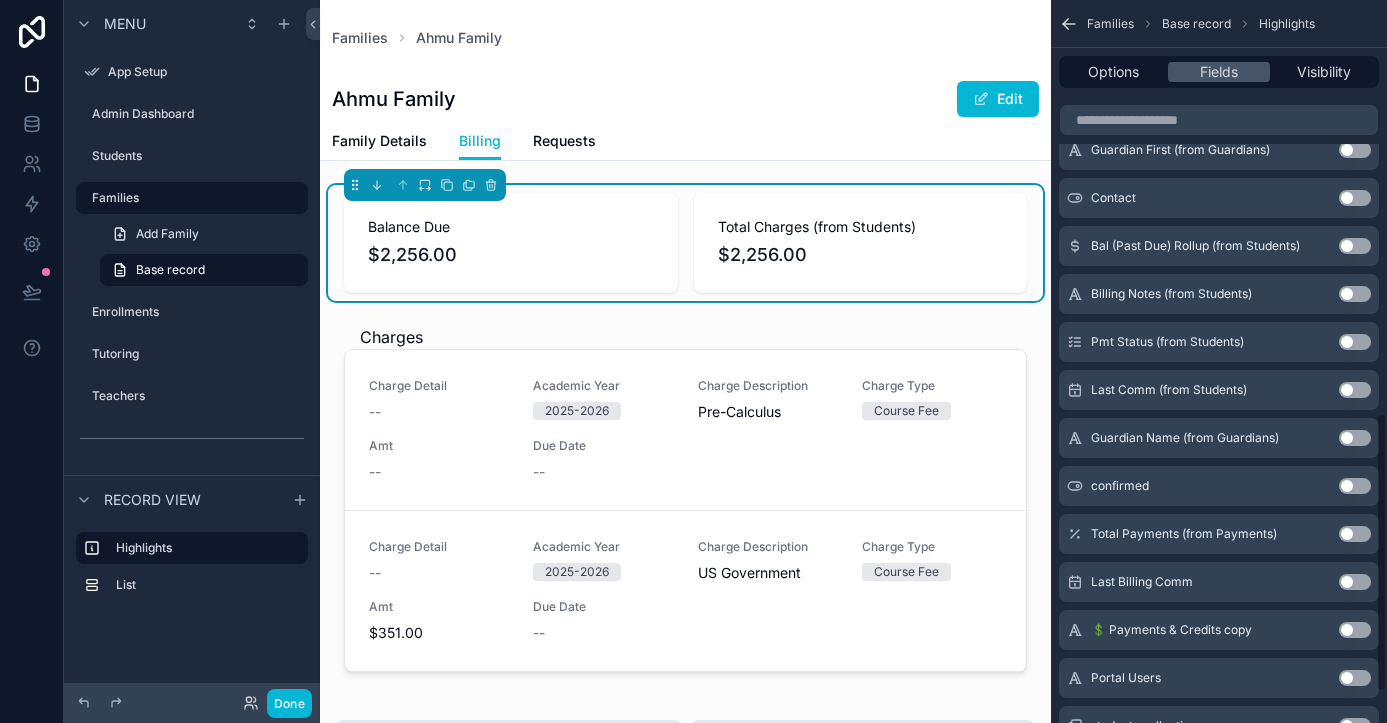 scroll, scrollTop: 1144, scrollLeft: 0, axis: vertical 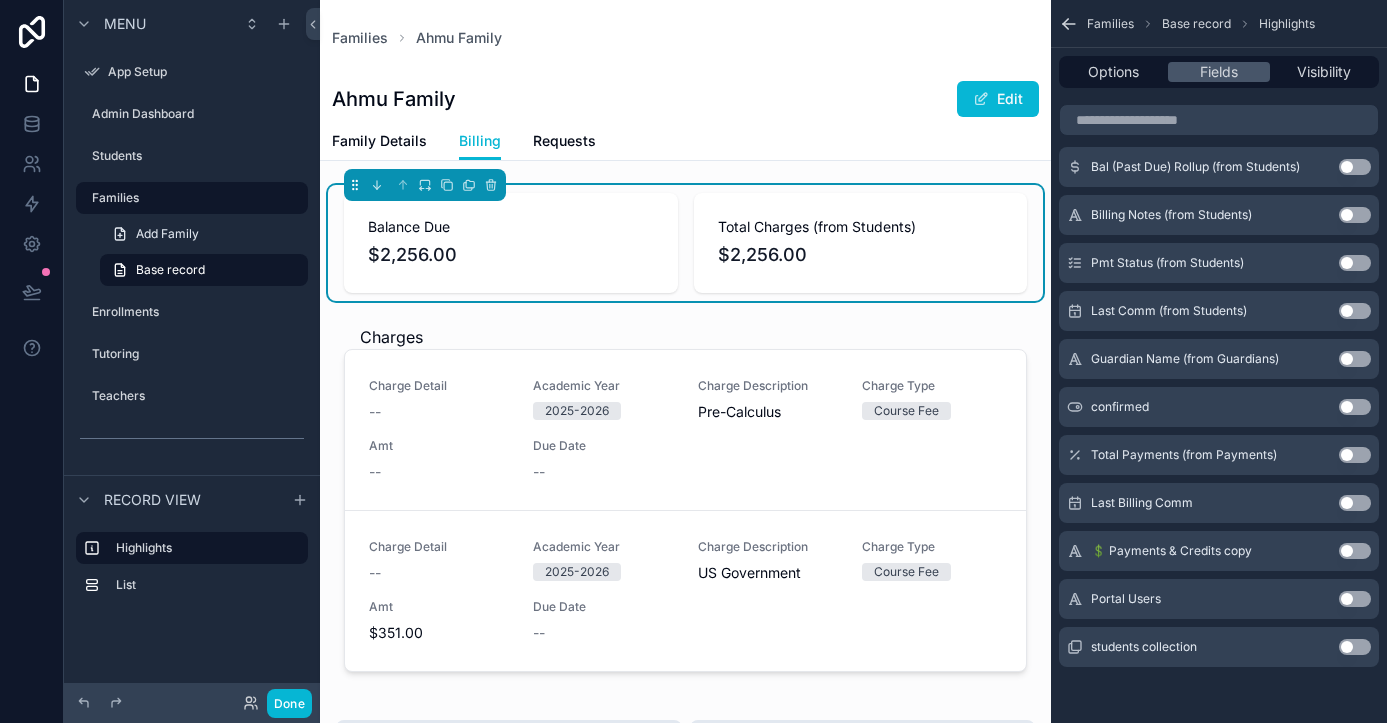 click on "Use setting" at bounding box center [1355, 455] 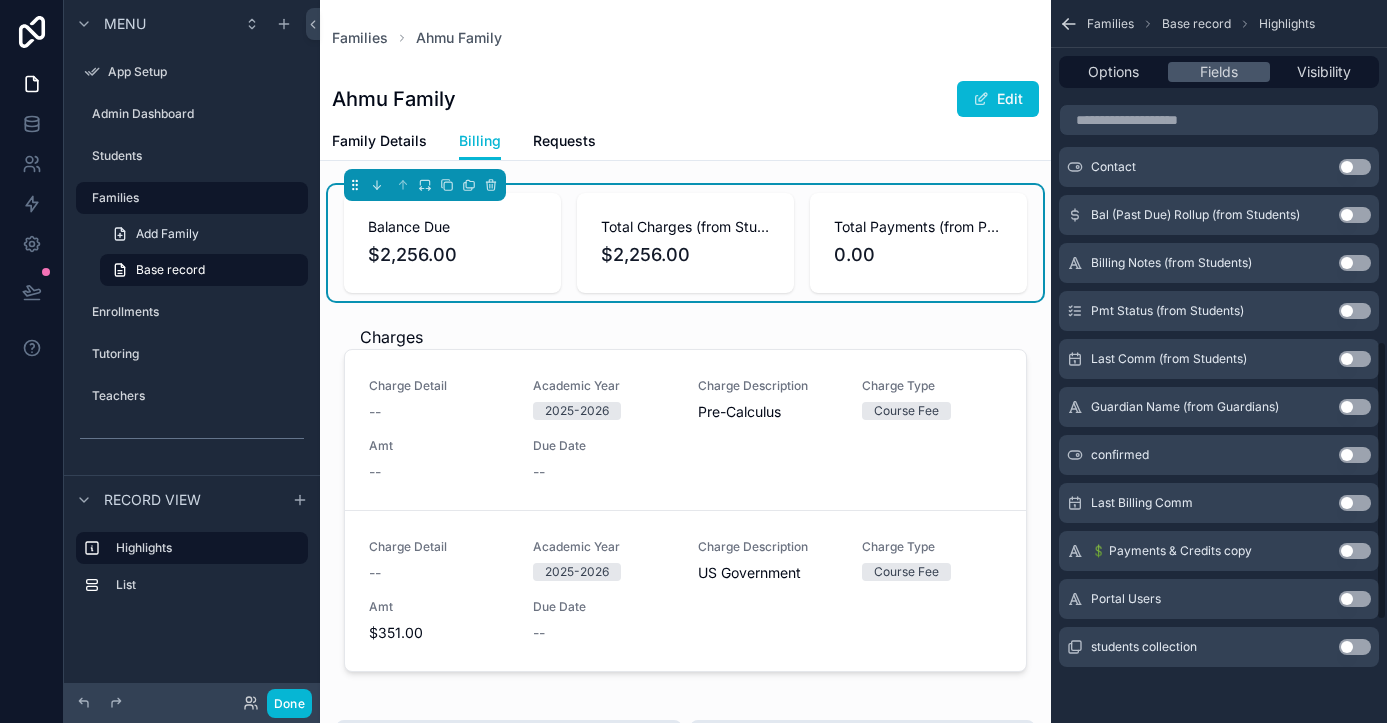 scroll, scrollTop: 0, scrollLeft: 0, axis: both 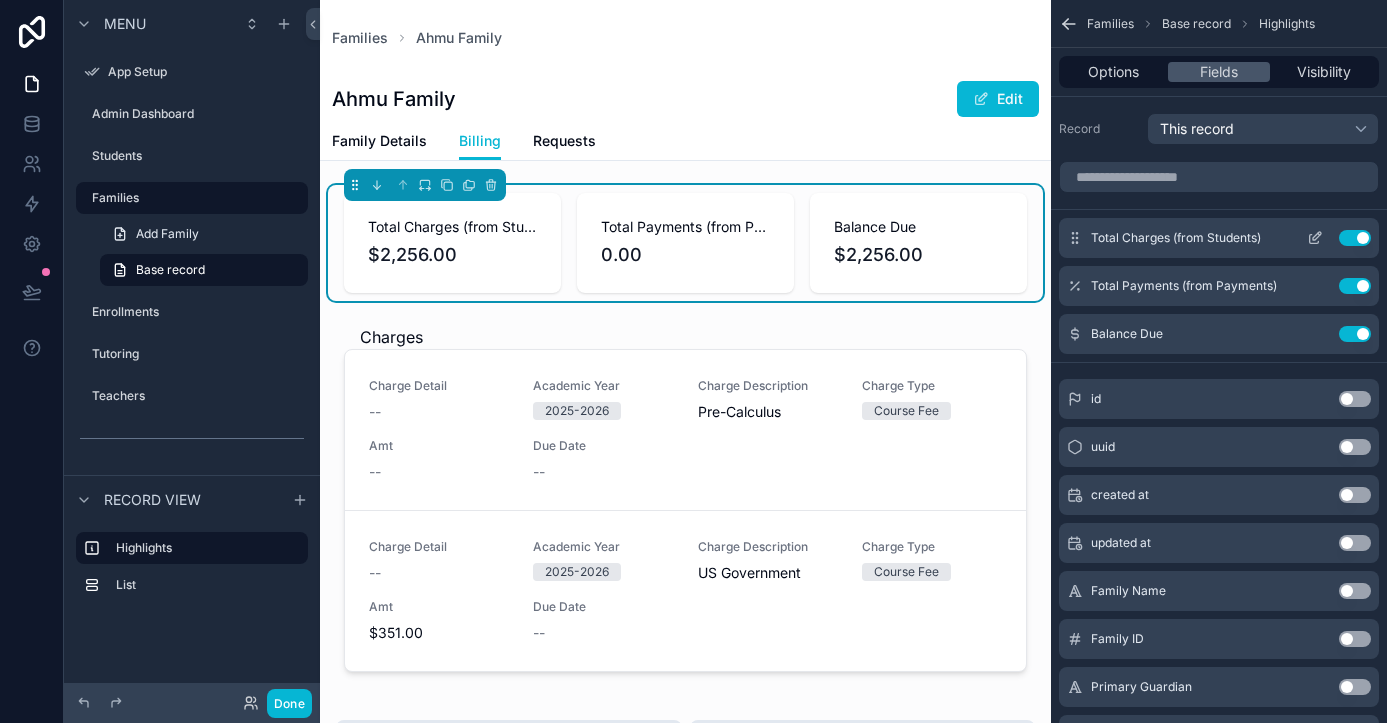 click 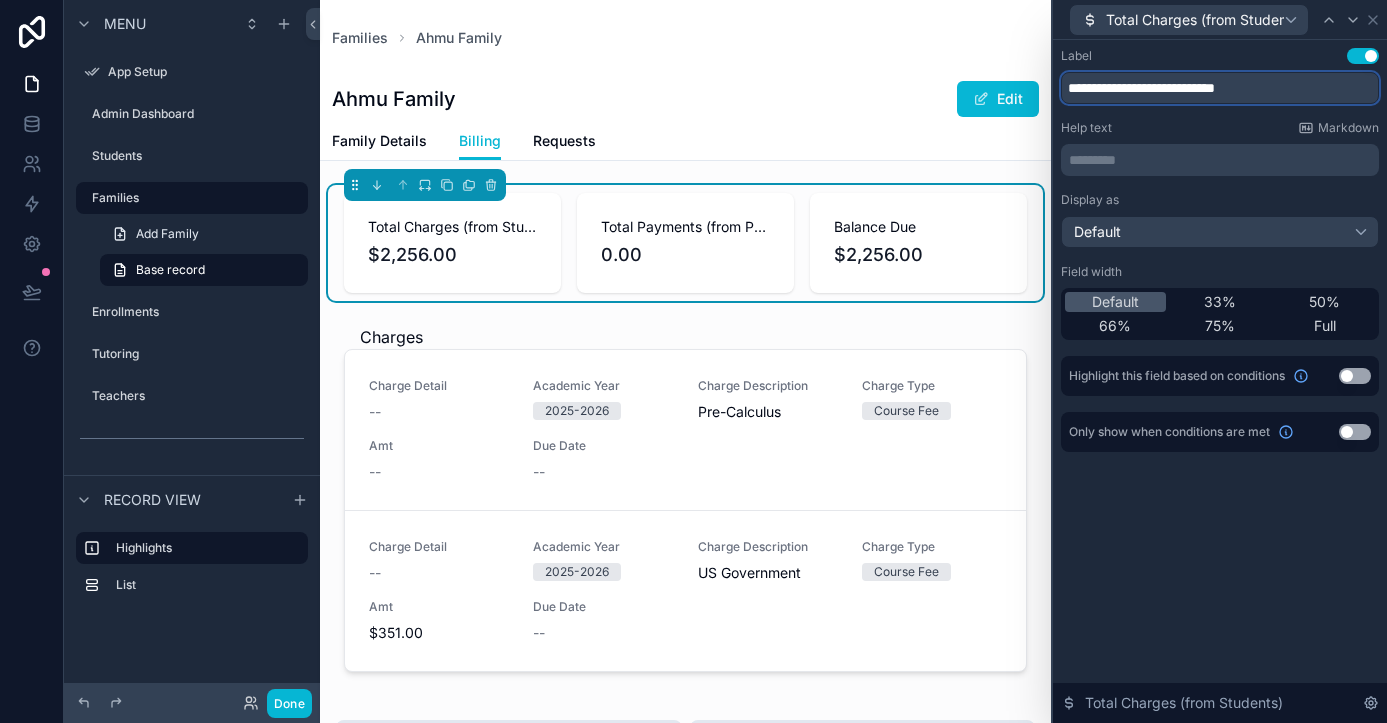 click on "**********" at bounding box center (1220, 88) 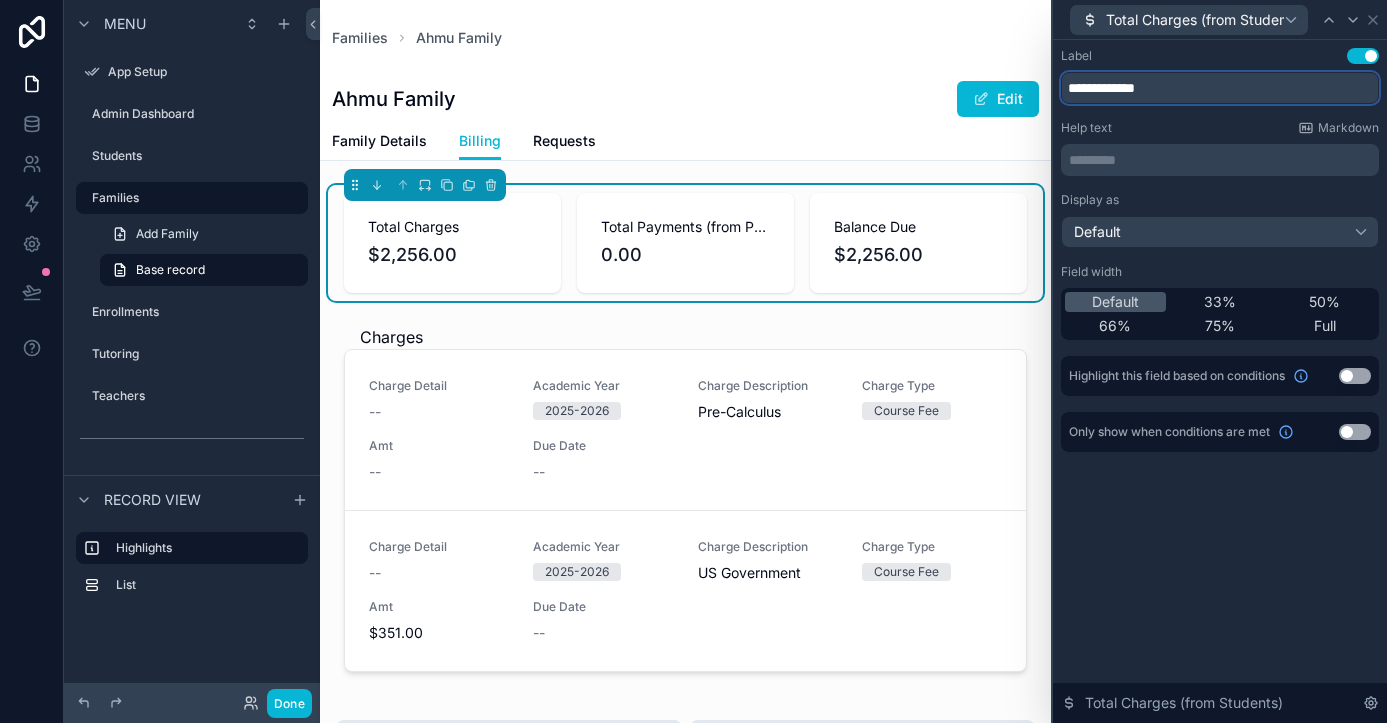 type on "**********" 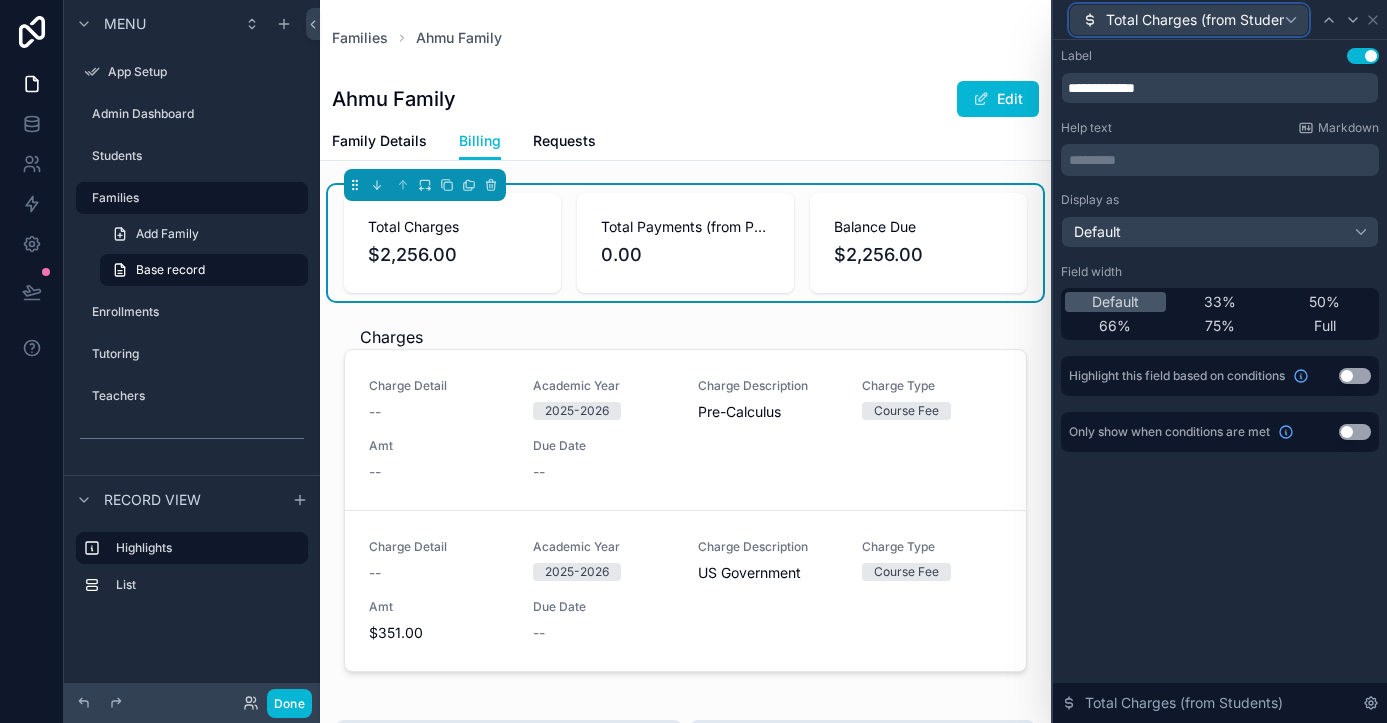click on "Total Charges (from Students)" at bounding box center [1189, 20] 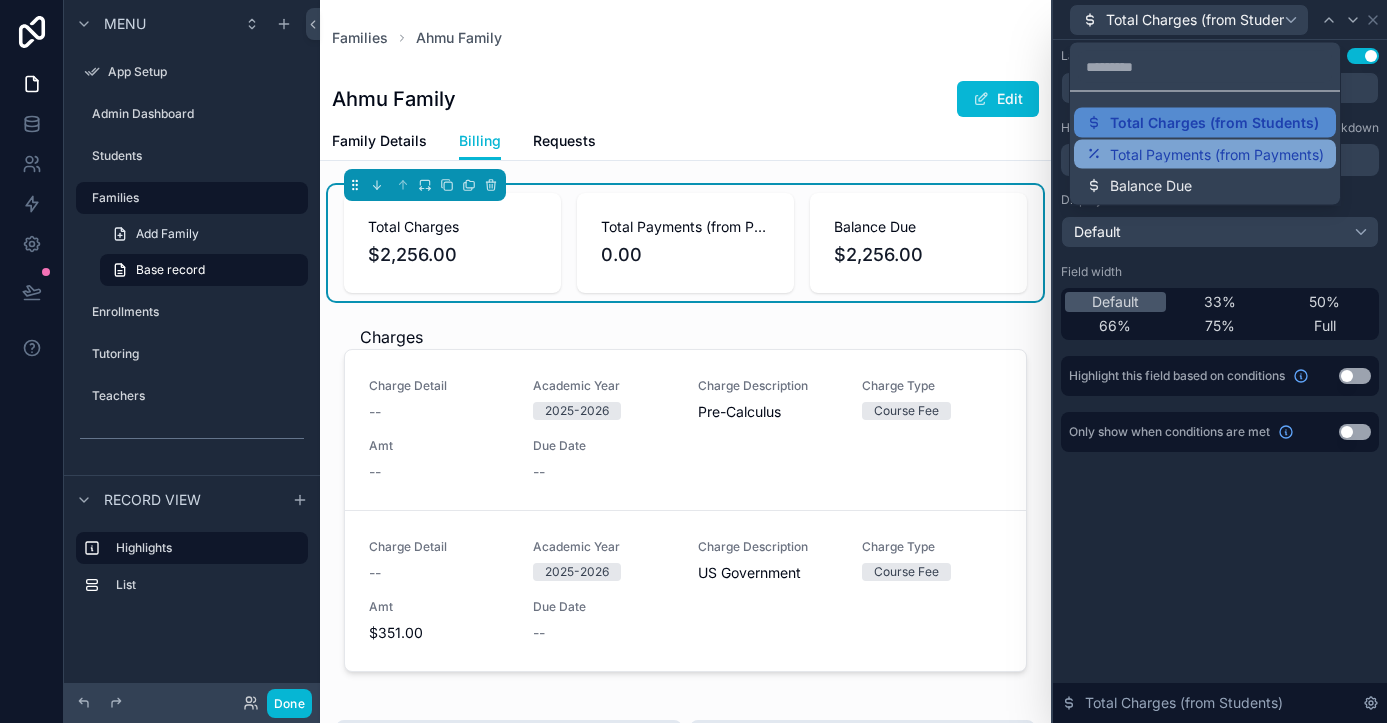 click on "Total Payments (from Payments)" at bounding box center [1217, 154] 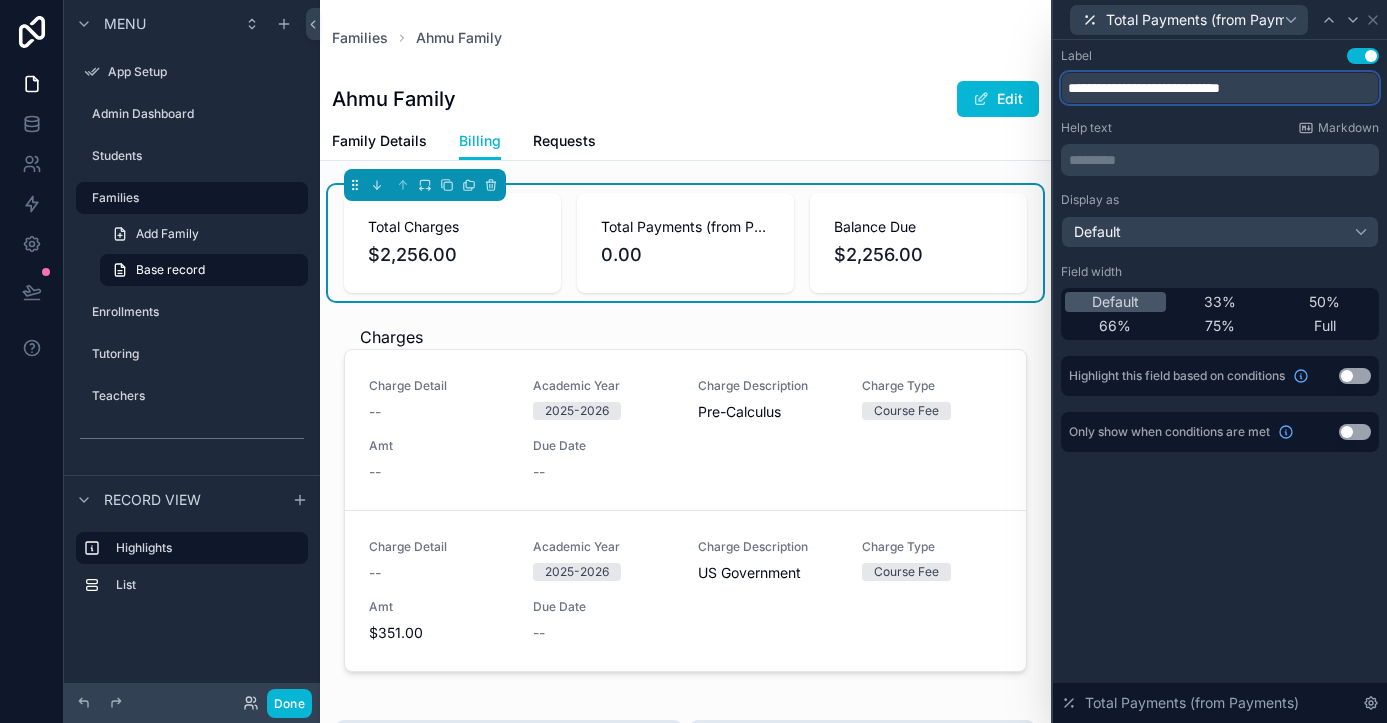 click on "**********" at bounding box center (1220, 88) 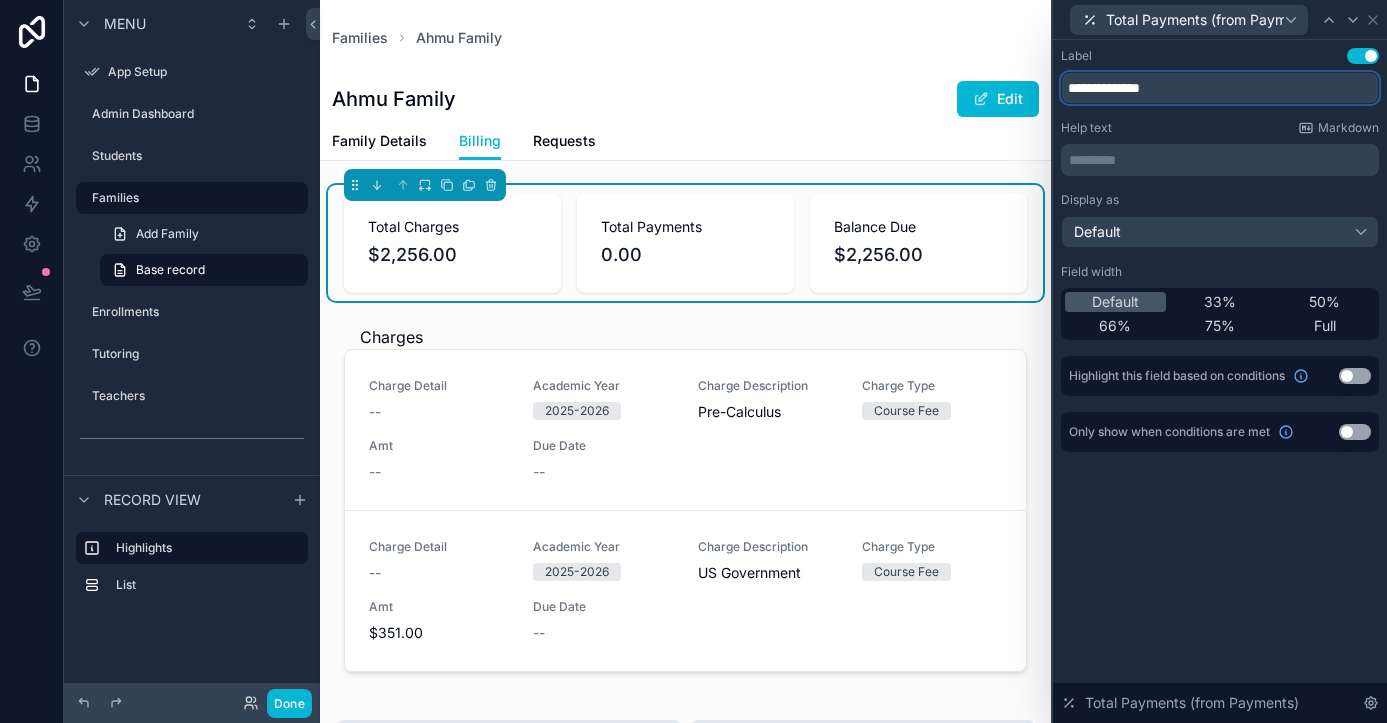 type on "**********" 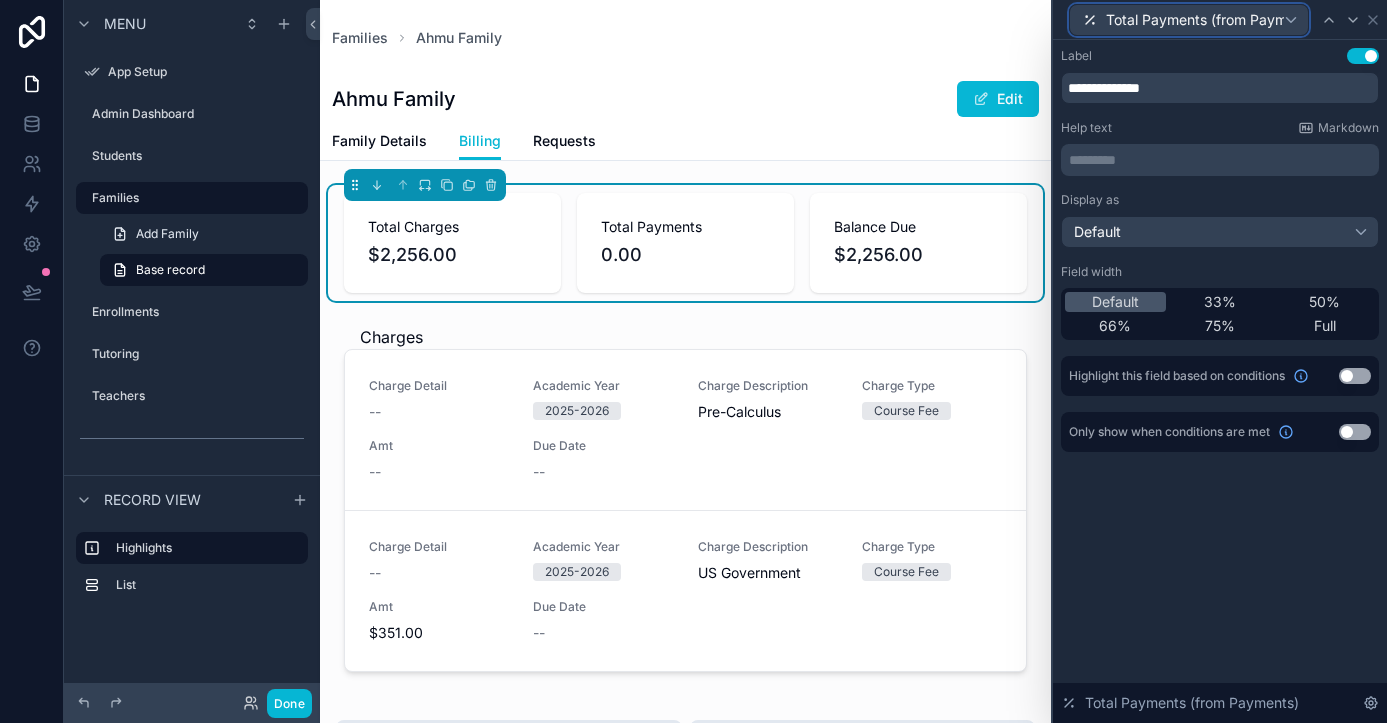 click on "Total Payments (from Payments)" at bounding box center [1195, 20] 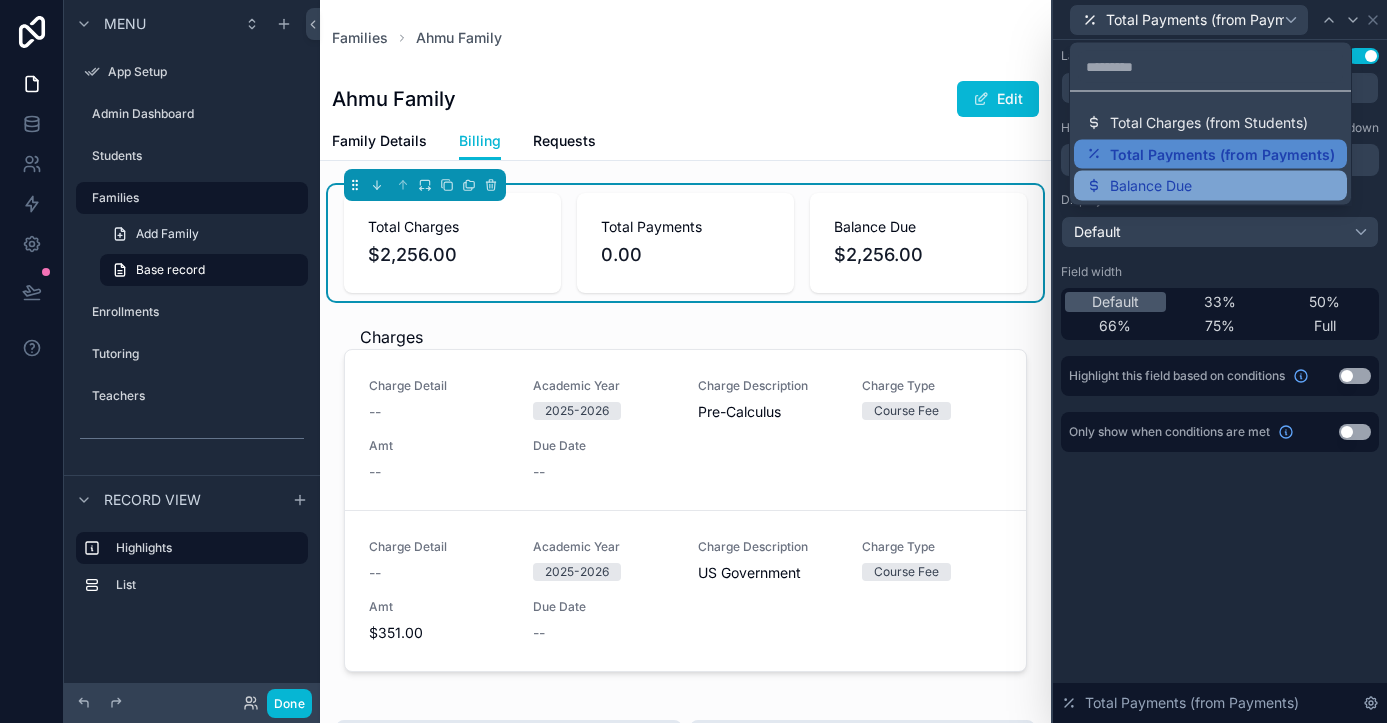 click on "Balance Due" at bounding box center (1151, 186) 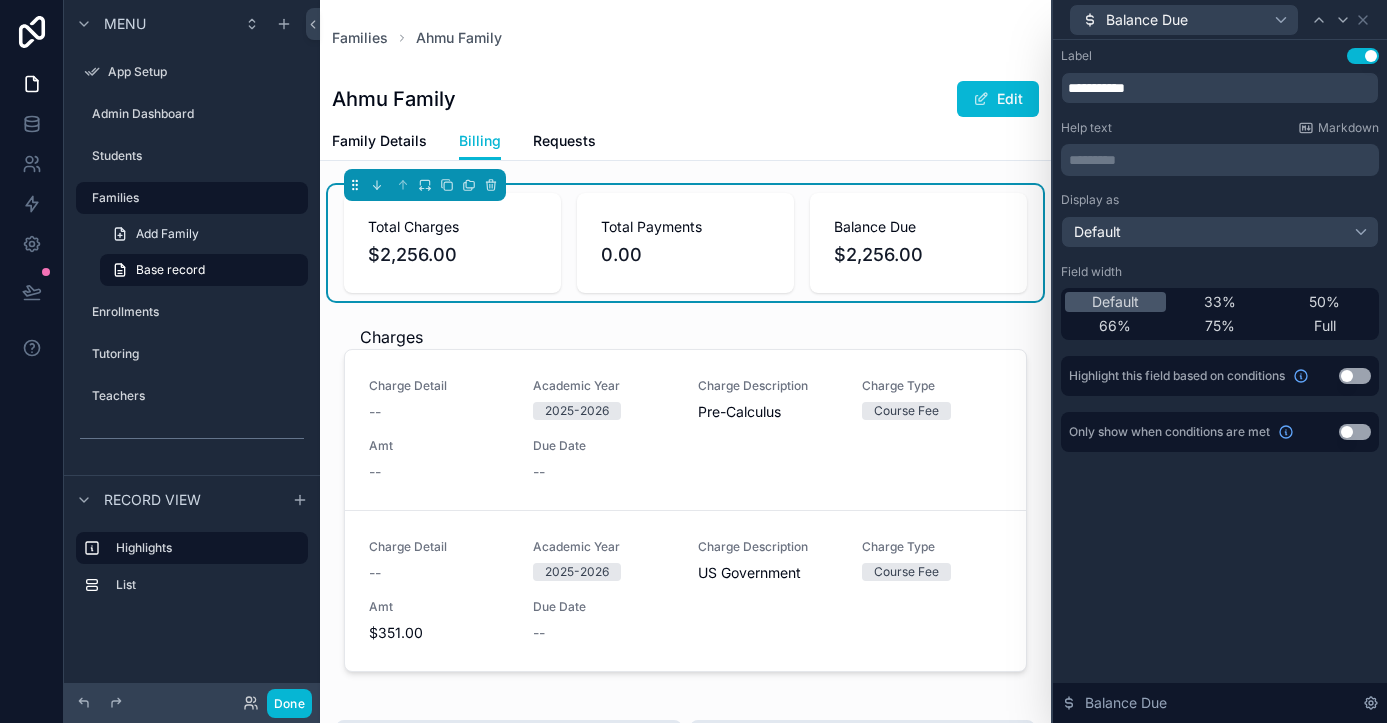 click on "**********" at bounding box center [1220, 381] 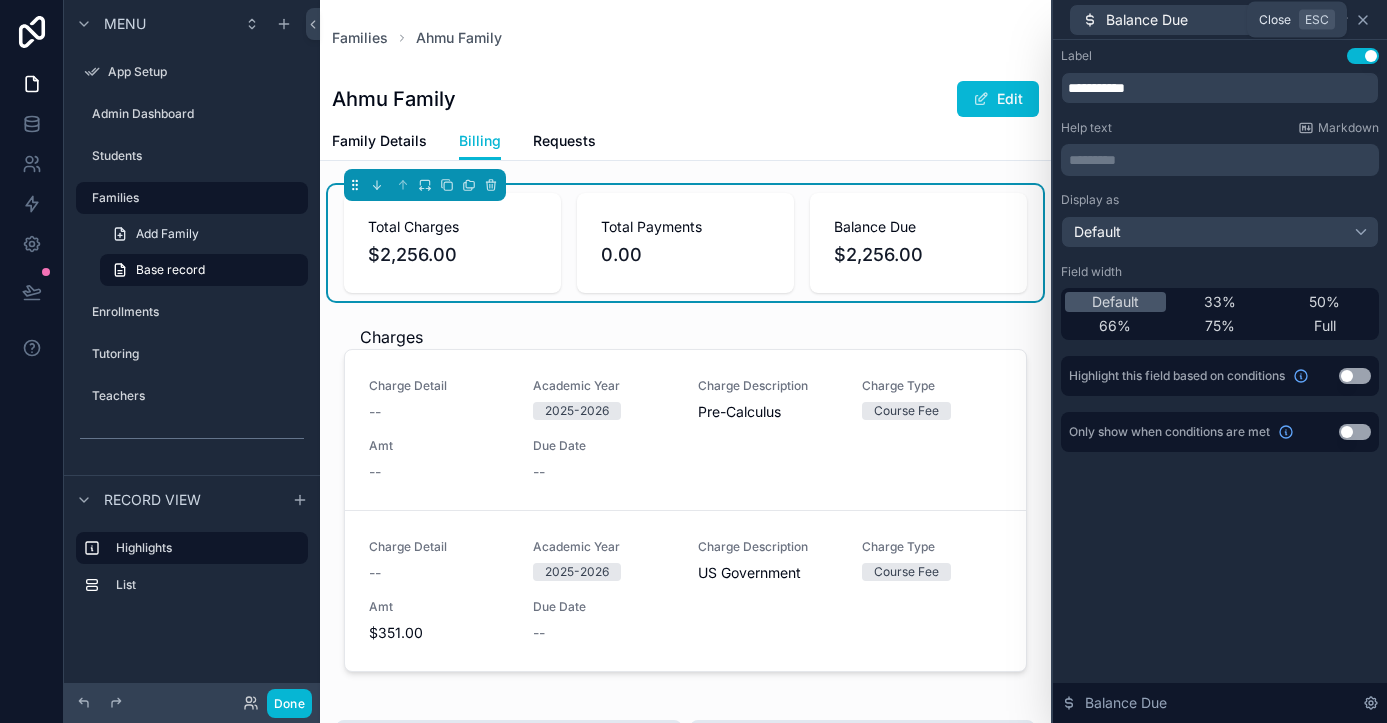 click 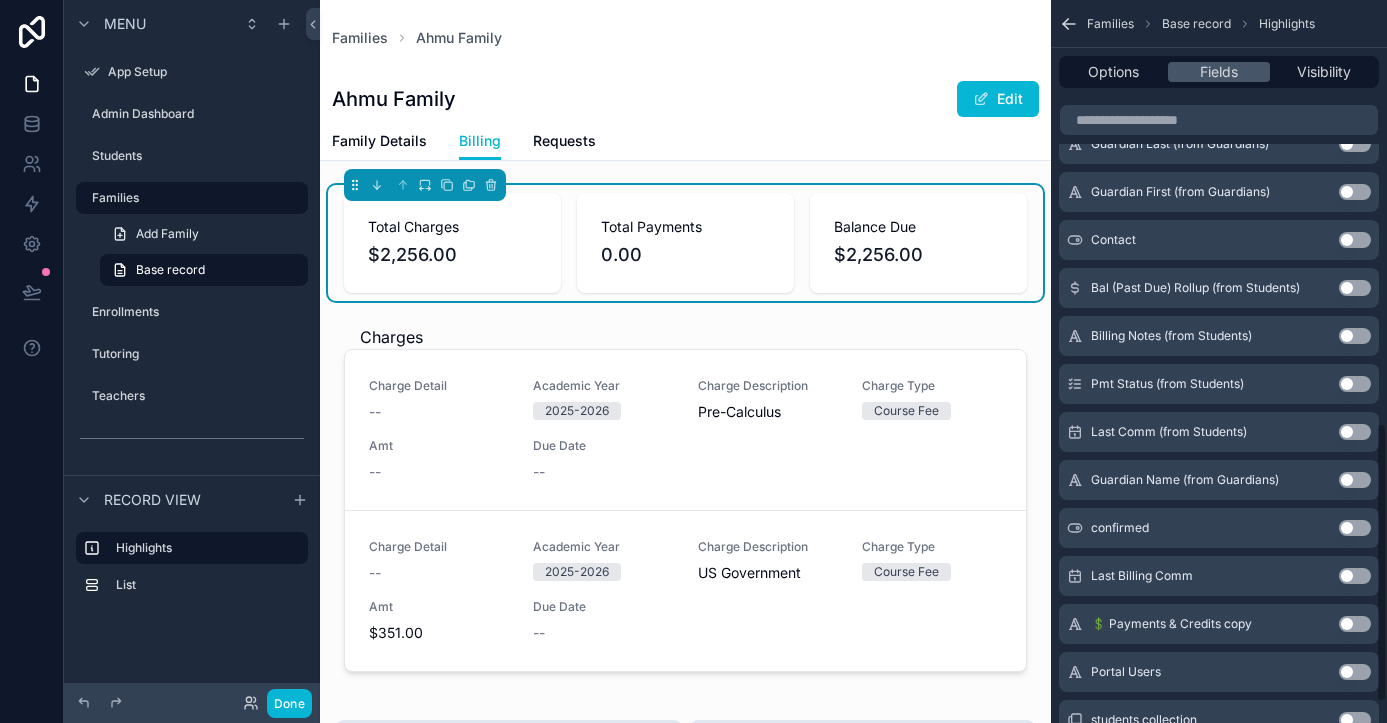 scroll, scrollTop: 1144, scrollLeft: 0, axis: vertical 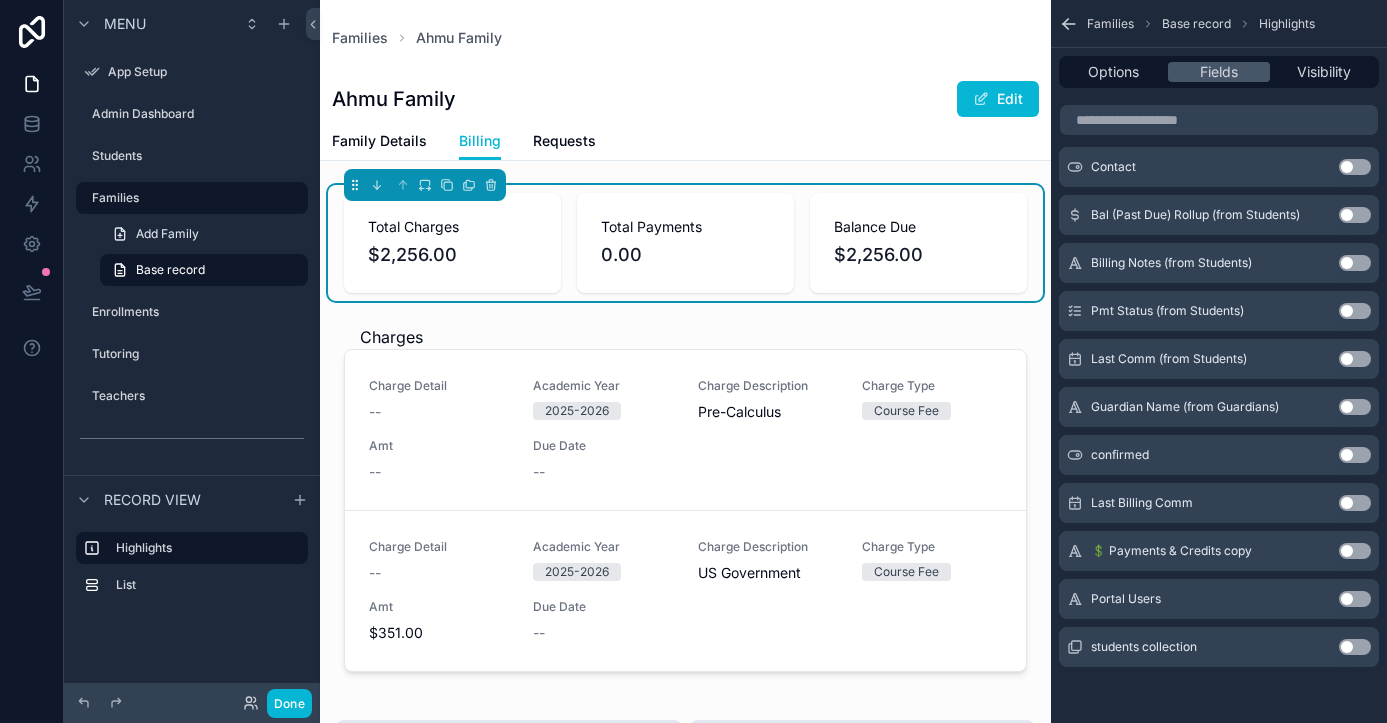 click on "Total Payments" at bounding box center (685, 227) 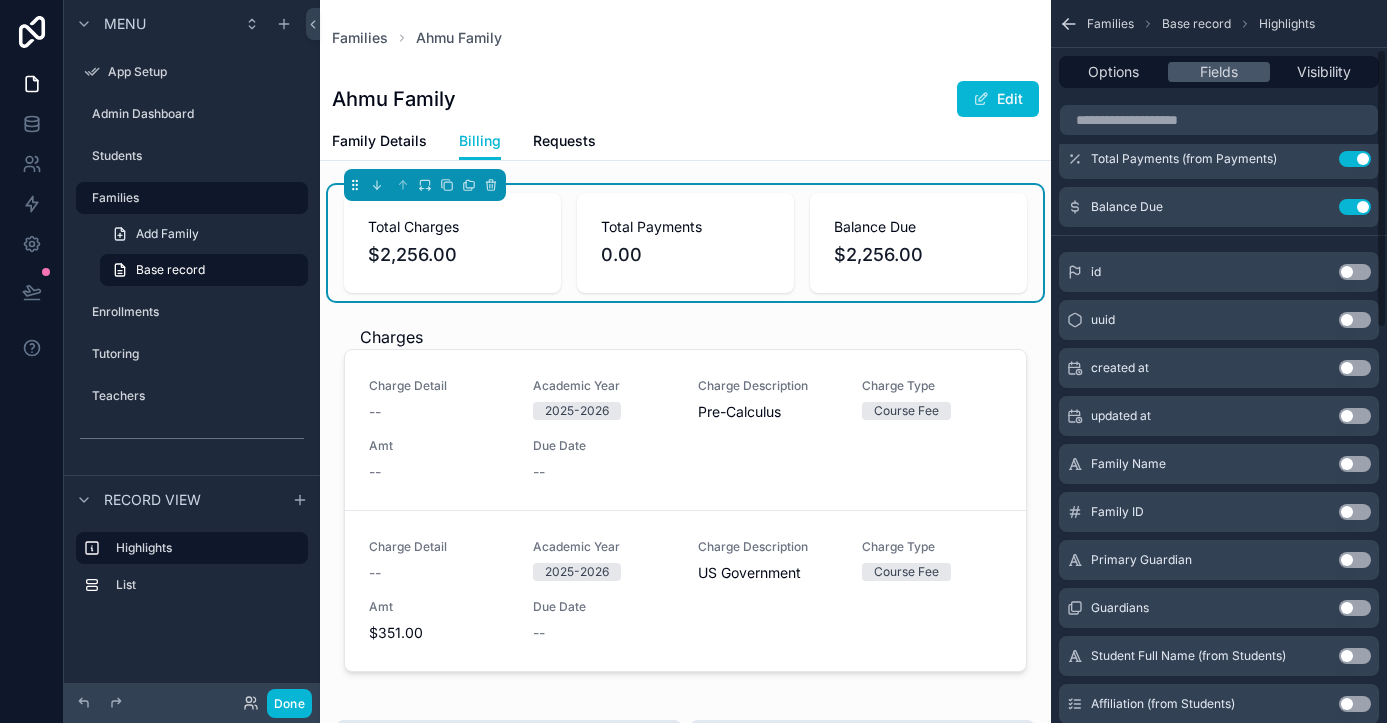 scroll, scrollTop: 0, scrollLeft: 0, axis: both 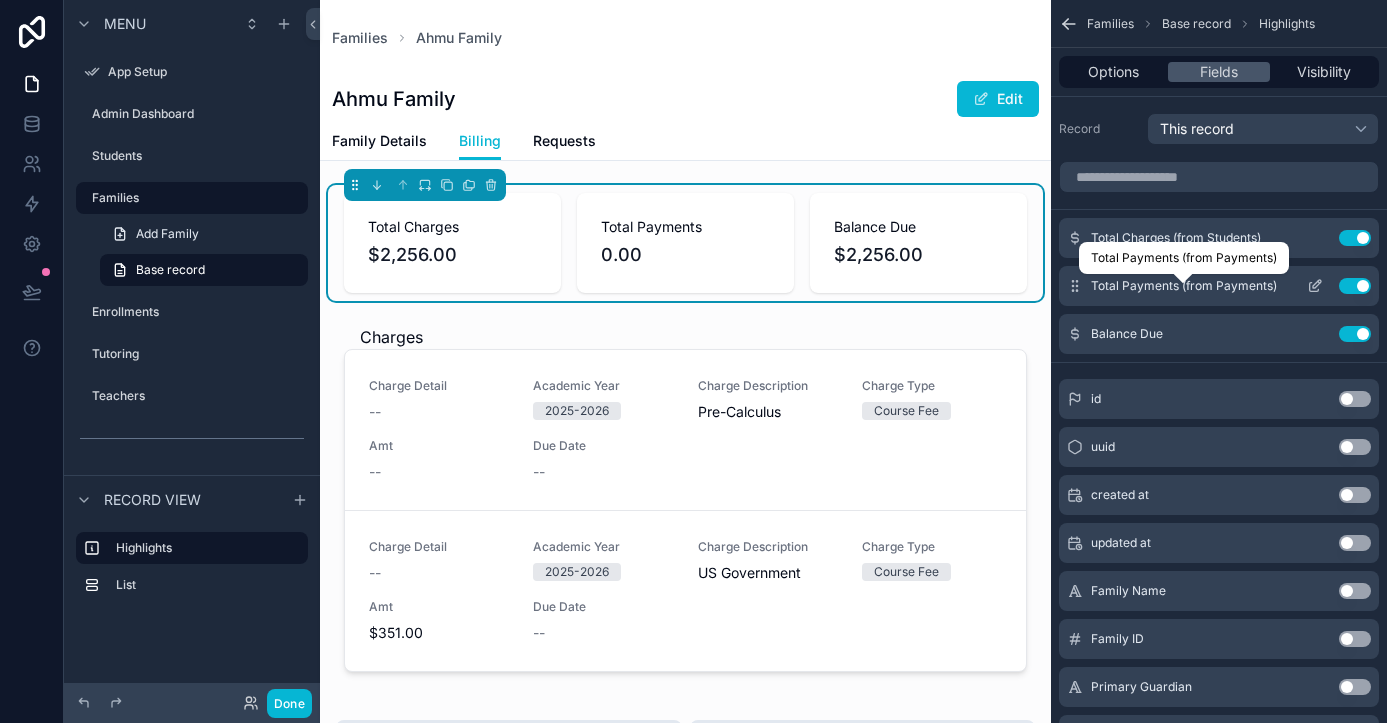 click on "Total Payments (from Payments)" at bounding box center [1184, 286] 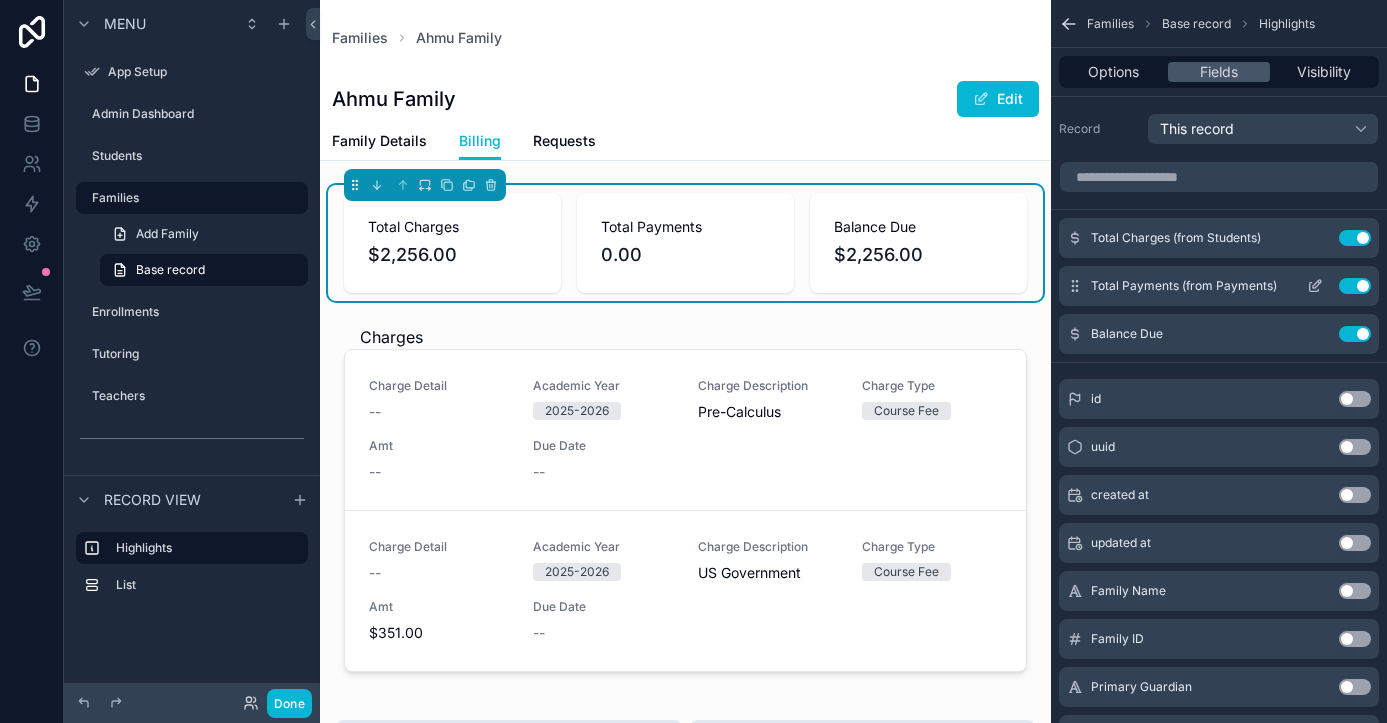 click 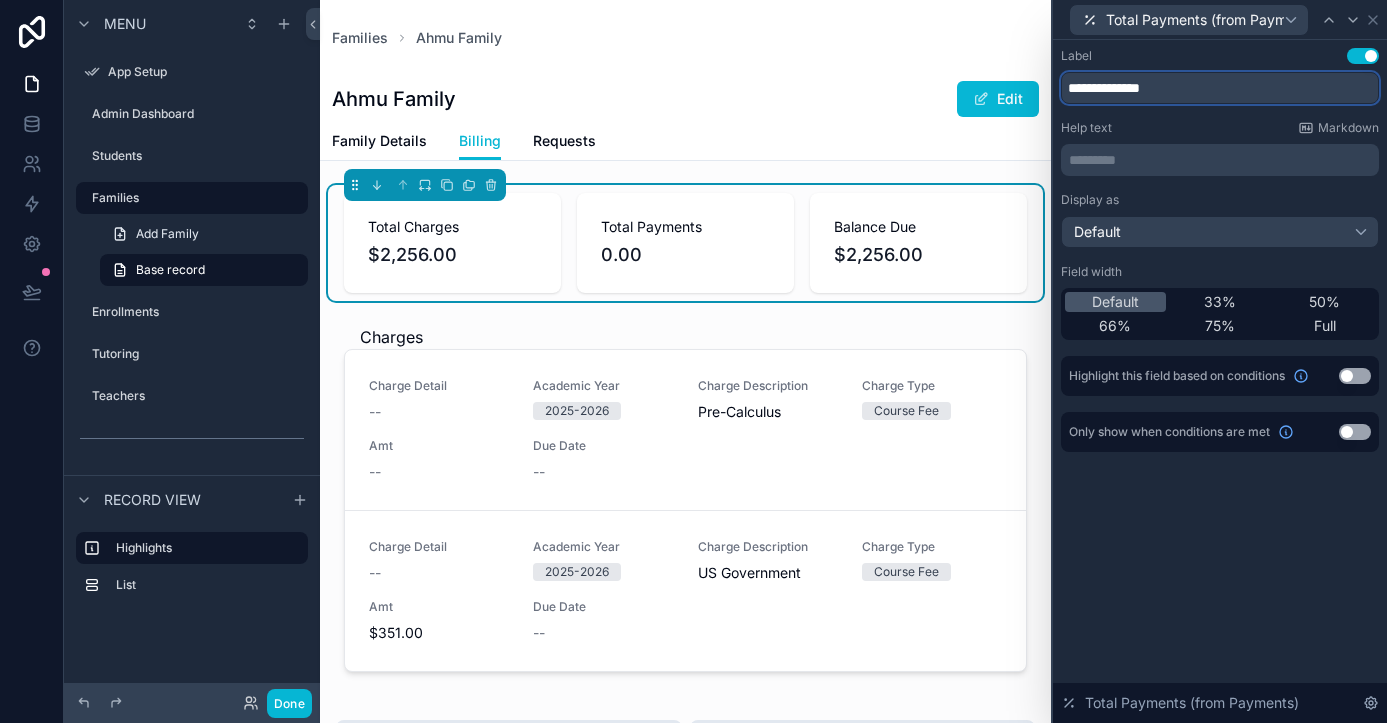 click on "**********" at bounding box center [1220, 88] 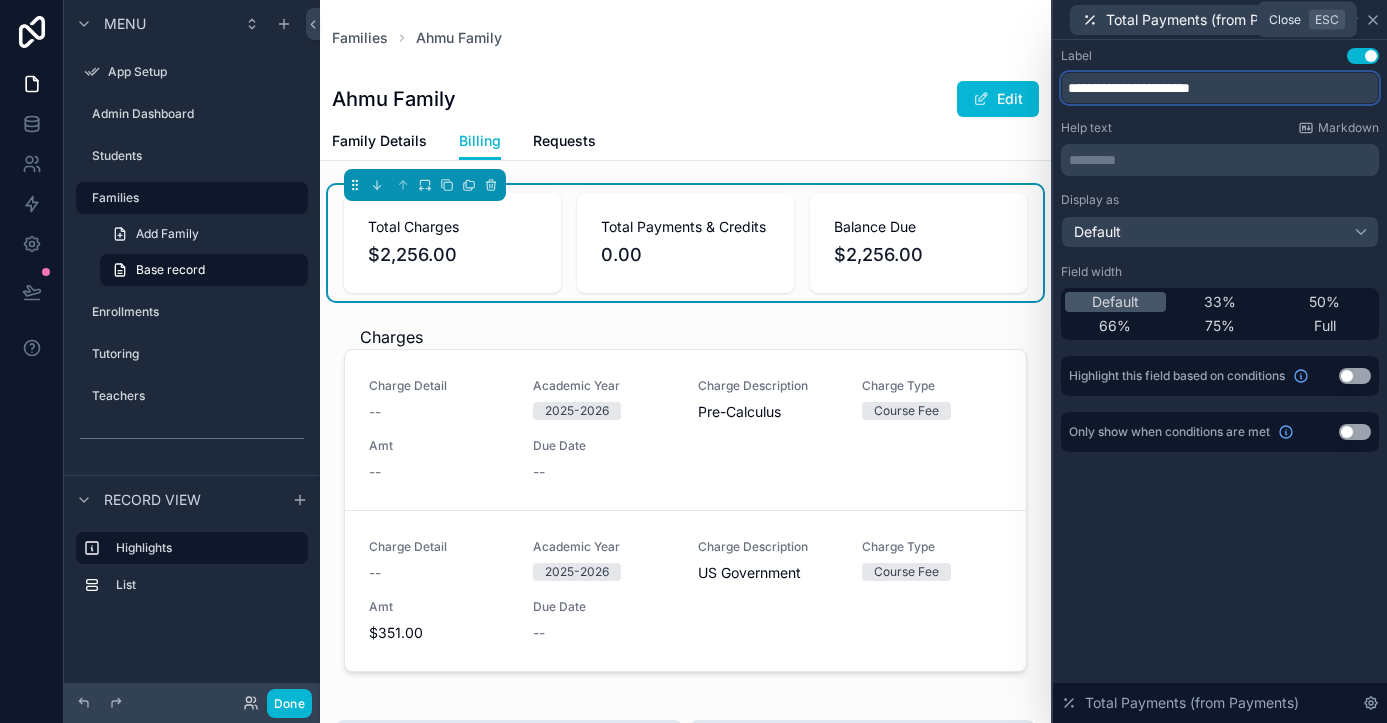 type on "**********" 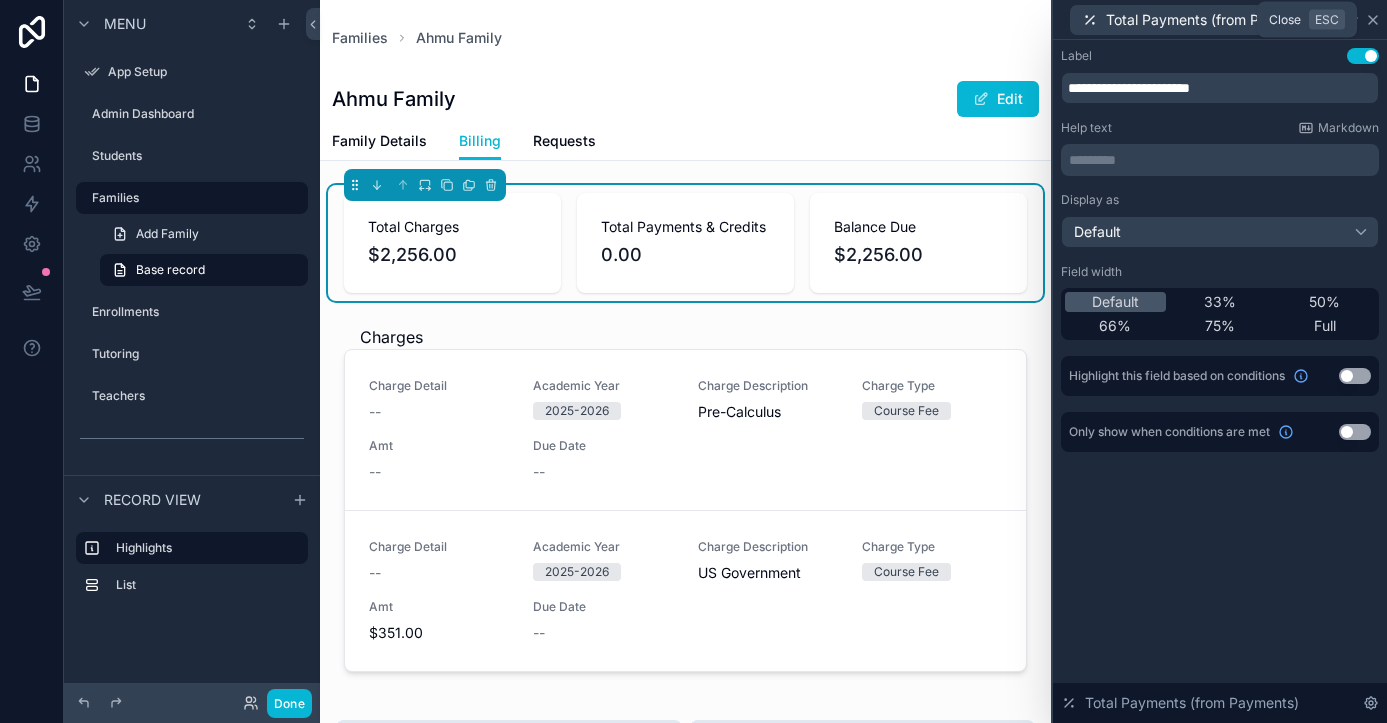 click 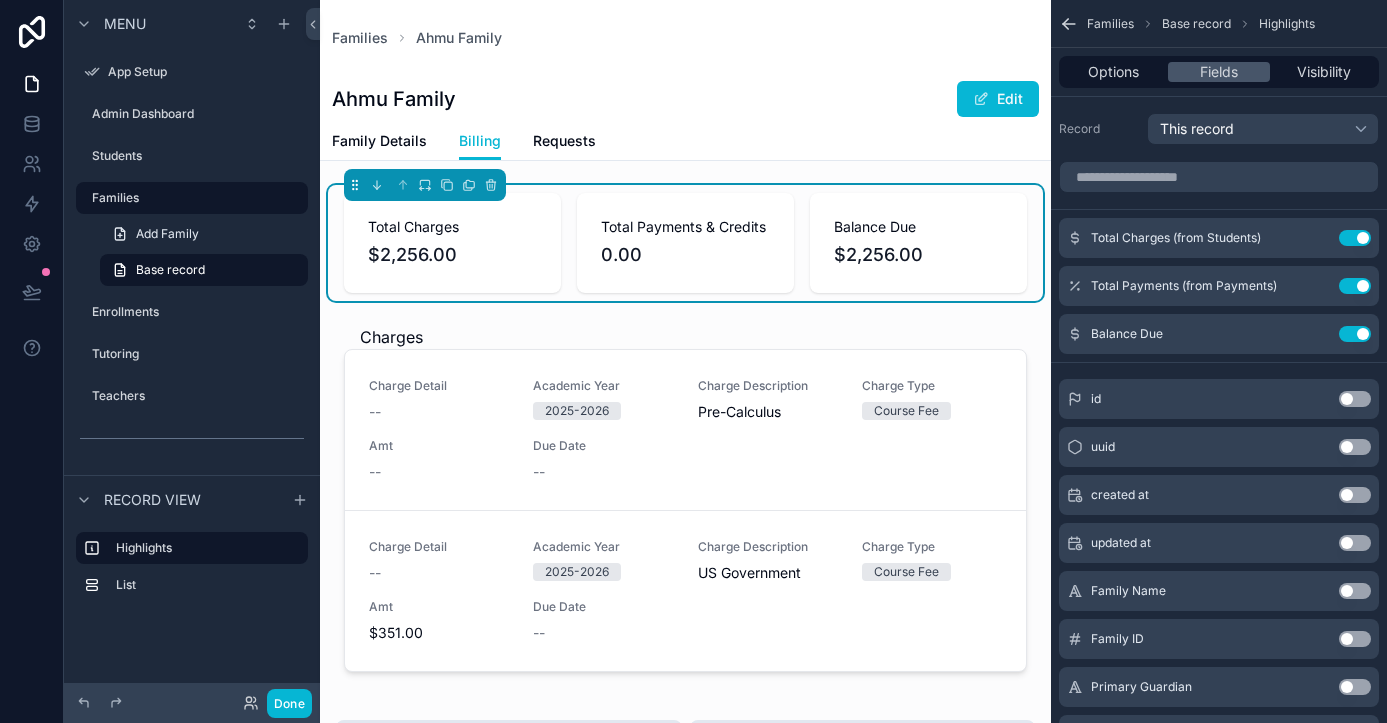click on "0.00" at bounding box center [685, 255] 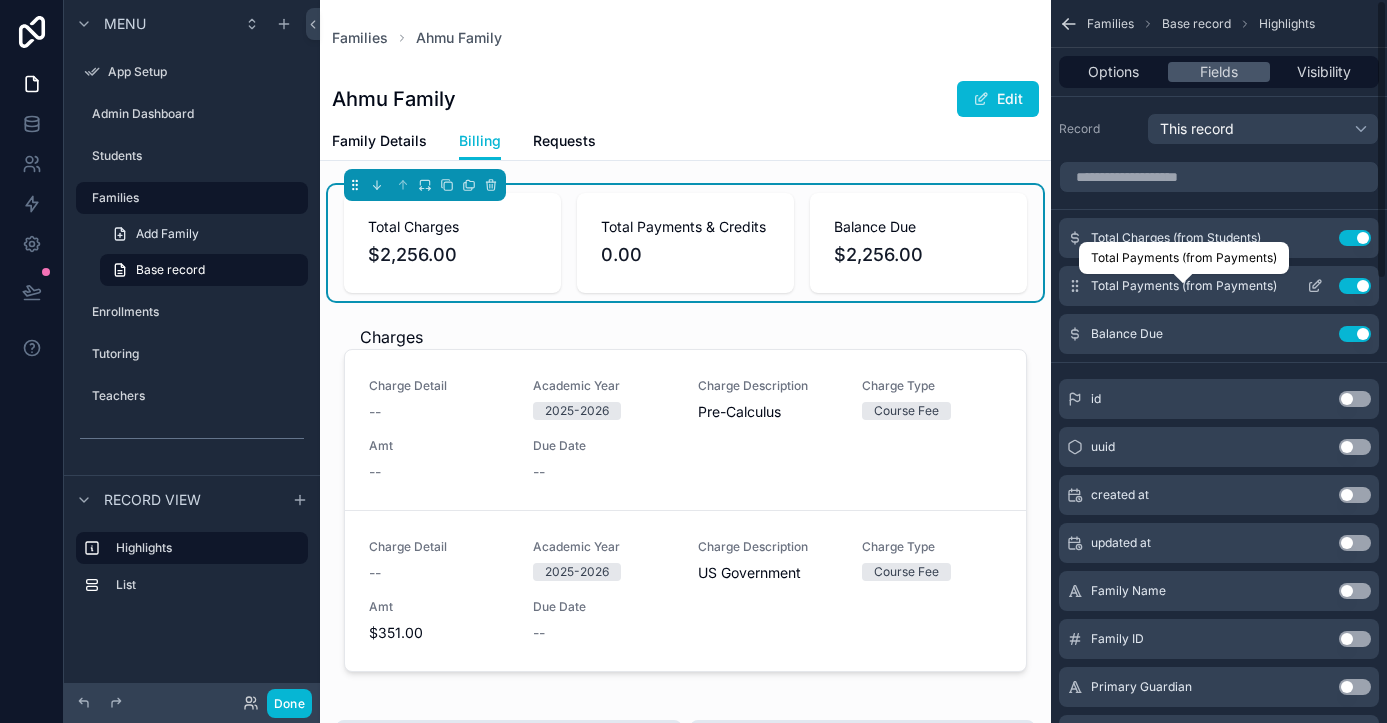 click on "Total Payments (from Payments)" at bounding box center [1184, 286] 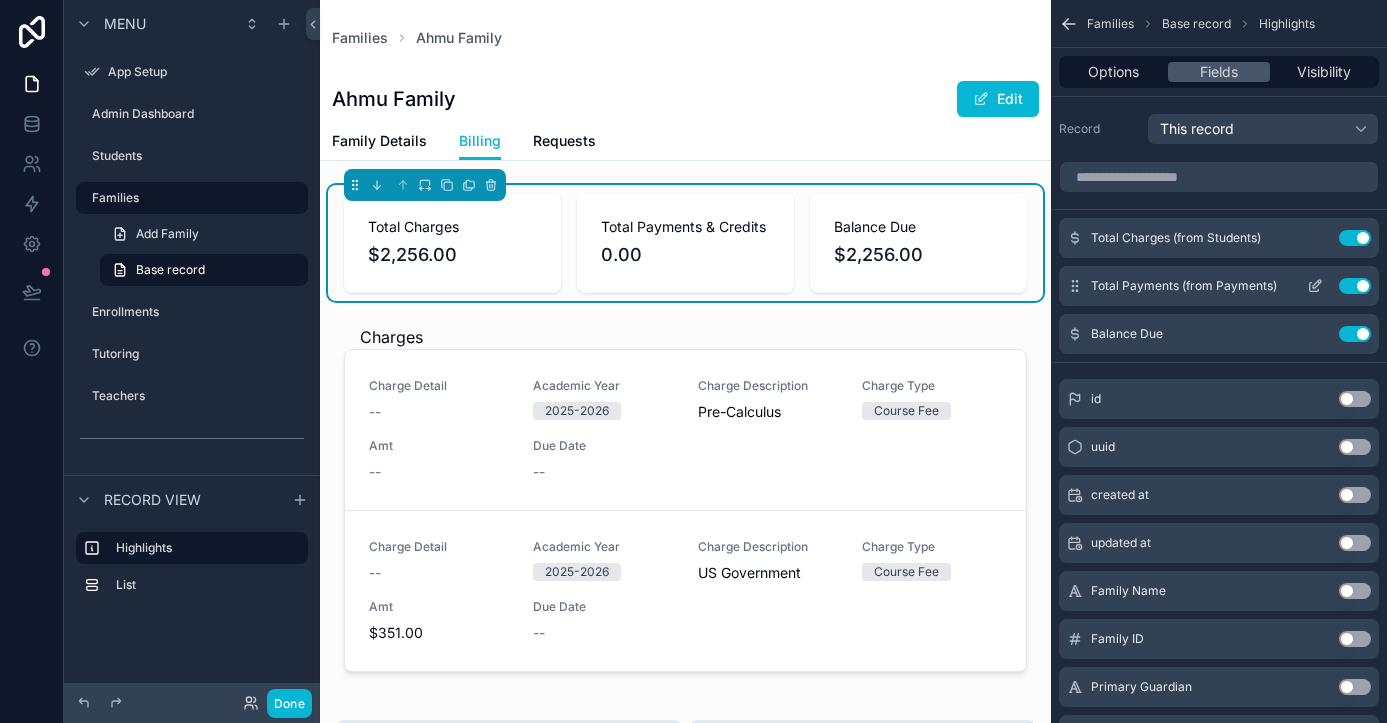 click 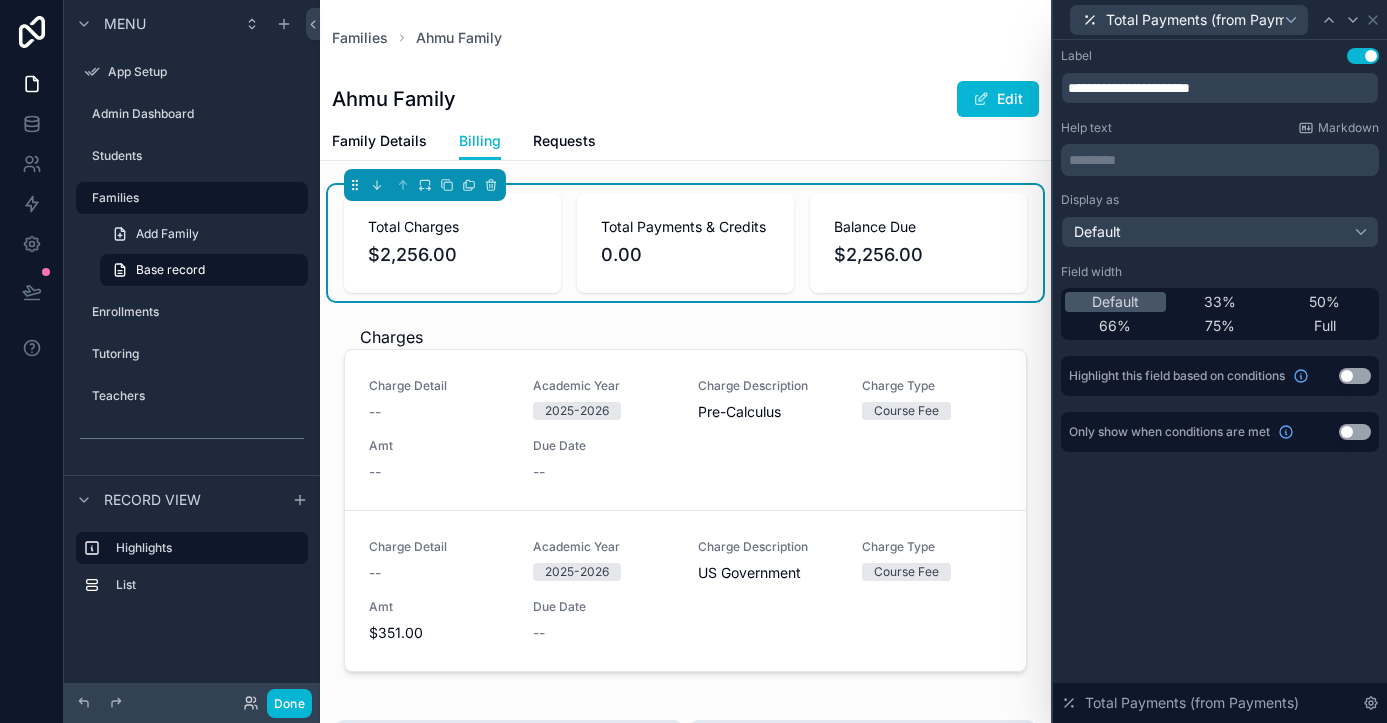 click on "Balance Due" at bounding box center [918, 227] 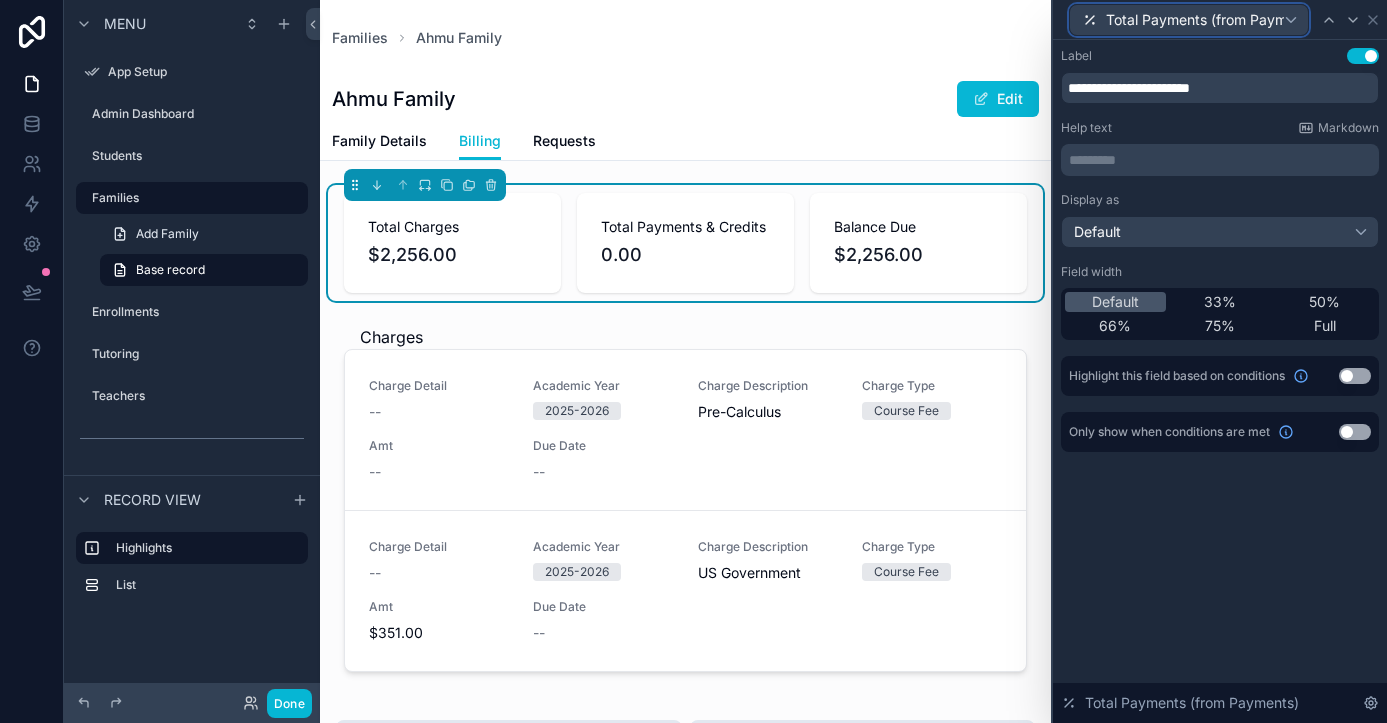 click on "Total Payments (from Payments)" at bounding box center [1189, 20] 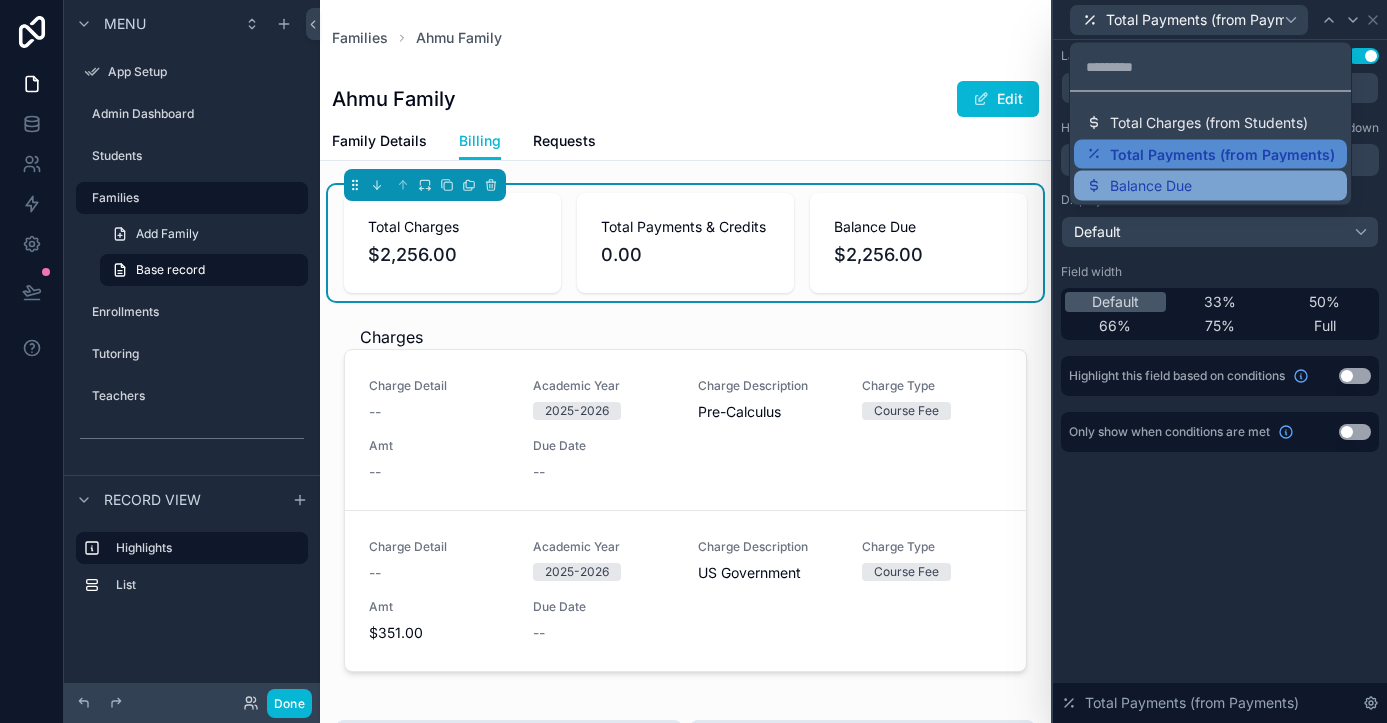 click on "Balance Due" at bounding box center [1210, 186] 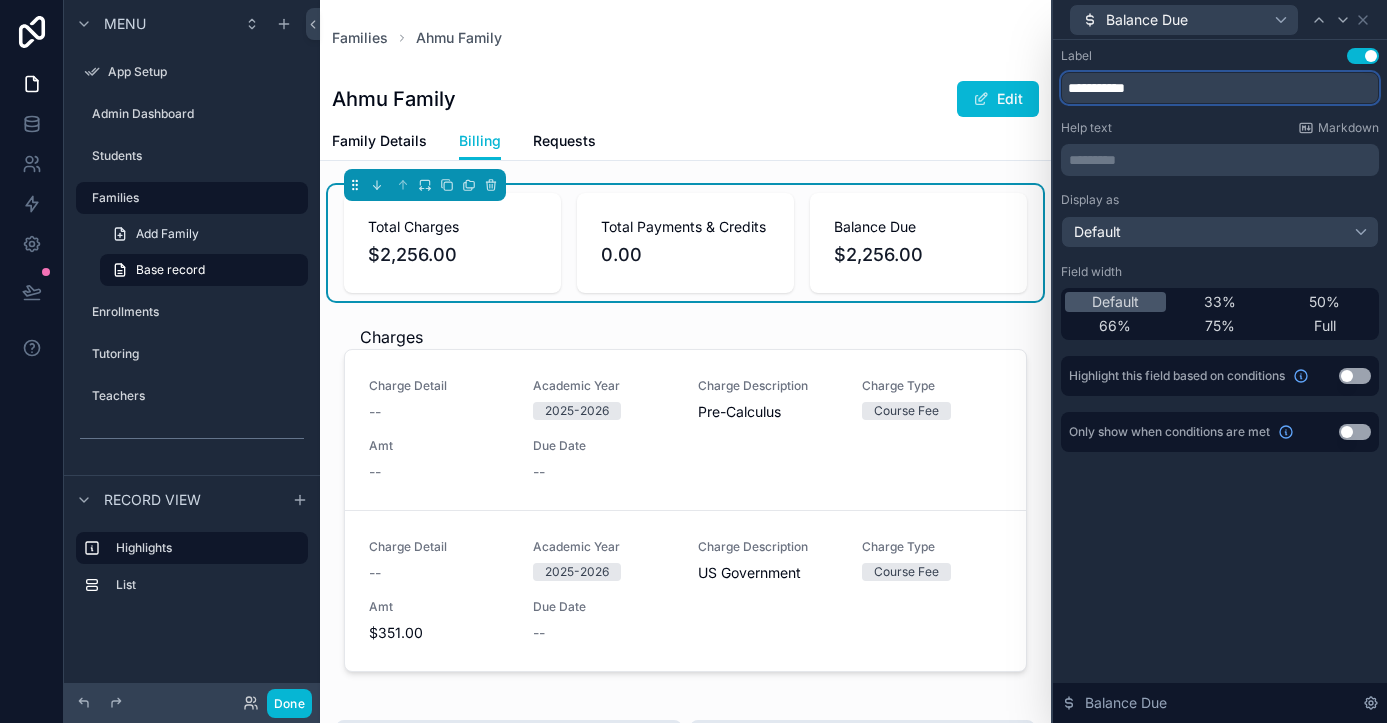 click on "**********" at bounding box center [1220, 88] 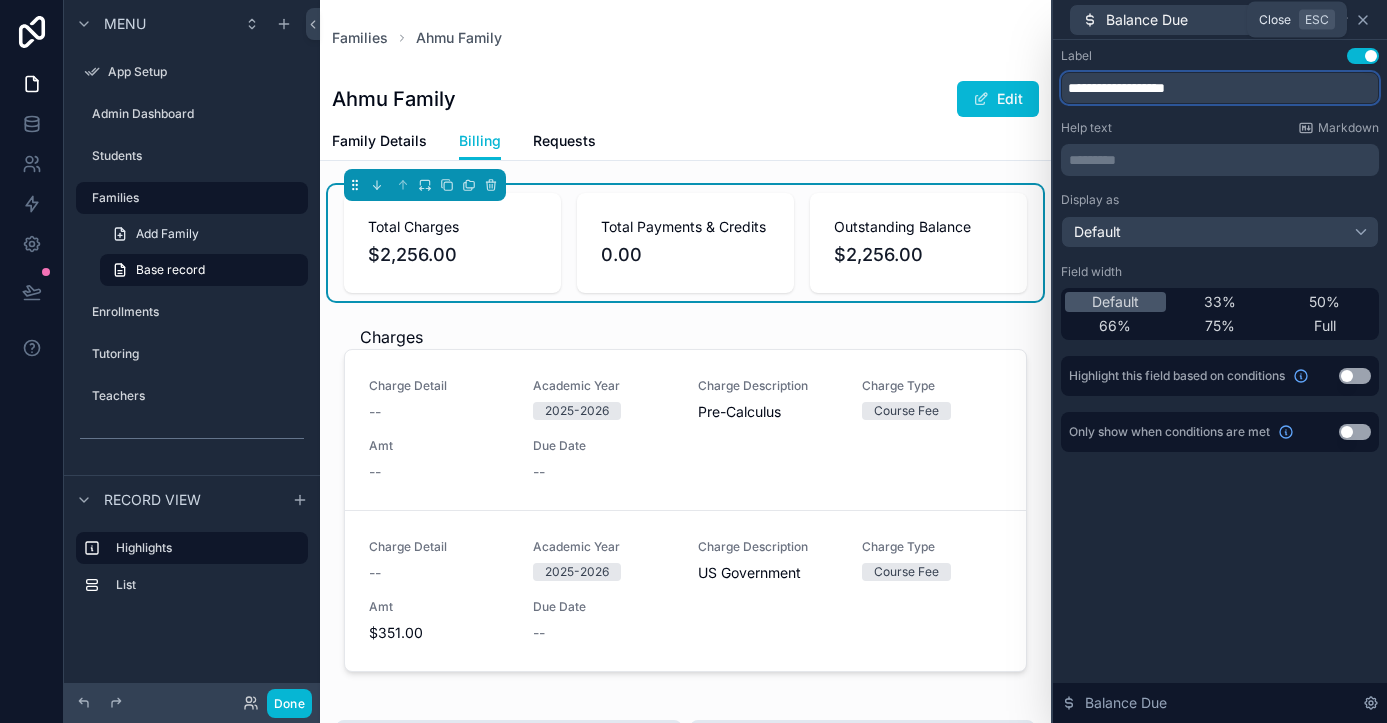 type on "**********" 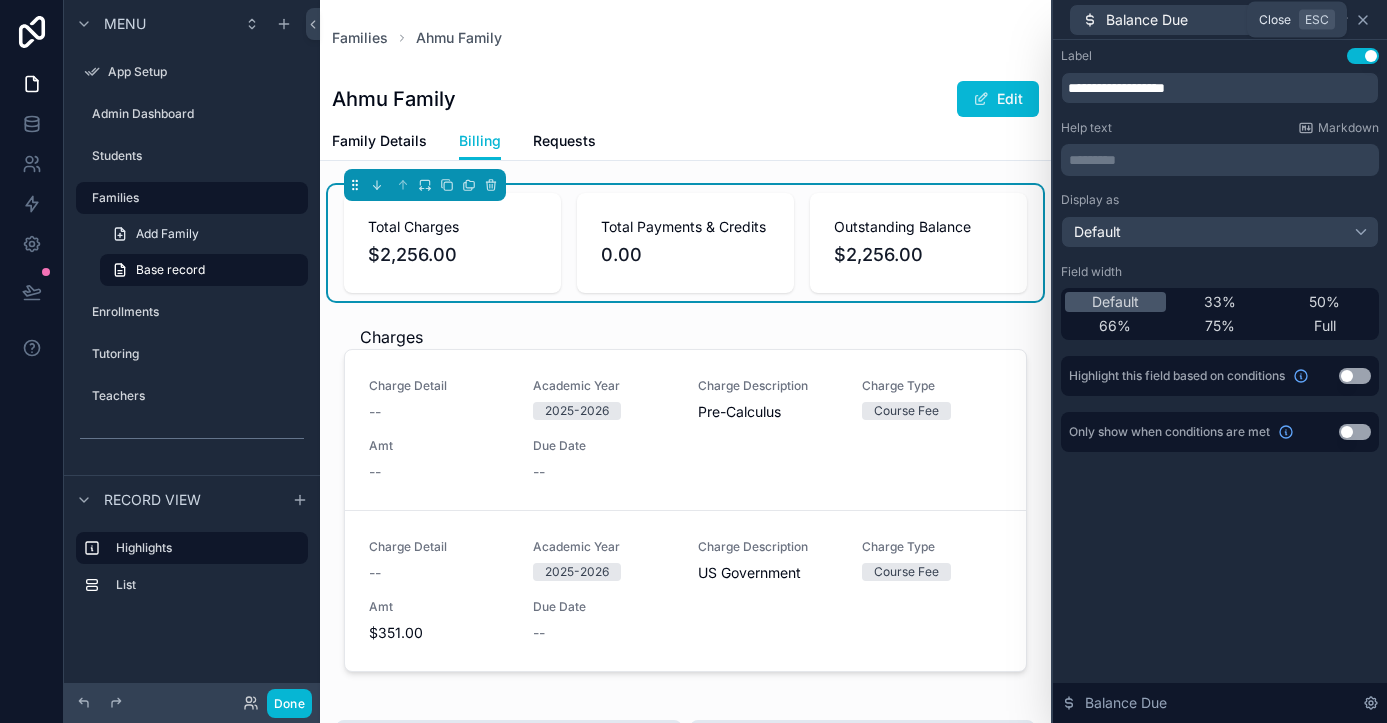 click 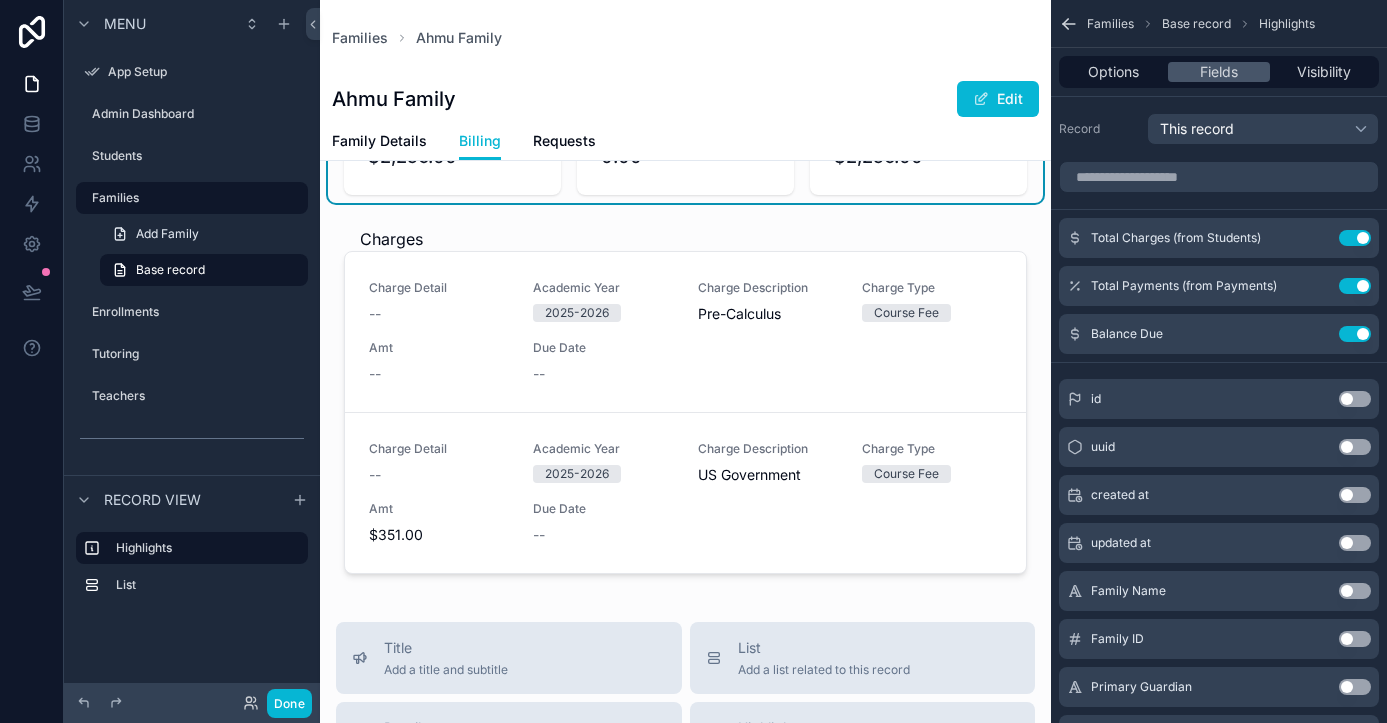 scroll, scrollTop: 0, scrollLeft: 0, axis: both 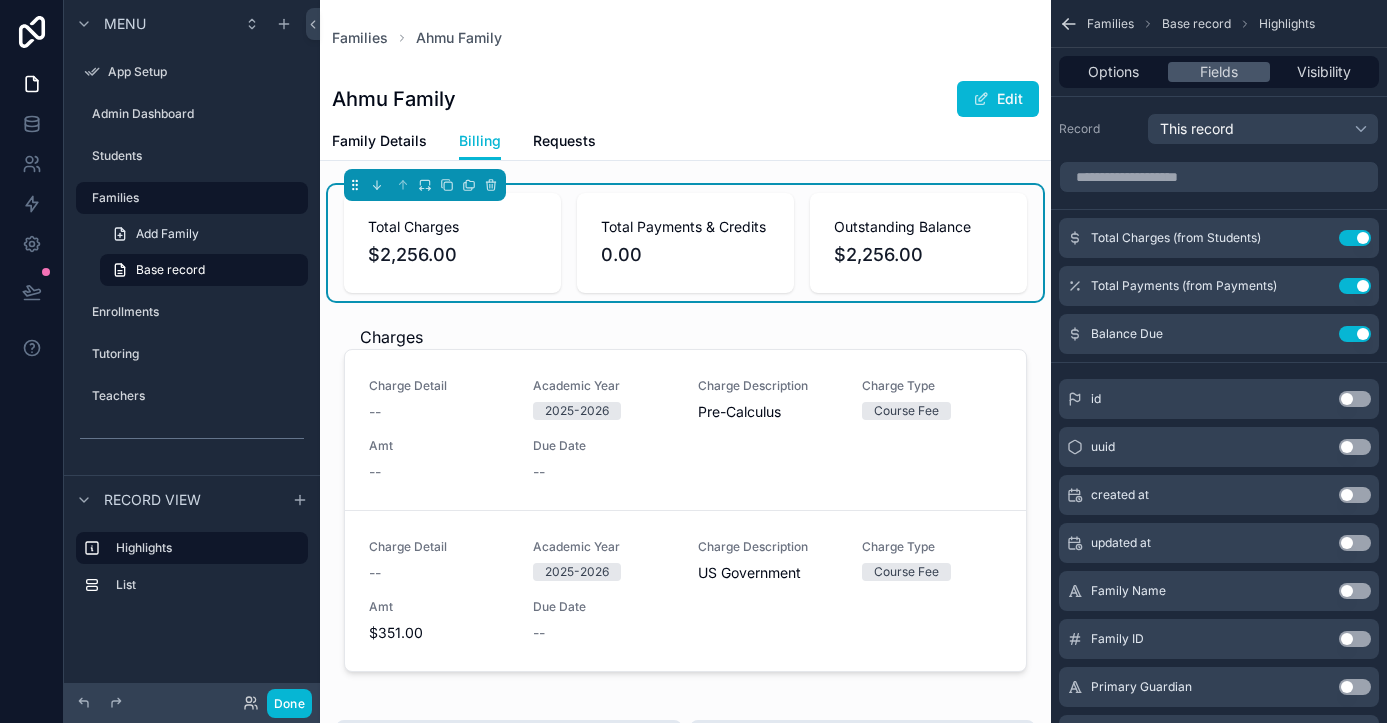 click on "Total Charges $2,256.00 Total Payments & Credits 0.00 Outstanding Balance $2,256.00" at bounding box center (685, 243) 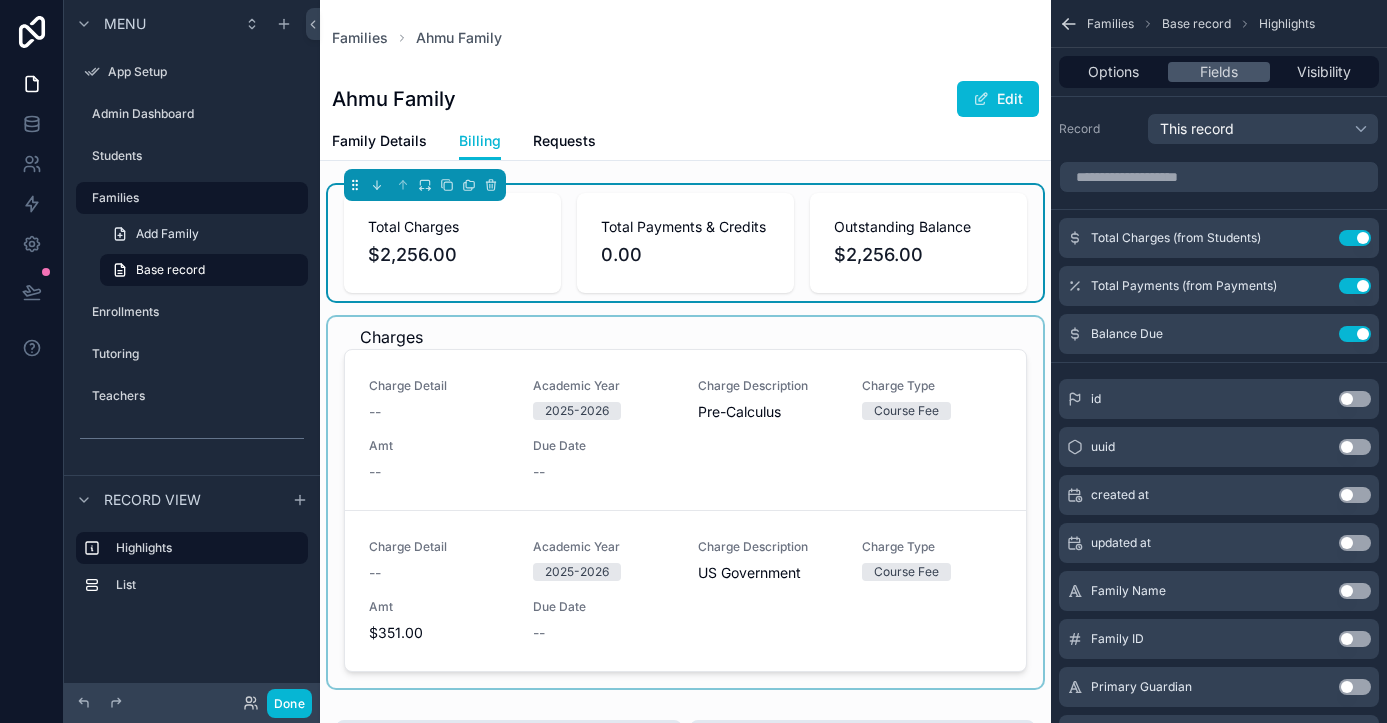 click at bounding box center (685, 502) 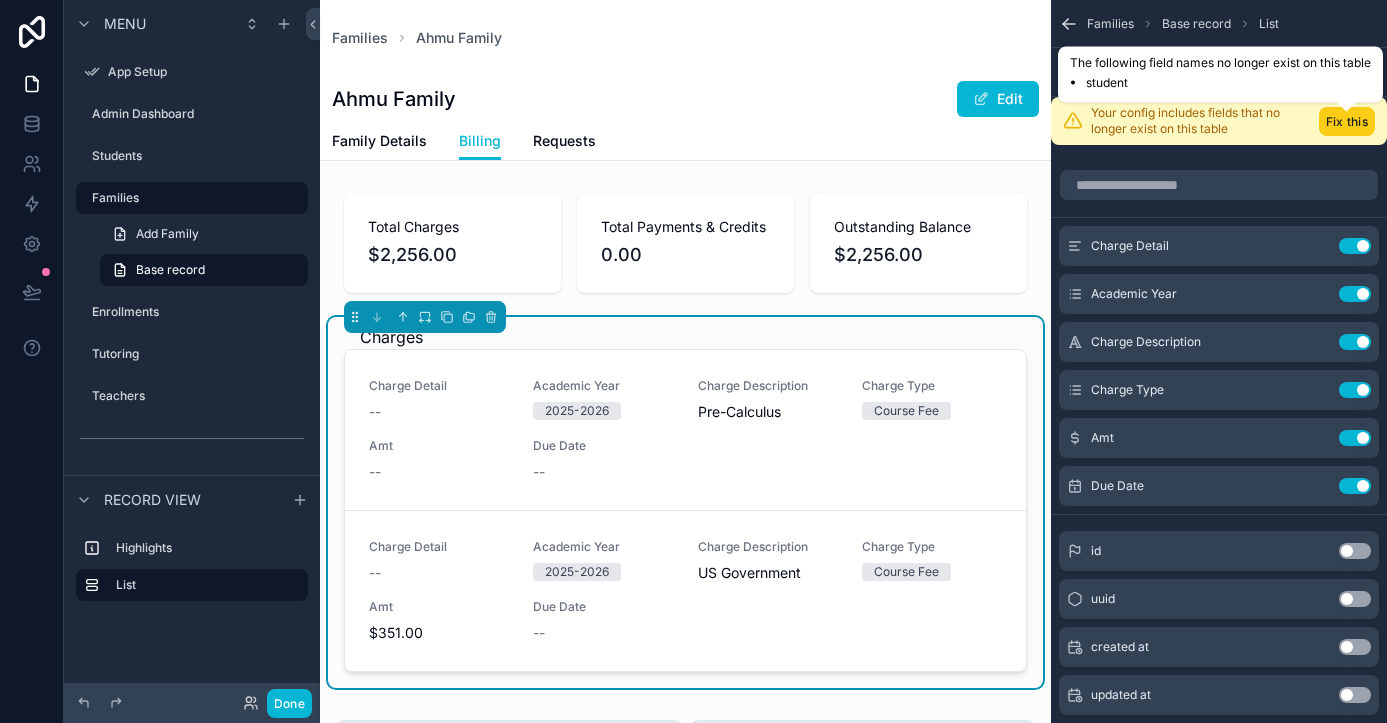 click on "Fix this" at bounding box center (1347, 121) 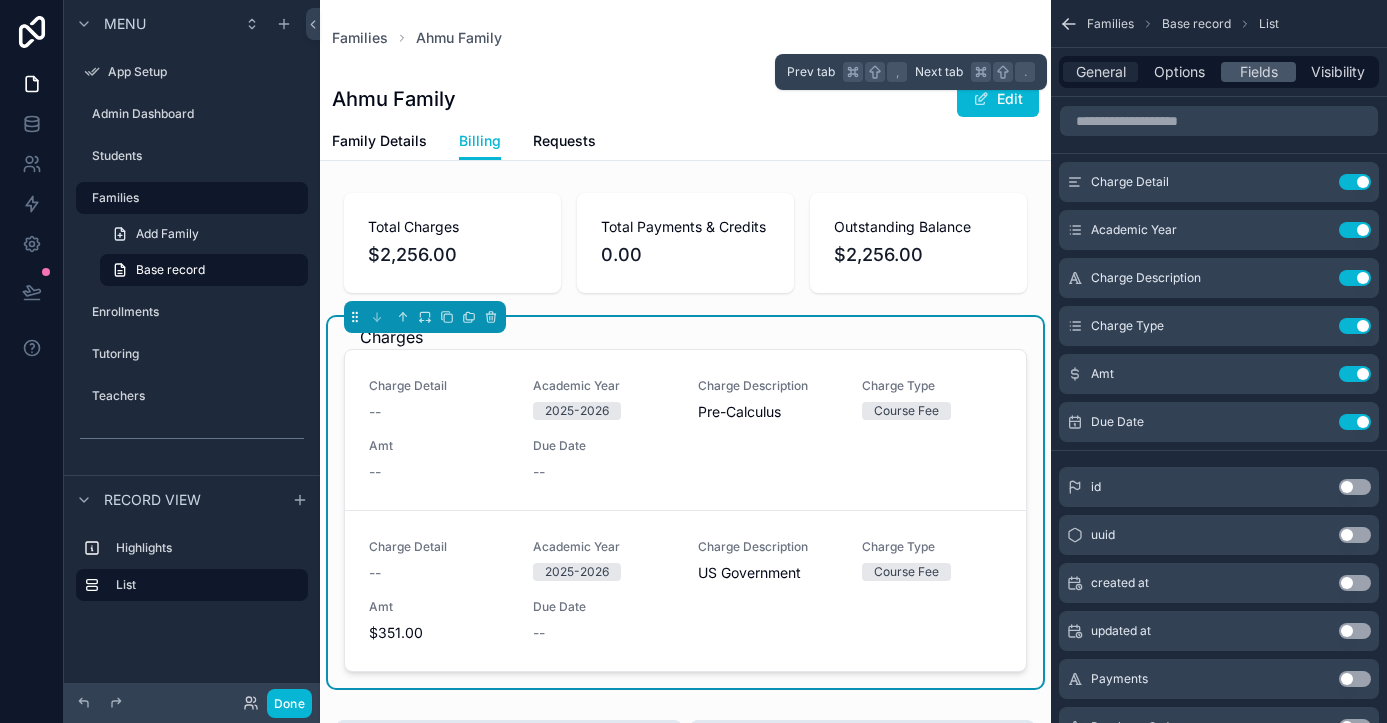 click on "General" at bounding box center (1101, 72) 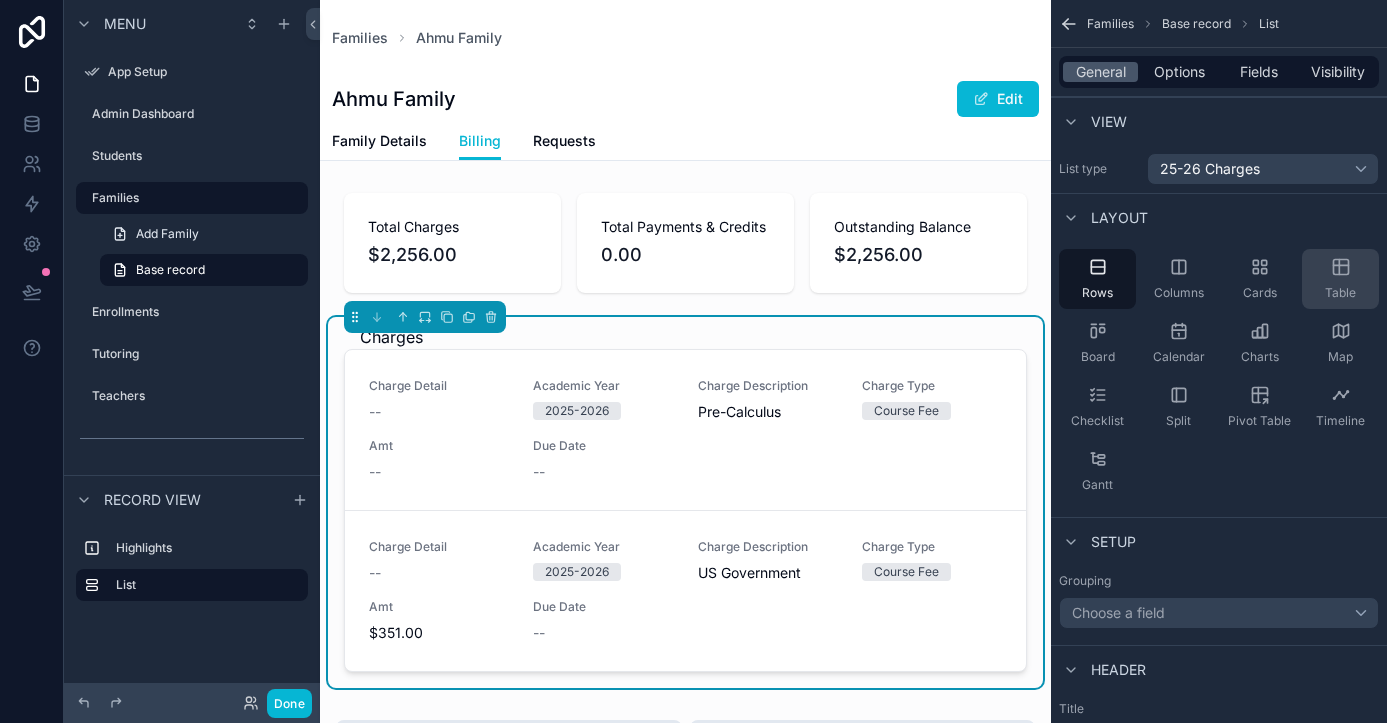 click 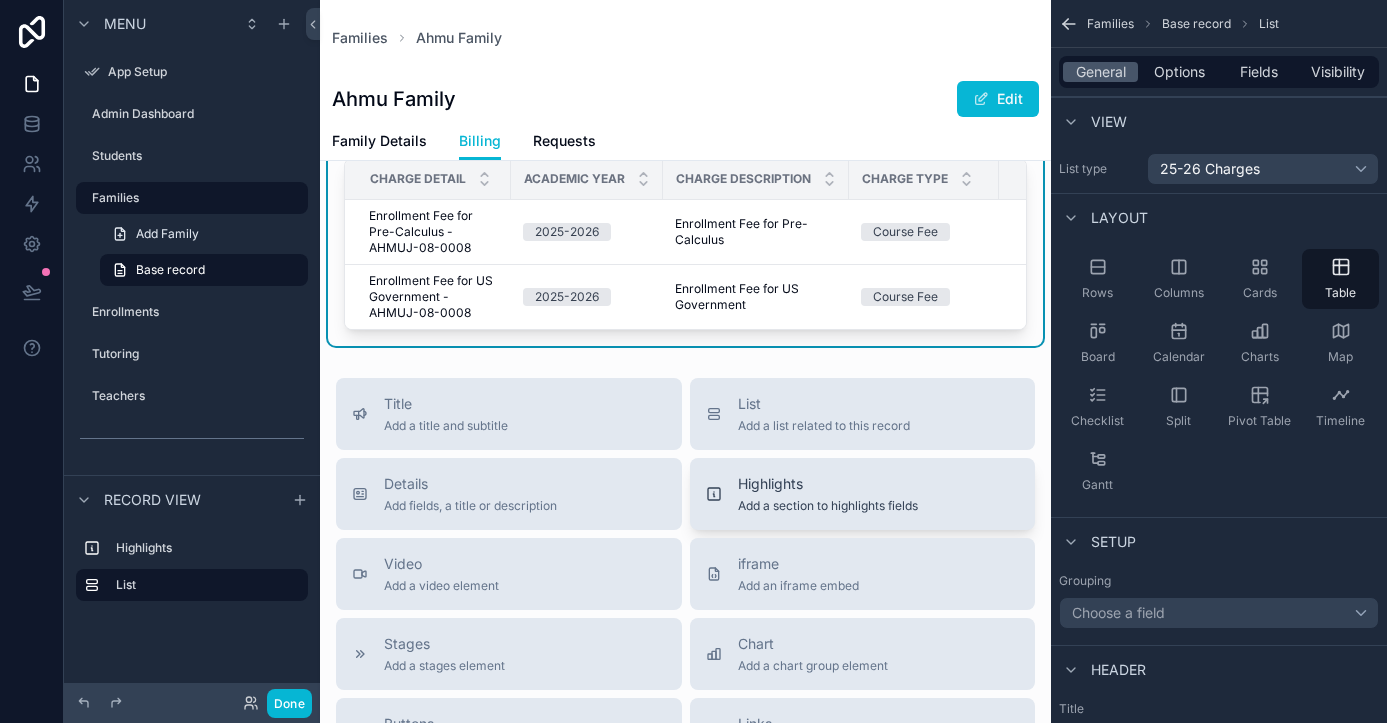scroll, scrollTop: 220, scrollLeft: 0, axis: vertical 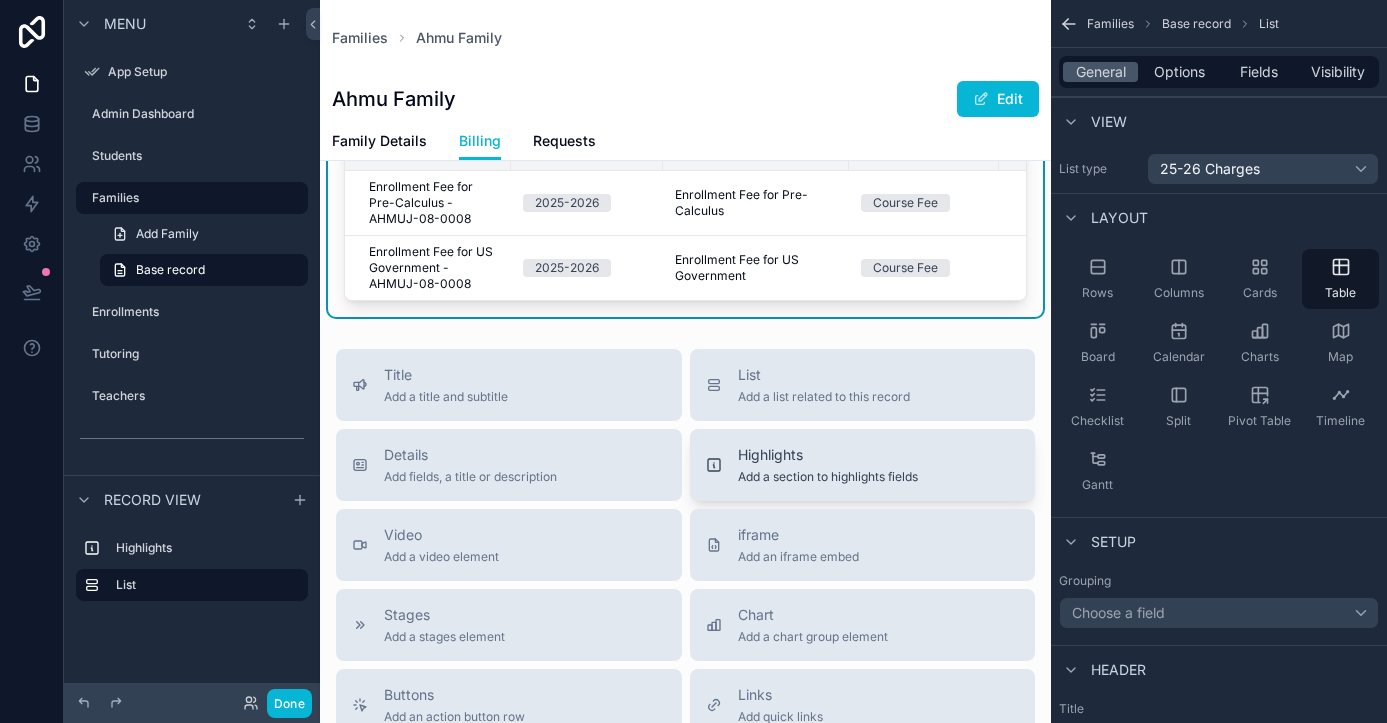 click on "Add a section to highlights fields" at bounding box center [828, 477] 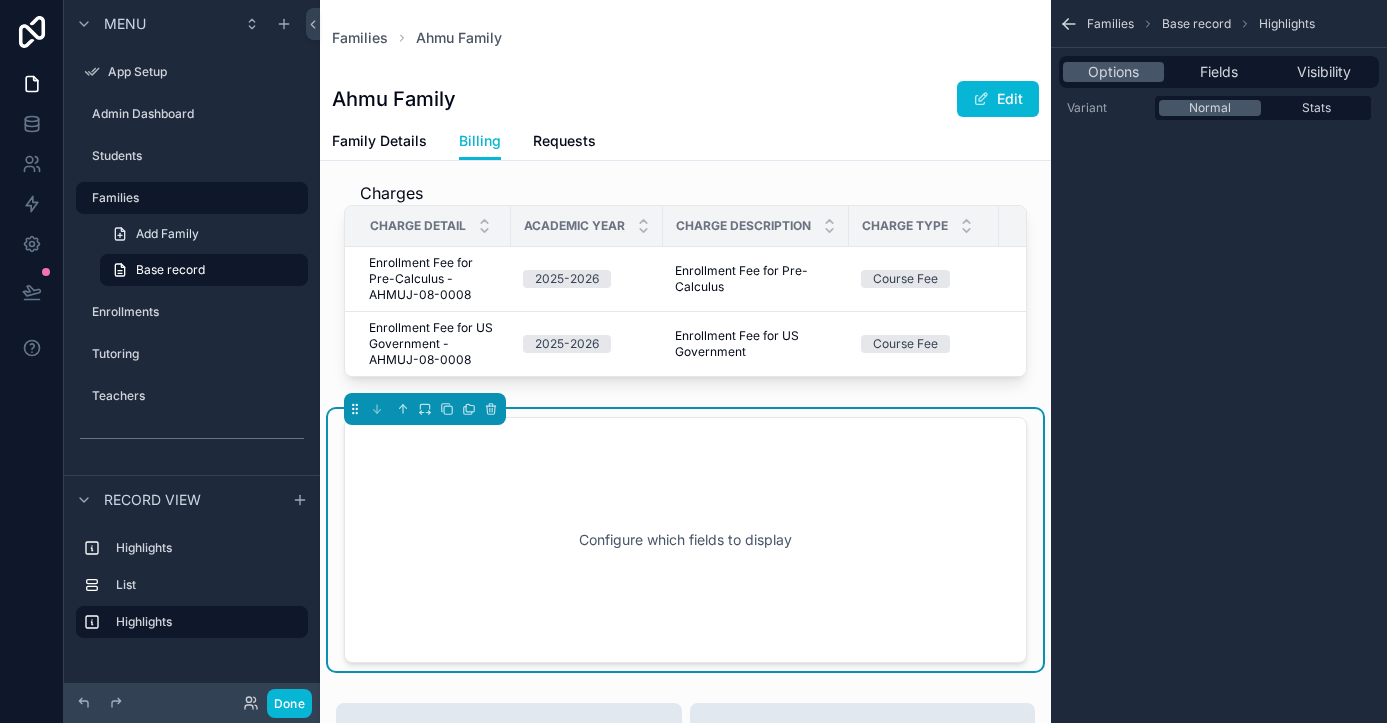 scroll, scrollTop: 126, scrollLeft: 0, axis: vertical 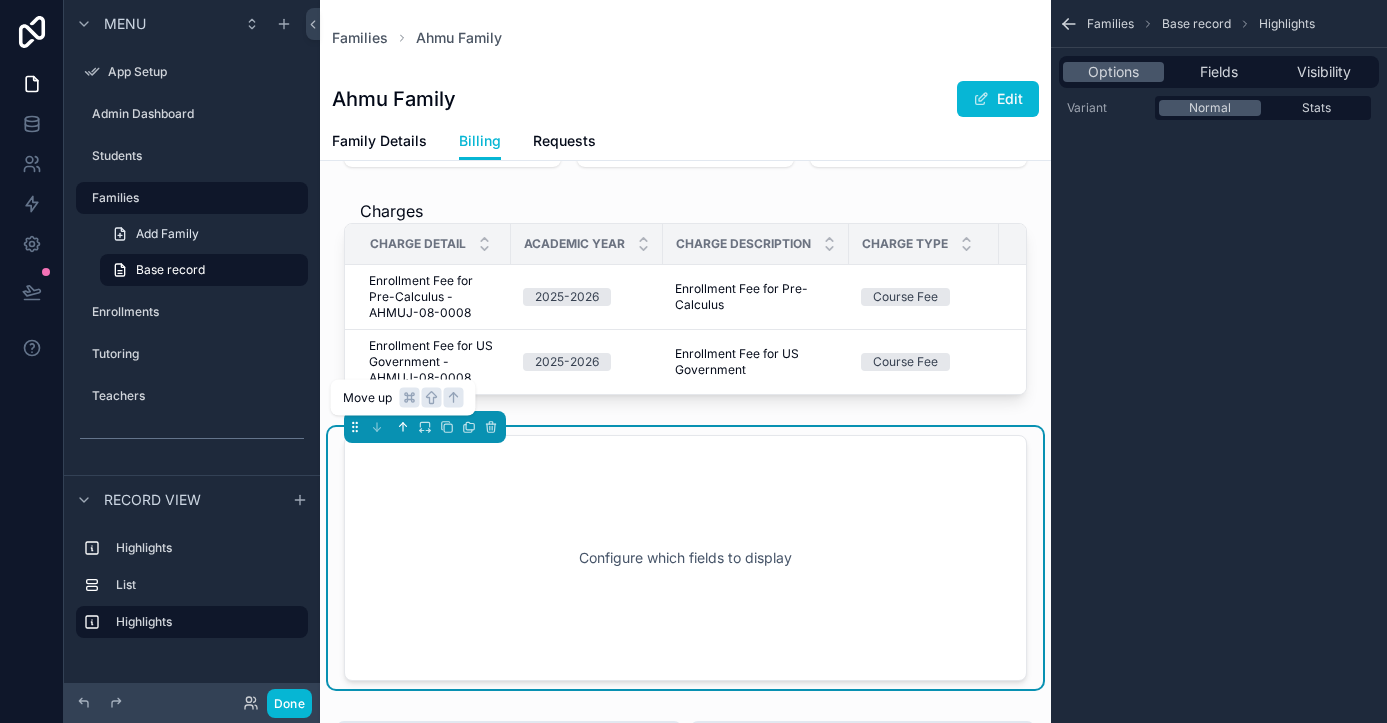 click 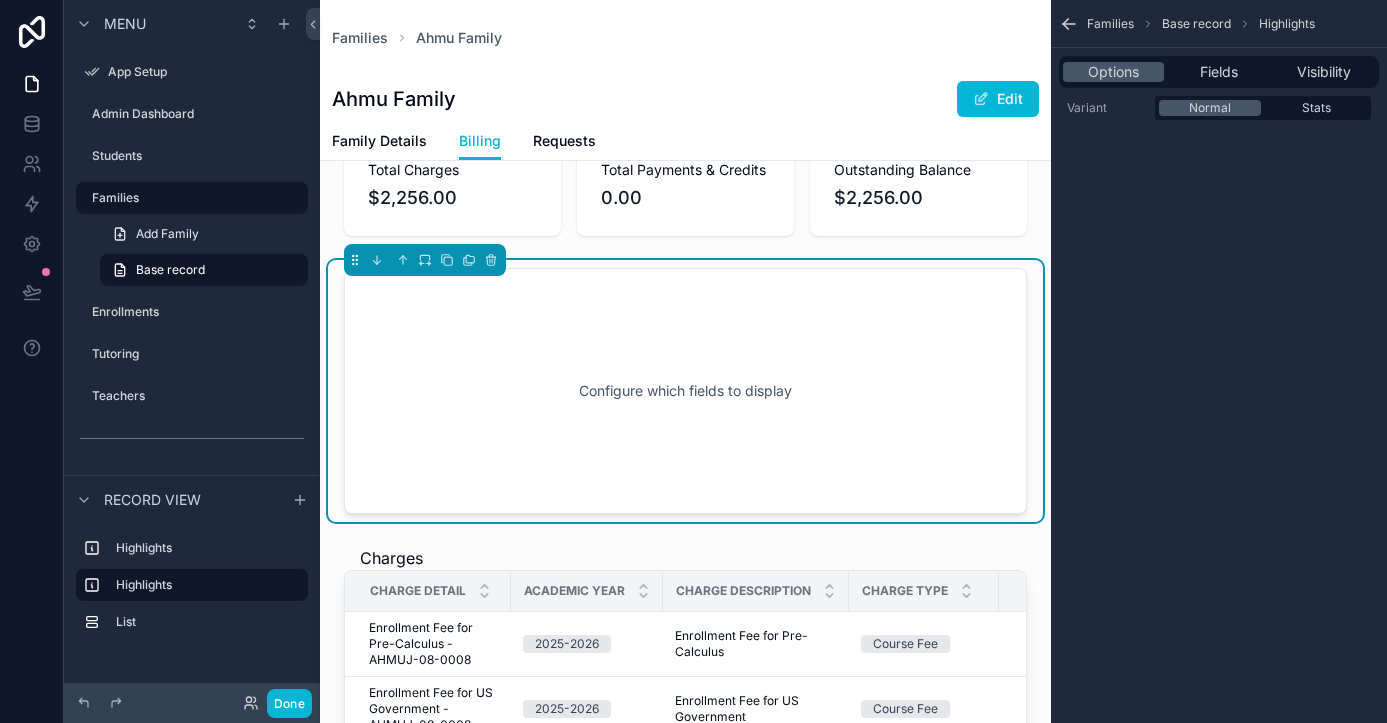 scroll, scrollTop: 41, scrollLeft: 0, axis: vertical 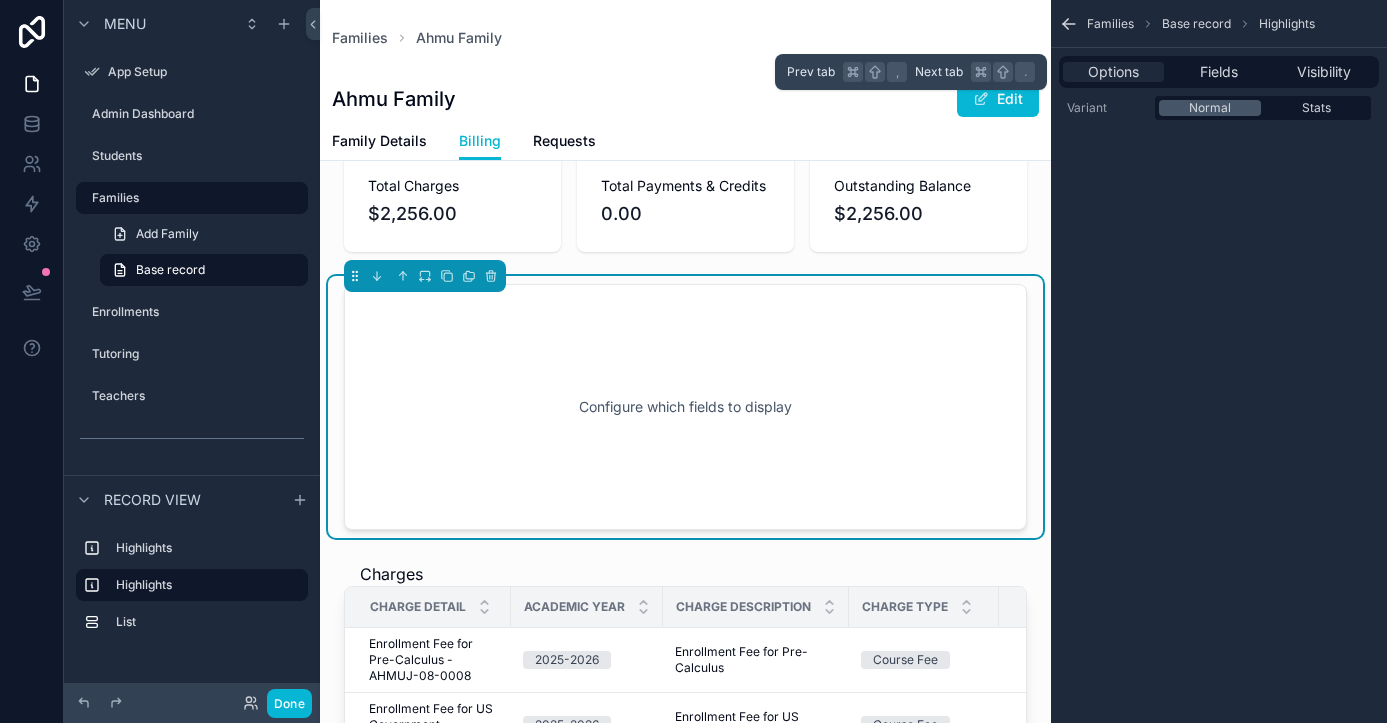 click on "Options" at bounding box center (1113, 72) 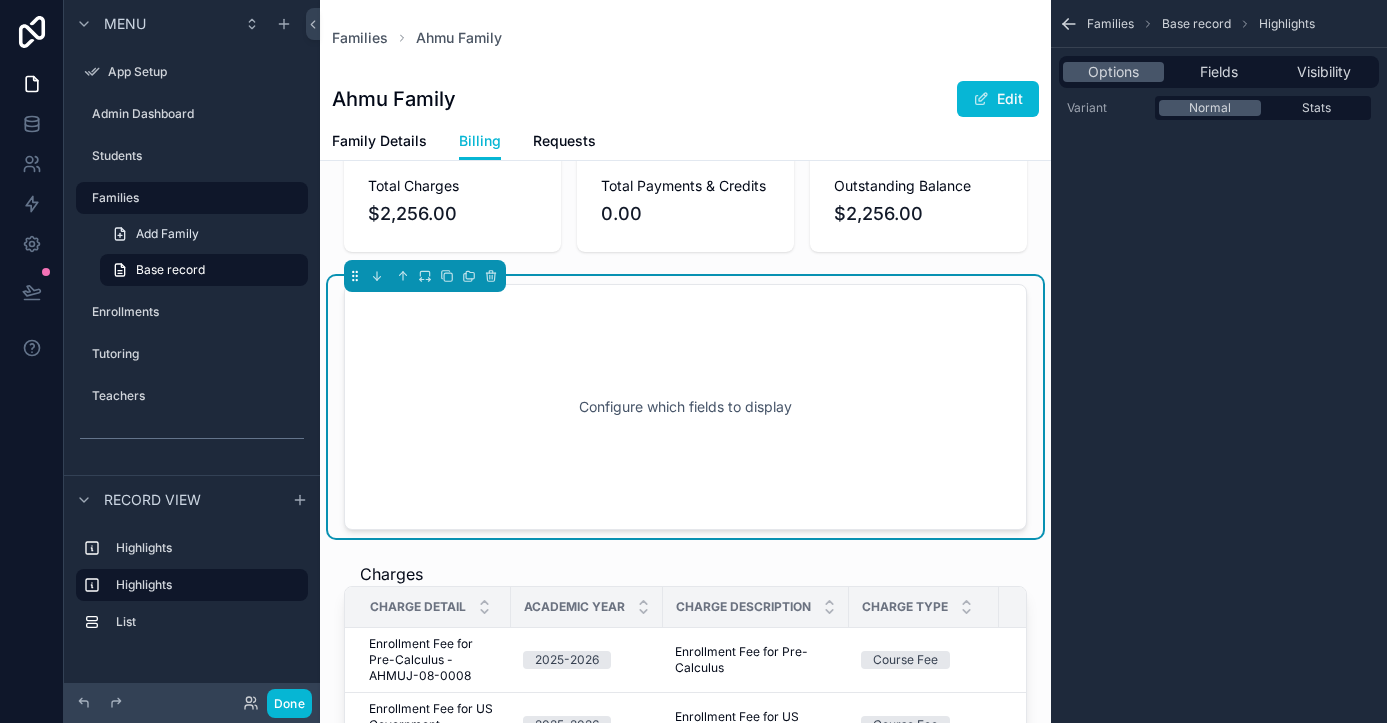 click on "Configure which fields to display" at bounding box center (685, 407) 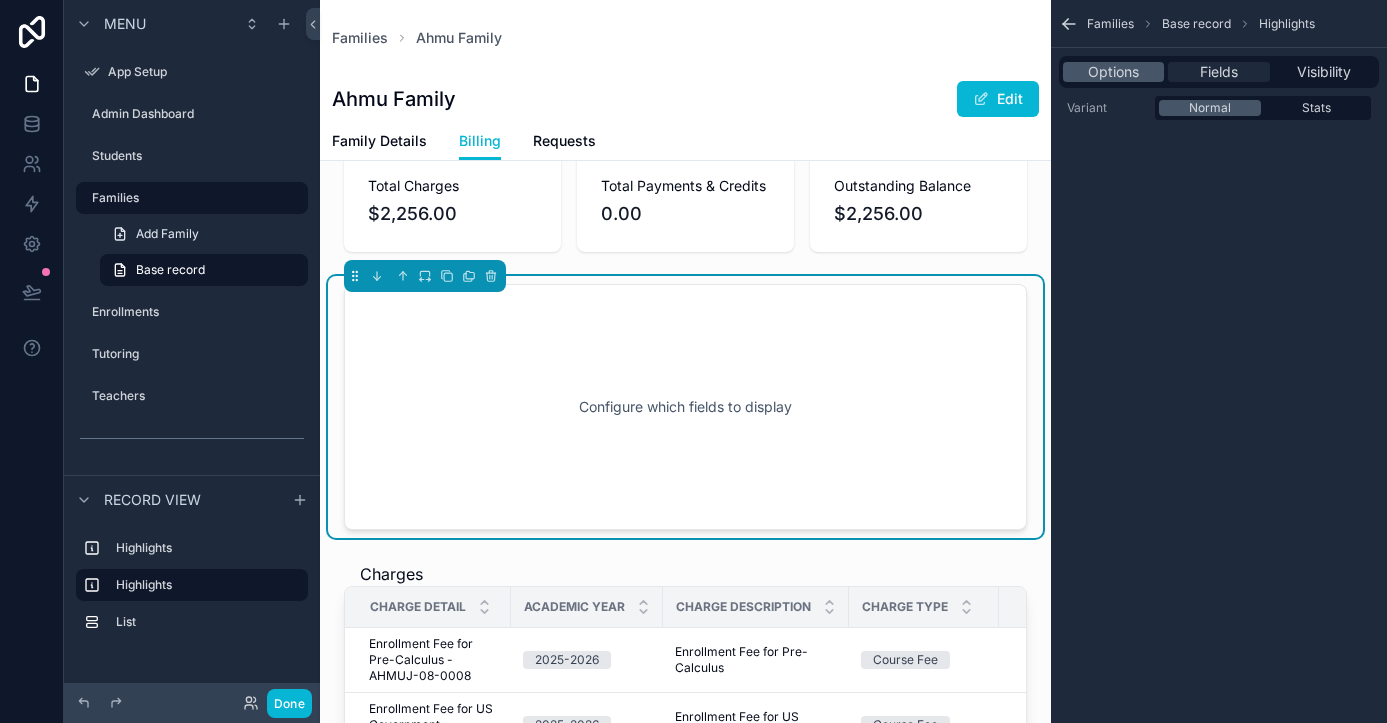 click on "Fields" at bounding box center [1219, 72] 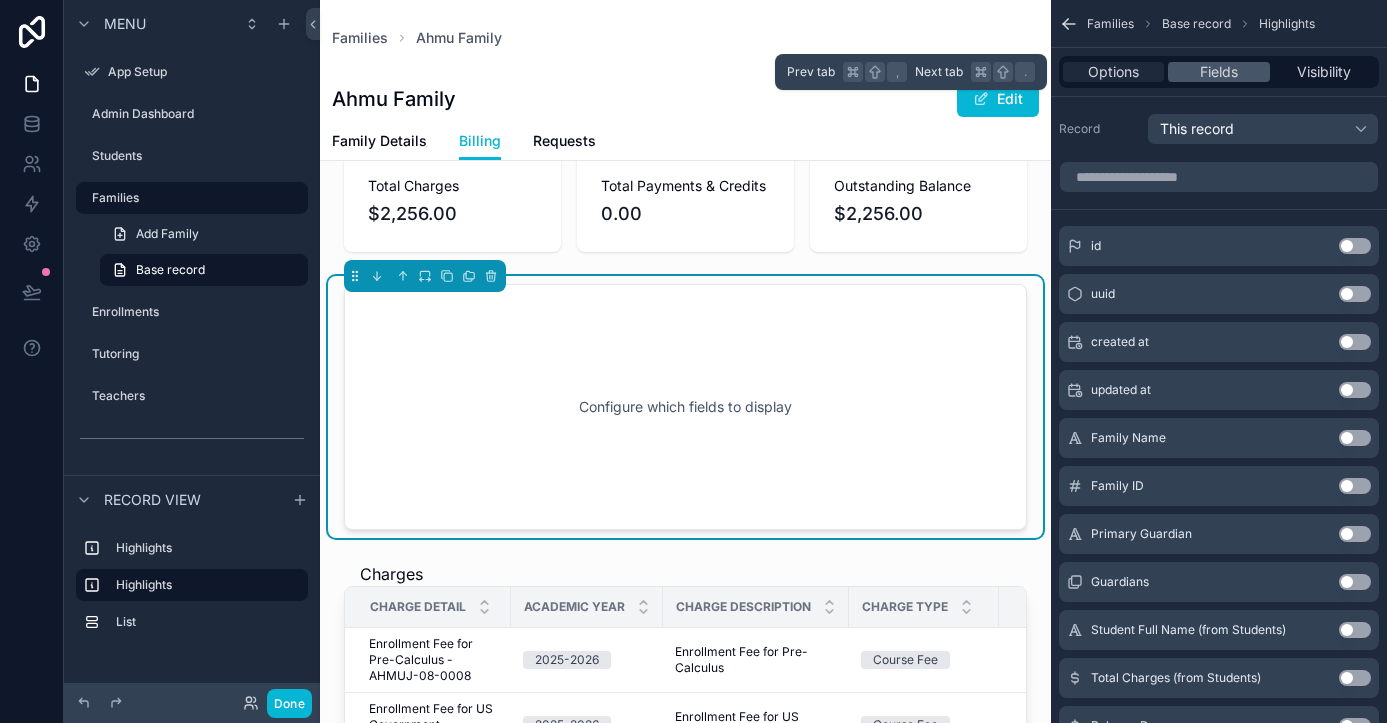 click on "Options" at bounding box center [1113, 72] 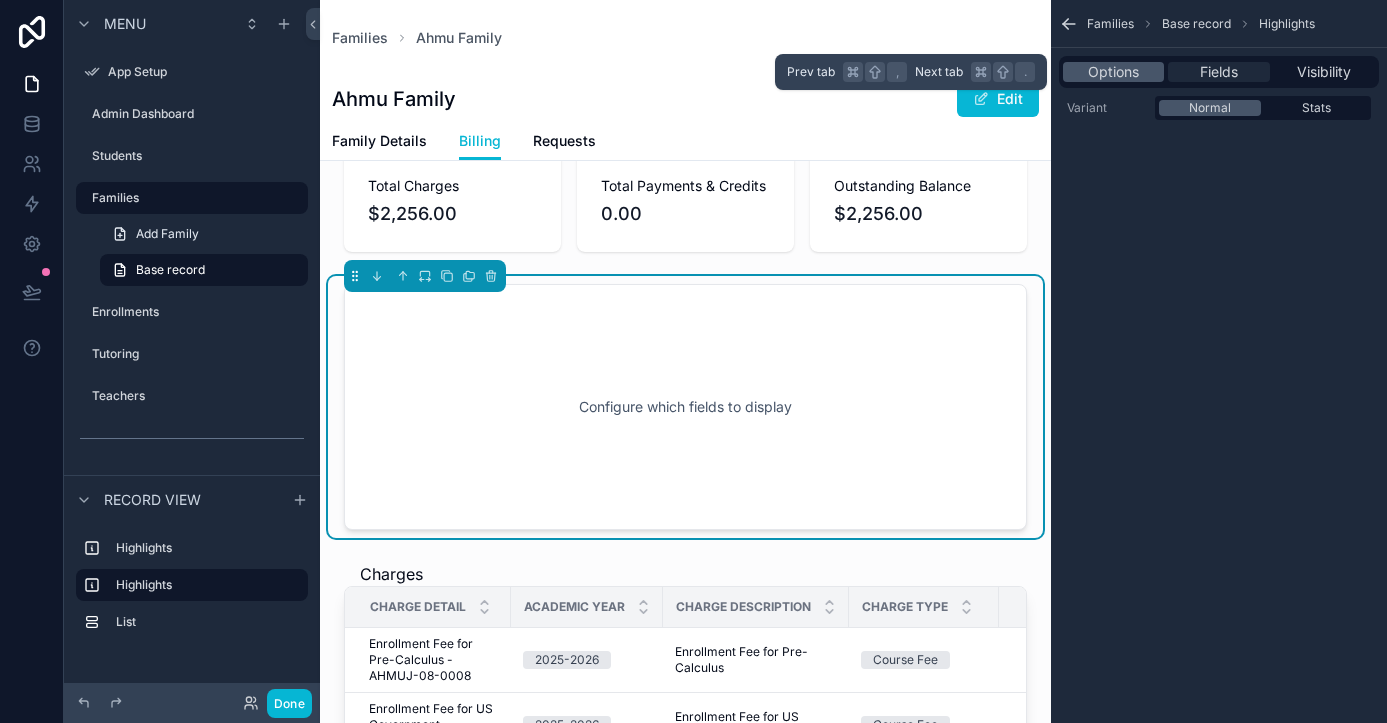 click on "Fields" at bounding box center [1219, 72] 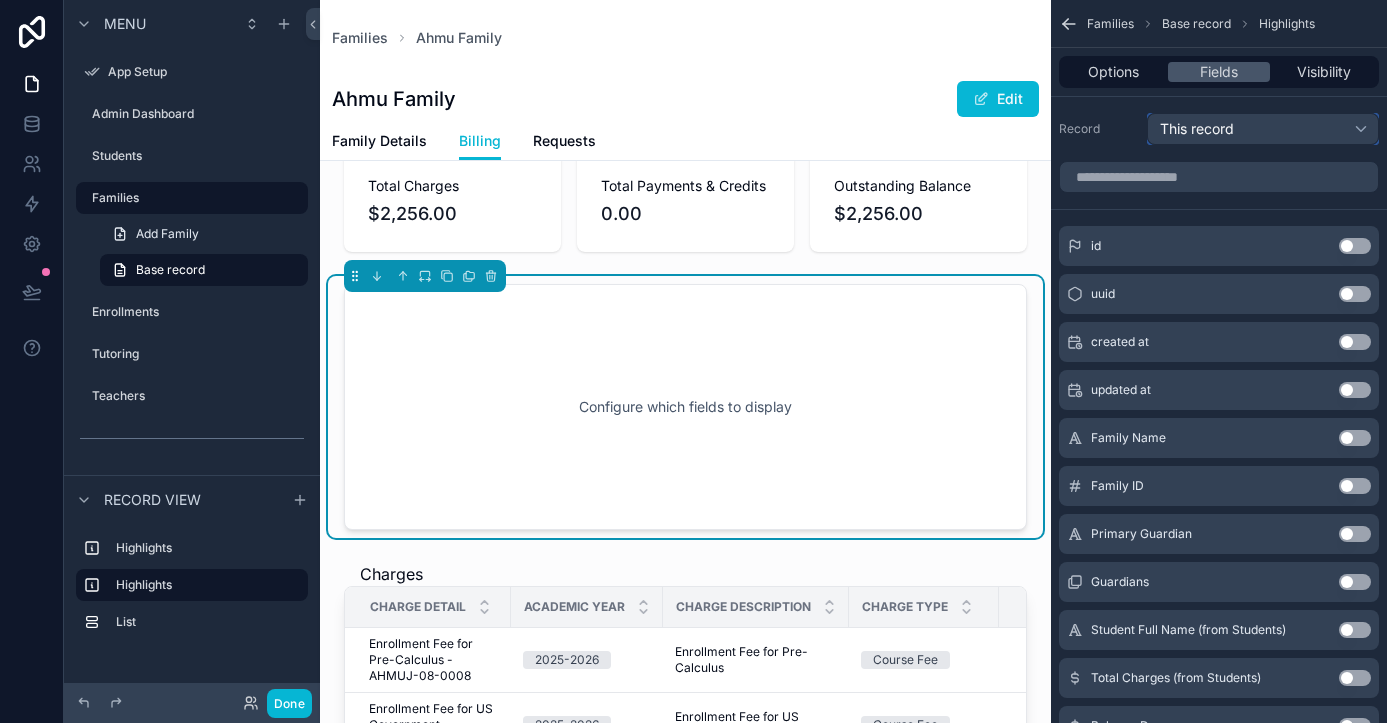 click on "This record" at bounding box center [1263, 129] 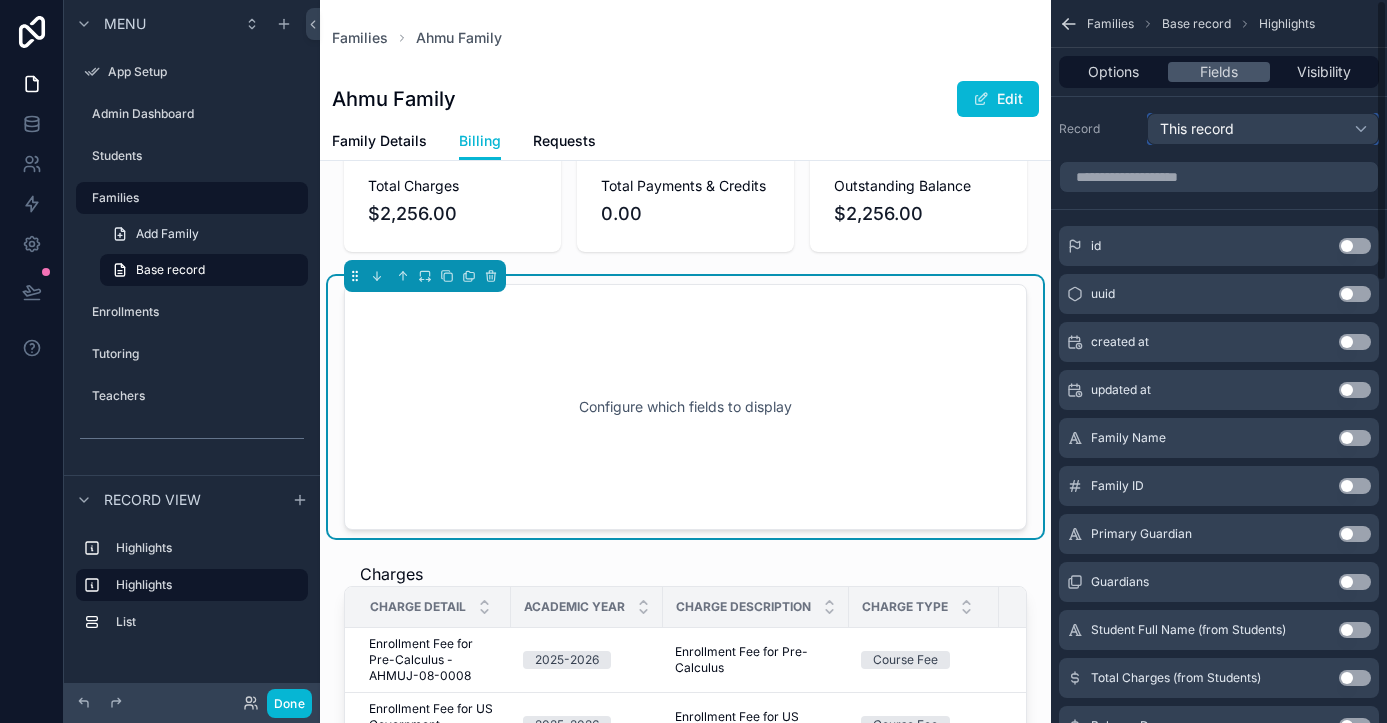 click on "This record" at bounding box center (1263, 129) 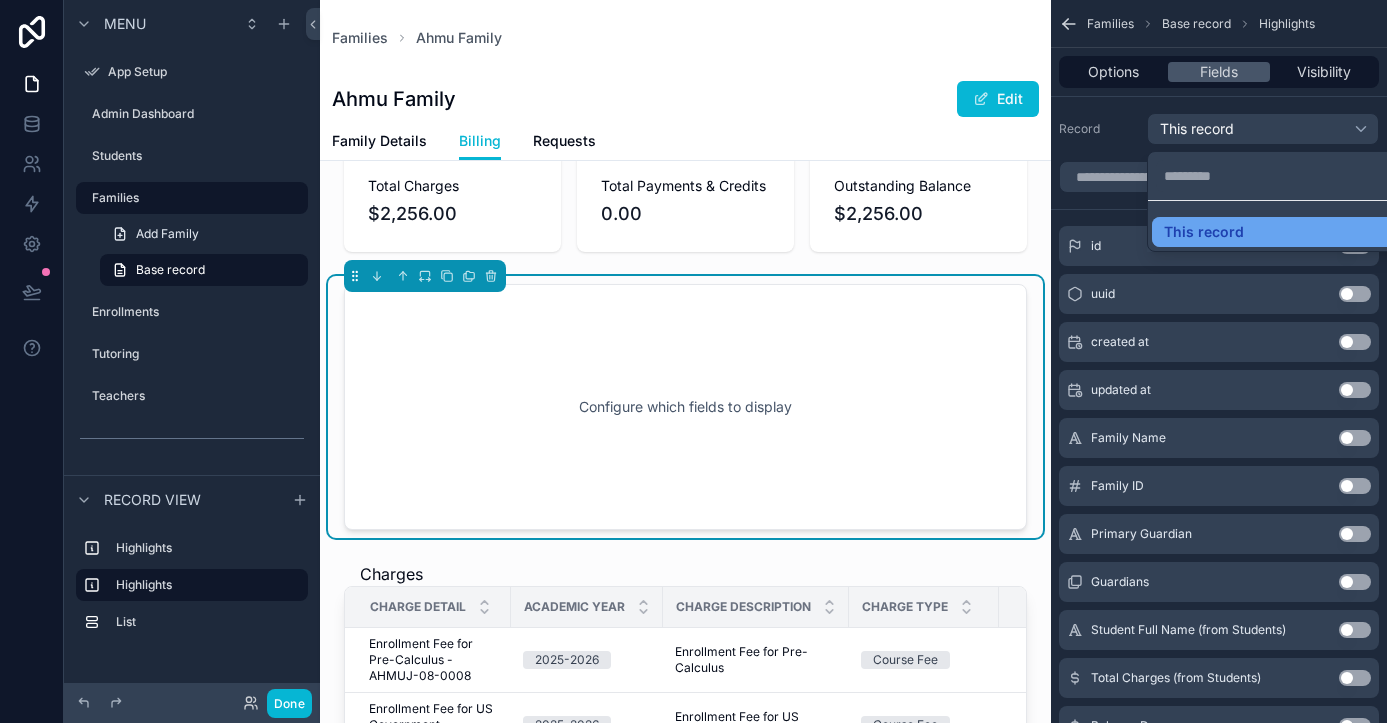 click on "This record" at bounding box center [1204, 232] 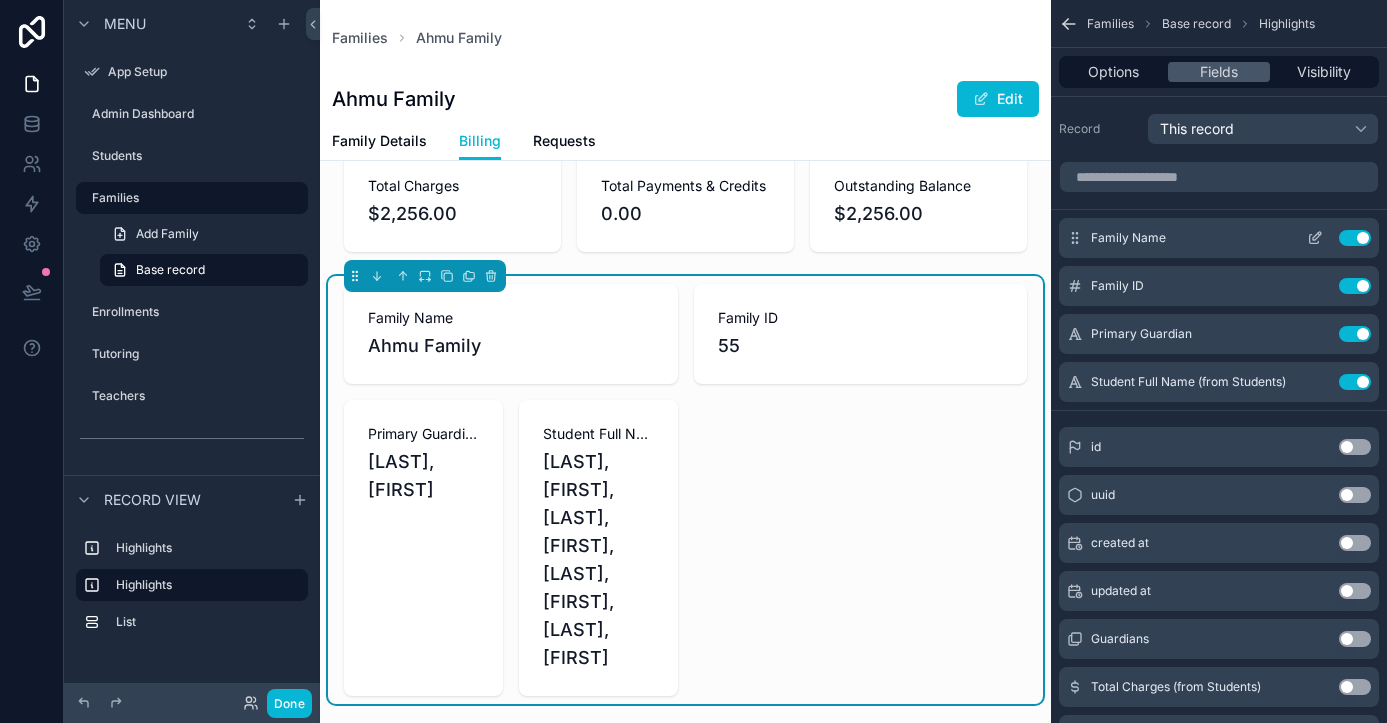 click on "Use setting" at bounding box center (1355, 238) 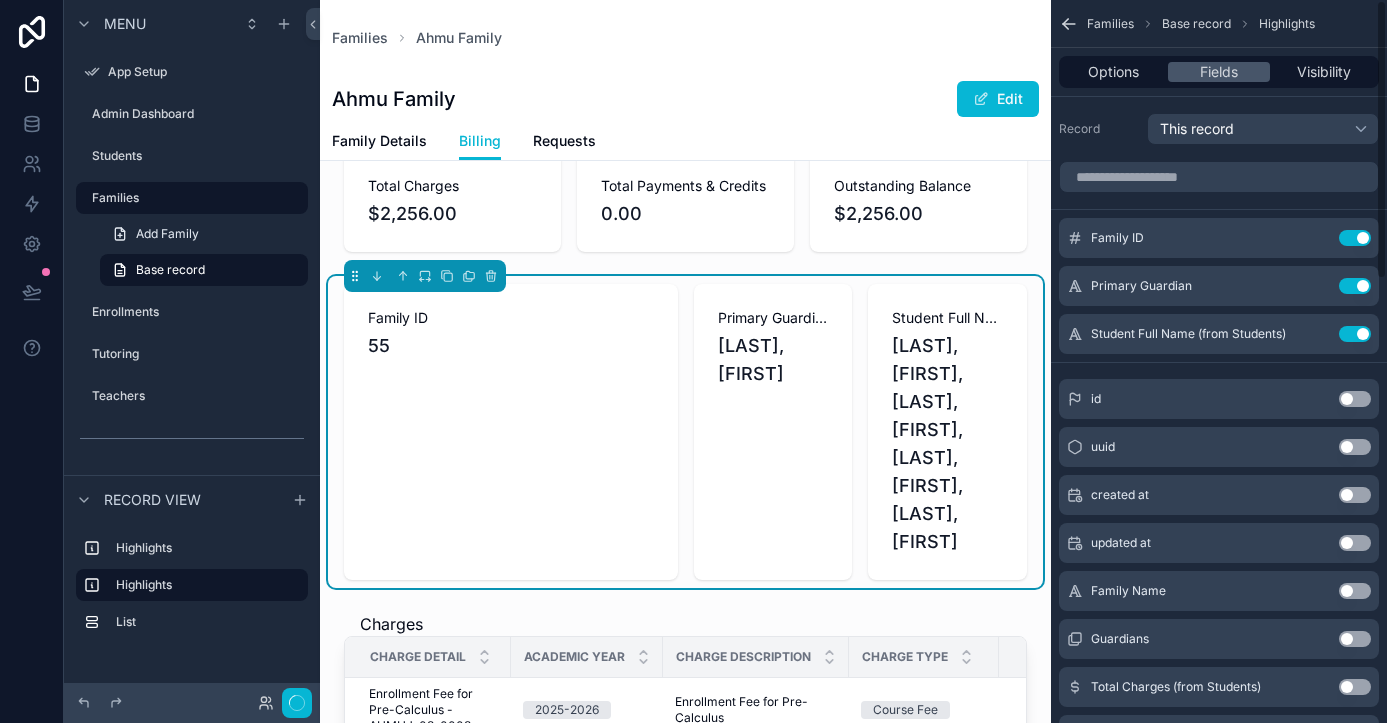 click on "Use setting" at bounding box center (1355, 238) 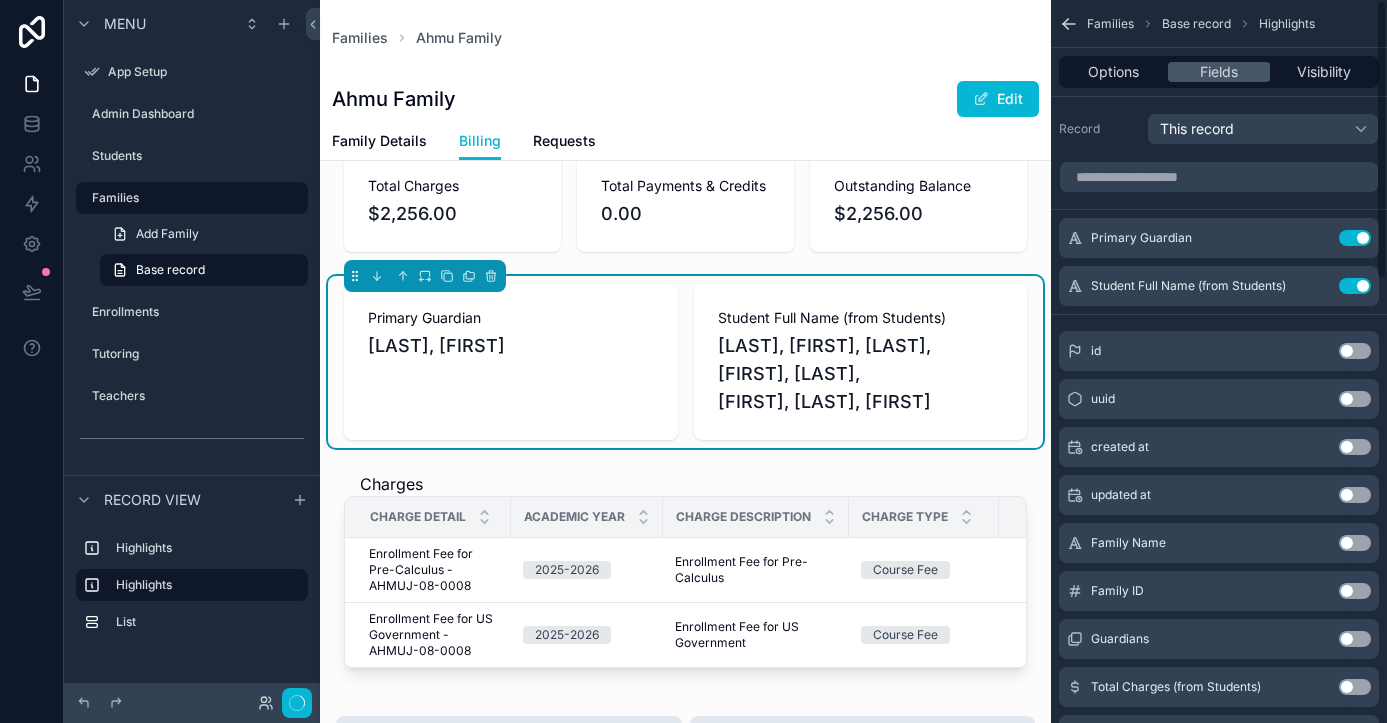 click on "Use setting" at bounding box center [1355, 238] 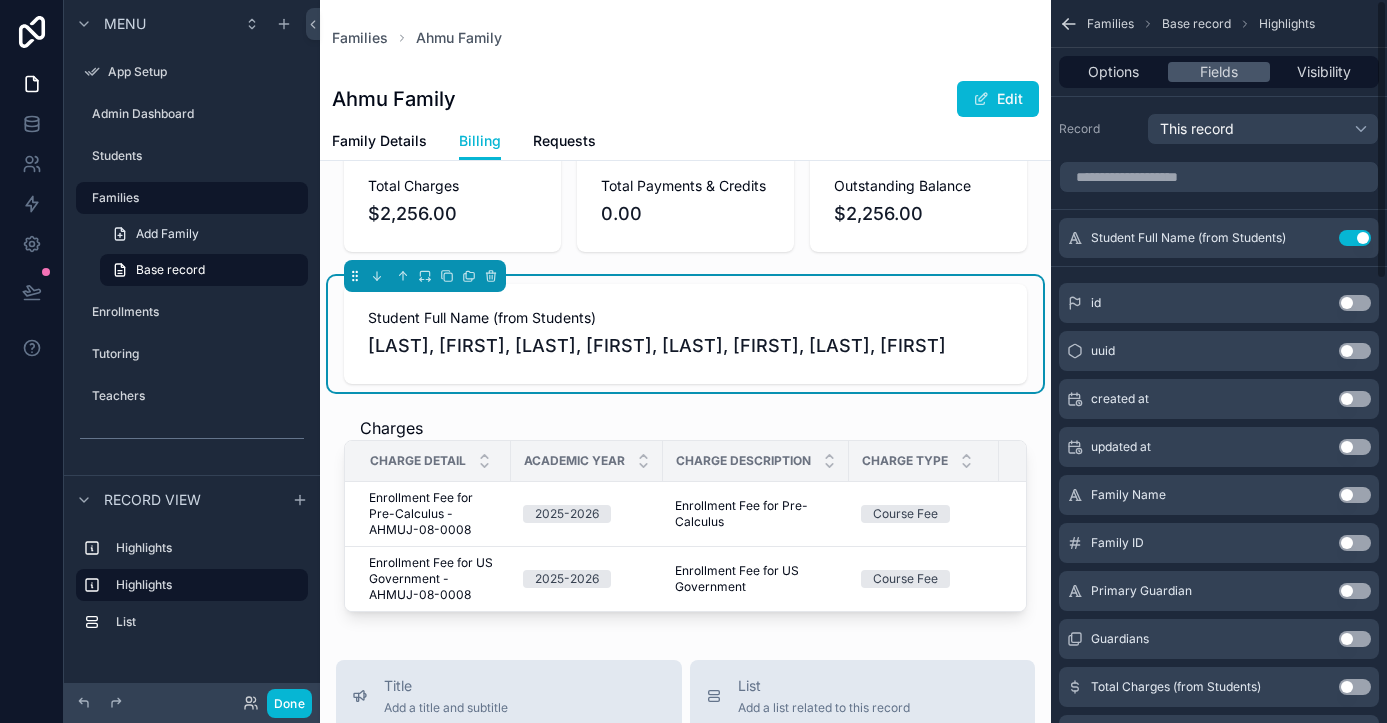click on "Use setting" at bounding box center (1355, 238) 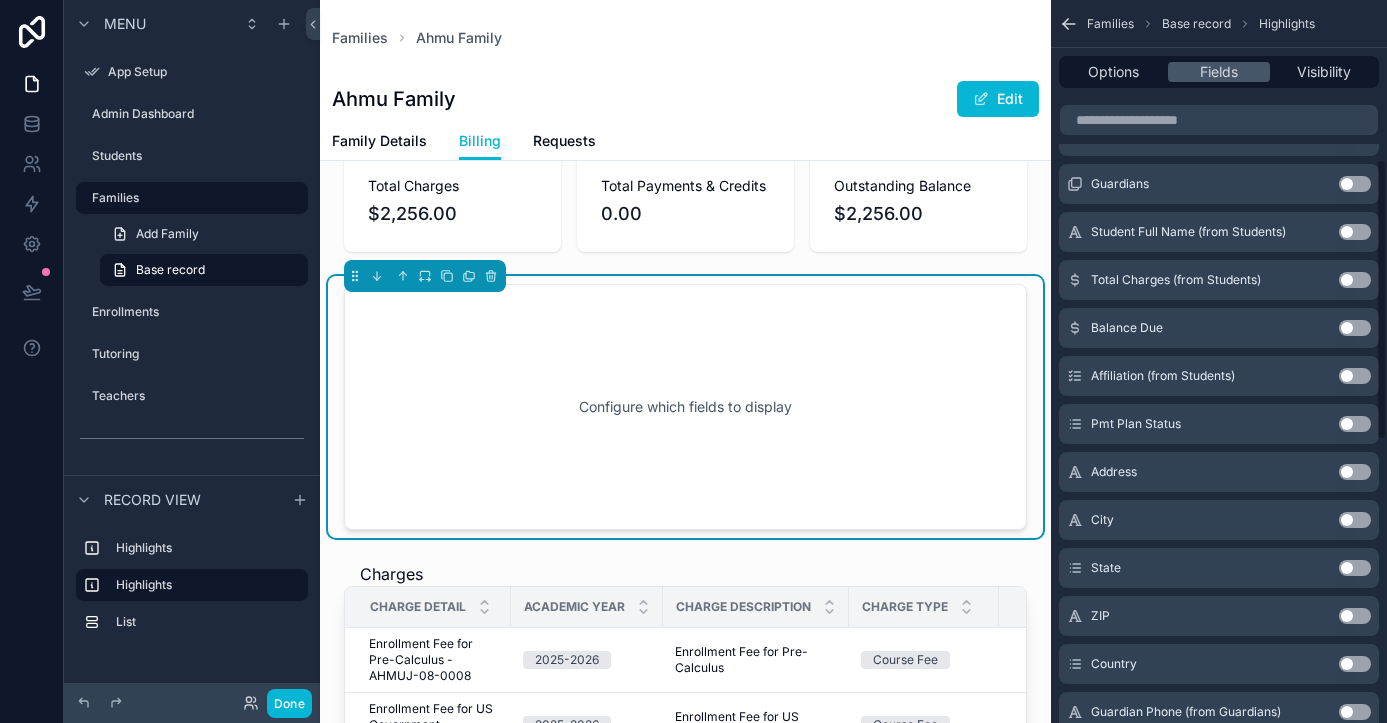 scroll, scrollTop: 410, scrollLeft: 0, axis: vertical 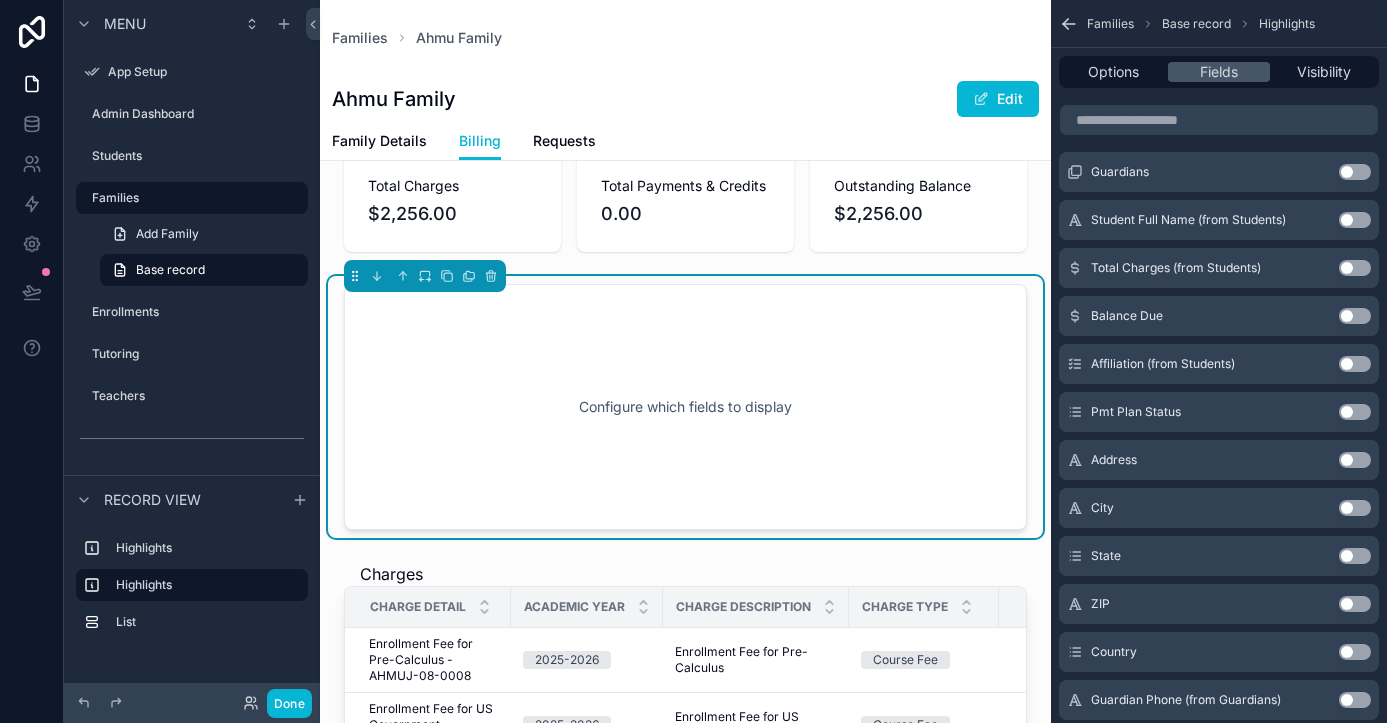 click on "Use setting" at bounding box center (1355, 412) 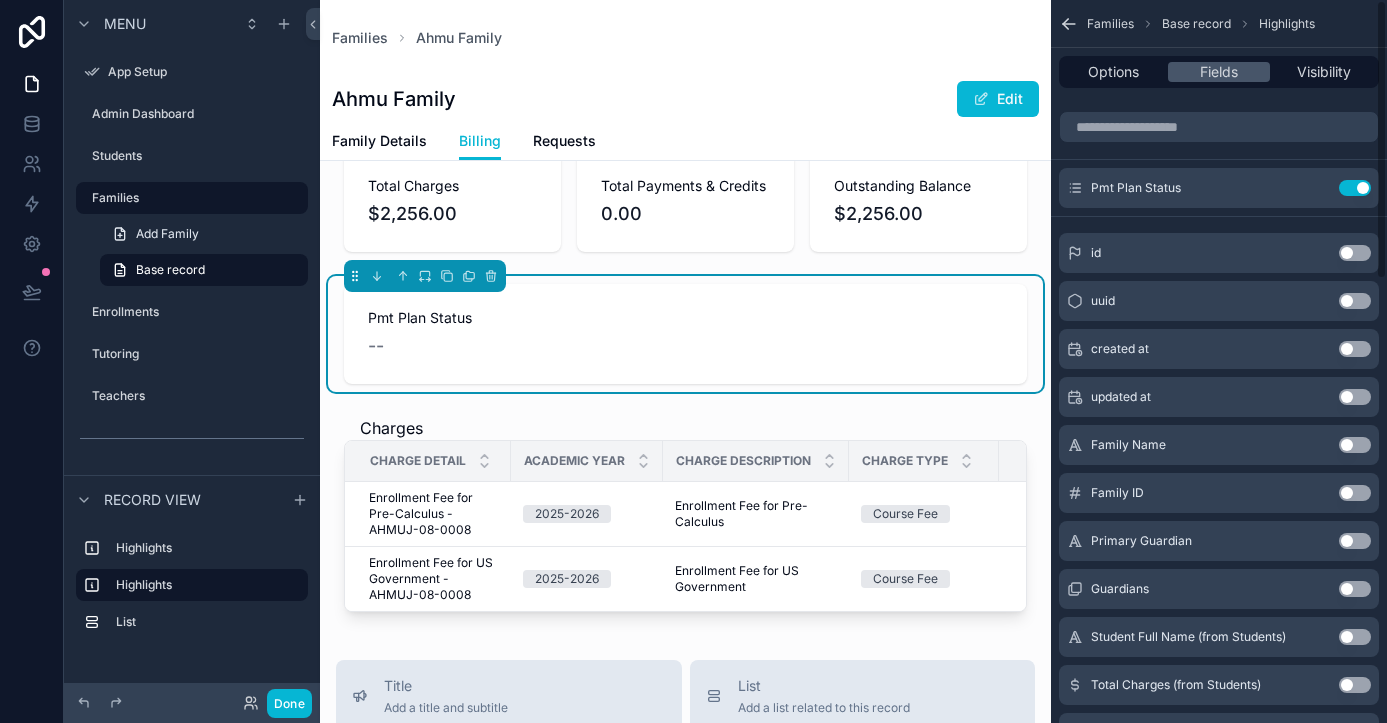 scroll, scrollTop: 0, scrollLeft: 0, axis: both 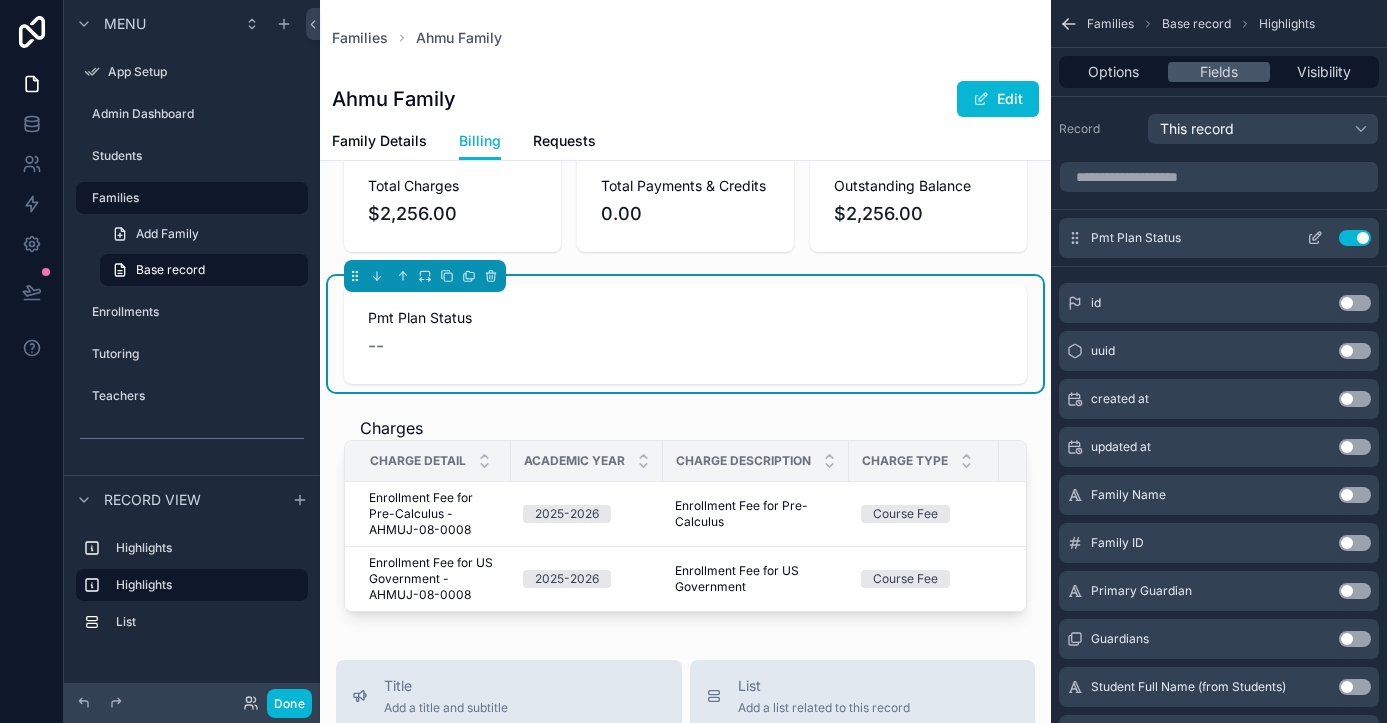 click 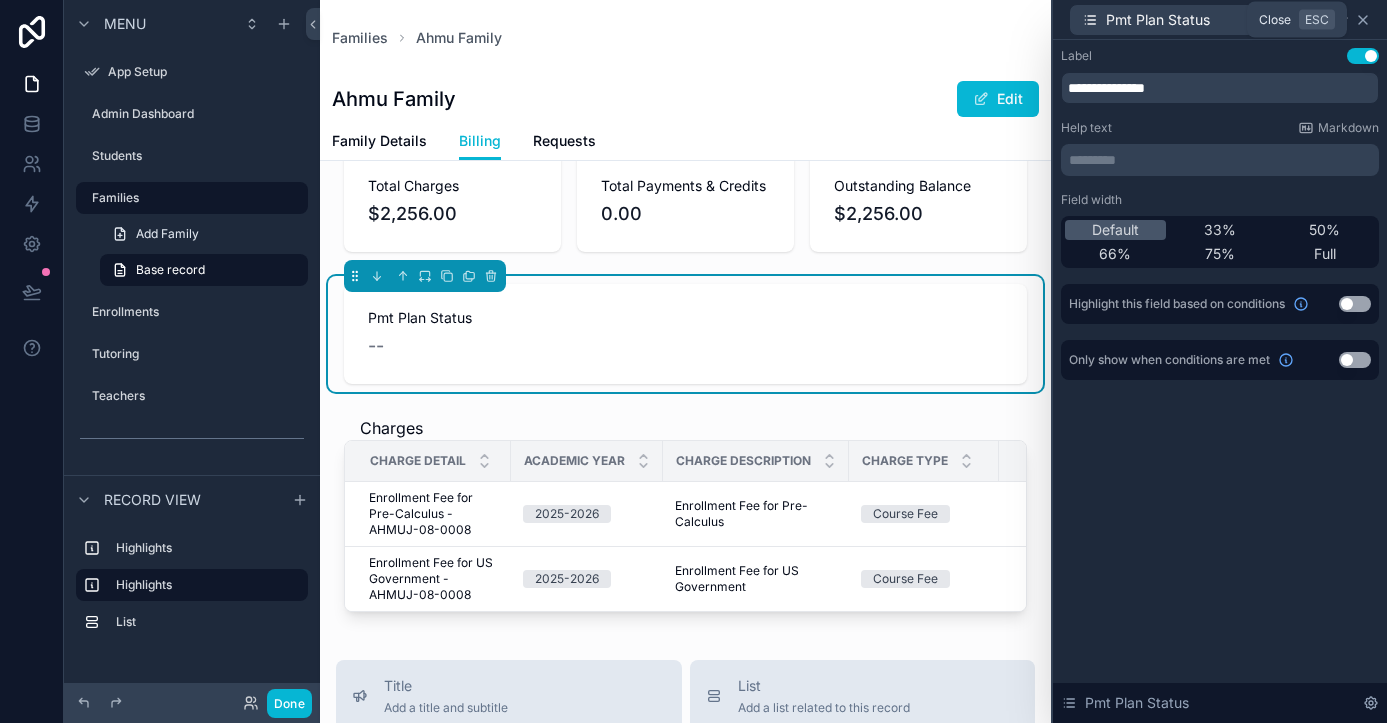 click 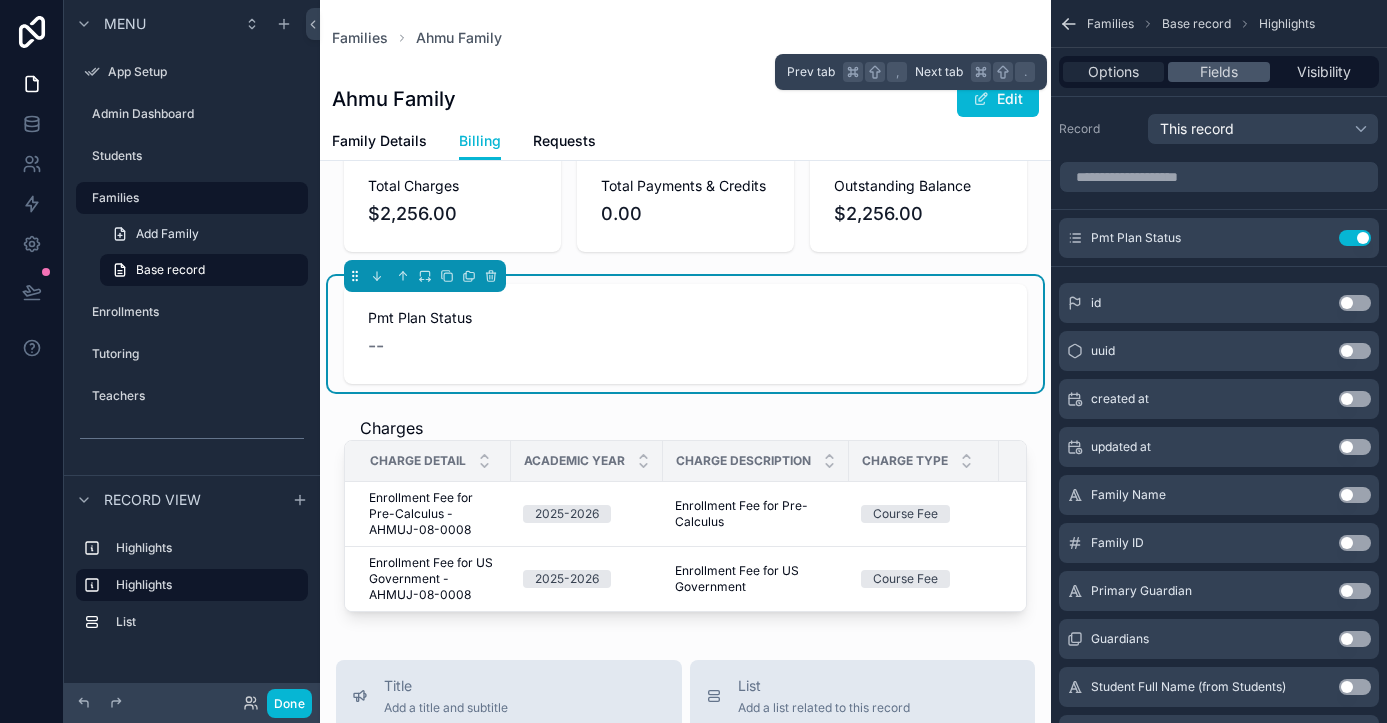 click on "Options" at bounding box center (1113, 72) 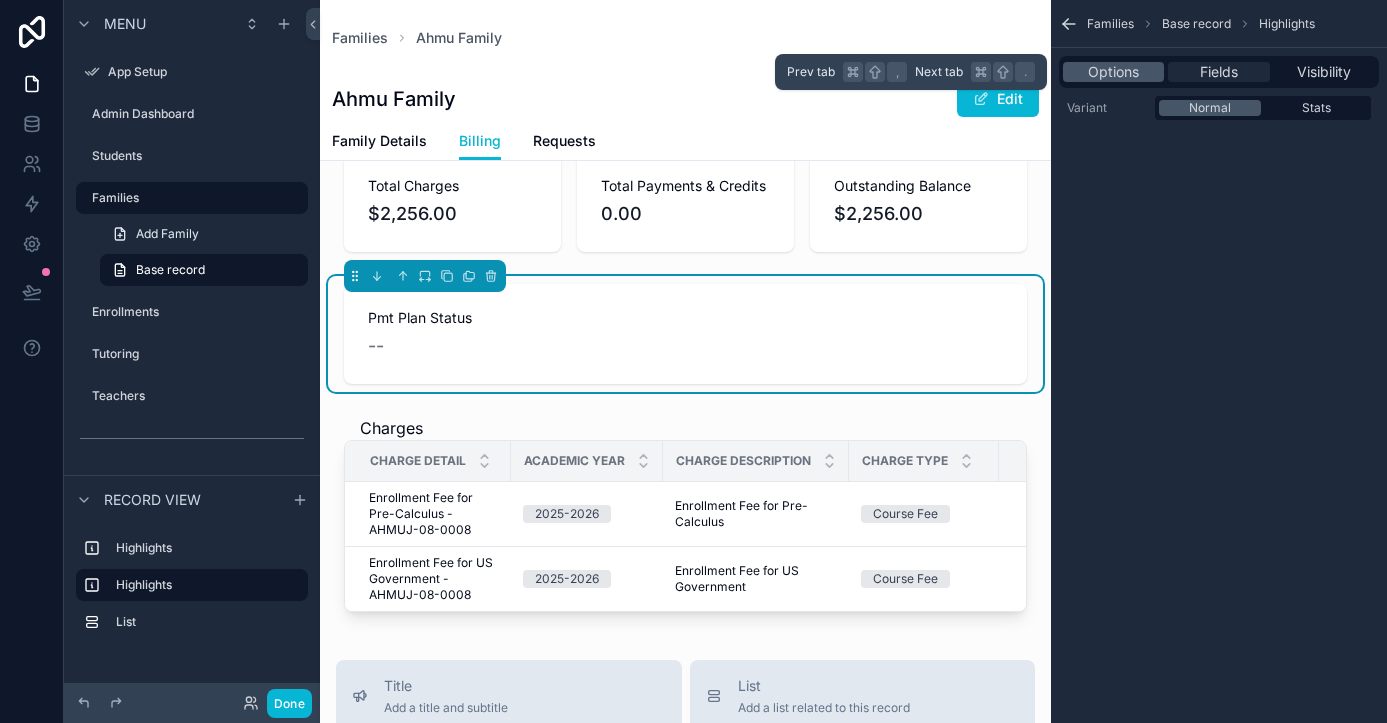 click on "Fields" at bounding box center (1219, 72) 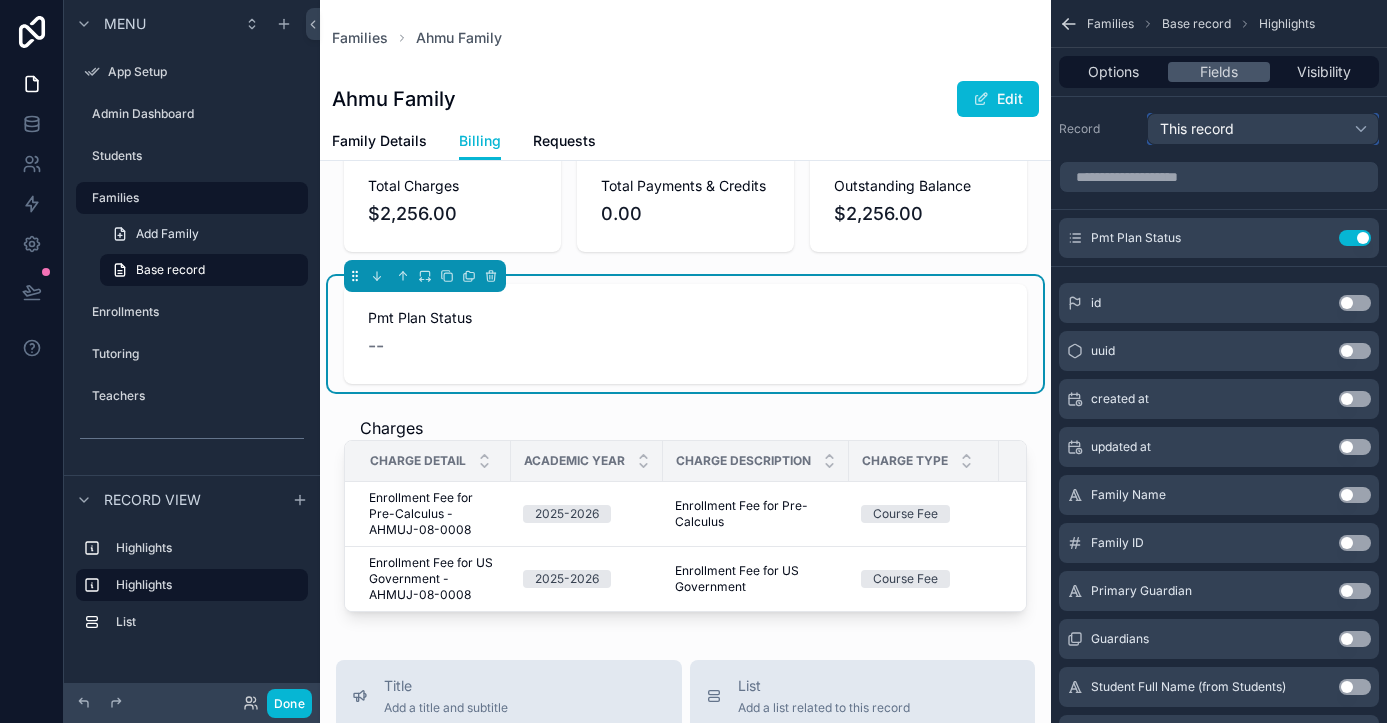 click on "This record" at bounding box center (1263, 129) 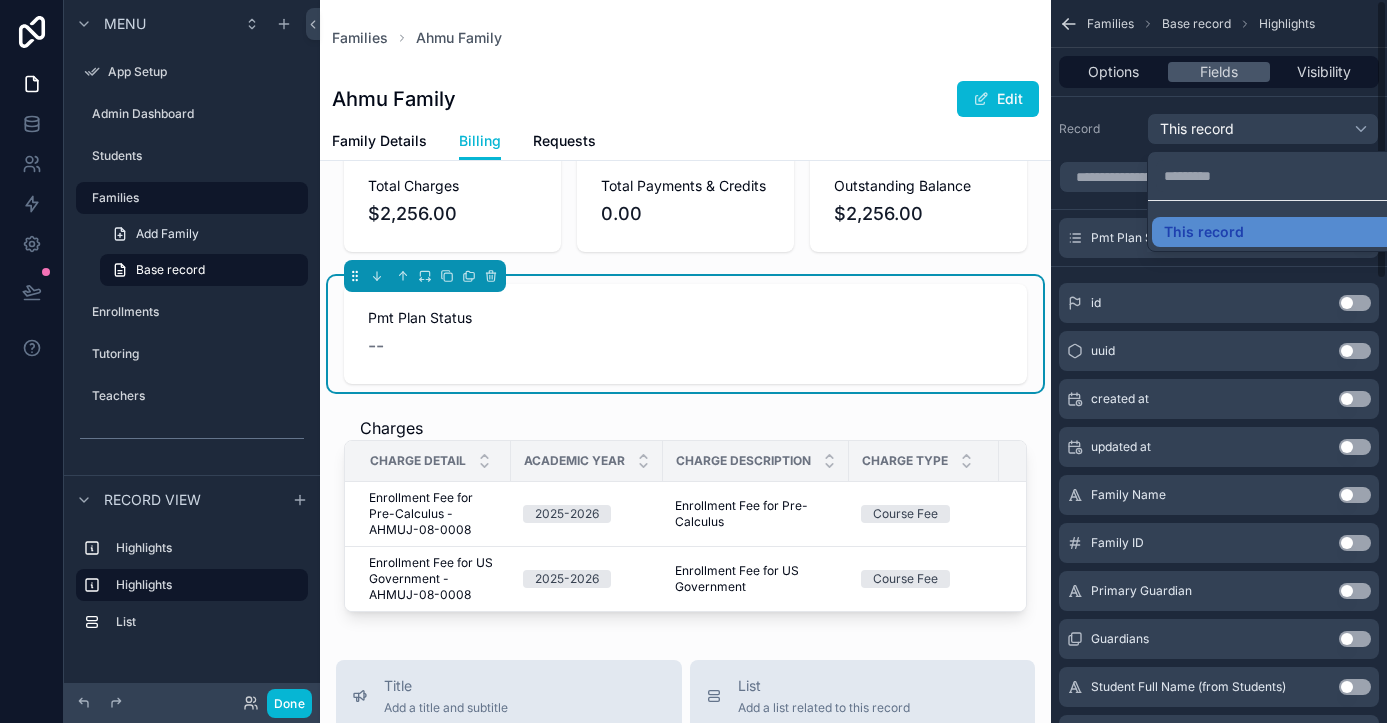 click at bounding box center [693, 361] 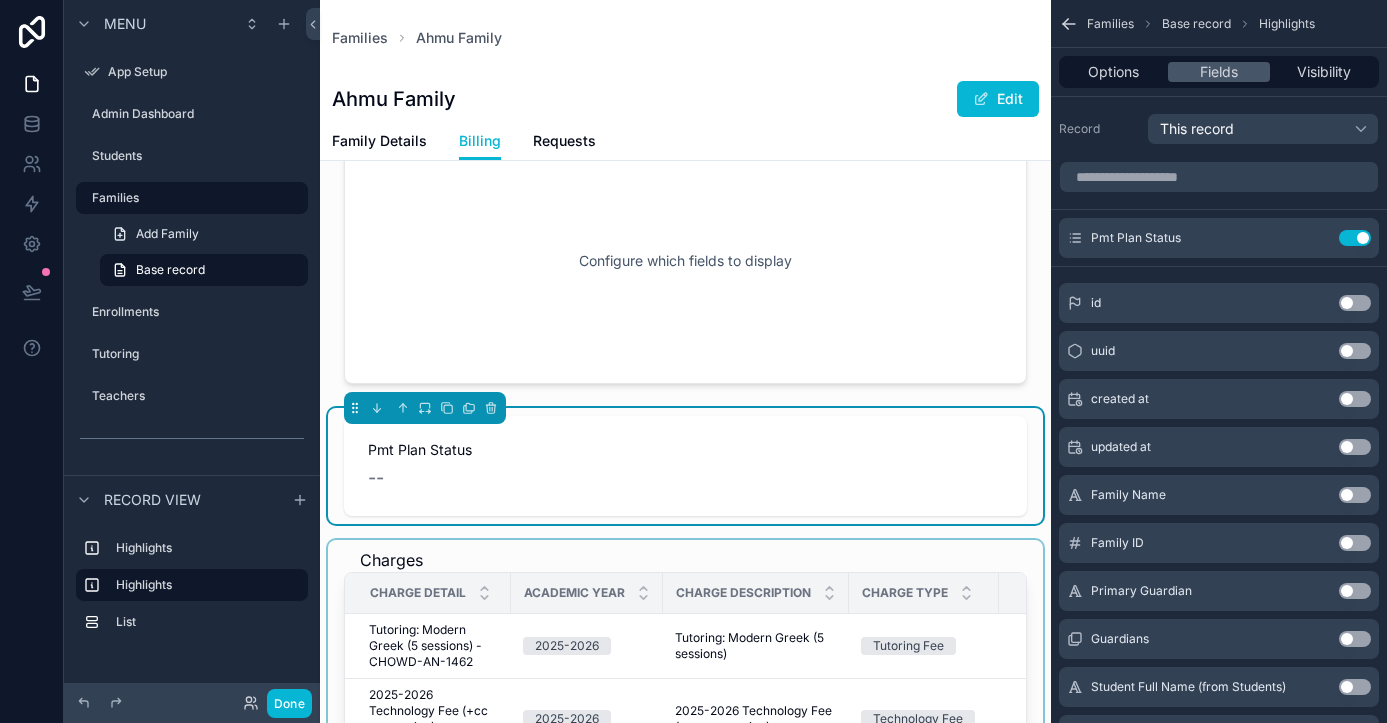 scroll, scrollTop: 30, scrollLeft: 0, axis: vertical 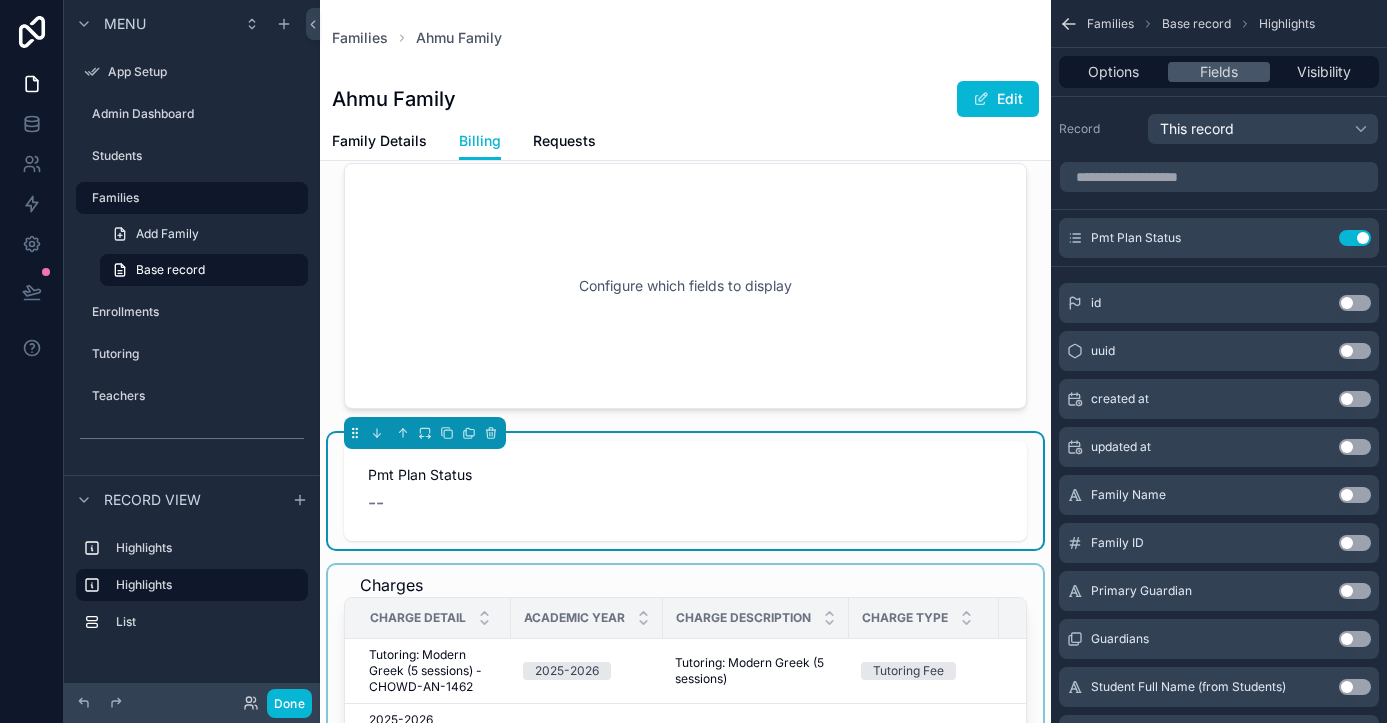 click at bounding box center (685, 788) 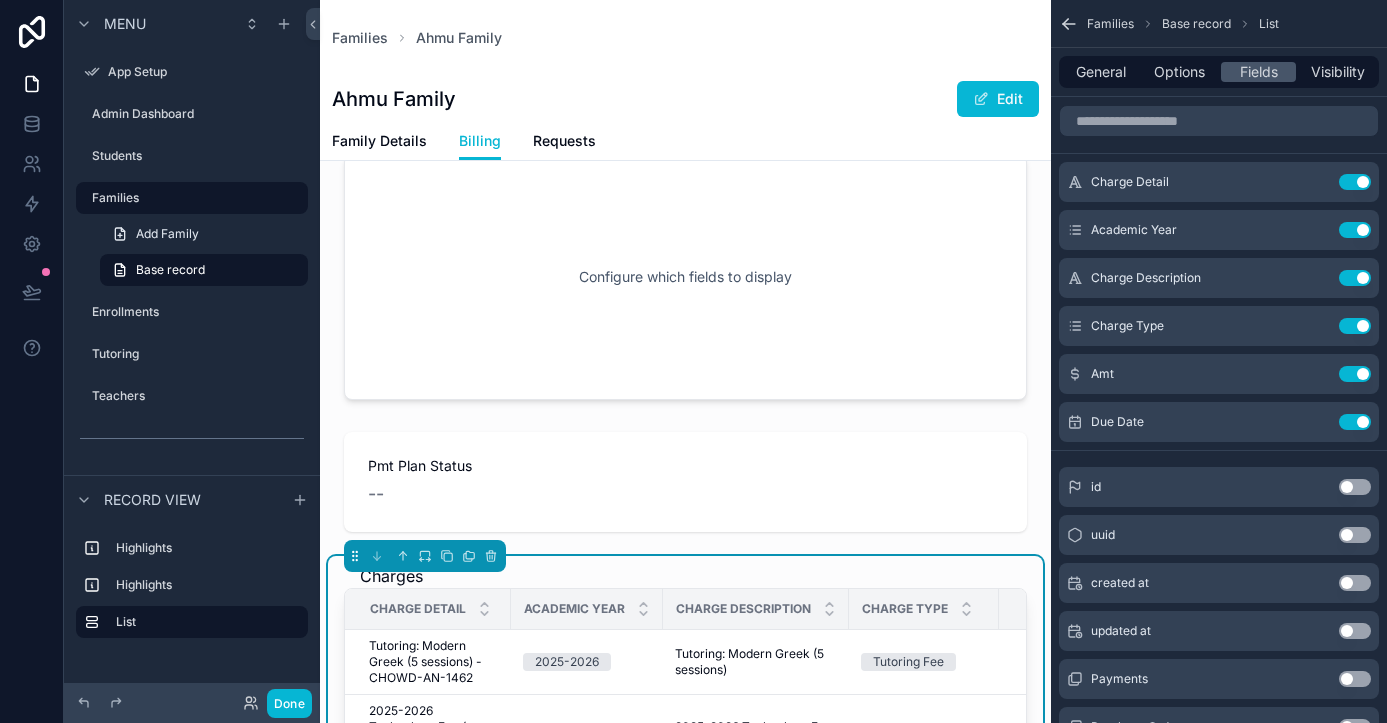 scroll, scrollTop: 0, scrollLeft: 0, axis: both 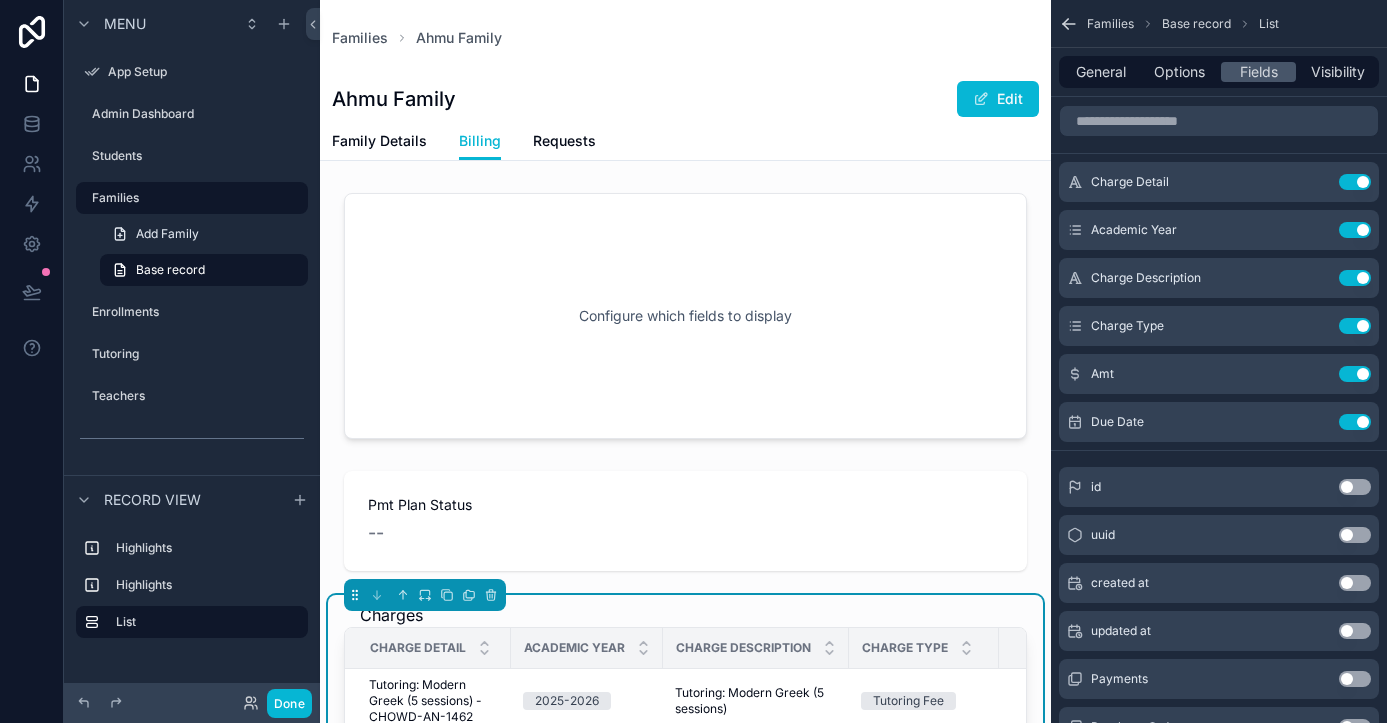 click on "Families Ahmu Family" at bounding box center (685, 38) 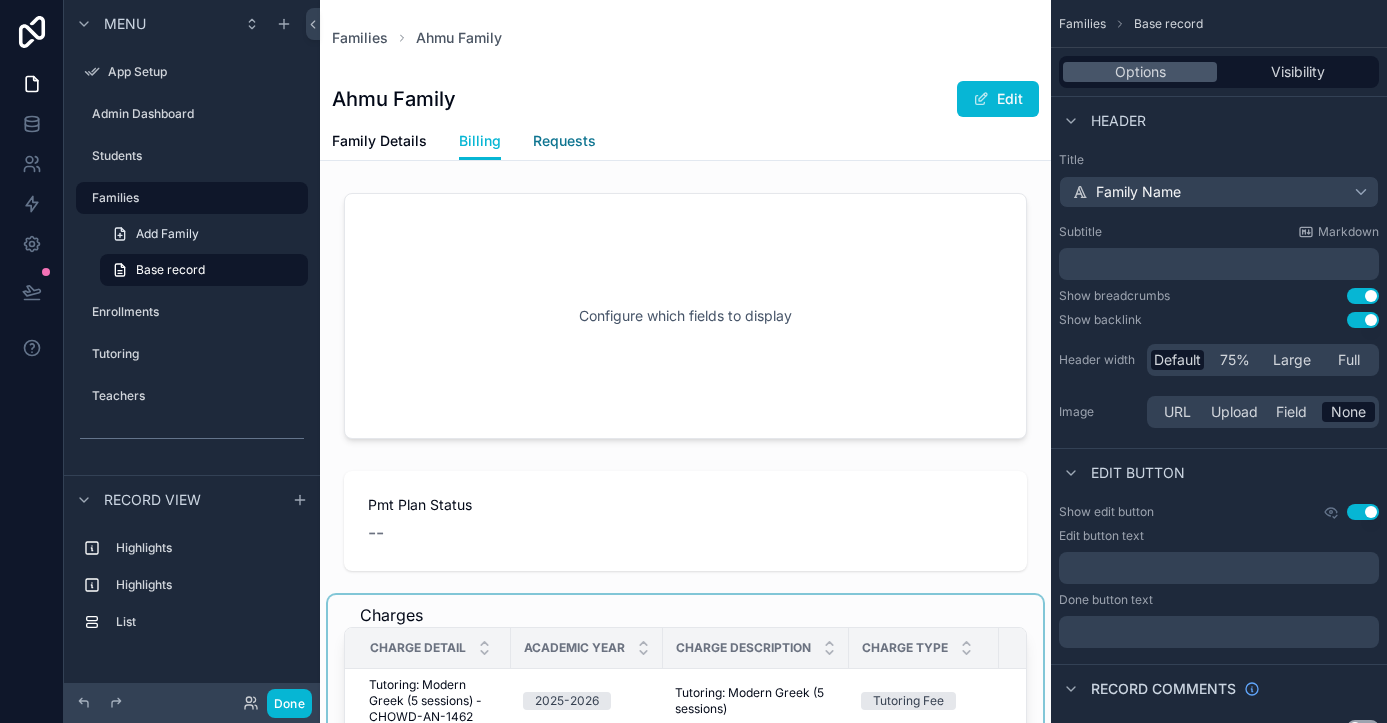 click on "Requests" at bounding box center [564, 141] 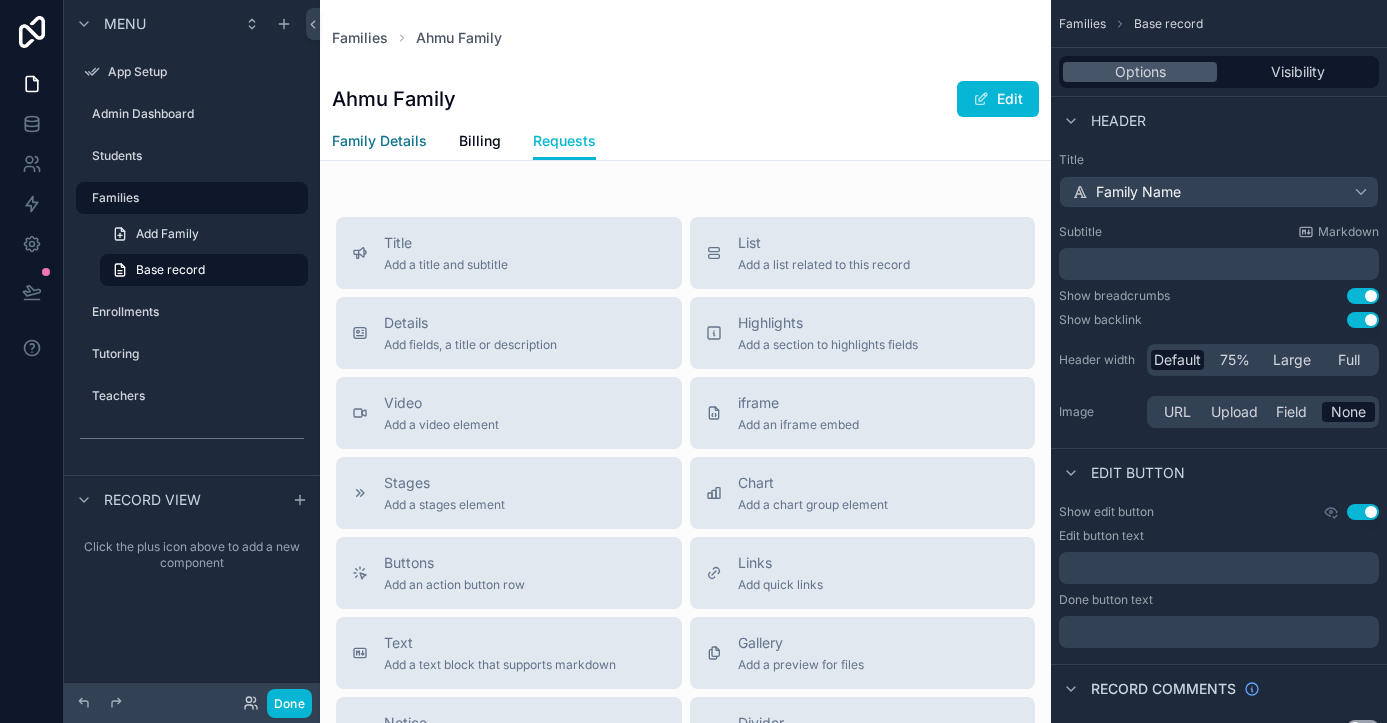 click on "Family Details" at bounding box center (379, 141) 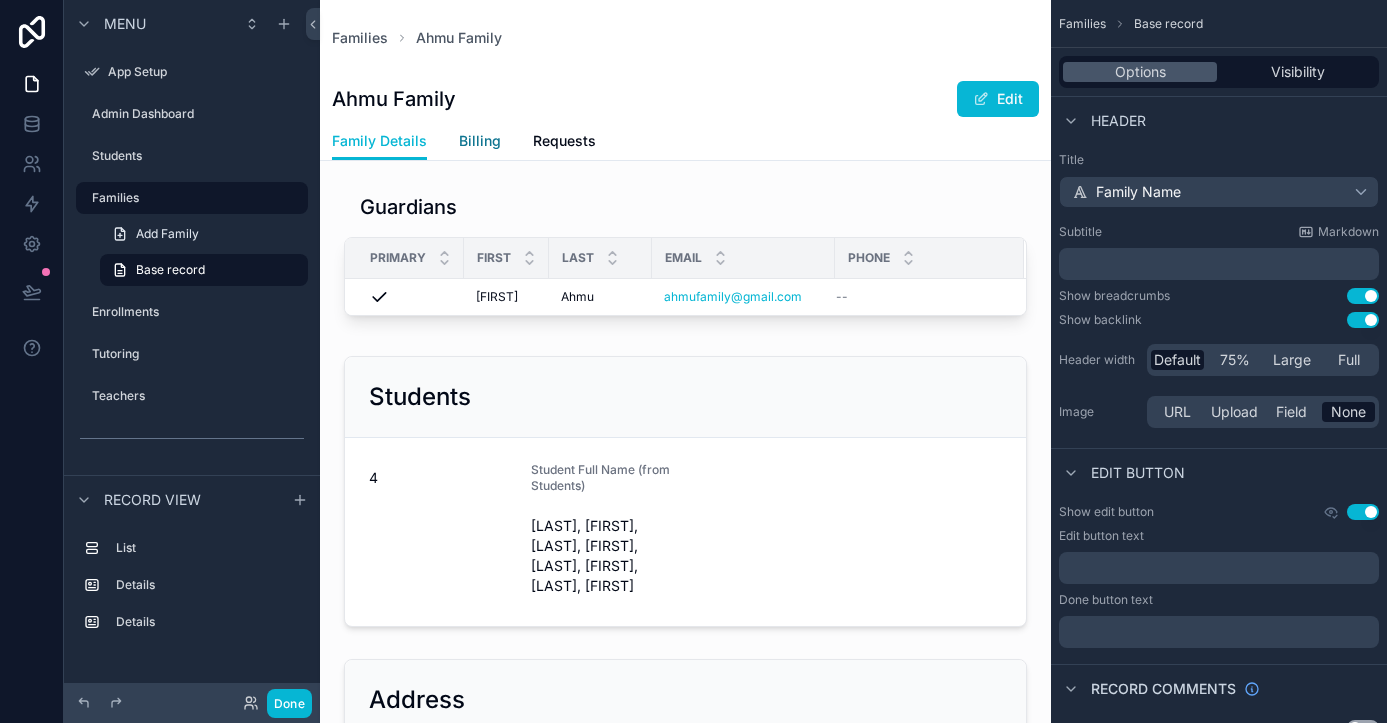 click on "Billing" at bounding box center (480, 141) 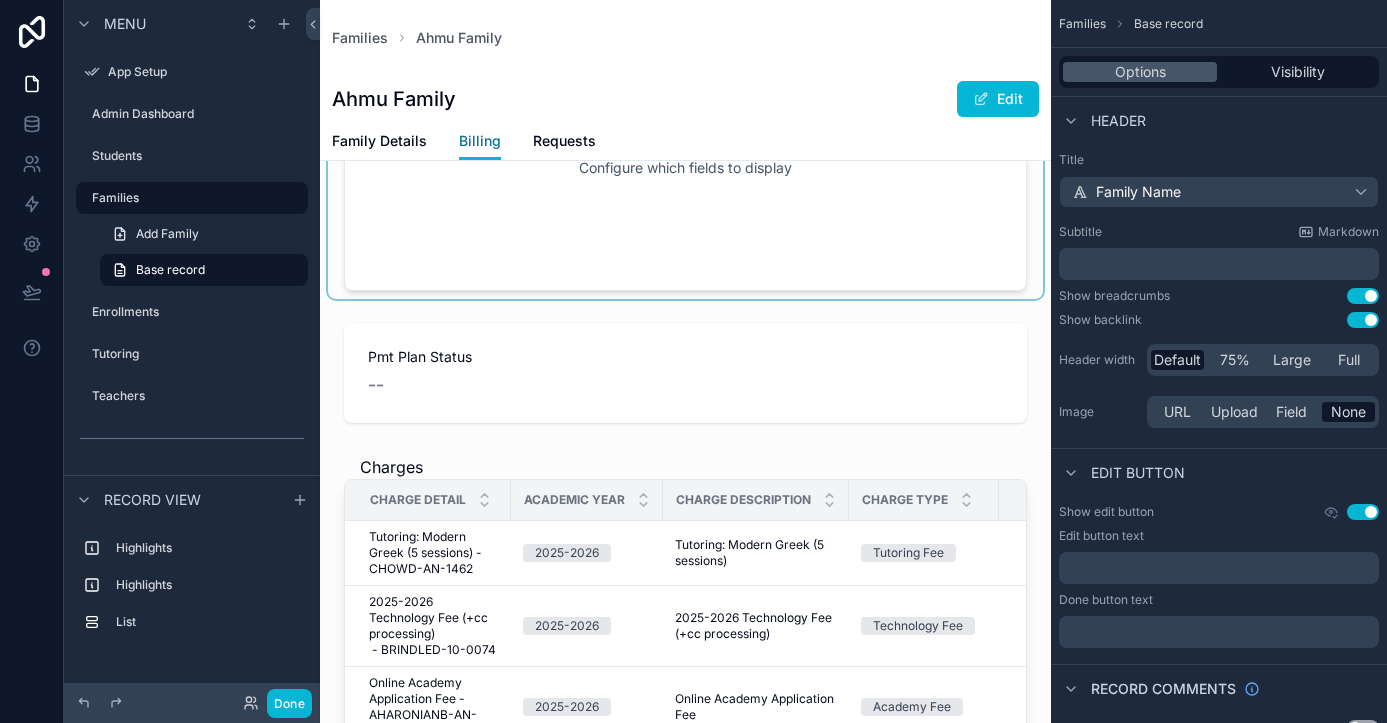 scroll, scrollTop: 0, scrollLeft: 0, axis: both 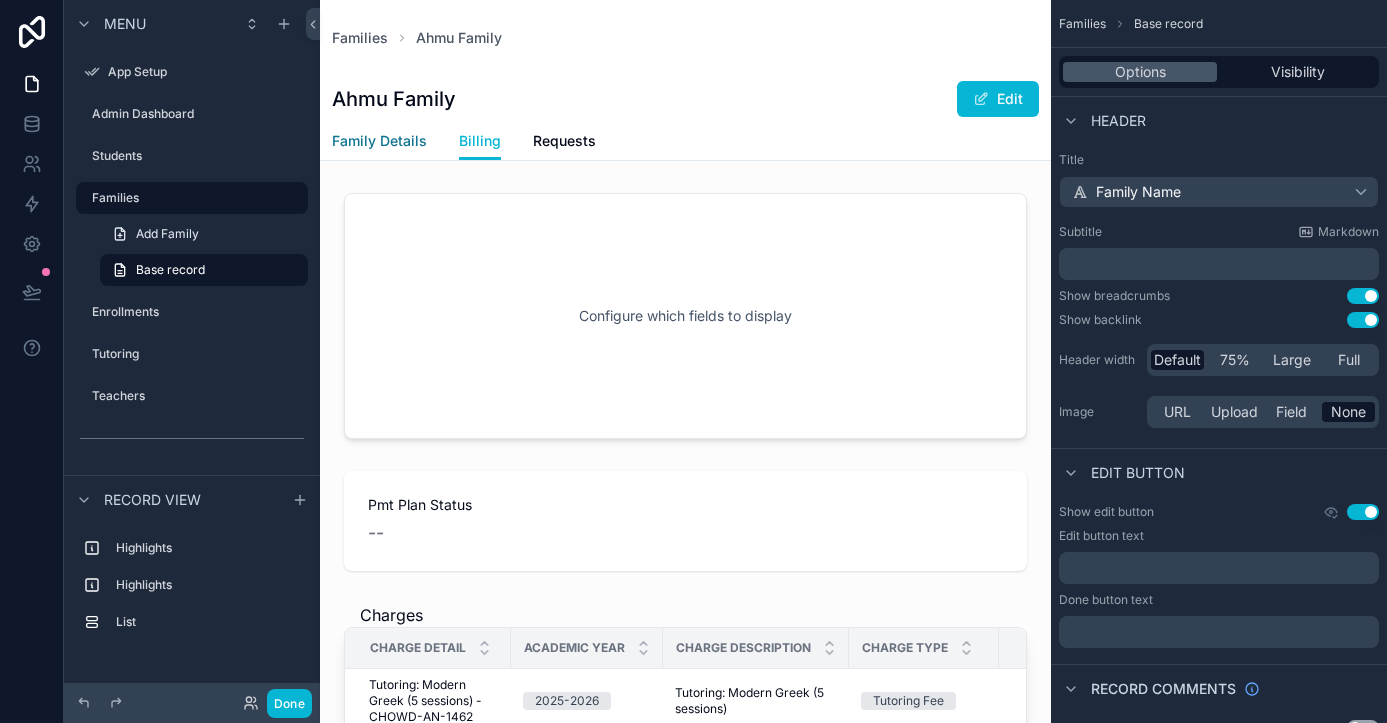 click on "Family Details" at bounding box center (379, 141) 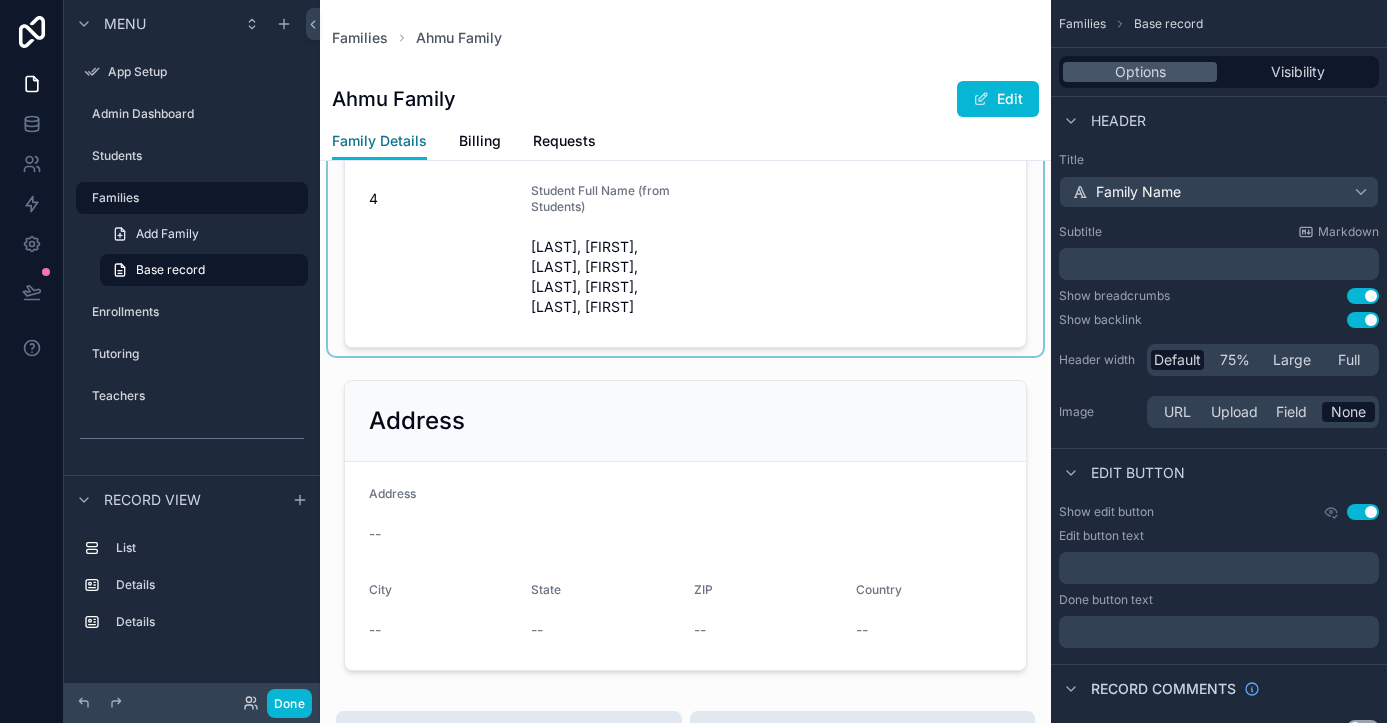 scroll, scrollTop: 0, scrollLeft: 0, axis: both 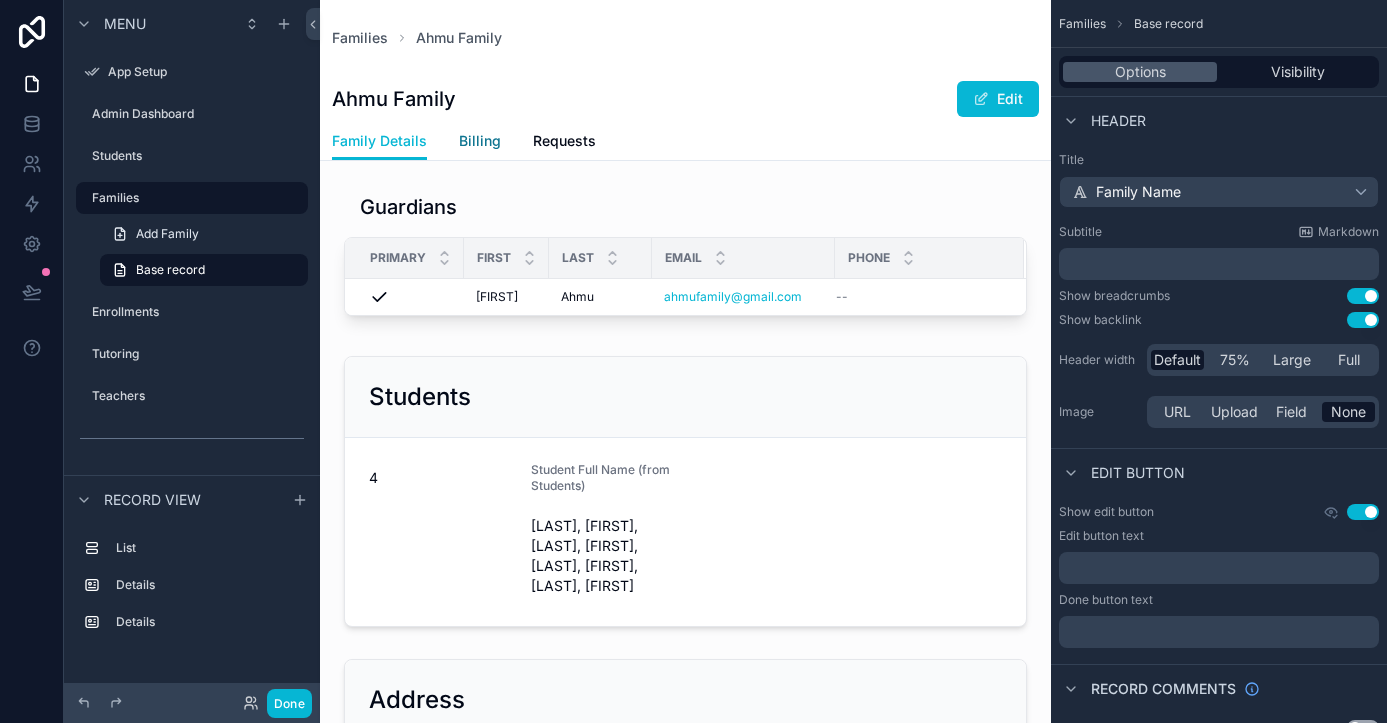 click on "Billing" at bounding box center [480, 141] 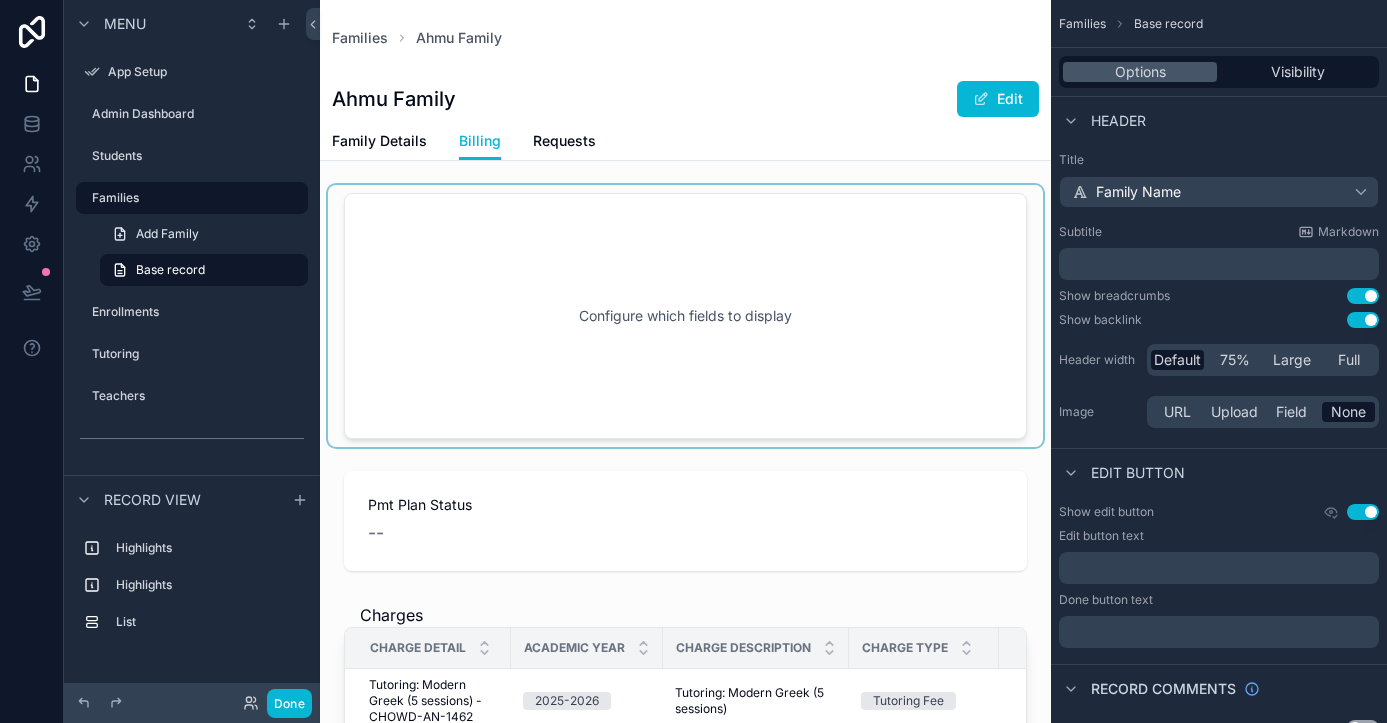click at bounding box center [685, 316] 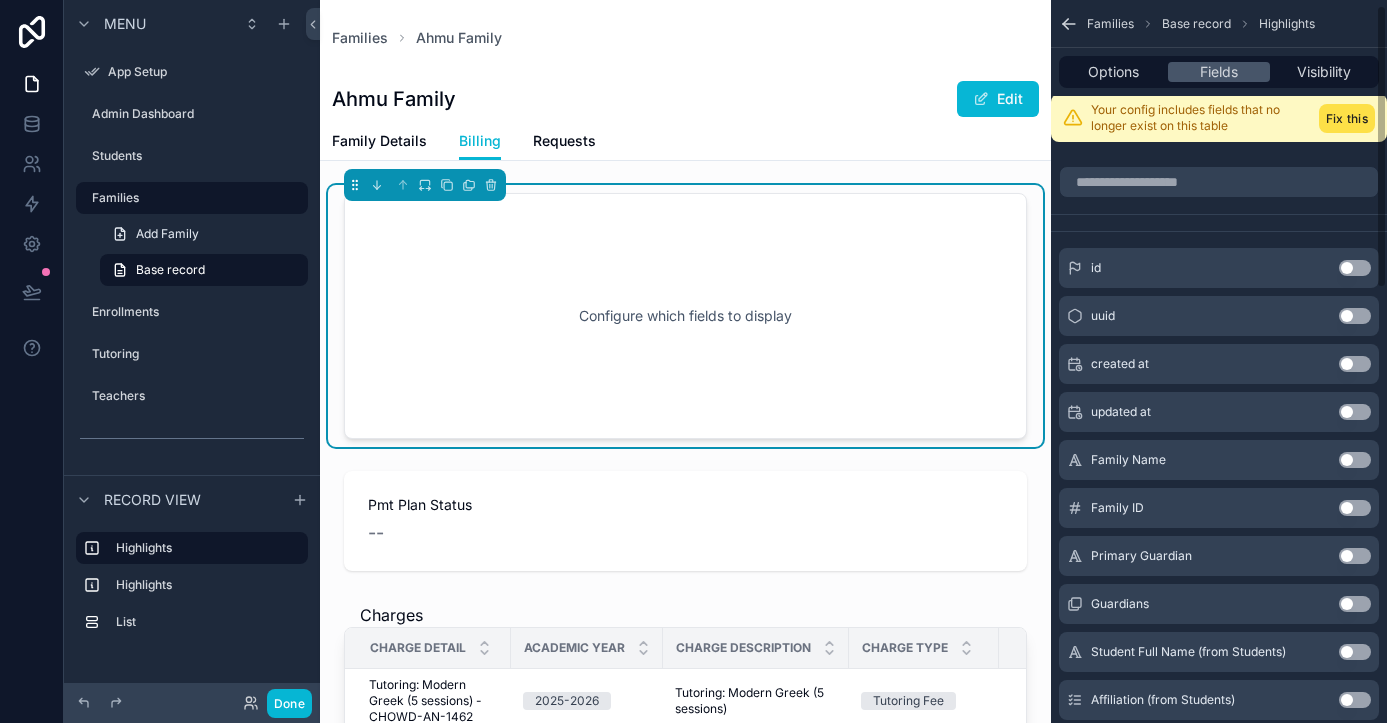 scroll, scrollTop: 0, scrollLeft: 0, axis: both 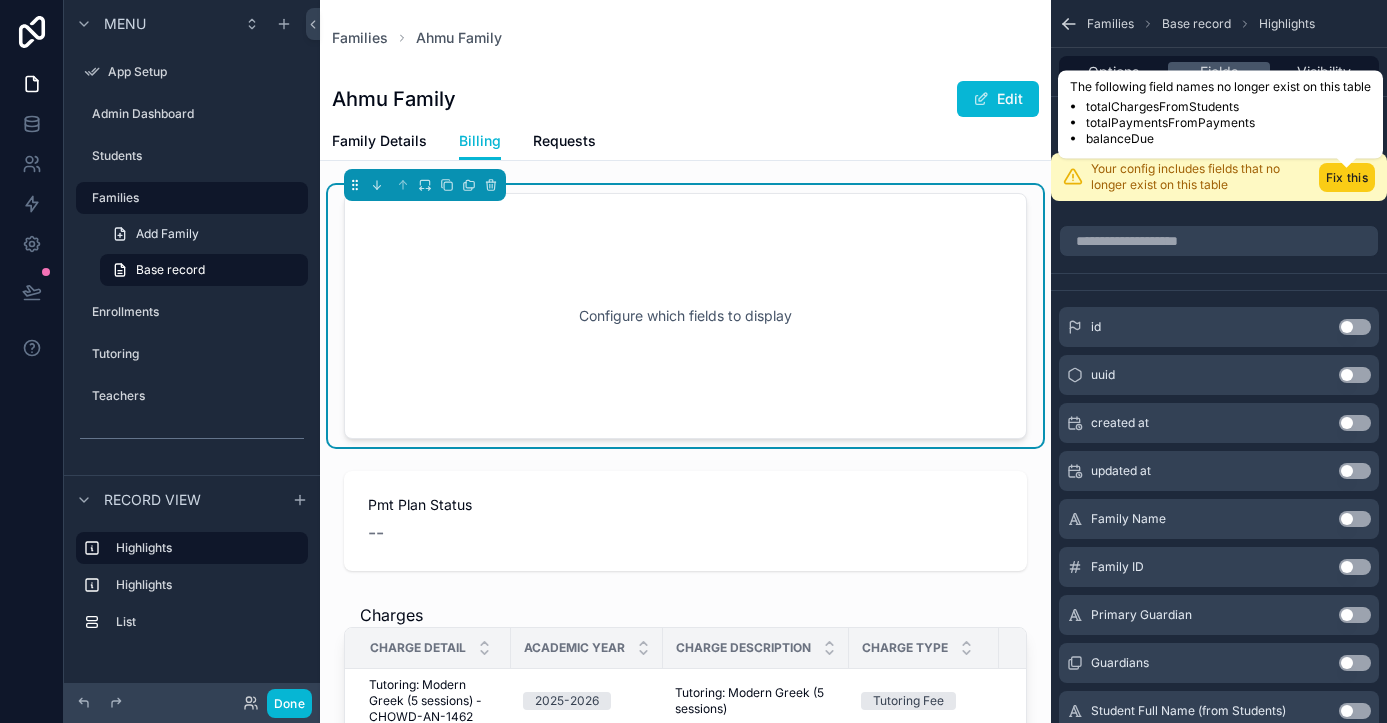 click on "Fix this" at bounding box center (1347, 177) 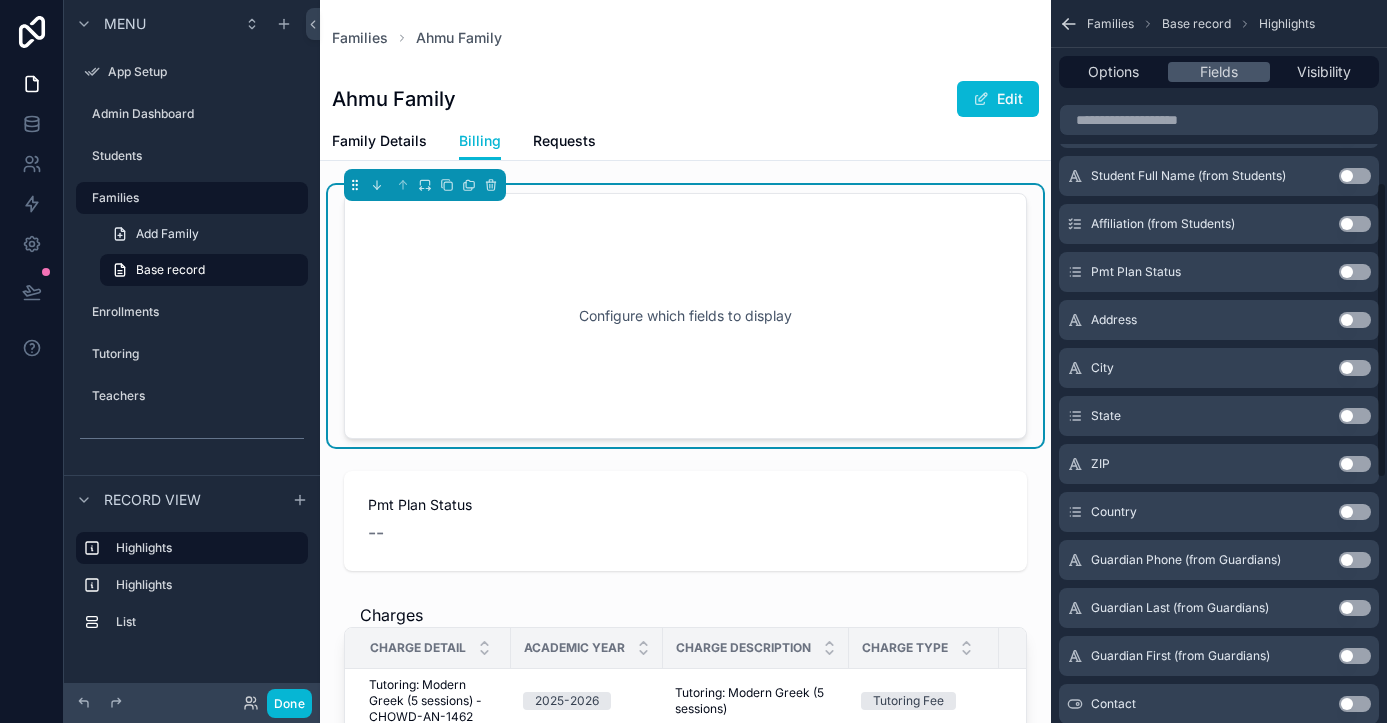scroll, scrollTop: 457, scrollLeft: 0, axis: vertical 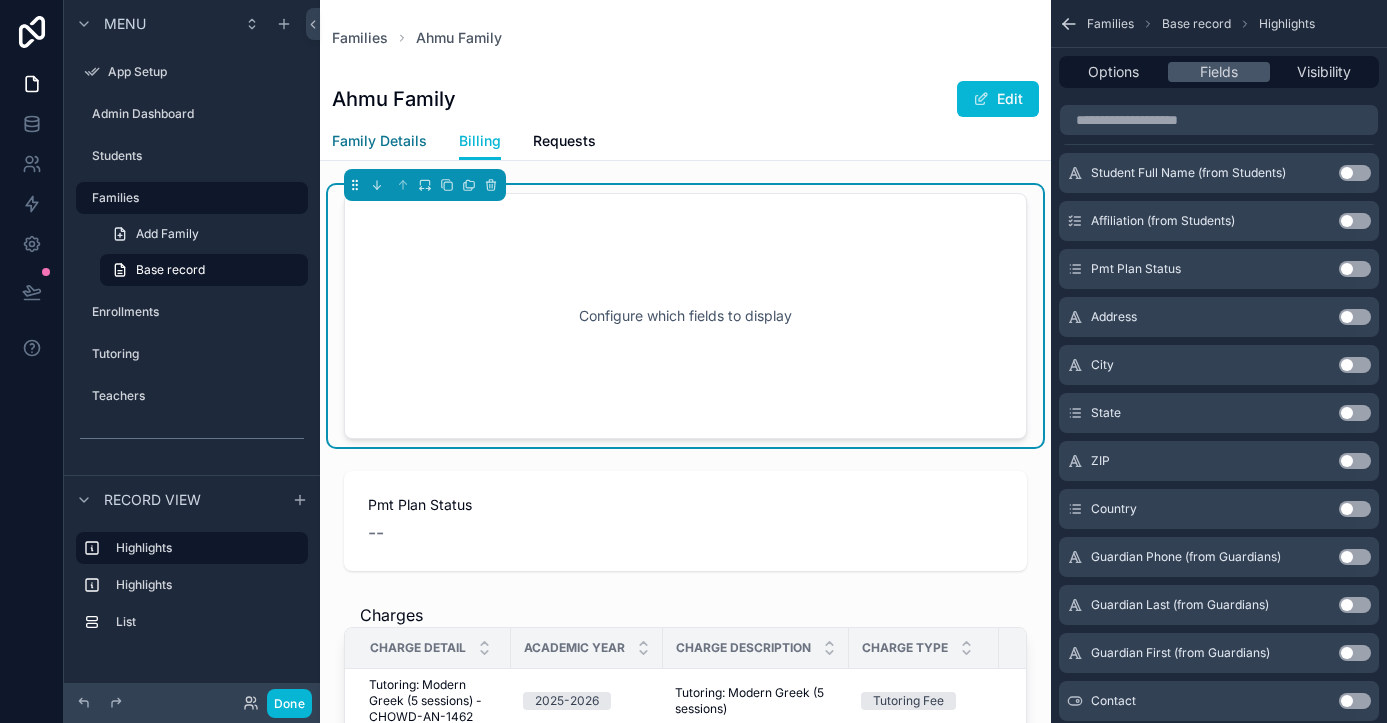 click on "Family Details" at bounding box center (379, 141) 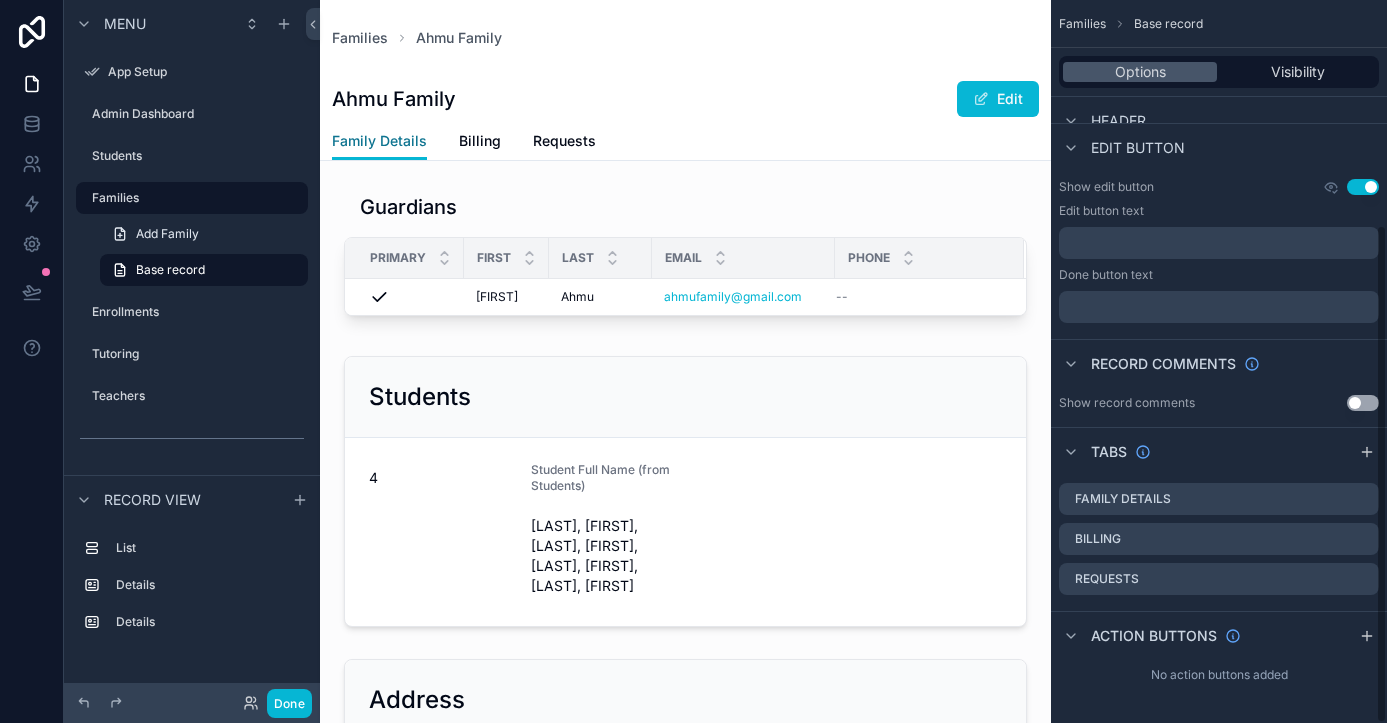 scroll, scrollTop: 325, scrollLeft: 0, axis: vertical 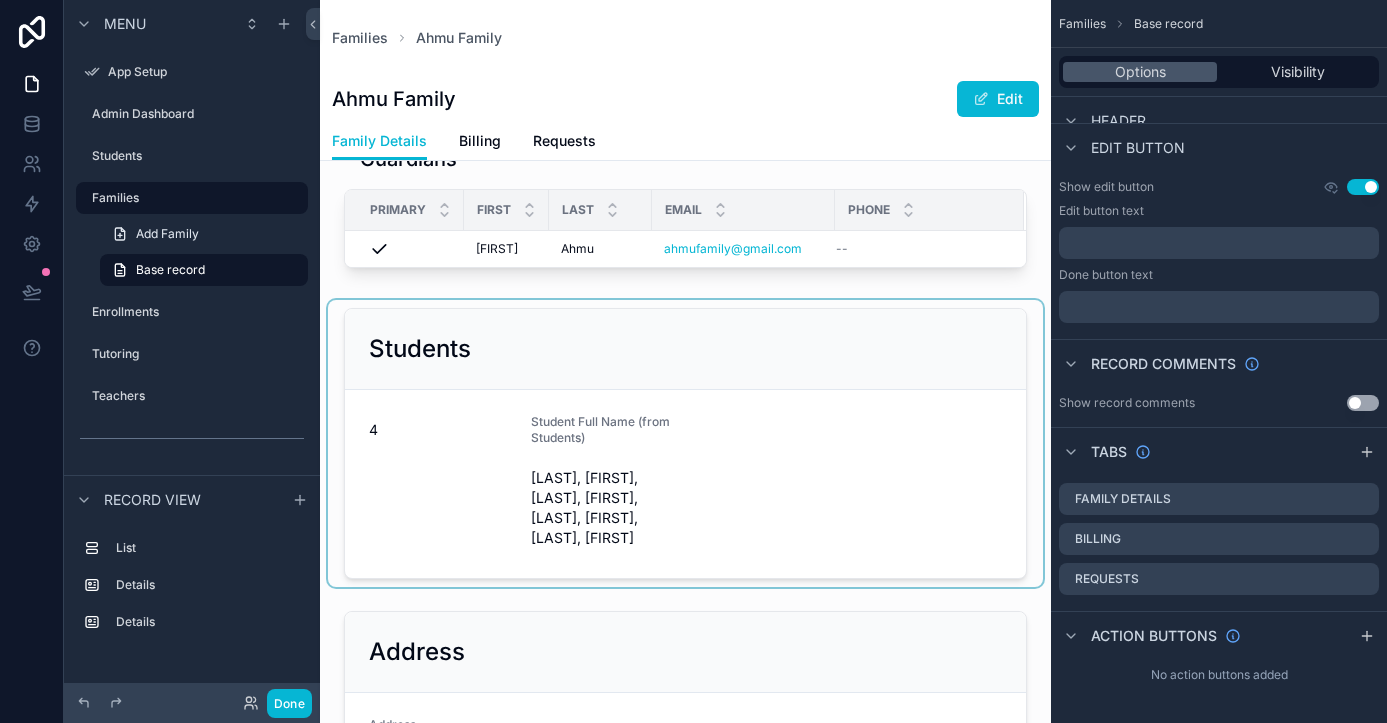 click at bounding box center (685, 443) 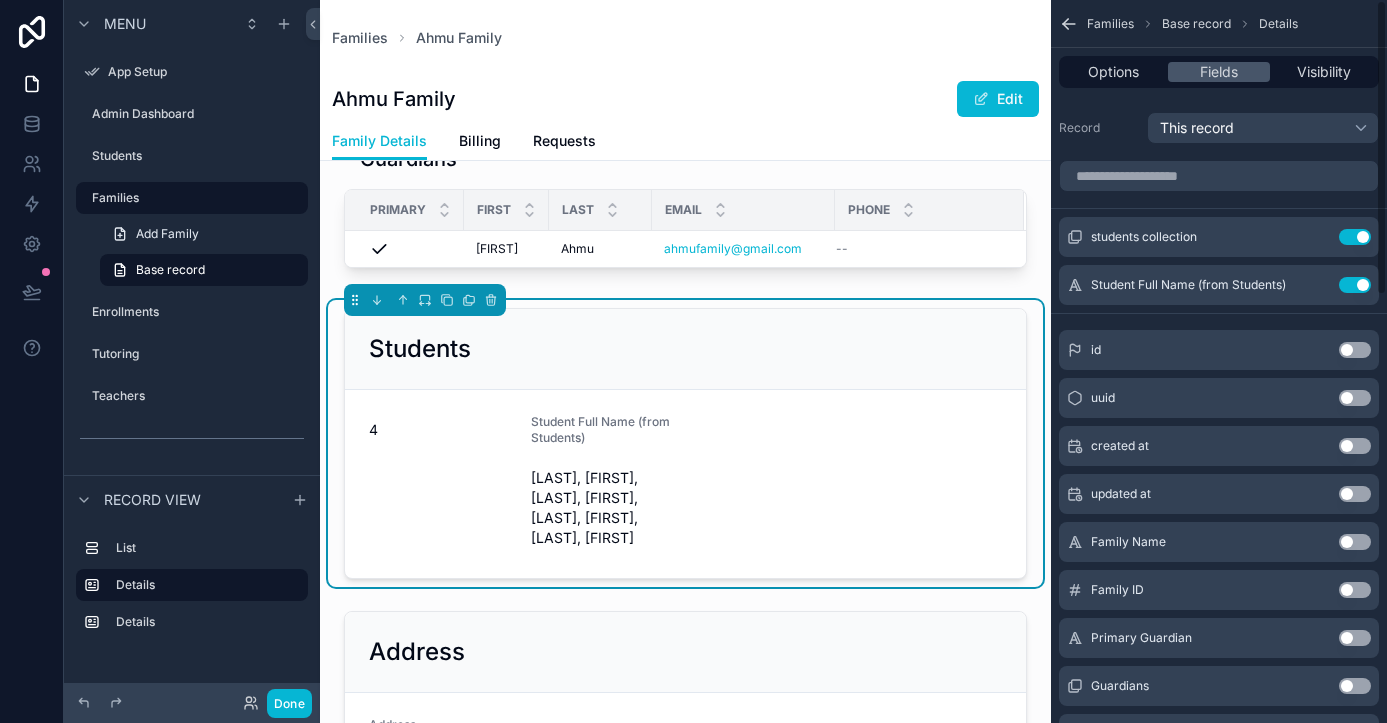 scroll, scrollTop: 0, scrollLeft: 0, axis: both 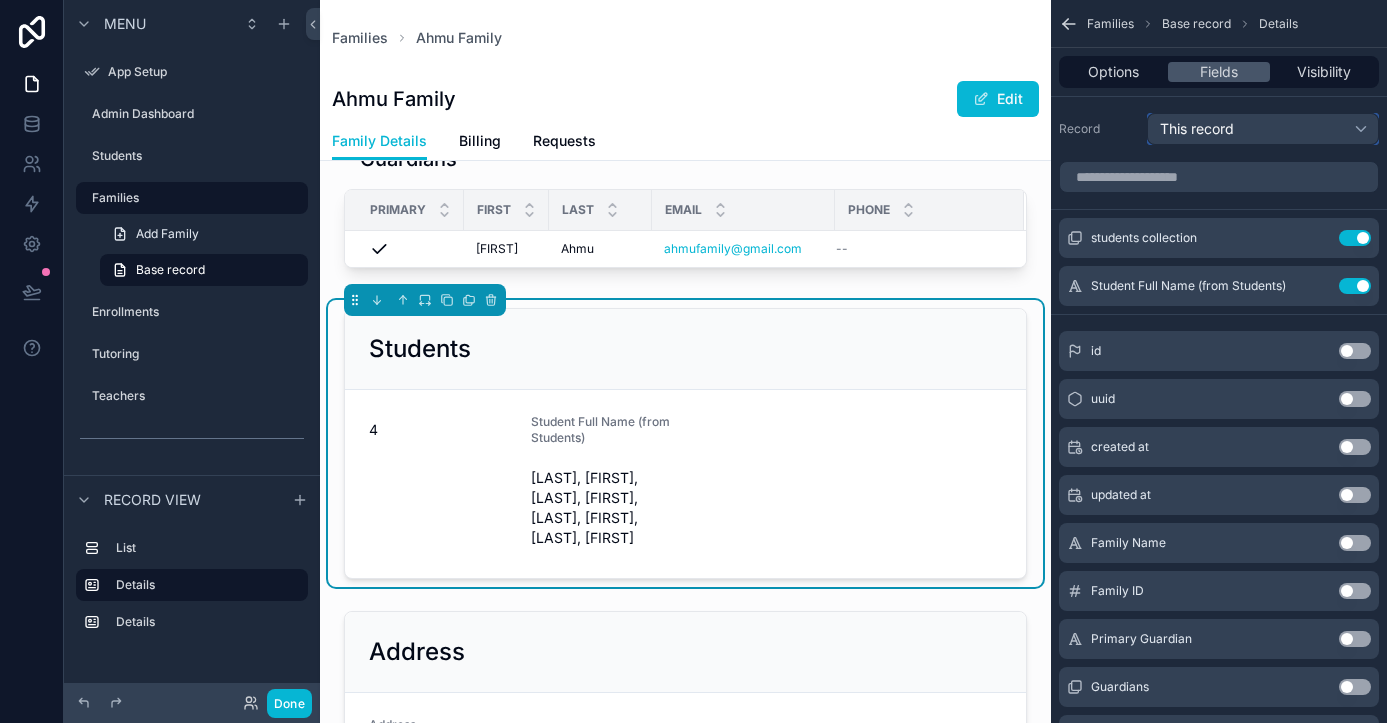 click on "This record" at bounding box center [1197, 129] 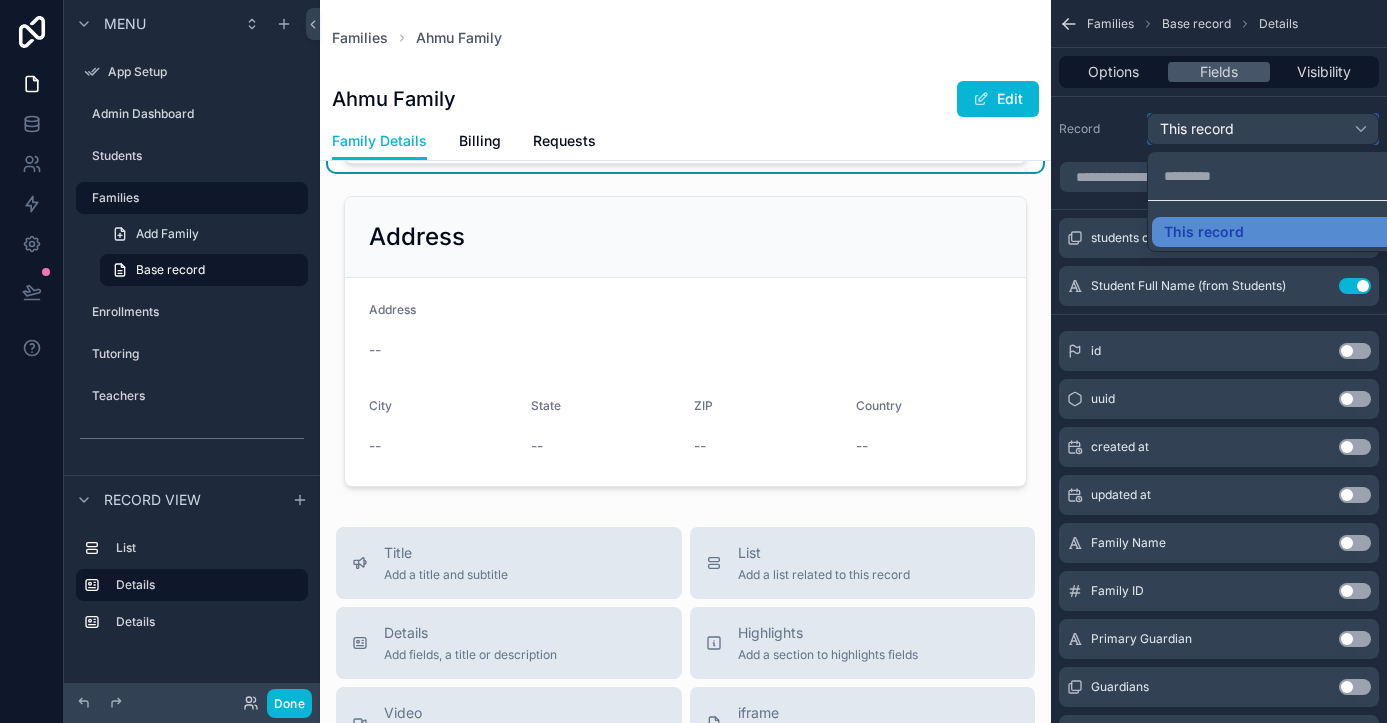 scroll, scrollTop: 436, scrollLeft: 0, axis: vertical 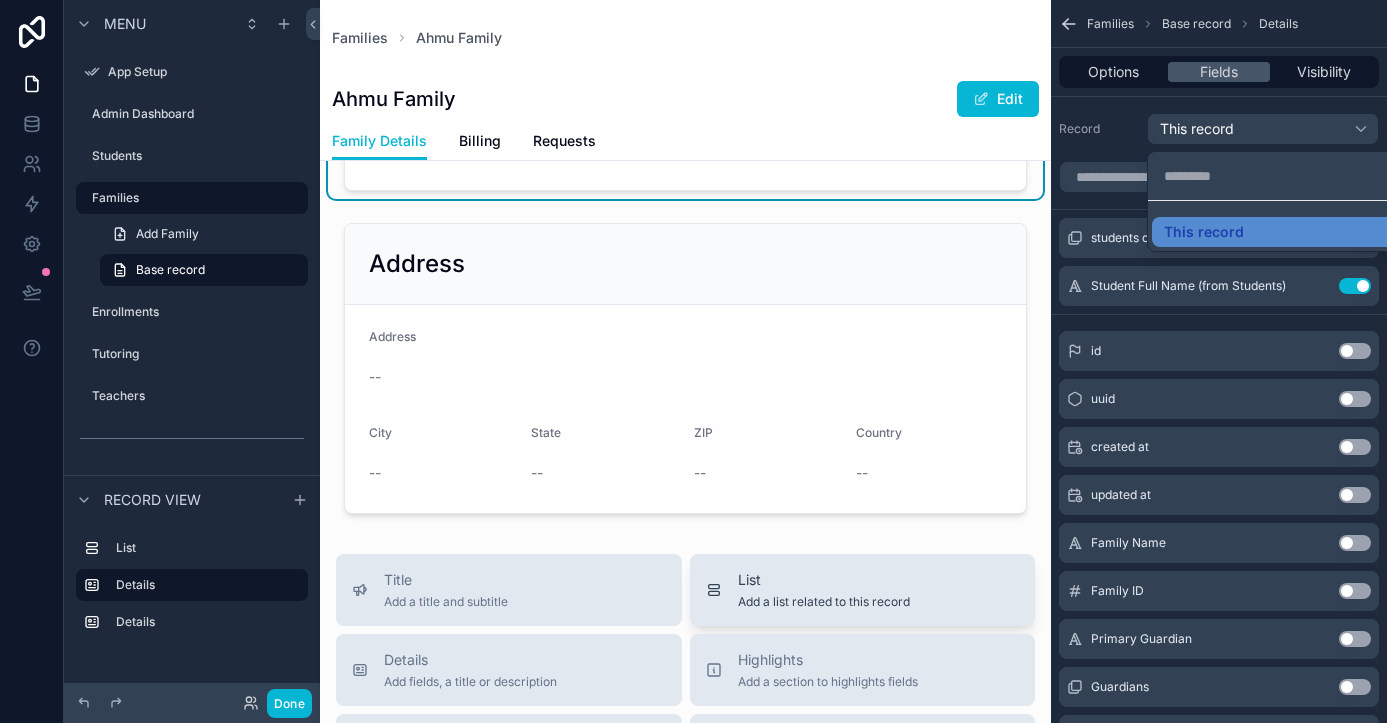 click on "List" at bounding box center (824, 580) 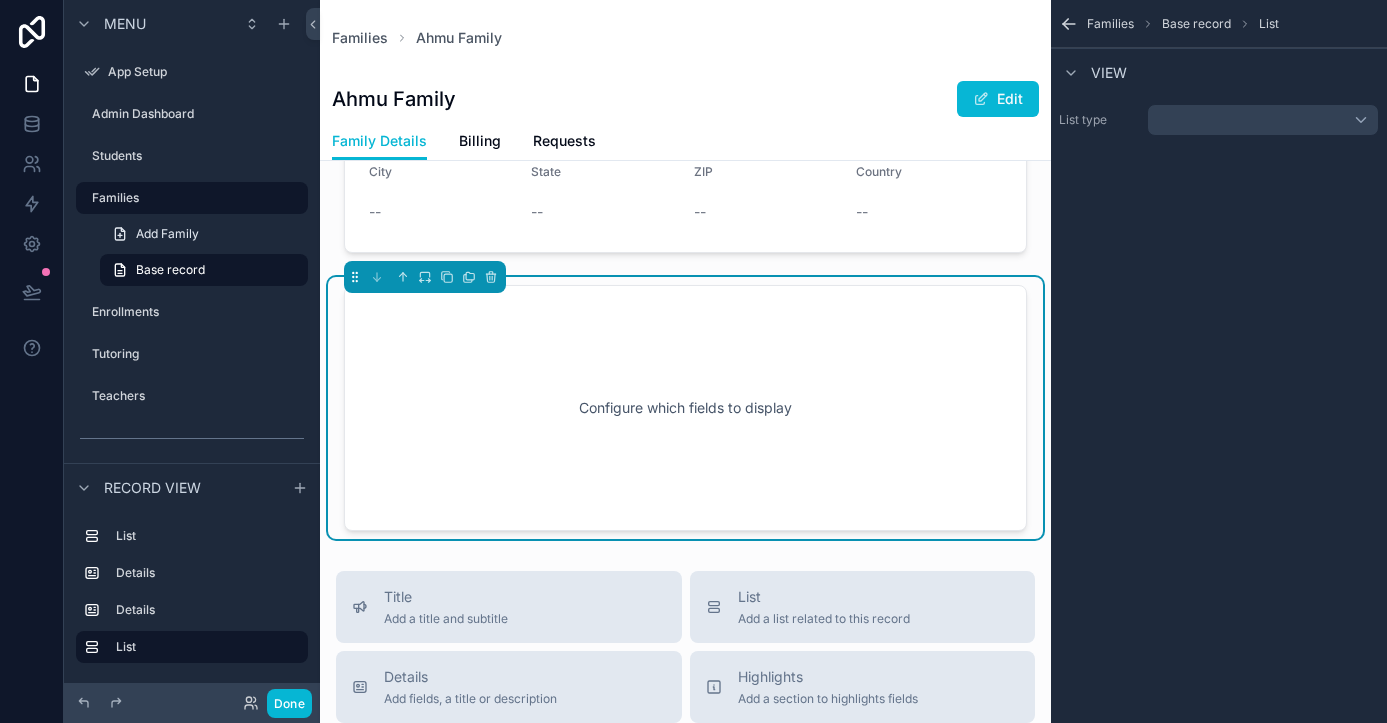 scroll, scrollTop: 723, scrollLeft: 0, axis: vertical 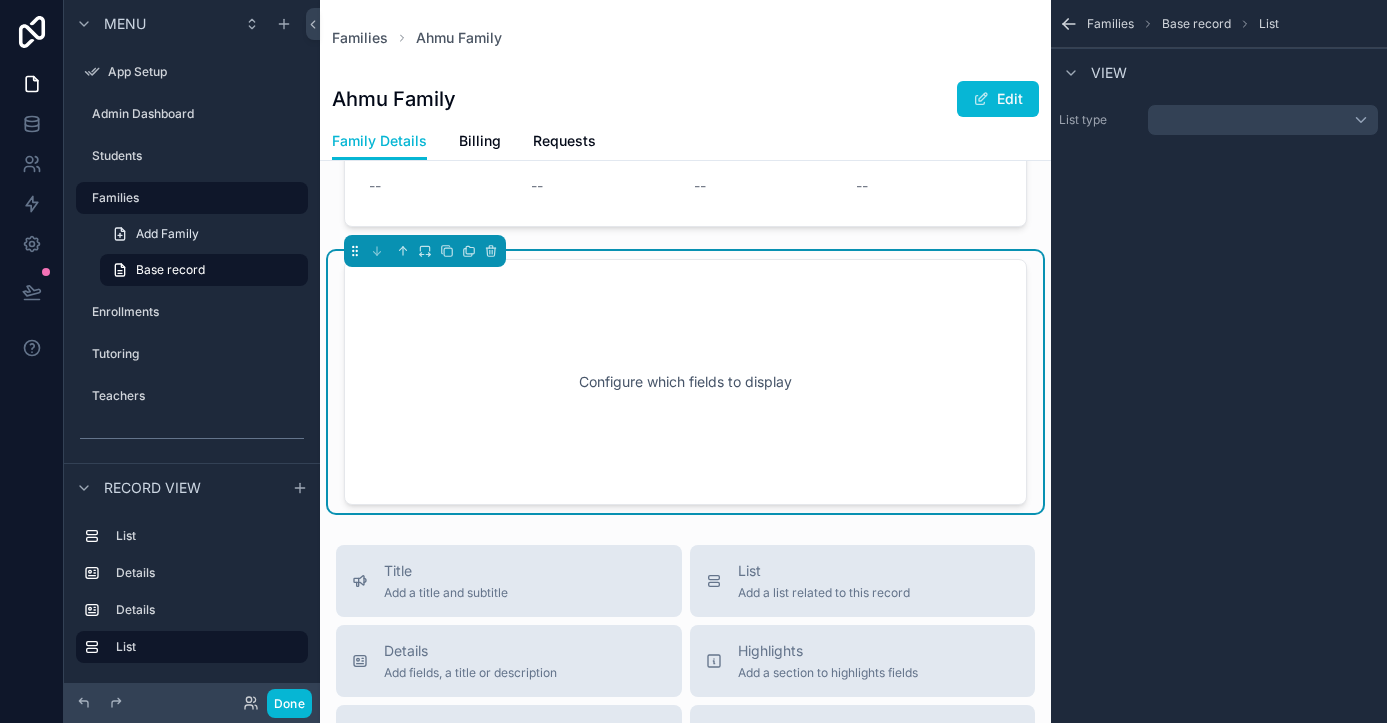click on "Configure which fields to display" at bounding box center (685, 382) 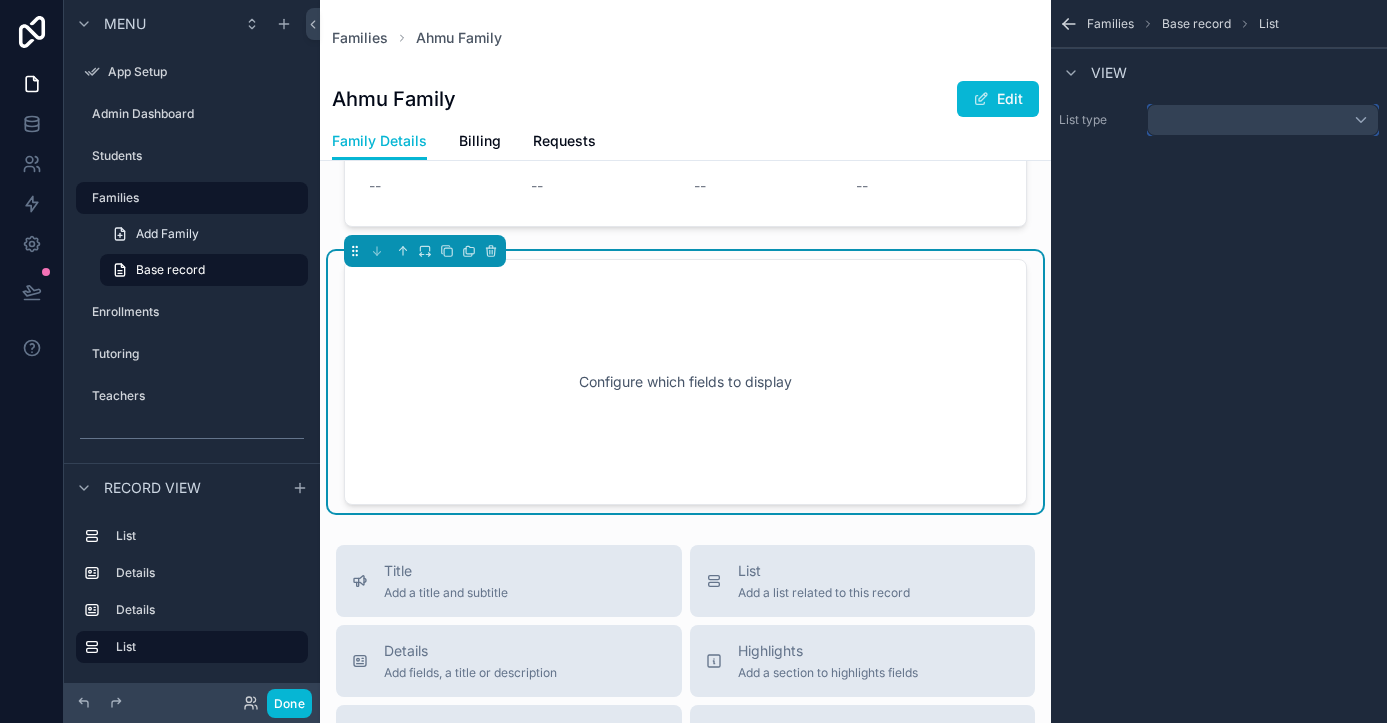 click at bounding box center (1263, 120) 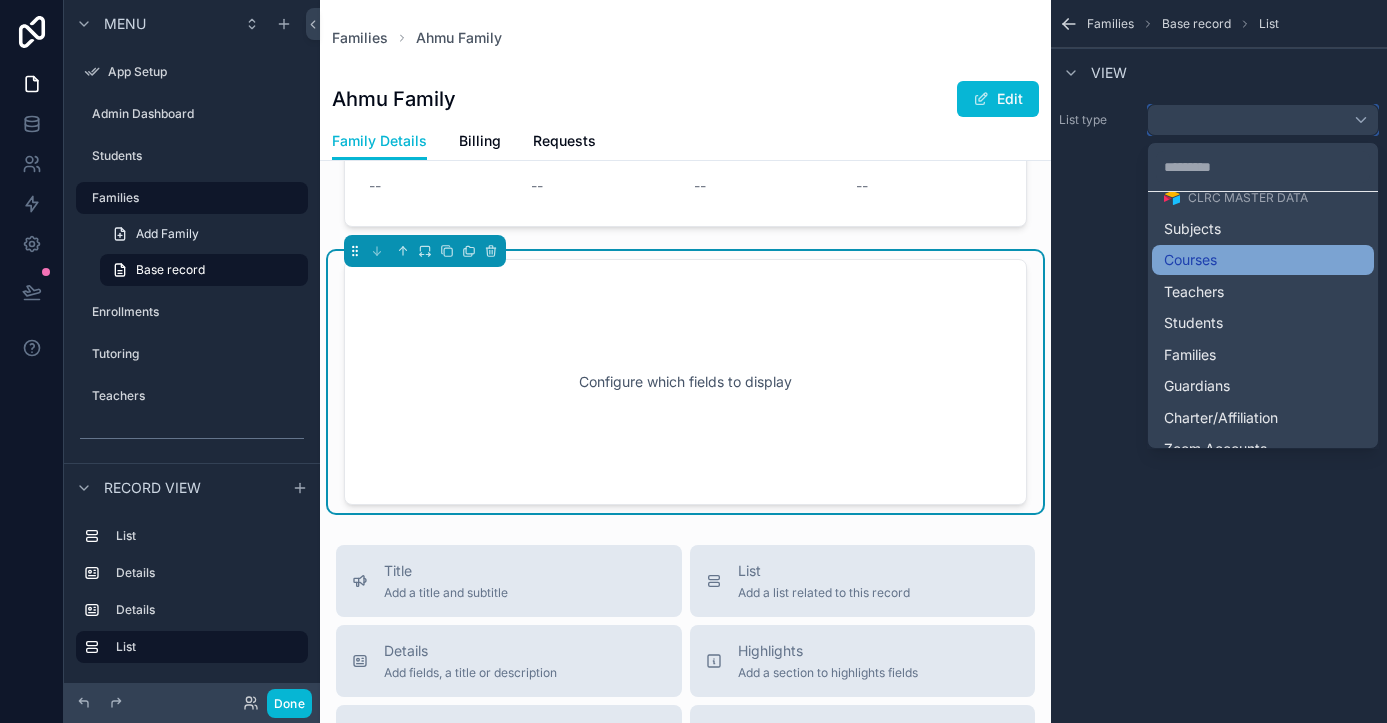 scroll, scrollTop: 87, scrollLeft: 0, axis: vertical 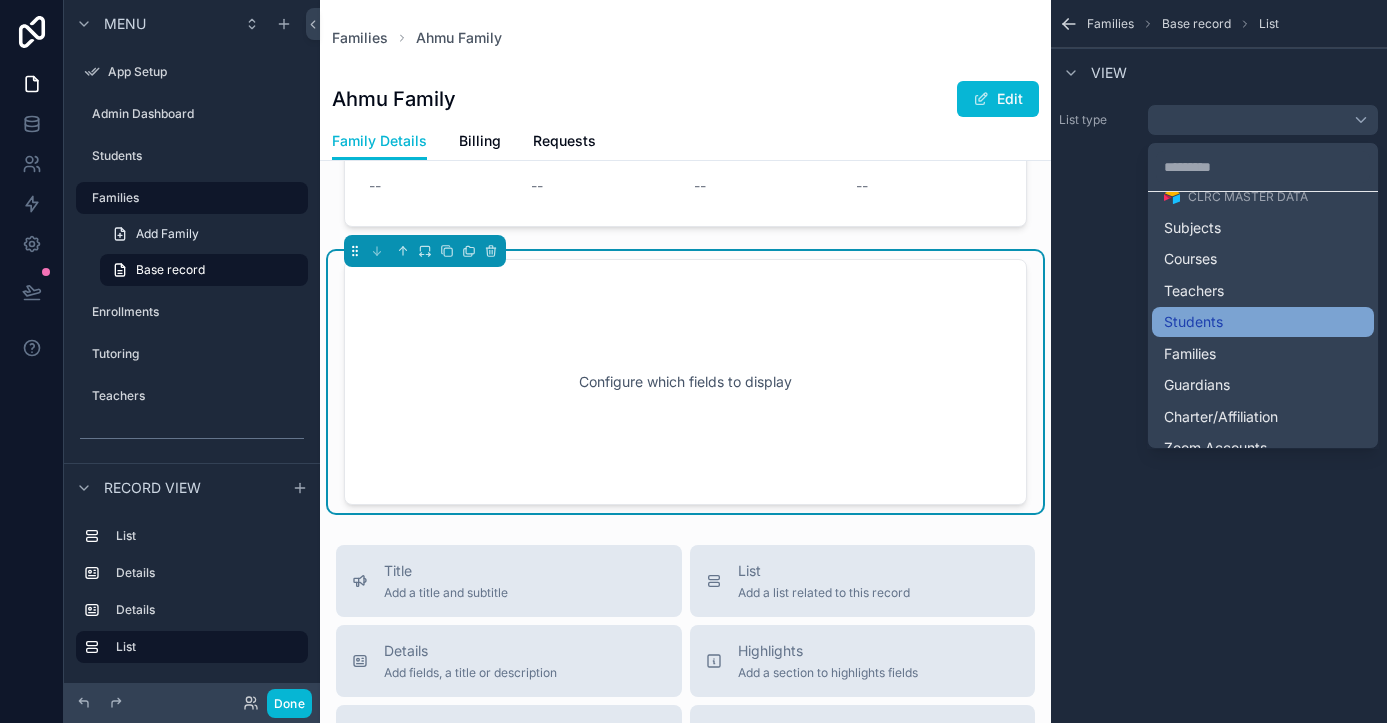 click on "Students" at bounding box center (1193, 322) 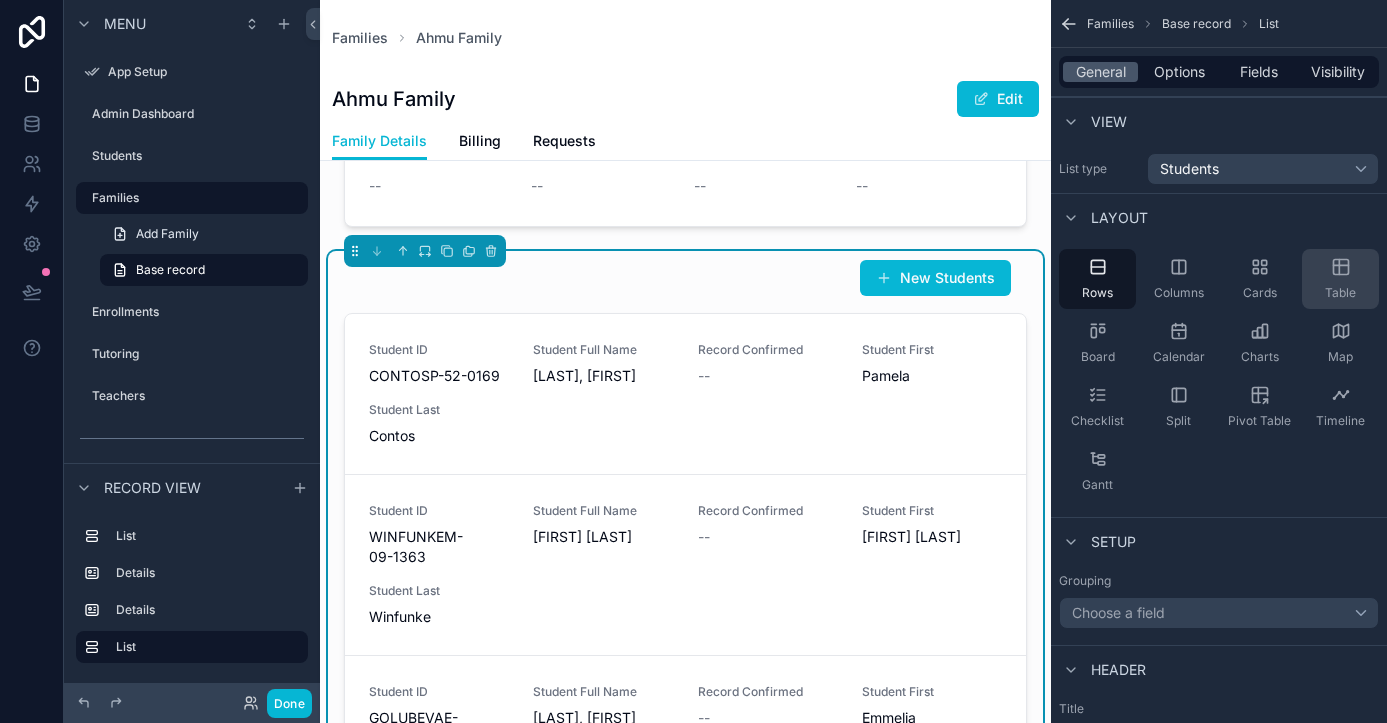 click on "Table" at bounding box center (1340, 279) 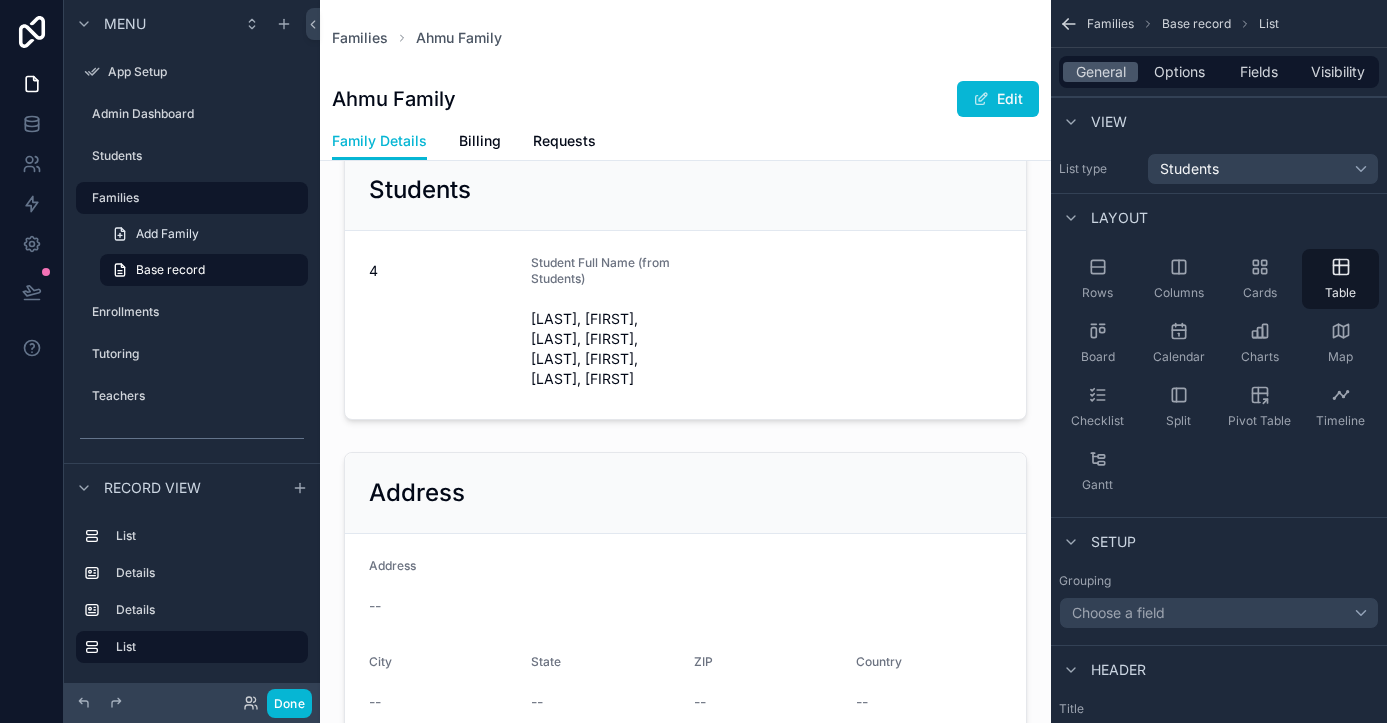 scroll, scrollTop: 212, scrollLeft: 0, axis: vertical 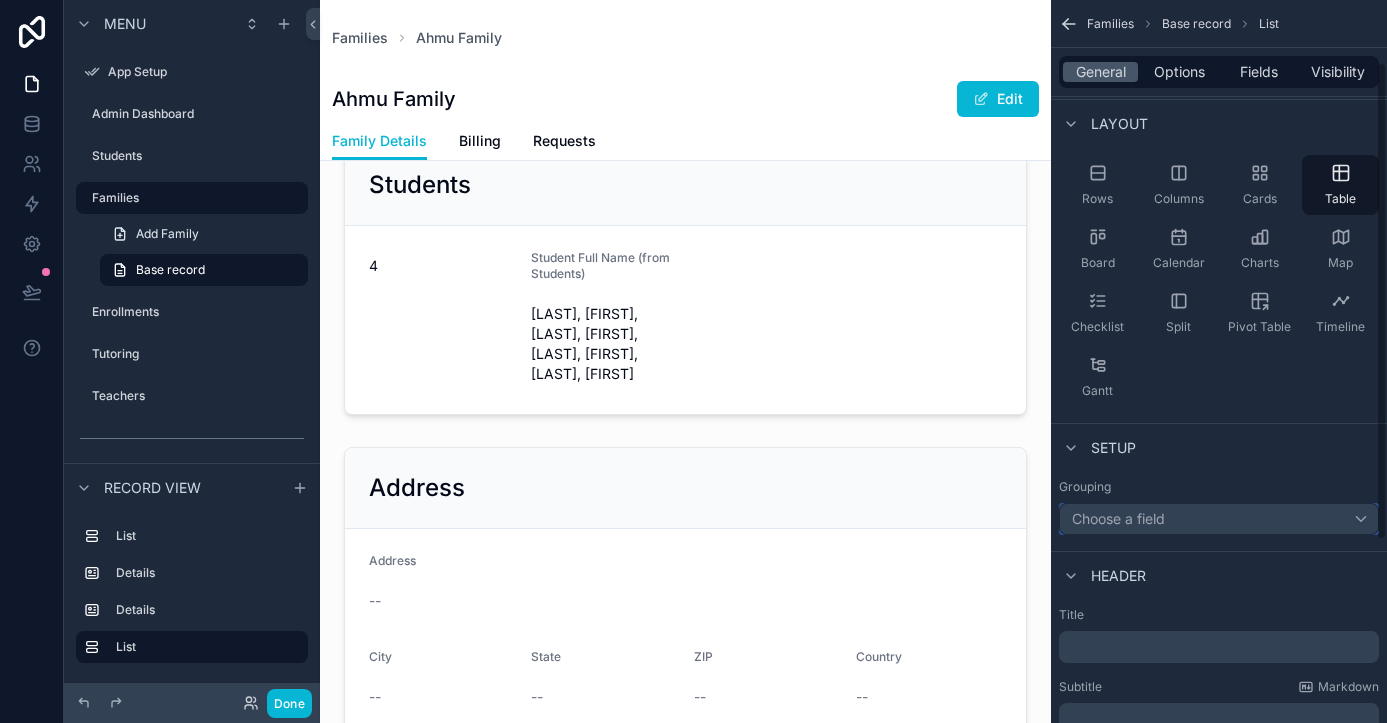 click on "Choose a field" at bounding box center (1219, 519) 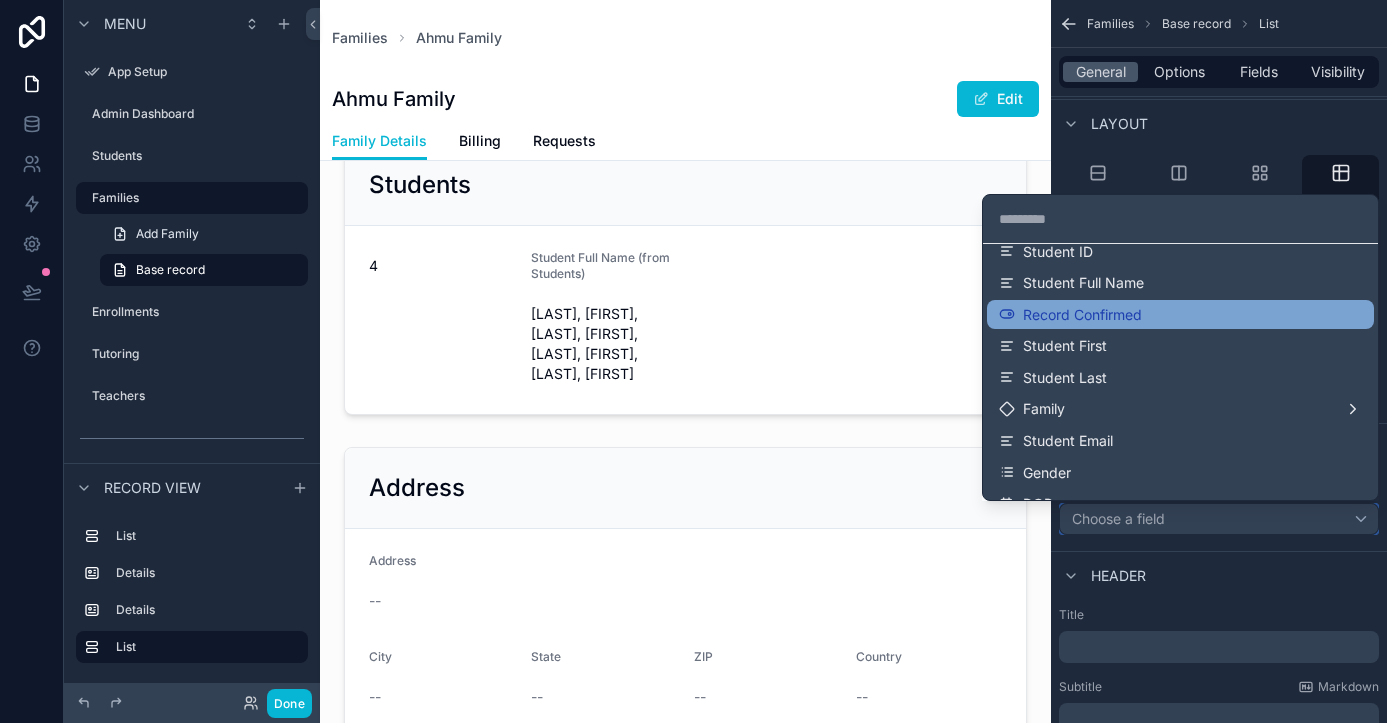 scroll, scrollTop: 122, scrollLeft: 0, axis: vertical 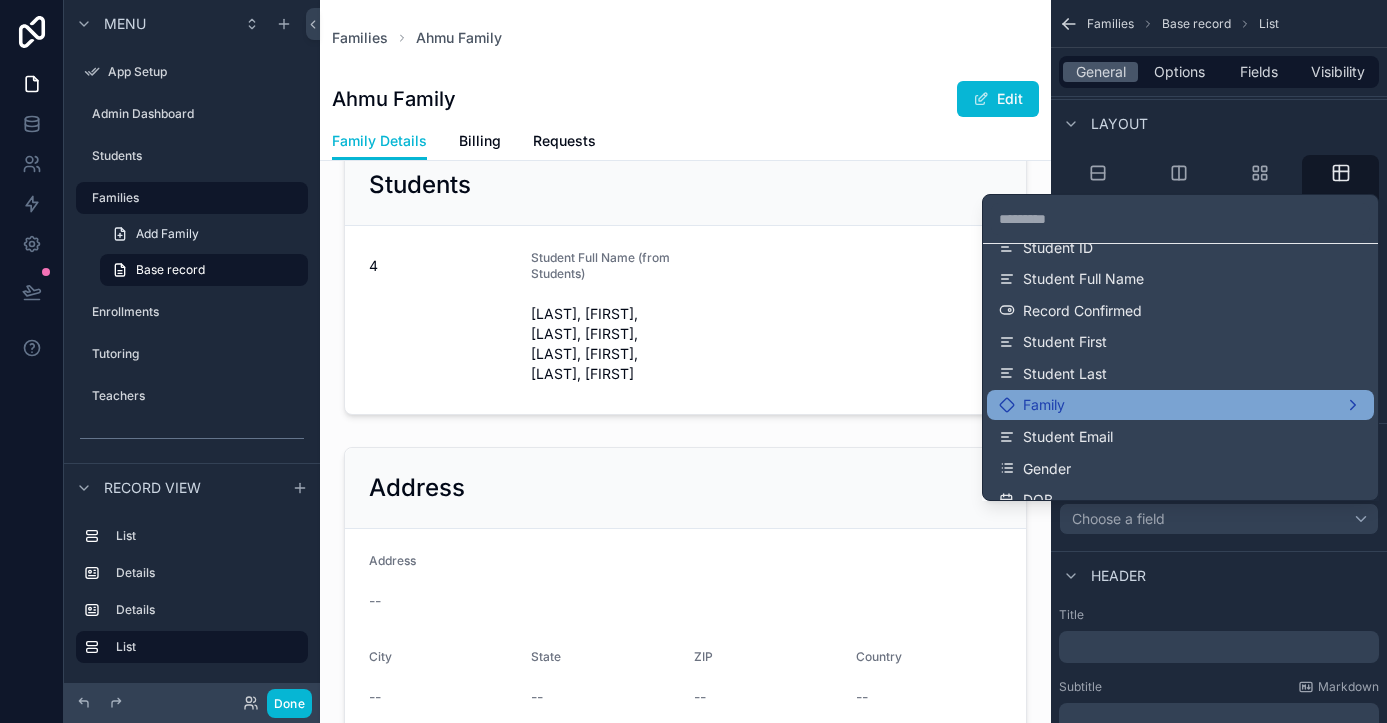 click on "Family" at bounding box center [1180, 405] 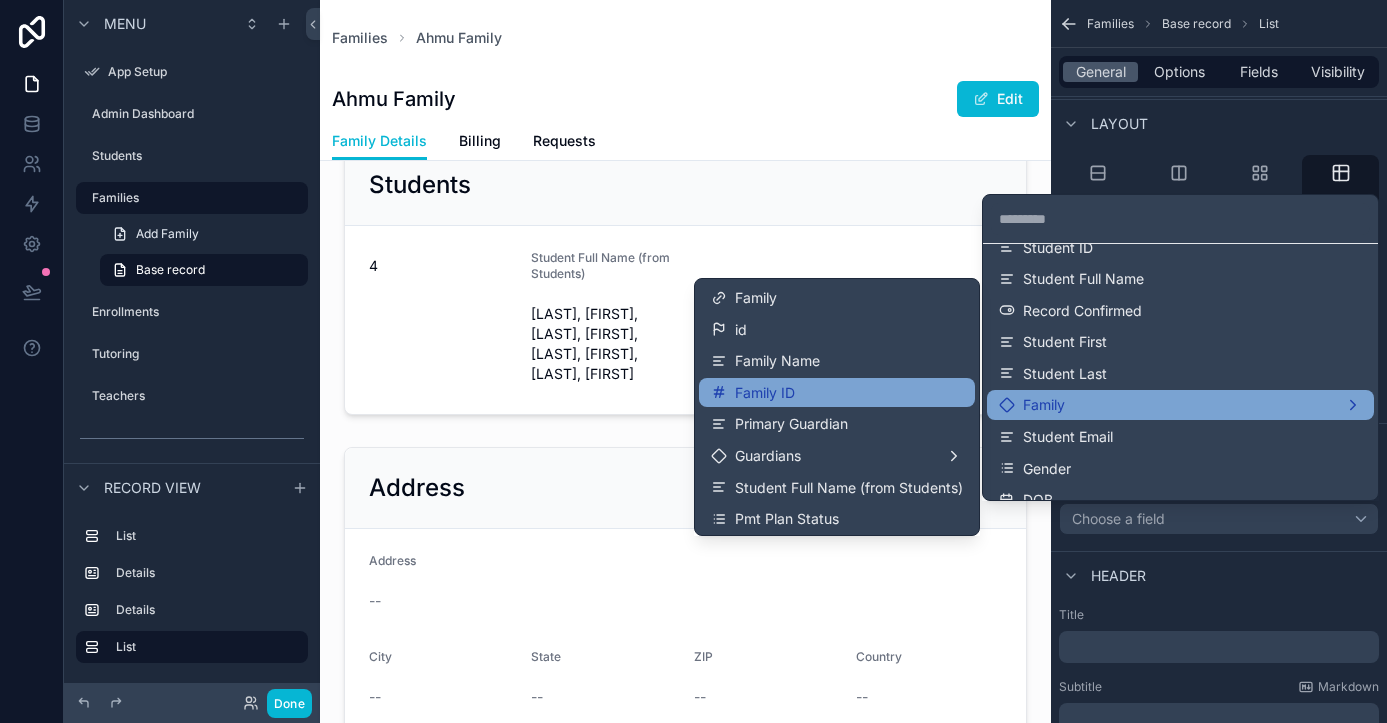 click on "Family ID" at bounding box center [837, 393] 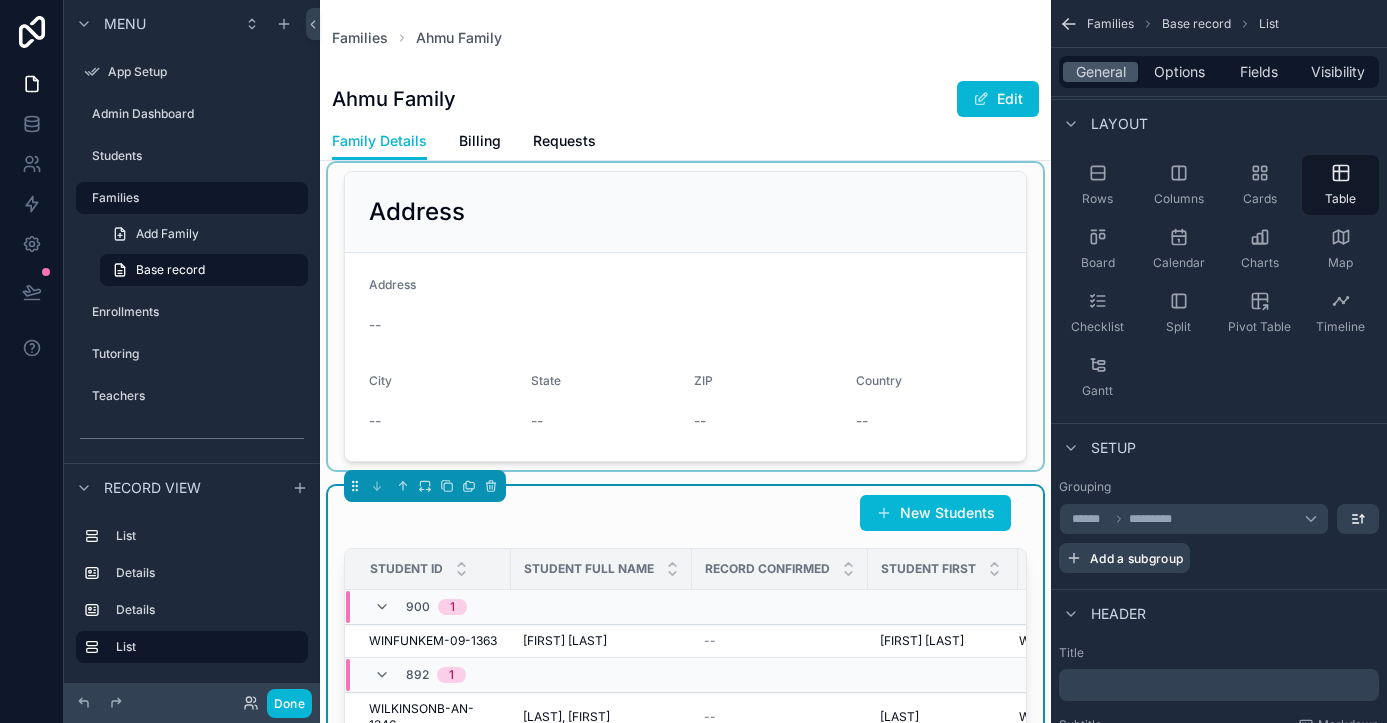 scroll, scrollTop: 641, scrollLeft: 0, axis: vertical 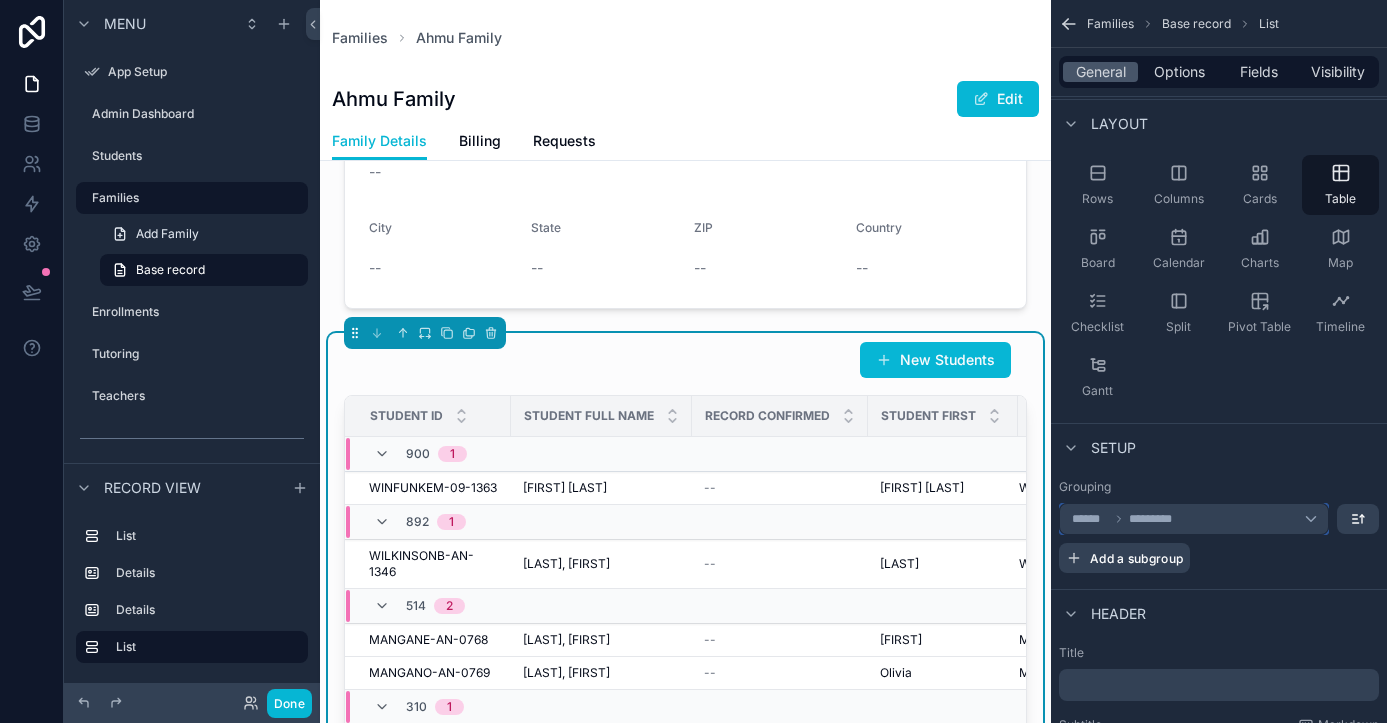 click on "****** *********" at bounding box center (1194, 519) 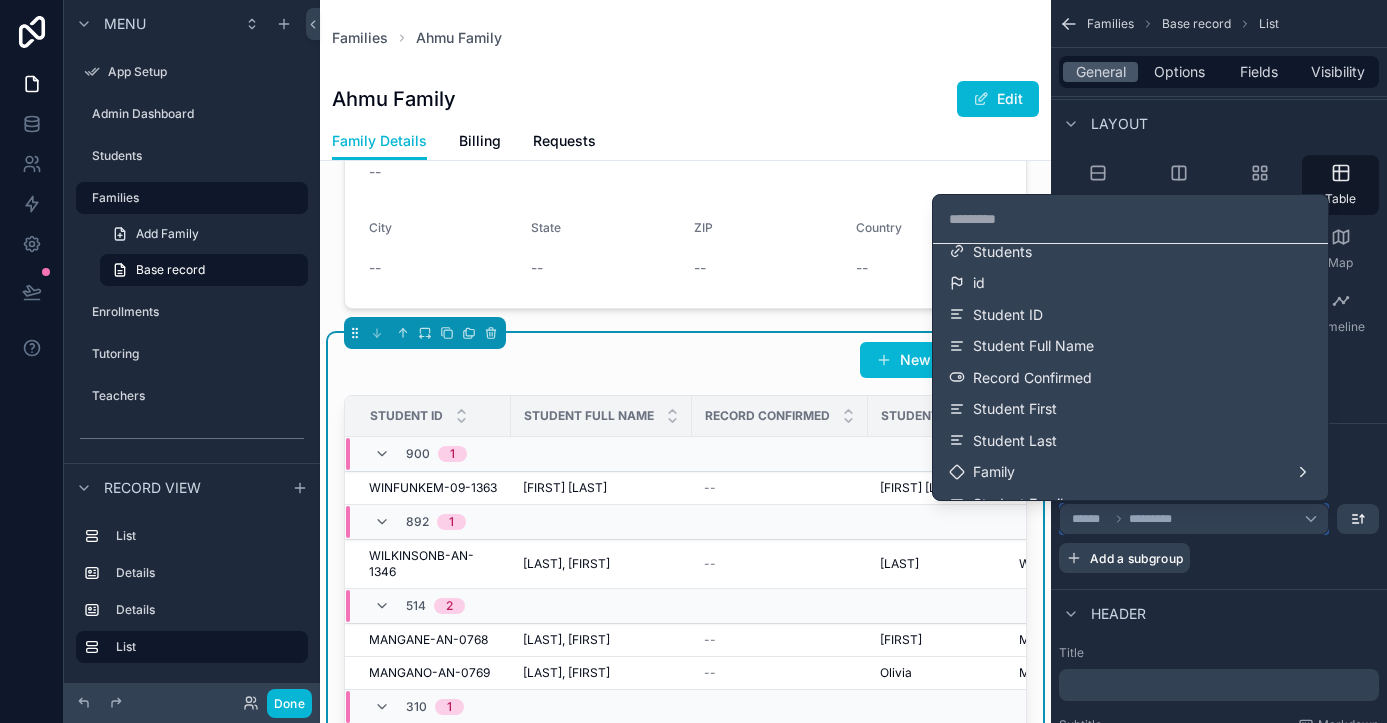 scroll, scrollTop: 0, scrollLeft: 0, axis: both 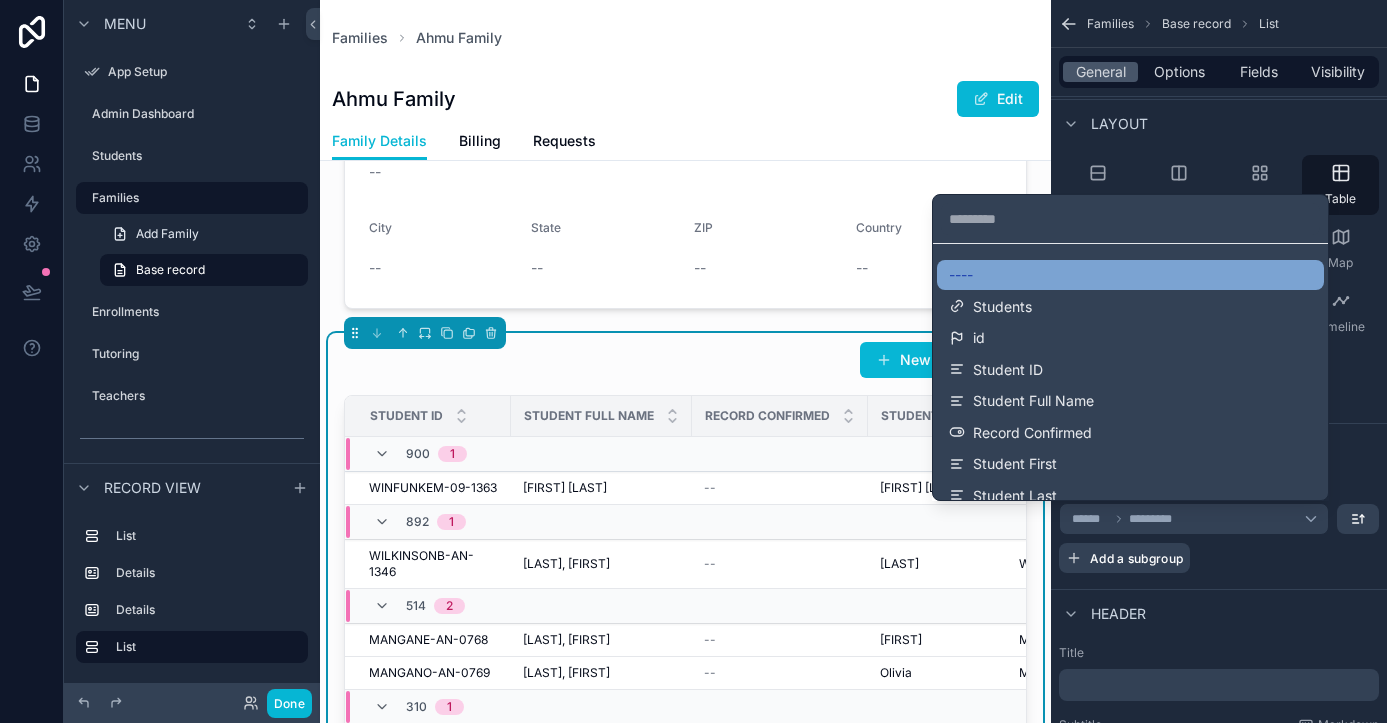 click on "----" at bounding box center (1130, 275) 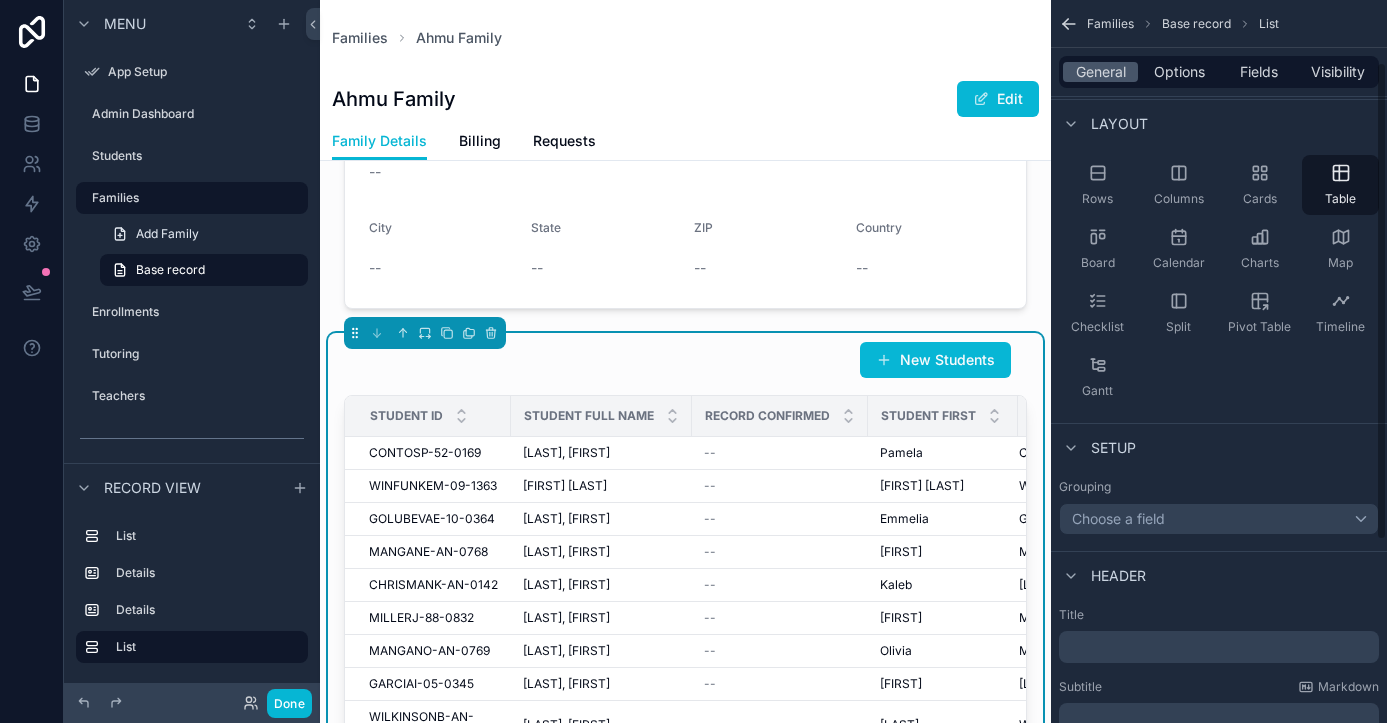 click on "Setup" at bounding box center (1219, 447) 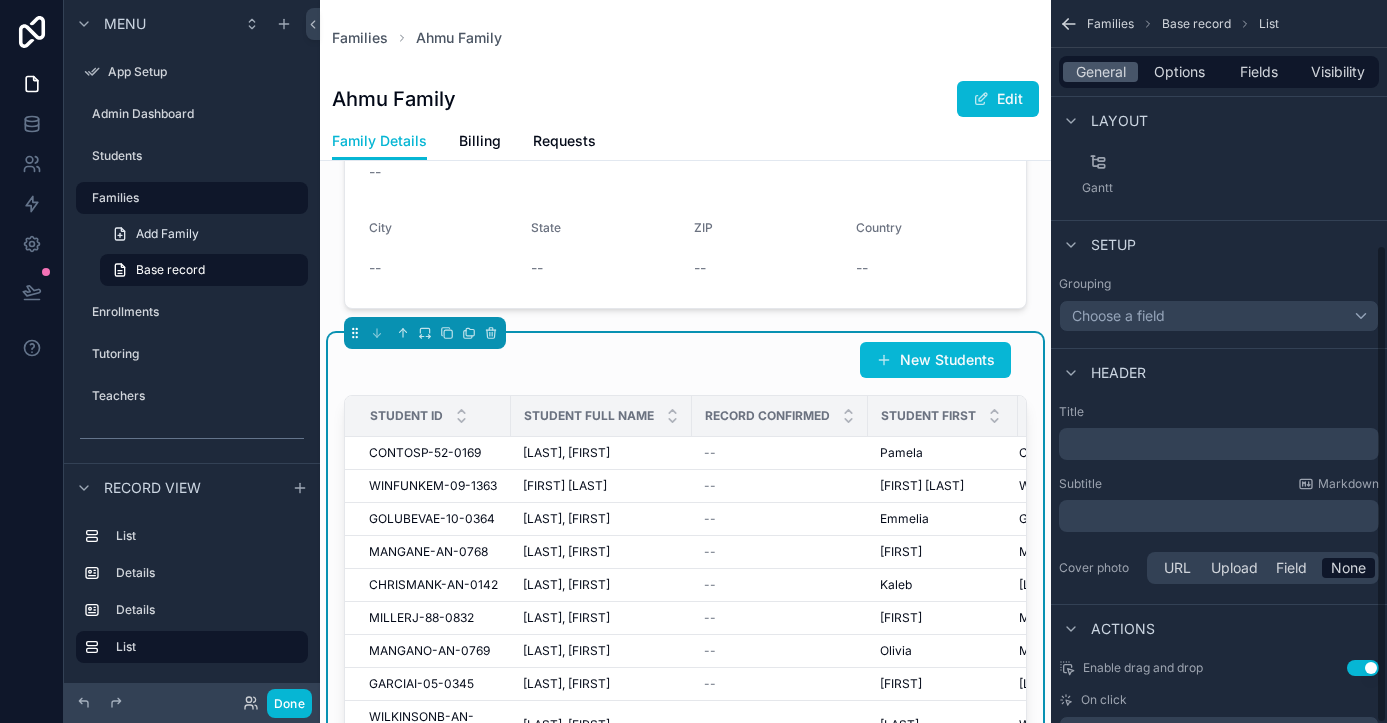 scroll, scrollTop: 370, scrollLeft: 0, axis: vertical 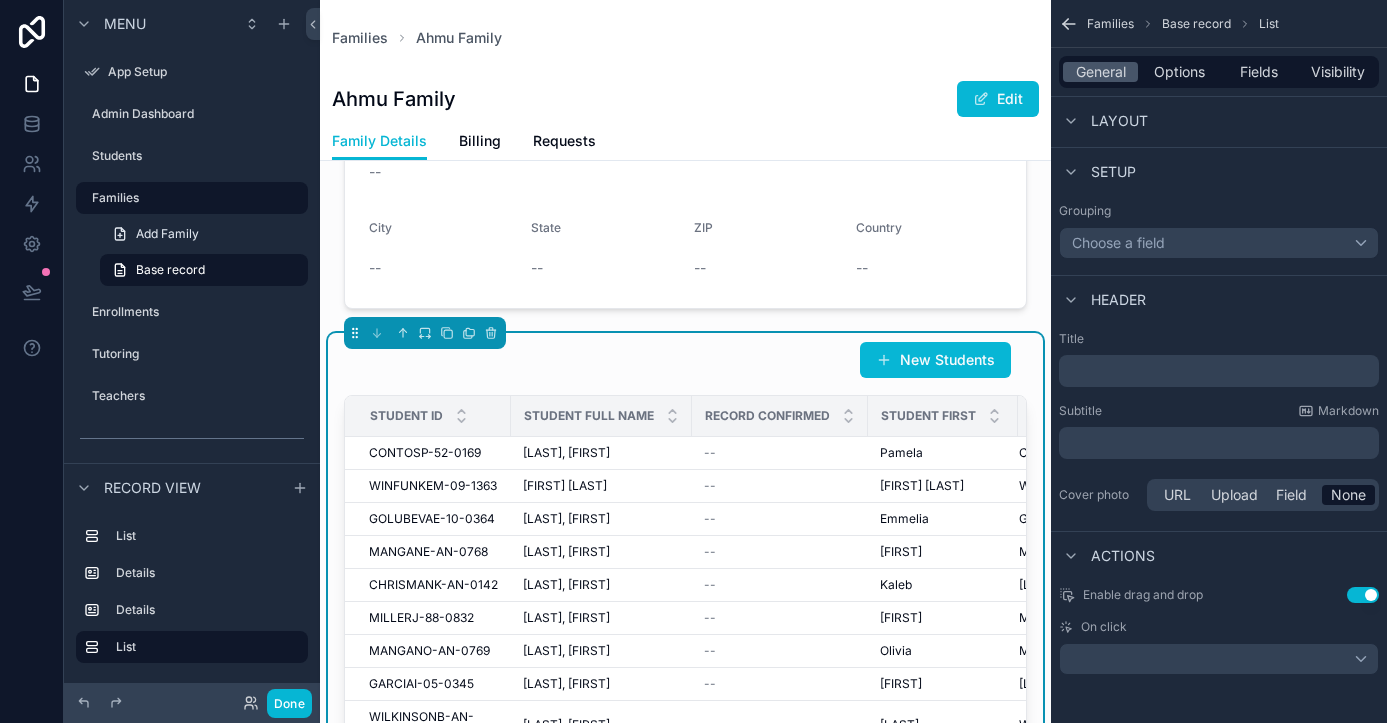 click on "Use setting" at bounding box center (1363, 595) 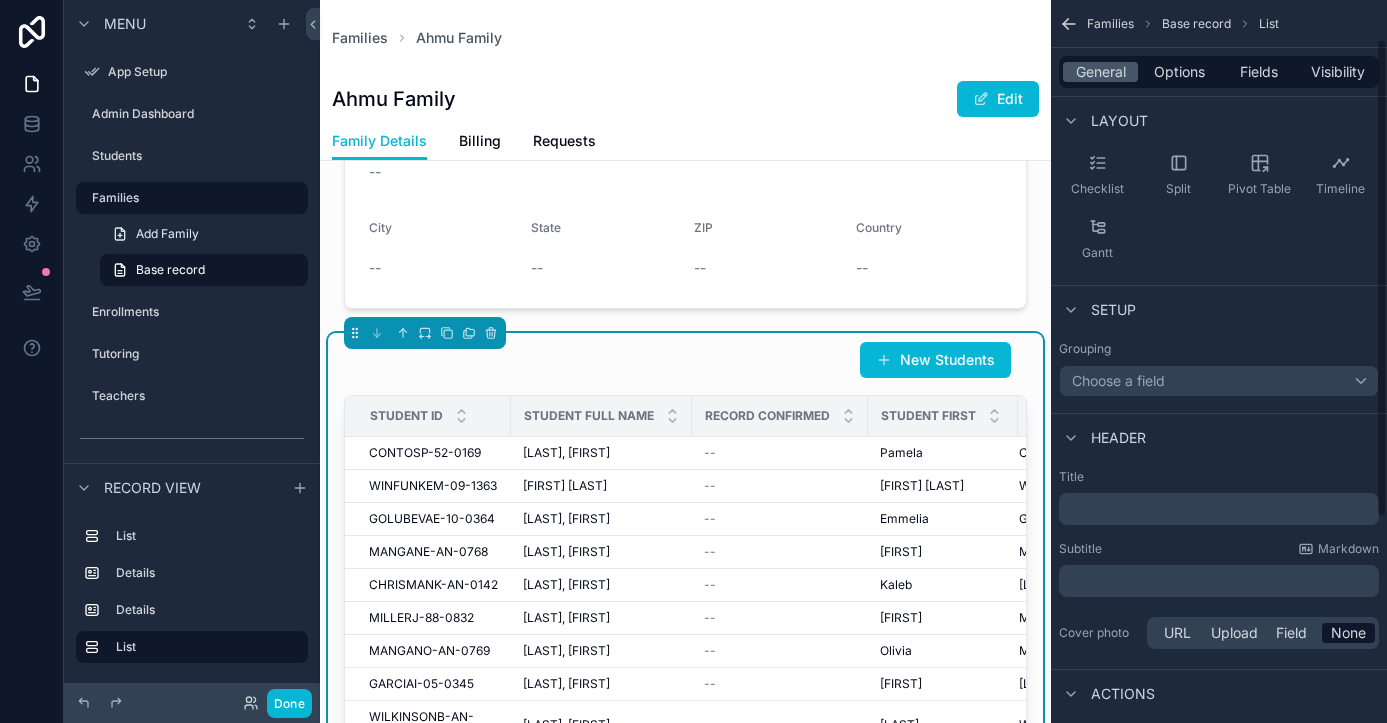 scroll, scrollTop: 0, scrollLeft: 0, axis: both 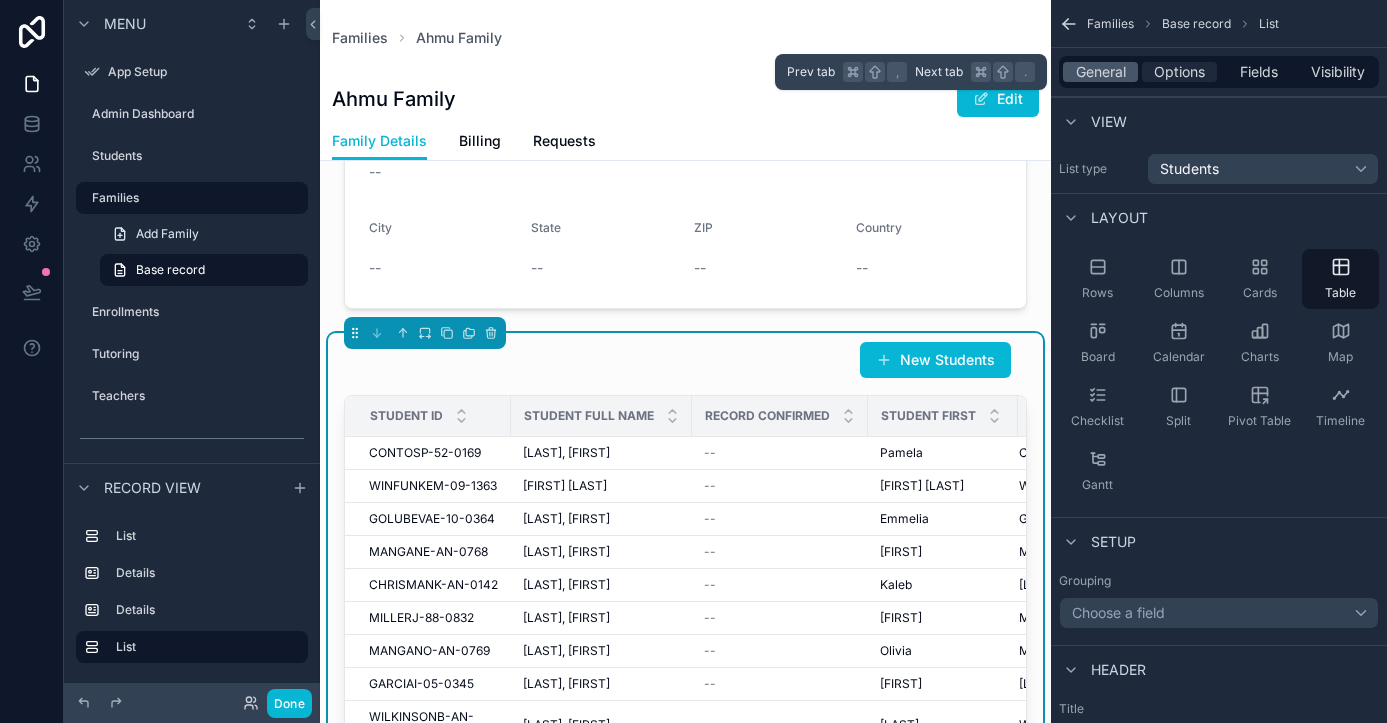 click on "Options" at bounding box center [1179, 72] 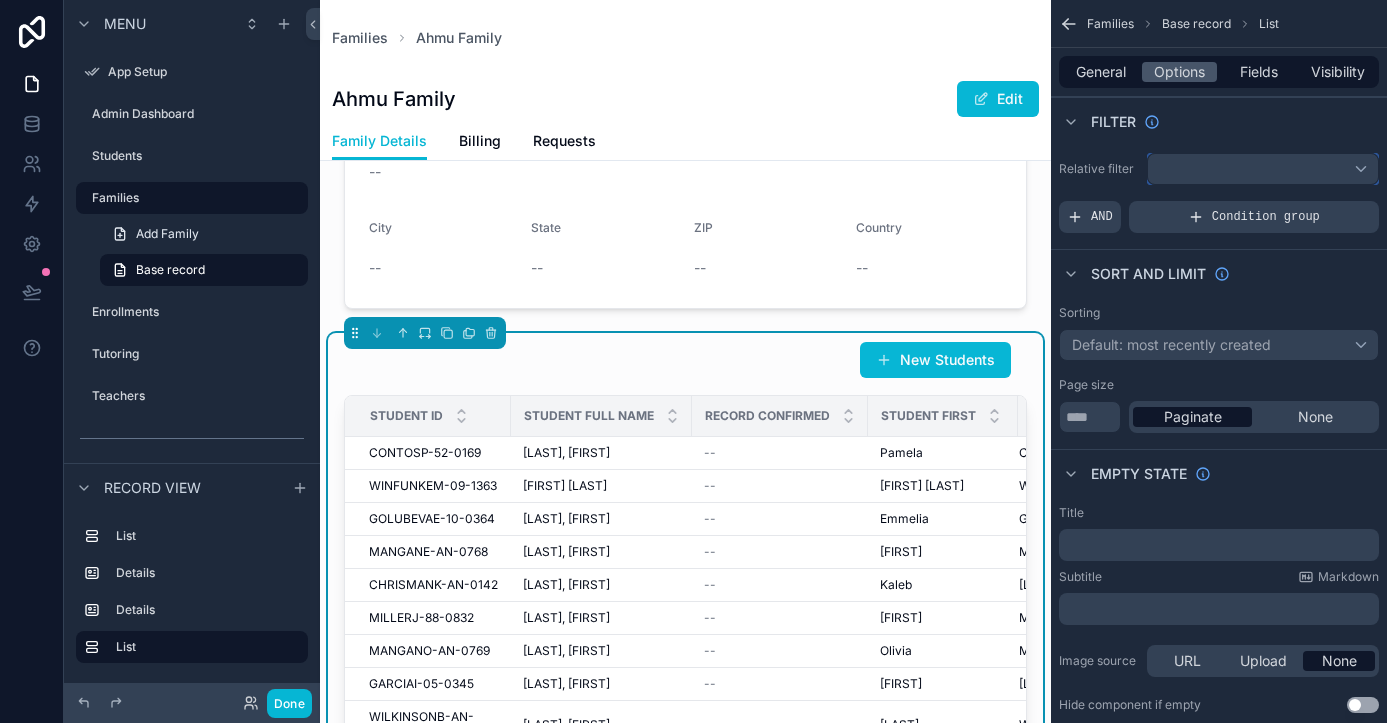 click at bounding box center (1263, 169) 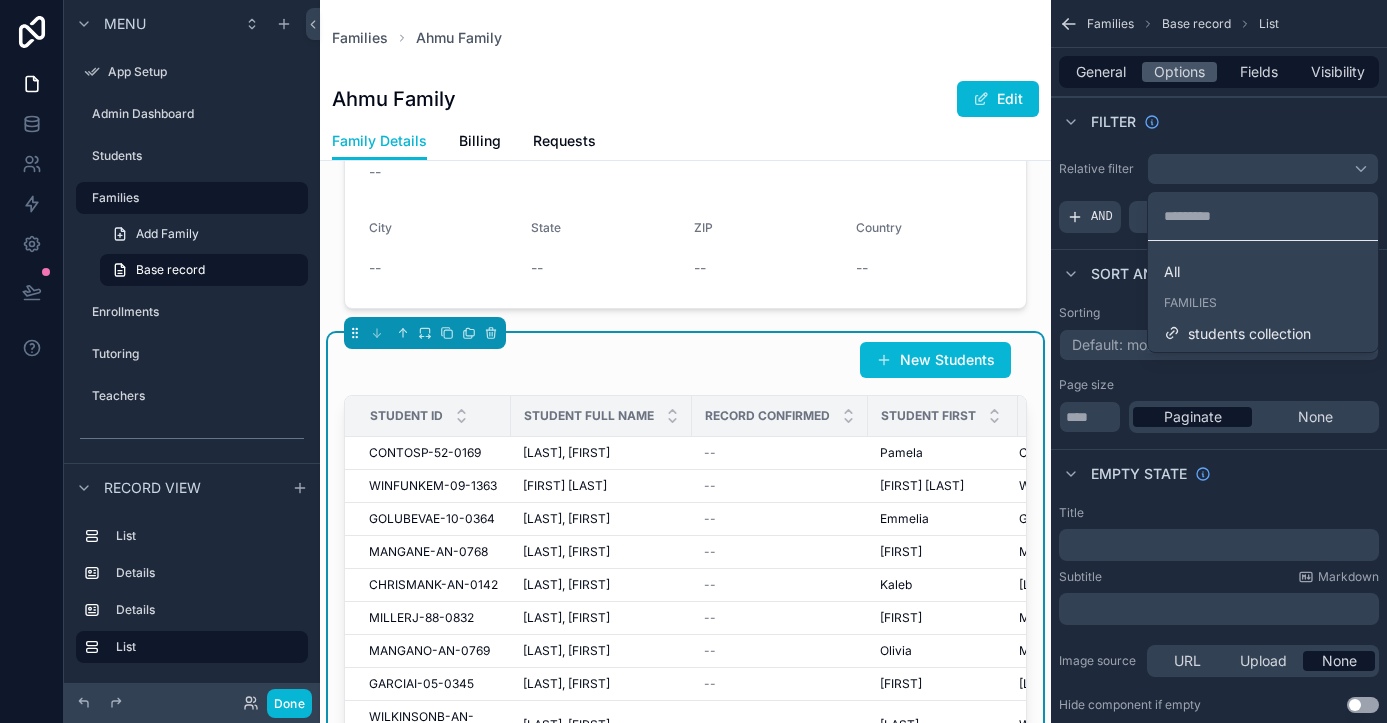 click on "Families" at bounding box center (1190, 303) 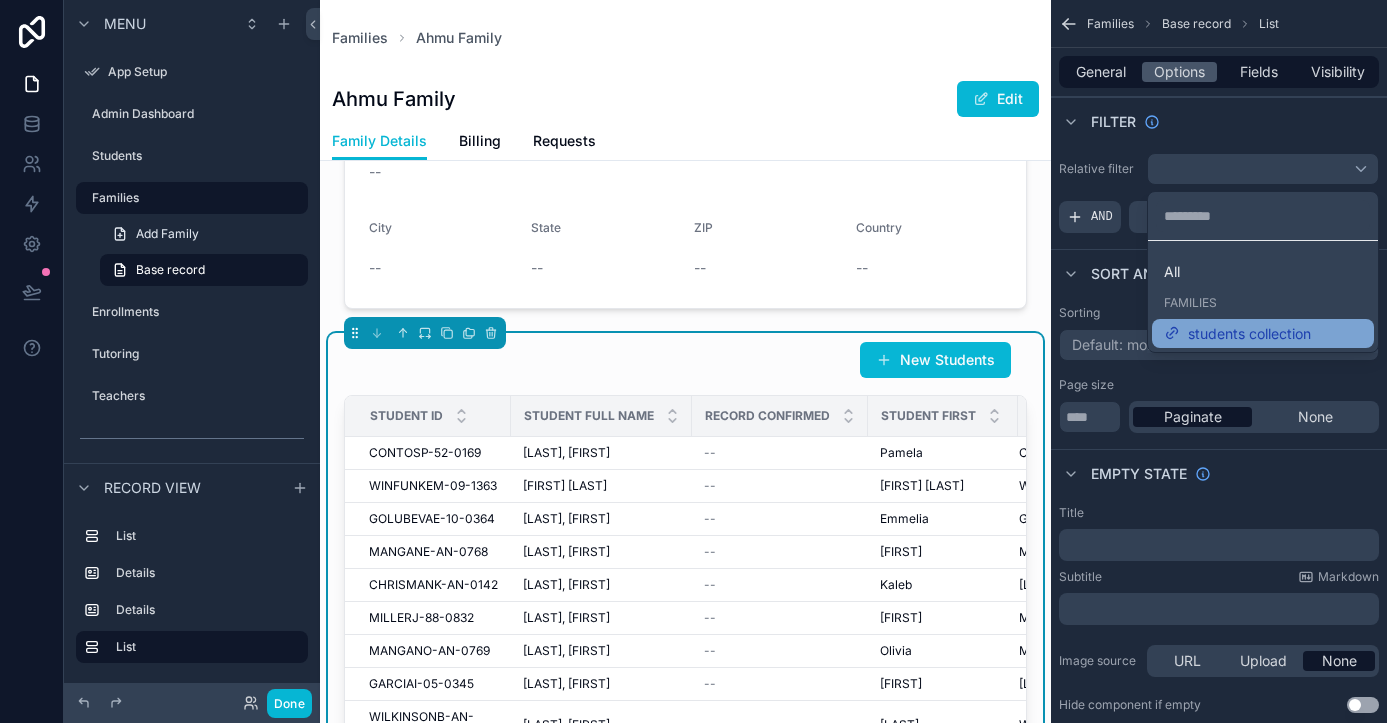click on "students collection" at bounding box center [1249, 334] 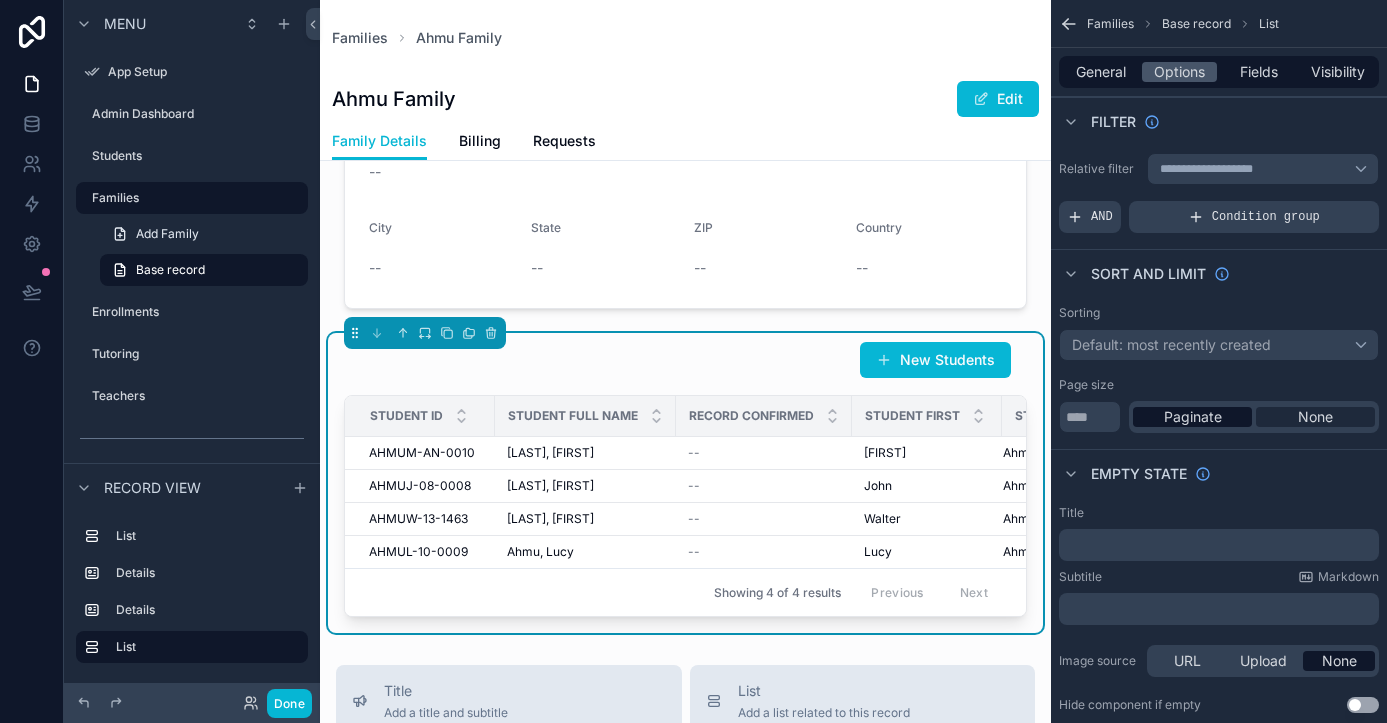 click on "None" at bounding box center (1315, 417) 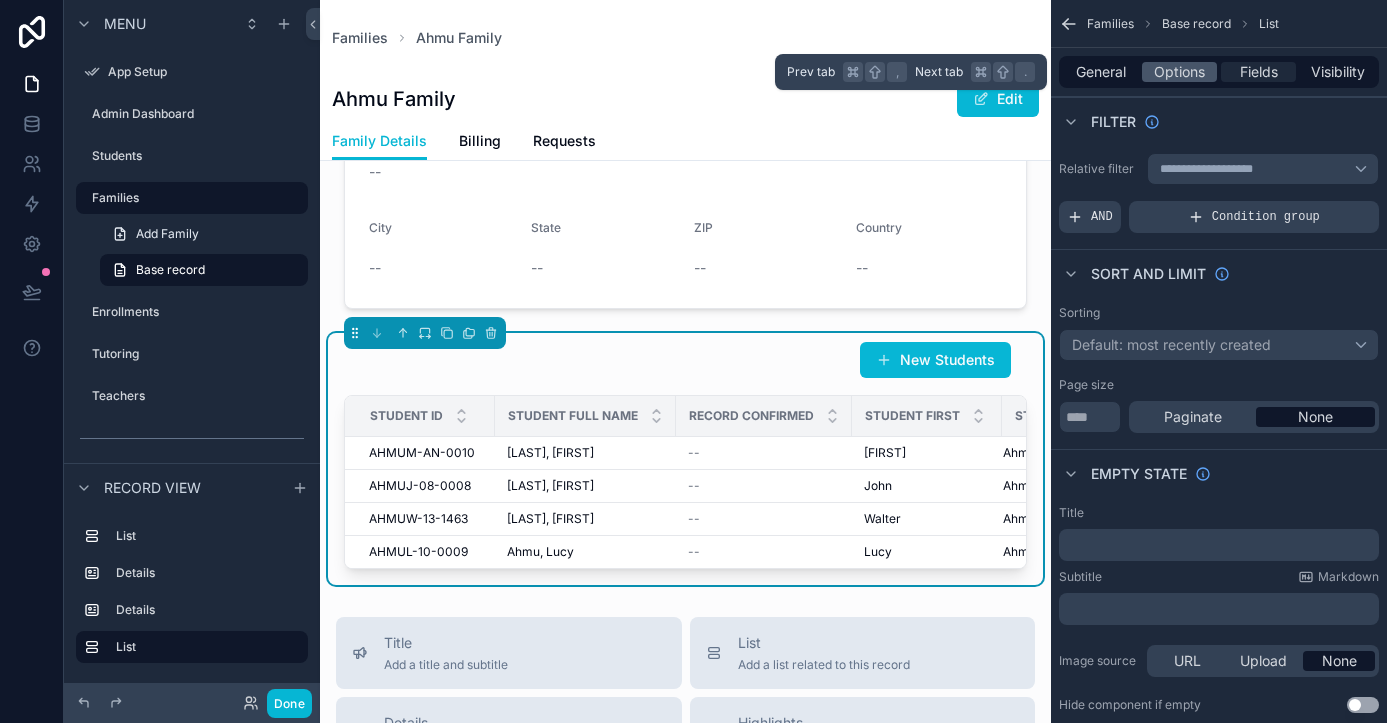 click on "Fields" at bounding box center [1259, 72] 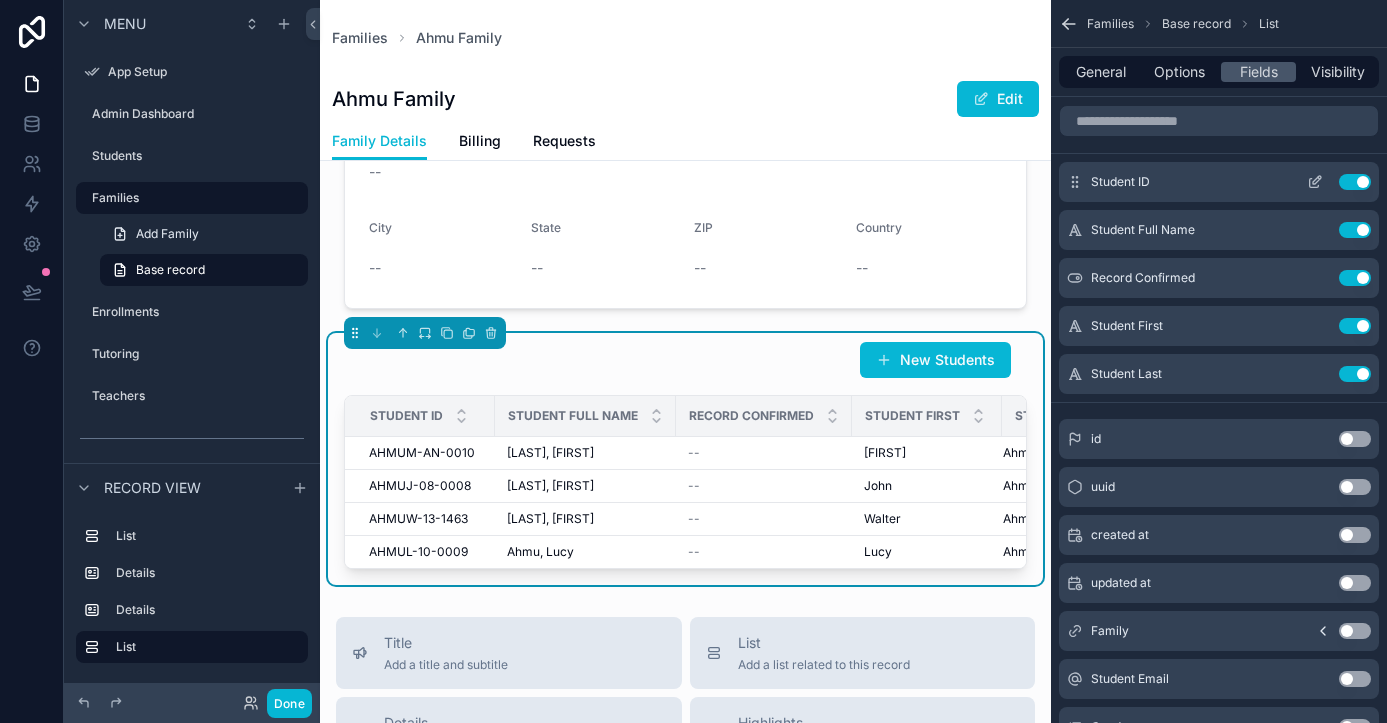 click on "Use setting" at bounding box center (1355, 182) 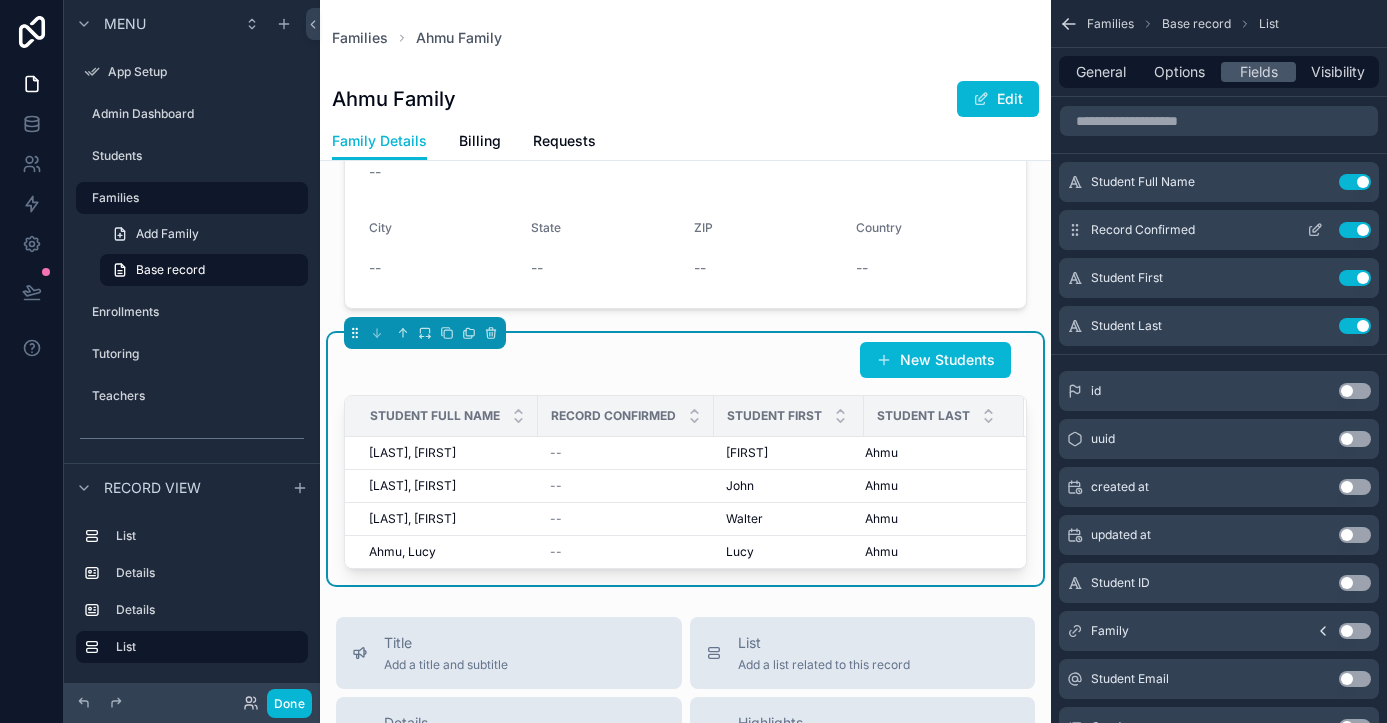 click on "Use setting" at bounding box center [1355, 230] 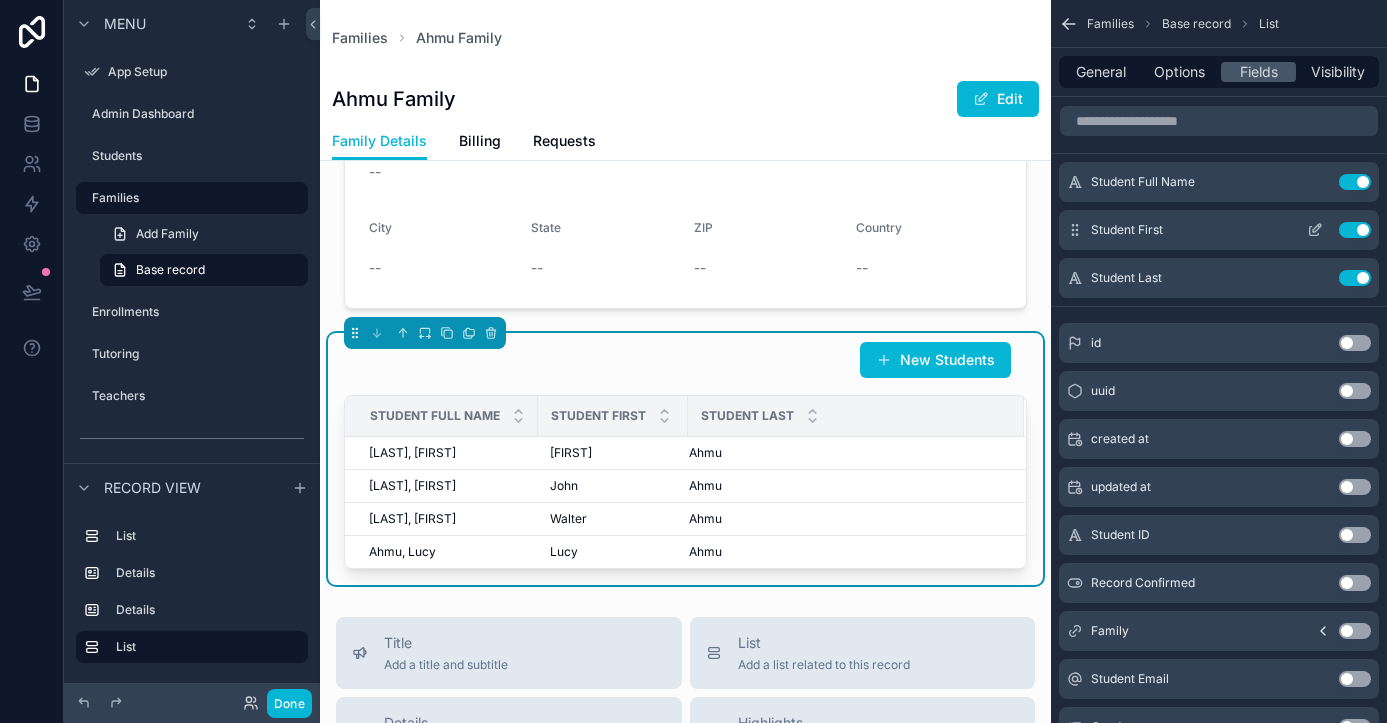 click on "Use setting" at bounding box center (1355, 230) 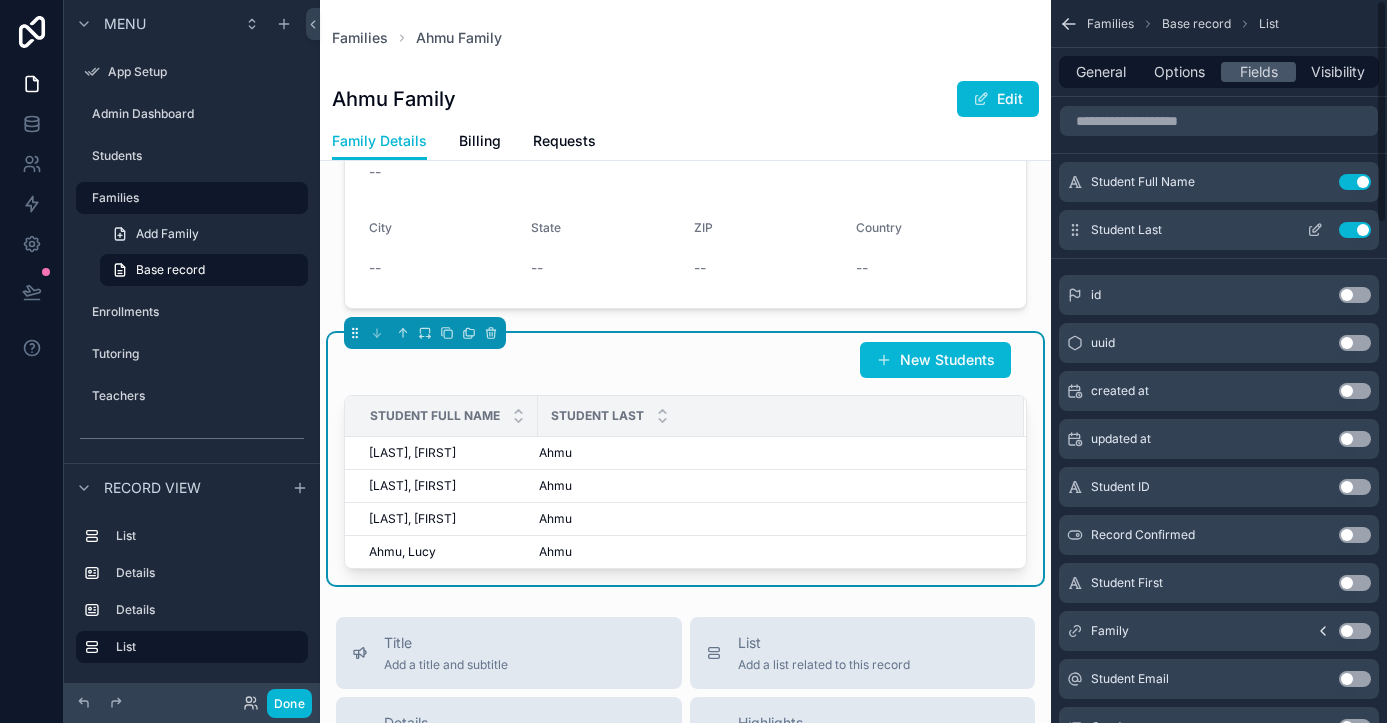 click on "Use setting" at bounding box center [1355, 230] 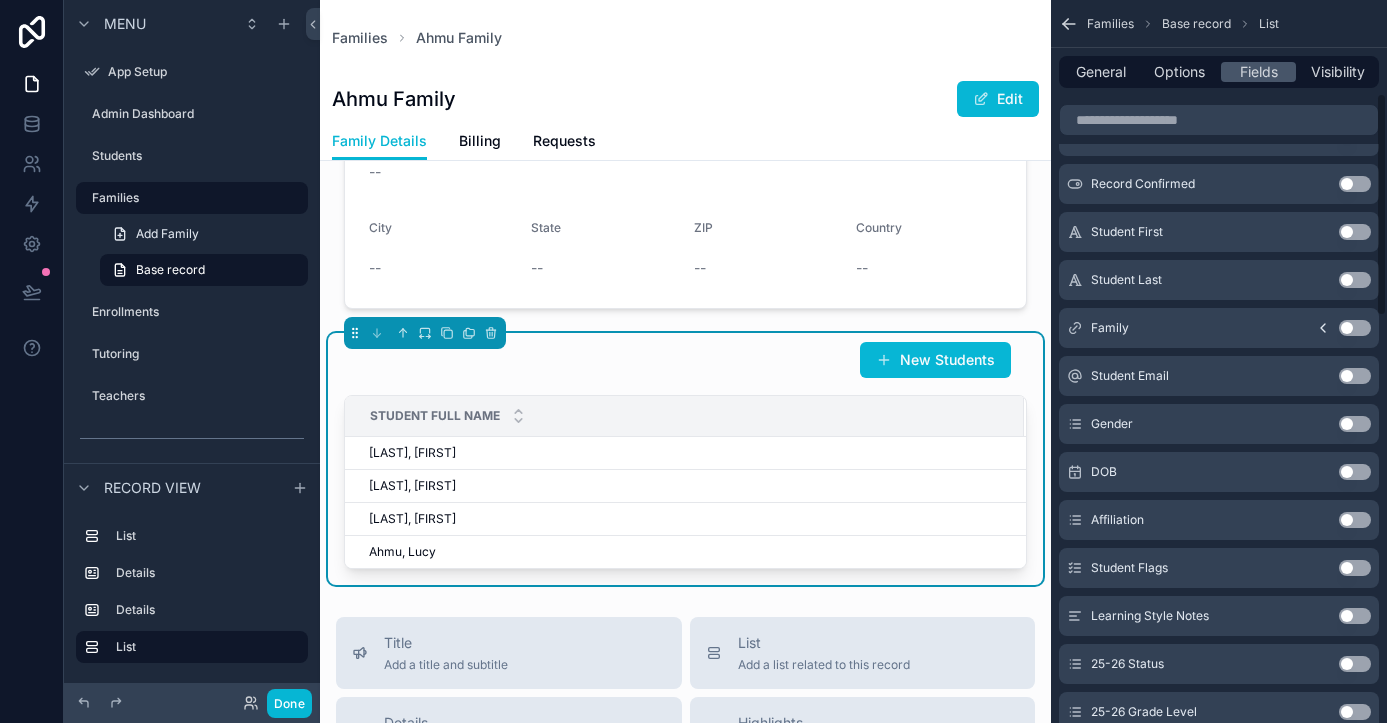 click on "Use setting" at bounding box center [1355, 376] 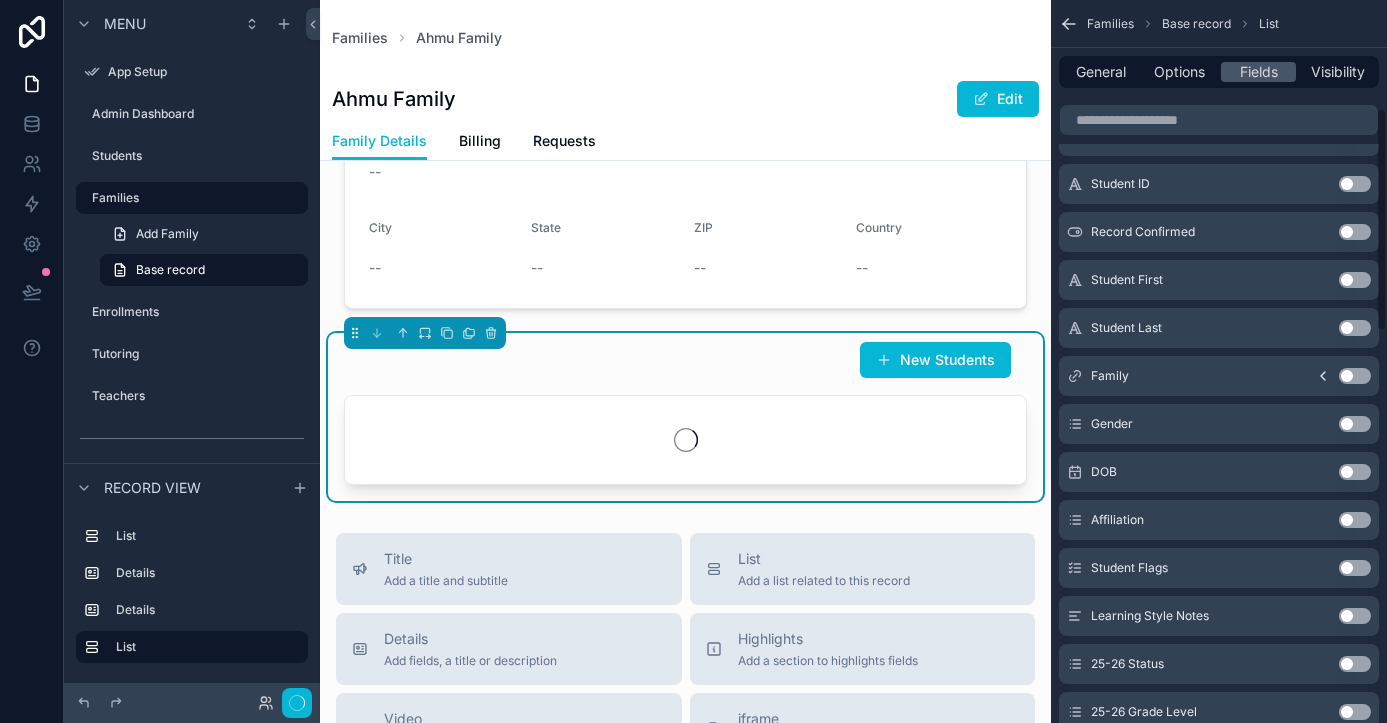 scroll, scrollTop: 351, scrollLeft: 0, axis: vertical 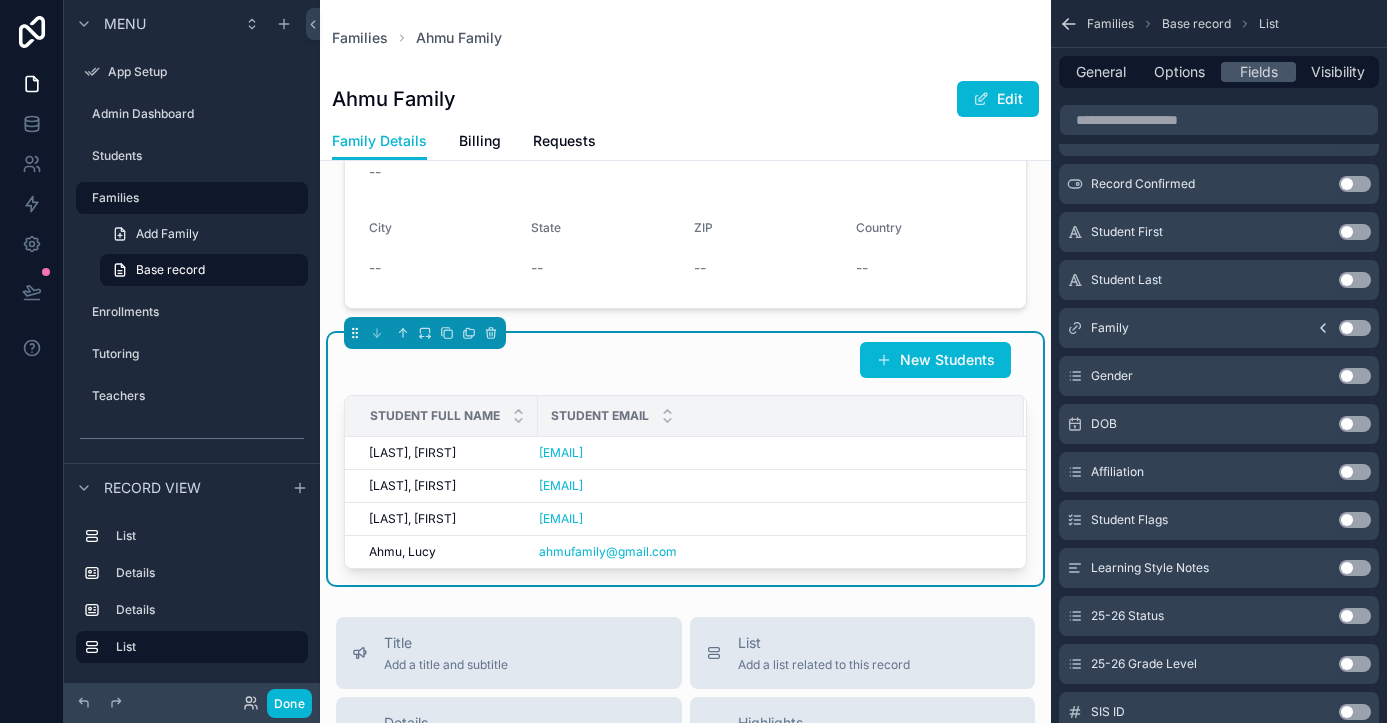 click on "Use setting" at bounding box center [1355, 376] 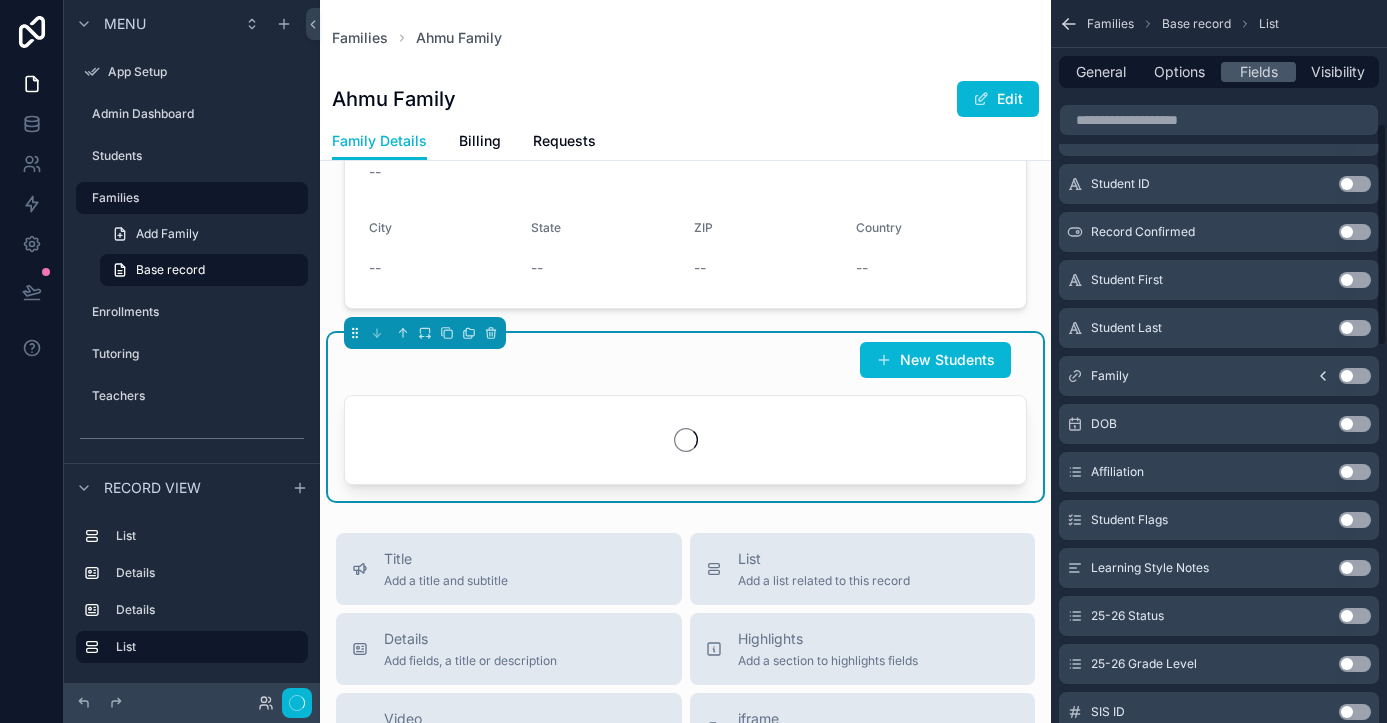 scroll, scrollTop: 399, scrollLeft: 0, axis: vertical 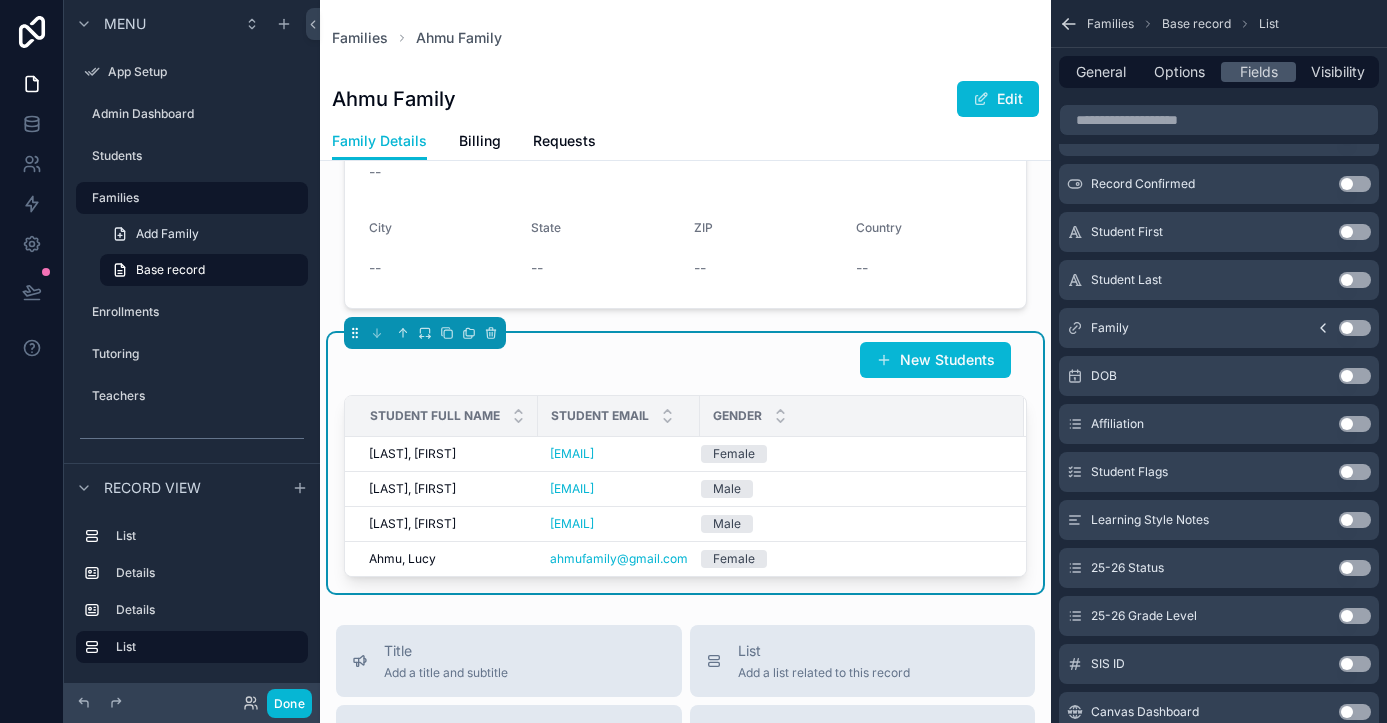 click on "Use setting" at bounding box center [1355, 376] 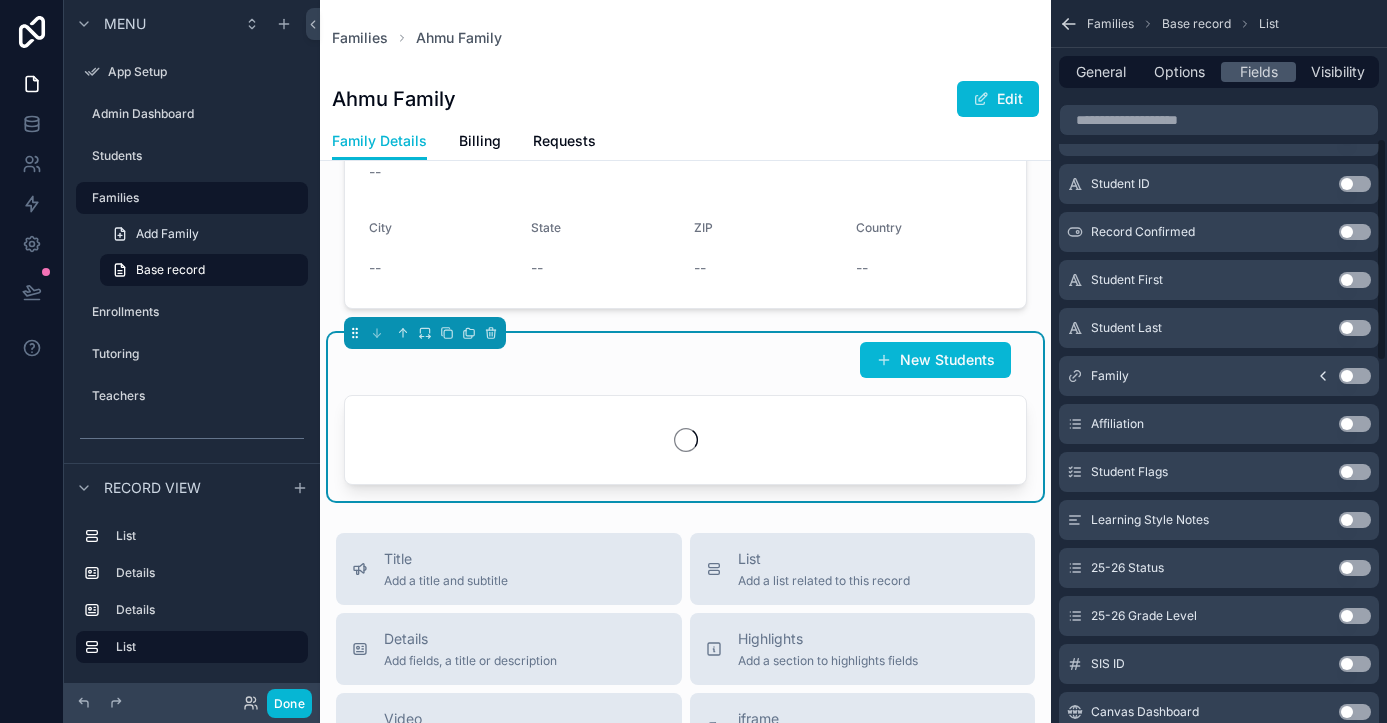 scroll, scrollTop: 447, scrollLeft: 0, axis: vertical 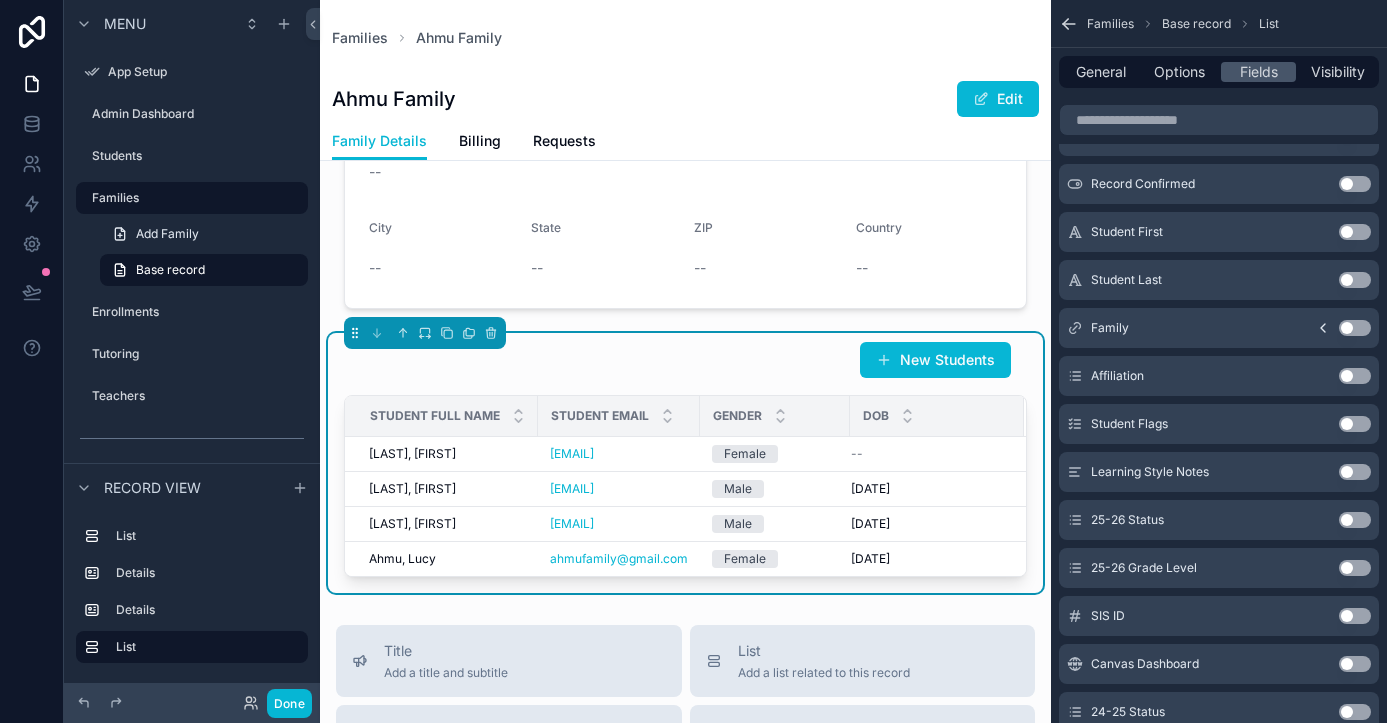 click on "Use setting" at bounding box center [1355, 376] 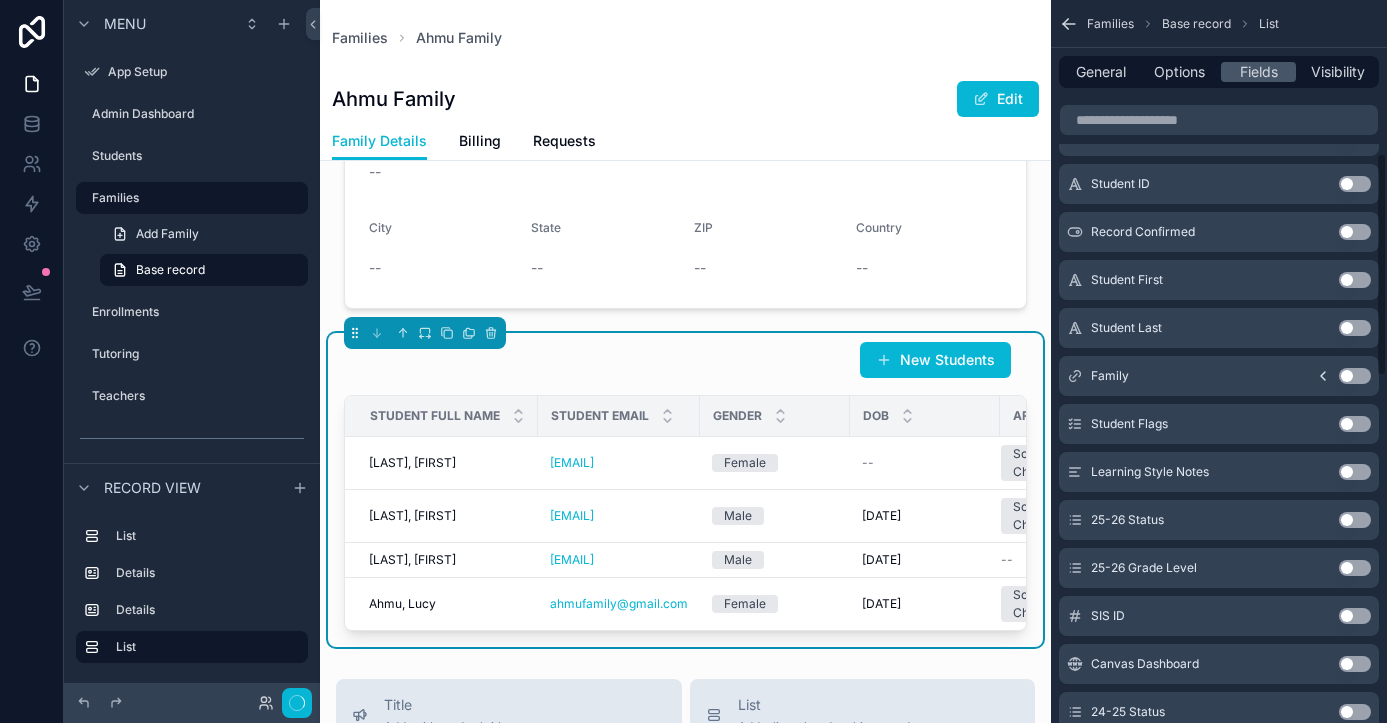 scroll, scrollTop: 495, scrollLeft: 0, axis: vertical 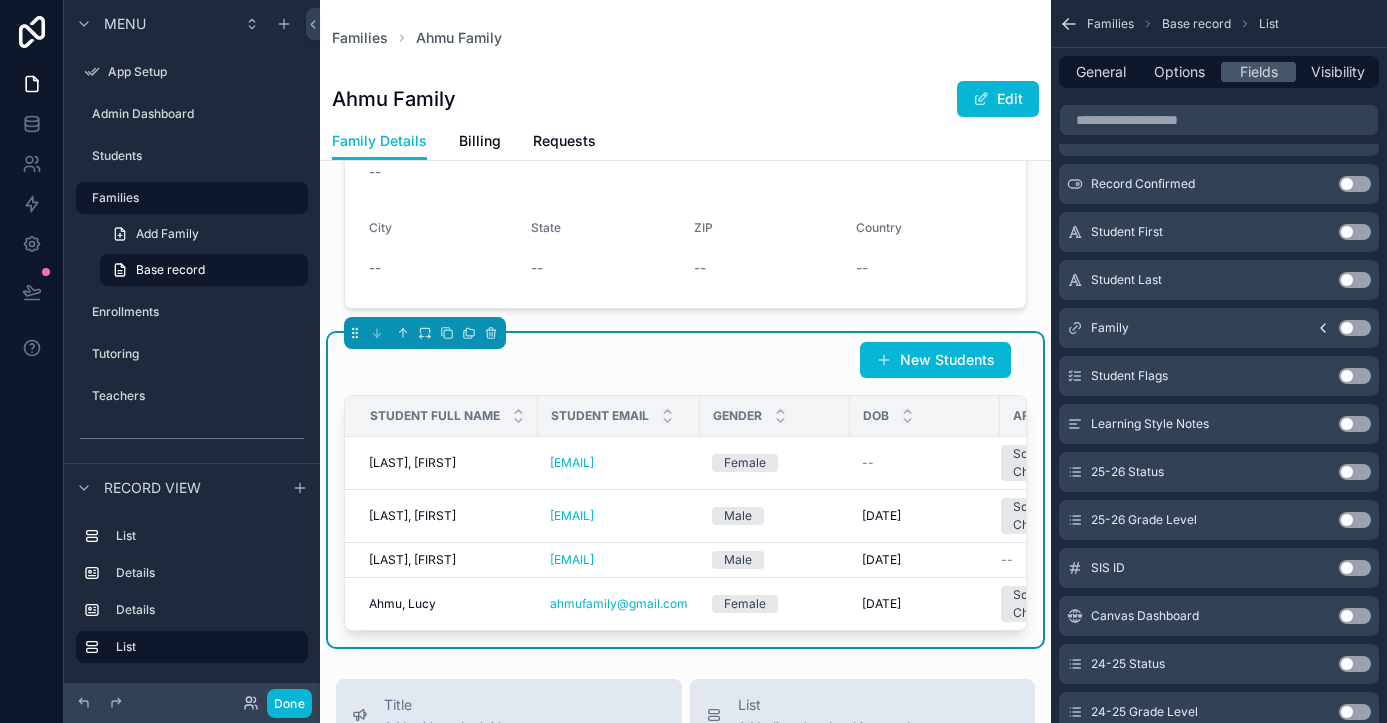 click on "Use setting" at bounding box center (1355, 376) 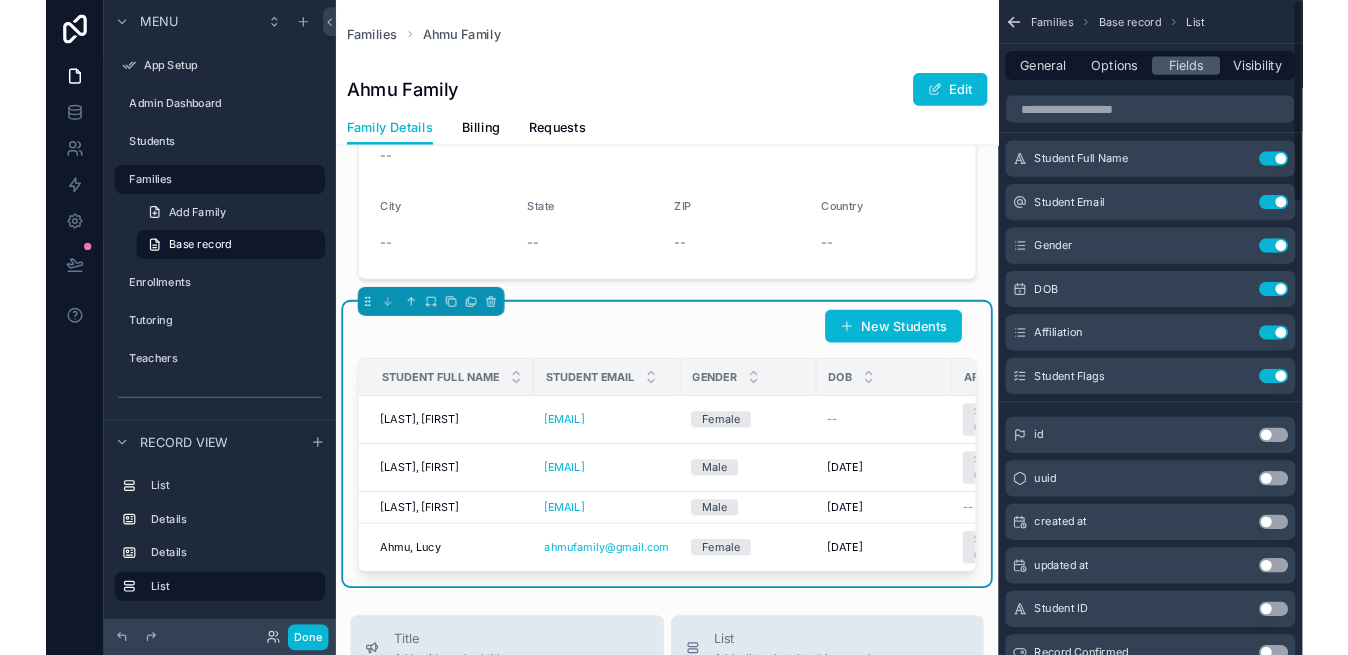 scroll, scrollTop: 0, scrollLeft: 0, axis: both 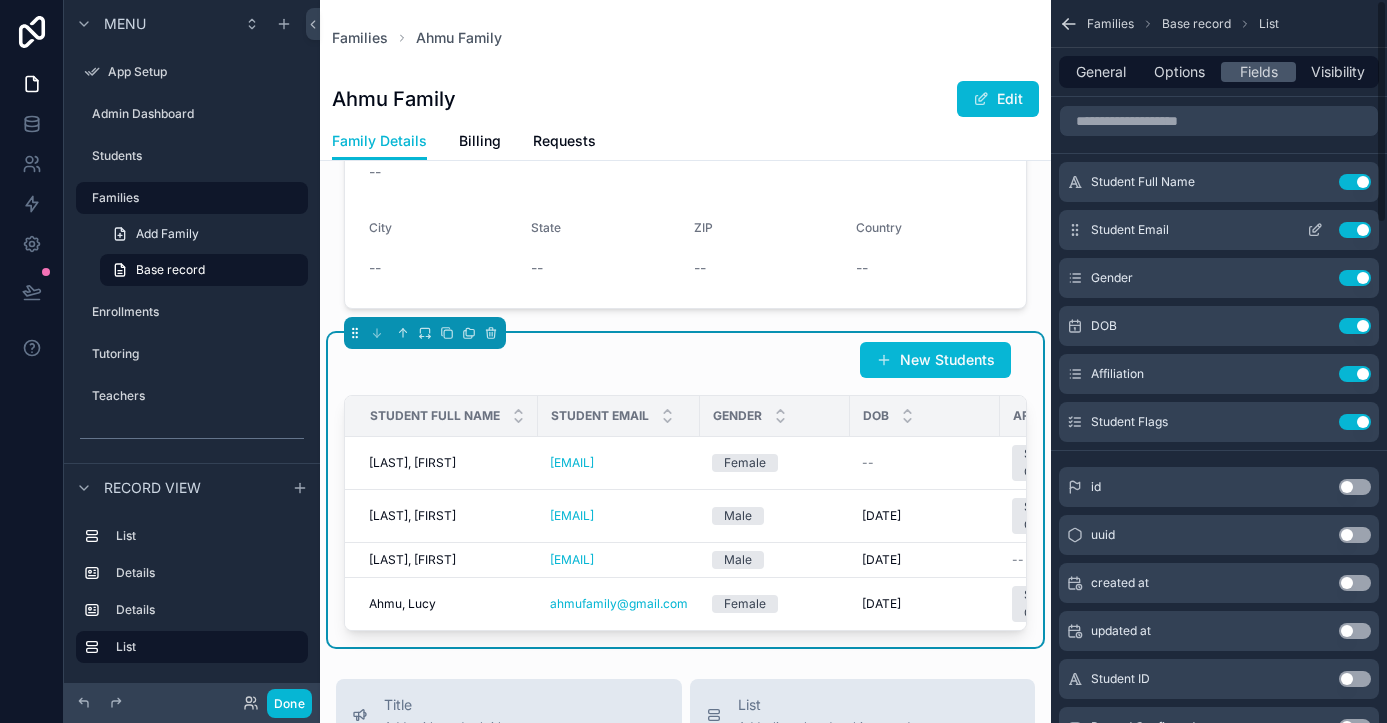 click on "Use setting" at bounding box center [1355, 230] 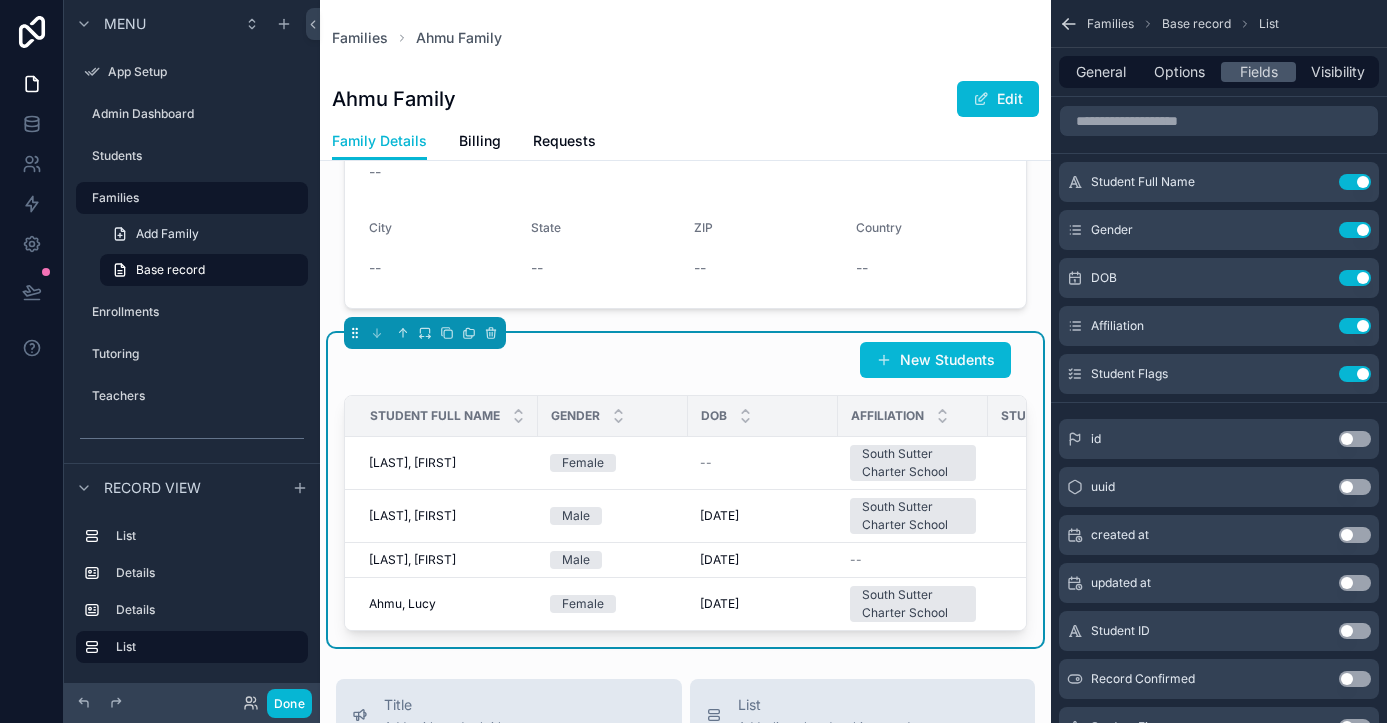 click on "DOB" at bounding box center (763, 416) 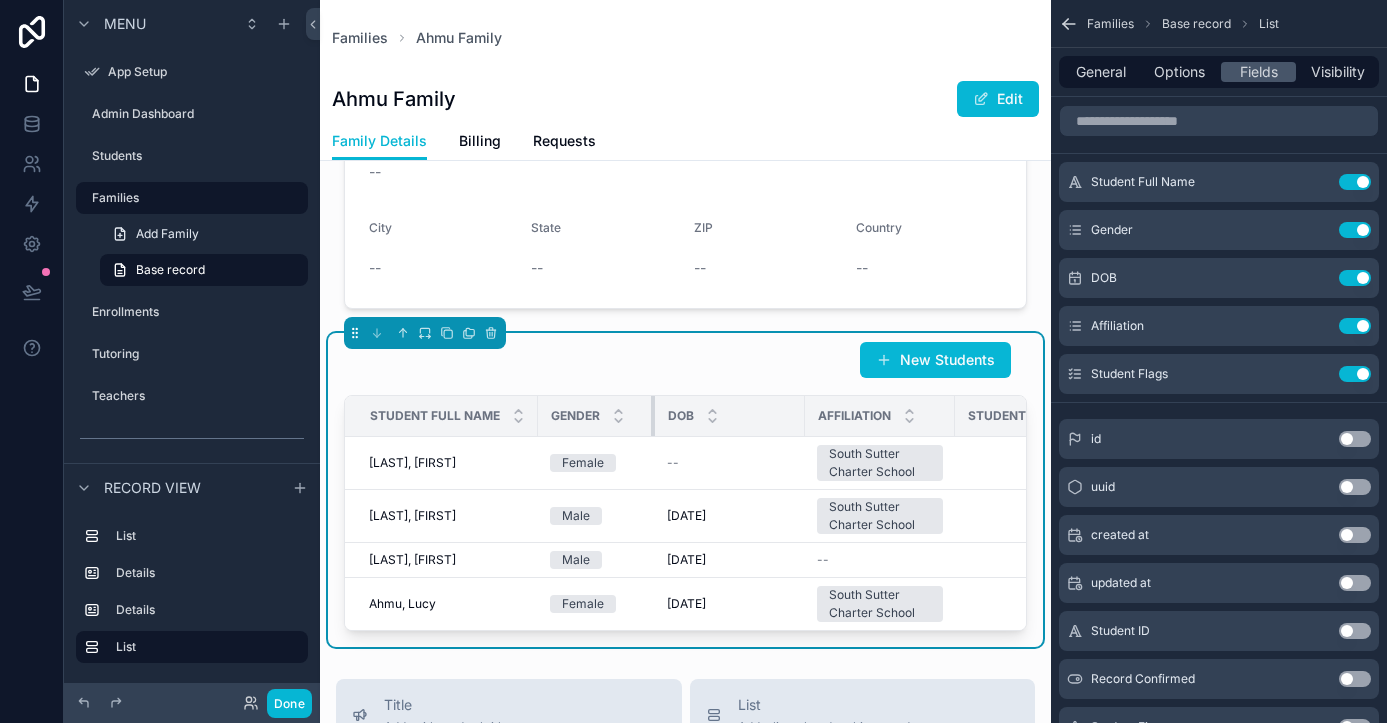drag, startPoint x: 685, startPoint y: 386, endPoint x: 652, endPoint y: 386, distance: 33 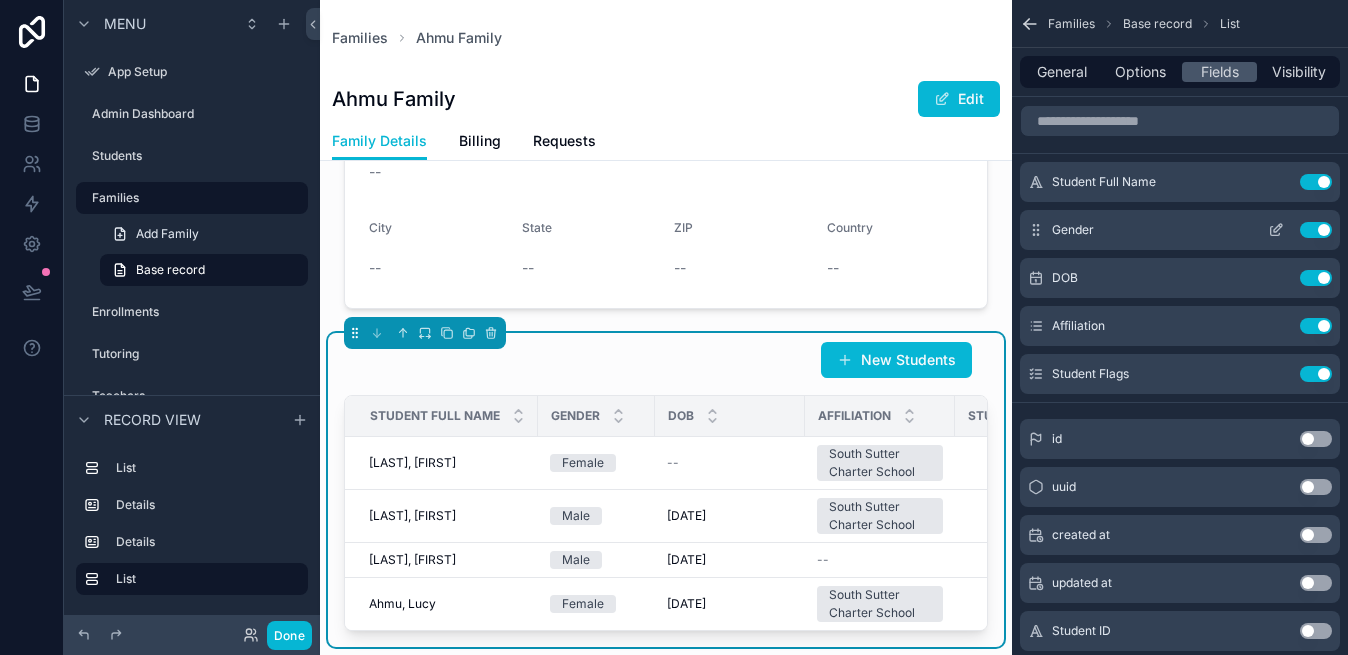 click on "Use setting" at bounding box center (1316, 230) 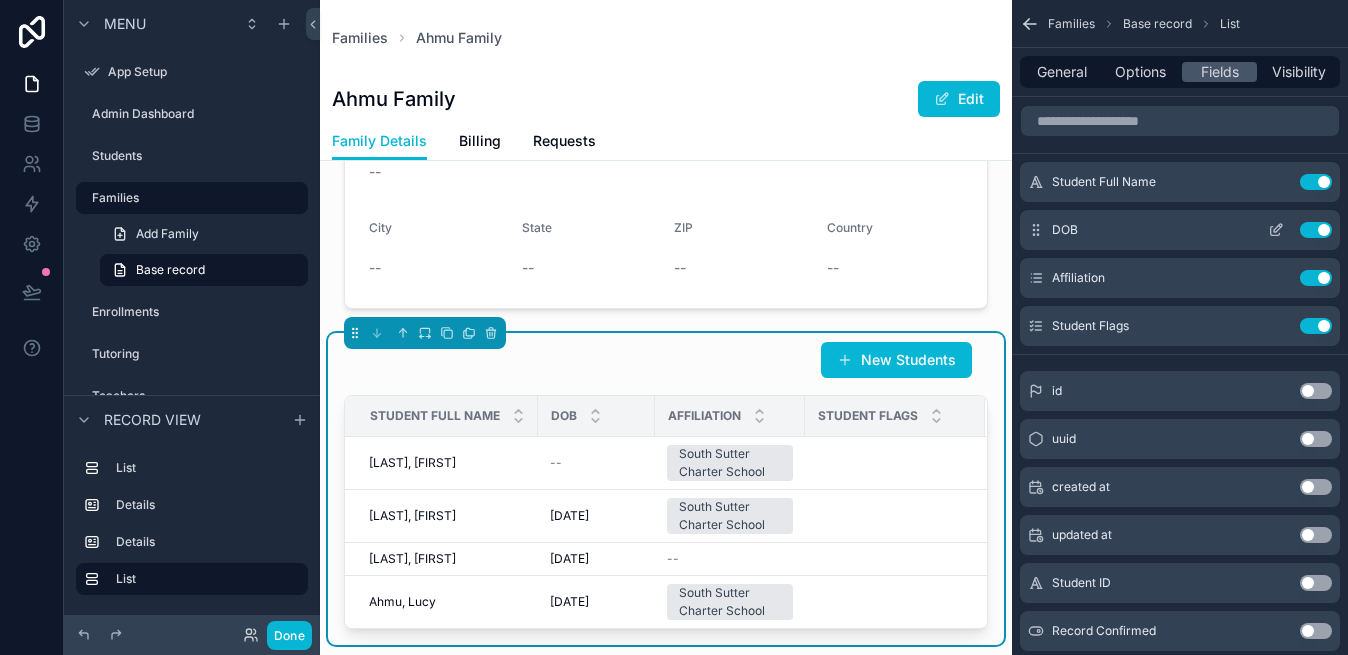 click on "Use setting" at bounding box center (1316, 230) 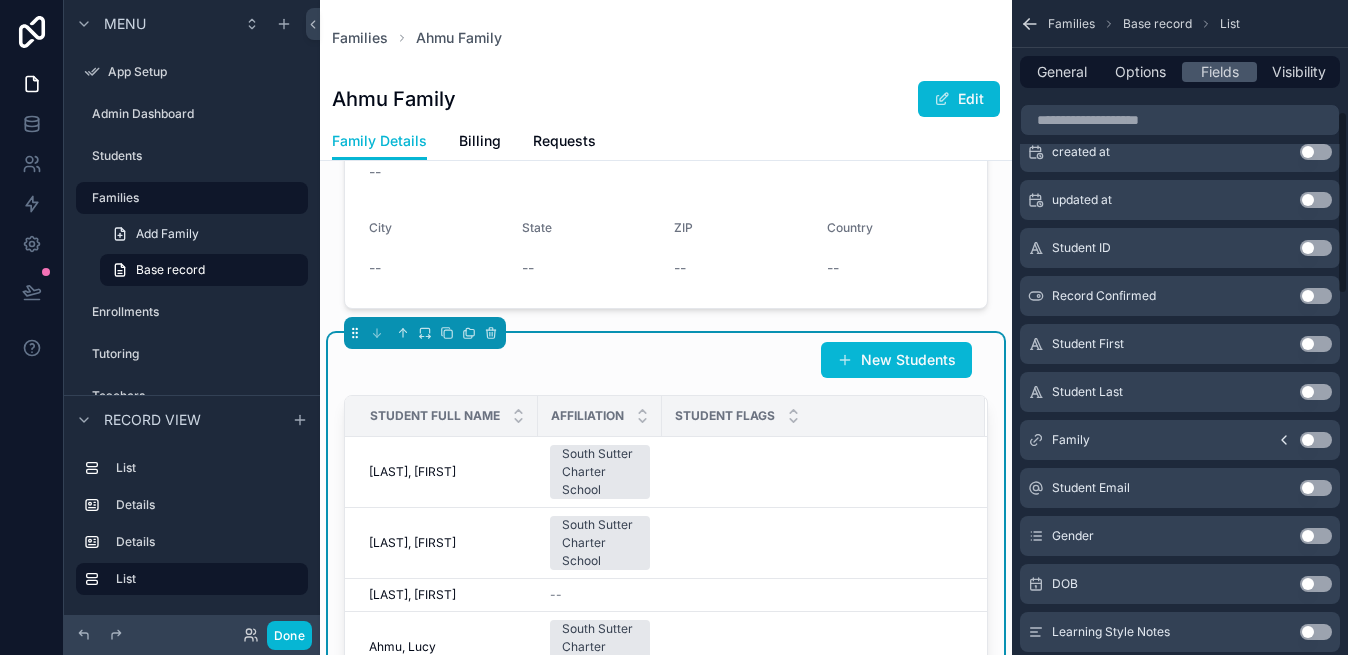 scroll, scrollTop: 0, scrollLeft: 0, axis: both 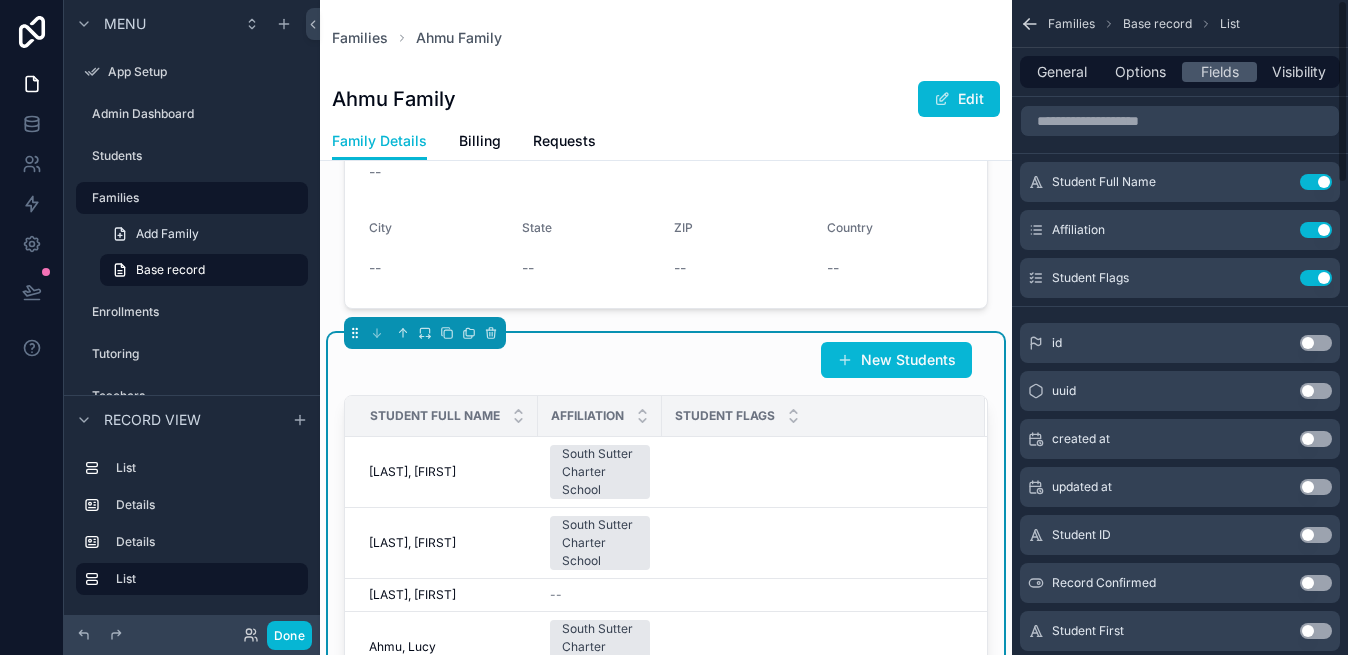 click on "New Students" at bounding box center (666, 360) 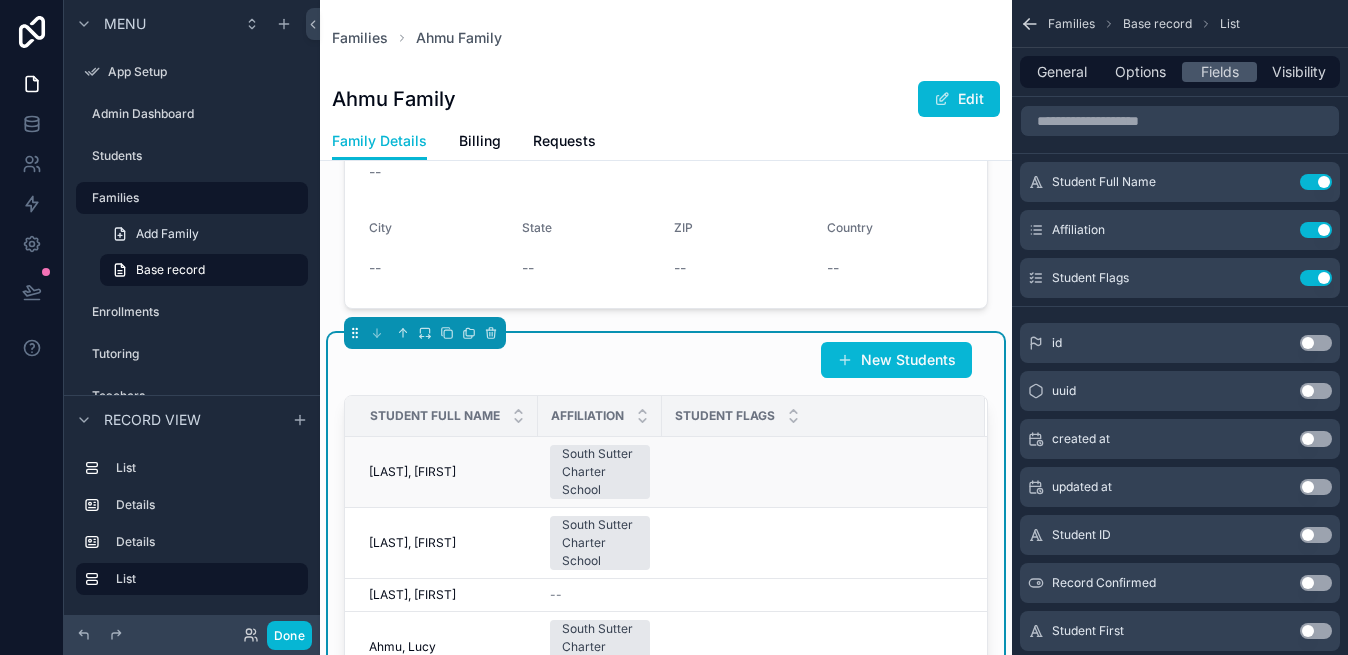 click on "Ahmu, Mary" at bounding box center [412, 472] 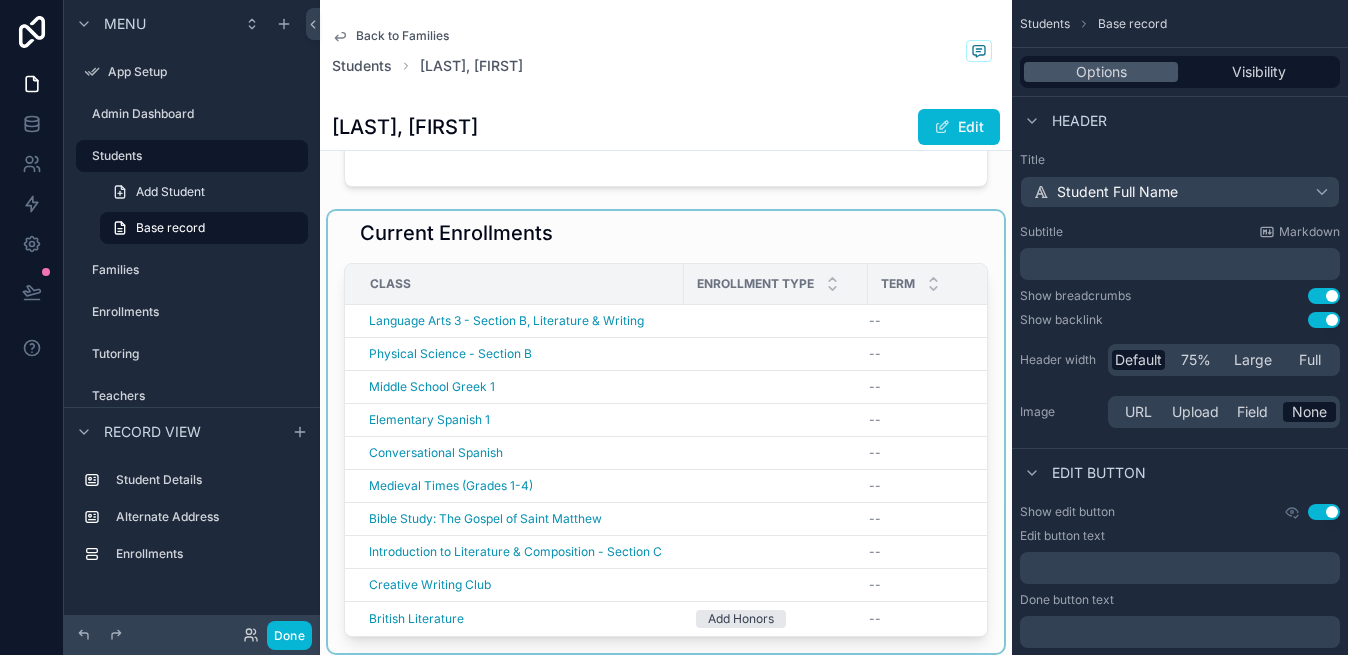 scroll, scrollTop: 789, scrollLeft: 0, axis: vertical 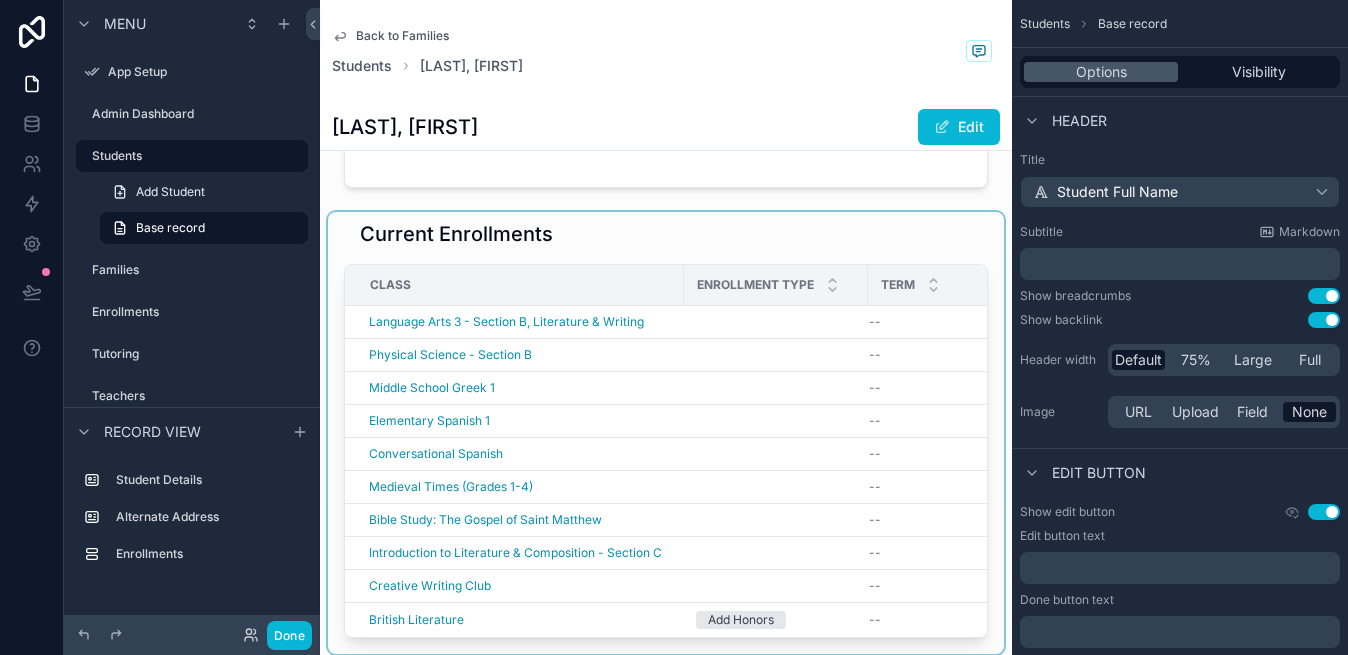click at bounding box center (666, 433) 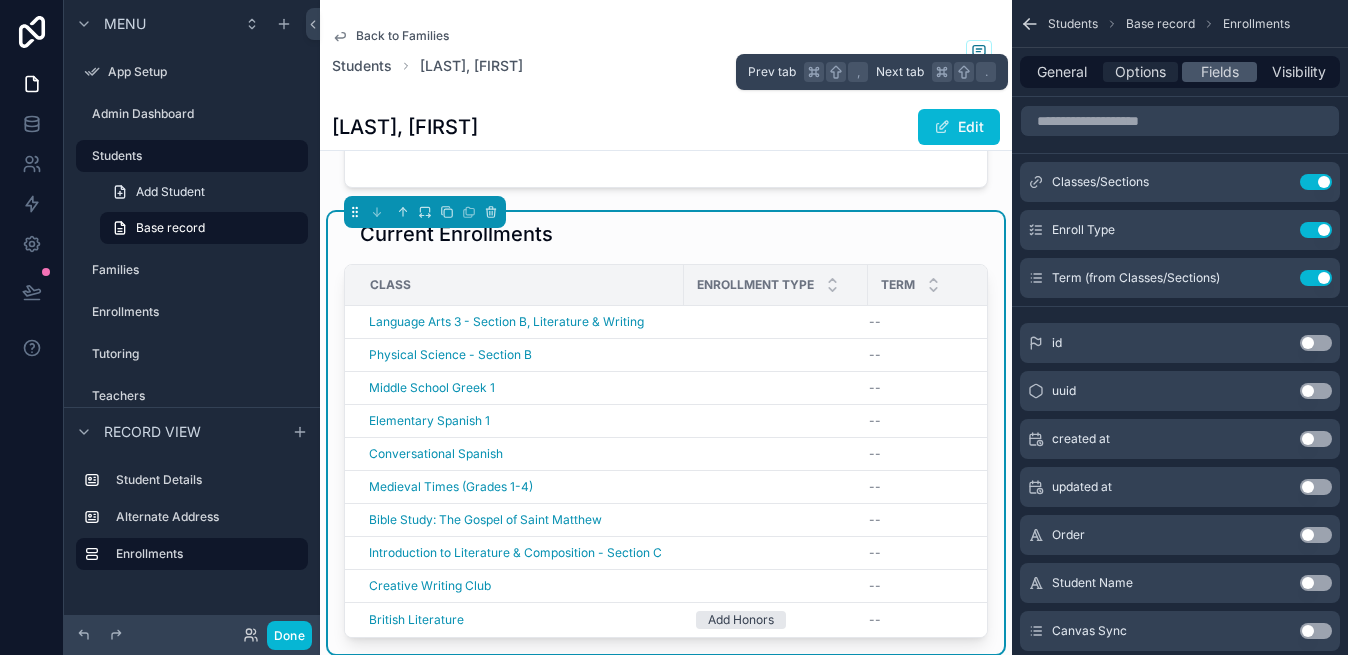 click on "Options" at bounding box center [1140, 72] 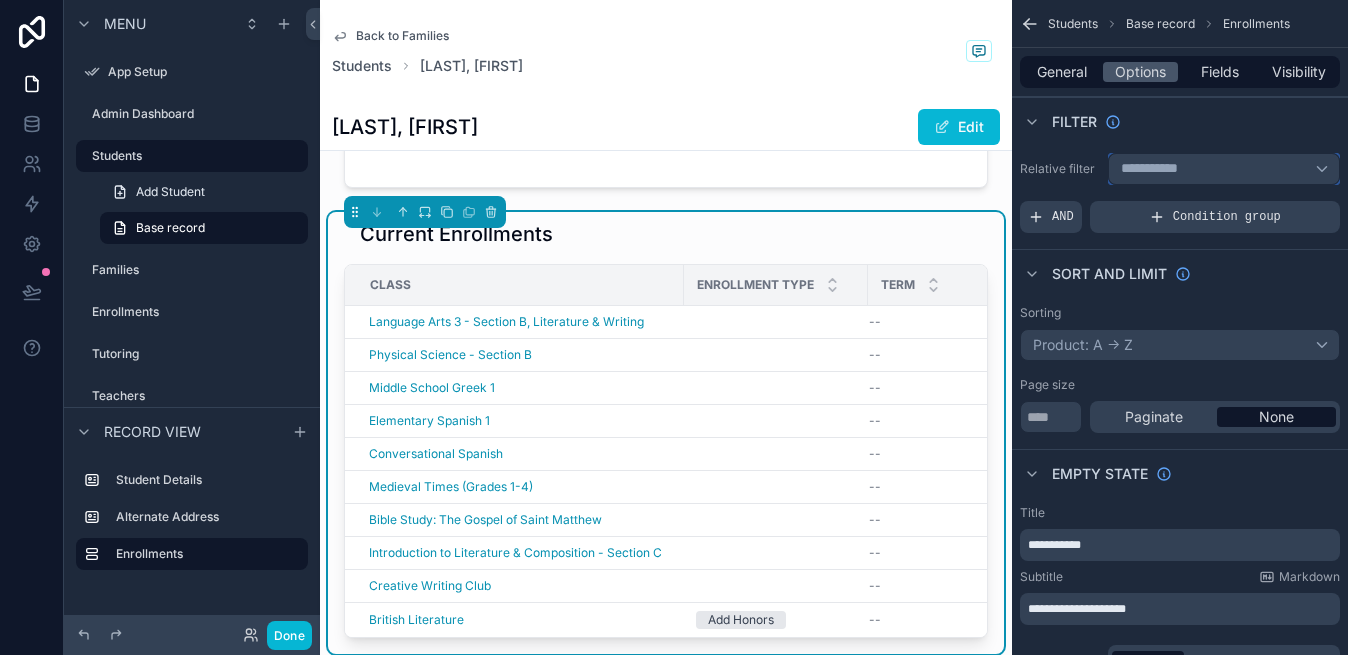 click on "**********" at bounding box center (1224, 169) 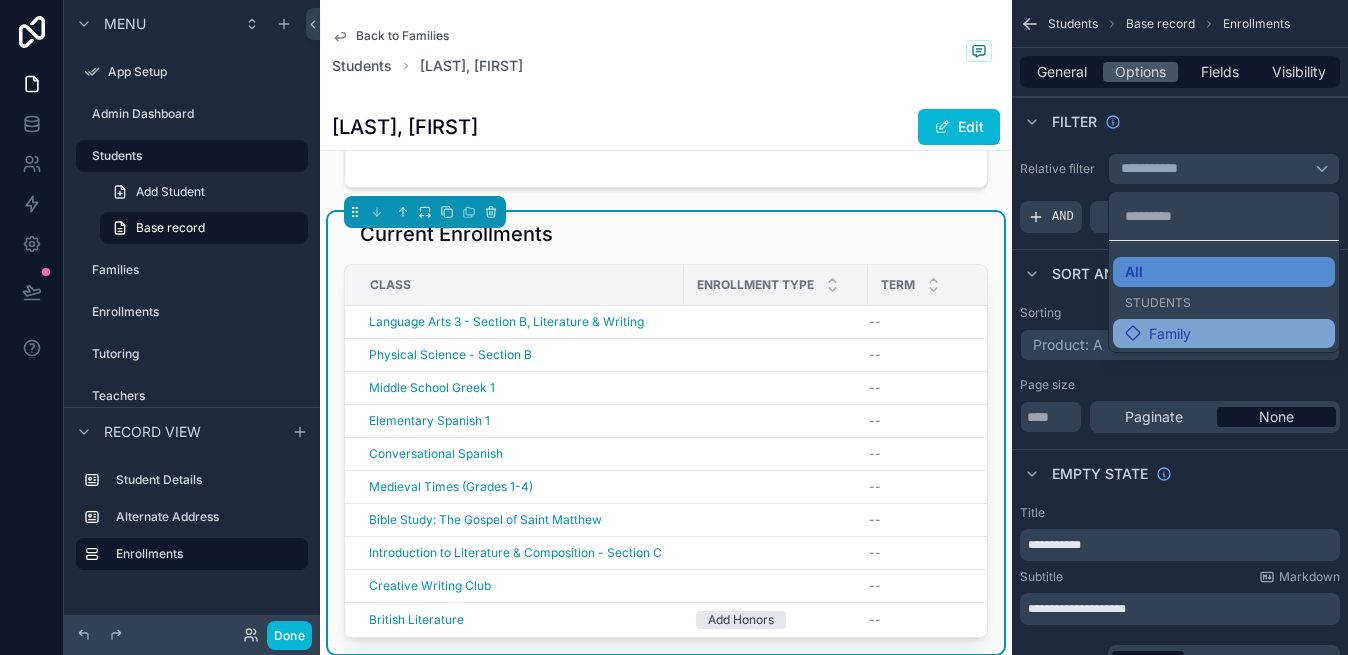click on "Family" at bounding box center [1224, 334] 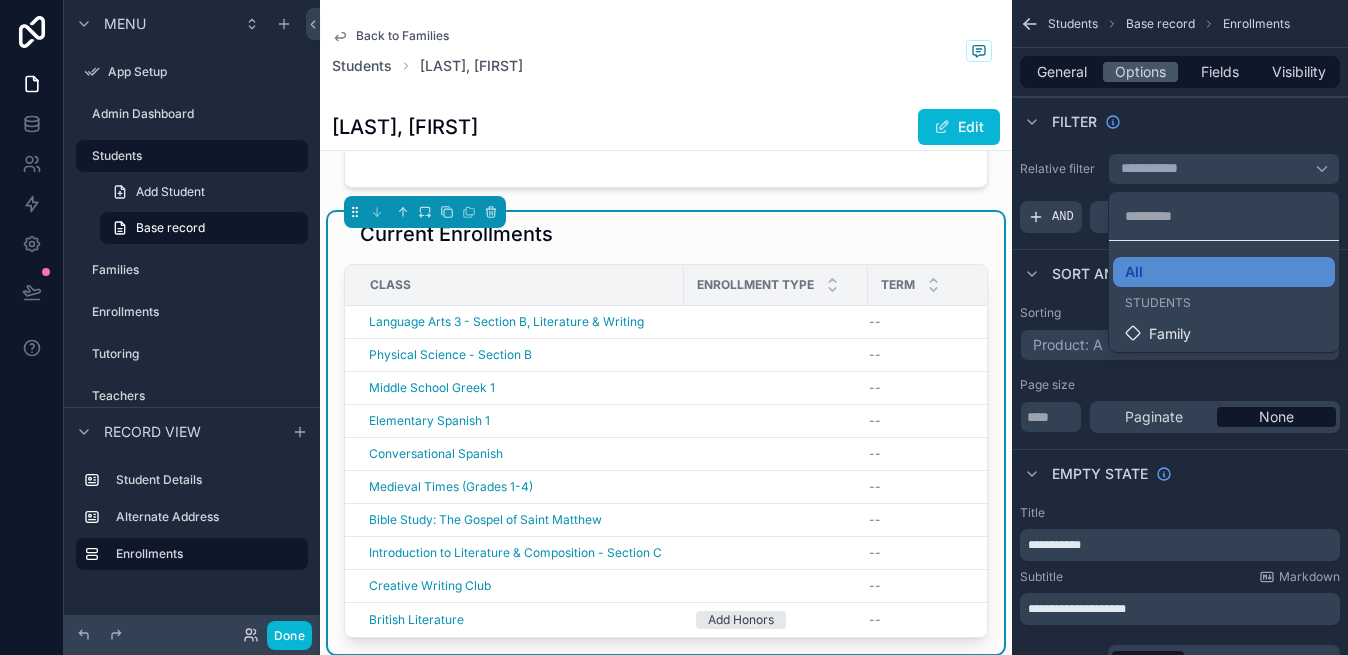 click at bounding box center [674, 327] 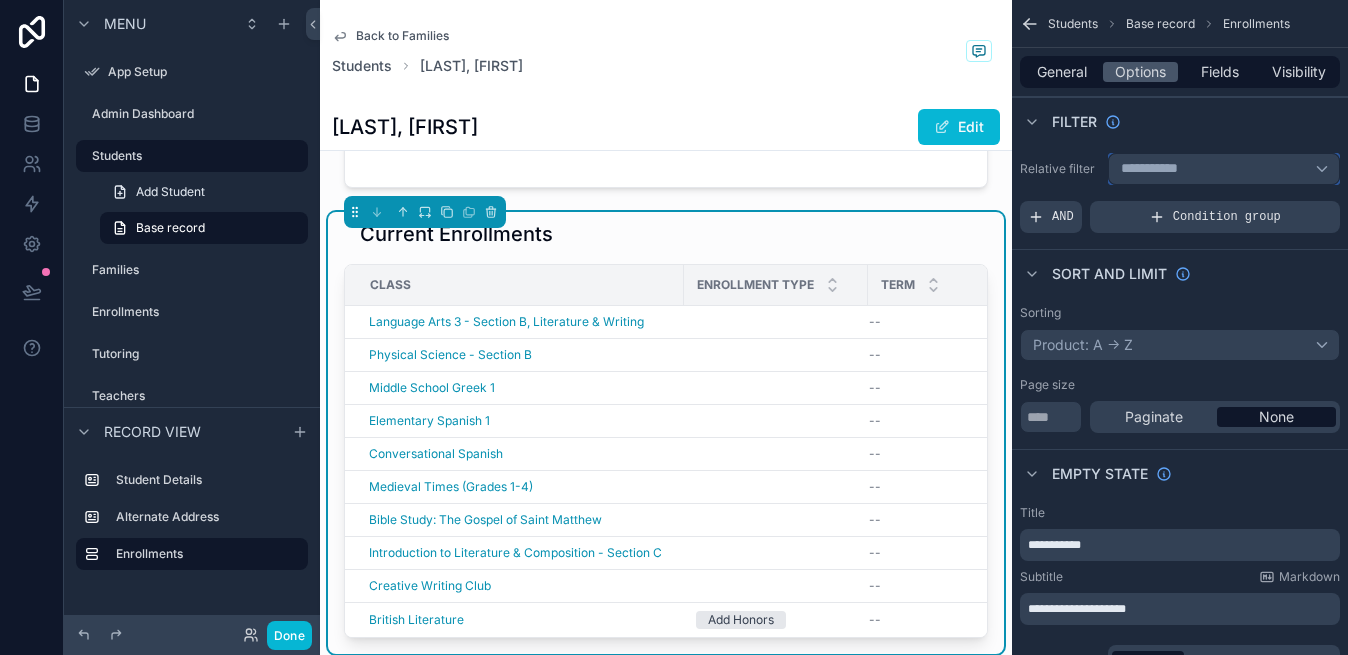 click on "**********" at bounding box center [1158, 169] 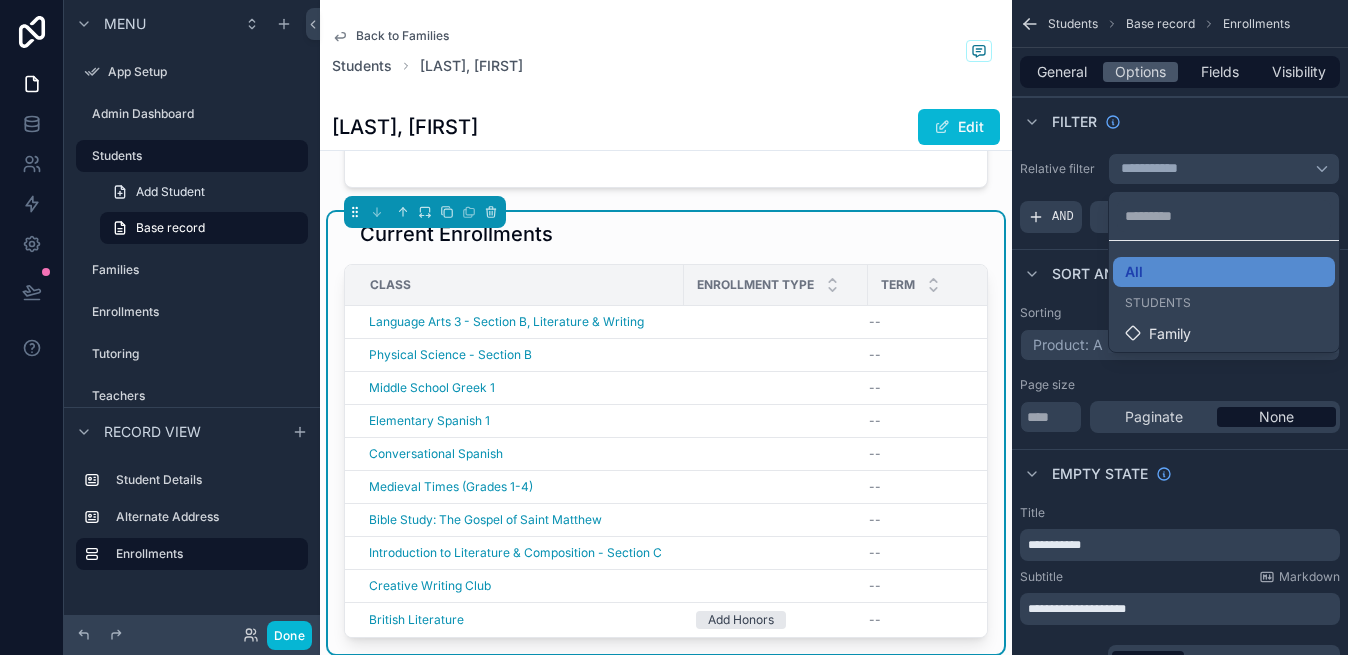 click at bounding box center [674, 327] 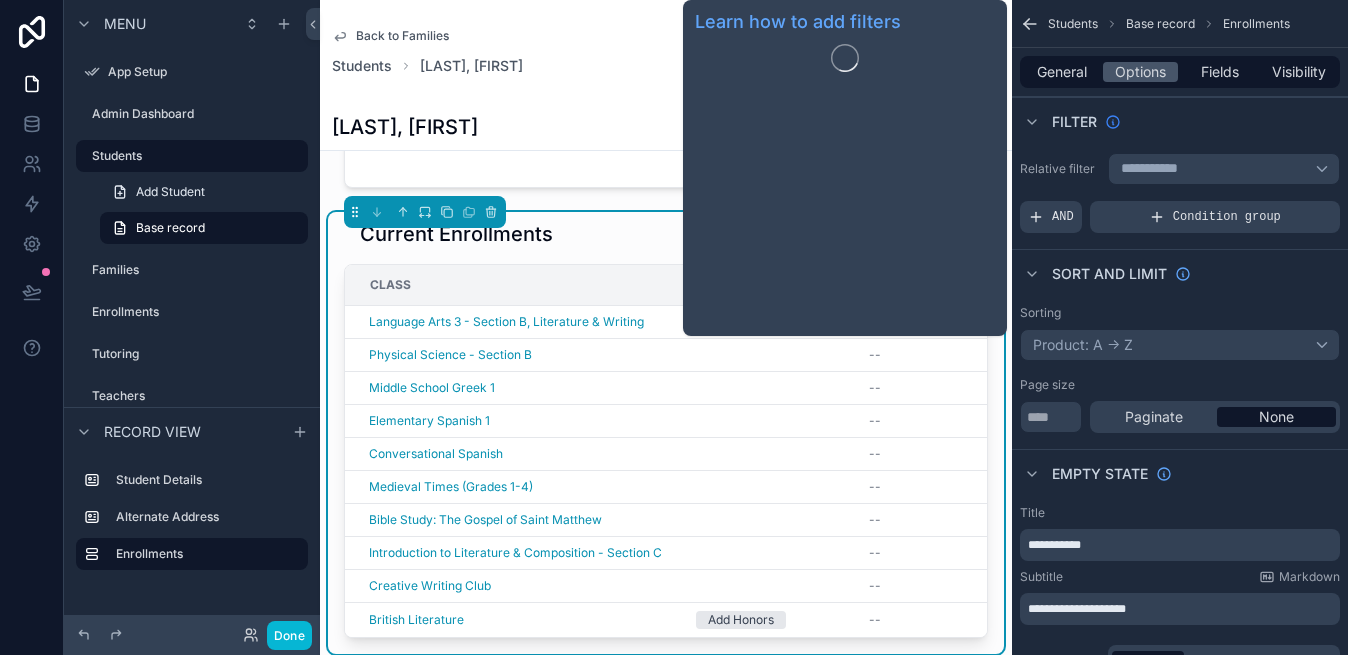 click 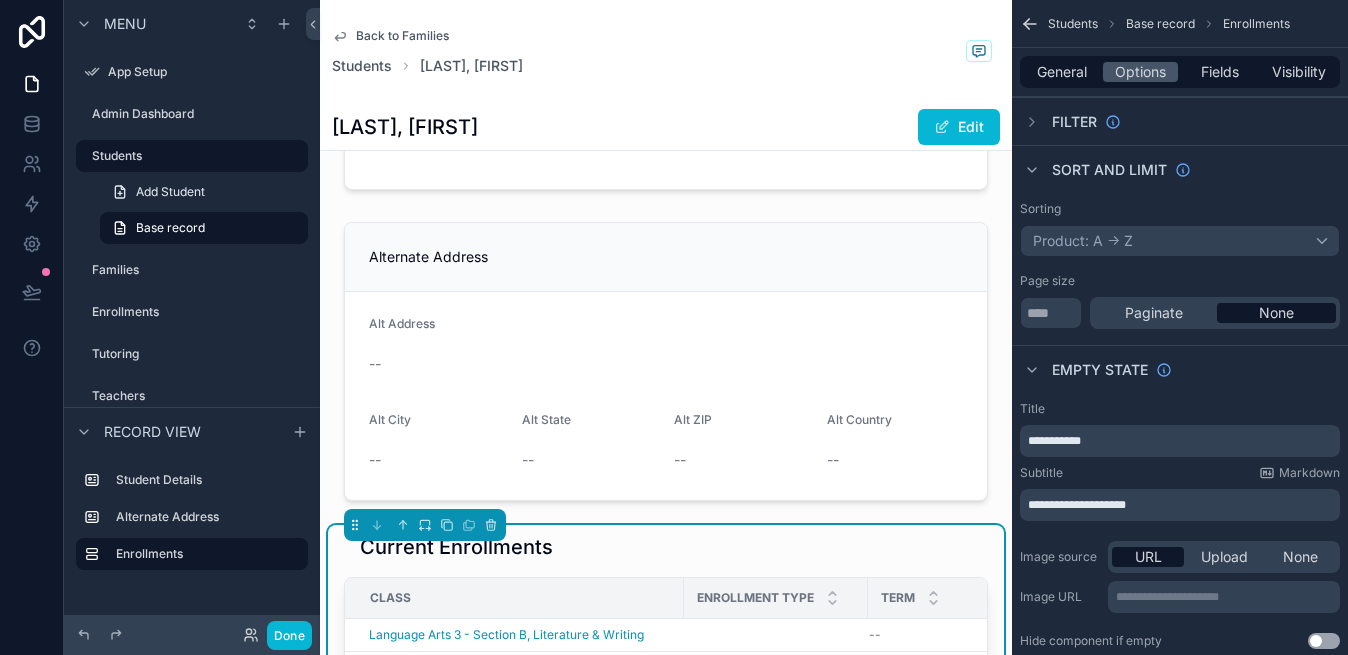 scroll, scrollTop: 429, scrollLeft: 0, axis: vertical 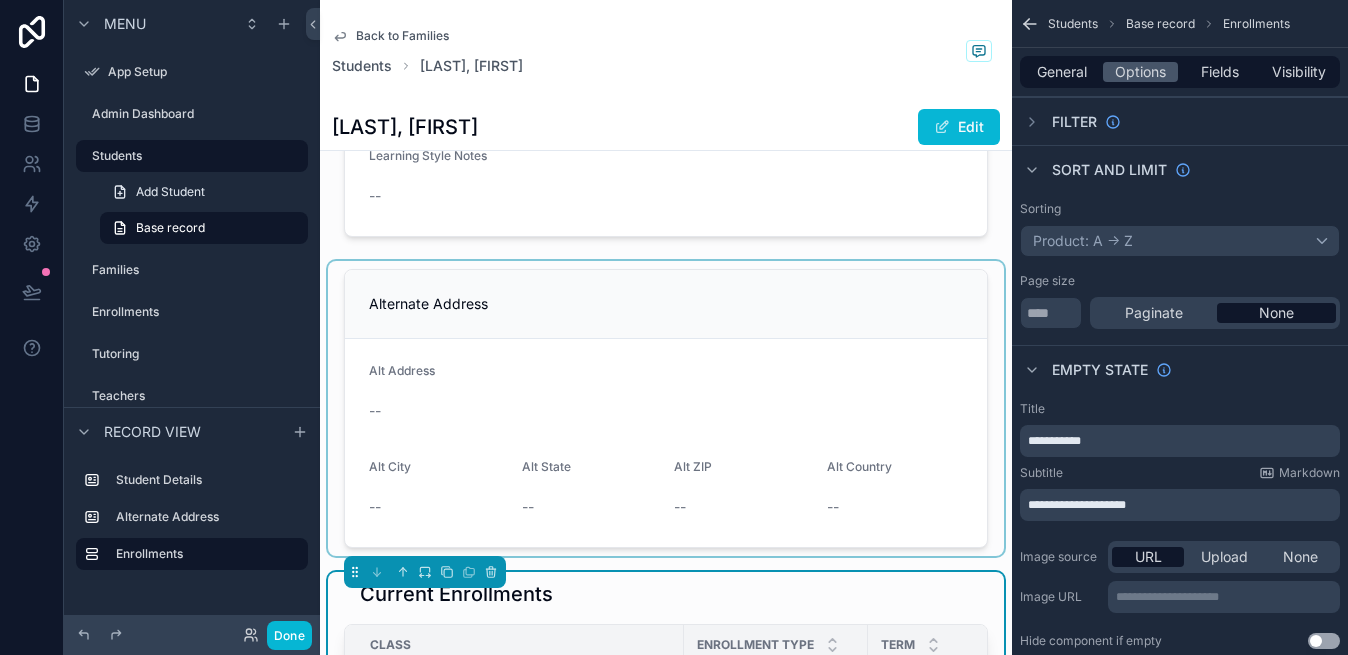 click at bounding box center [666, 408] 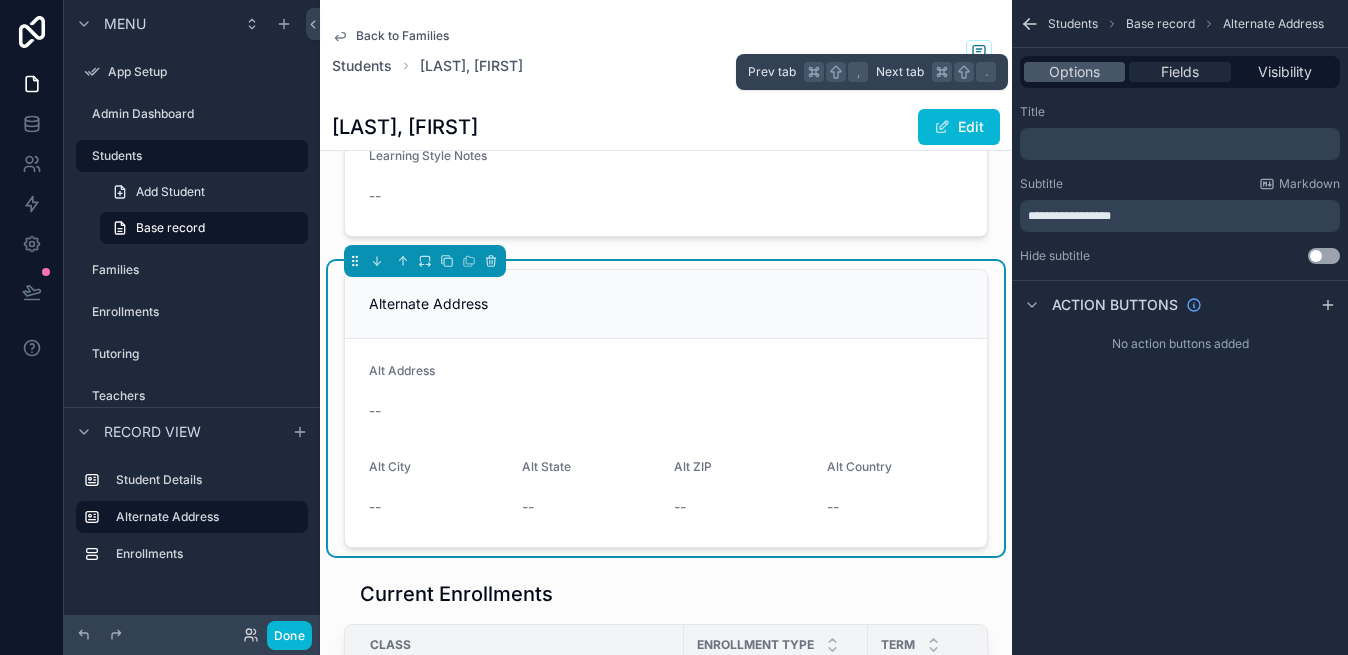 click on "Fields" at bounding box center (1180, 72) 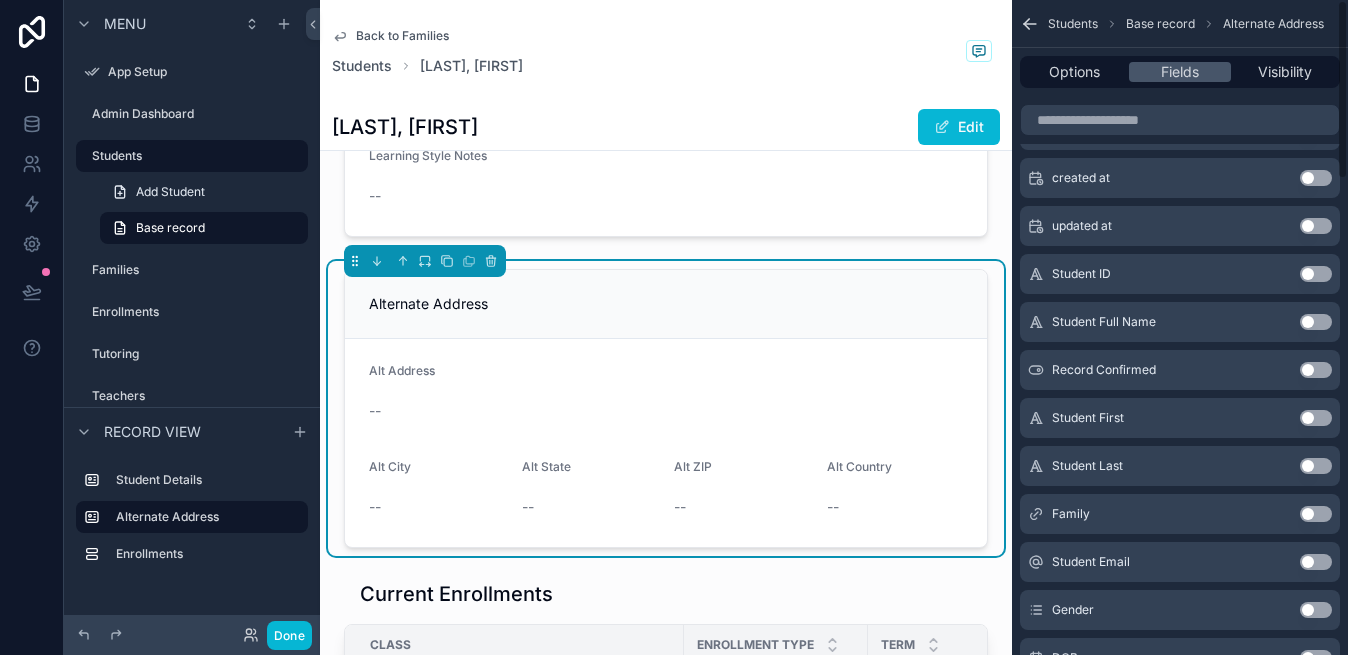 scroll, scrollTop: 0, scrollLeft: 0, axis: both 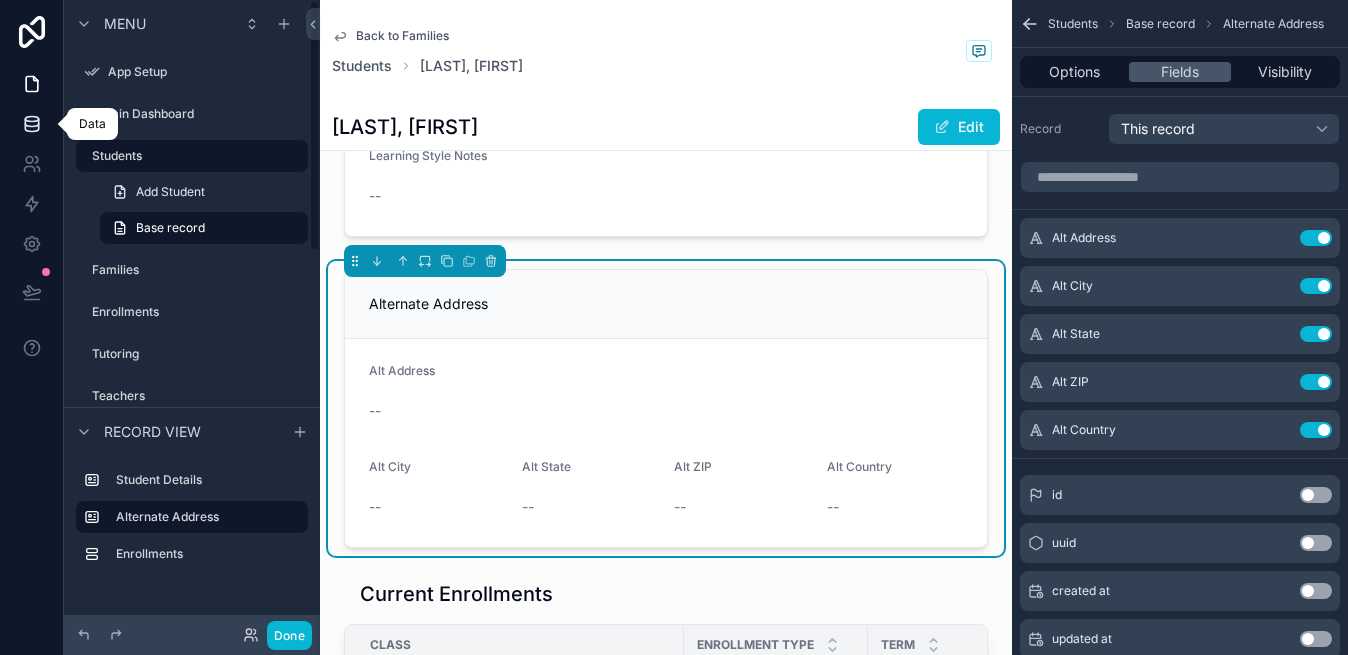 click 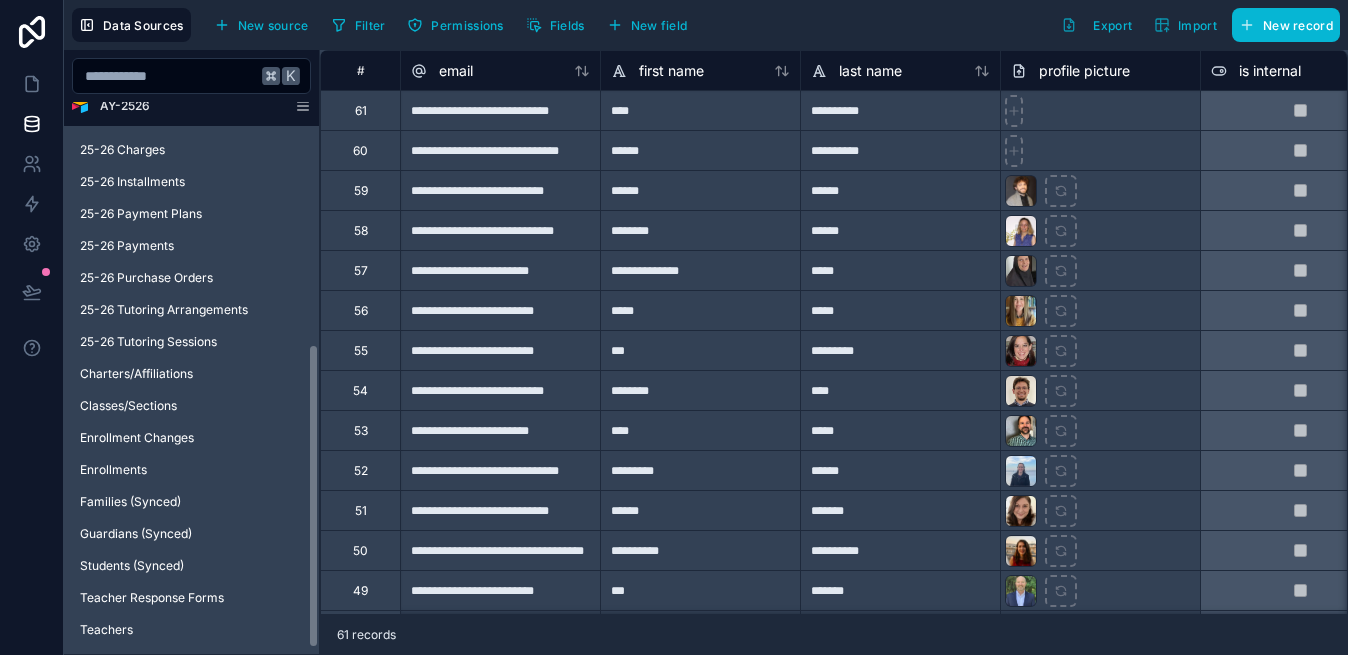 scroll, scrollTop: 0, scrollLeft: 0, axis: both 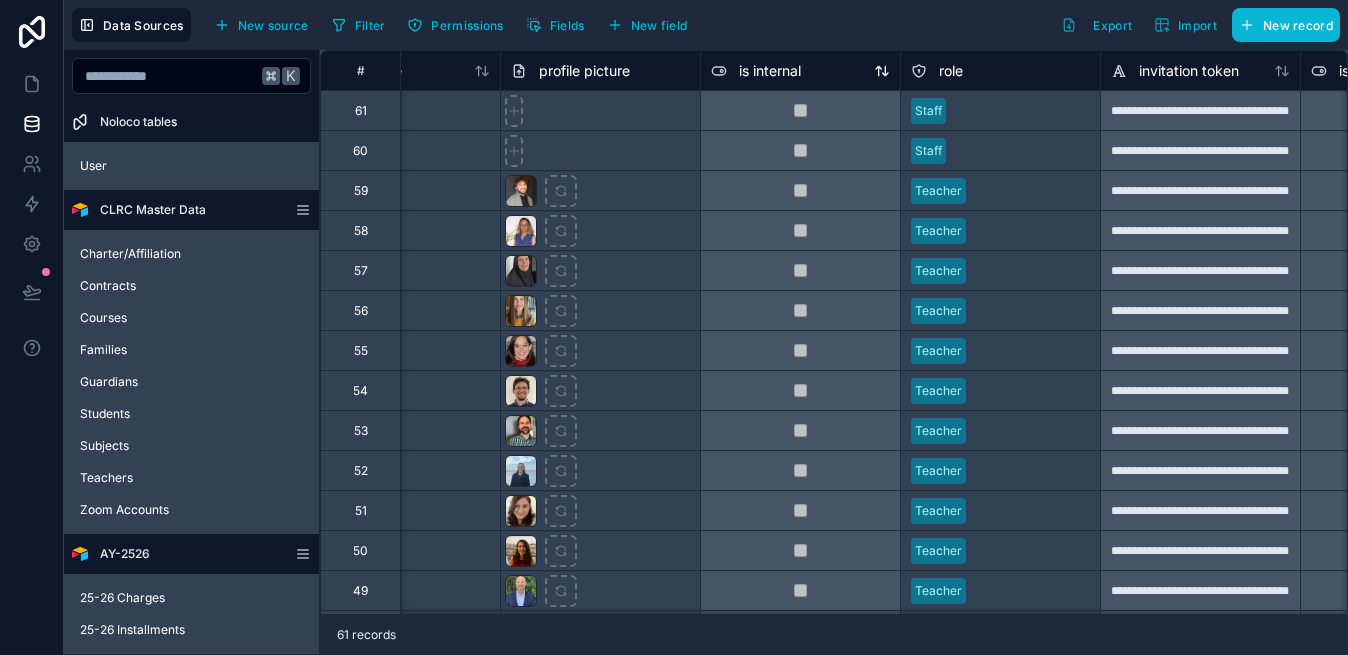 click on "is internal" at bounding box center (770, 71) 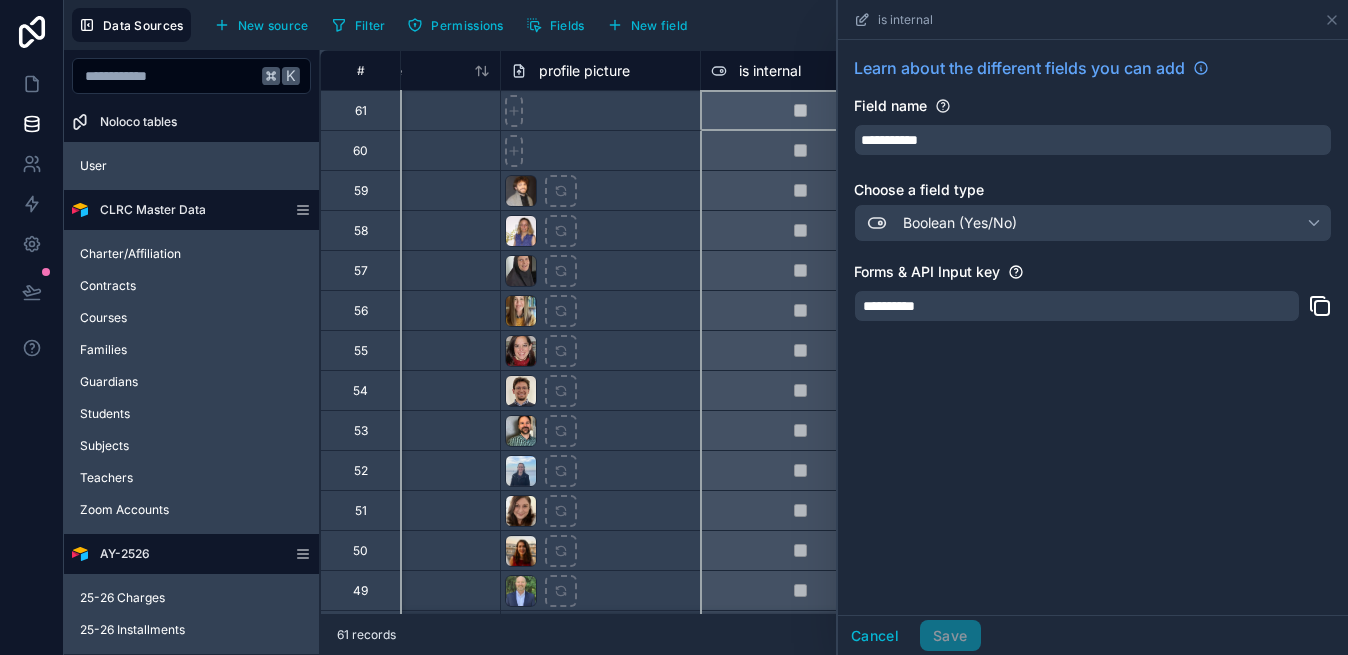 click on "**********" at bounding box center (1093, 327) 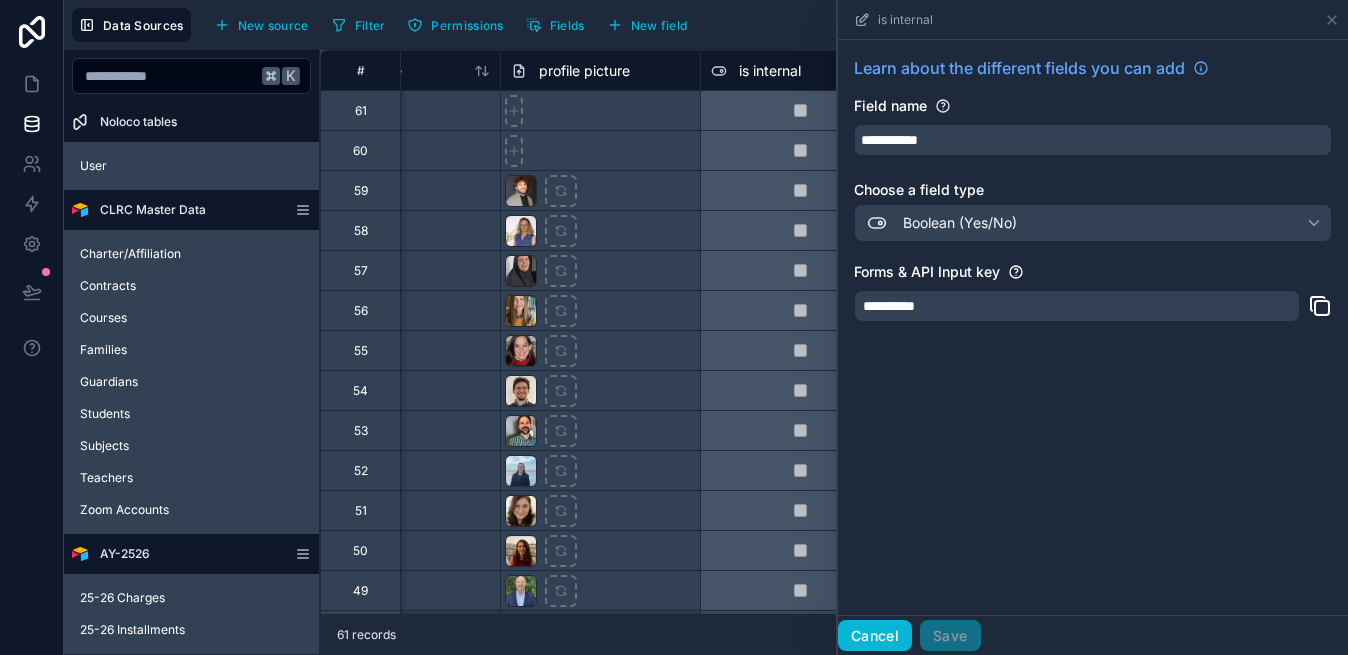 click on "Cancel" at bounding box center (875, 636) 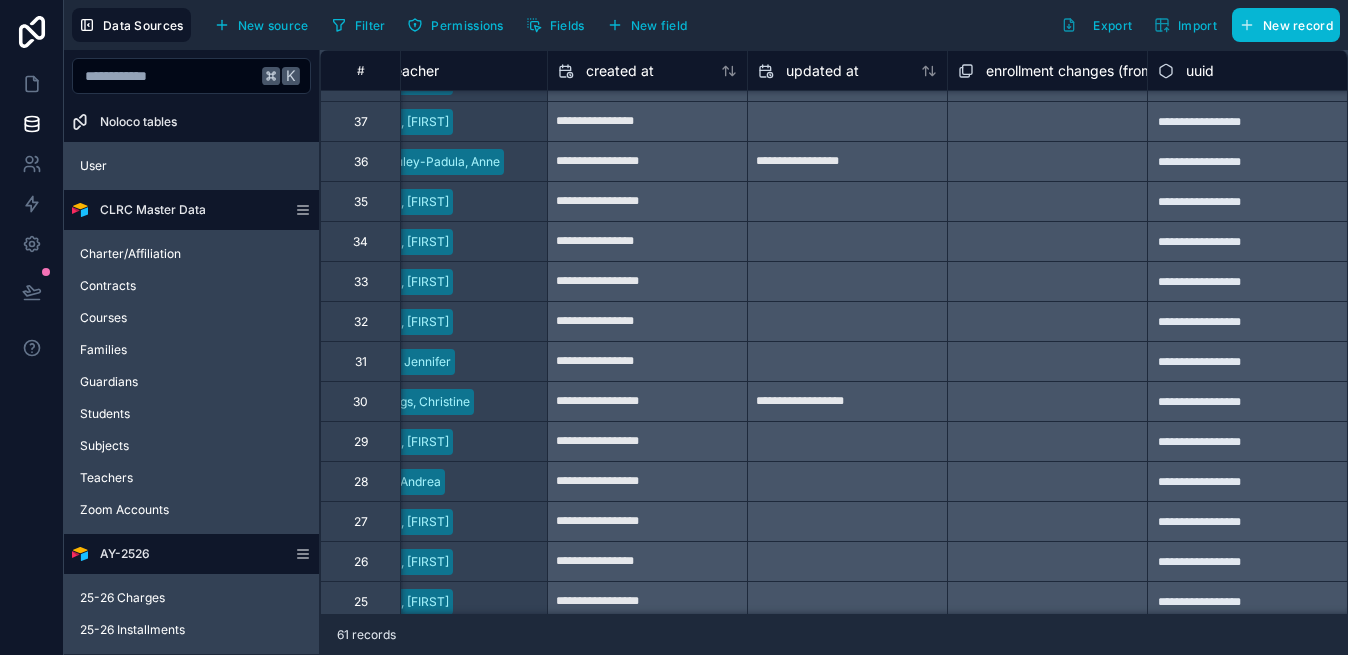 scroll, scrollTop: 1916, scrollLeft: 2053, axis: both 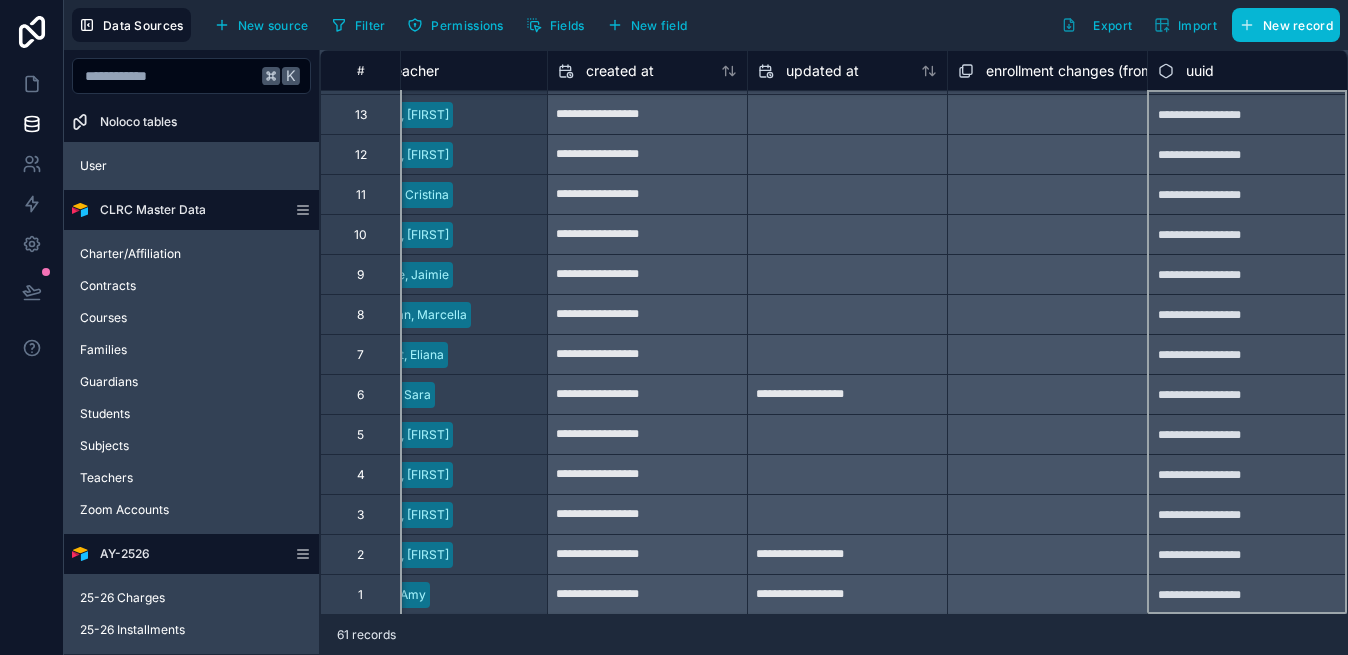 drag, startPoint x: 1147, startPoint y: 61, endPoint x: 1213, endPoint y: 64, distance: 66.068146 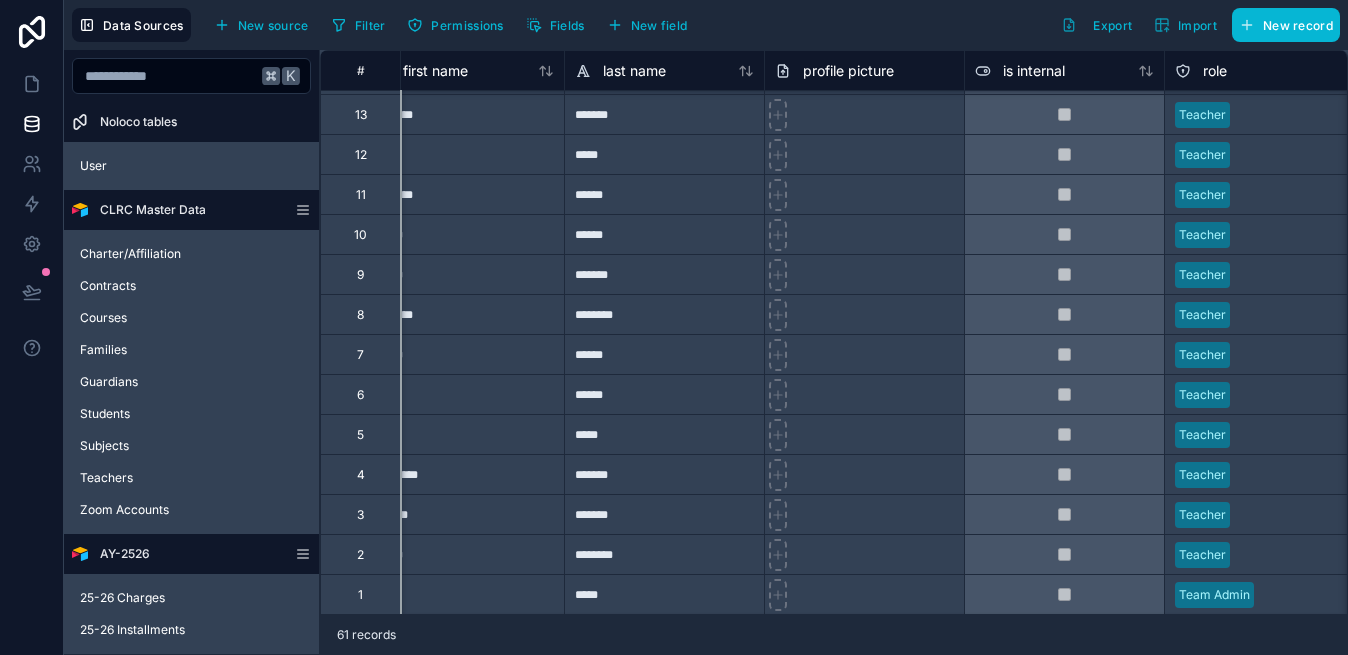 scroll, scrollTop: 1916, scrollLeft: 0, axis: vertical 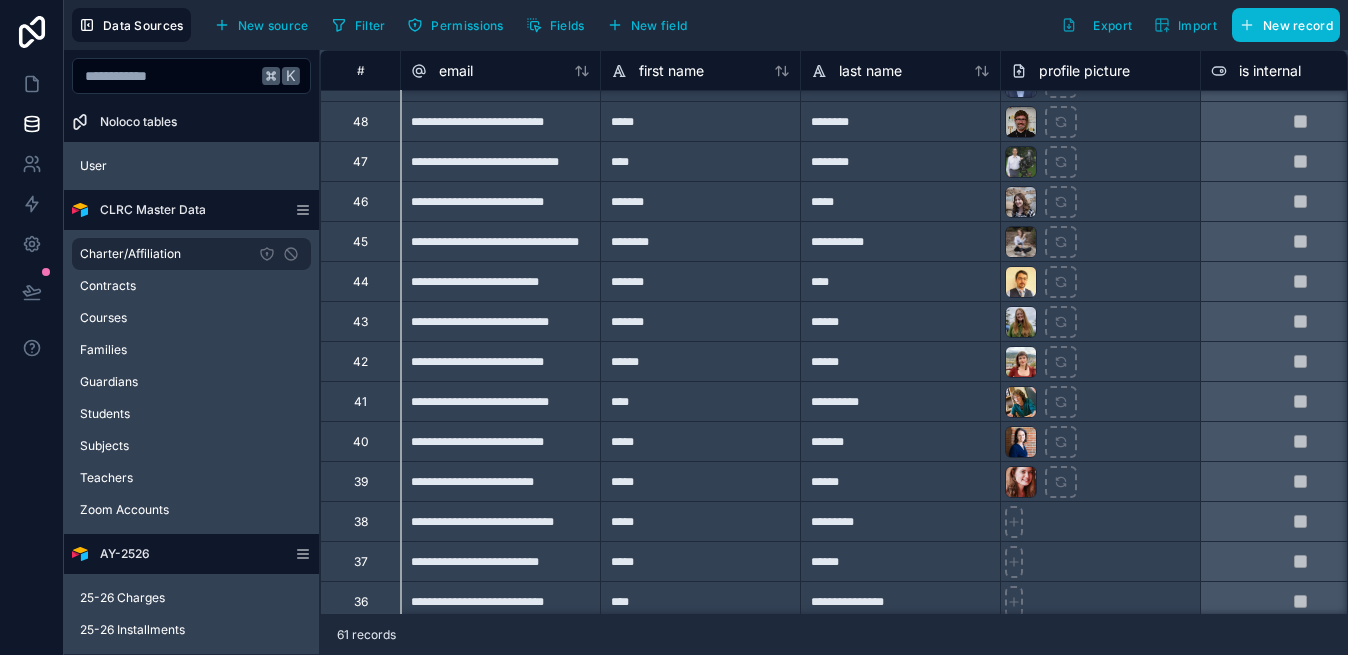 click on "Charter/Affiliation" at bounding box center [130, 254] 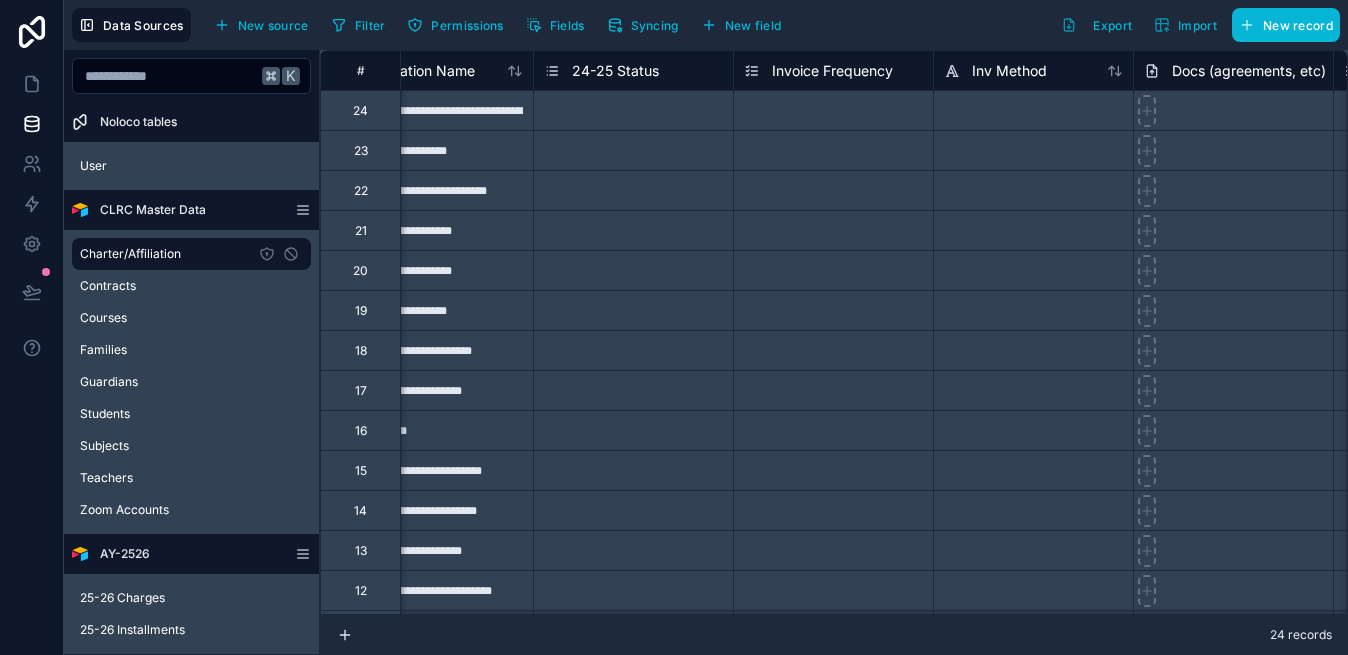 scroll, scrollTop: 0, scrollLeft: 0, axis: both 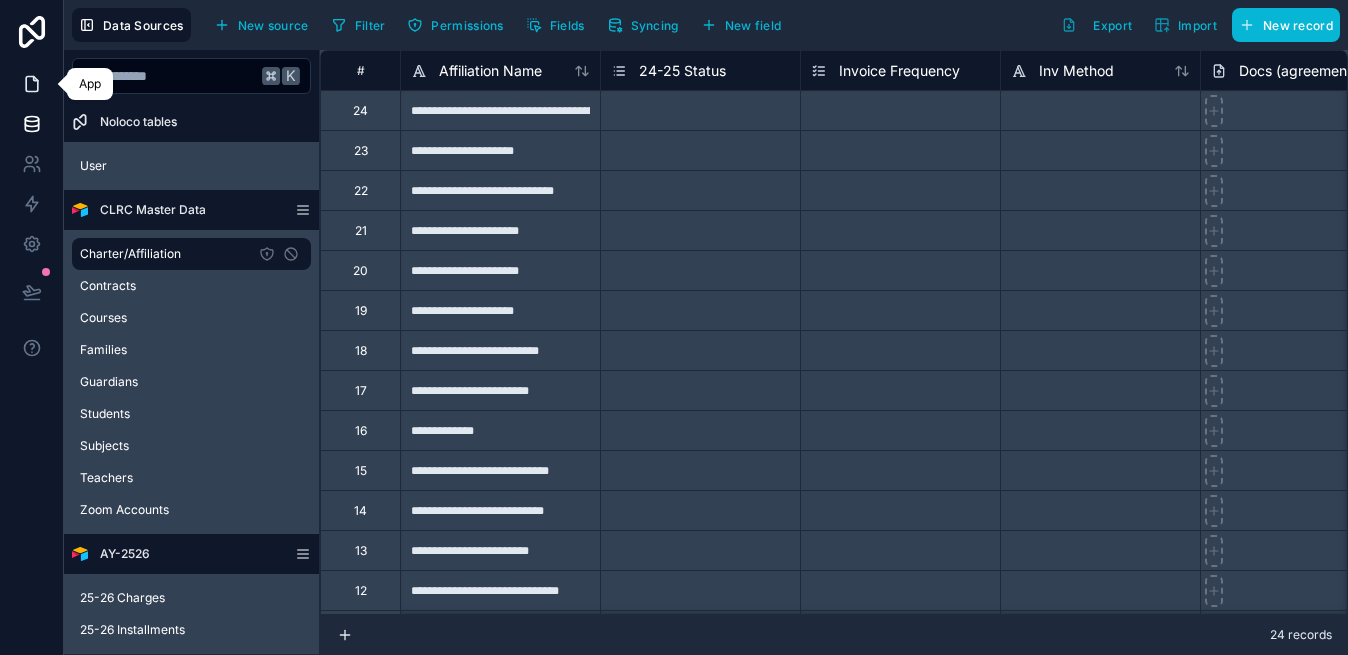 click at bounding box center (31, 84) 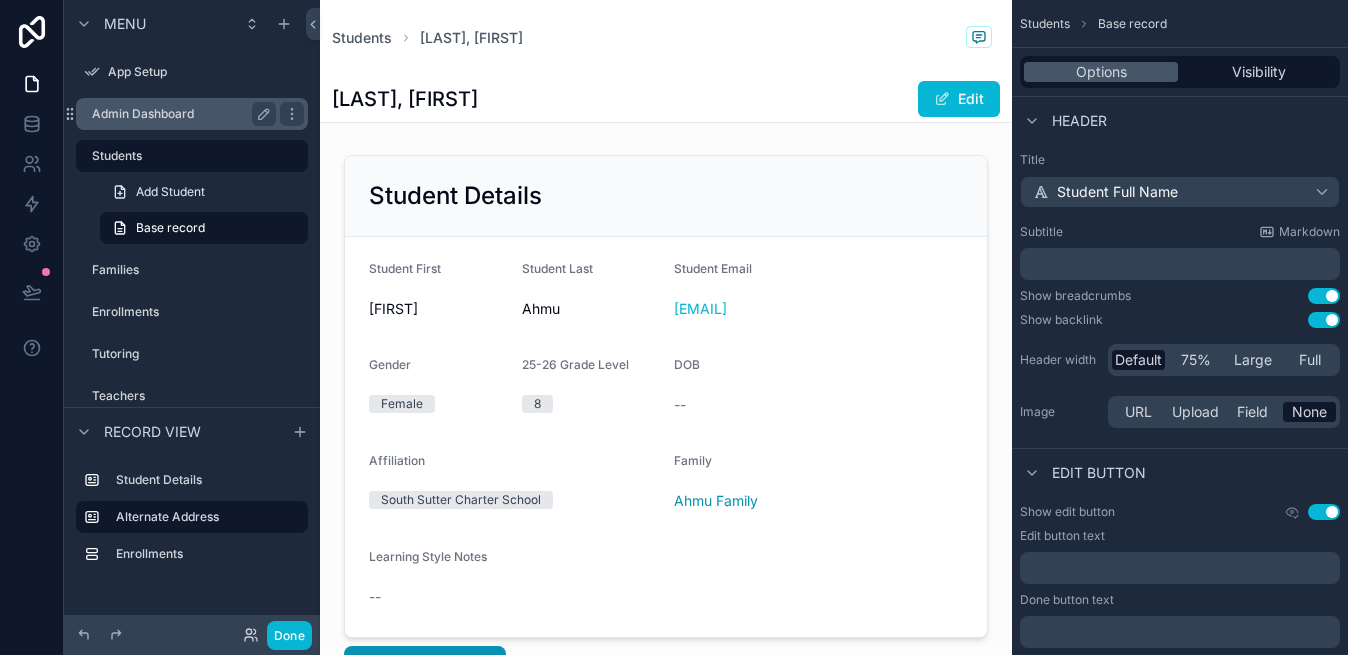 click on "Admin Dashboard" at bounding box center (180, 114) 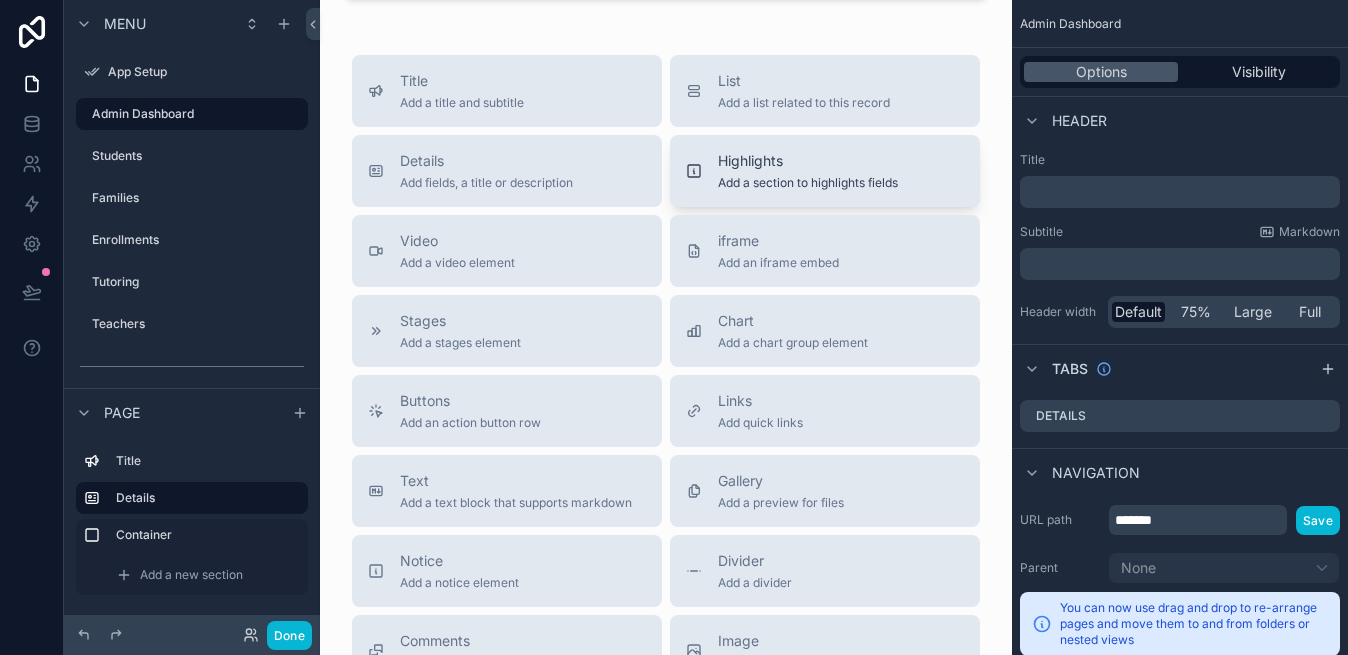 scroll, scrollTop: 652, scrollLeft: 0, axis: vertical 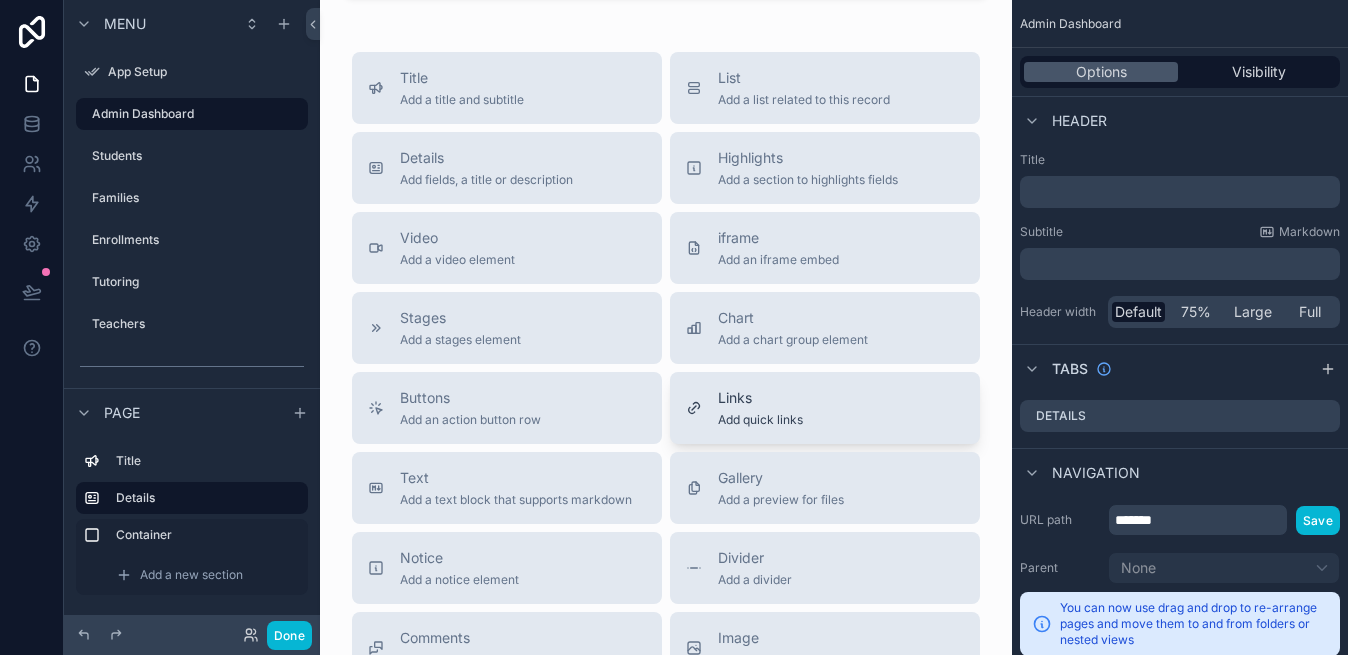 click on "Links" at bounding box center (760, 398) 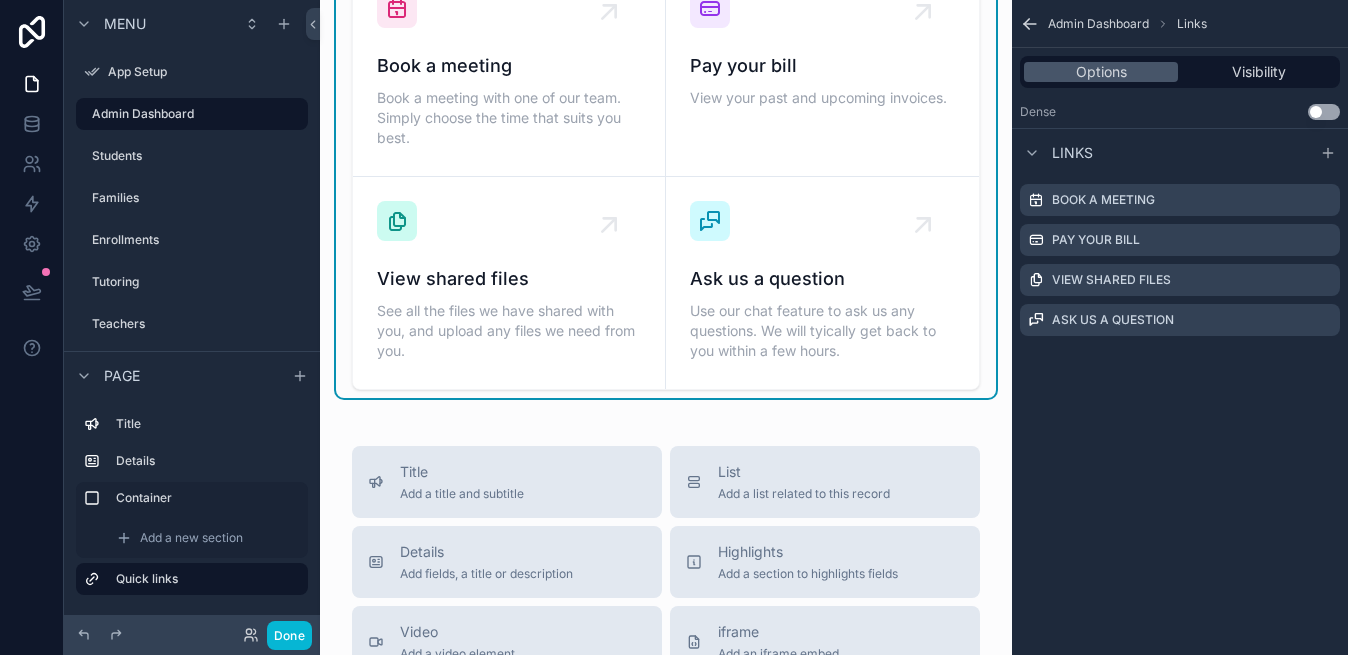 scroll, scrollTop: 719, scrollLeft: 0, axis: vertical 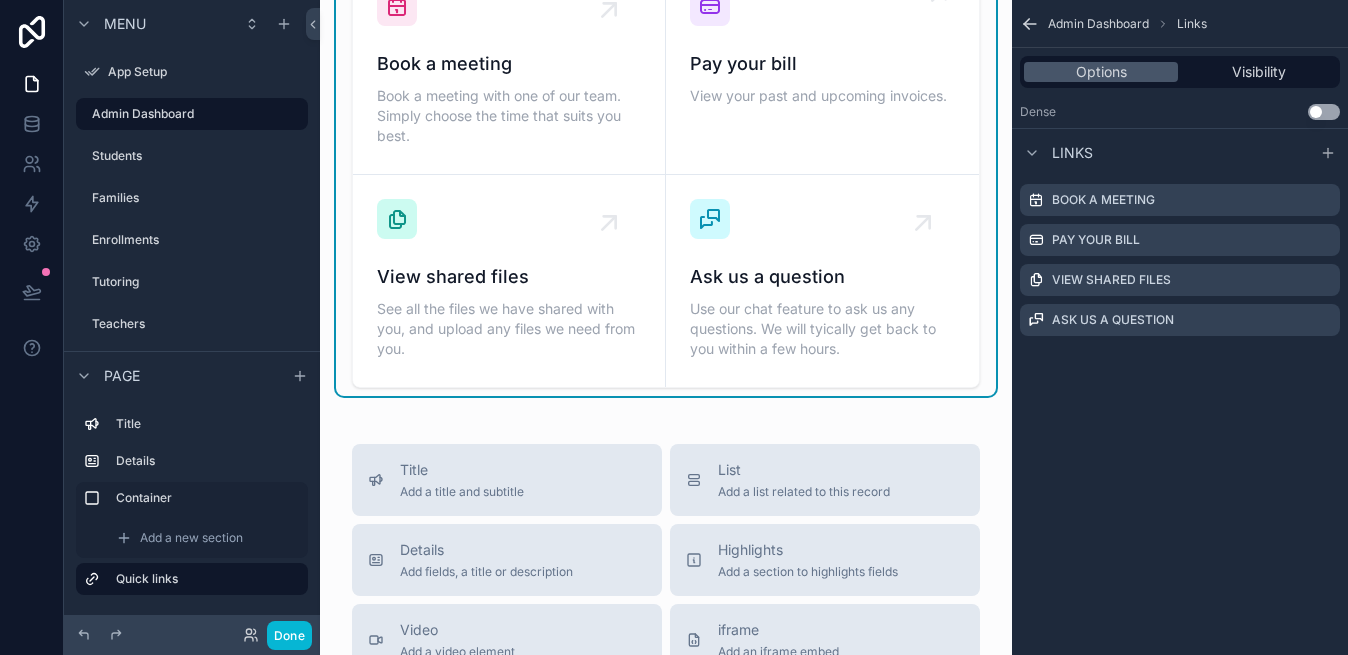 click on "Pay your bill" at bounding box center [822, 64] 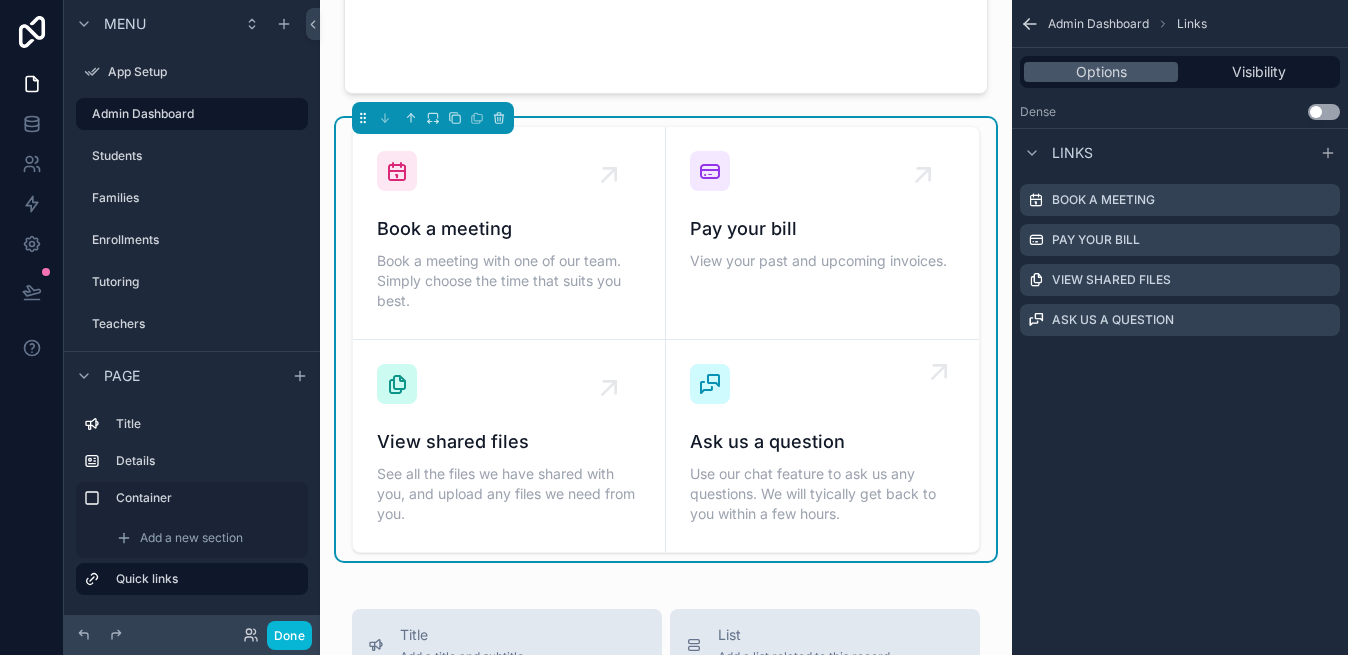scroll, scrollTop: 551, scrollLeft: 0, axis: vertical 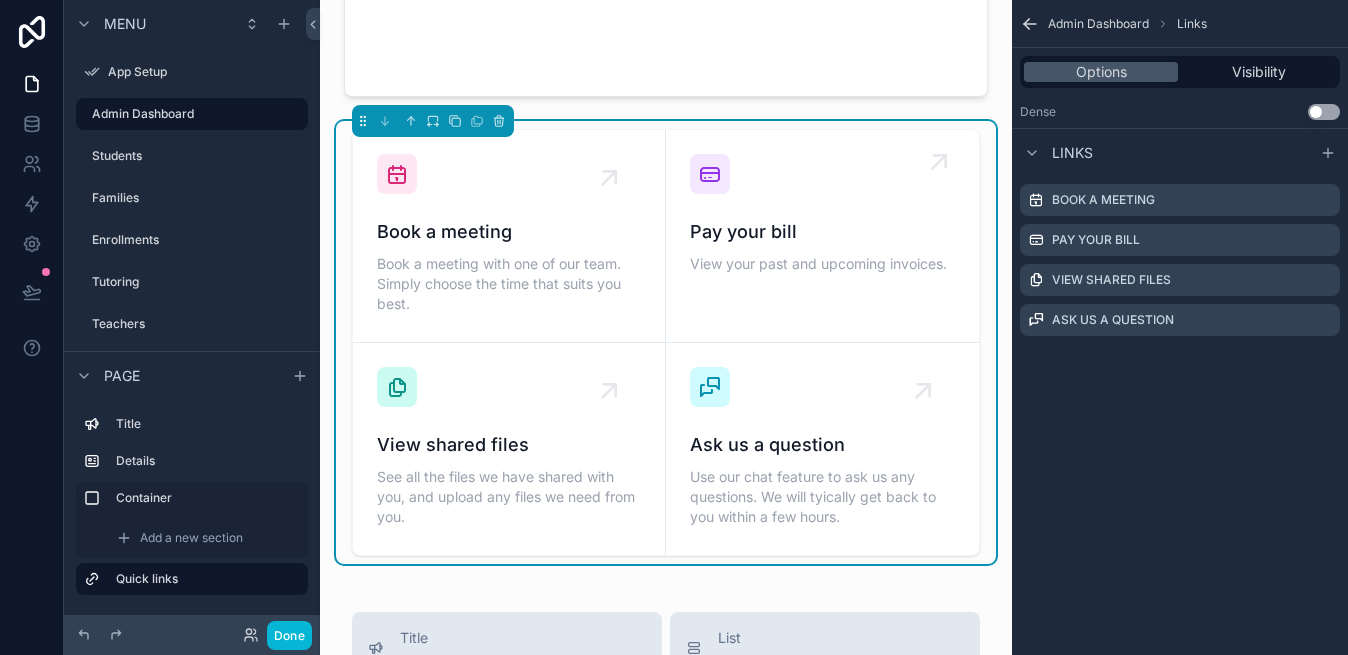 click 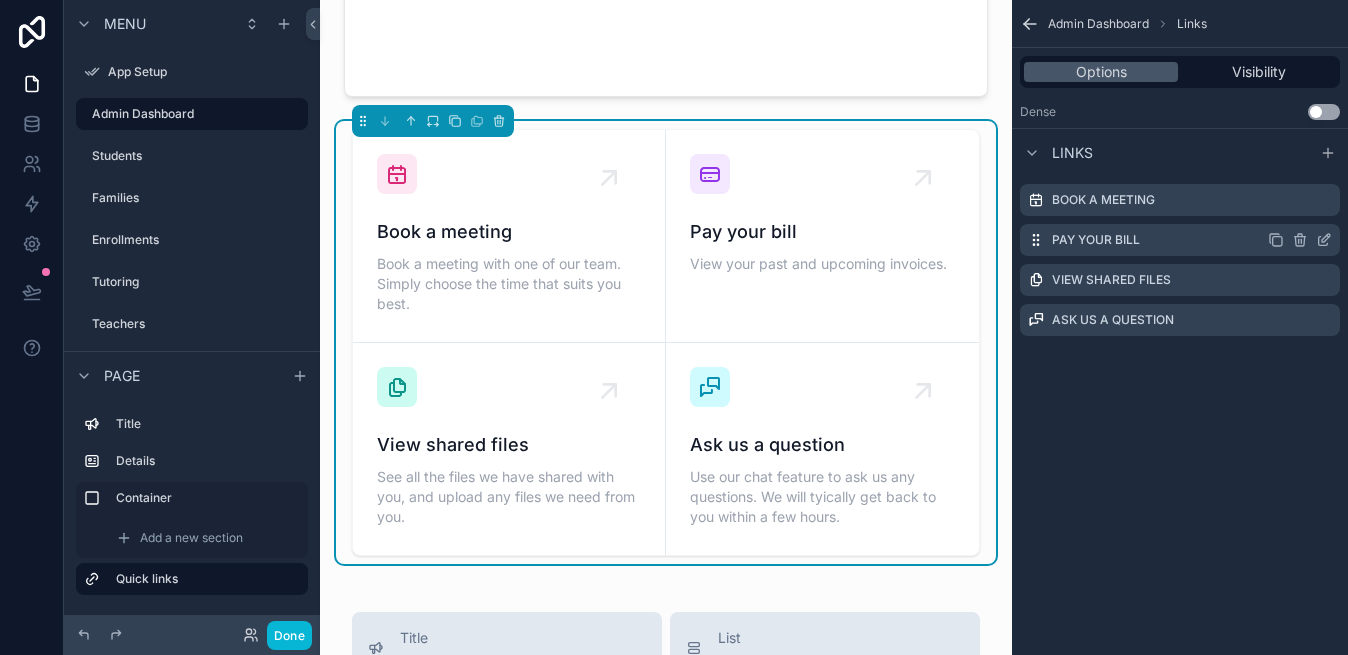 click 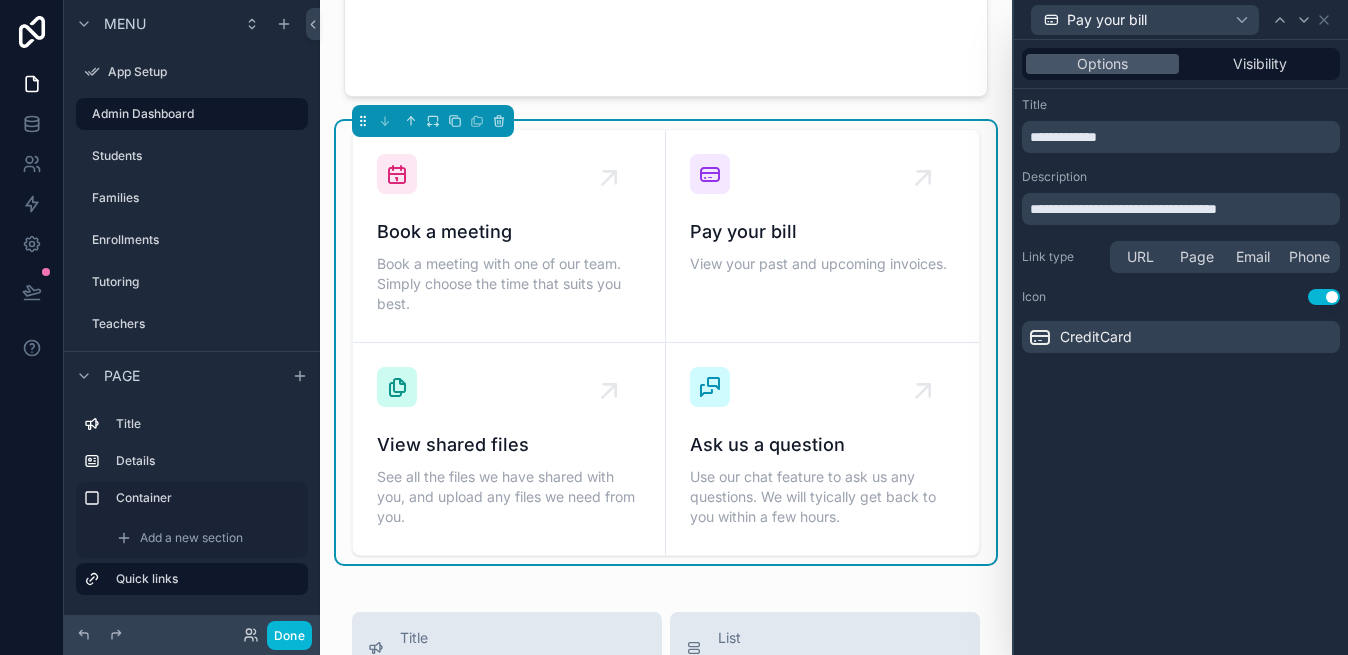 click on "CreditCard" at bounding box center [1096, 337] 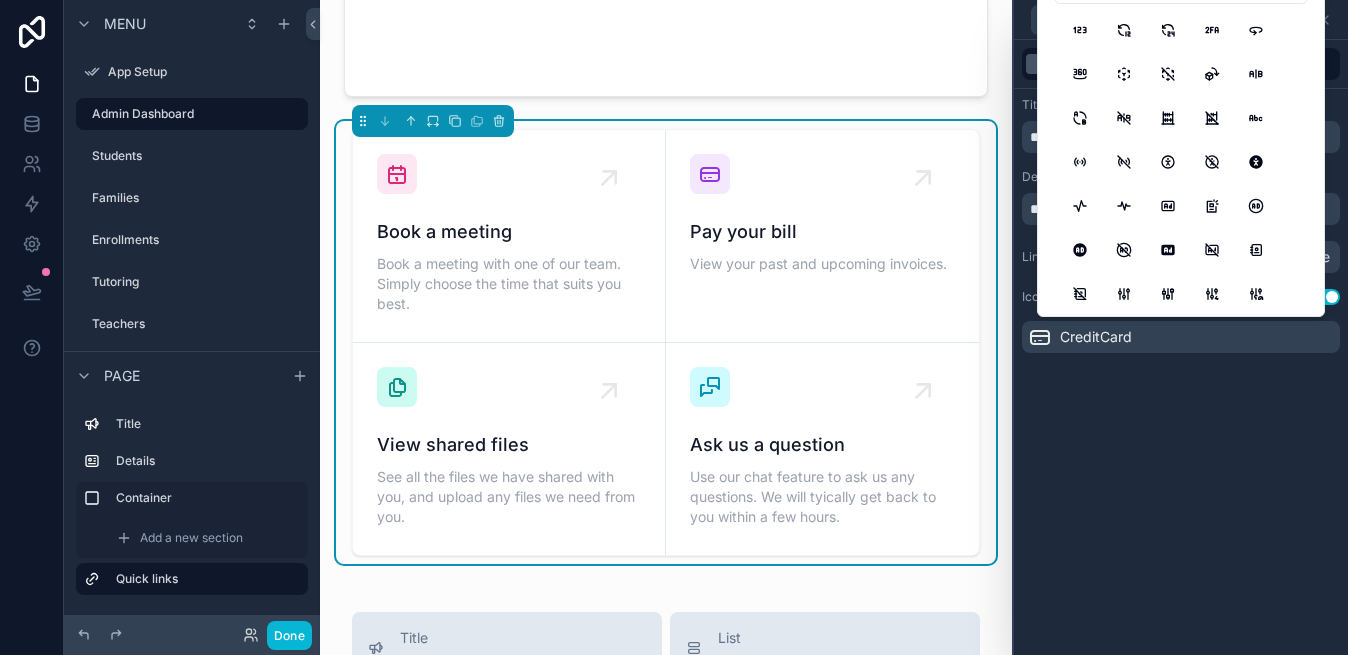 click on "**********" at bounding box center [1181, 347] 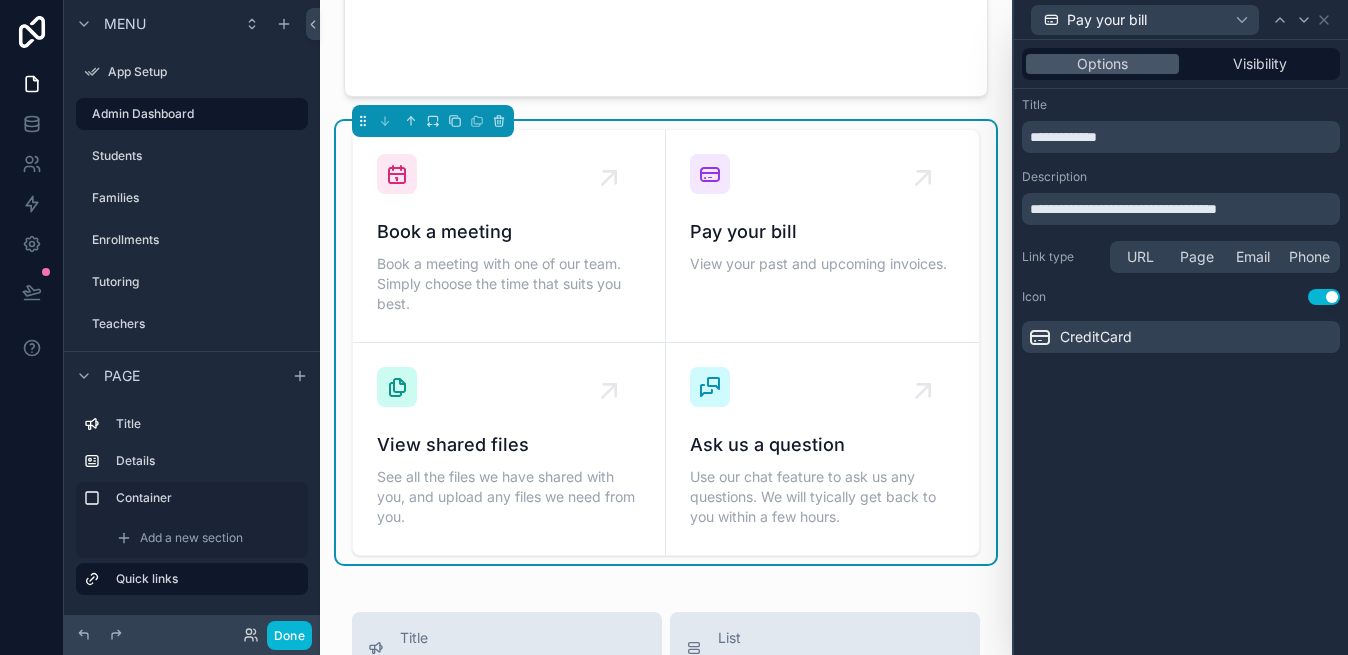 click on "Welcome, Amy! Here's what's happening at CLRC. Configure which fields to display Configure which sections you want to display here Book a meeting Book a meeting with one of our team. Simply choose the time that suits you best. Pay your bill View your past and upcoming invoices. View shared files See all the files we have shared with you, and upload any files we need from you. Ask us a question Use our chat feature to ask us any questions. We will tyically get back to you within a few hours. Title Add a title and subtitle List Add a list related to this record Details Add fields, a title or description Highlights Add a section to highlights fields Video Add a video element iframe Add an iframe embed Stages Add a stages element Chart Add a chart group element Buttons Add an action button row Links Add quick links Text Add a text block that supports markdown Gallery Add a preview for files Notice Add a notice element Divider Add a divider Comments Record comments section Image Add an image element Container" at bounding box center [666, 474] 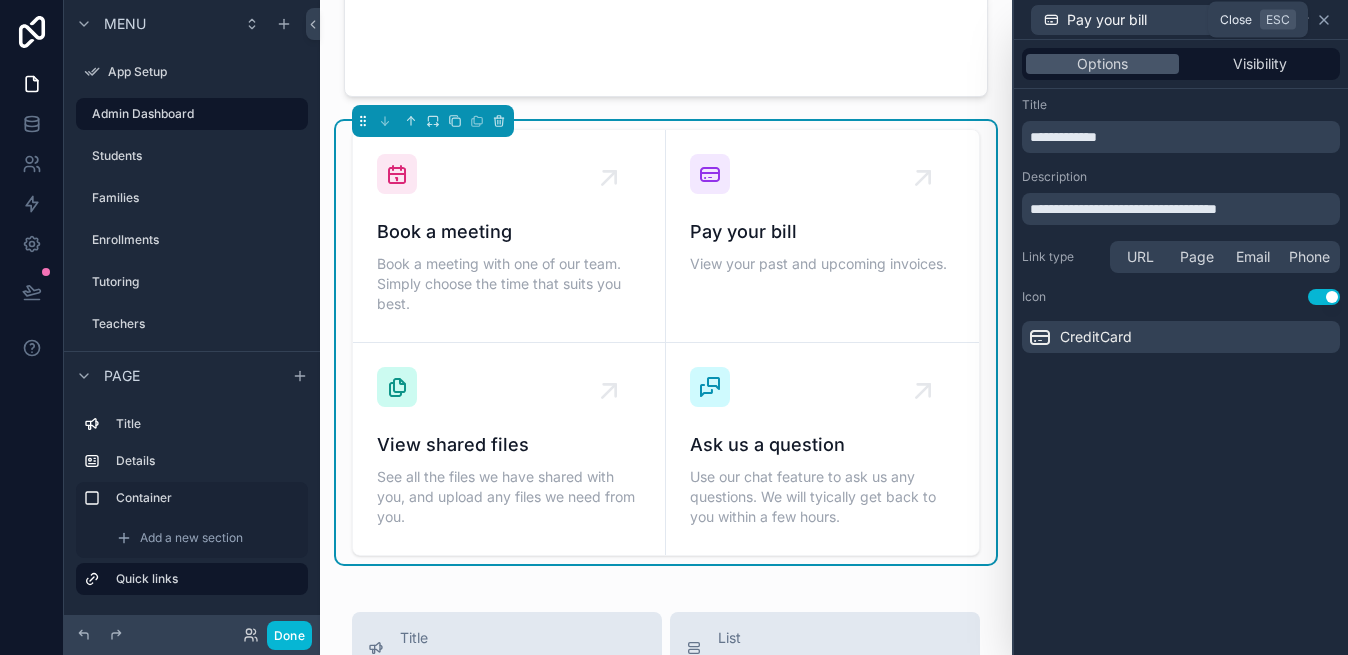 click 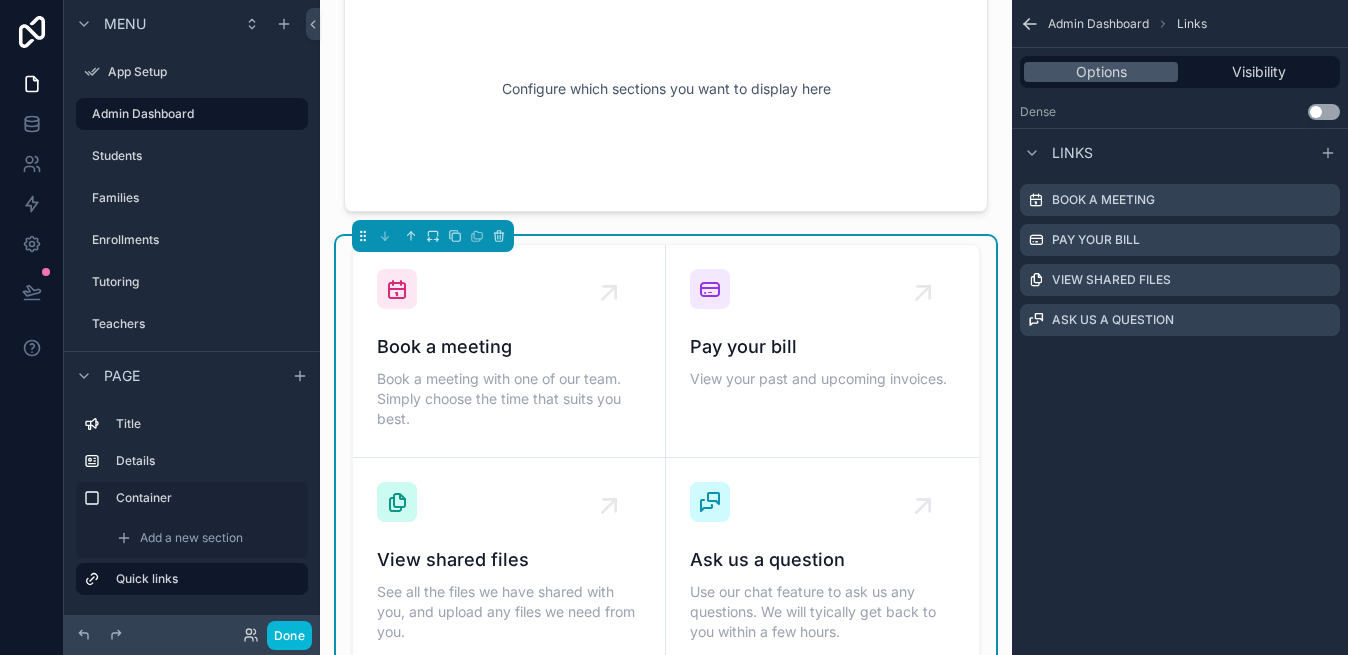 scroll, scrollTop: 437, scrollLeft: 0, axis: vertical 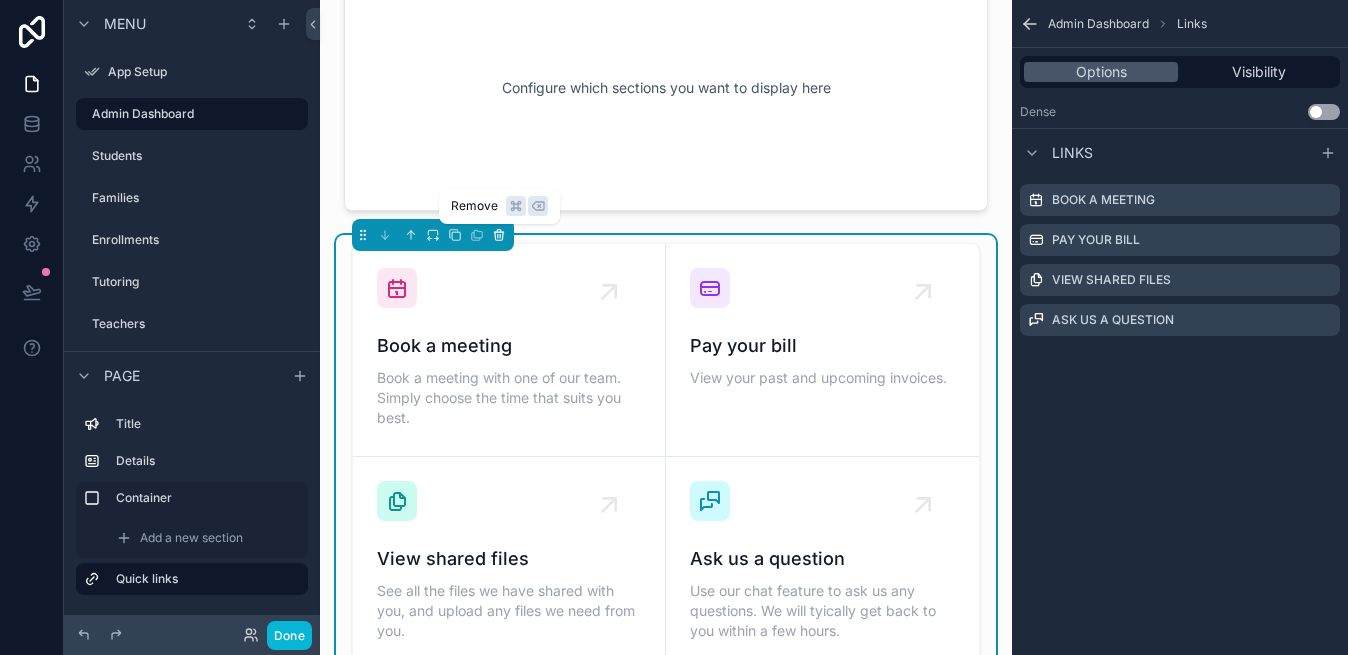 click 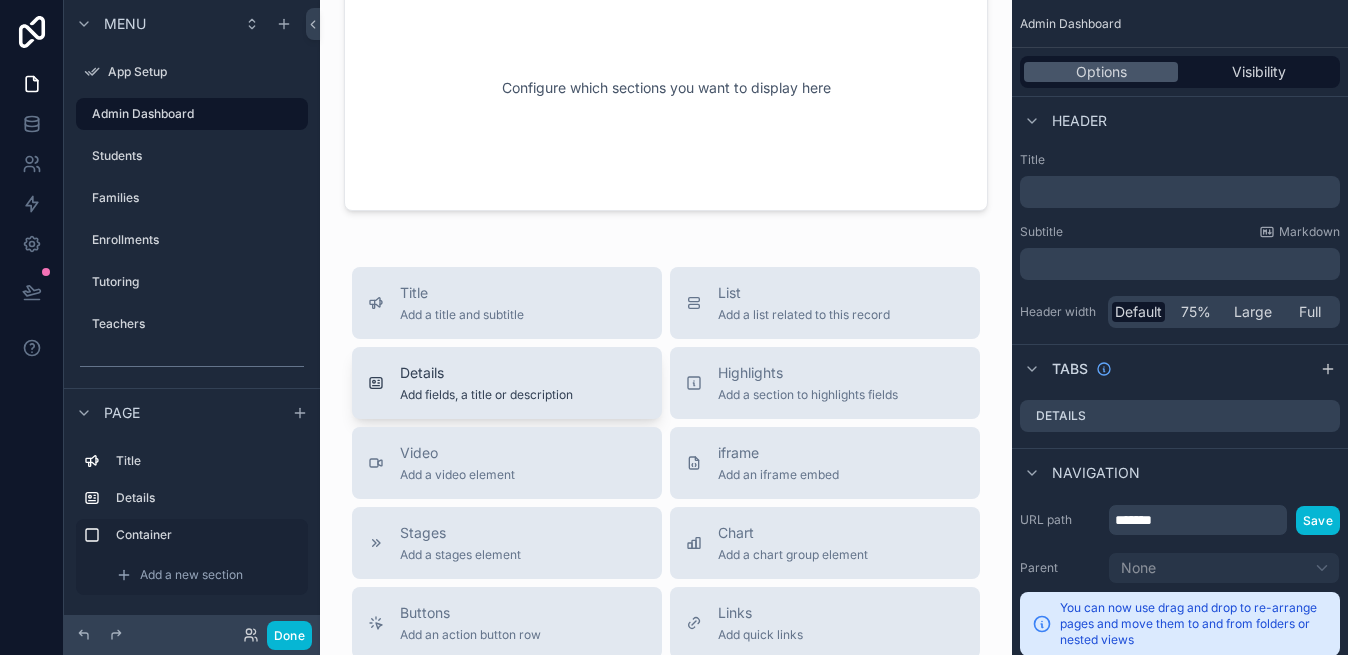 scroll, scrollTop: 356, scrollLeft: 0, axis: vertical 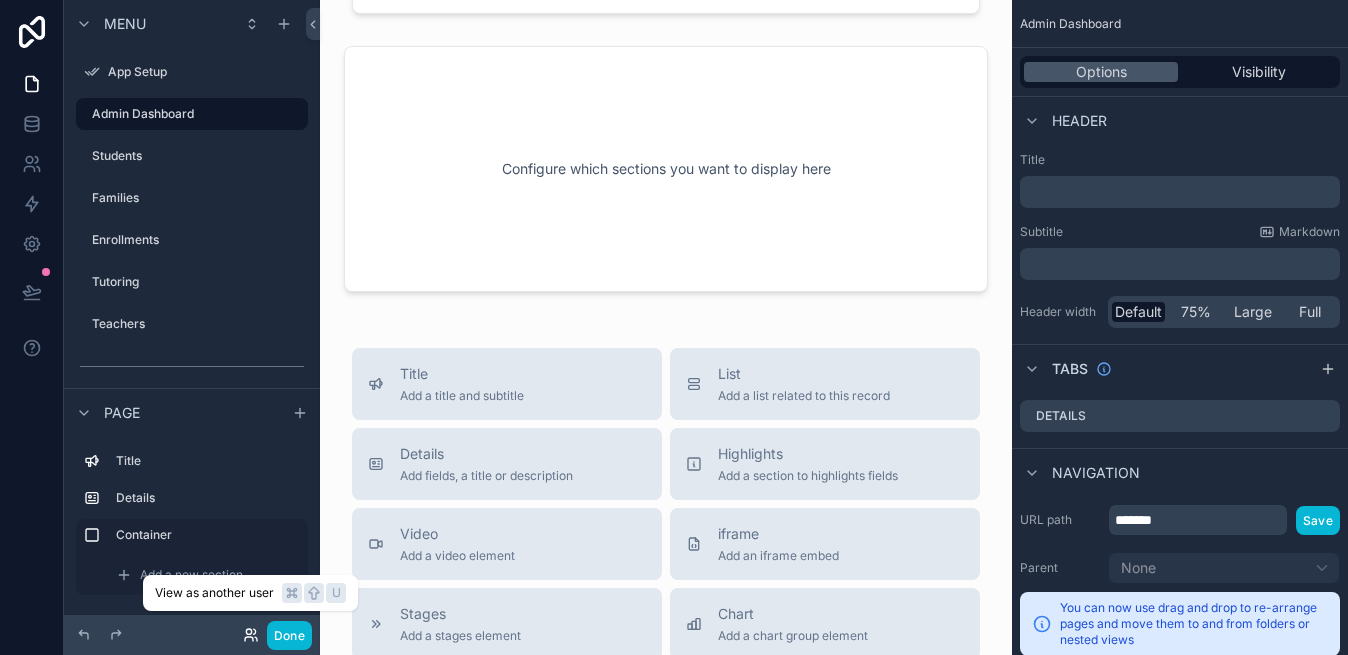click 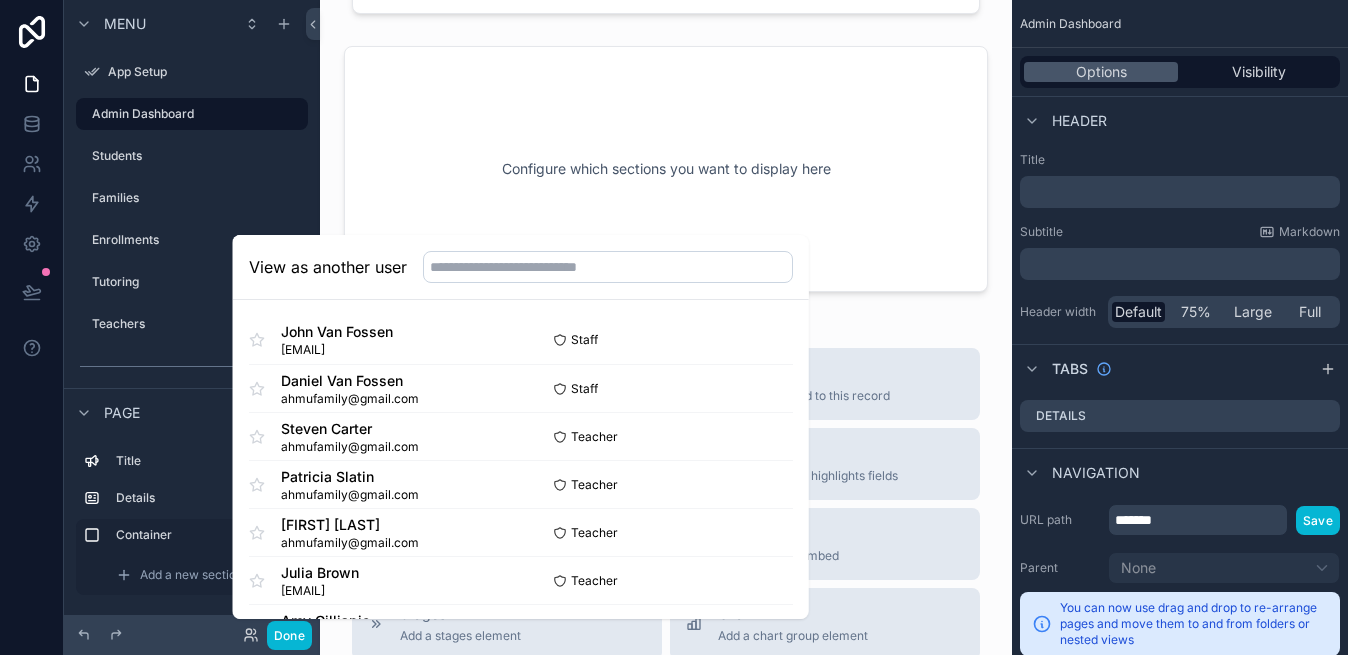 click on "Done" at bounding box center (192, 635) 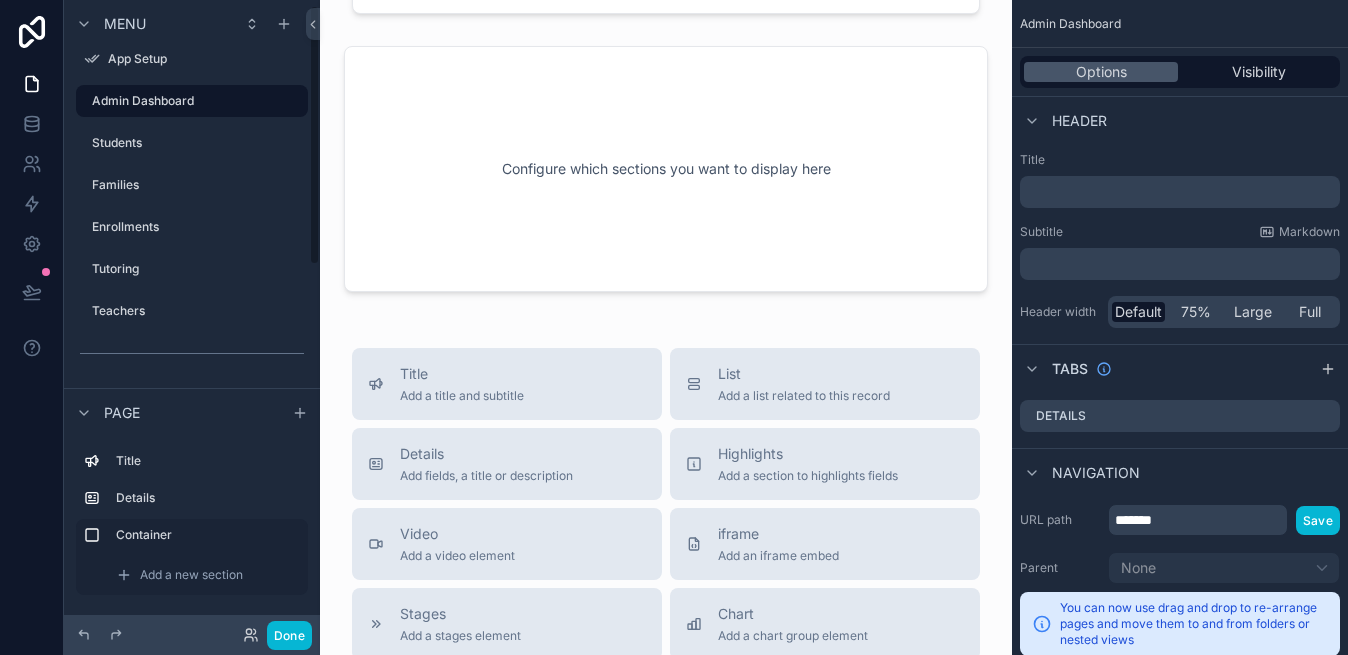 scroll, scrollTop: 16, scrollLeft: 0, axis: vertical 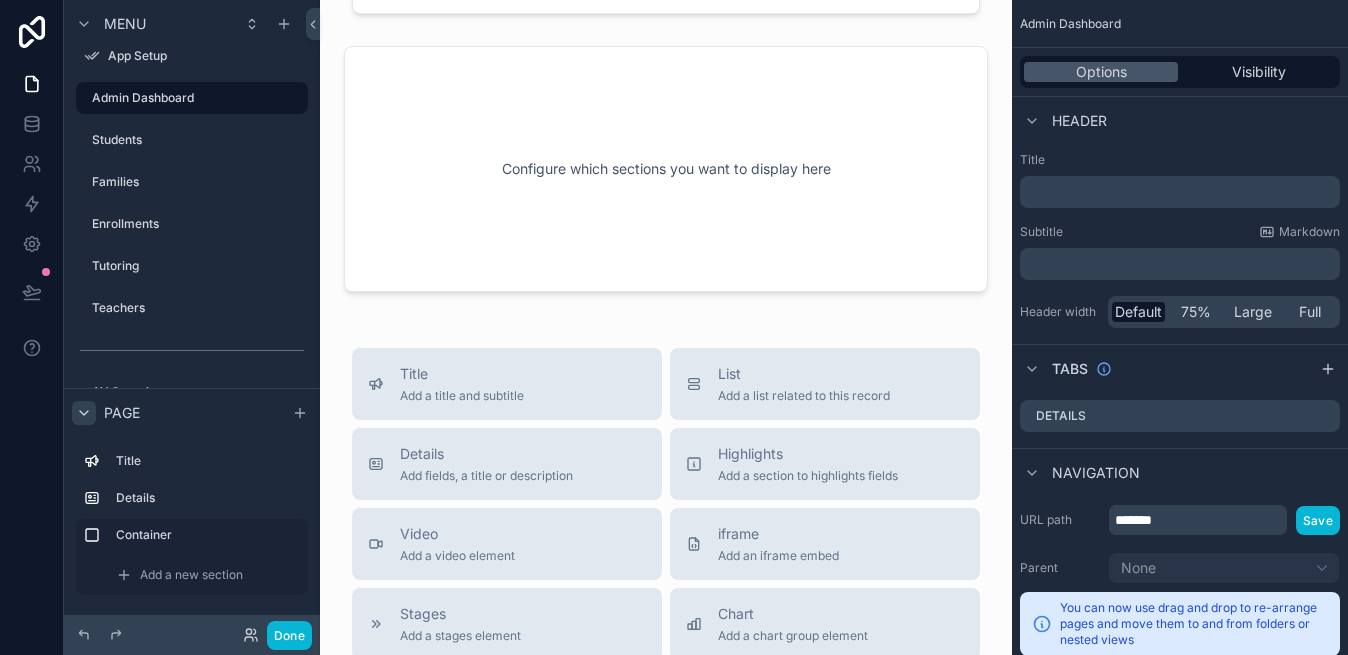click 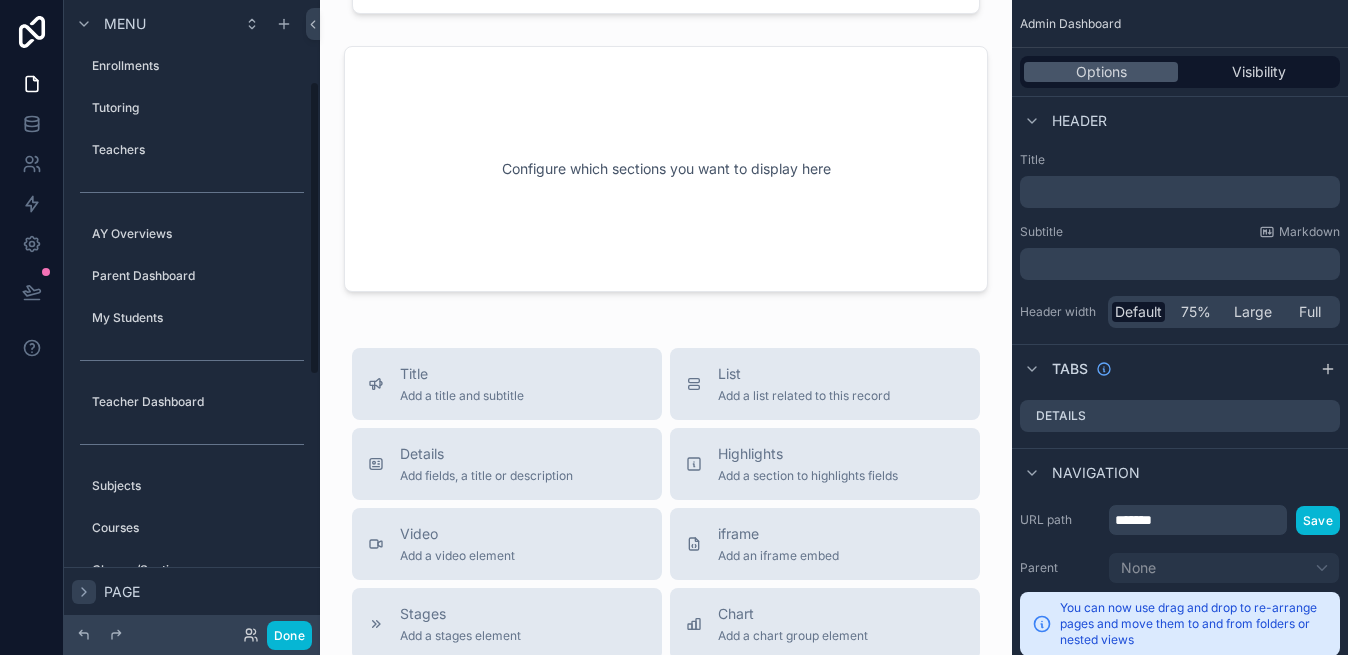 scroll, scrollTop: 172, scrollLeft: 0, axis: vertical 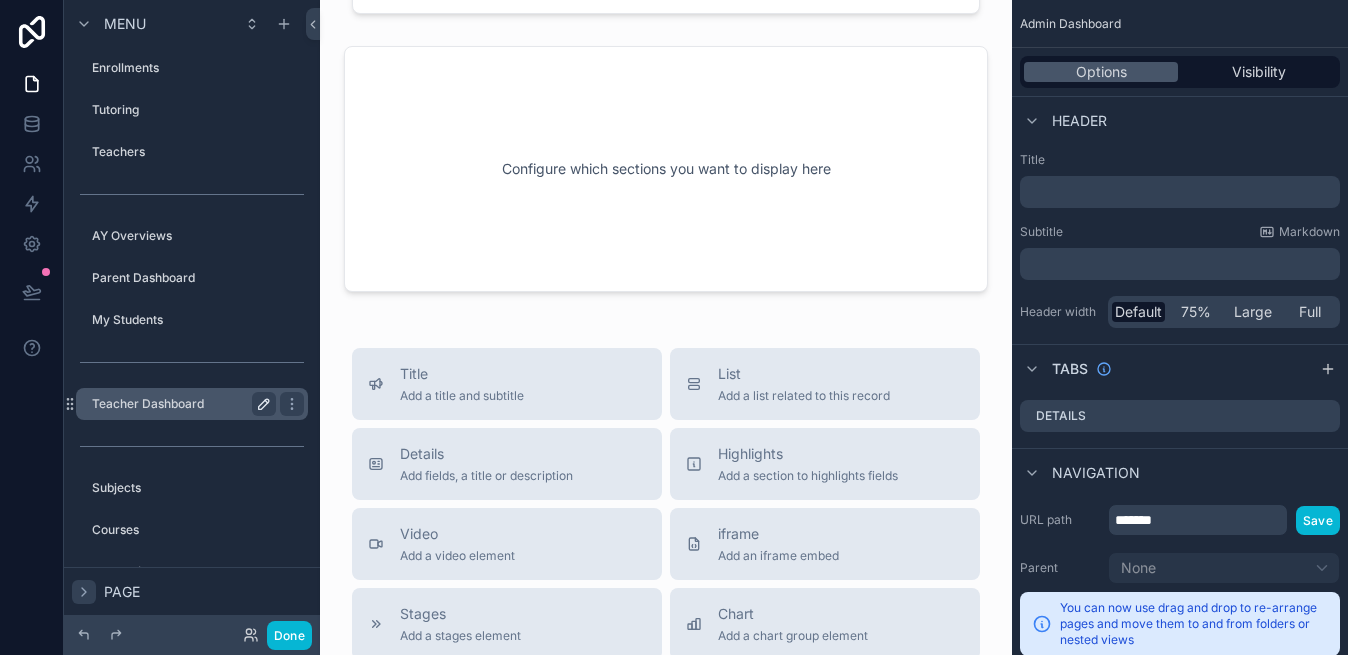 click 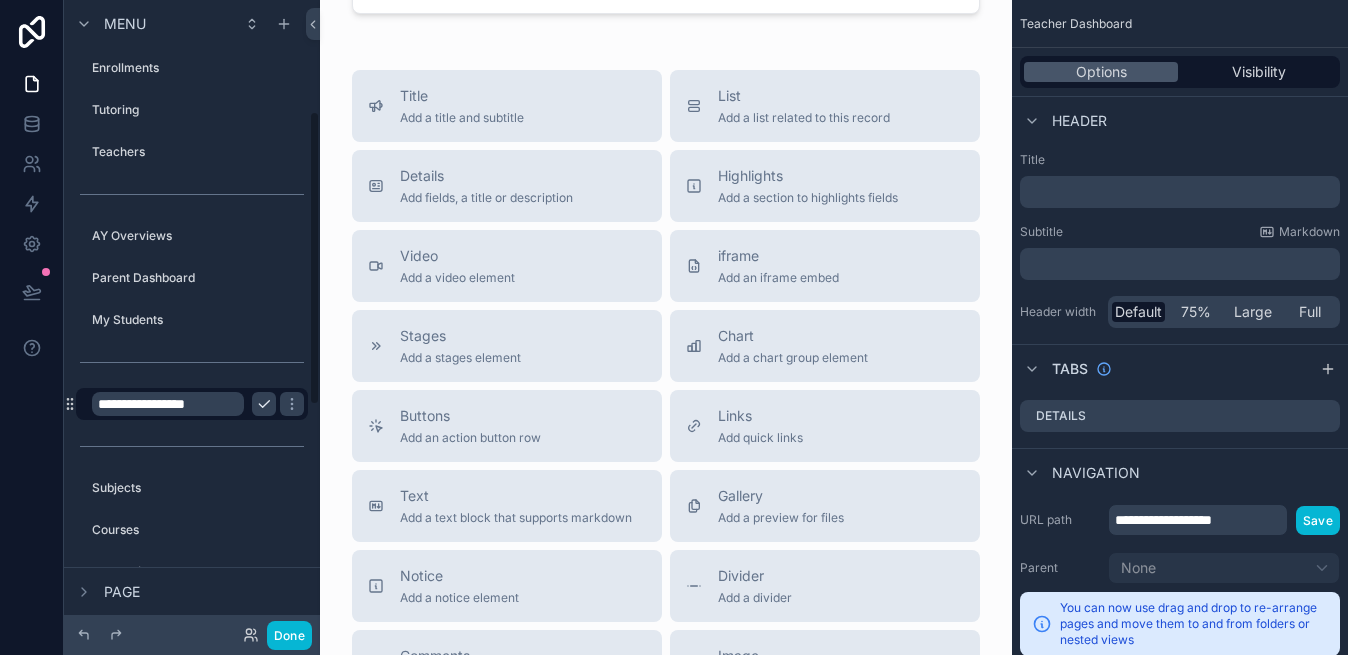 scroll, scrollTop: 238, scrollLeft: 0, axis: vertical 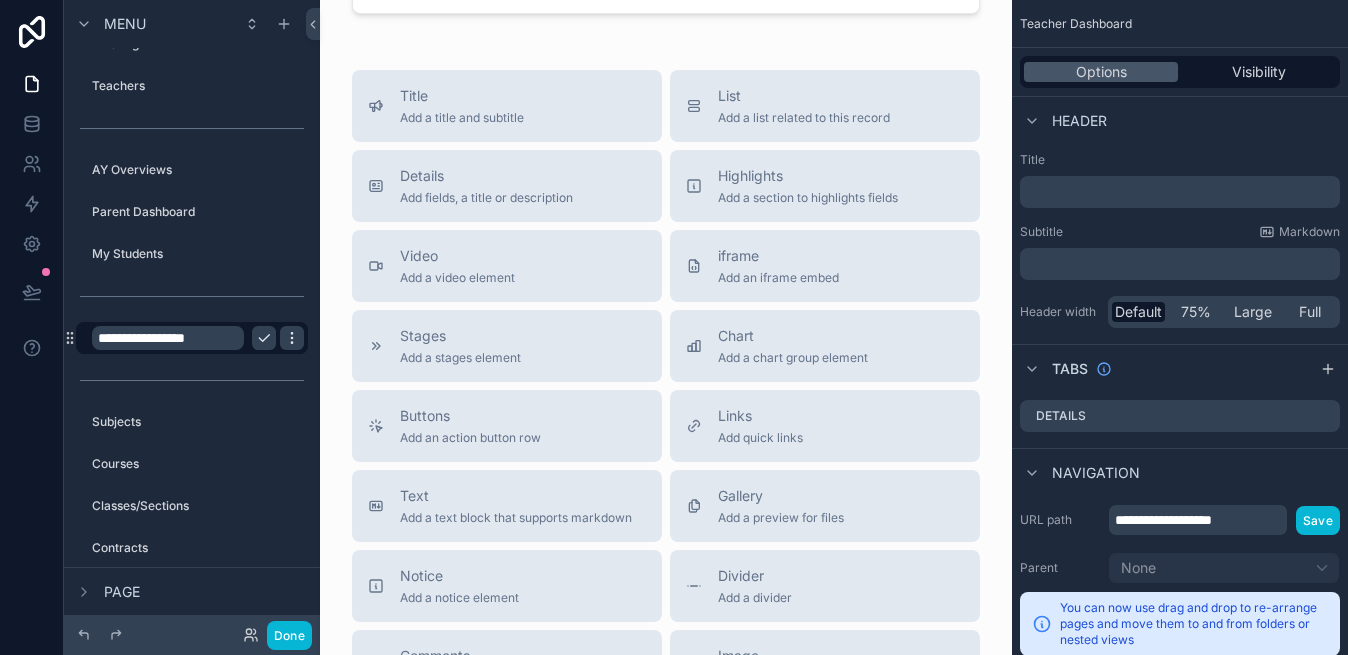 click 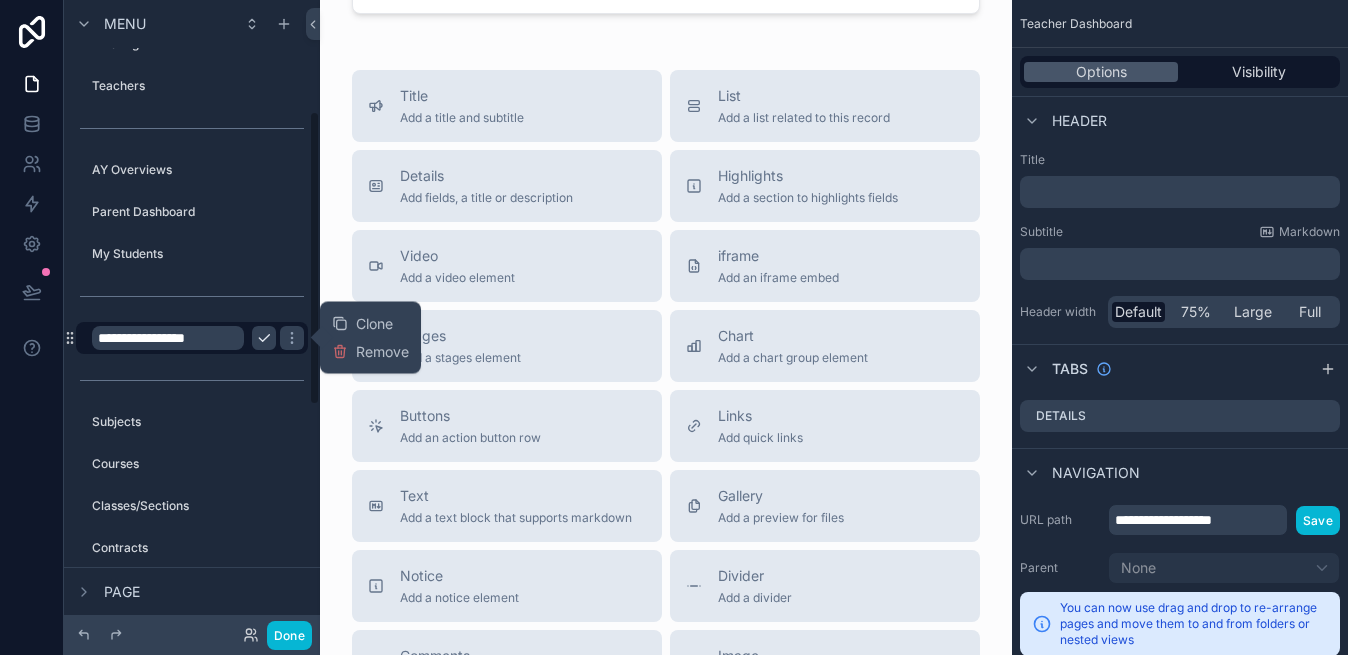 click on "**********" at bounding box center (168, 338) 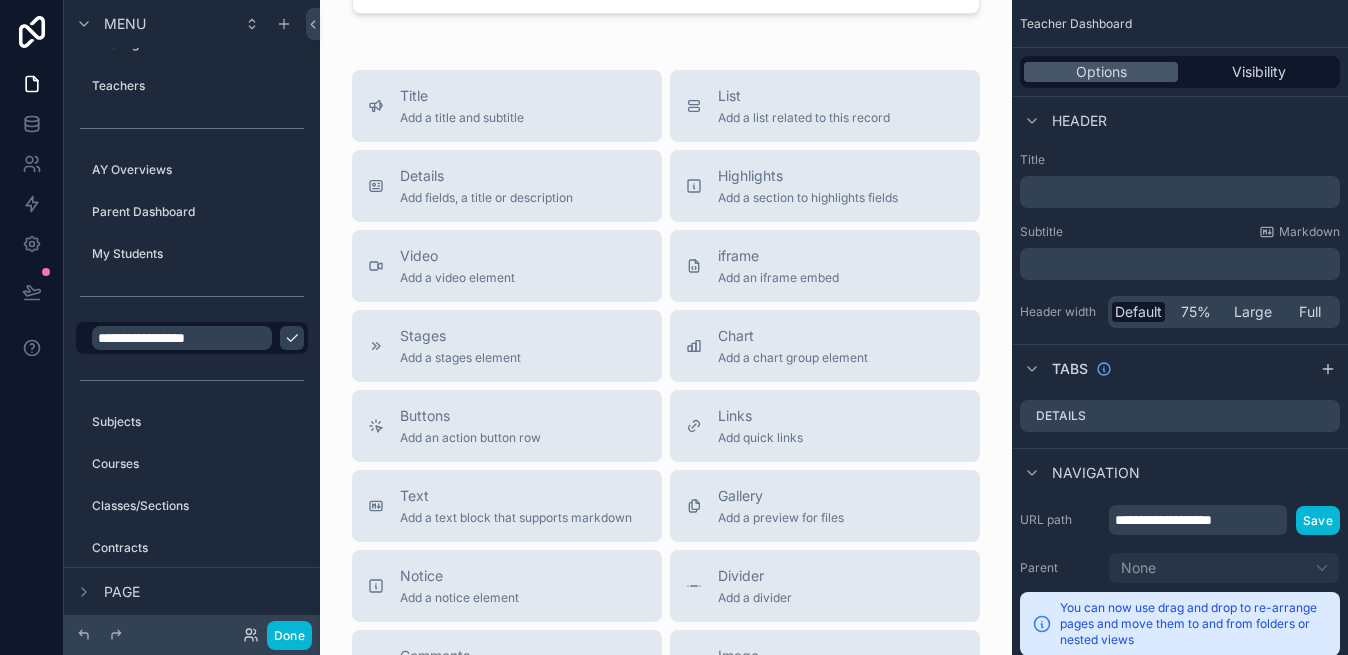 click on "**********" at bounding box center [192, 338] 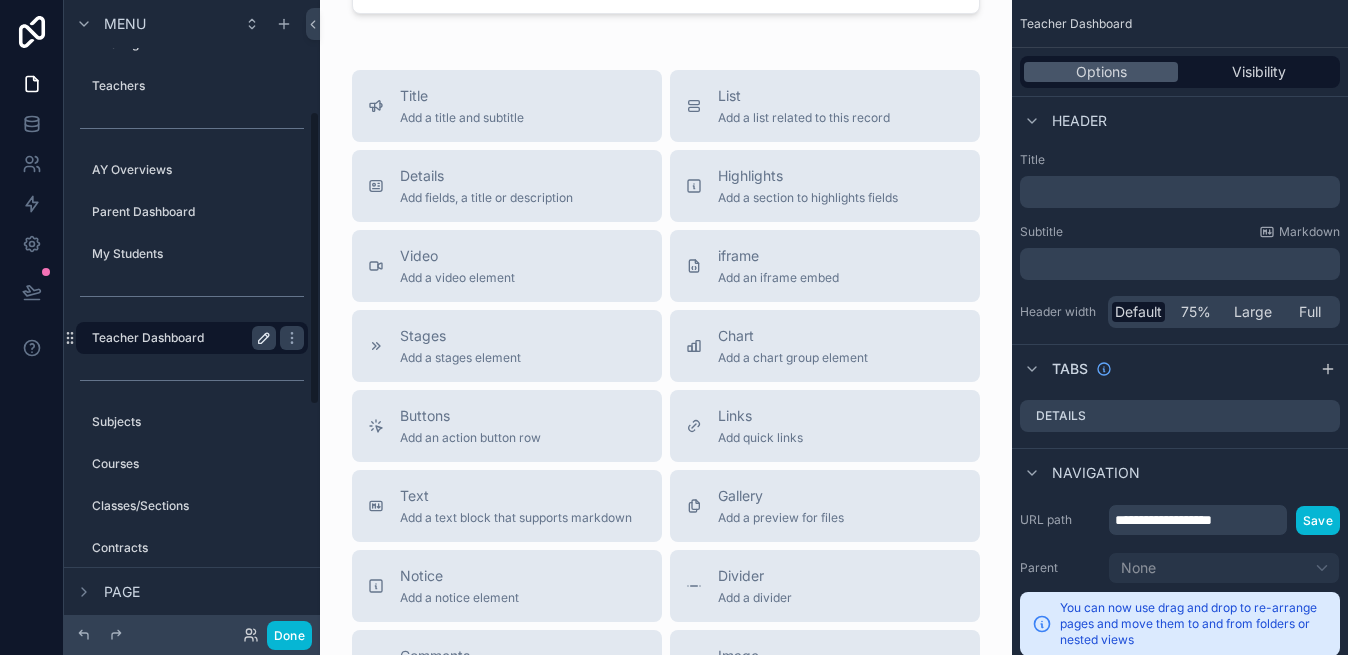 click on "Teacher Dashboard" at bounding box center (180, 338) 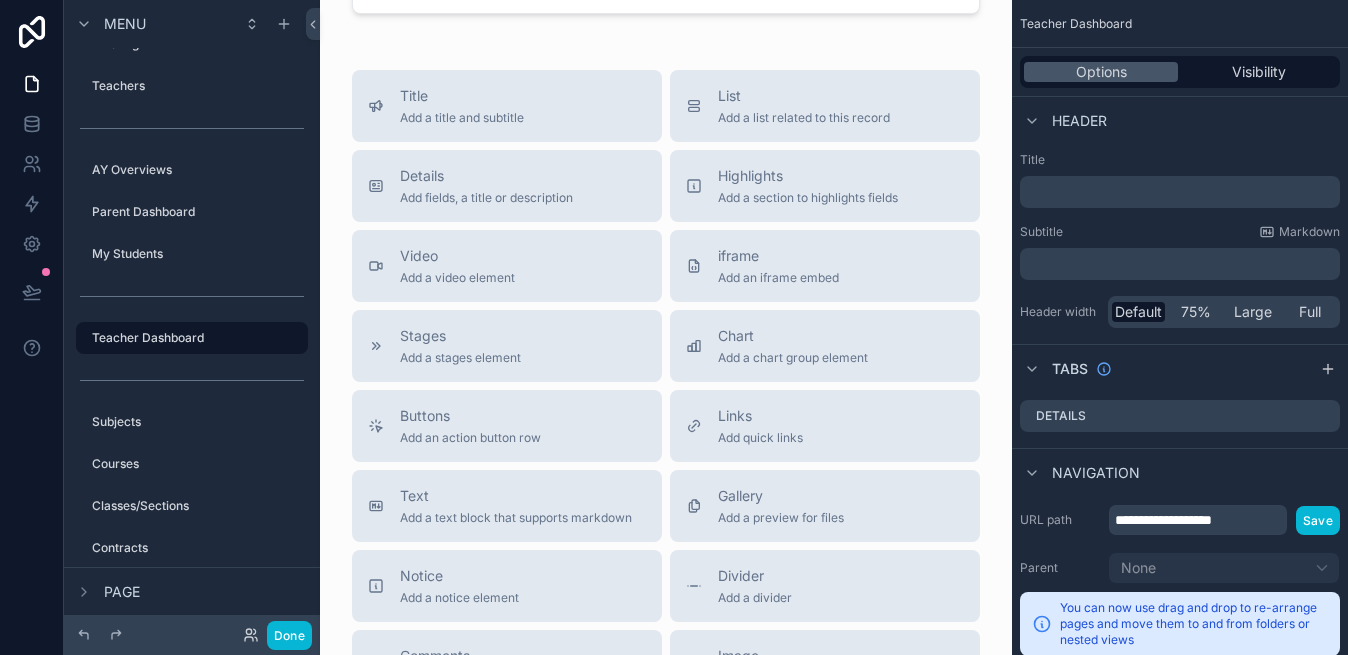 scroll, scrollTop: 0, scrollLeft: 0, axis: both 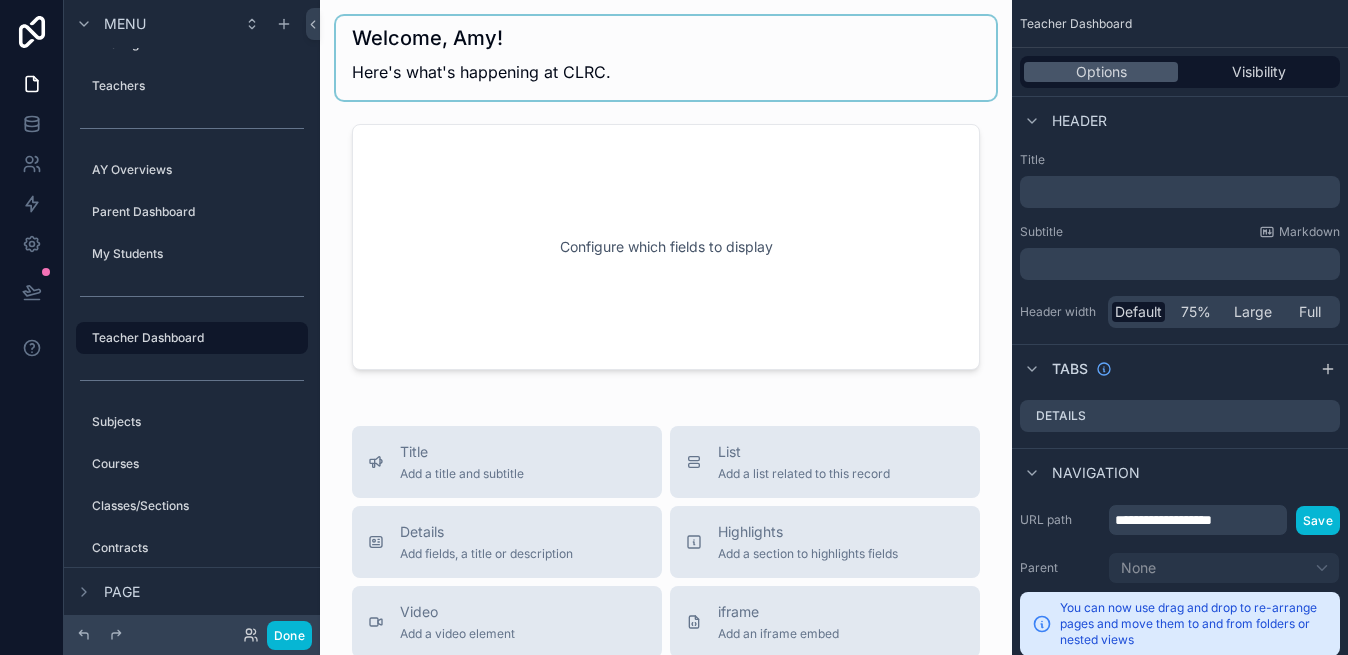 click at bounding box center (666, 58) 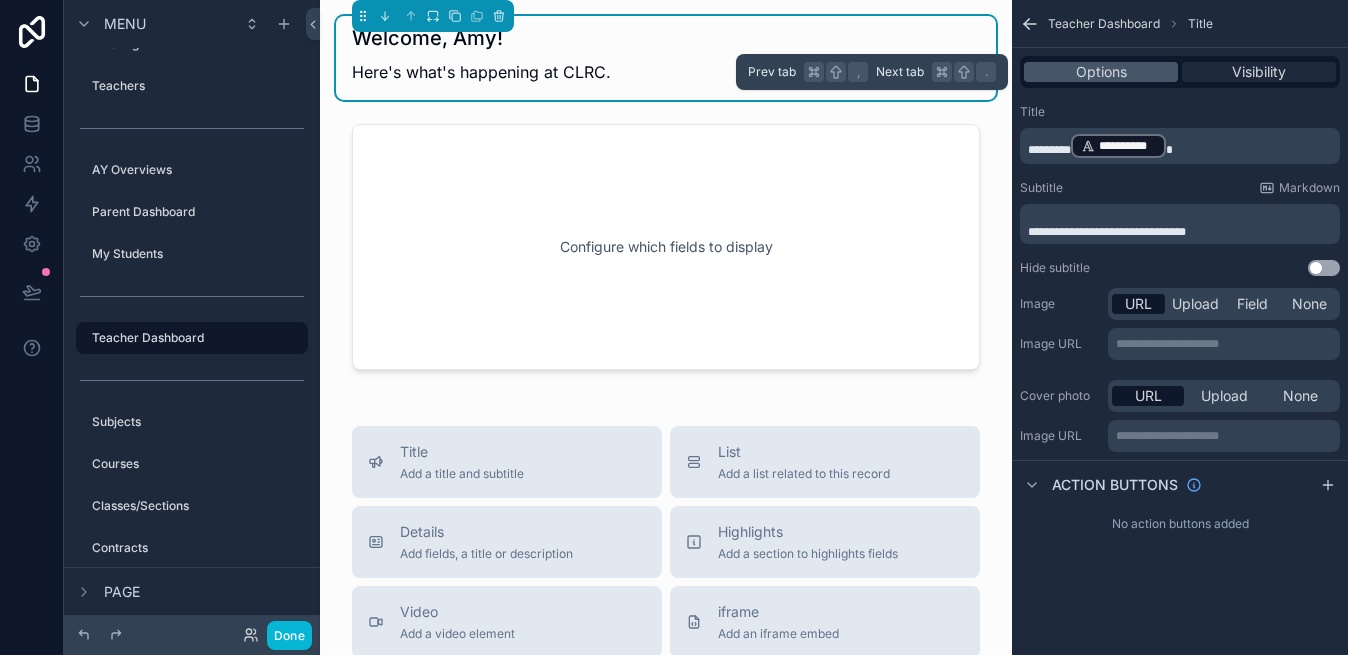 click on "Visibility" at bounding box center (1259, 72) 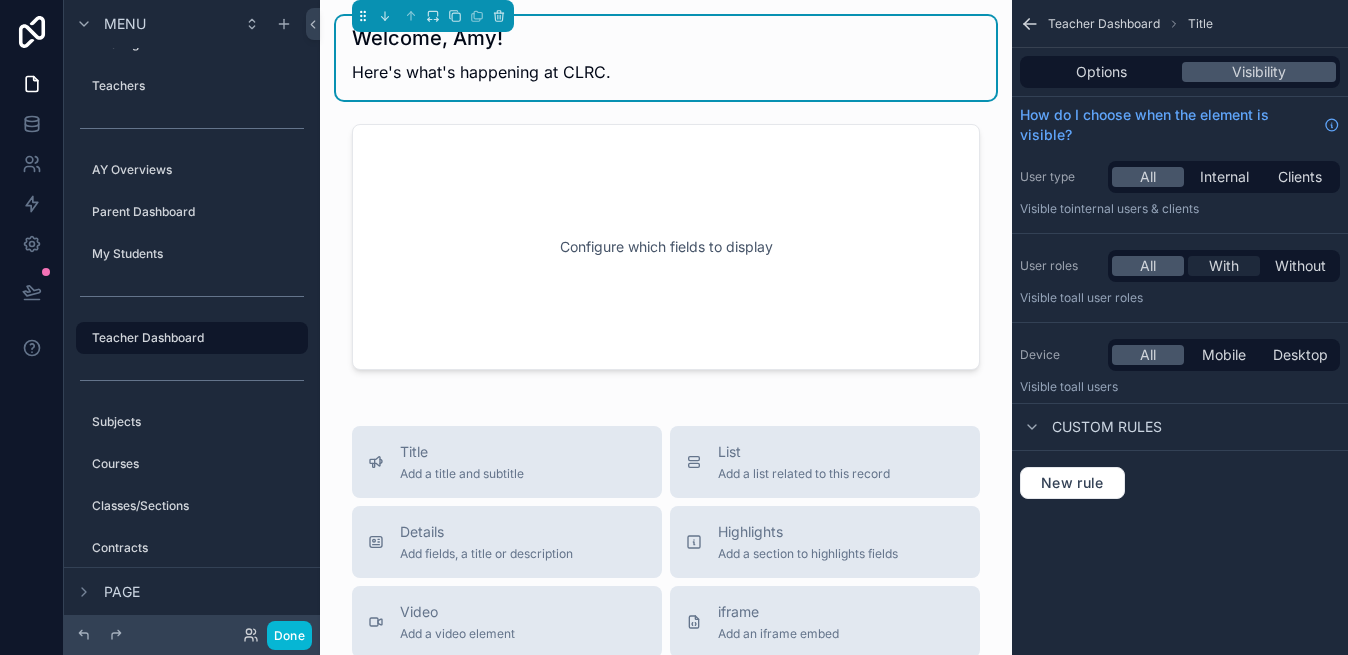 click on "With" at bounding box center (1224, 266) 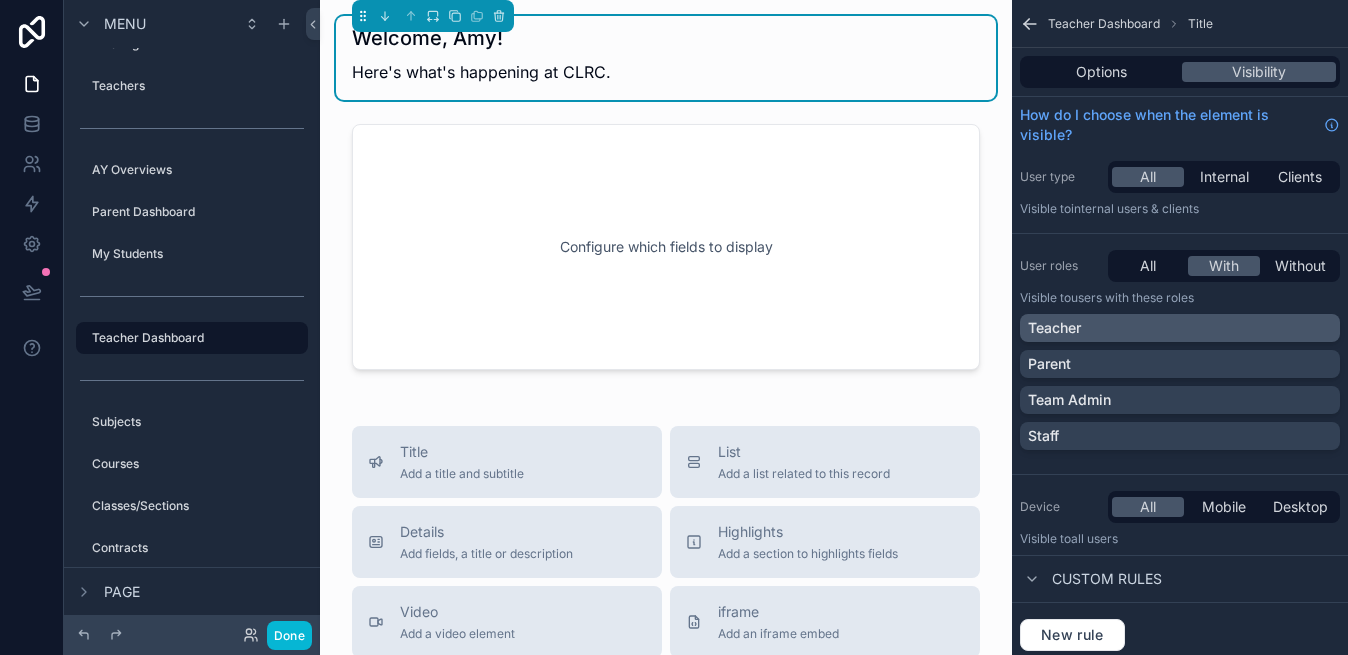 click on "Teacher" at bounding box center [1180, 328] 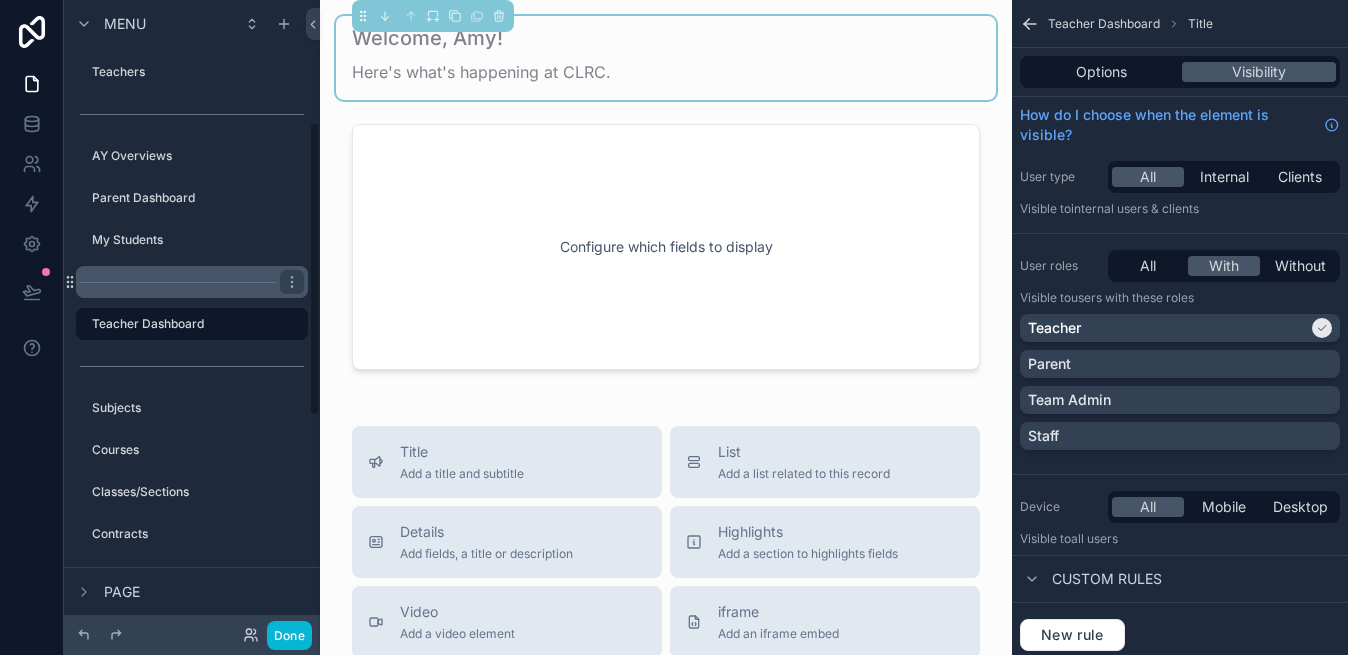 scroll, scrollTop: 279, scrollLeft: 0, axis: vertical 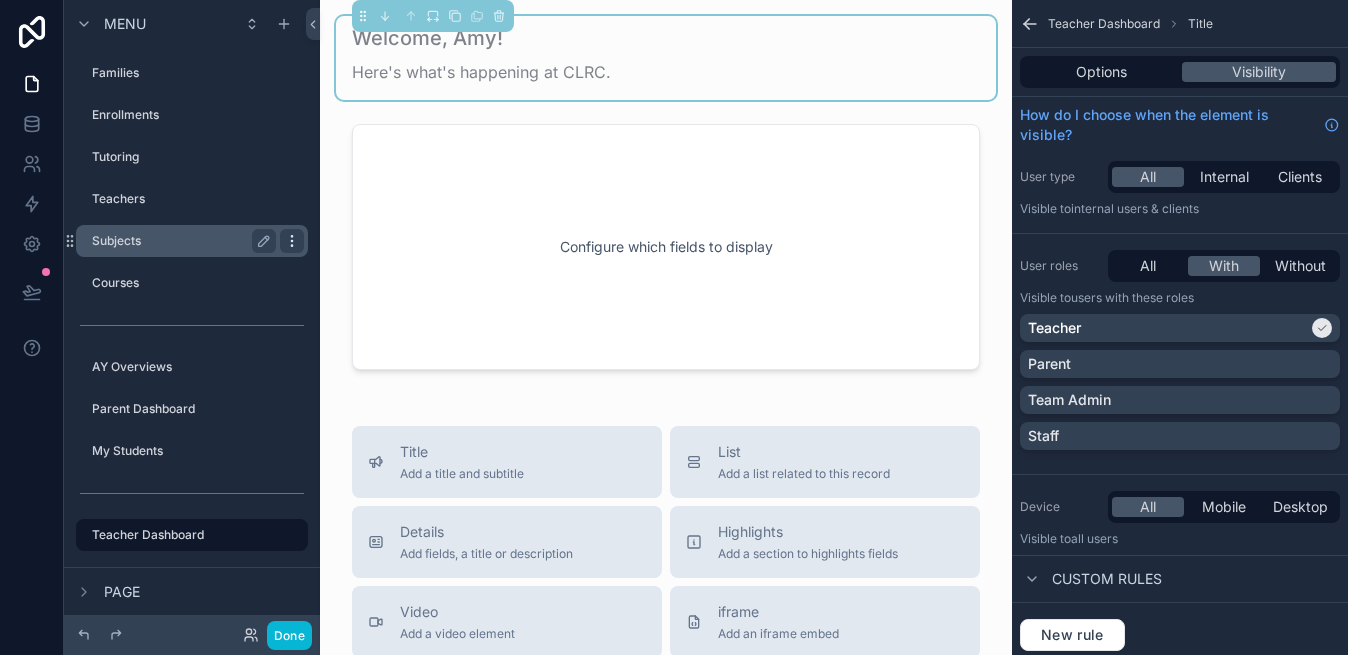click 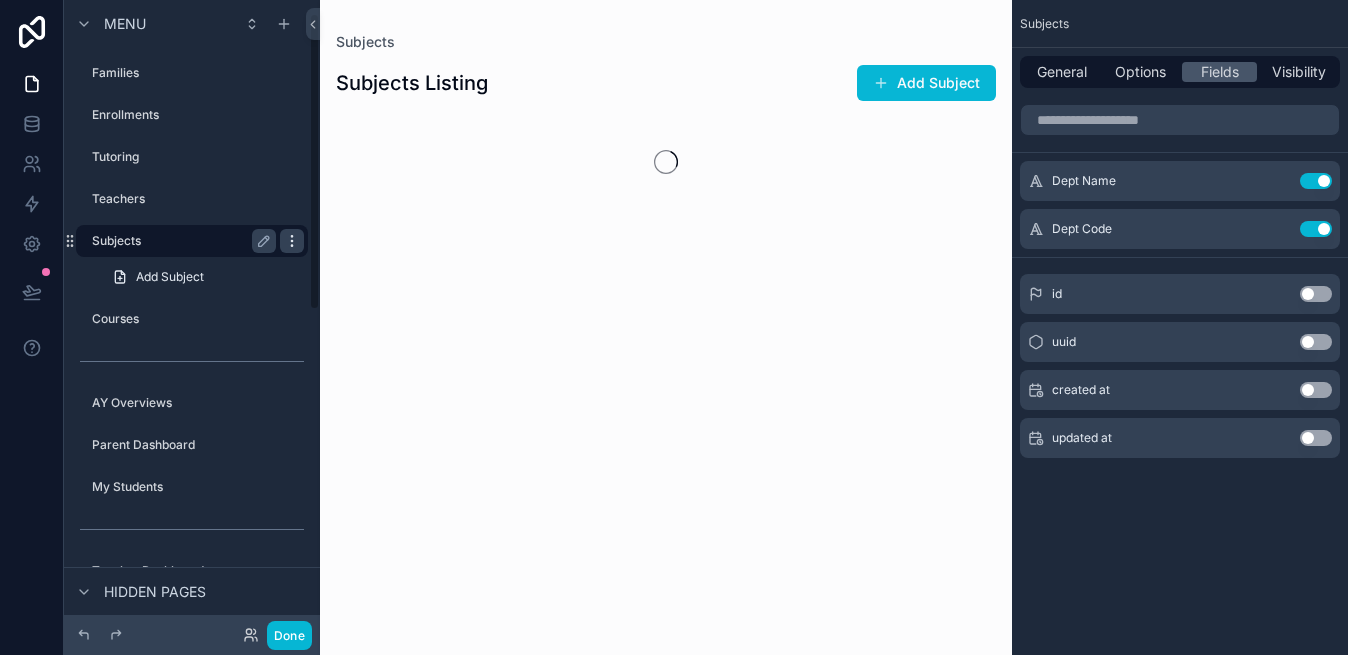 scroll, scrollTop: 28, scrollLeft: 0, axis: vertical 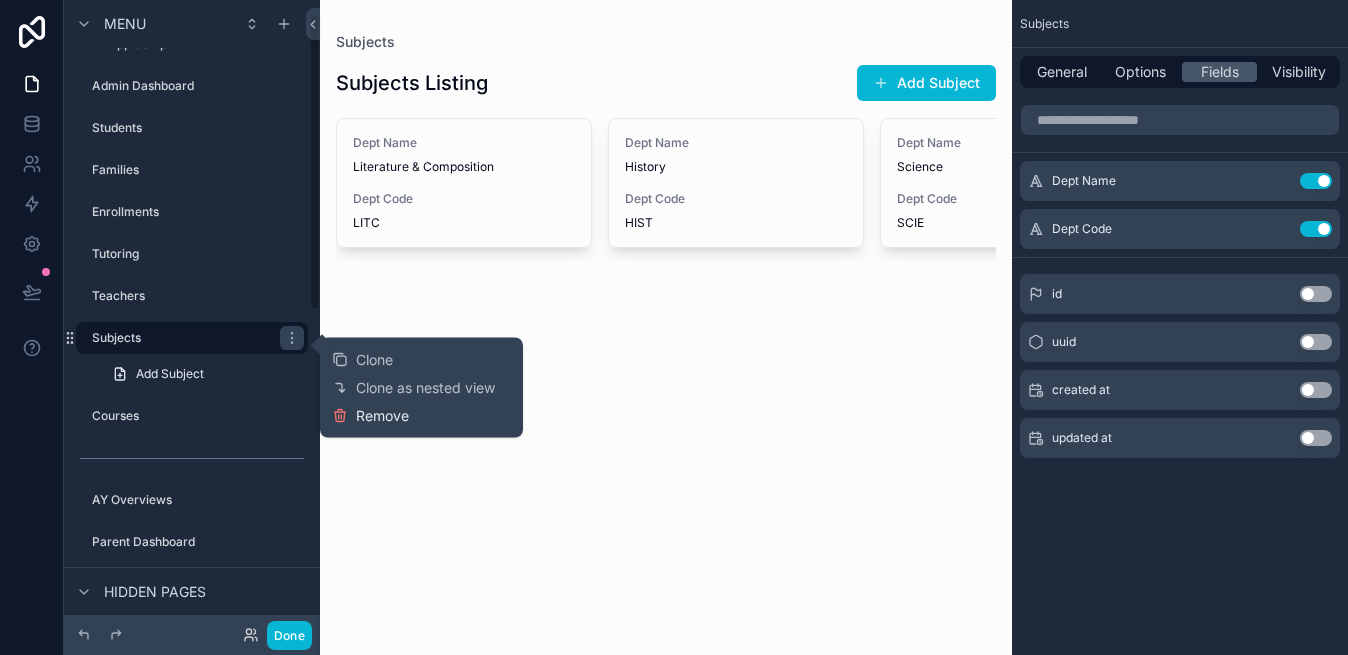 click on "Remove" at bounding box center (382, 416) 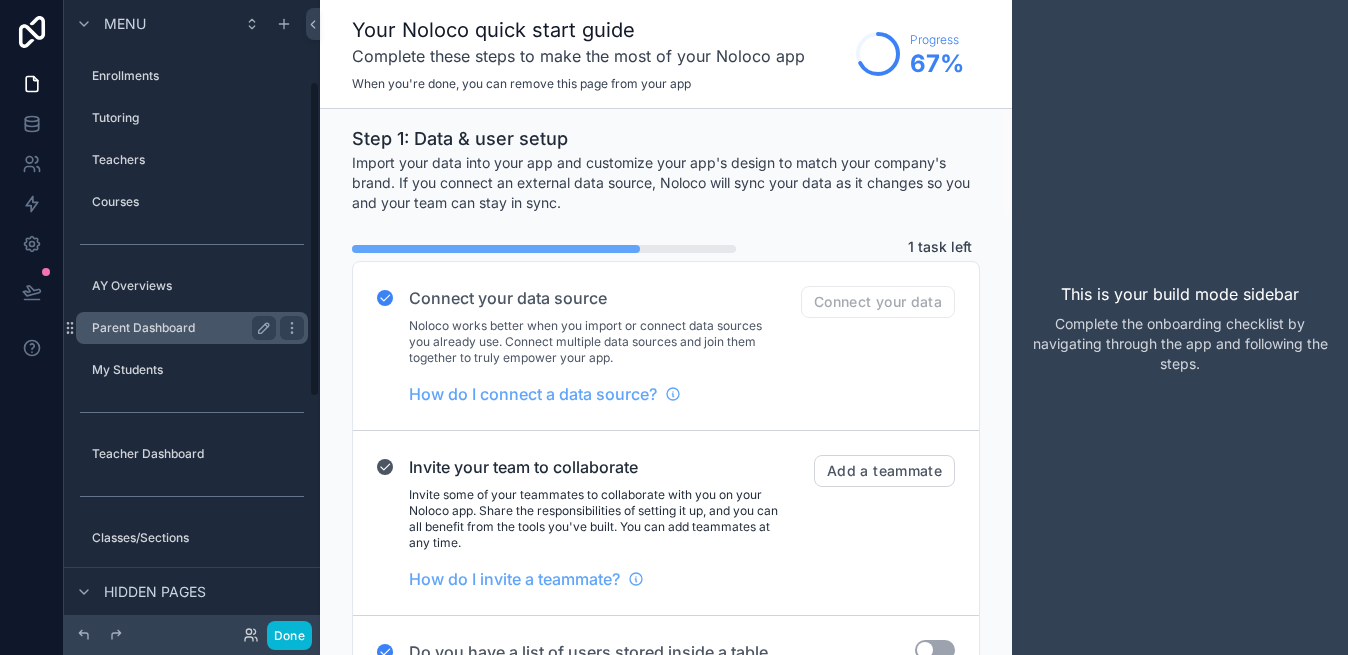 scroll, scrollTop: 159, scrollLeft: 0, axis: vertical 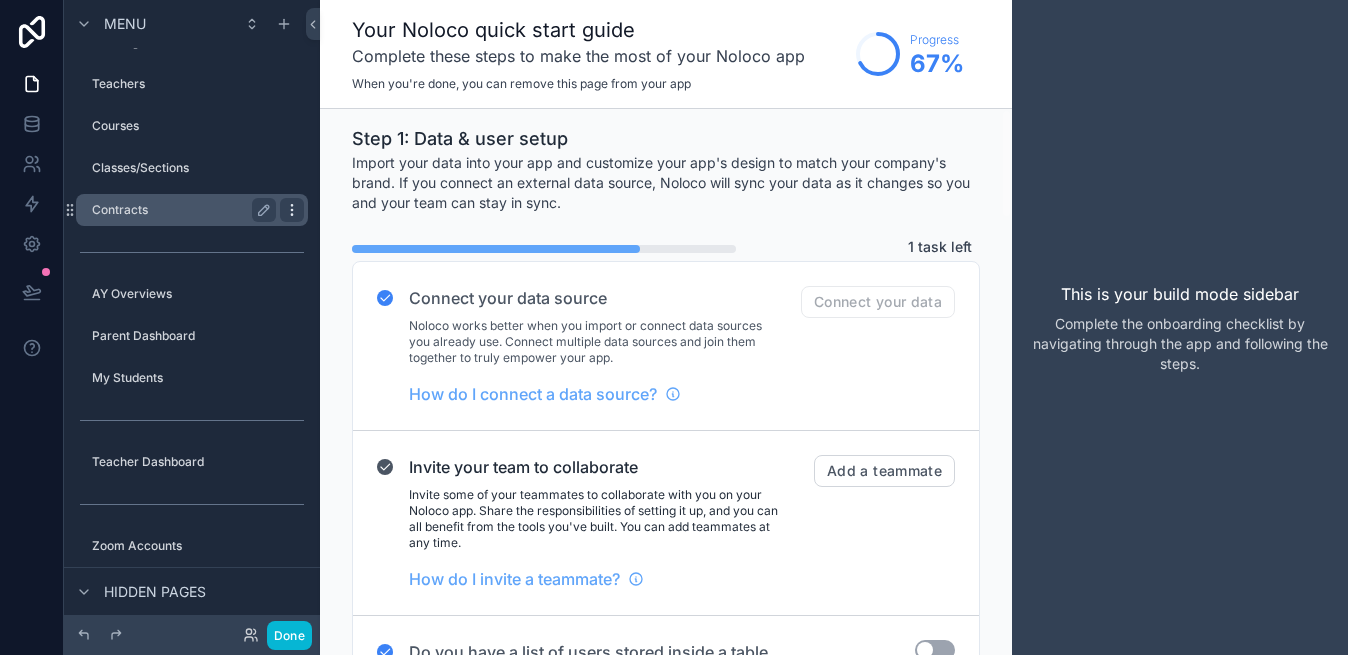 click 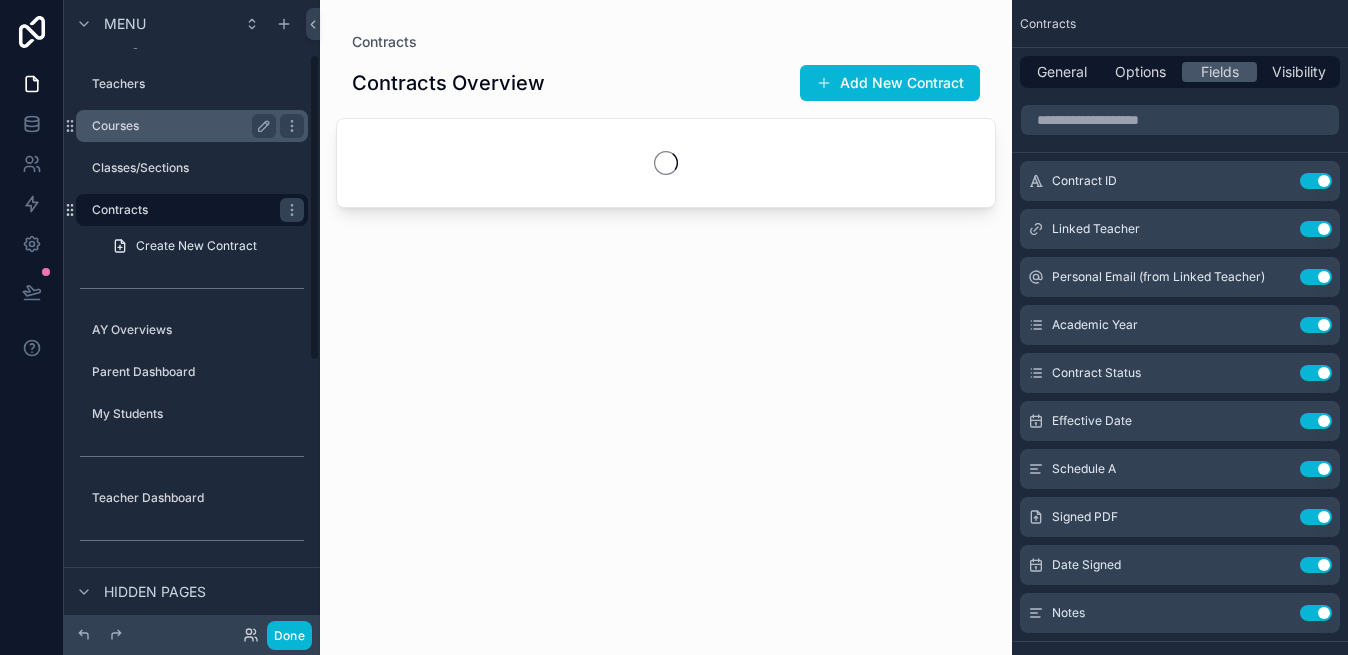 scroll, scrollTop: 112, scrollLeft: 0, axis: vertical 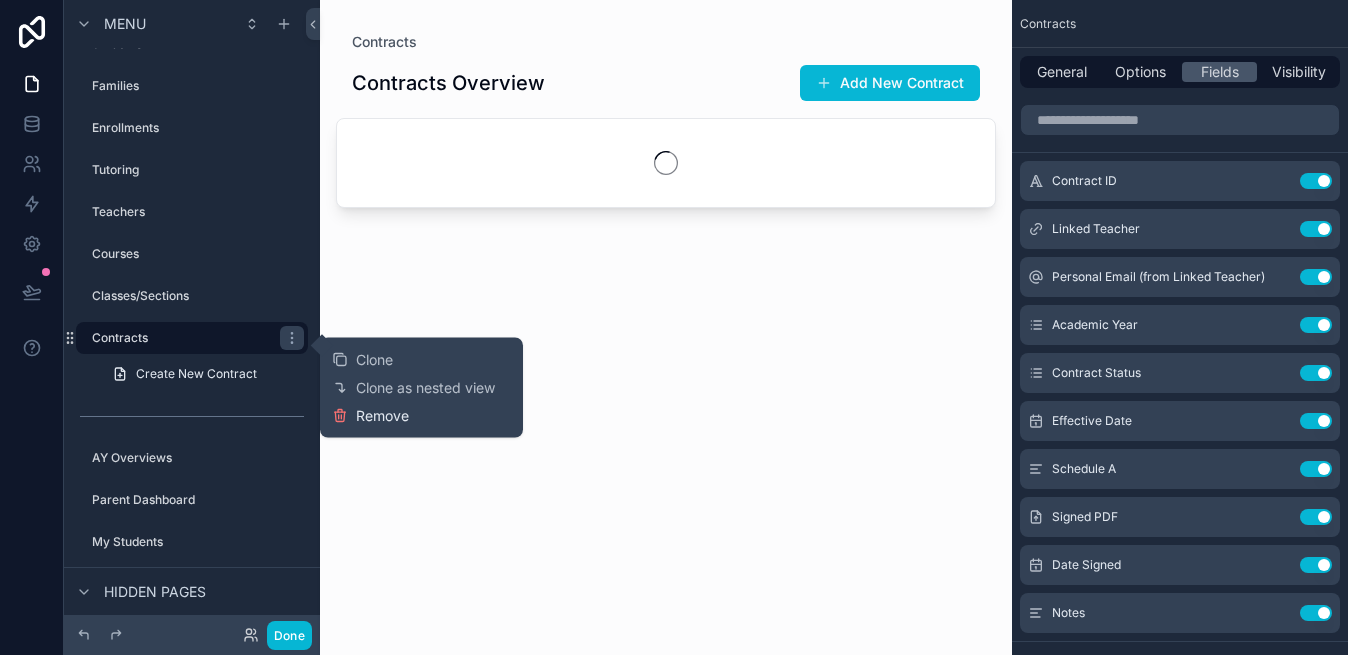 click on "Remove" at bounding box center (382, 416) 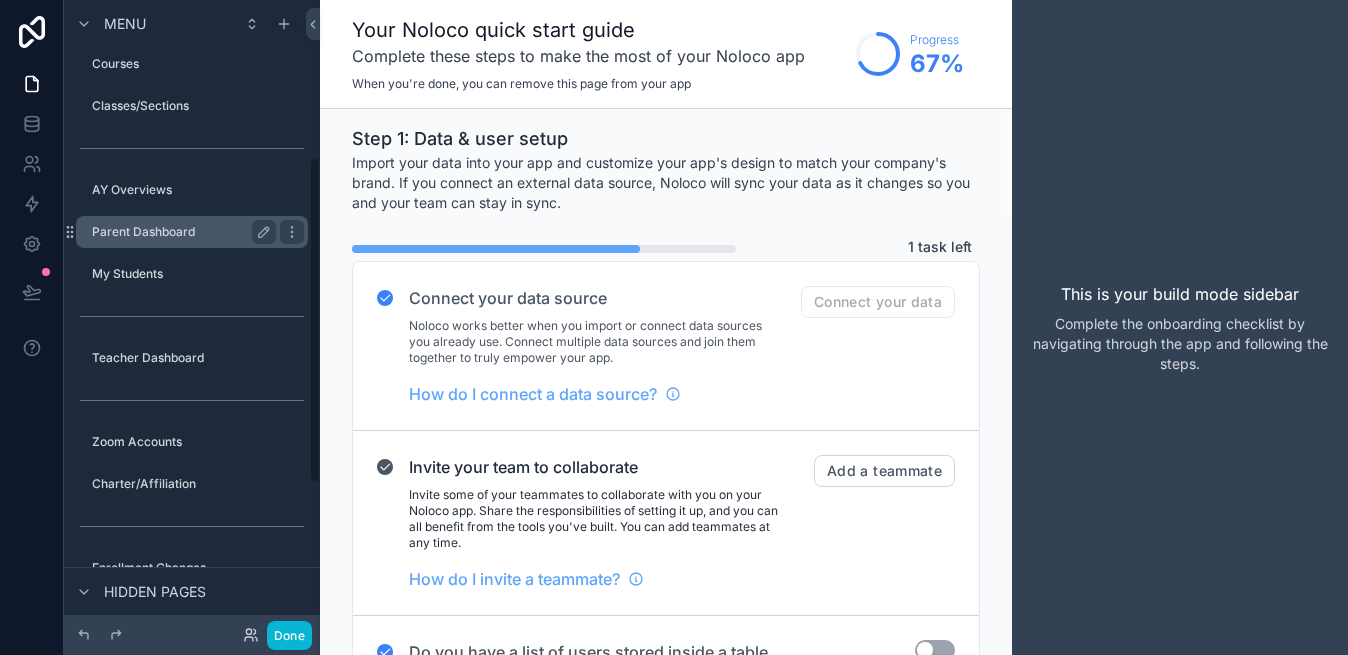 scroll, scrollTop: 318, scrollLeft: 0, axis: vertical 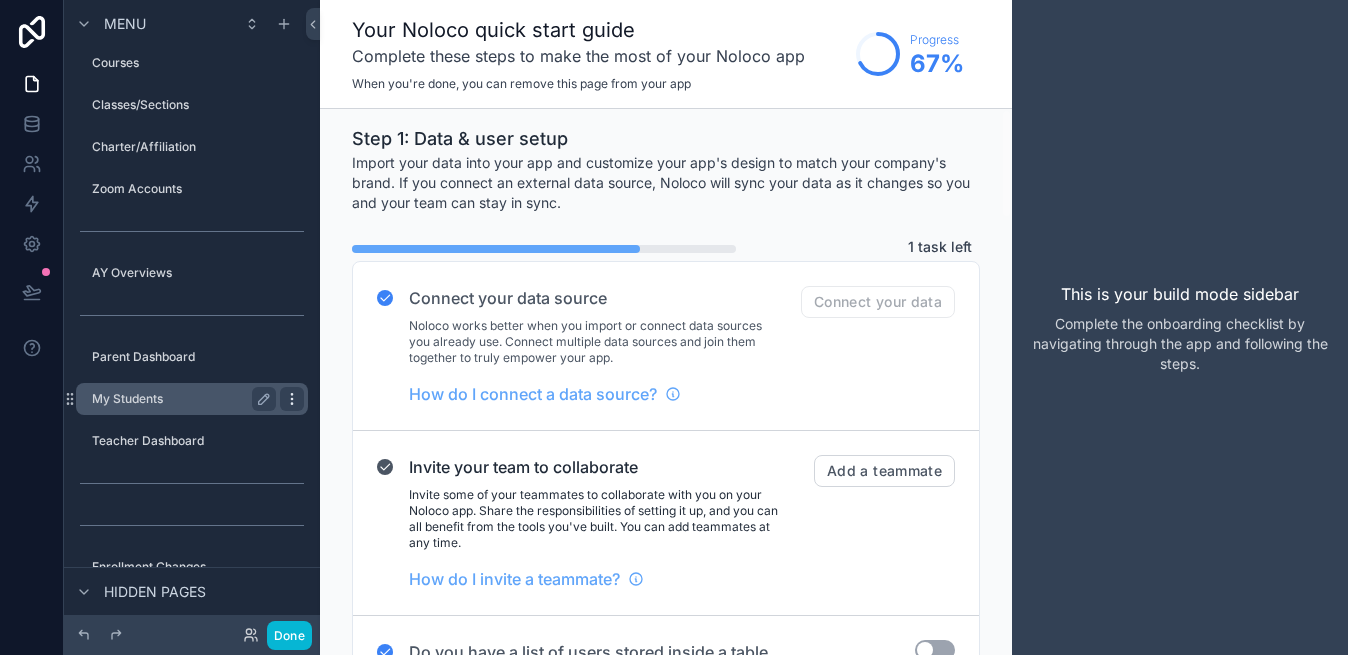 click 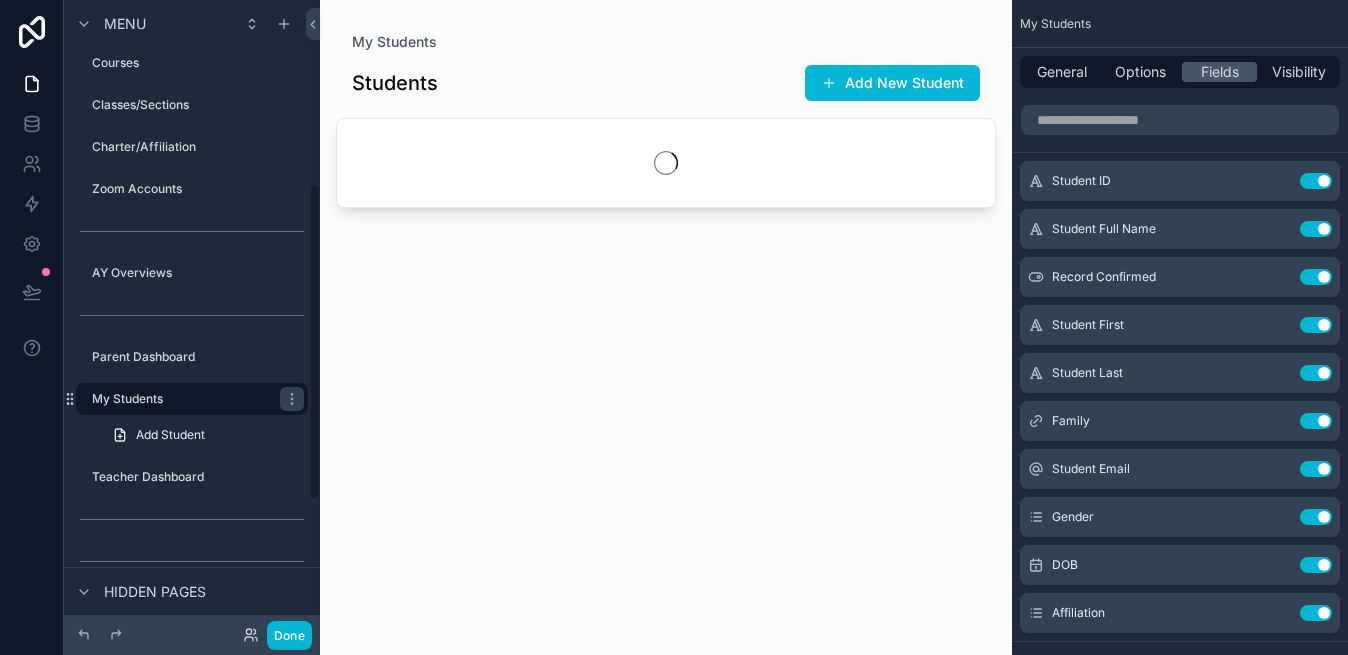 scroll, scrollTop: 364, scrollLeft: 0, axis: vertical 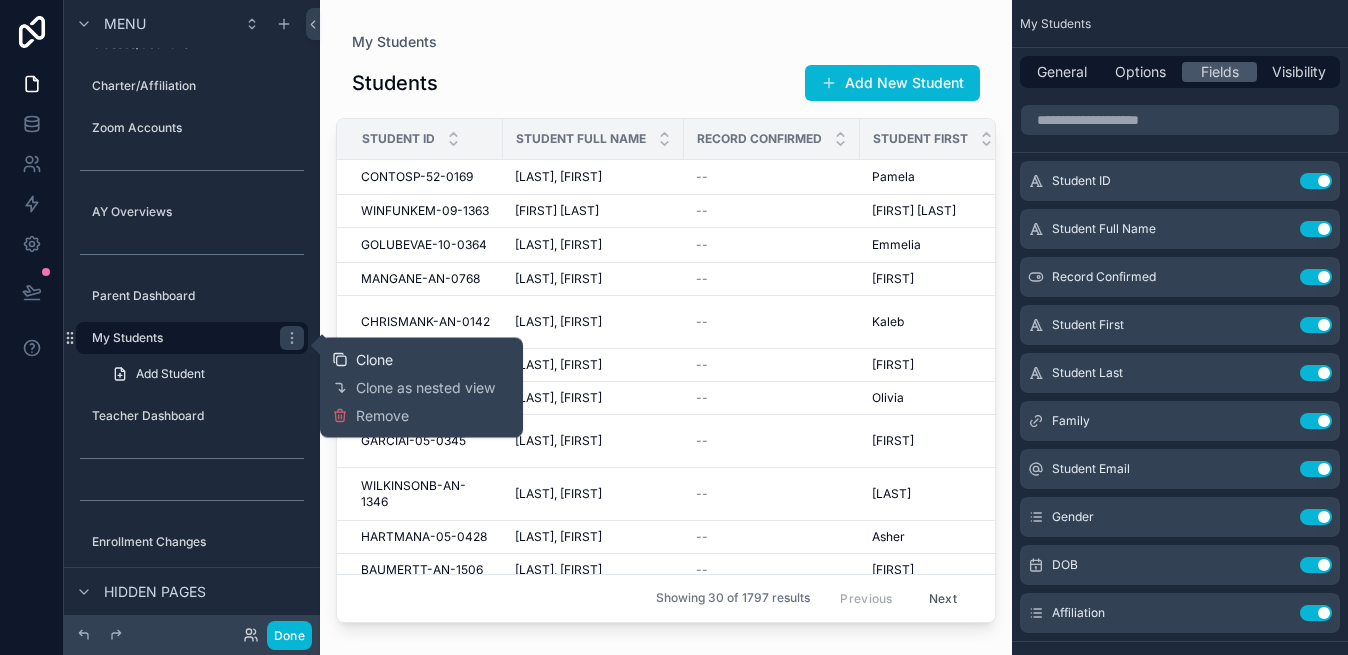 click on "Clone" at bounding box center [374, 360] 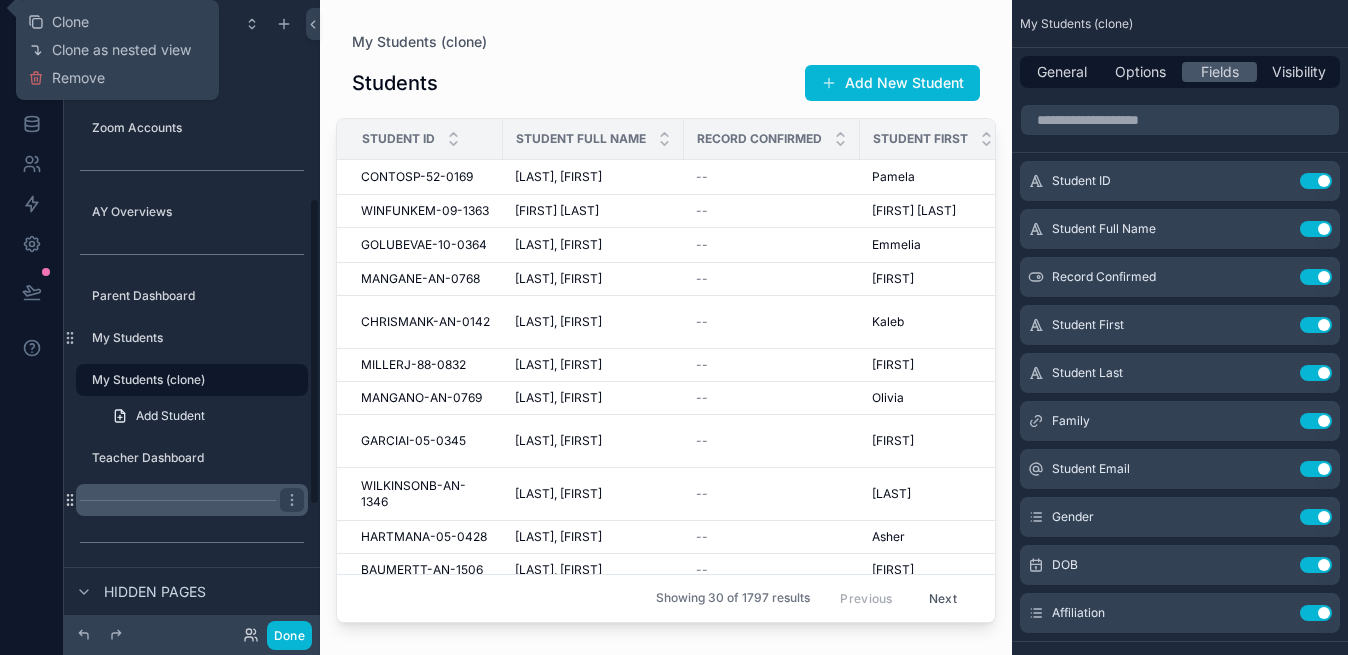 scroll, scrollTop: 406, scrollLeft: 0, axis: vertical 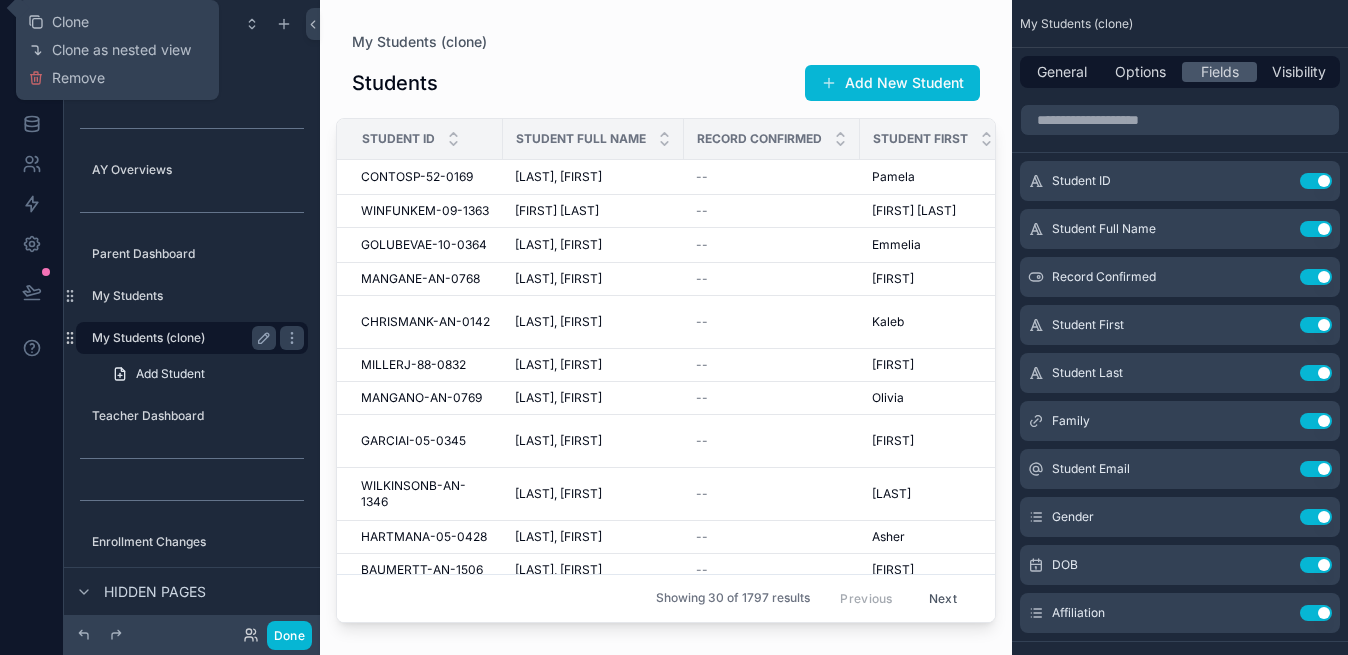 click on "My Students (clone)" at bounding box center (180, 338) 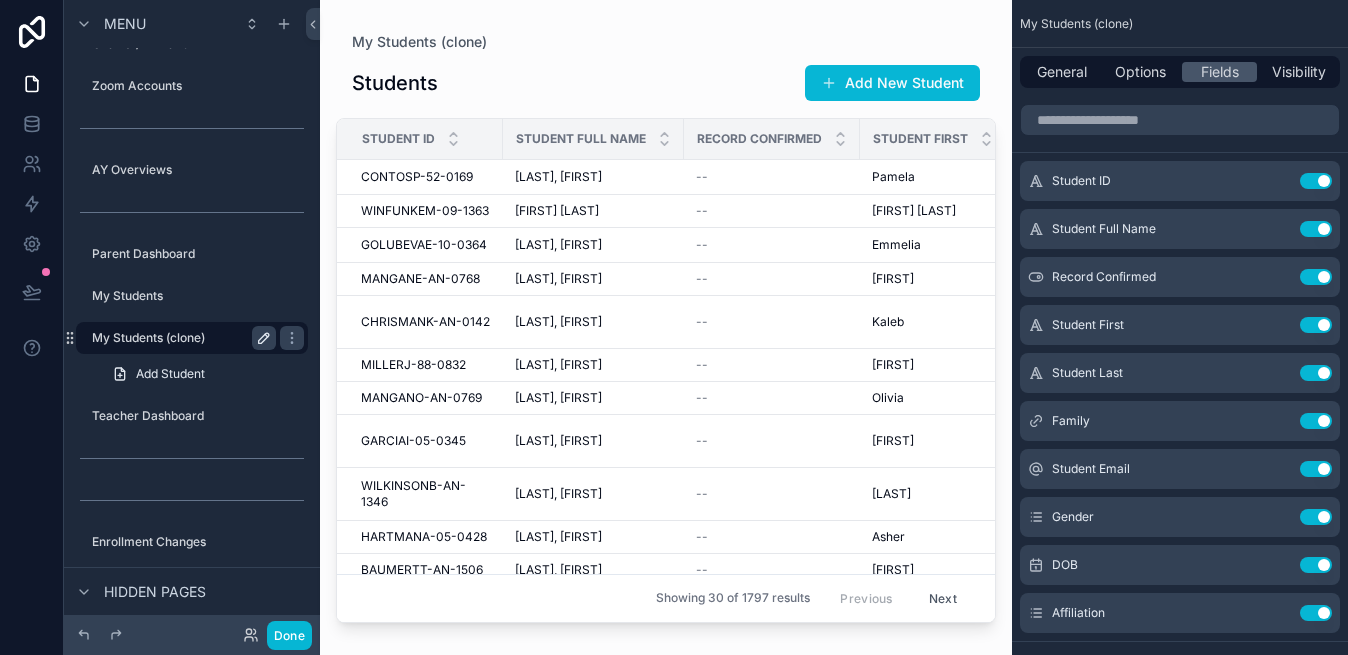 click 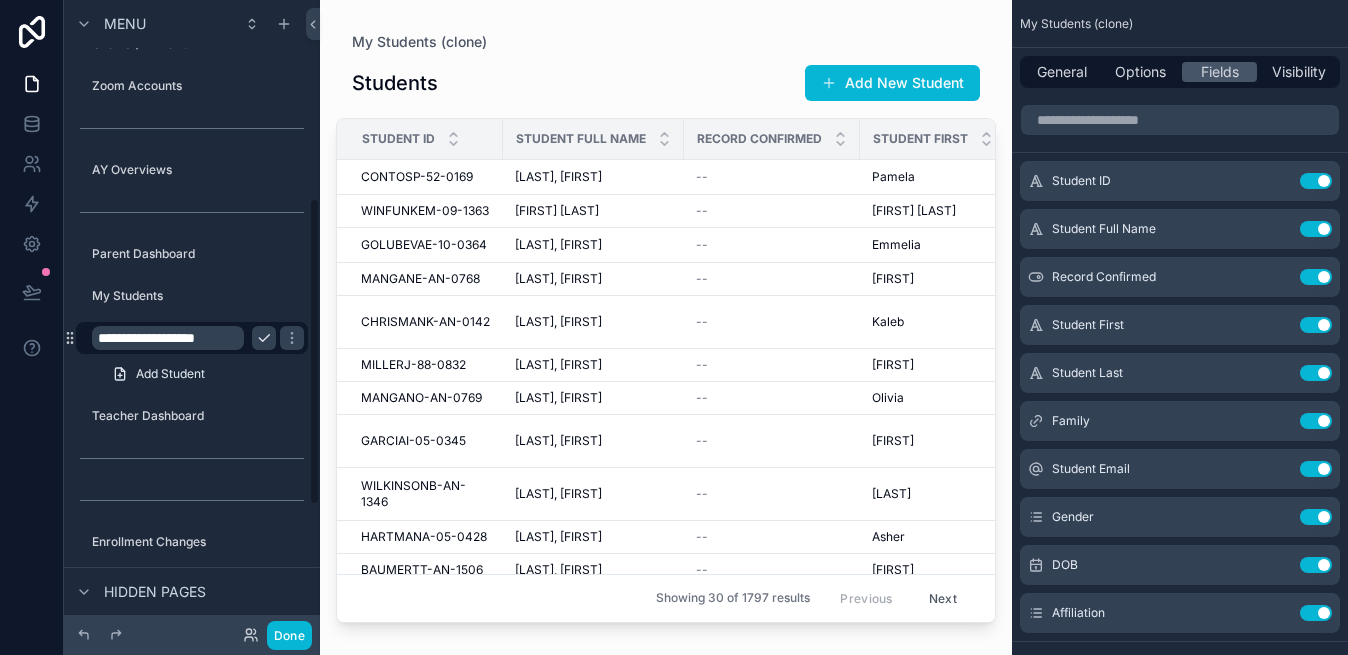 click on "**********" at bounding box center [168, 338] 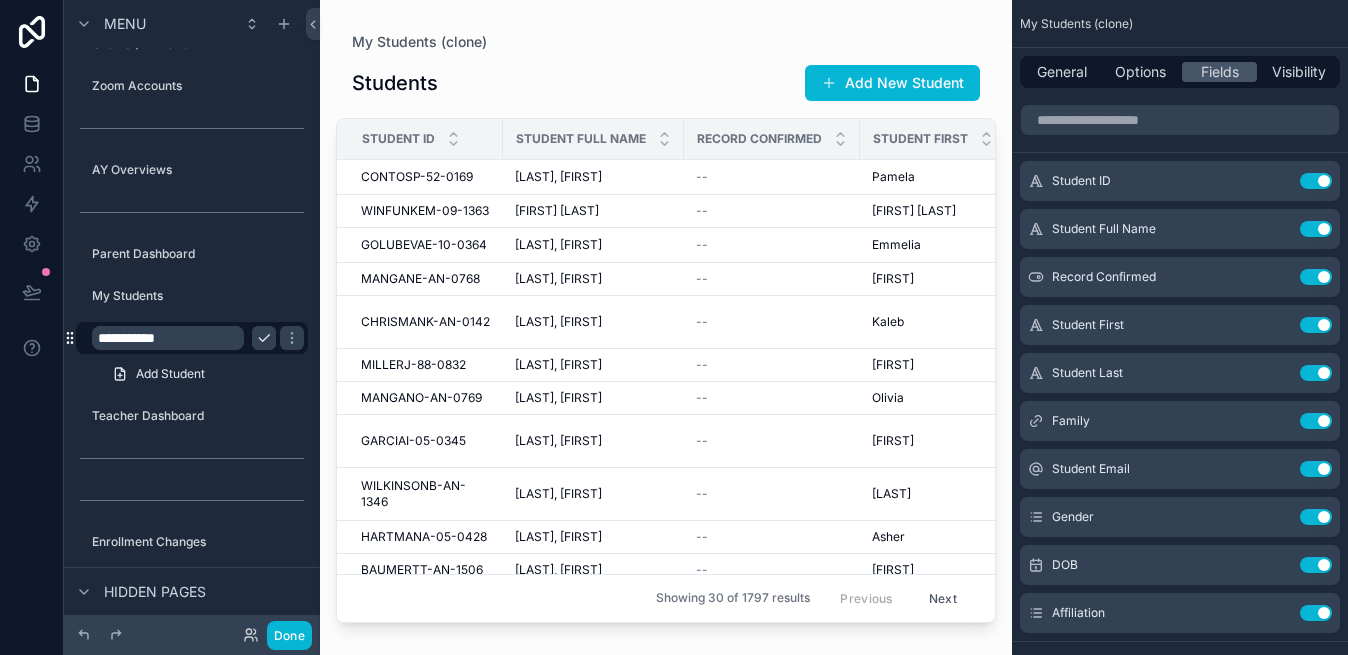 type on "**********" 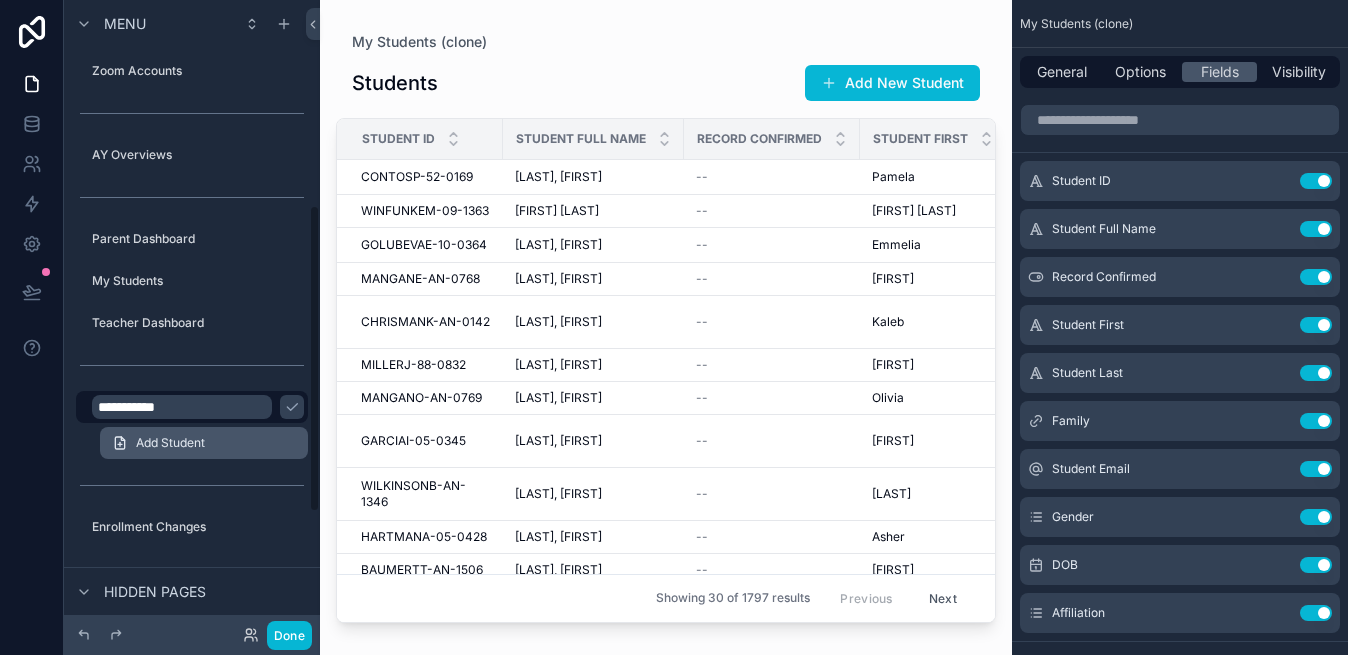 scroll, scrollTop: 423, scrollLeft: 0, axis: vertical 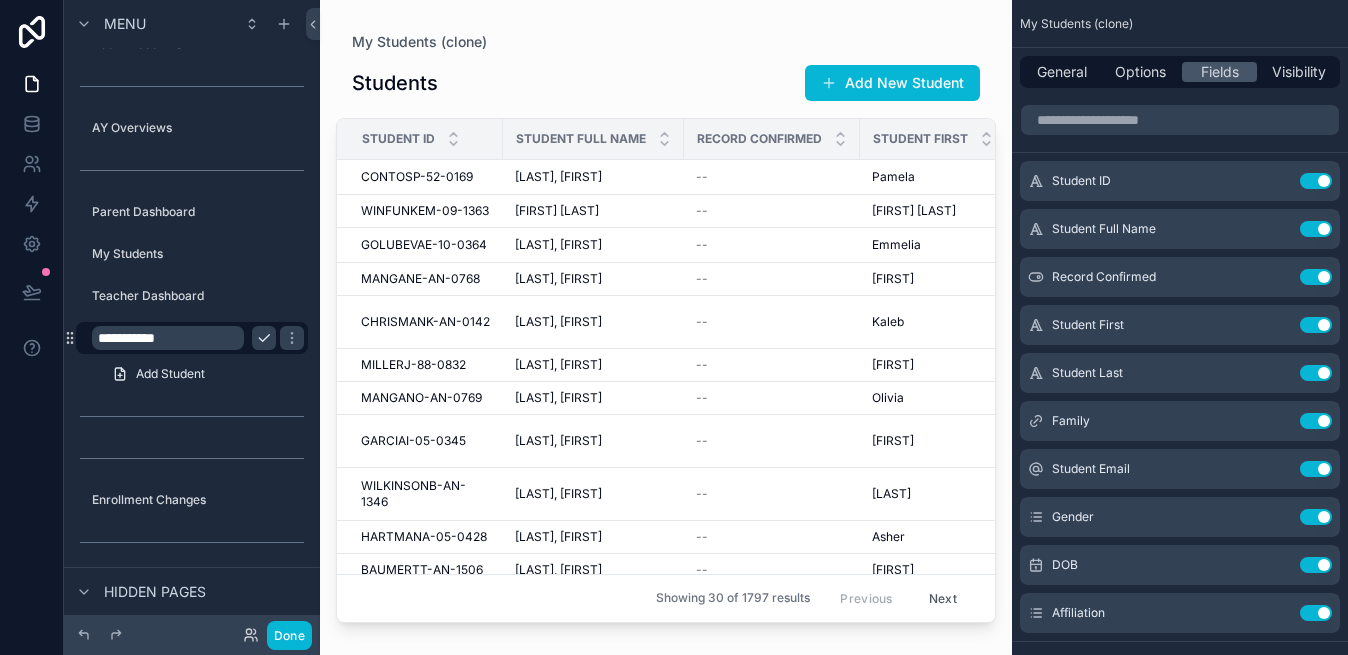click 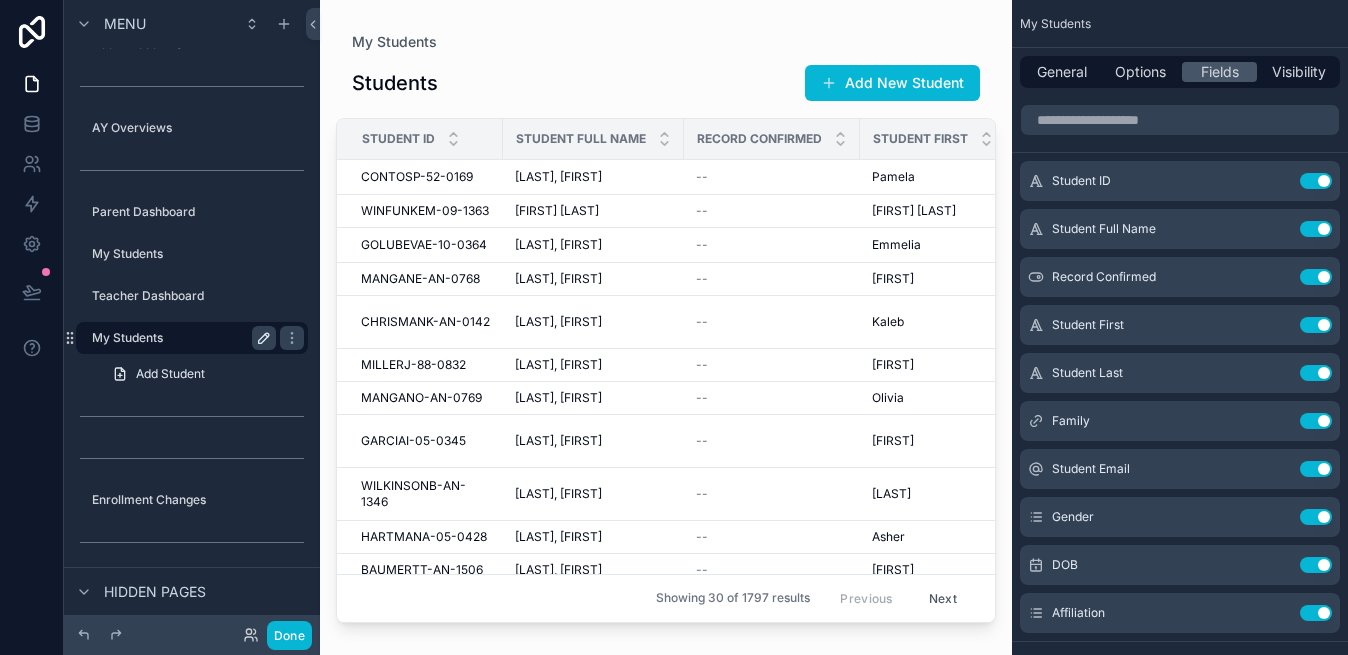 click at bounding box center [666, 315] 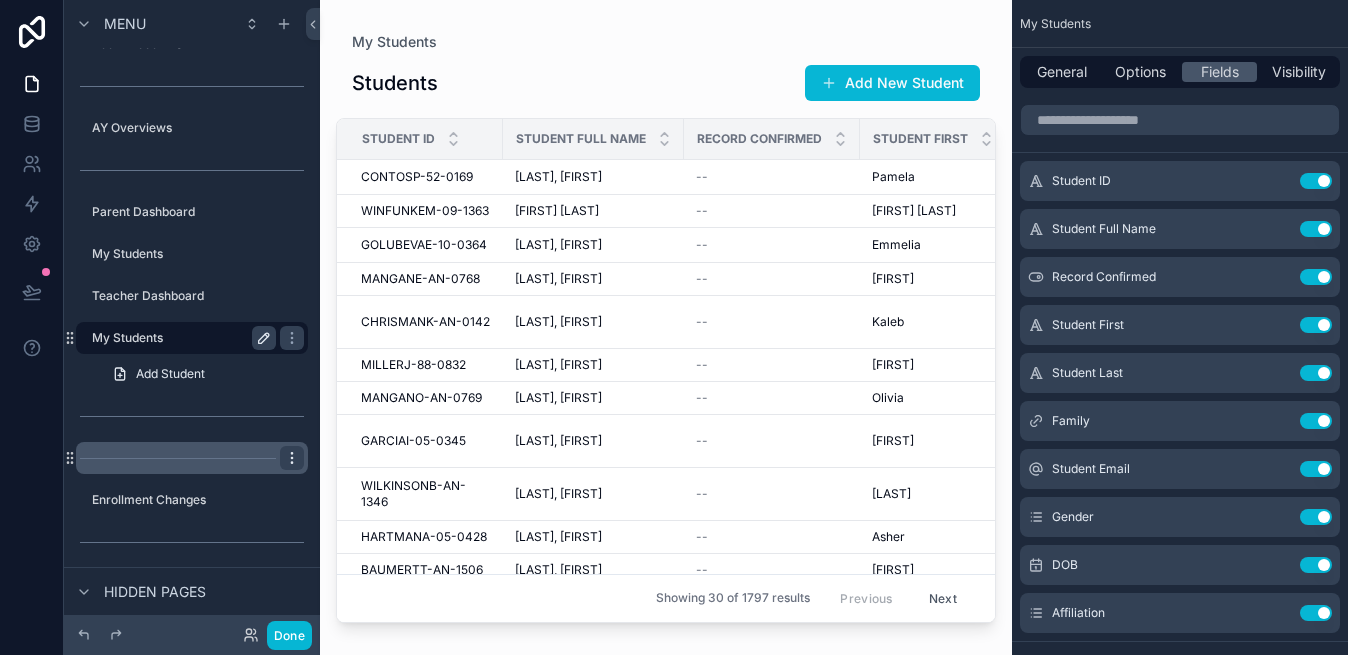 click 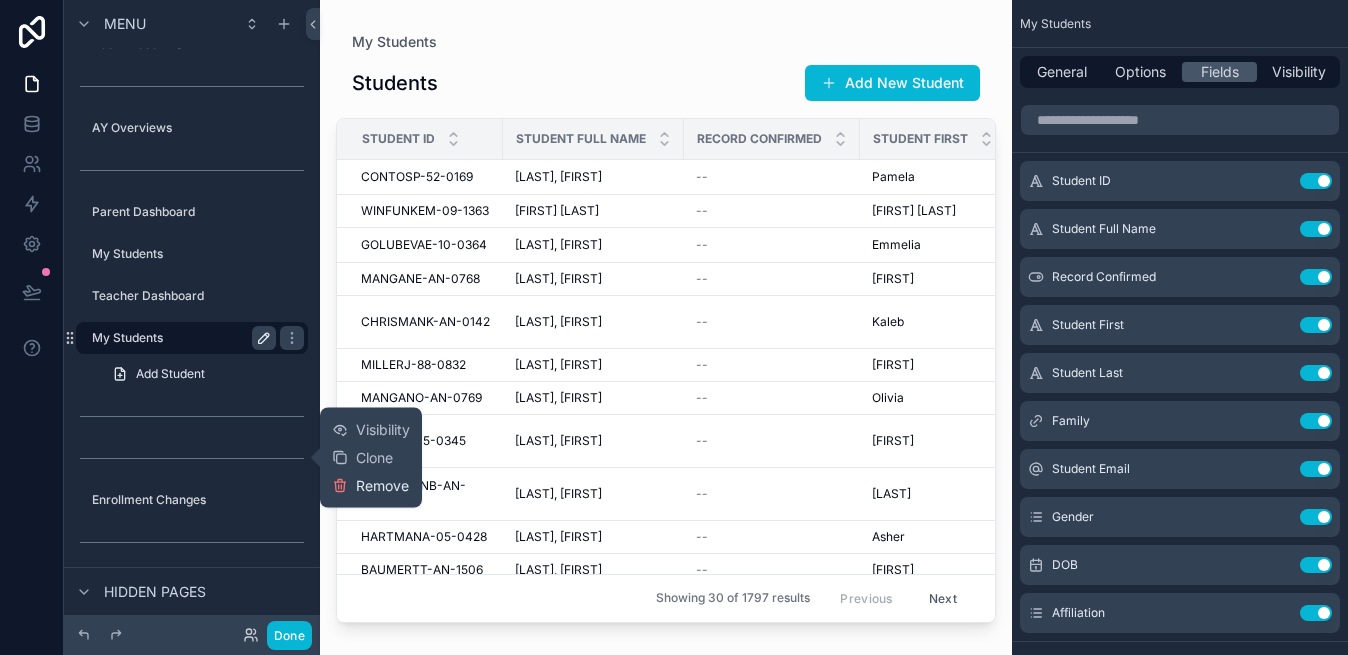 click on "Remove" at bounding box center [382, 486] 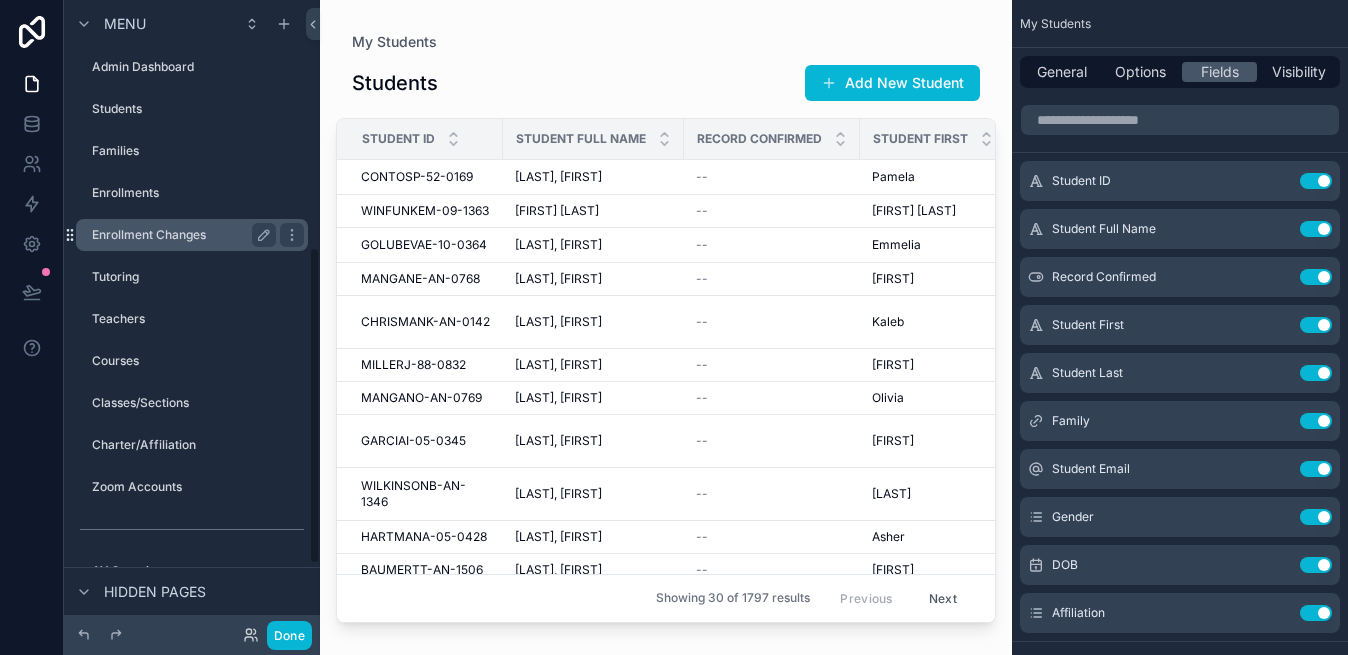 scroll, scrollTop: 490, scrollLeft: 0, axis: vertical 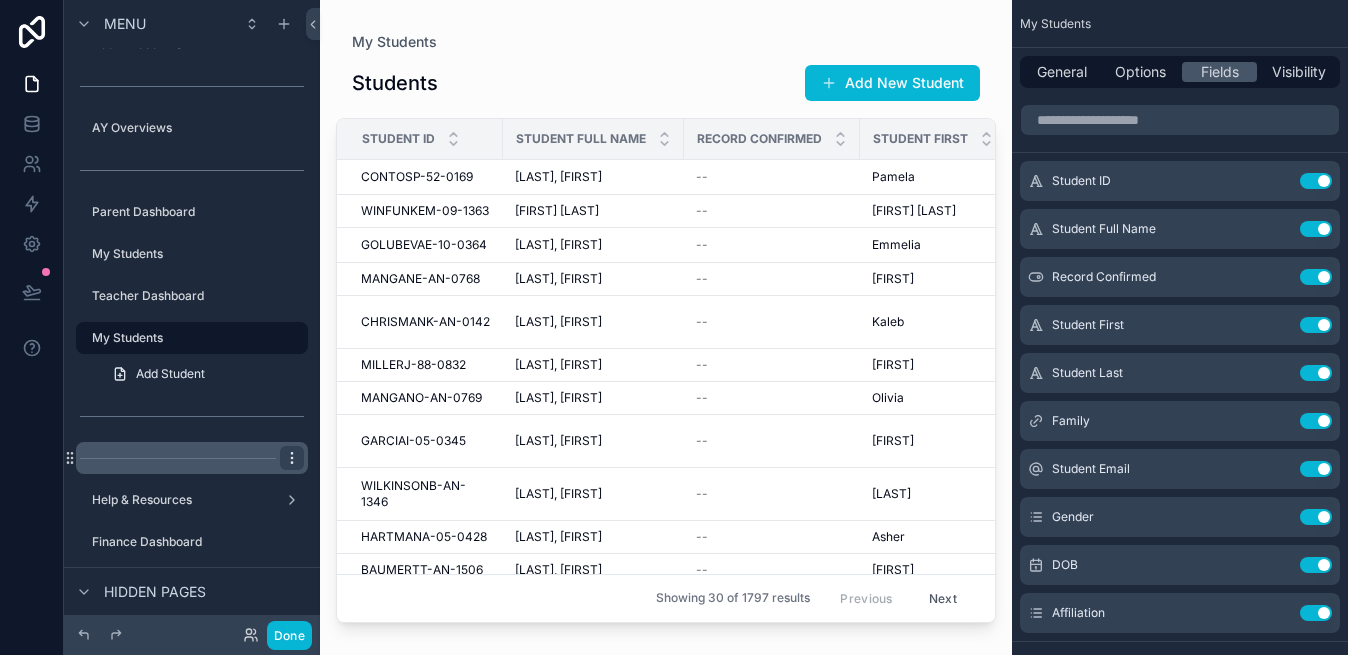 click 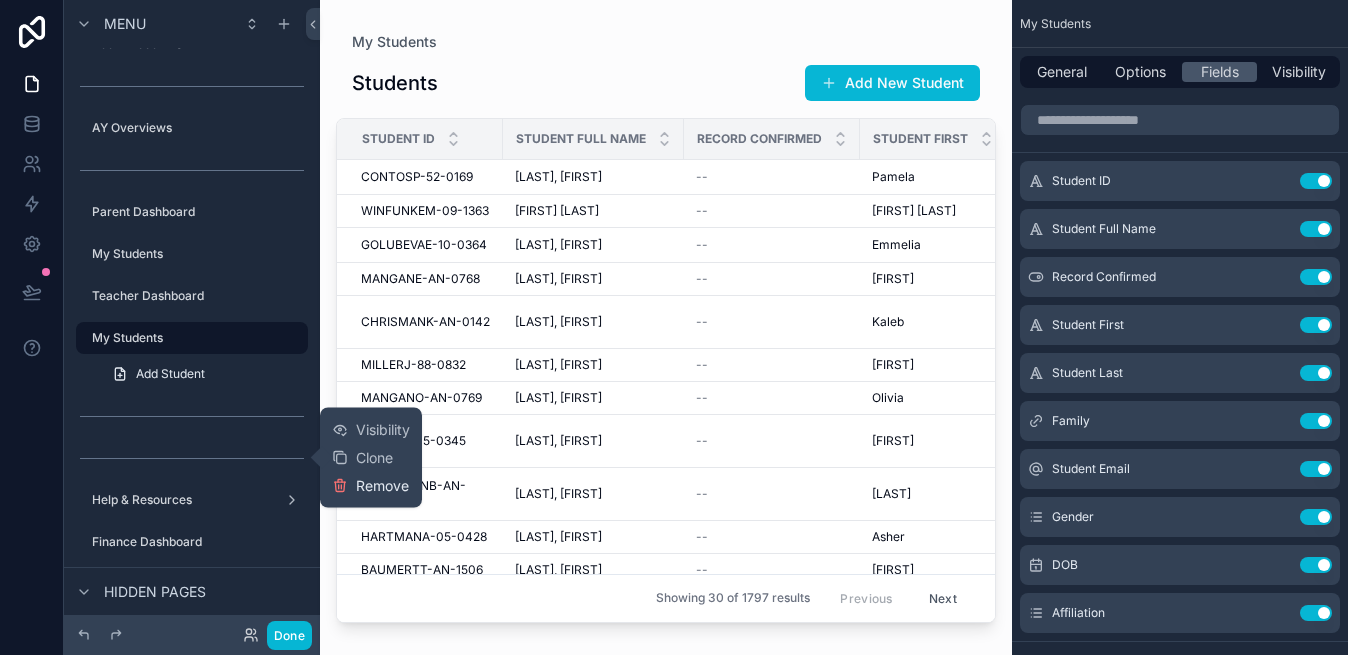 click on "Remove" at bounding box center [382, 486] 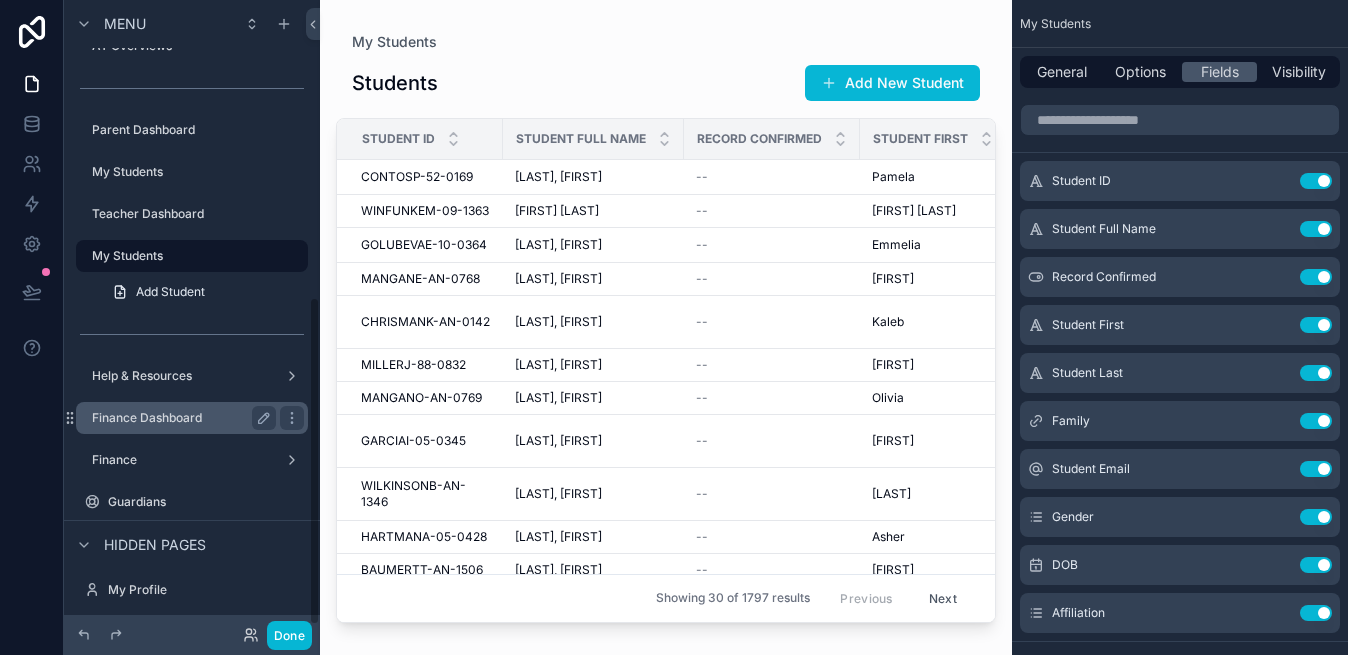 scroll, scrollTop: 571, scrollLeft: 0, axis: vertical 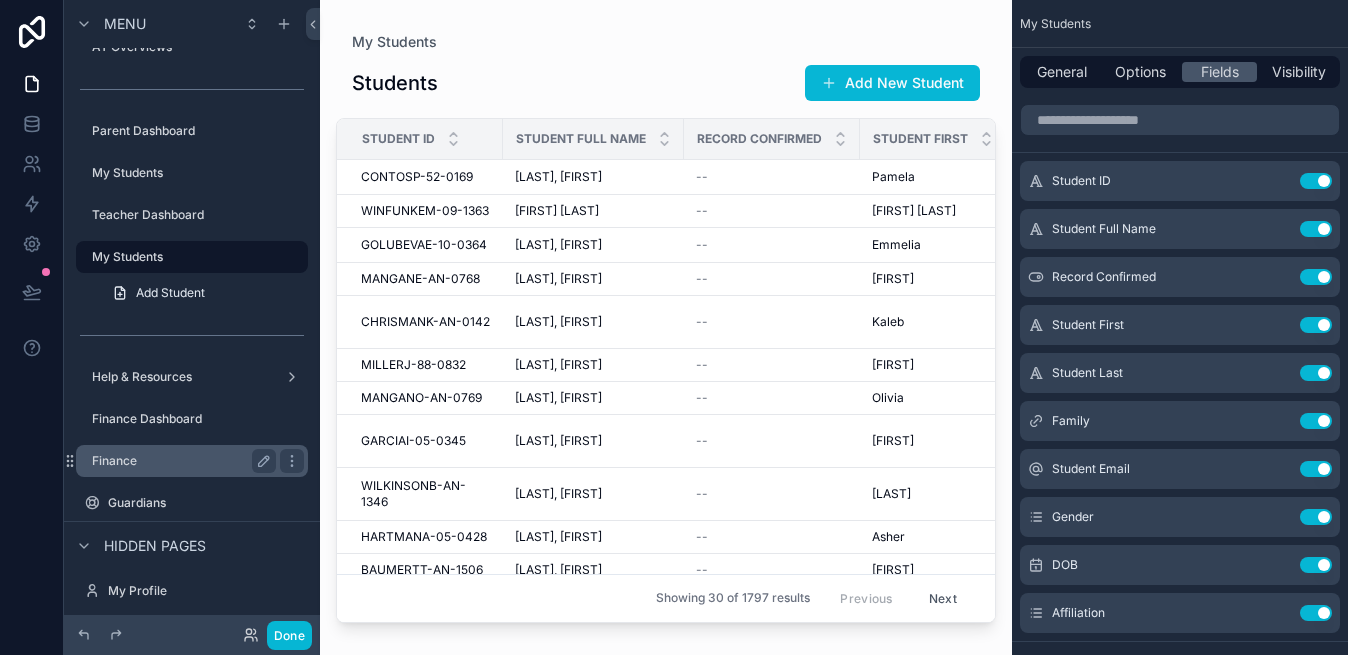 click on "Finance" at bounding box center [180, 461] 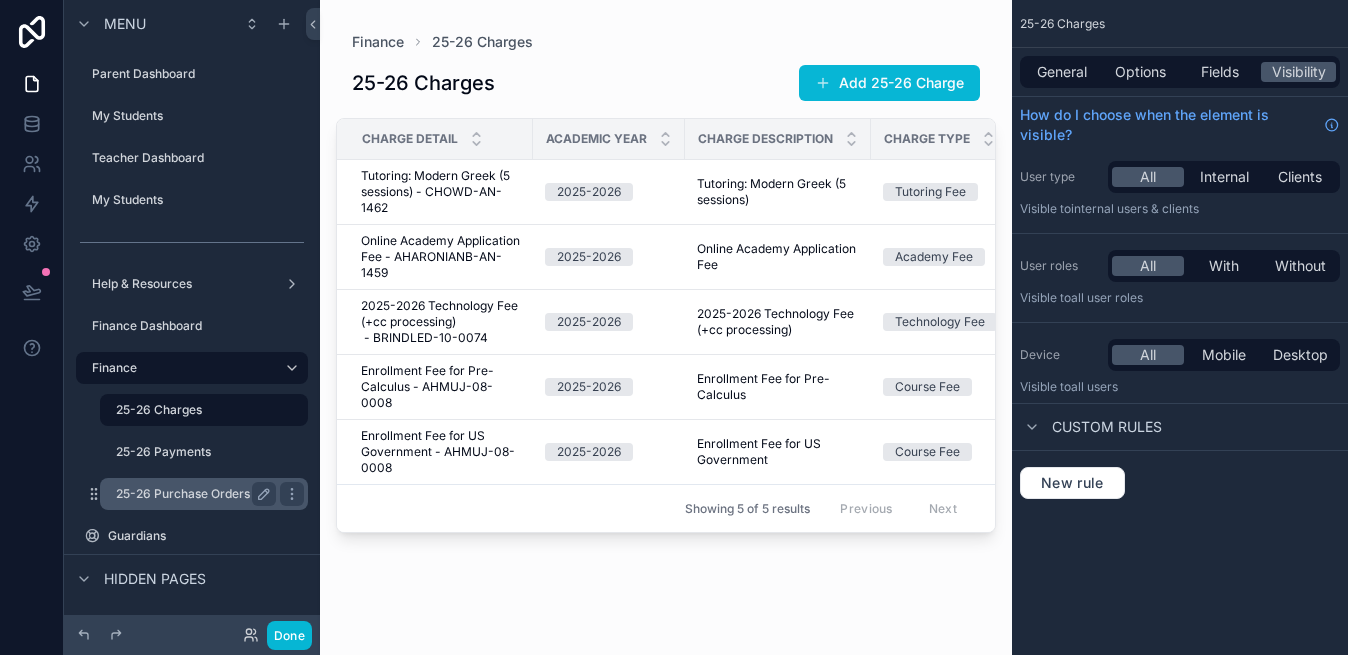 scroll, scrollTop: 671, scrollLeft: 0, axis: vertical 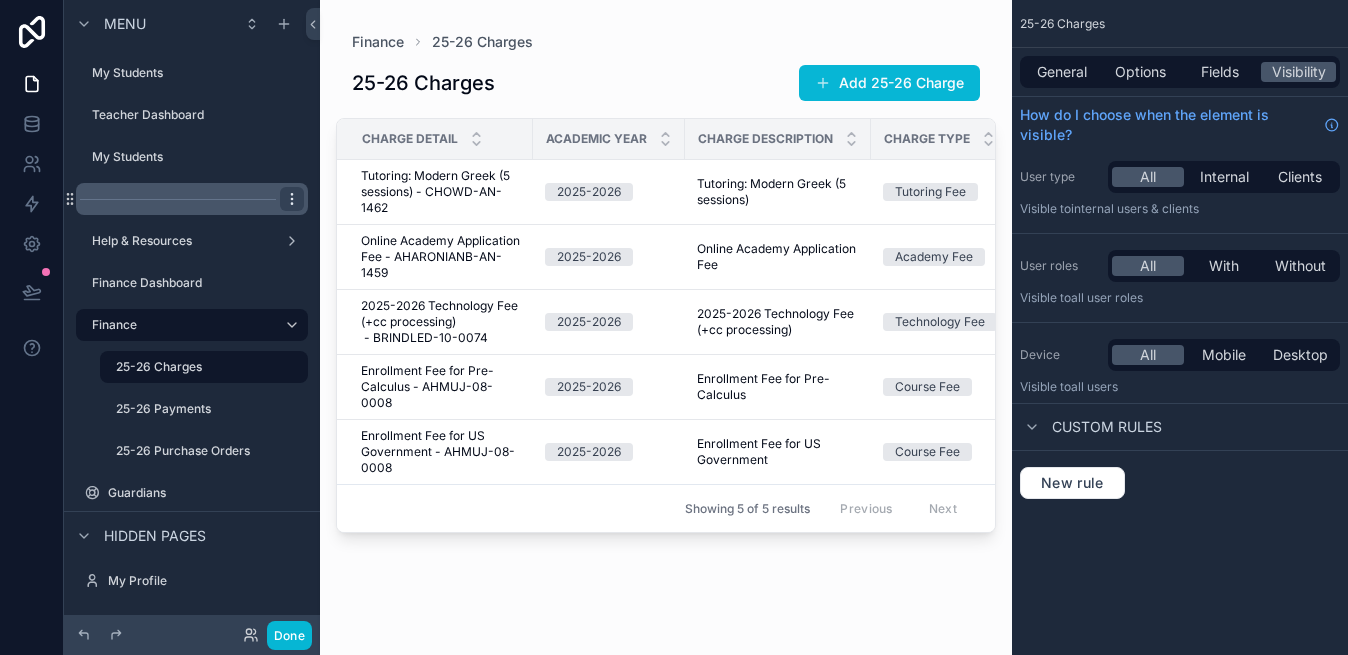 click 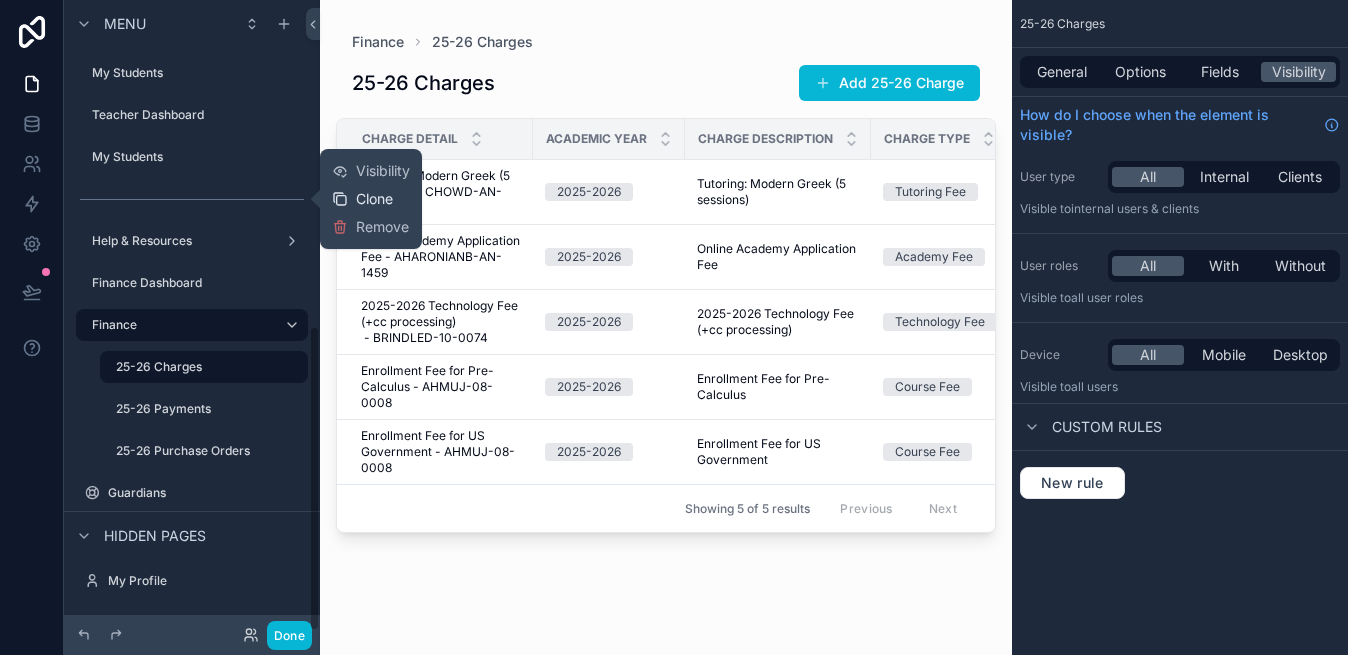 click on "Clone" at bounding box center (374, 199) 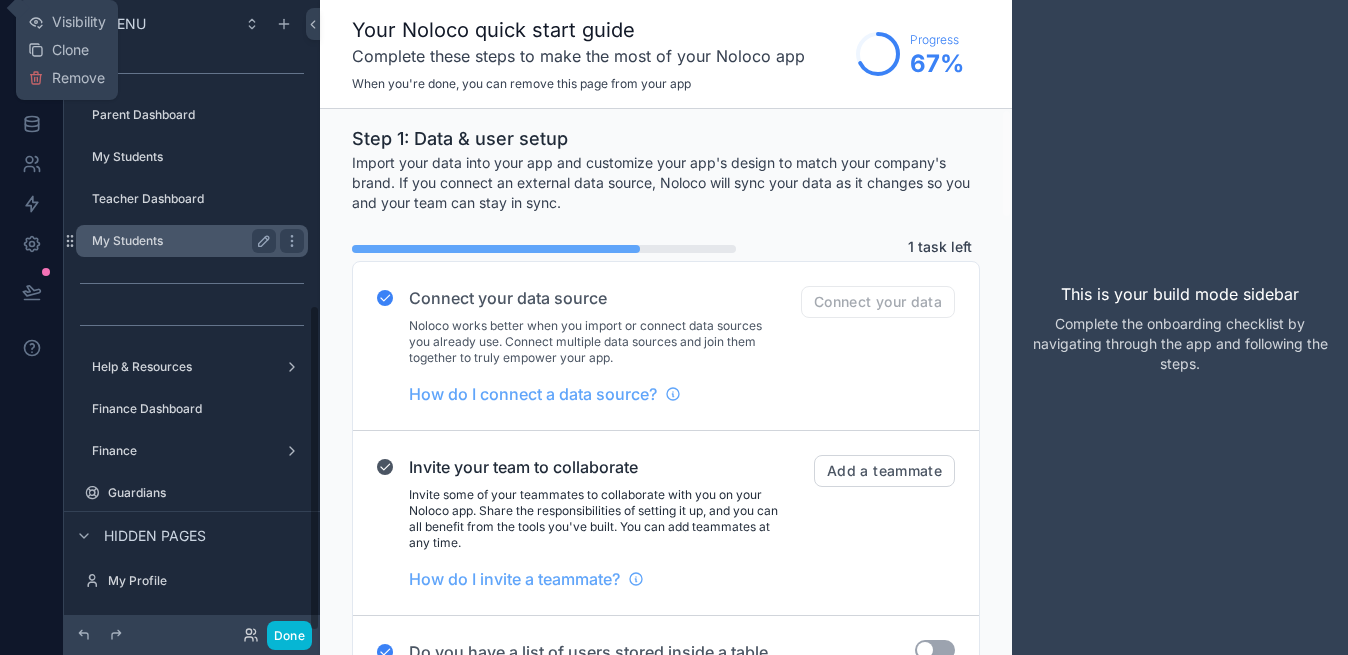 scroll, scrollTop: 587, scrollLeft: 0, axis: vertical 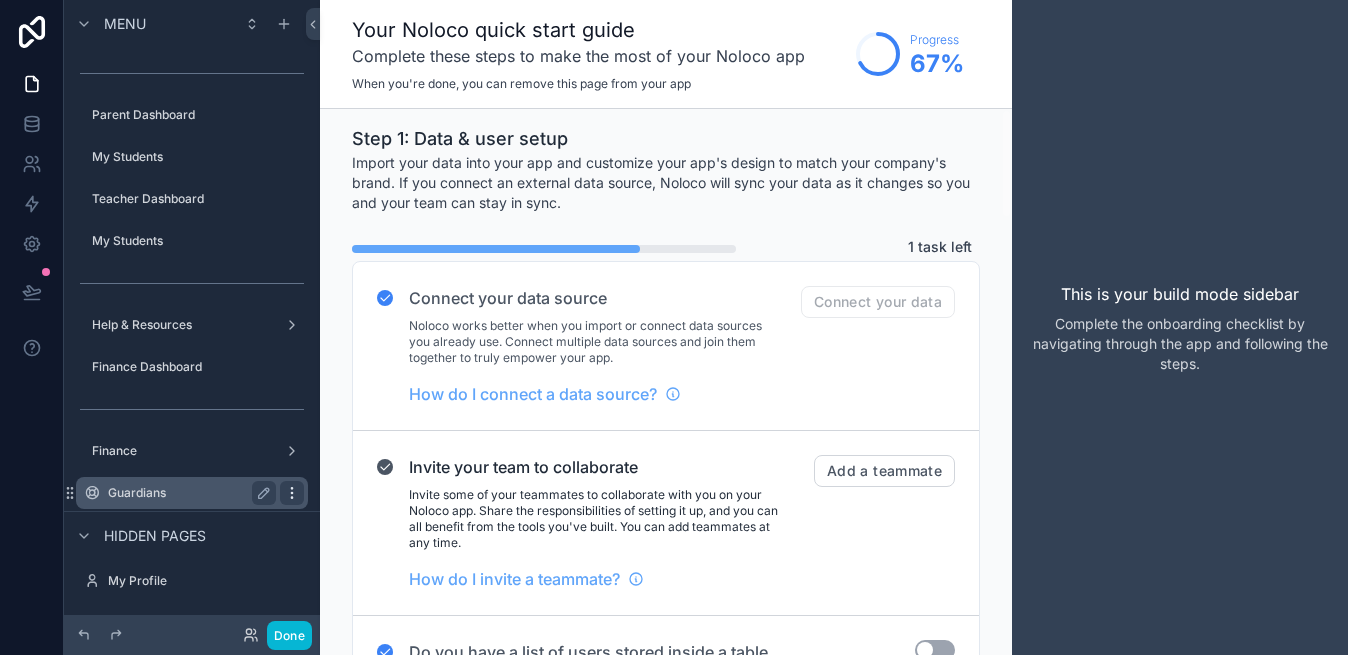 click 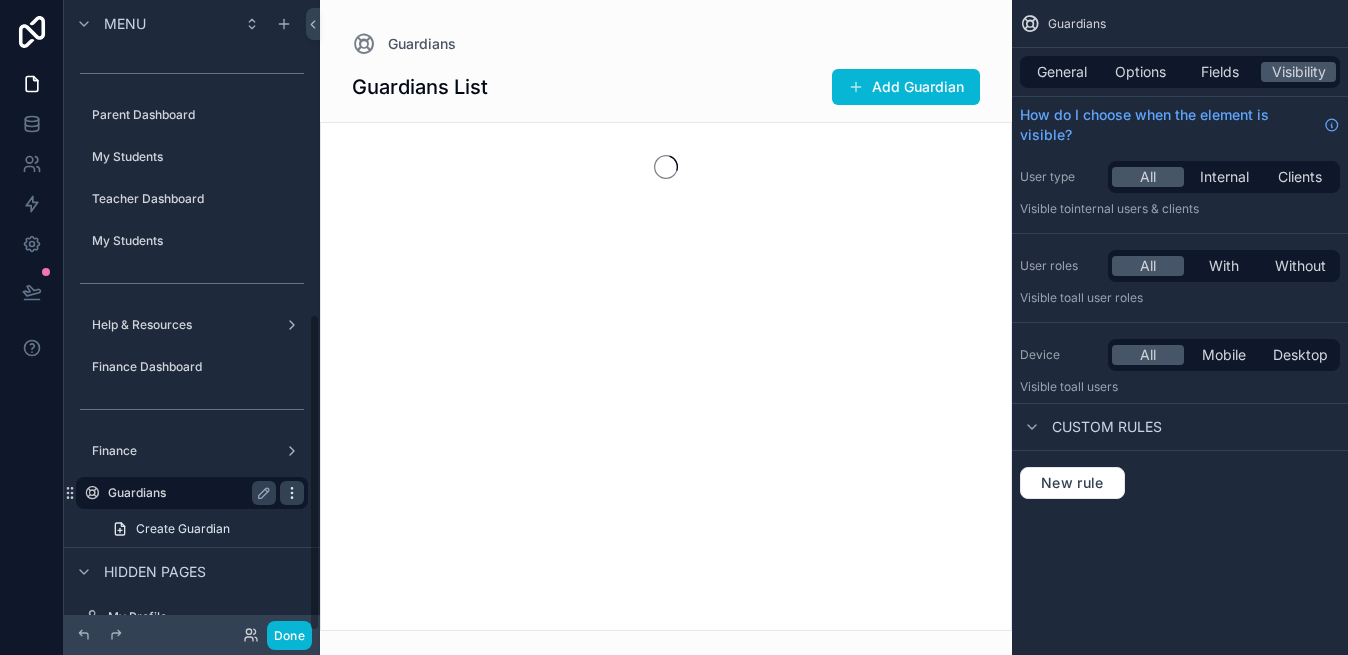 scroll, scrollTop: 623, scrollLeft: 0, axis: vertical 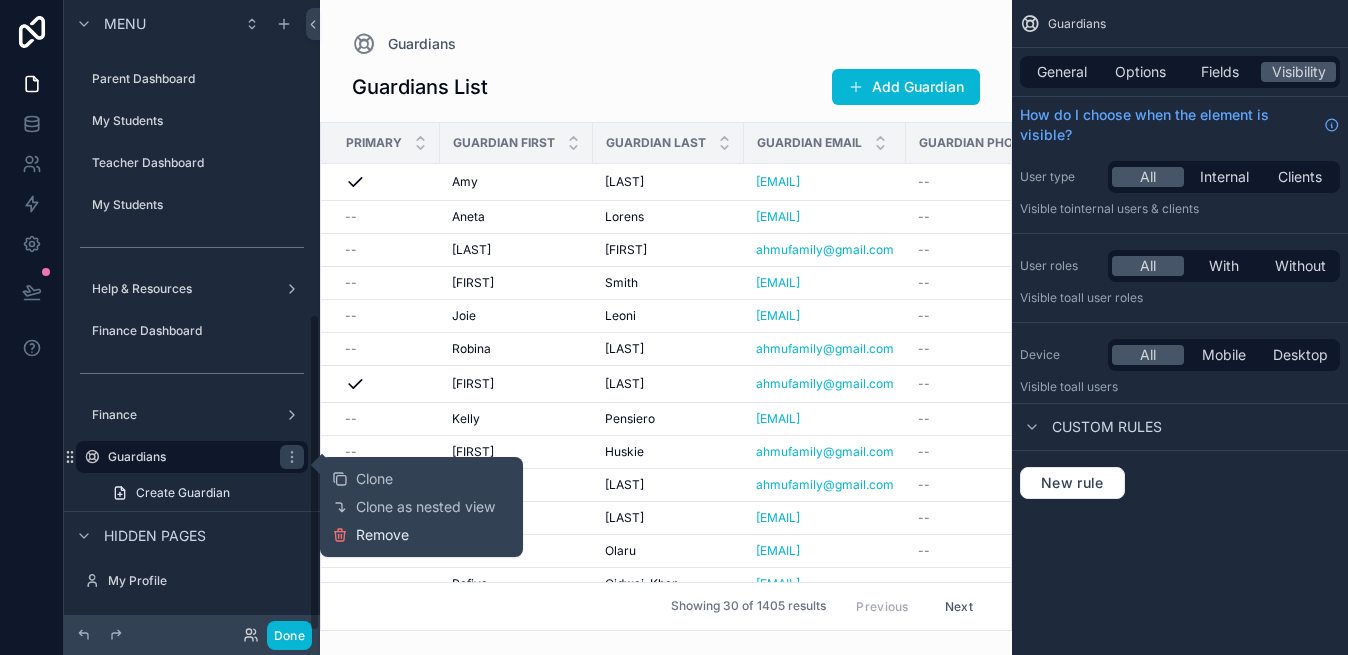 click on "Remove" at bounding box center (382, 535) 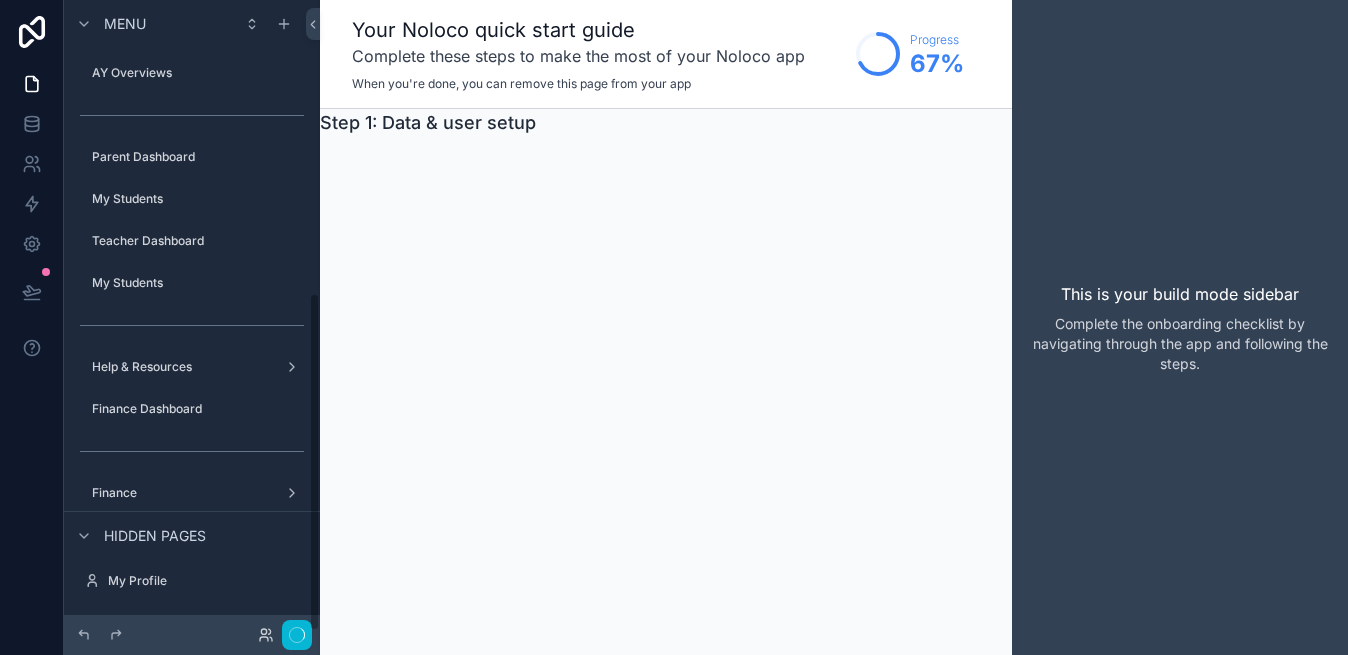 scroll, scrollTop: 545, scrollLeft: 0, axis: vertical 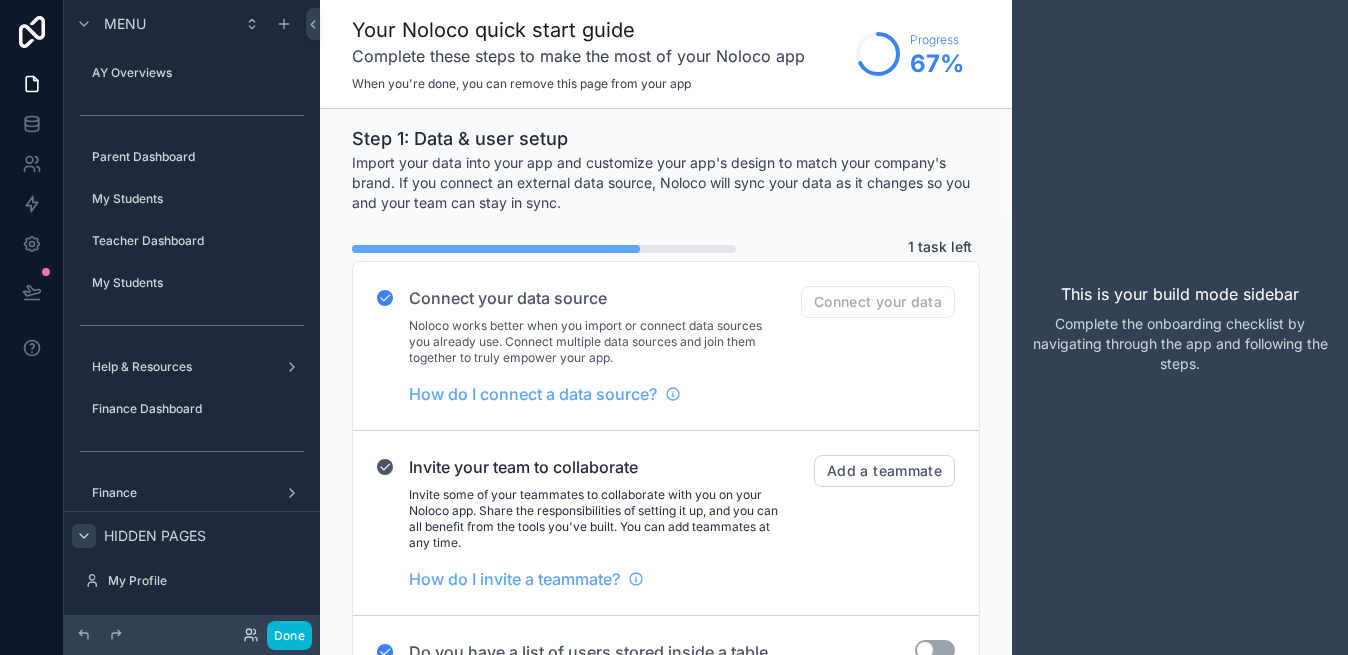 click 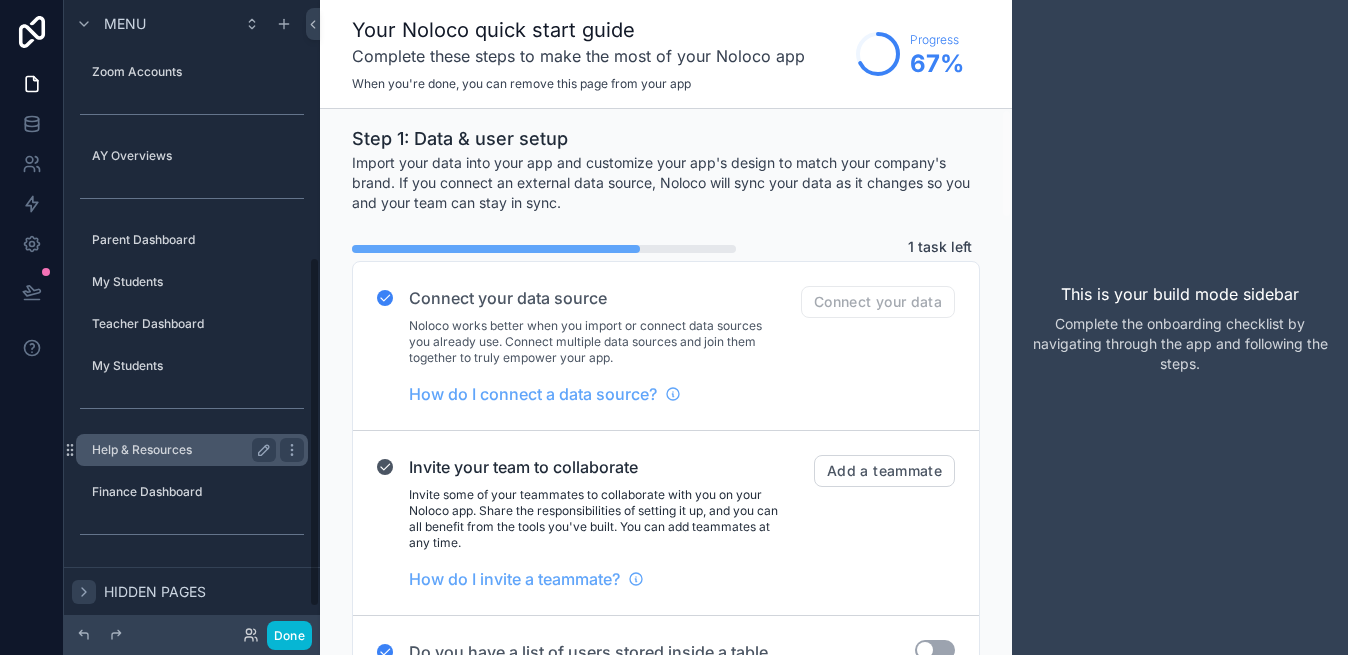 scroll, scrollTop: 505, scrollLeft: 0, axis: vertical 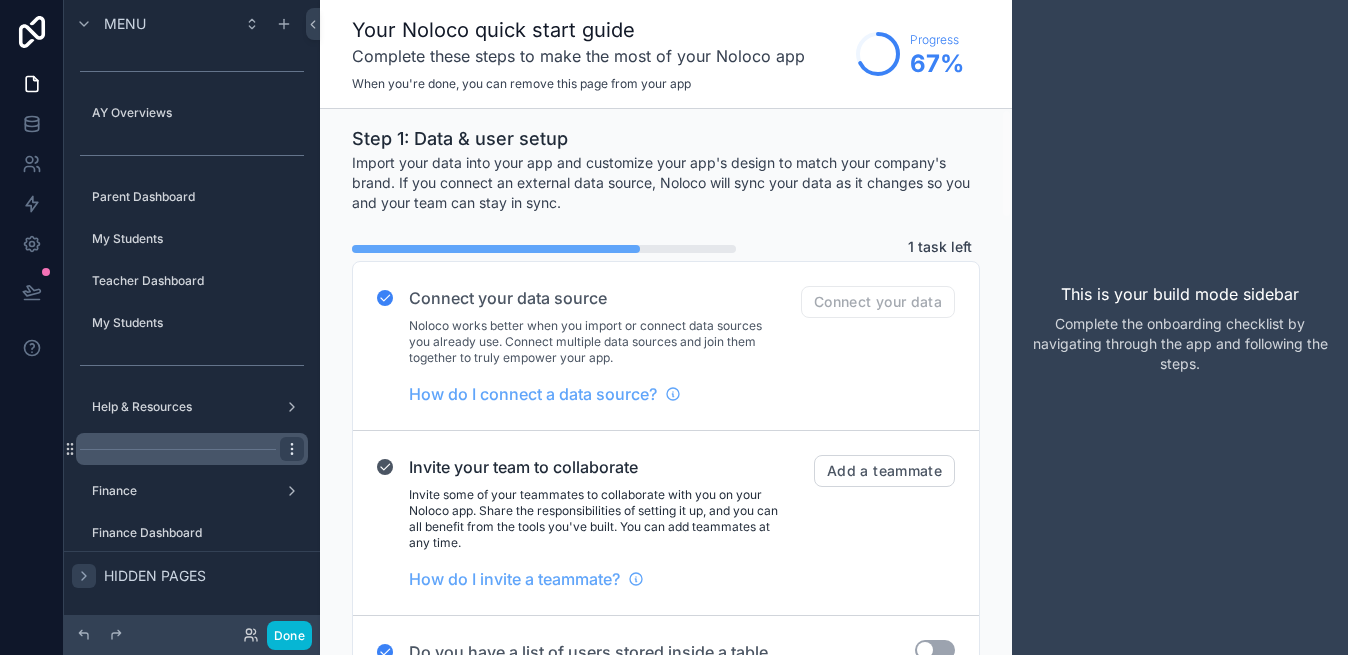 click 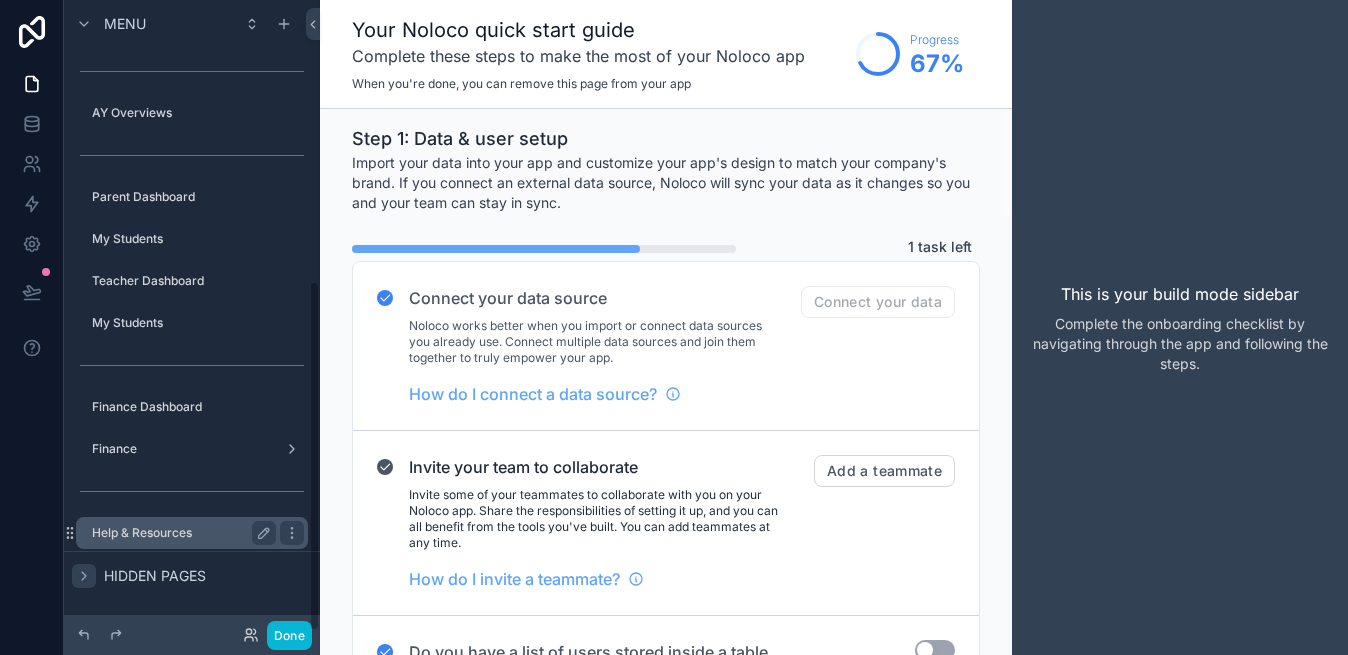 click on "Help & Resources" at bounding box center [180, 533] 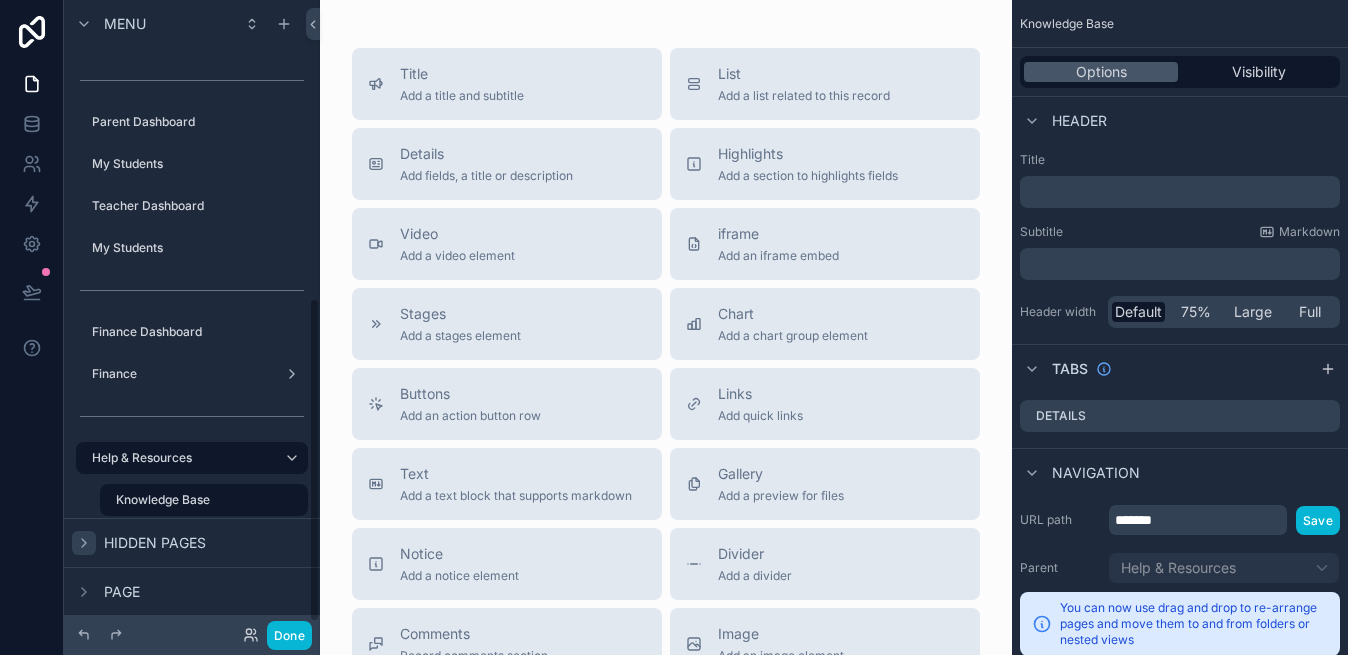 scroll, scrollTop: 577, scrollLeft: 0, axis: vertical 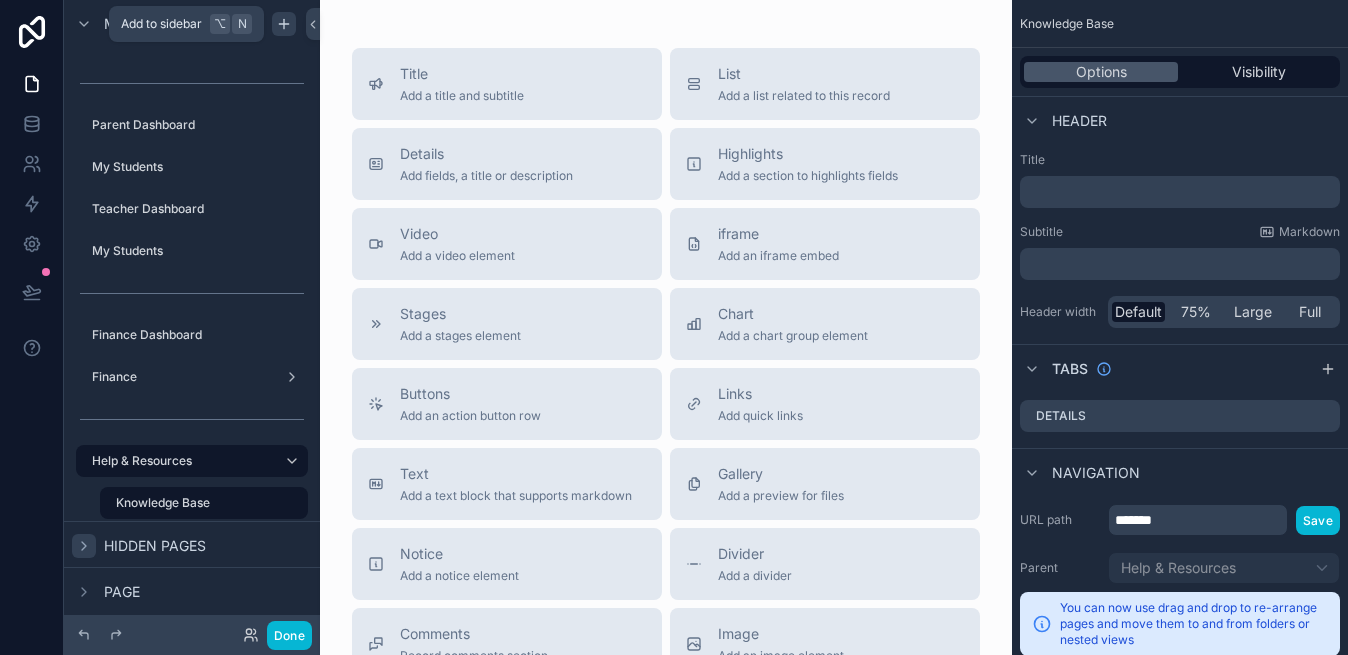 click 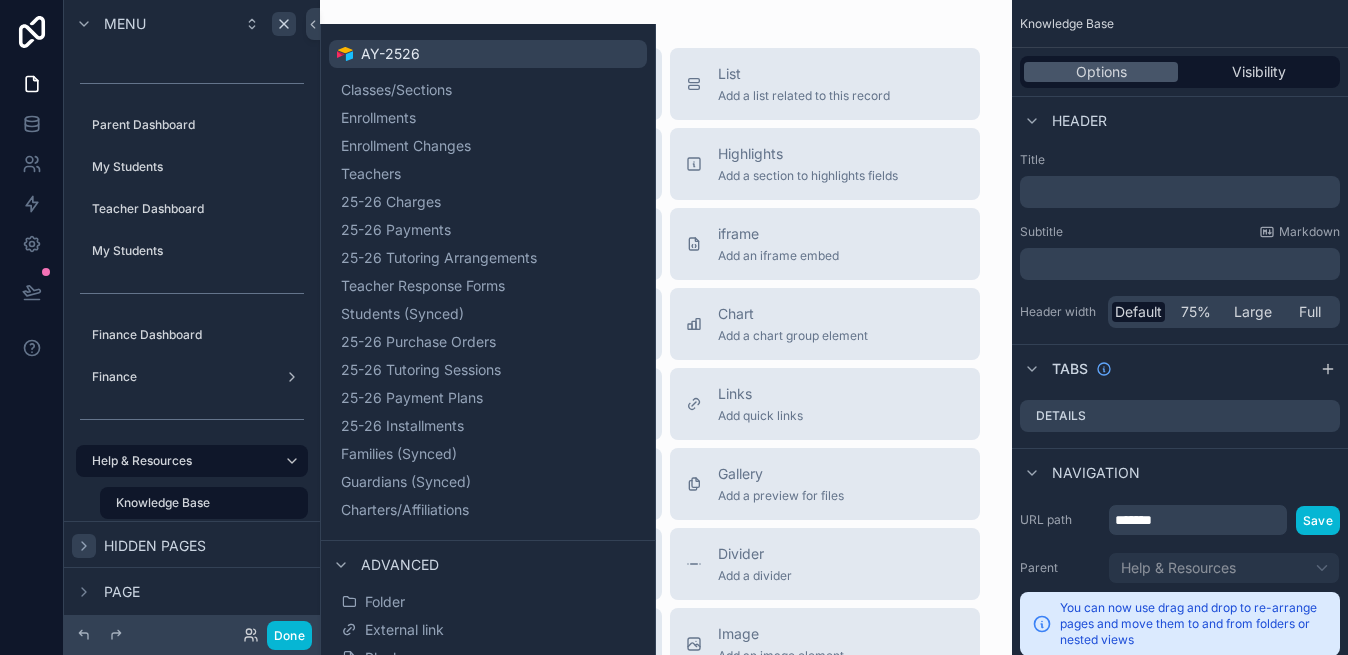 scroll, scrollTop: 521, scrollLeft: 0, axis: vertical 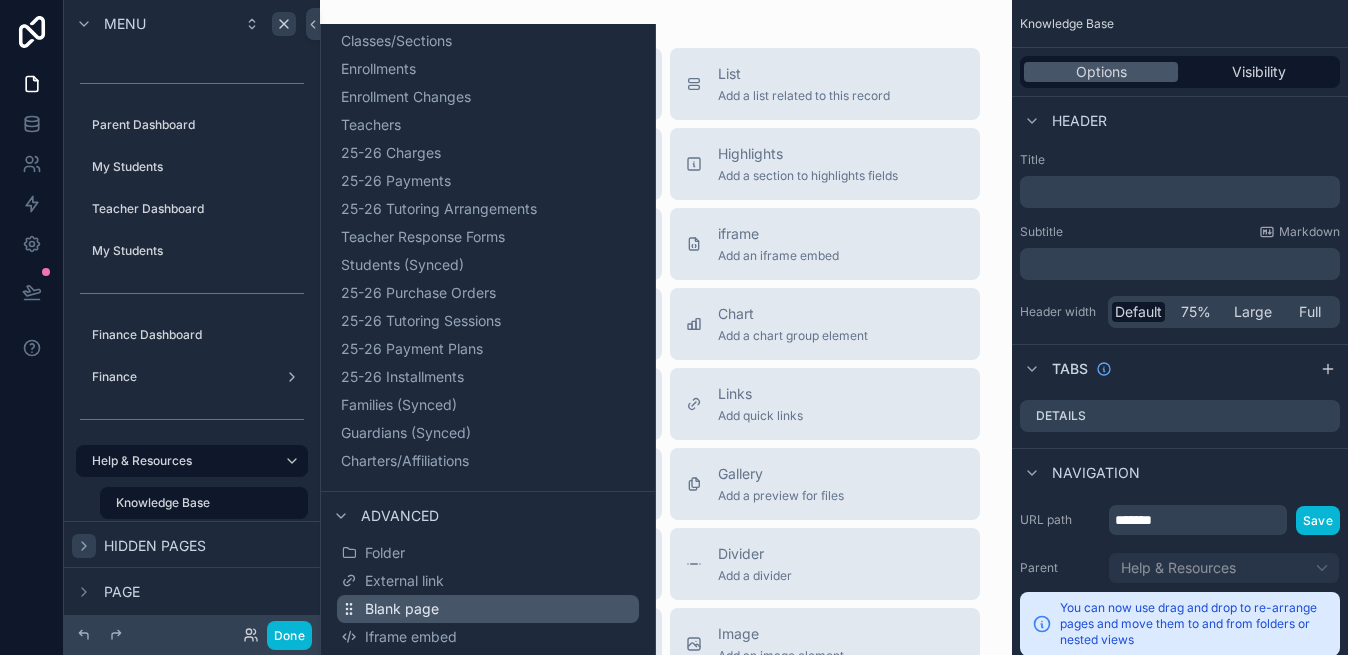 click on "Blank page" at bounding box center (402, 609) 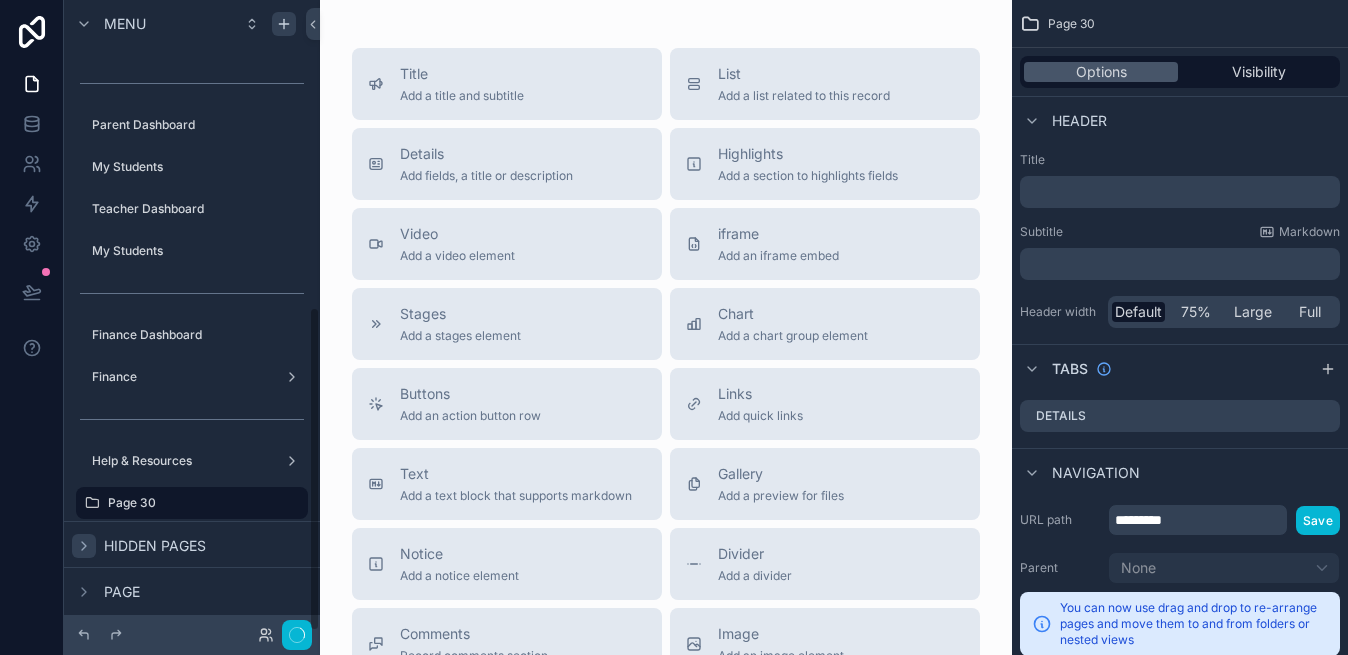 scroll, scrollTop: 595, scrollLeft: 0, axis: vertical 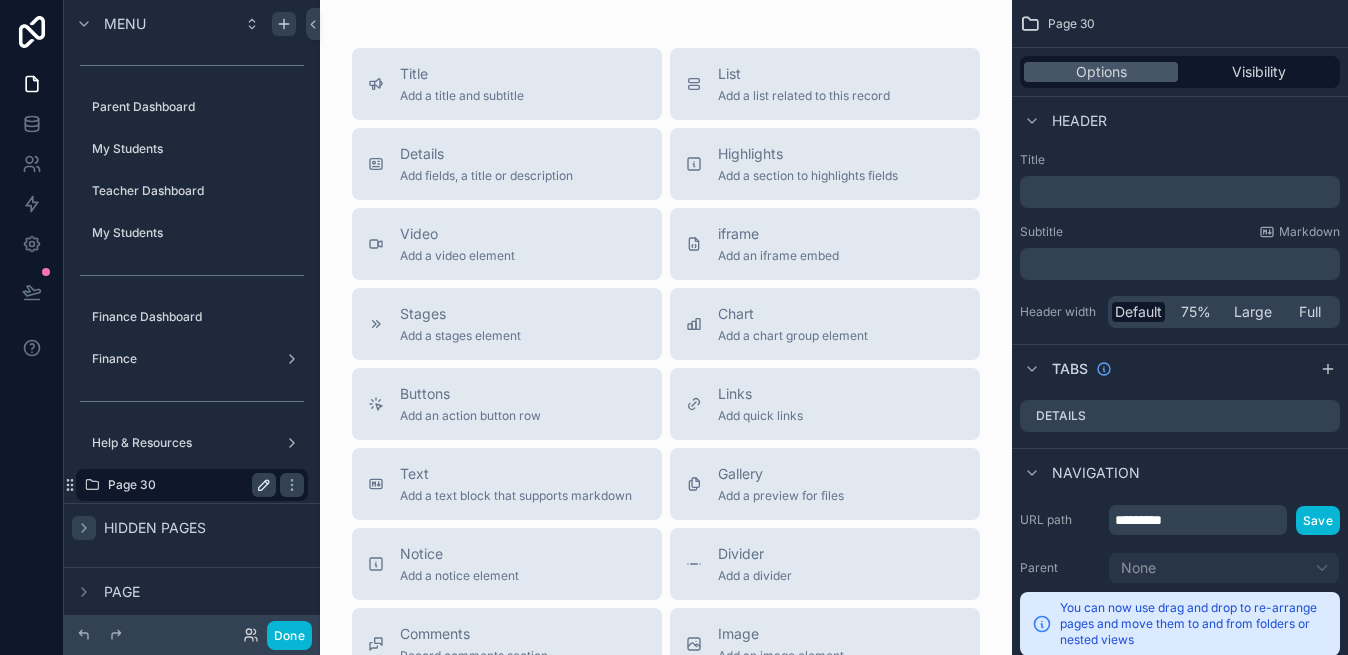 click 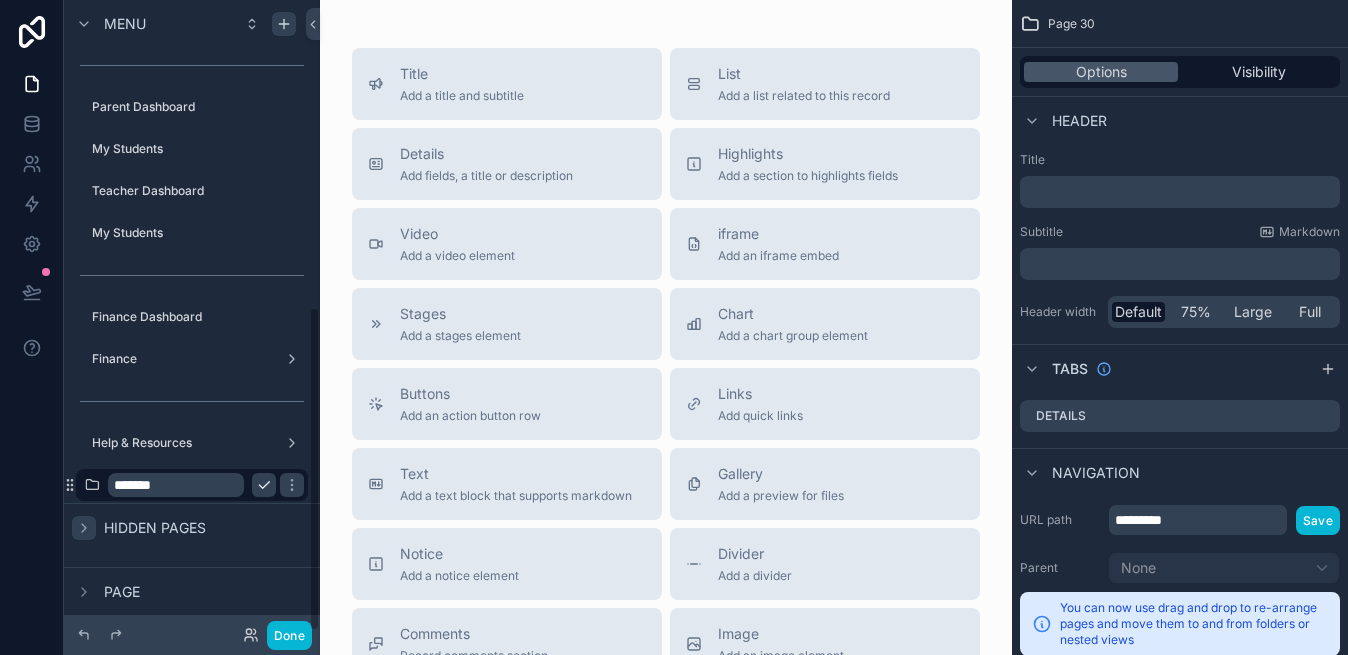 click on "*******" at bounding box center (176, 485) 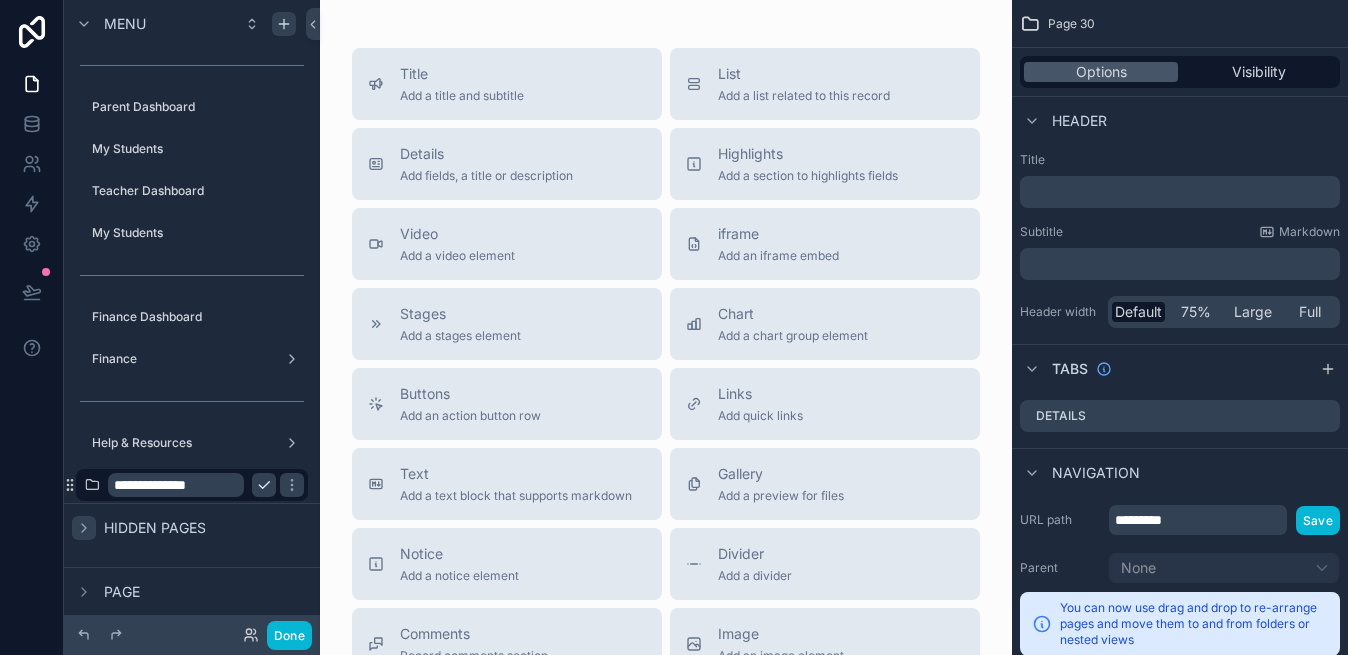 type on "**********" 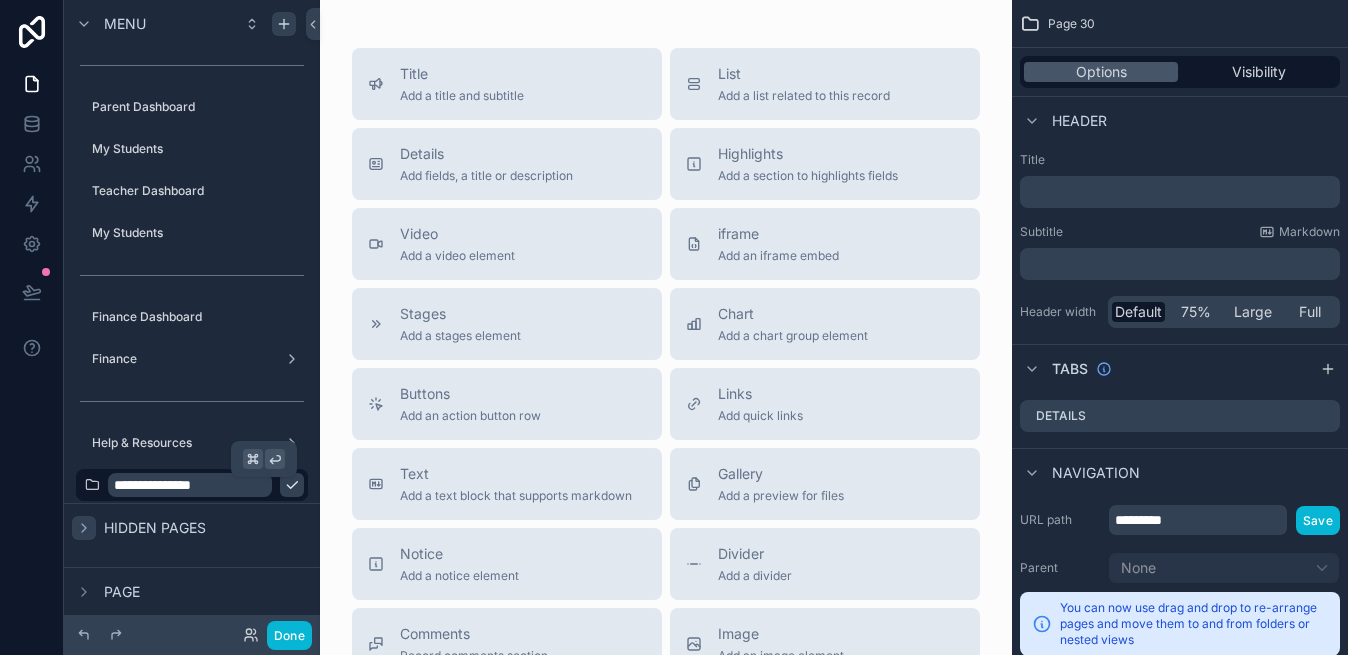 click 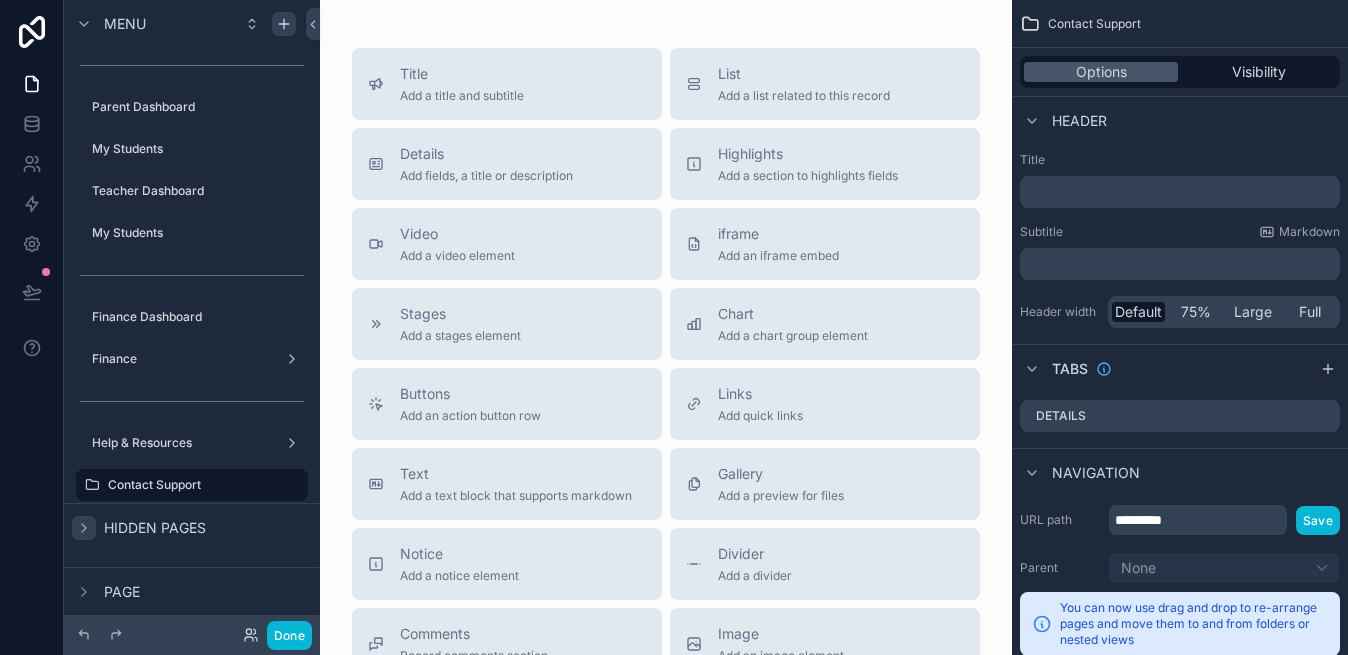 click on "Title Add a title and subtitle List Add a list related to this record Details Add fields, a title or description Highlights Add a section to highlights fields Video Add a video element iframe Add an iframe embed Stages Add a stages element Chart Add a chart group element Buttons Add an action button row Links Add quick links Text Add a text block that supports markdown Gallery Add a preview for files Notice Add a notice element Divider Add a divider Comments Record comments section Image Add an image element Container Add a container to group multiple sections together" at bounding box center [666, 468] 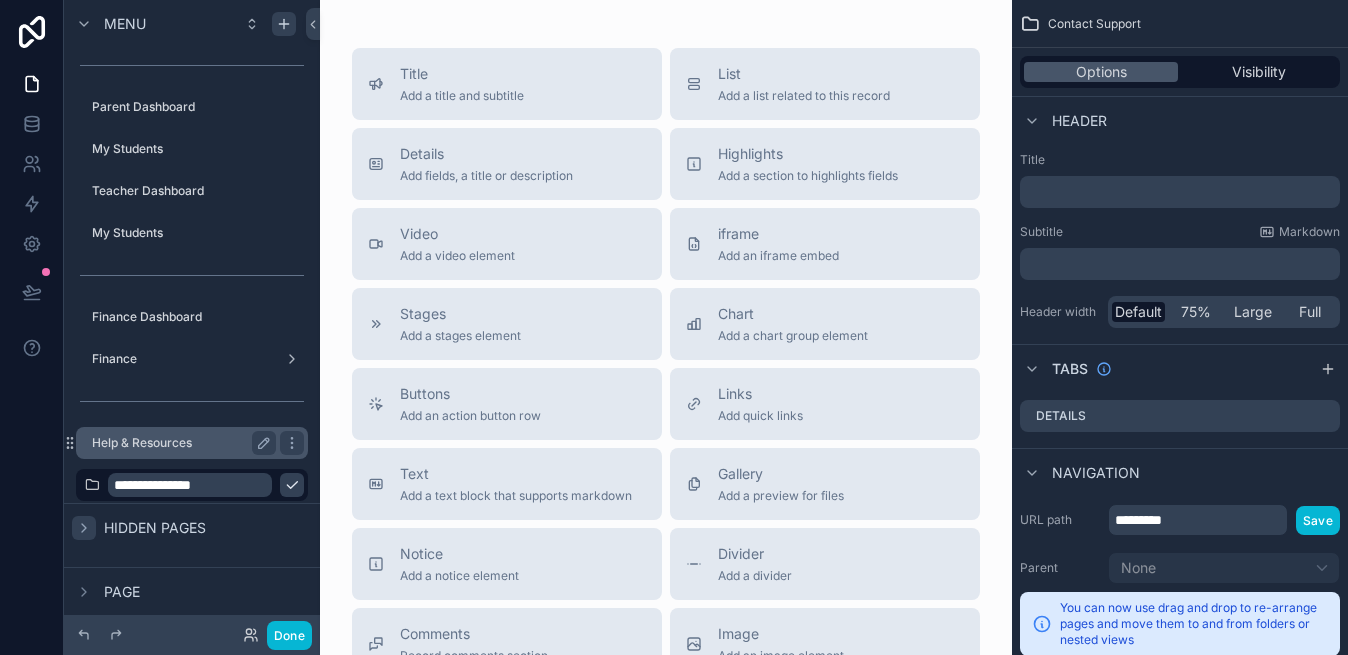 click on "Help & Resources" at bounding box center (180, 443) 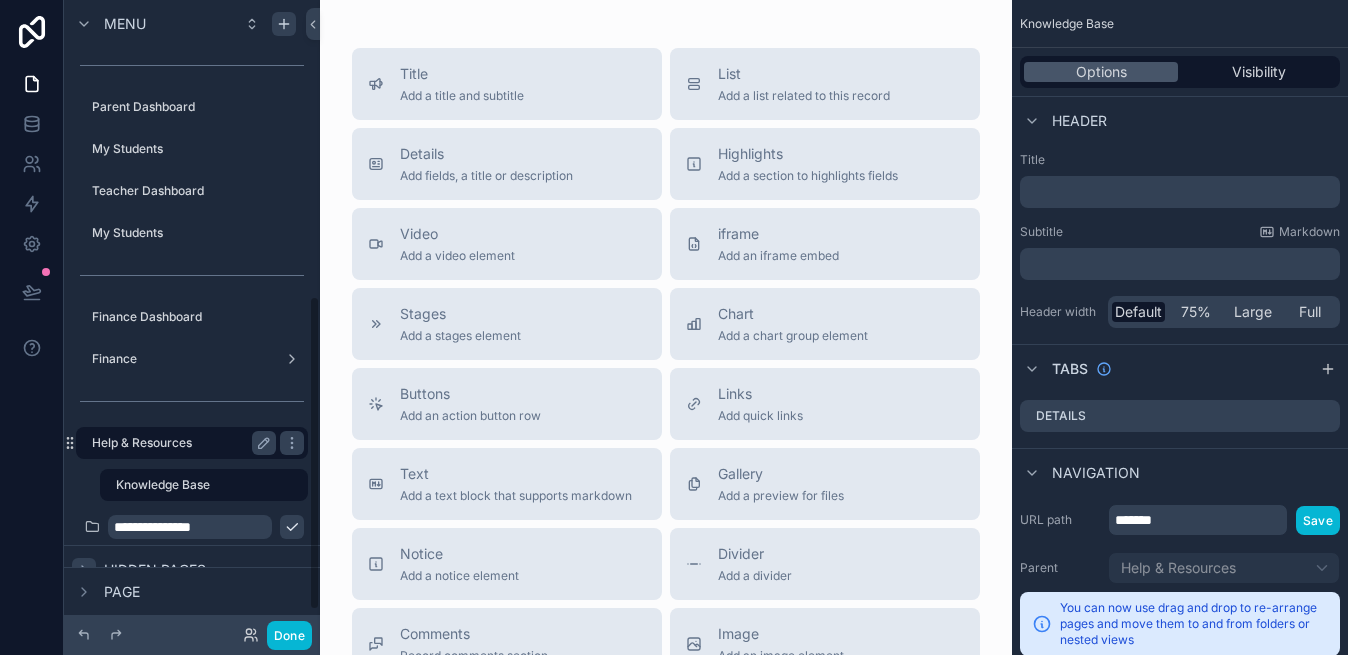 scroll, scrollTop: 595, scrollLeft: 0, axis: vertical 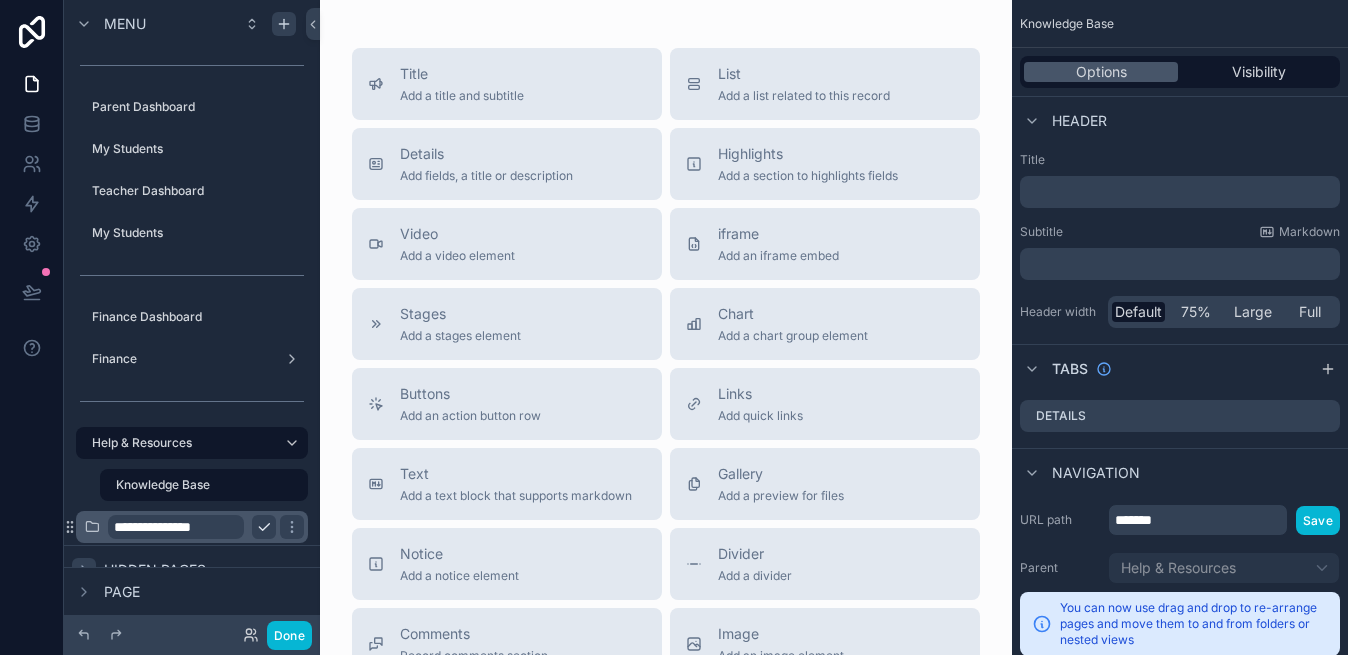 click on "**********" at bounding box center [176, 527] 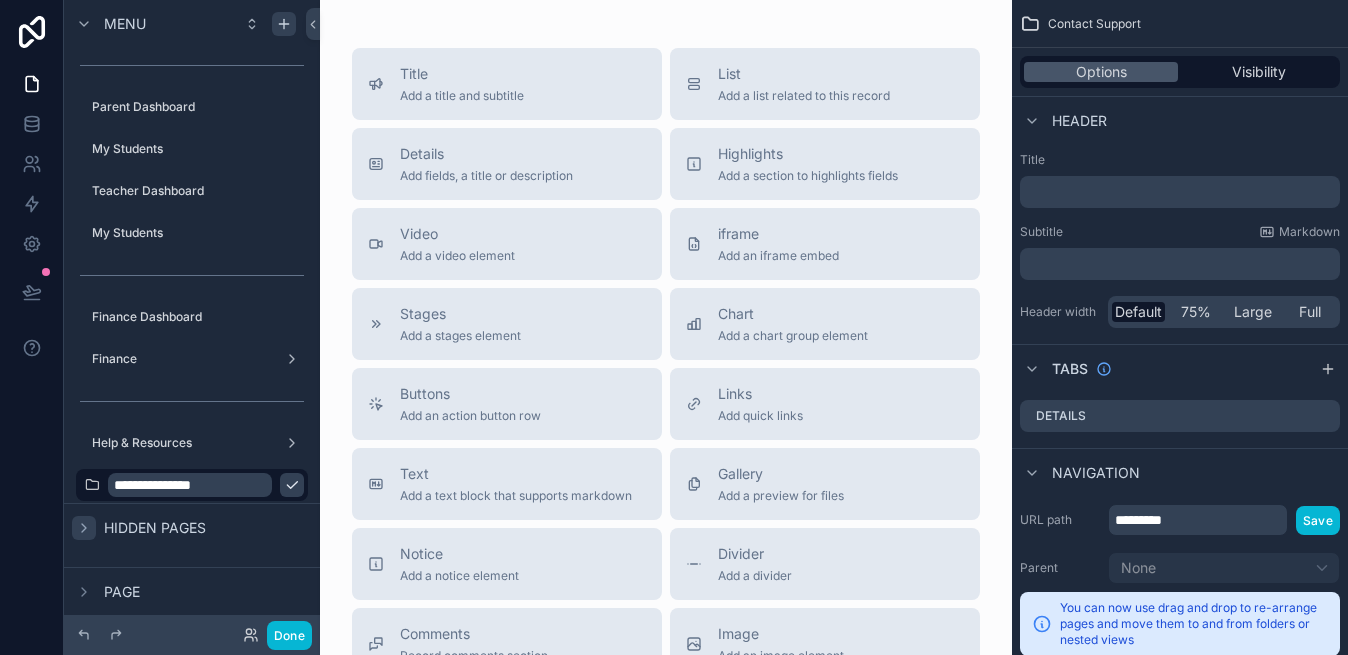 click 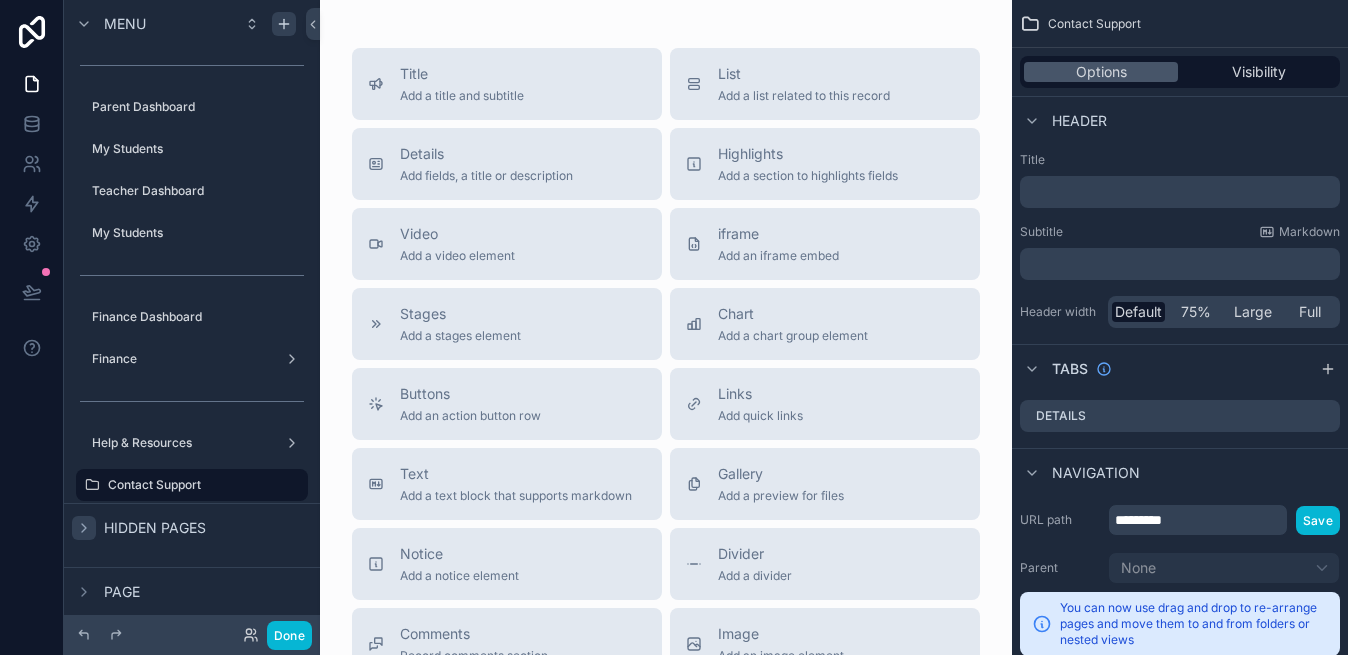 click on "Title Add a title and subtitle List Add a list related to this record Details Add fields, a title or description Highlights Add a section to highlights fields Video Add a video element iframe Add an iframe embed Stages Add a stages element Chart Add a chart group element Buttons Add an action button row Links Add quick links Text Add a text block that supports markdown Gallery Add a preview for files Notice Add a notice element Divider Add a divider Comments Record comments section Image Add an image element Container Add a container to group multiple sections together" at bounding box center [666, 468] 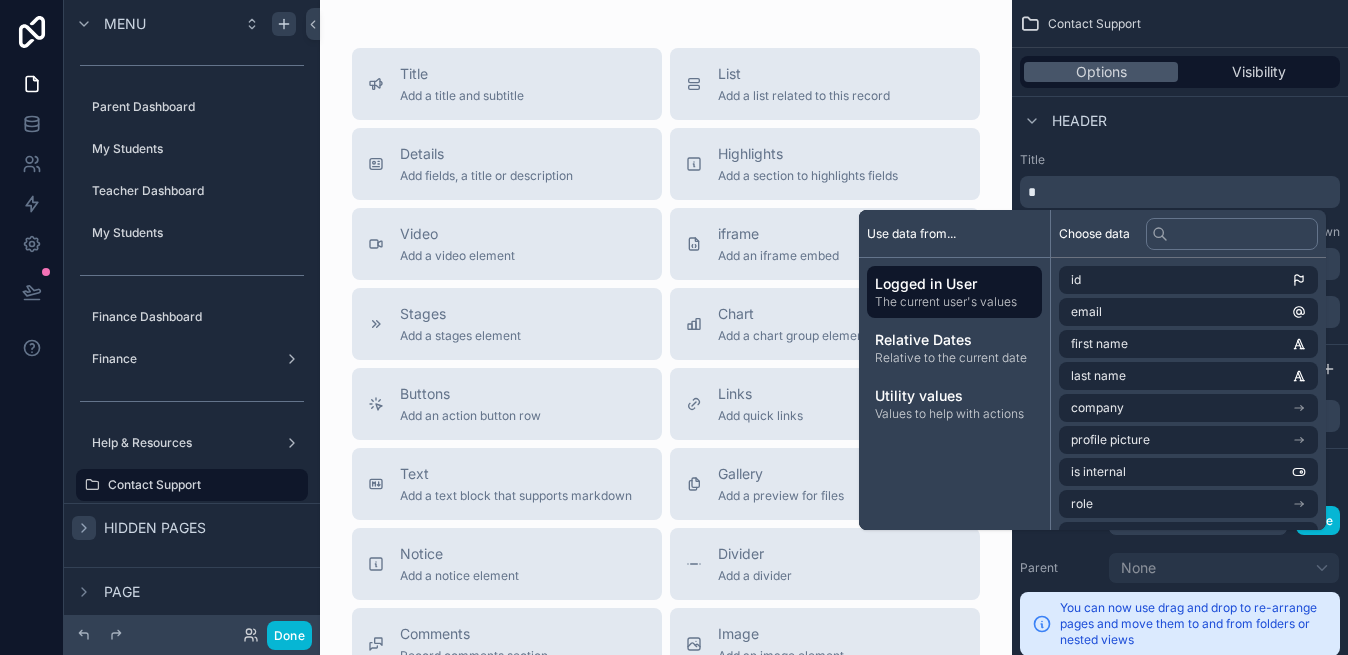 type 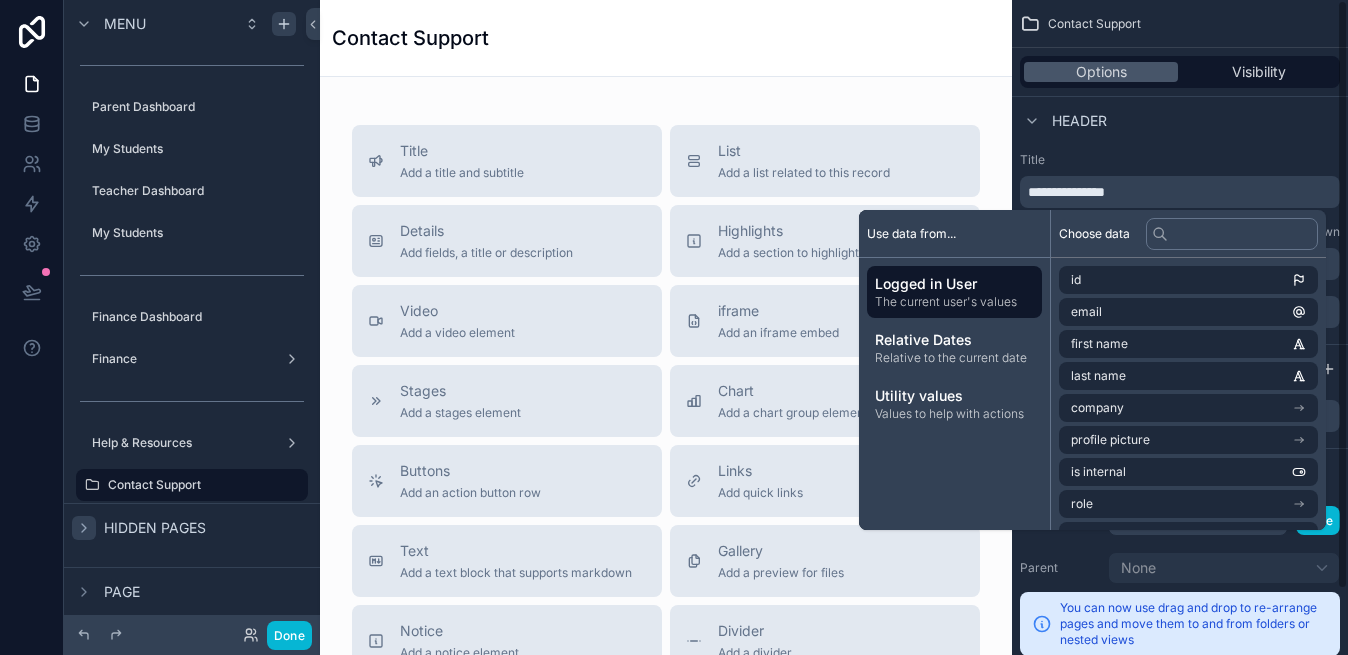 click on "Header" at bounding box center [1180, 120] 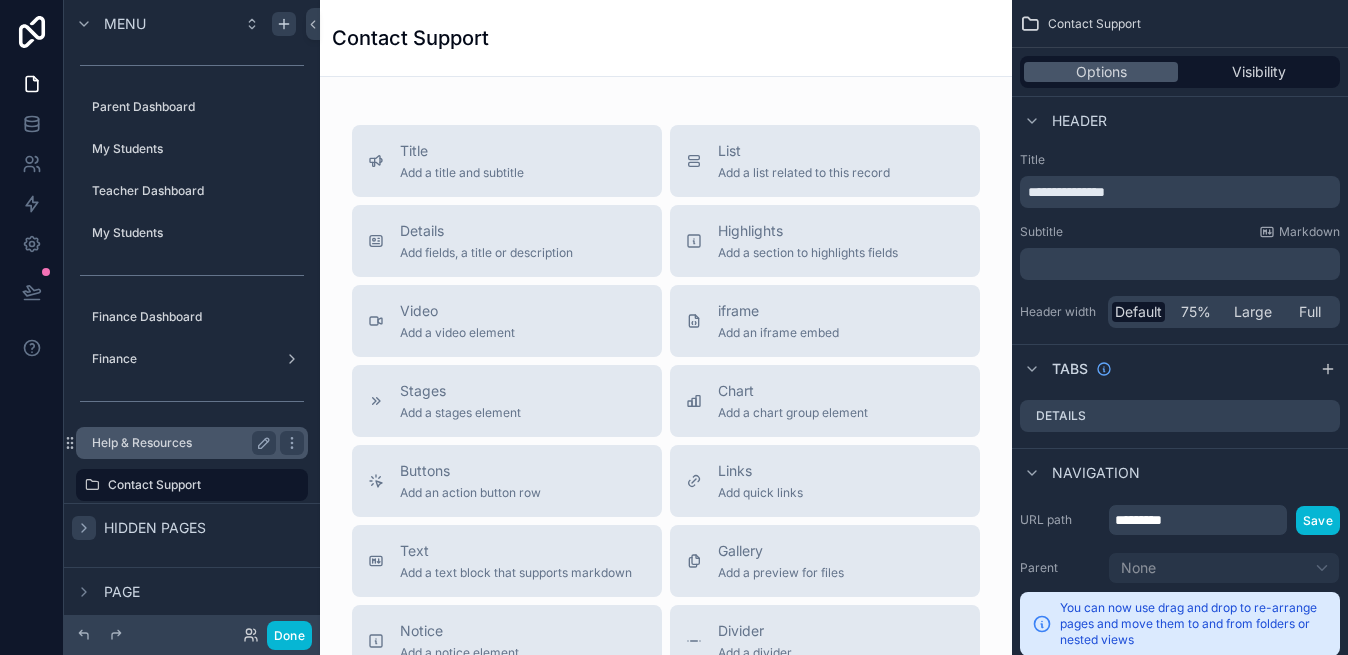 click on "Help & Resources" at bounding box center [180, 443] 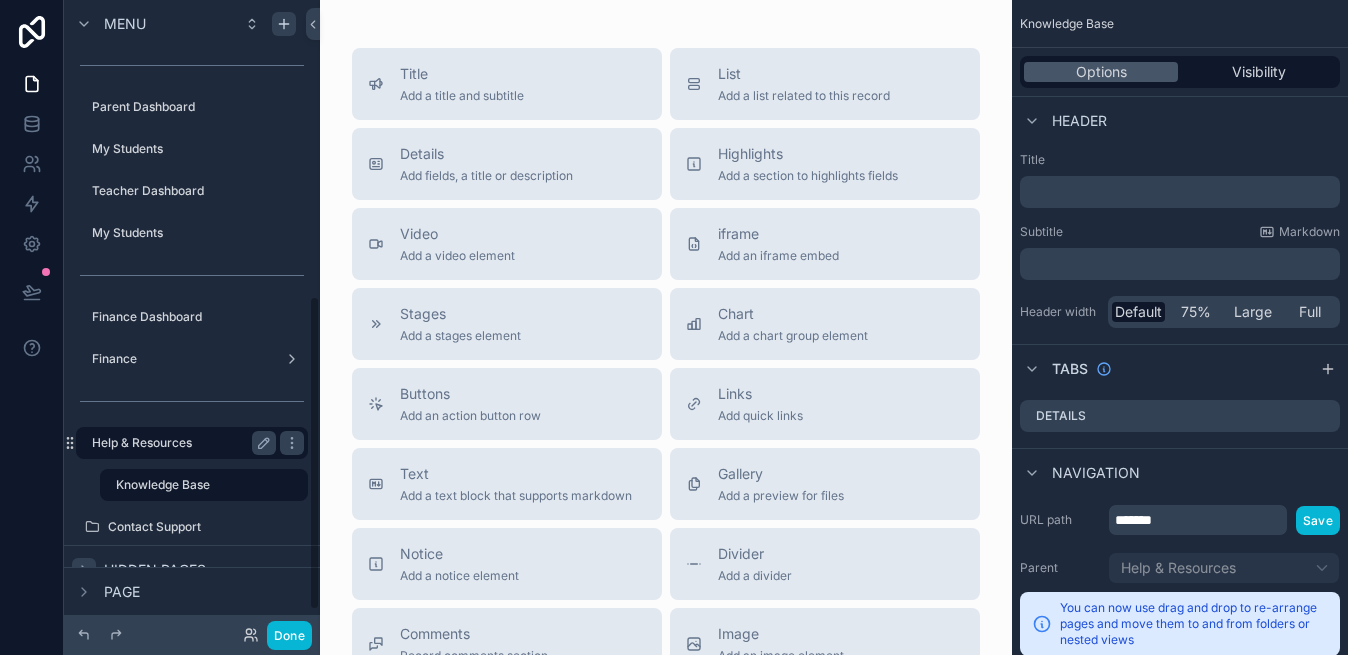 scroll, scrollTop: 595, scrollLeft: 0, axis: vertical 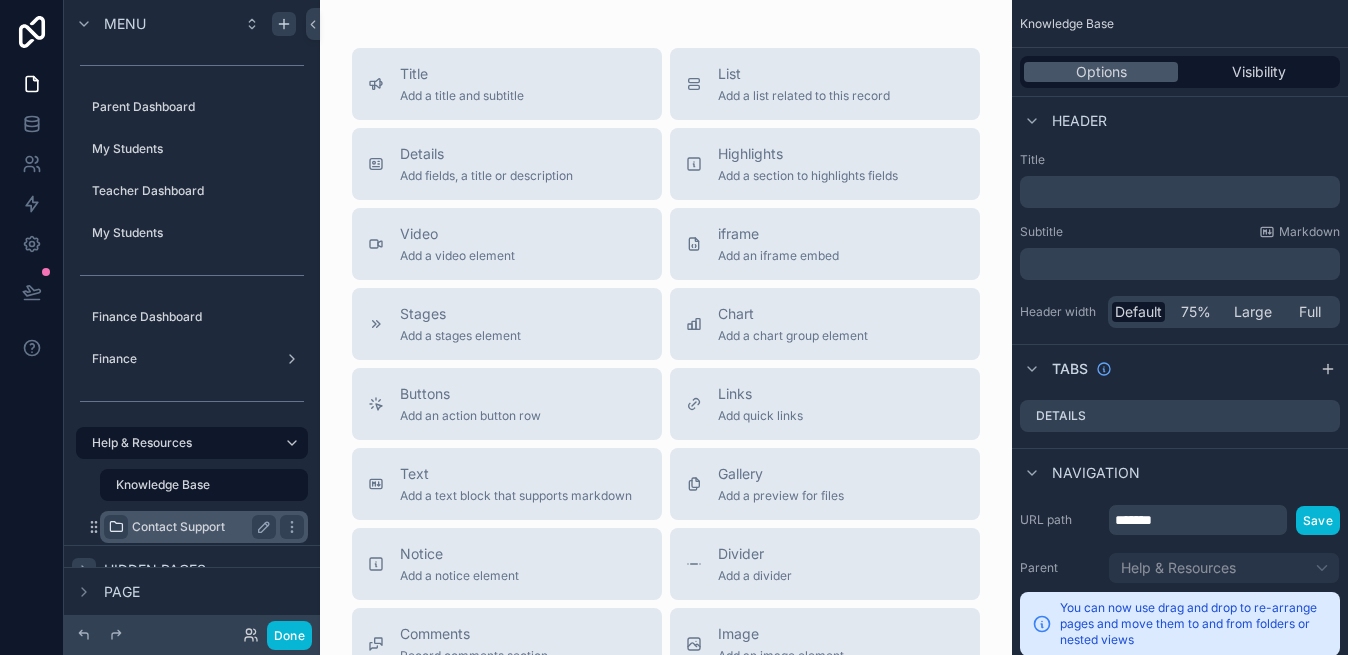 click at bounding box center [116, 527] 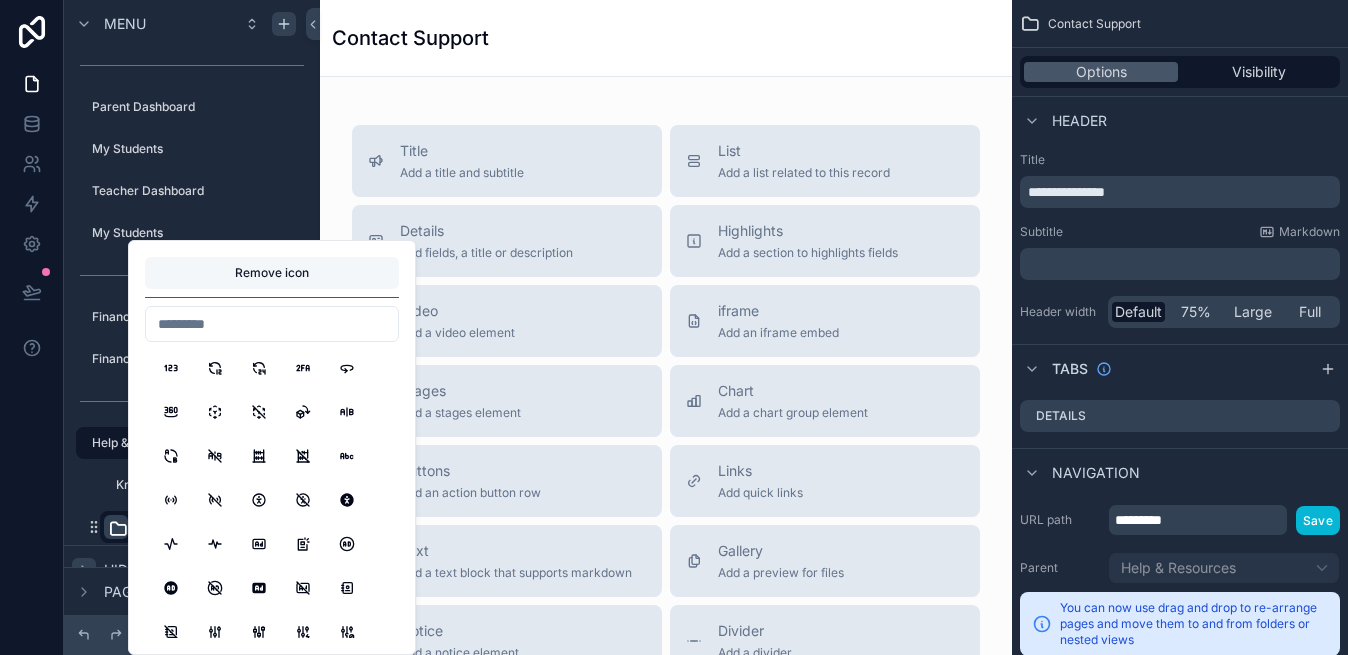 click on "Remove icon" at bounding box center (272, 273) 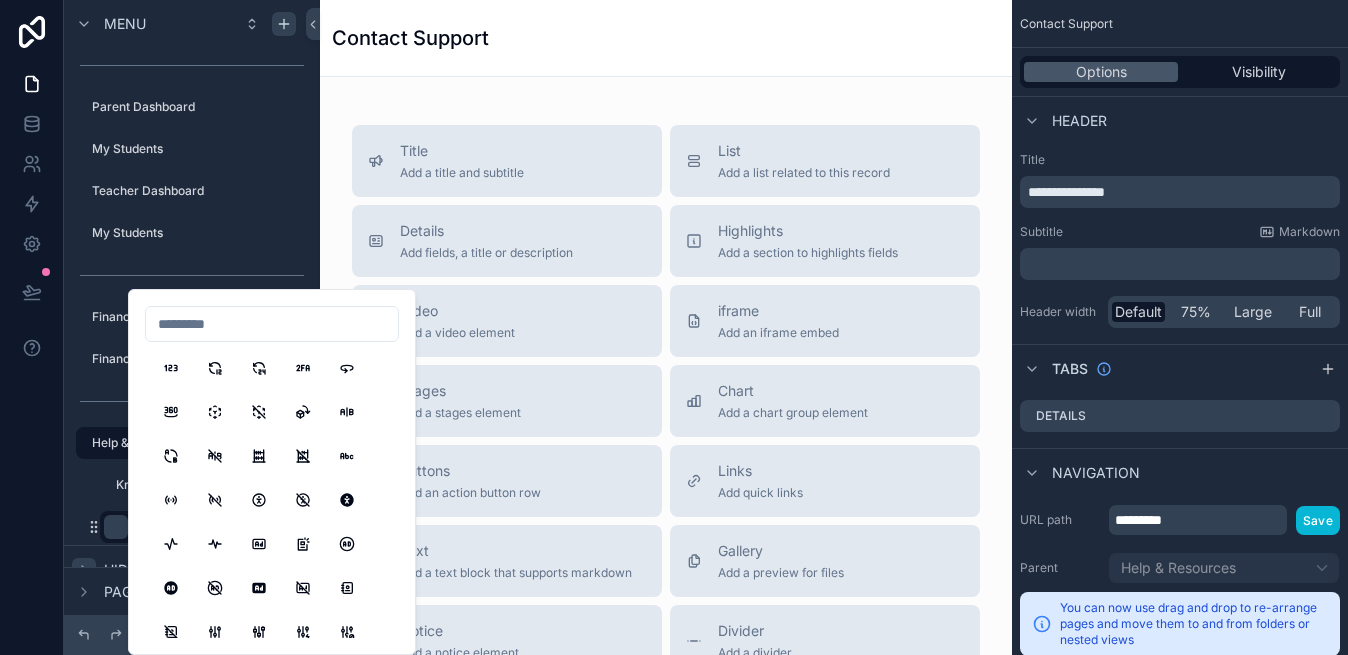 click on "Title Add a title and subtitle List Add a list related to this record Details Add fields, a title or description Highlights Add a section to highlights fields Video Add a video element iframe Add an iframe embed Stages Add a stages element Chart Add a chart group element Buttons Add an action button row Links Add quick links Text Add a text block that supports markdown Gallery Add a preview for files Notice Add a notice element Divider Add a divider Comments Record comments section Image Add an image element Container Add a container to group multiple sections together" at bounding box center (666, 489) 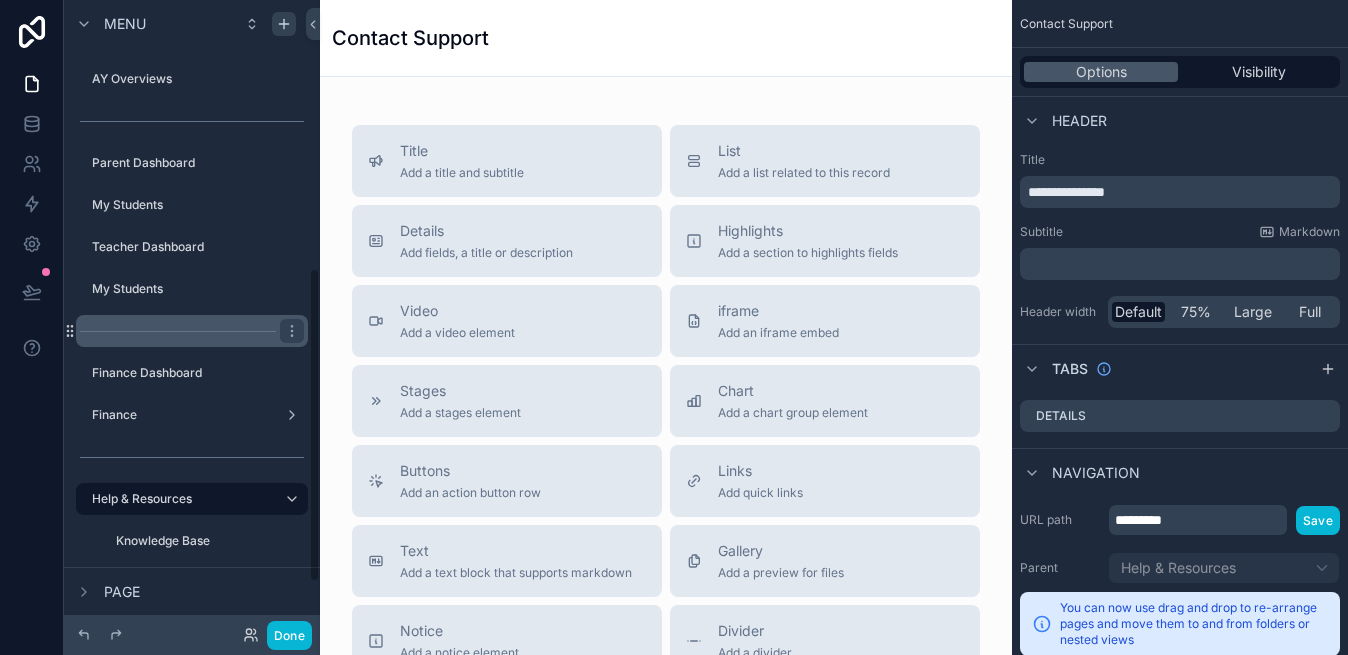 scroll, scrollTop: 533, scrollLeft: 0, axis: vertical 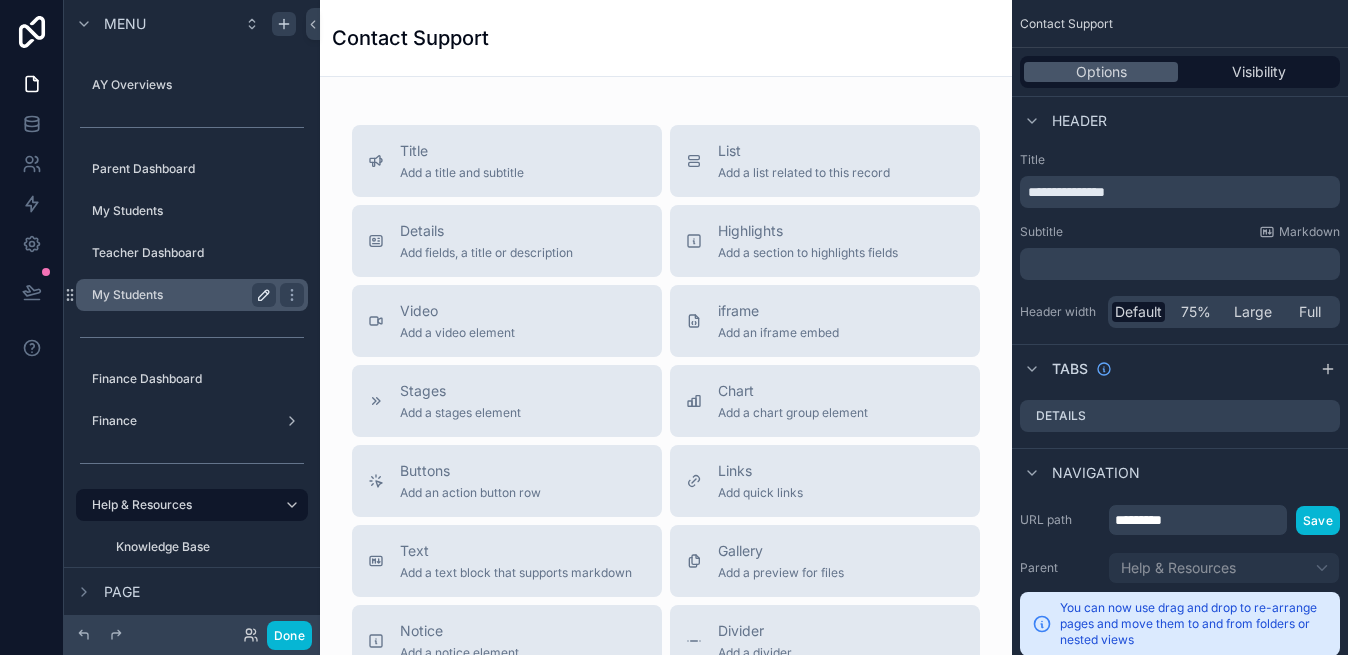 click at bounding box center (264, 295) 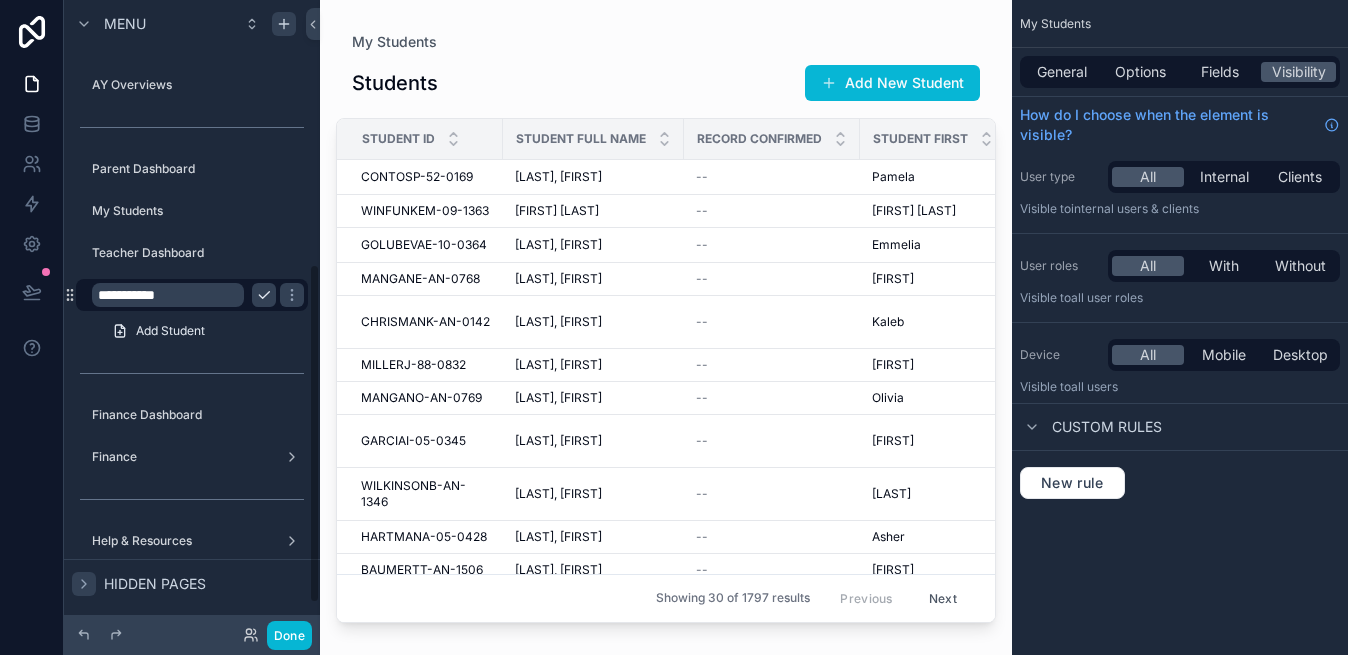 scroll, scrollTop: 490, scrollLeft: 0, axis: vertical 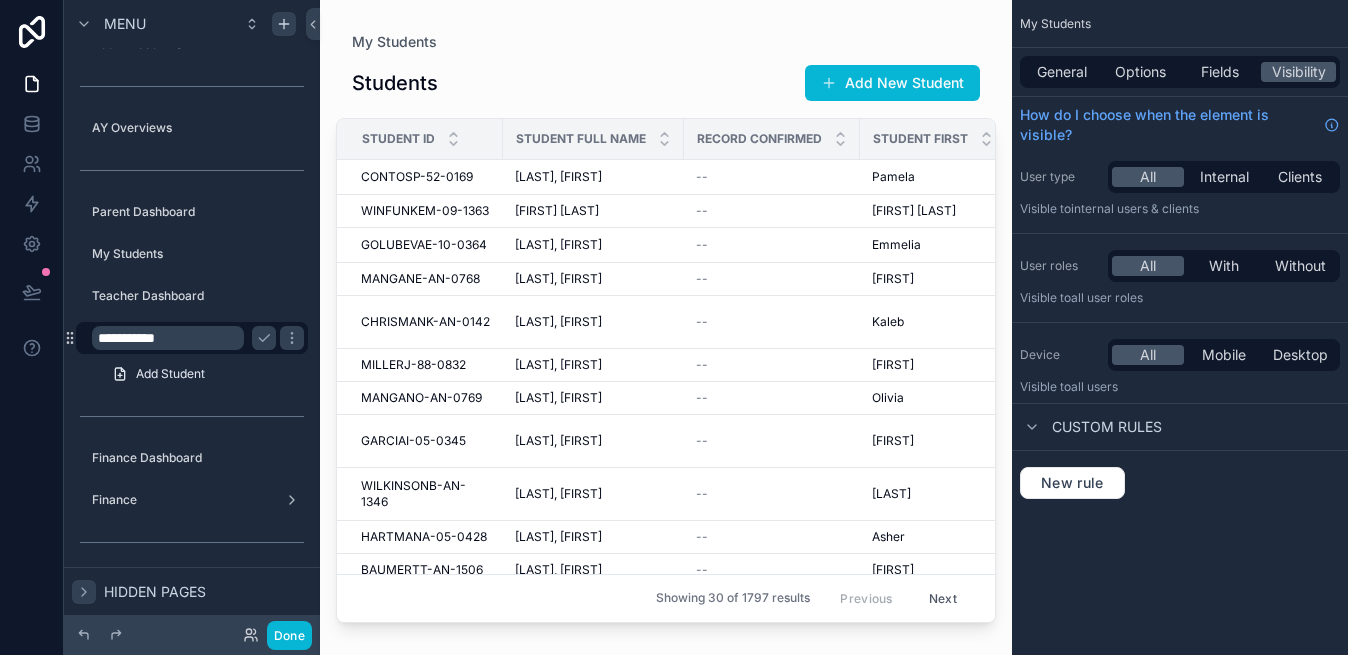 click on "**********" at bounding box center (168, 338) 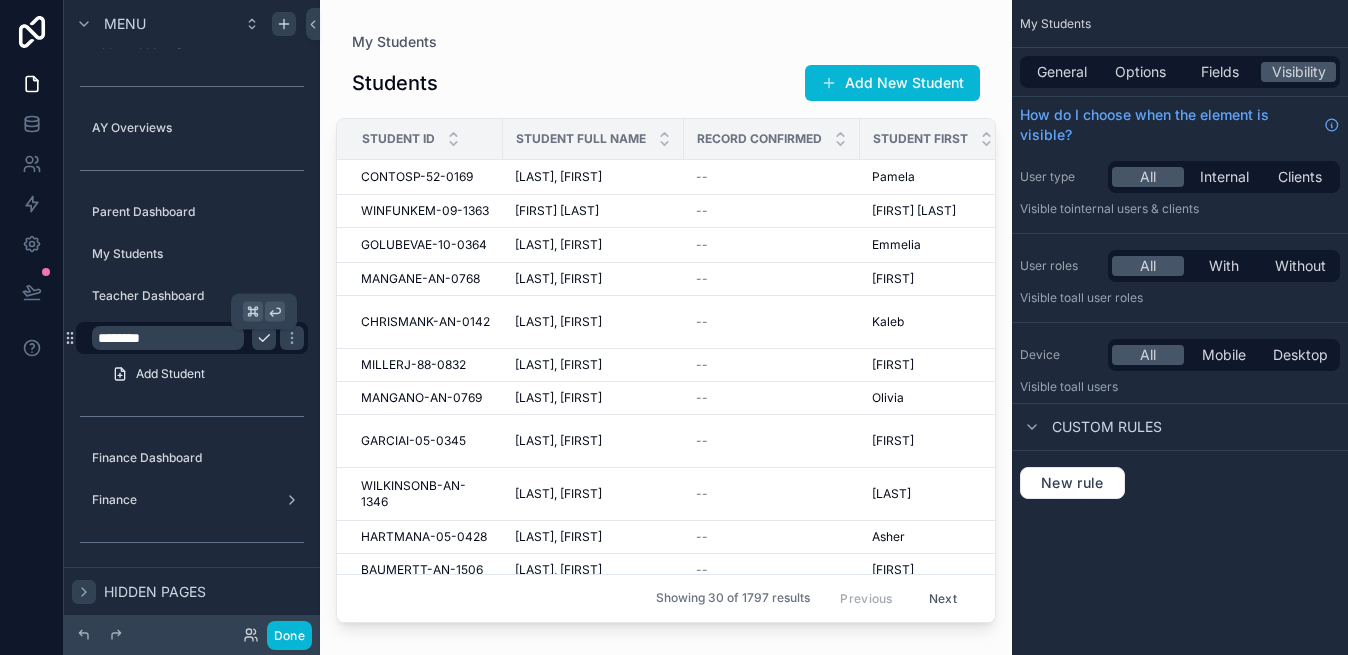 type on "********" 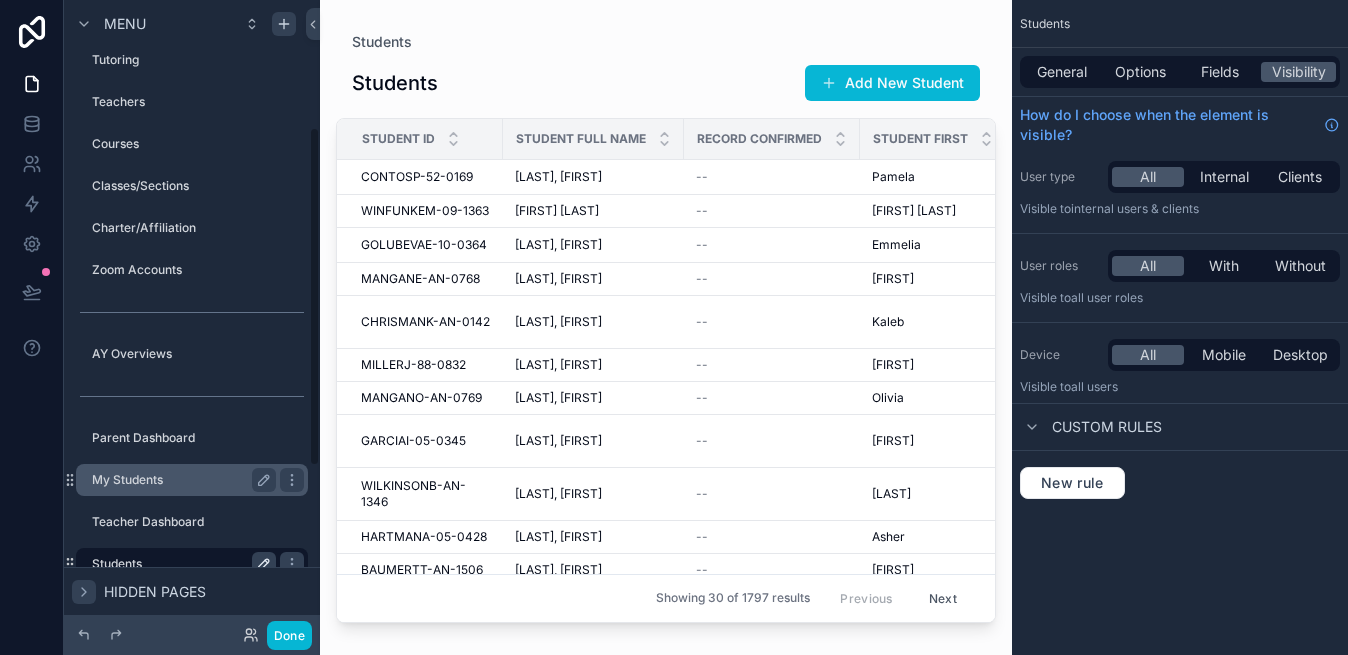 scroll, scrollTop: 541, scrollLeft: 0, axis: vertical 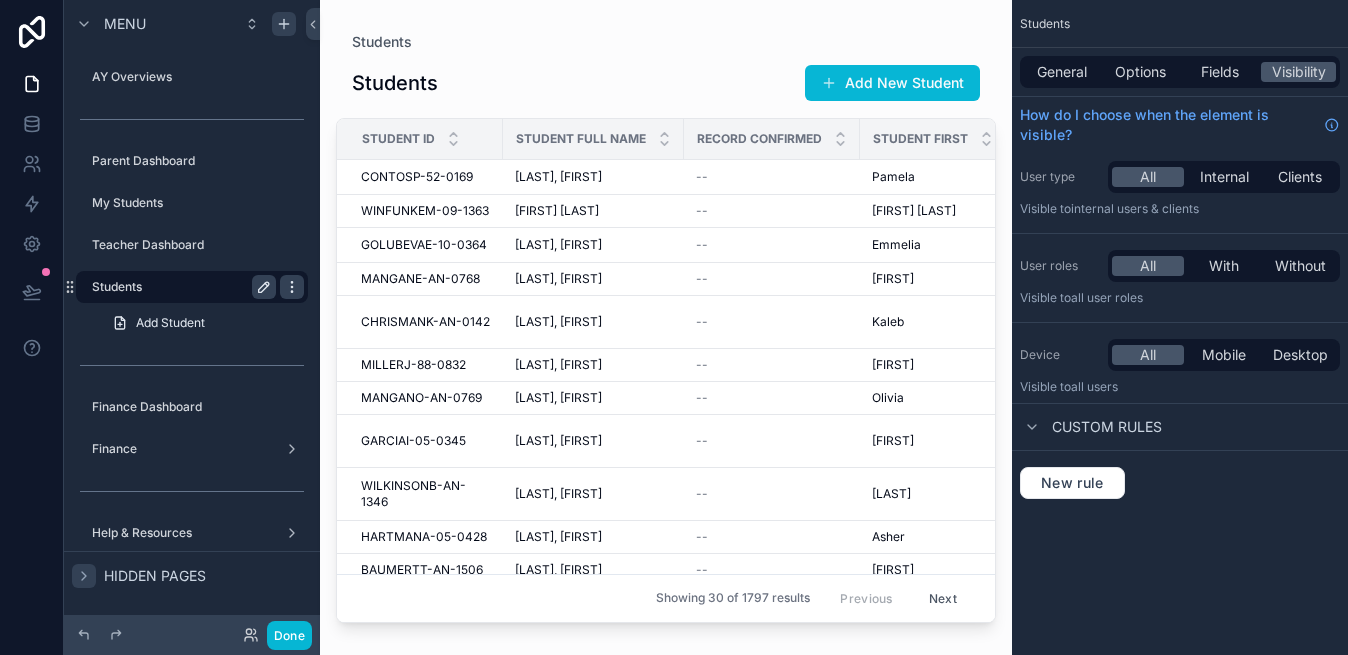 click 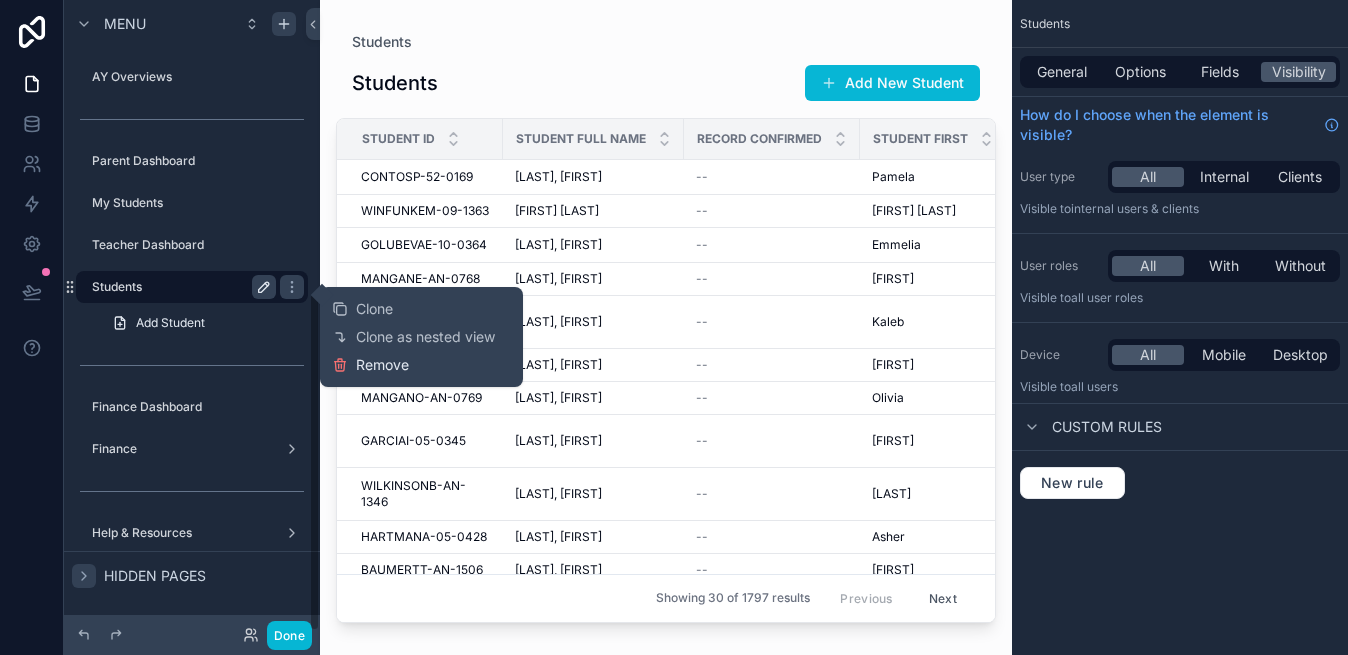 click on "Remove" at bounding box center [382, 365] 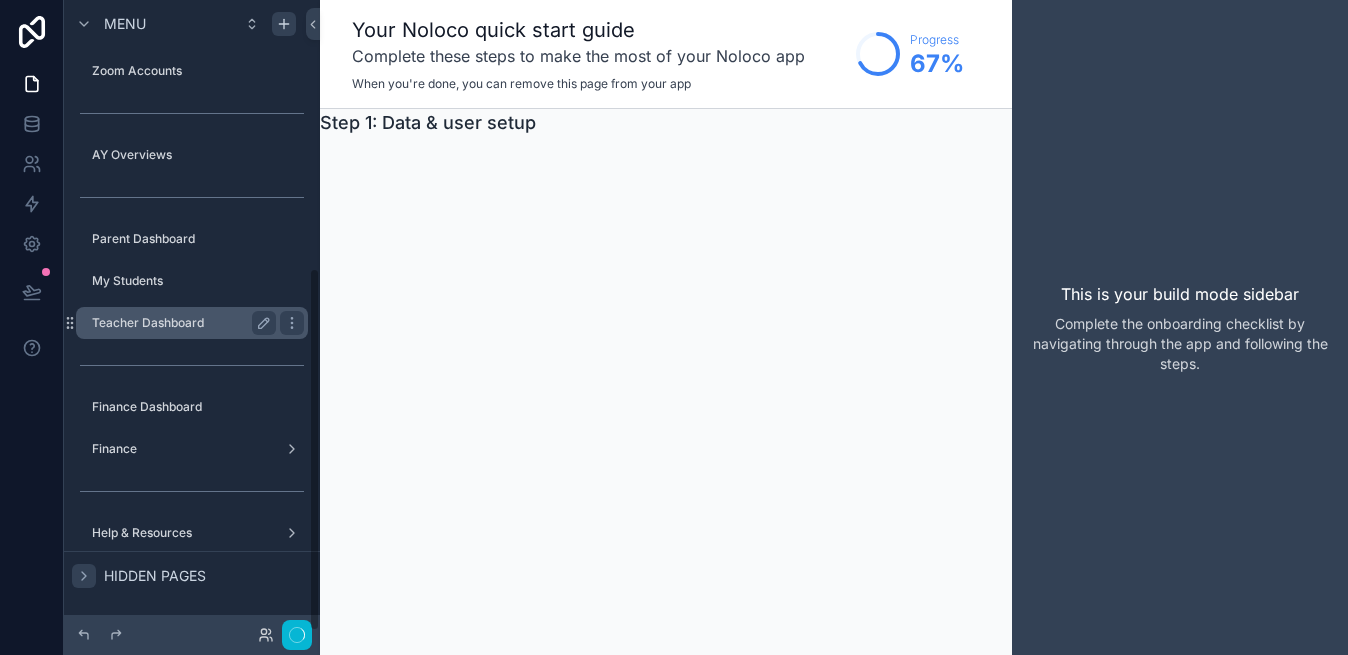 scroll, scrollTop: 463, scrollLeft: 0, axis: vertical 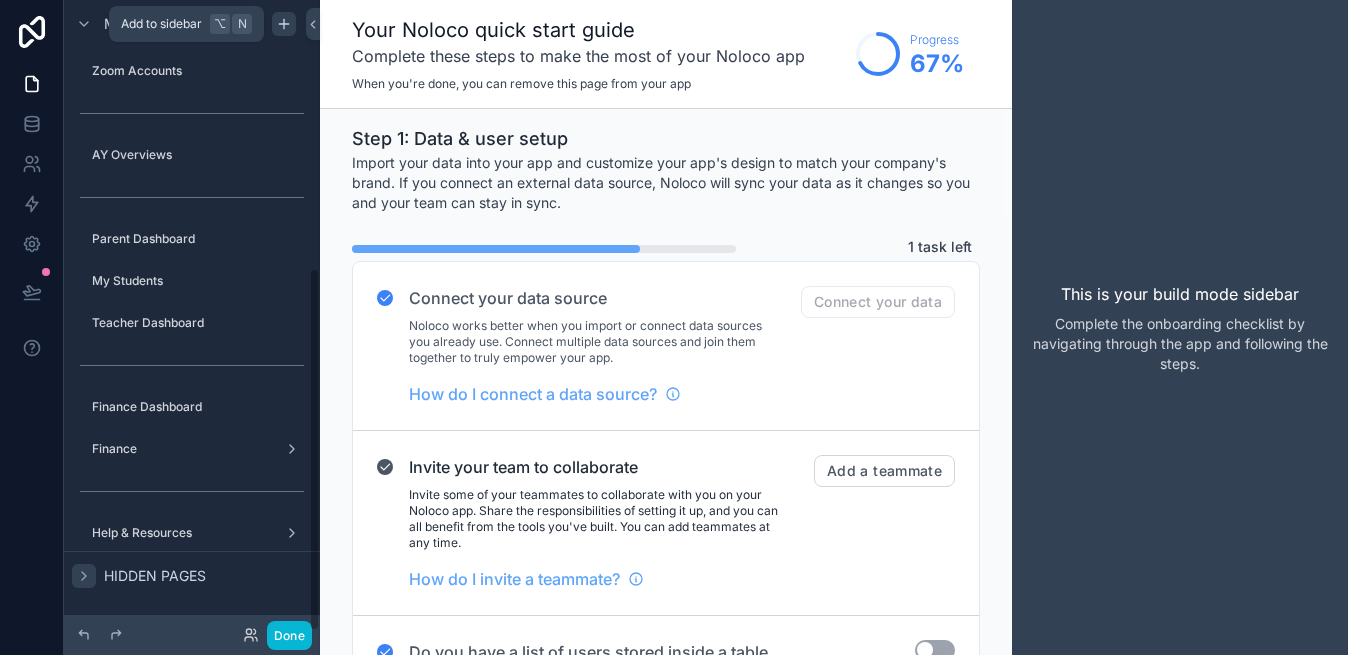 click 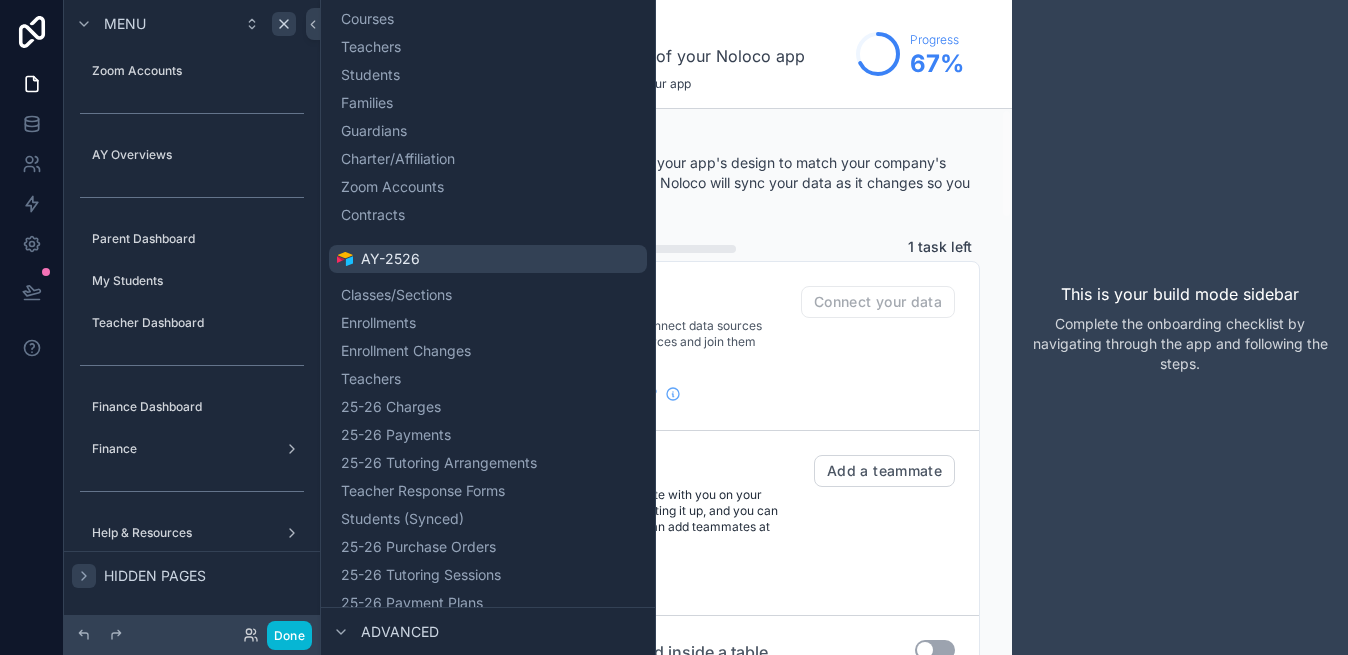 scroll, scrollTop: 260, scrollLeft: 0, axis: vertical 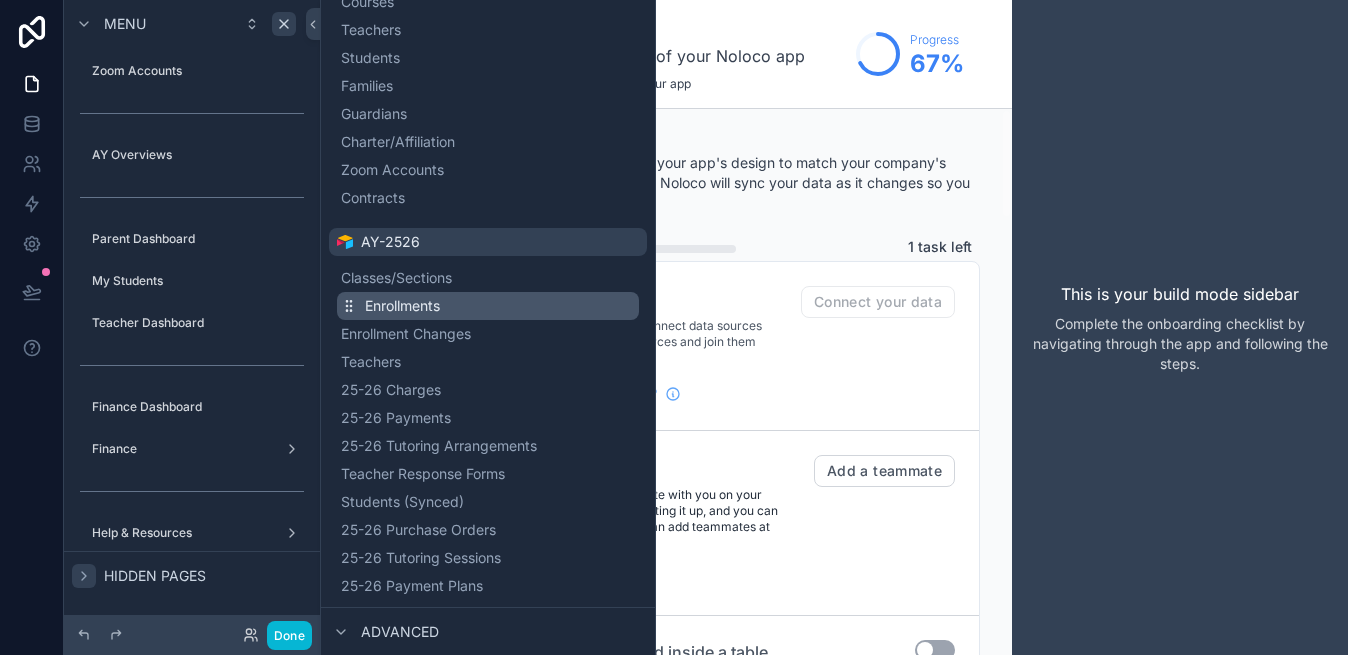 click on "Enrollments" at bounding box center [402, 306] 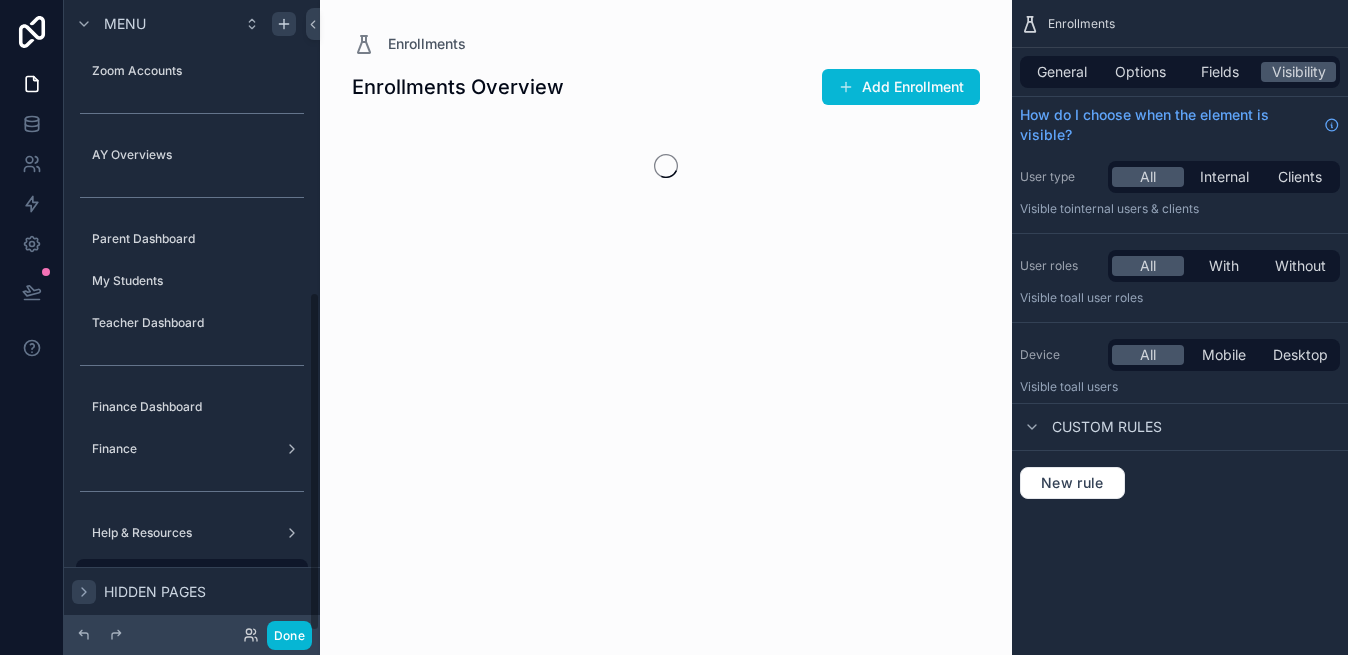 scroll, scrollTop: 541, scrollLeft: 0, axis: vertical 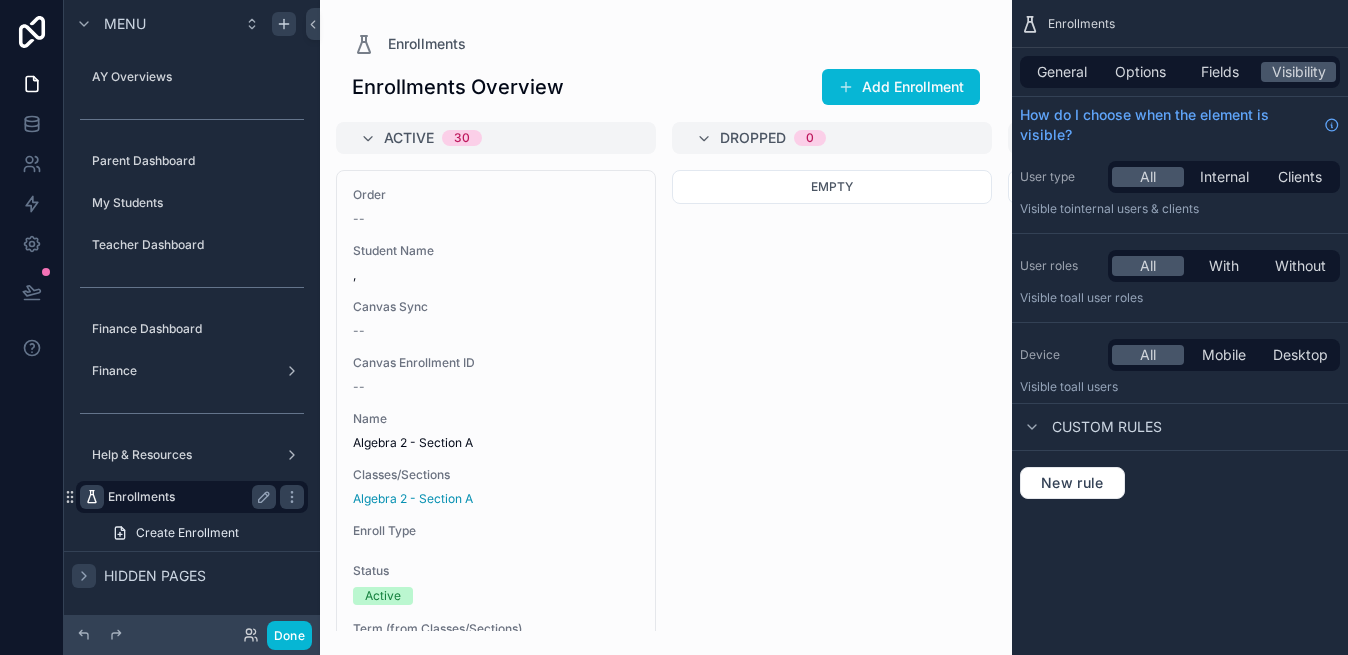 click at bounding box center [92, 497] 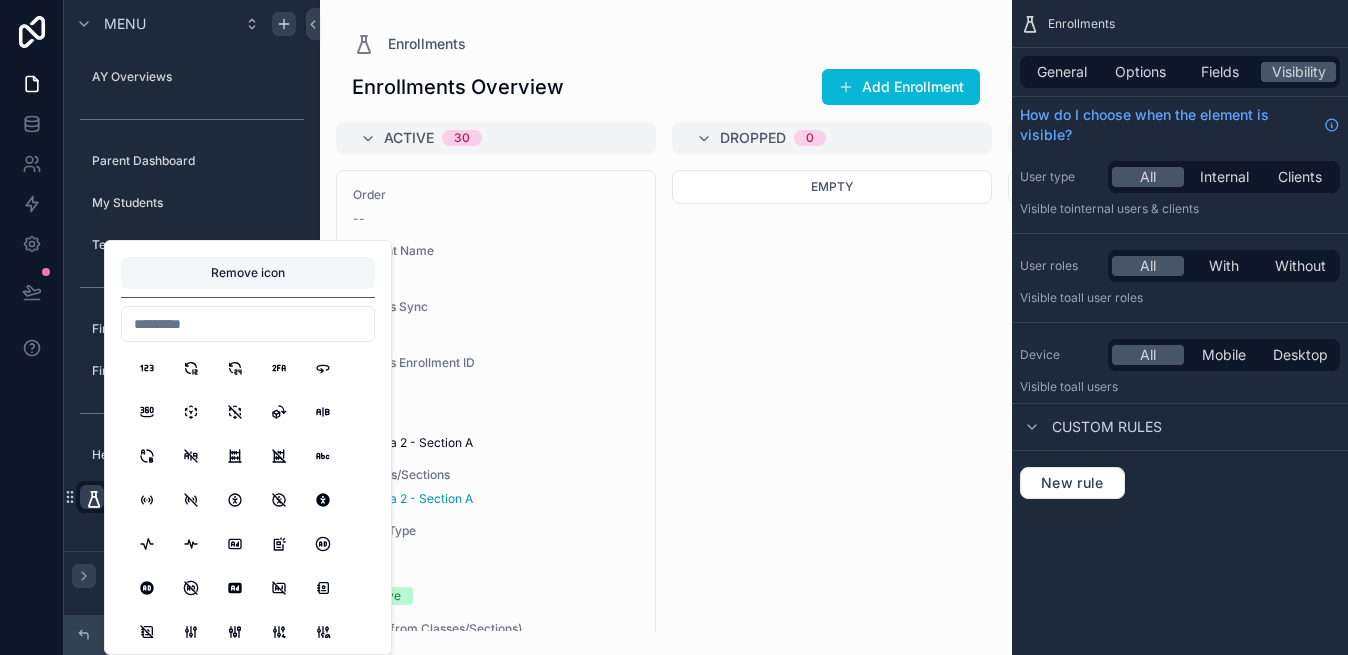 click on "Remove icon" at bounding box center [248, 273] 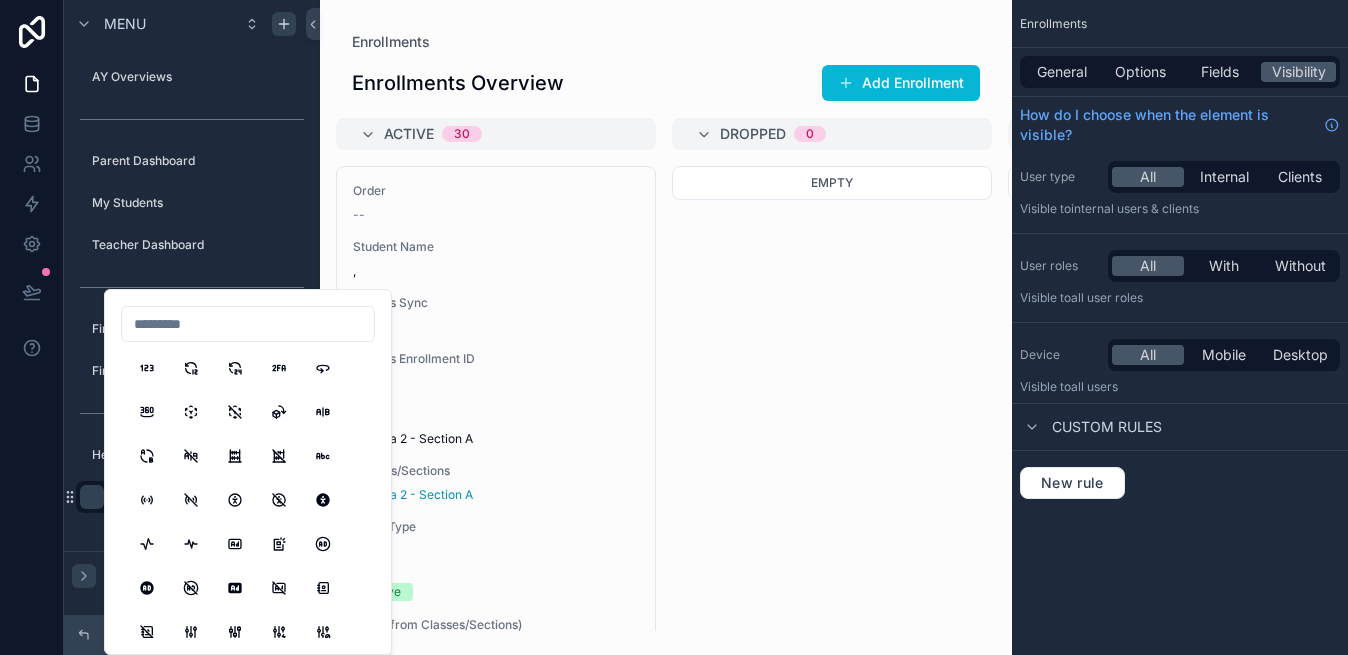 click on "Create Enrollment" at bounding box center (192, 533) 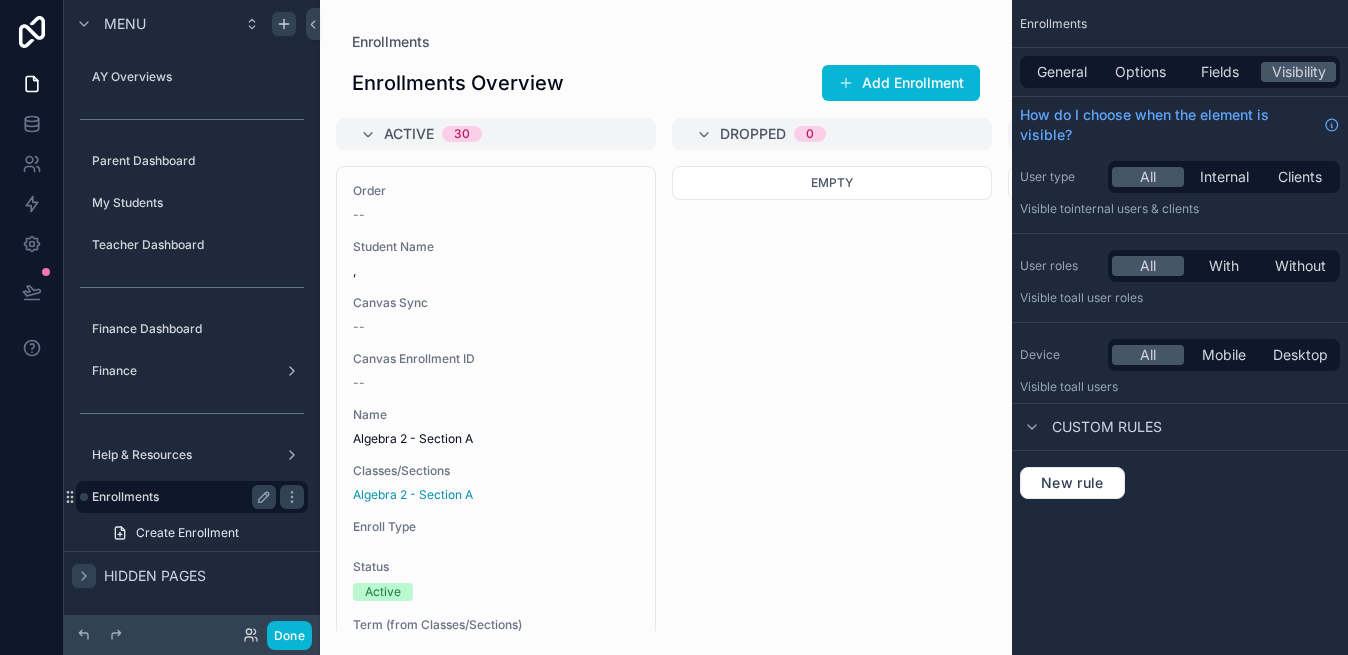 click on "Enrollments" at bounding box center [180, 497] 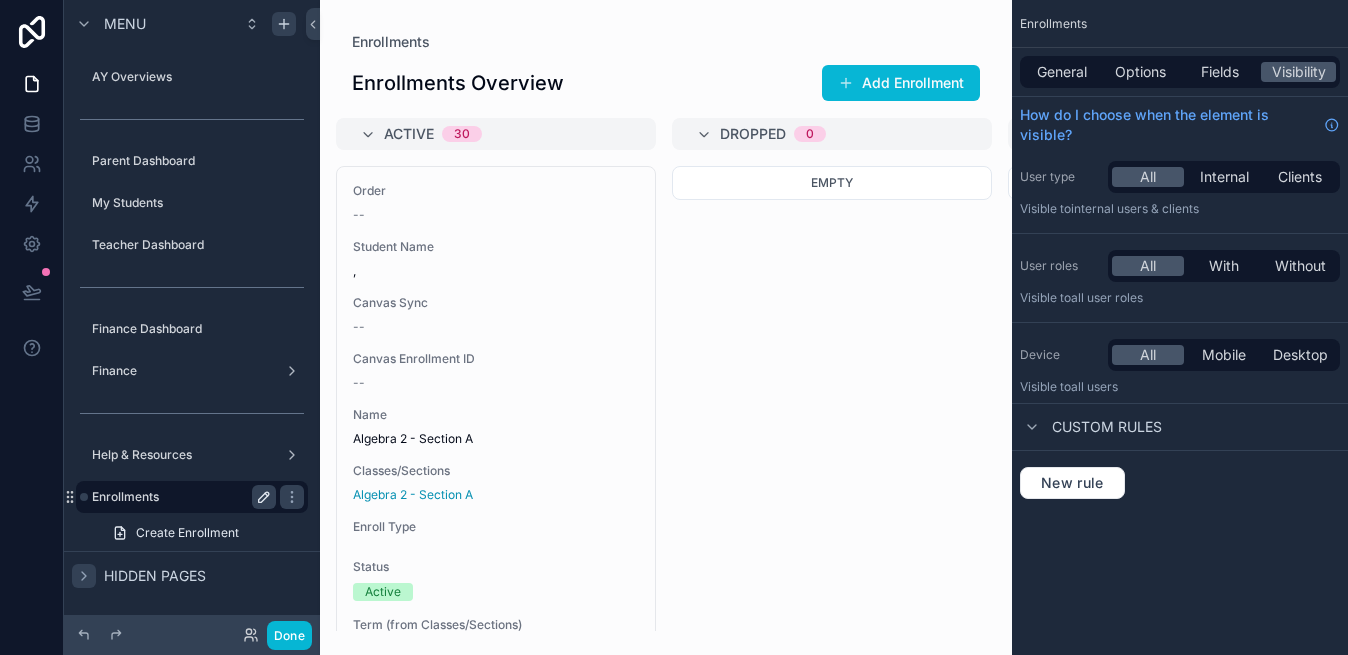 click 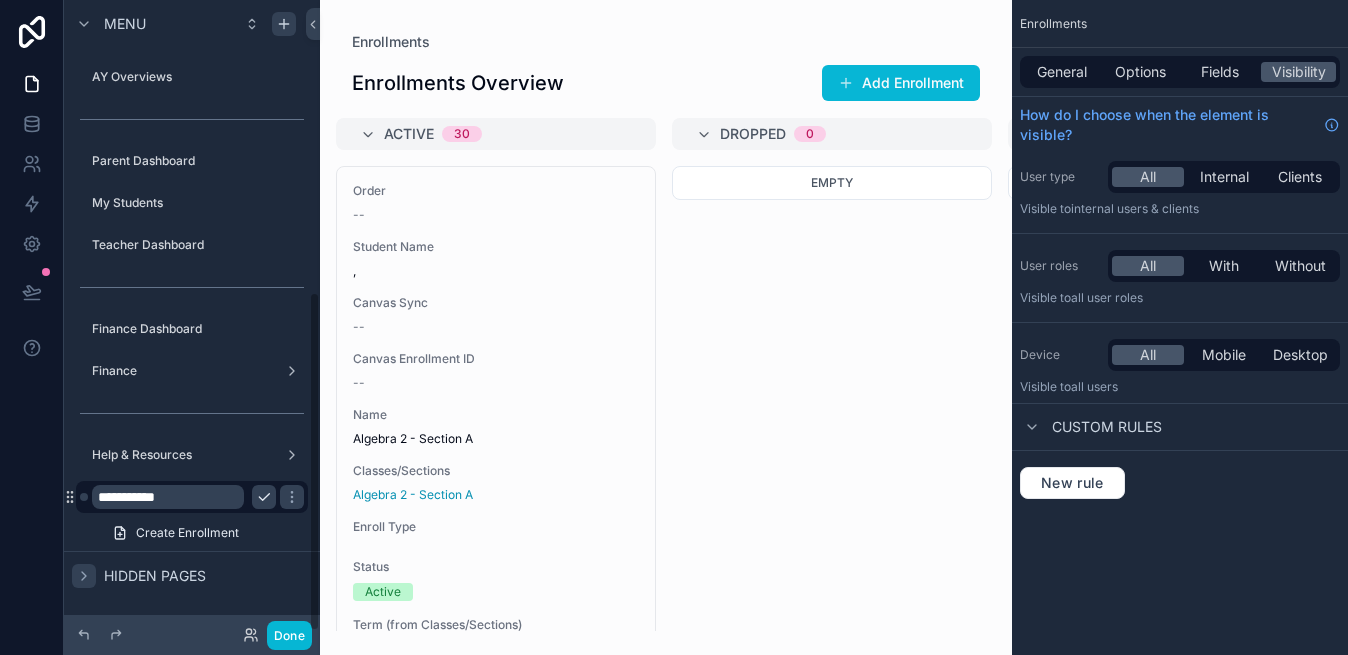 click on "**********" at bounding box center (168, 497) 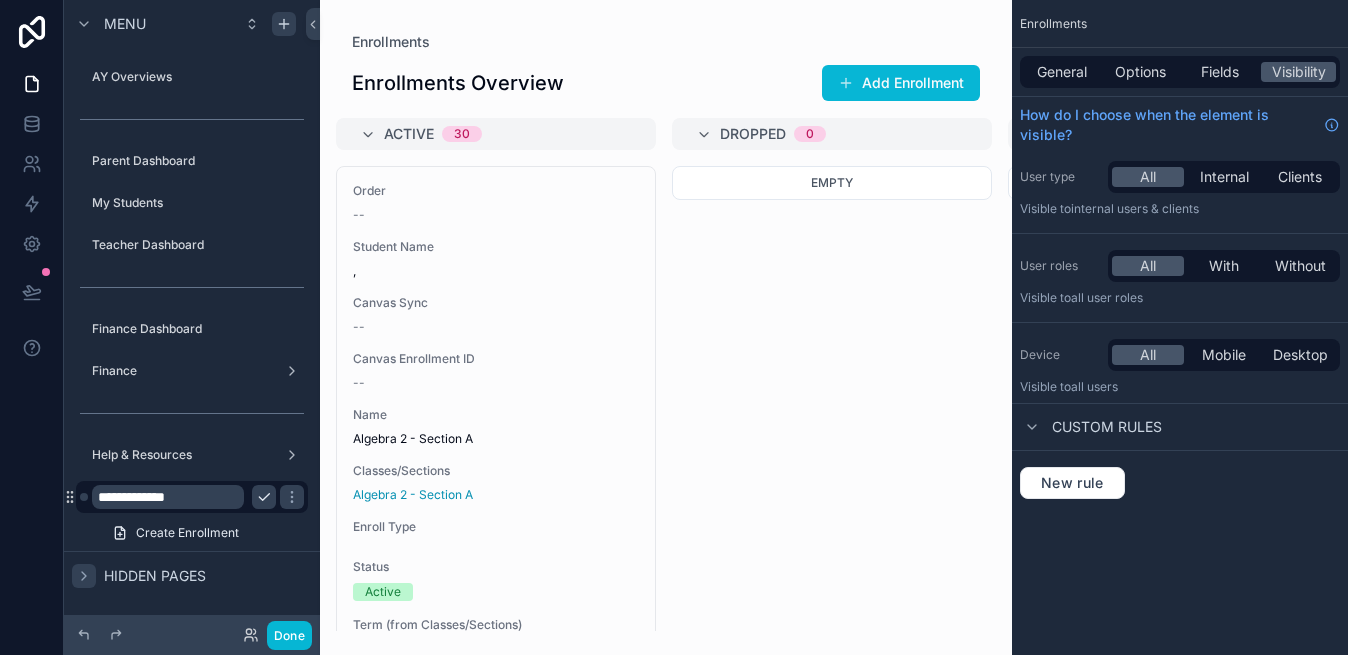 type on "**********" 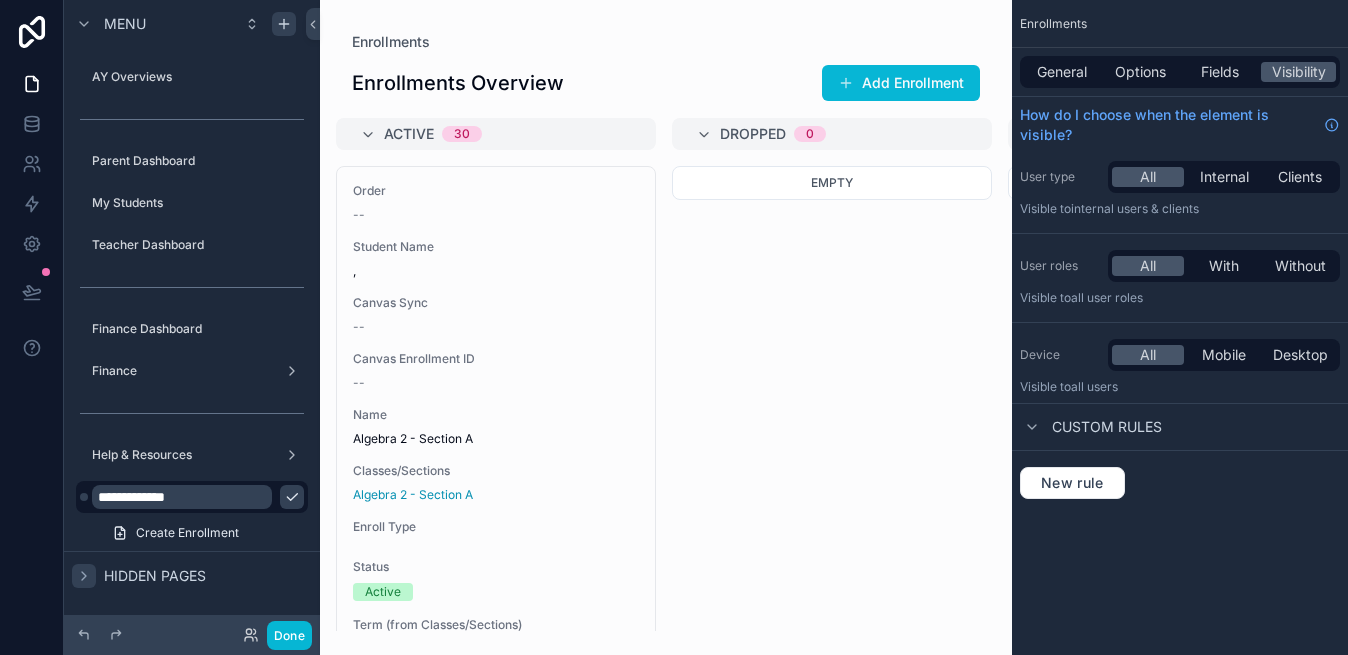 click 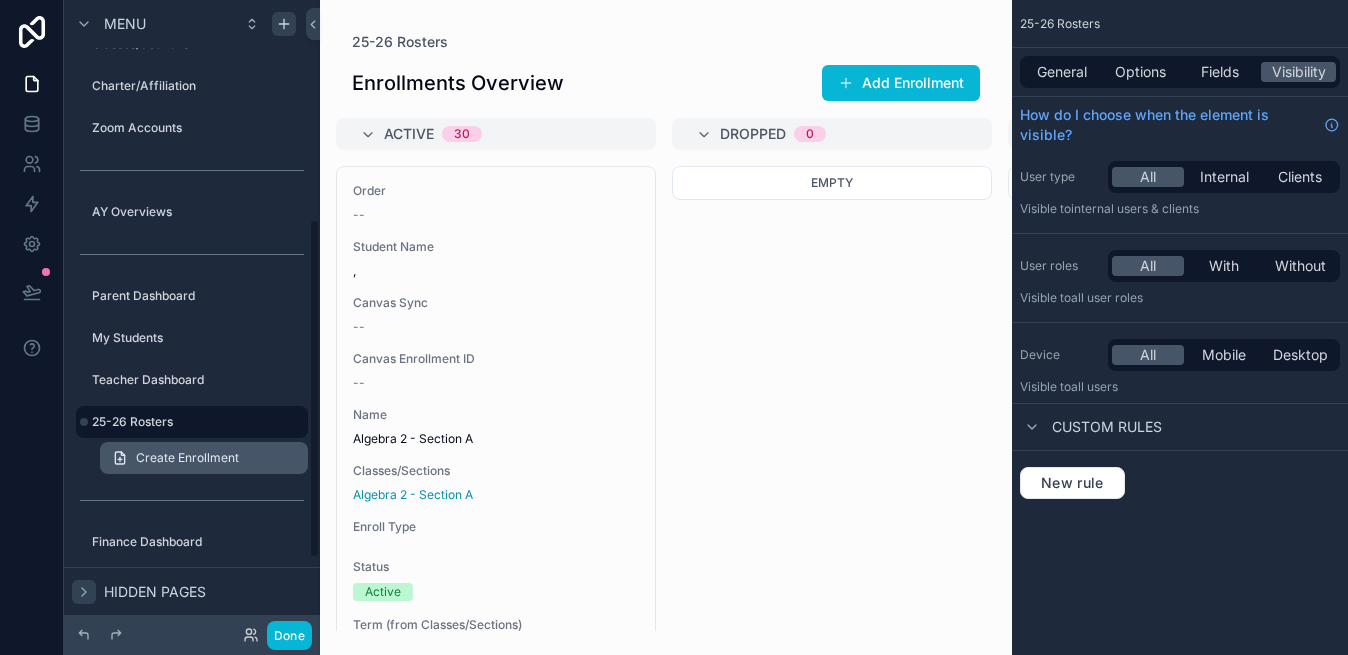 scroll, scrollTop: 432, scrollLeft: 0, axis: vertical 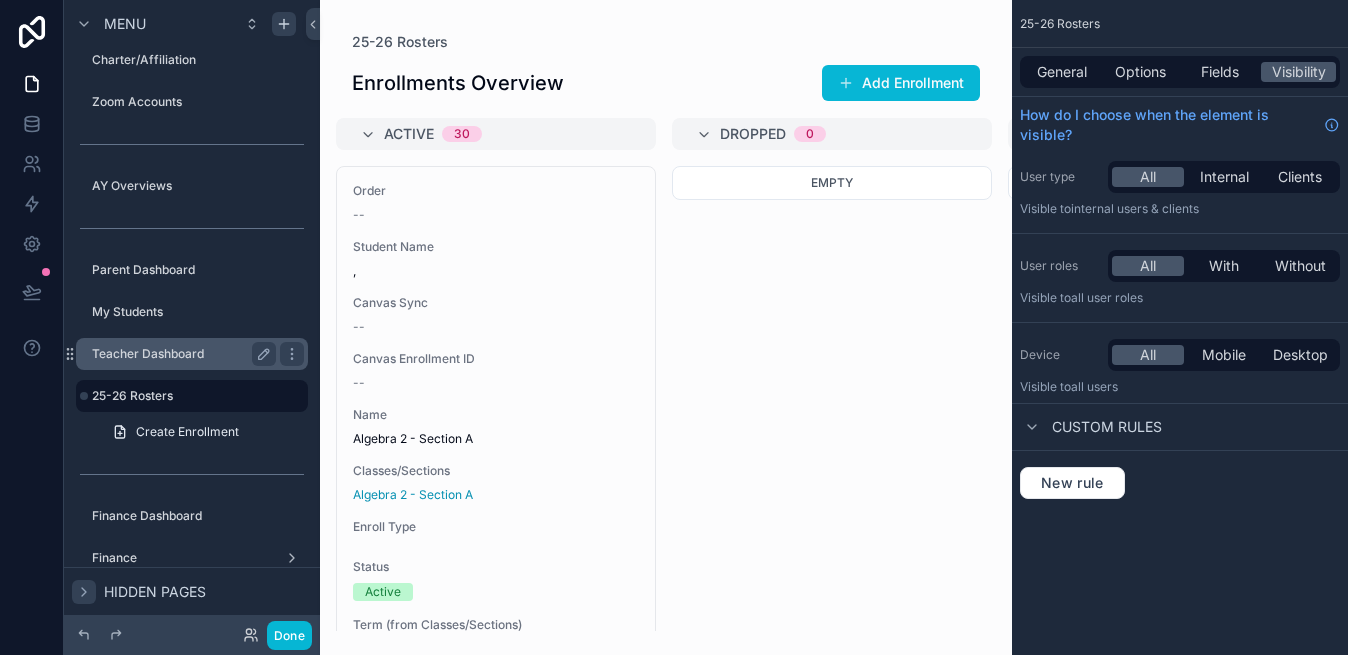 click on "Teacher Dashboard" at bounding box center (180, 354) 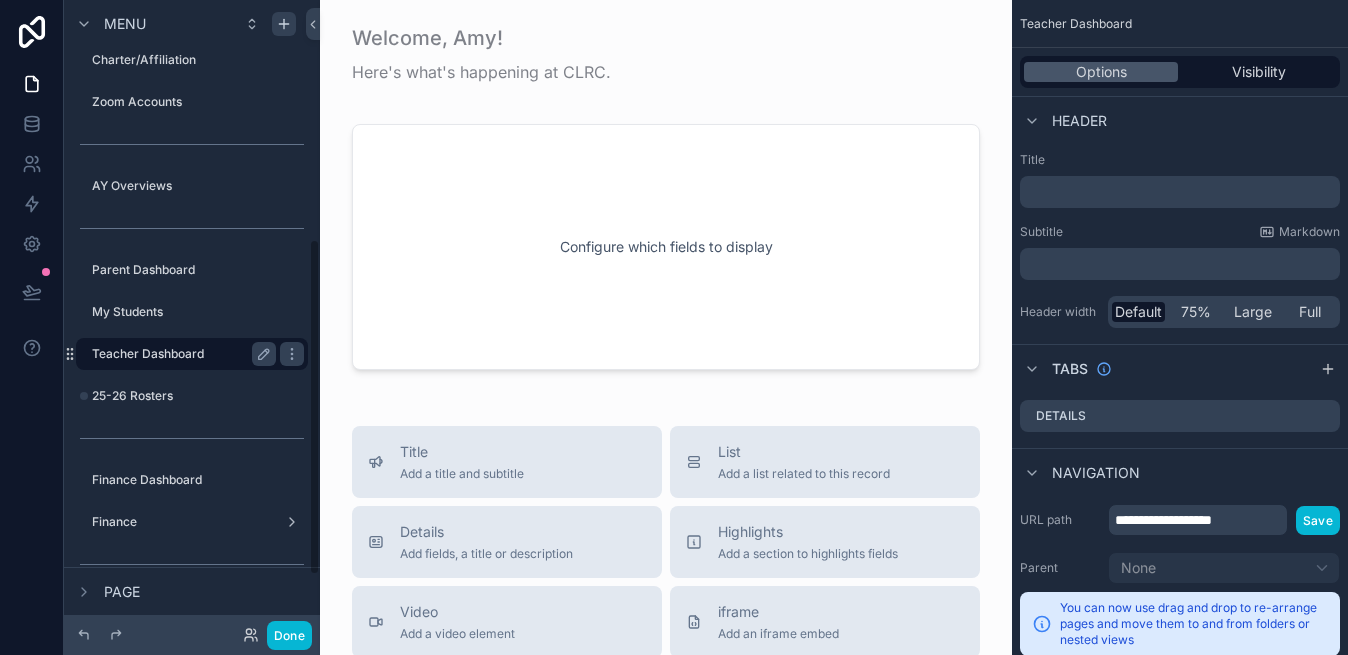 scroll, scrollTop: 448, scrollLeft: 0, axis: vertical 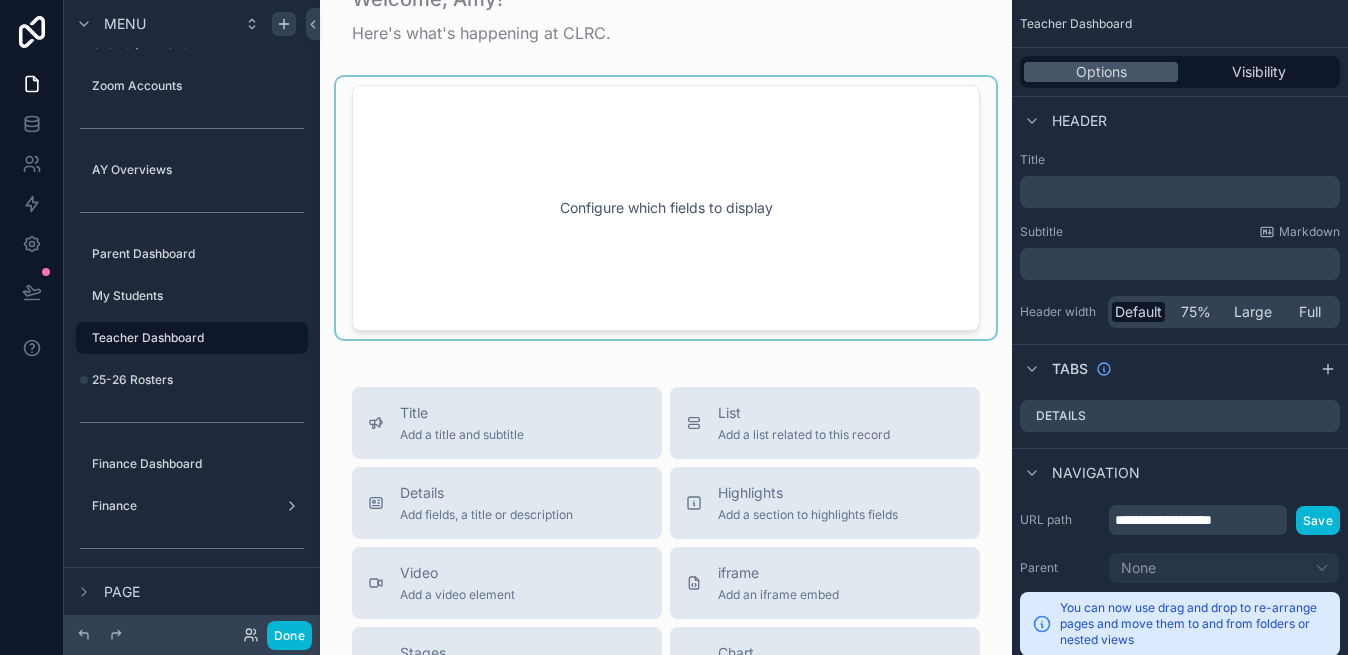 click at bounding box center [666, 208] 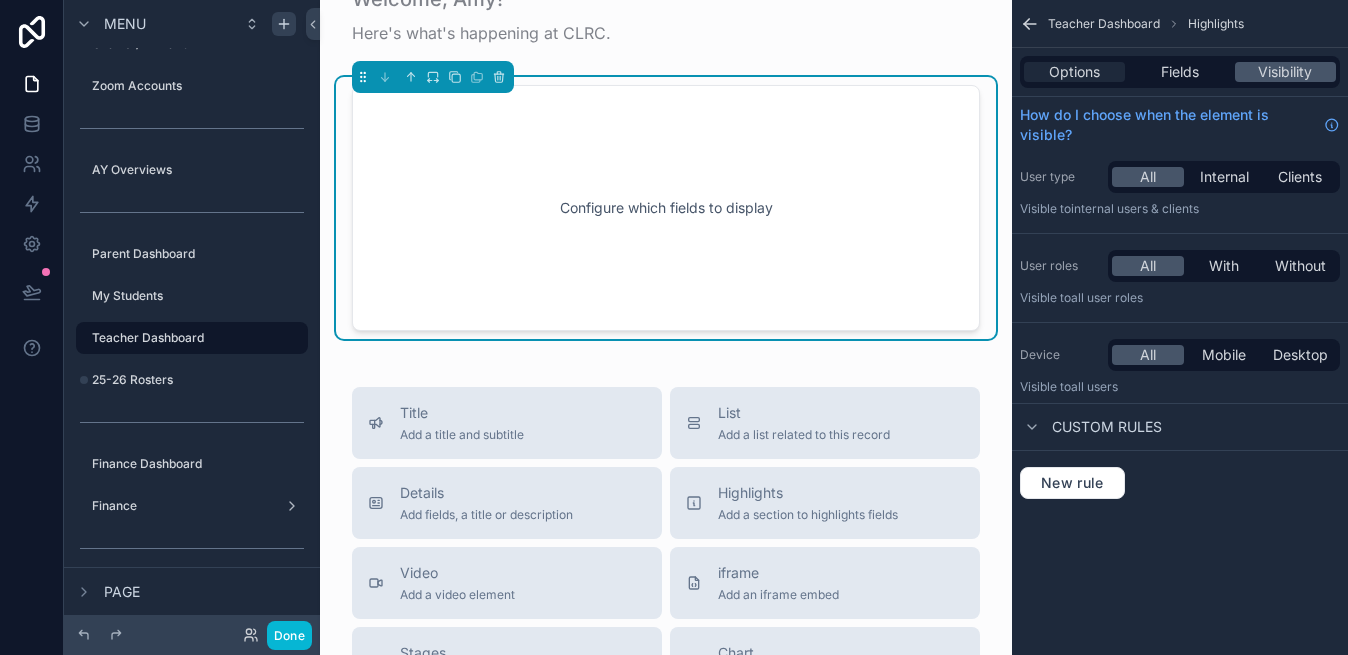 click on "Options" at bounding box center [1074, 72] 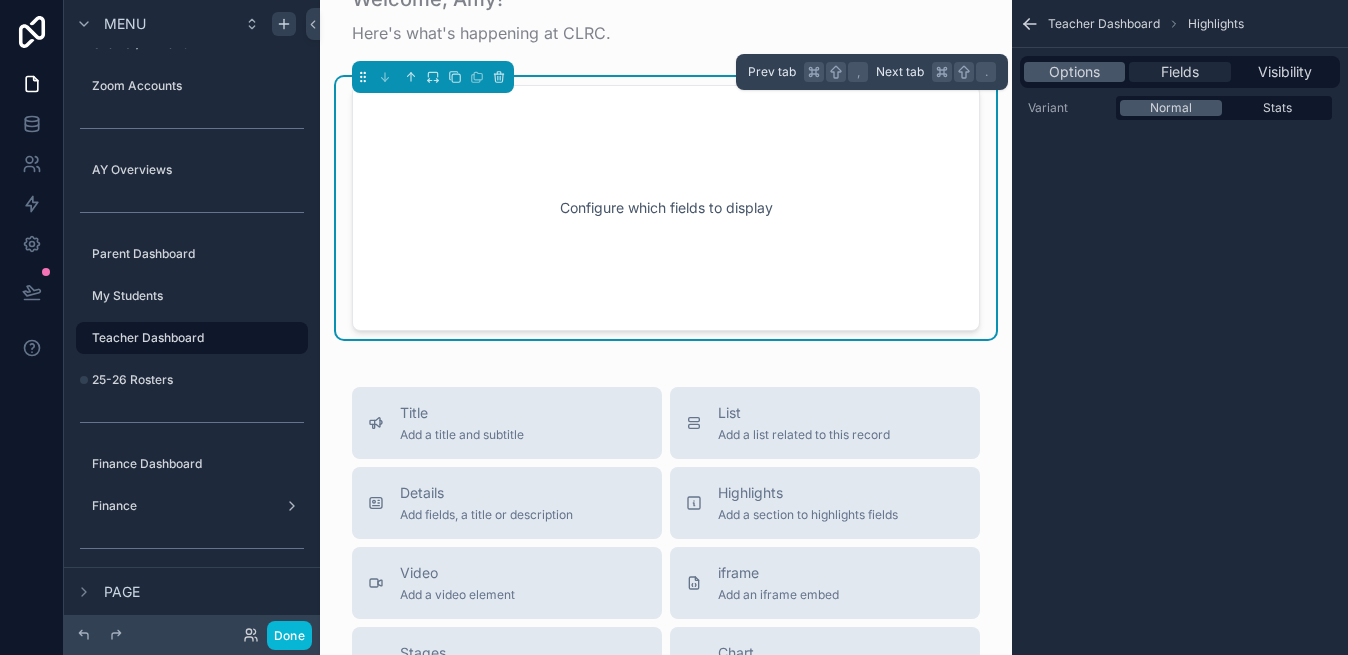 click on "Fields" at bounding box center [1179, 72] 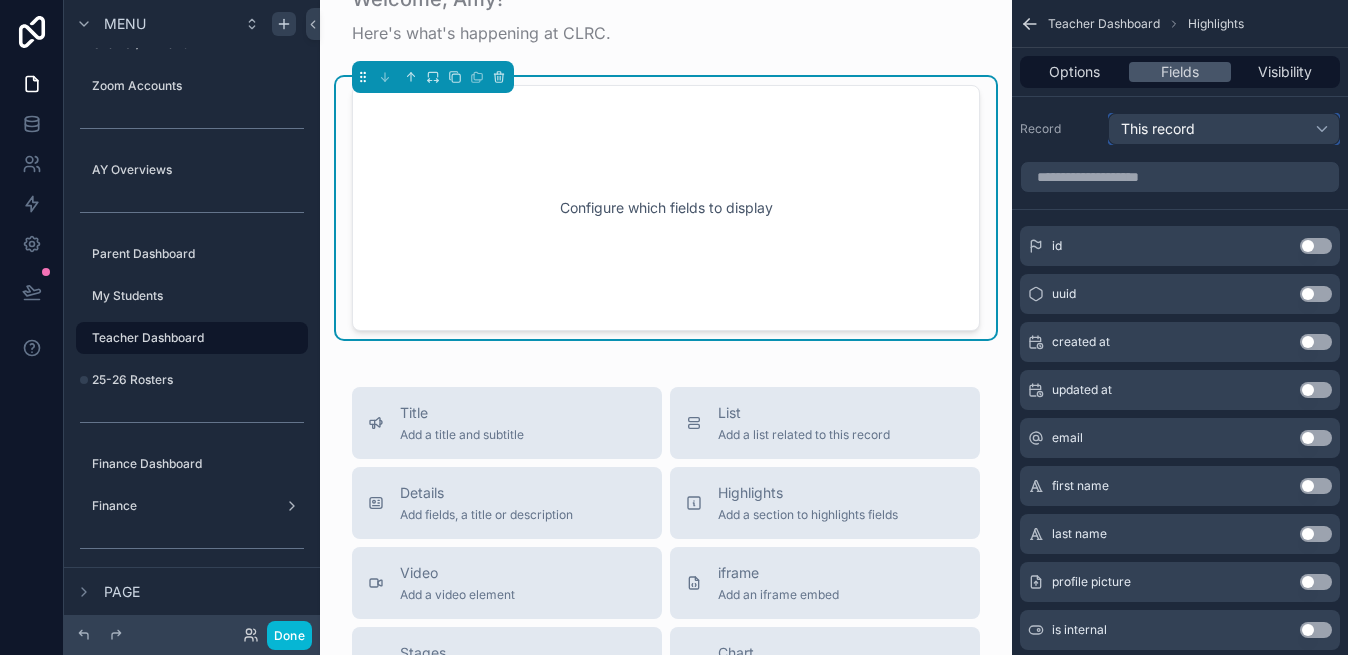 click on "This record" at bounding box center [1158, 129] 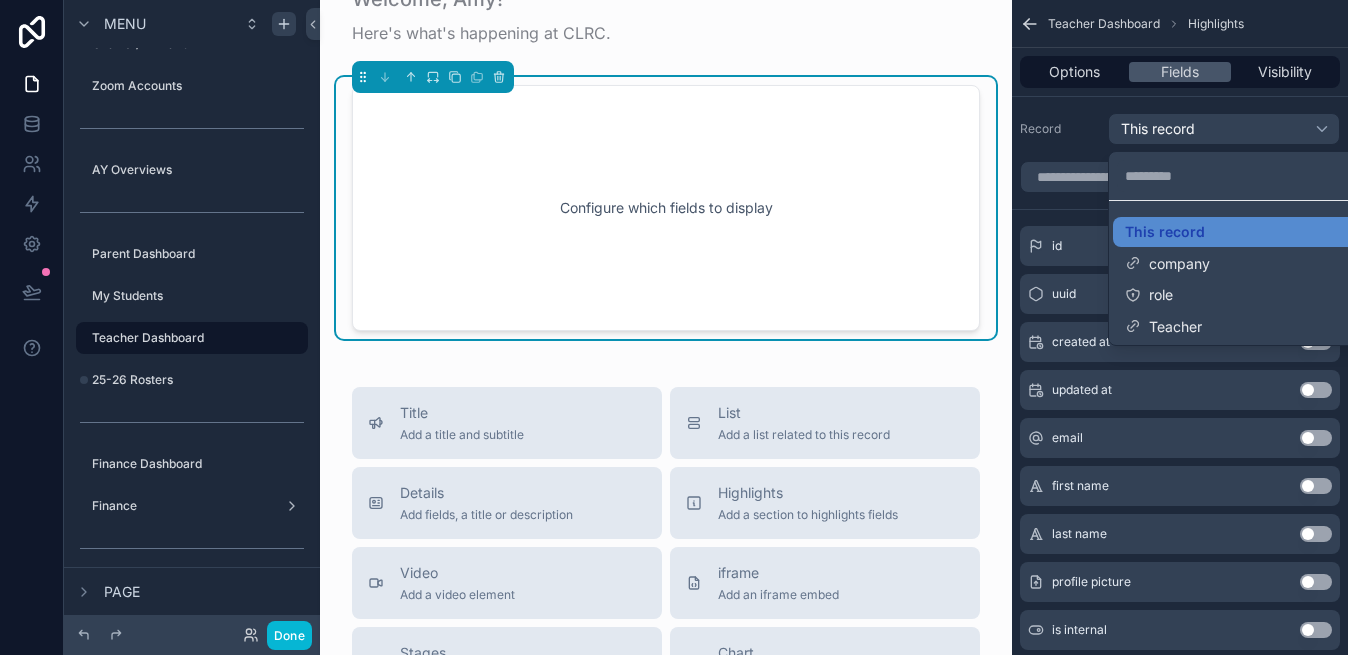 click at bounding box center [674, 327] 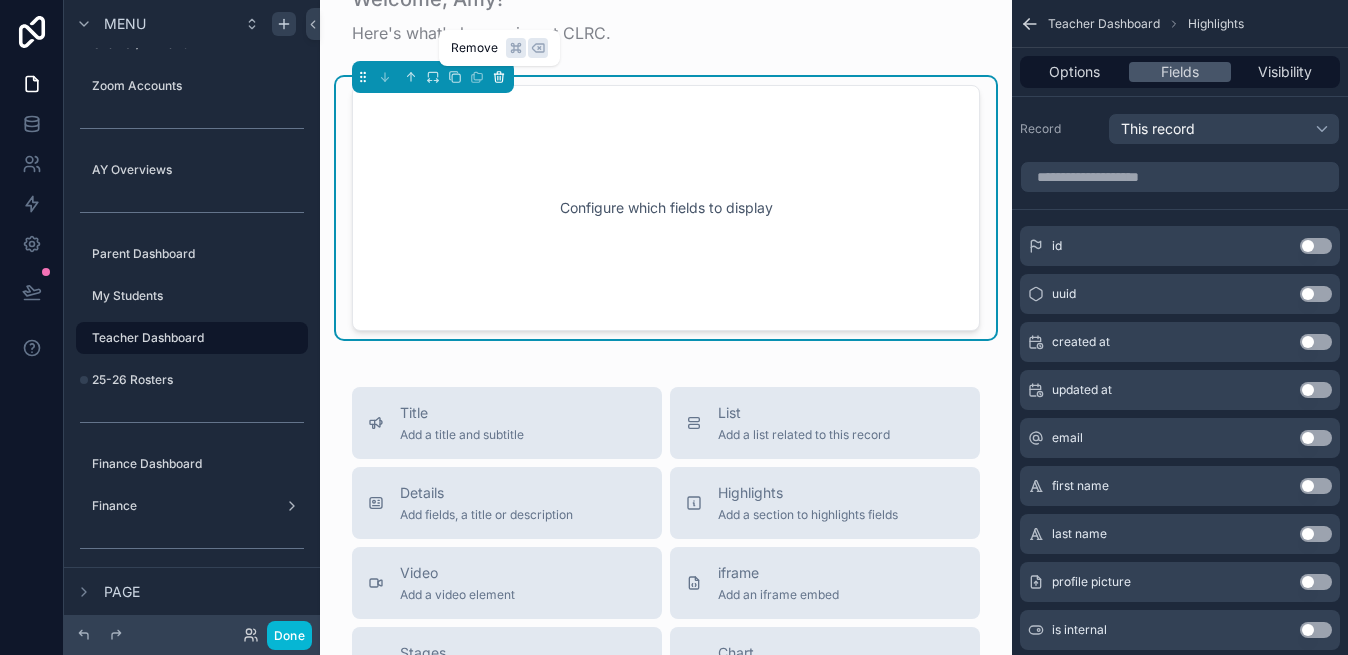 click 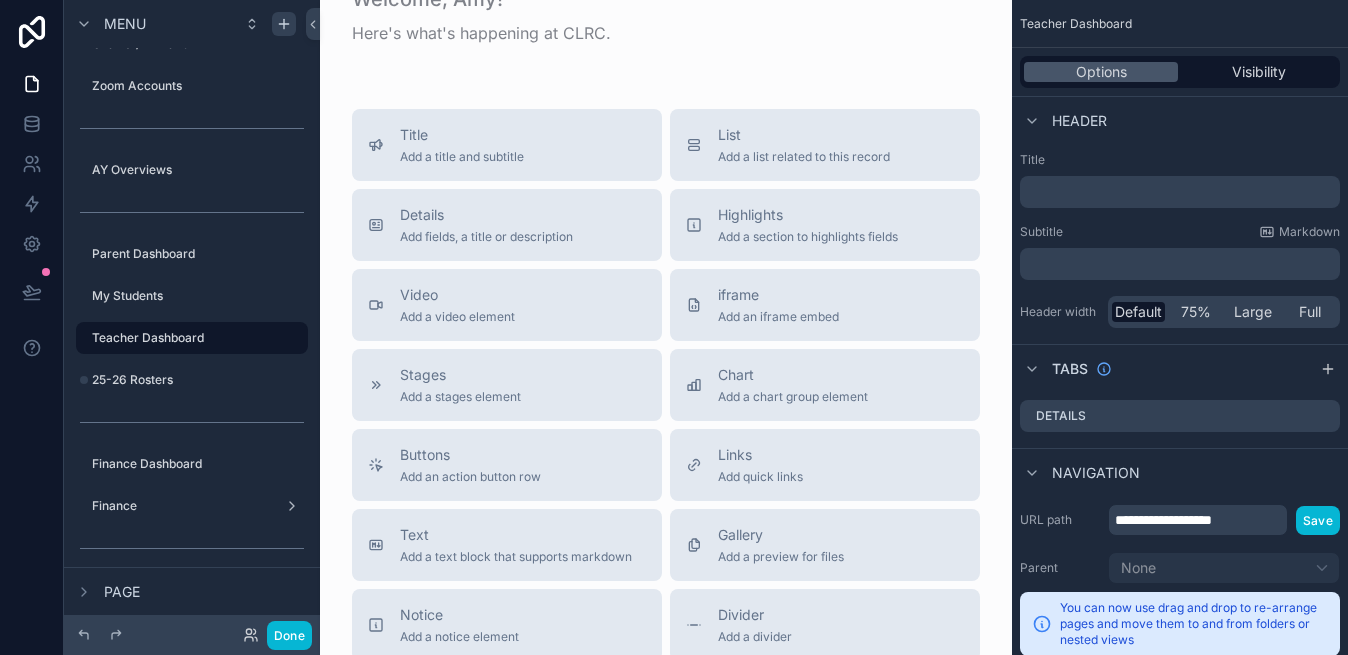 click on "Welcome, Amy! Here's what's happening at CLRC. Title Add a title and subtitle List Add a list related to this record Details Add fields, a title or description Highlights Add a section to highlights fields Video Add a video element iframe Add an iframe embed Stages Add a stages element Chart Add a chart group element Buttons Add an action button row Links Add quick links Text Add a text block that supports markdown Gallery Add a preview for files Notice Add a notice element Divider Add a divider Comments Record comments section Image Add an image element Container Add a container to group multiple sections together" at bounding box center (666, 479) 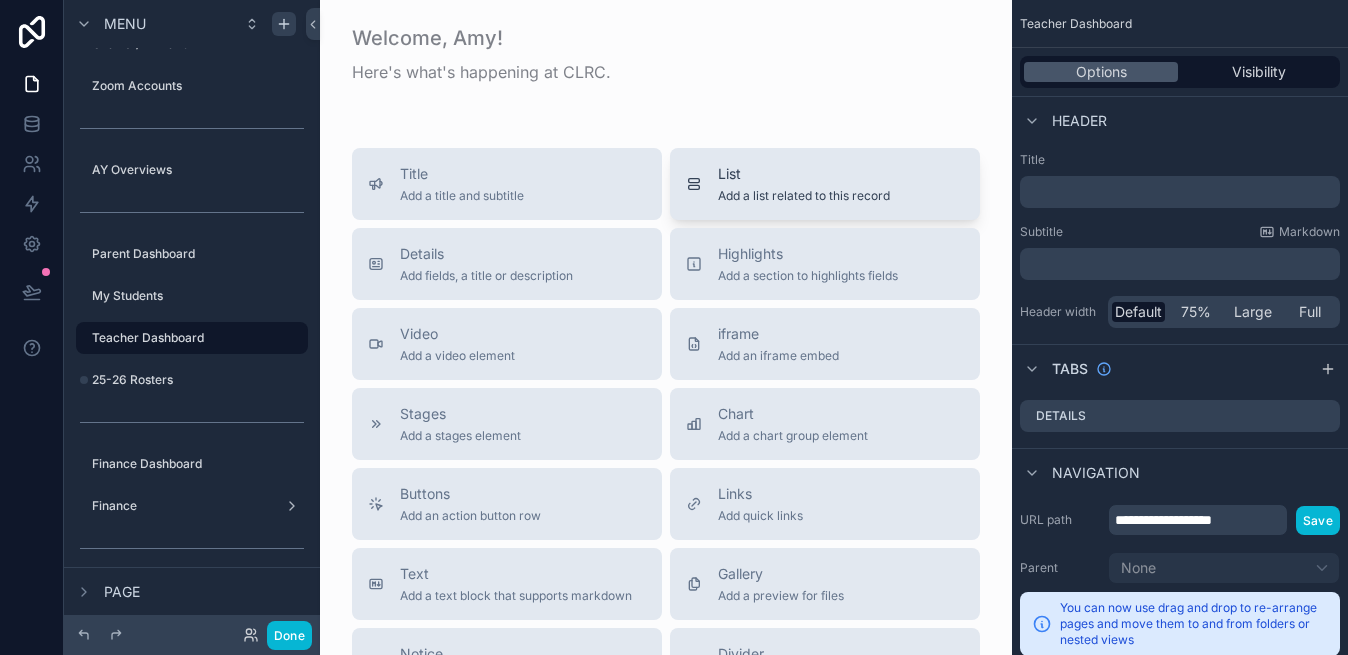 scroll, scrollTop: 413, scrollLeft: 0, axis: vertical 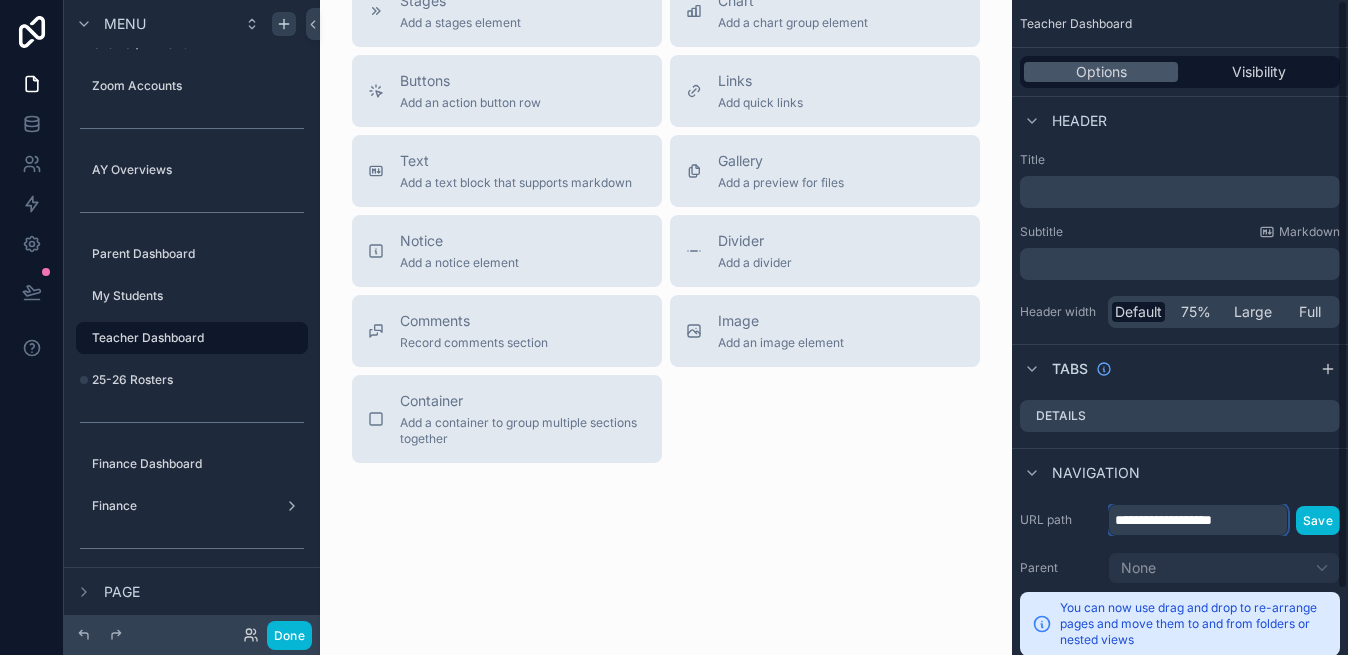 click on "**********" at bounding box center [1198, 520] 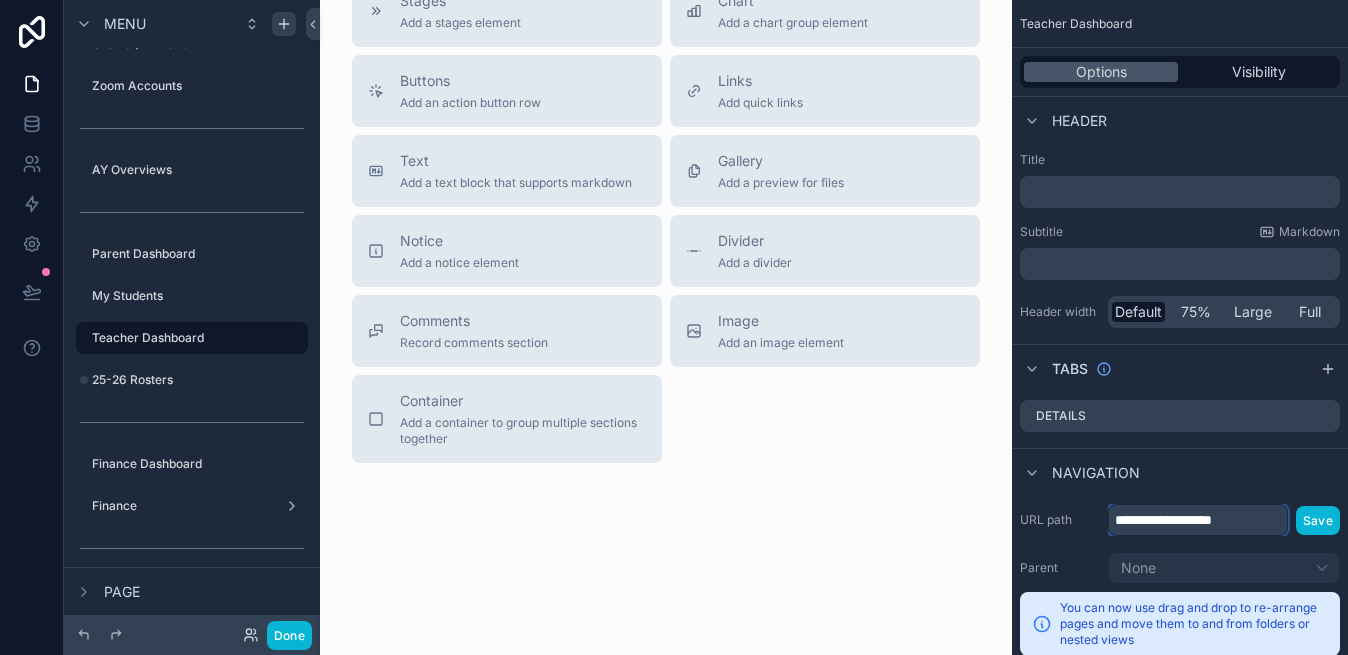 click on "**********" at bounding box center (1198, 520) 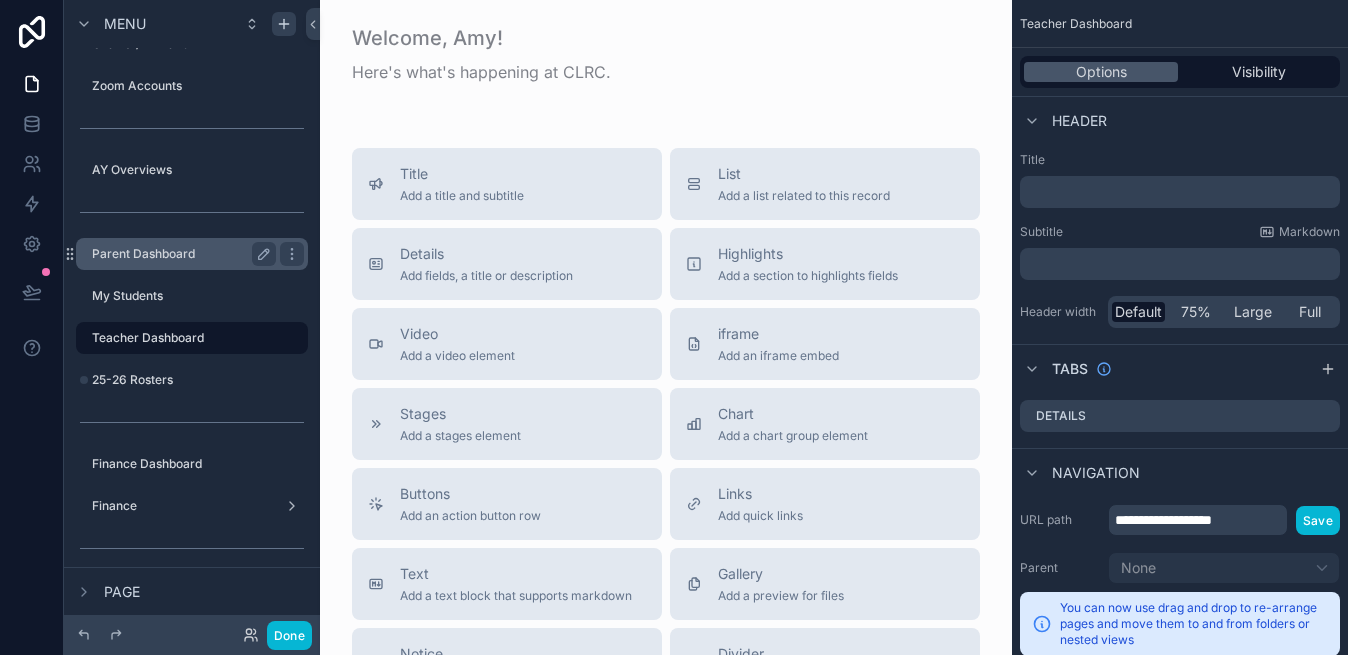 click on "Parent Dashboard" at bounding box center (180, 254) 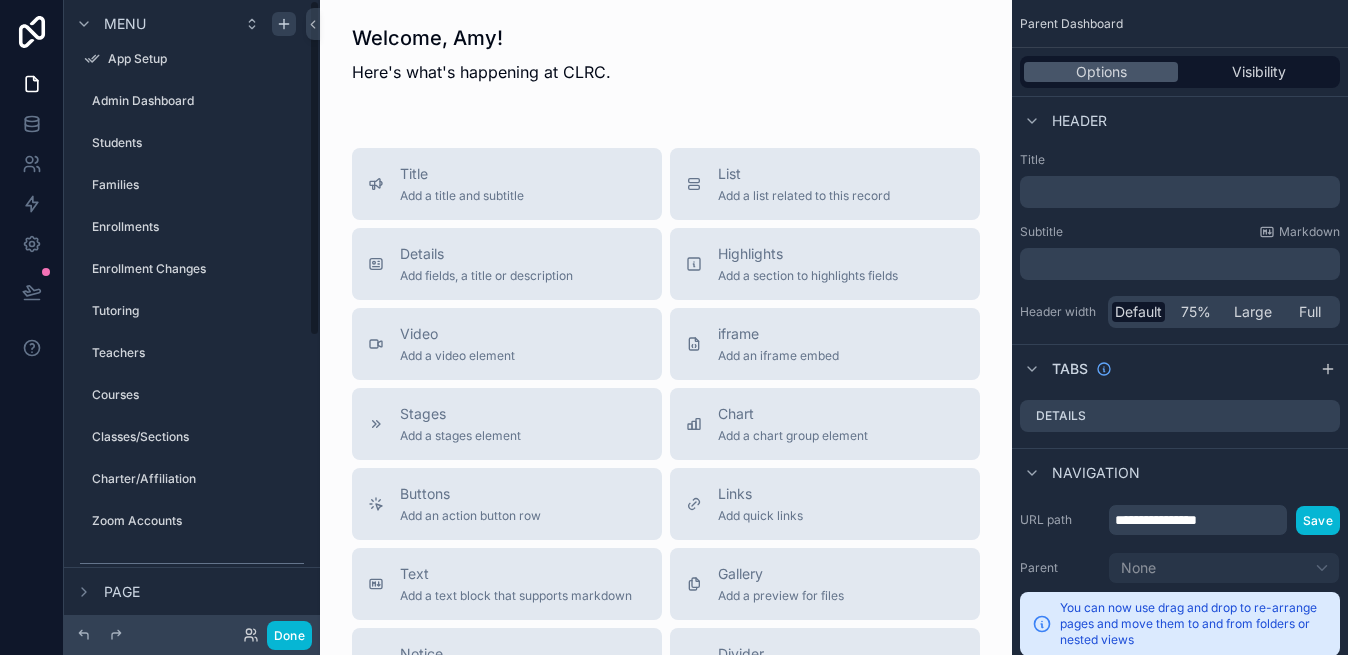 scroll, scrollTop: 0, scrollLeft: 0, axis: both 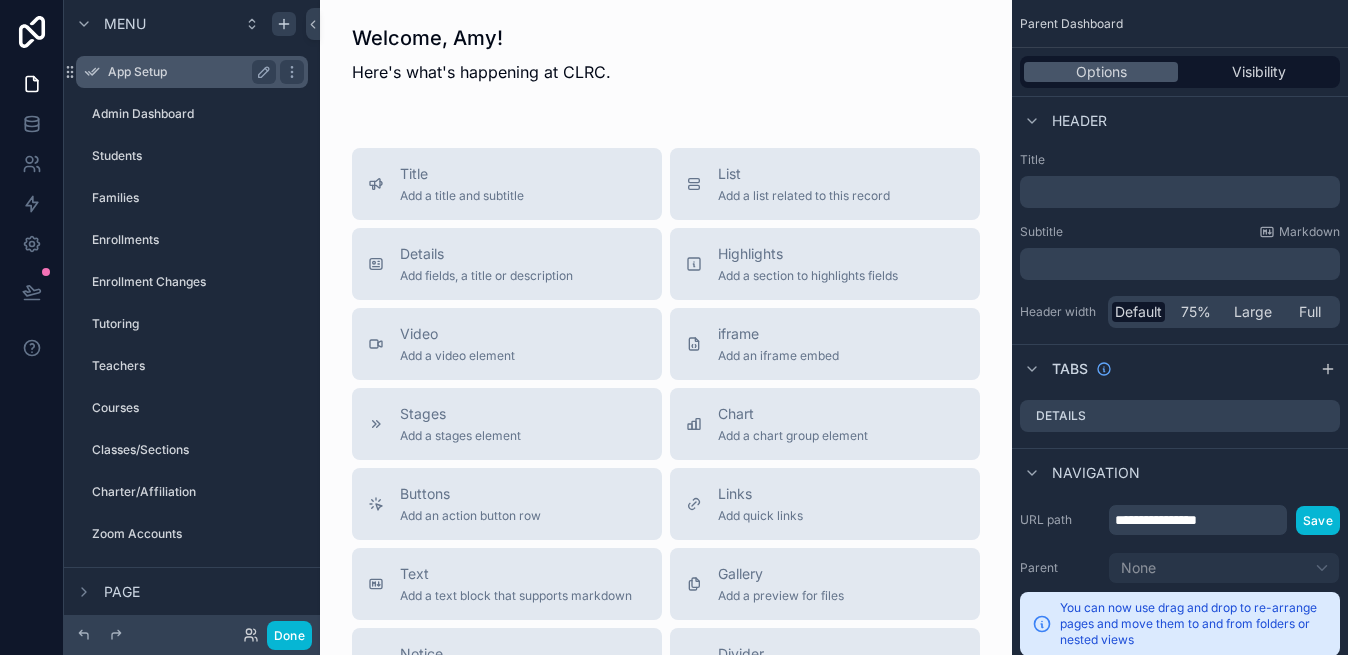 click on "App Setup" at bounding box center (188, 72) 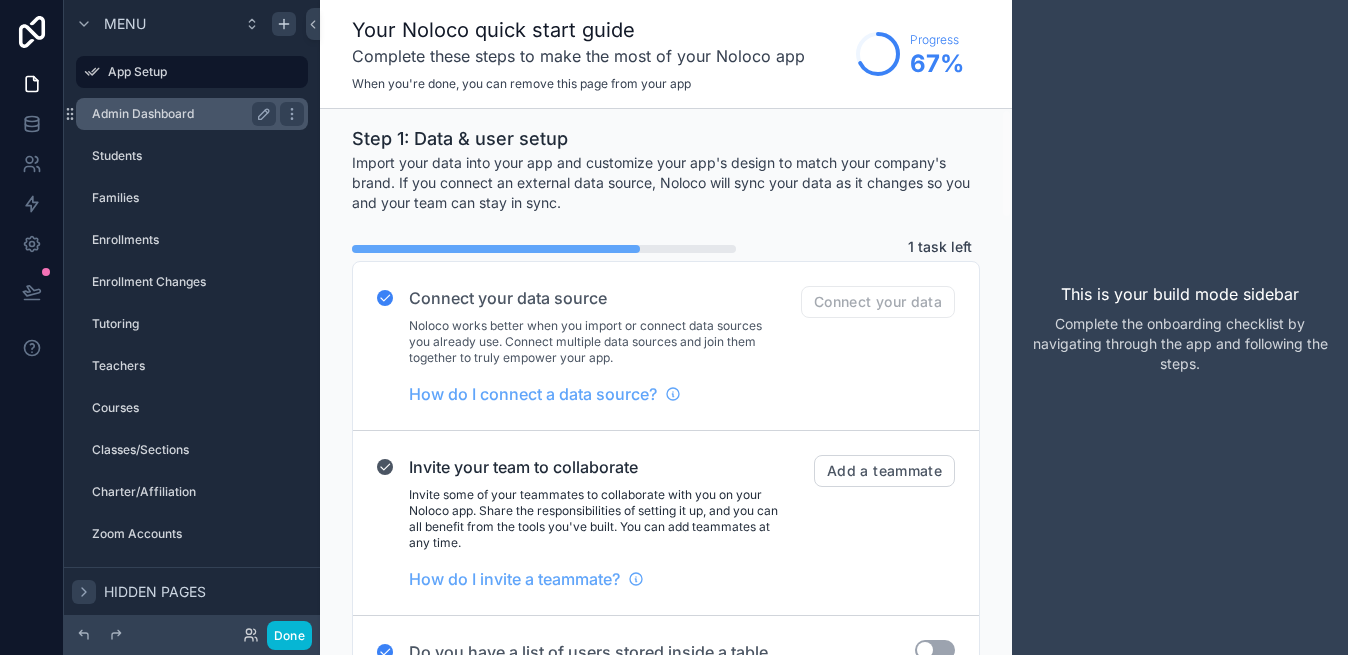 click on "Admin Dashboard" at bounding box center (180, 114) 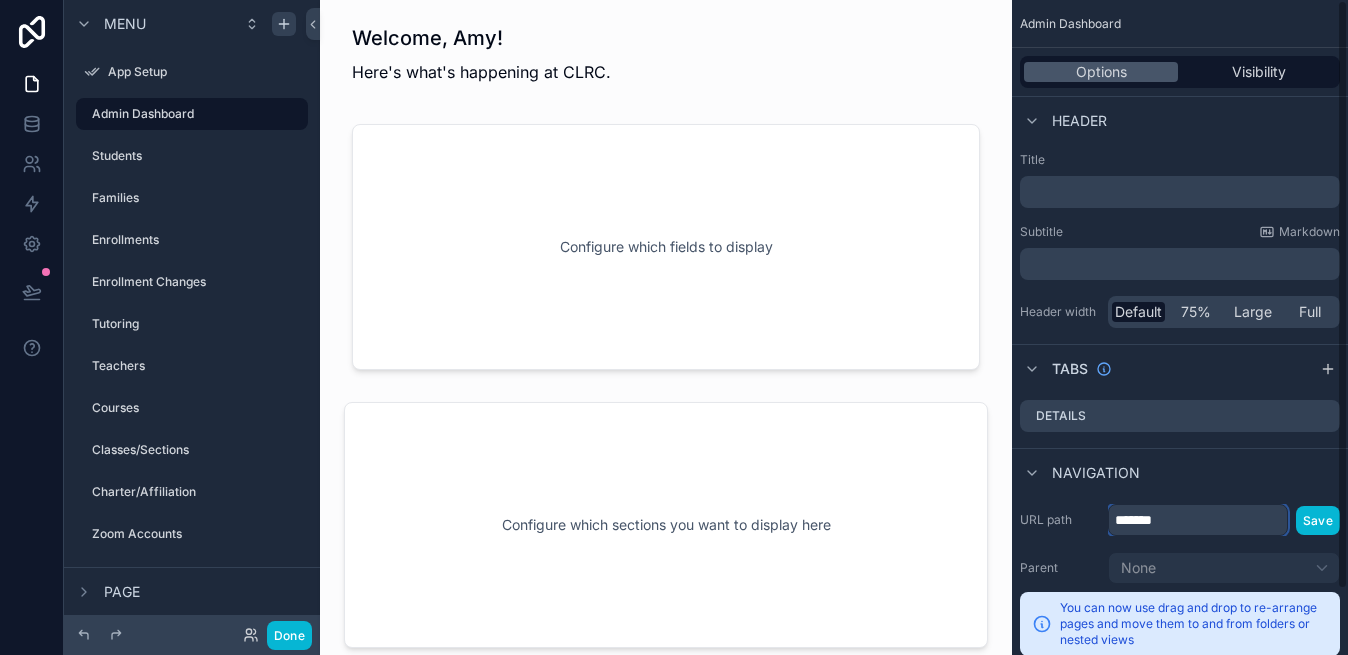 click on "*******" at bounding box center [1198, 520] 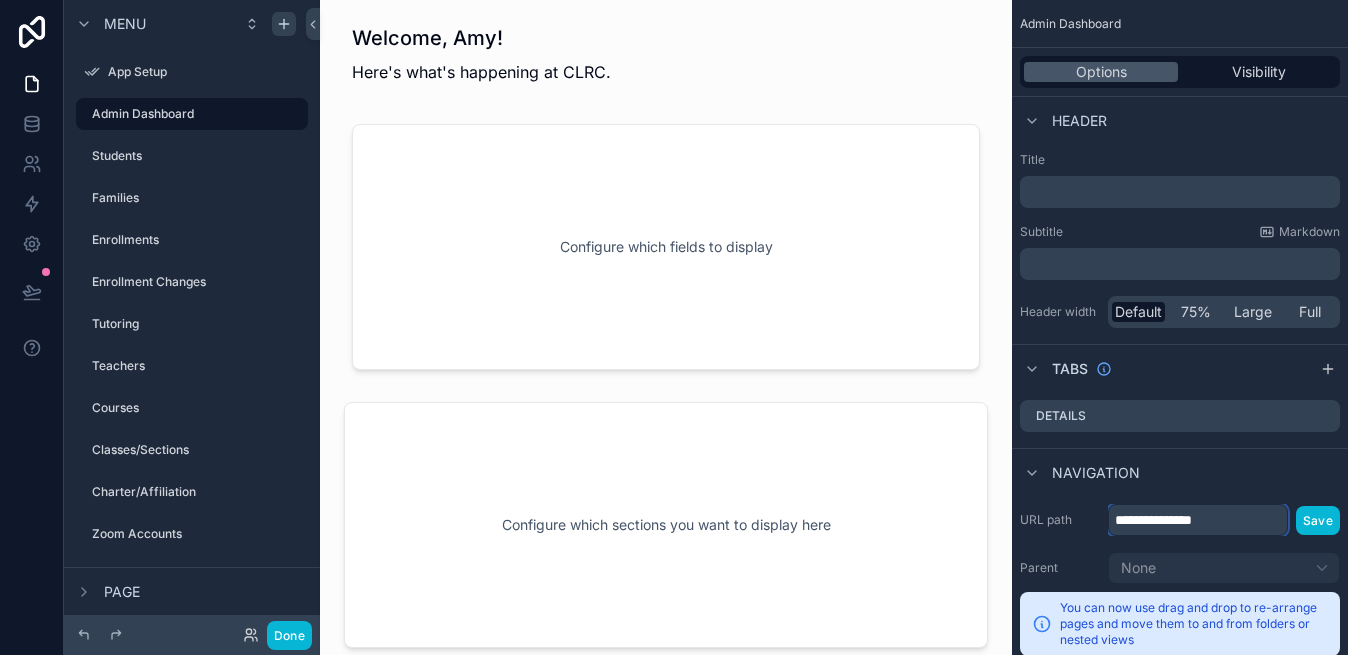 type on "**********" 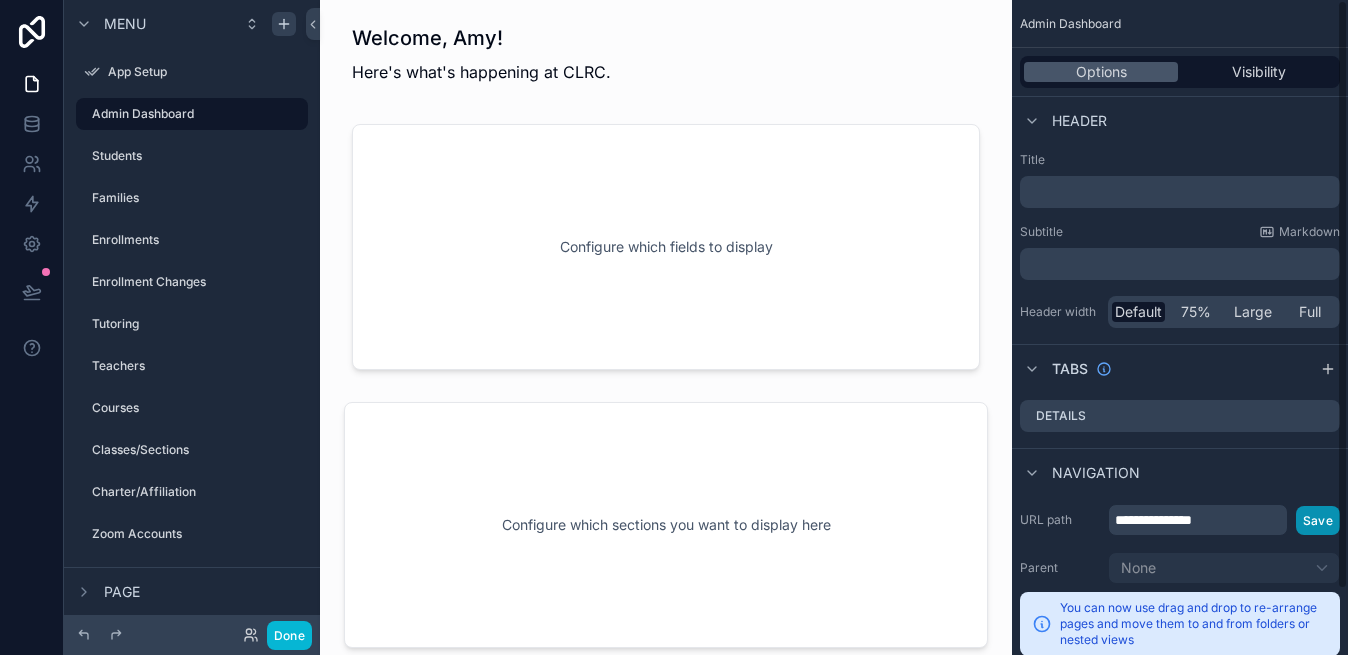 click on "Save" at bounding box center [1318, 520] 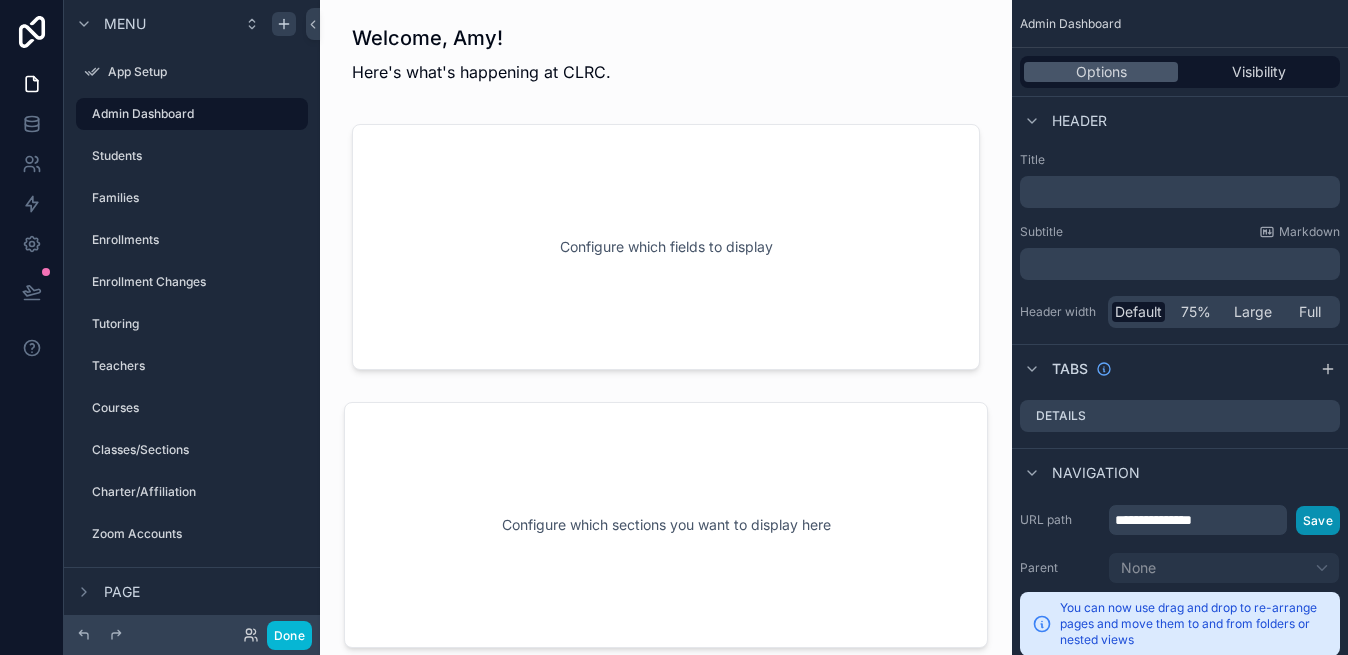click on "Save" at bounding box center [1318, 520] 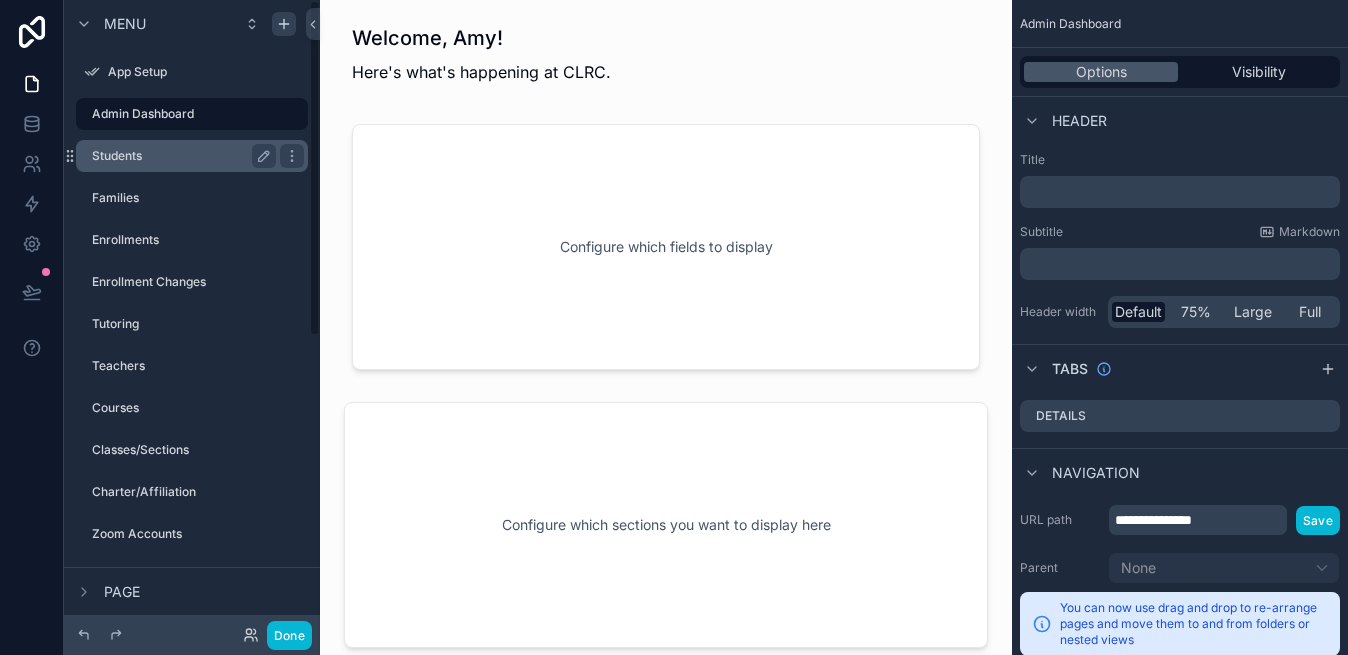 click on "Students" at bounding box center [180, 156] 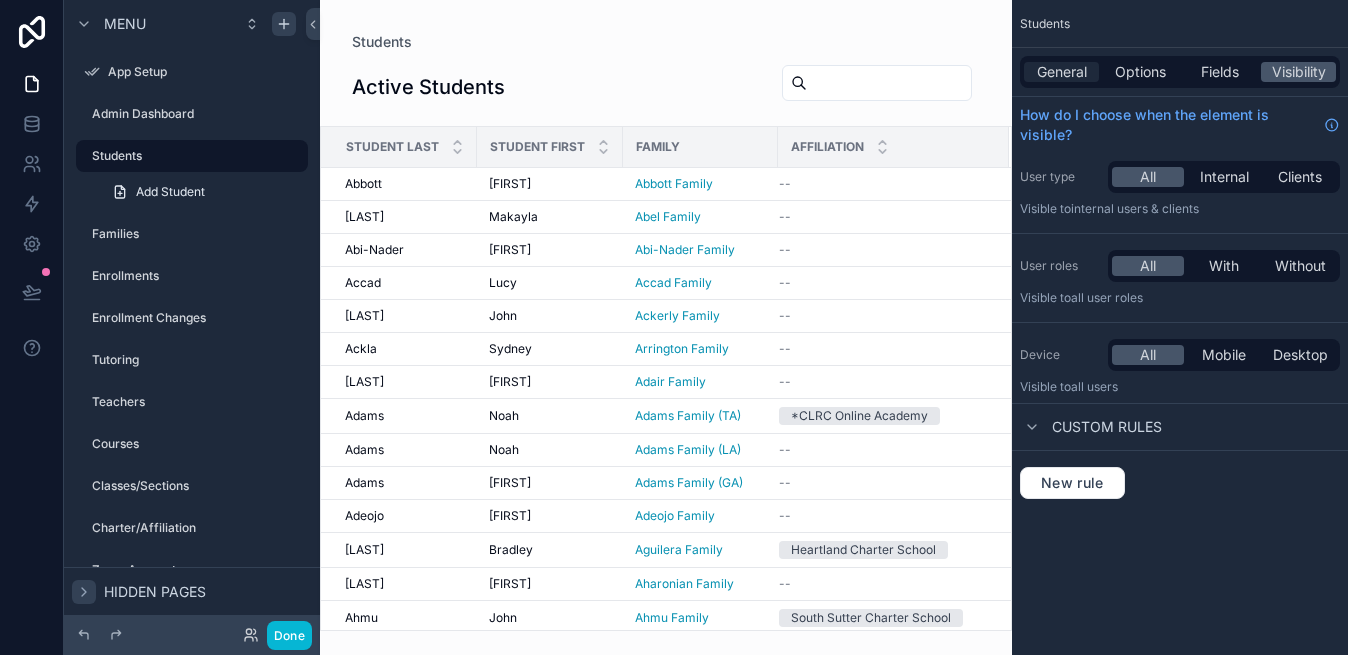 click on "General" at bounding box center [1062, 72] 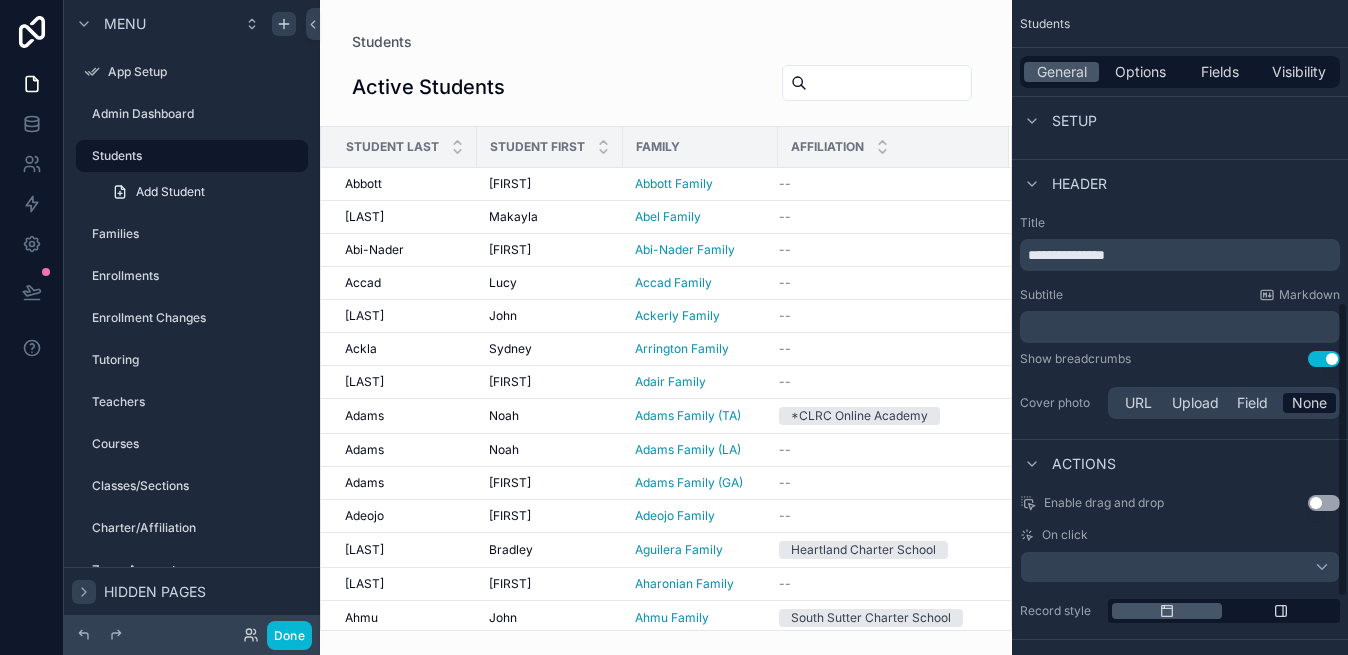scroll, scrollTop: 797, scrollLeft: 0, axis: vertical 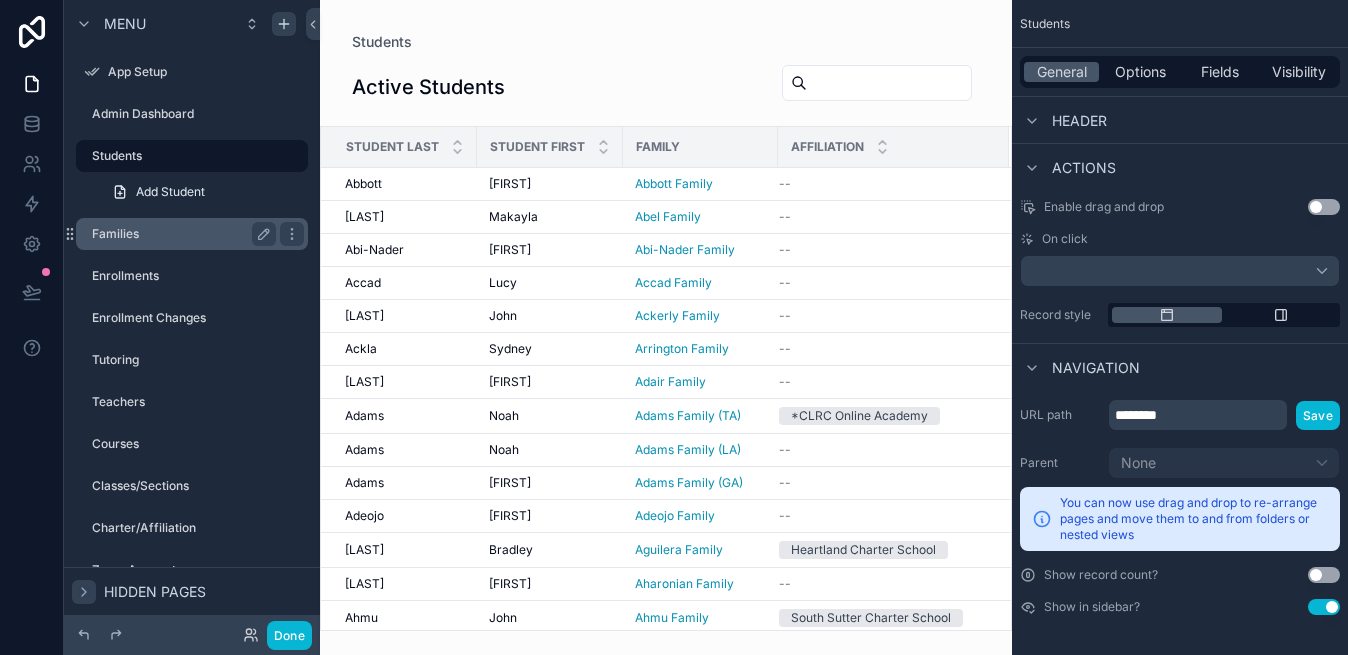 click on "Families" at bounding box center (184, 234) 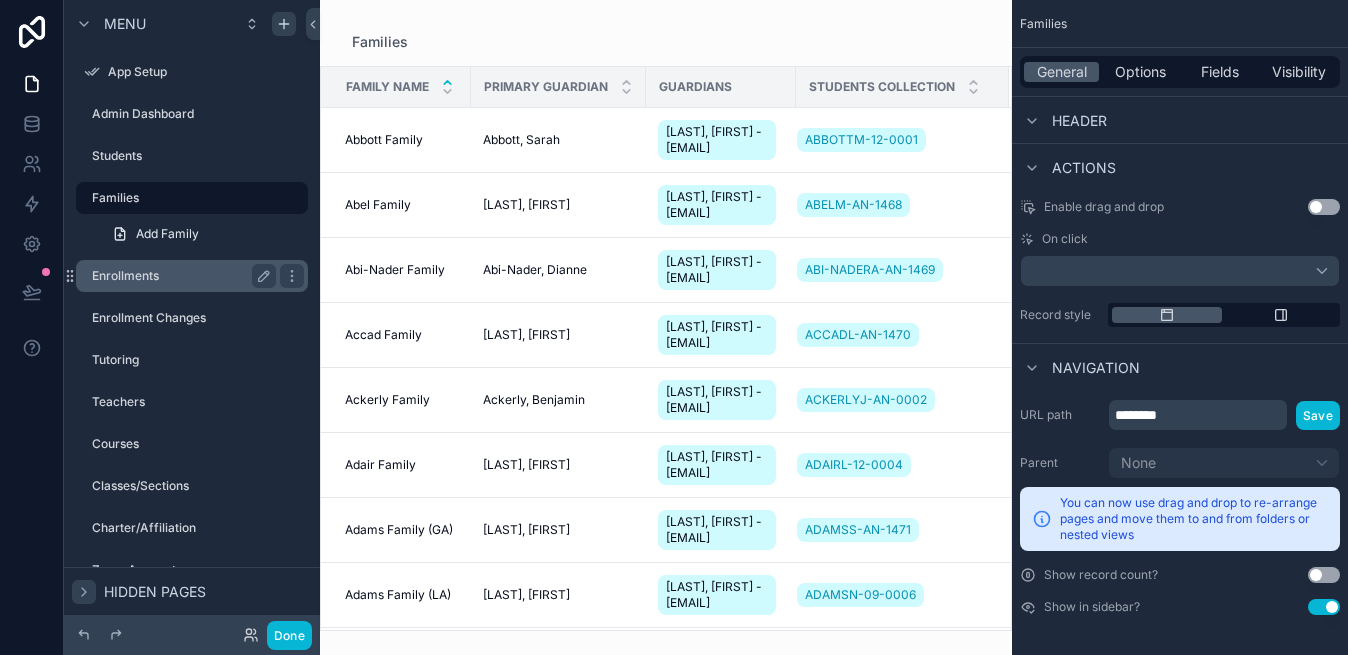 click on "Enrollments" at bounding box center (180, 276) 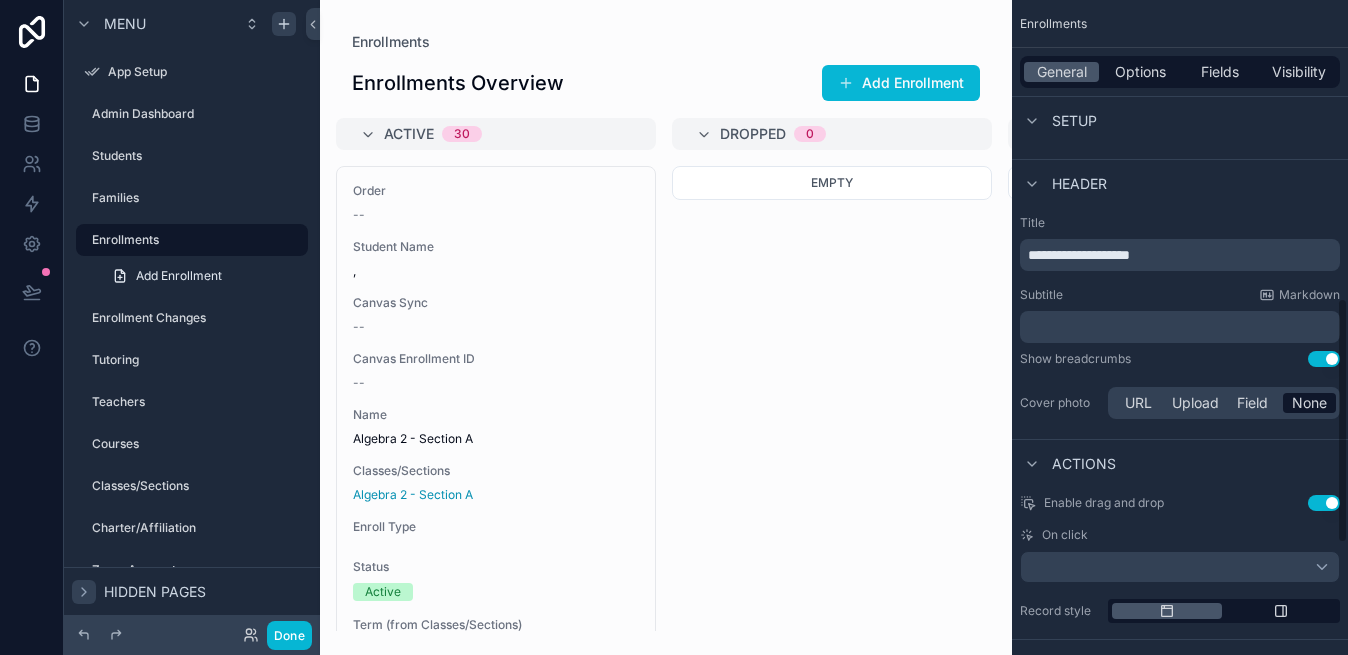 scroll, scrollTop: 1093, scrollLeft: 0, axis: vertical 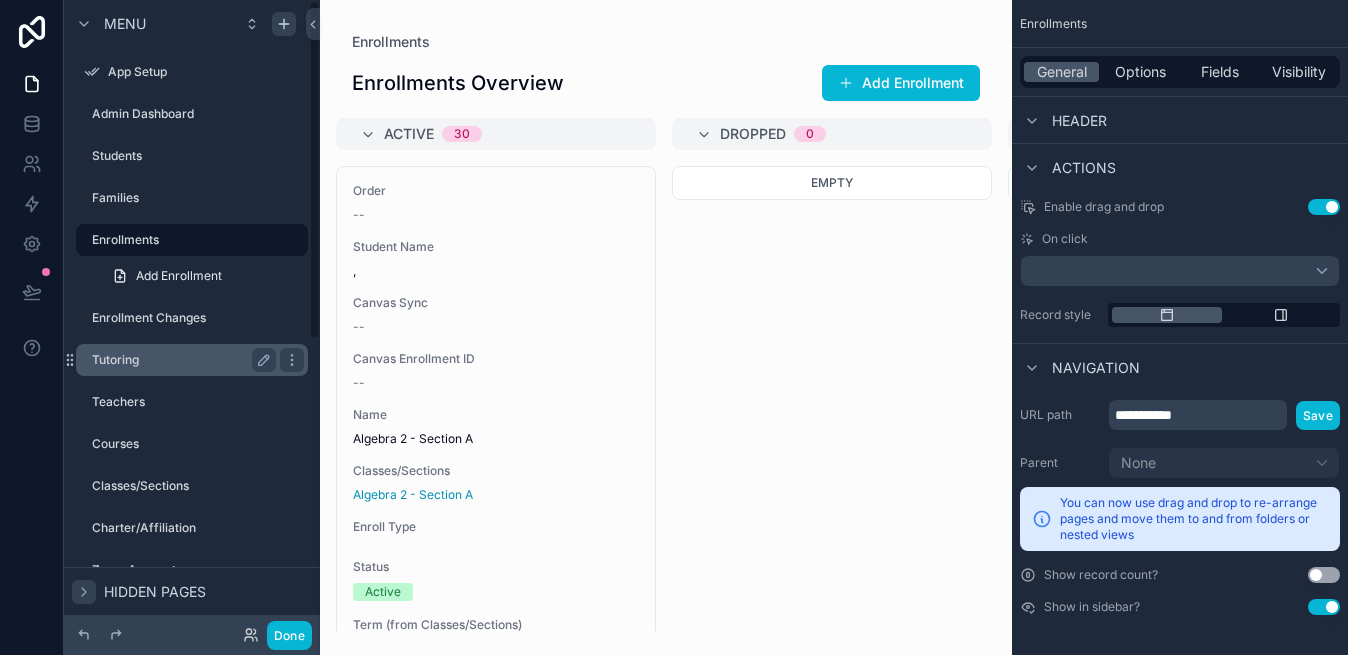 click on "Tutoring" at bounding box center [180, 360] 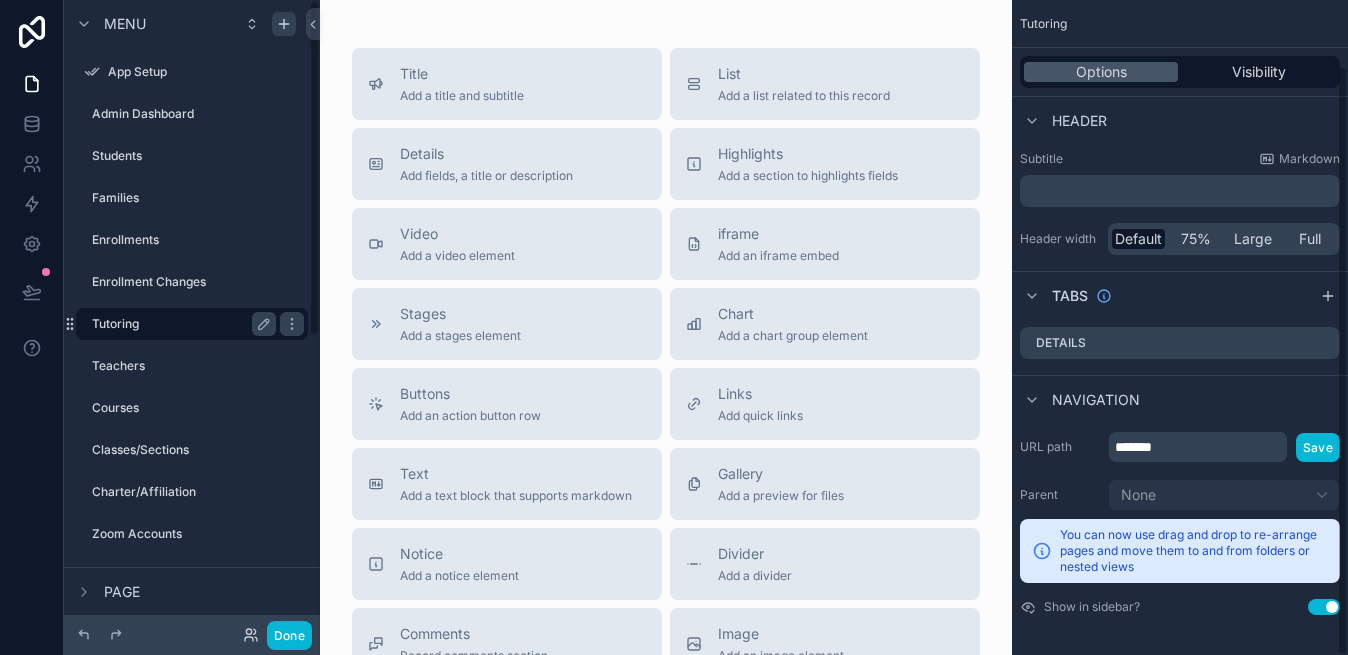 scroll, scrollTop: 73, scrollLeft: 0, axis: vertical 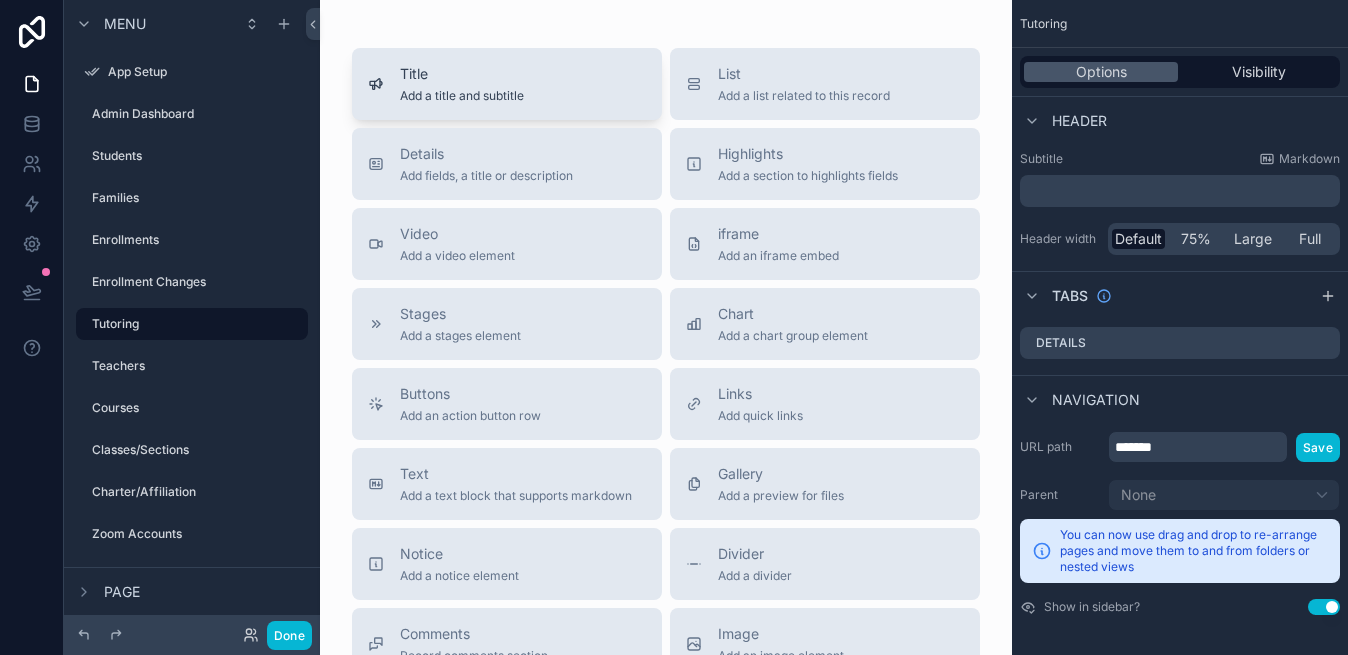 click on "Title" at bounding box center (462, 74) 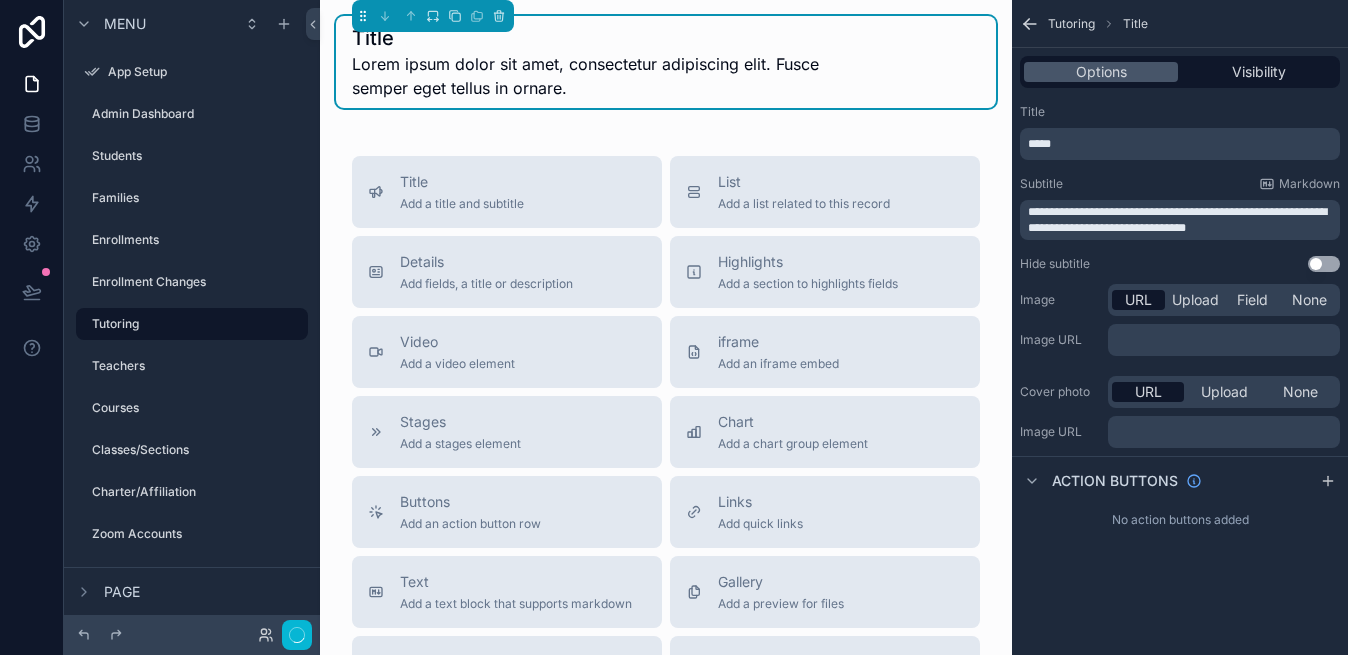 scroll, scrollTop: 0, scrollLeft: 0, axis: both 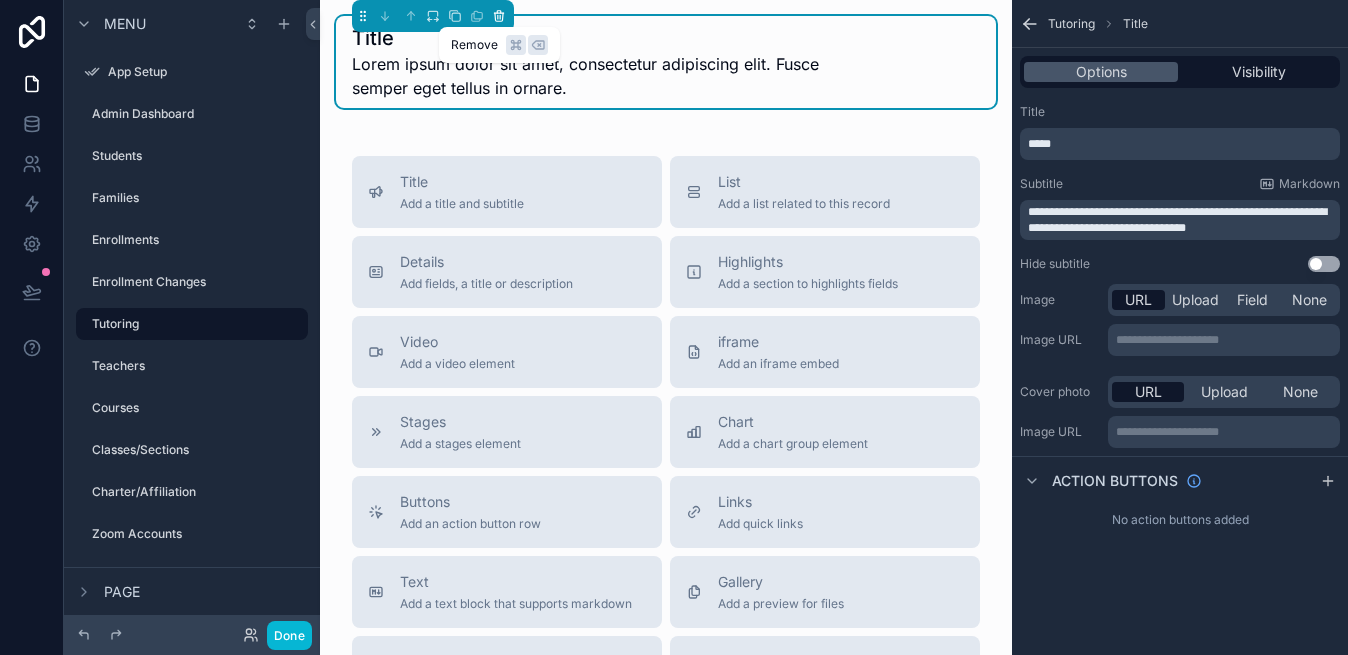 click 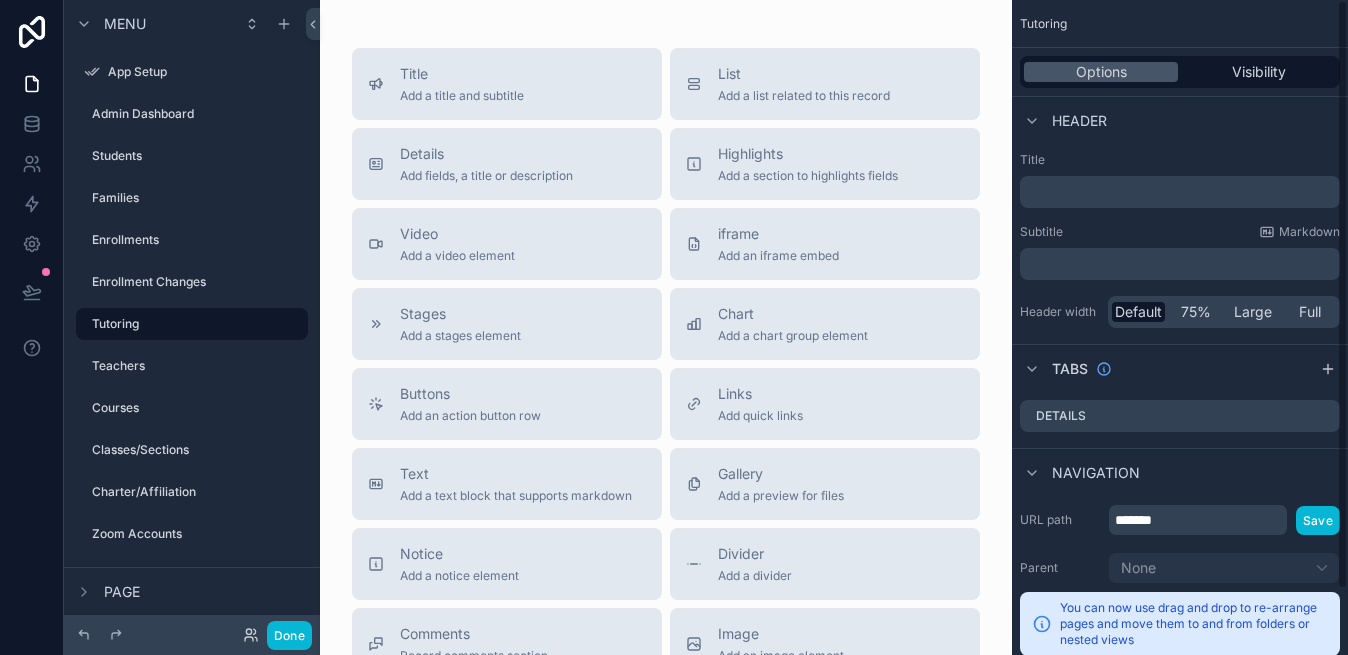 click on "﻿" at bounding box center (1182, 192) 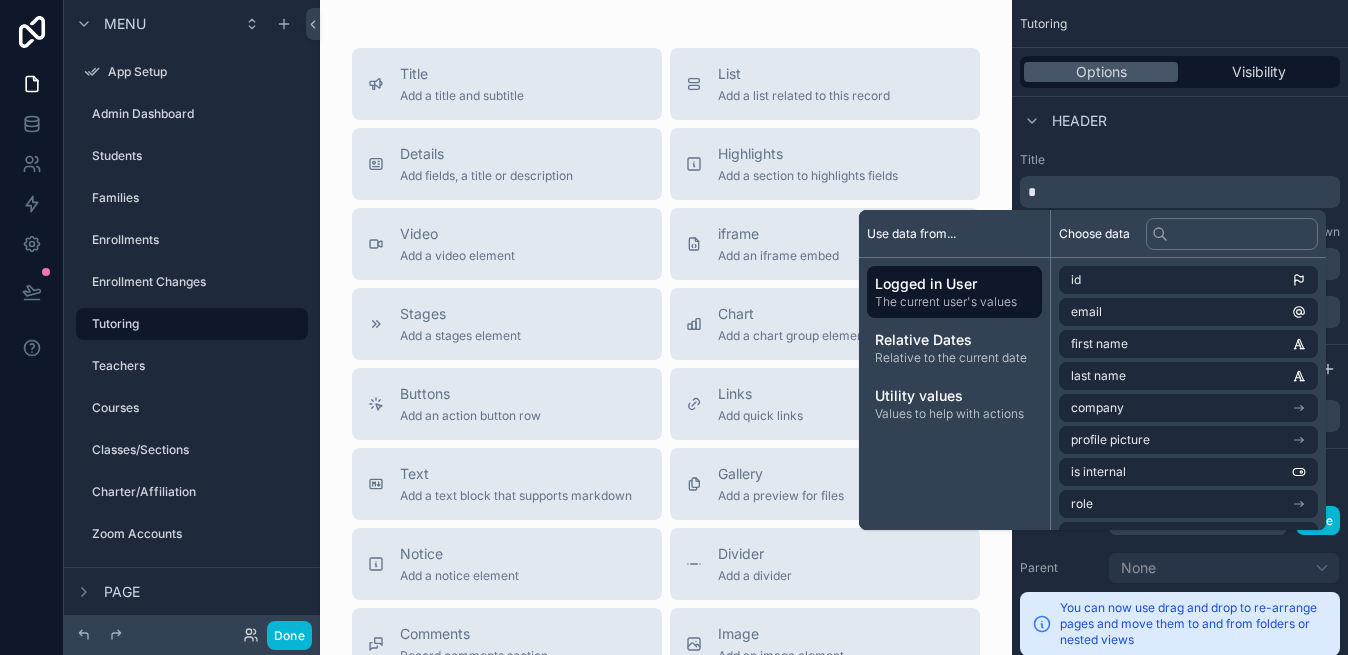 type 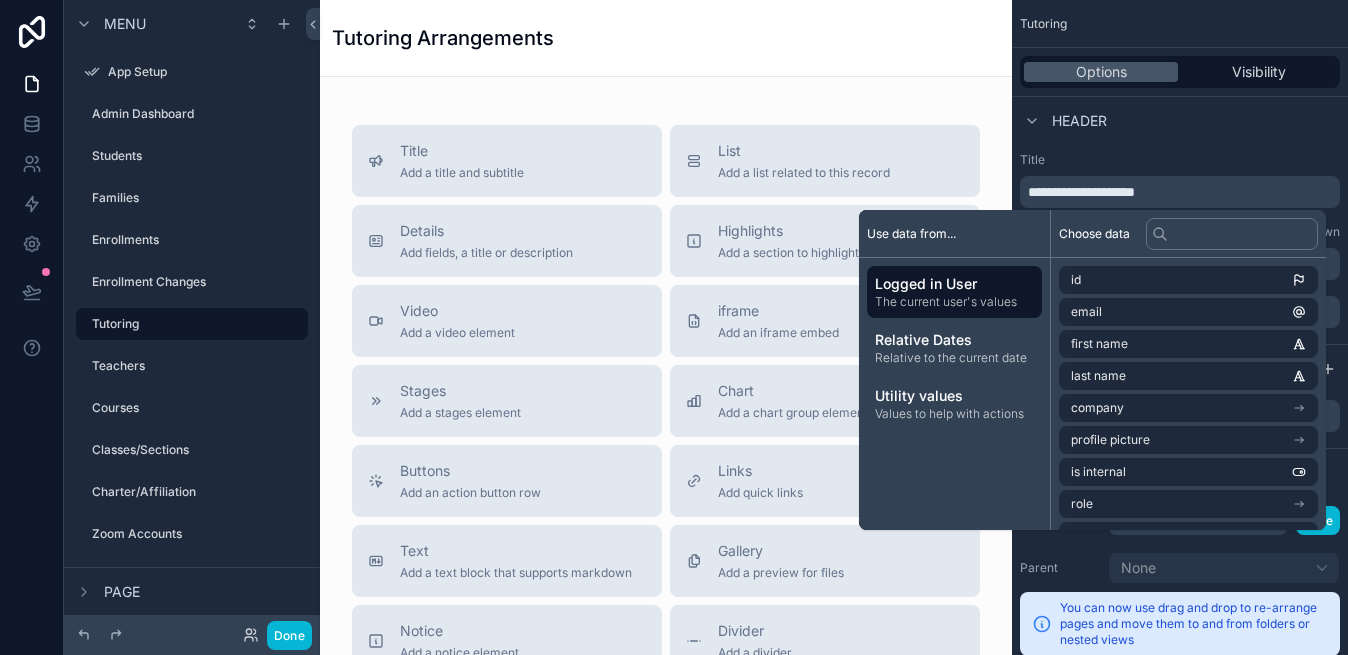 click on "Title Add a title and subtitle List Add a list related to this record Details Add fields, a title or description Highlights Add a section to highlights fields Video Add a video element iframe Add an iframe embed Stages Add a stages element Chart Add a chart group element Buttons Add an action button row Links Add quick links Text Add a text block that supports markdown Gallery Add a preview for files Notice Add a notice element Divider Add a divider Comments Record comments section Image Add an image element Container Add a container to group multiple sections together" at bounding box center [666, 545] 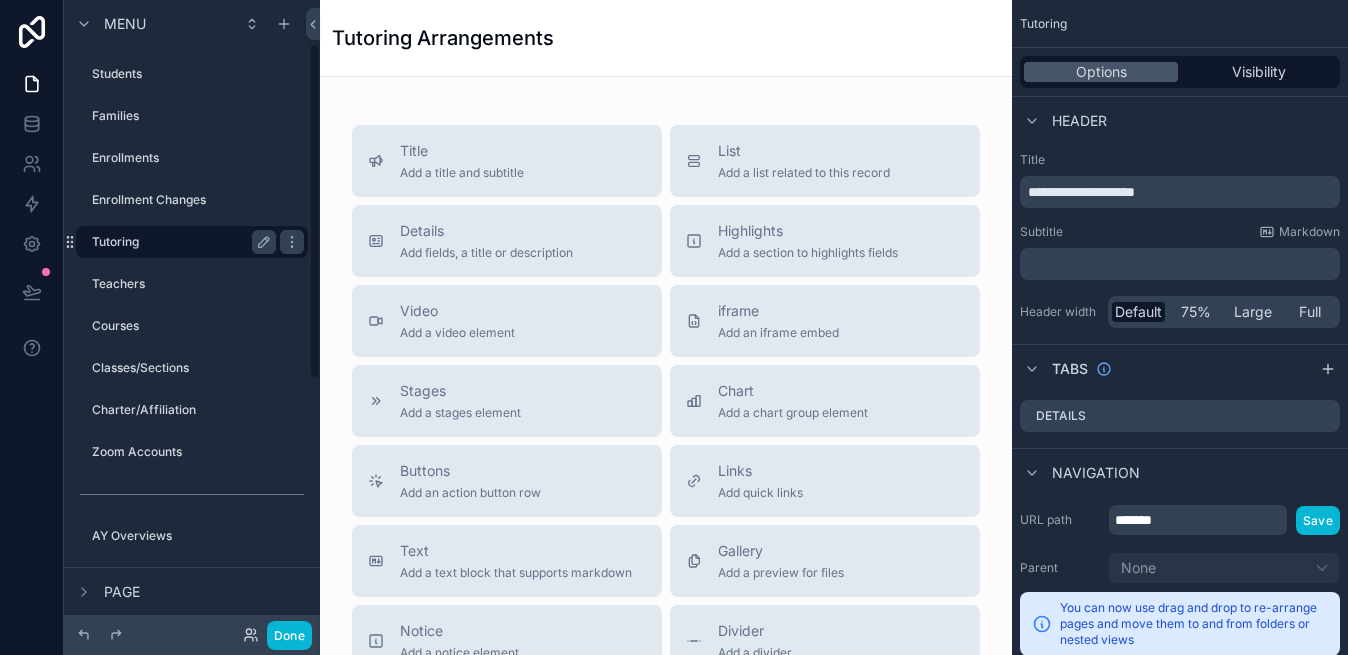 scroll, scrollTop: 93, scrollLeft: 0, axis: vertical 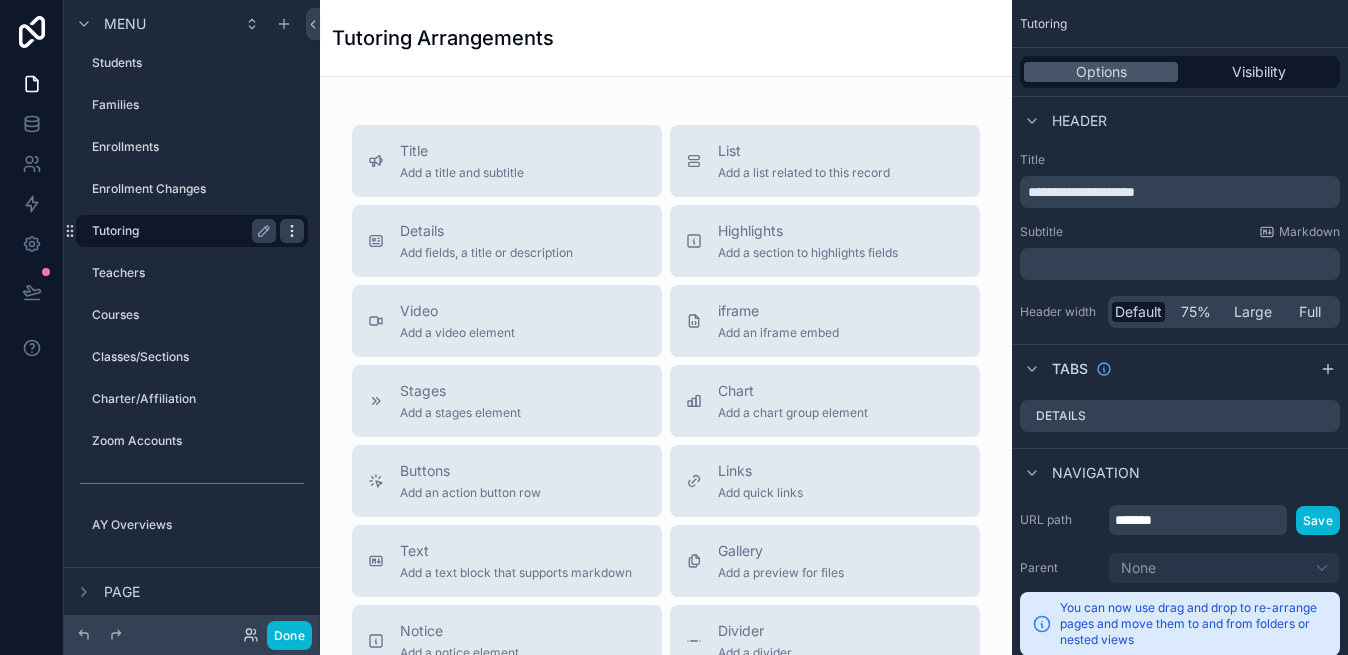 click 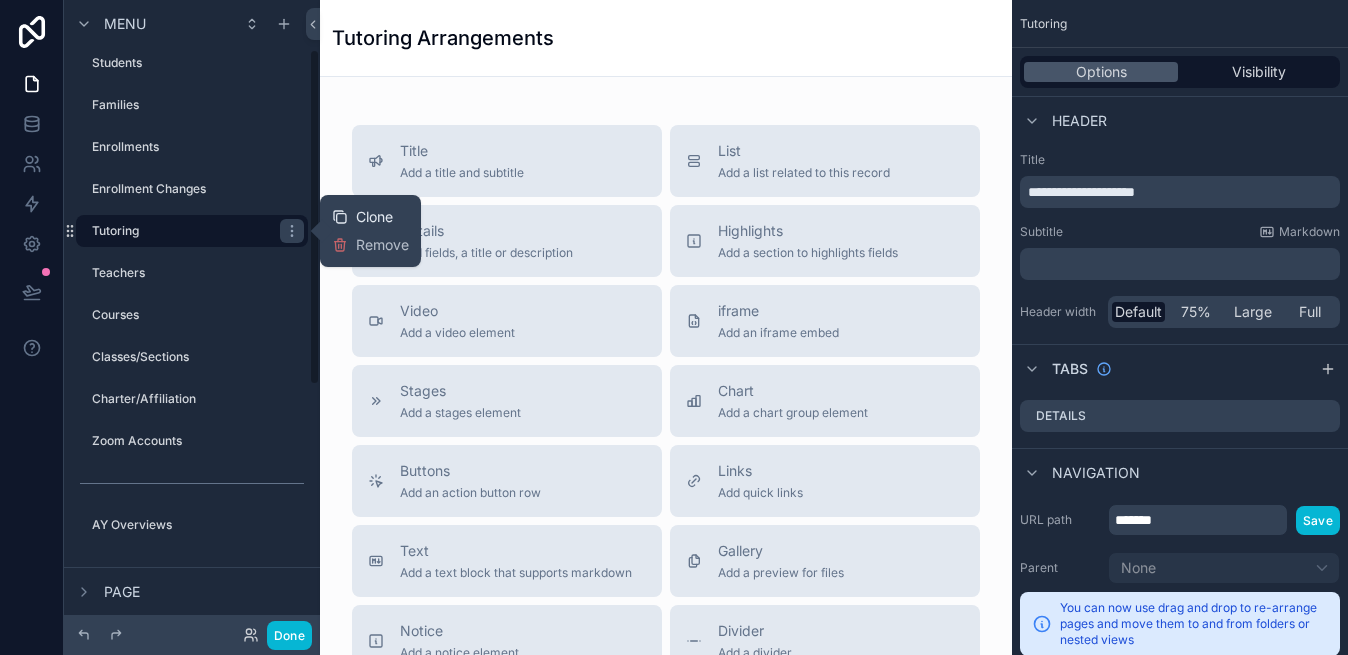 click on "Clone" at bounding box center [374, 217] 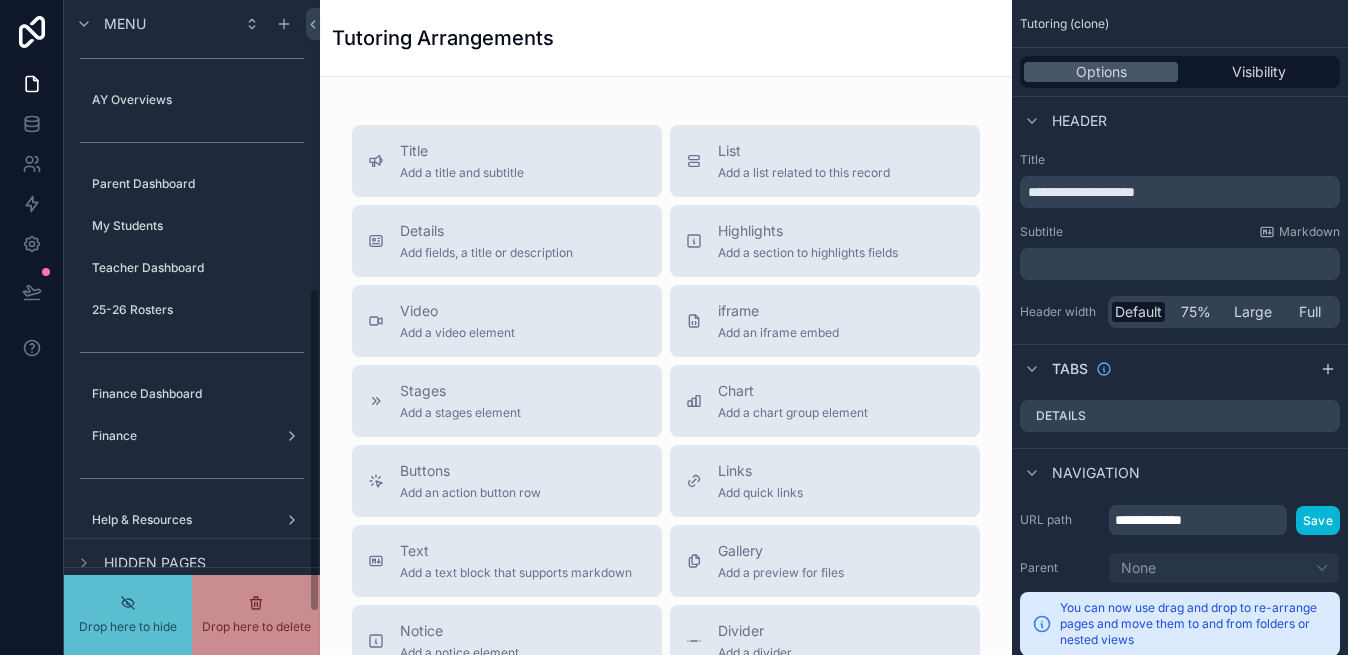 scroll, scrollTop: 559, scrollLeft: 0, axis: vertical 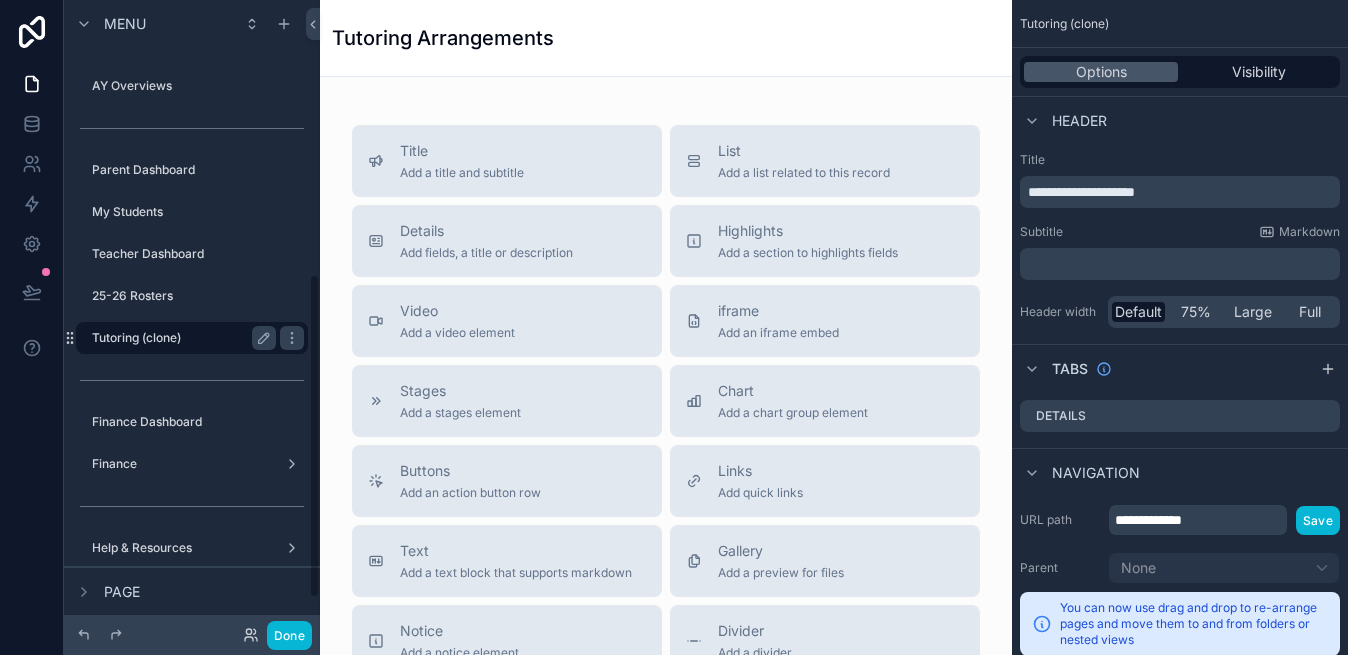 click on "Tutoring (clone)" at bounding box center (180, 338) 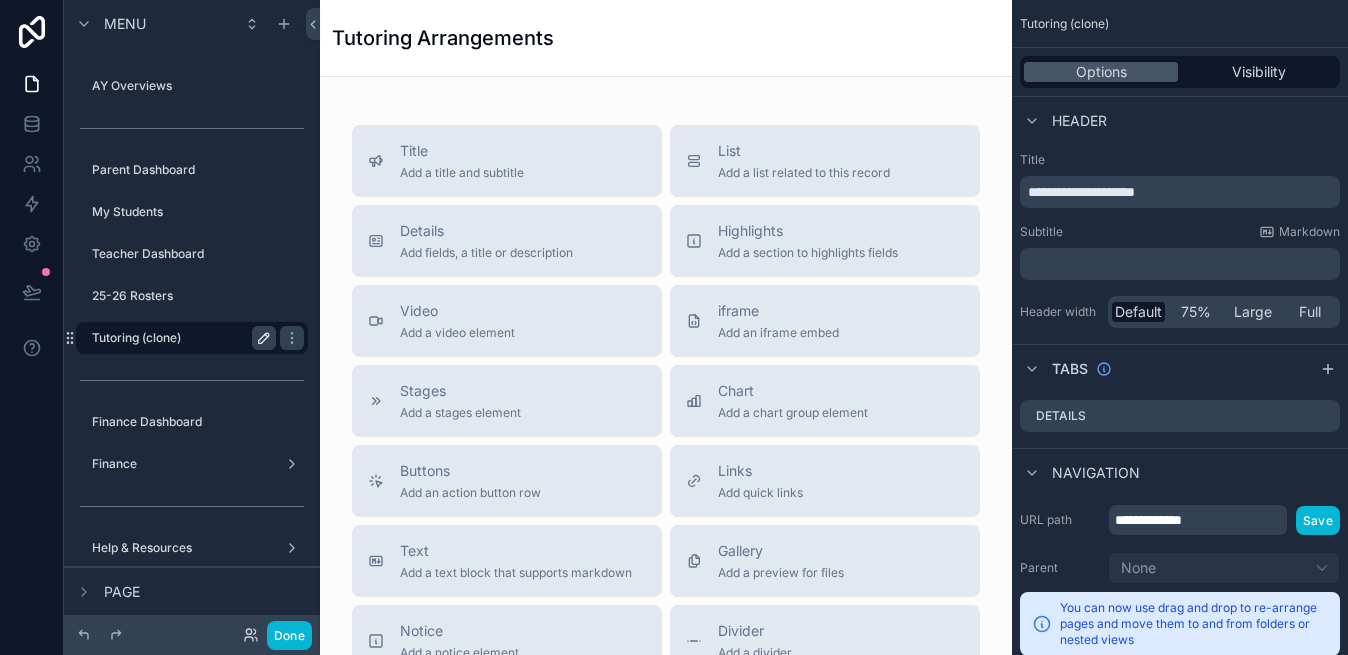 click 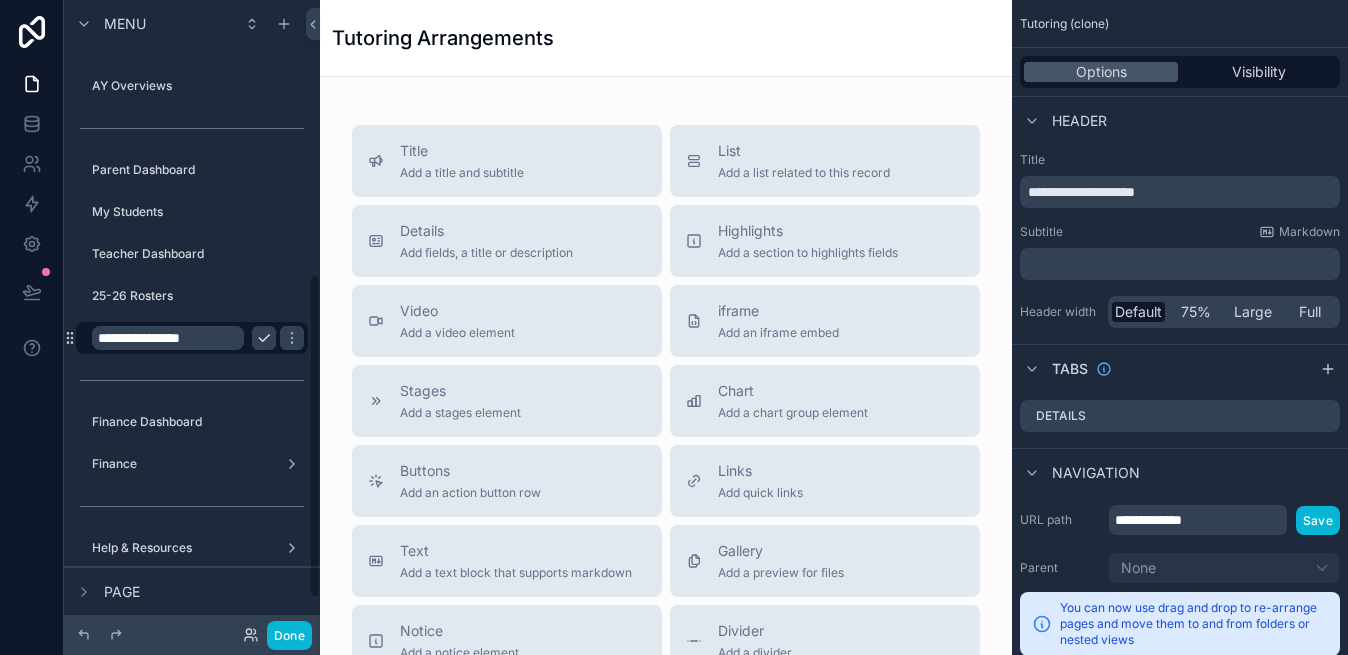 click on "**********" at bounding box center [168, 338] 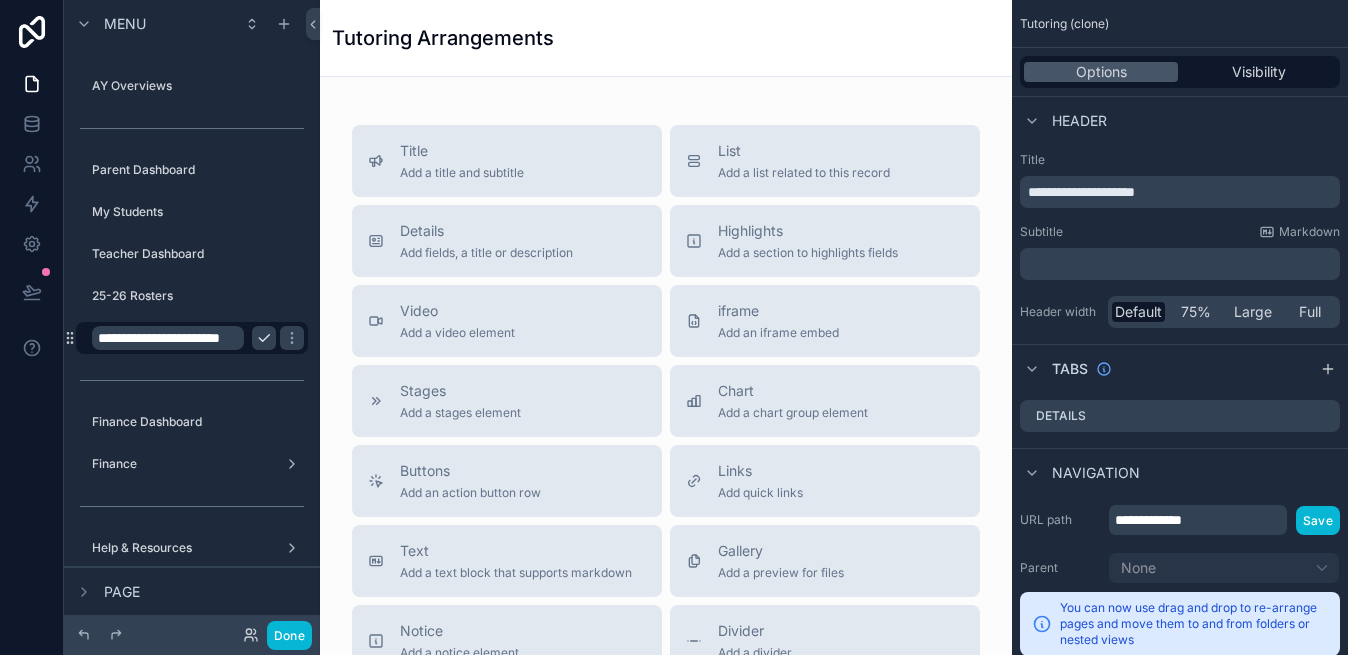 type on "**********" 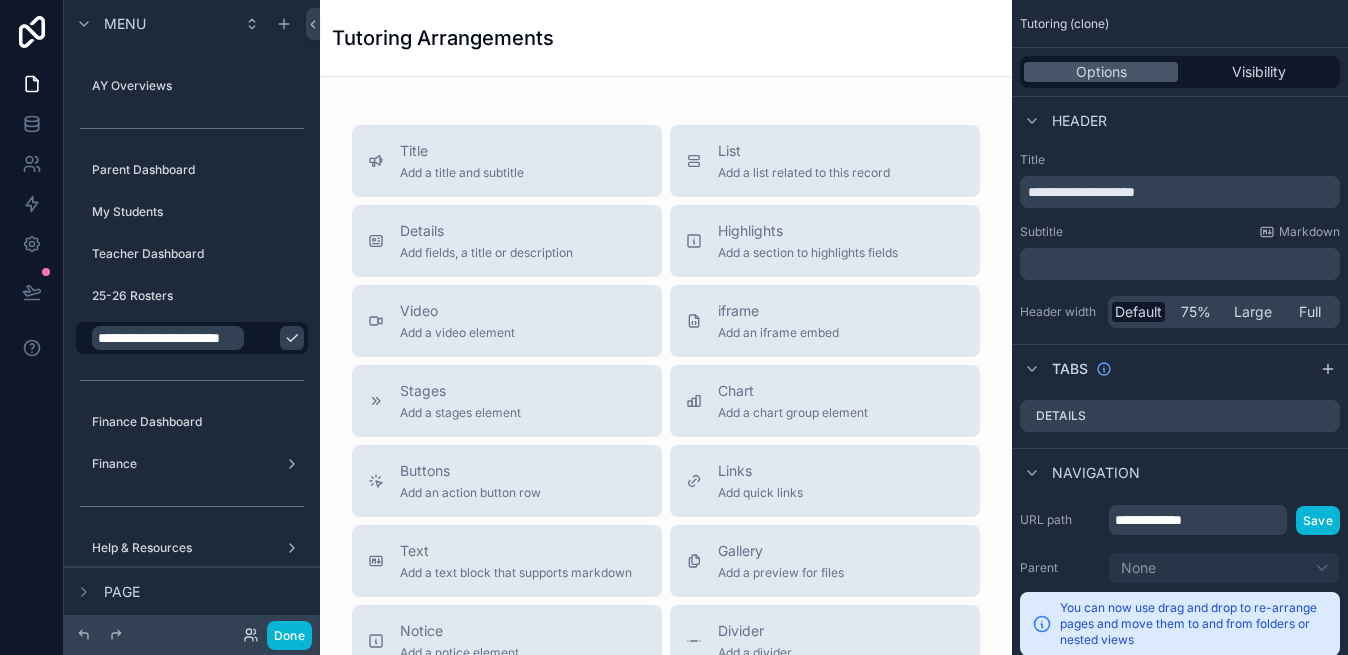 scroll, scrollTop: 0, scrollLeft: 9, axis: horizontal 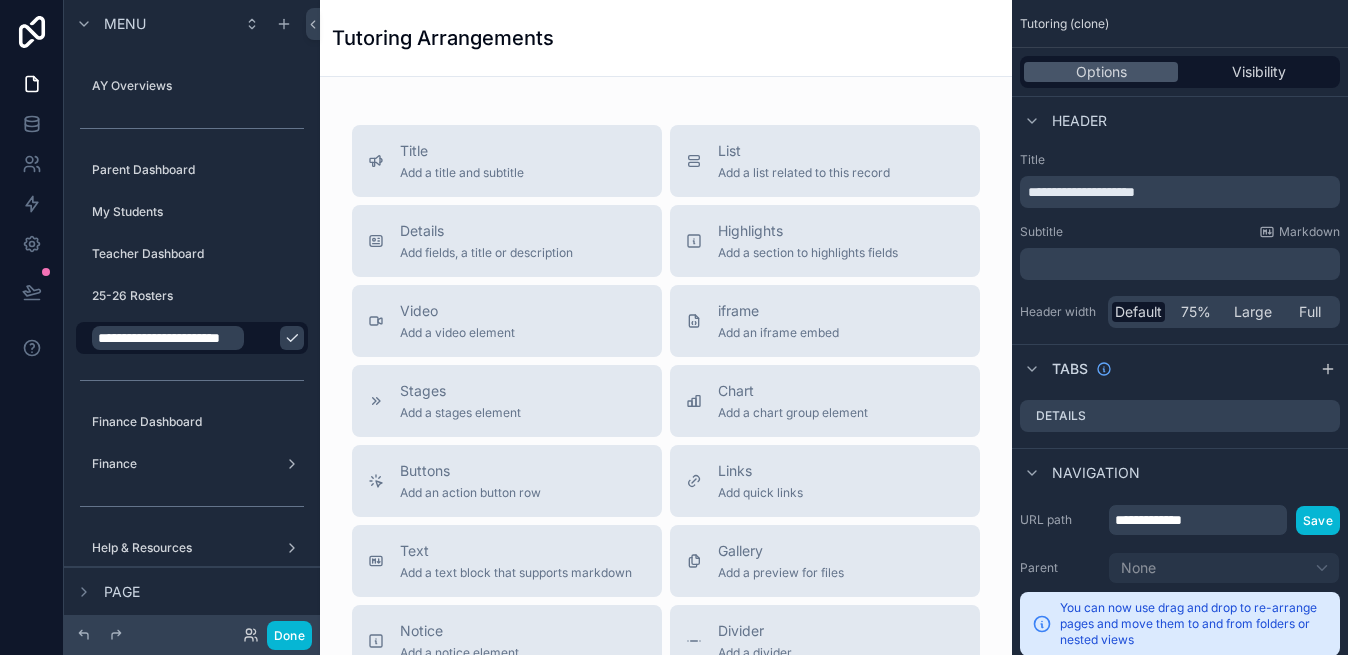 click 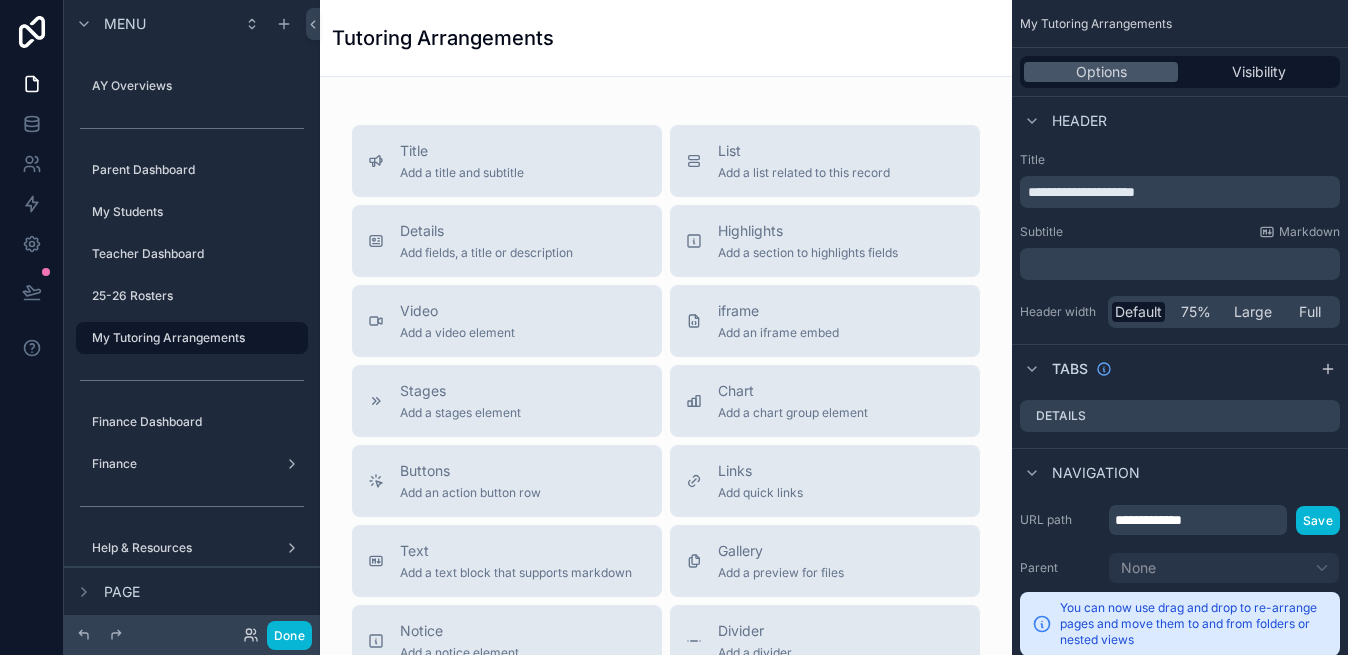 click 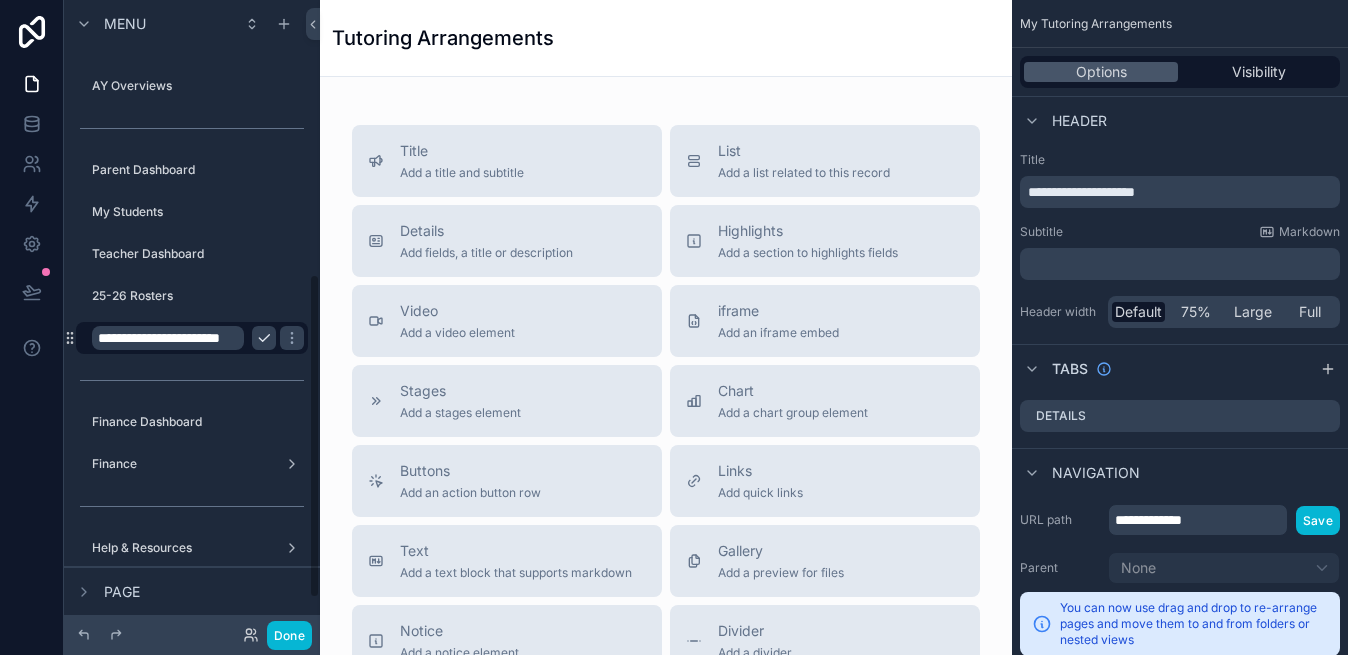 click on "**********" at bounding box center (168, 338) 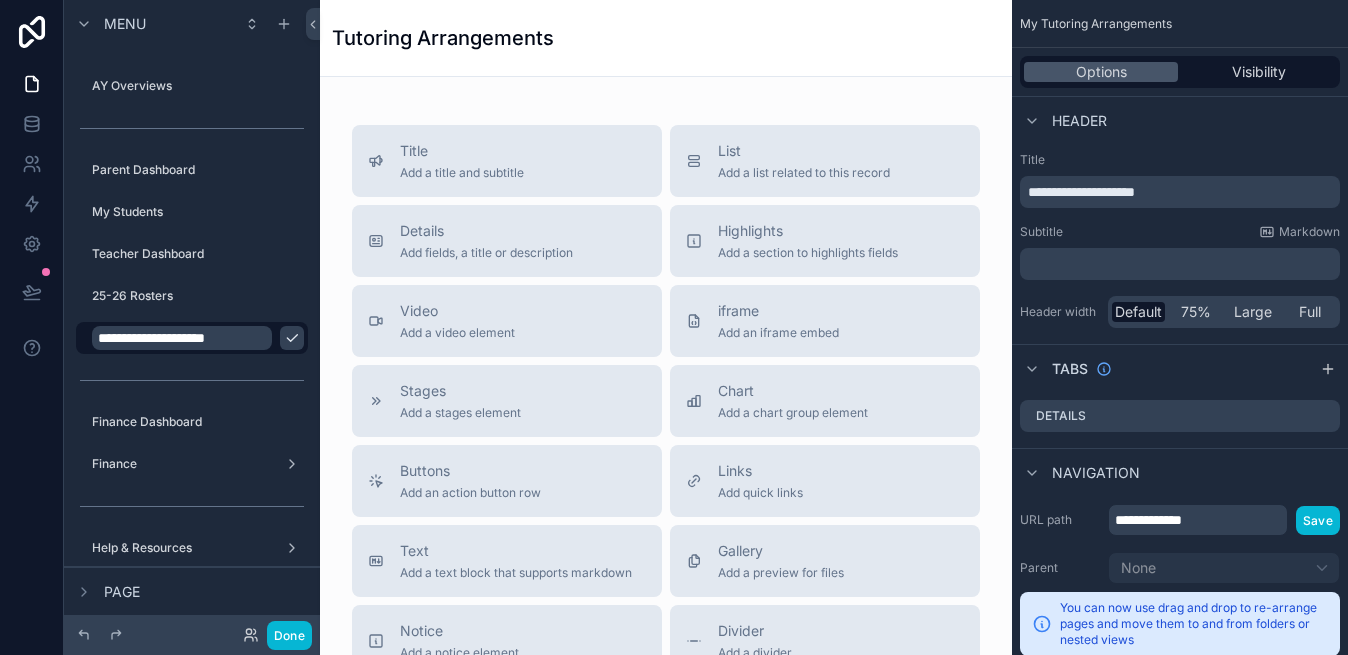 type on "**********" 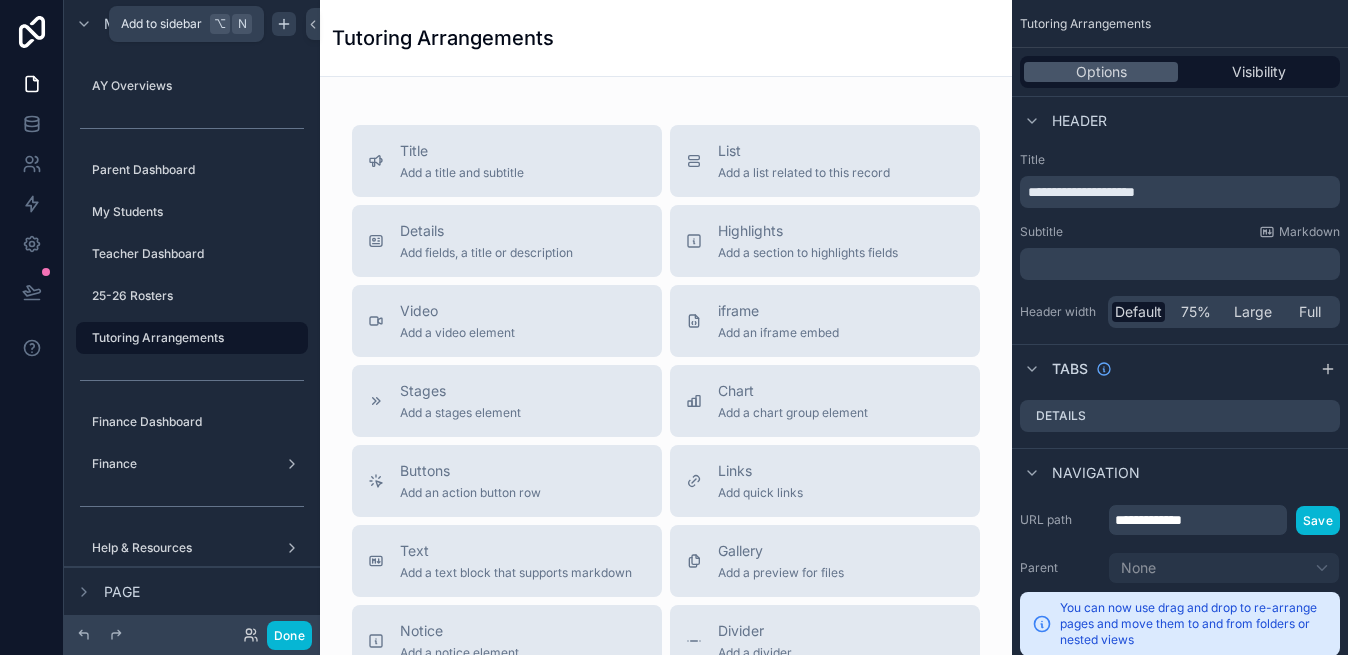 click 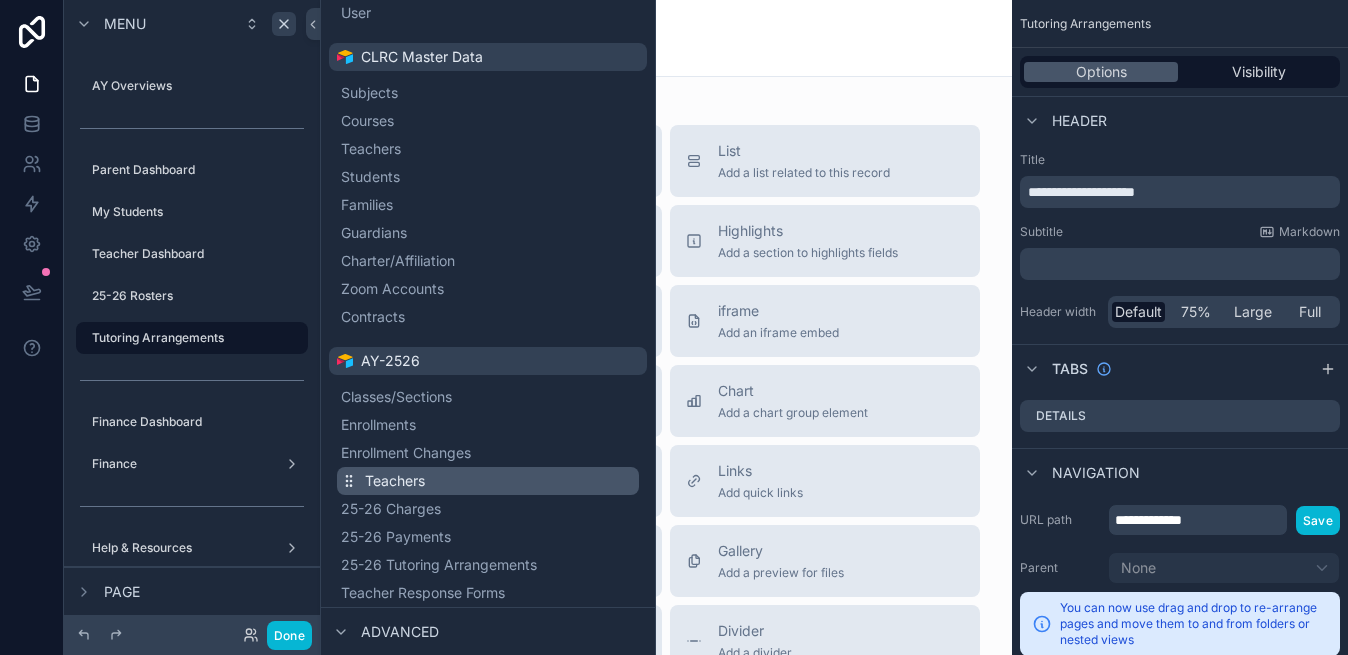 scroll, scrollTop: 122, scrollLeft: 0, axis: vertical 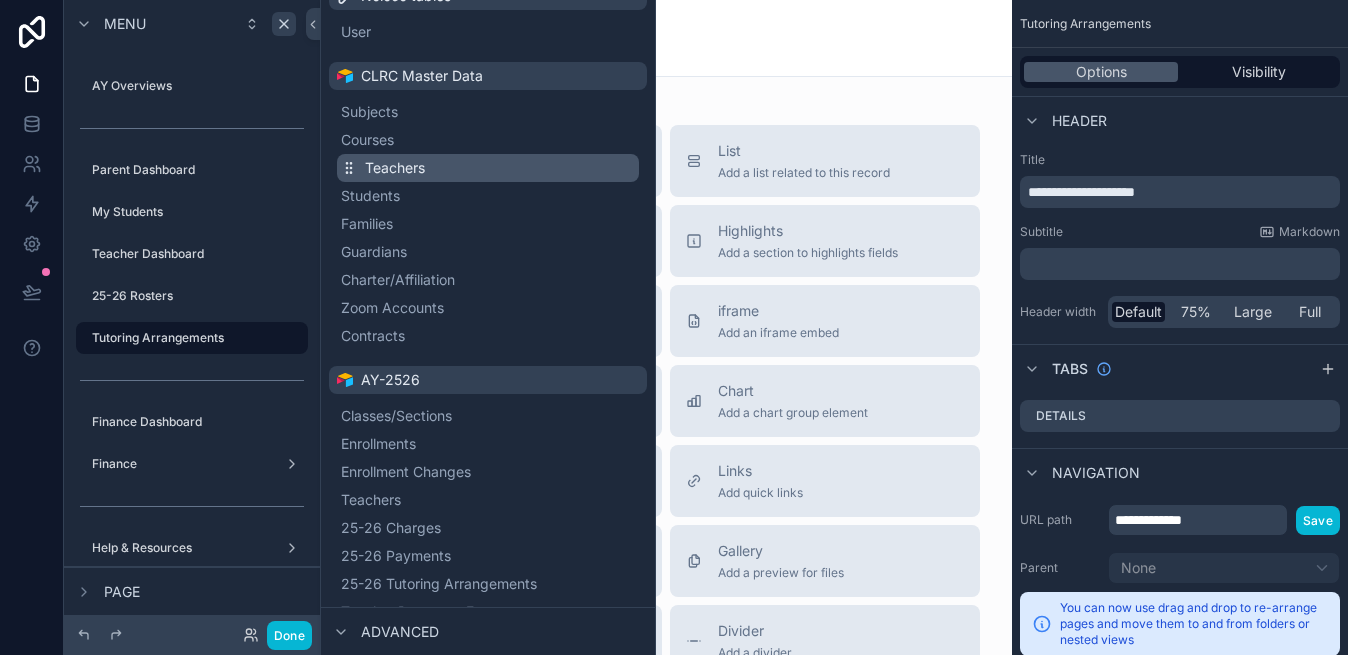 click on "Teachers" at bounding box center [488, 168] 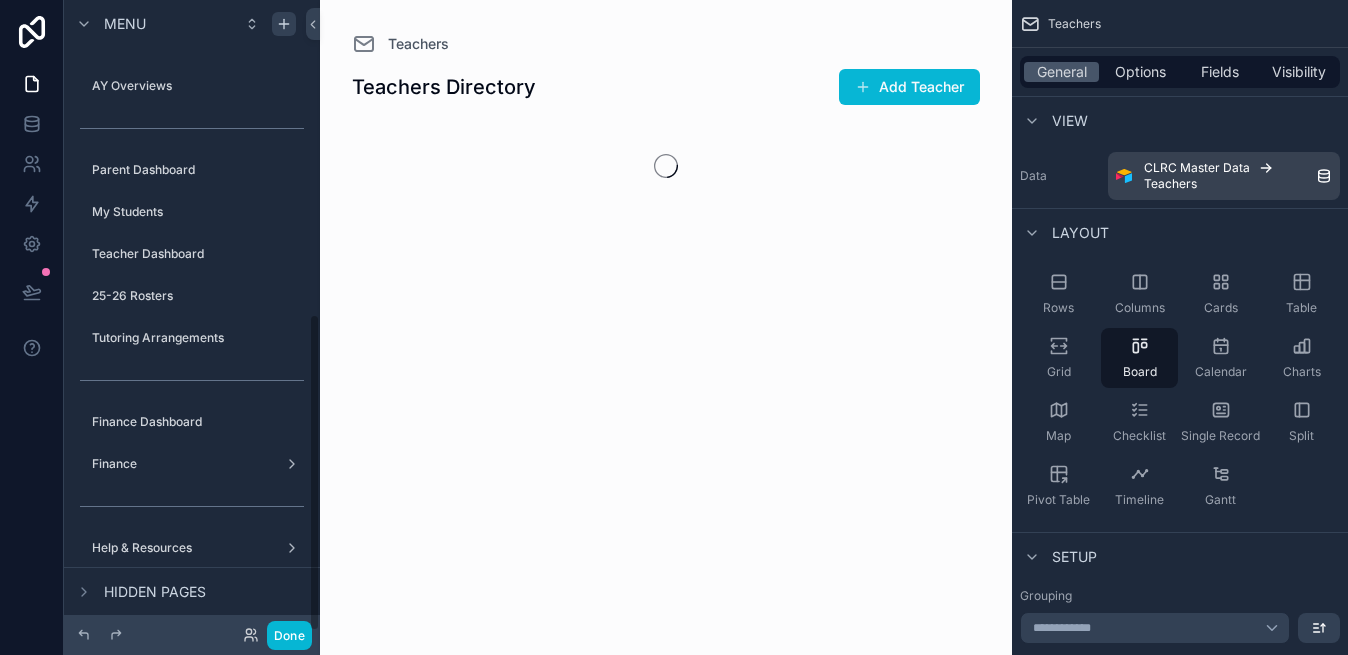 scroll, scrollTop: 625, scrollLeft: 0, axis: vertical 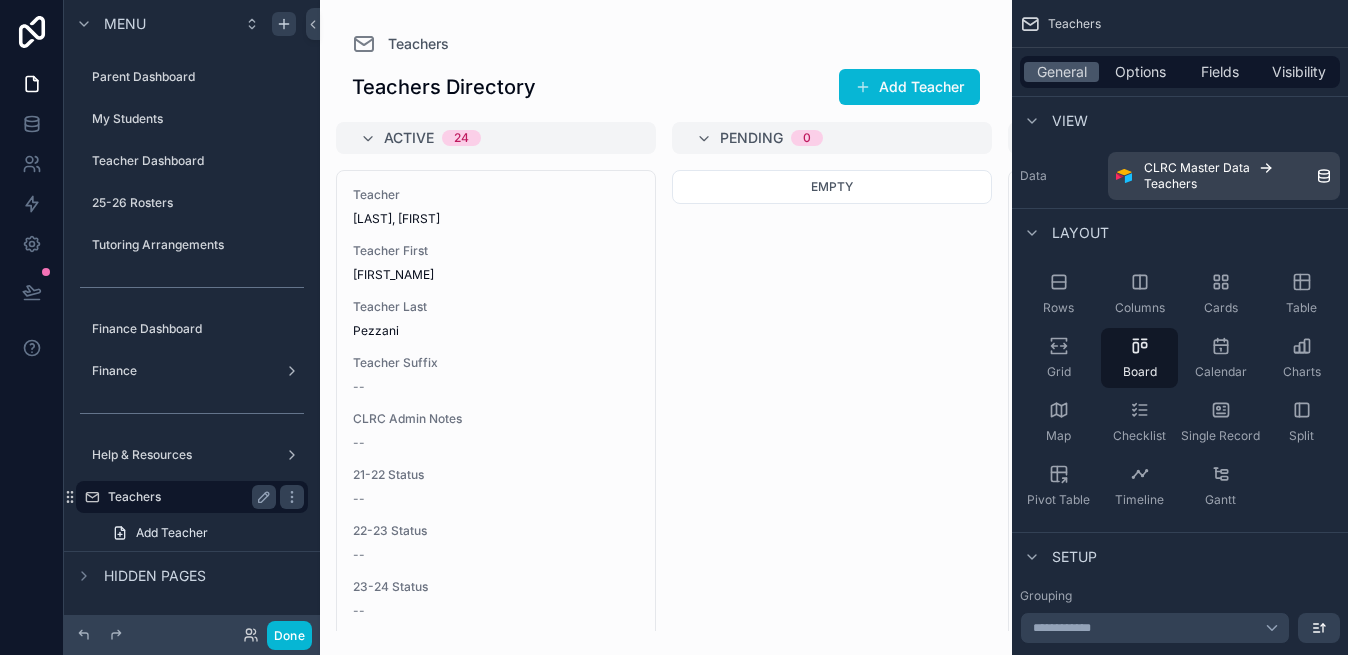 click on "Teachers" at bounding box center (188, 497) 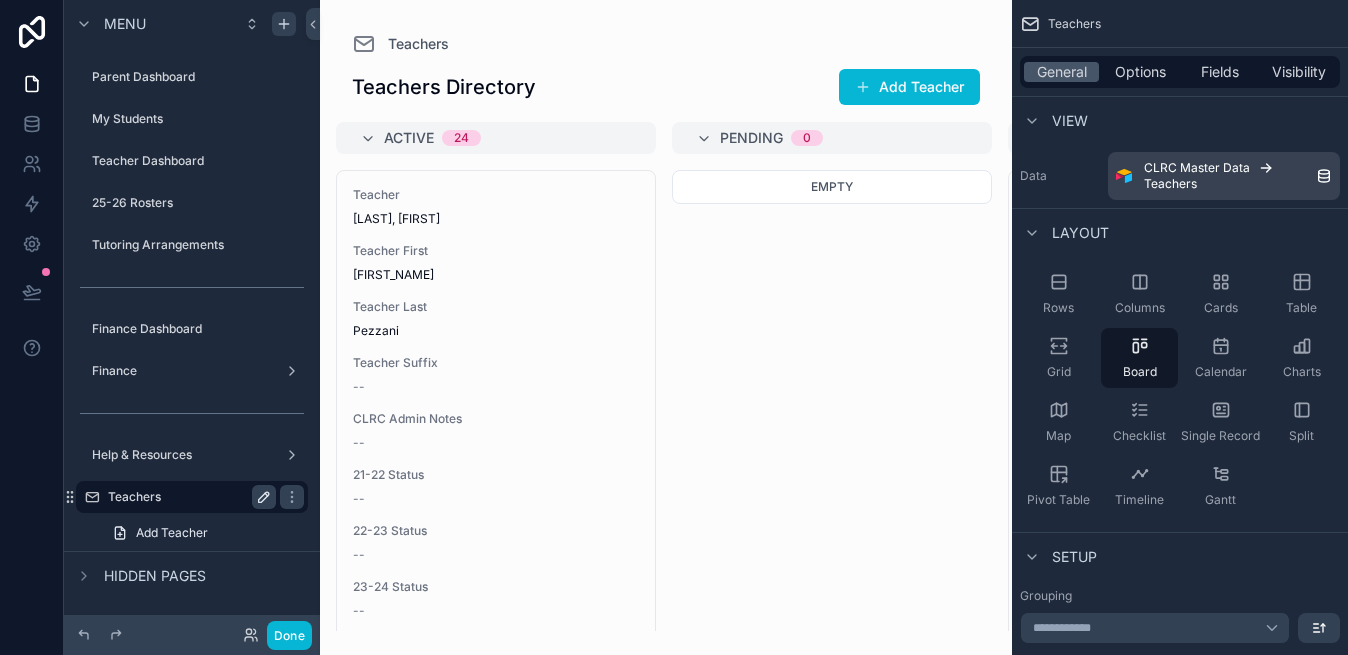 click 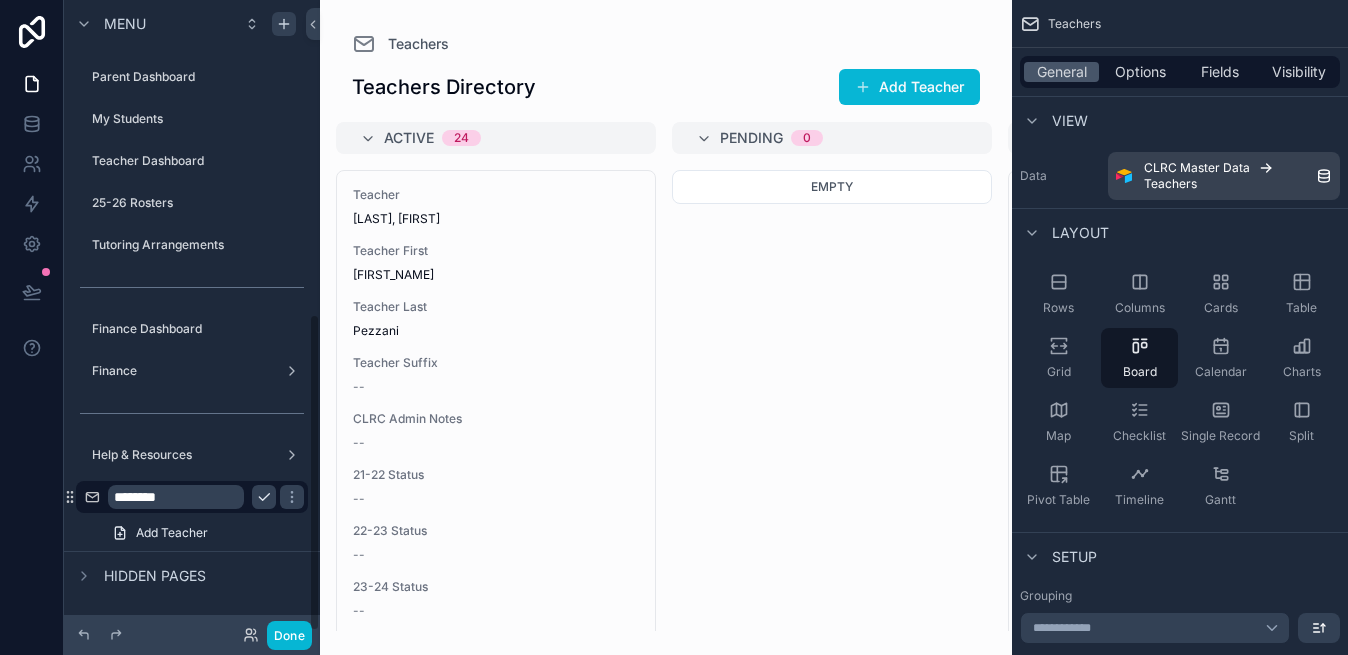 click on "********" at bounding box center [176, 497] 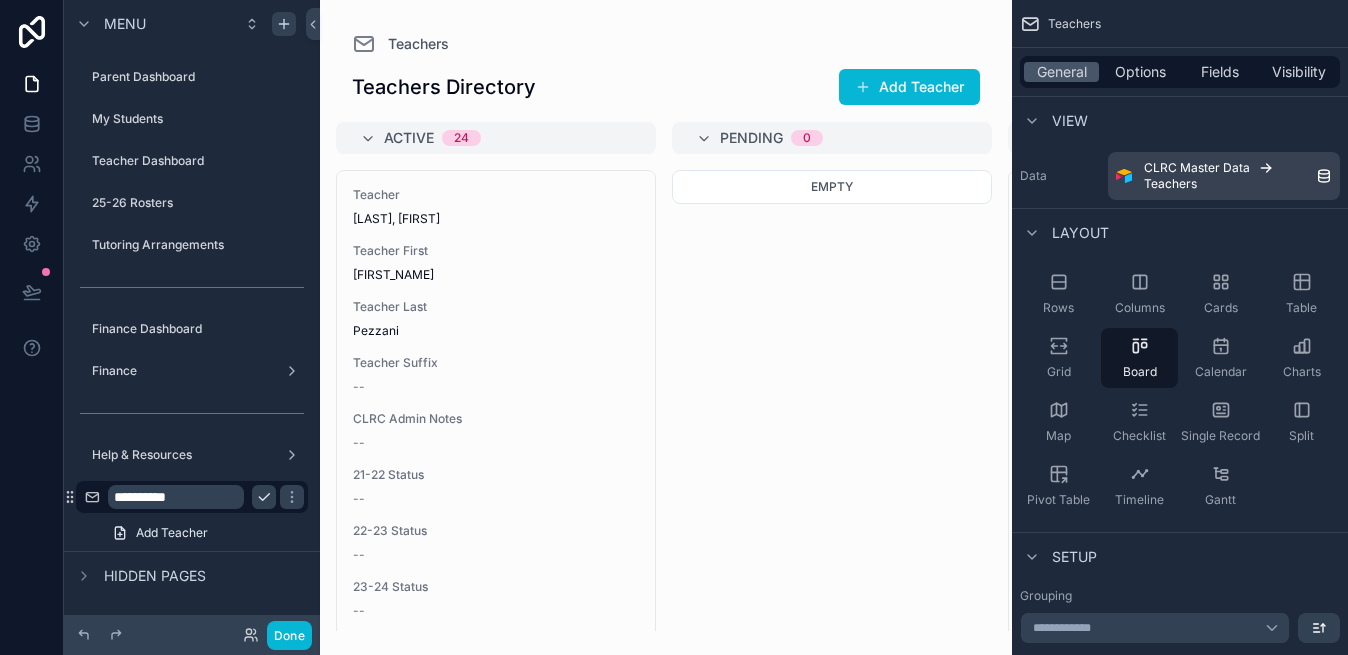 type on "**********" 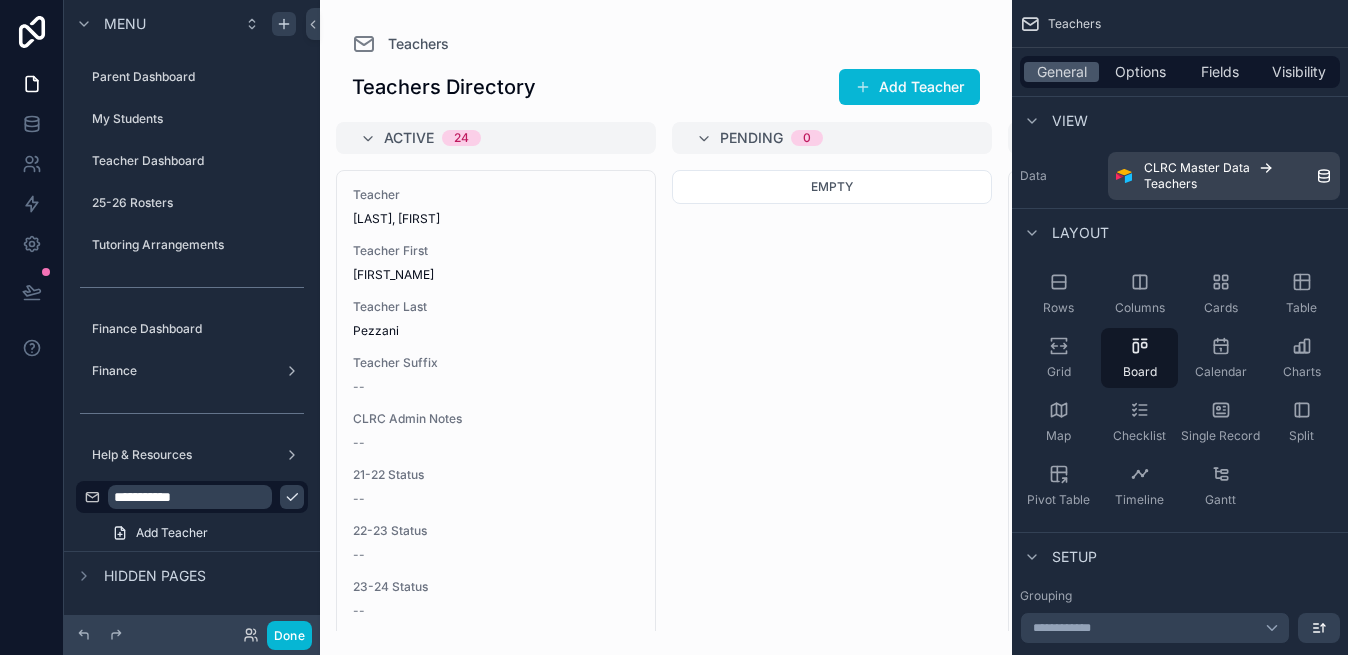 click 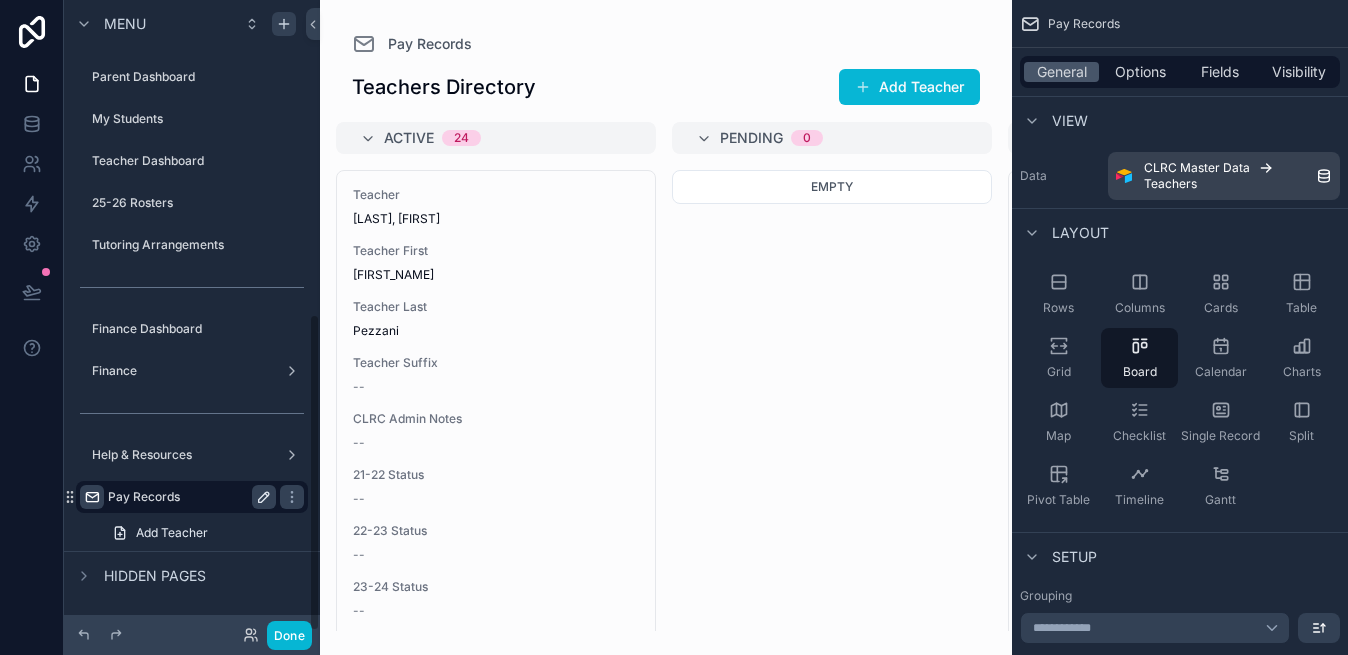 click at bounding box center (92, 497) 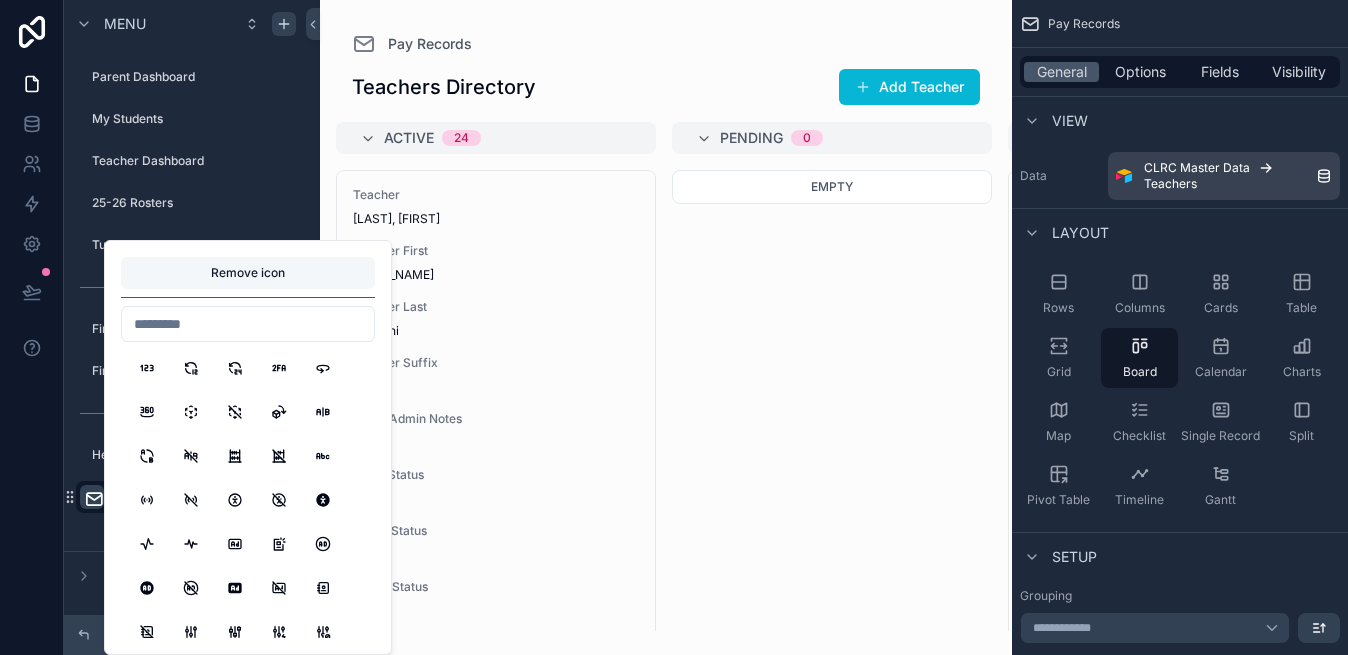click on "Remove icon" at bounding box center [248, 273] 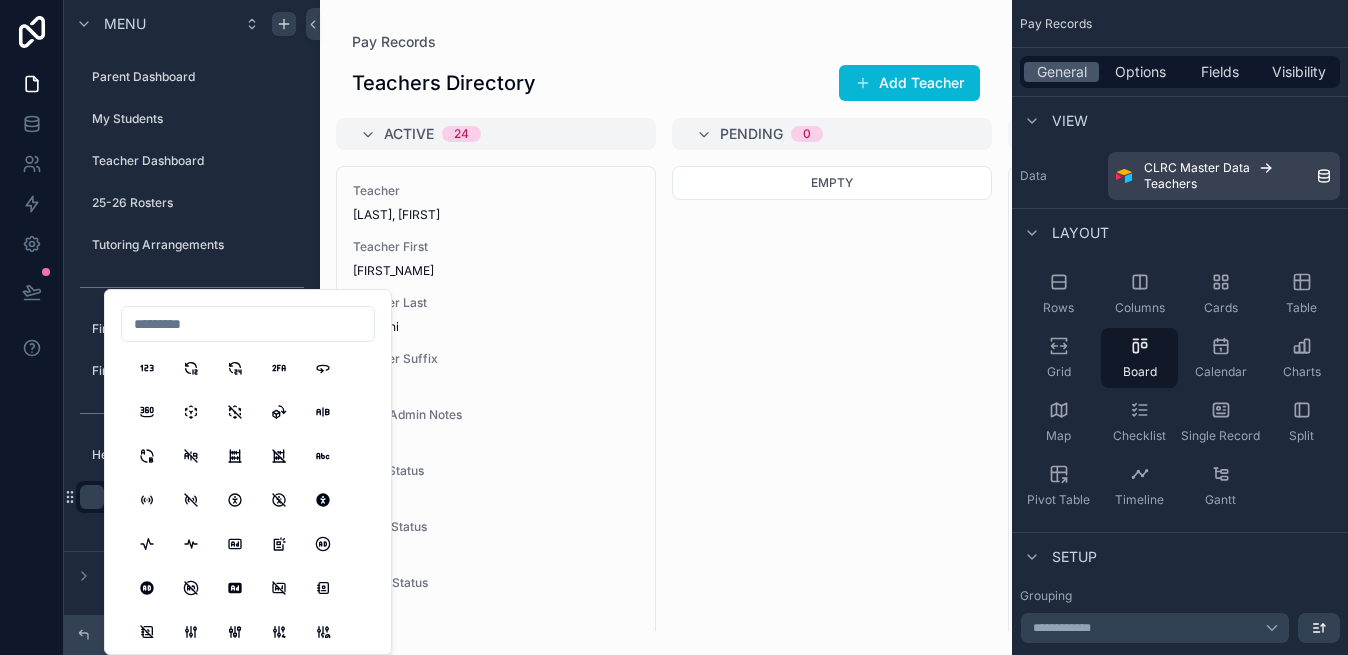 click at bounding box center (666, 327) 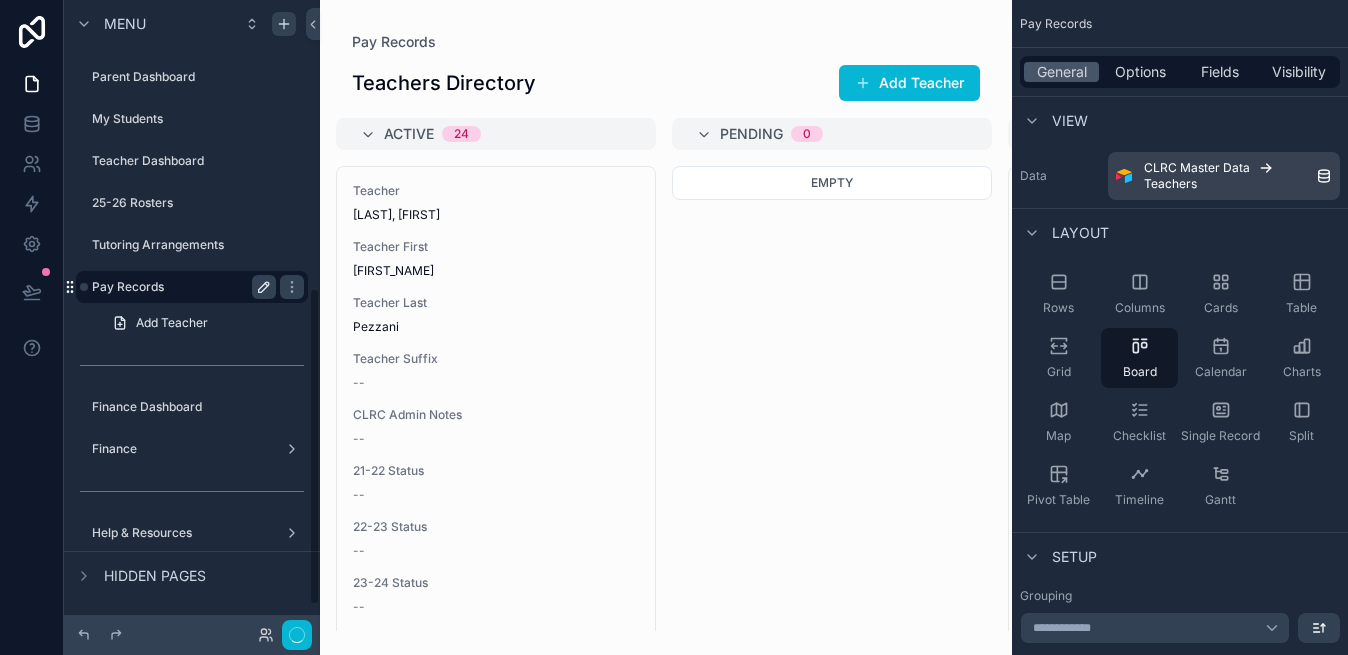 scroll, scrollTop: 574, scrollLeft: 0, axis: vertical 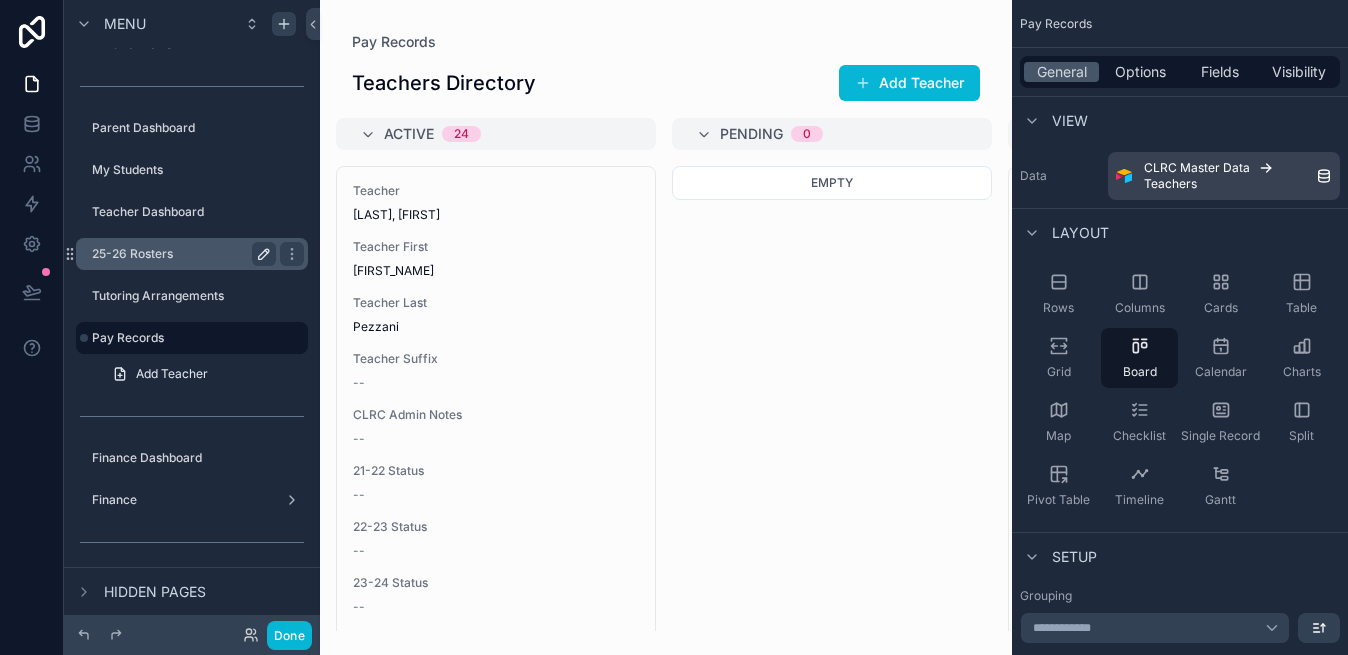 click 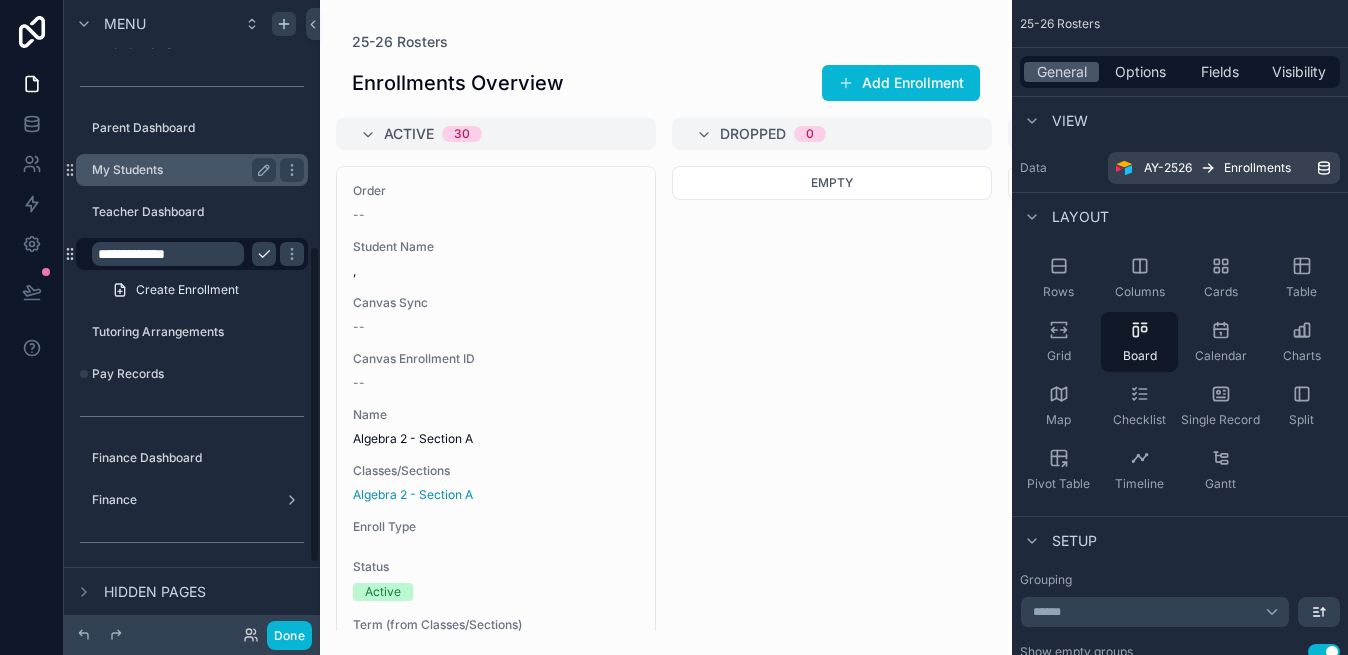 scroll, scrollTop: 490, scrollLeft: 0, axis: vertical 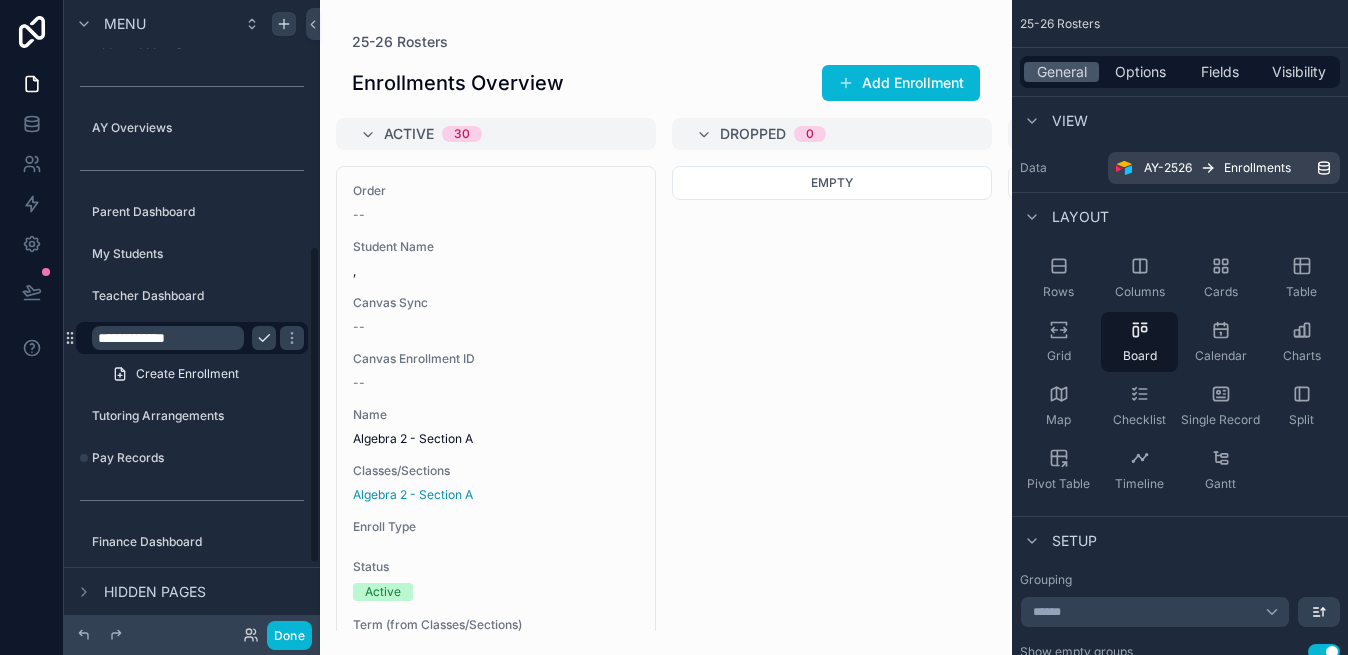 click on "**********" at bounding box center (168, 338) 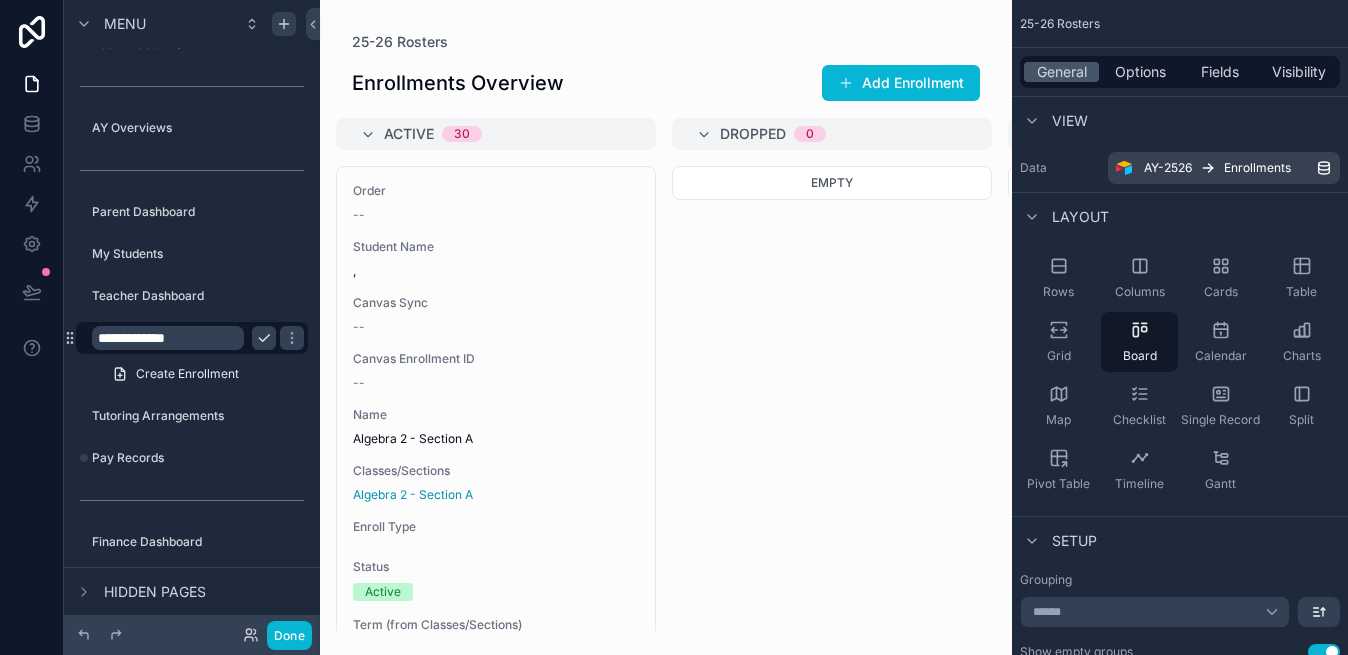 type on "*******" 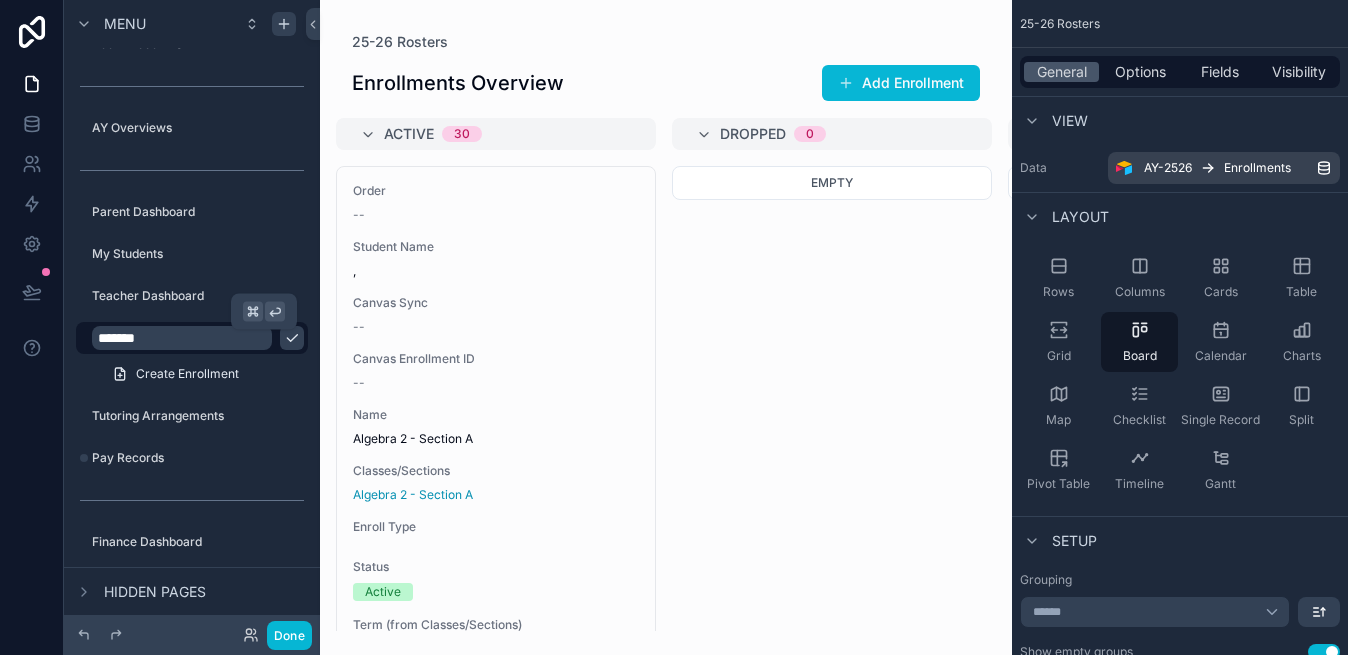 click 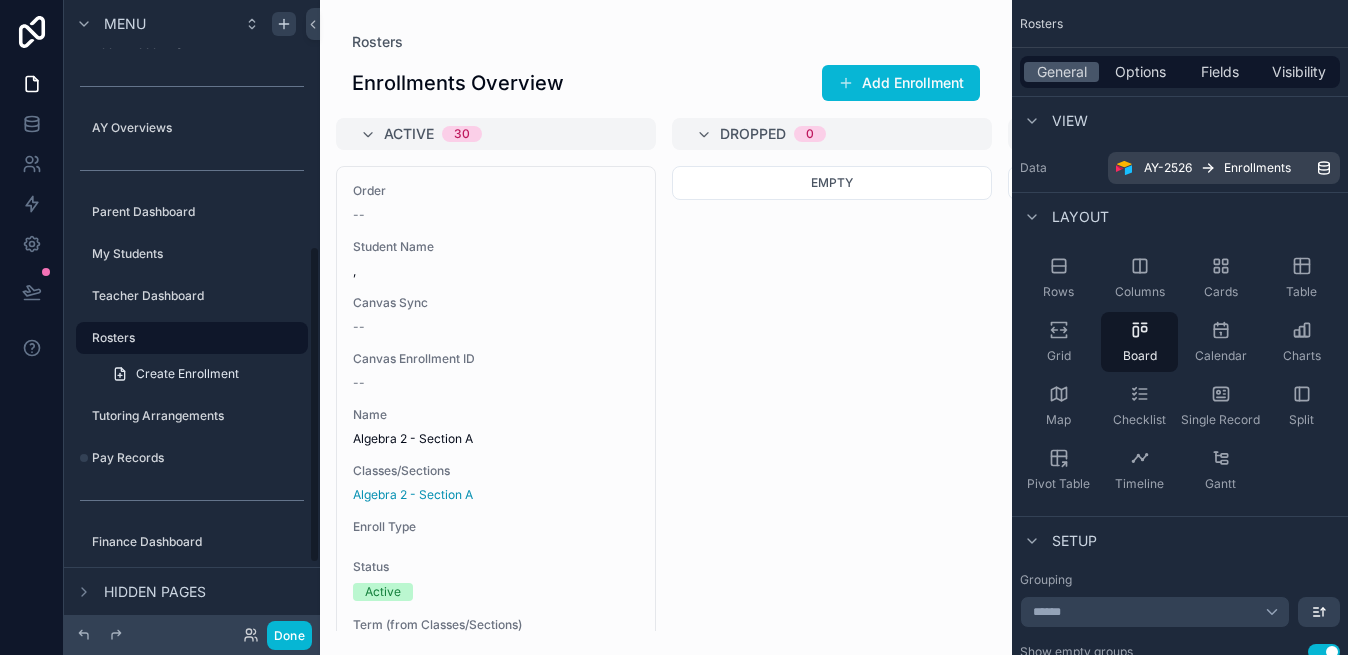 click at bounding box center [666, 327] 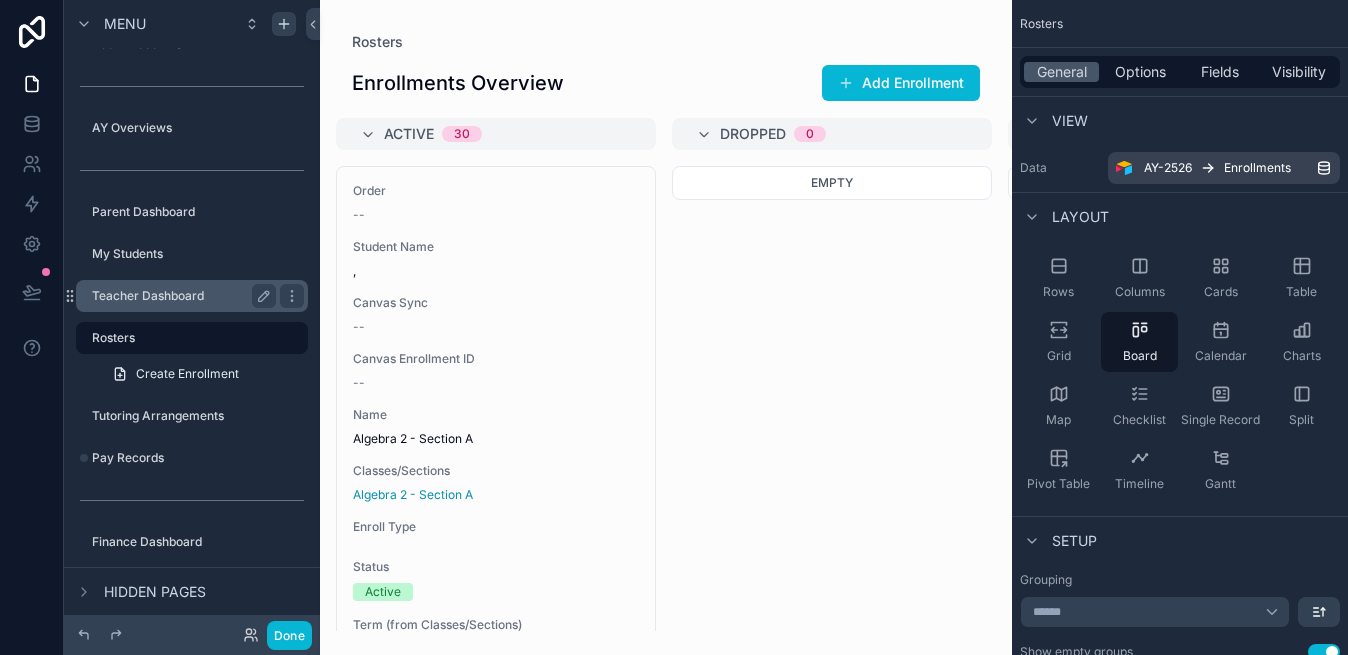 click on "Teacher Dashboard" at bounding box center [180, 296] 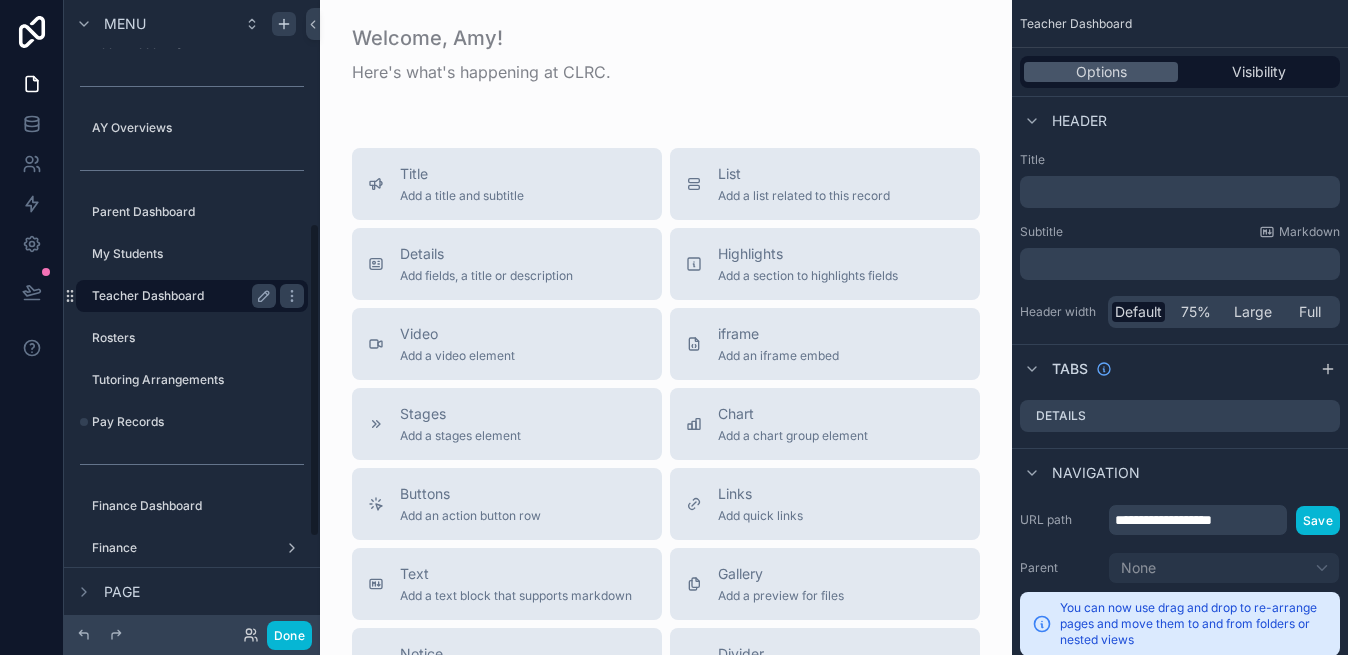 scroll, scrollTop: 448, scrollLeft: 0, axis: vertical 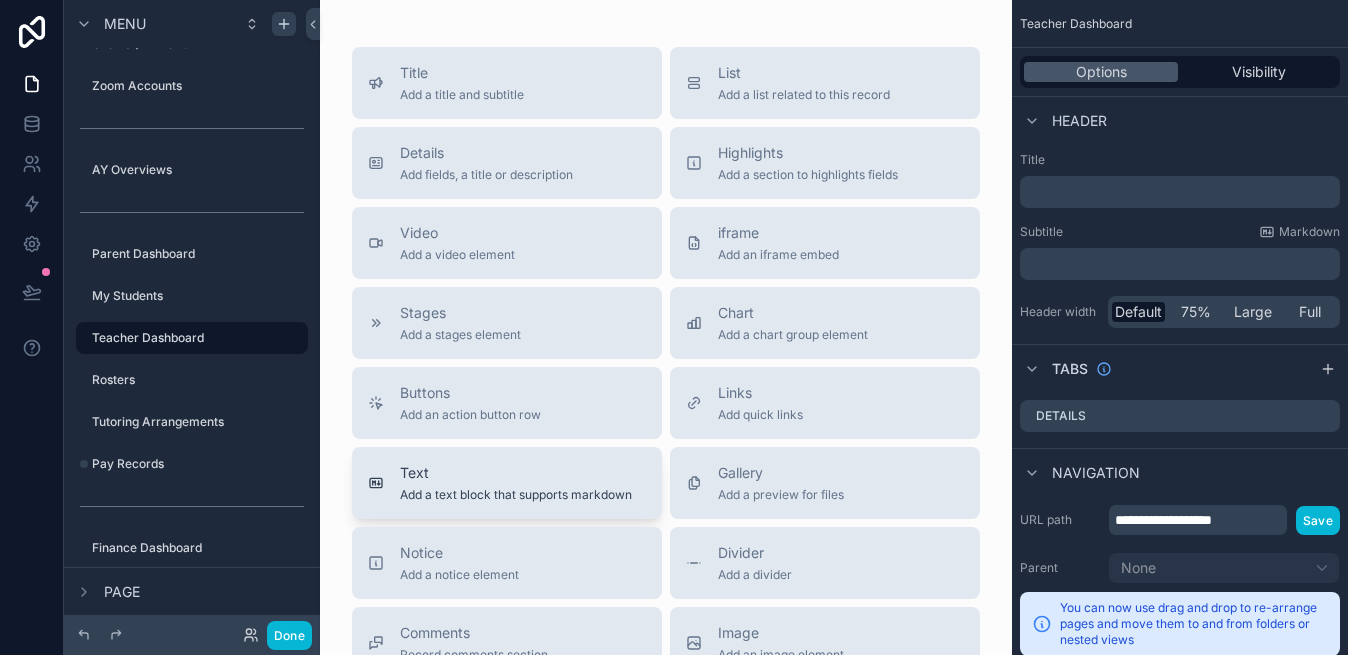 click on "Text Add a text block that supports markdown" at bounding box center [507, 483] 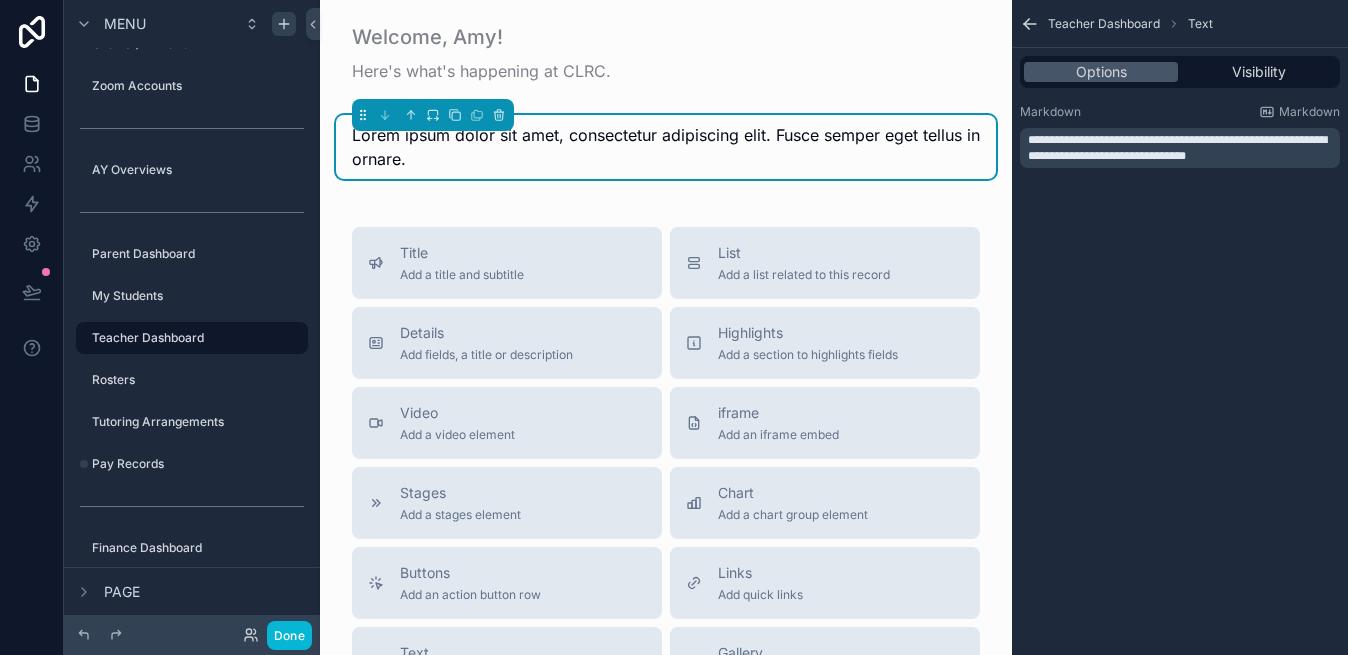 scroll, scrollTop: 0, scrollLeft: 0, axis: both 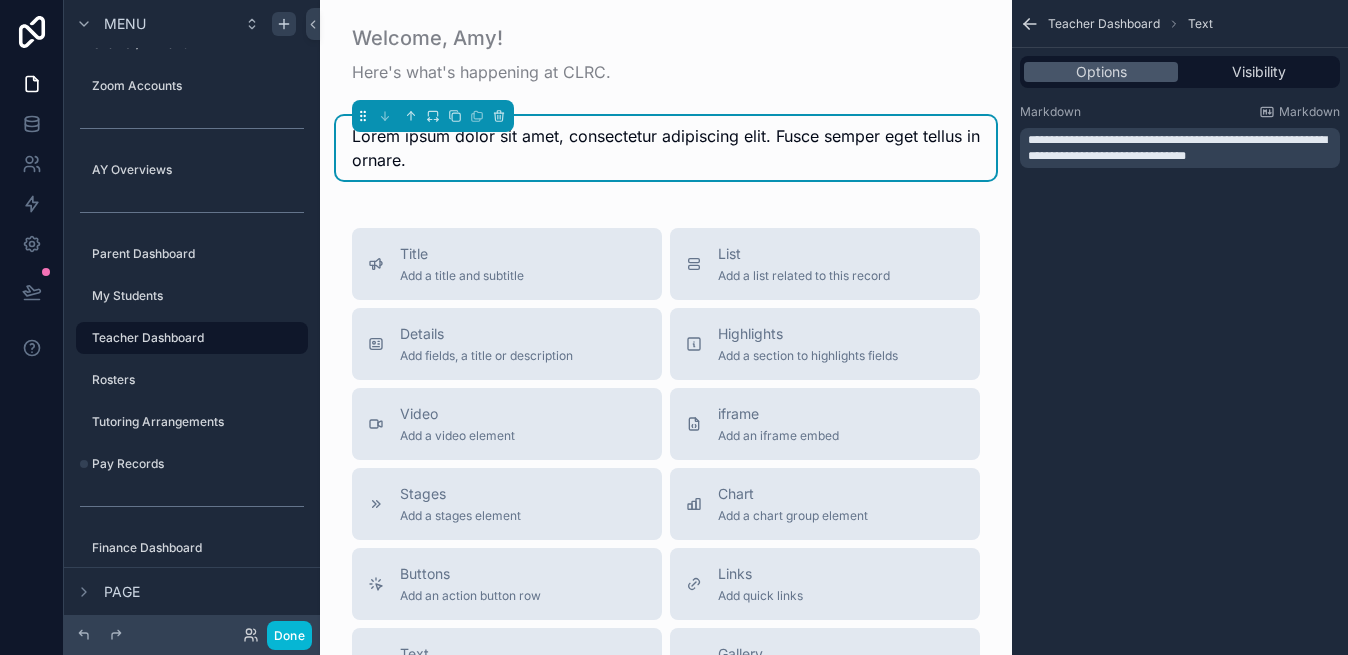 click on "Lorem ipsum dolor sit amet, consectetur adipiscing elit. Fusce semper eget tellus in ornare." at bounding box center (666, 148) 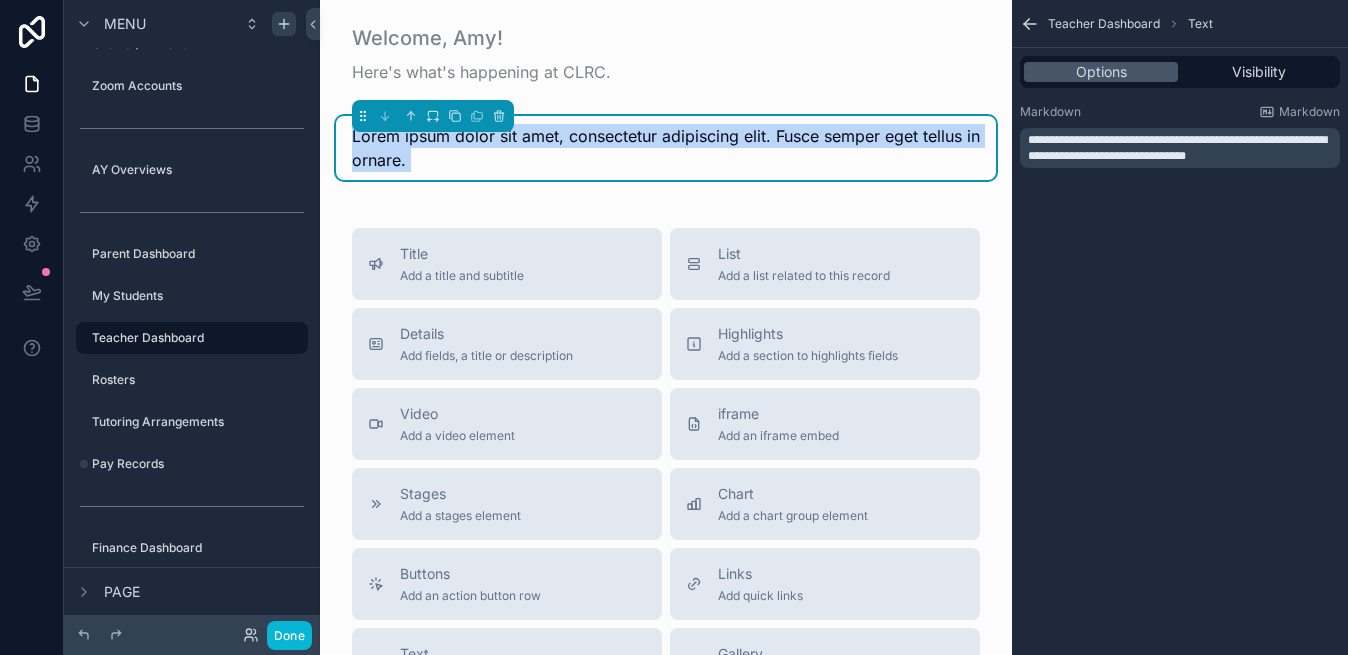 click on "Lorem ipsum dolor sit amet, consectetur adipiscing elit. Fusce semper eget tellus in ornare." at bounding box center (666, 148) 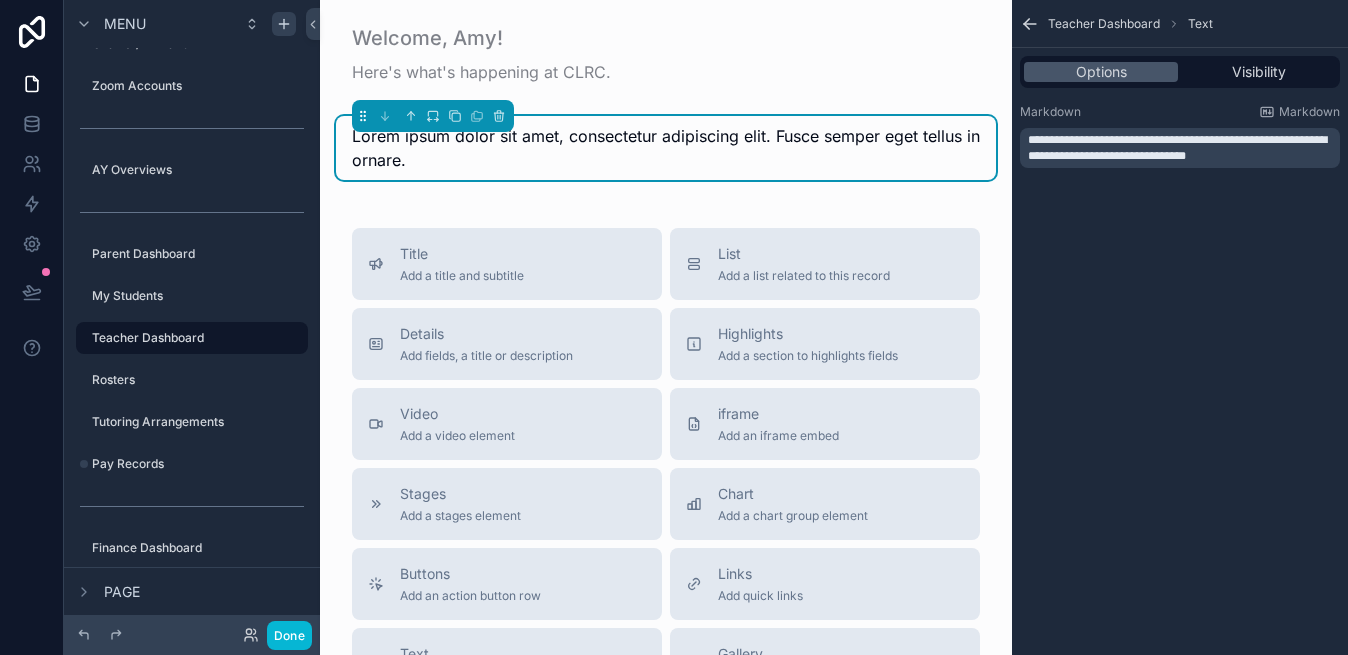 click on "**********" at bounding box center (1177, 148) 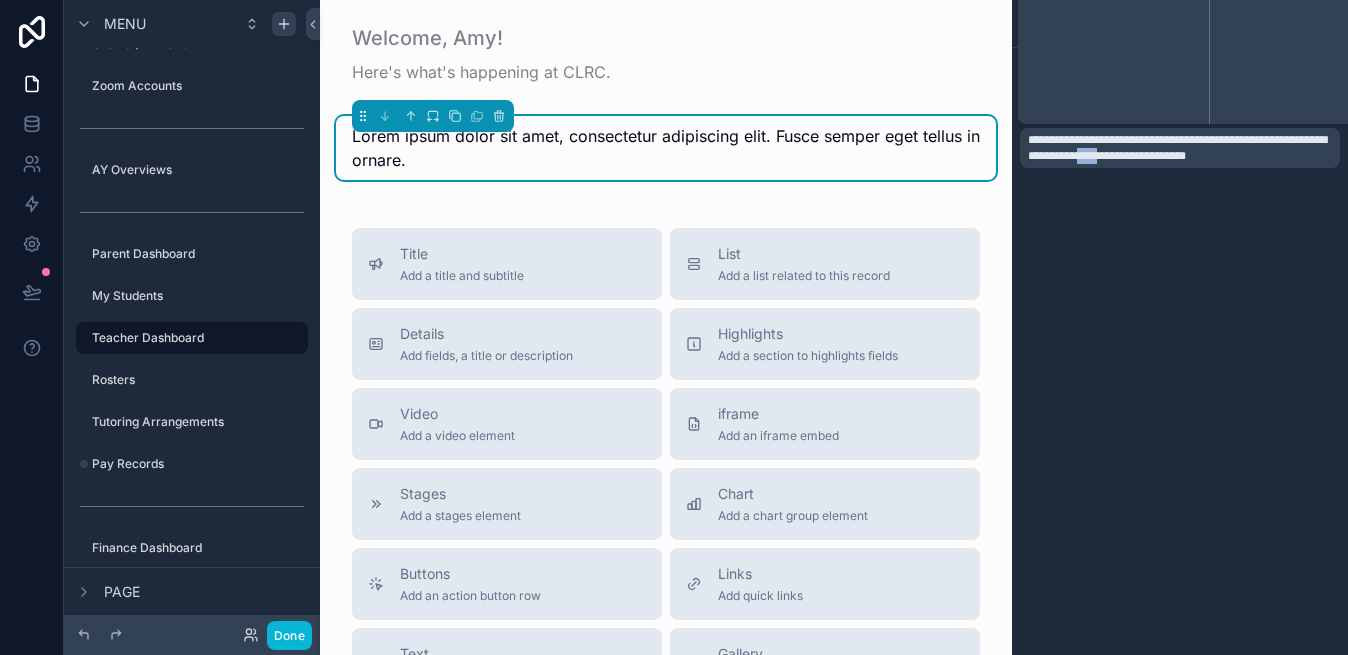 click on "**********" at bounding box center (1177, 148) 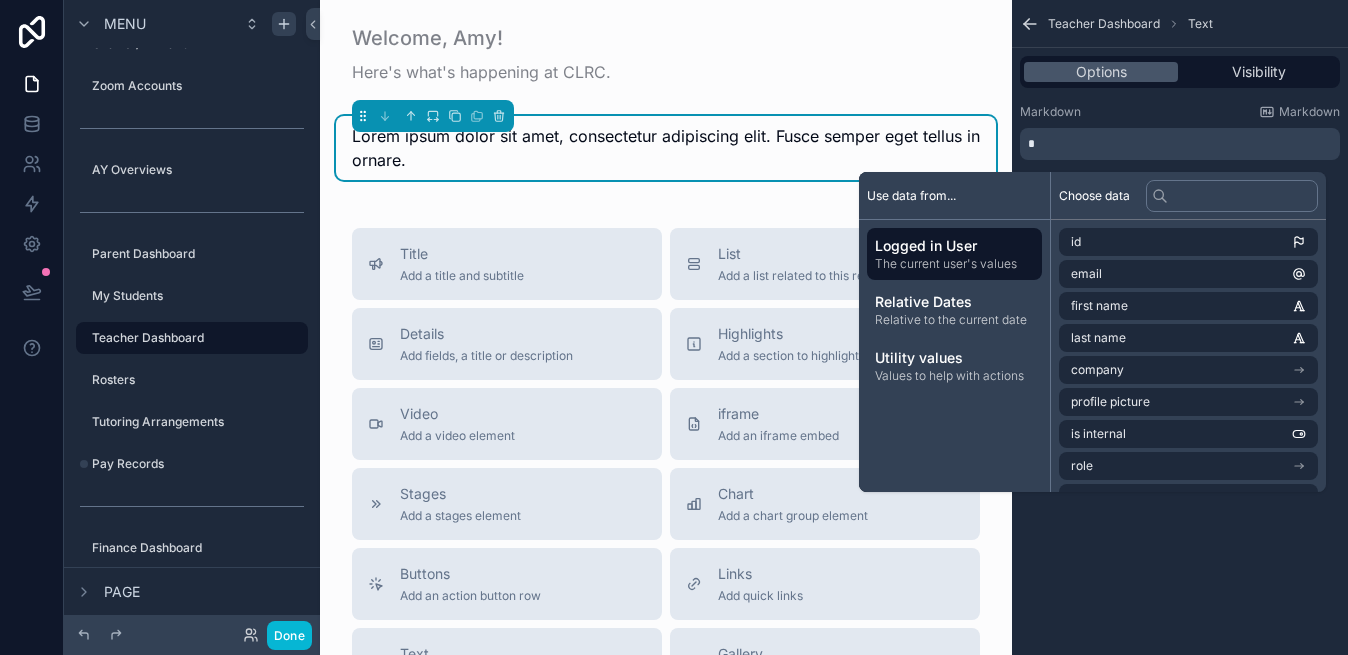type 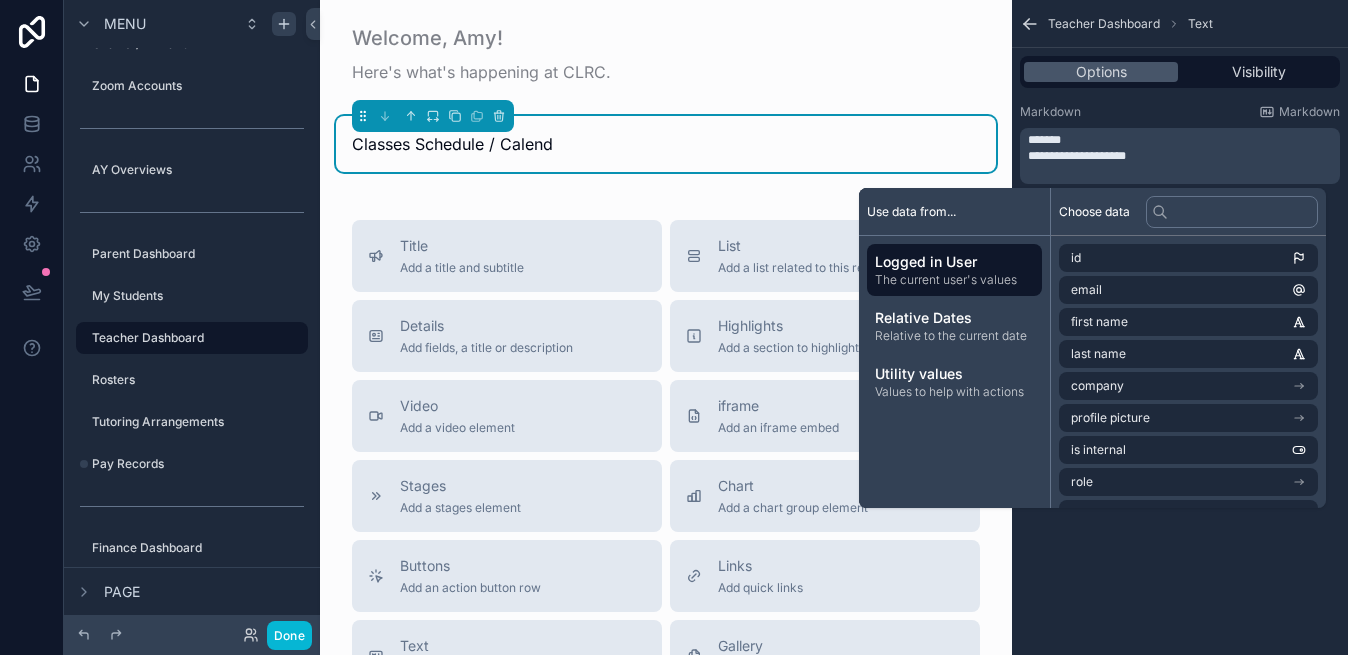 scroll, scrollTop: 0, scrollLeft: 0, axis: both 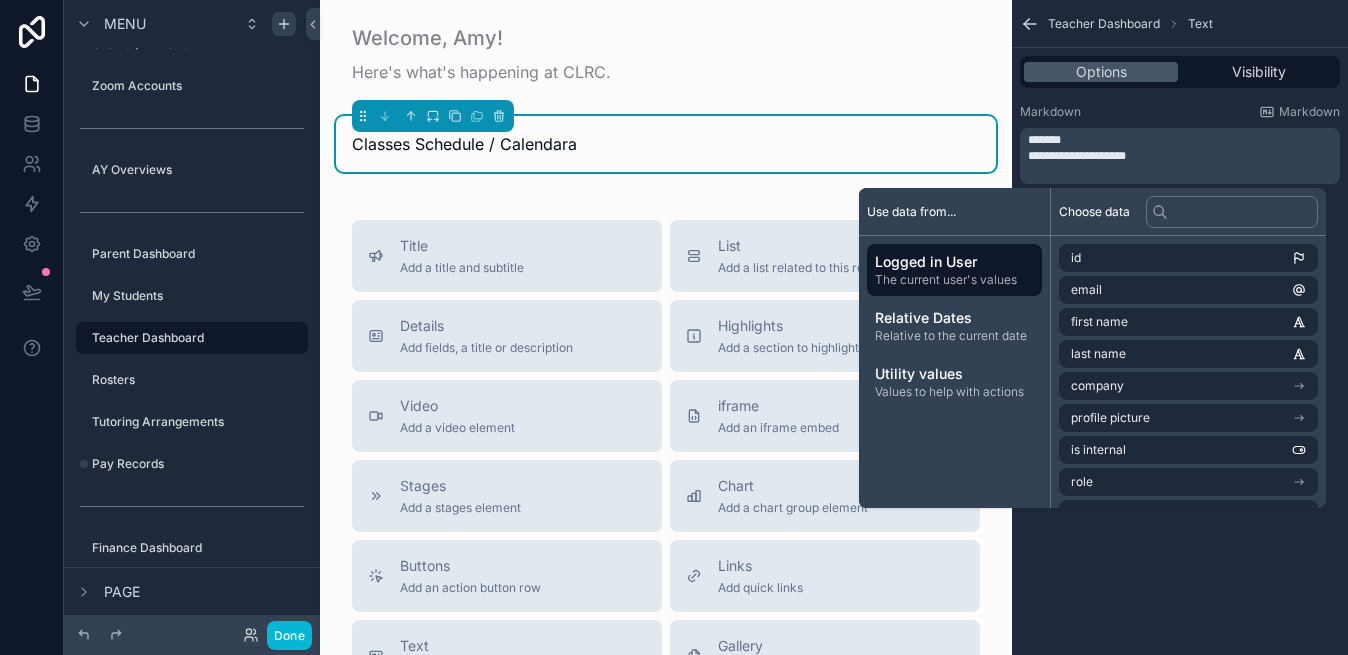 click on "**********" at bounding box center [1180, 156] 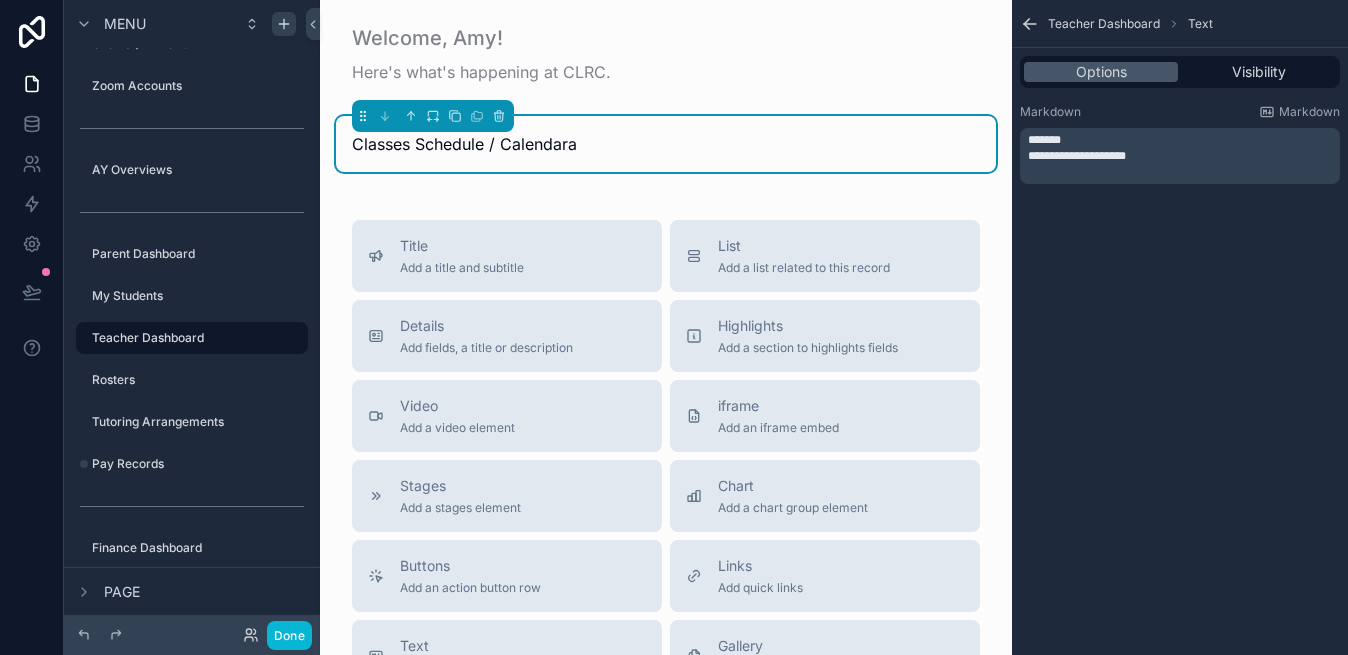 click on "*******" at bounding box center (1182, 140) 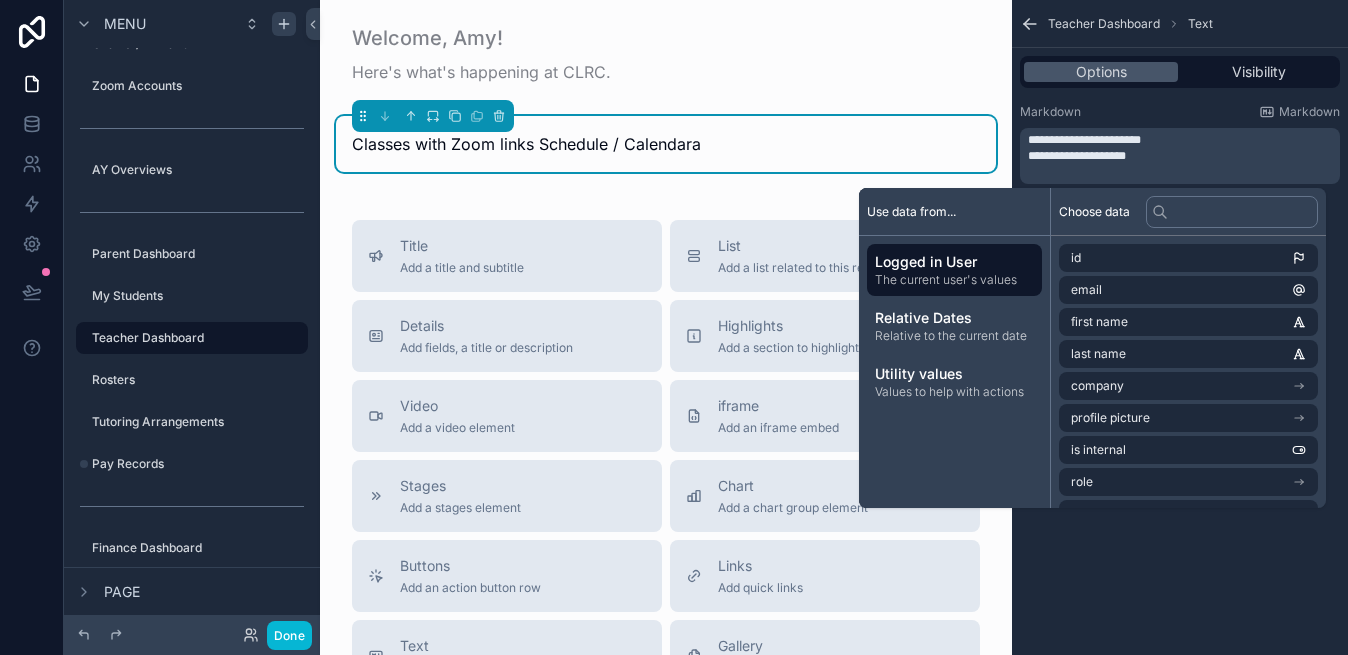 click on "**********" at bounding box center (1182, 156) 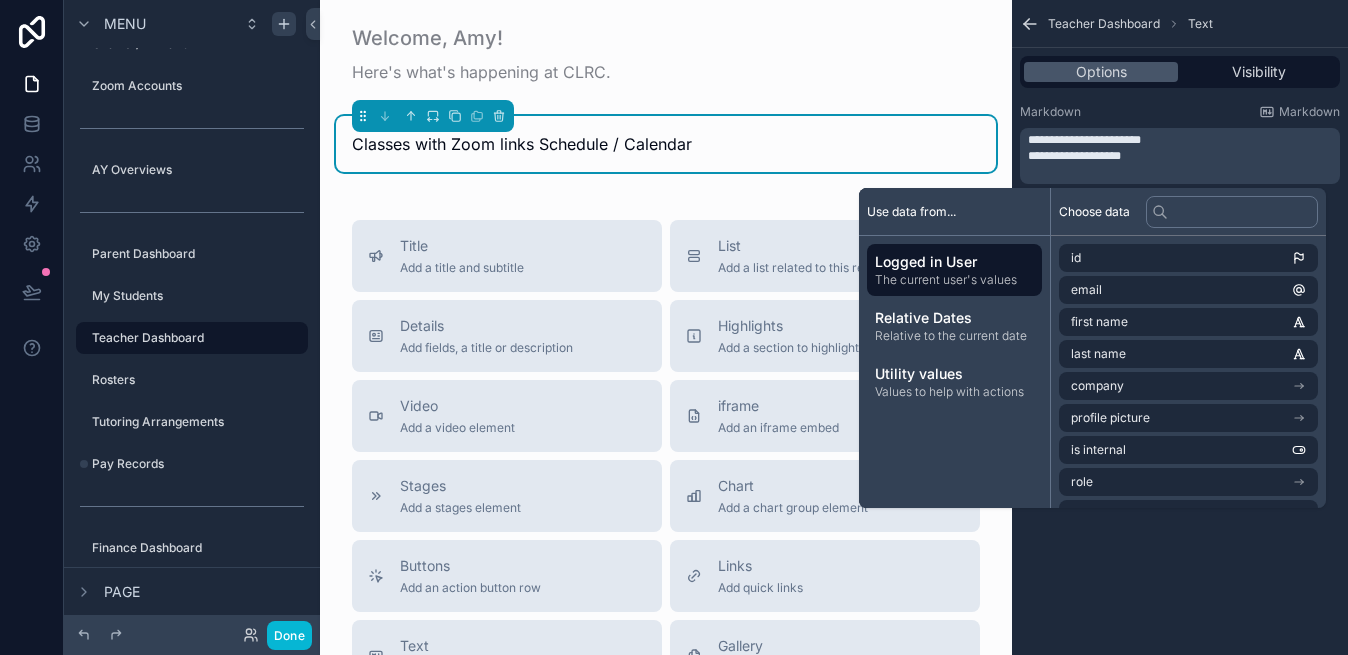 click on "**********" at bounding box center [1180, 144] 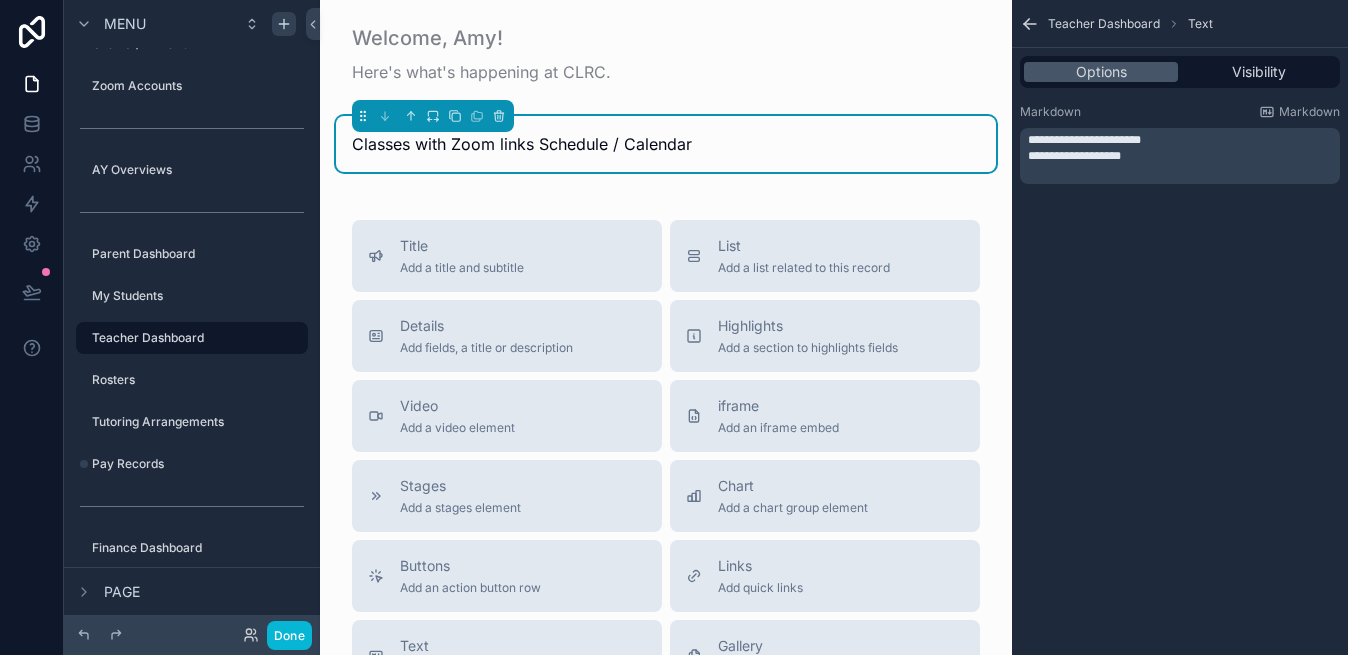 click on "**********" at bounding box center (1182, 140) 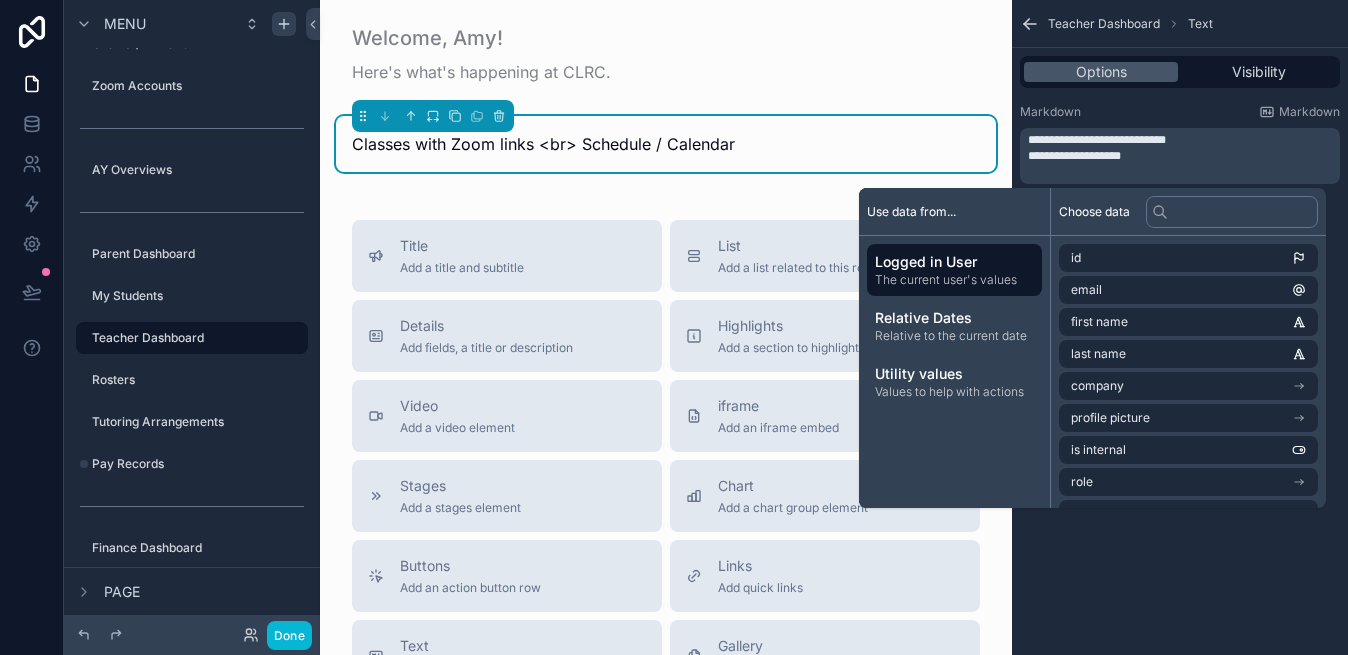 click on "**********" at bounding box center [1097, 140] 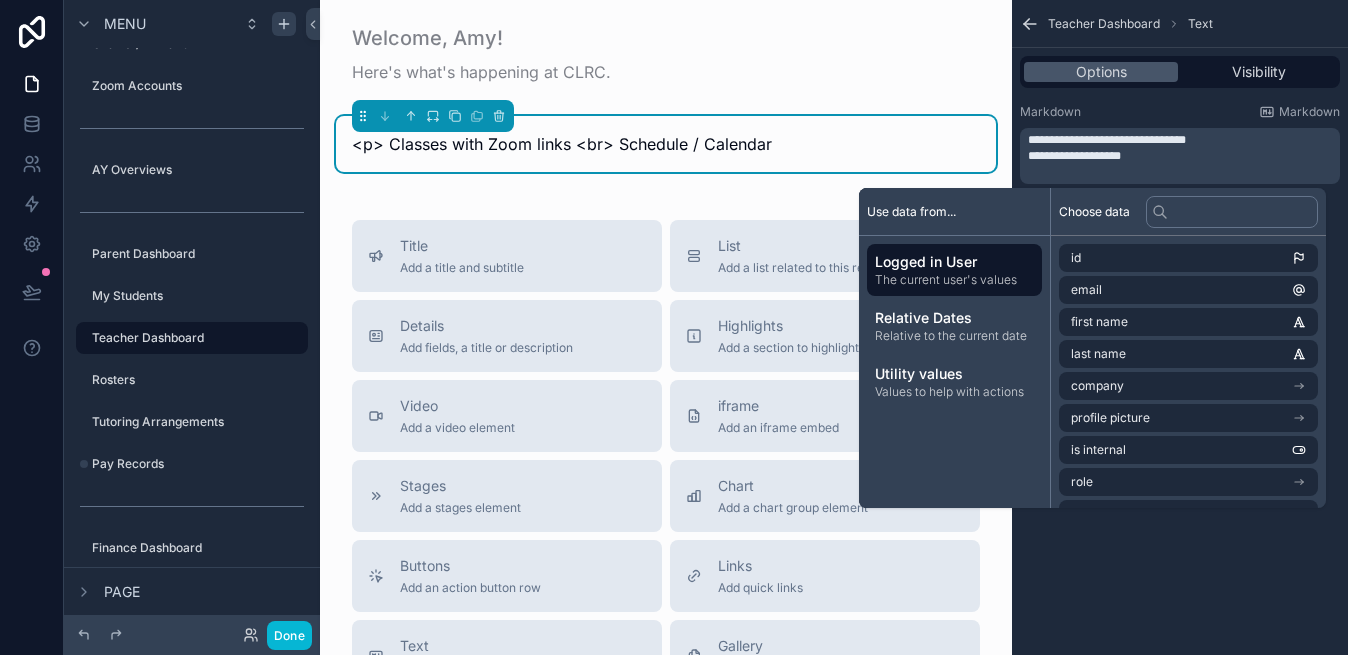 click on "**********" at bounding box center (1182, 156) 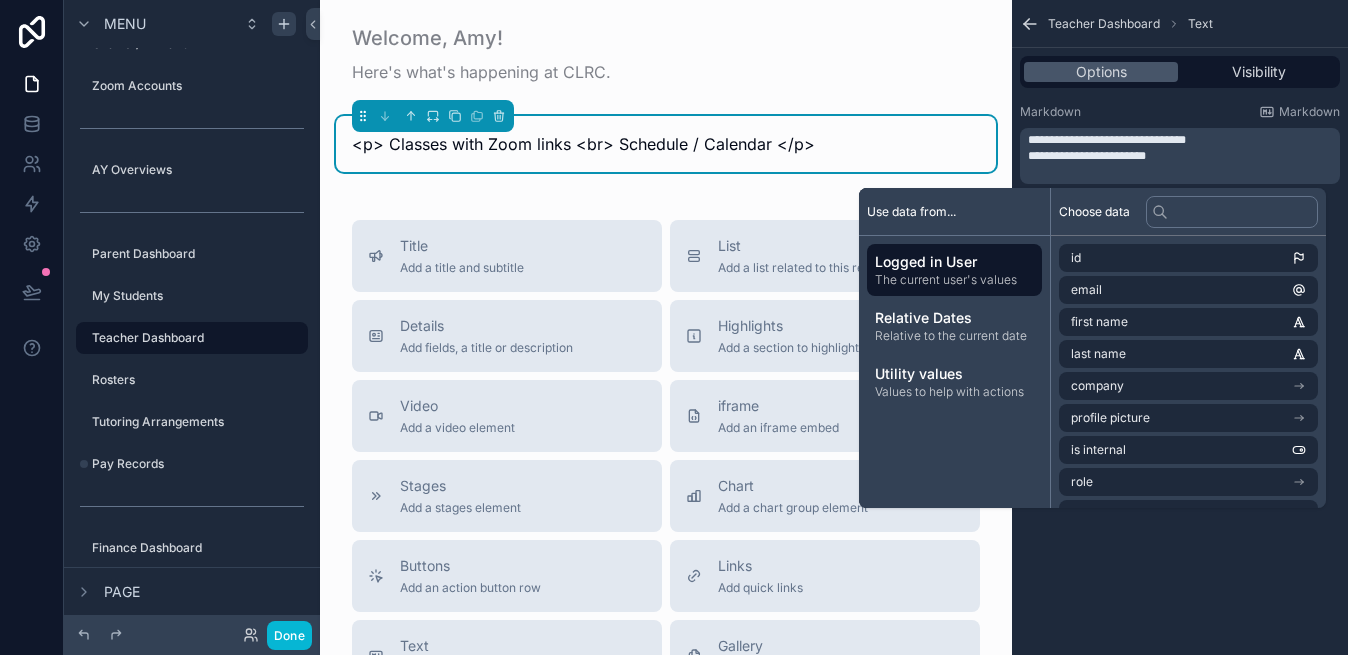 click on "**********" at bounding box center [1180, 144] 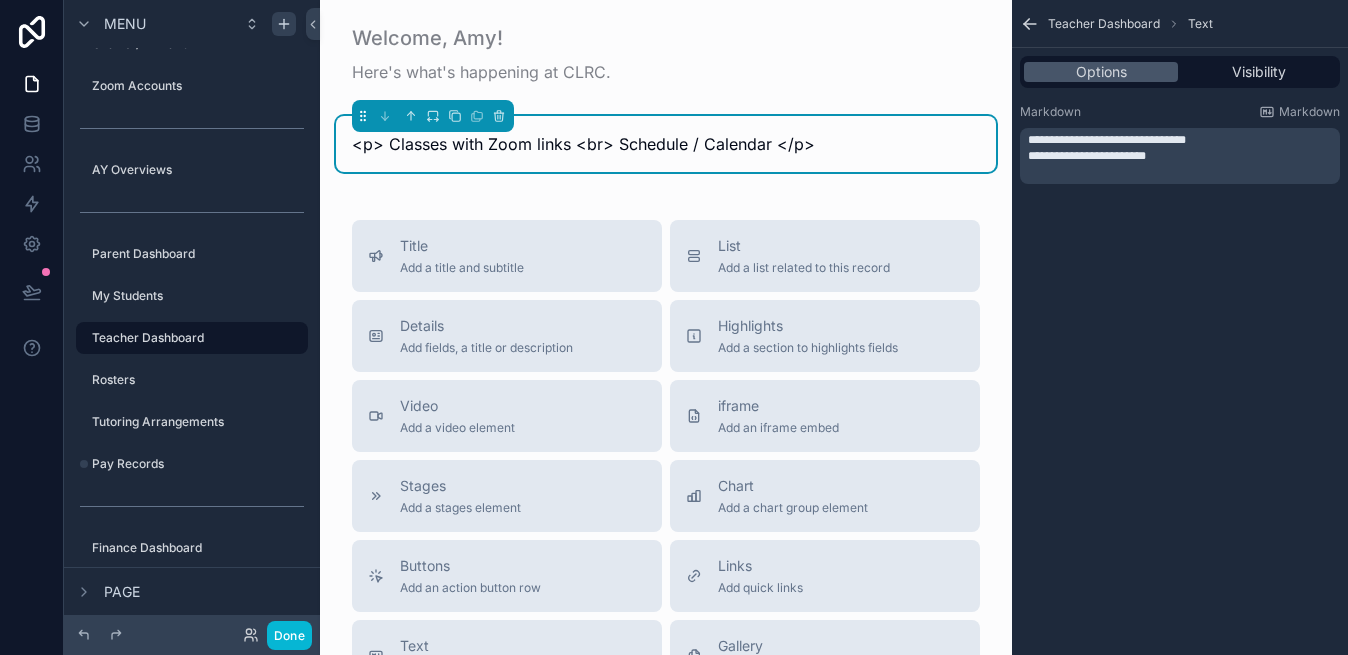 click on "**********" at bounding box center [1107, 140] 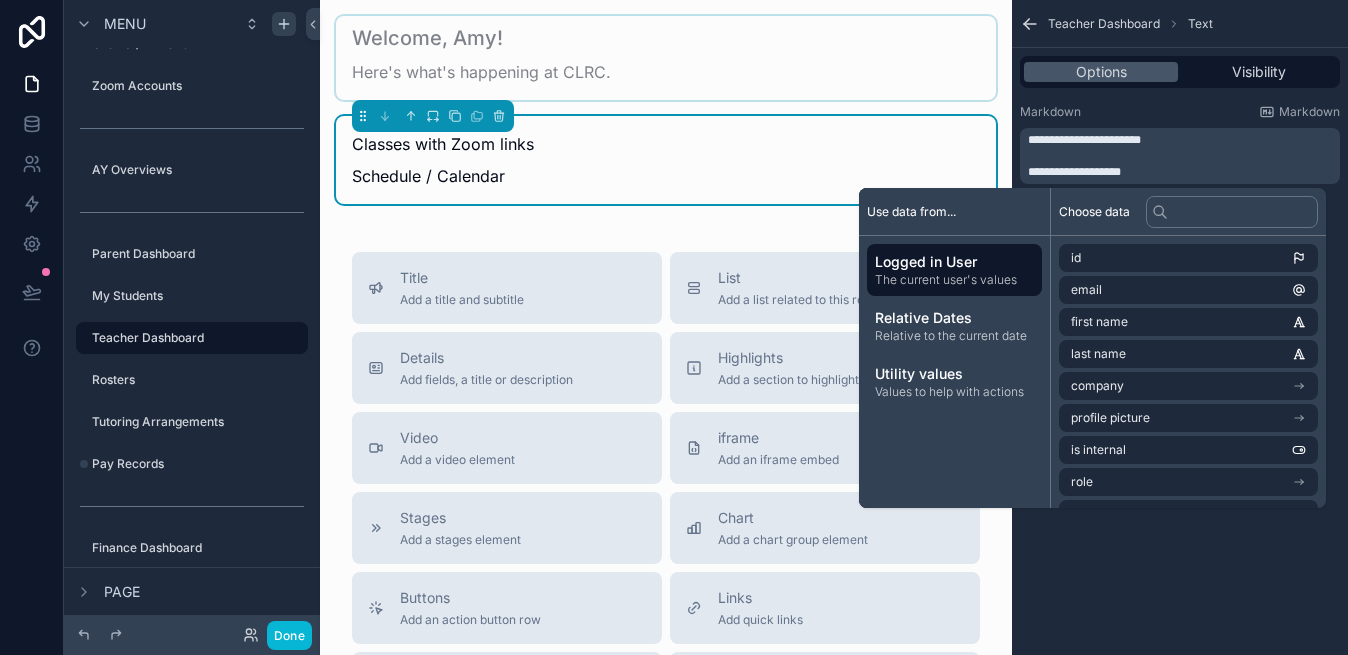click at bounding box center (666, 58) 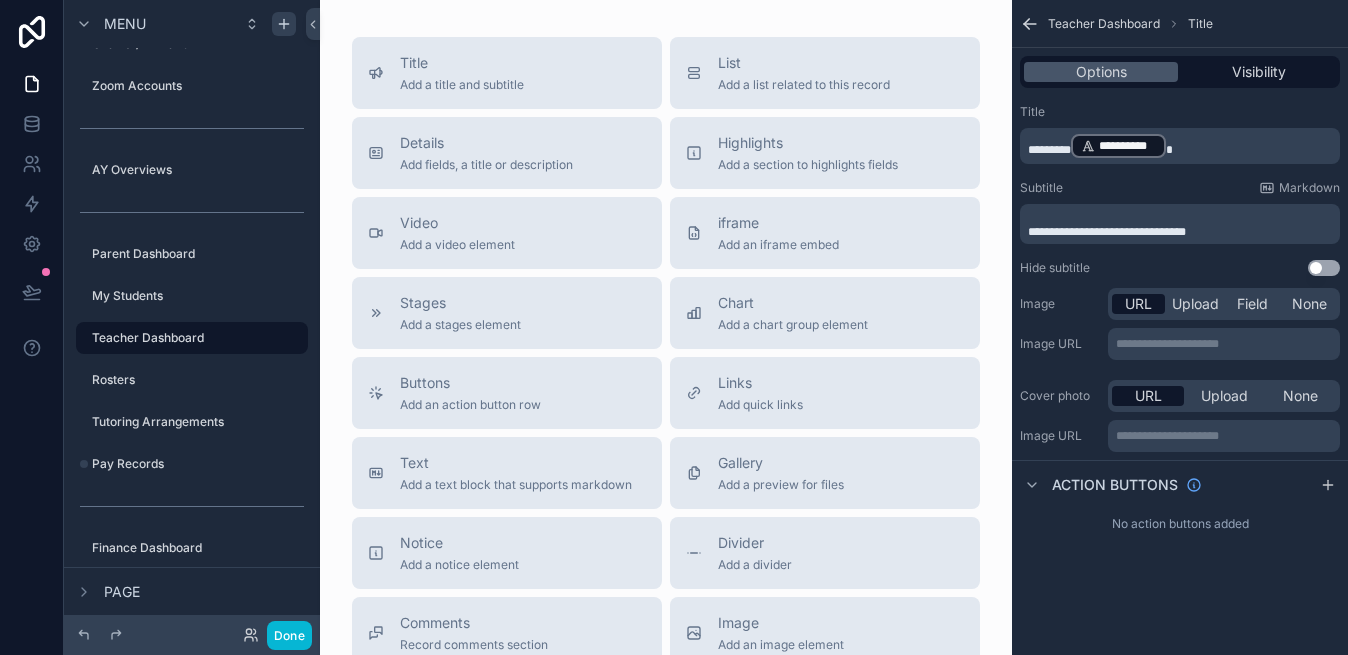 scroll, scrollTop: 223, scrollLeft: 0, axis: vertical 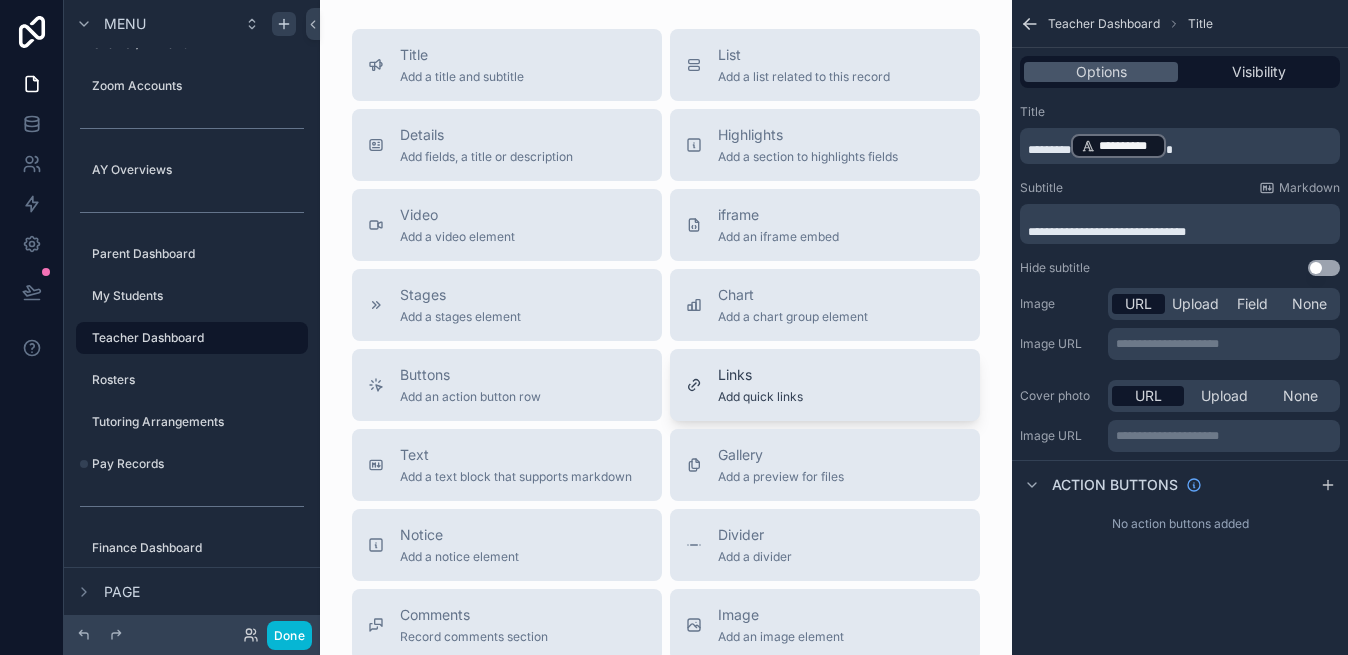 click on "Links" at bounding box center [760, 375] 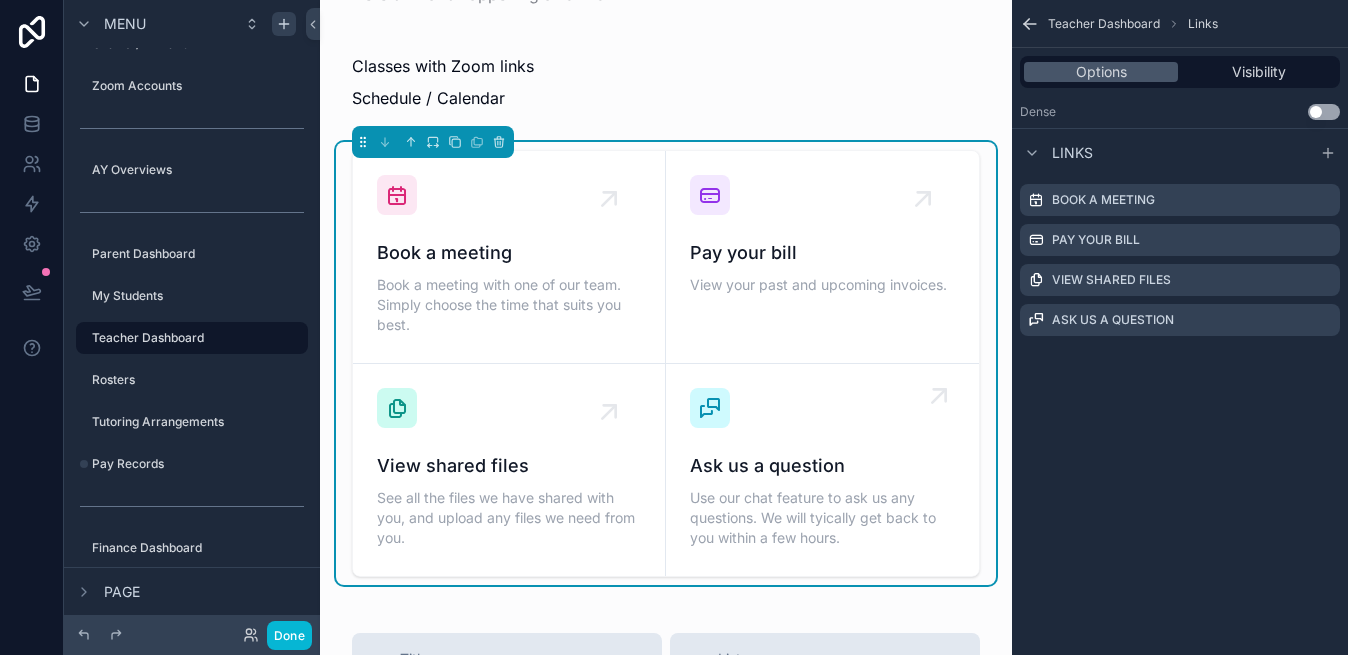 scroll, scrollTop: 77, scrollLeft: 0, axis: vertical 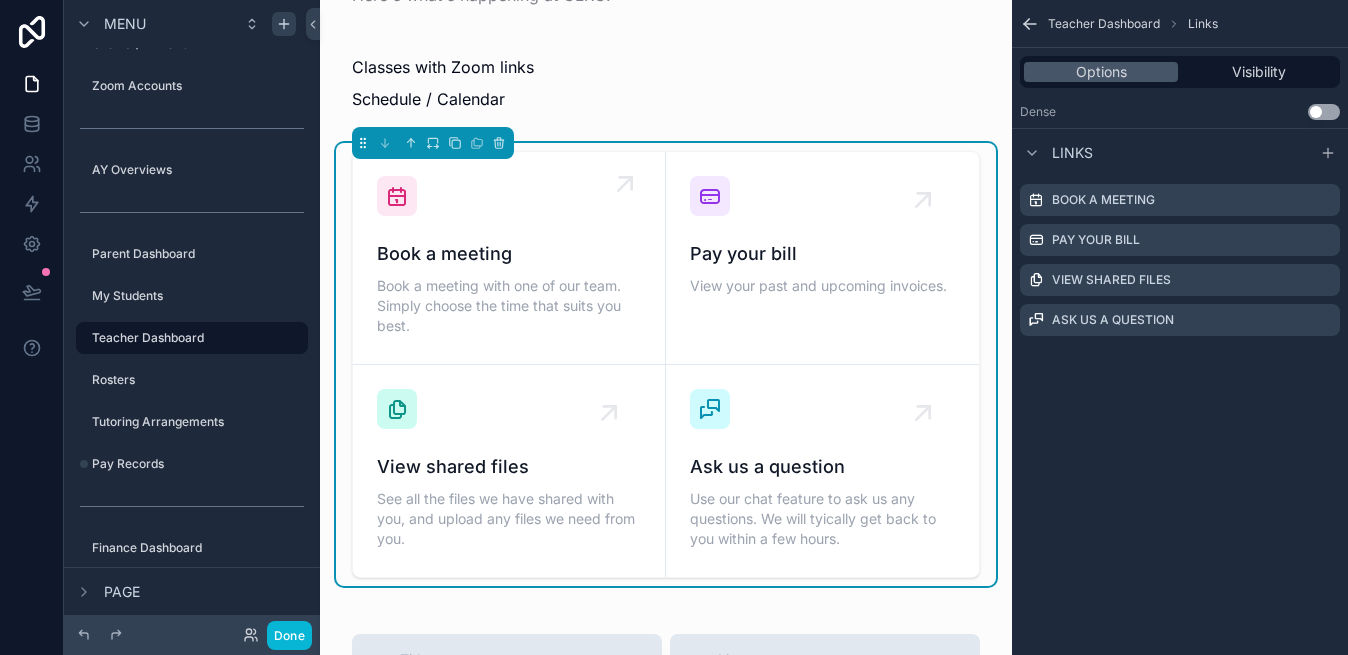click on "Book a meeting" at bounding box center (509, 254) 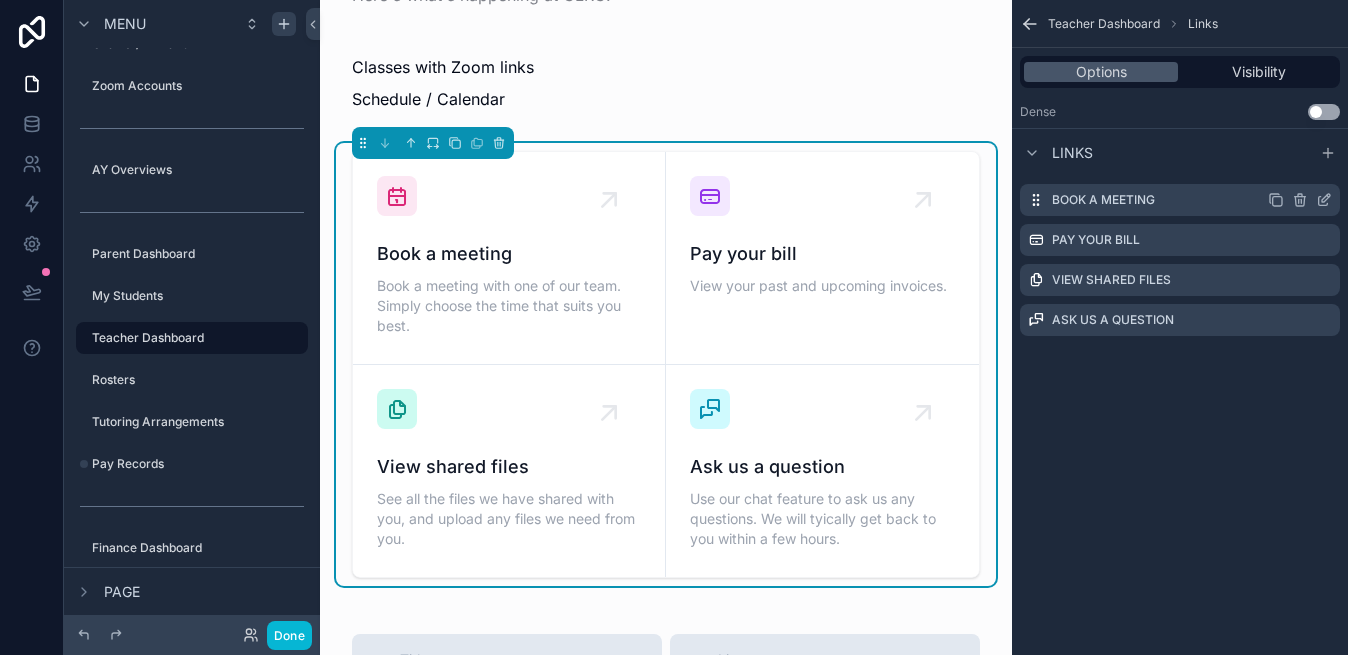 click 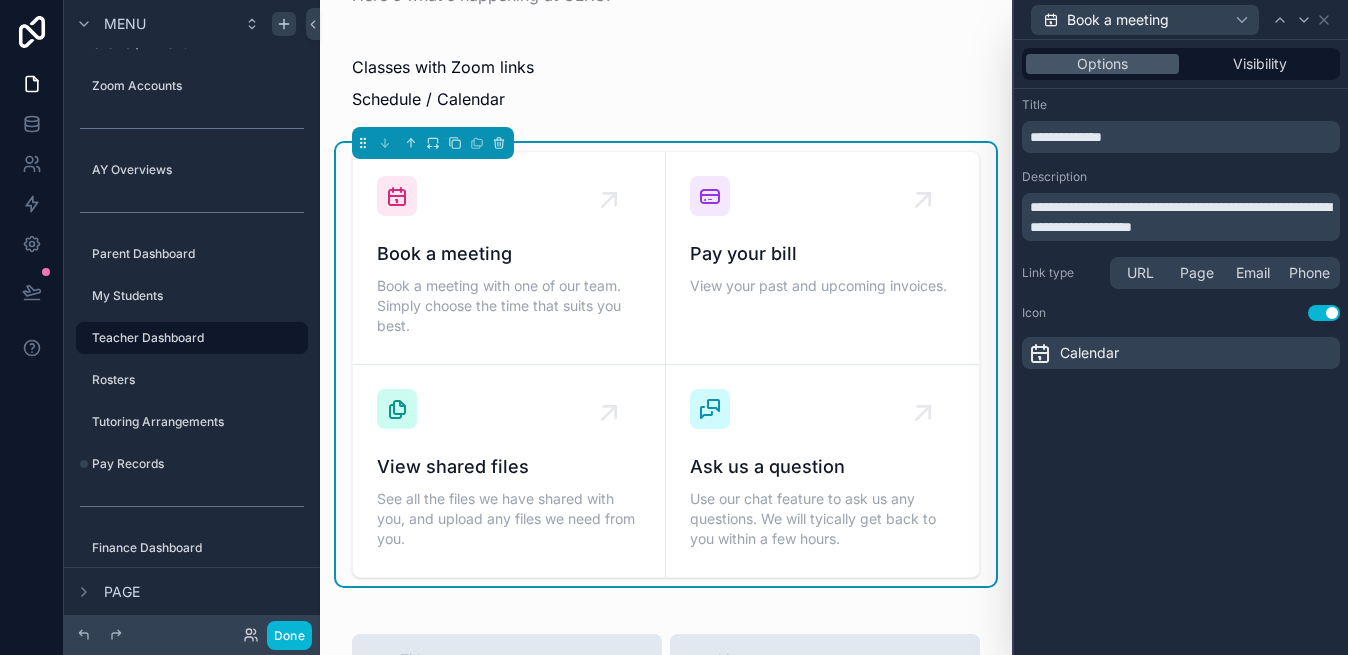 click on "**********" at bounding box center (1066, 137) 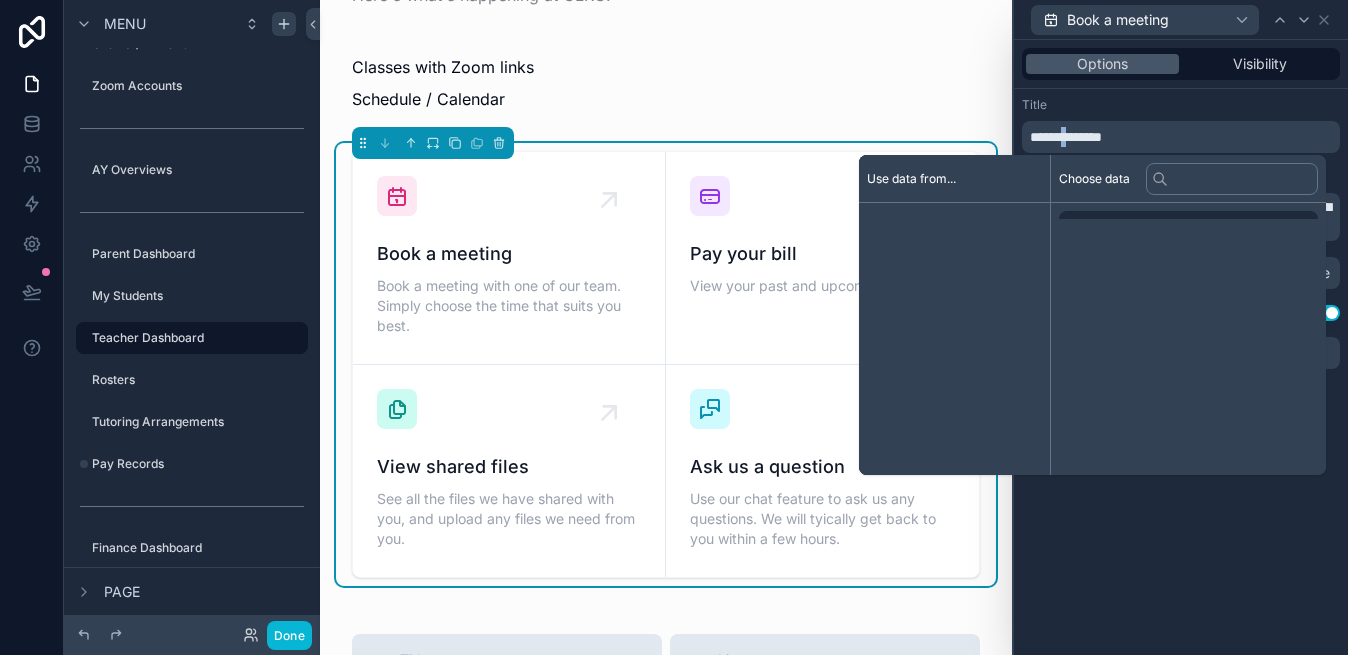 click on "**********" at bounding box center [1066, 137] 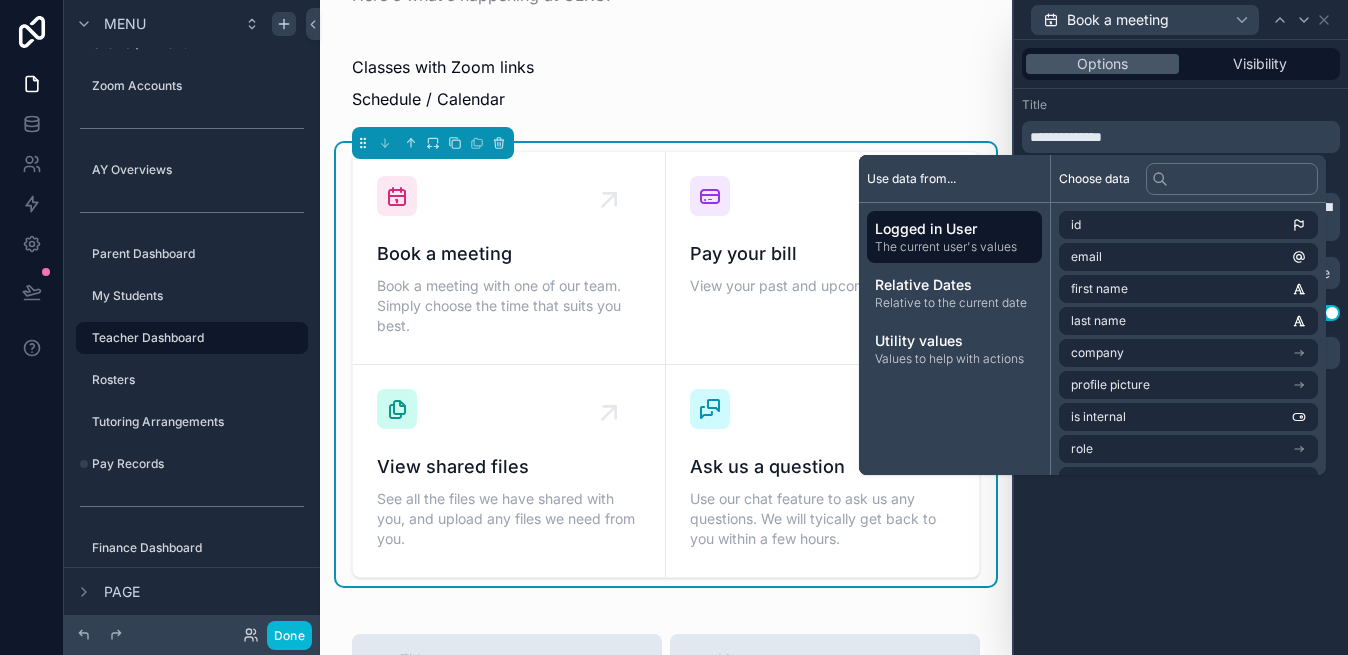 type 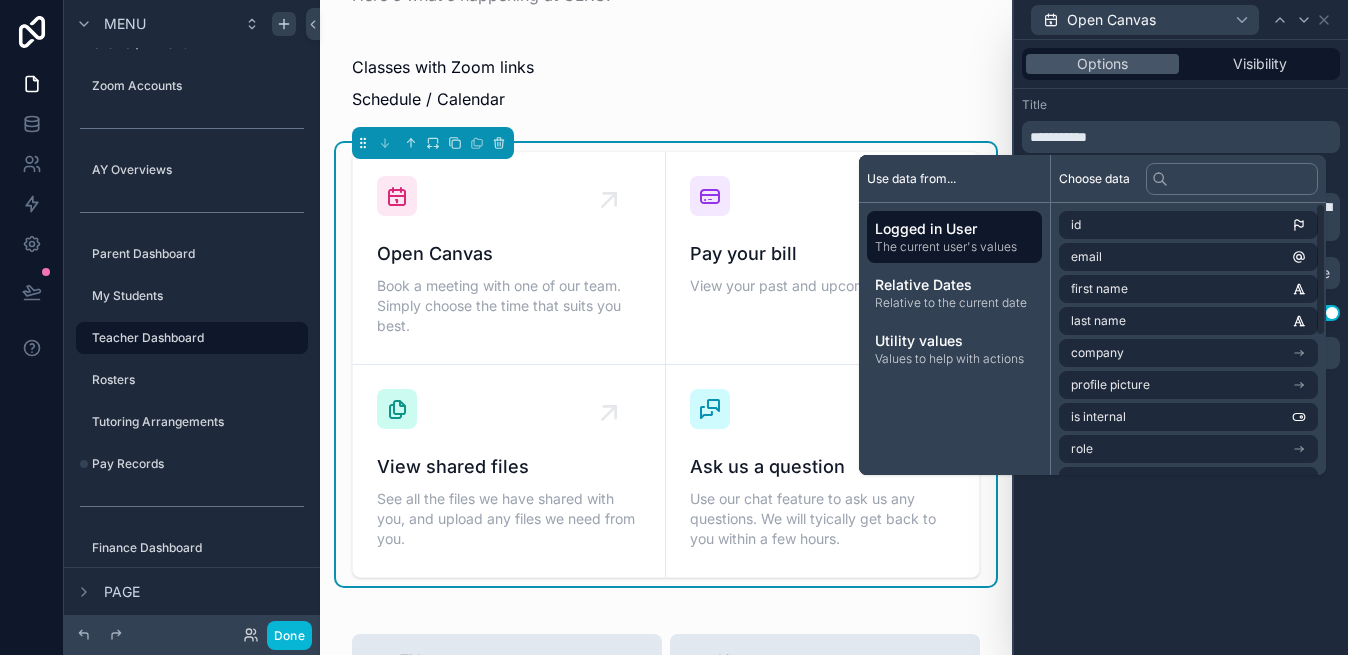 click on "**********" at bounding box center [1181, 347] 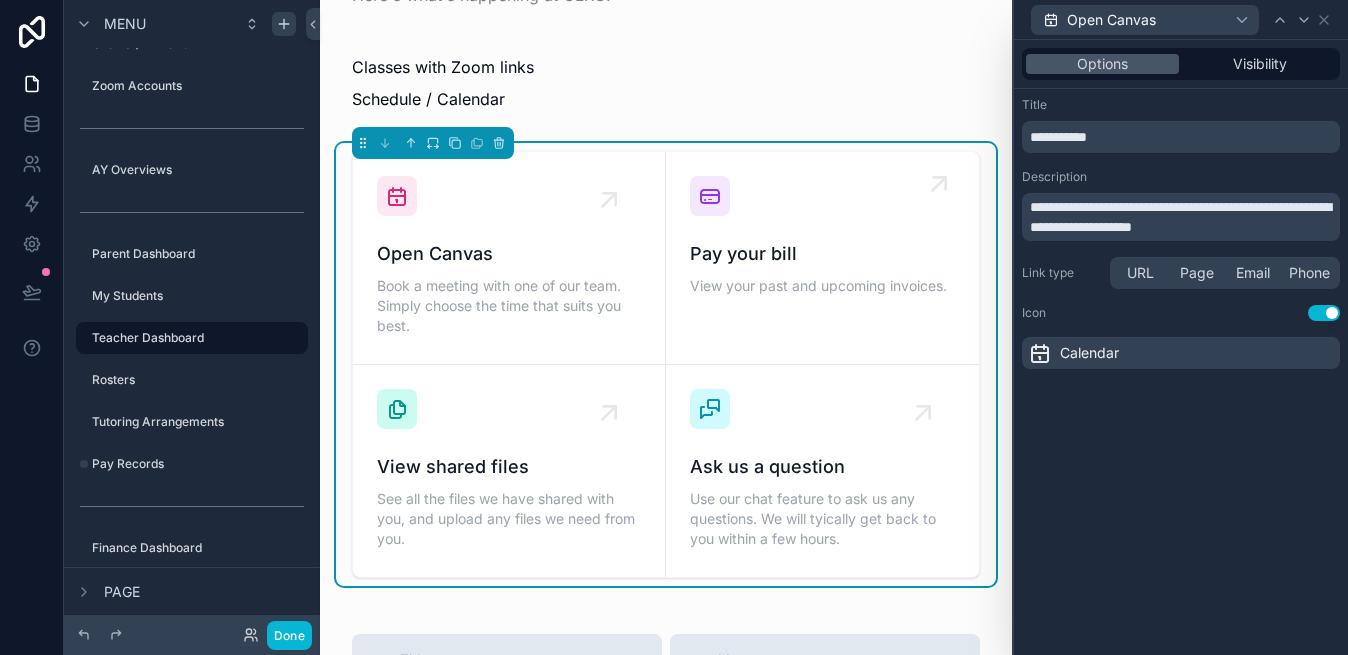 click on "Pay your bill" at bounding box center (822, 254) 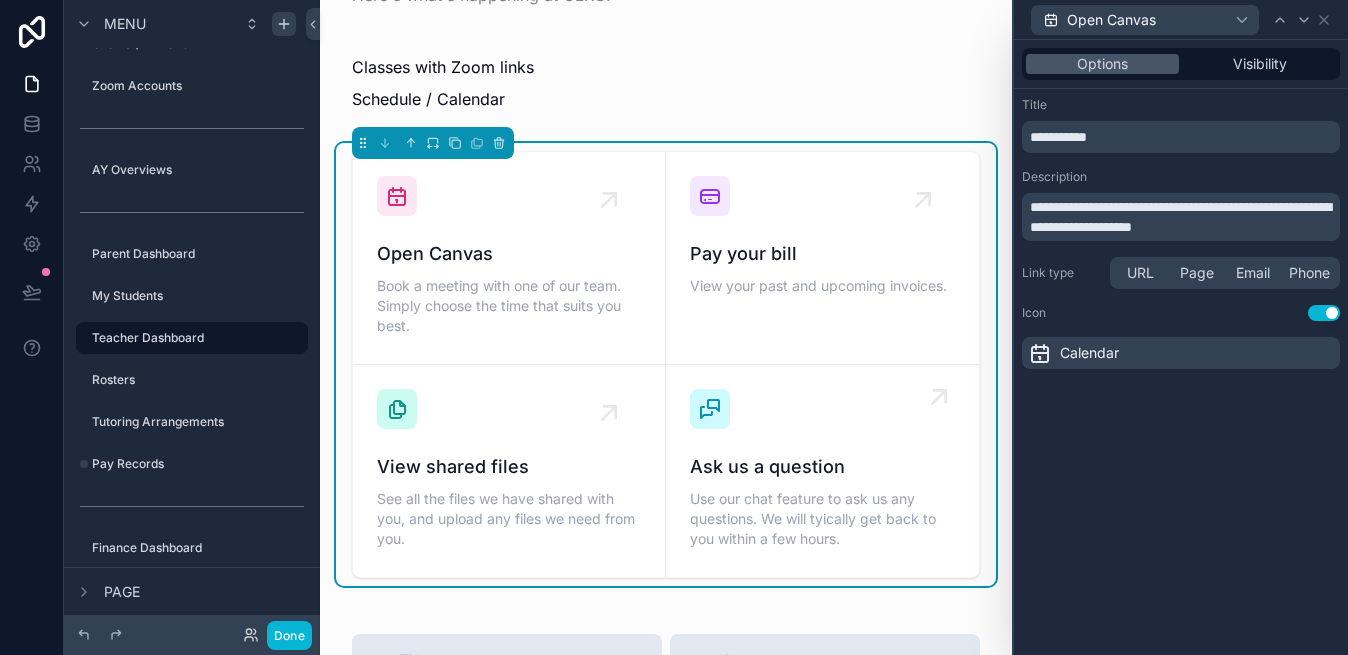 click on "Ask us a question" at bounding box center (822, 467) 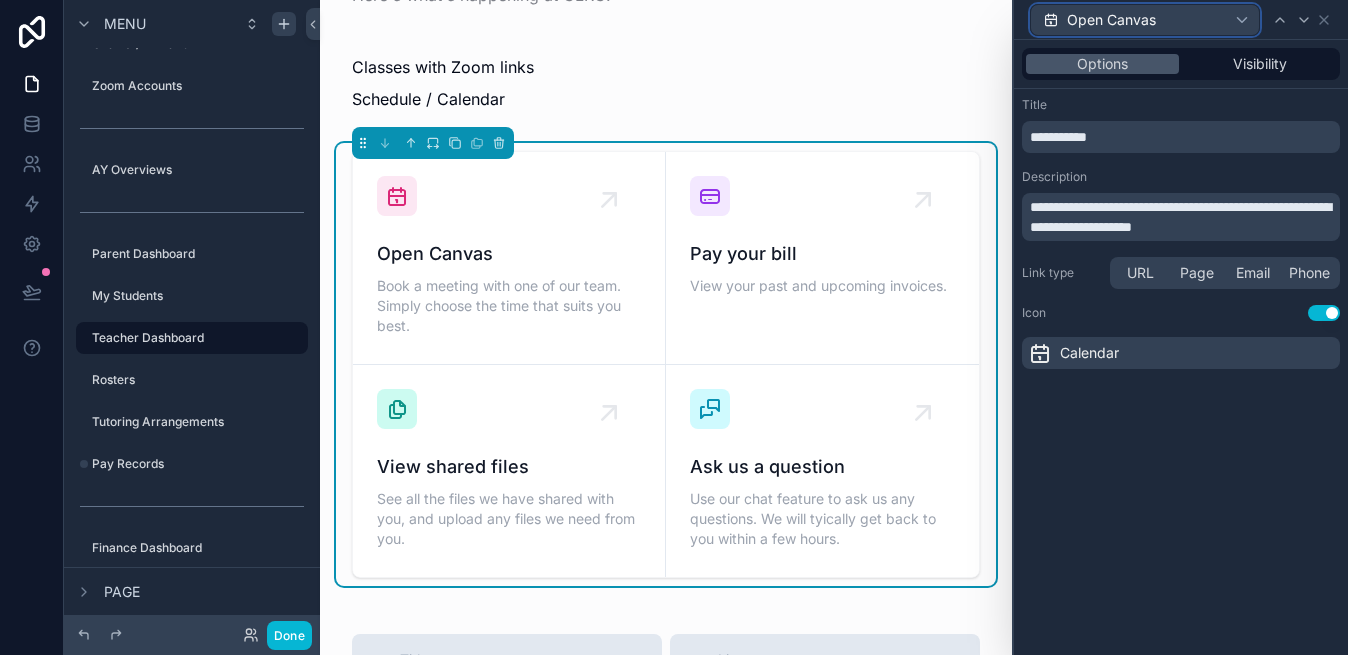 click on "Open Canvas" at bounding box center (1145, 20) 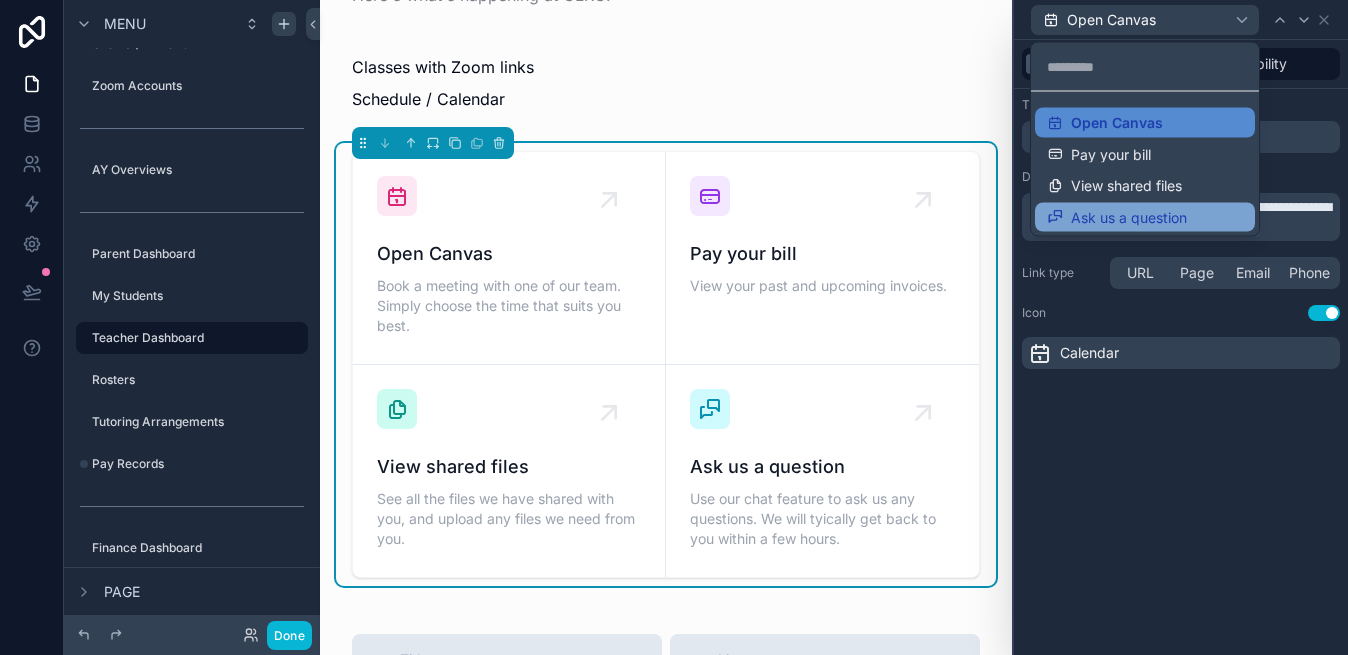 click on "Ask us a question" at bounding box center [1145, 217] 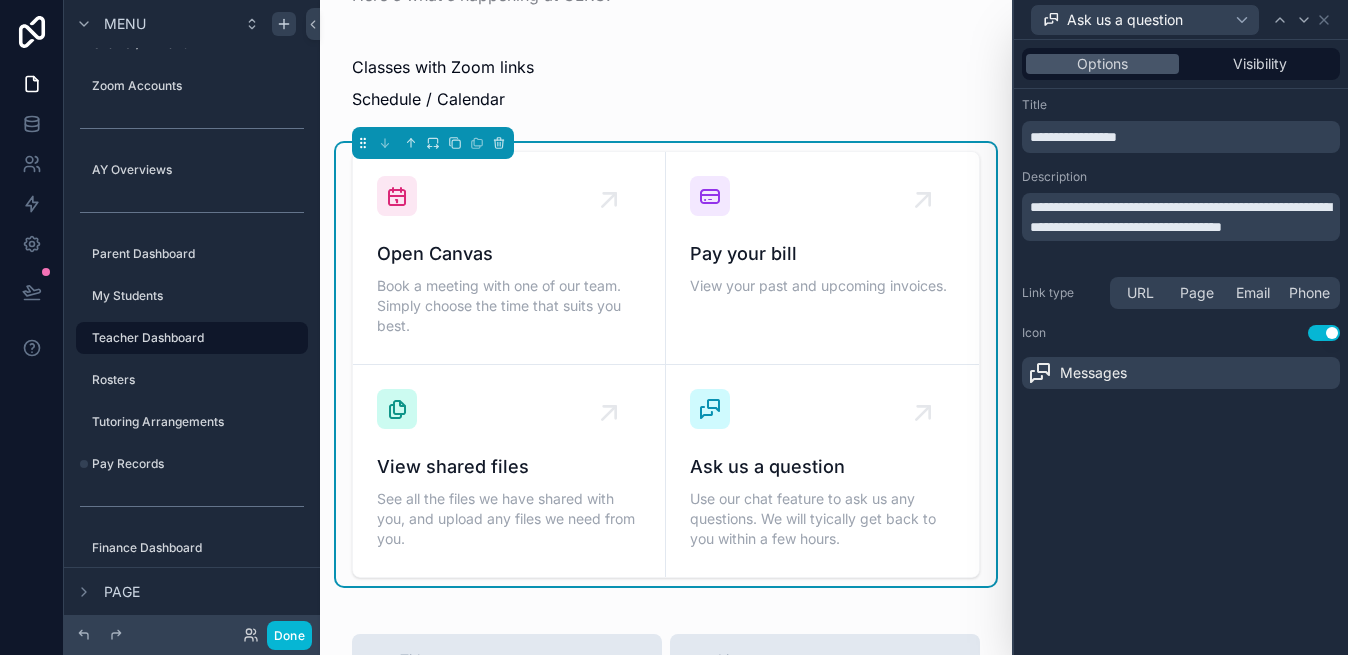 click on "**********" at bounding box center (1073, 137) 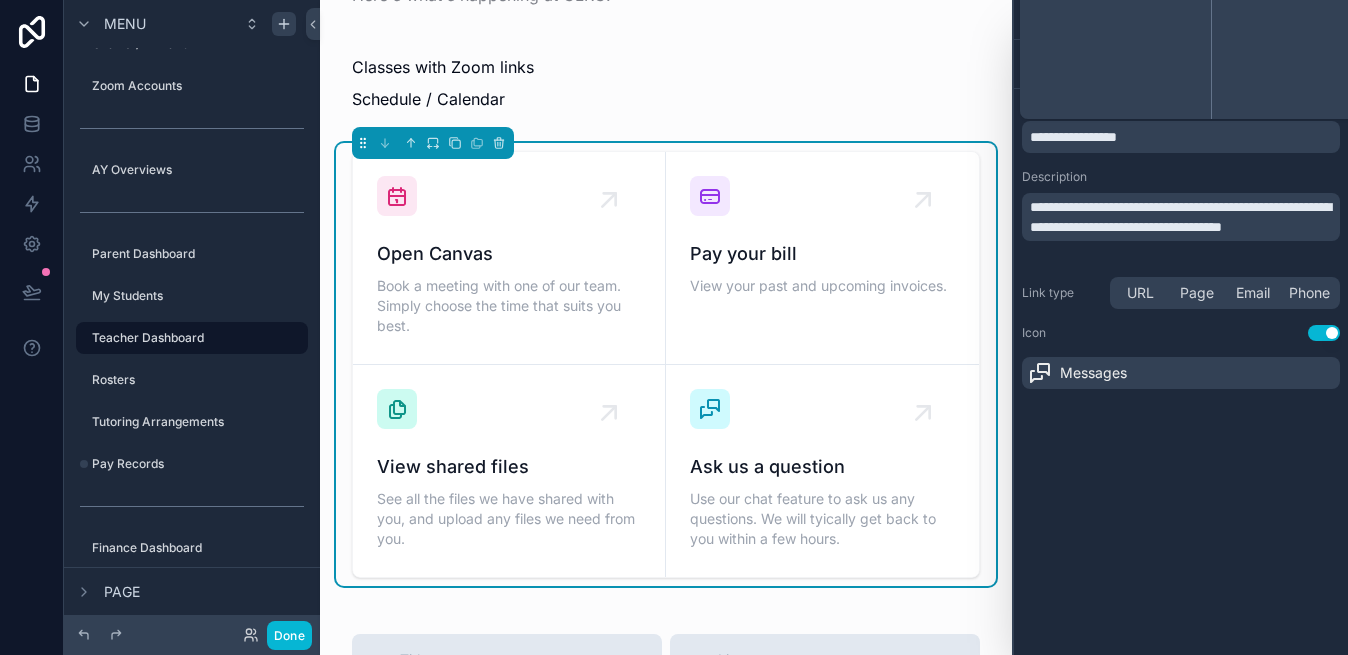 click on "**********" at bounding box center [1073, 137] 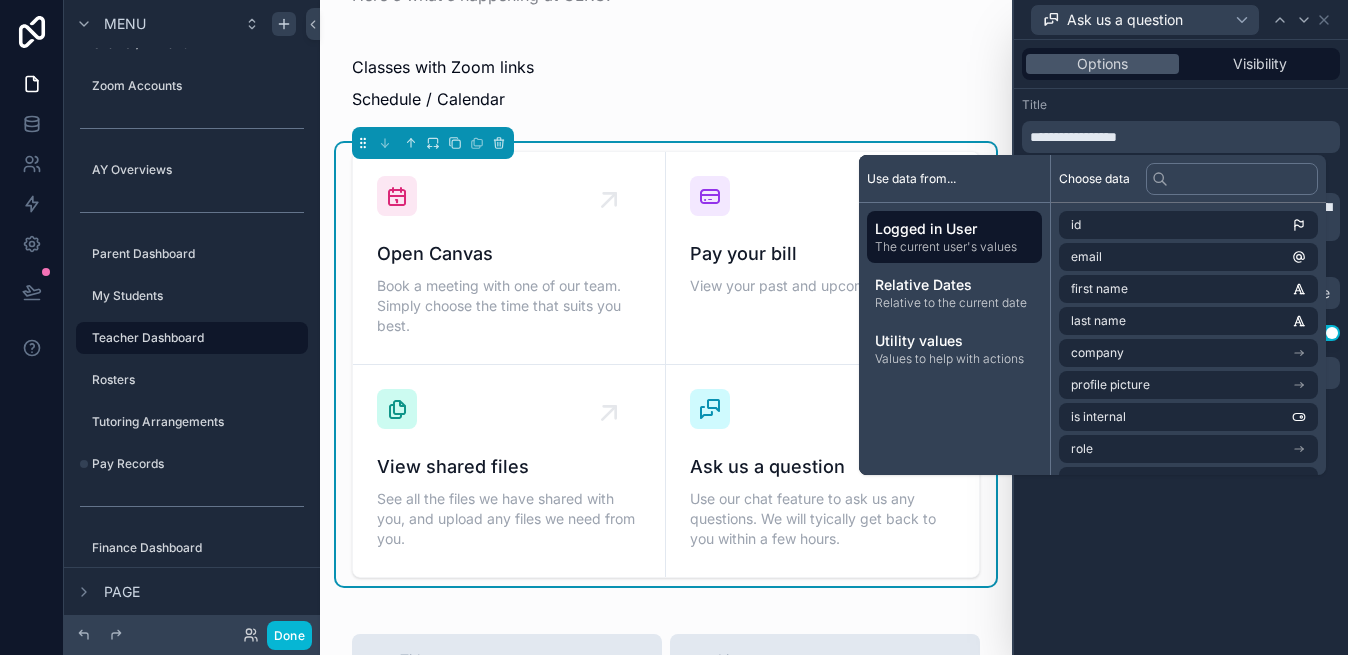 type 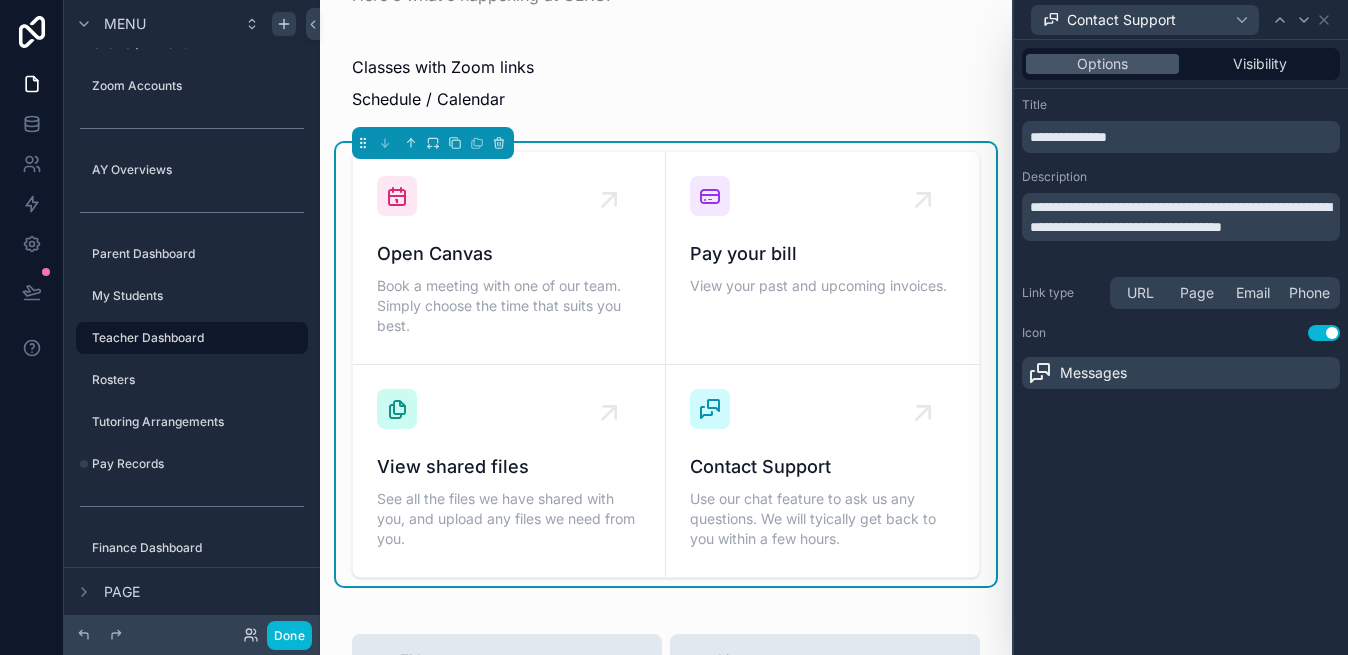 click on "**********" at bounding box center [1181, 243] 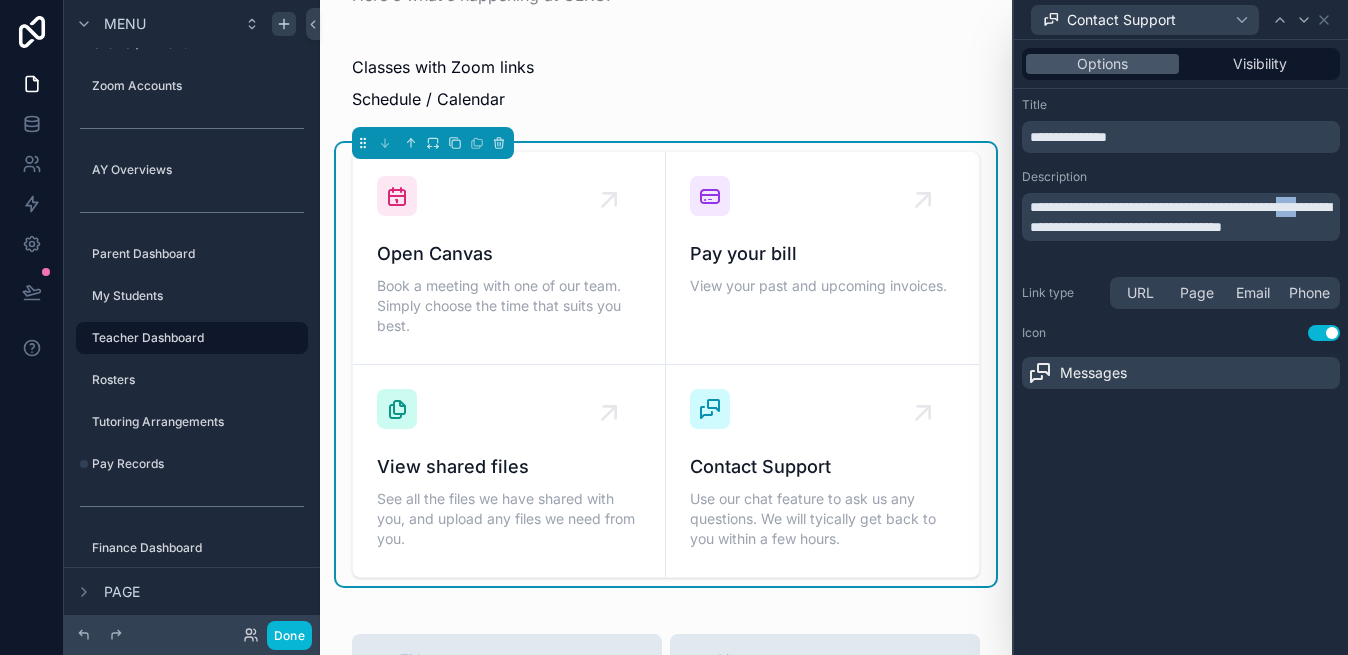 click on "**********" at bounding box center [1180, 217] 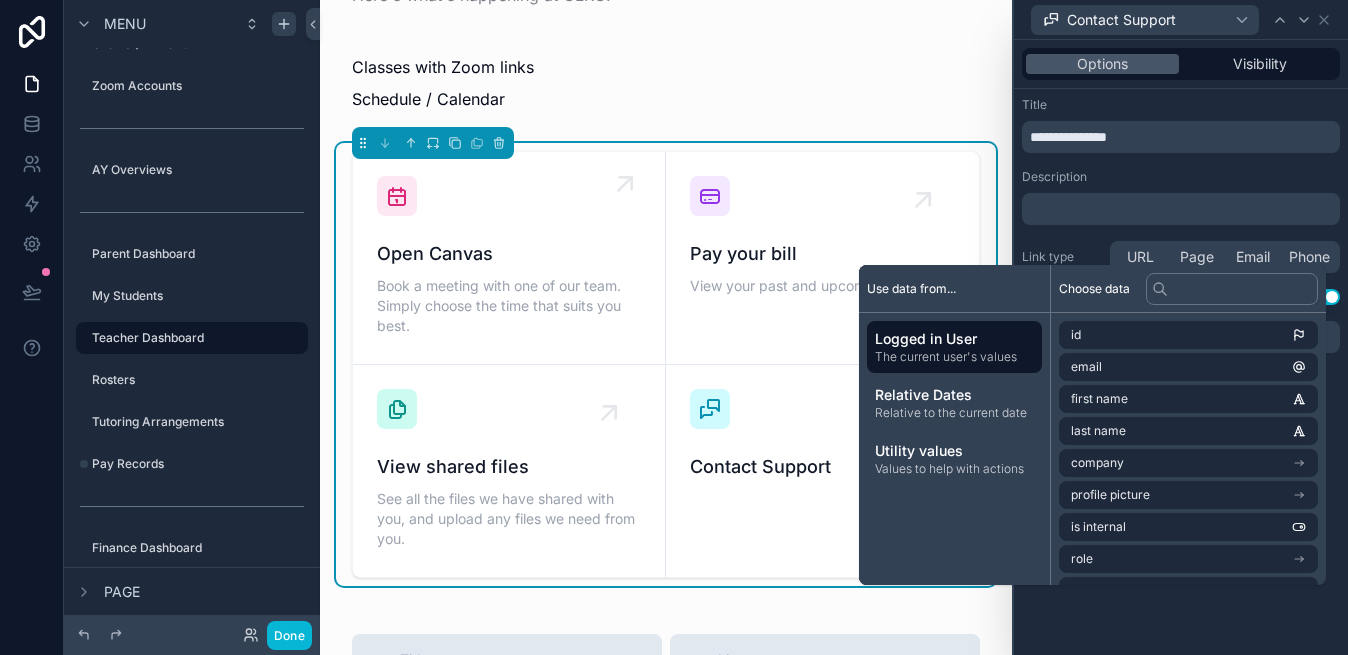 click on "Book a meeting with one of our team. Simply choose the time that suits you best." at bounding box center (509, 306) 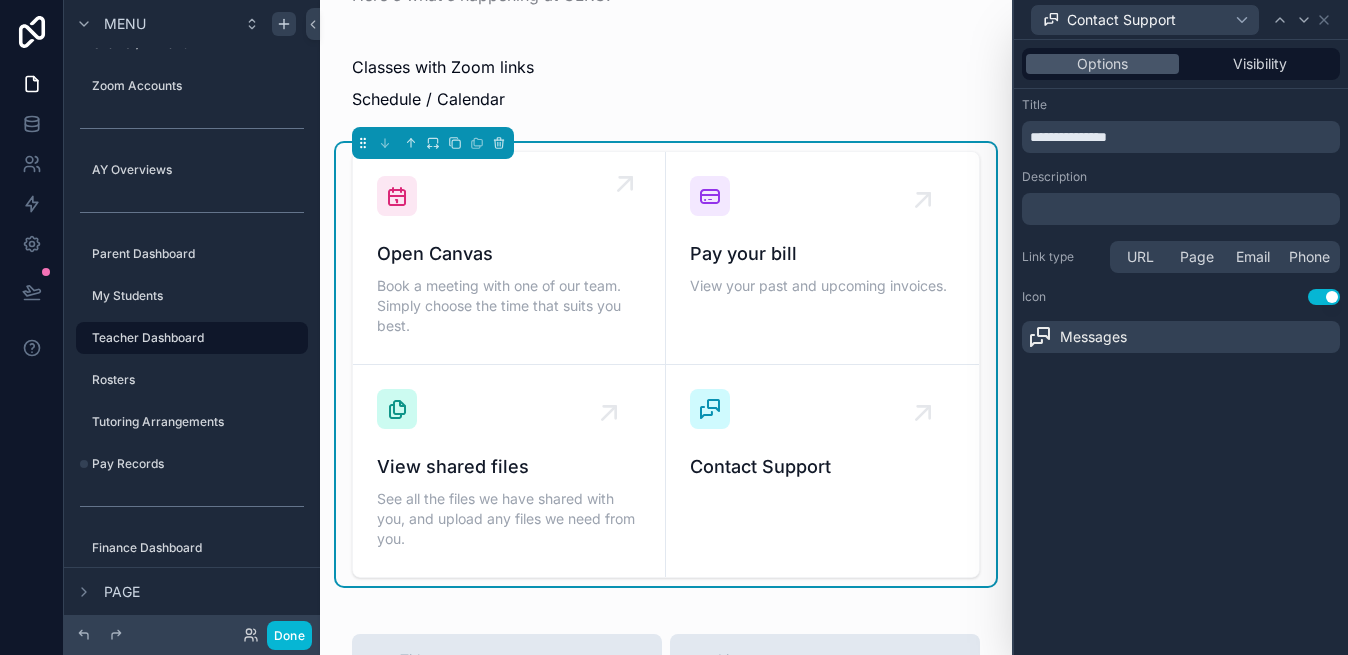 click on "Book a meeting with one of our team. Simply choose the time that suits you best." at bounding box center (509, 306) 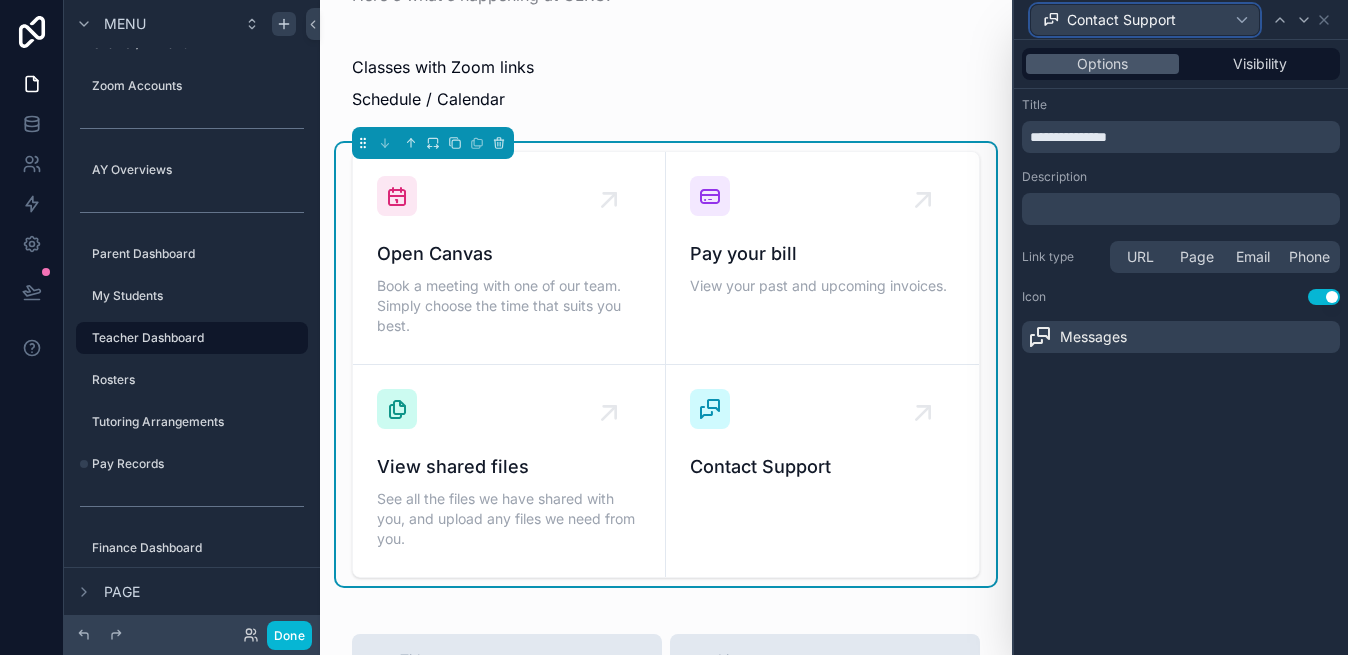 click on "Contact Support" at bounding box center (1145, 20) 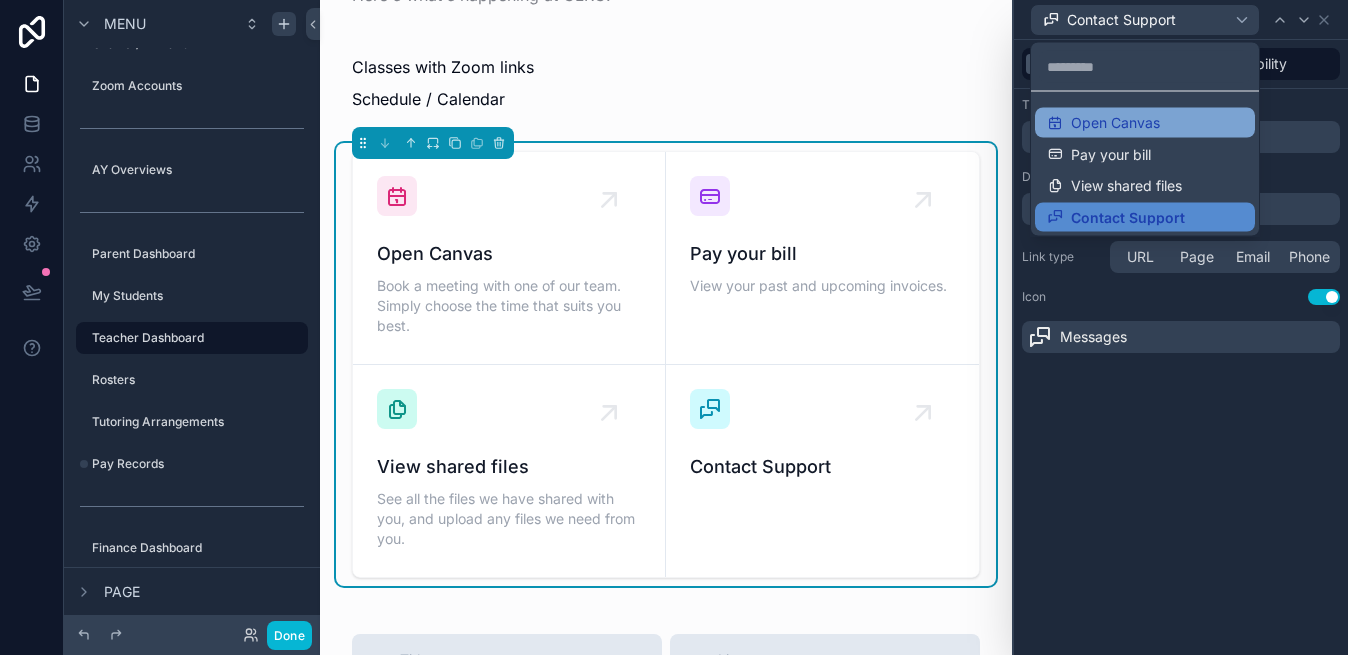 click on "Open Canvas" at bounding box center (1115, 123) 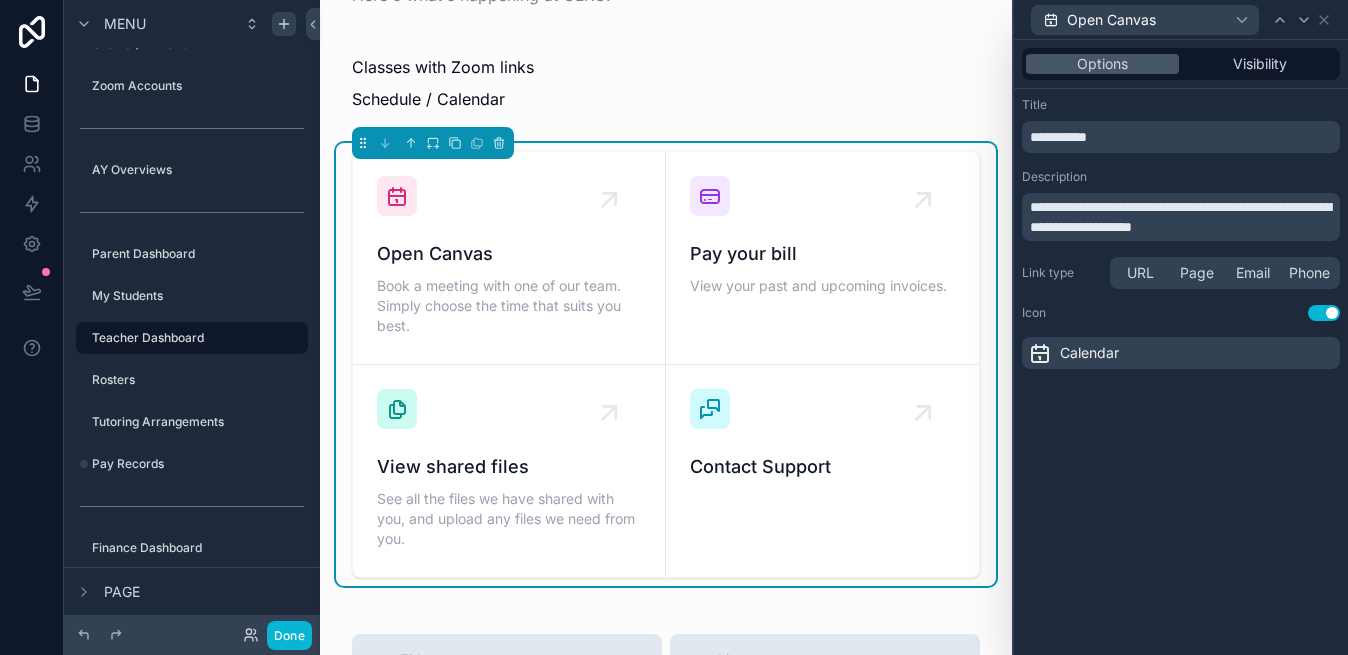 click on "**********" at bounding box center (1180, 217) 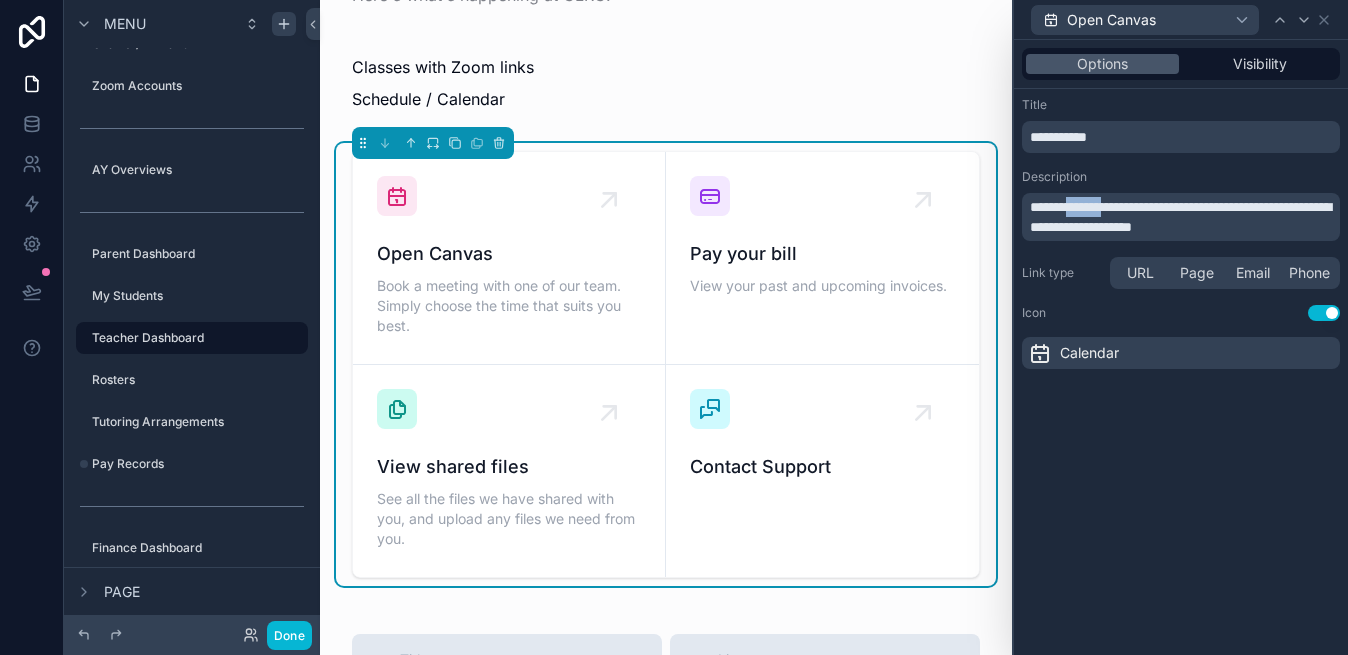 click on "**********" at bounding box center [1180, 217] 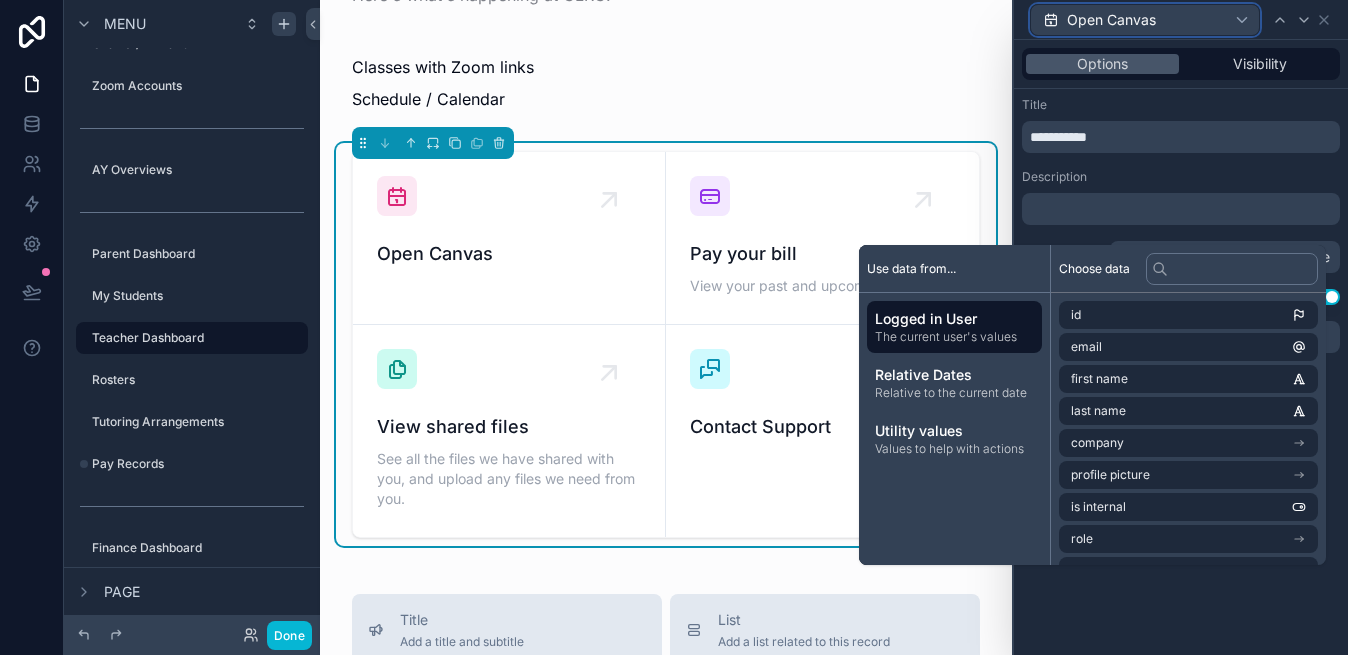 click on "Open Canvas" at bounding box center (1145, 20) 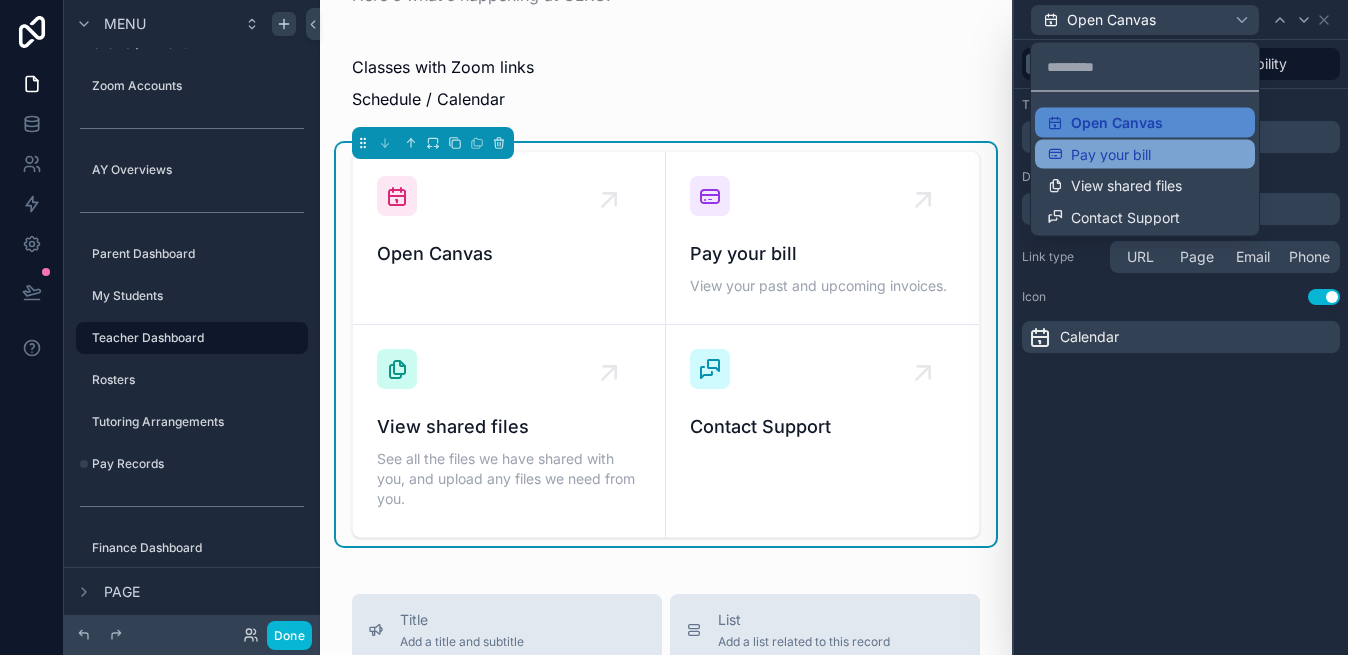 click on "Pay your bill" at bounding box center [1111, 154] 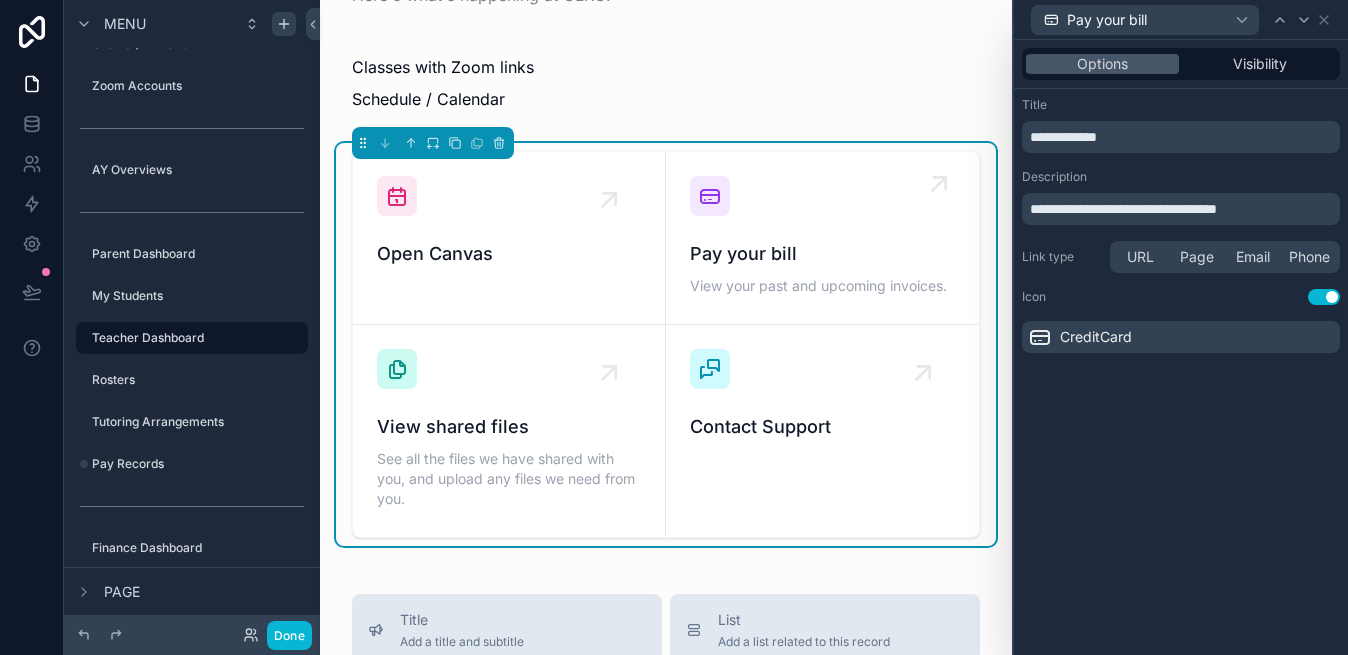 click on "Pay your bill" at bounding box center [822, 254] 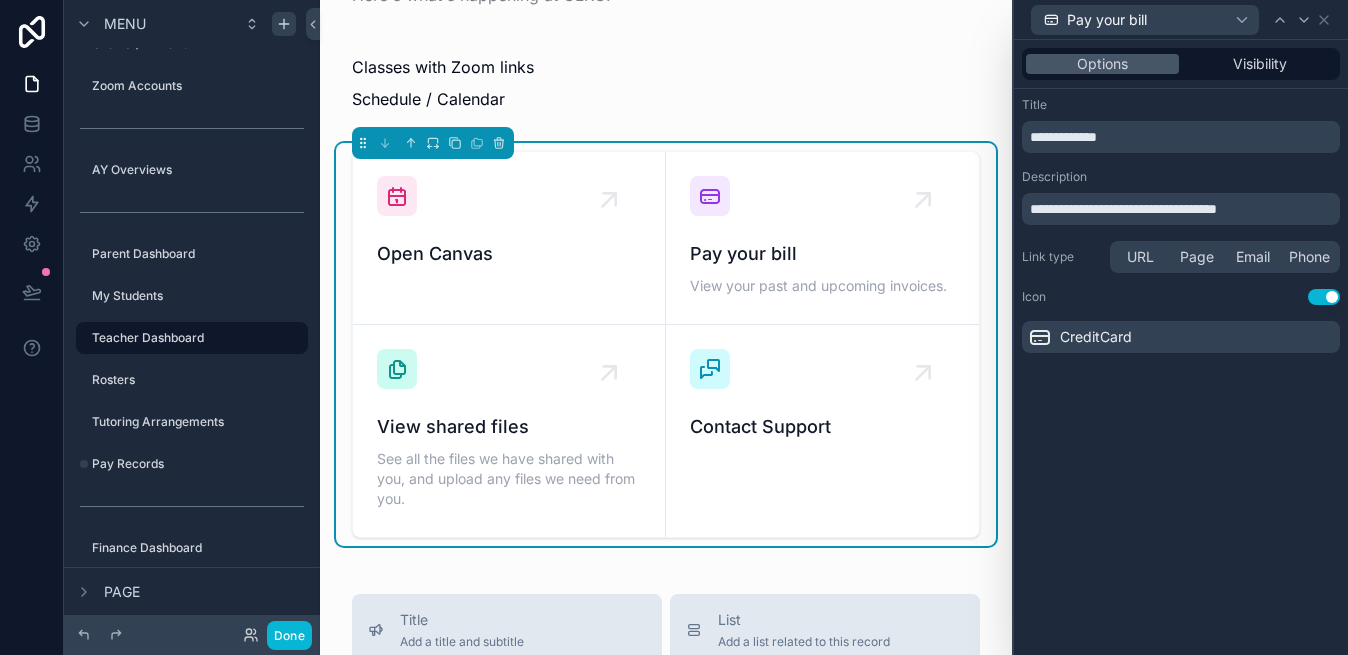 click on "**********" at bounding box center [1181, 197] 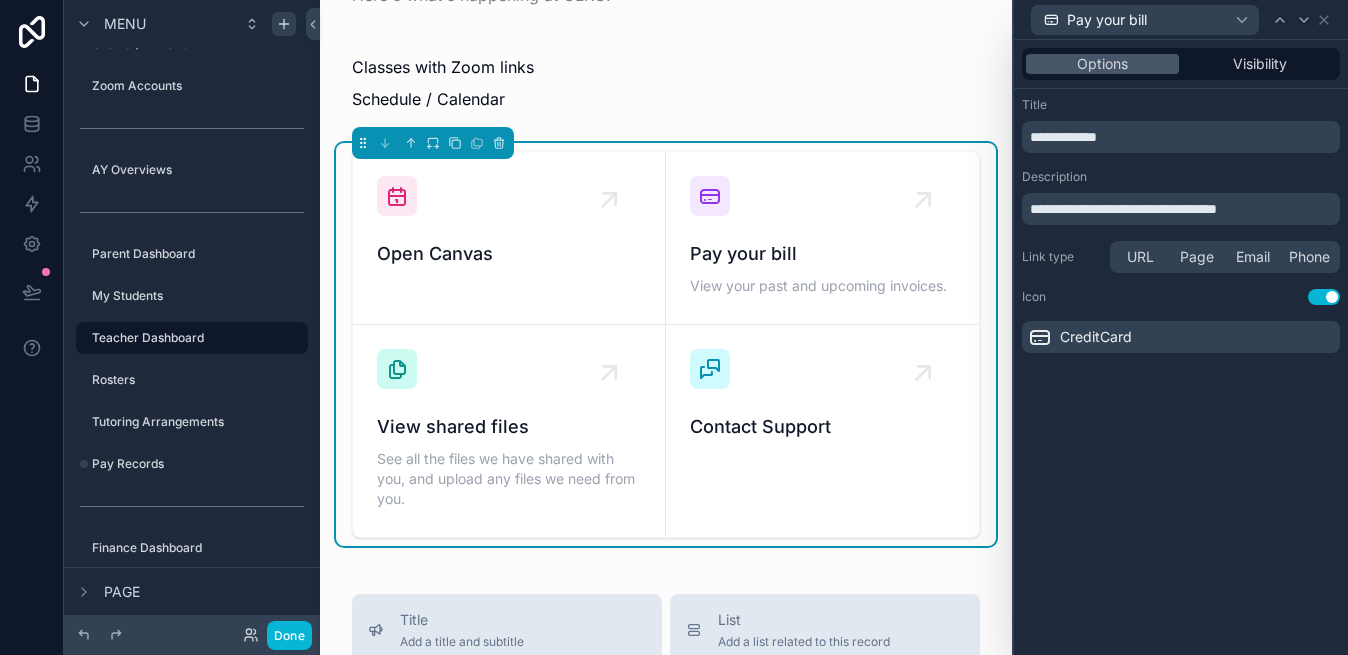 click on "**********" at bounding box center (1123, 209) 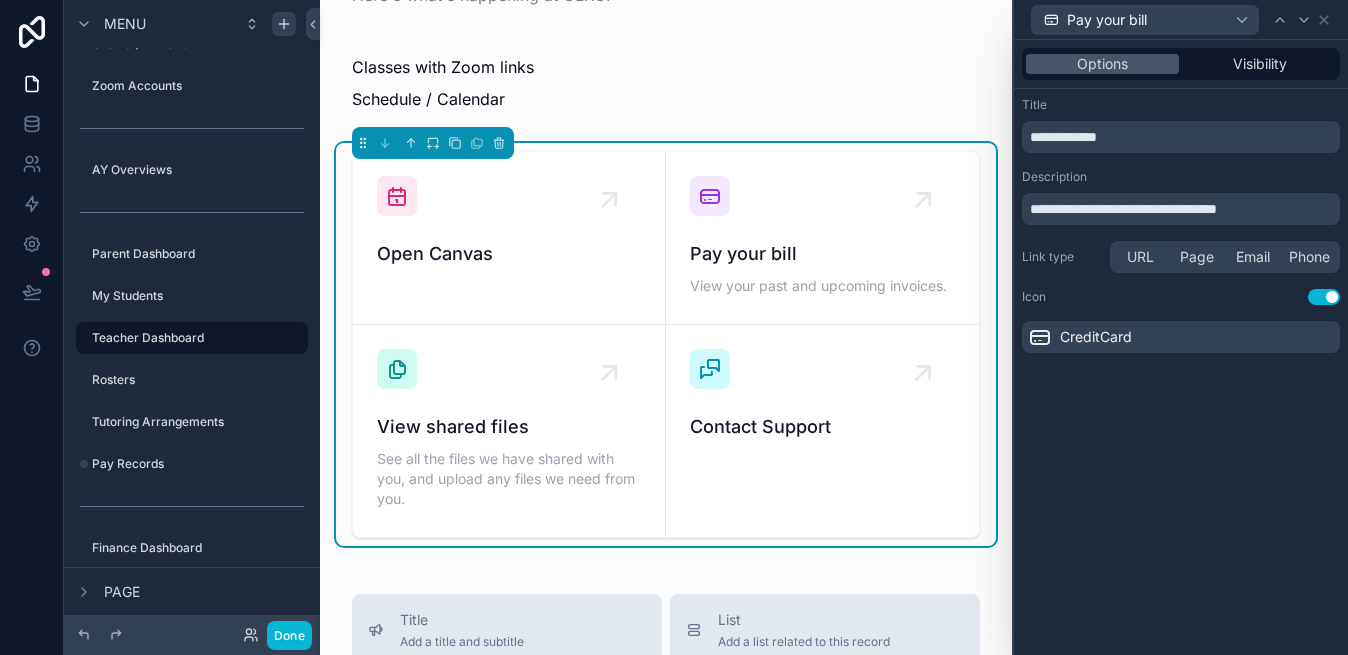 click on "**********" at bounding box center (1123, 209) 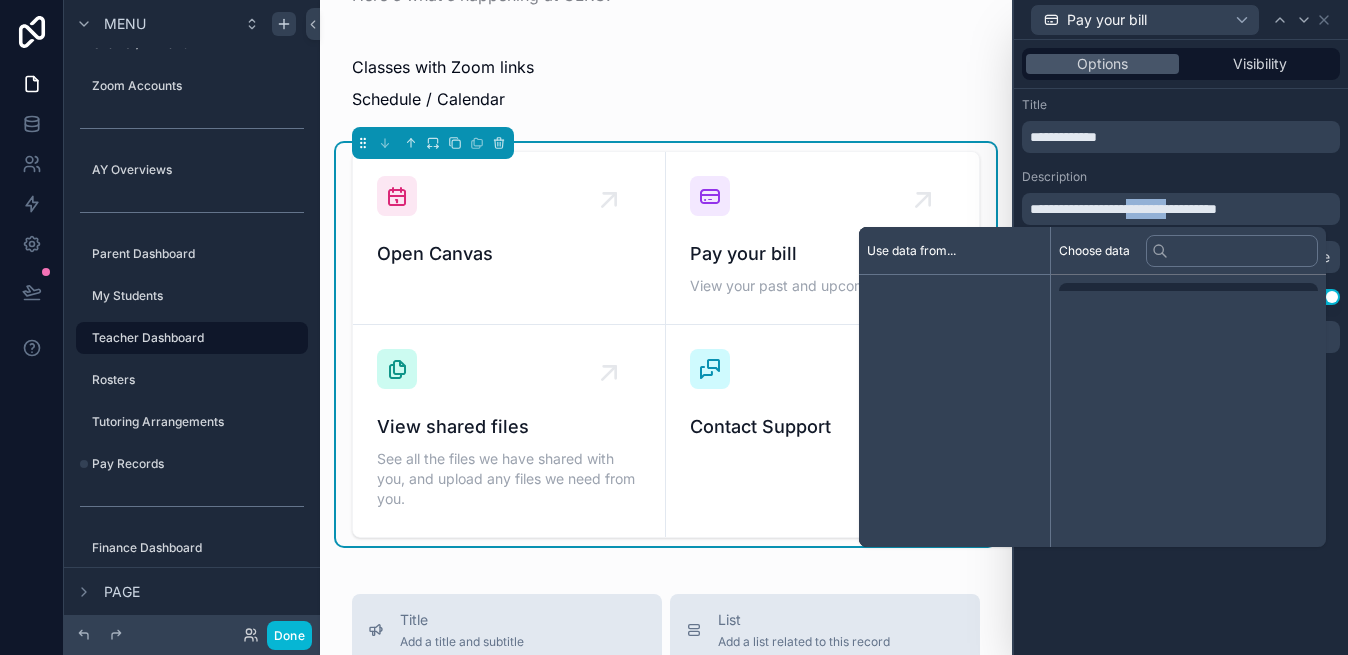 click on "**********" at bounding box center (1123, 209) 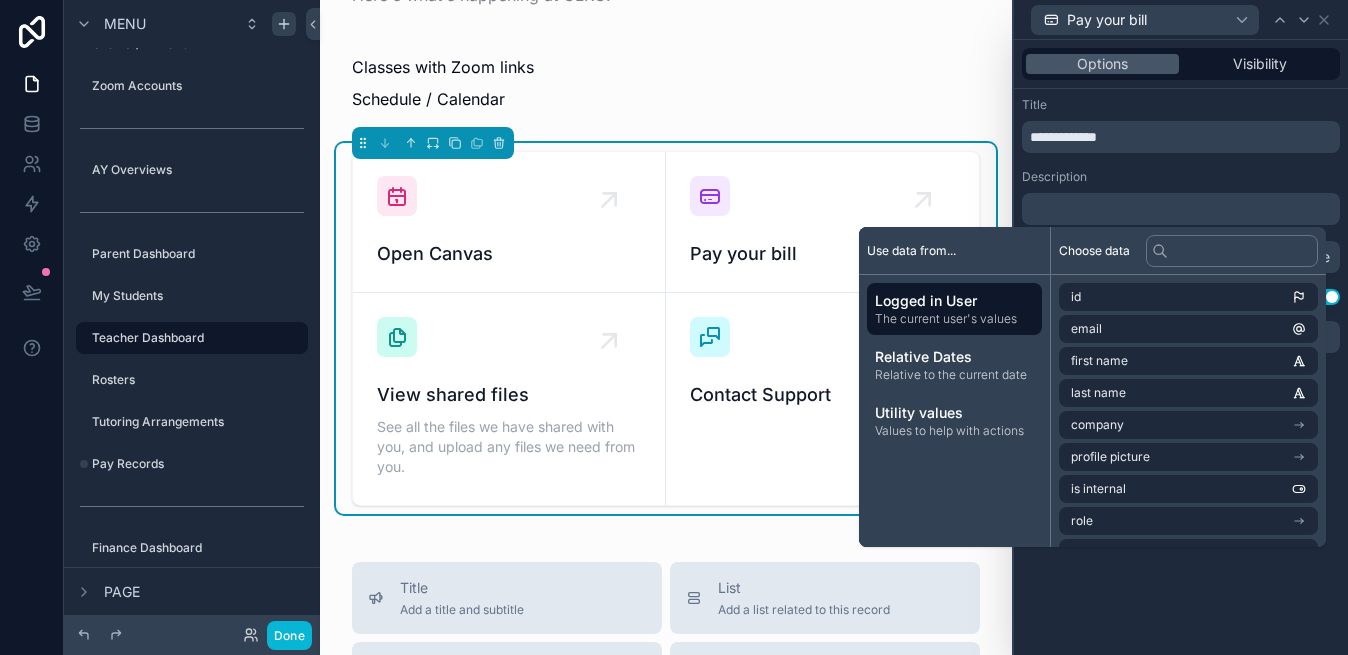 click on "**********" at bounding box center (1063, 137) 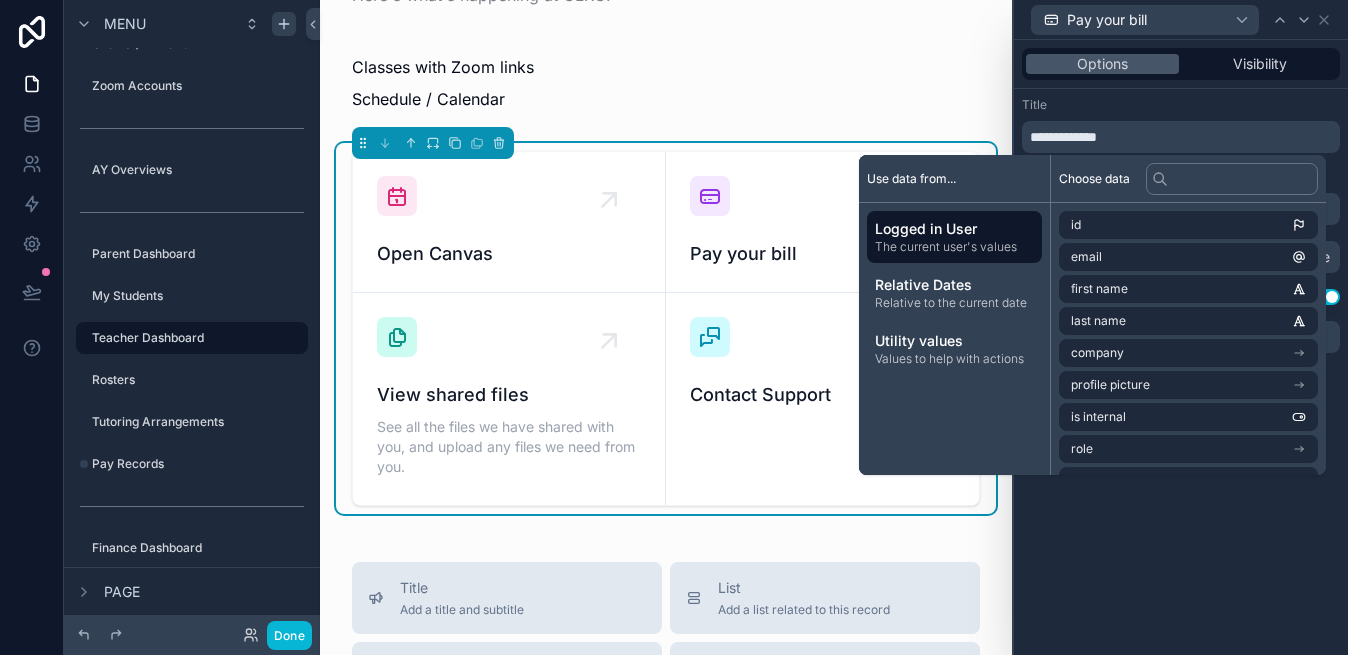 click on "**********" at bounding box center [1063, 137] 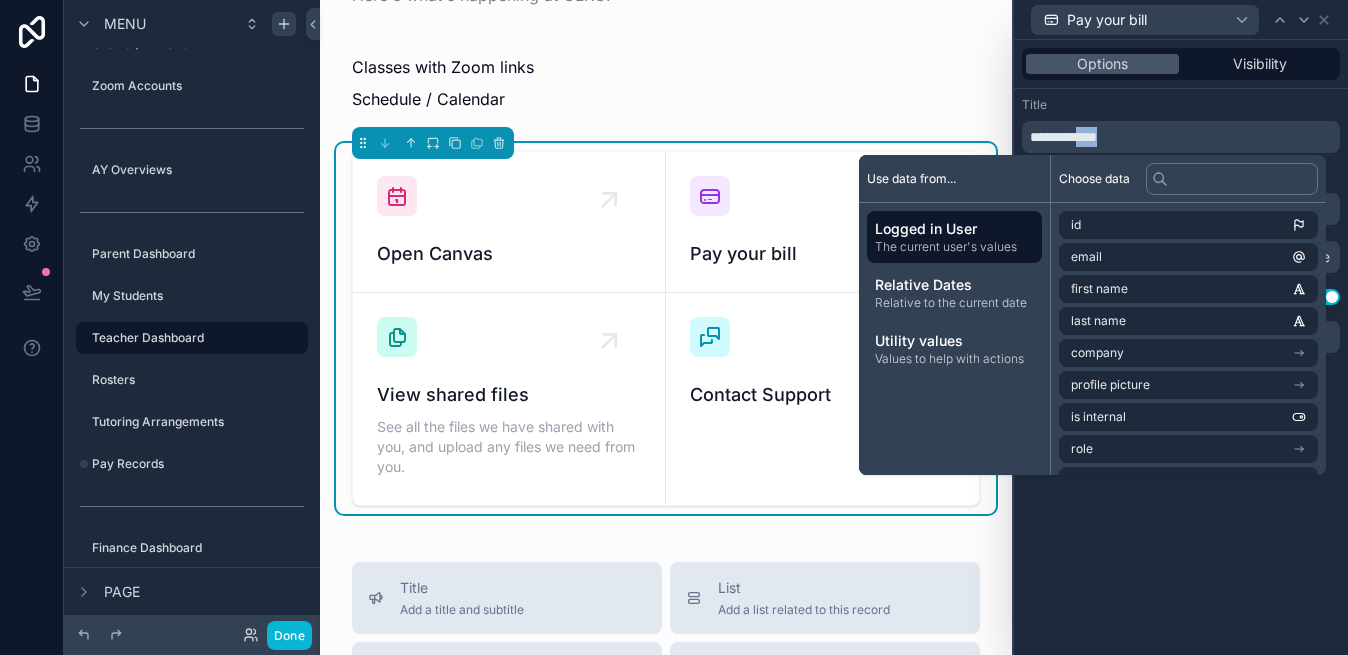 click on "**********" at bounding box center (1063, 137) 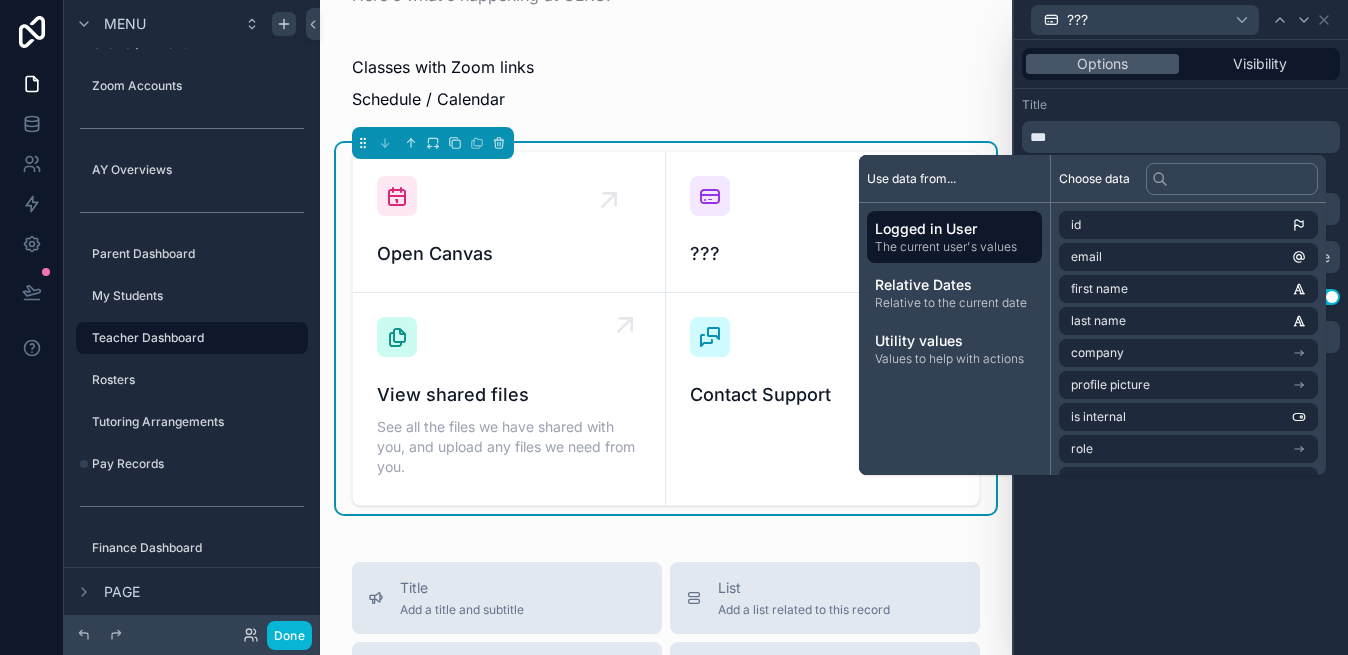 click on "View shared files" at bounding box center [509, 395] 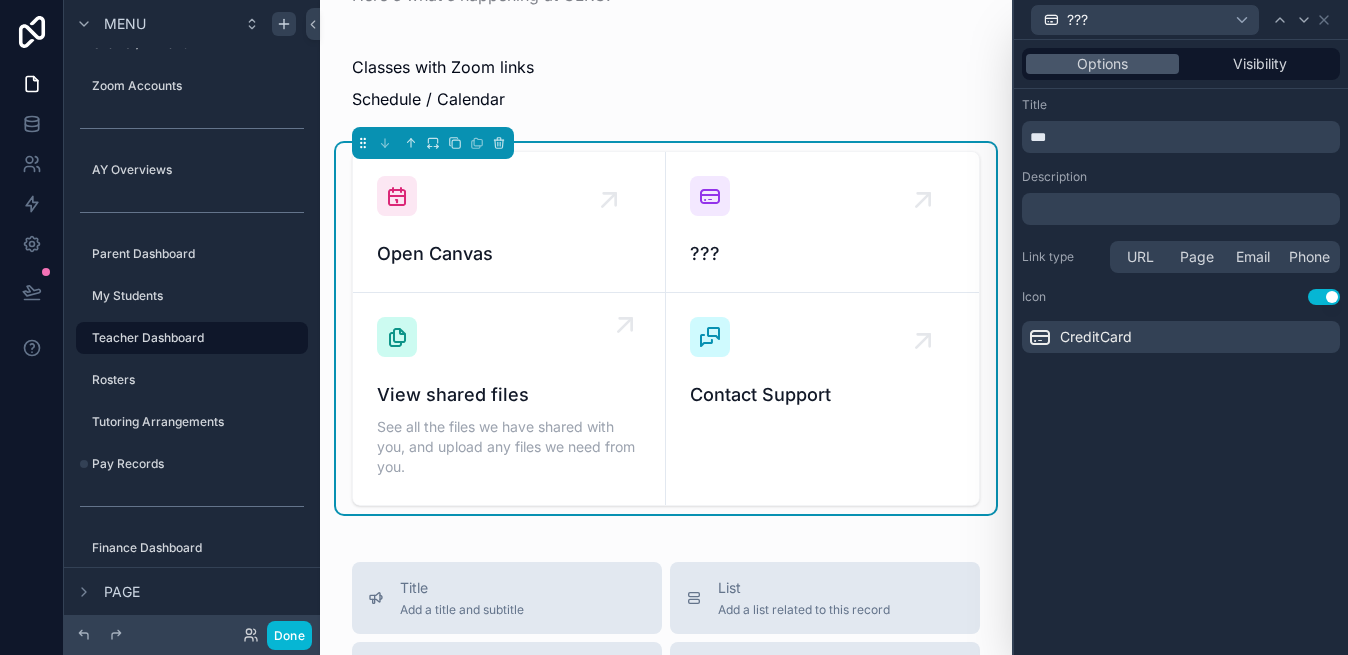 click on "View shared files See all the files we have shared with you, and upload any files we need from you." at bounding box center (509, 399) 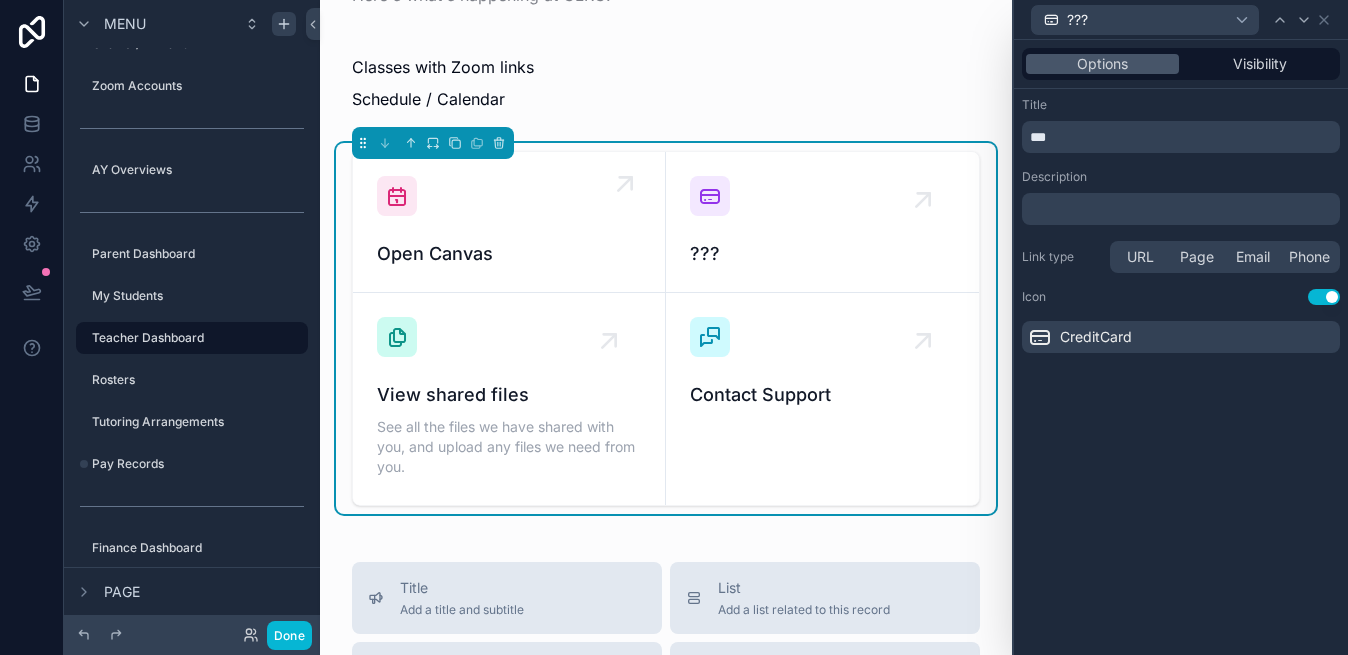 click on "Open Canvas" at bounding box center [509, 254] 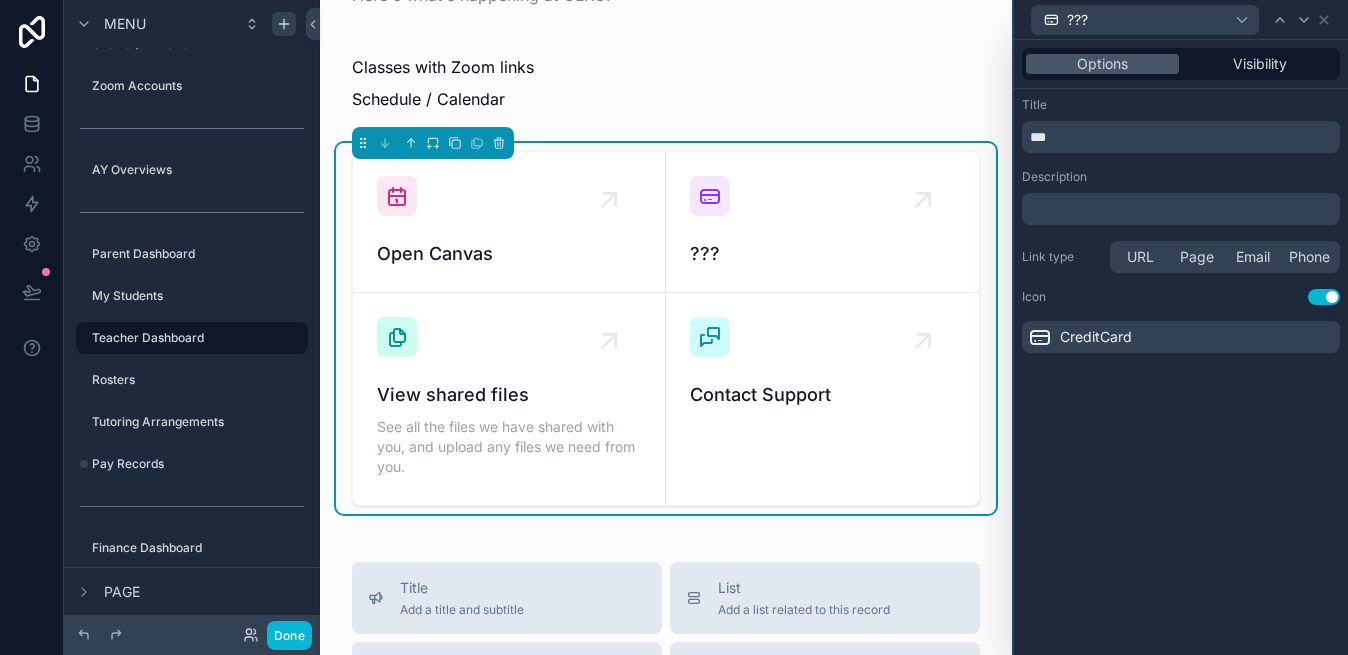 click on "Options Visibility Title *** Description ﻿ Link type URL Page Email Phone Icon Use setting CreditCard" at bounding box center [1181, 347] 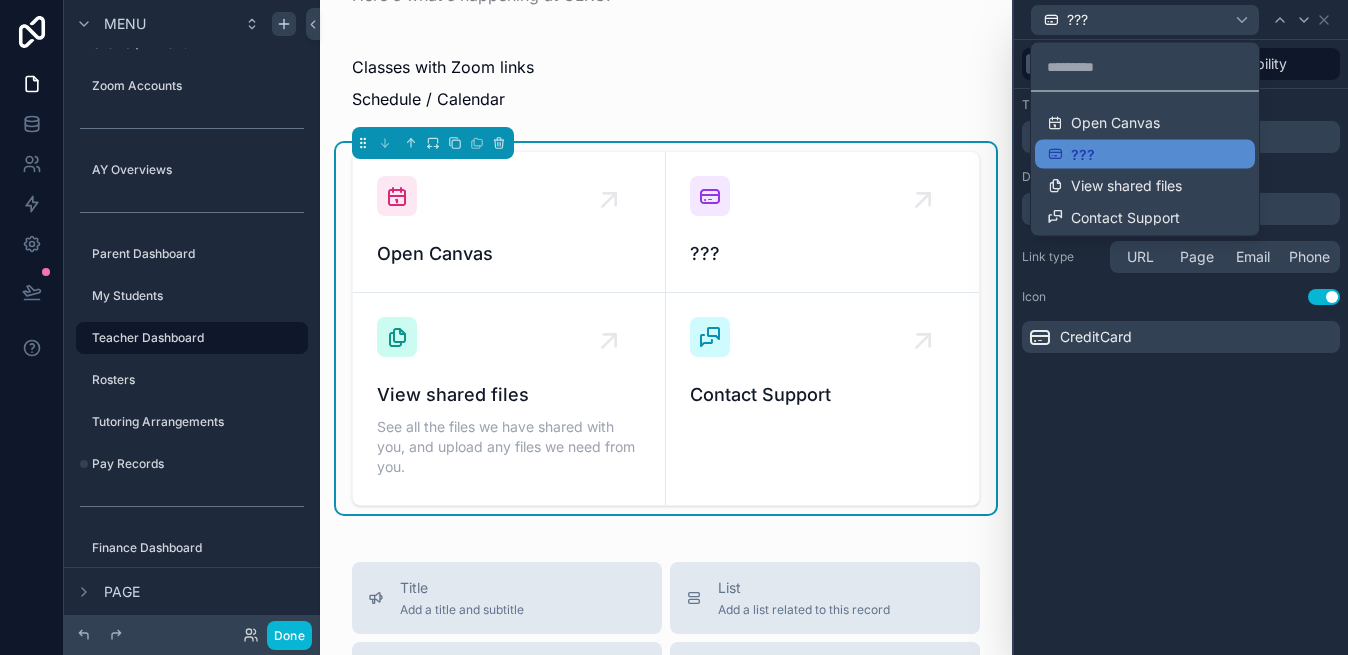 click at bounding box center [1181, 327] 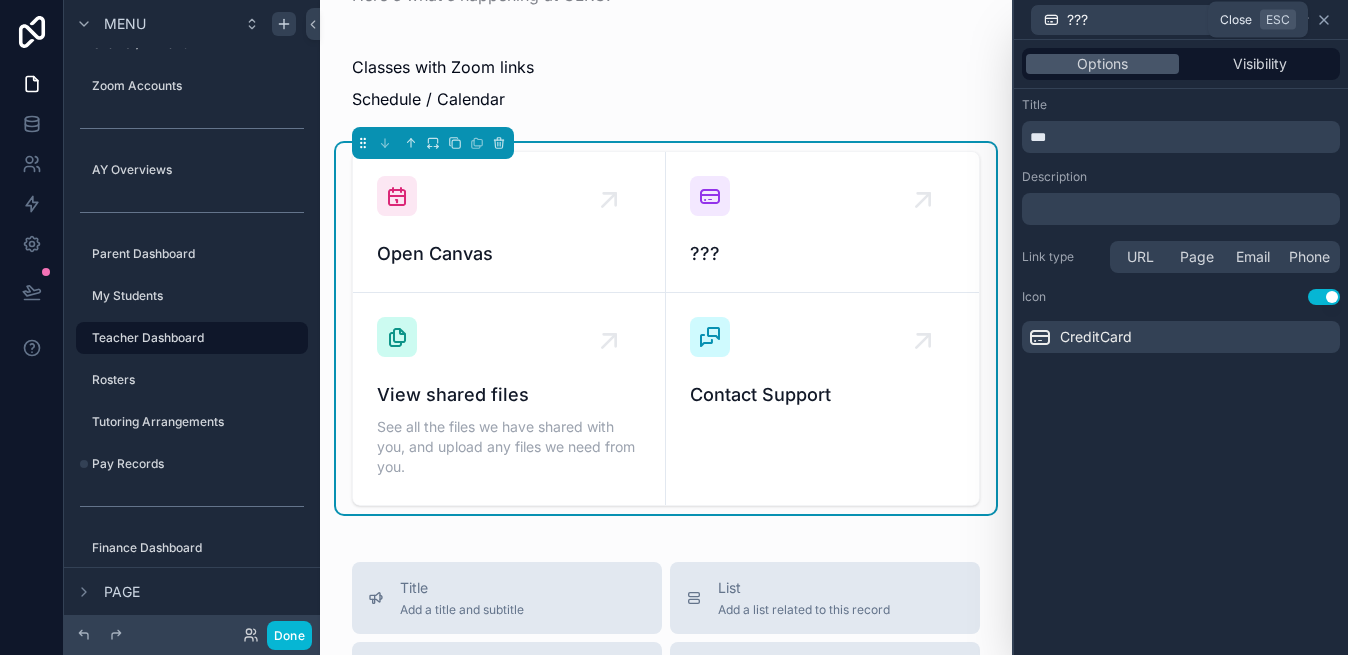 click 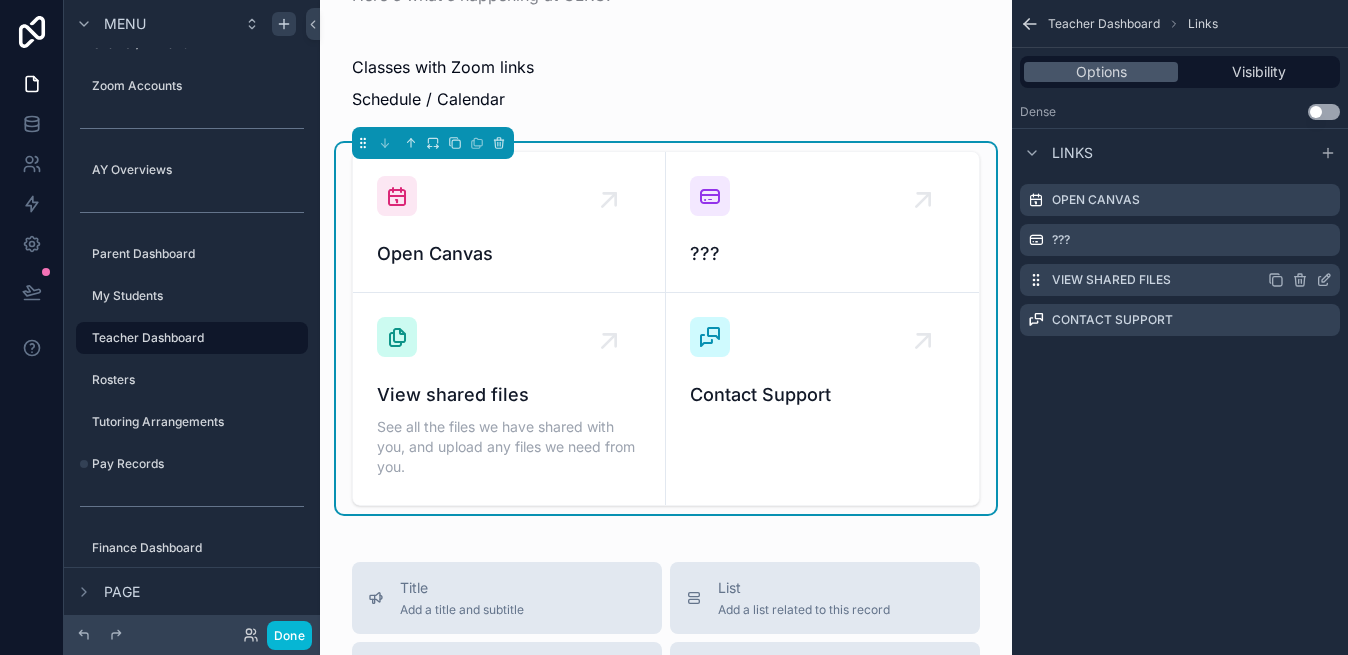 click 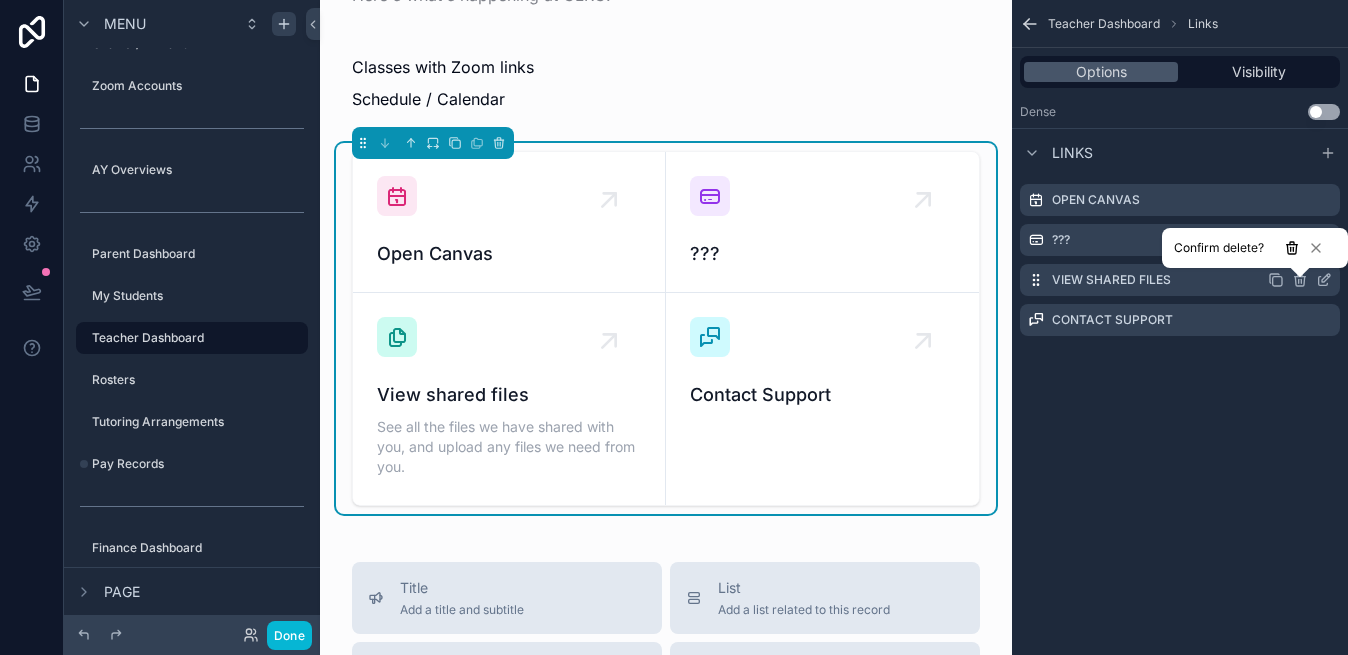 click 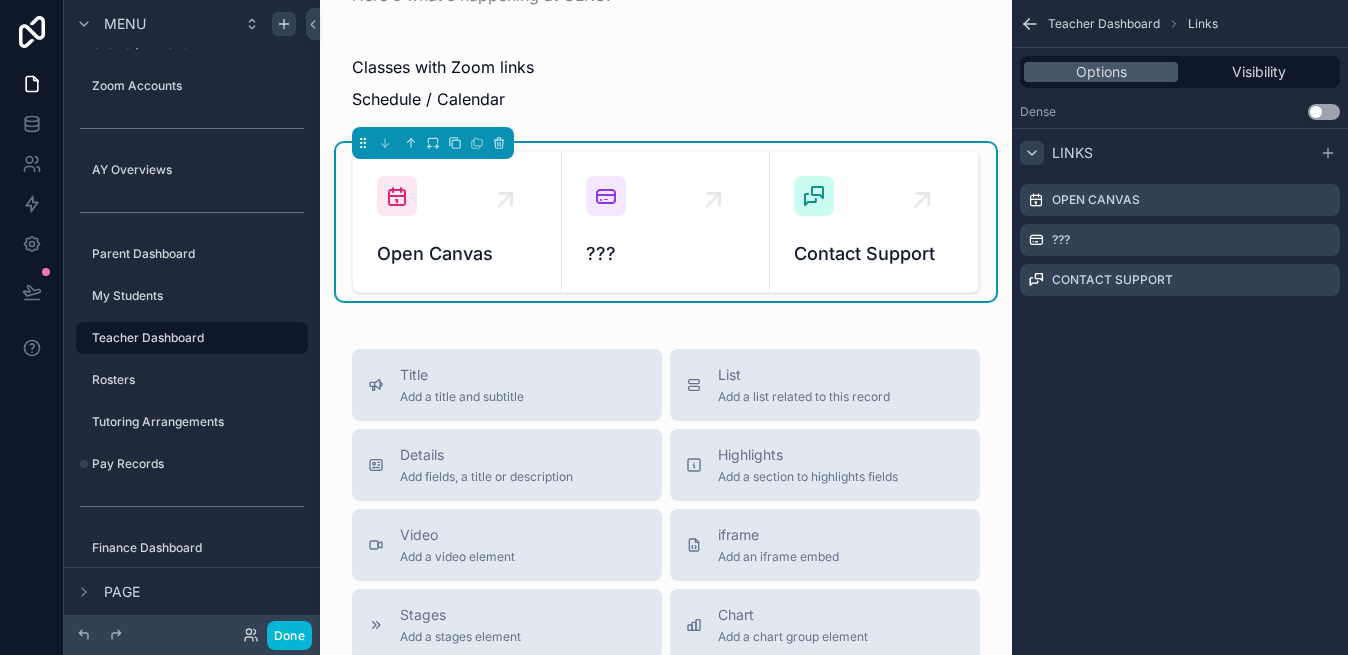 click 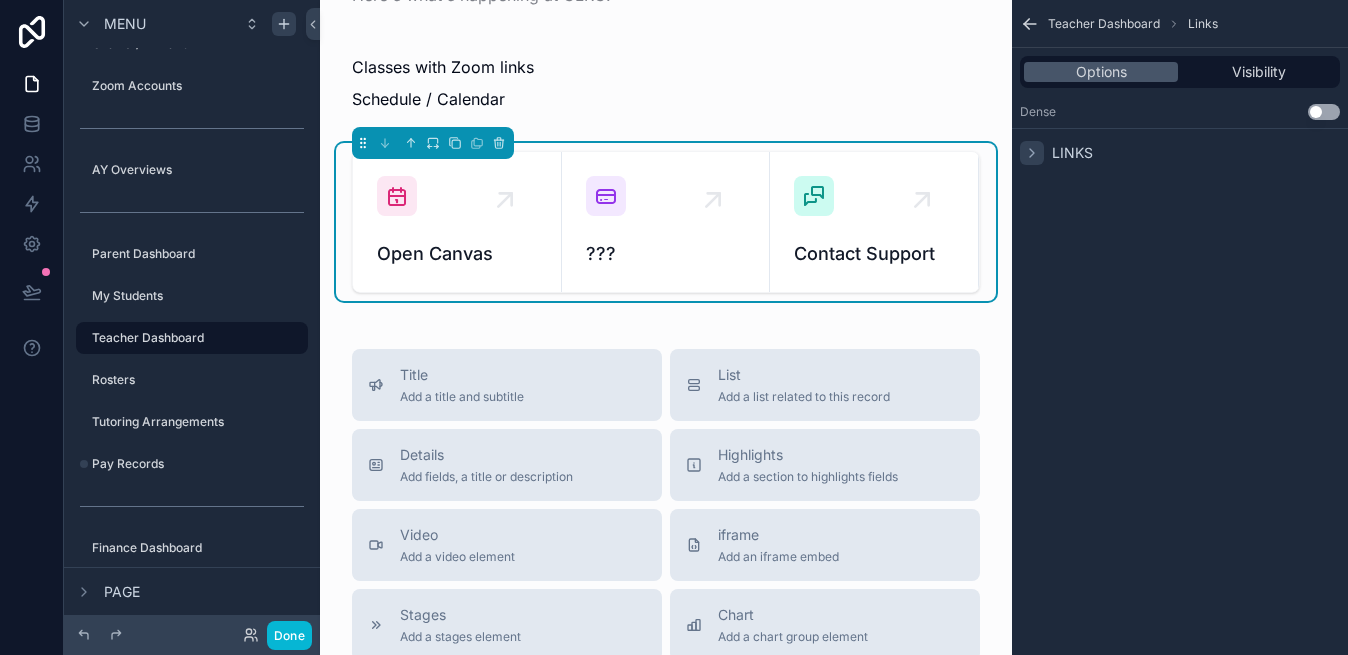 click 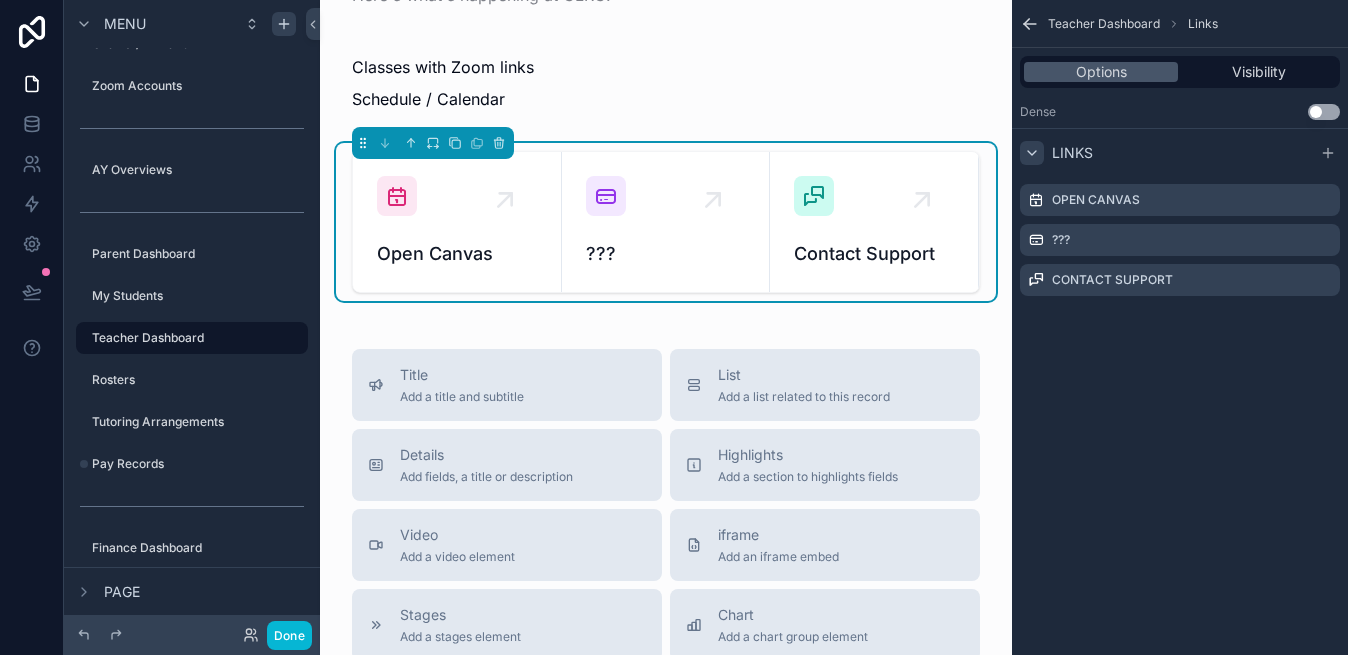 click on "Teacher Dashboard Links Options Visibility Dense Use setting Links Open Canvas ??? Contact Support" at bounding box center (1180, 327) 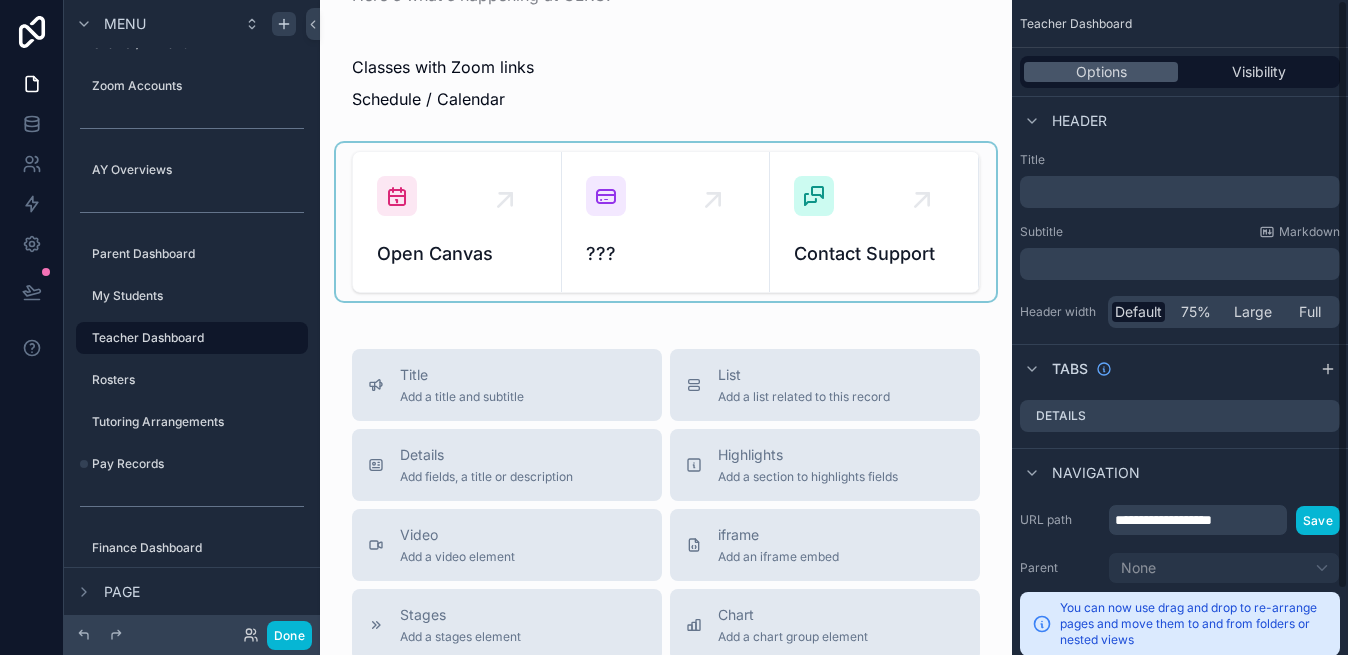 scroll, scrollTop: 0, scrollLeft: 0, axis: both 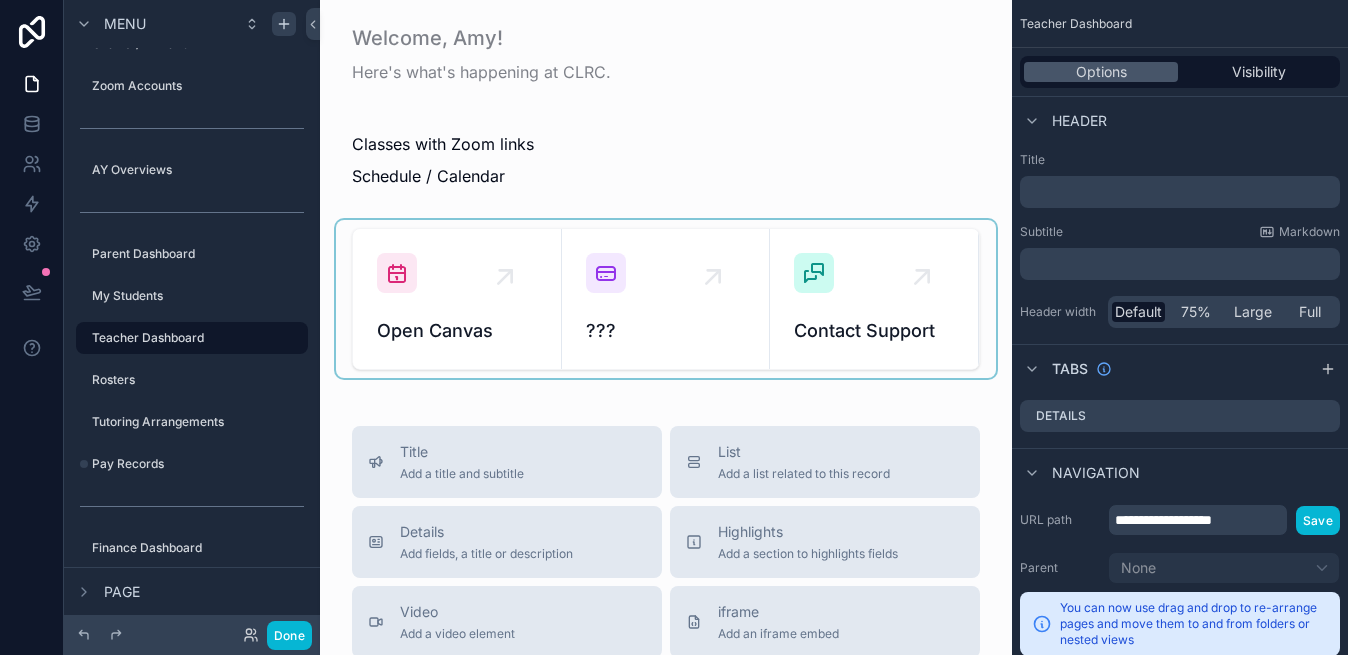 click at bounding box center [666, 299] 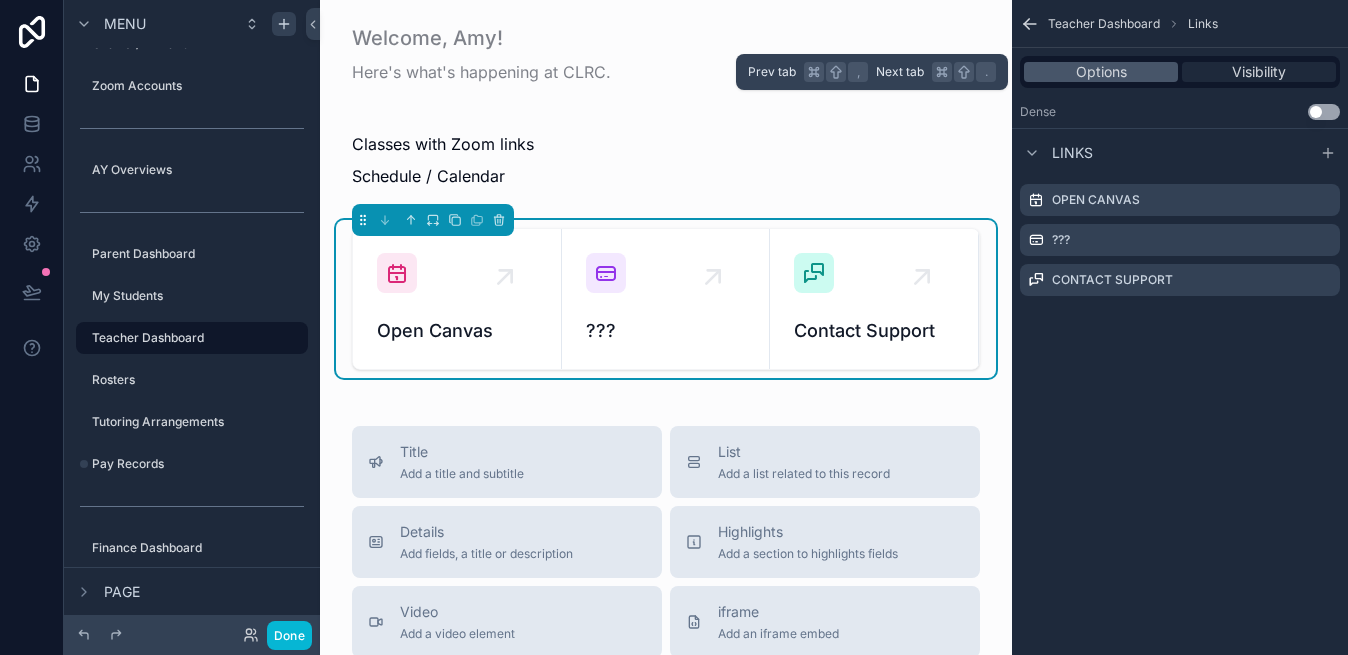 click on "Visibility" at bounding box center [1259, 72] 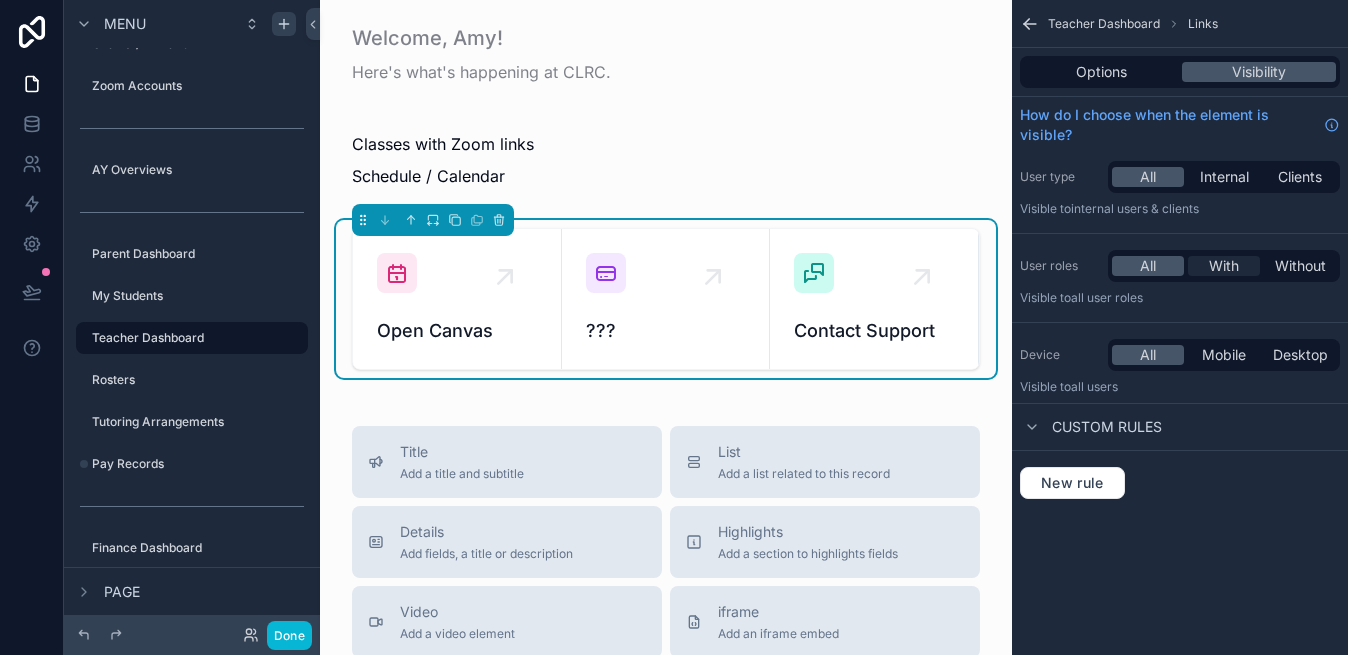 click on "With" at bounding box center [1224, 266] 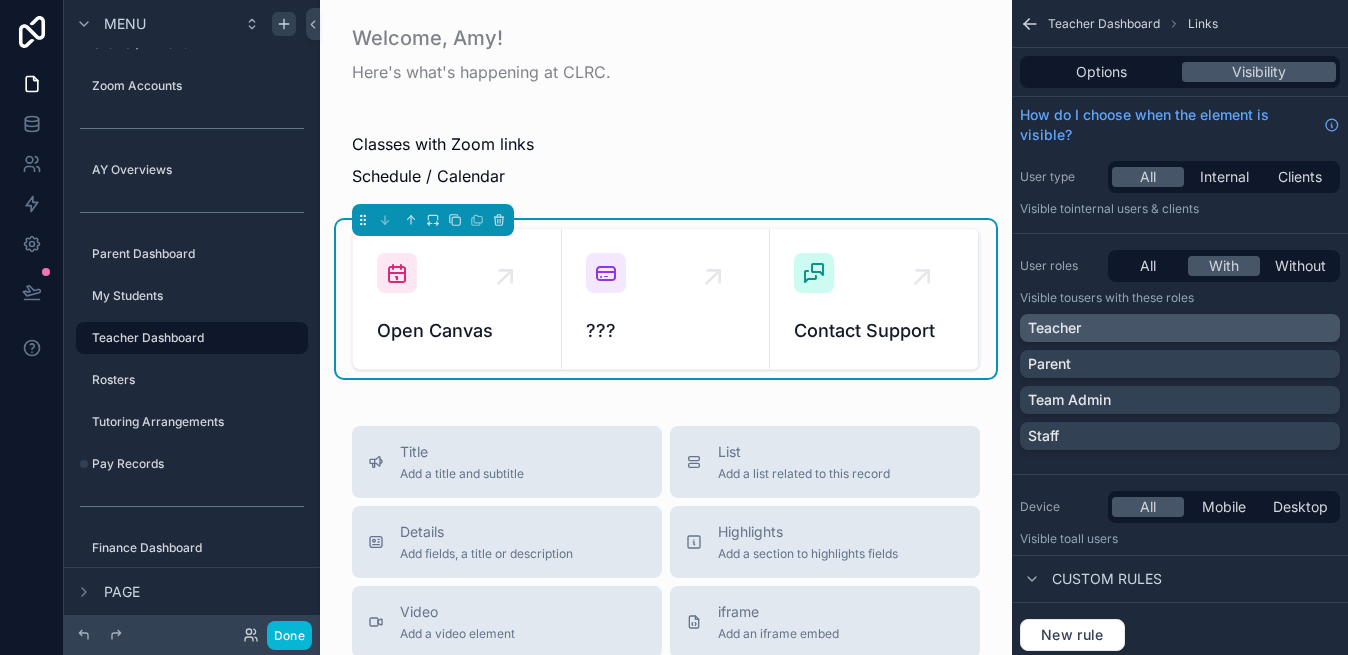 click on "Teacher" at bounding box center (1180, 328) 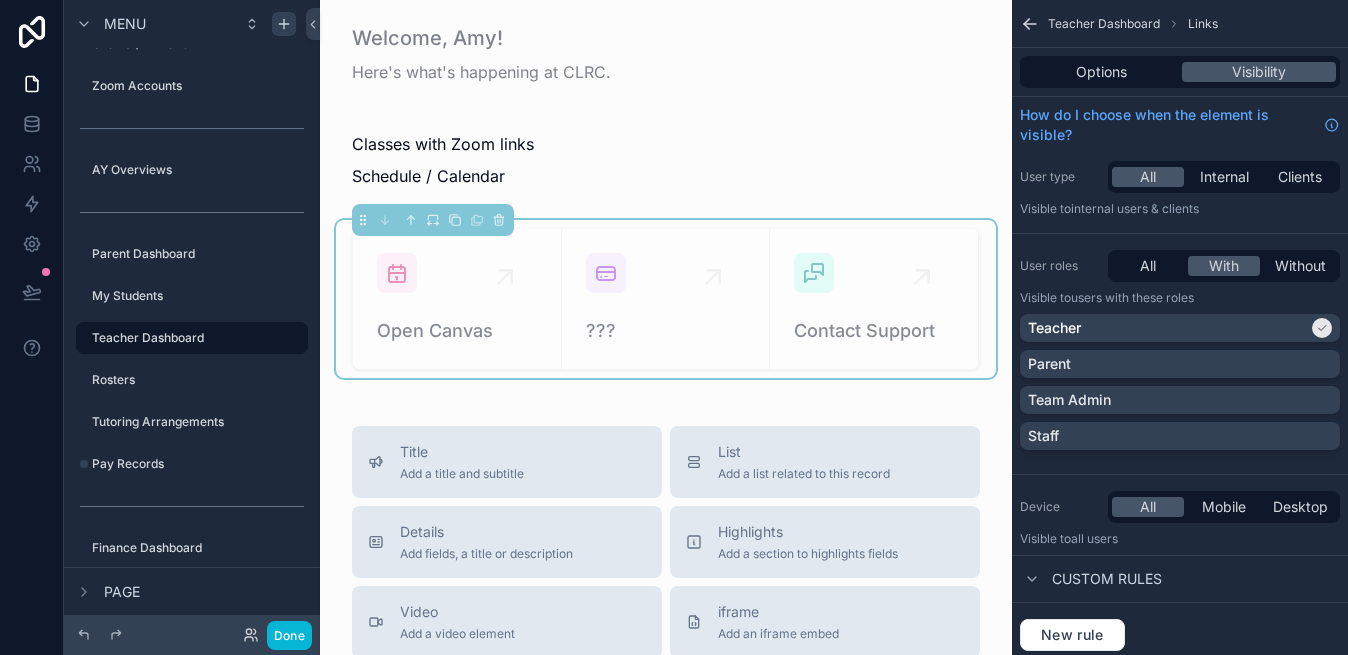 click 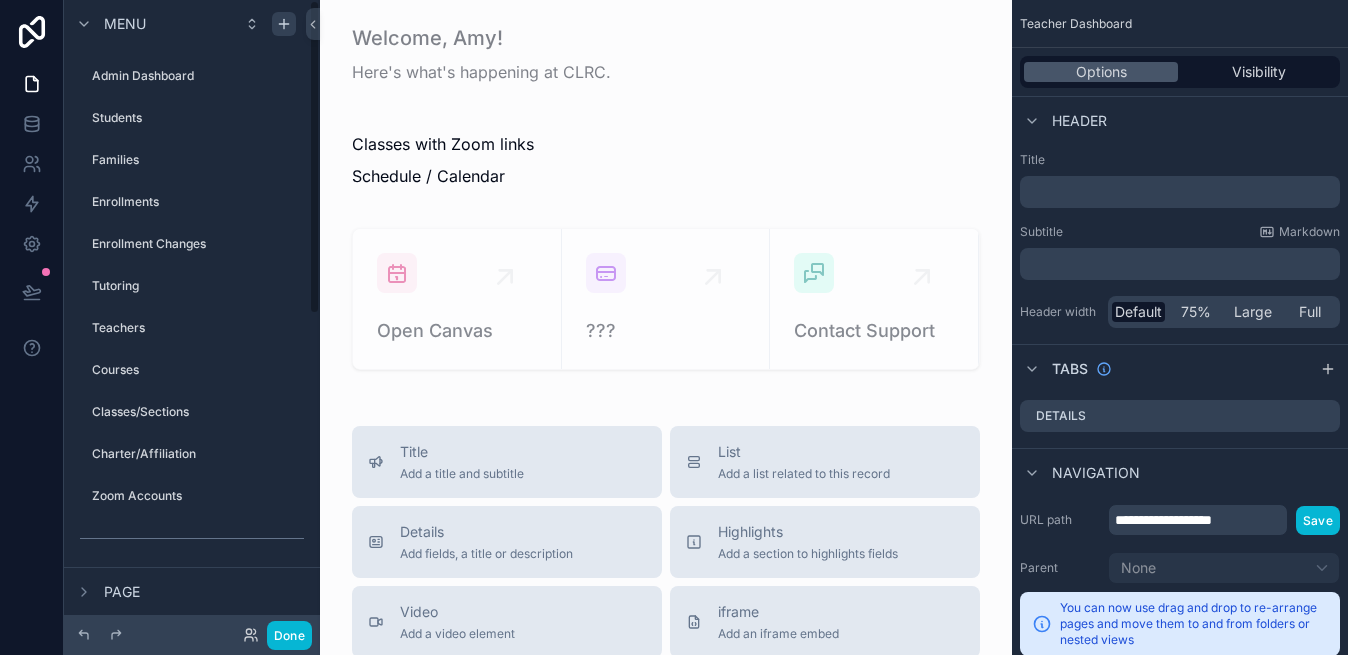 scroll, scrollTop: 0, scrollLeft: 0, axis: both 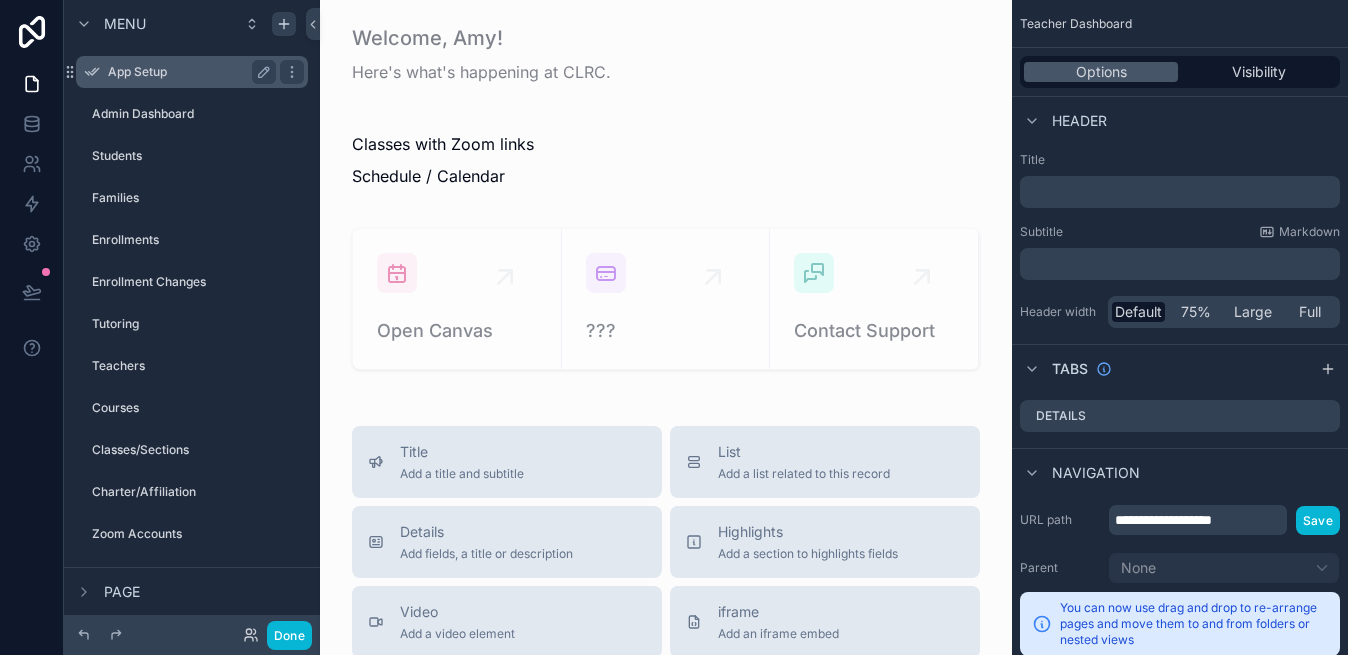 click on "App Setup" at bounding box center (188, 72) 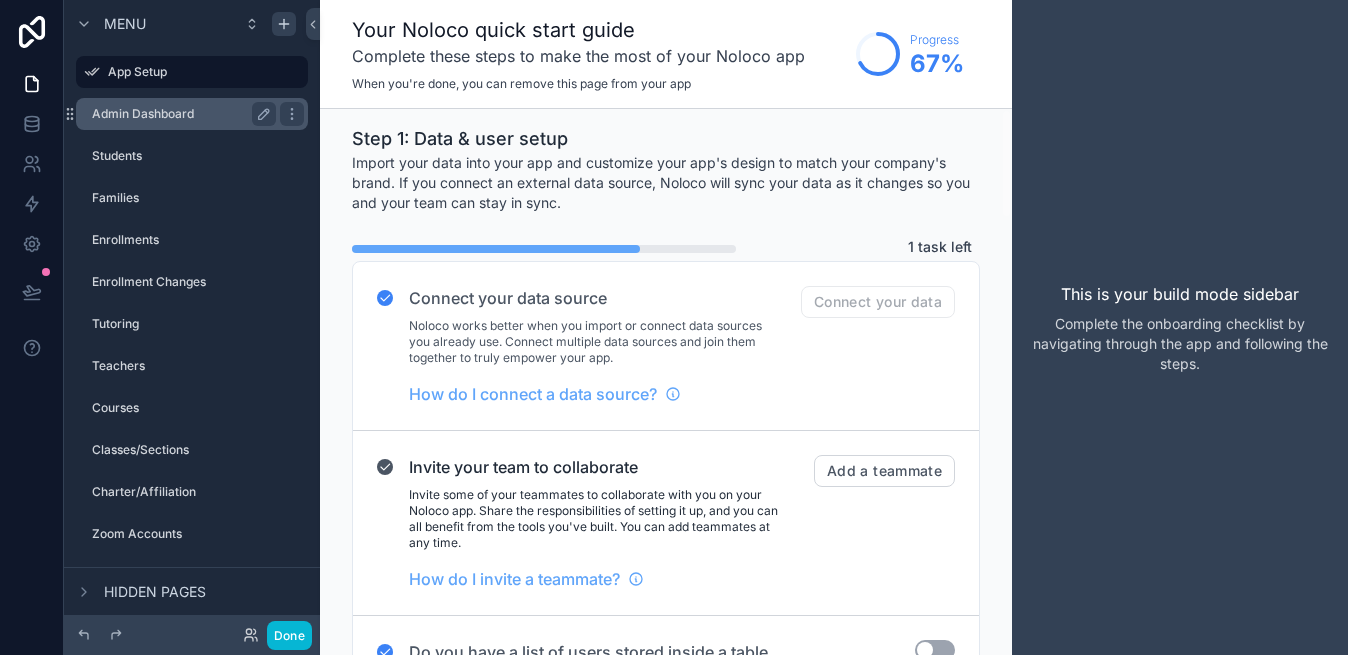click on "Admin Dashboard" at bounding box center [180, 114] 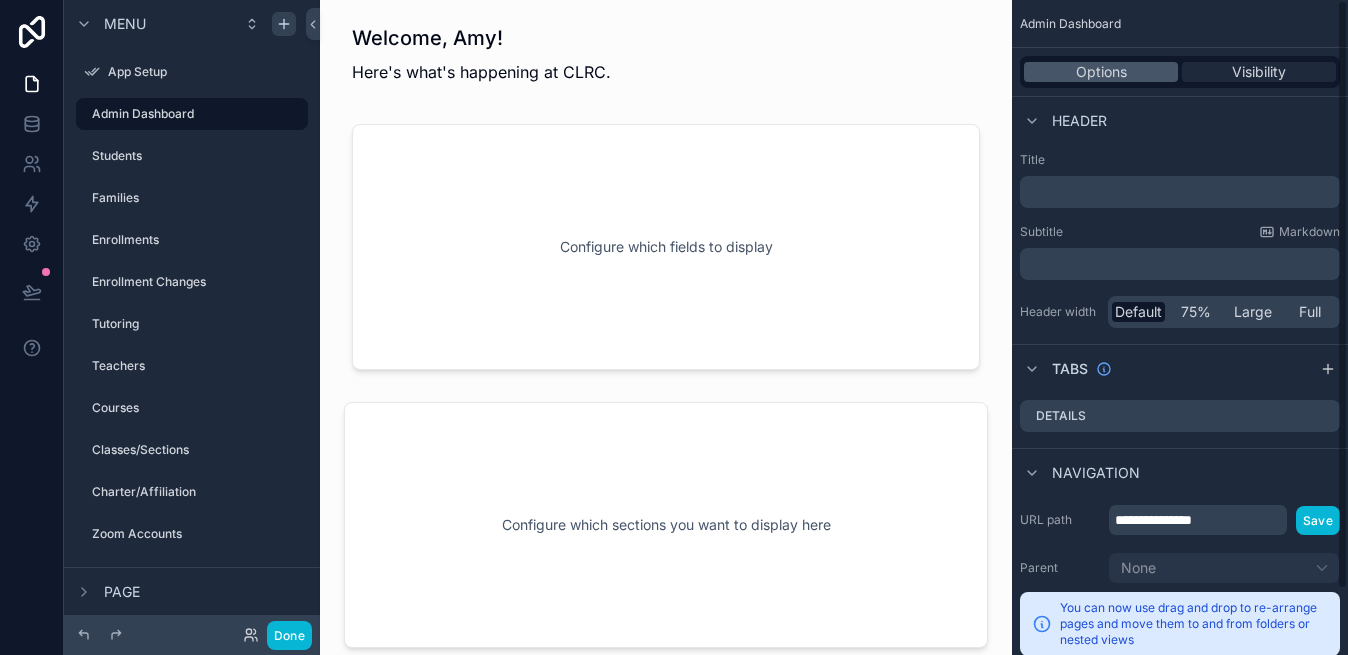 click on "Visibility" at bounding box center (1259, 72) 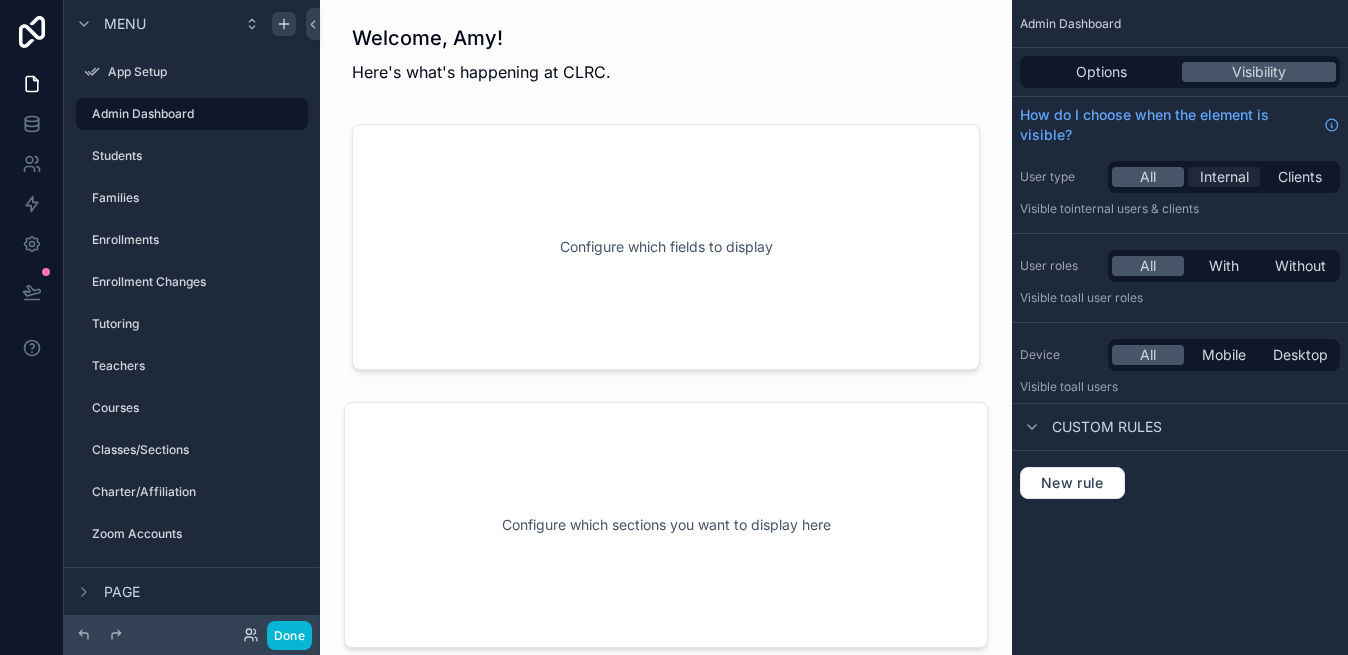 click on "Internal" at bounding box center (1224, 177) 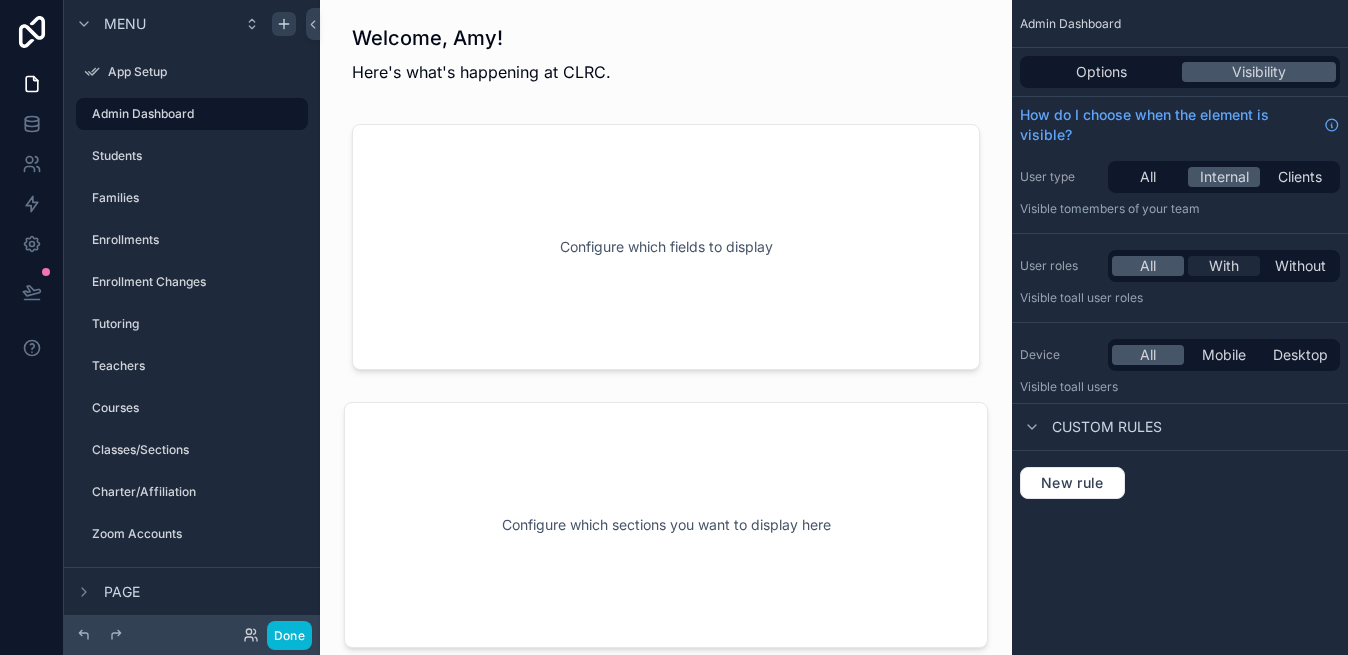 click on "With" at bounding box center (1224, 266) 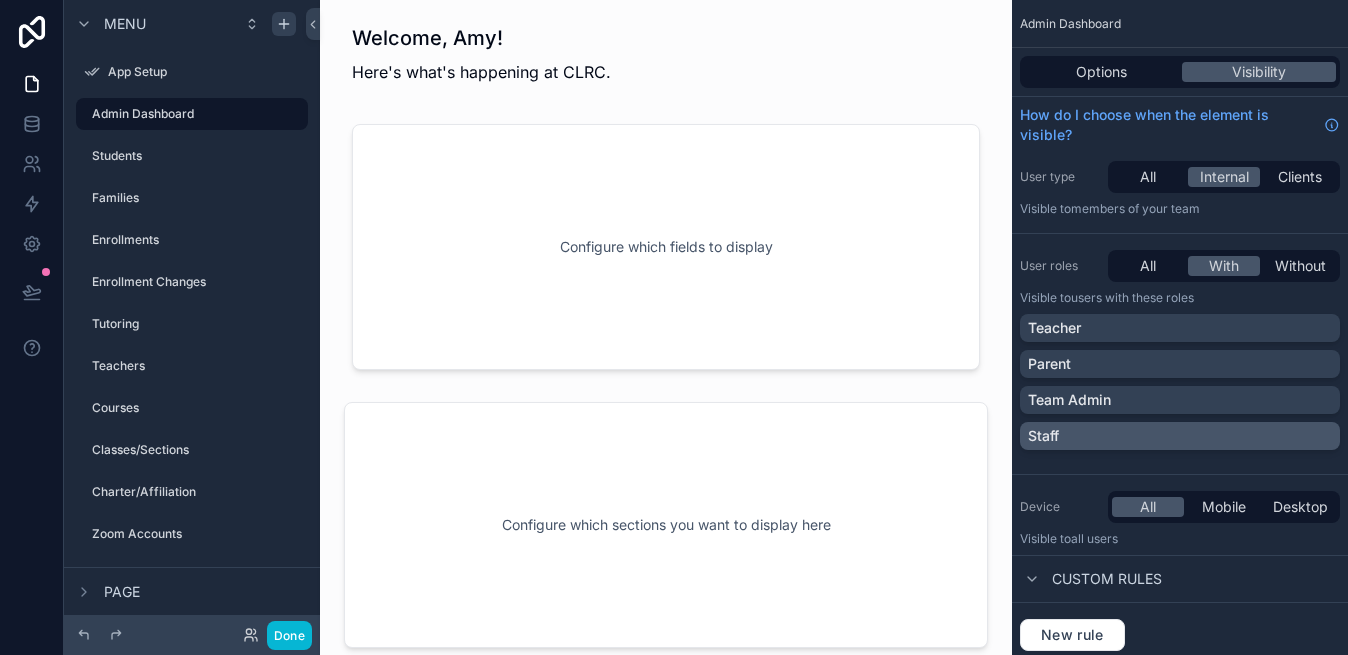 click on "Staff" at bounding box center (1180, 436) 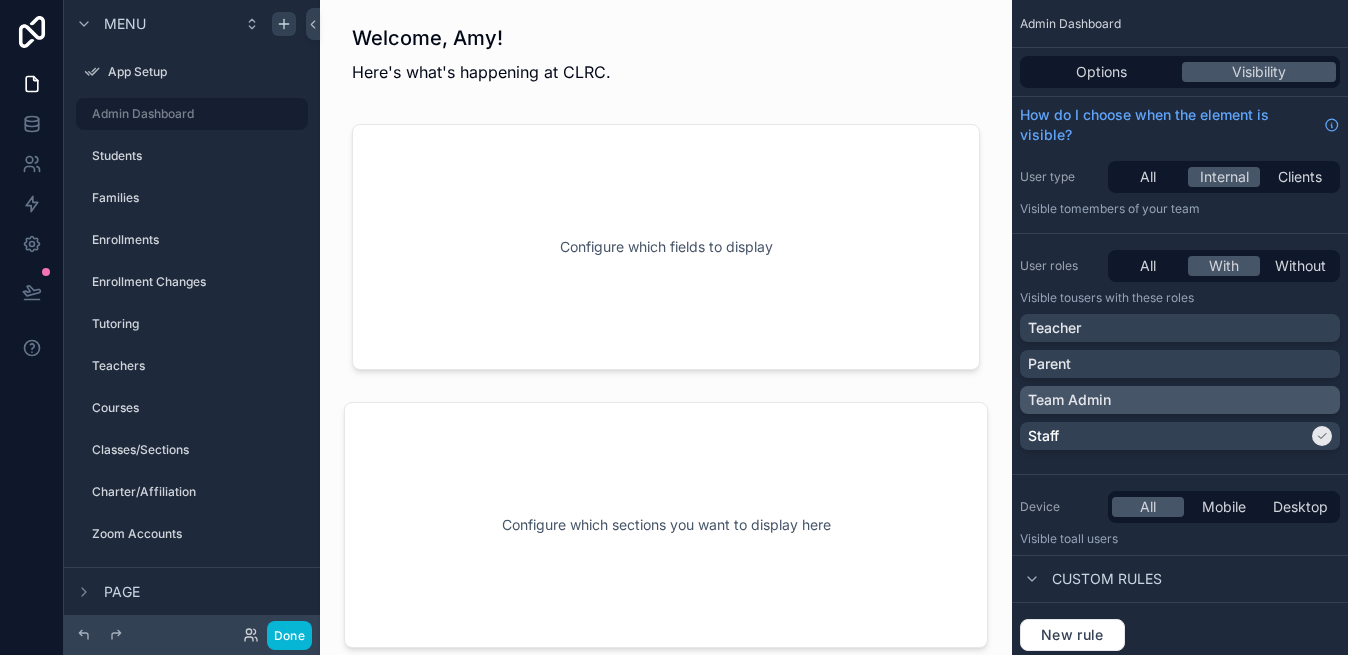 click on "Team Admin" at bounding box center (1069, 400) 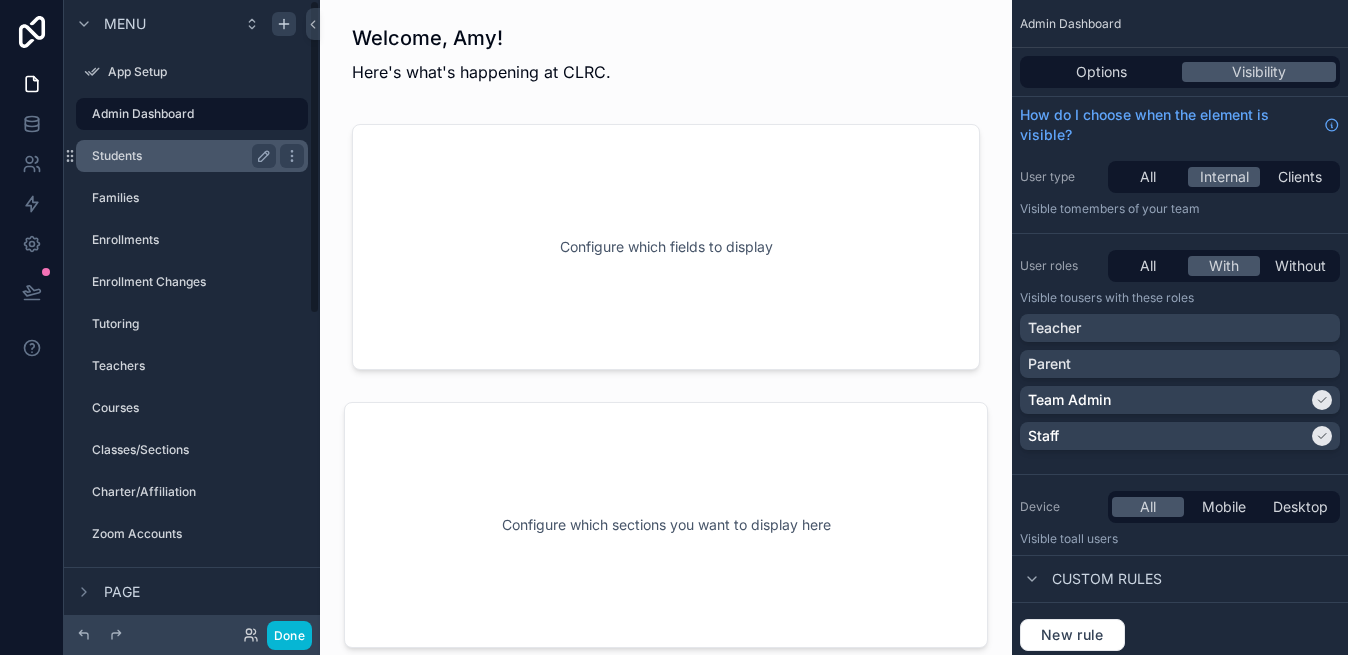click on "Students" at bounding box center [180, 156] 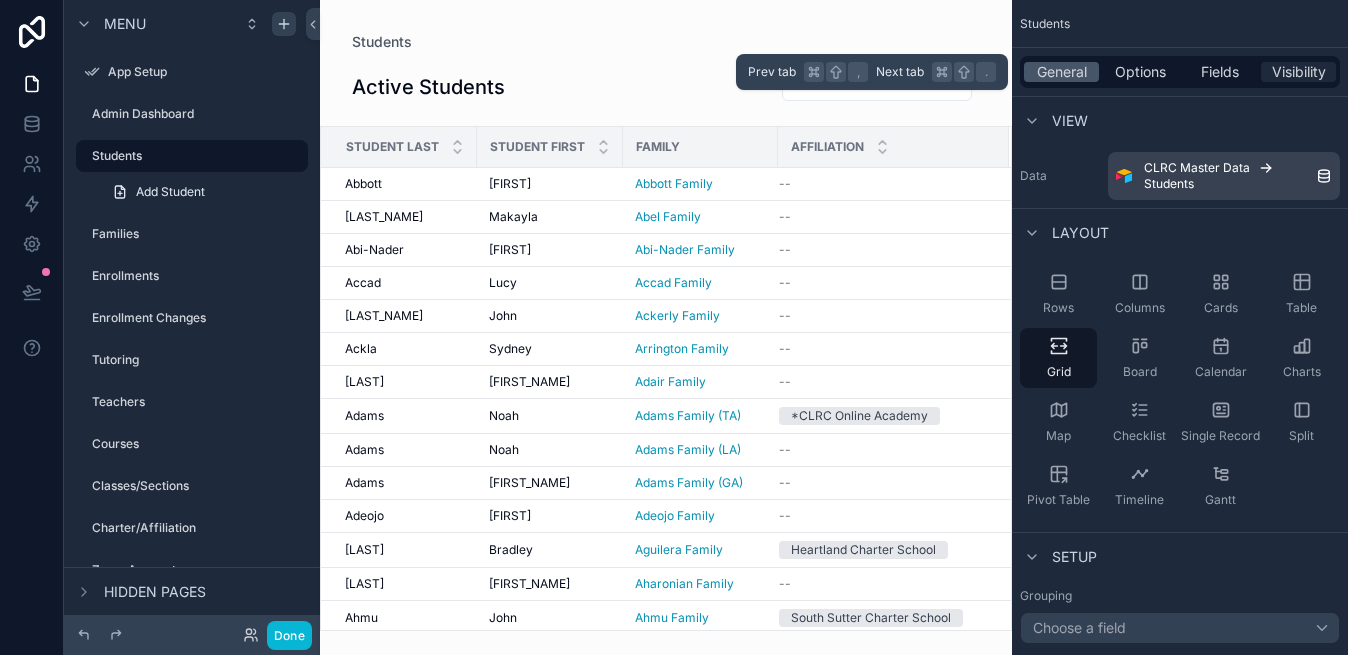 click on "Visibility" at bounding box center [1299, 72] 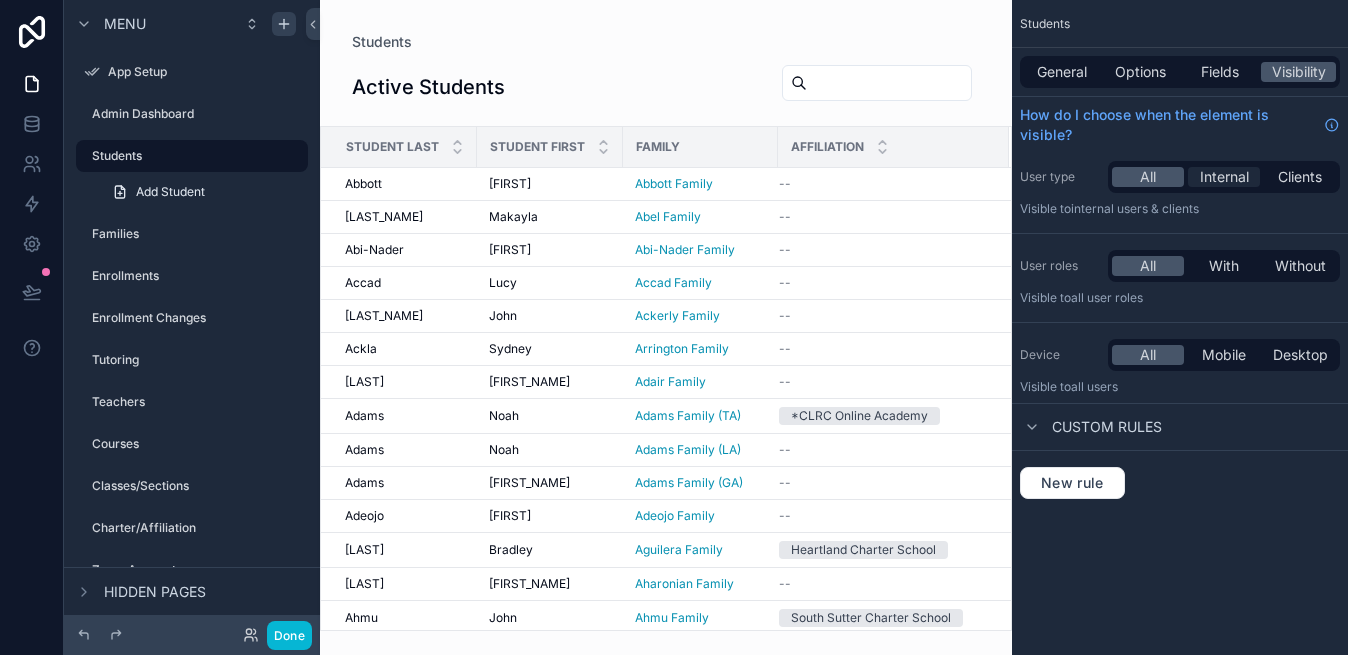 click on "Internal" at bounding box center (1224, 177) 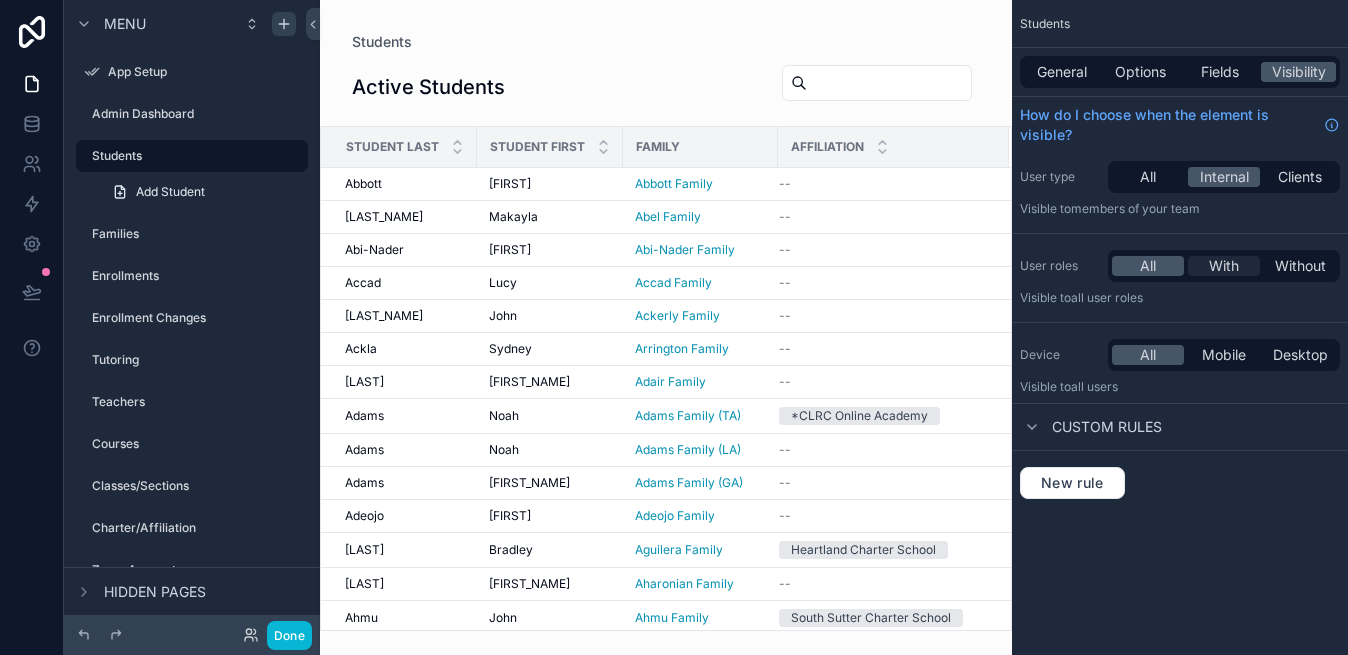 click on "With" at bounding box center (1224, 266) 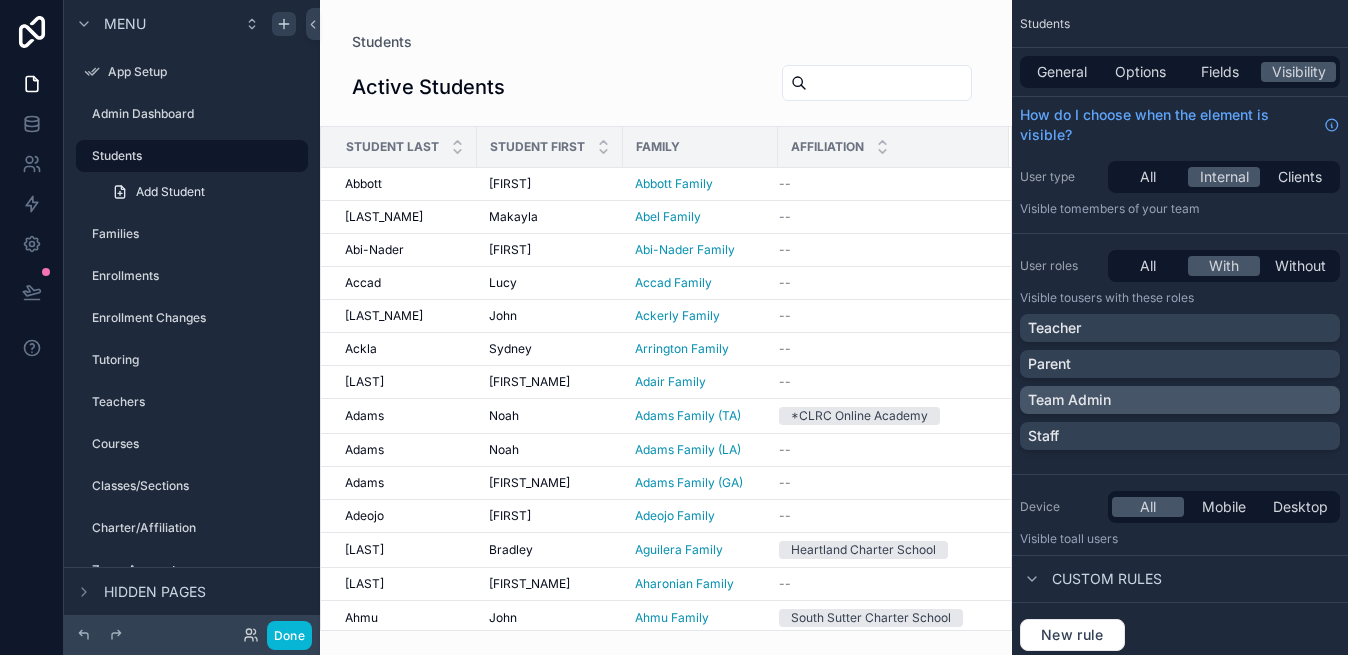 click on "Team Admin" at bounding box center (1069, 400) 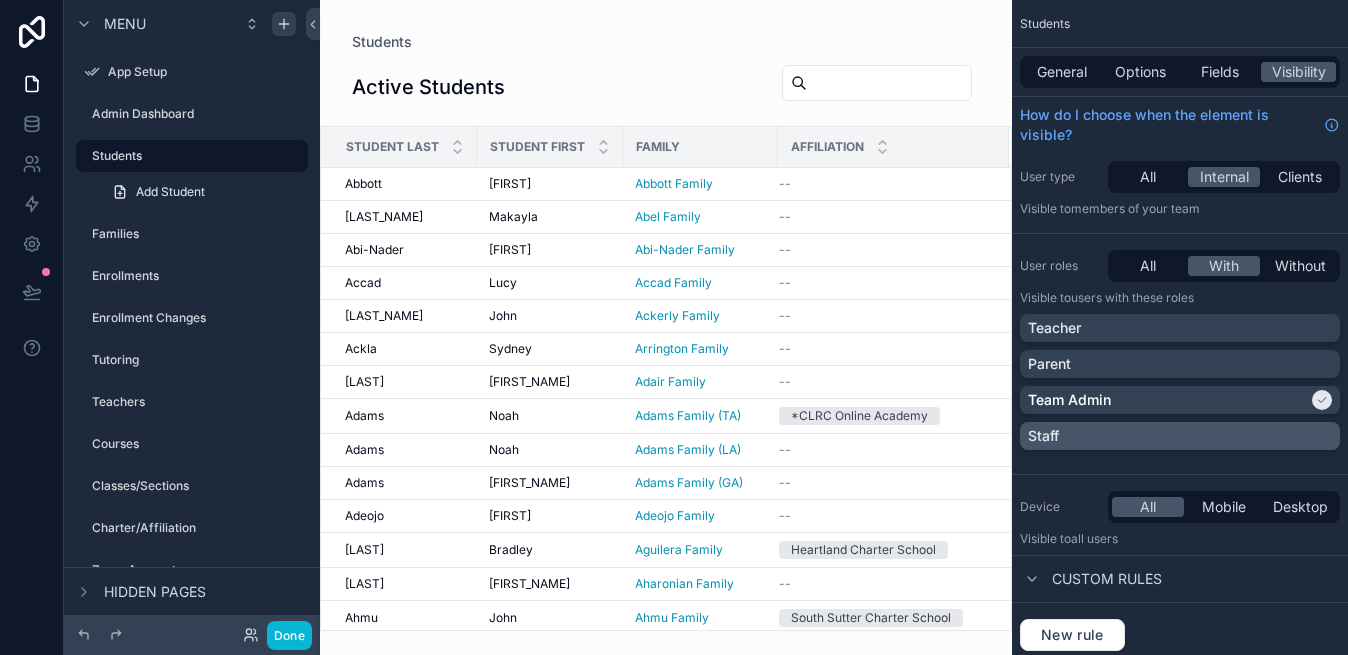 click on "Staff" at bounding box center [1180, 436] 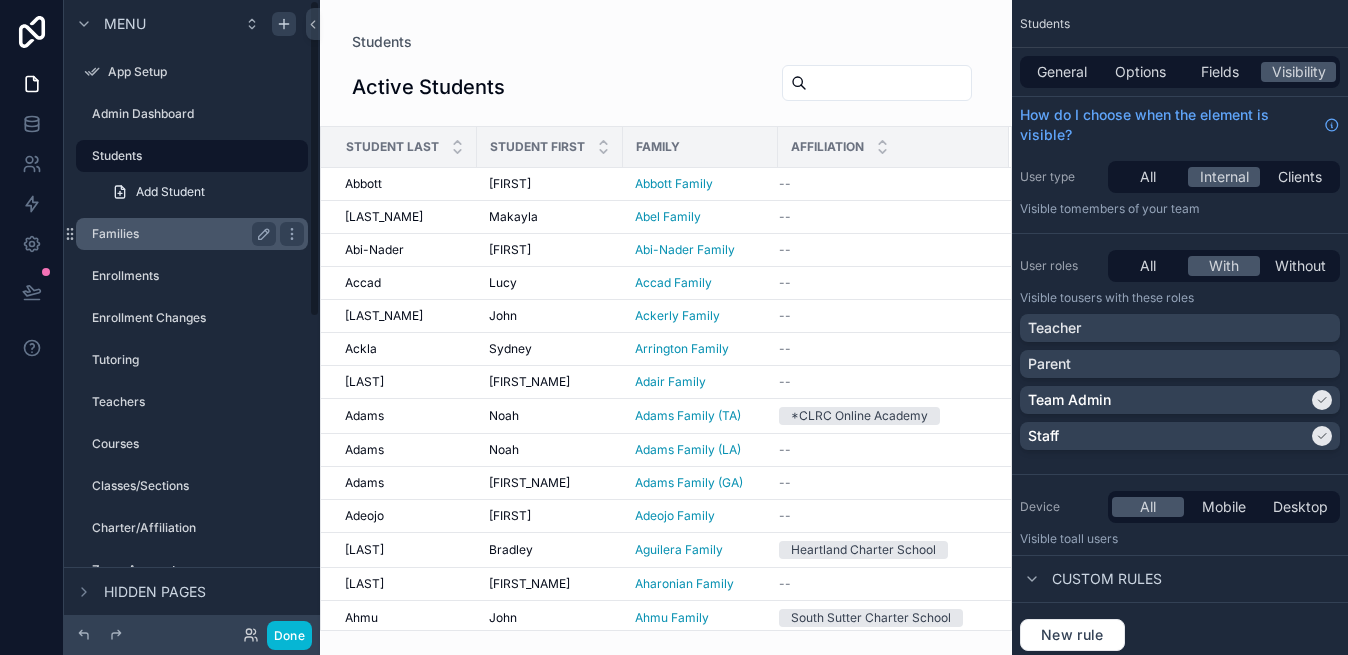 click on "Families" at bounding box center (180, 234) 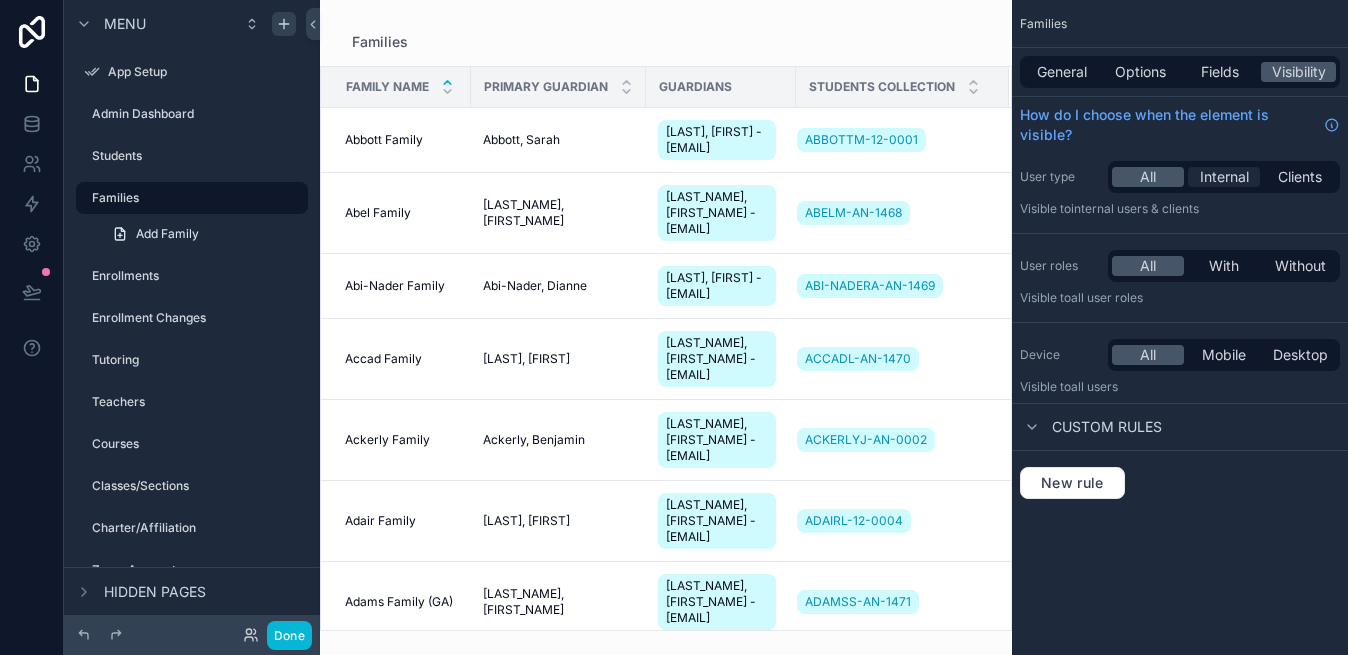 click on "Internal" at bounding box center (1224, 177) 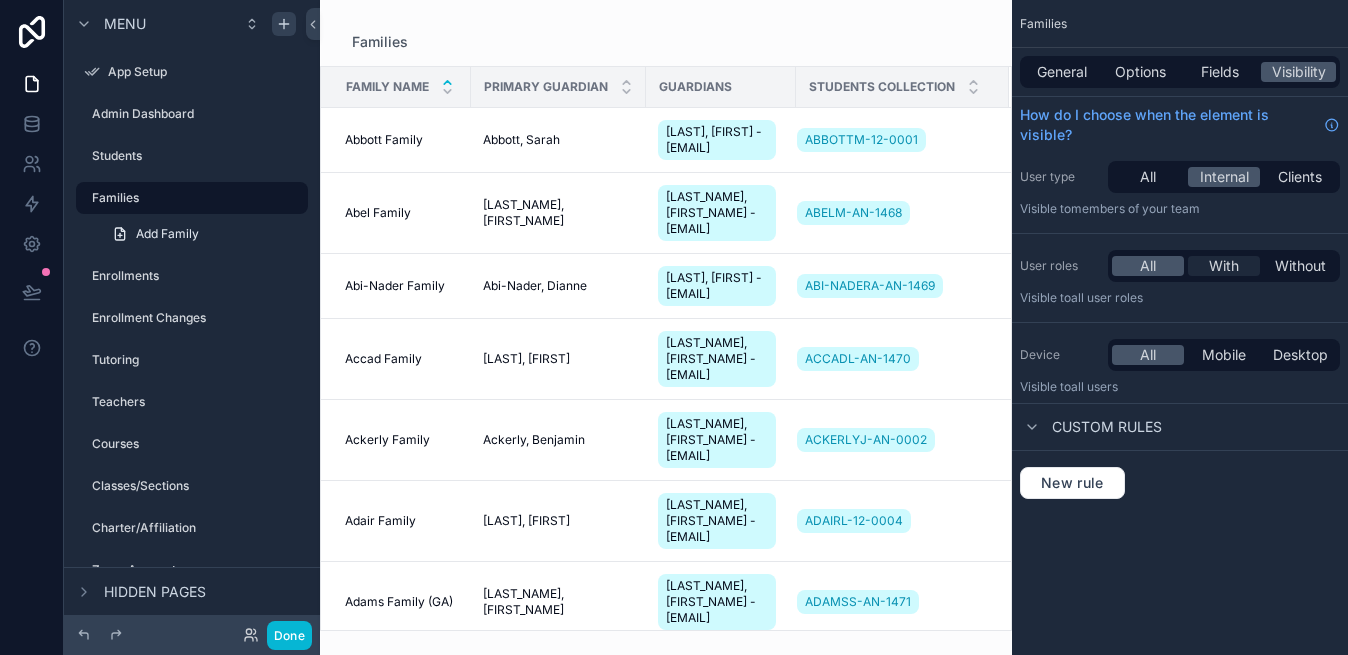 click on "With" at bounding box center (1224, 266) 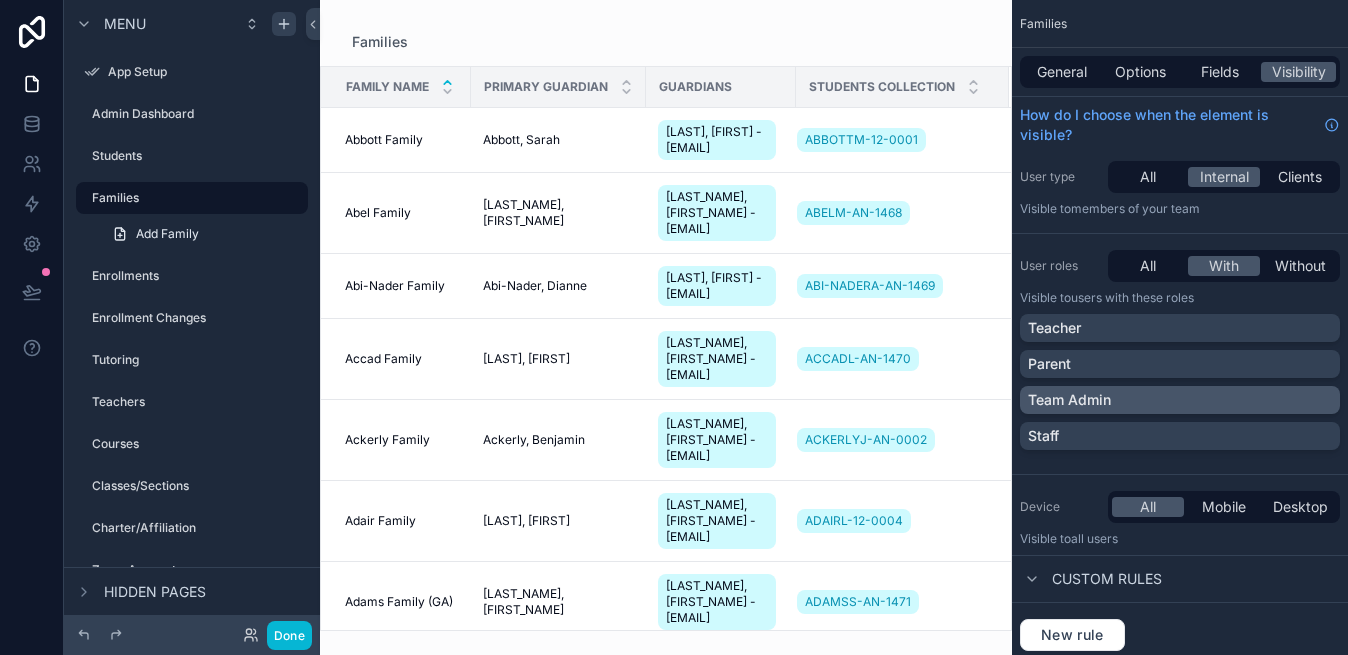 click on "Team Admin" at bounding box center [1180, 400] 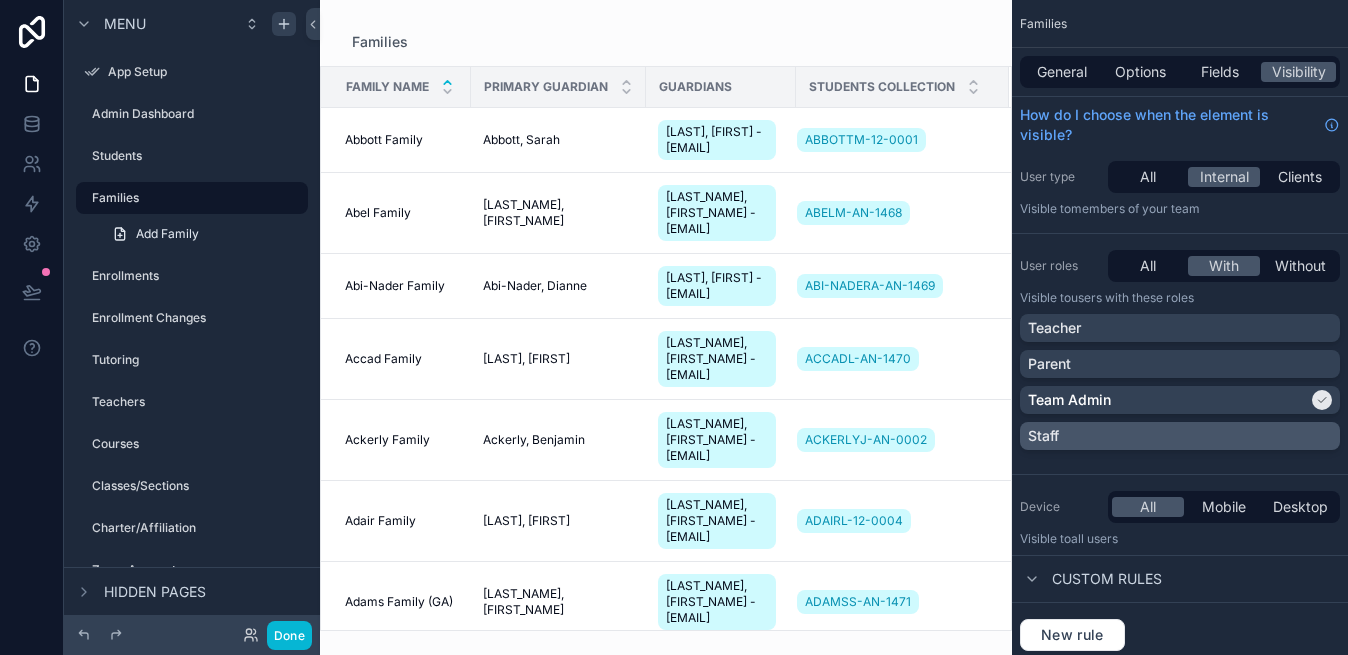 click on "Staff" at bounding box center (1180, 436) 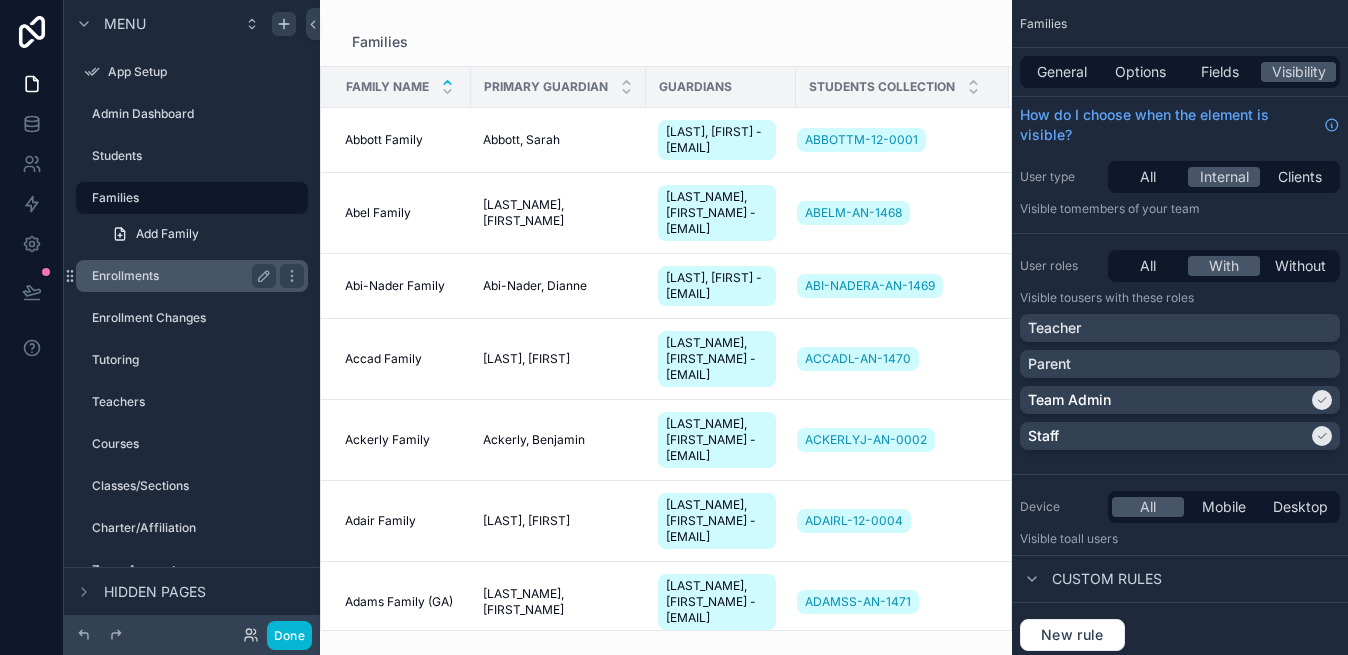click on "Enrollments" at bounding box center [192, 276] 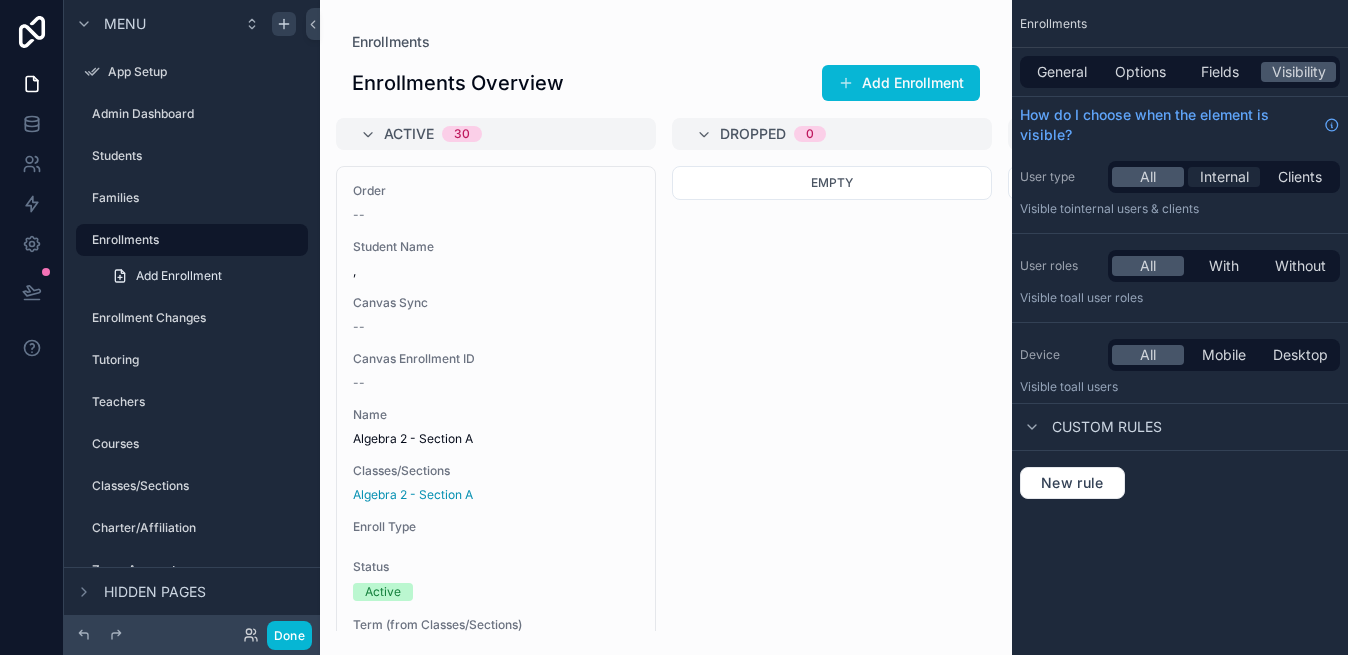 click on "Internal" at bounding box center [1224, 177] 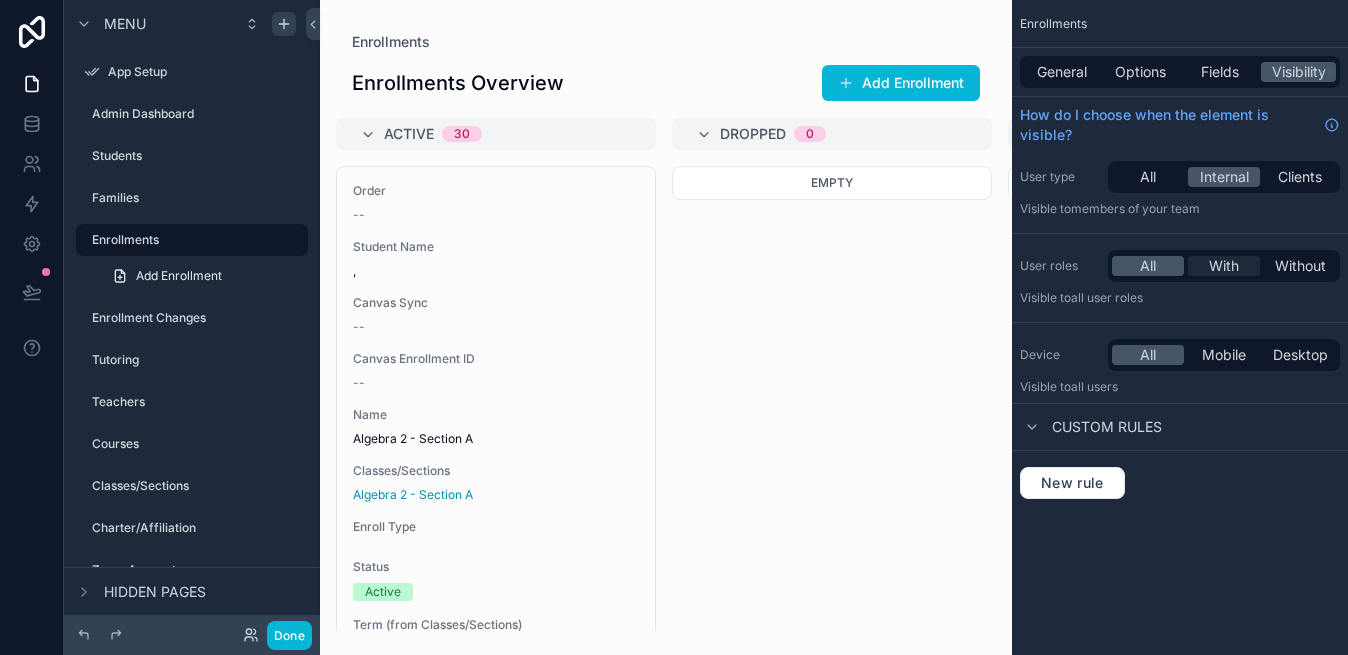 click on "With" at bounding box center (1224, 266) 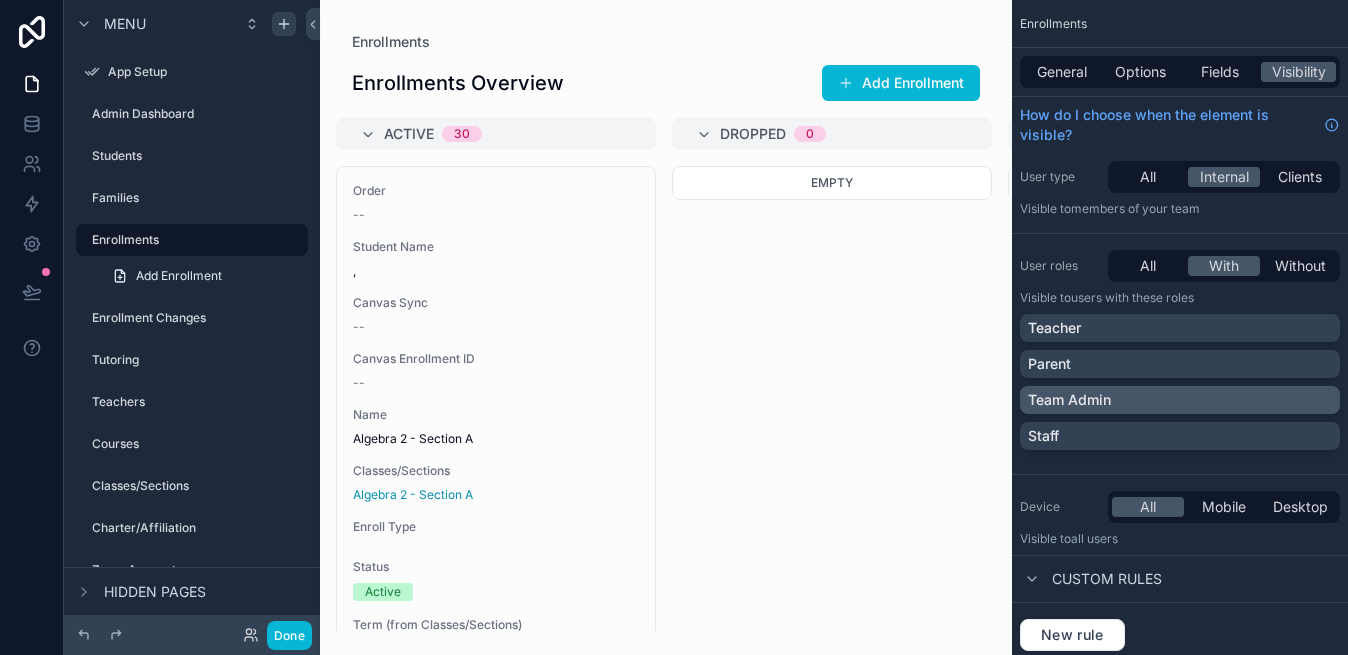 click on "Team Admin" at bounding box center [1180, 400] 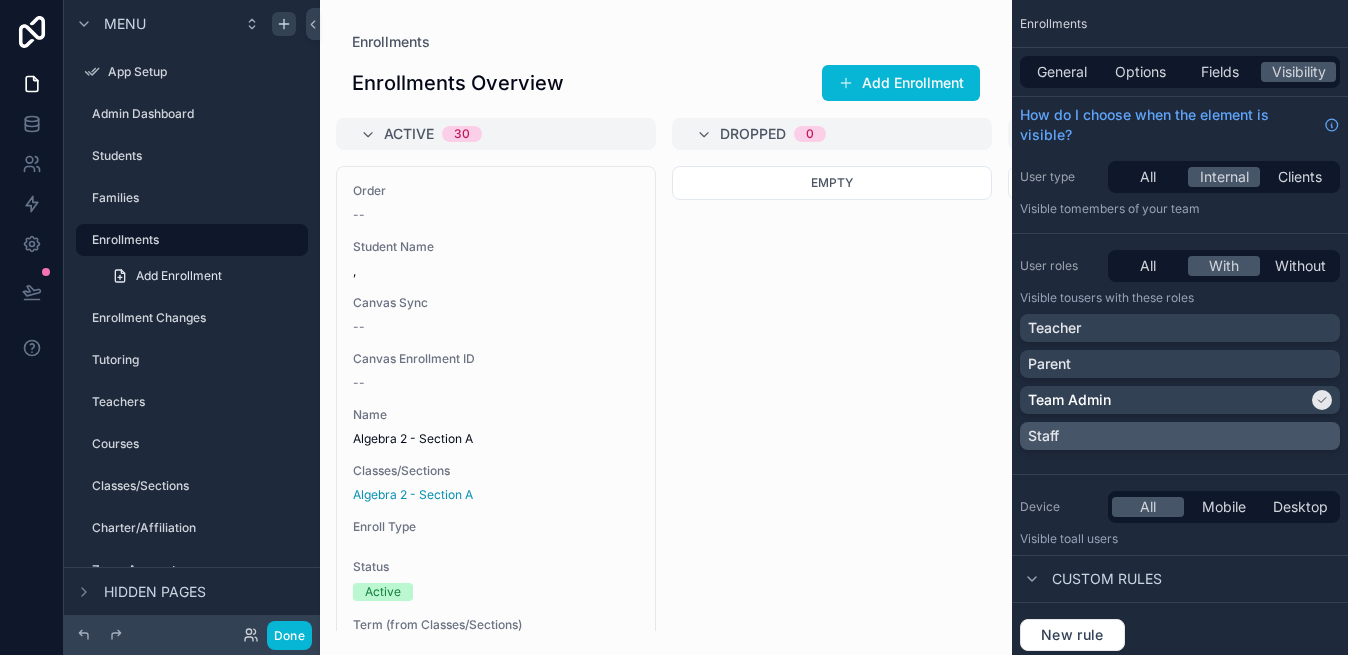 click on "Staff" at bounding box center (1180, 436) 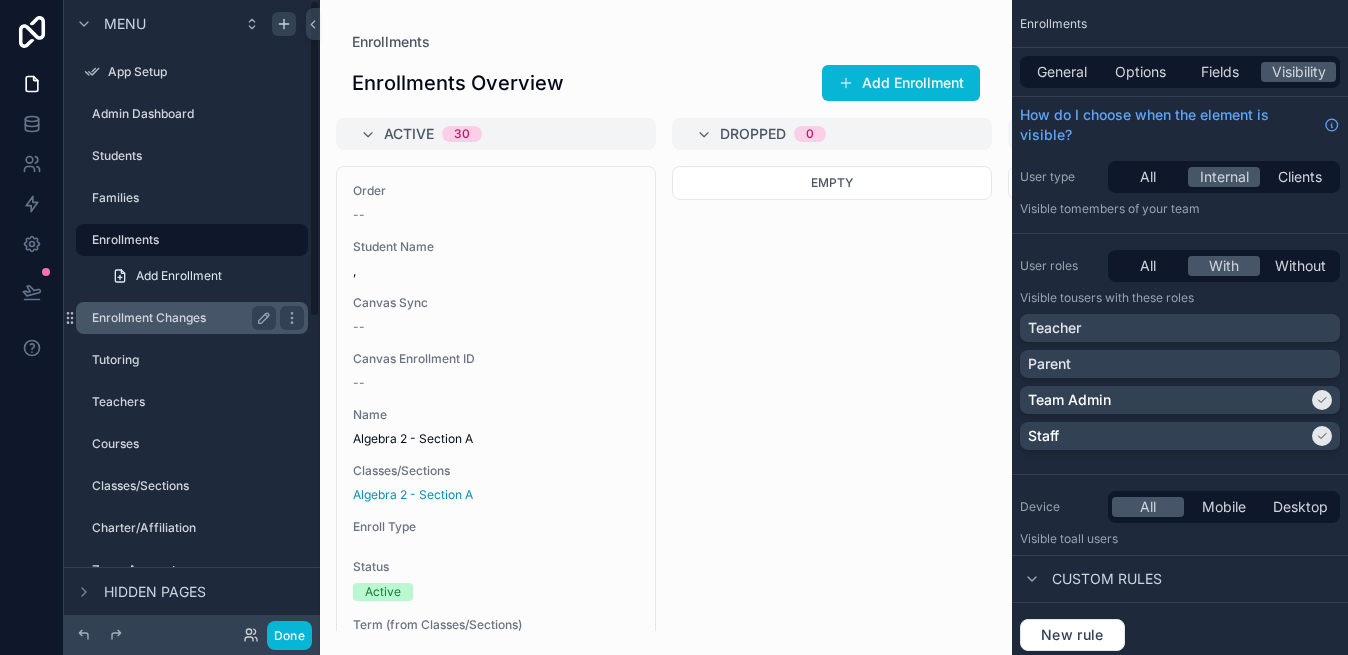 click on "Enrollment Changes" at bounding box center [180, 318] 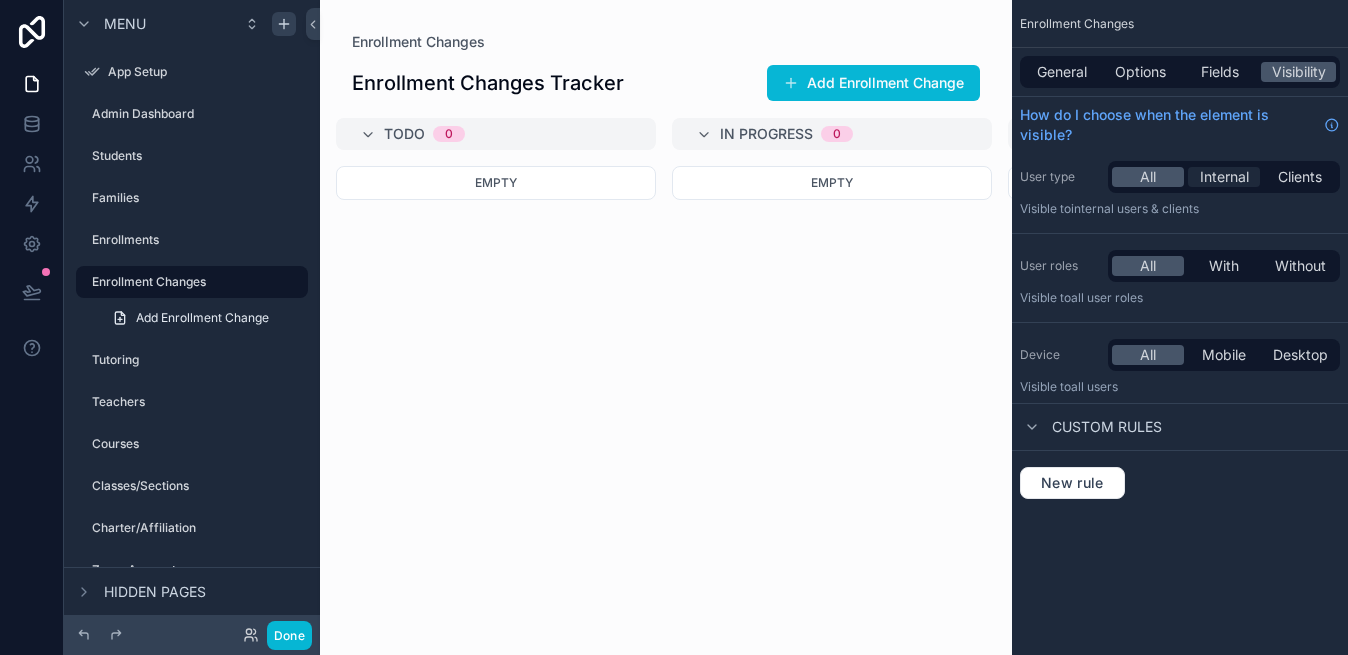 click on "Internal" at bounding box center [1224, 177] 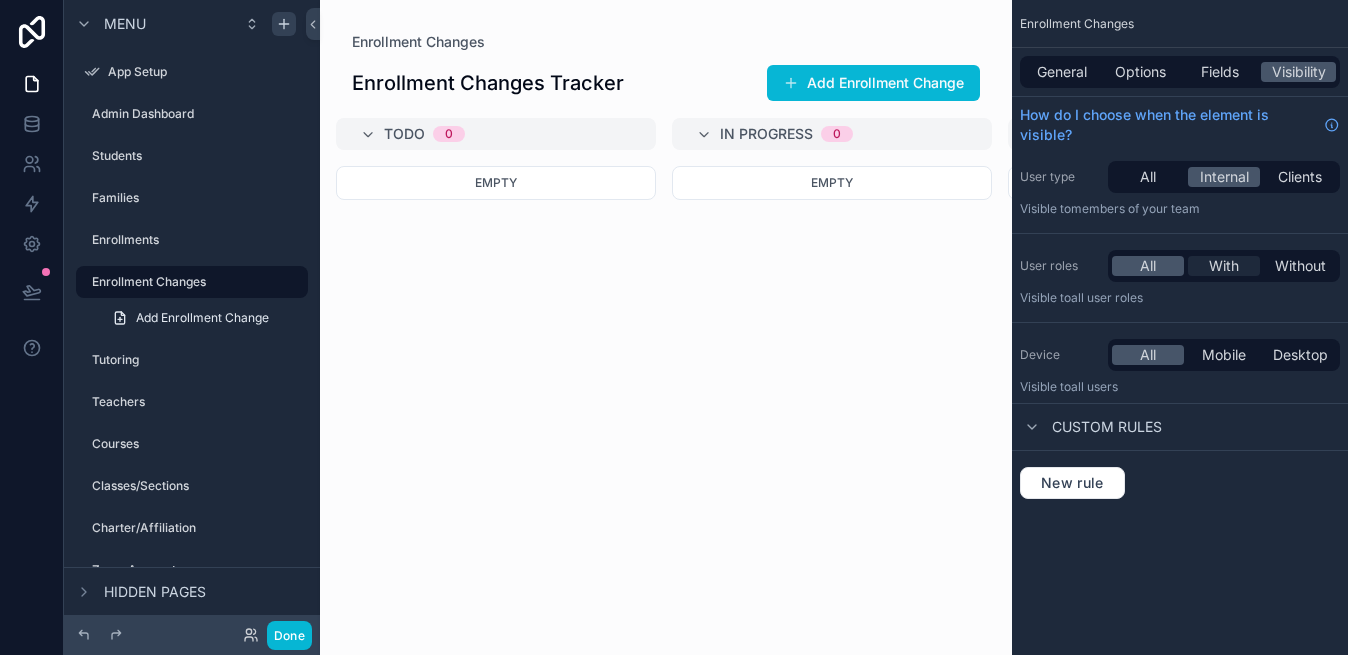 click on "With" at bounding box center (1224, 266) 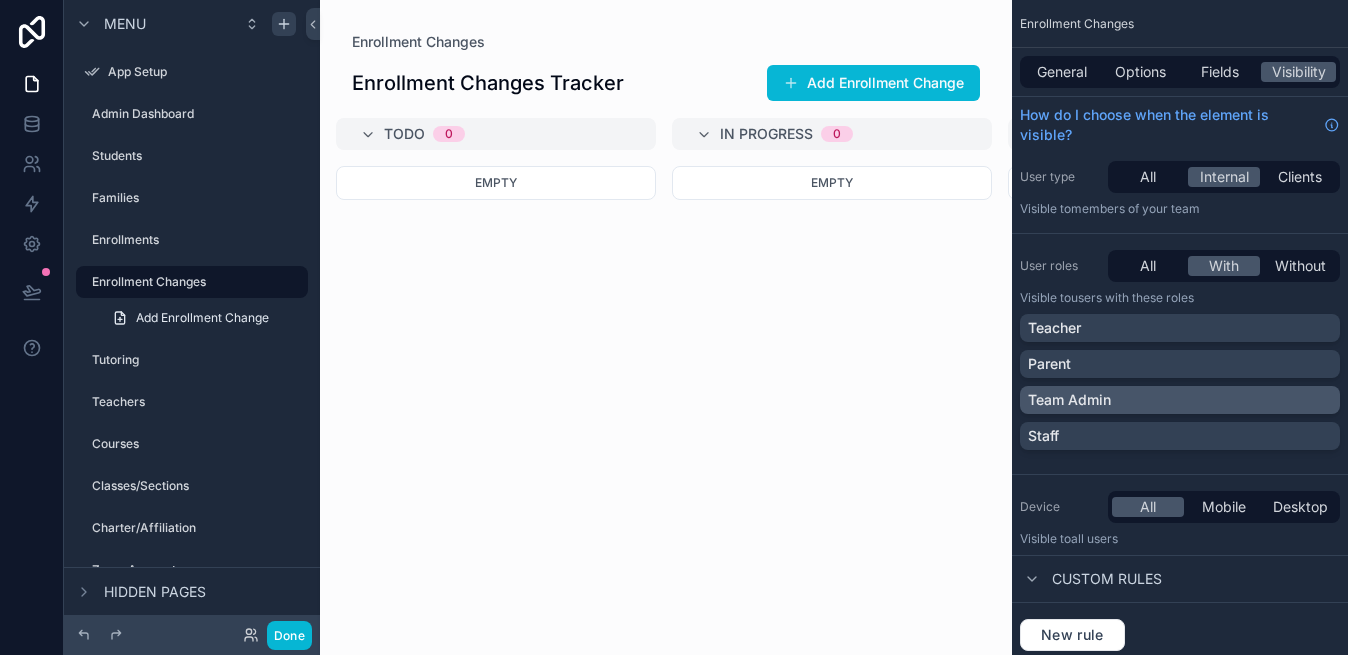 click on "Team Admin" at bounding box center [1069, 400] 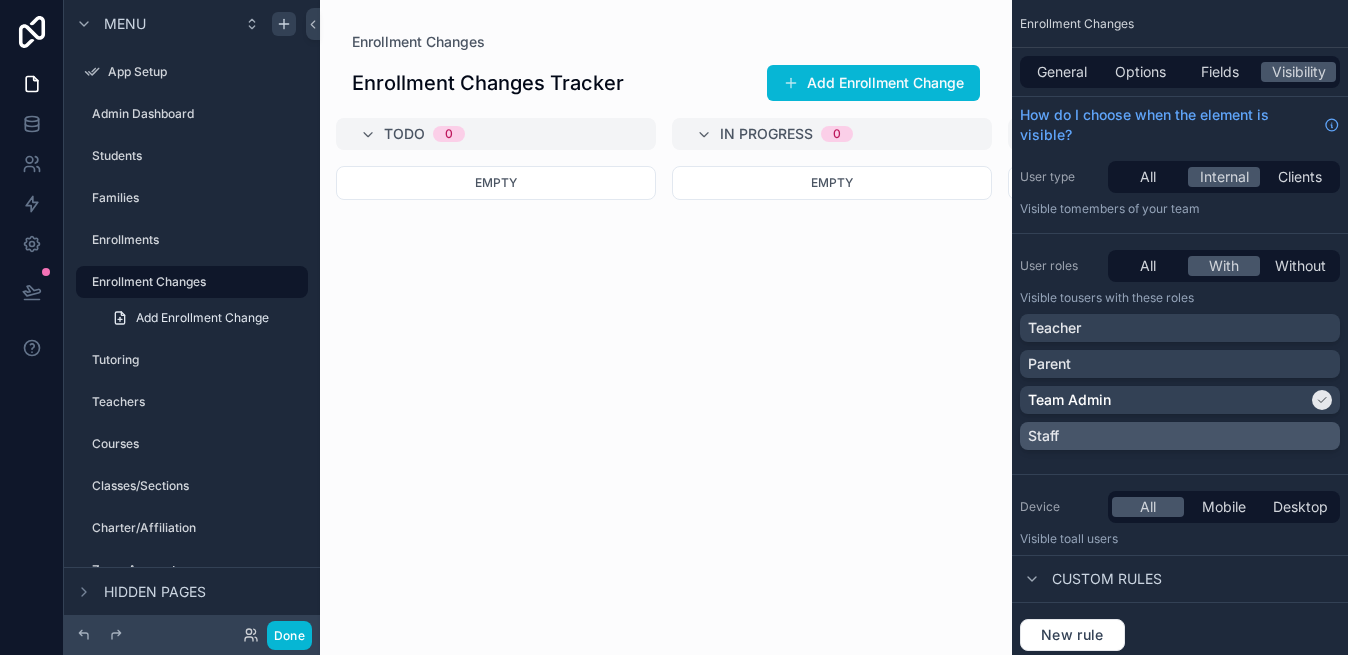 click on "Staff" at bounding box center (1180, 436) 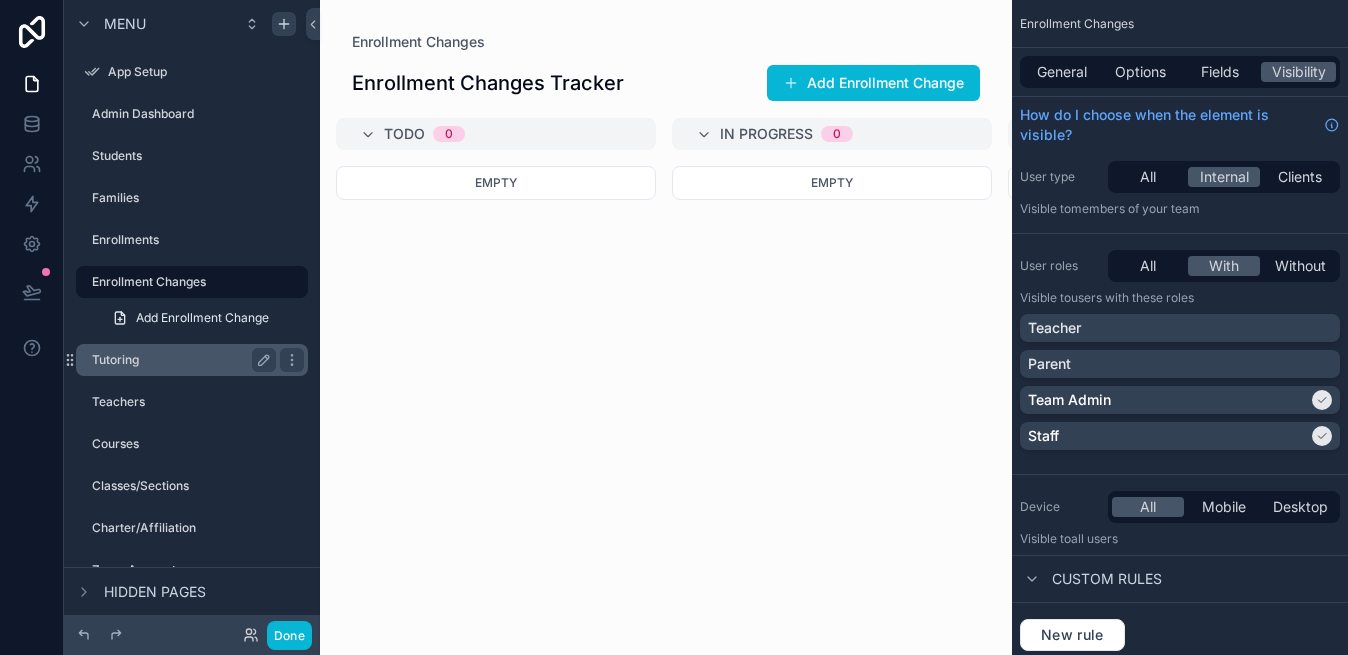 click on "Tutoring" at bounding box center (180, 360) 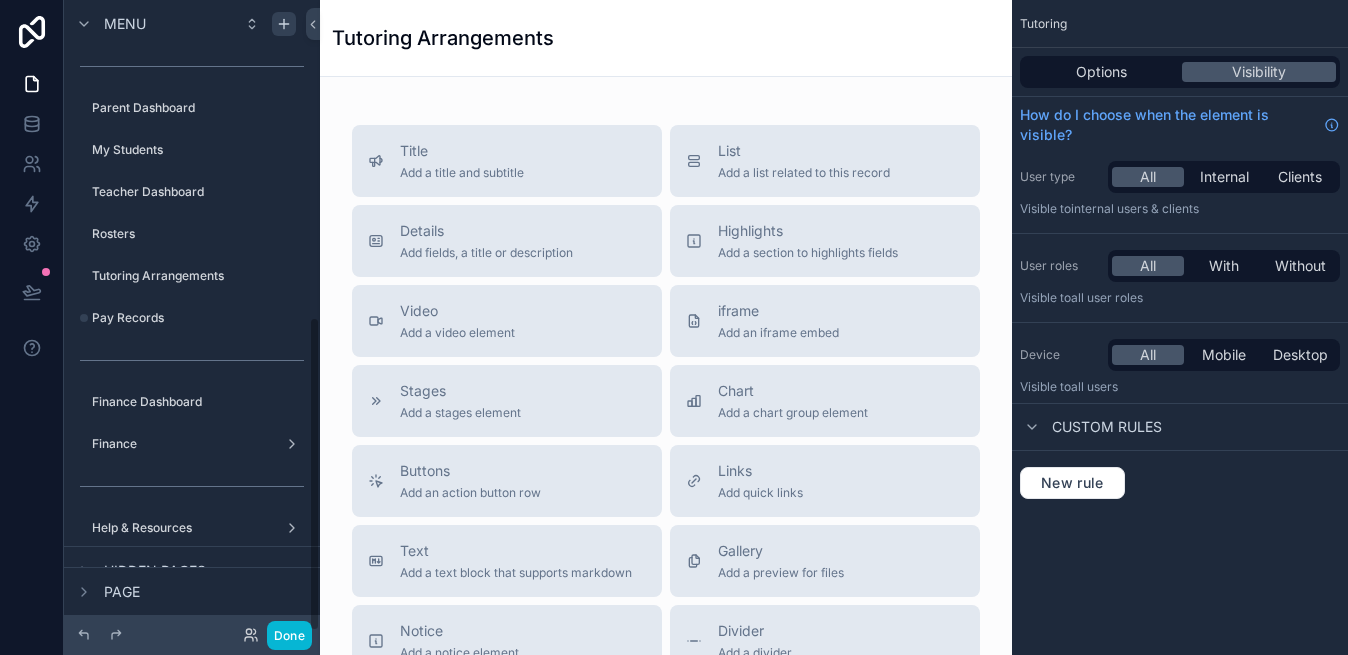 scroll, scrollTop: 637, scrollLeft: 0, axis: vertical 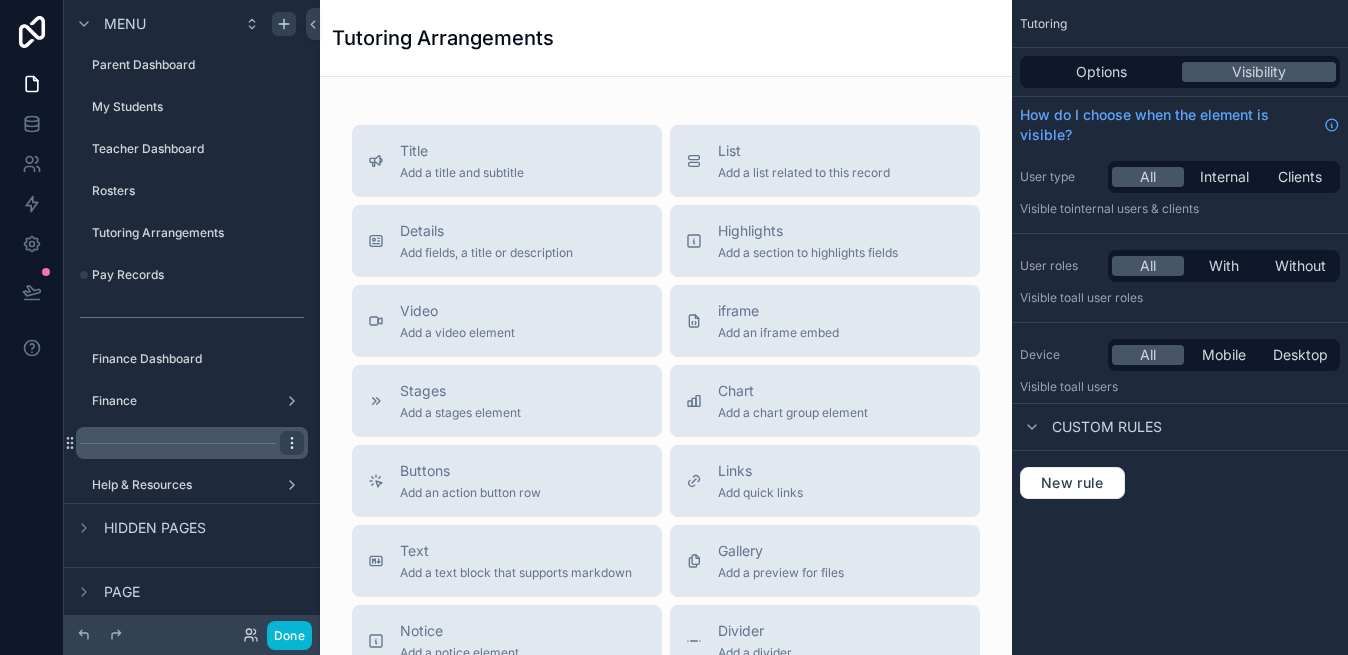 click 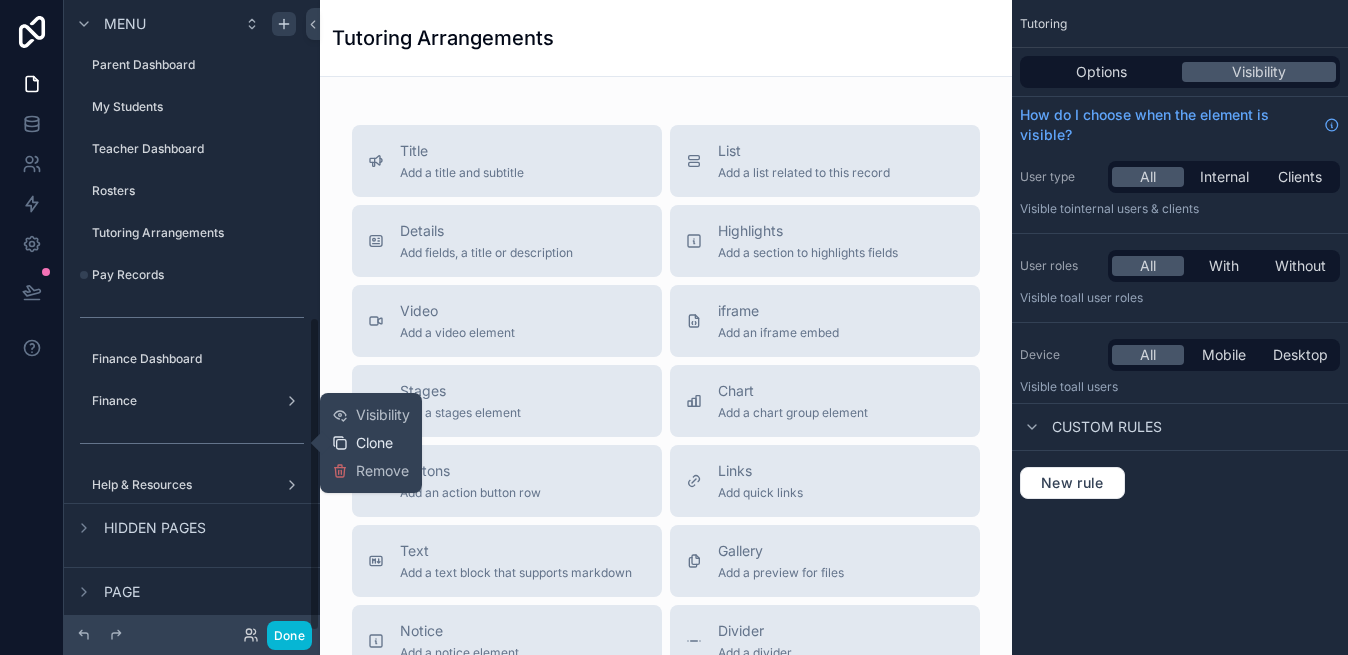 click on "Clone" at bounding box center [374, 443] 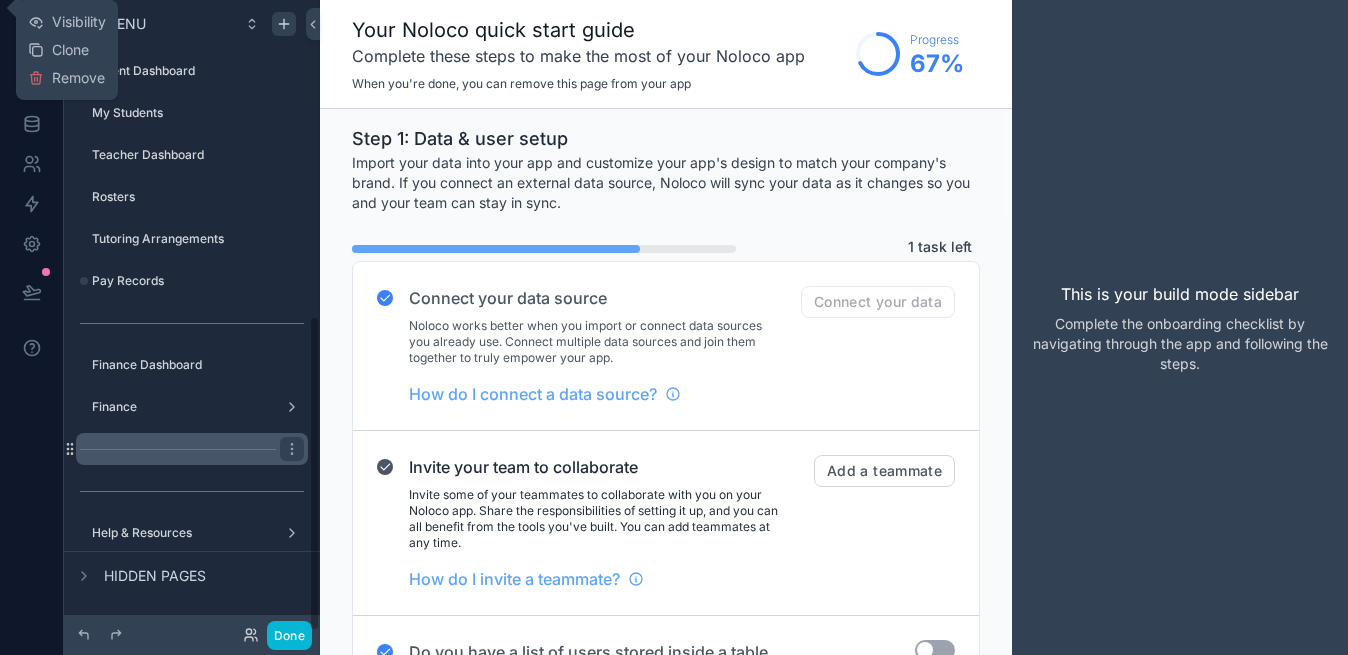 scroll, scrollTop: 630, scrollLeft: 0, axis: vertical 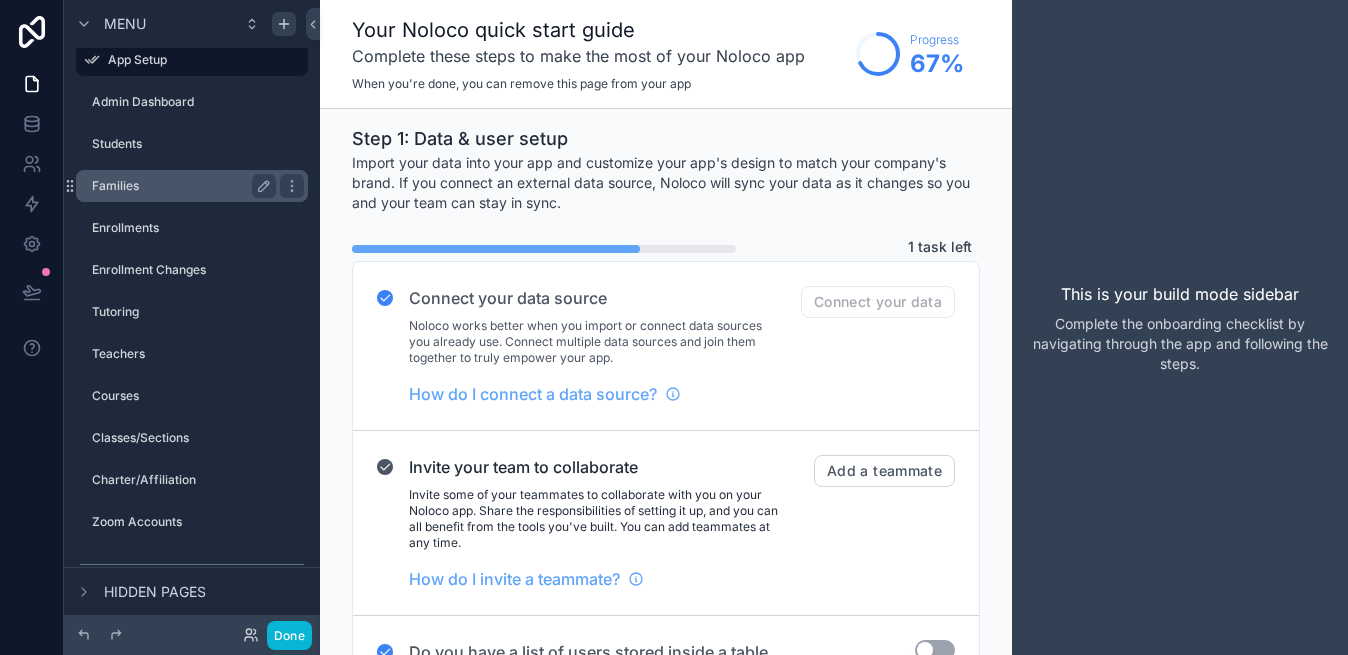 click on "Families" at bounding box center [180, 186] 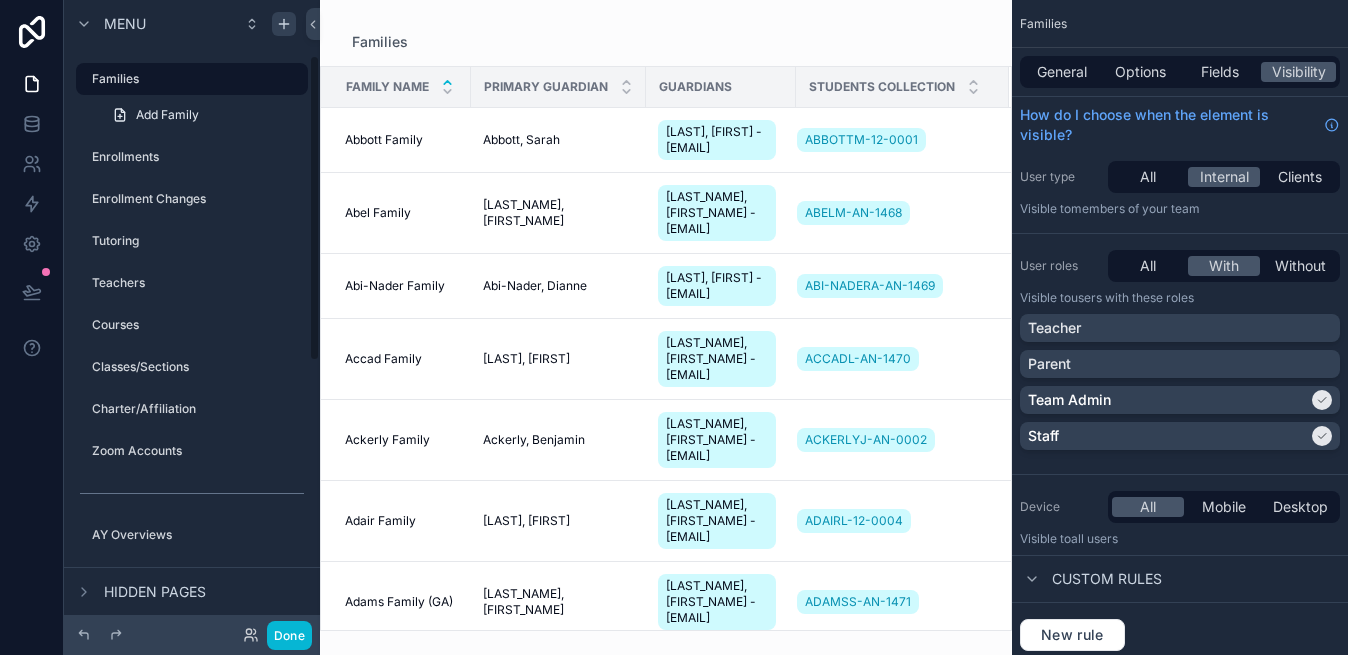 scroll, scrollTop: 105, scrollLeft: 0, axis: vertical 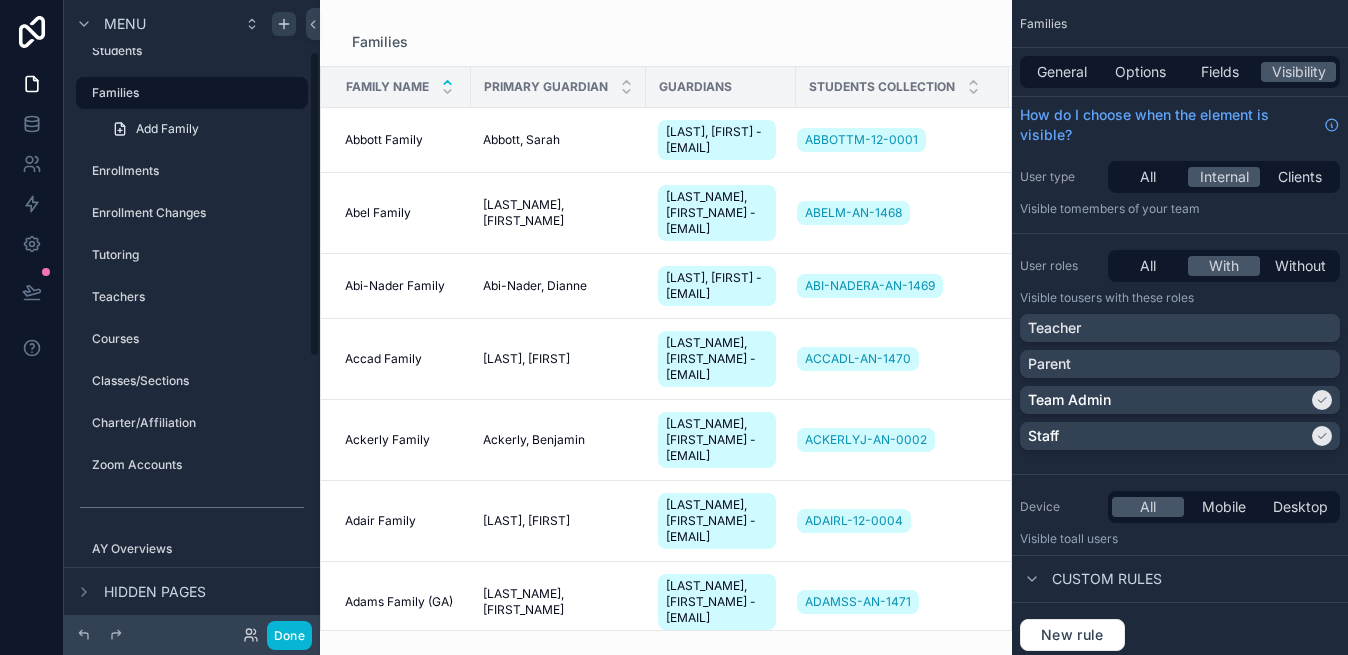 click at bounding box center [666, 327] 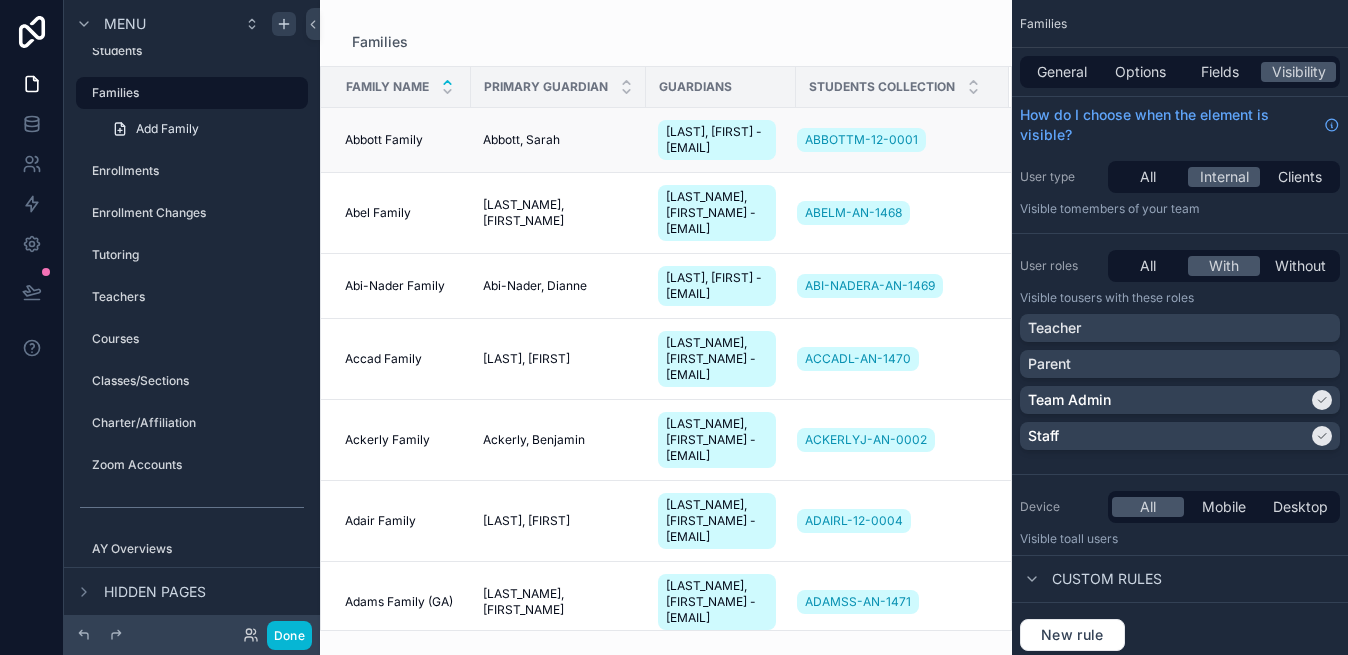 click on "Abbott Family" at bounding box center [384, 140] 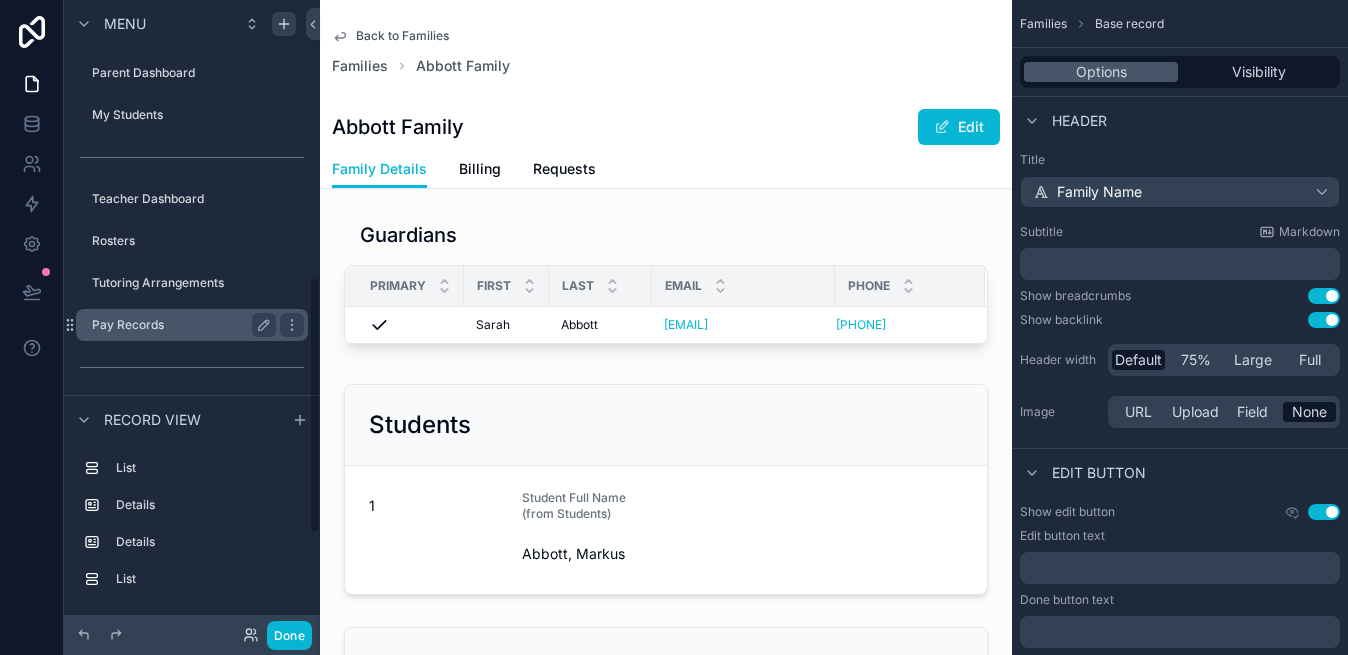 scroll, scrollTop: 679, scrollLeft: 0, axis: vertical 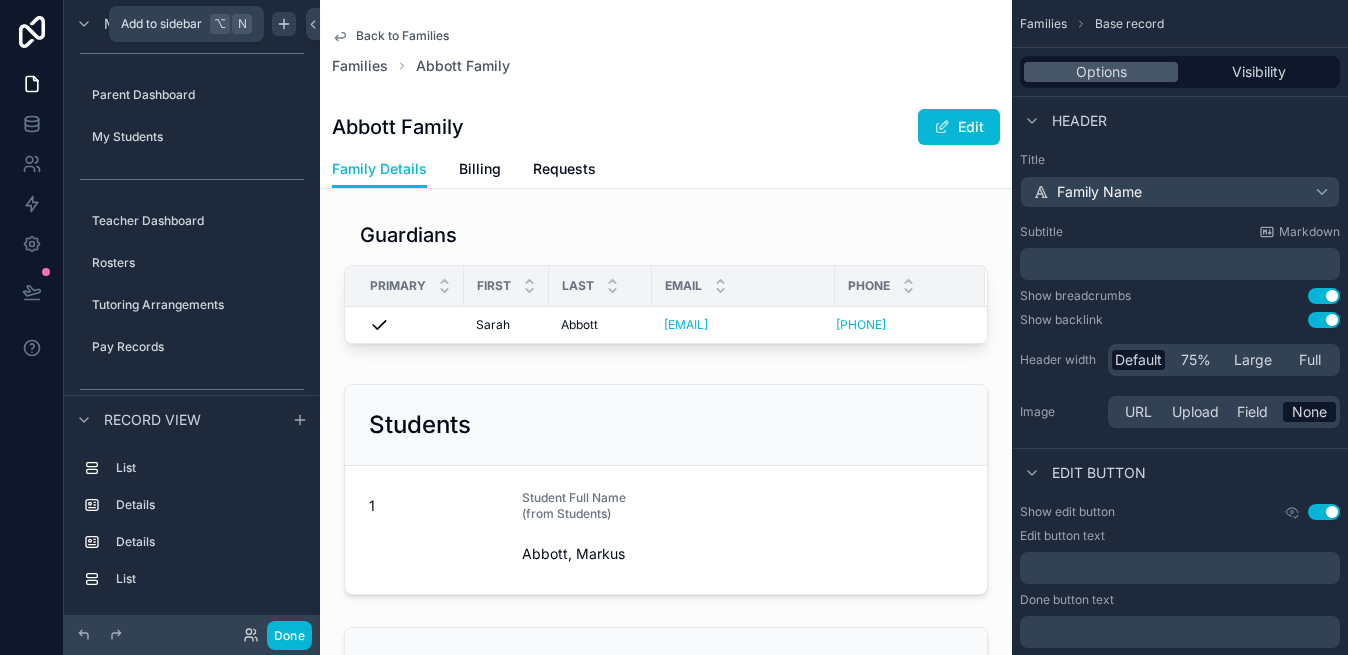 click 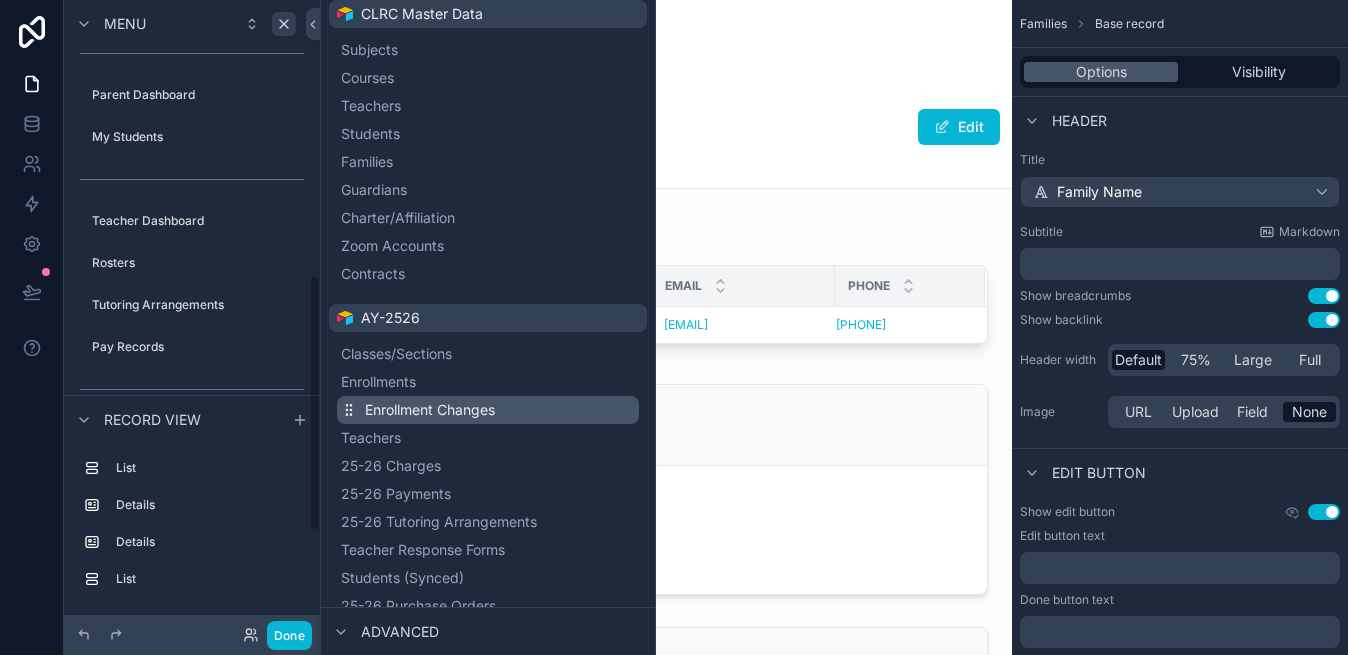 scroll, scrollTop: 521, scrollLeft: 0, axis: vertical 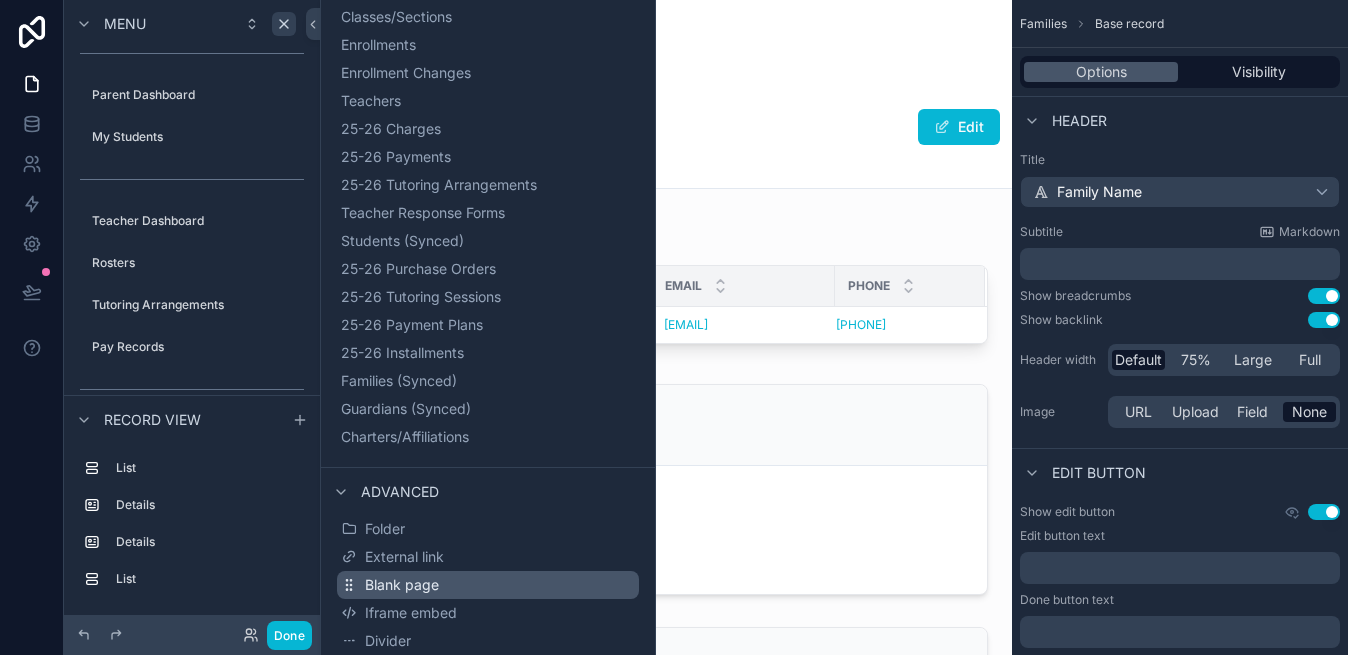 click on "Blank page" at bounding box center (402, 585) 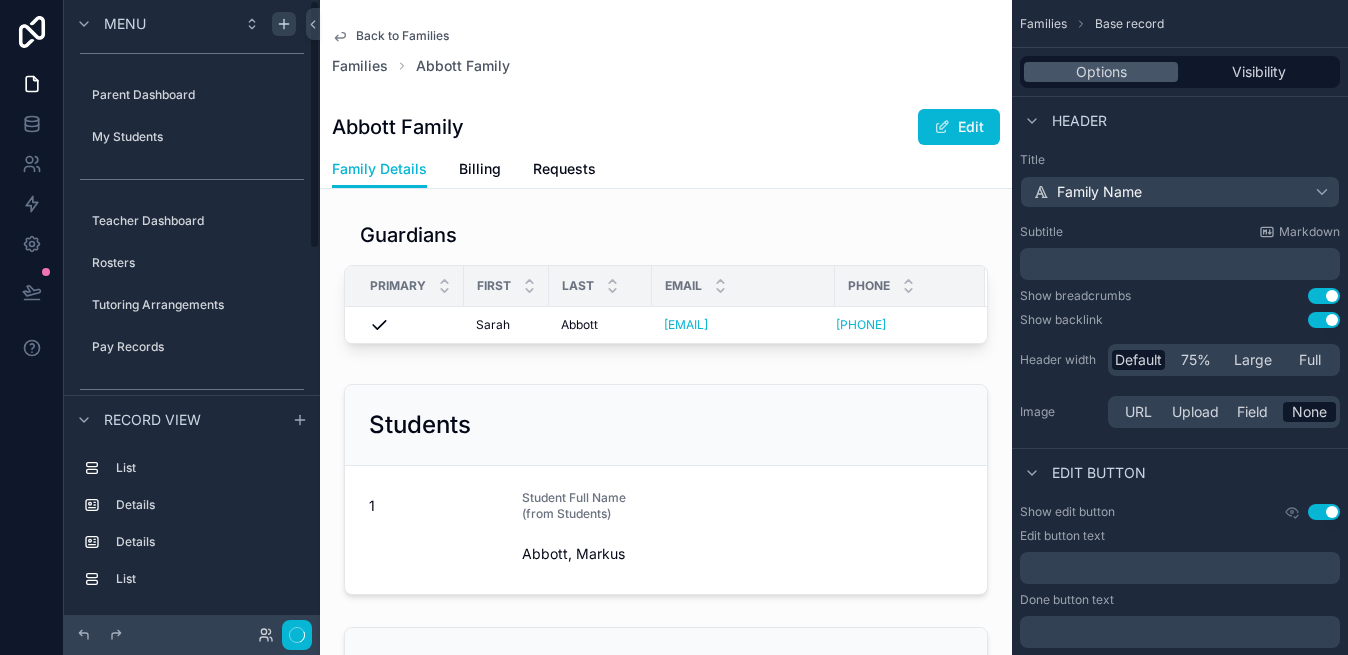 scroll, scrollTop: 0, scrollLeft: 0, axis: both 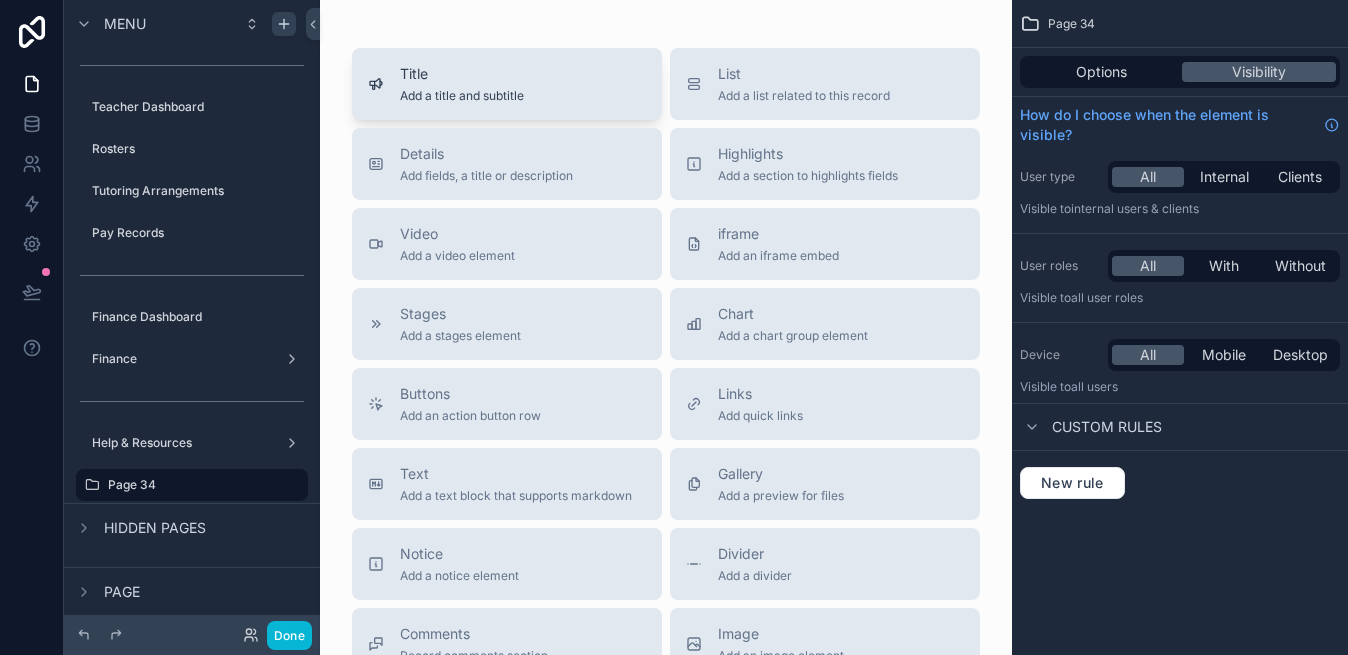 click on "Title" at bounding box center [462, 74] 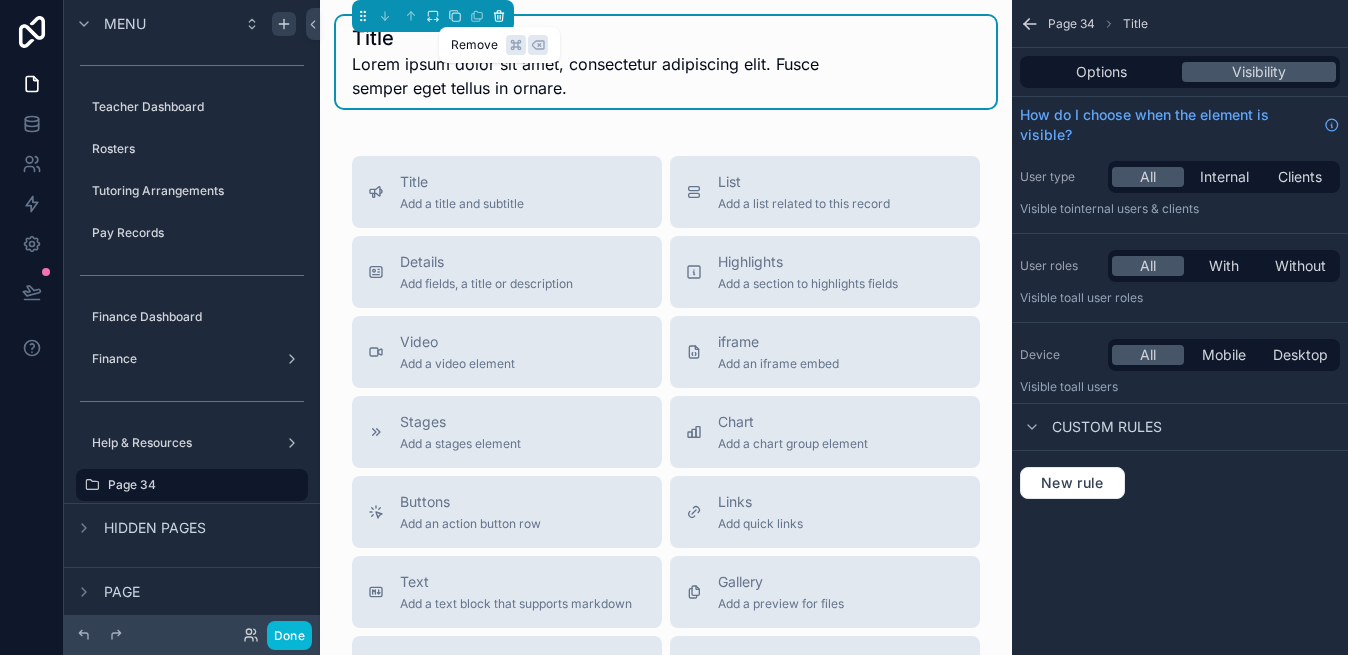 click 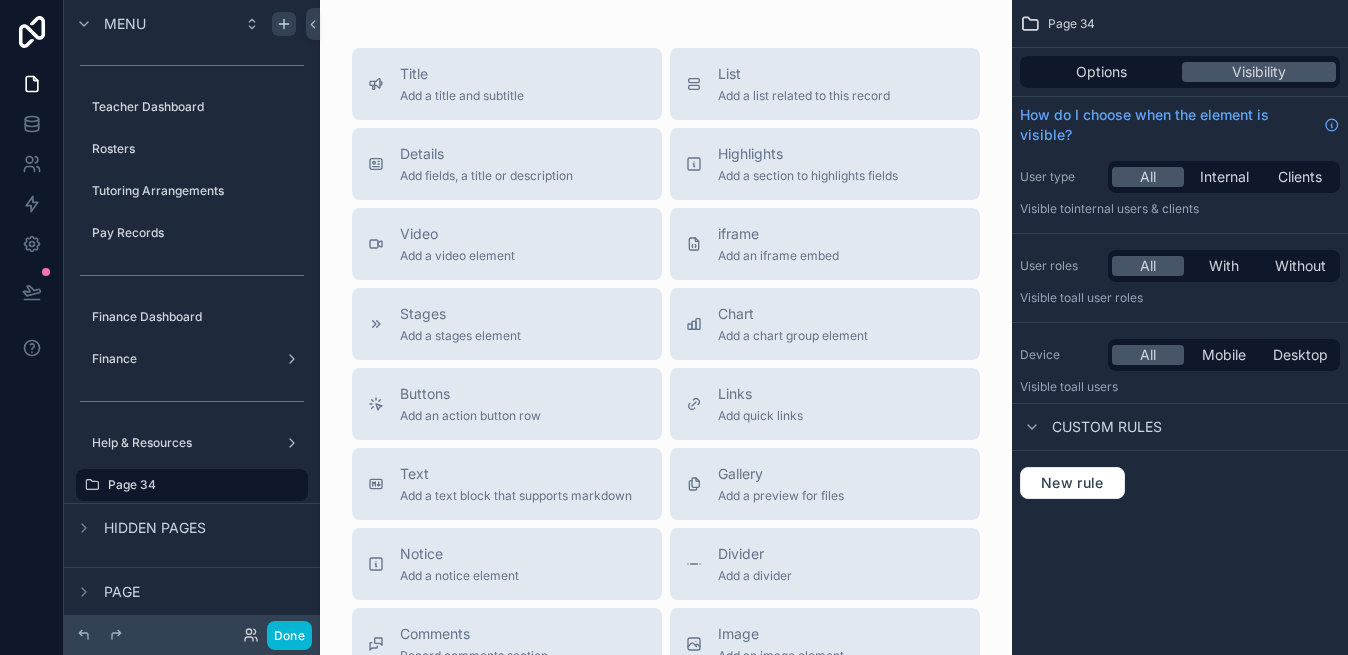 click on "Title Add a title and subtitle List Add a list related to this record Details Add fields, a title or description Highlights Add a section to highlights fields Video Add a video element iframe Add an iframe embed Stages Add a stages element Chart Add a chart group element Buttons Add an action button row Links Add quick links Text Add a text block that supports markdown Gallery Add a preview for files Notice Add a notice element Divider Add a divider Comments Record comments section Image Add an image element Container Add a container to group multiple sections together" at bounding box center [666, 468] 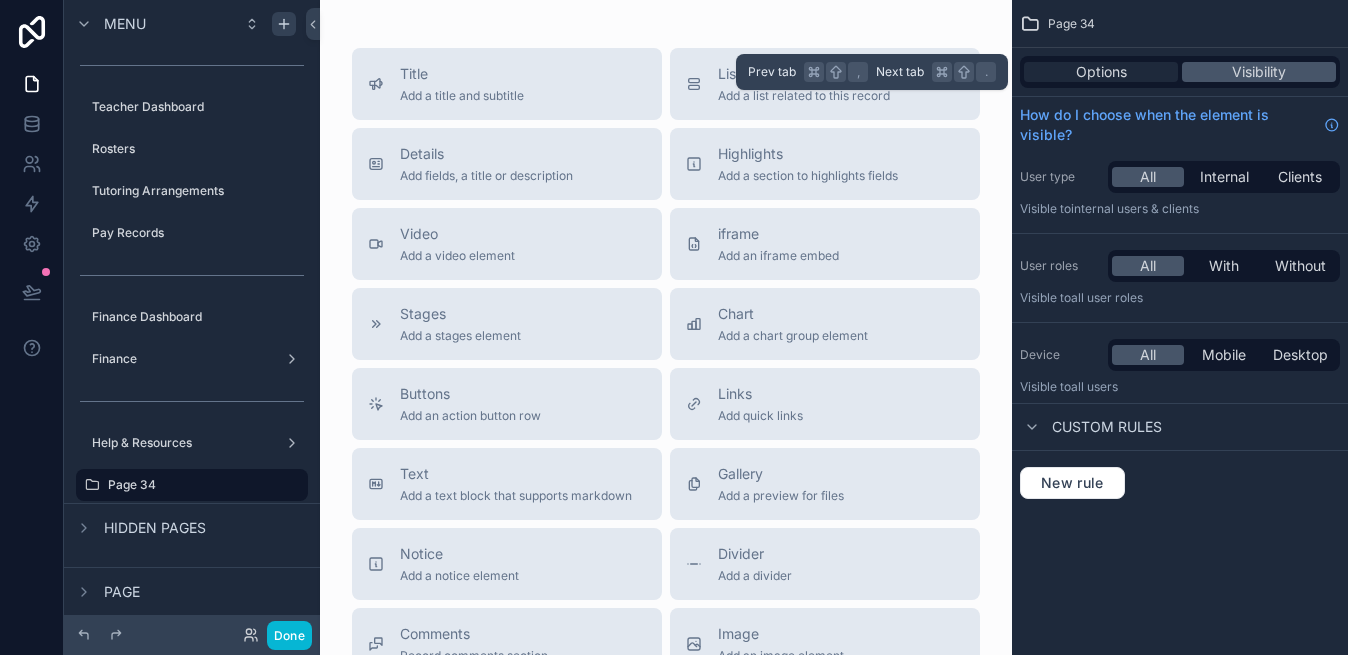click on "Options" at bounding box center (1101, 72) 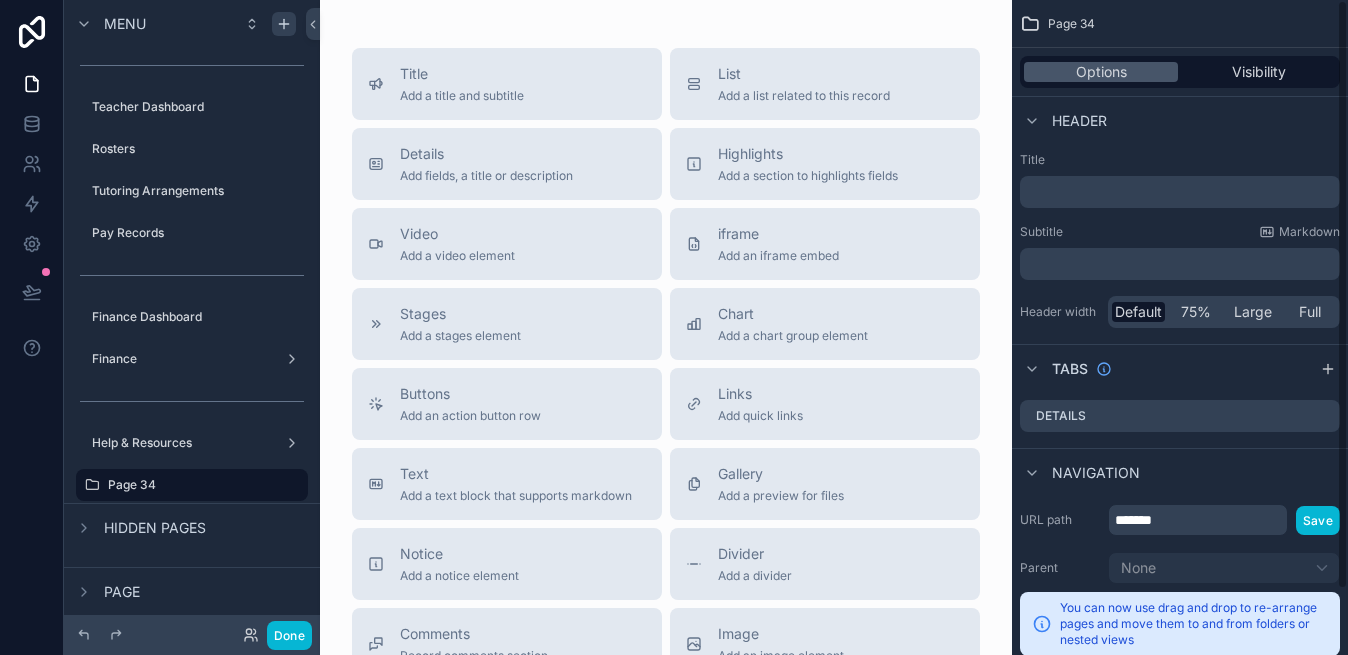 click on "﻿" at bounding box center [1182, 192] 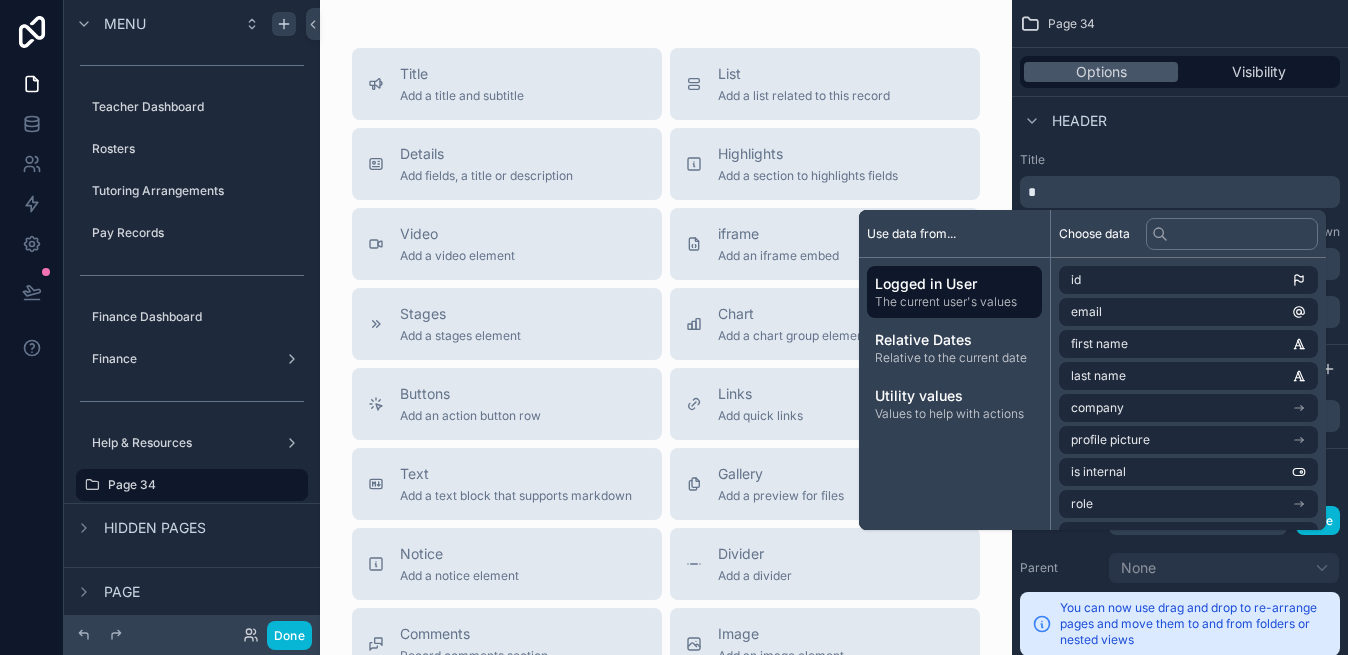 type 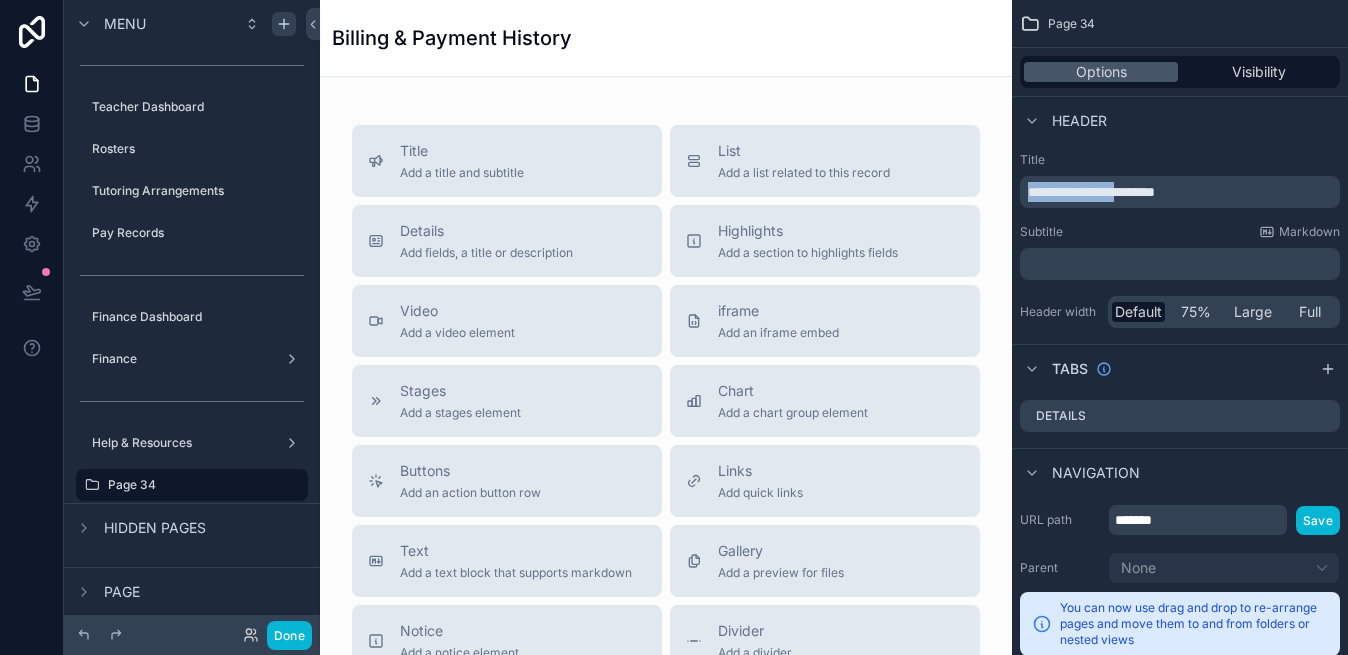 drag, startPoint x: 1142, startPoint y: 191, endPoint x: 1014, endPoint y: 197, distance: 128.14055 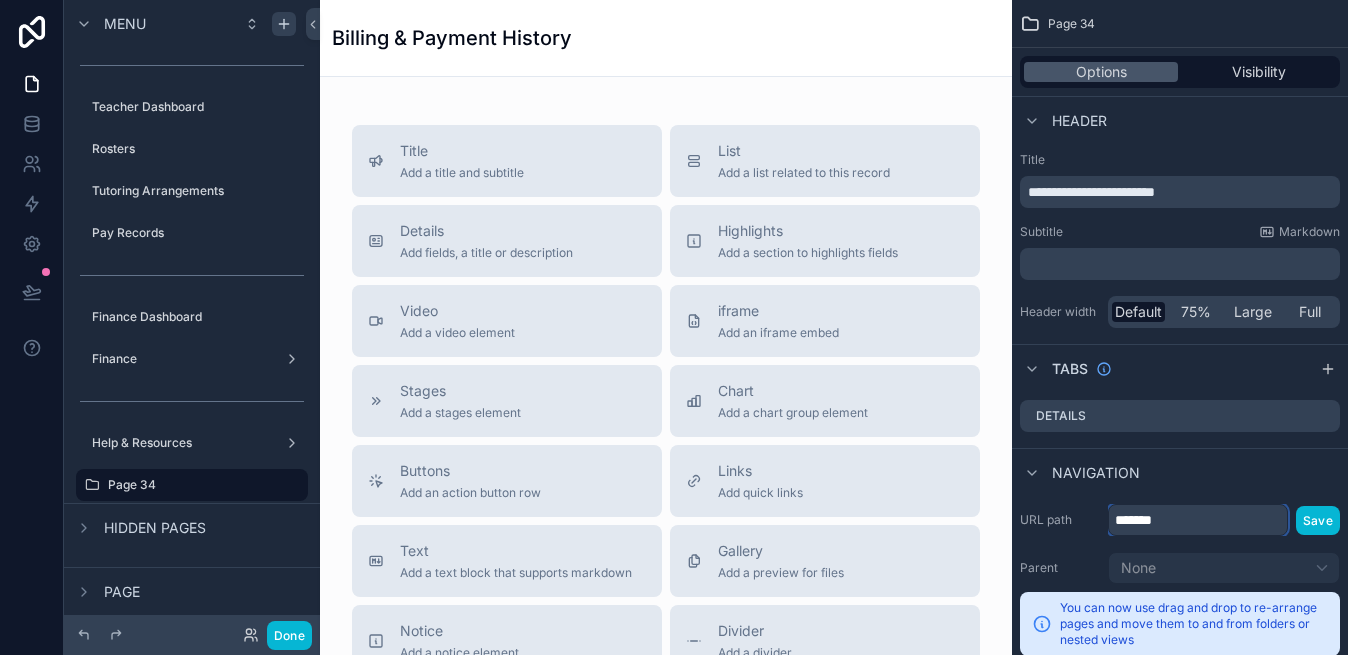 click on "*******" at bounding box center [1198, 520] 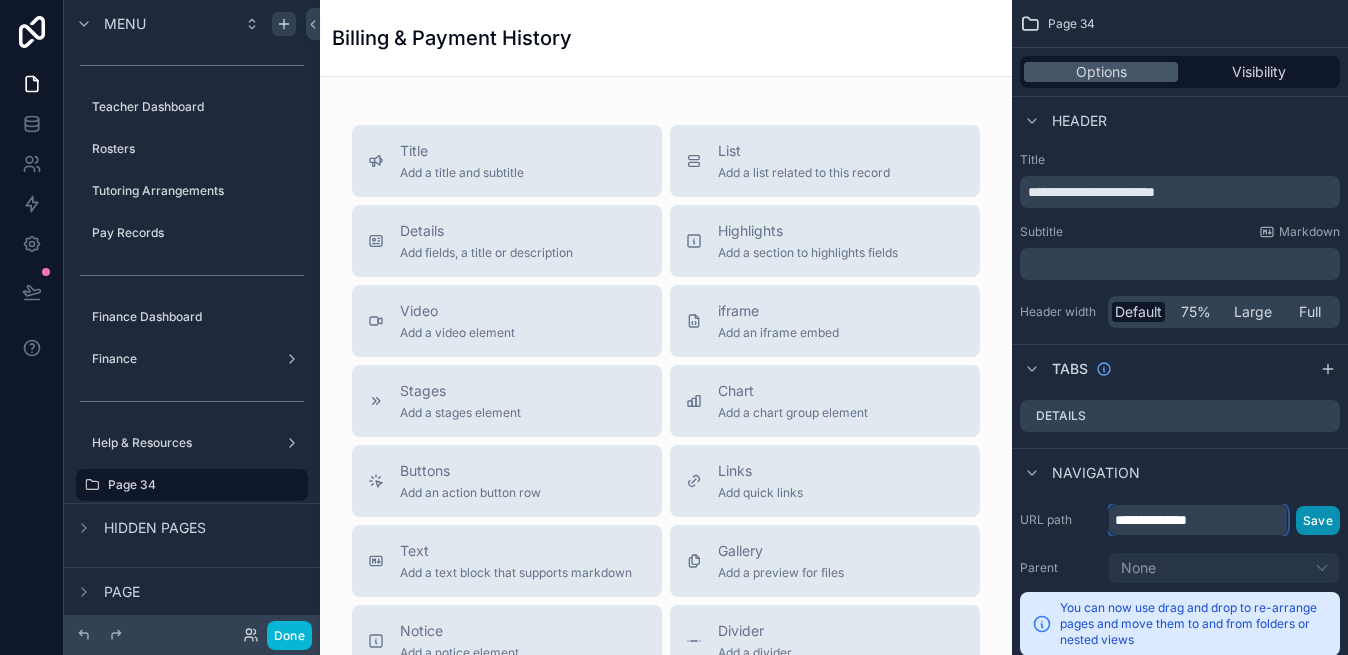 type on "**********" 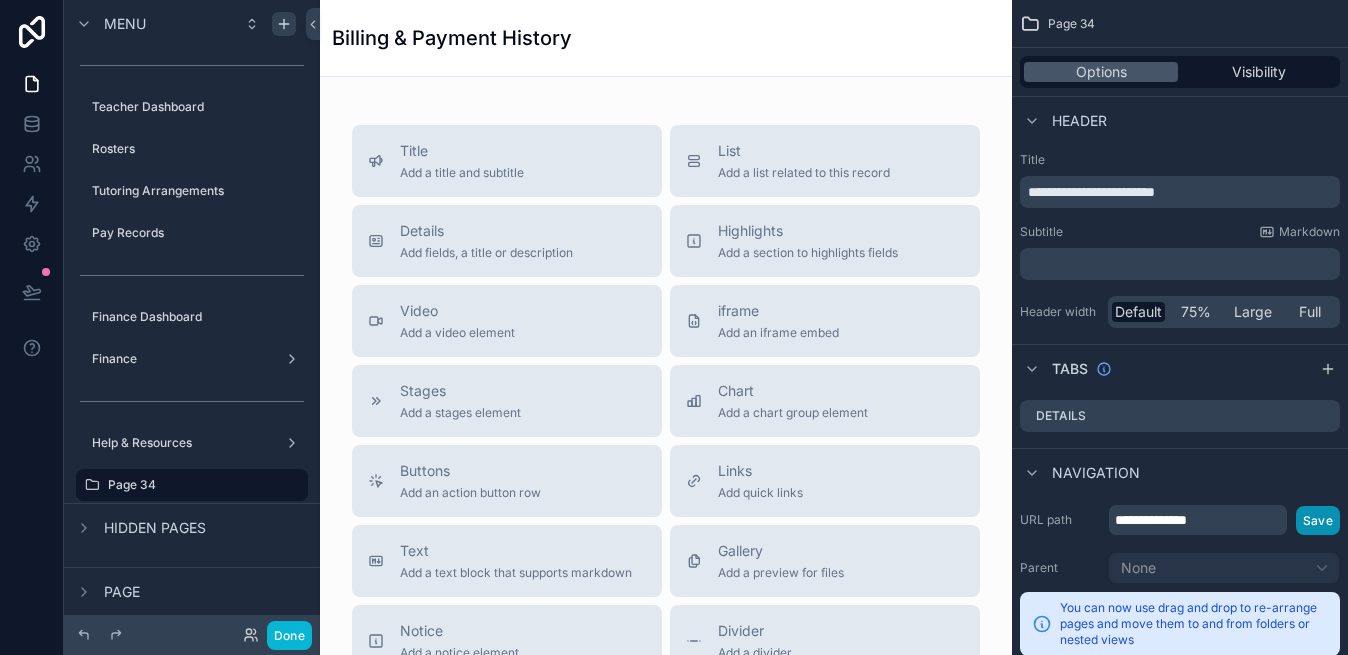 click on "Save" at bounding box center (1318, 520) 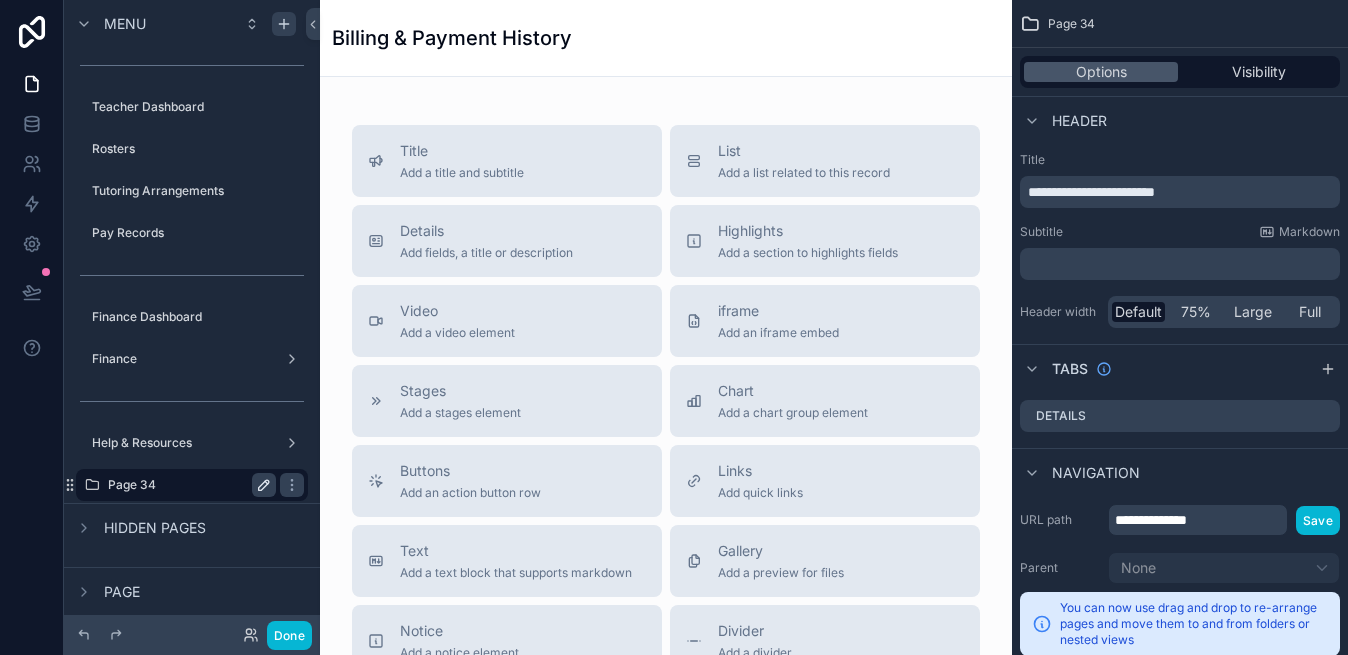 click 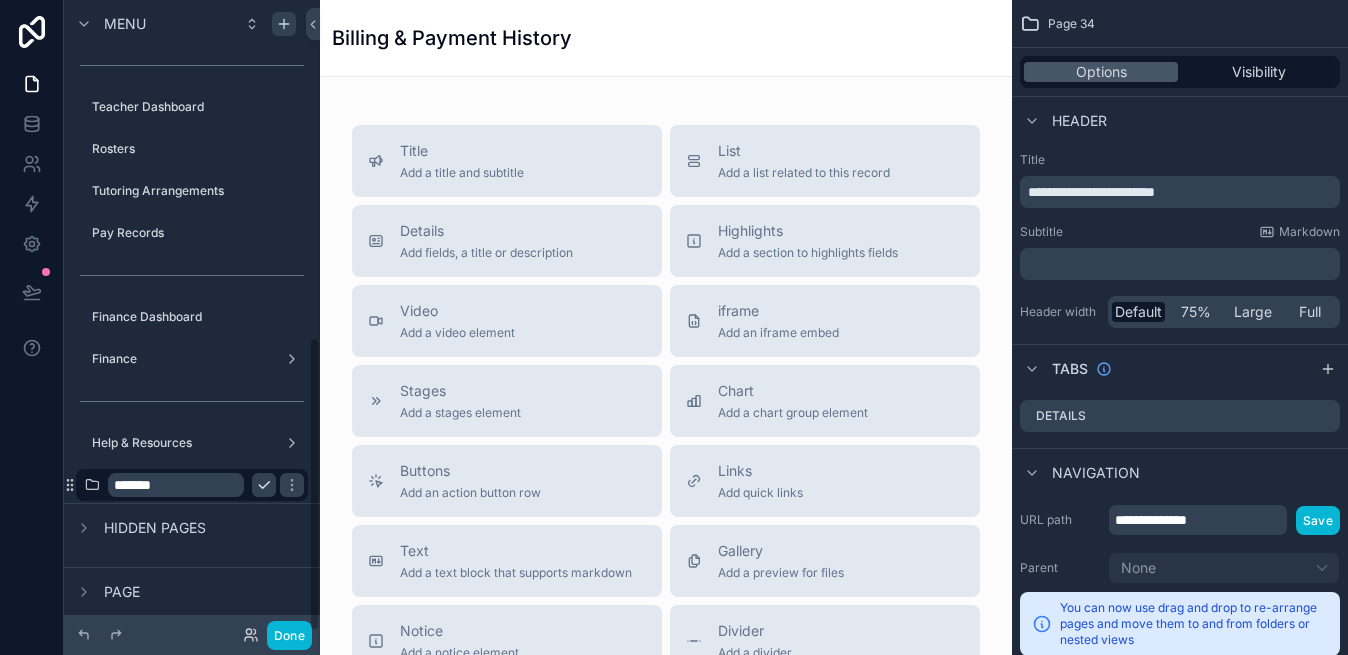 click on "*******" at bounding box center (176, 485) 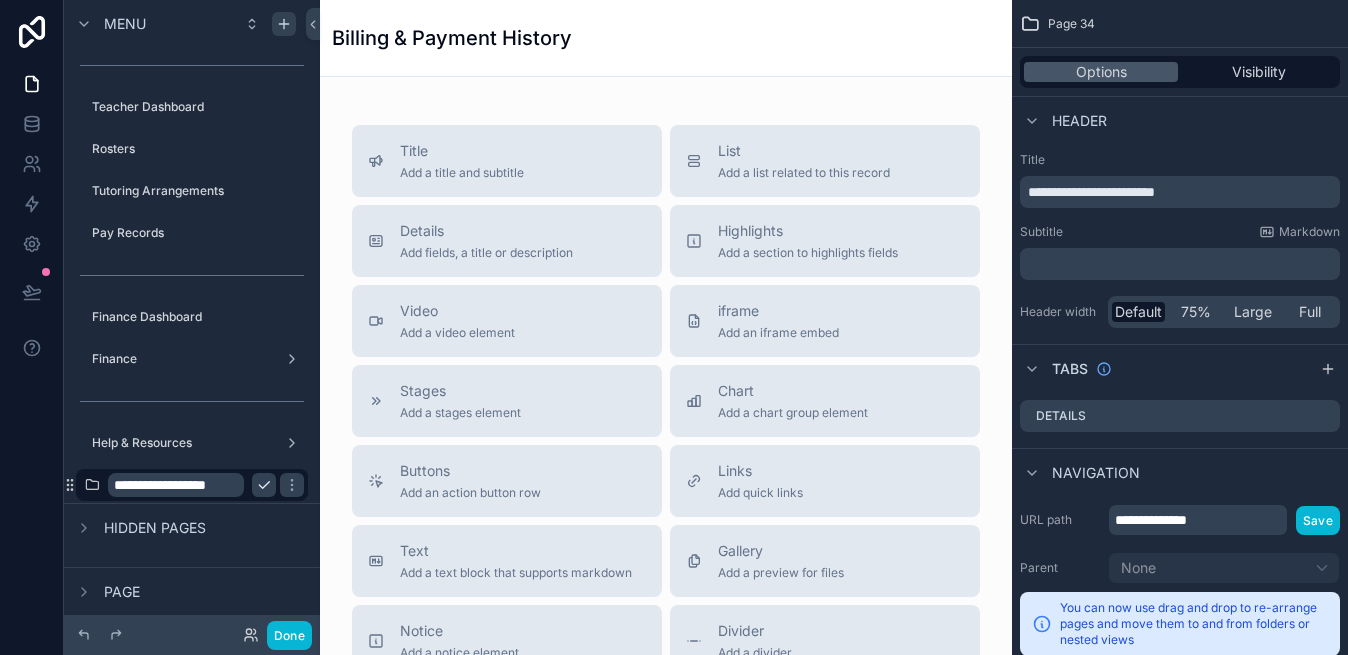 type on "**********" 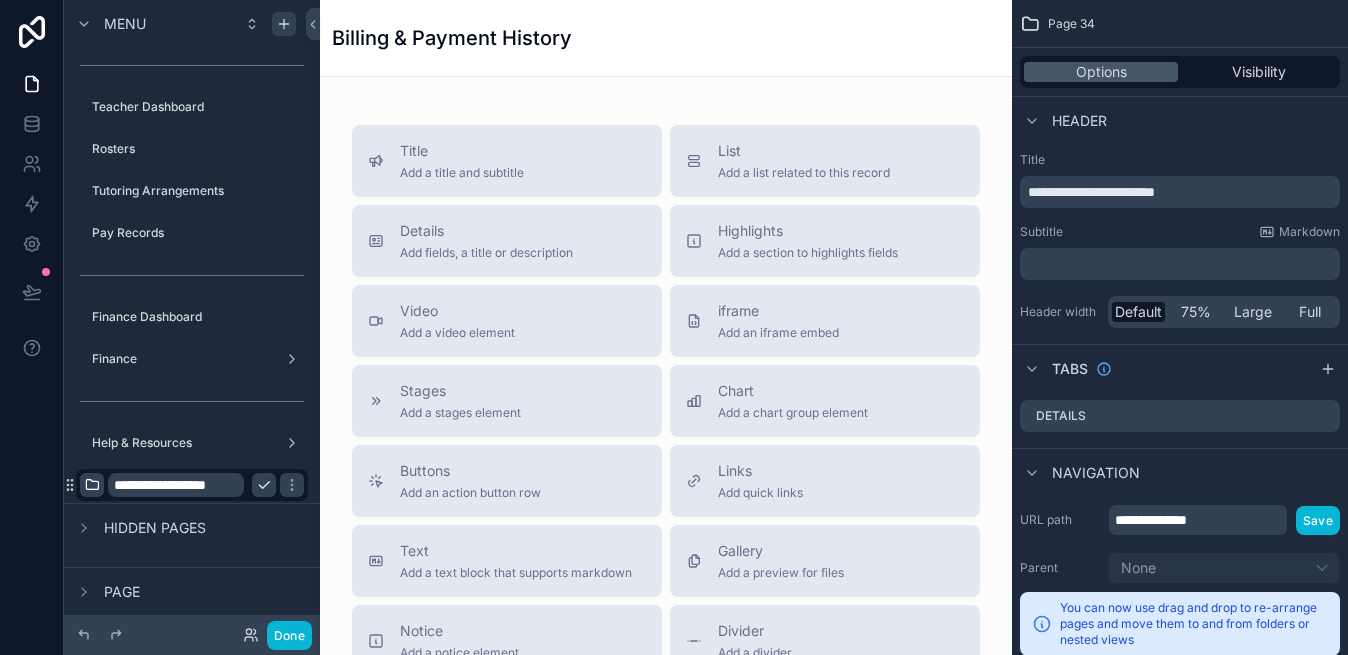 click at bounding box center [92, 485] 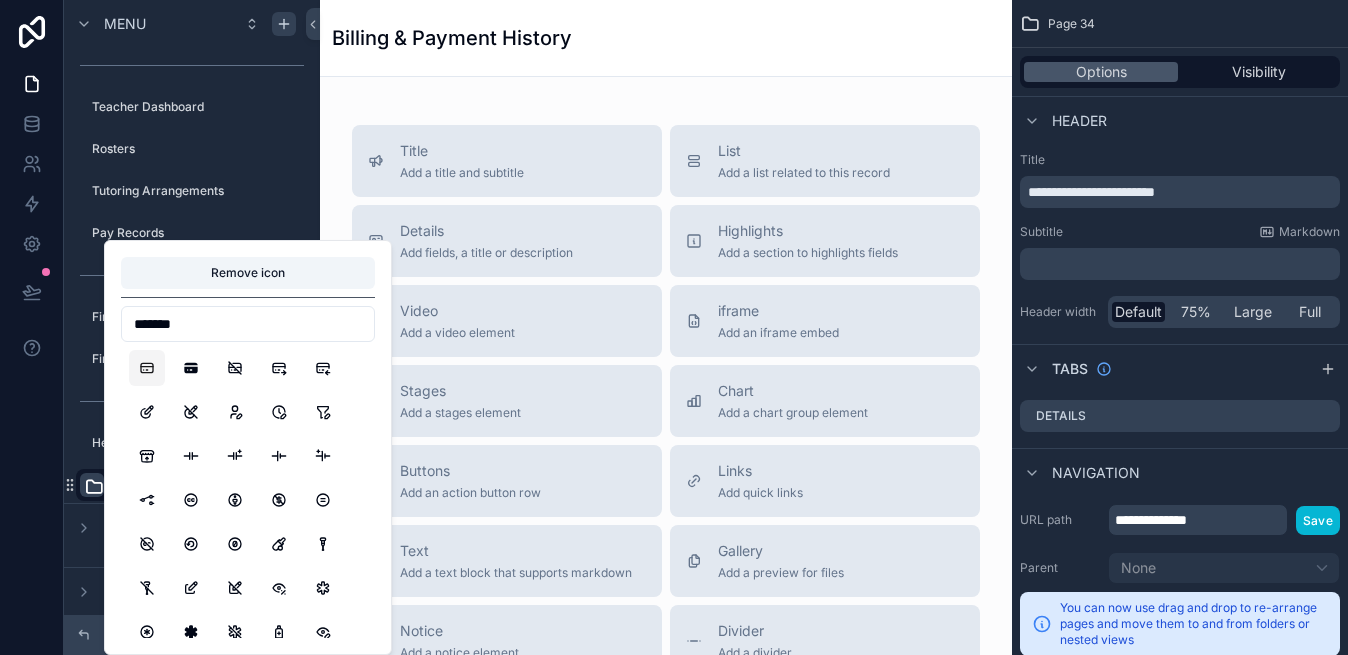 type on "*******" 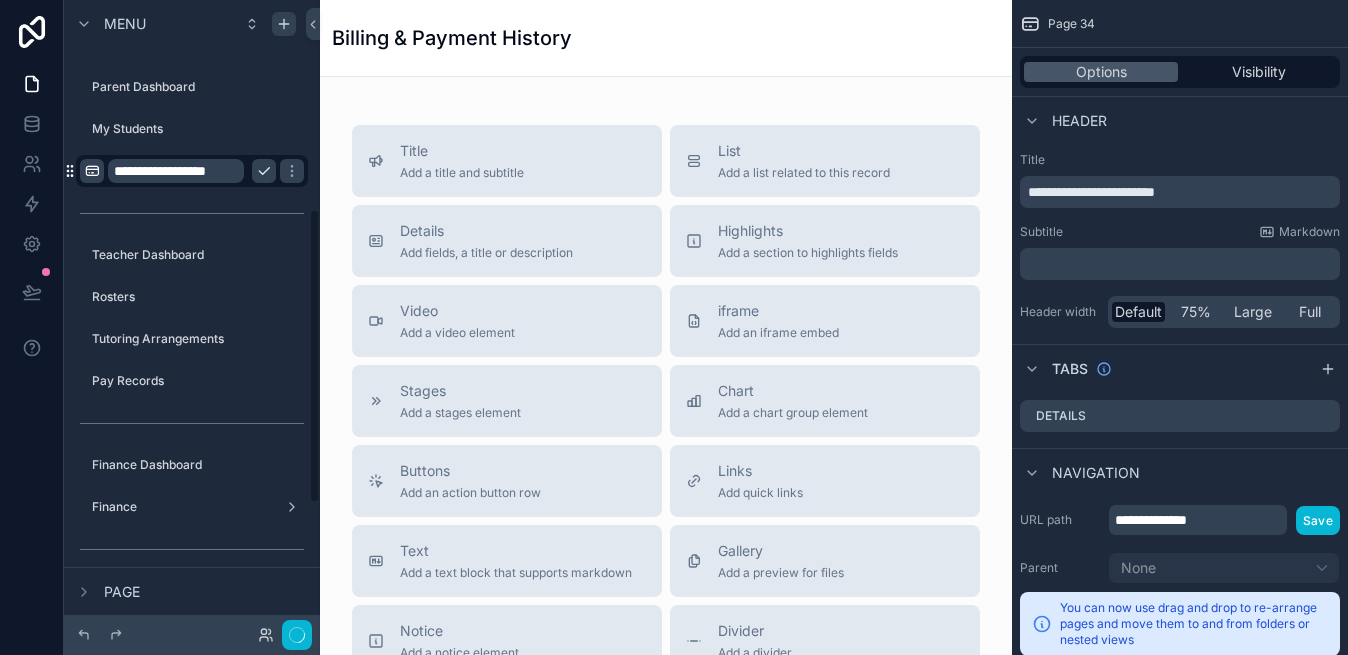 scroll, scrollTop: 448, scrollLeft: 0, axis: vertical 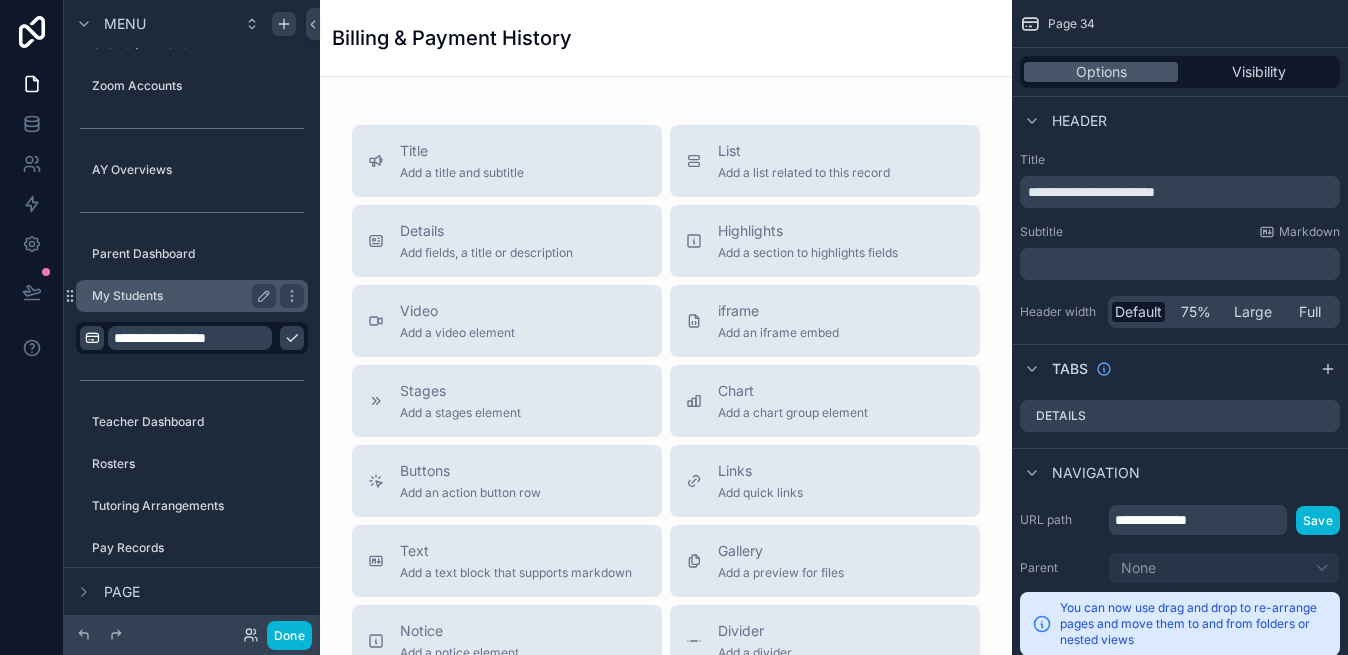 click on "My Students" at bounding box center (192, 296) 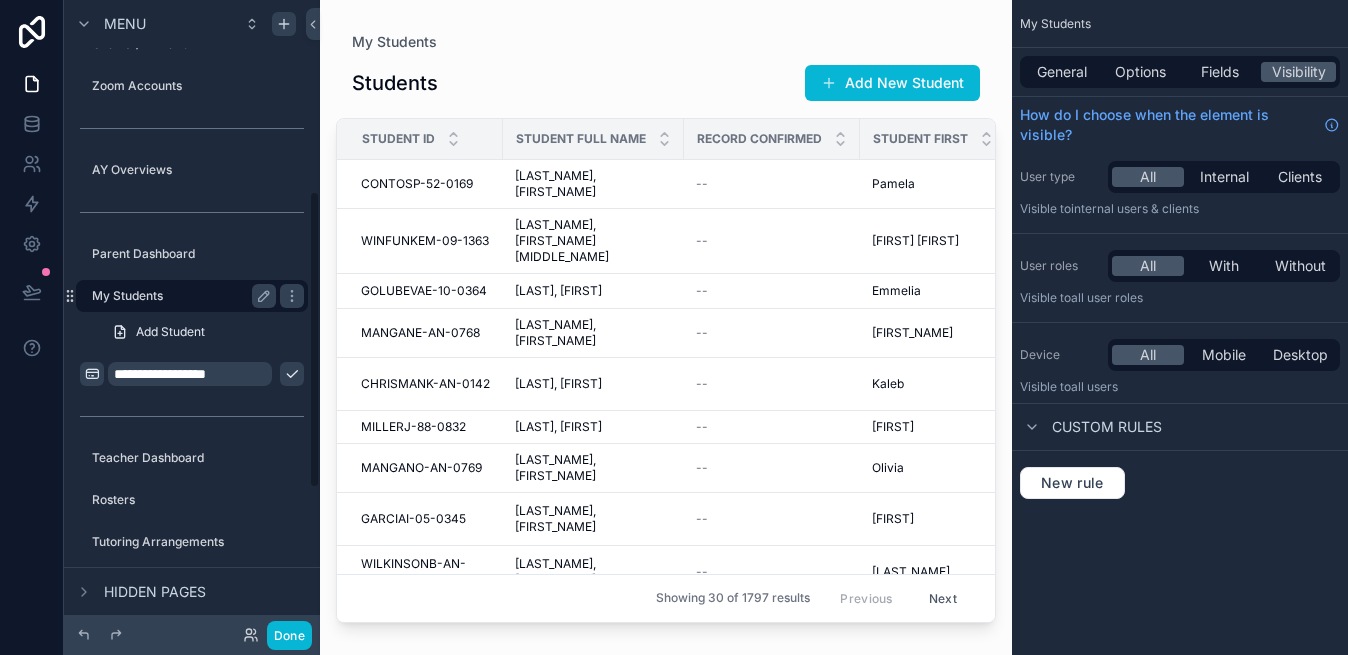 scroll, scrollTop: 406, scrollLeft: 0, axis: vertical 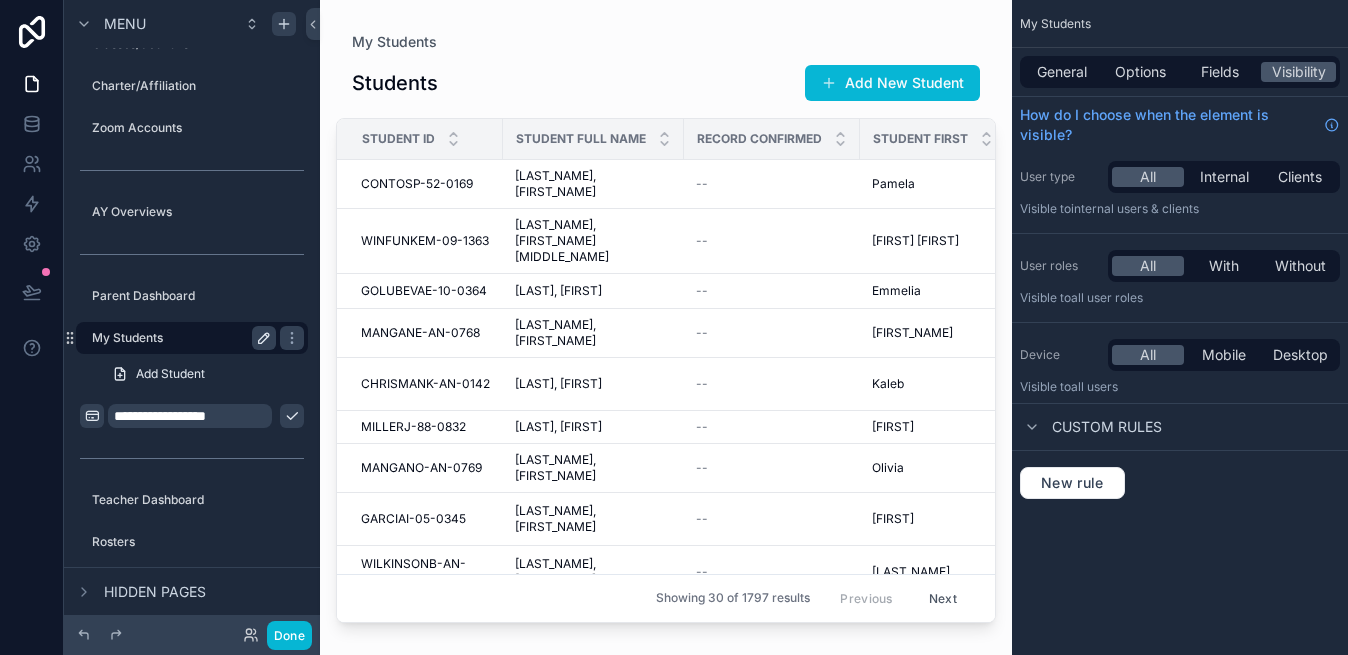 click 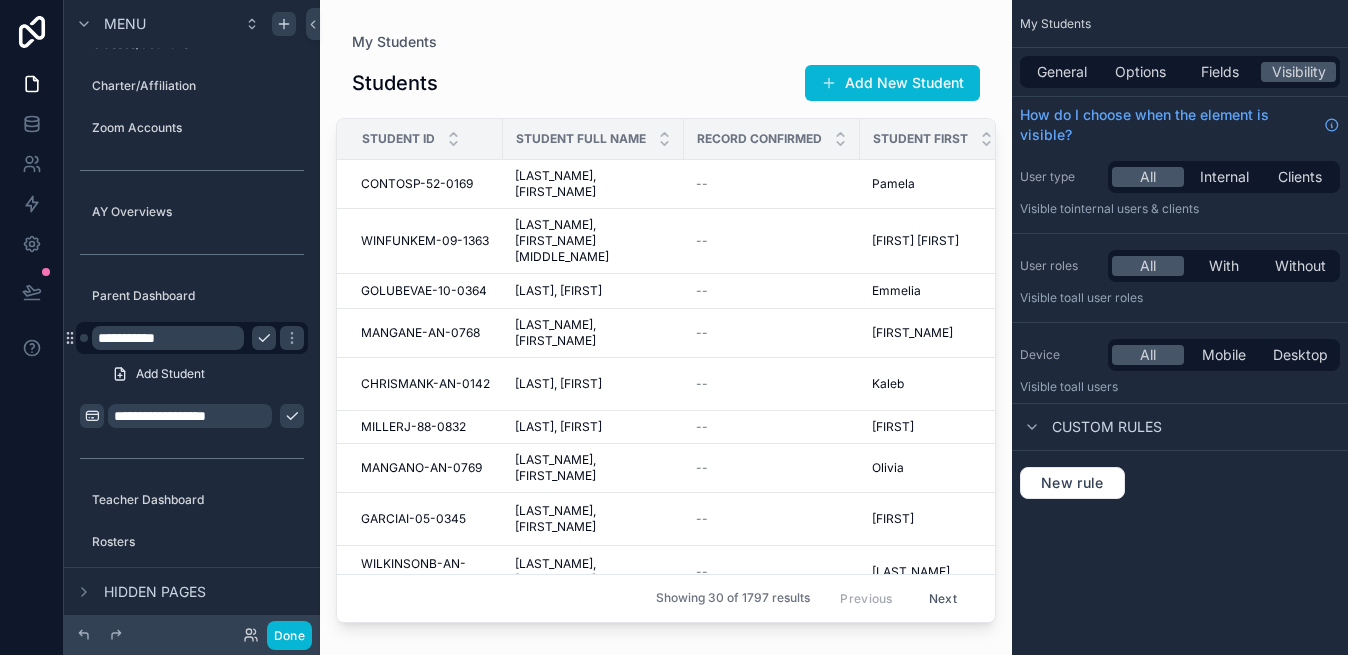 click at bounding box center [84, 338] 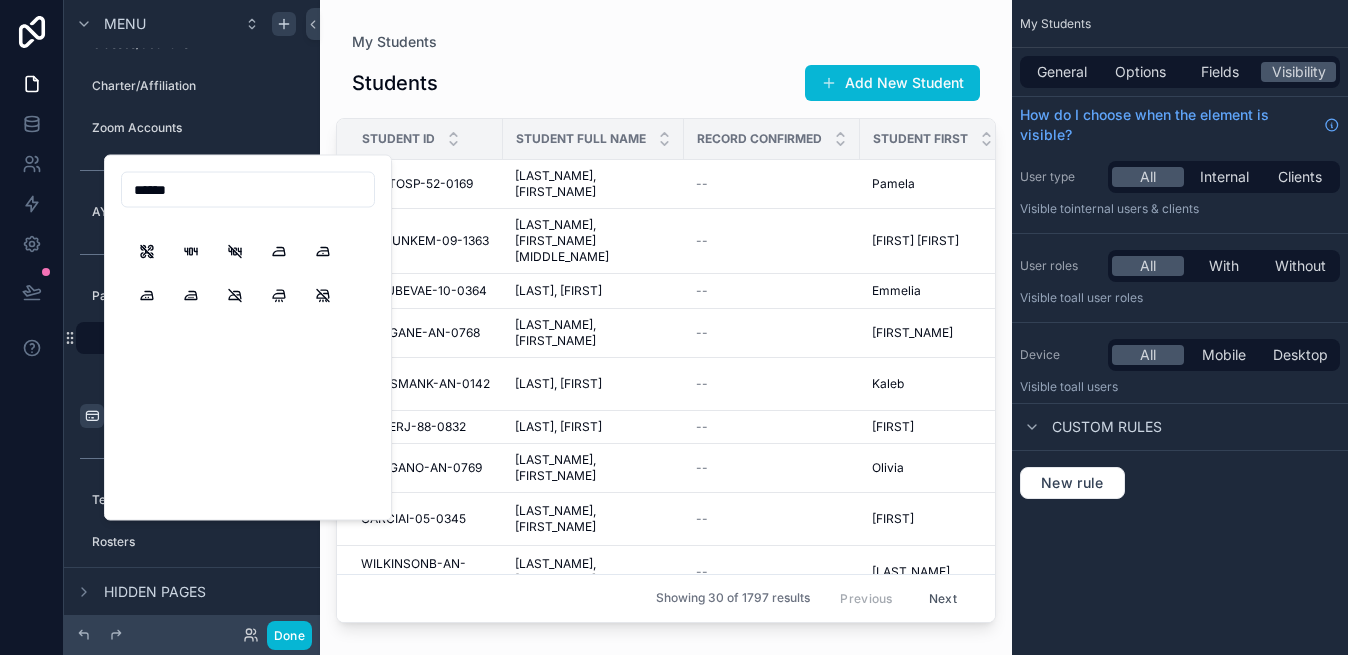 scroll, scrollTop: 36, scrollLeft: 0, axis: vertical 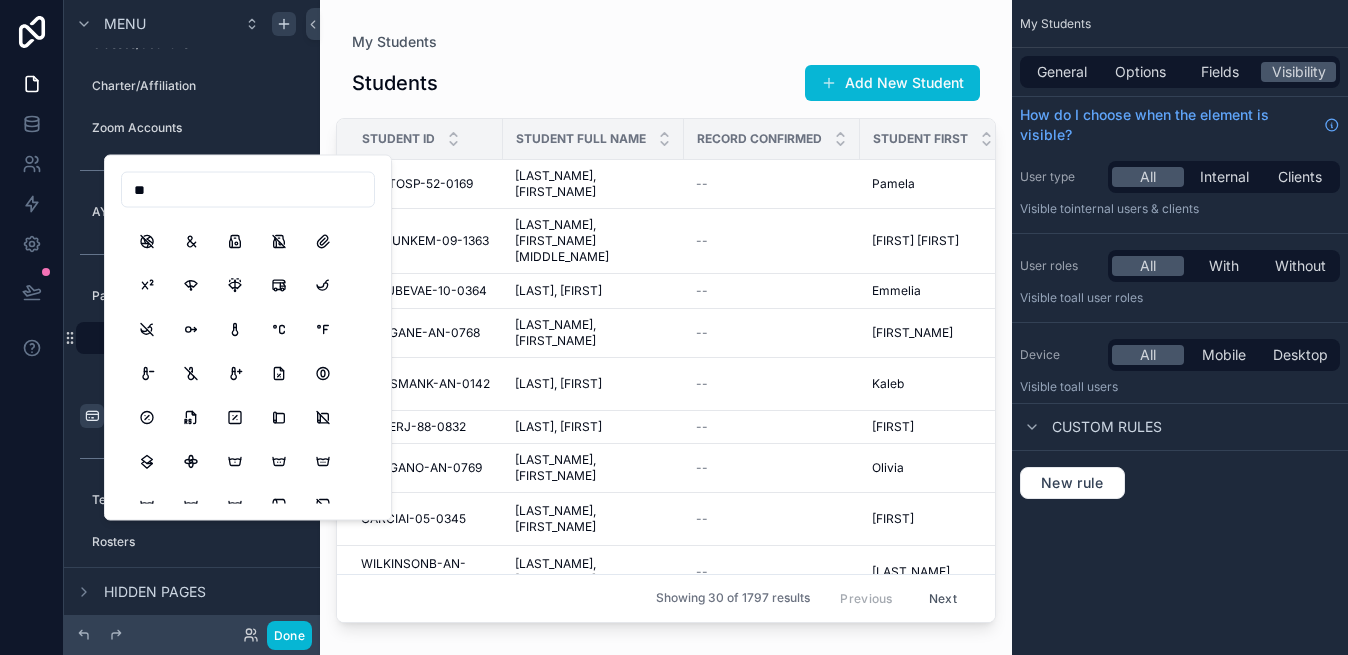 type on "*" 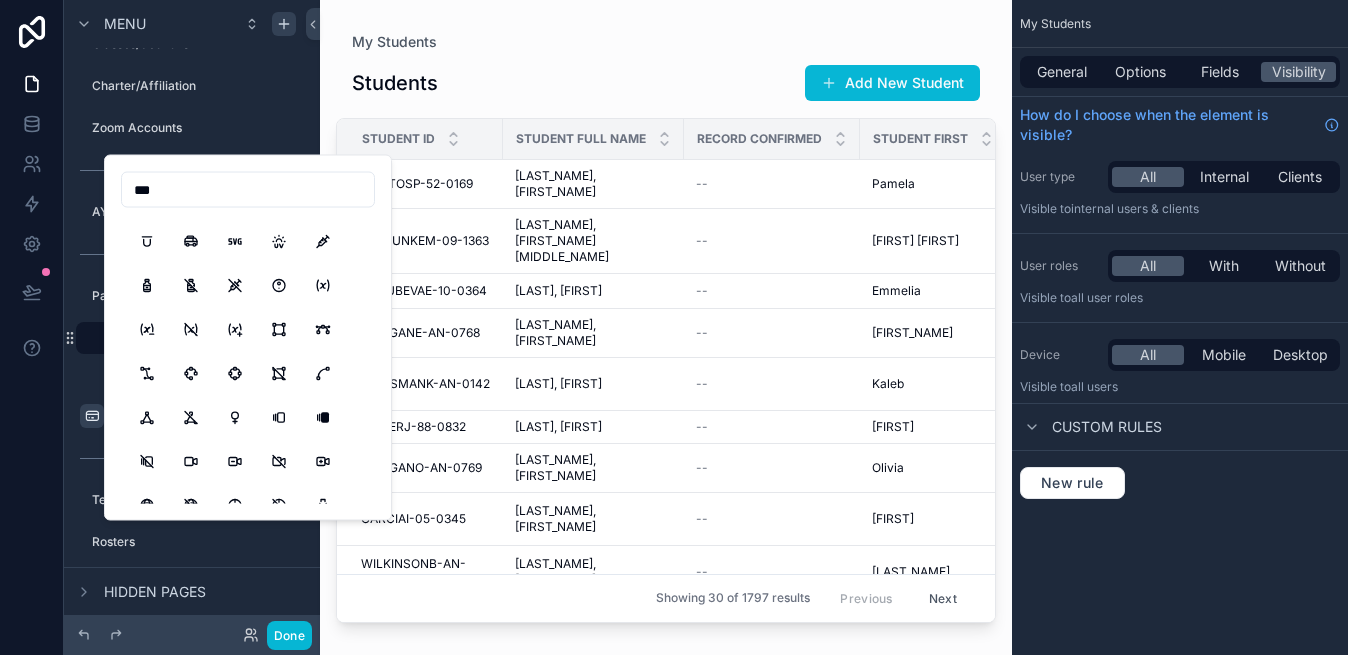 scroll, scrollTop: 0, scrollLeft: 0, axis: both 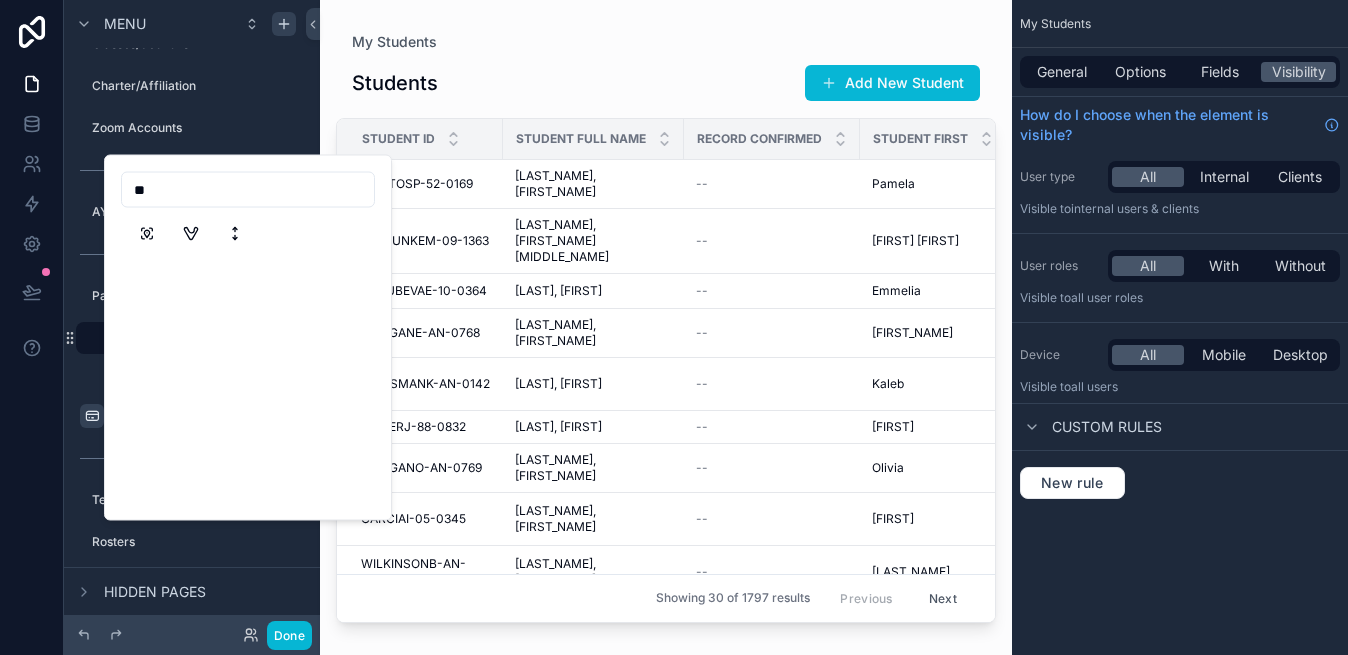 type on "*" 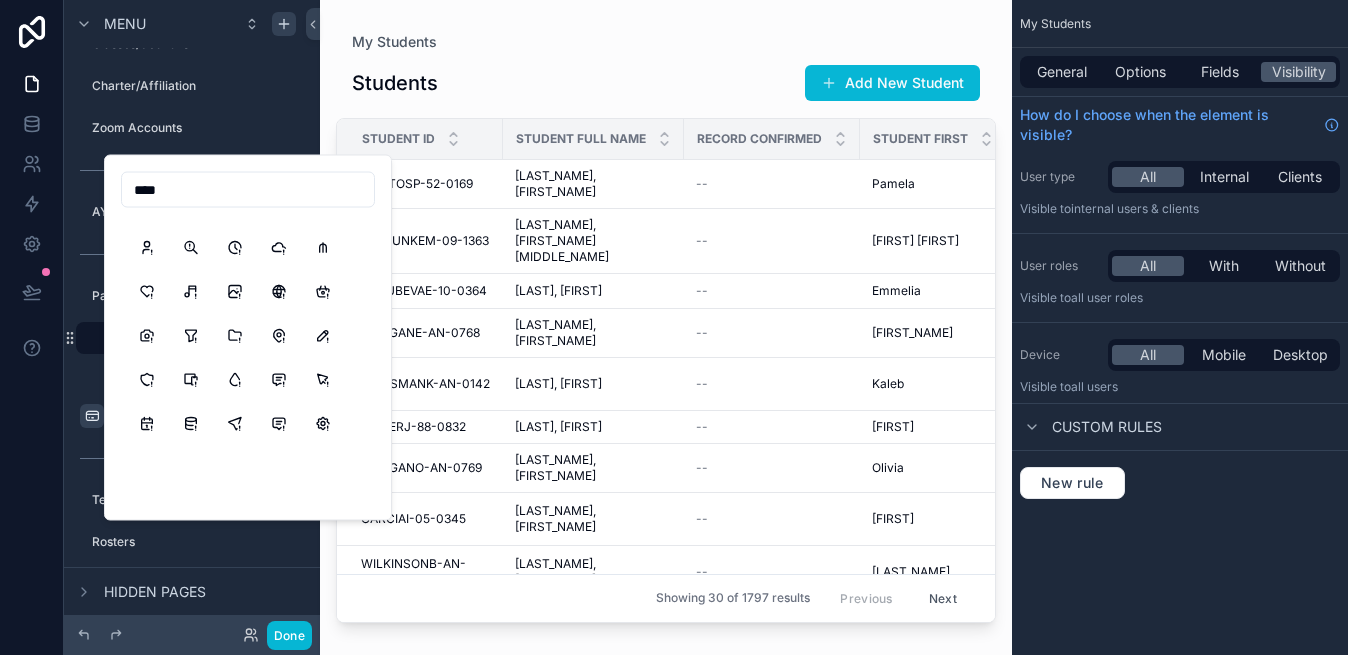 scroll, scrollTop: 190, scrollLeft: 0, axis: vertical 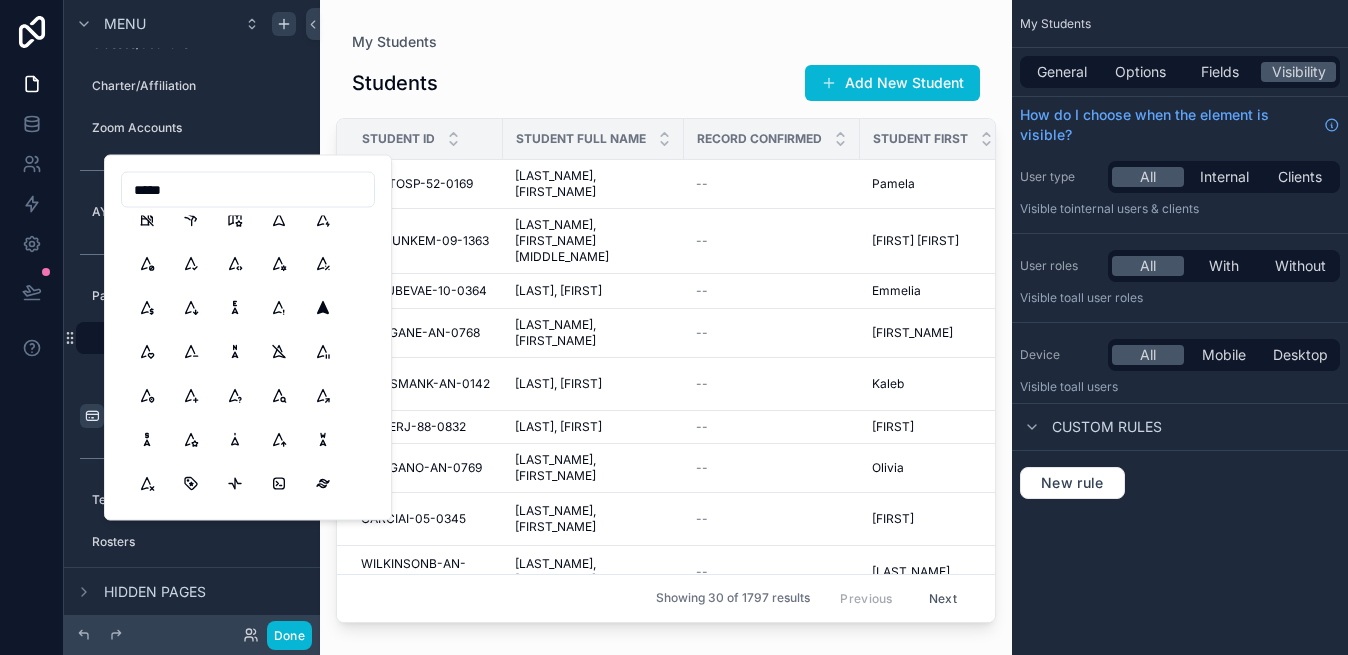type on "******" 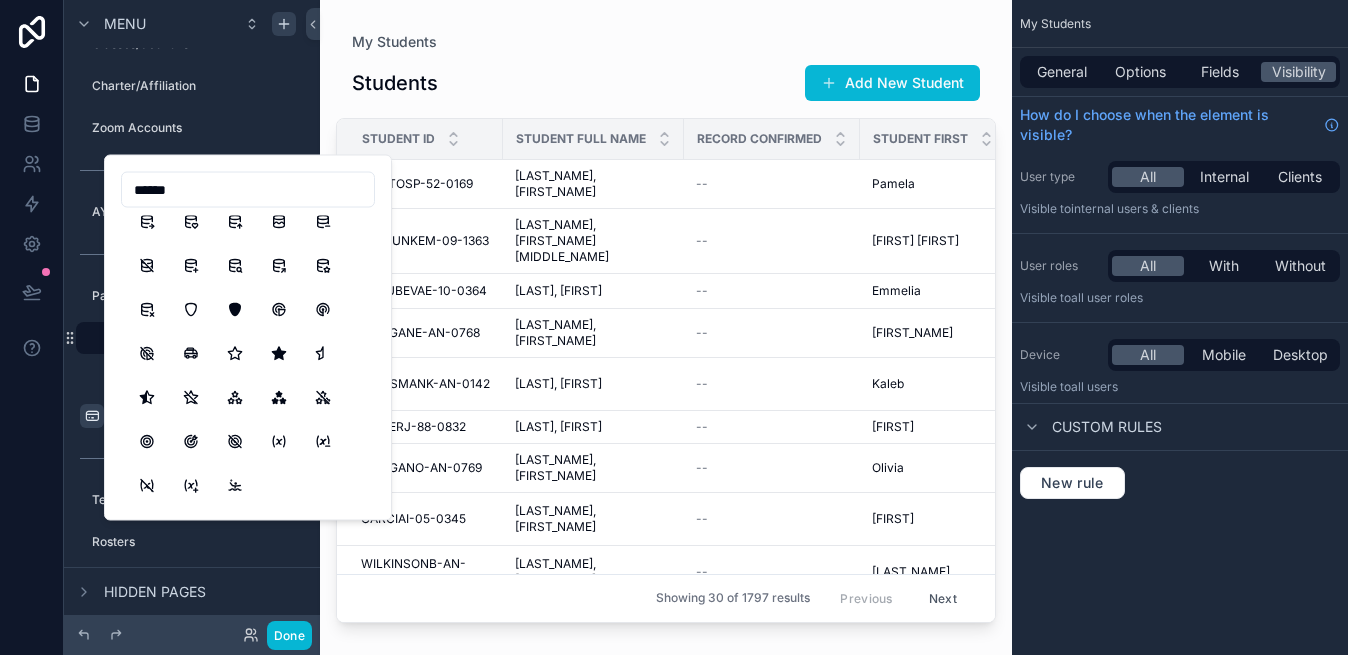 scroll, scrollTop: 480, scrollLeft: 0, axis: vertical 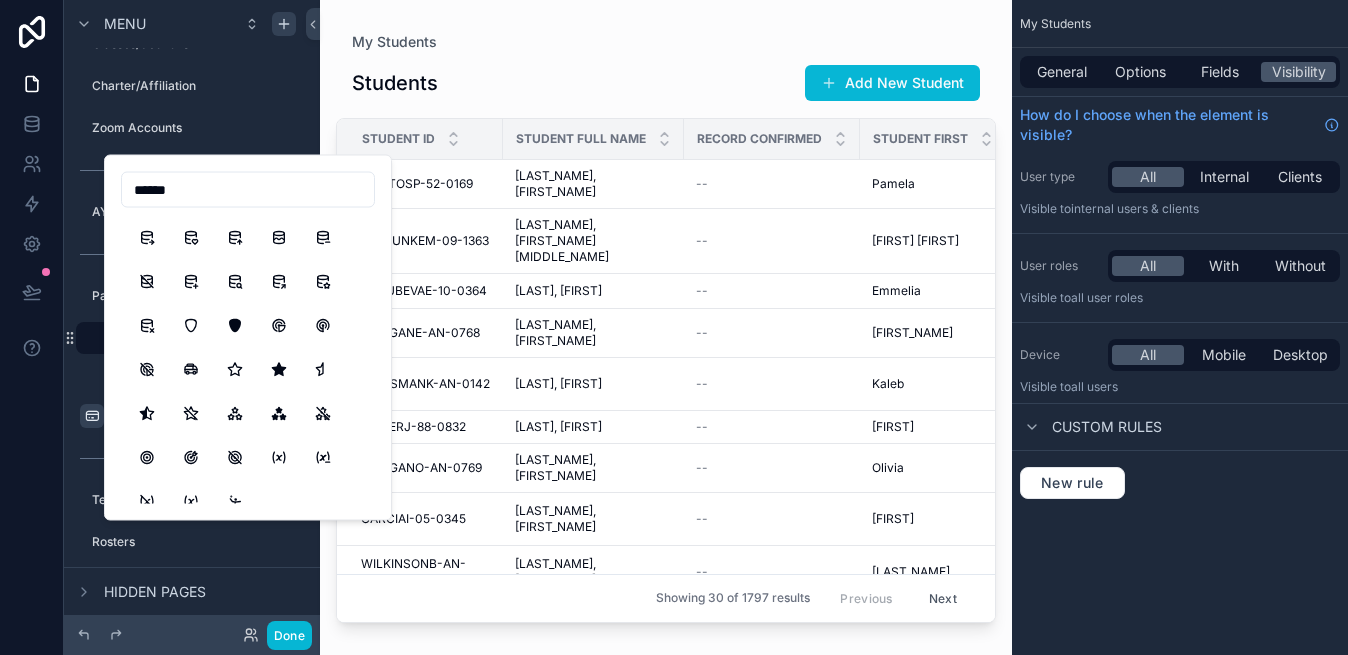 click on "******" at bounding box center (248, 190) 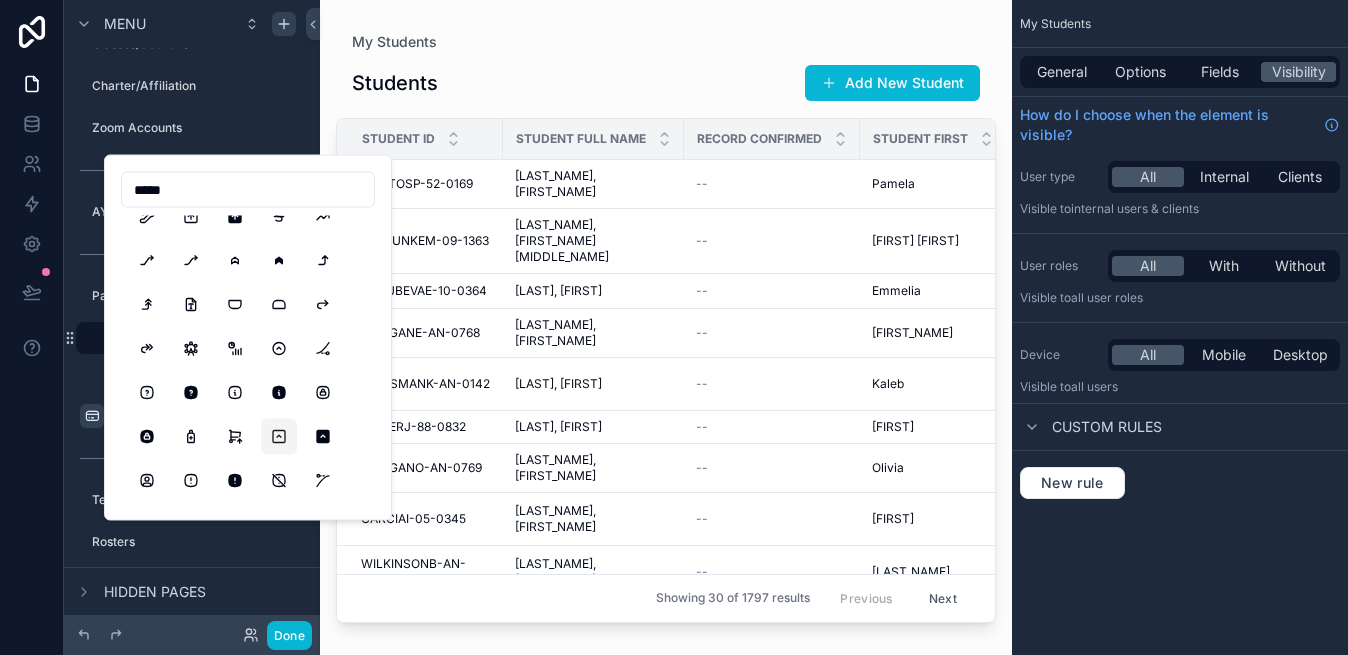 scroll, scrollTop: 2124, scrollLeft: 0, axis: vertical 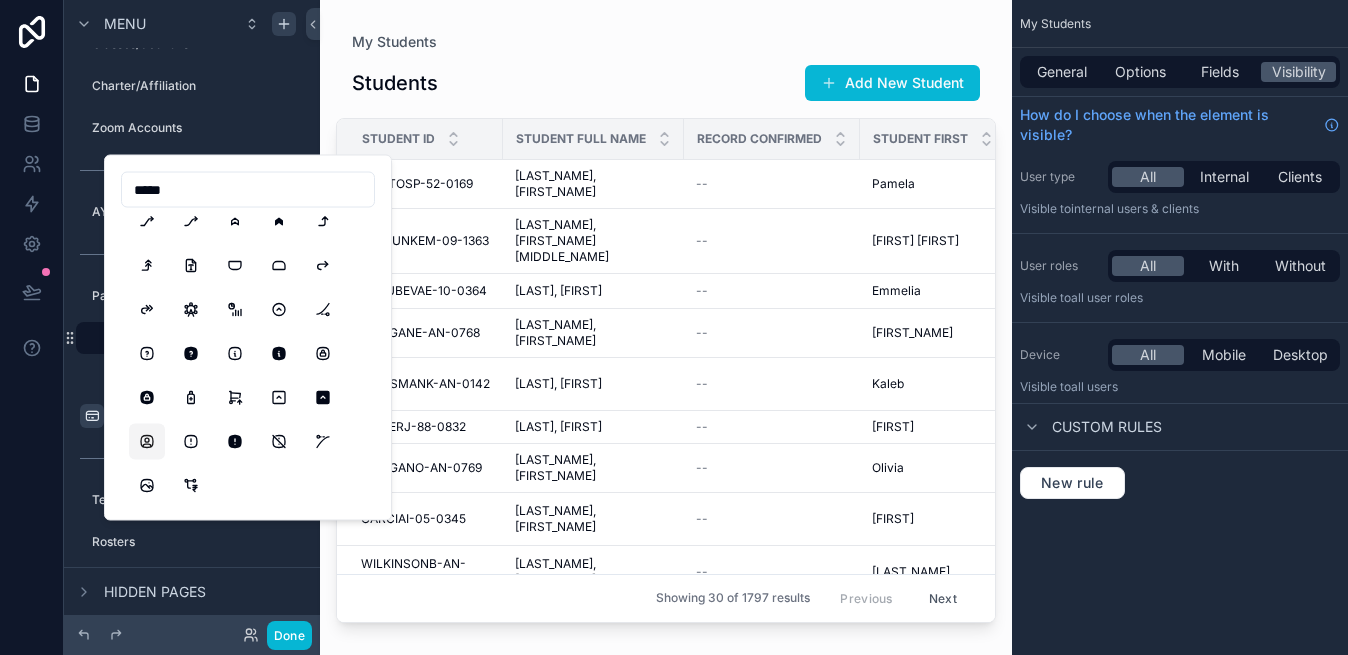 type on "*****" 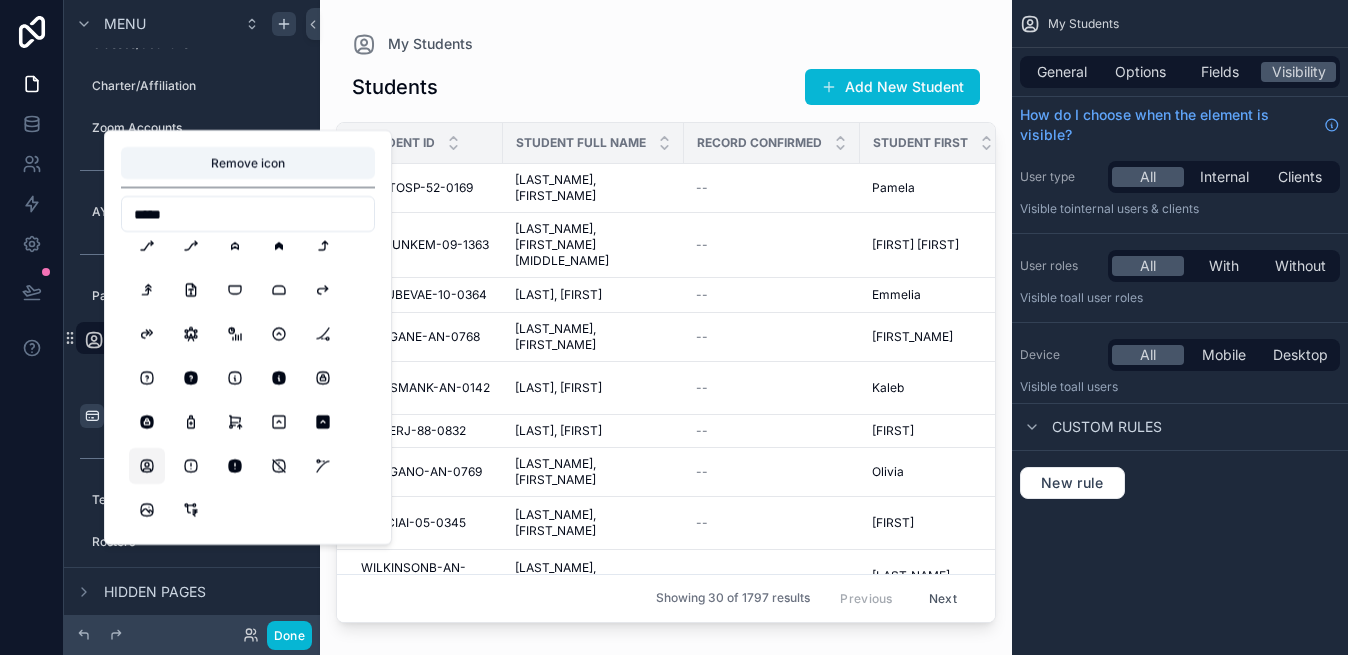 click on "Teacher Dashboard" at bounding box center [192, 500] 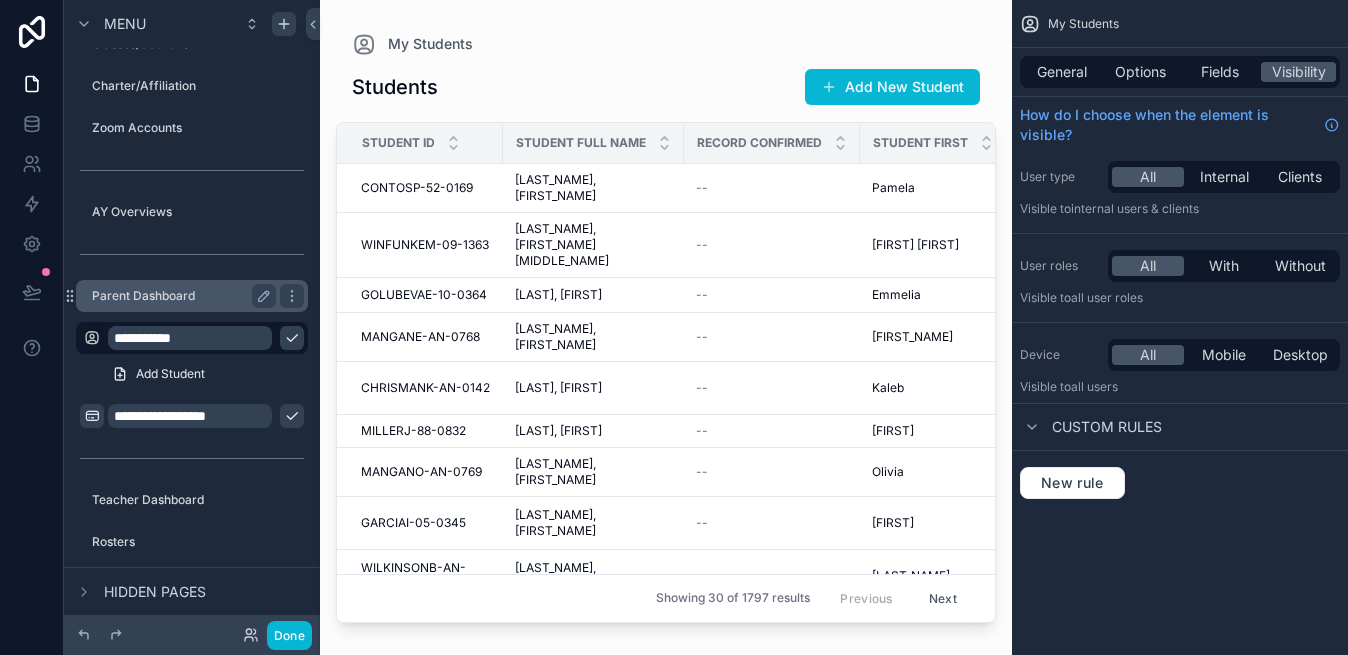 click on "Parent Dashboard" at bounding box center [180, 296] 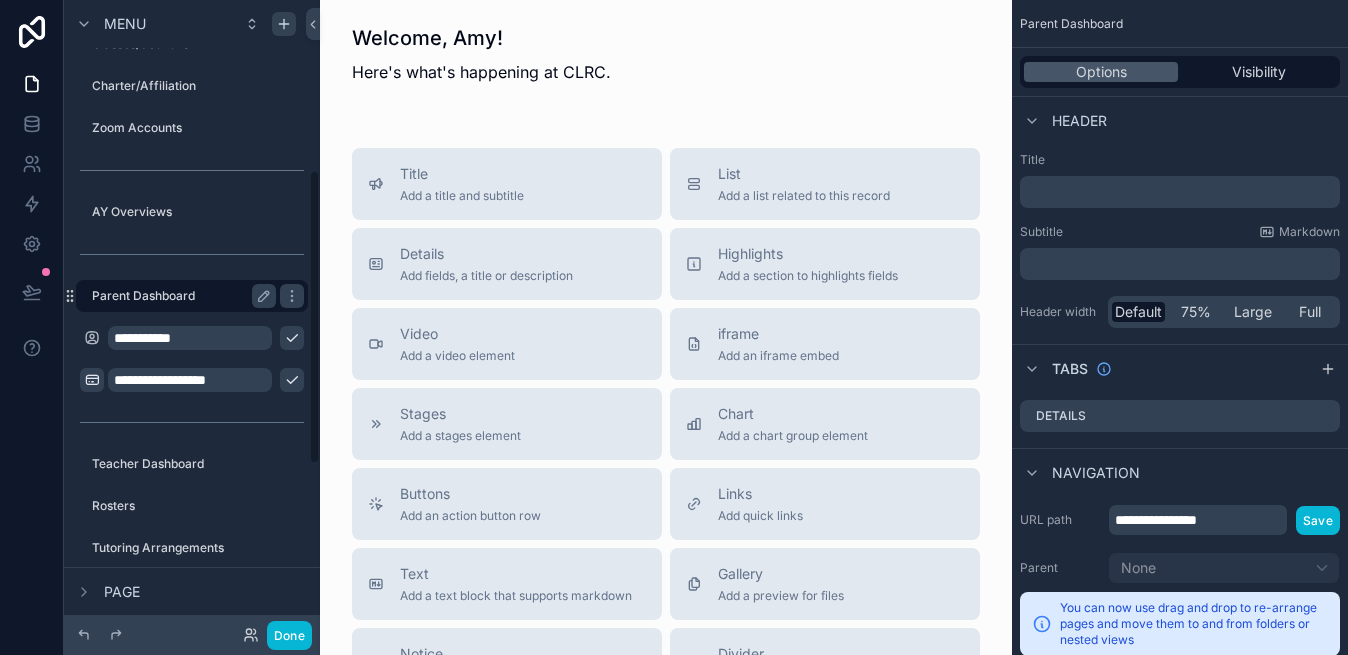 scroll, scrollTop: 364, scrollLeft: 0, axis: vertical 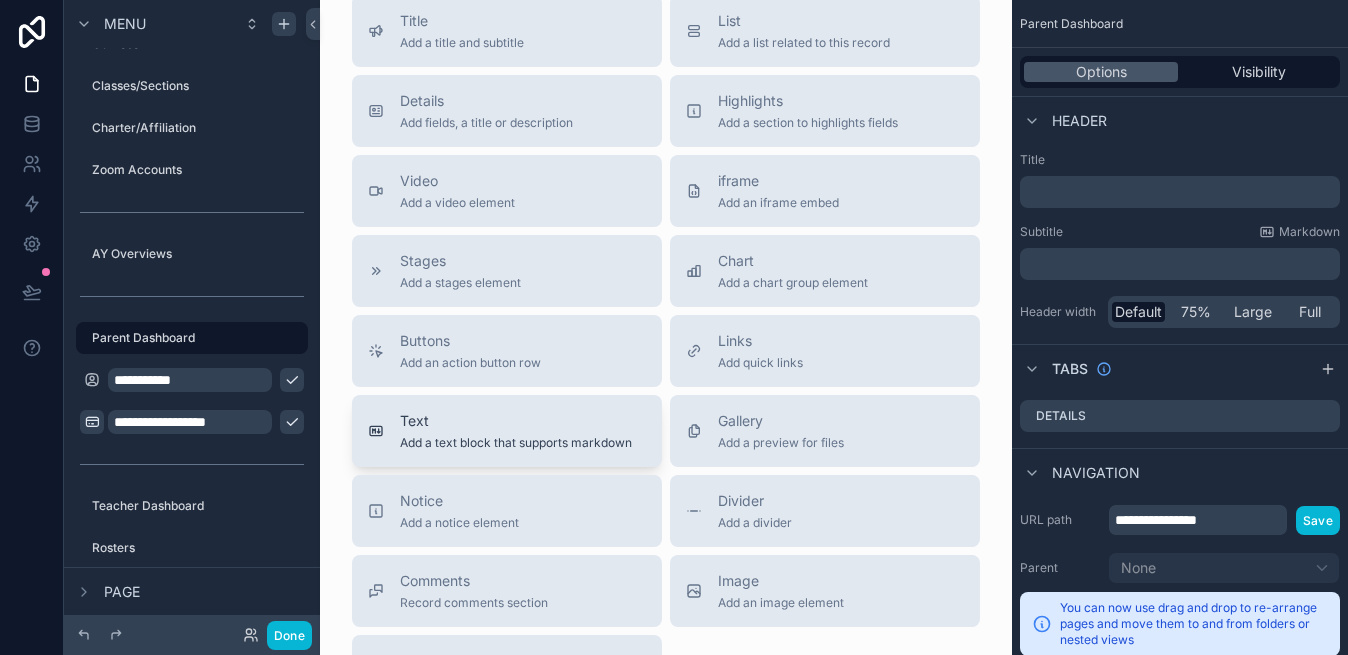 click on "Text Add a text block that supports markdown" at bounding box center (507, 431) 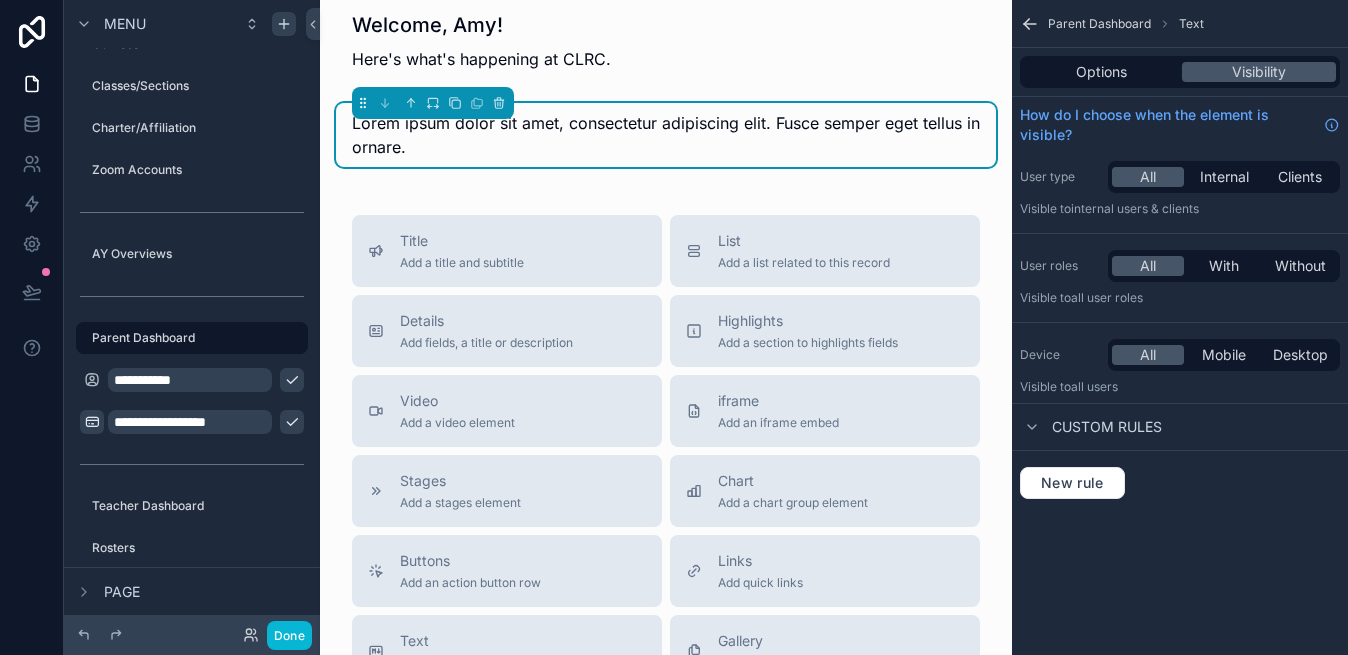 scroll, scrollTop: 0, scrollLeft: 0, axis: both 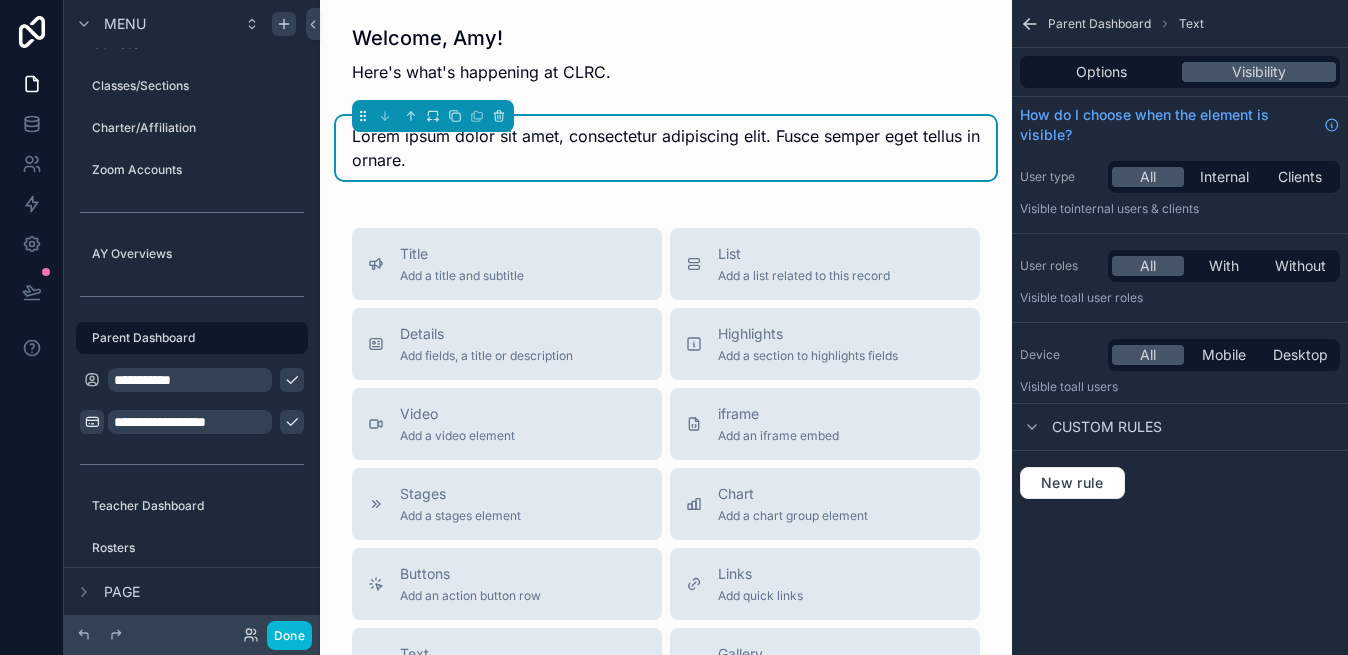 click on "Lorem ipsum dolor sit amet, consectetur adipiscing elit. Fusce semper eget tellus in ornare." at bounding box center (666, 148) 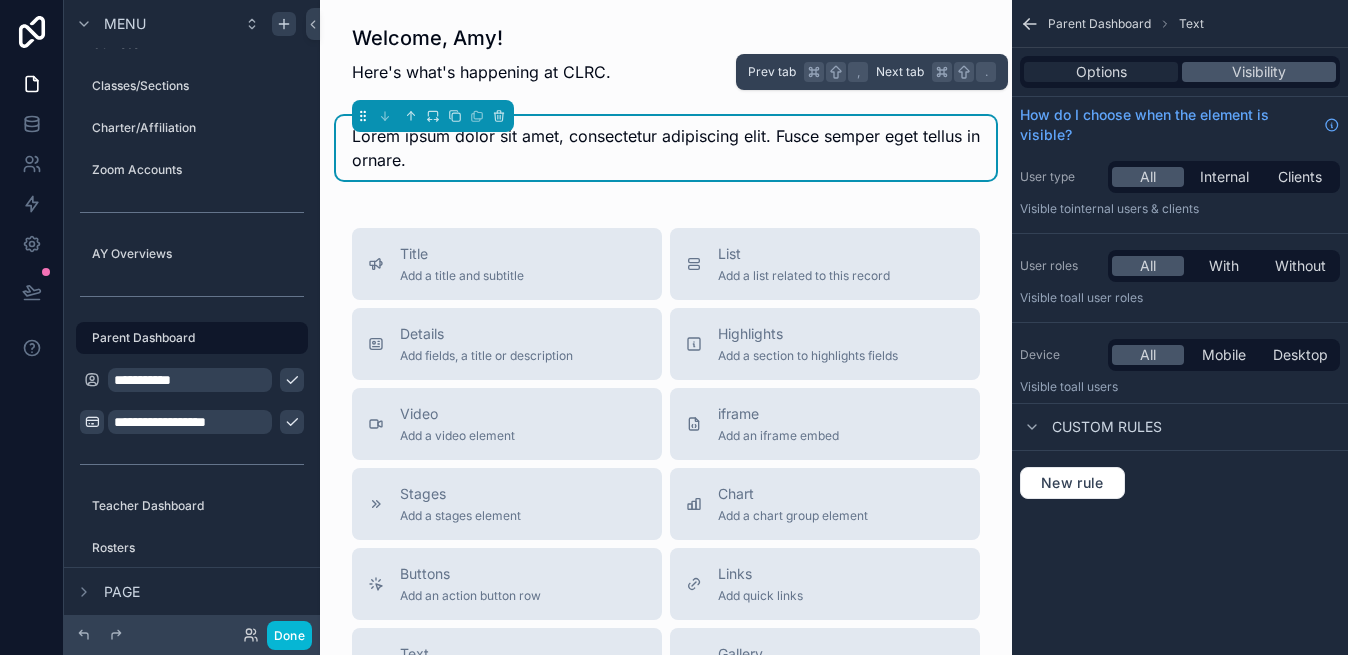 click on "Options" at bounding box center (1101, 72) 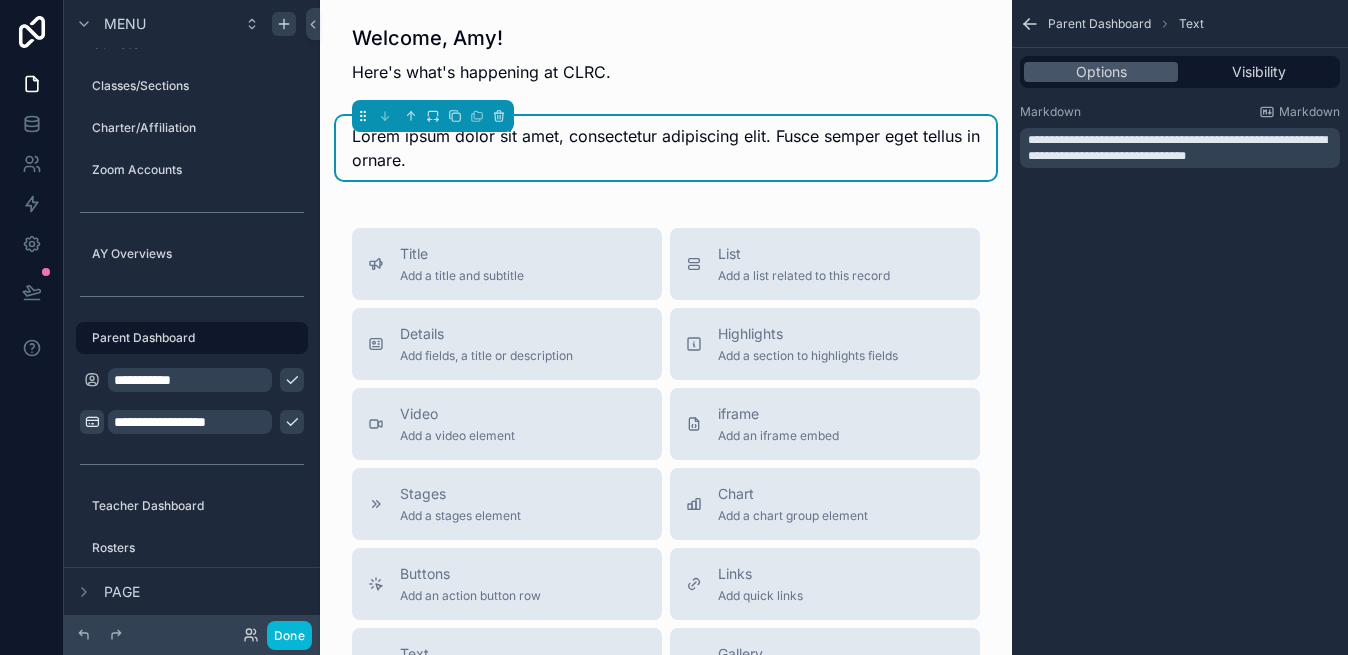click on "**********" at bounding box center (1177, 148) 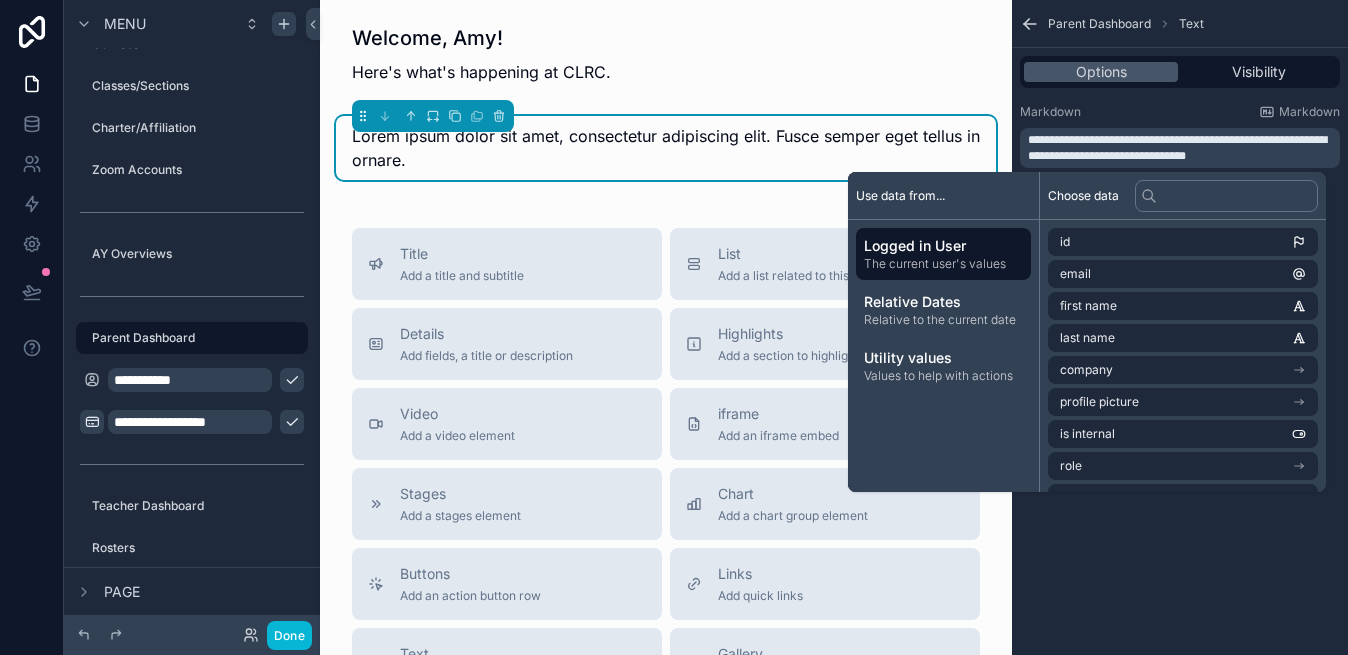click on "**********" at bounding box center [1177, 148] 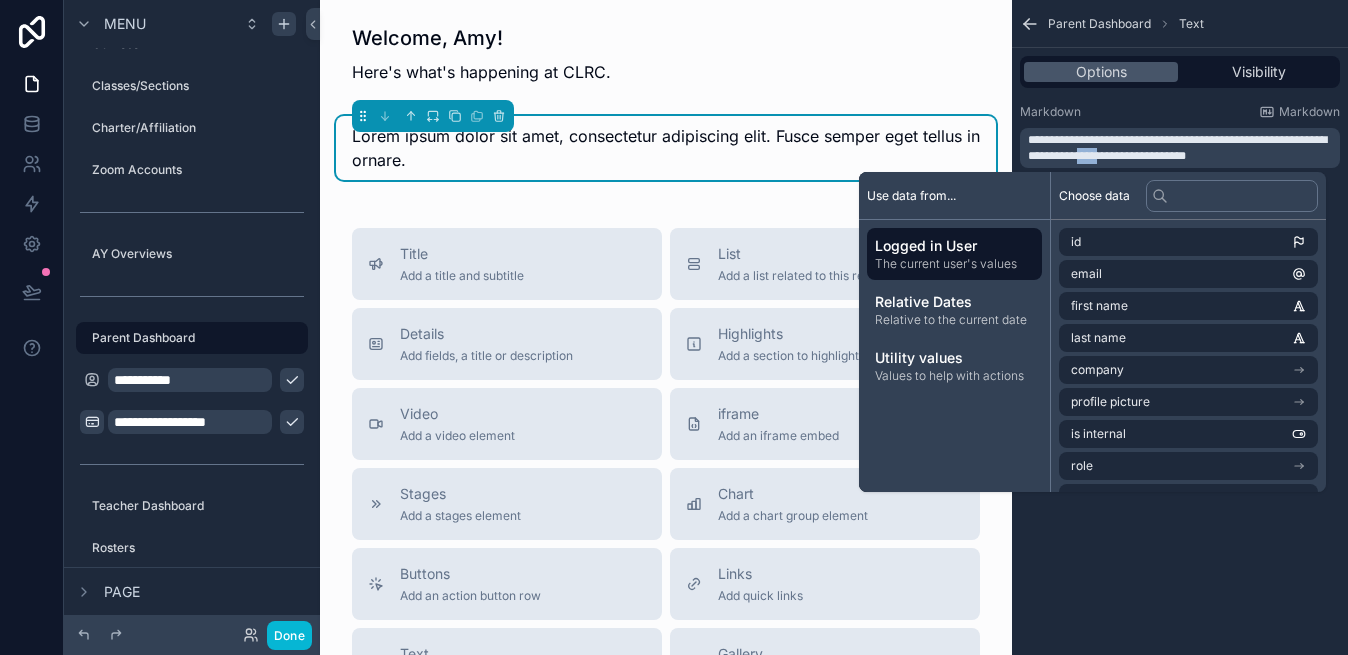 click on "**********" at bounding box center [1177, 148] 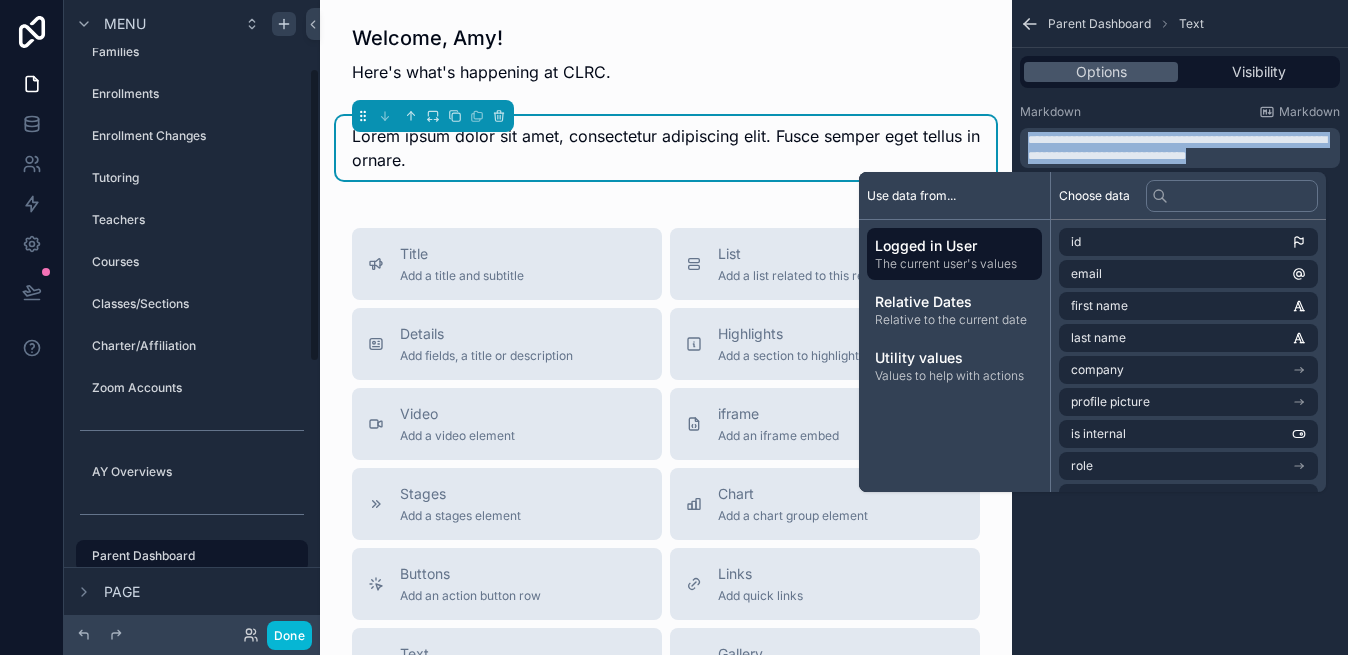 scroll, scrollTop: 175, scrollLeft: 0, axis: vertical 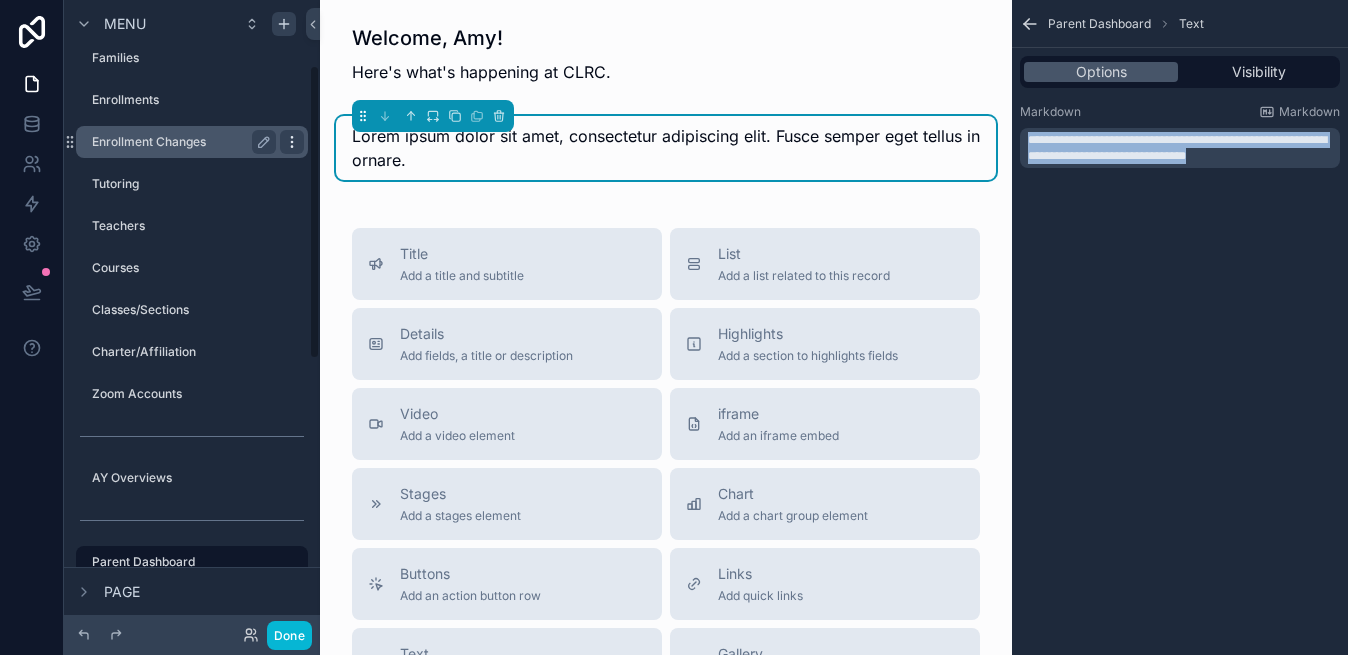 click 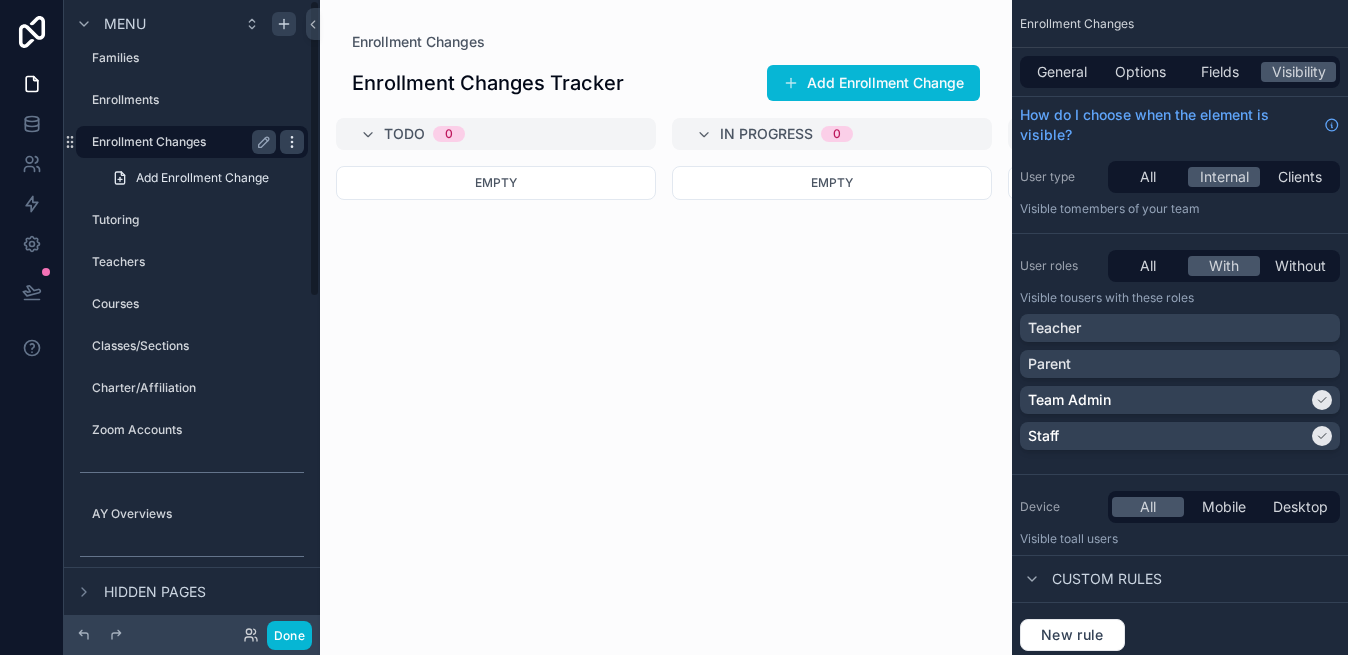 scroll, scrollTop: 0, scrollLeft: 0, axis: both 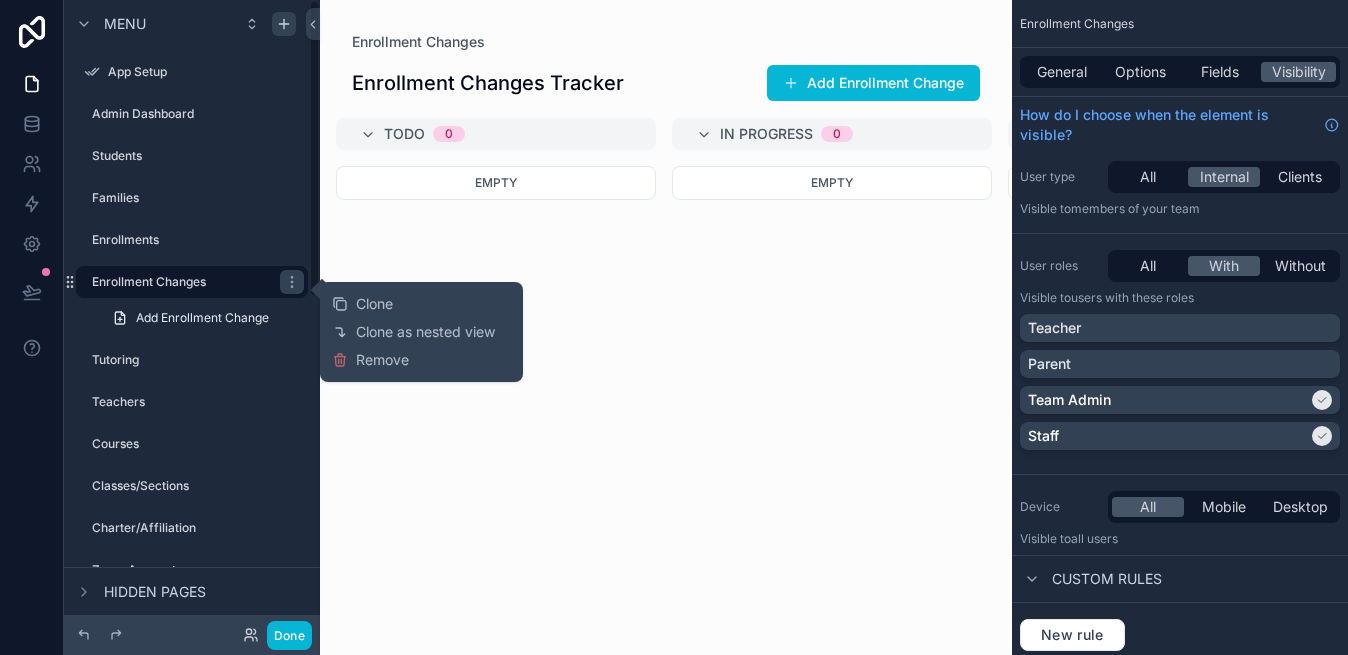 click at bounding box center [666, 327] 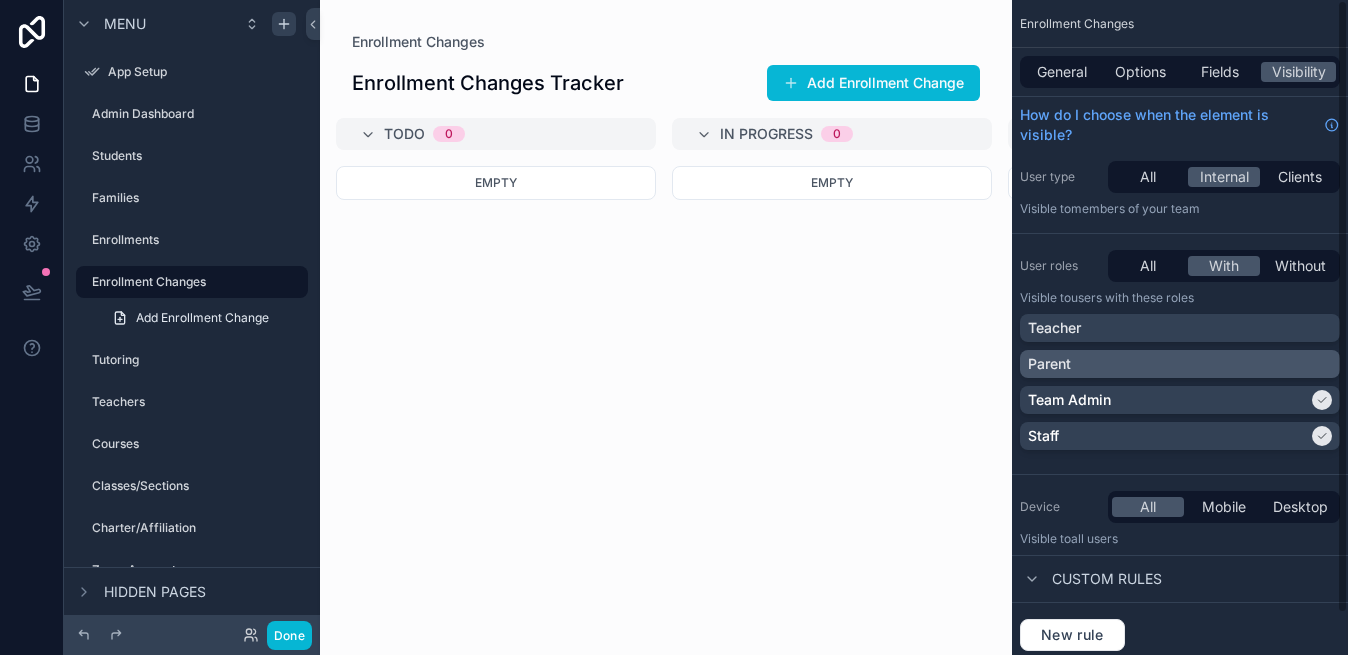 scroll, scrollTop: 43, scrollLeft: 0, axis: vertical 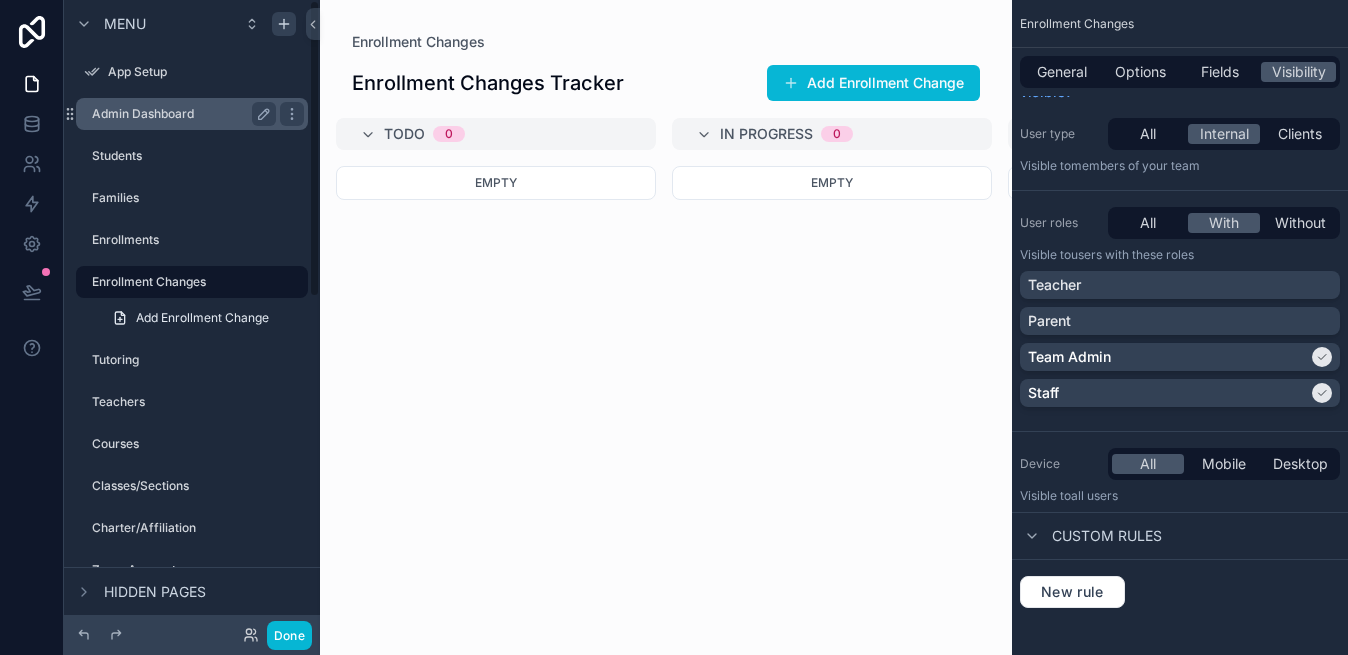 click on "Admin Dashboard" at bounding box center (180, 114) 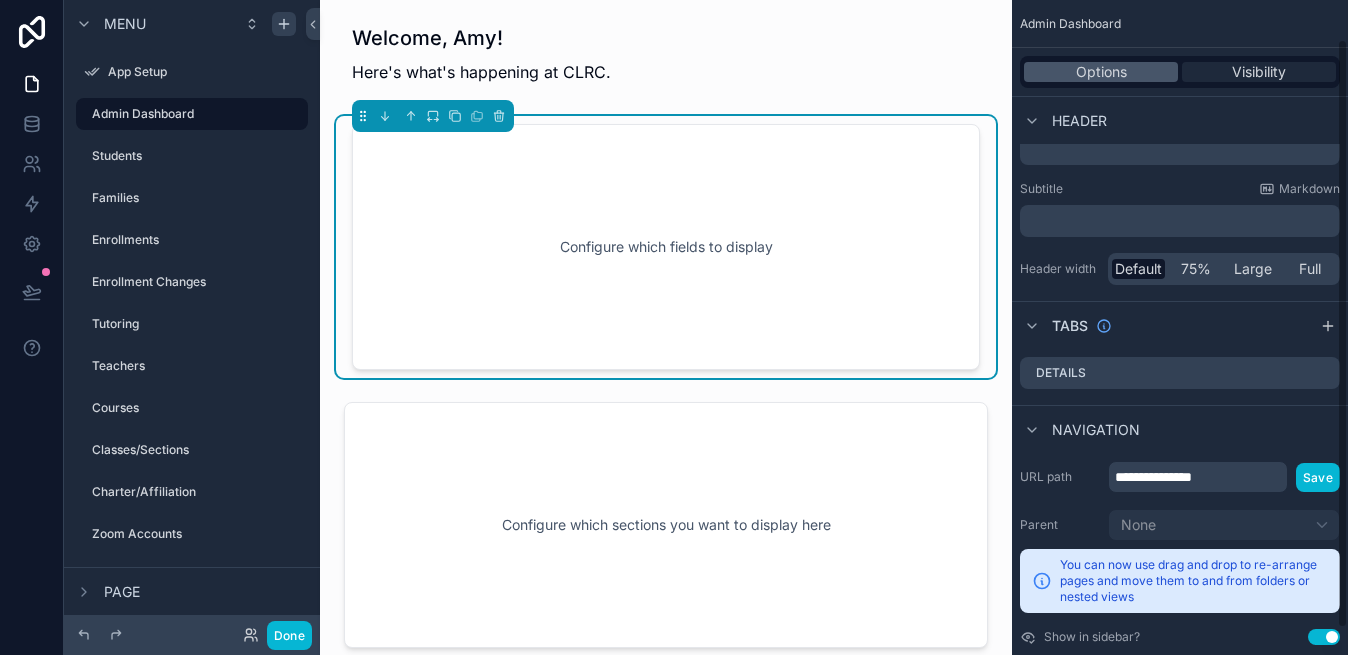 click on "Visibility" at bounding box center [1259, 72] 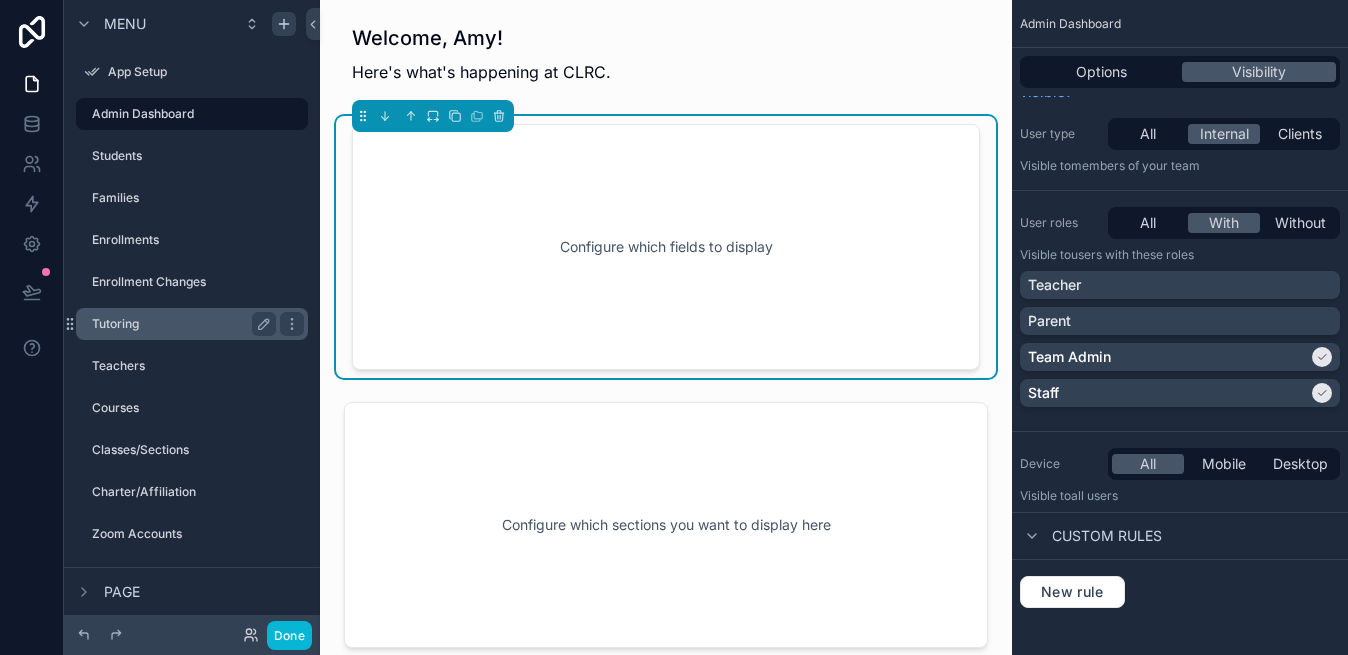 click on "Tutoring" at bounding box center [180, 324] 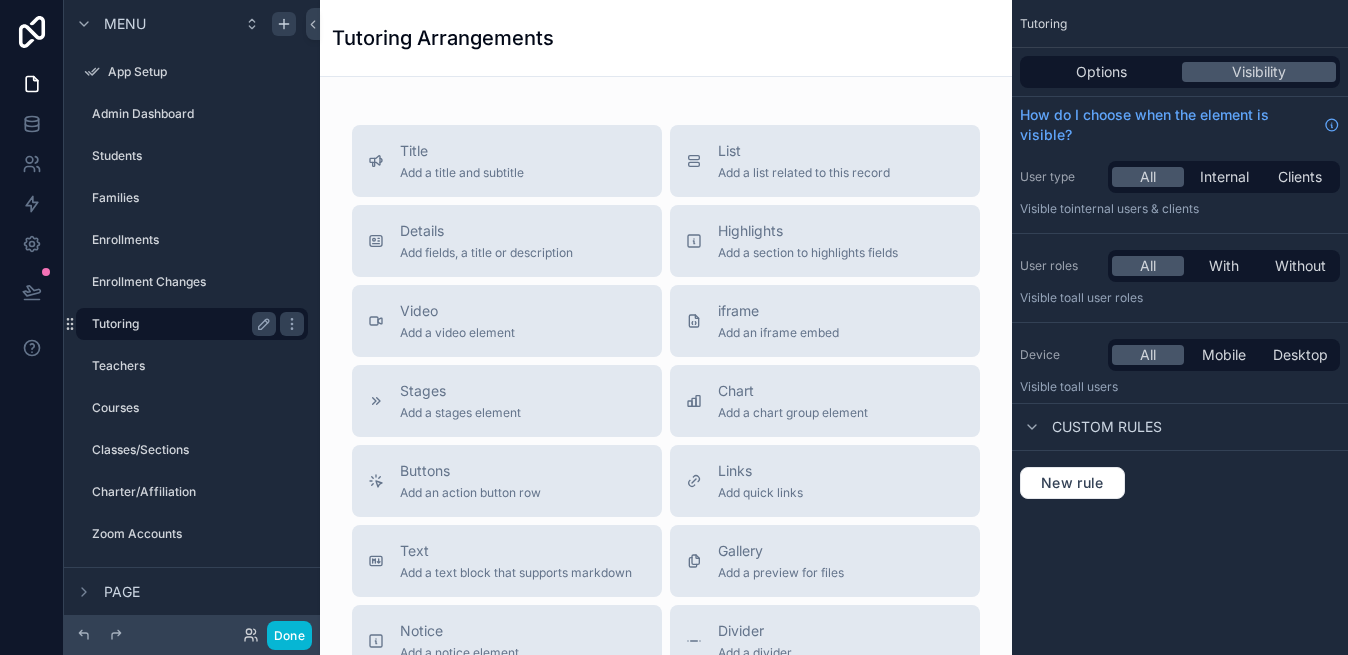 scroll, scrollTop: 0, scrollLeft: 0, axis: both 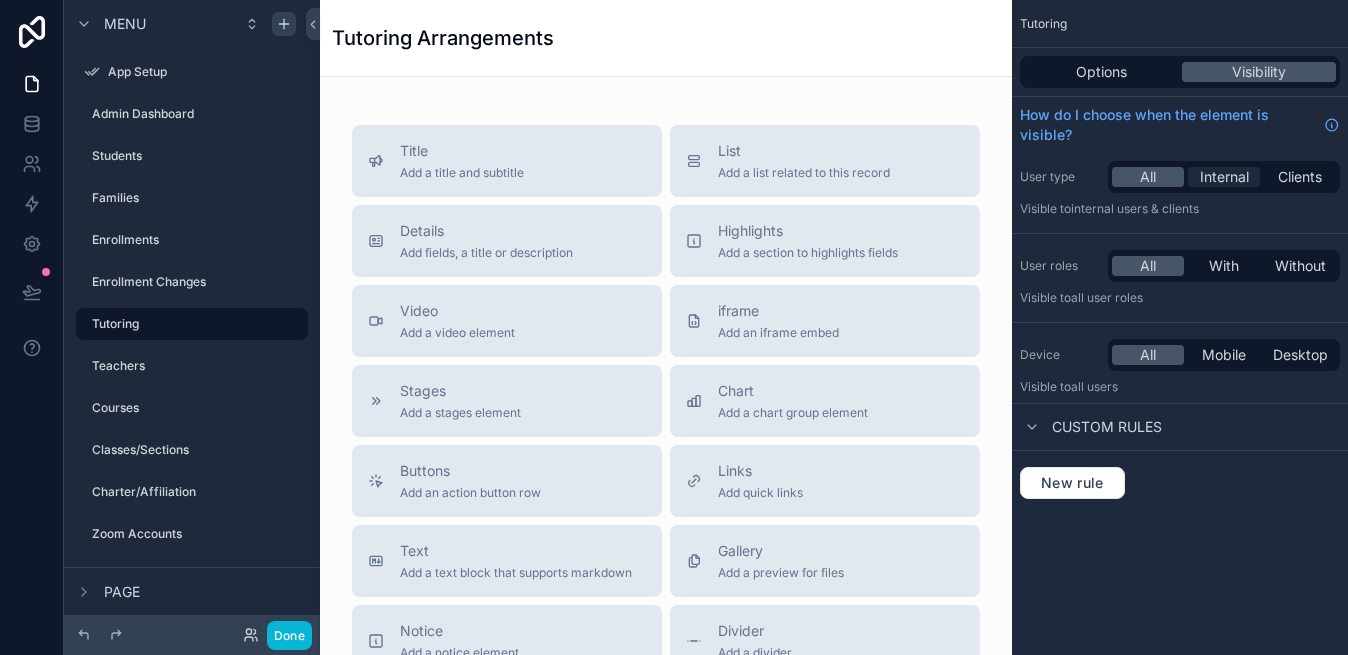 click on "Internal" at bounding box center (1224, 177) 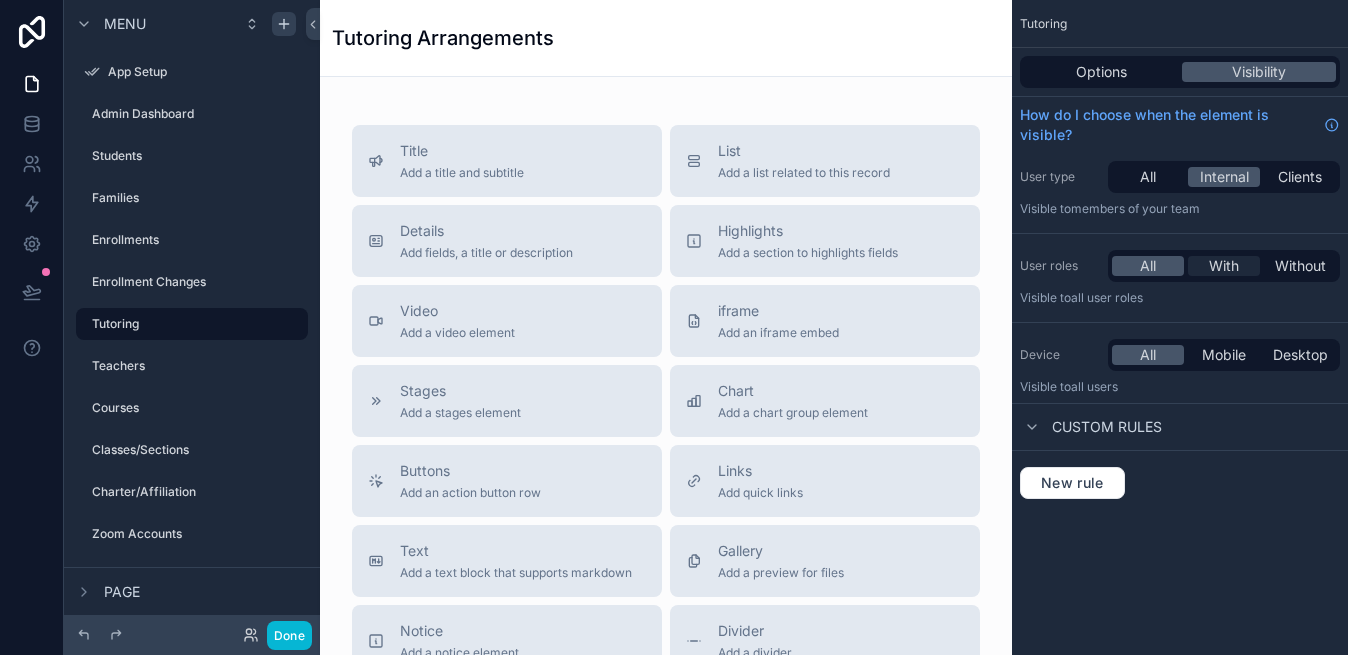 click on "With" at bounding box center [1224, 266] 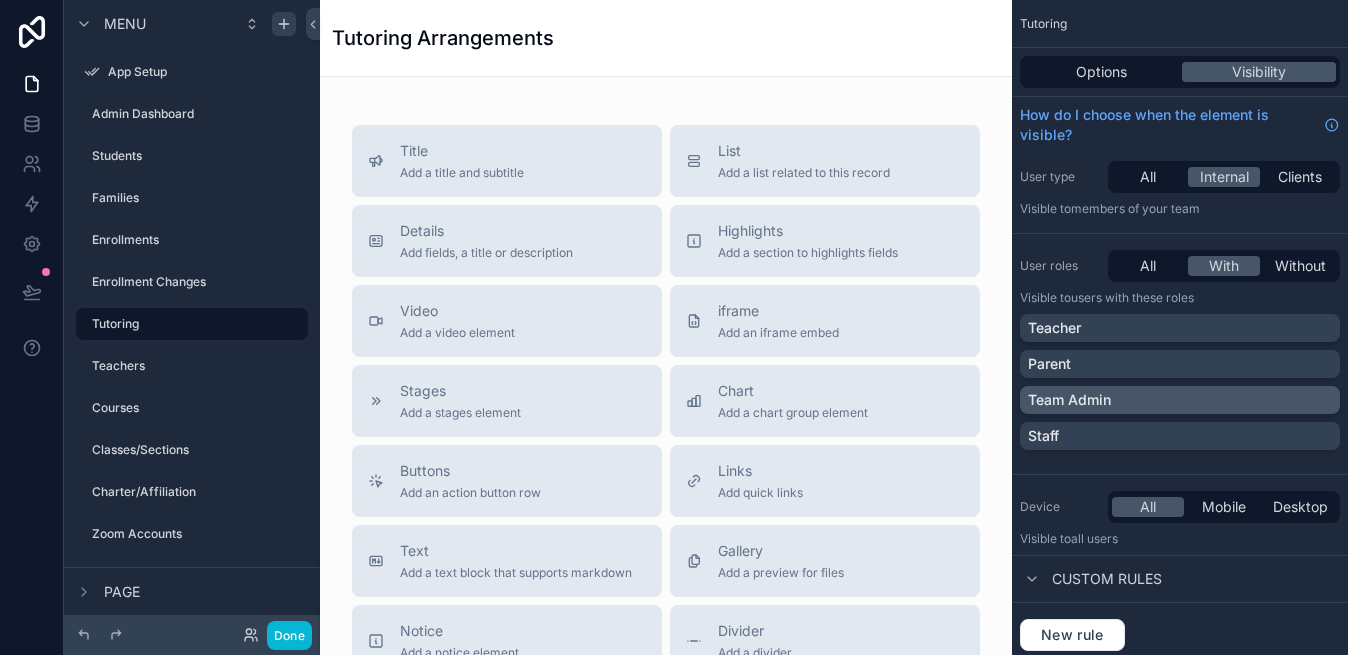click on "Team Admin" at bounding box center (1180, 400) 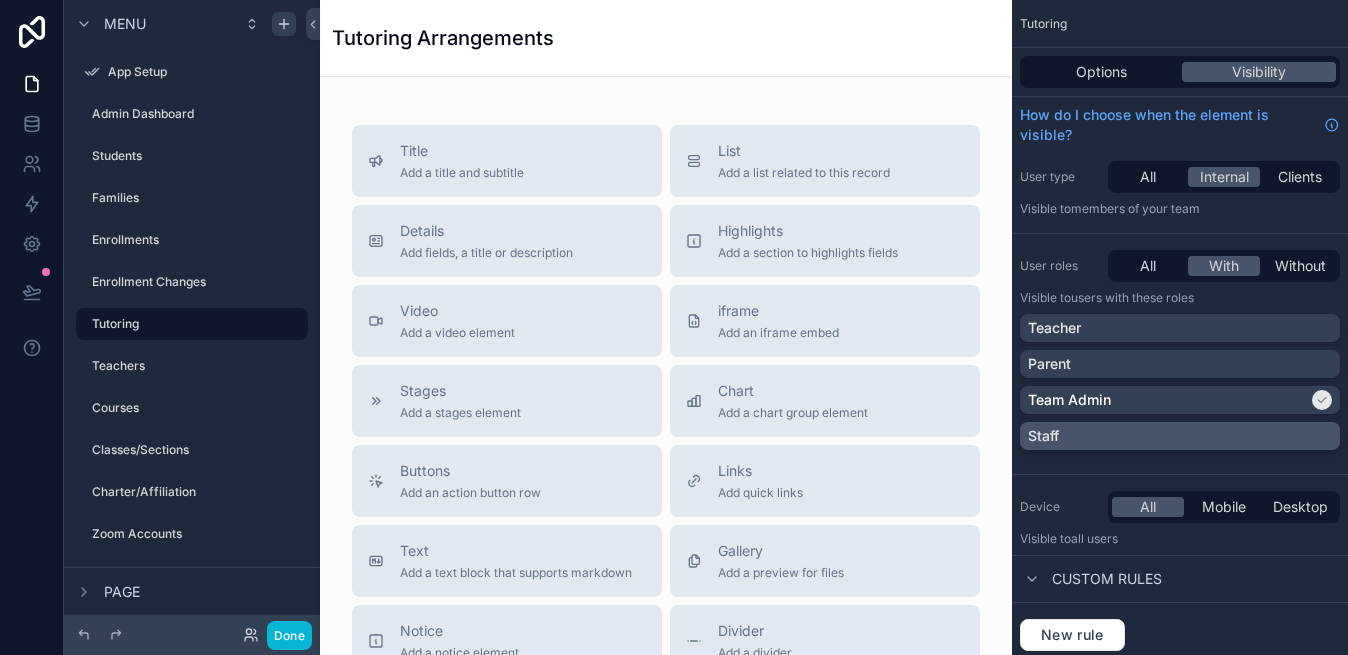 click on "Staff" at bounding box center [1180, 436] 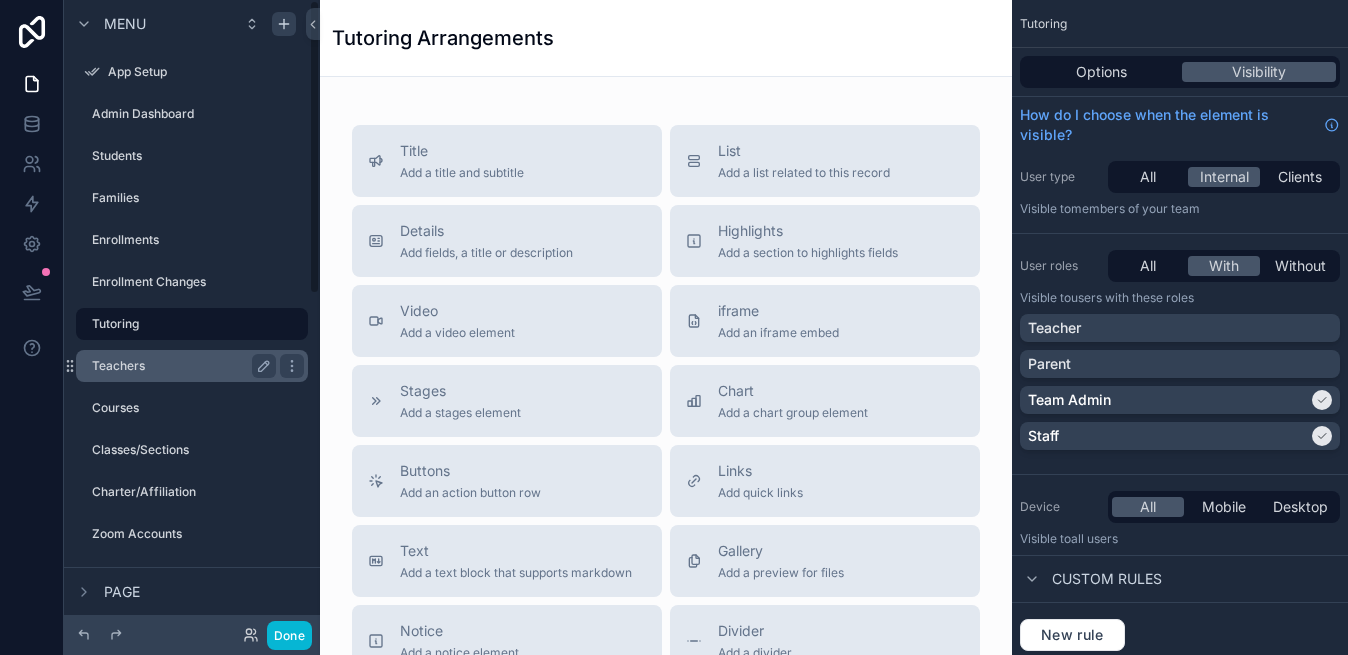 click on "Teachers" at bounding box center (180, 366) 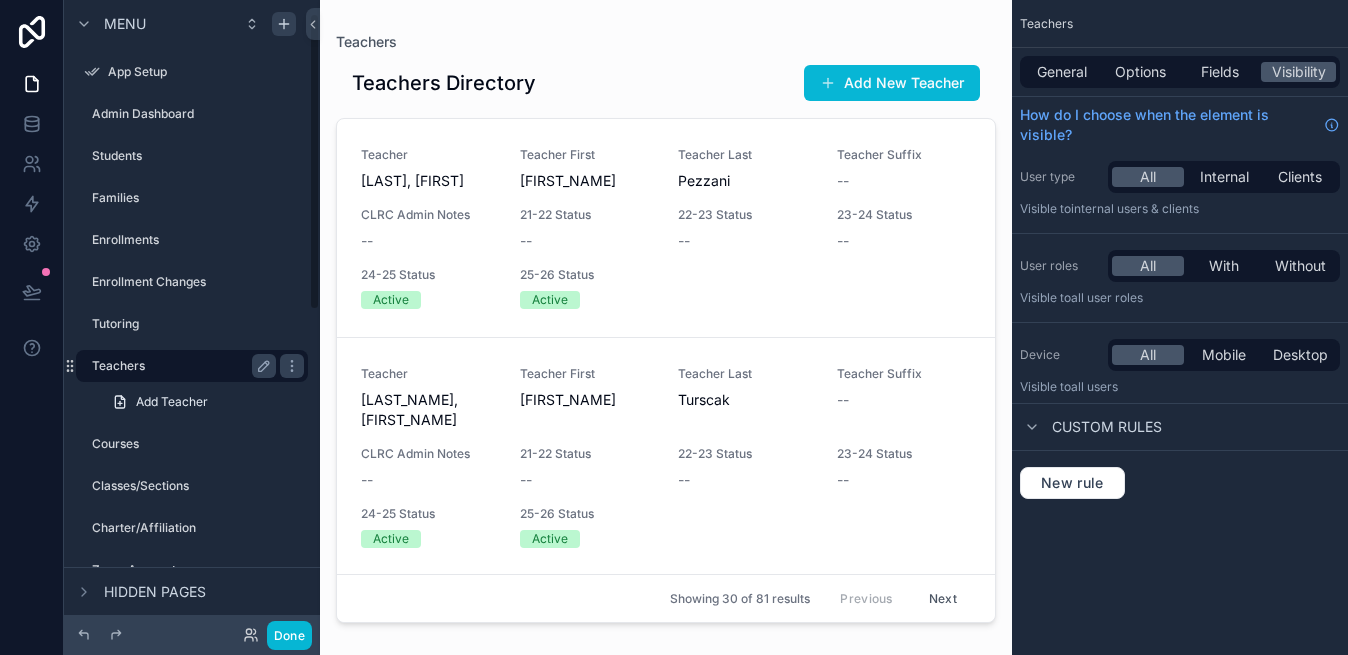 scroll, scrollTop: 28, scrollLeft: 0, axis: vertical 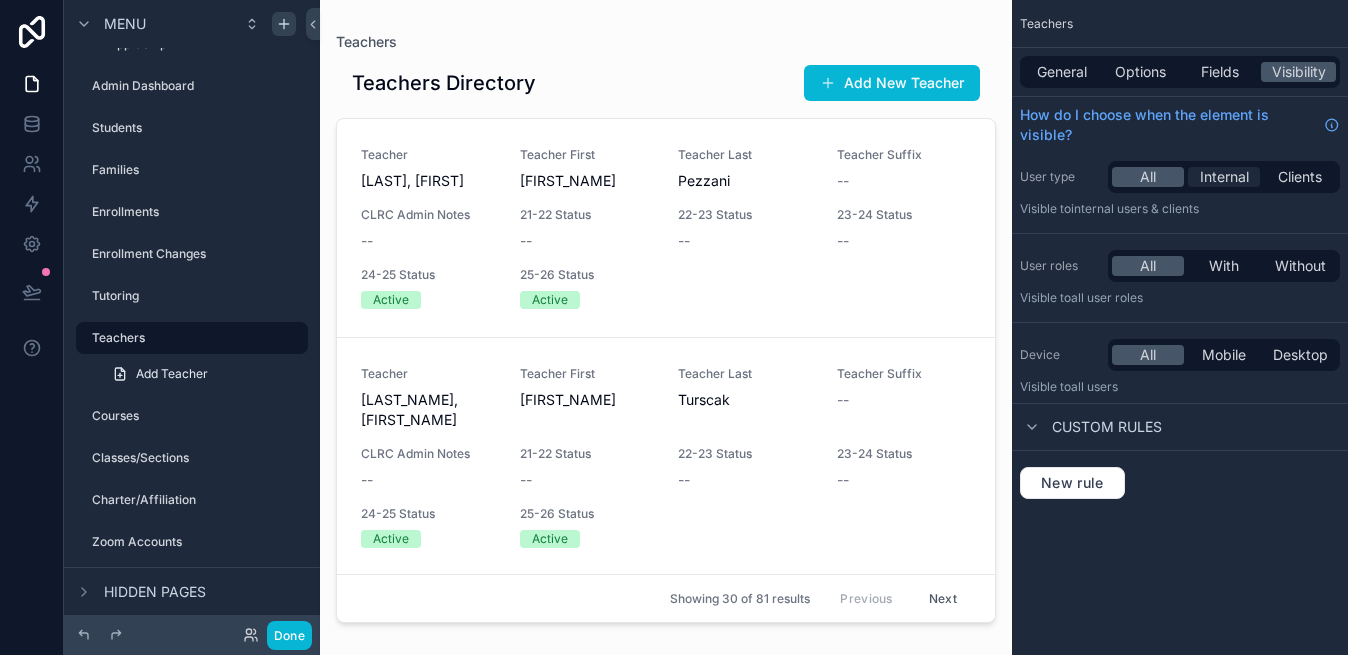 click on "Internal" at bounding box center (1224, 177) 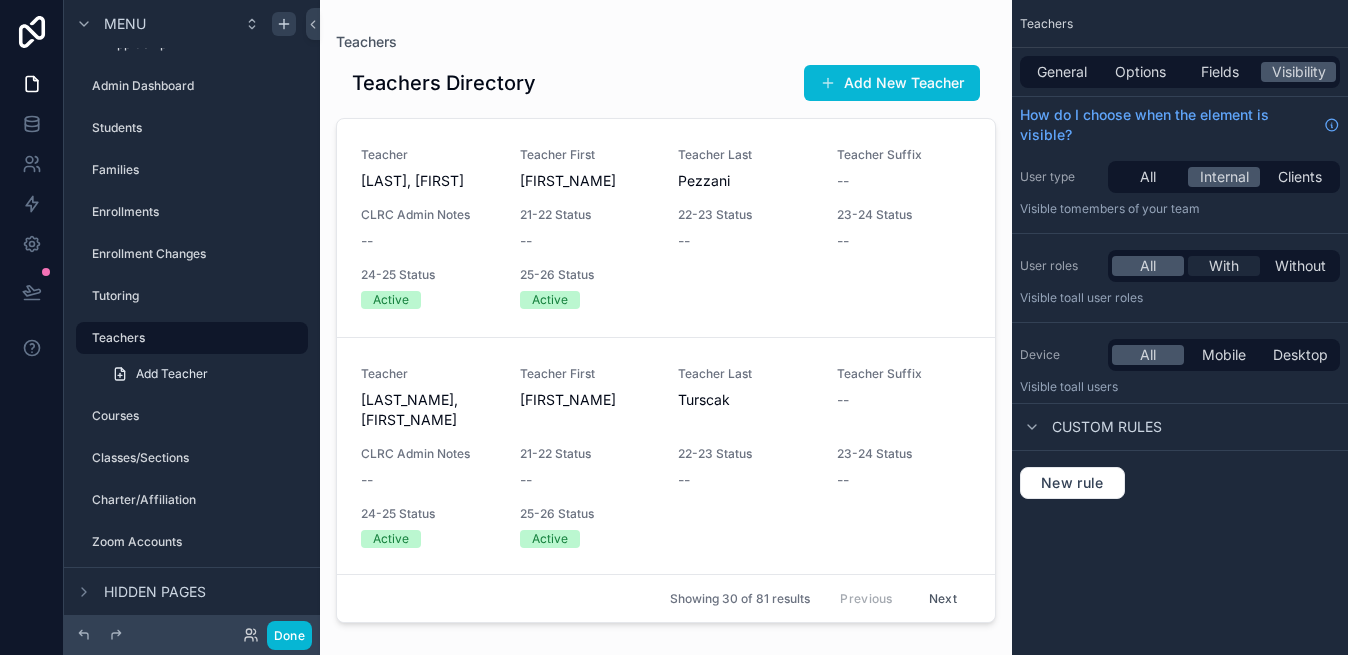 click on "With" at bounding box center (1224, 266) 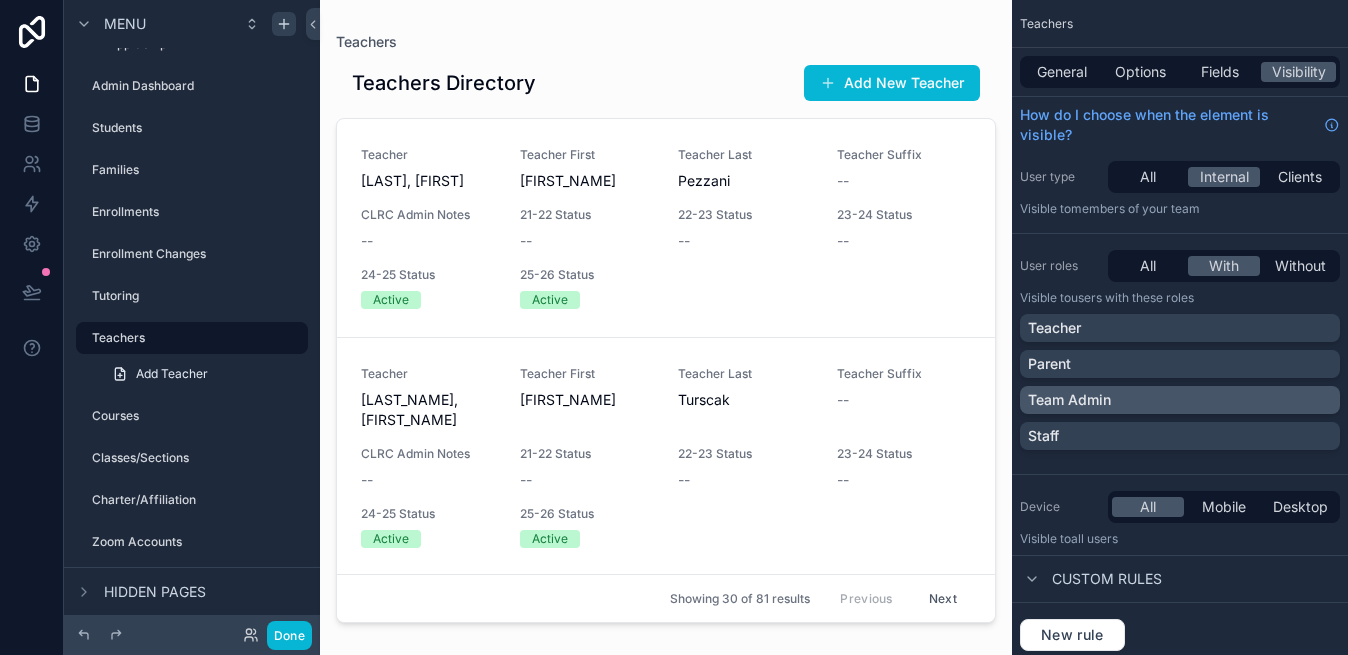click on "Team Admin" at bounding box center [1069, 400] 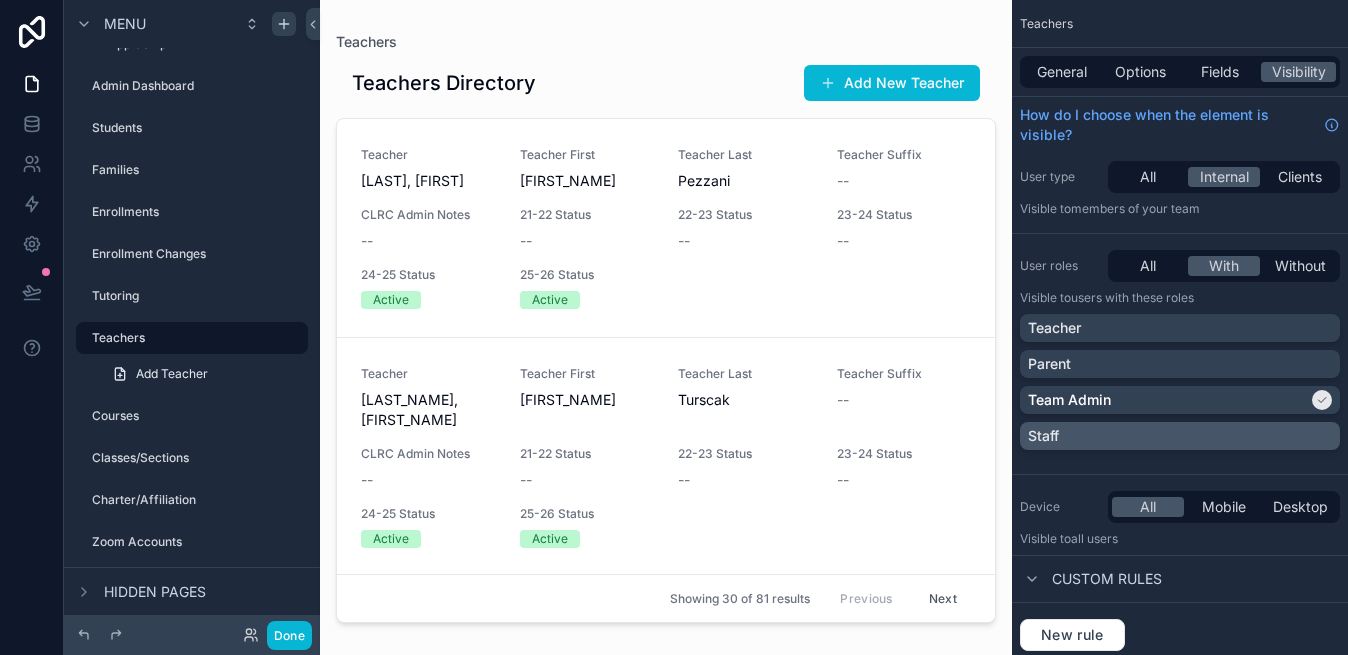 click on "Staff" at bounding box center (1180, 436) 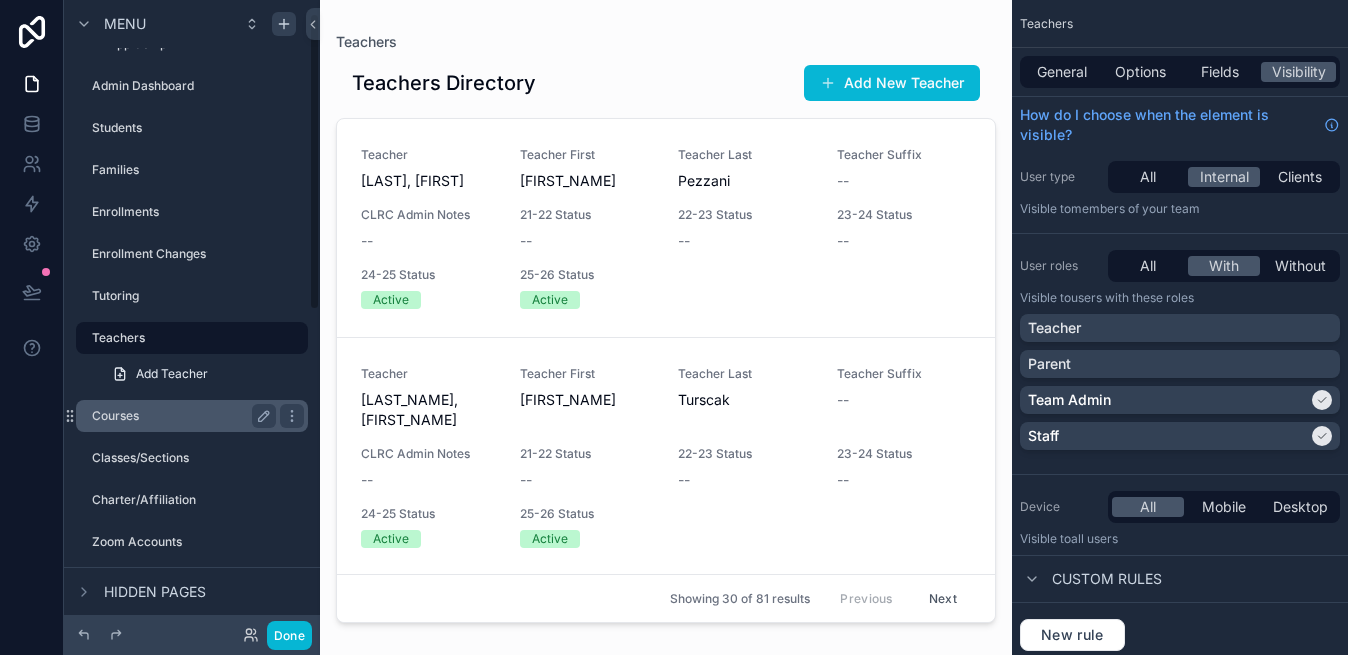 click on "Courses" at bounding box center [180, 416] 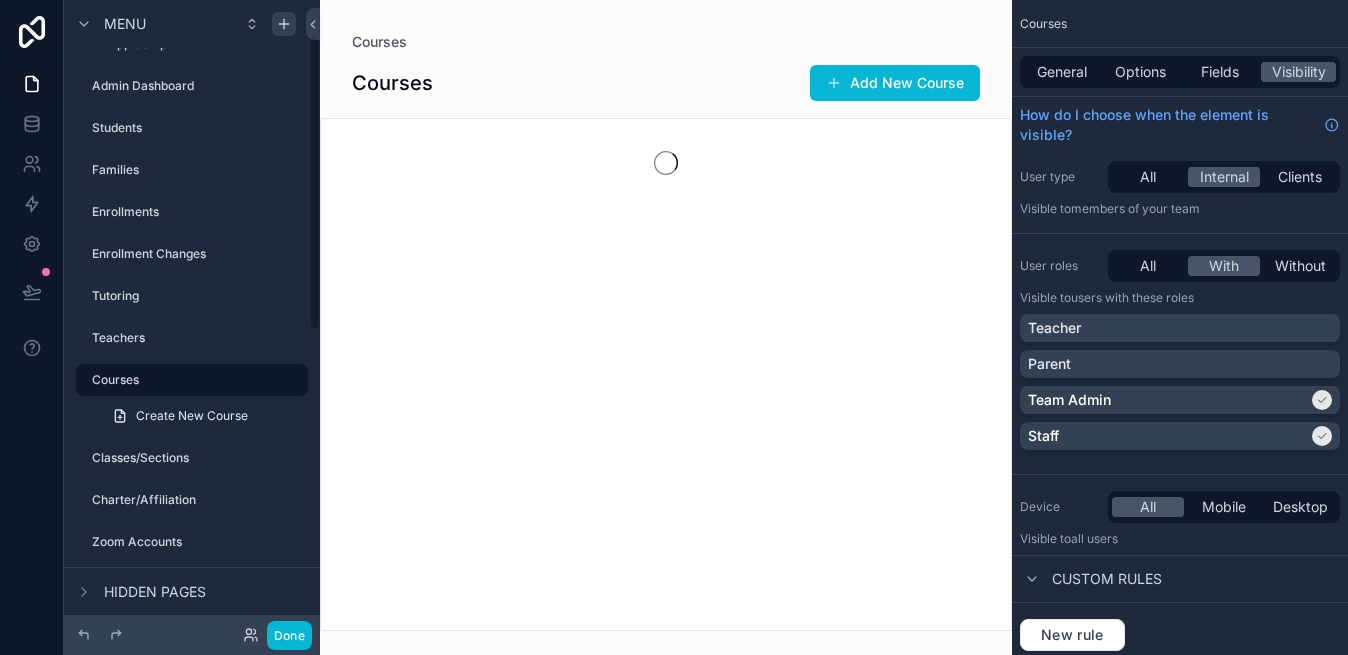 scroll, scrollTop: 70, scrollLeft: 0, axis: vertical 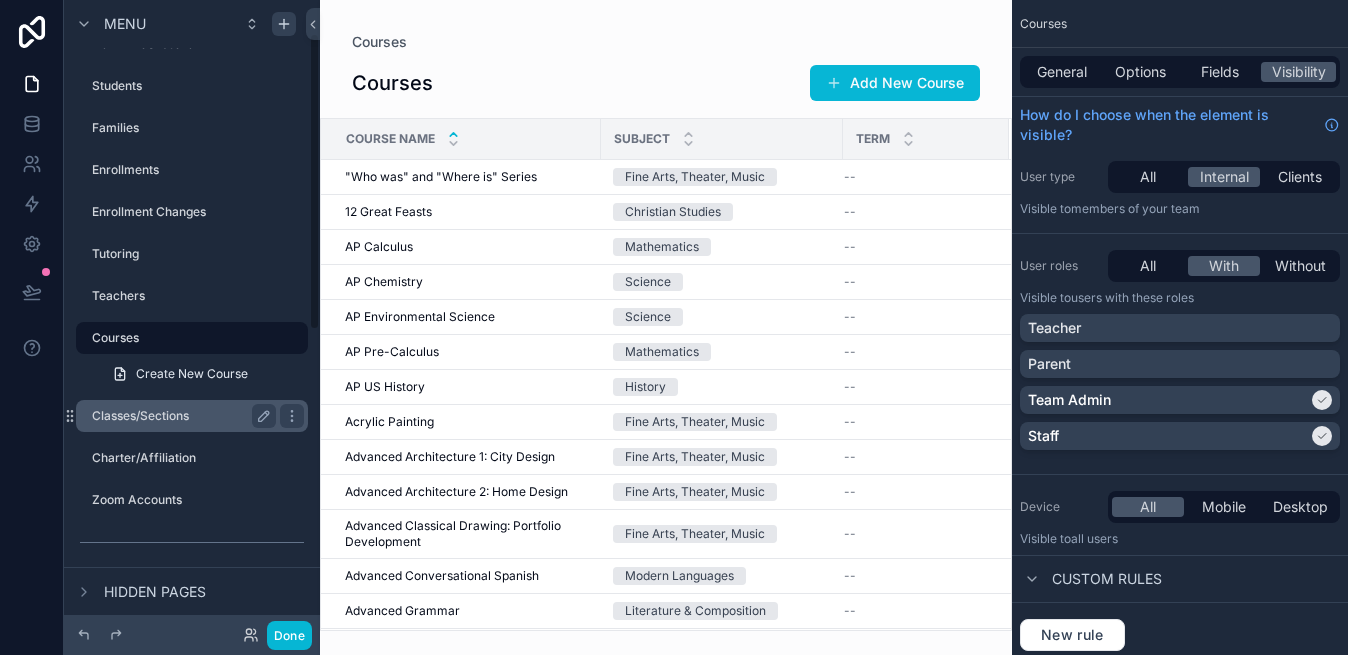 click on "Classes/Sections" at bounding box center (180, 416) 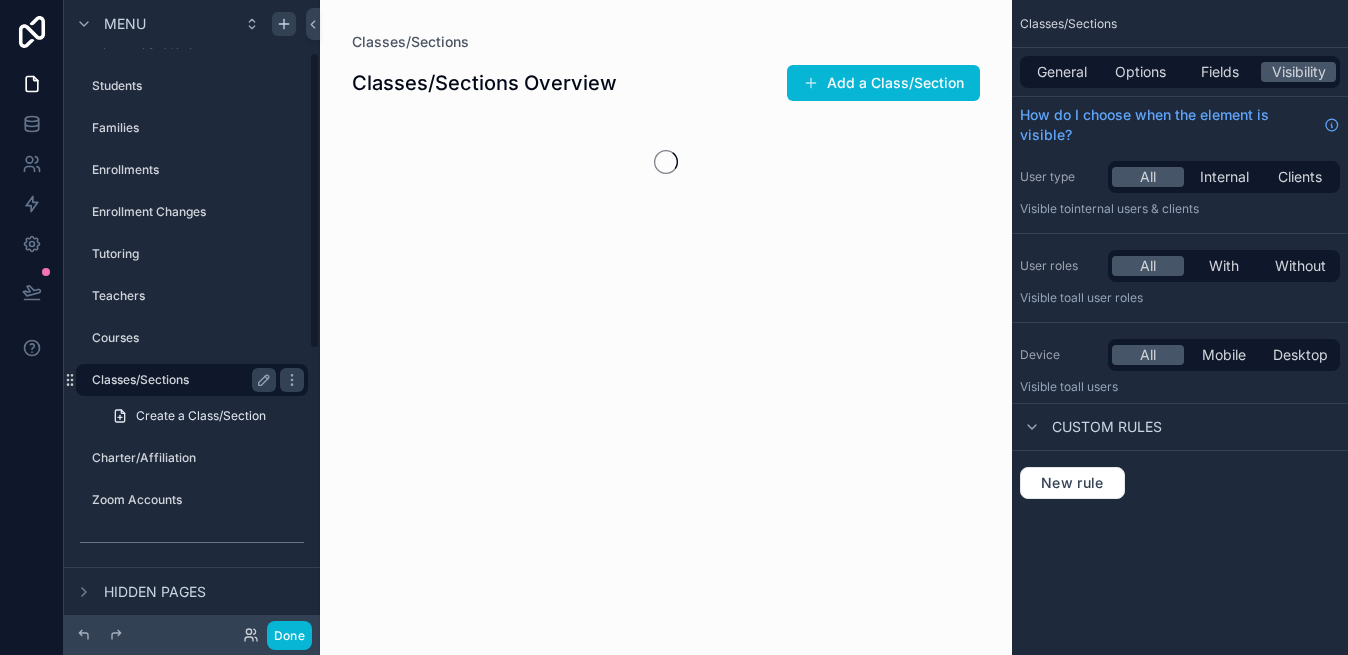 scroll, scrollTop: 112, scrollLeft: 0, axis: vertical 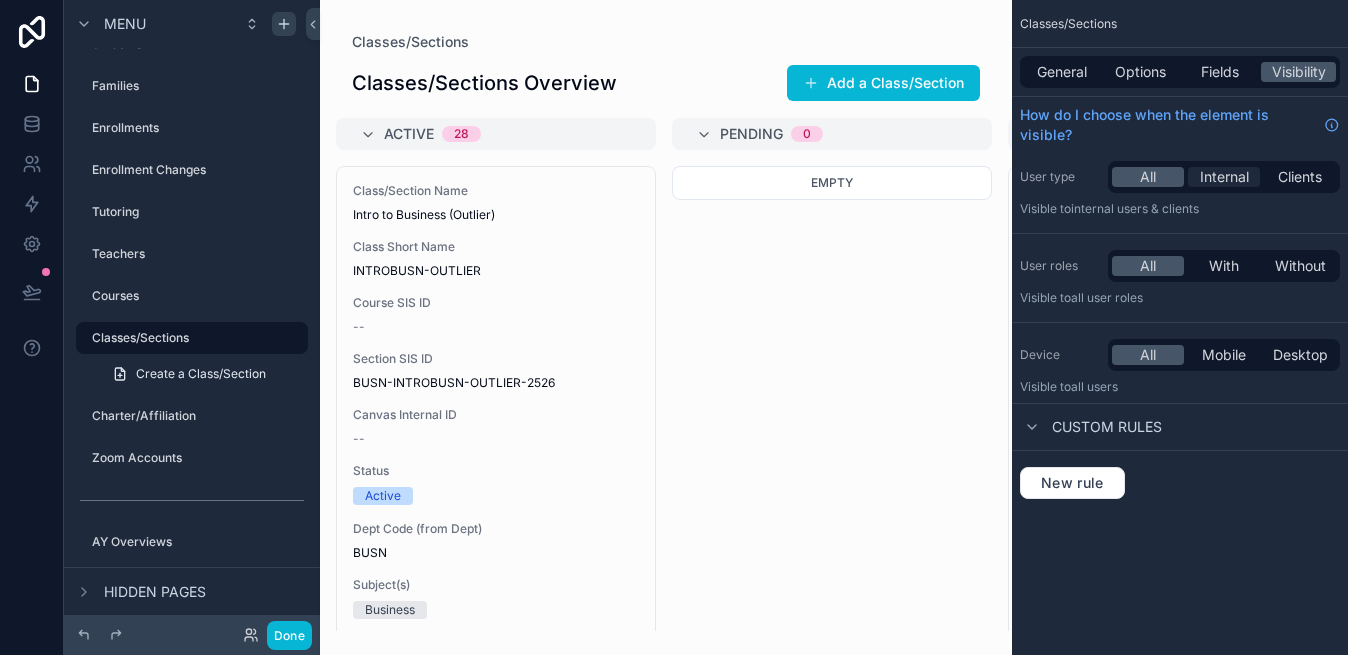 click on "Internal" at bounding box center (1224, 177) 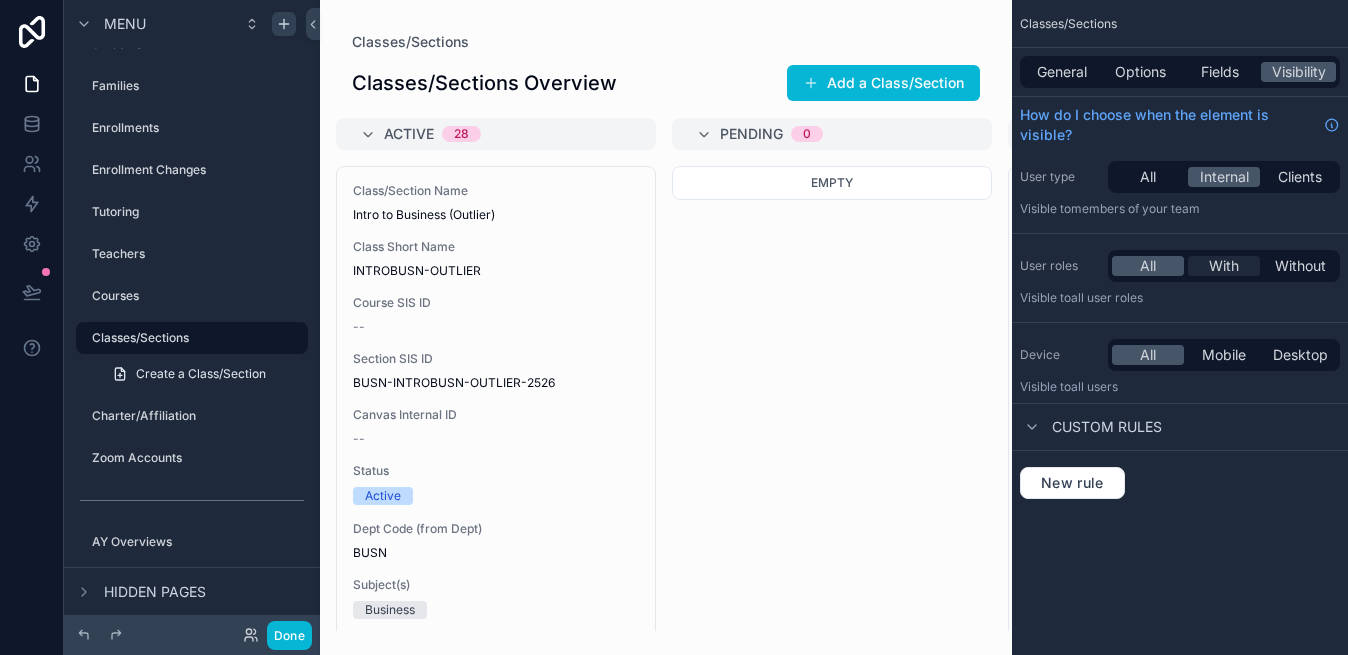 click on "With" at bounding box center (1224, 266) 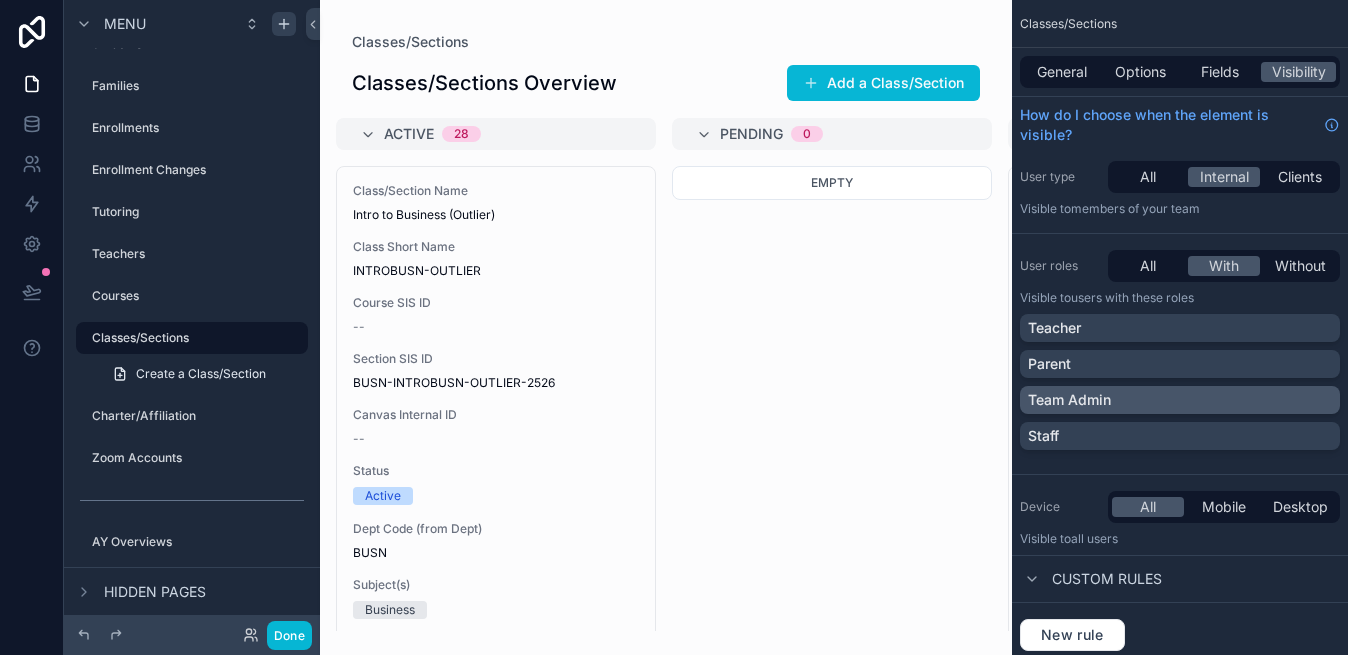 click on "Team Admin" at bounding box center [1180, 400] 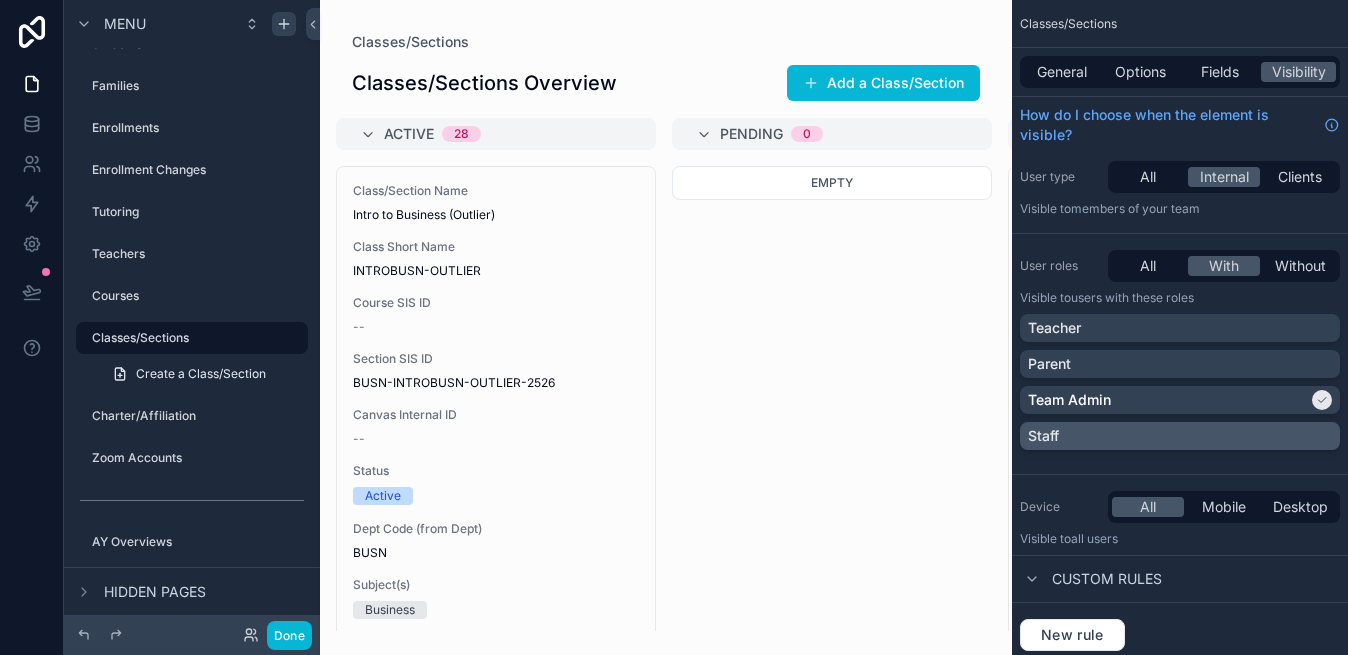 click on "Staff" at bounding box center (1180, 436) 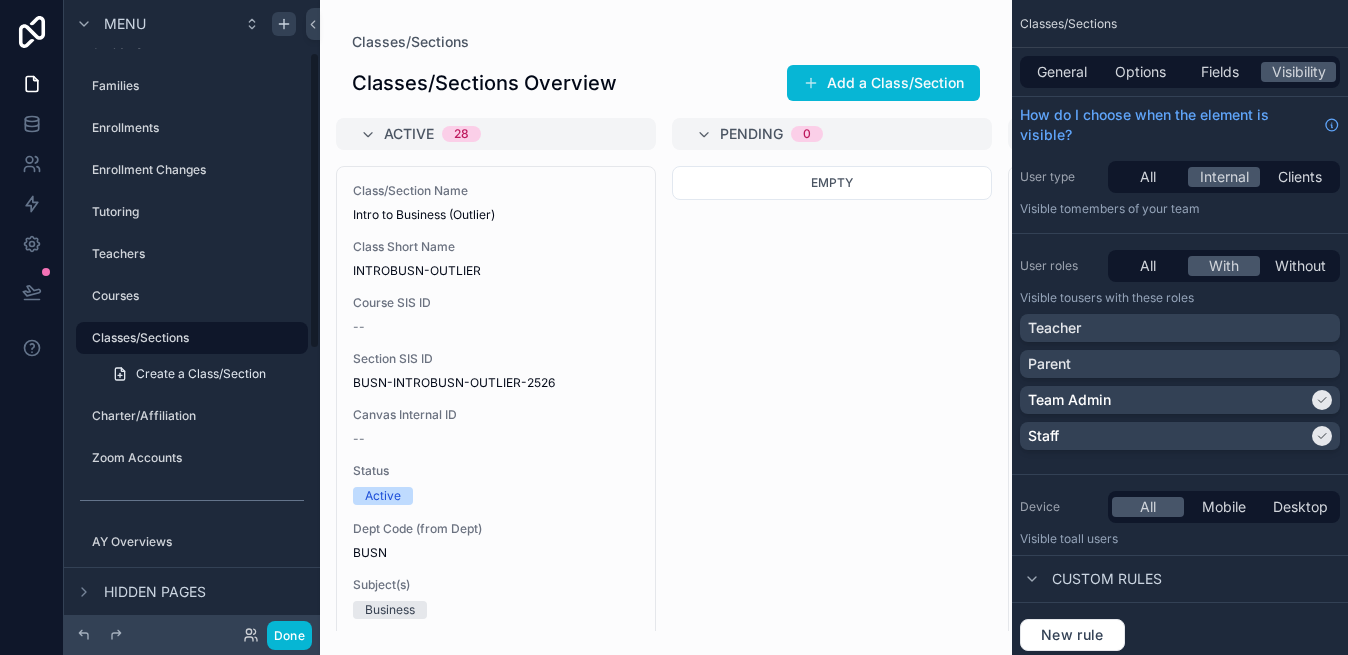 click on "Charter/Affiliation" at bounding box center [192, 416] 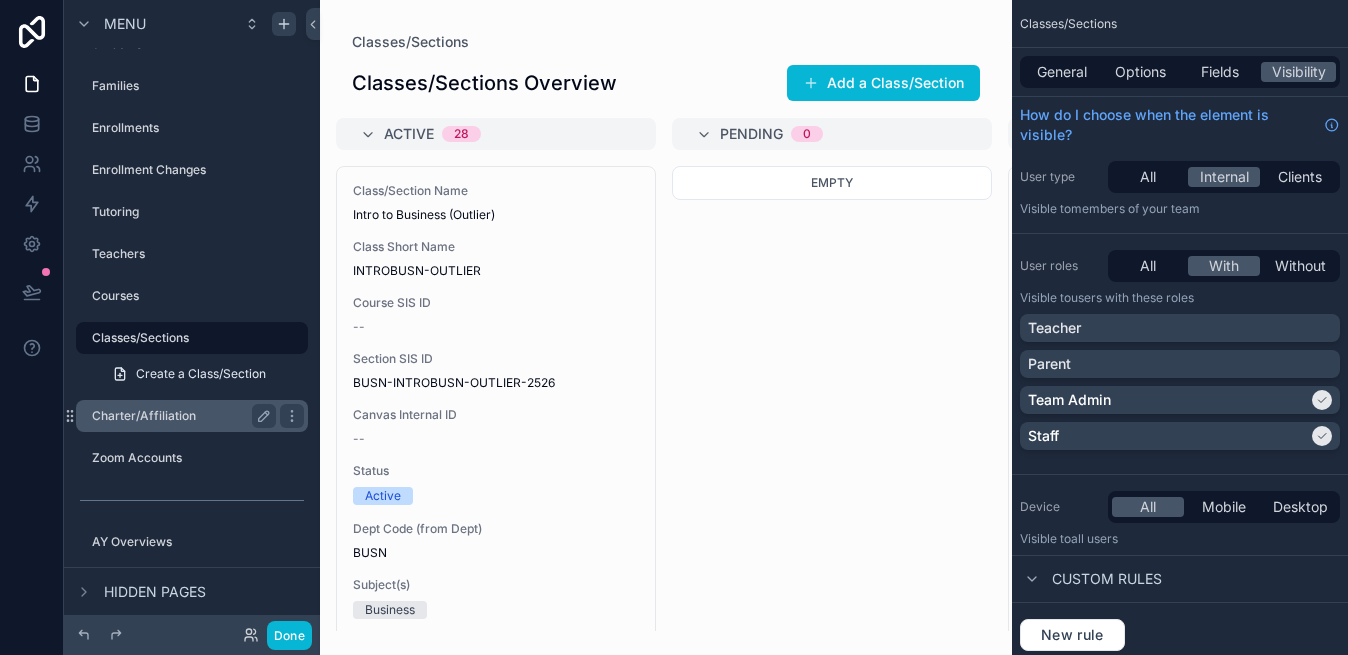 click on "Charter/Affiliation" at bounding box center [180, 416] 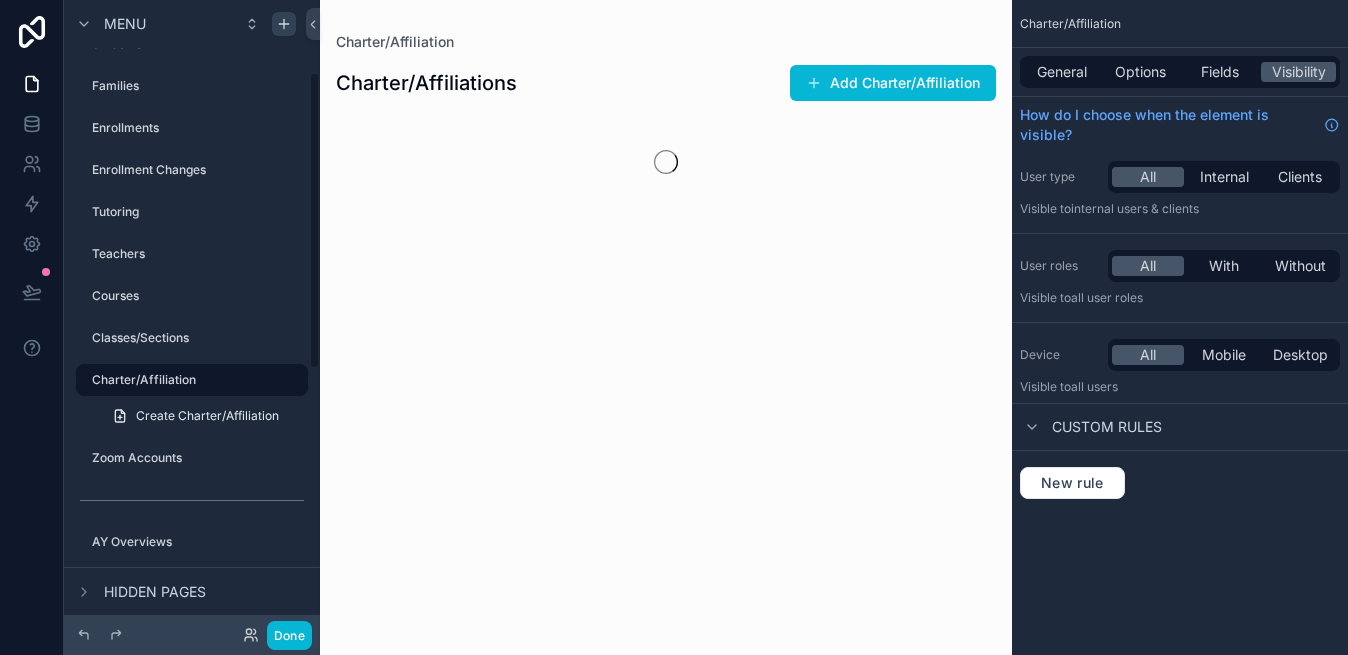 scroll, scrollTop: 154, scrollLeft: 0, axis: vertical 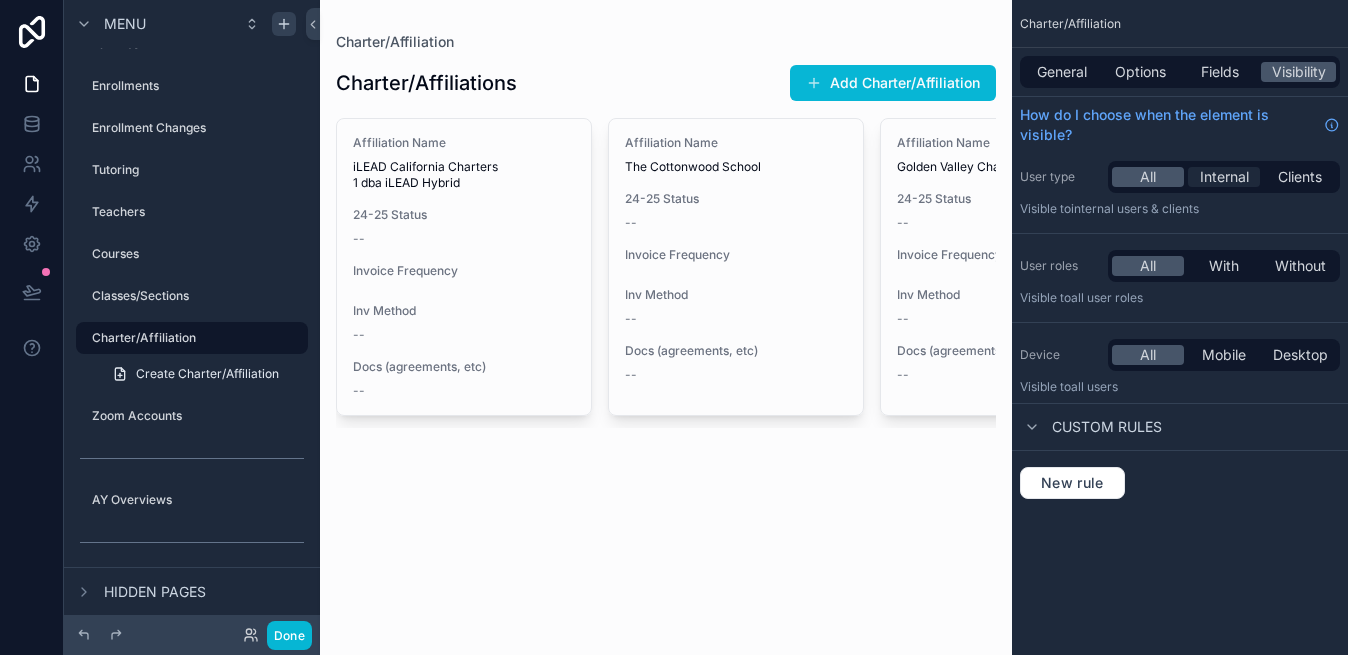click on "Internal" at bounding box center [1224, 177] 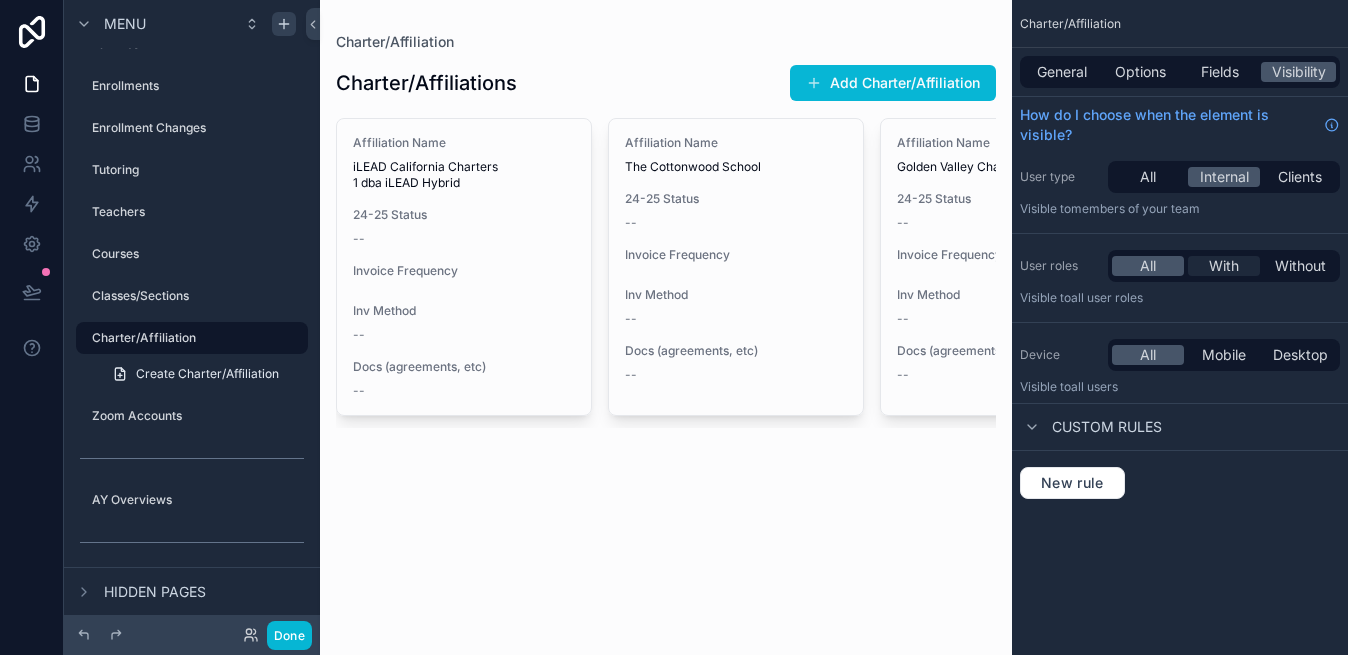 click on "With" at bounding box center [1224, 266] 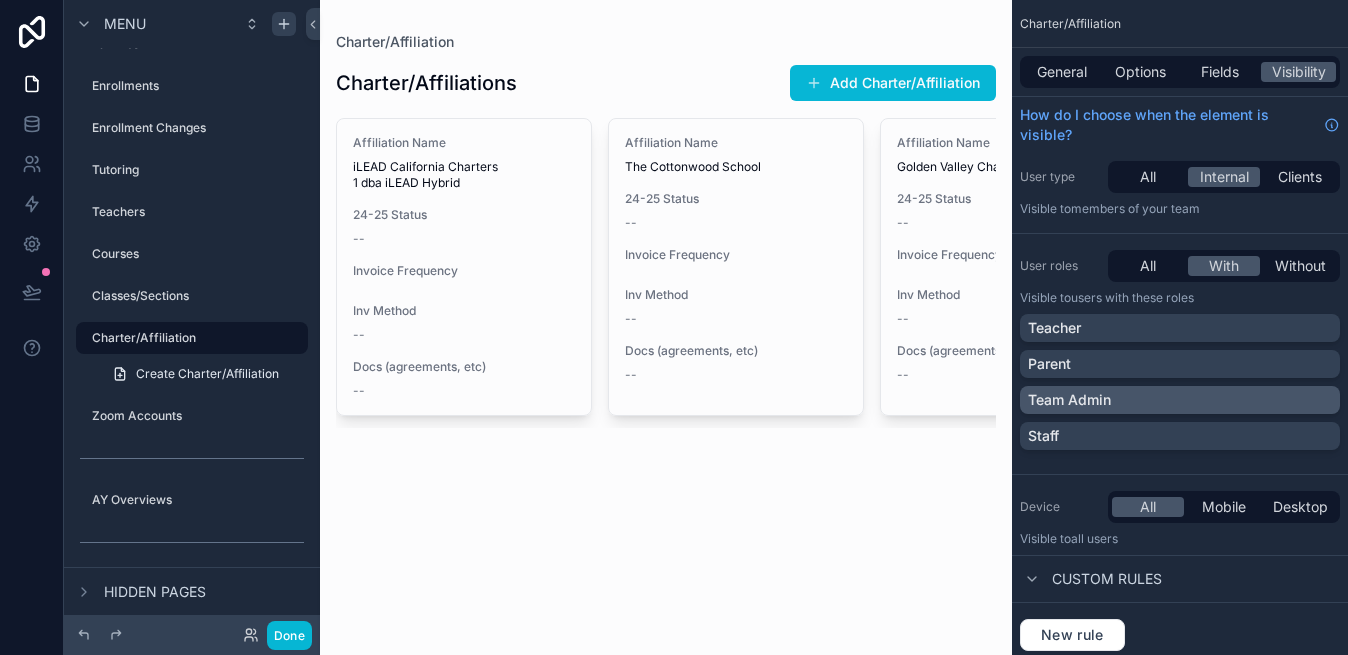 click on "Team Admin" at bounding box center [1180, 400] 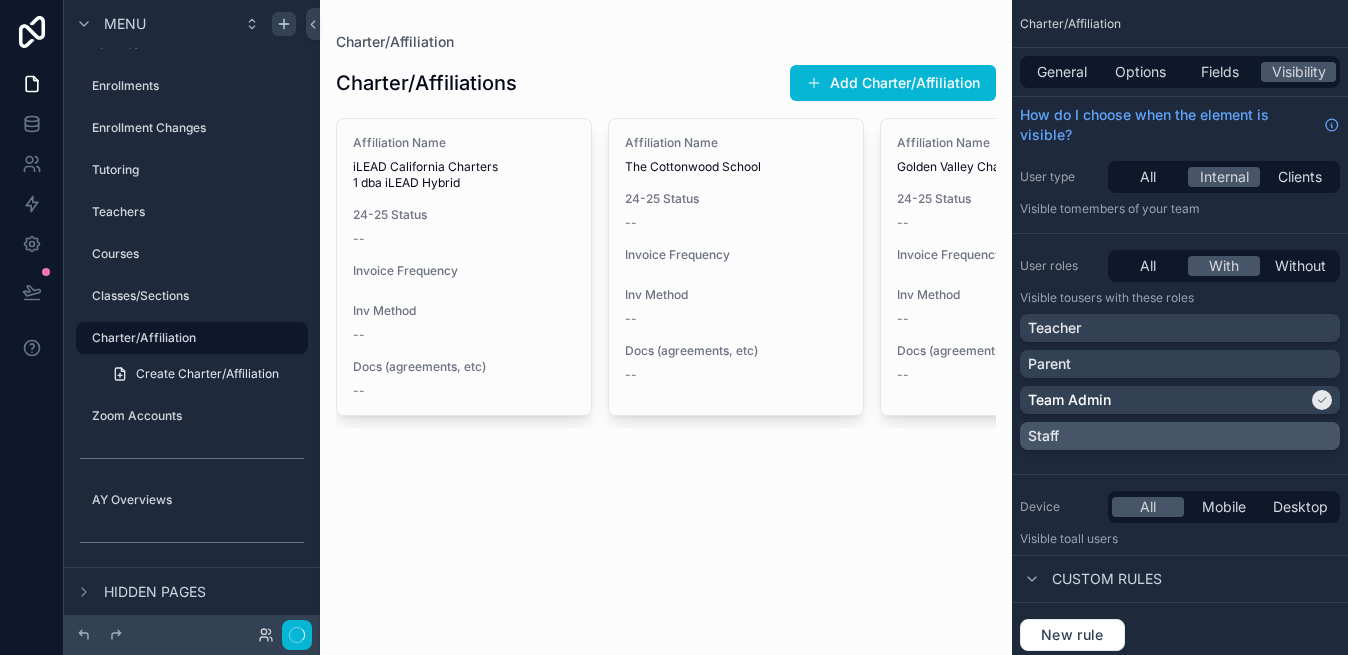 click on "Staff" at bounding box center [1180, 436] 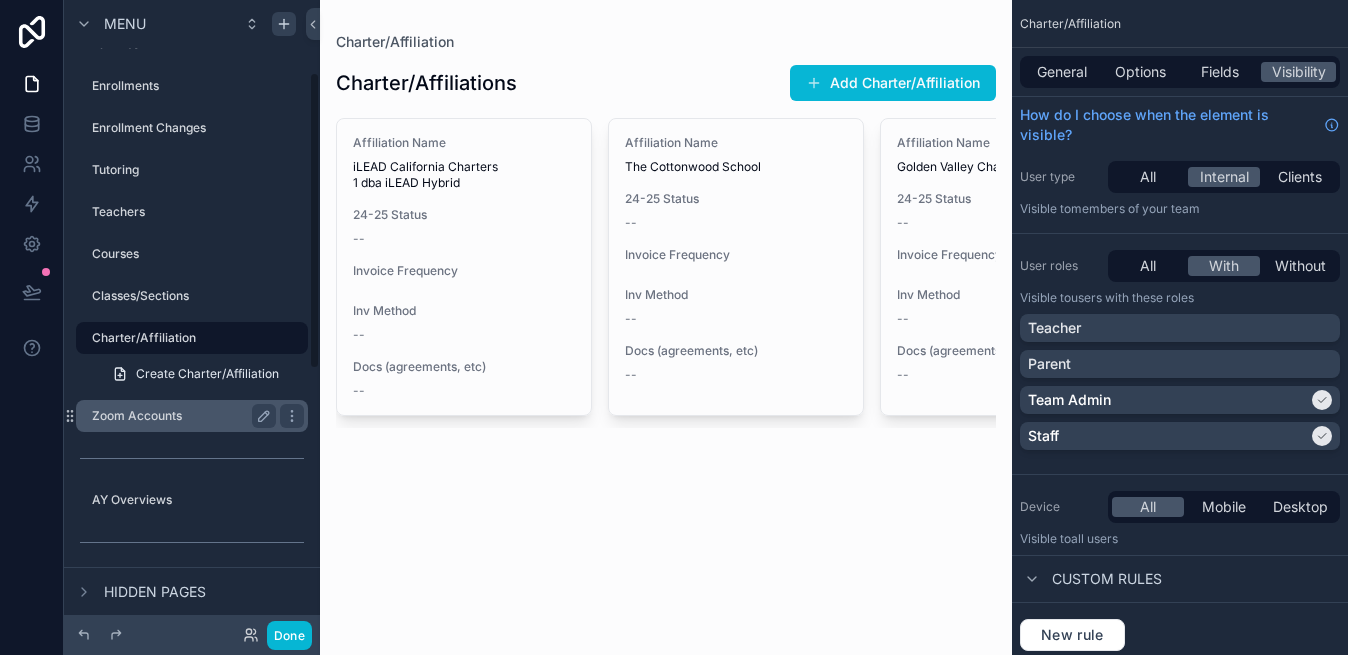 click on "Zoom Accounts" at bounding box center (180, 416) 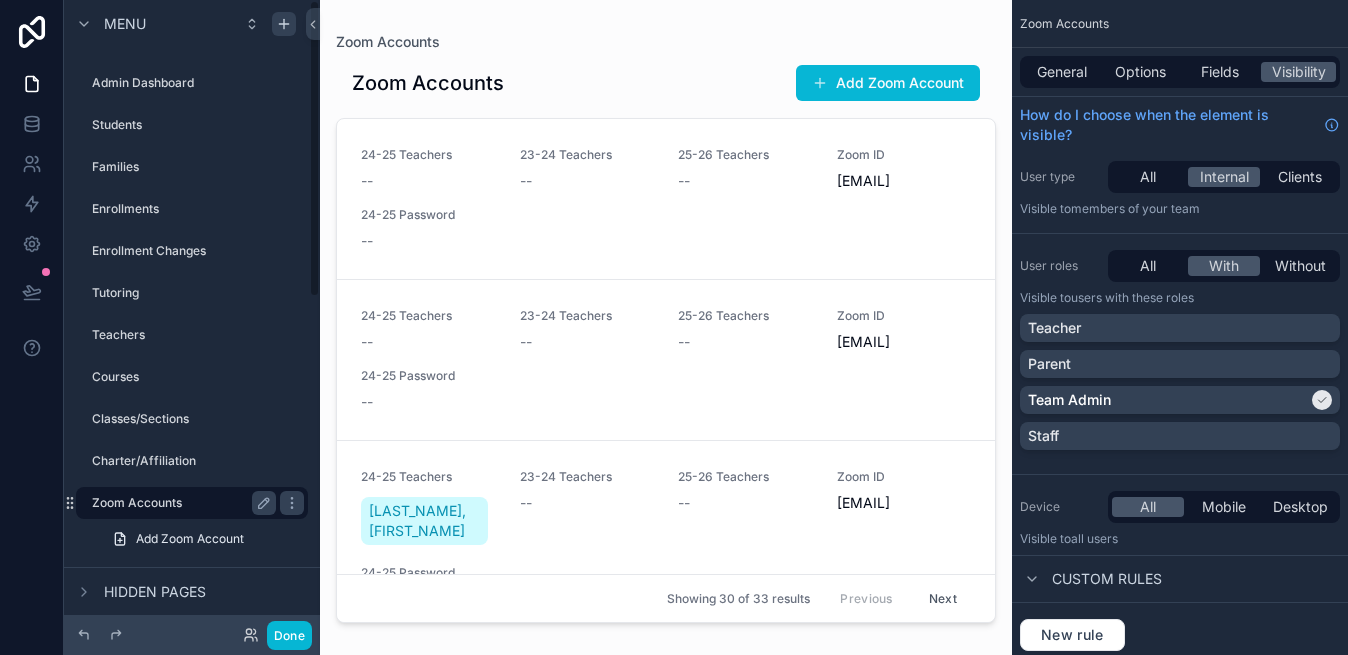 scroll, scrollTop: 0, scrollLeft: 0, axis: both 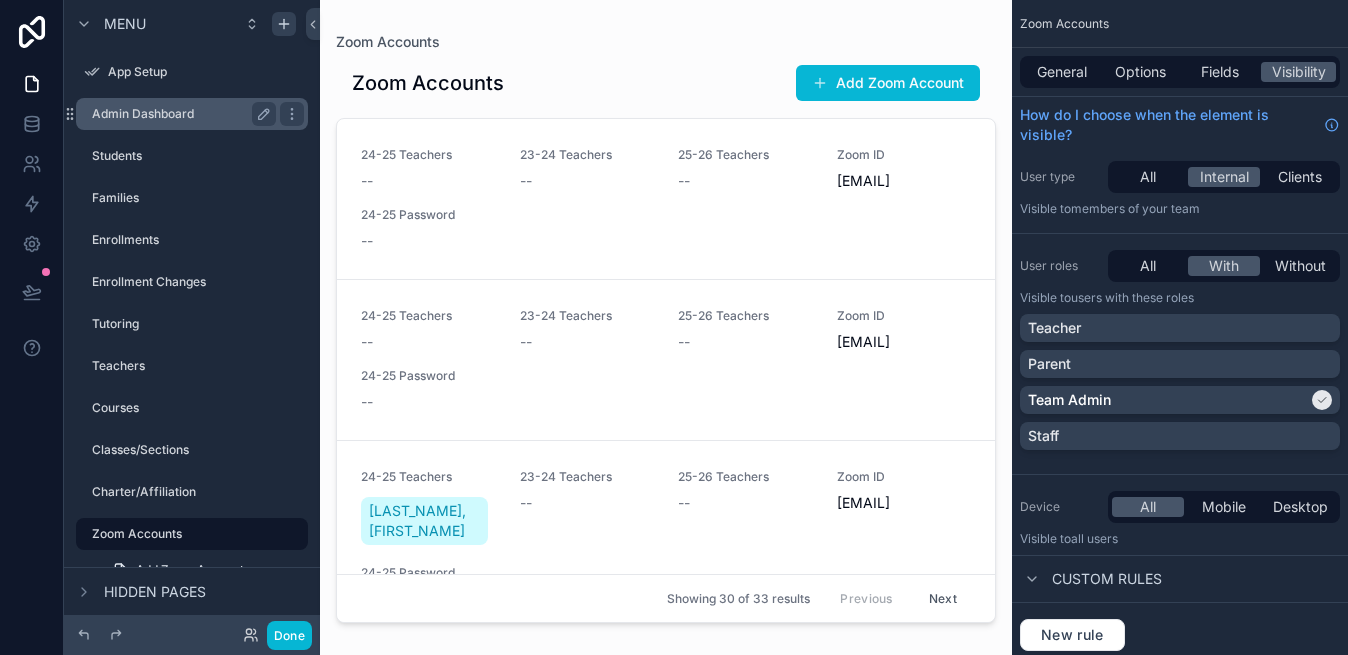 click on "Admin Dashboard" at bounding box center (180, 114) 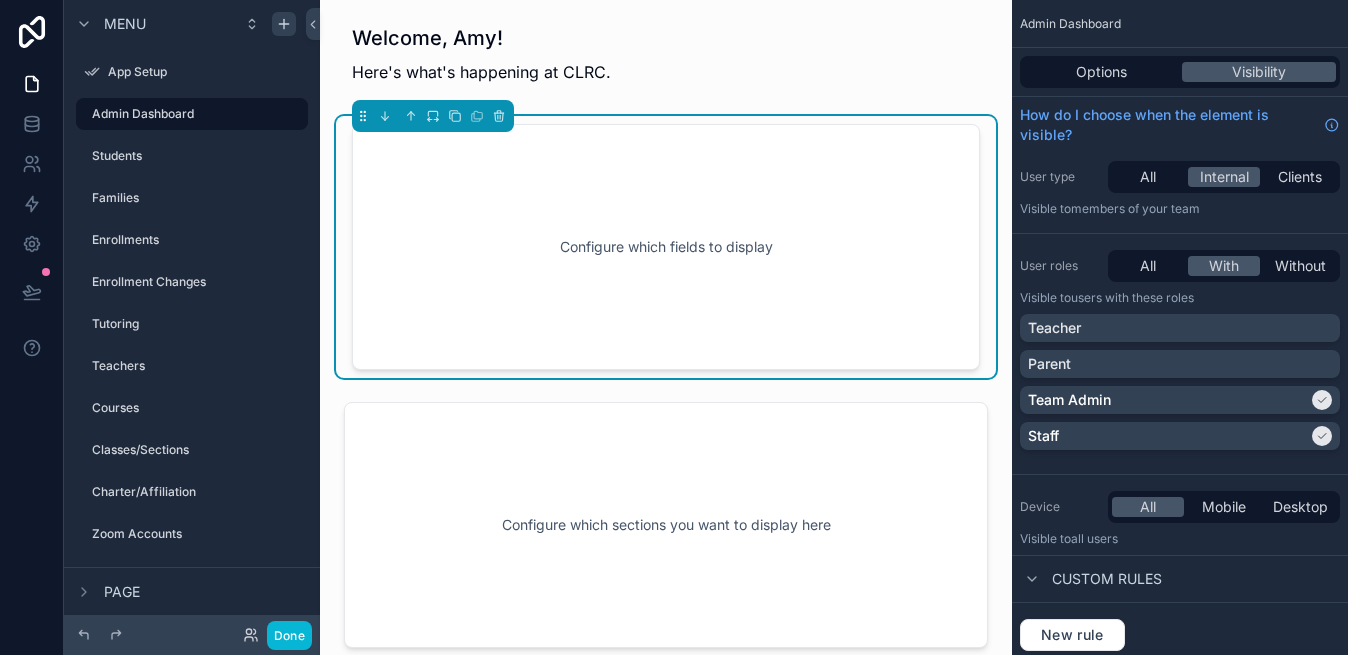 click on "Configure which fields to display" at bounding box center (666, 247) 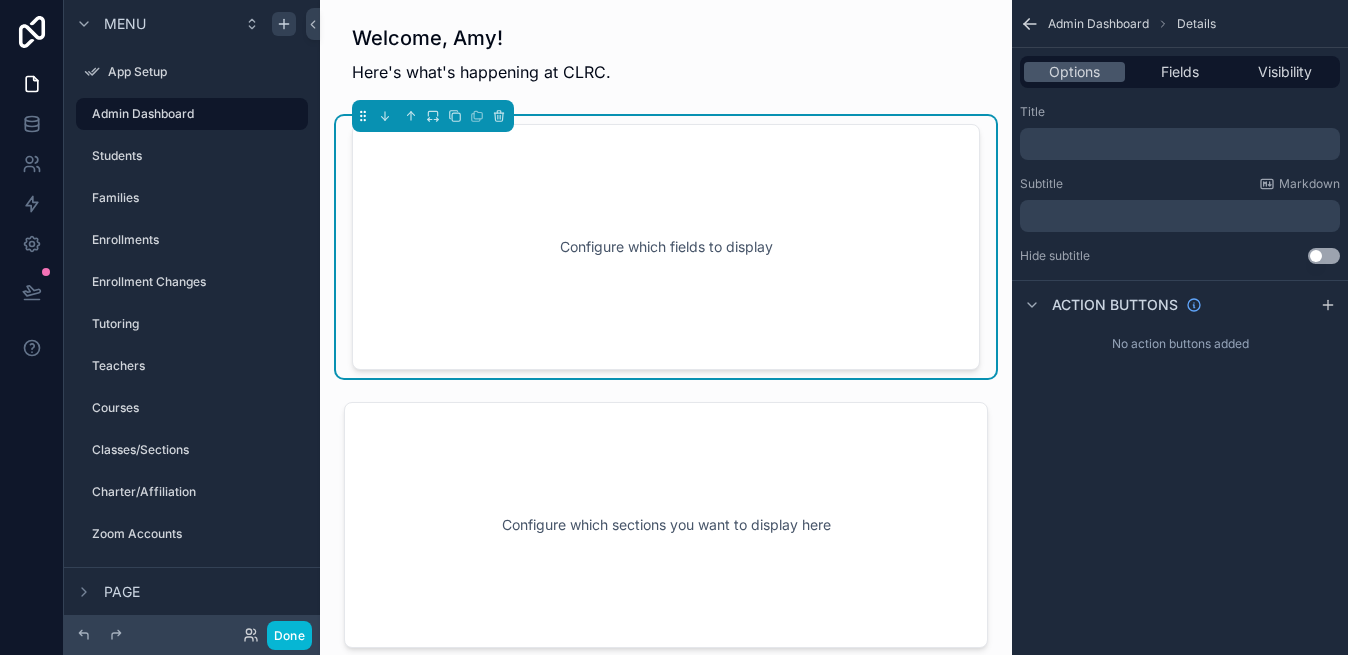 click on "﻿" at bounding box center (1182, 144) 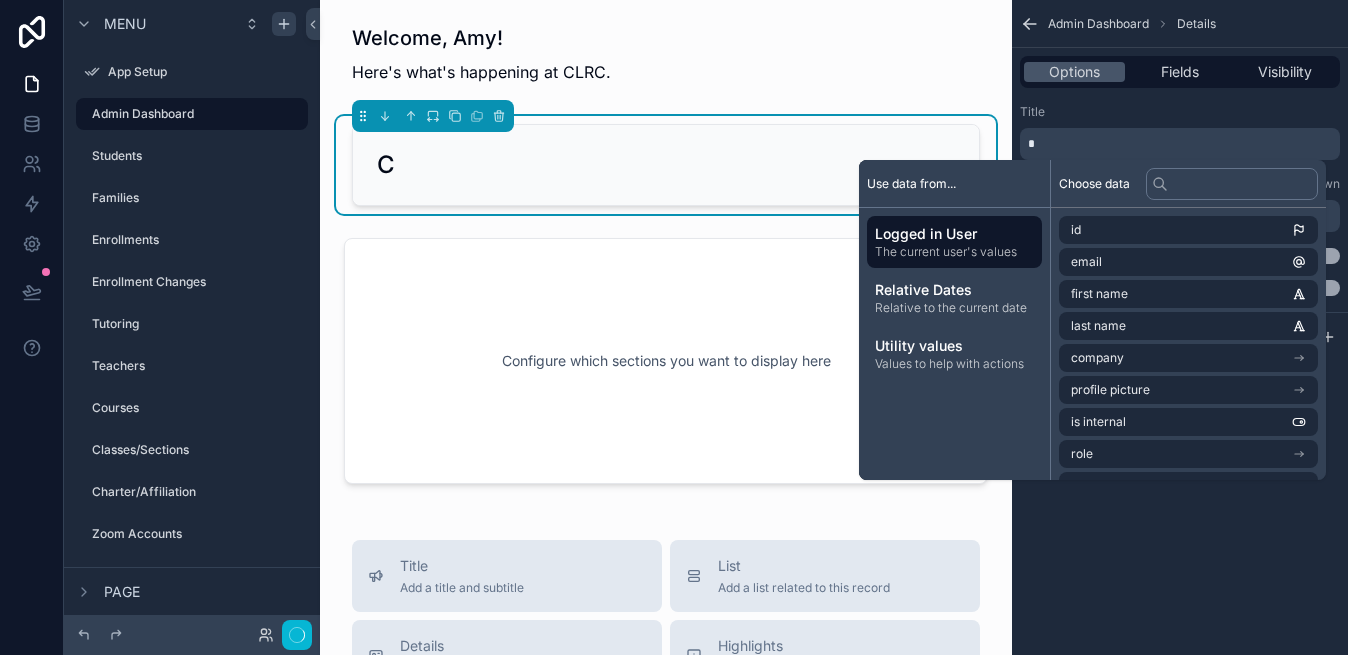 type 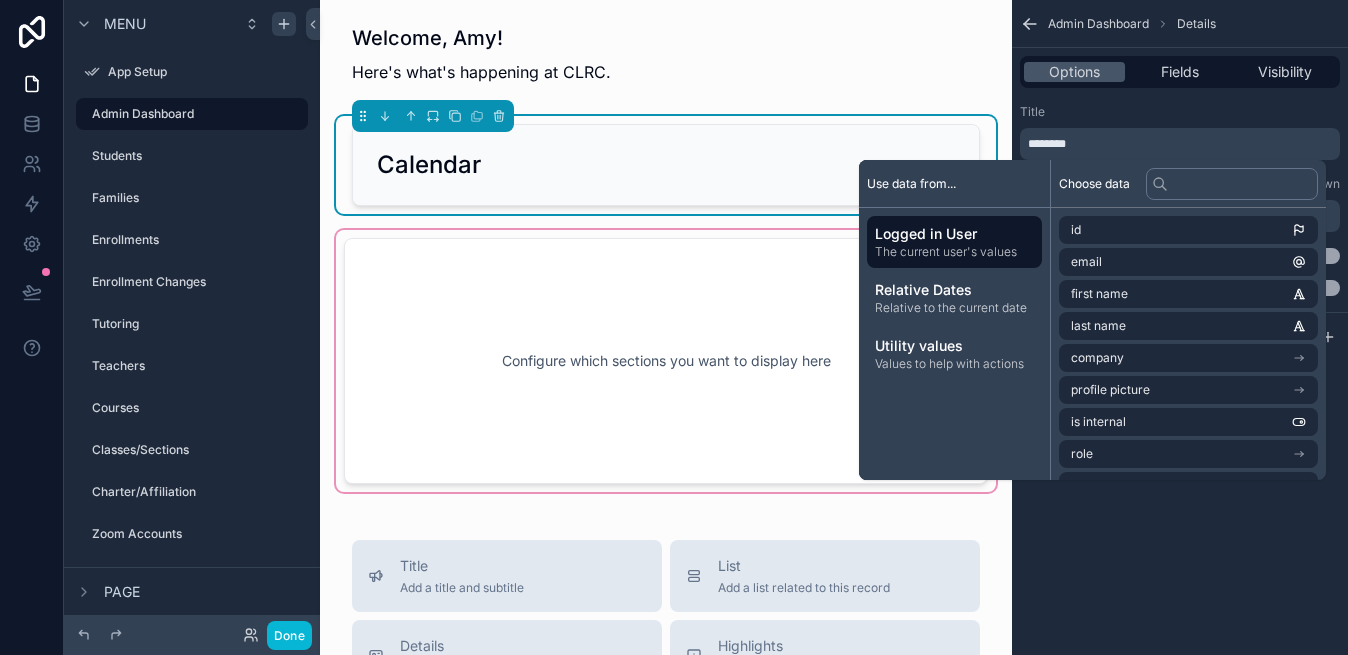 click at bounding box center [666, 361] 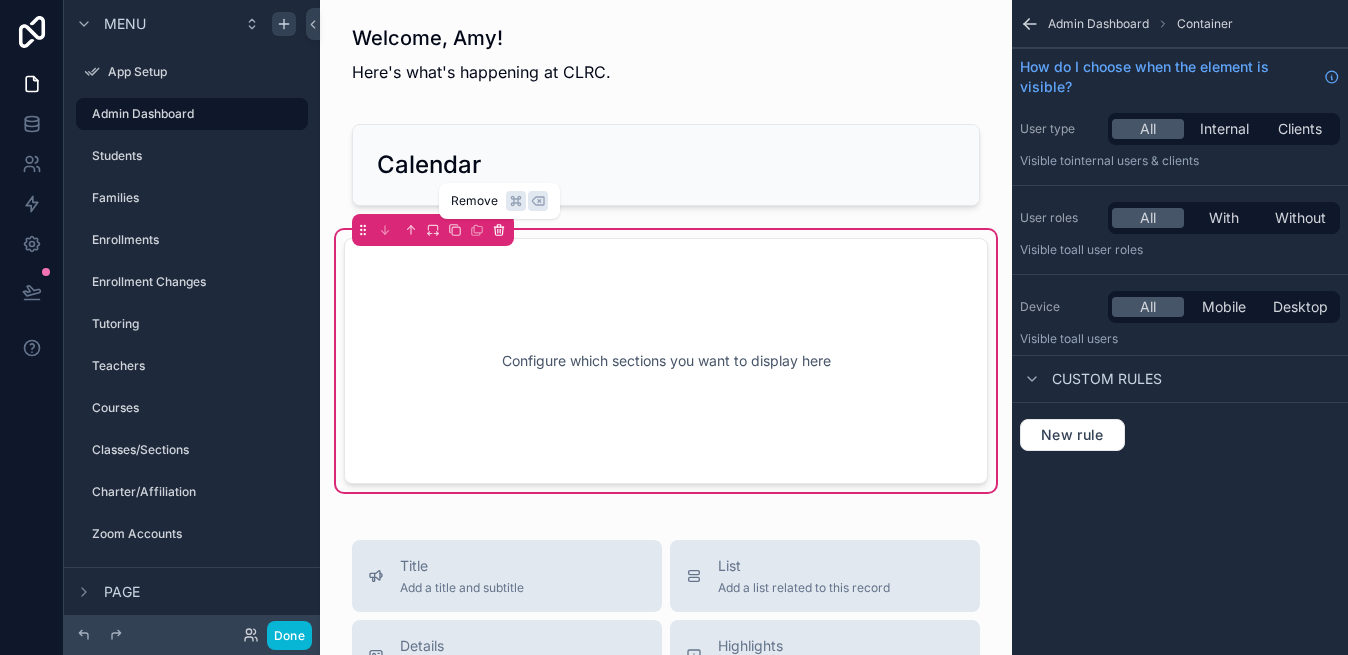 click 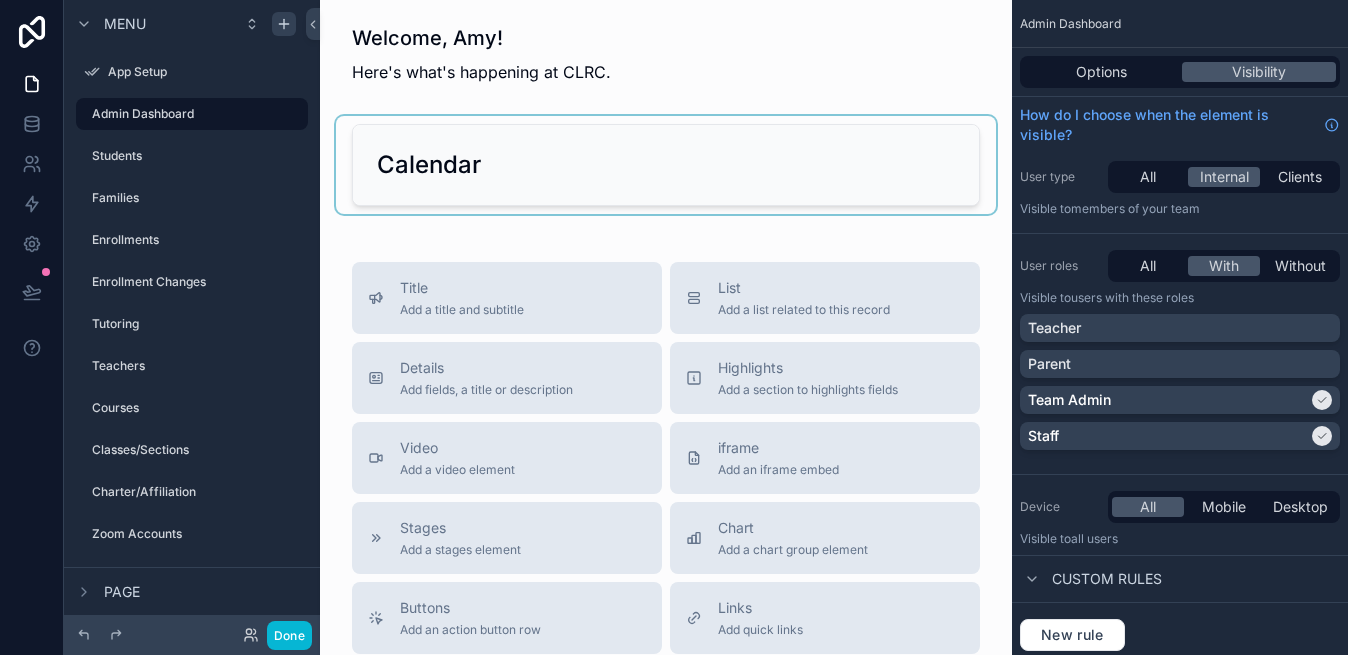 click at bounding box center [666, 165] 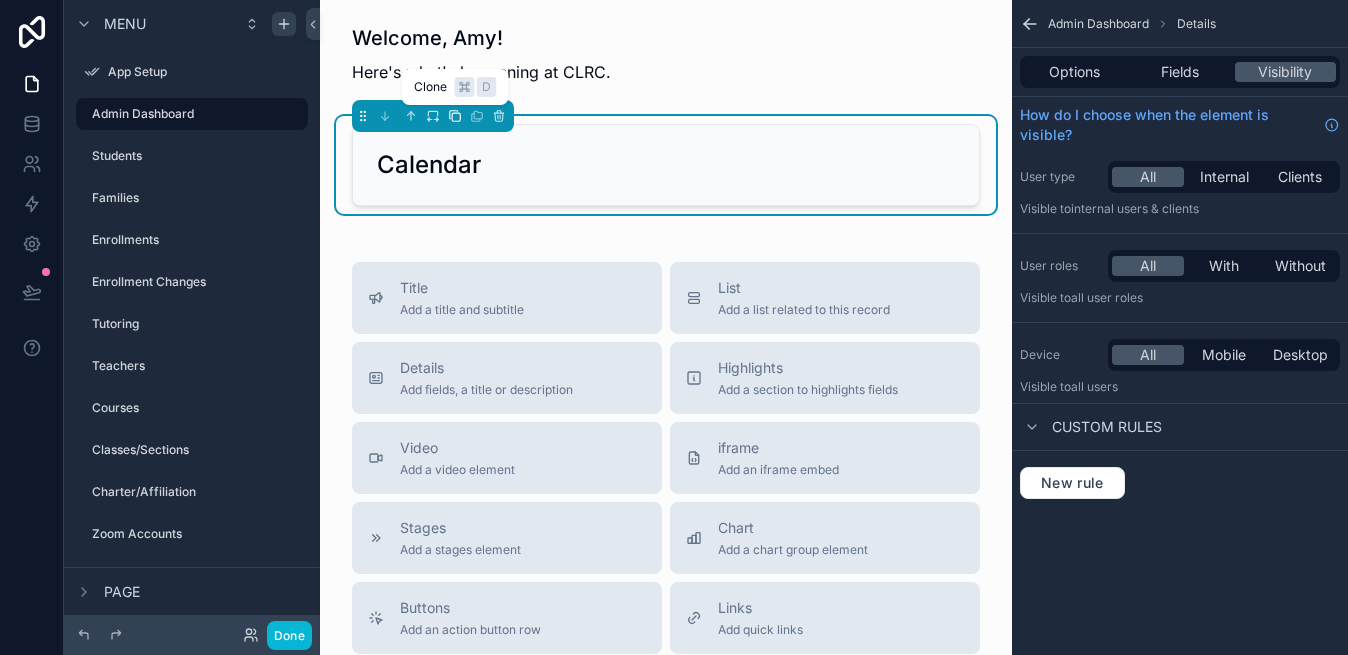 click 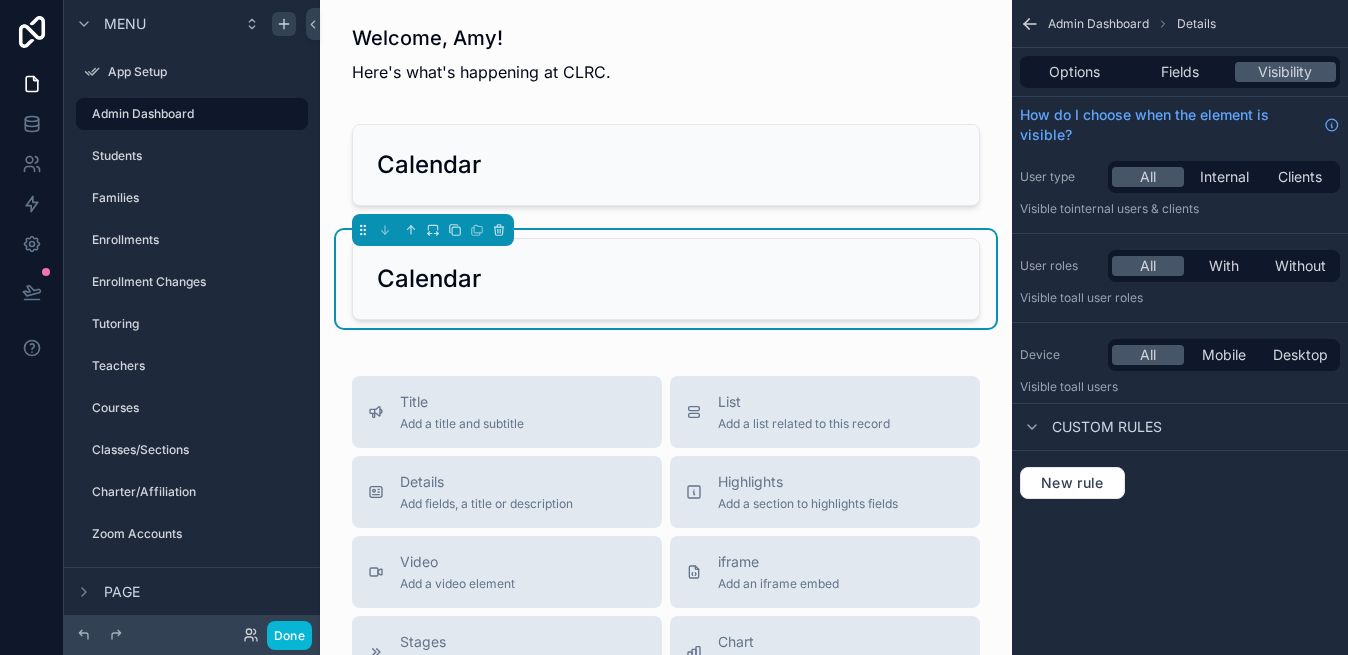 click on "Calendar" at bounding box center [666, 279] 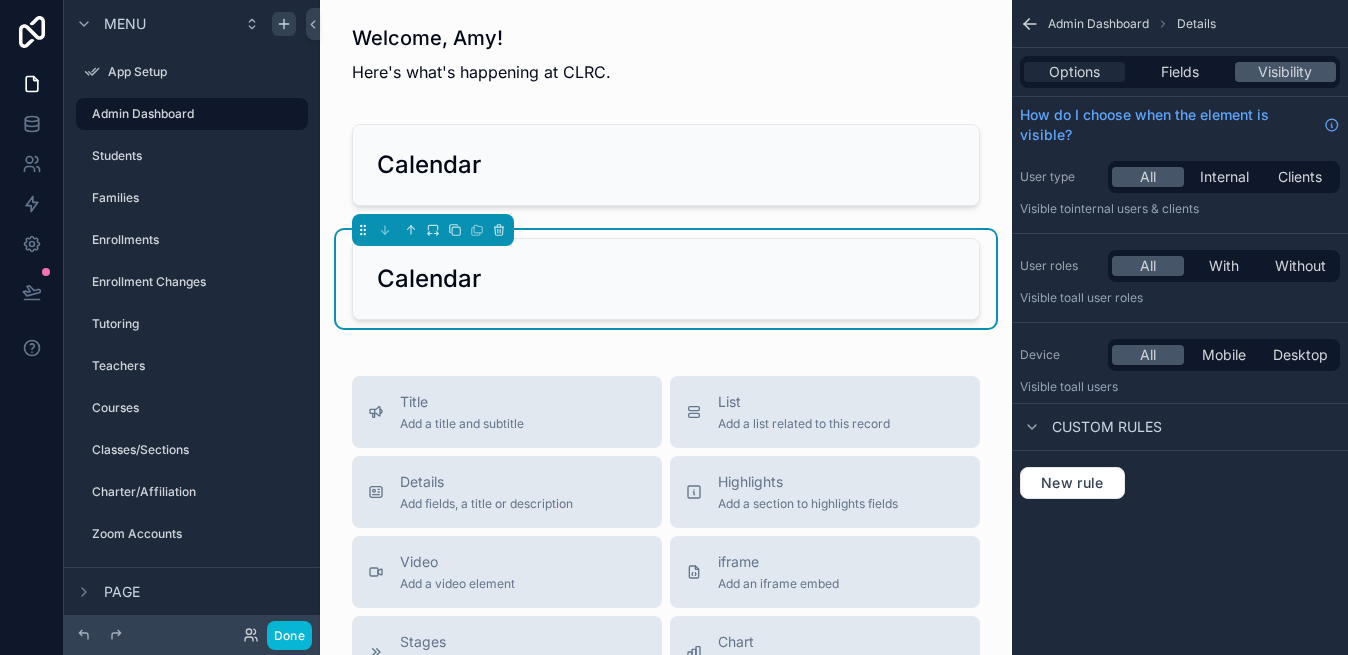 click on "Options" at bounding box center (1074, 72) 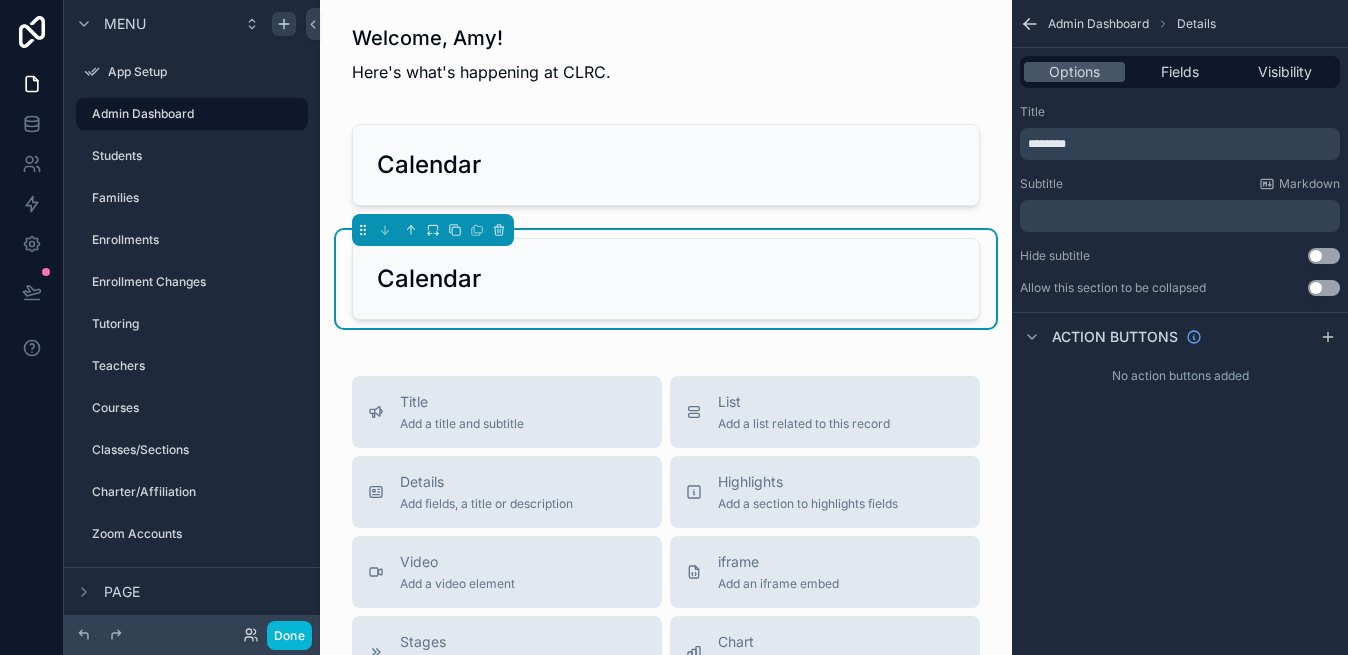 click on "********" at bounding box center [1182, 144] 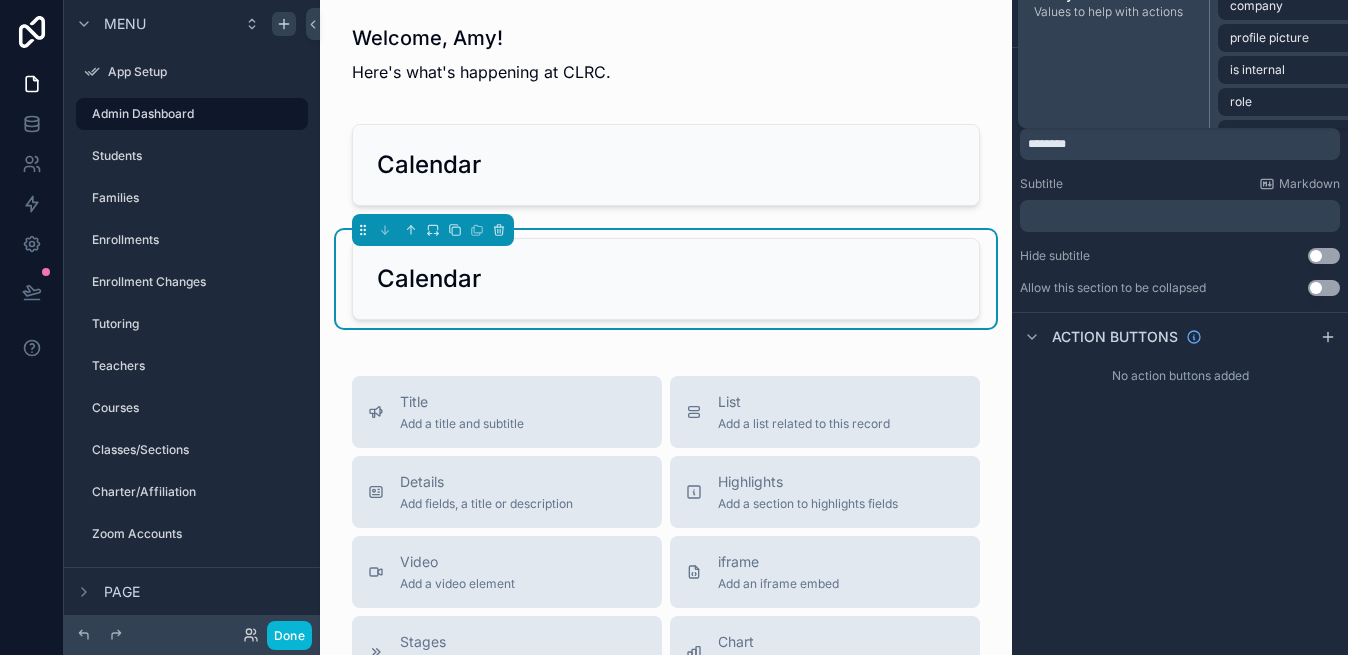 click on "********" at bounding box center [1182, 144] 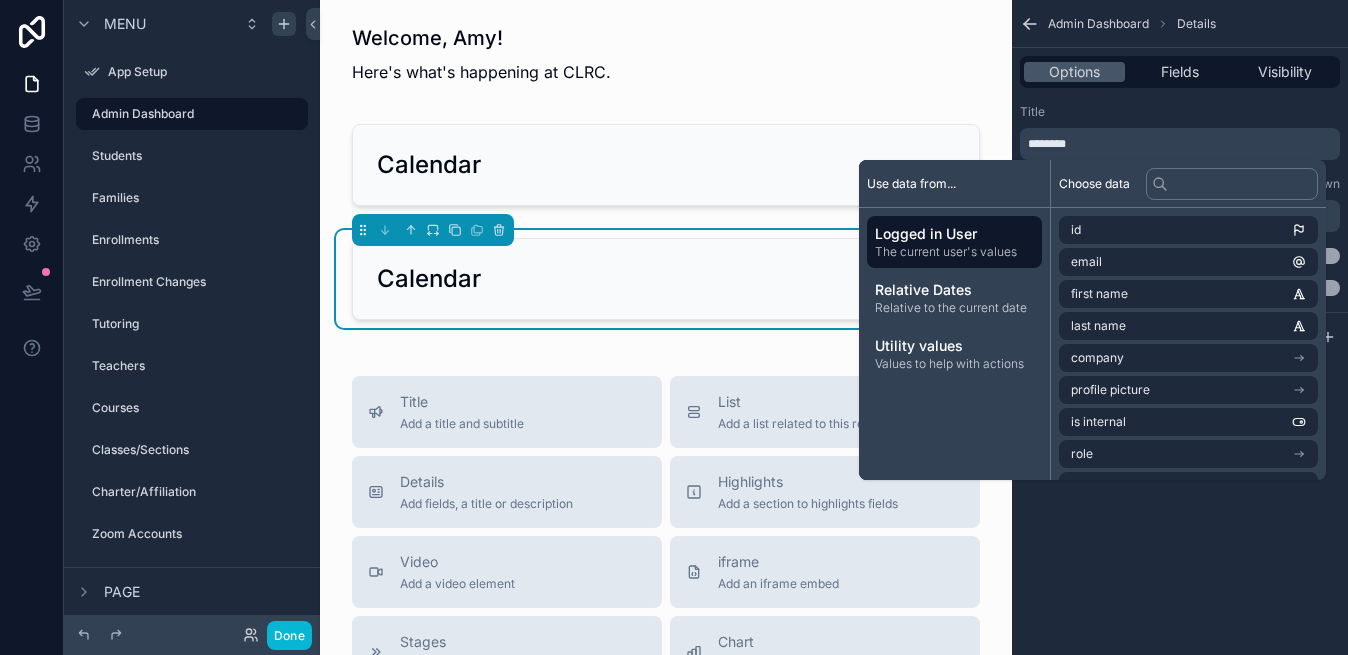 click on "********" at bounding box center (1182, 144) 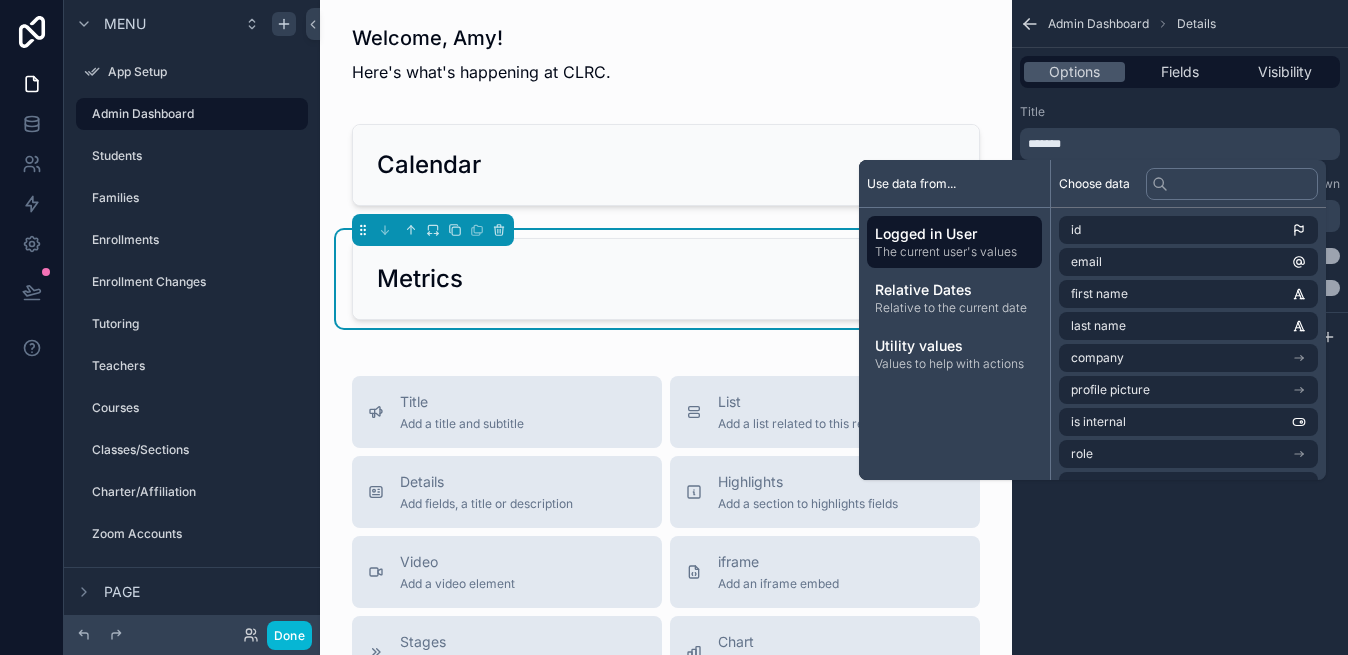 click on "Welcome, [FIRST_NAME]! Here's what's happening at CLRC. Calendar Metrics Title Add a title and subtitle List Add a list related to this record Details Add fields, a title or description Highlights Add a section to highlights fields Video Add a video element iframe Add an iframe embed Stages Add a stages element Chart Add a chart group element Buttons Add an action button row Links Add quick links Text Add a text block that supports markdown Gallery Add a preview for files Notice Add a notice element Divider Add a divider Comments Record comments section Image Add an image element Container Add a container to group multiple sections together" at bounding box center [666, 632] 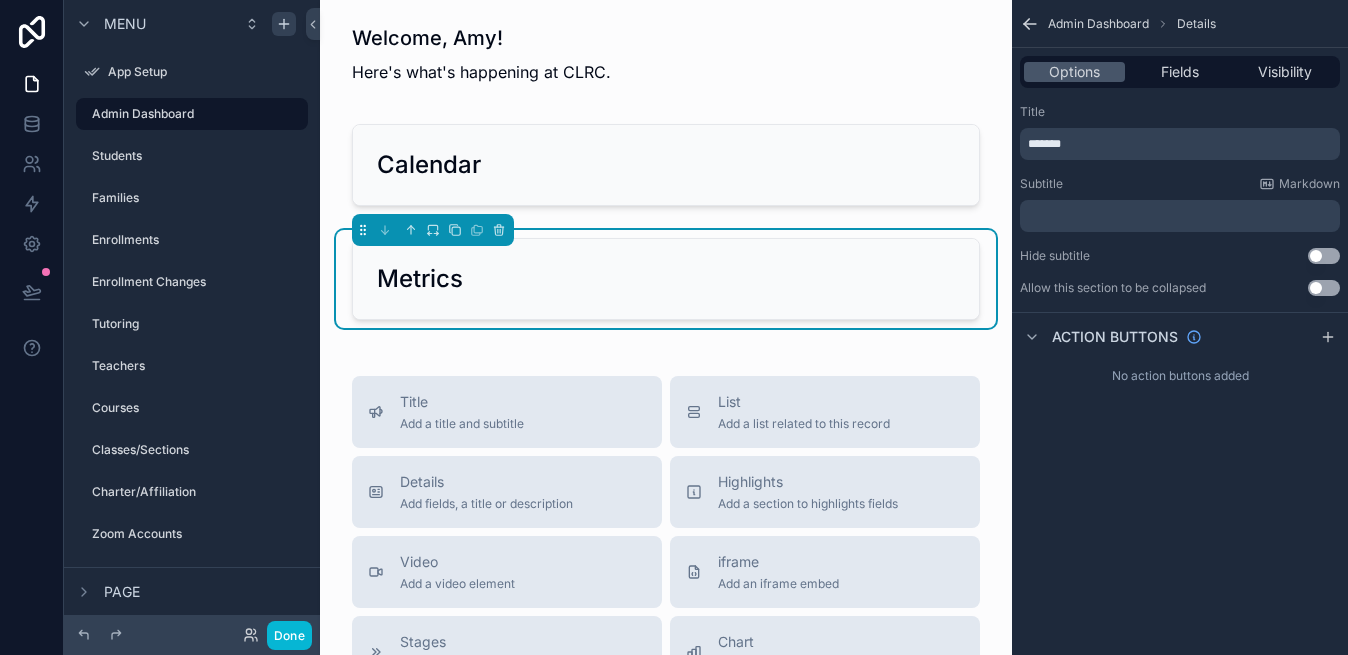 click 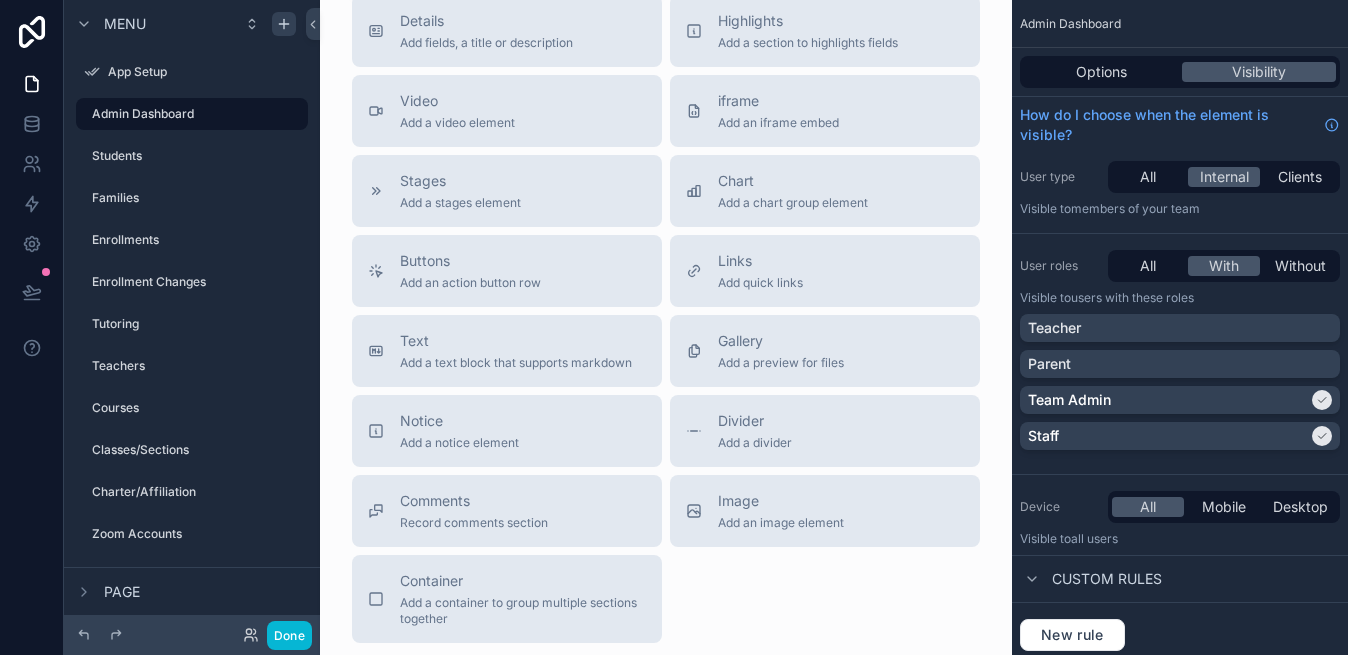 scroll, scrollTop: 462, scrollLeft: 0, axis: vertical 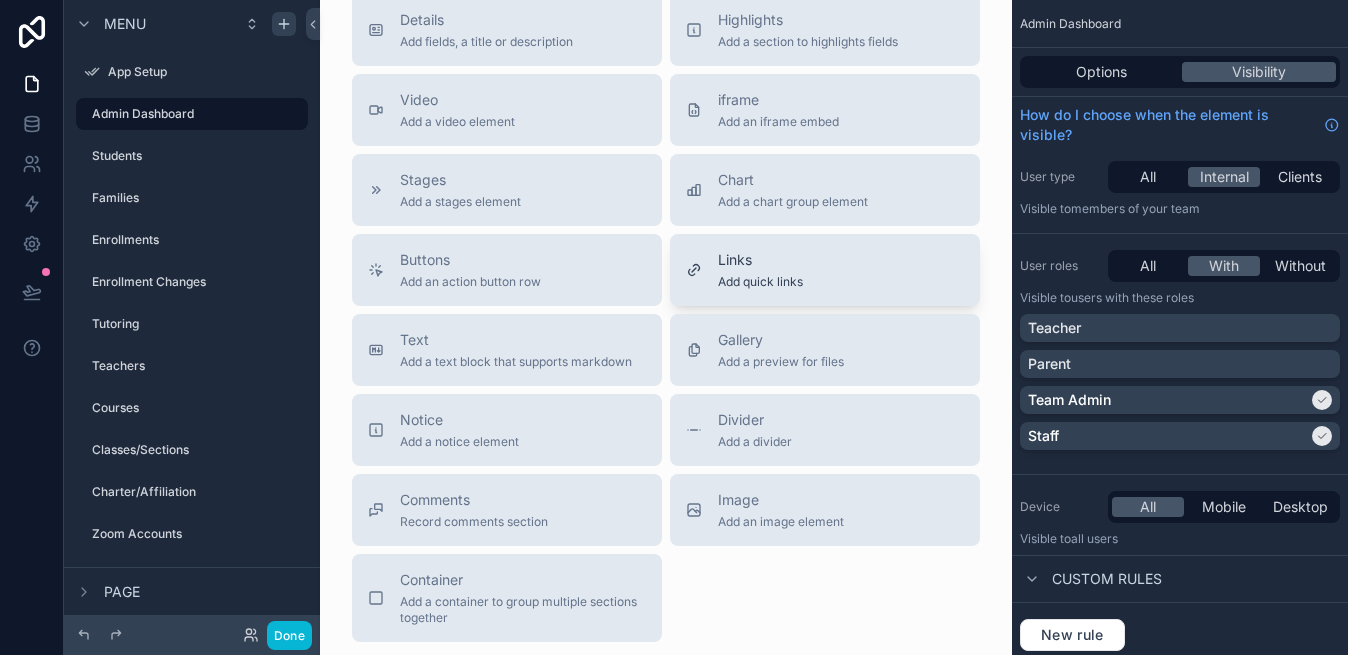 click on "Links Add quick links" at bounding box center [760, 270] 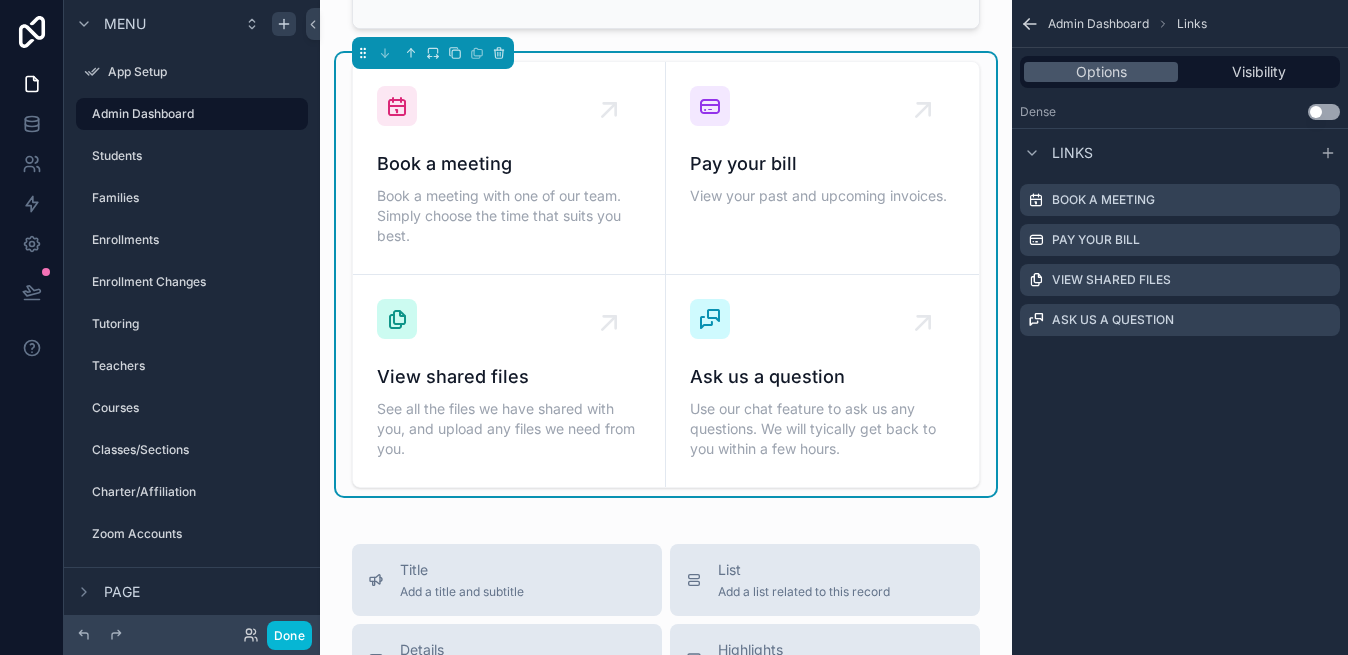scroll, scrollTop: 238, scrollLeft: 0, axis: vertical 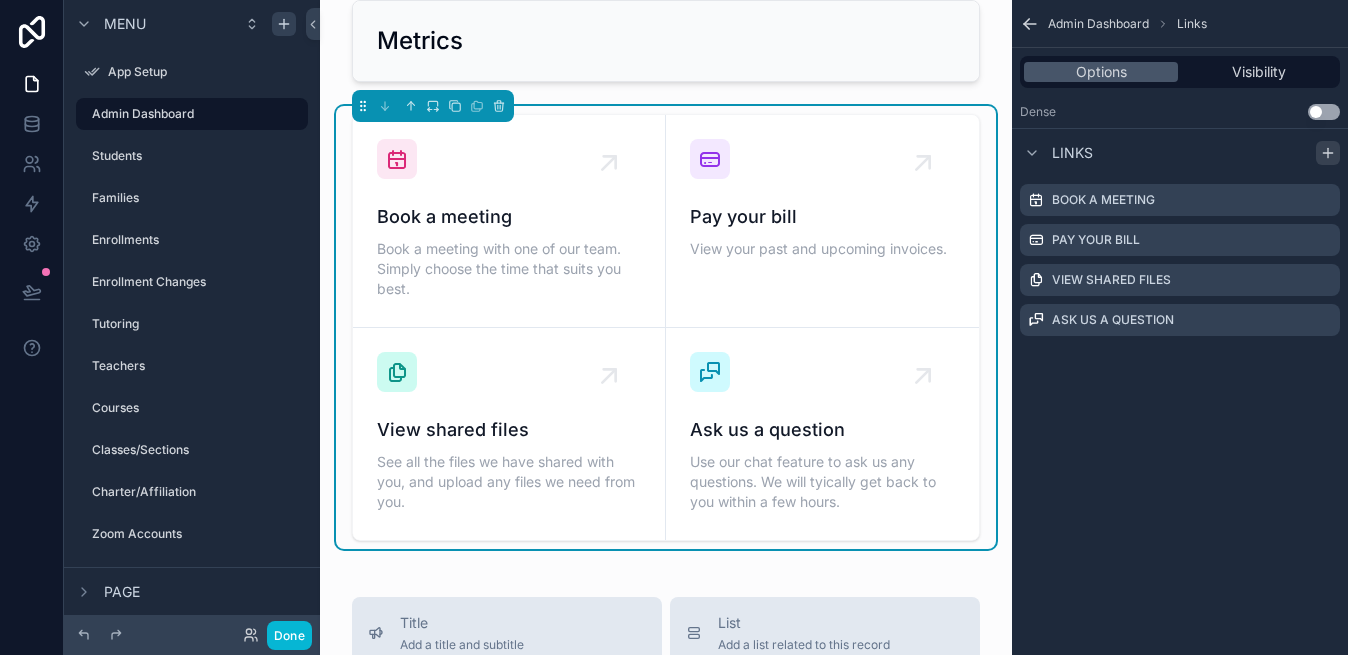 click 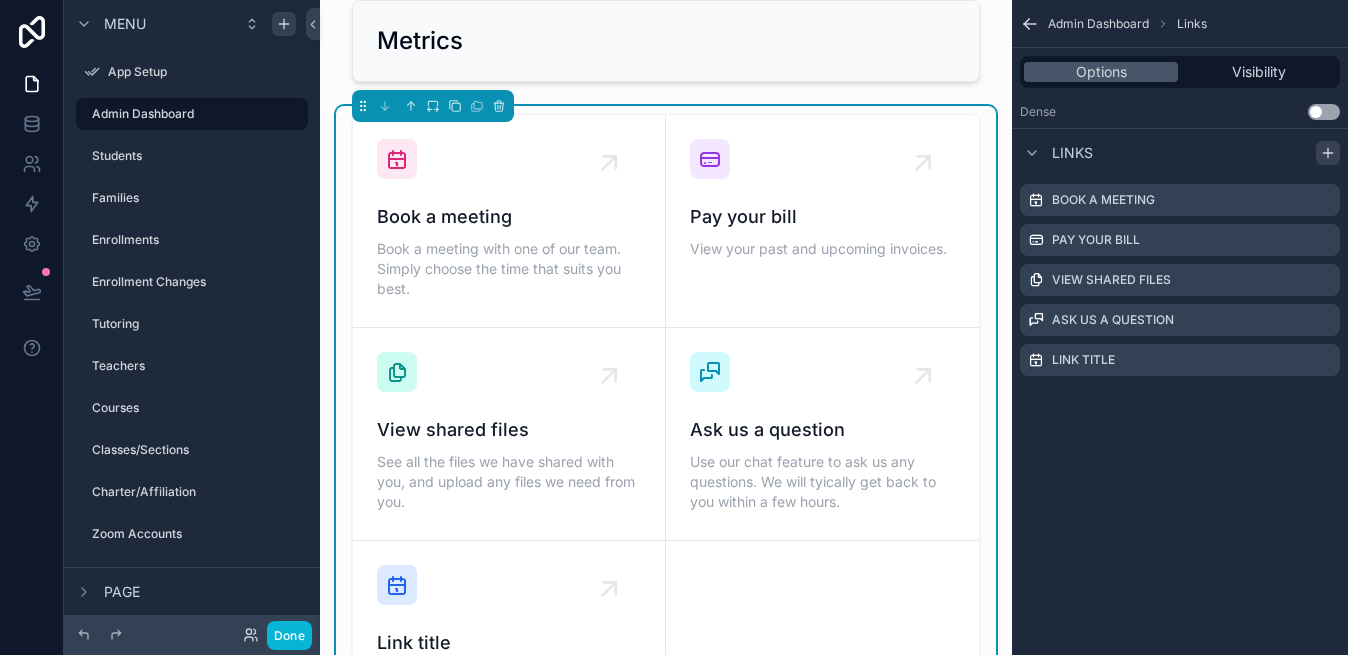 click 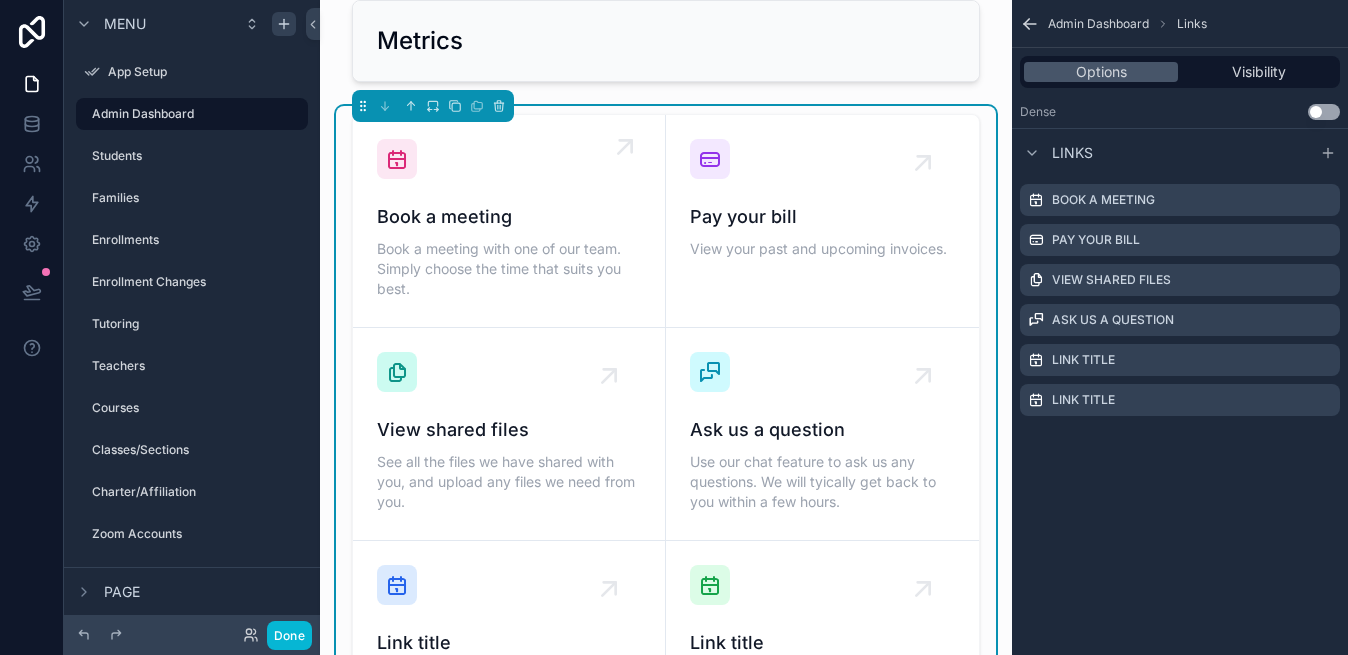 click on "Book a meeting with one of our team. Simply choose the time that suits you best." at bounding box center [509, 269] 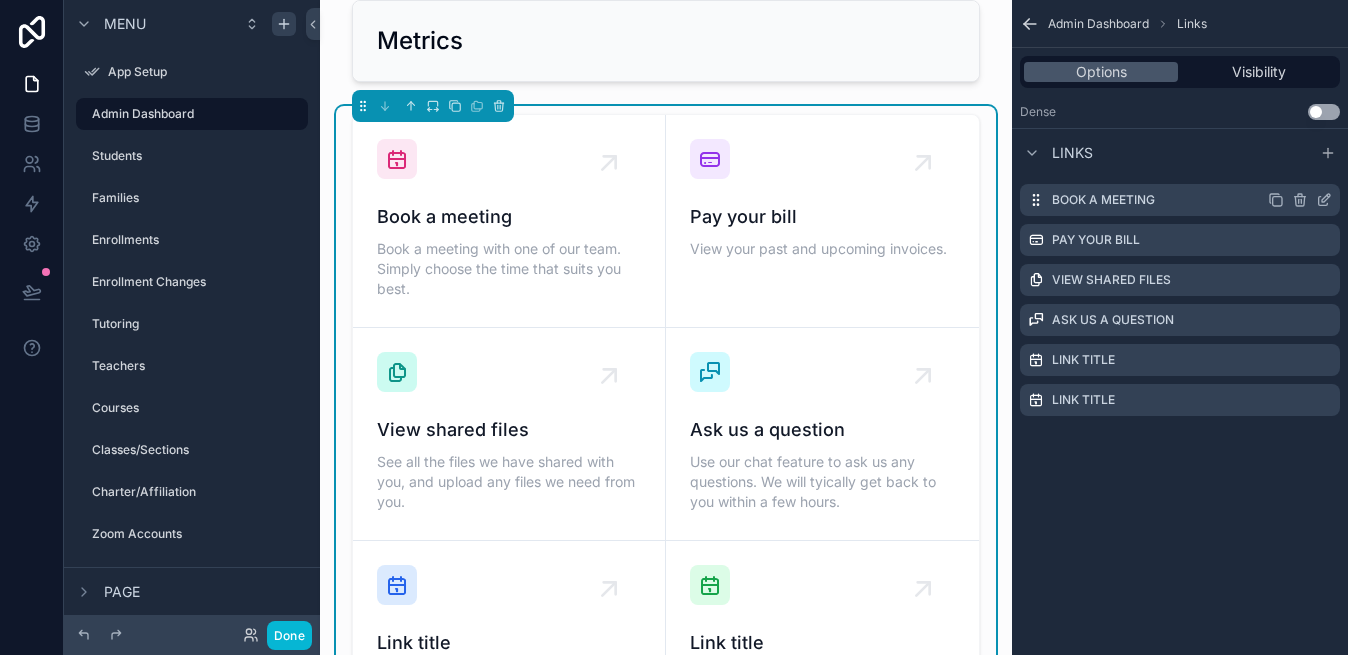 click 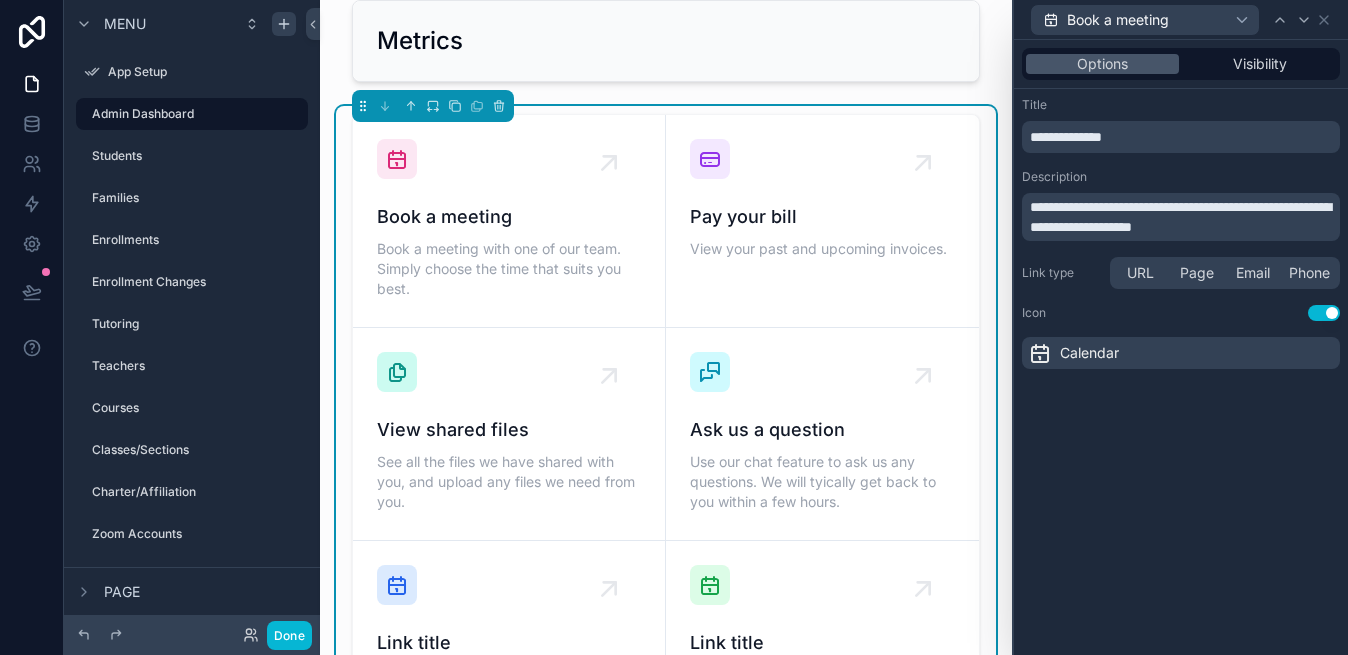 click on "**********" at bounding box center [1183, 217] 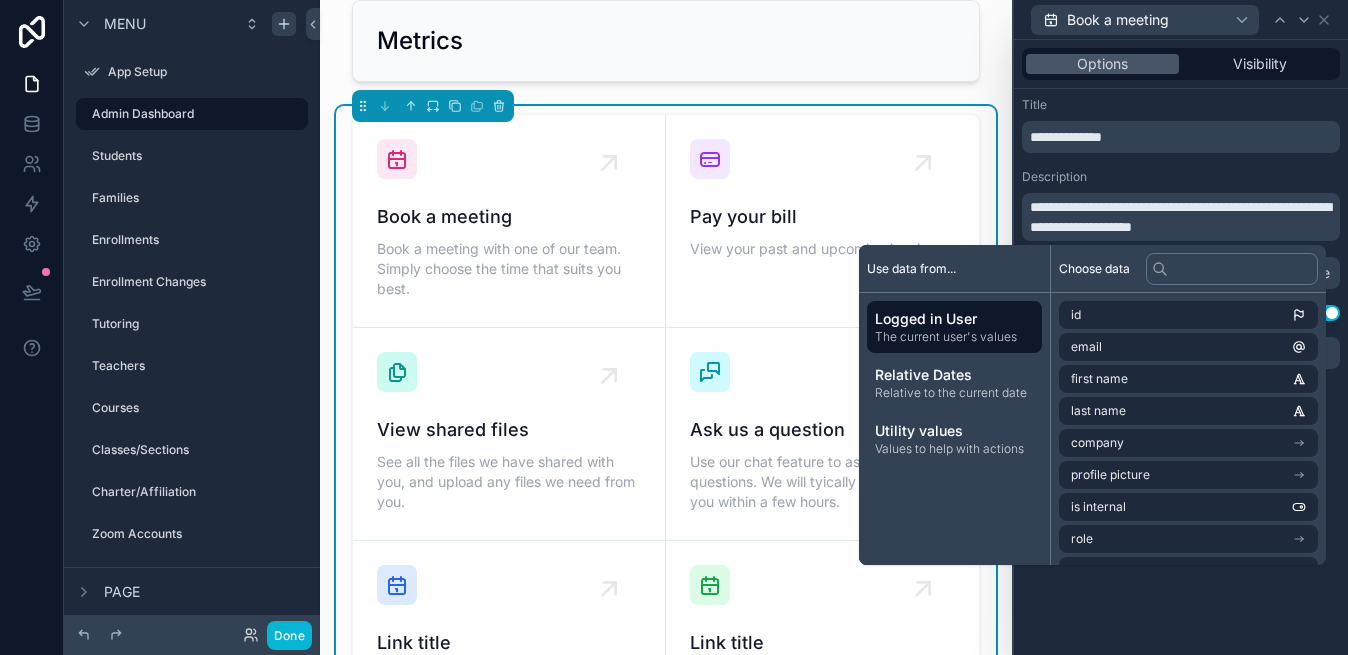 click on "**********" at bounding box center (1183, 217) 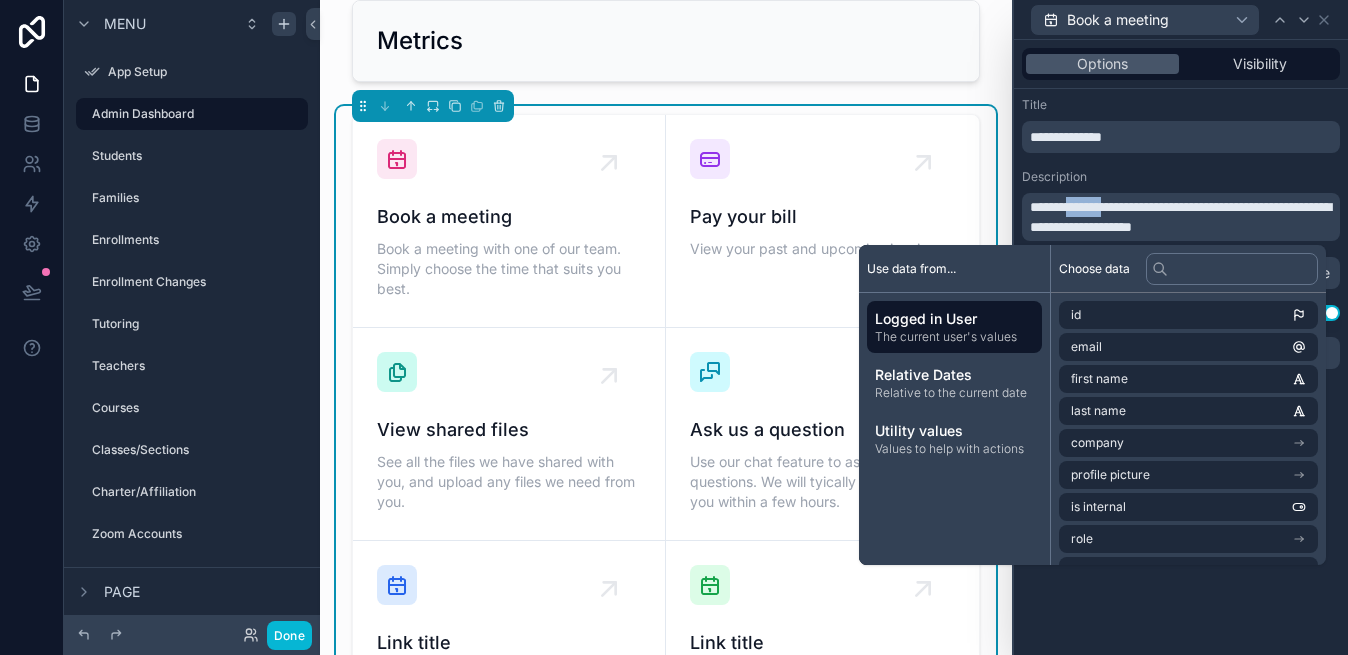 click on "**********" at bounding box center (1183, 217) 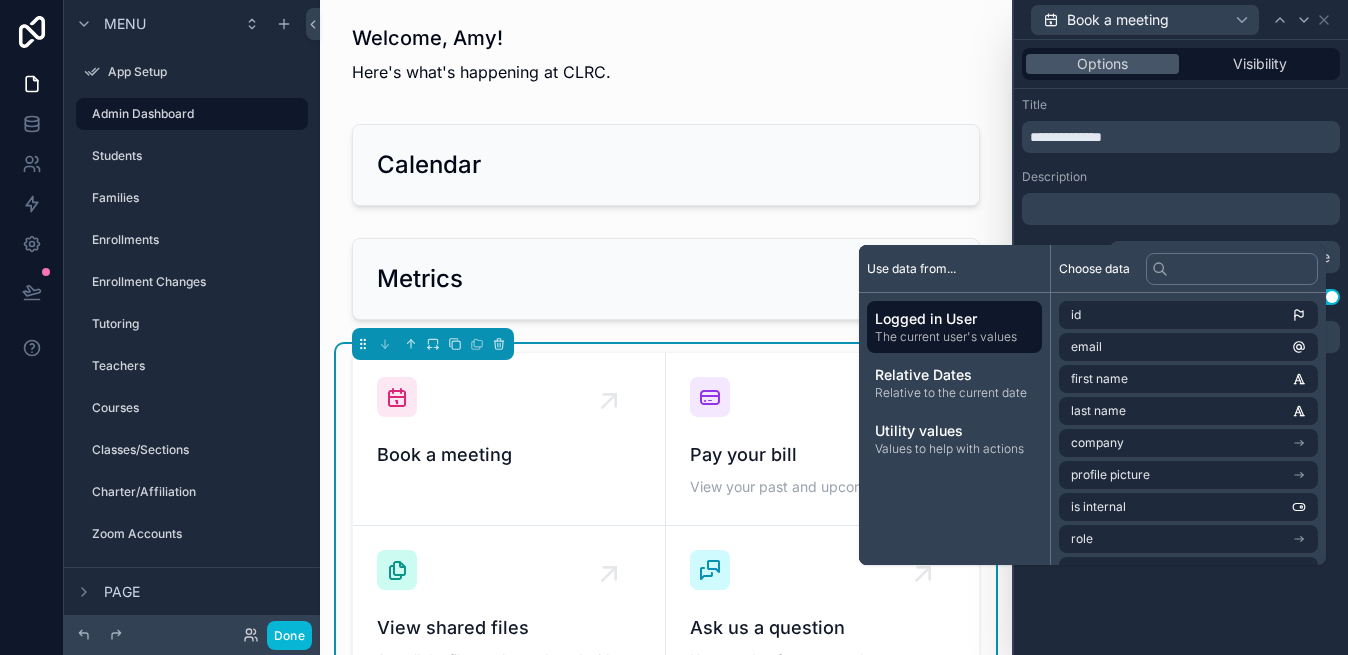 scroll, scrollTop: 0, scrollLeft: 0, axis: both 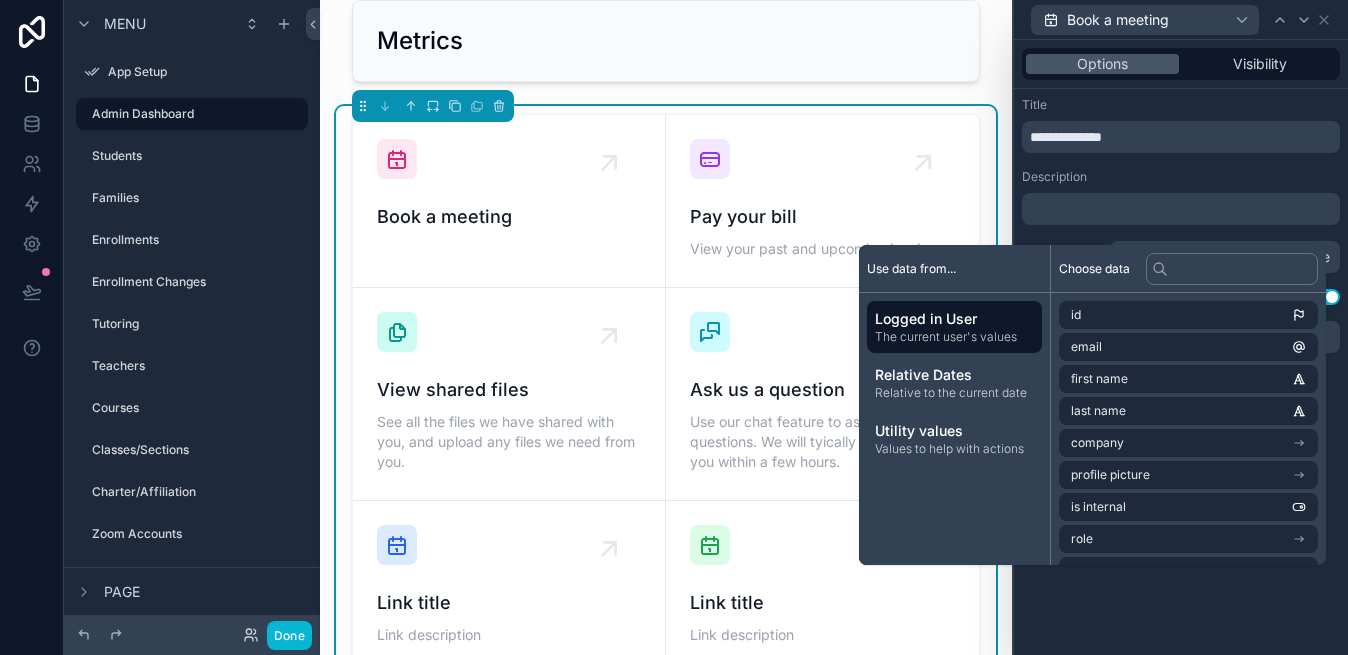 click on "**********" at bounding box center [1181, 225] 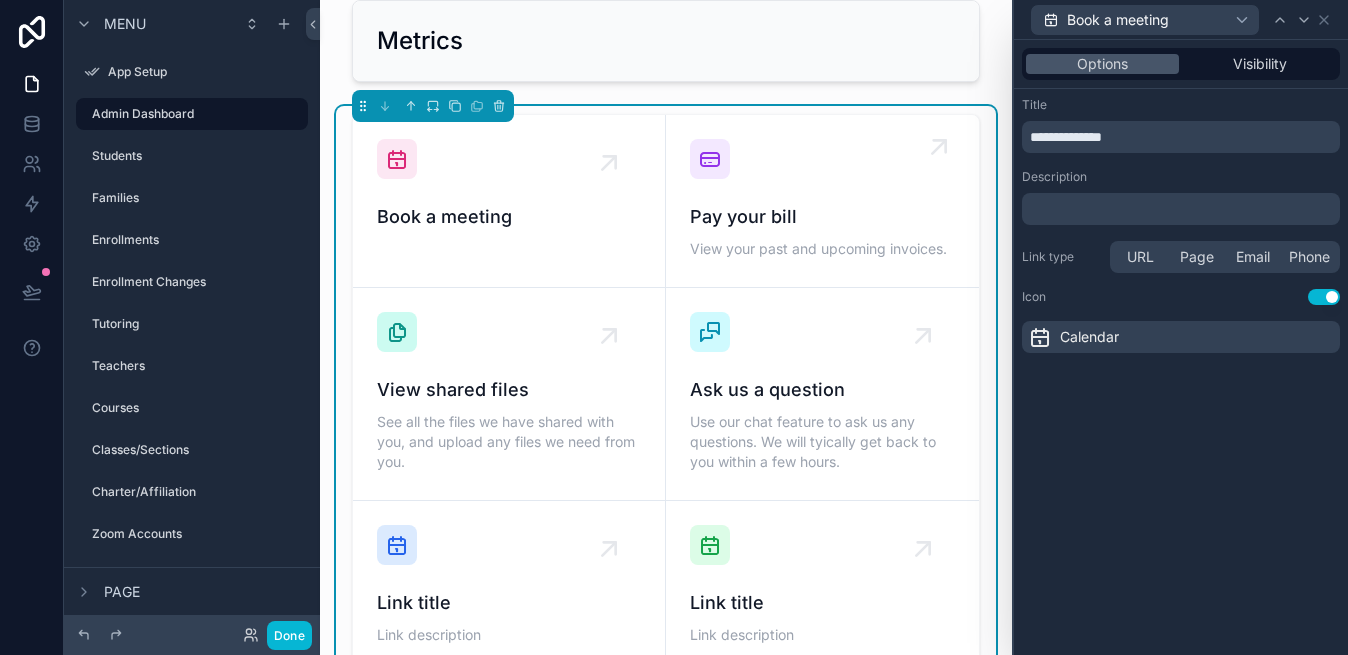 click on "View your past and upcoming invoices." at bounding box center [822, 249] 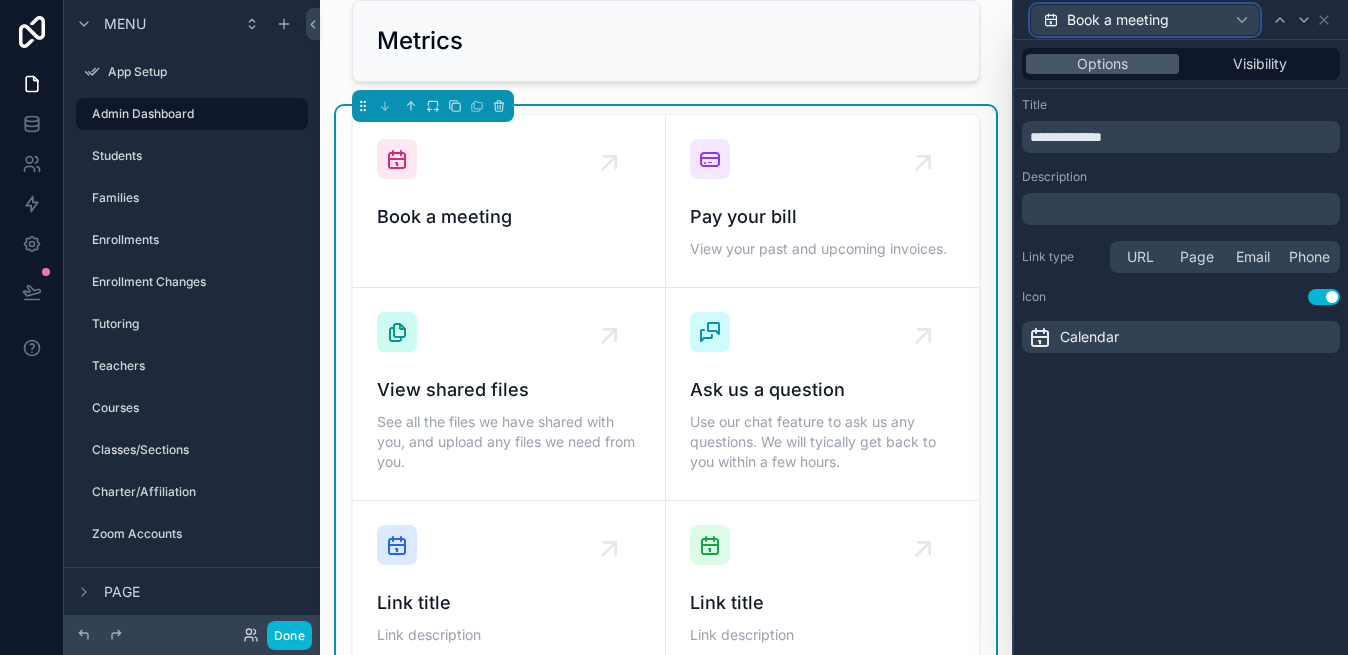 click on "Book a meeting" at bounding box center [1118, 20] 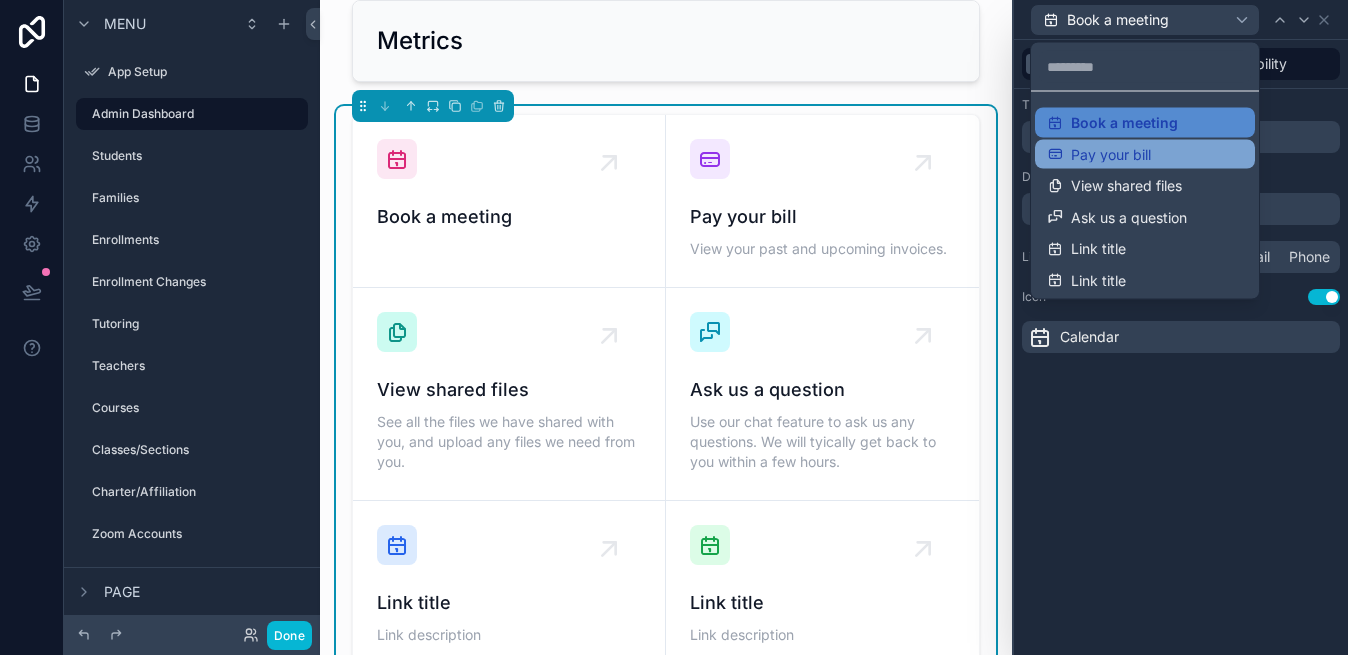 click on "Pay your bill" at bounding box center (1111, 154) 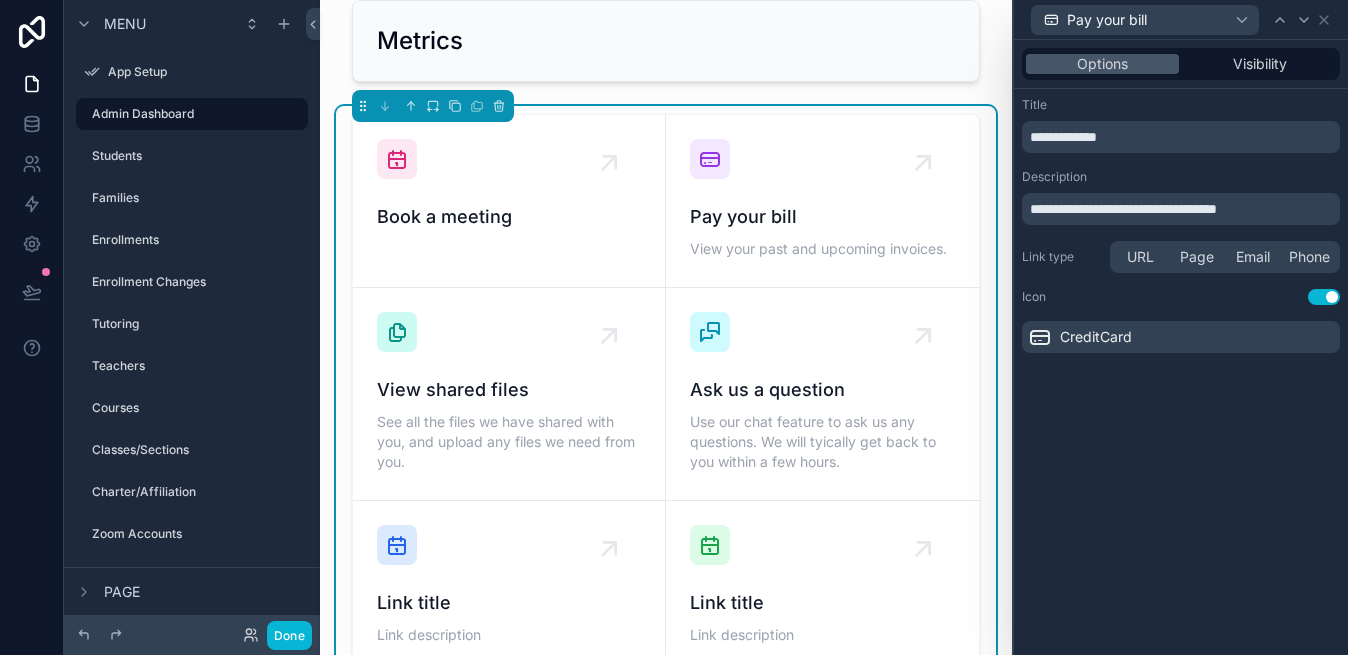 click on "**********" at bounding box center [1123, 209] 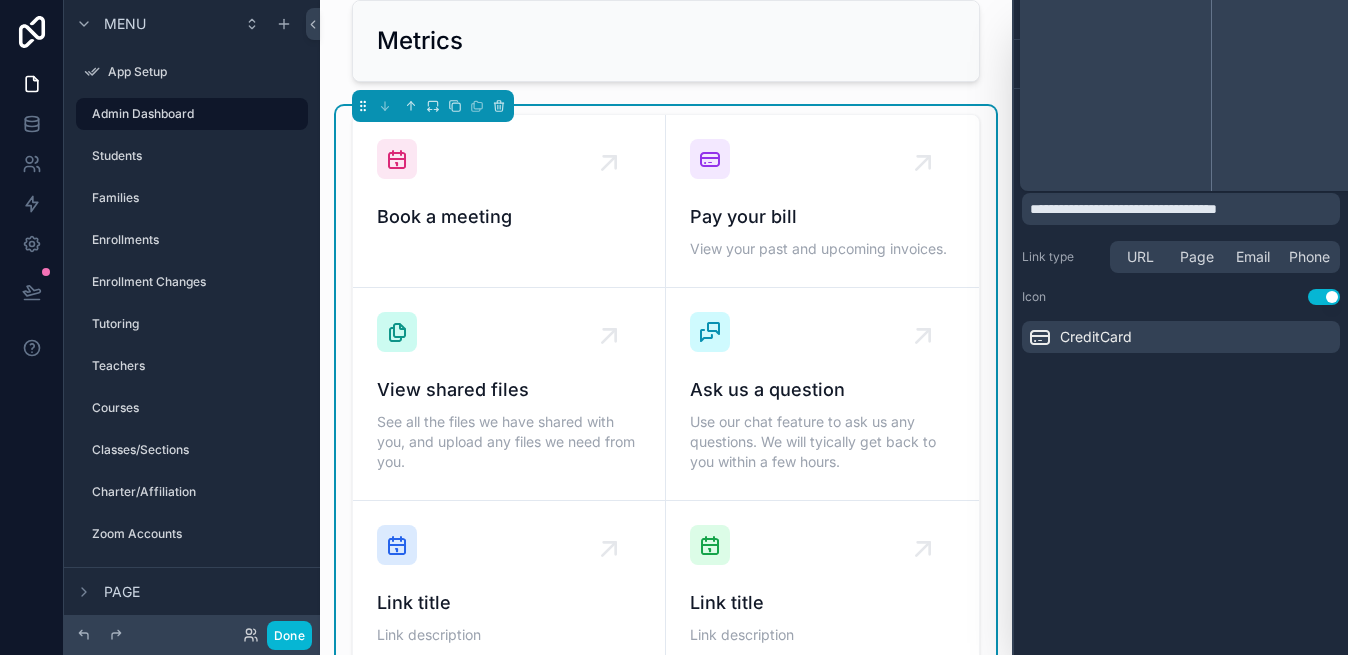 click on "**********" at bounding box center [1123, 209] 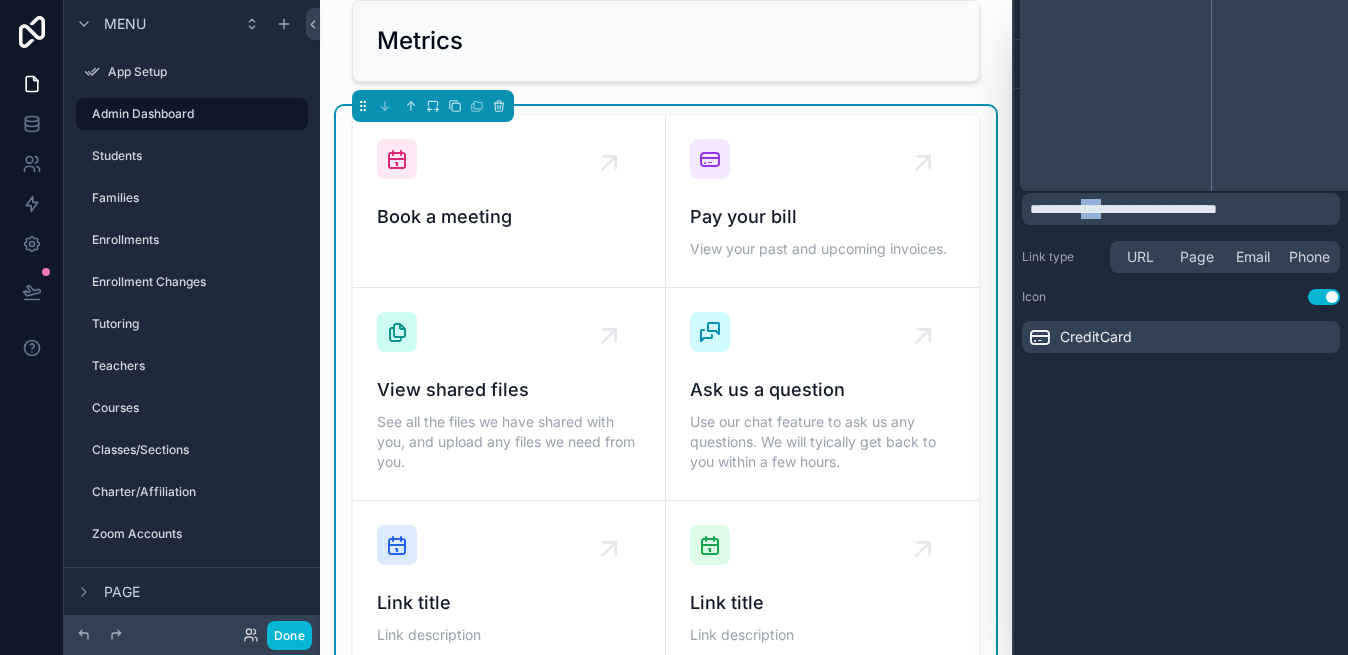 click on "**********" at bounding box center [1123, 209] 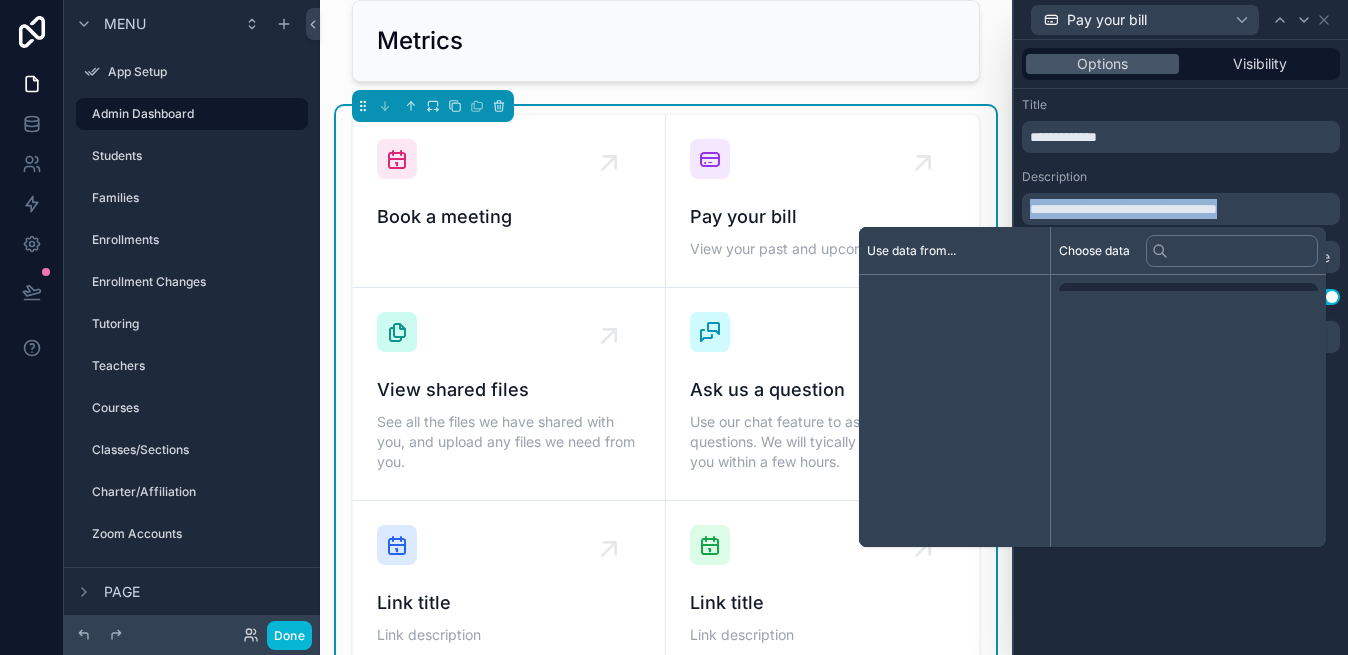 click on "**********" at bounding box center [1123, 209] 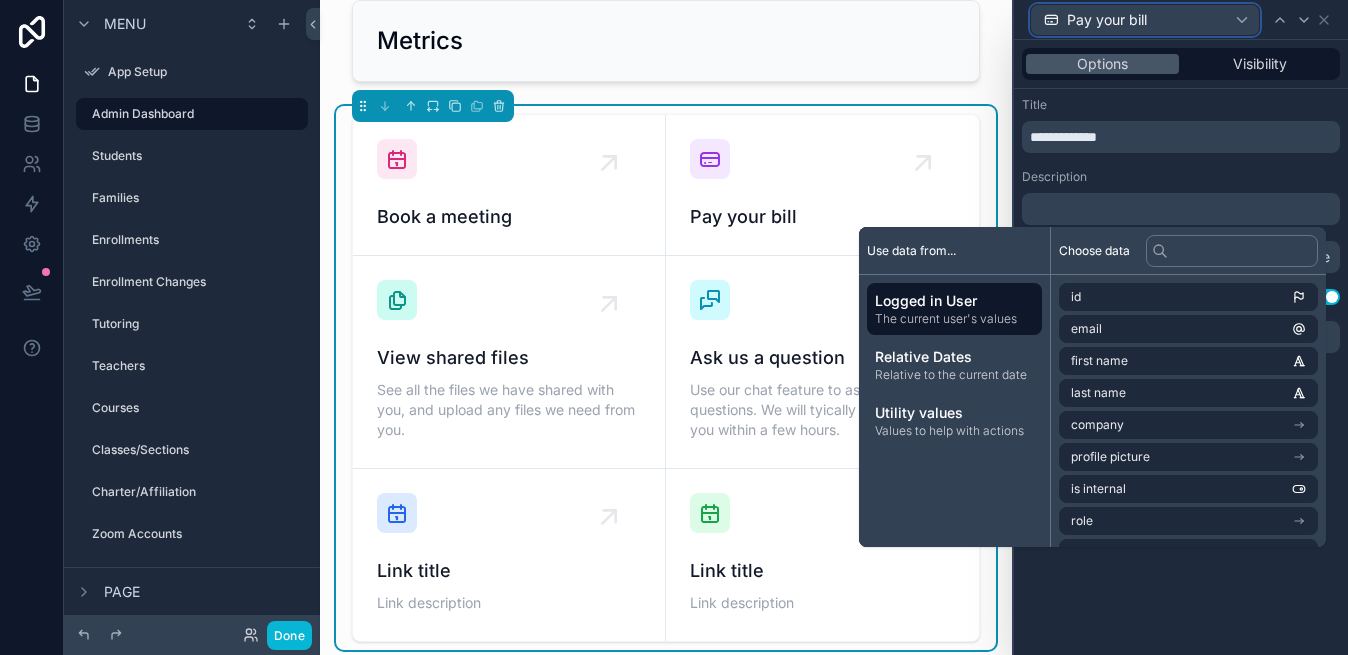 click on "Pay your bill" at bounding box center [1107, 20] 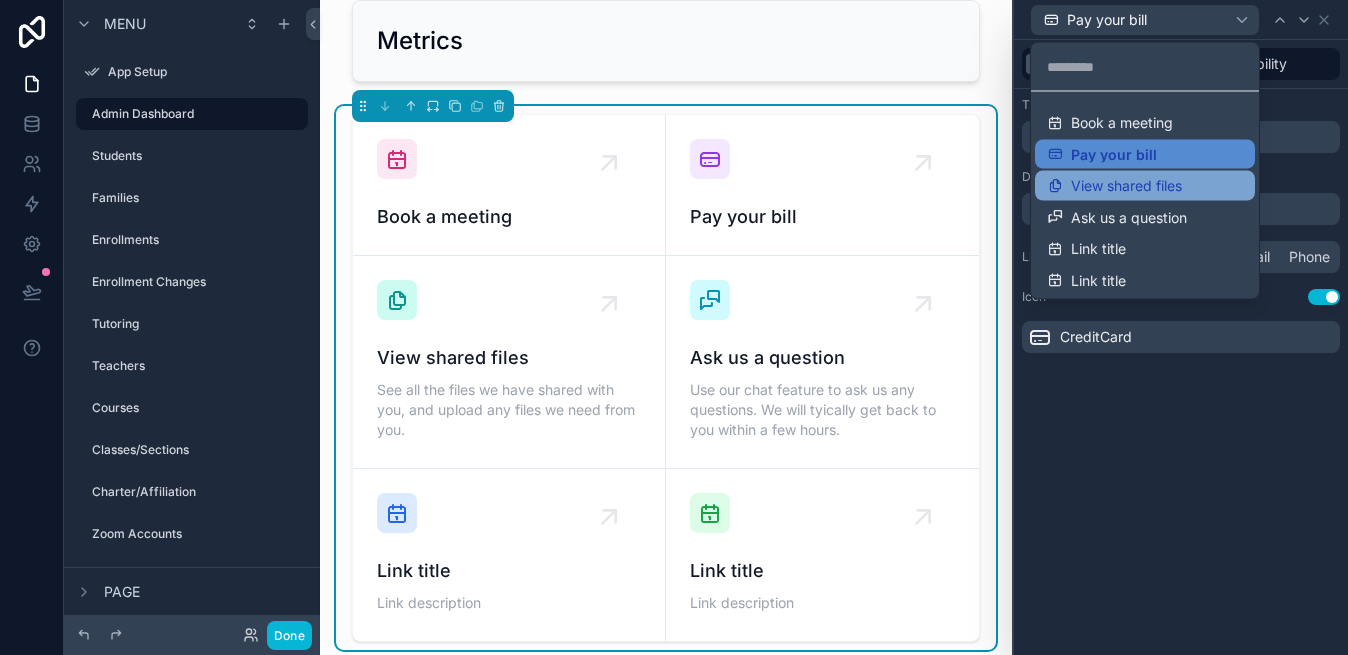 click on "View shared files" at bounding box center (1126, 186) 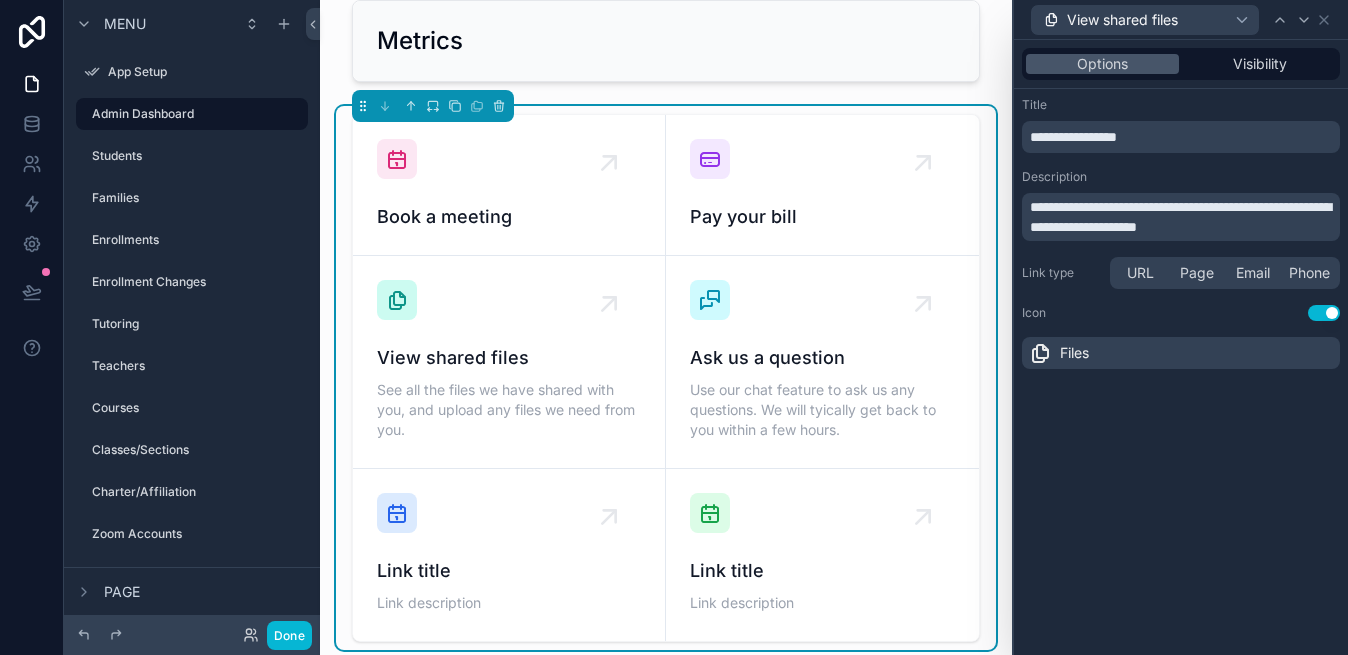 click on "**********" at bounding box center [1180, 217] 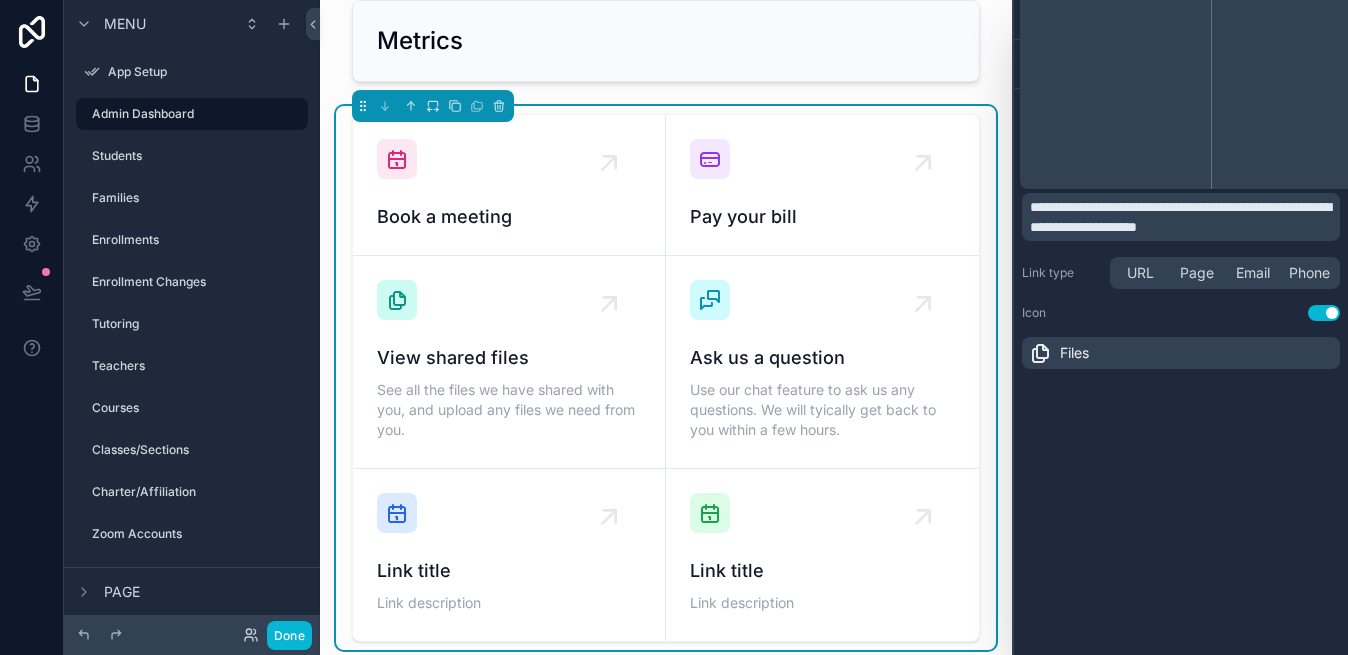click on "**********" at bounding box center (1180, 217) 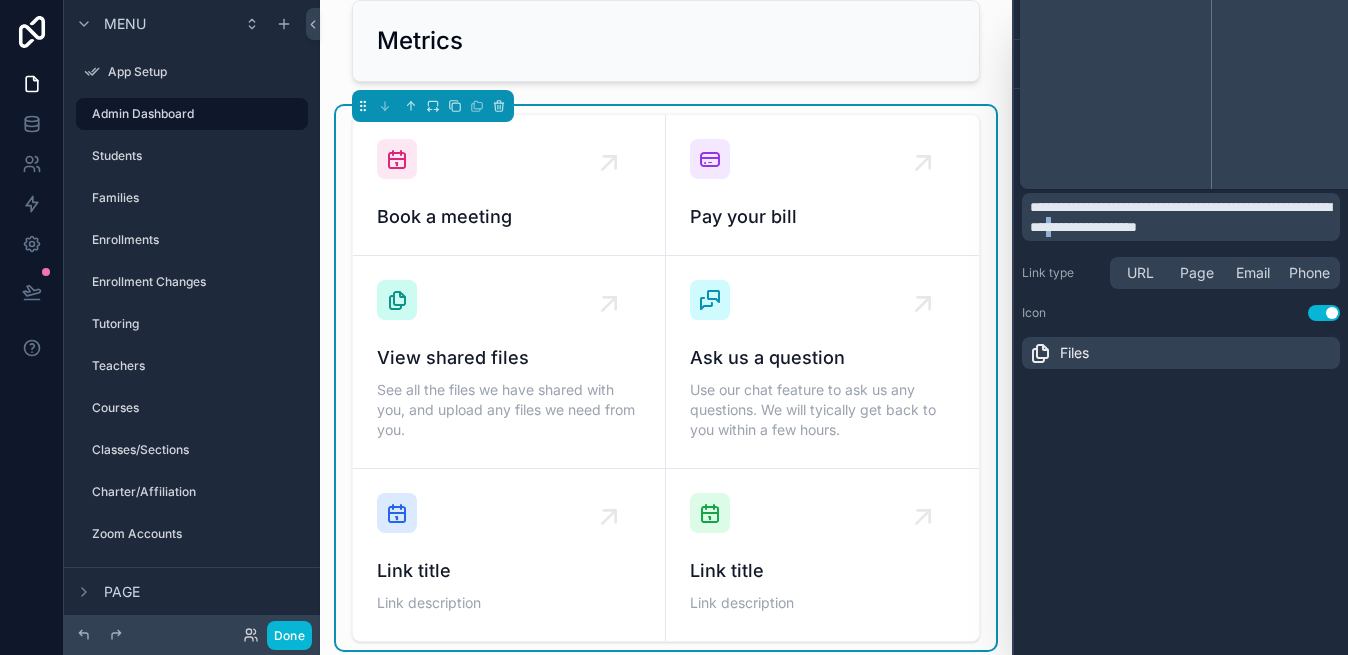 click on "**********" at bounding box center (1180, 217) 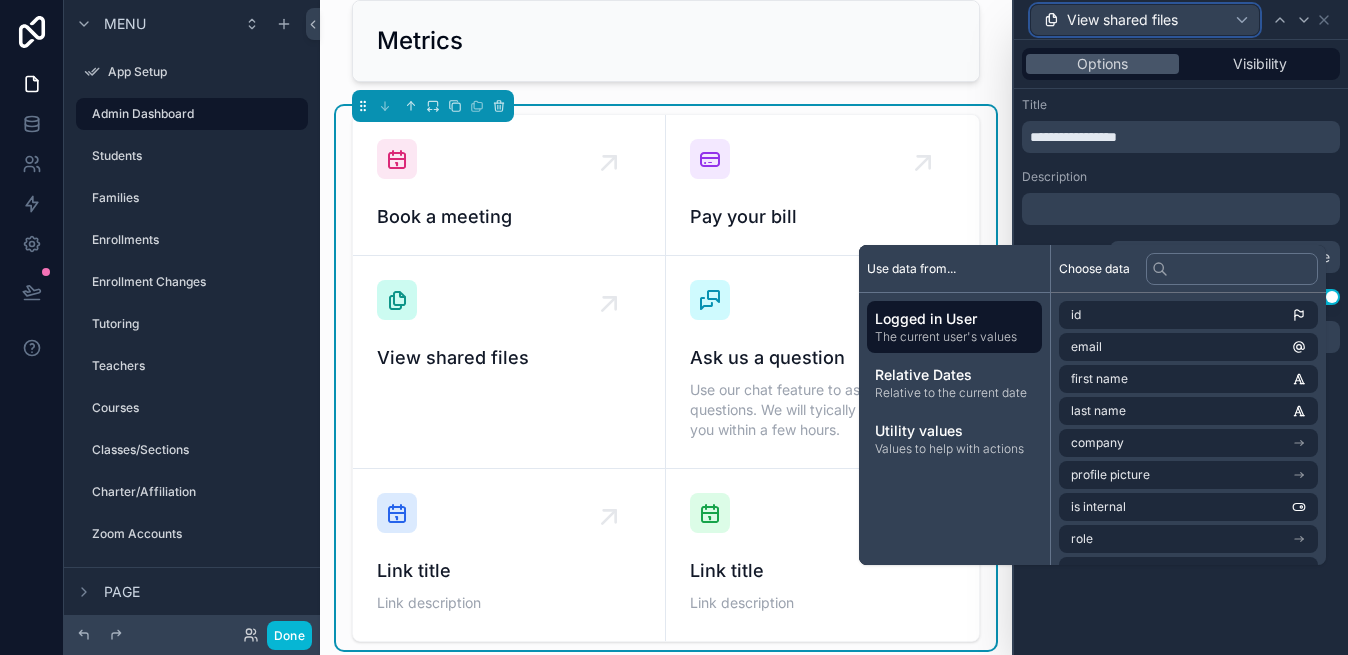 click on "View shared files" at bounding box center [1145, 20] 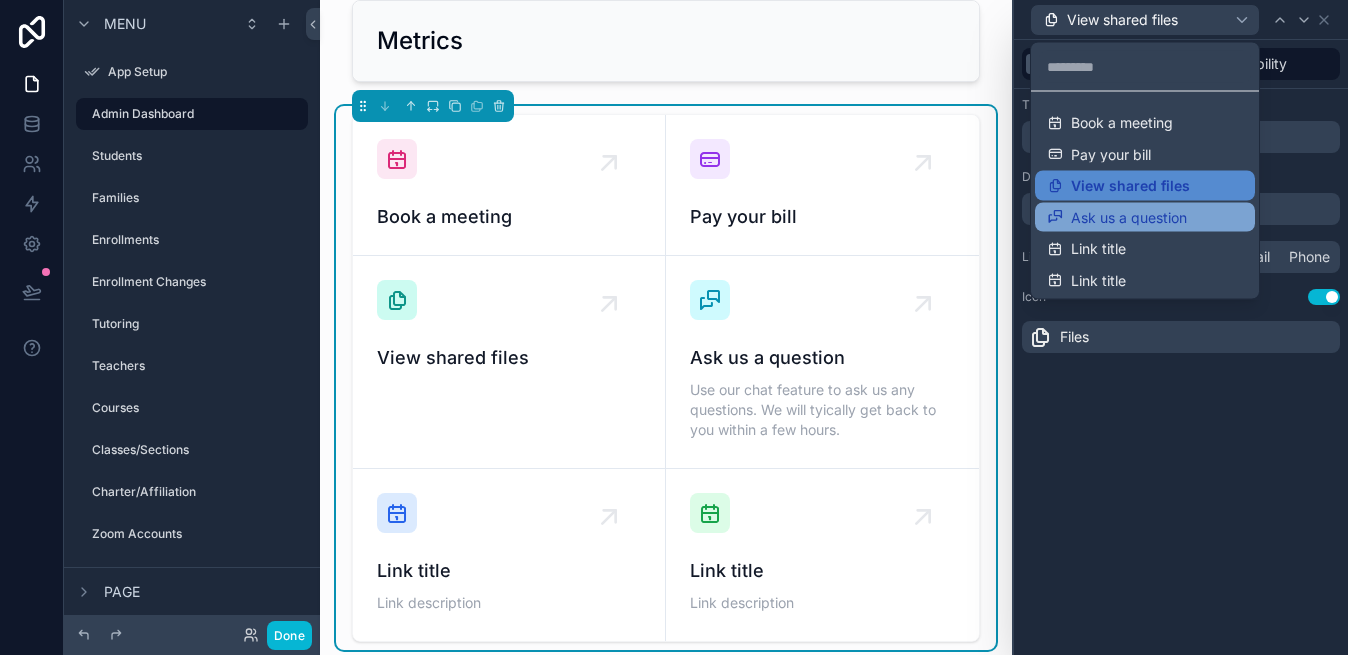 click on "Ask us a question" at bounding box center (1129, 217) 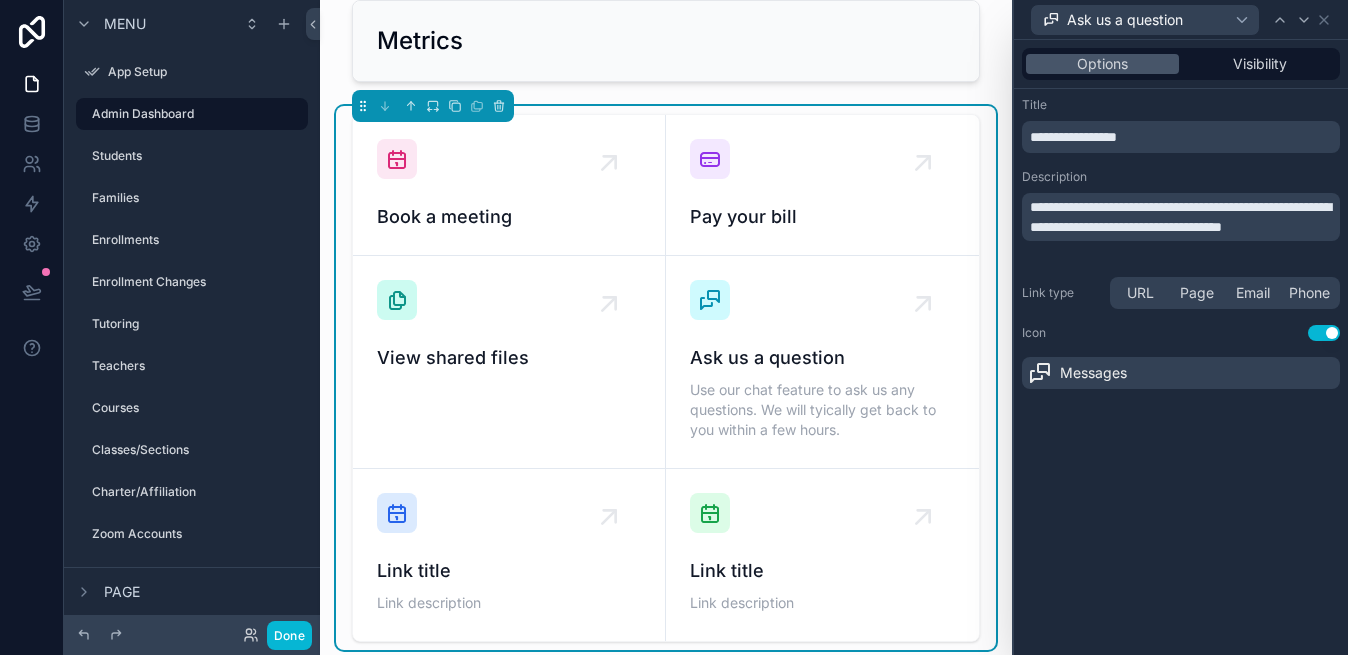click on "**********" at bounding box center (1180, 217) 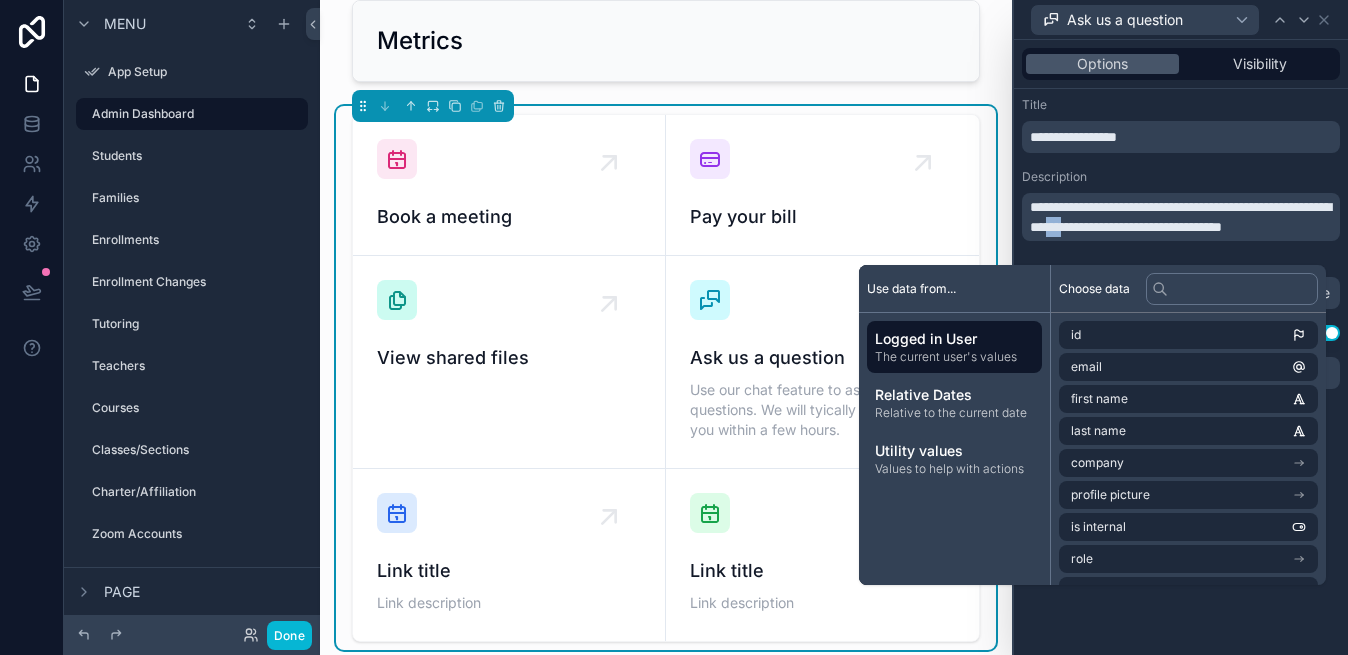 click on "**********" at bounding box center [1180, 217] 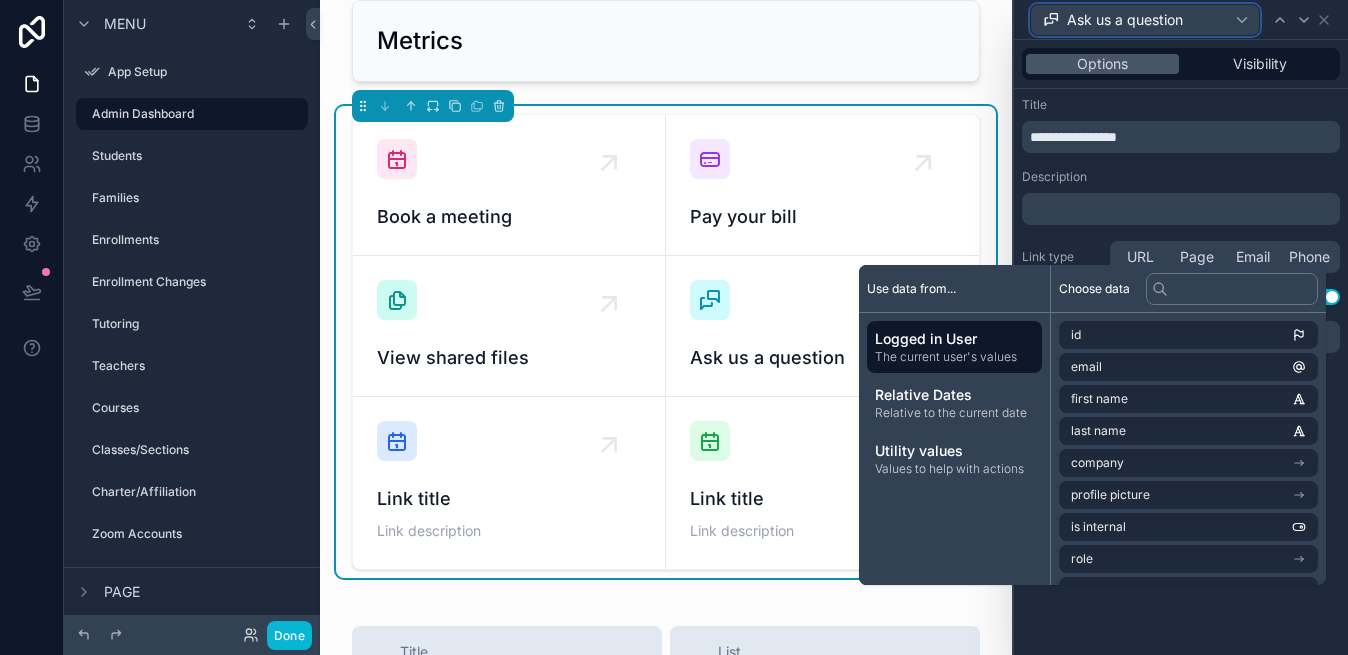 click on "Ask us a question" at bounding box center [1145, 20] 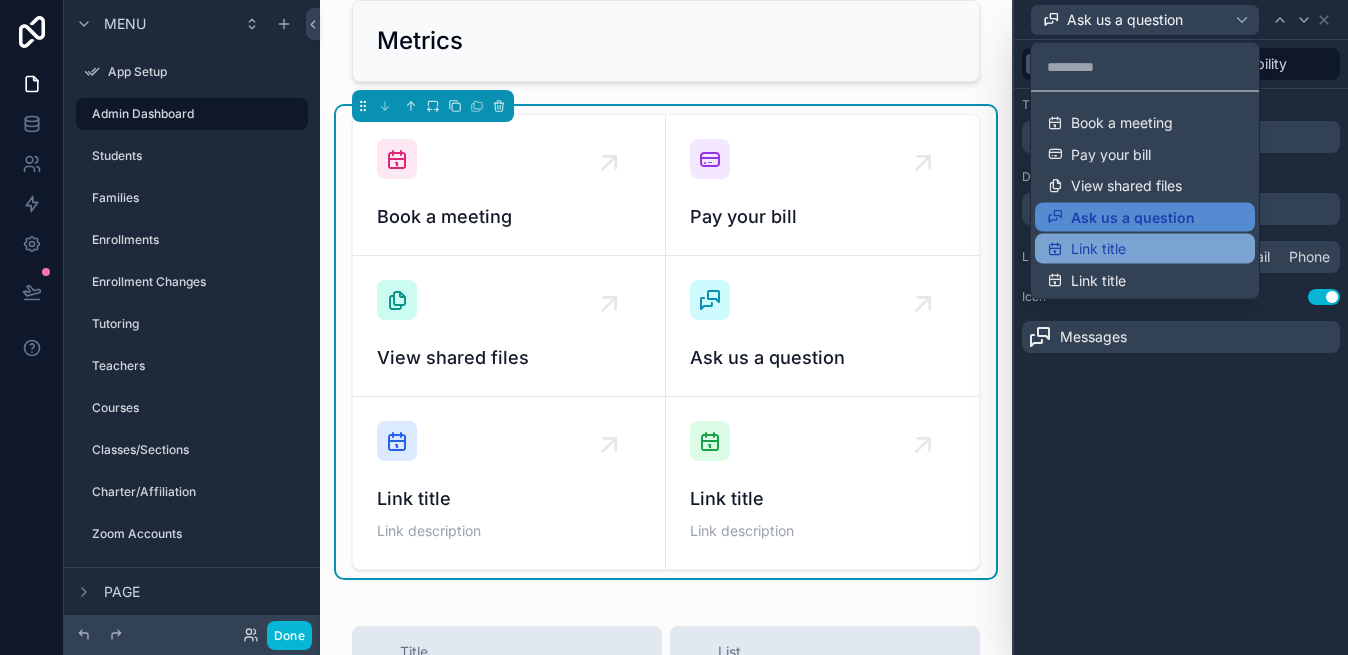 click on "Link title" at bounding box center (1098, 249) 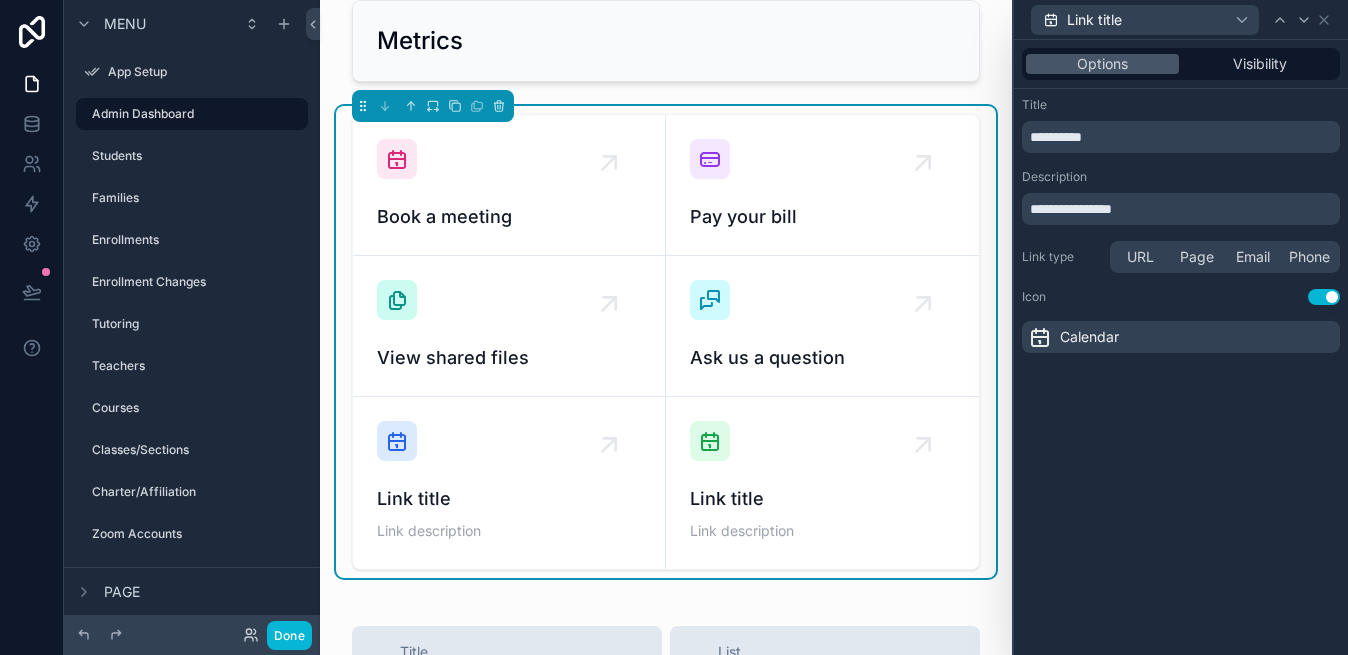 click on "**********" at bounding box center [1071, 209] 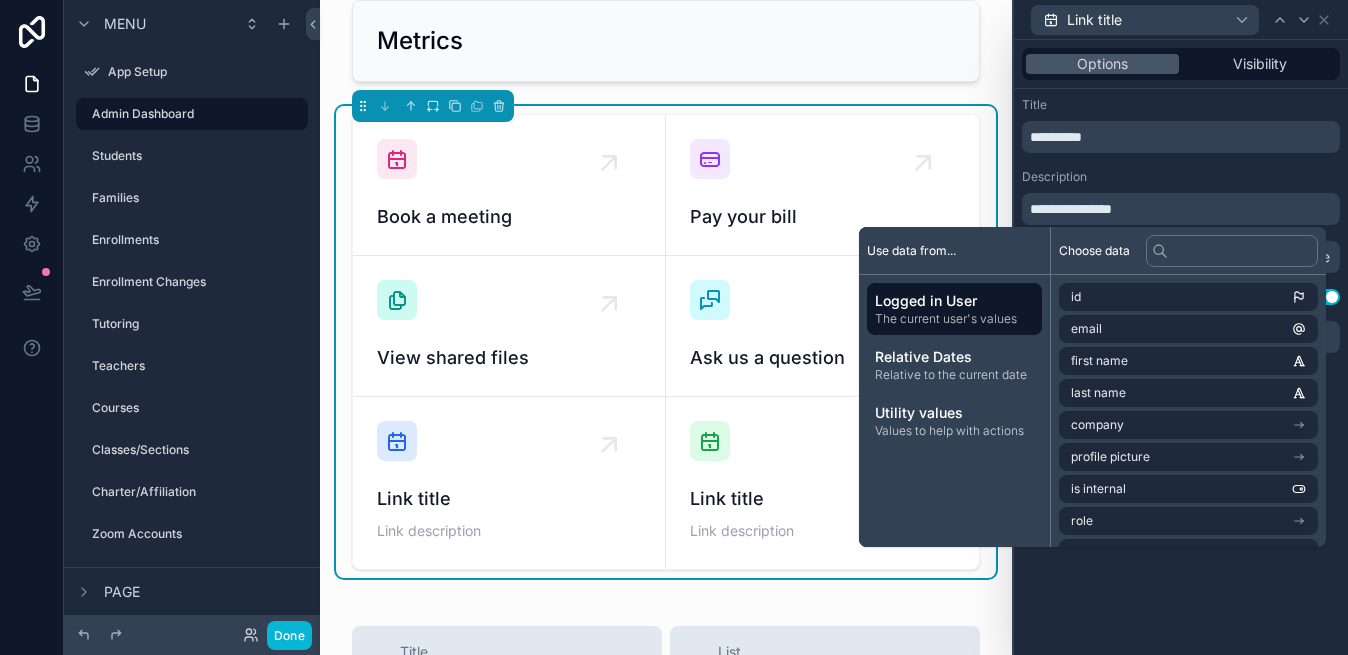 click on "**********" at bounding box center [1071, 209] 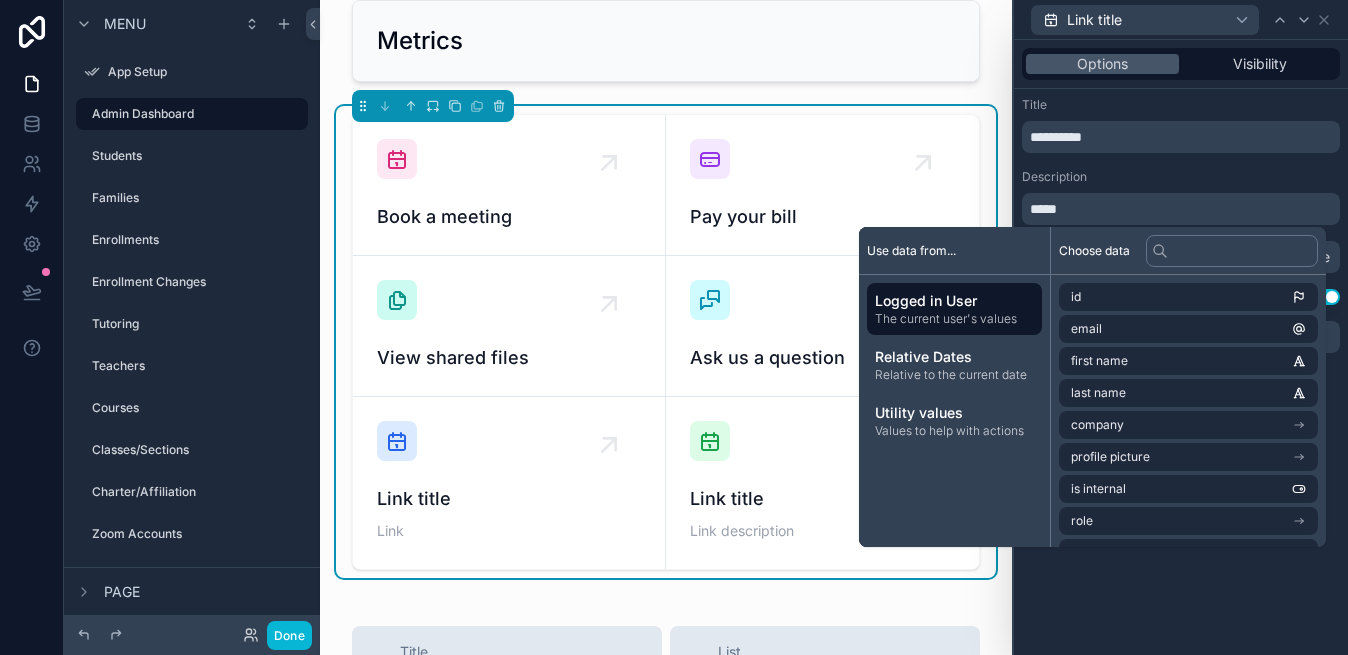 click on "****" at bounding box center [1183, 209] 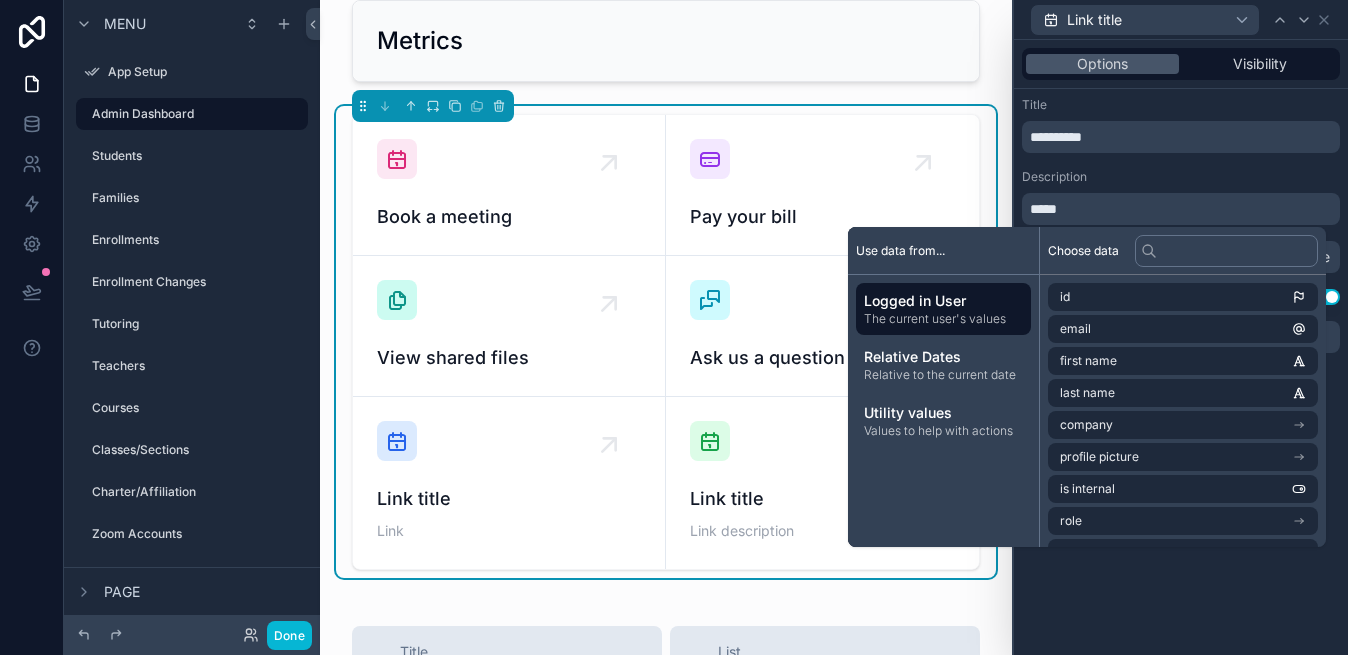 click on "****" at bounding box center [1183, 209] 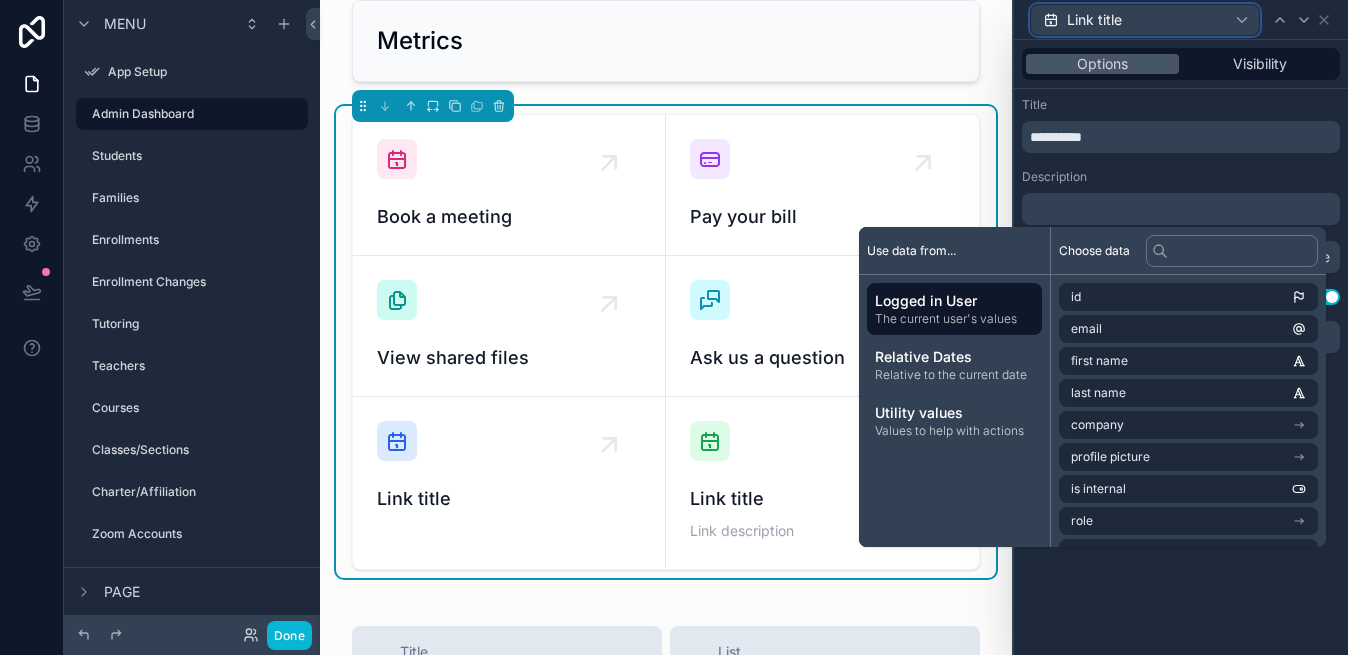 click on "Link title" at bounding box center (1145, 20) 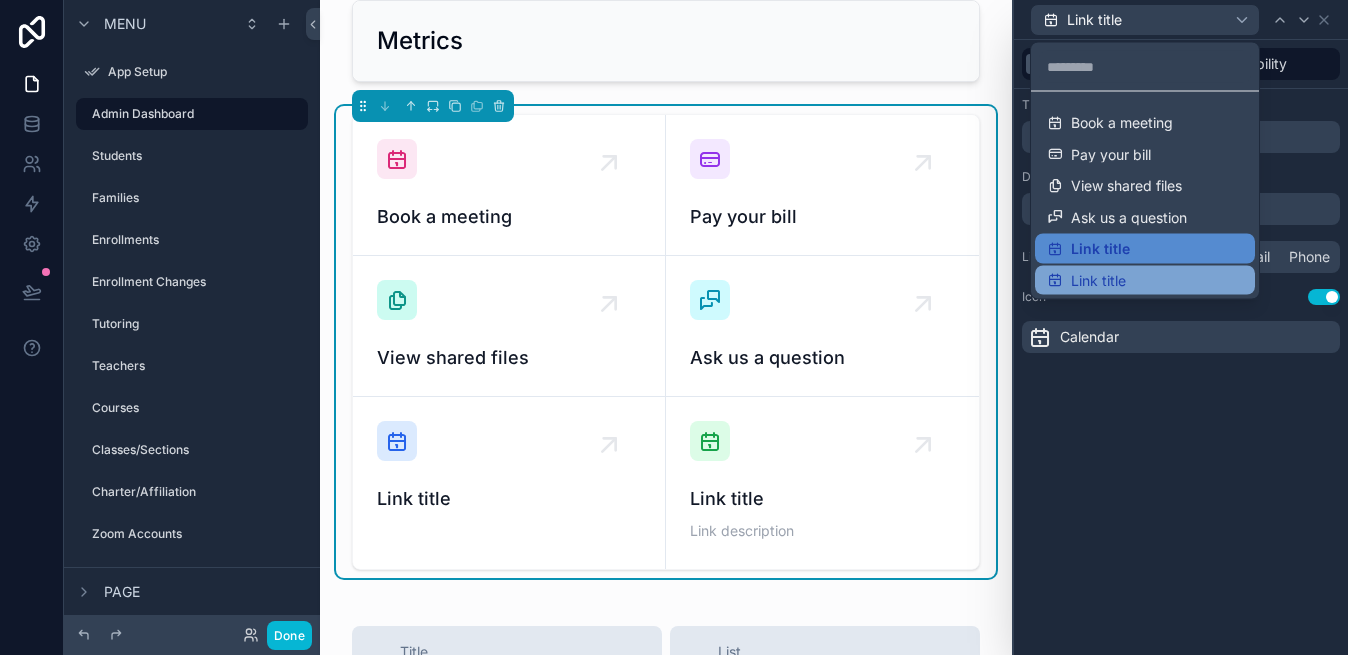 click on "Link title" at bounding box center [1145, 280] 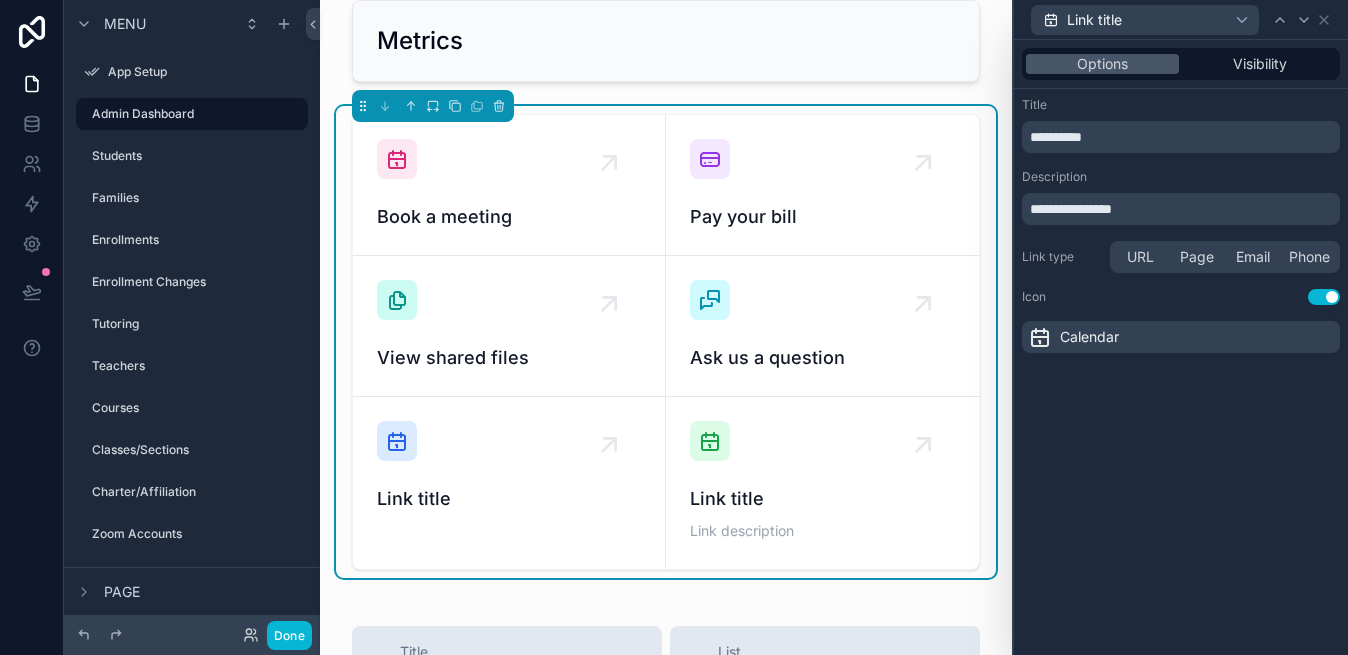 click on "**********" at bounding box center (1181, 209) 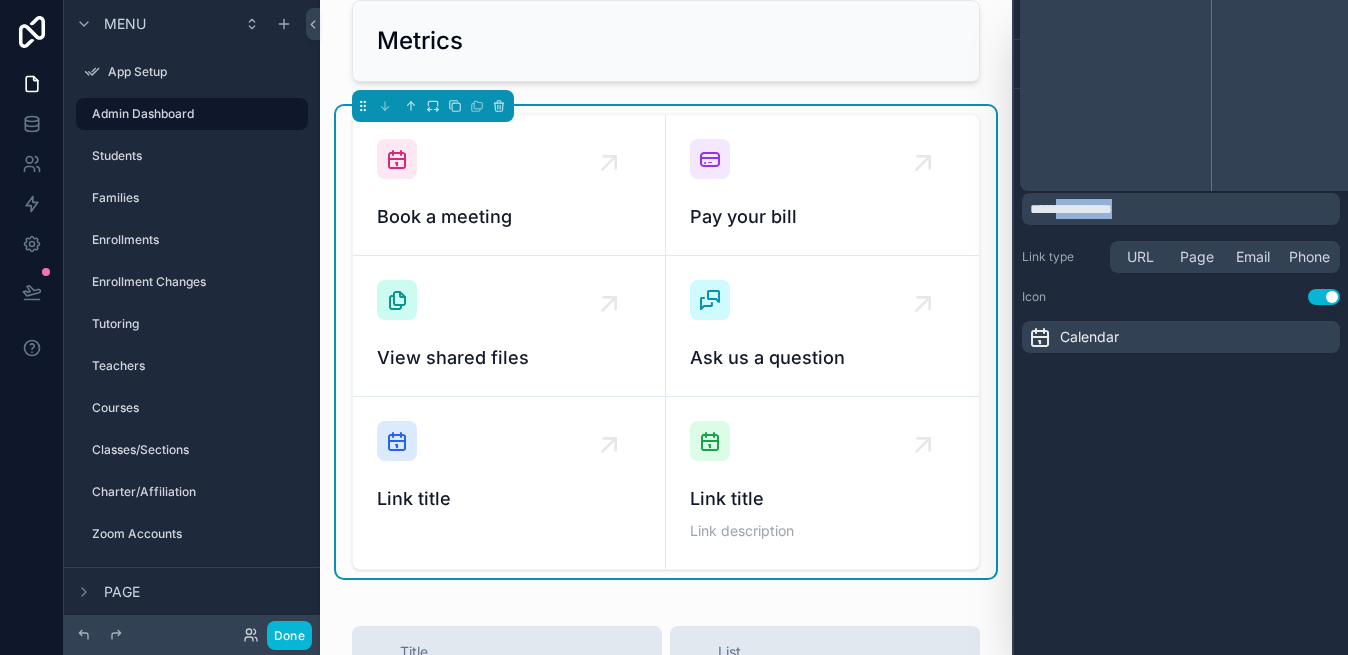 click on "**********" at bounding box center (1071, 209) 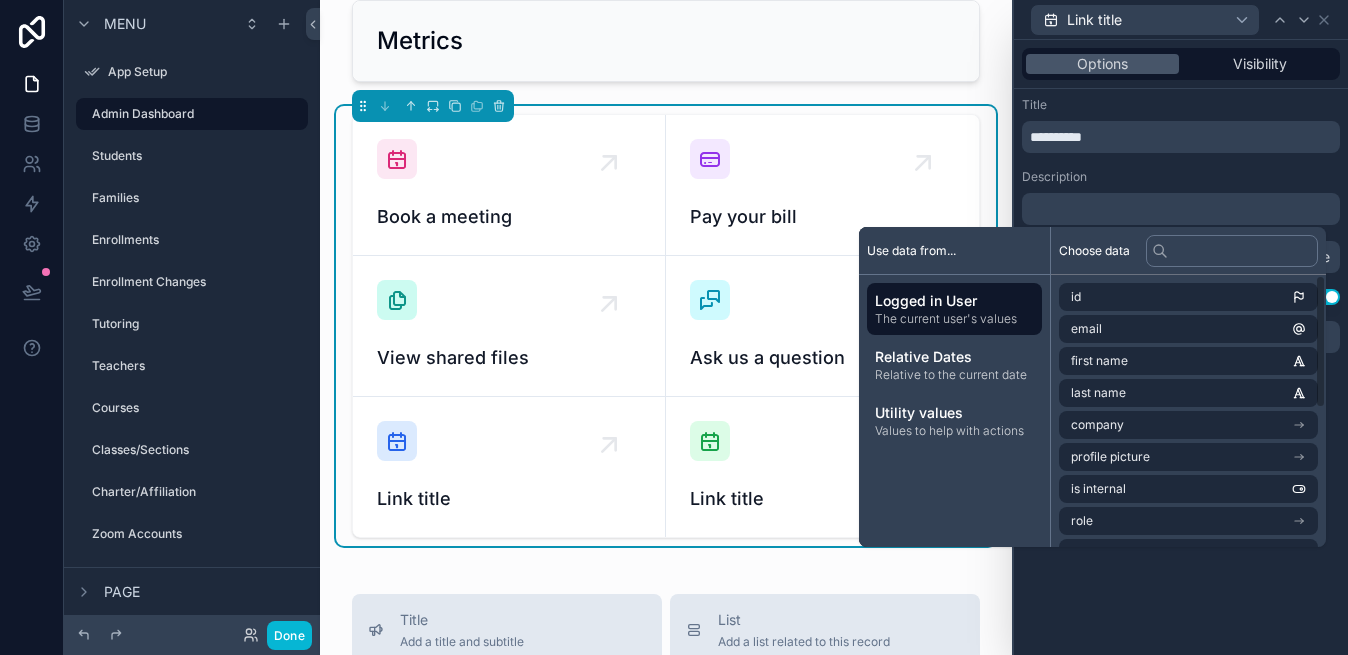 click on "**********" at bounding box center (1181, 347) 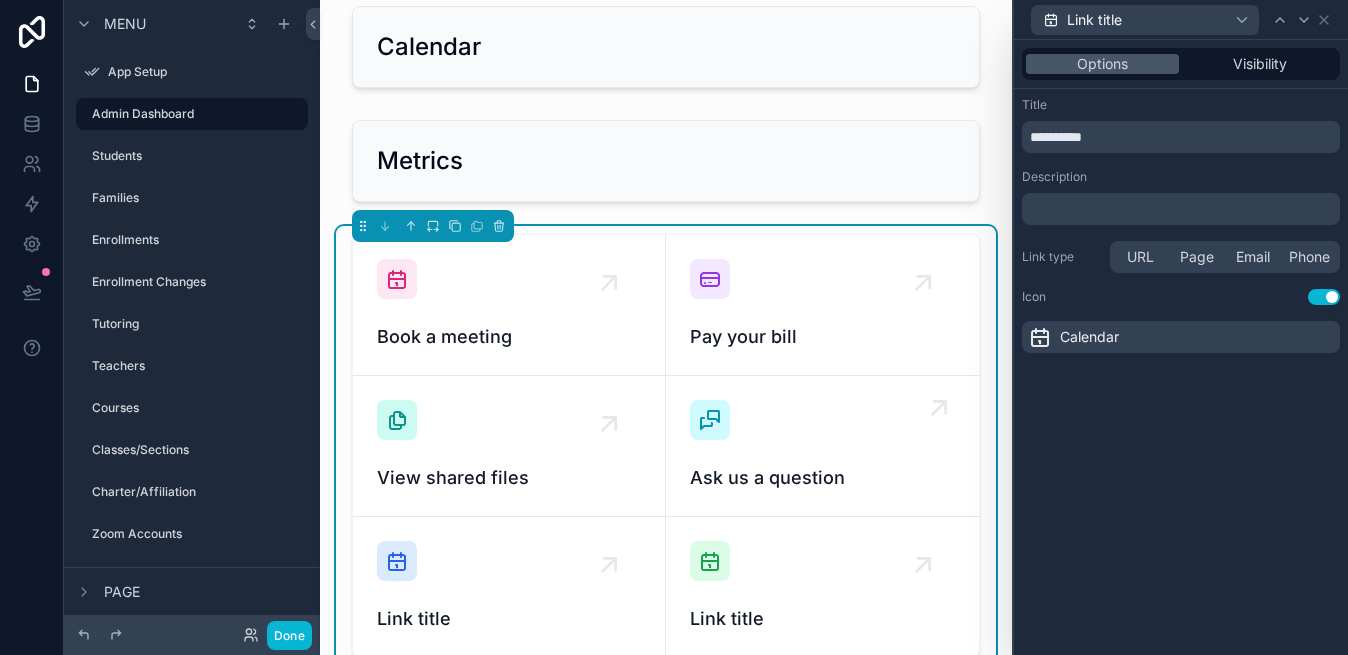 scroll, scrollTop: 97, scrollLeft: 0, axis: vertical 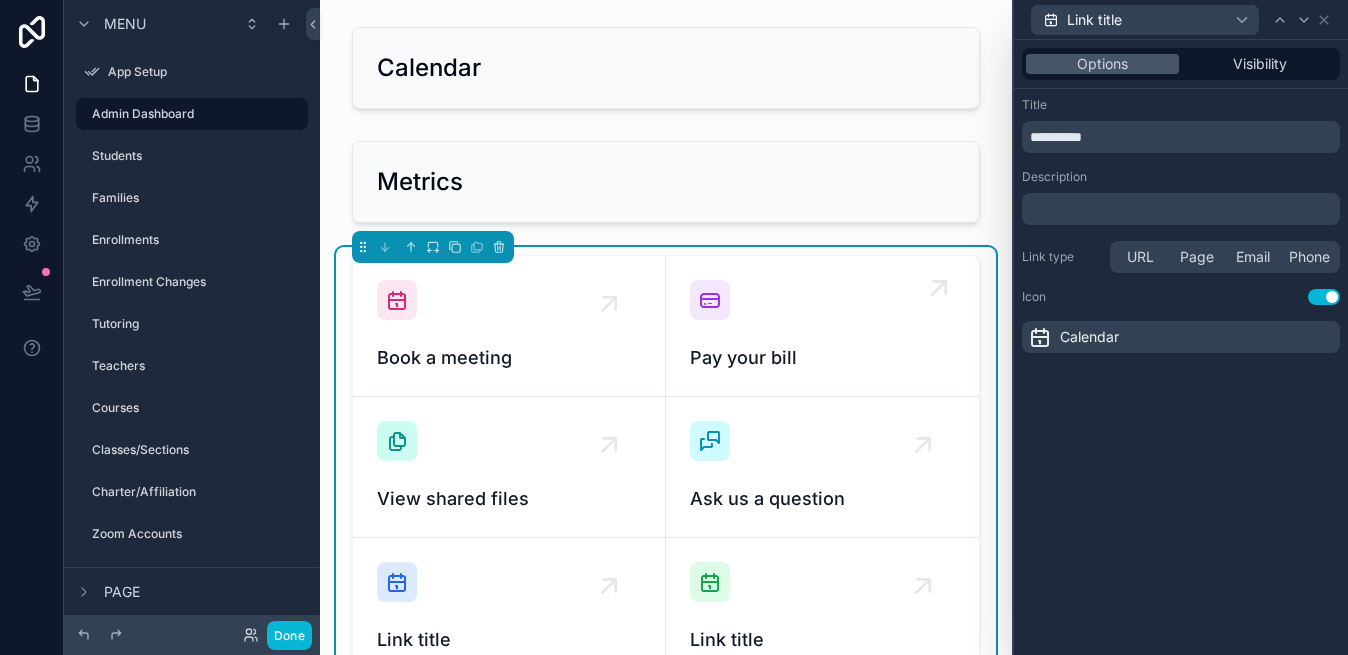 click on "Pay your bill" at bounding box center [822, 326] 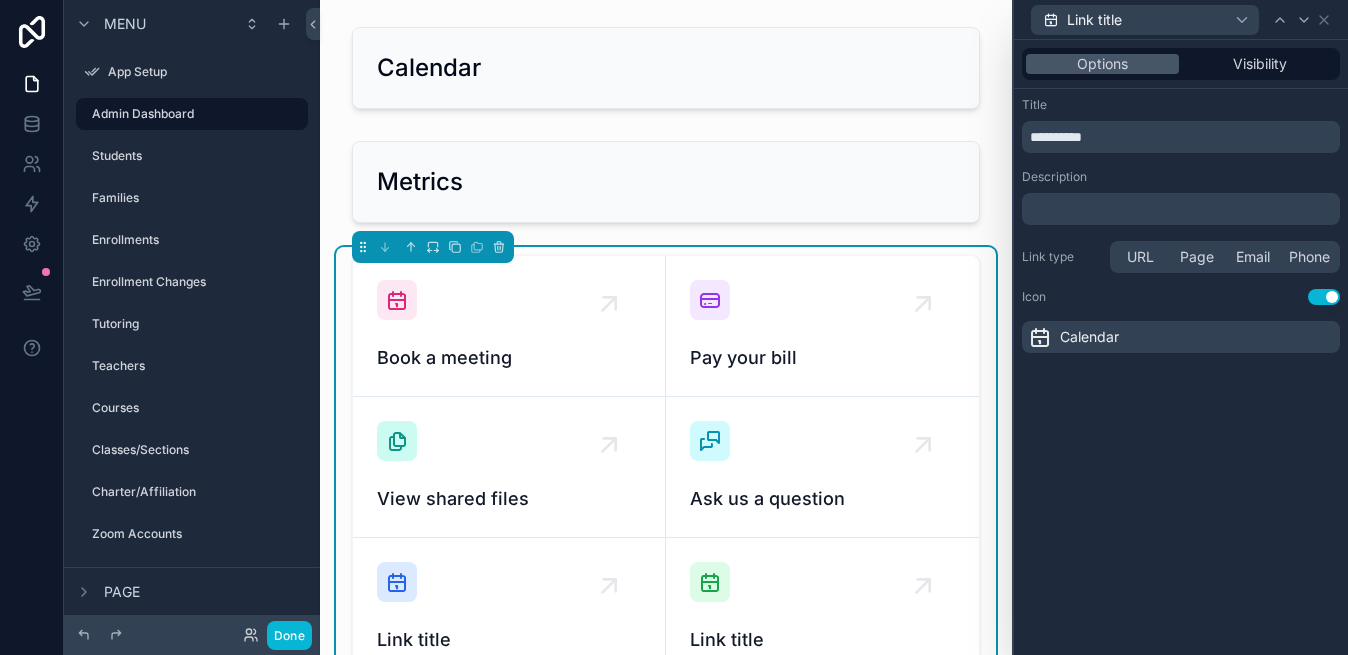 click on "Book a meeting Pay your bill View shared files Ask us a question Link title Link title" at bounding box center (666, 467) 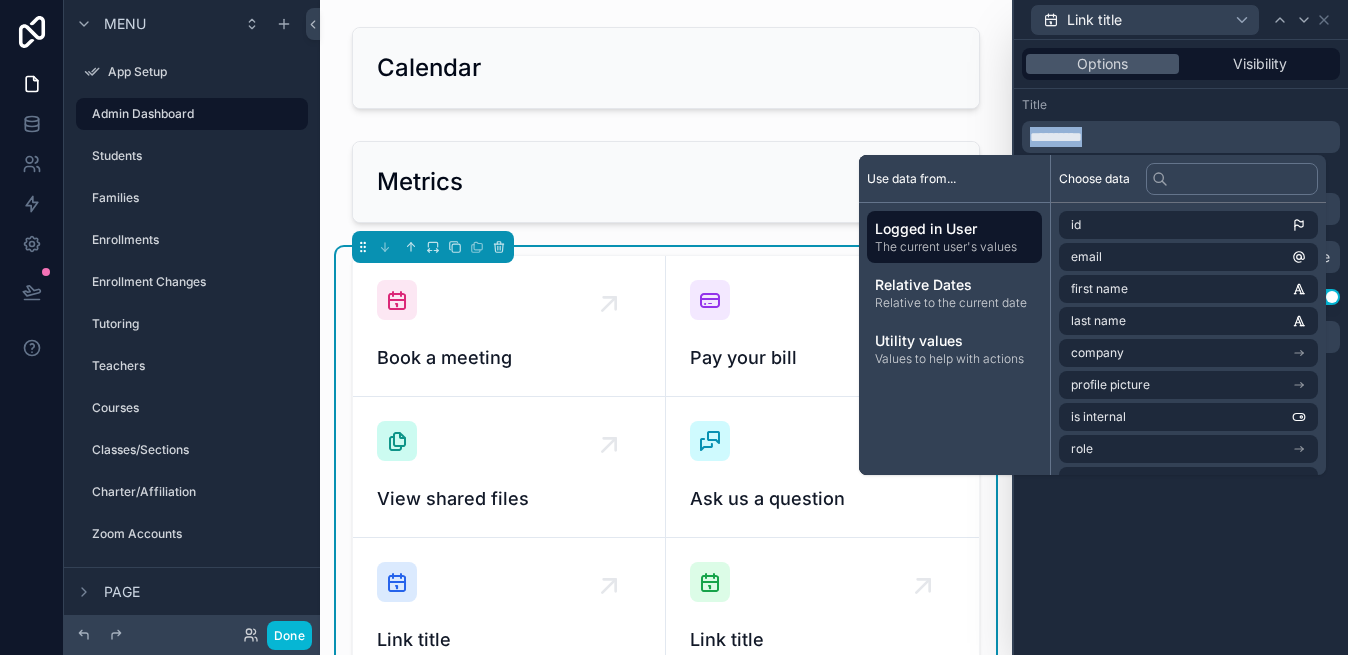 click on "**********" at bounding box center [1056, 137] 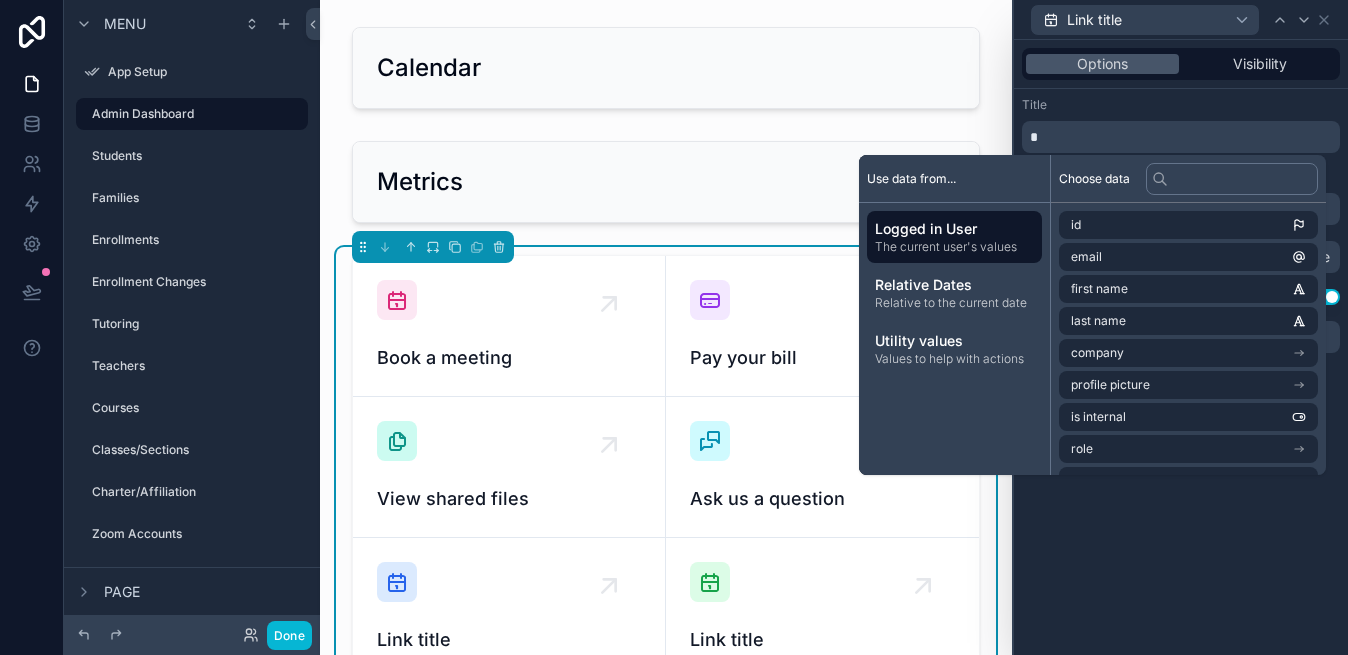 type 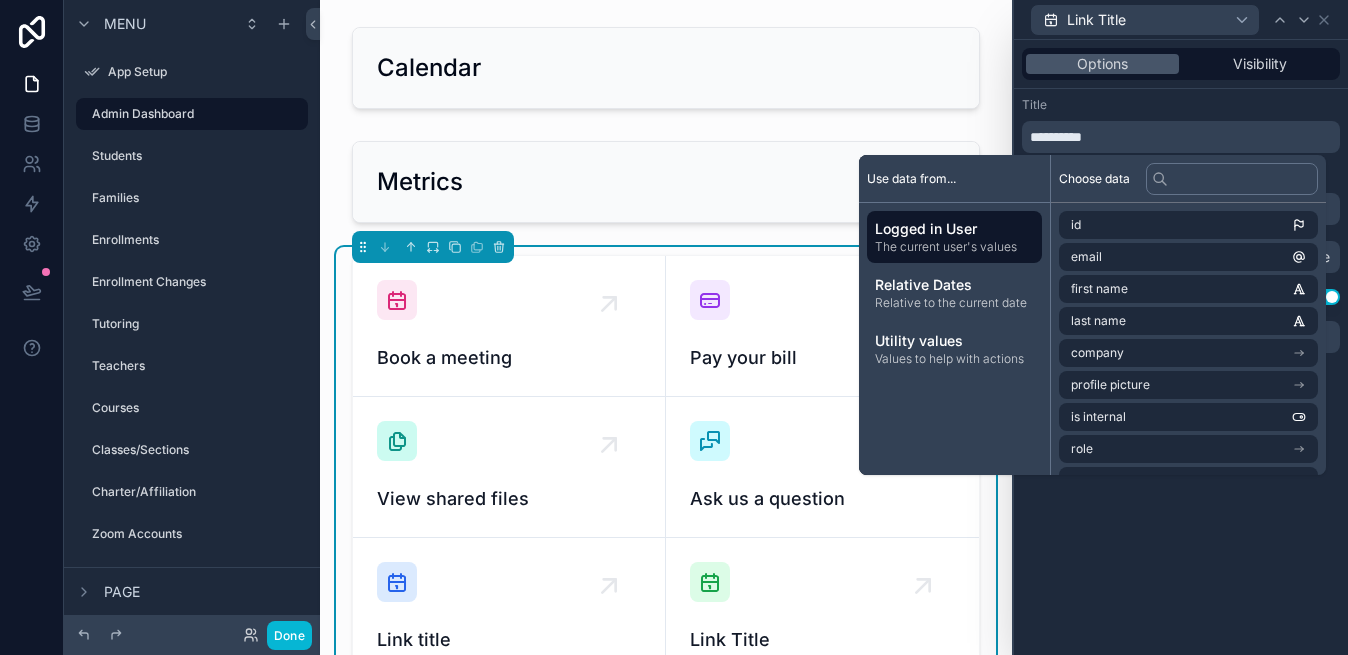 click on "Link Title" at bounding box center (1181, 19) 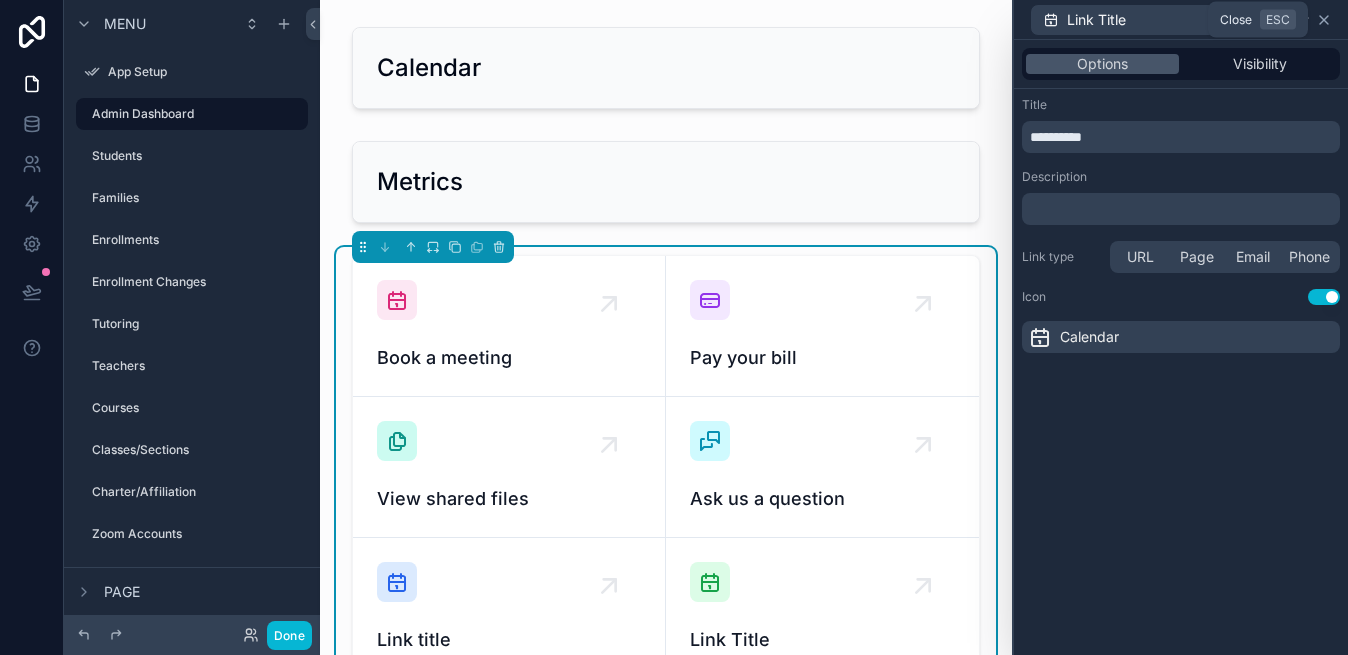 click 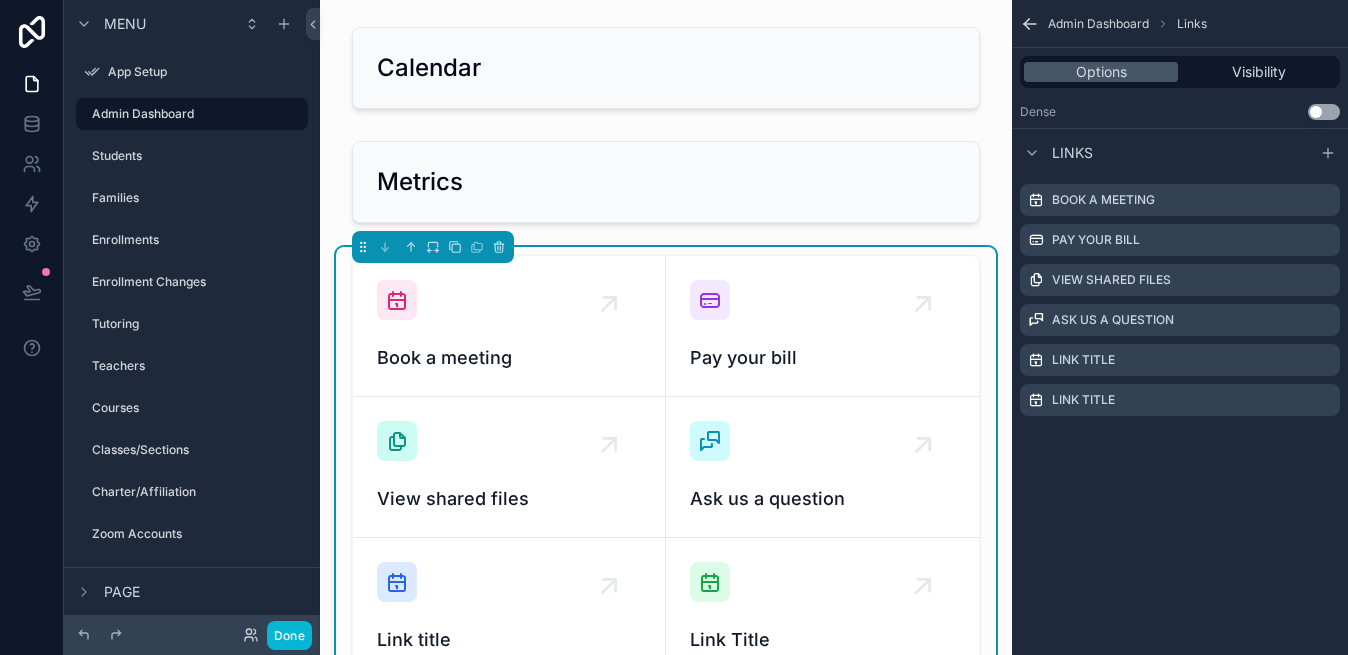 click on "Use setting" at bounding box center [1324, 112] 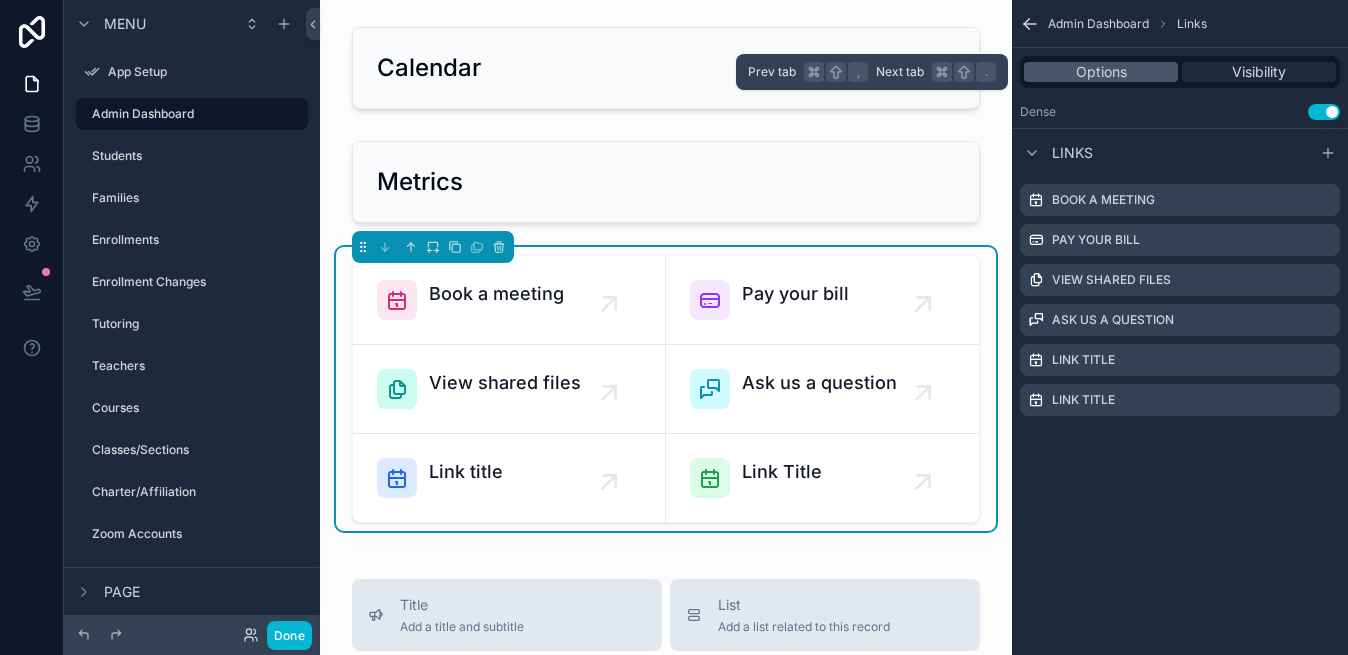 click on "Visibility" at bounding box center [1259, 72] 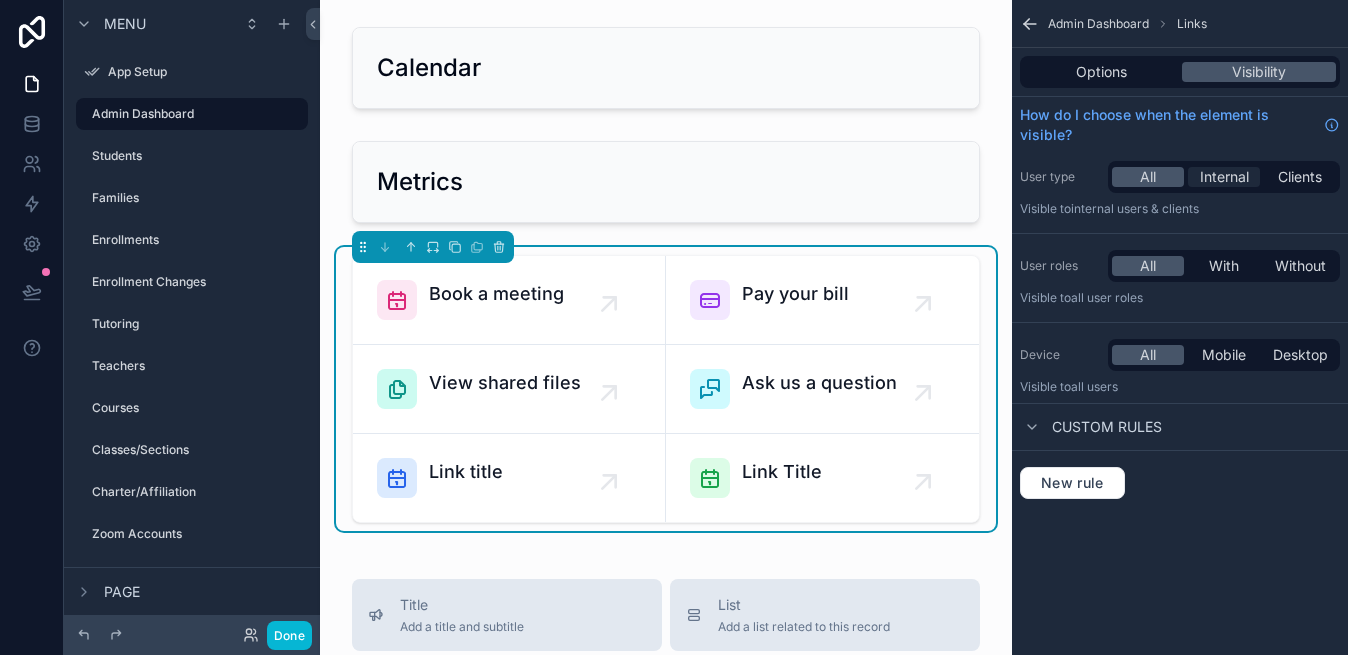 click on "Internal" at bounding box center [1224, 177] 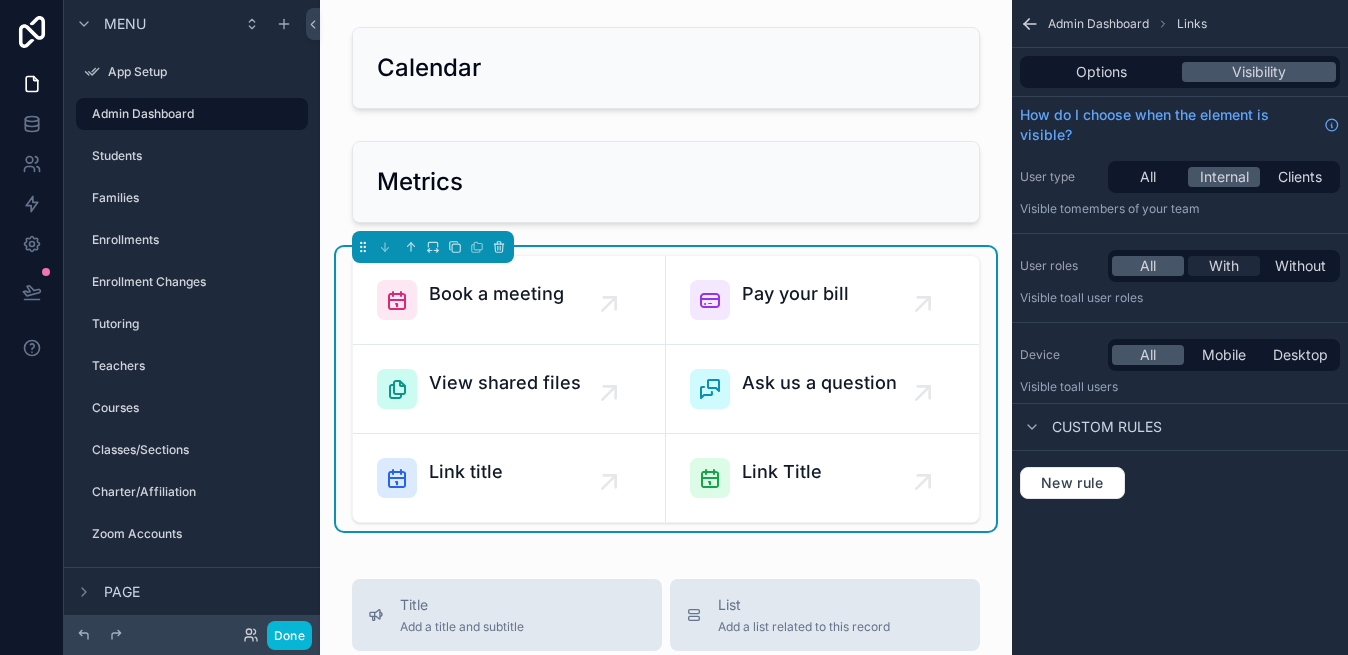 click on "With" at bounding box center (1224, 266) 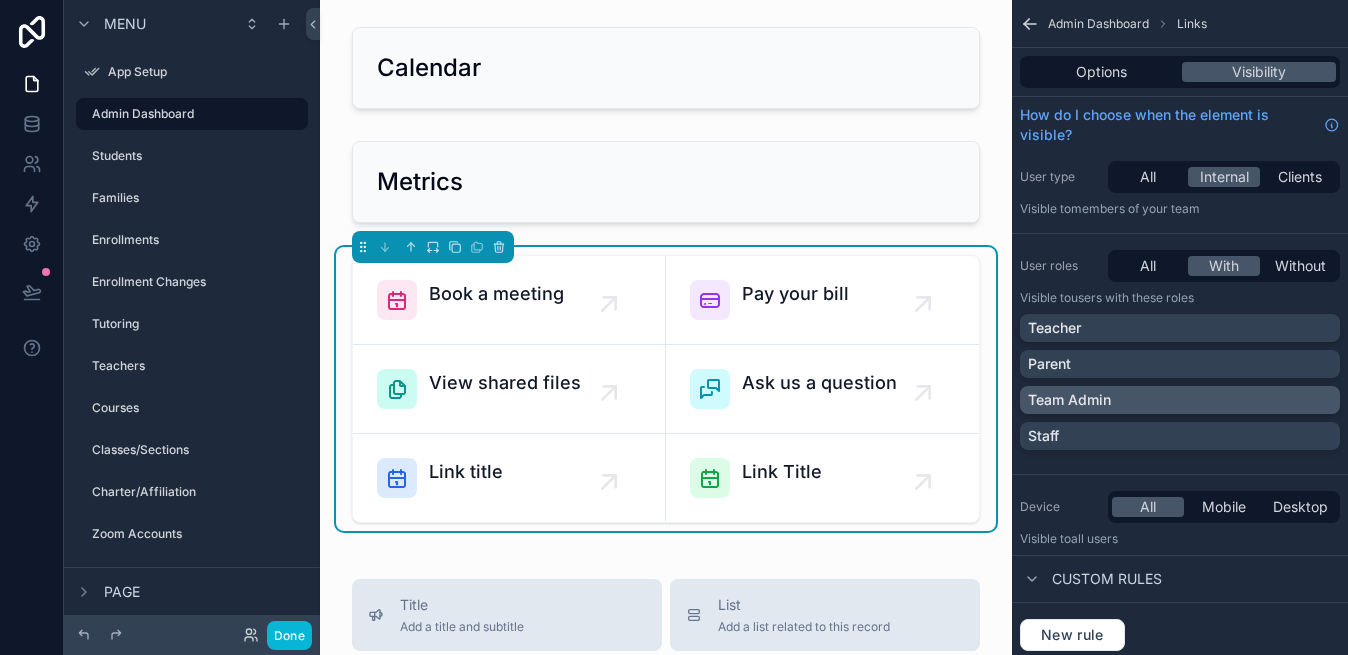click on "Team Admin" at bounding box center [1069, 400] 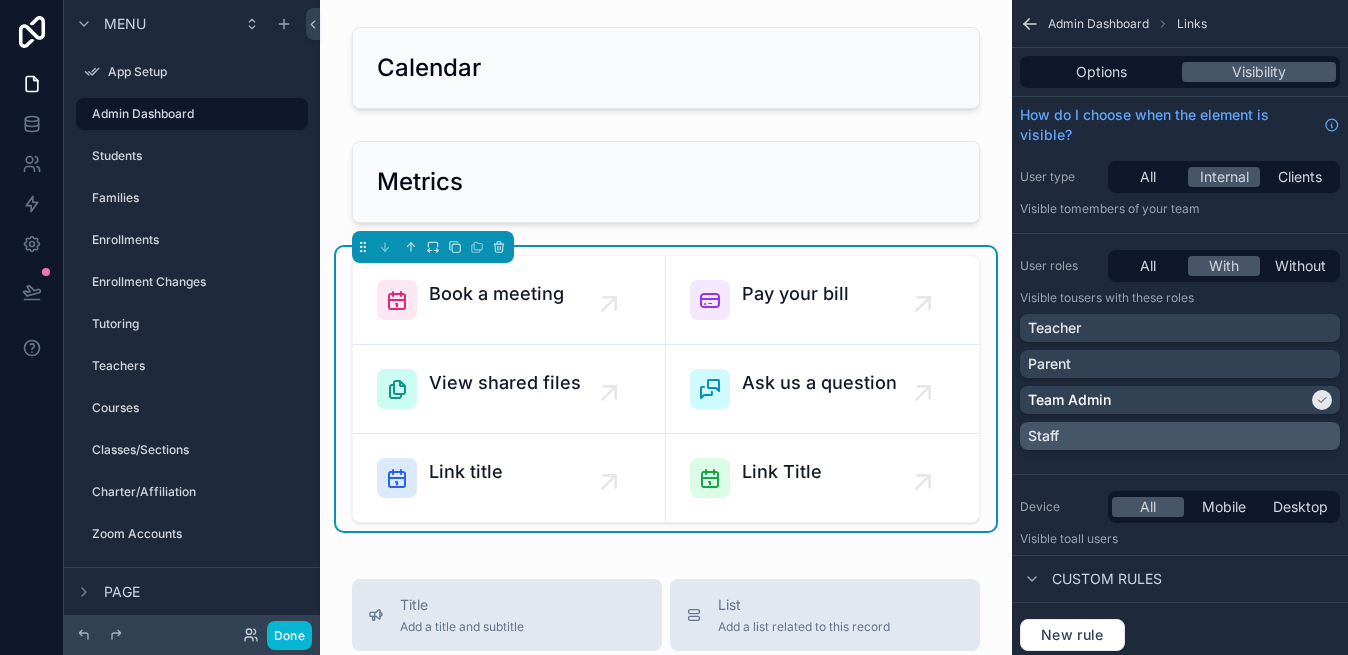 click on "Staff" at bounding box center (1180, 436) 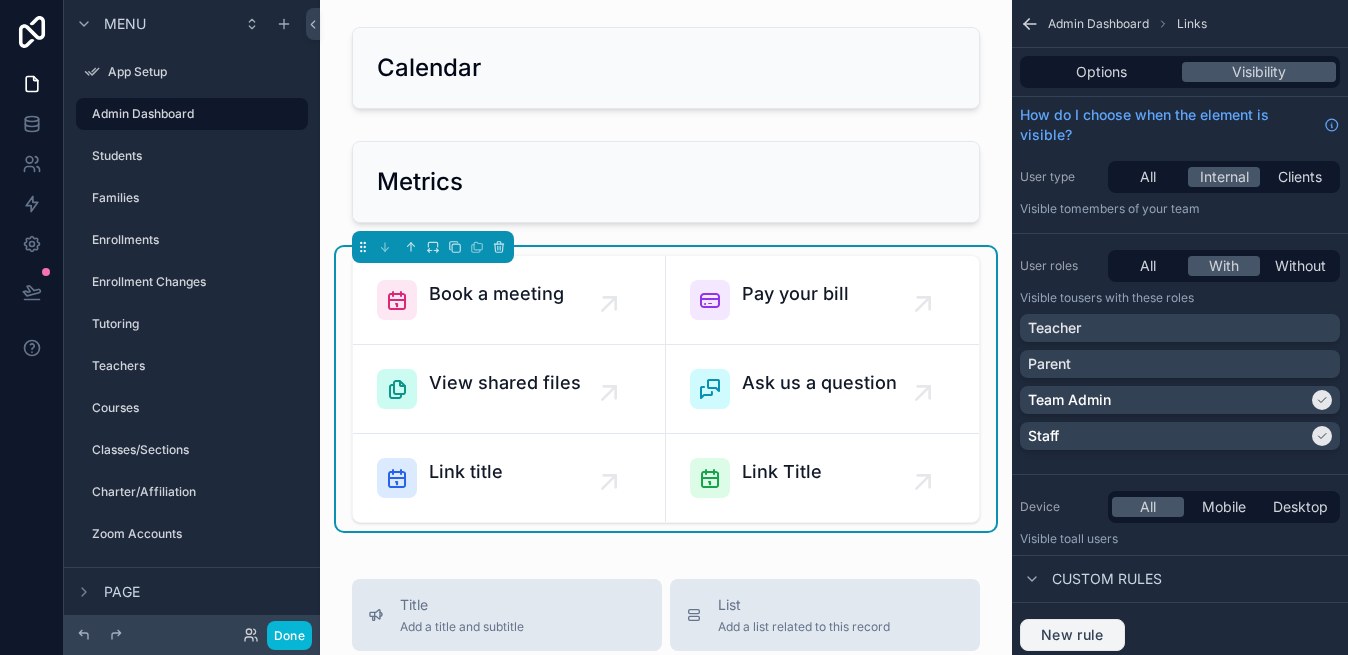 click on "New rule" at bounding box center [1072, 635] 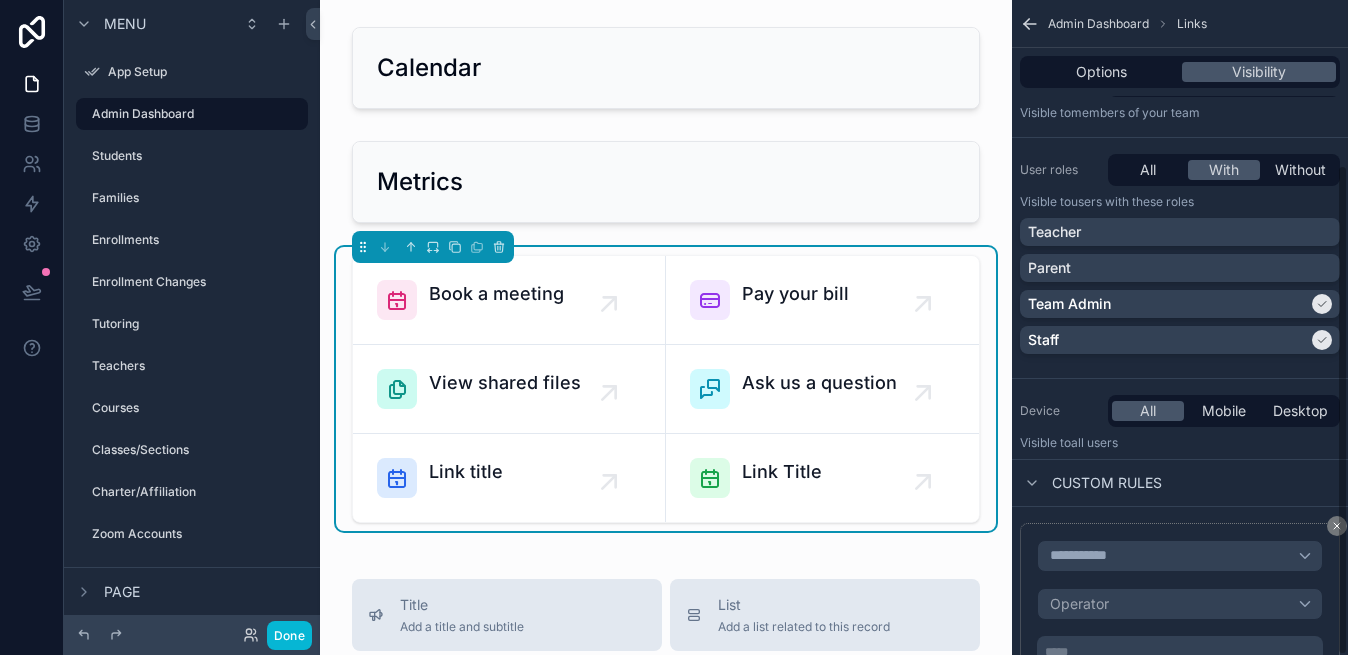 scroll, scrollTop: 220, scrollLeft: 0, axis: vertical 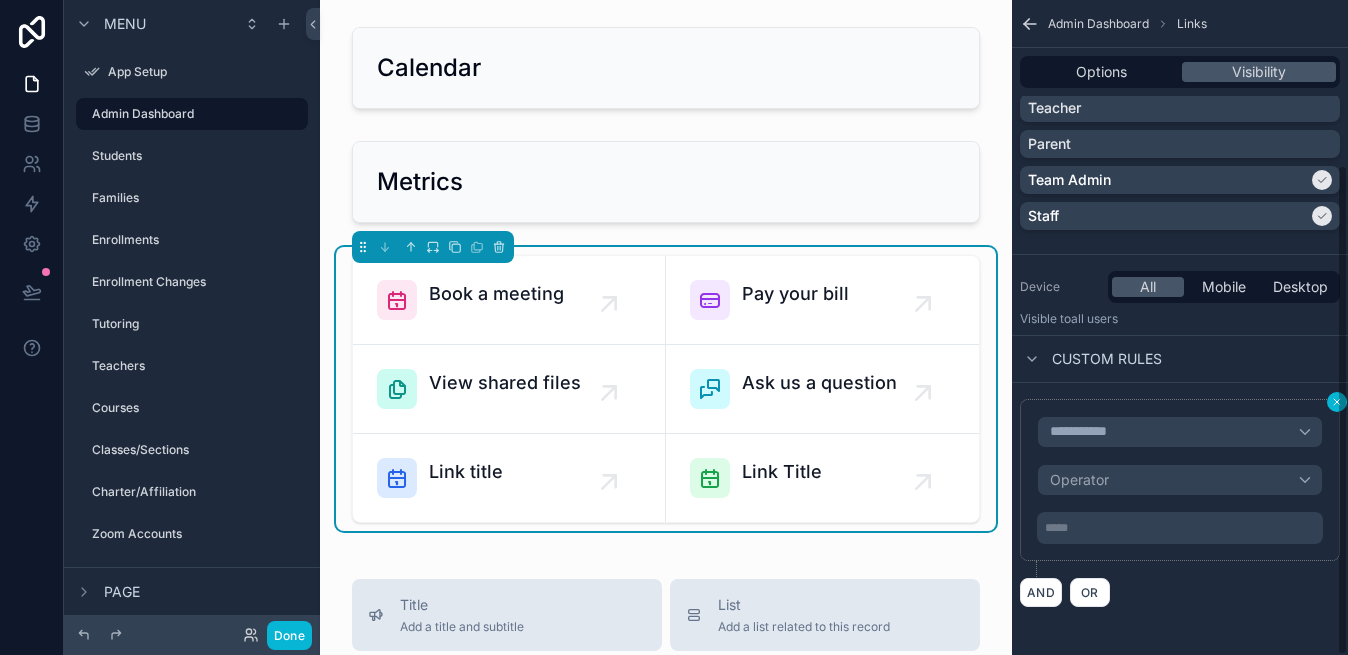 click 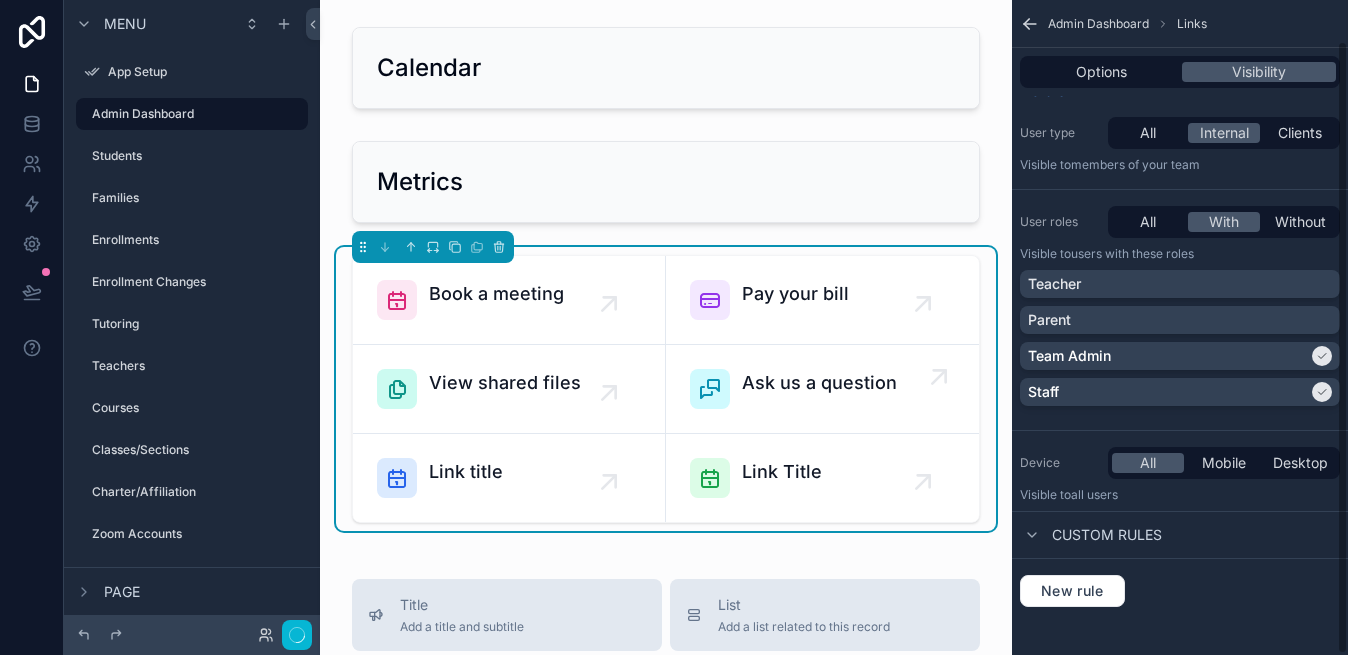 scroll, scrollTop: 43, scrollLeft: 0, axis: vertical 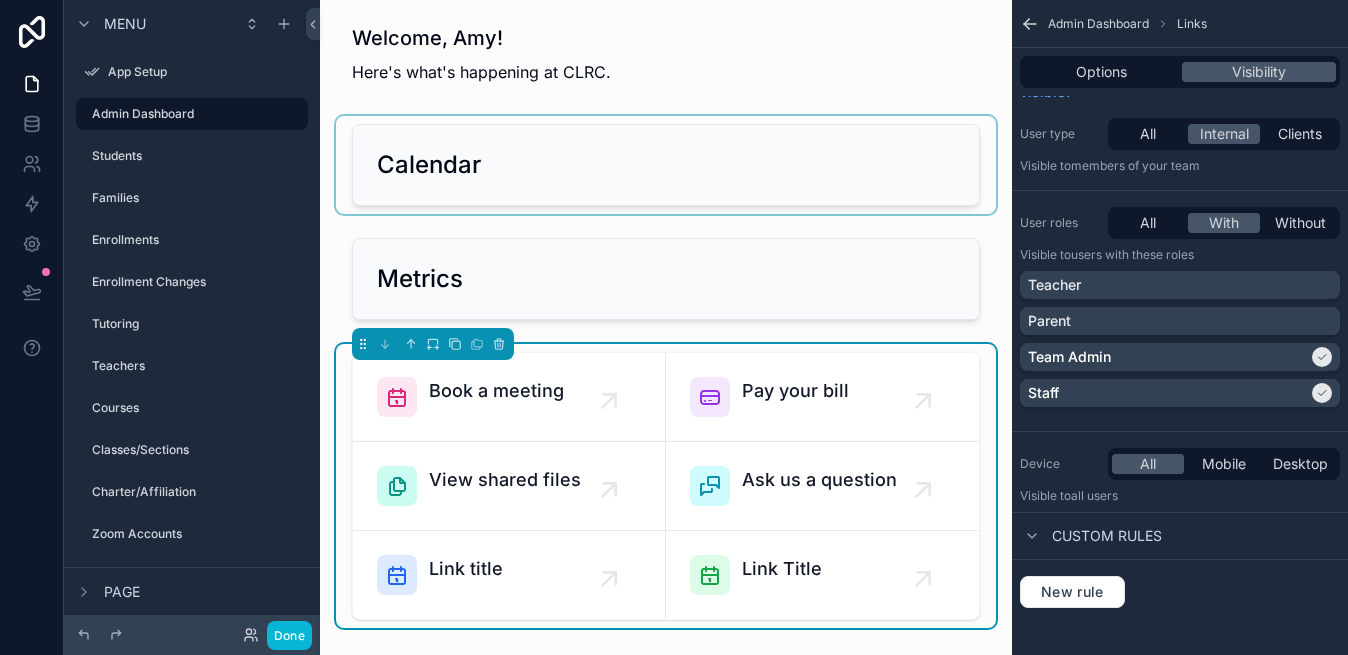 click at bounding box center [666, 165] 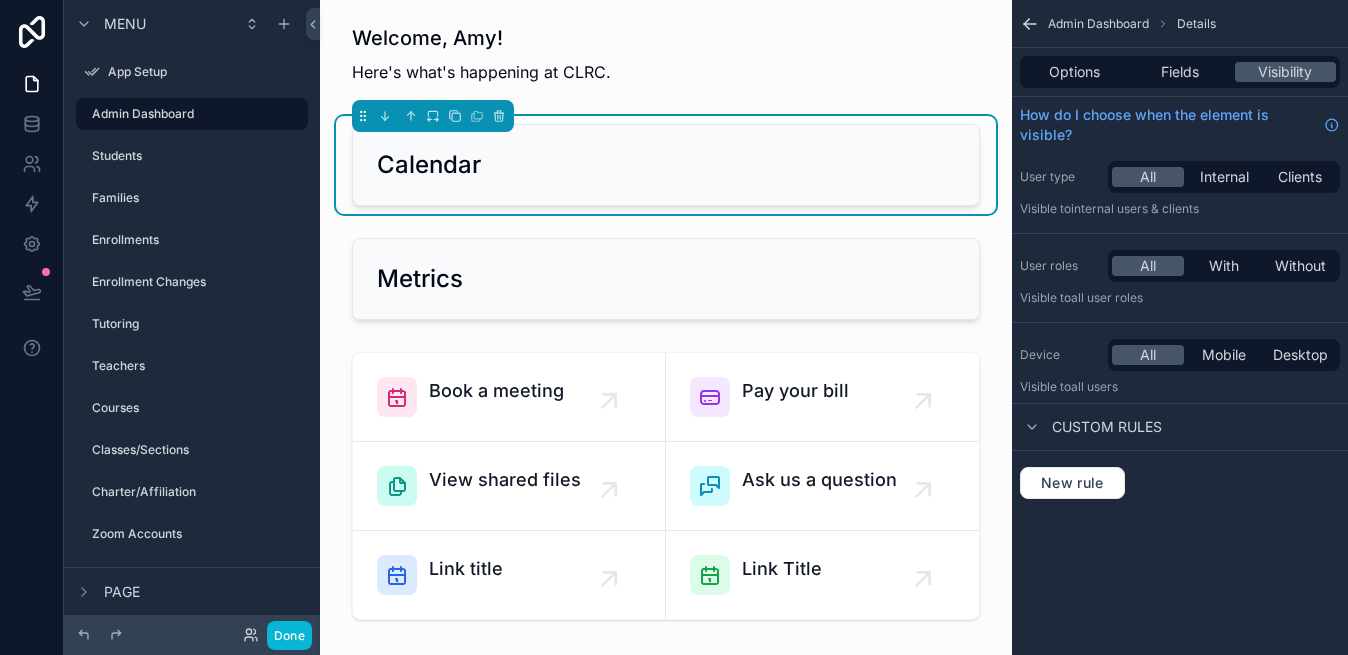 scroll, scrollTop: 0, scrollLeft: 0, axis: both 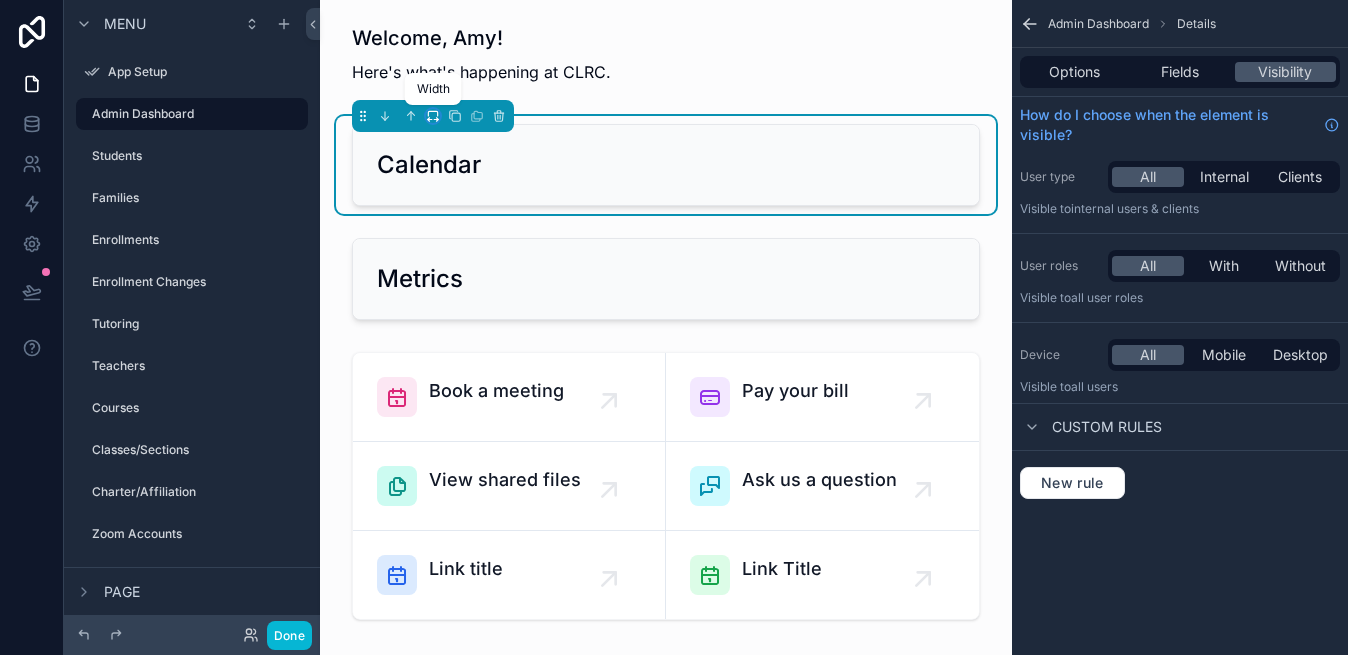 click 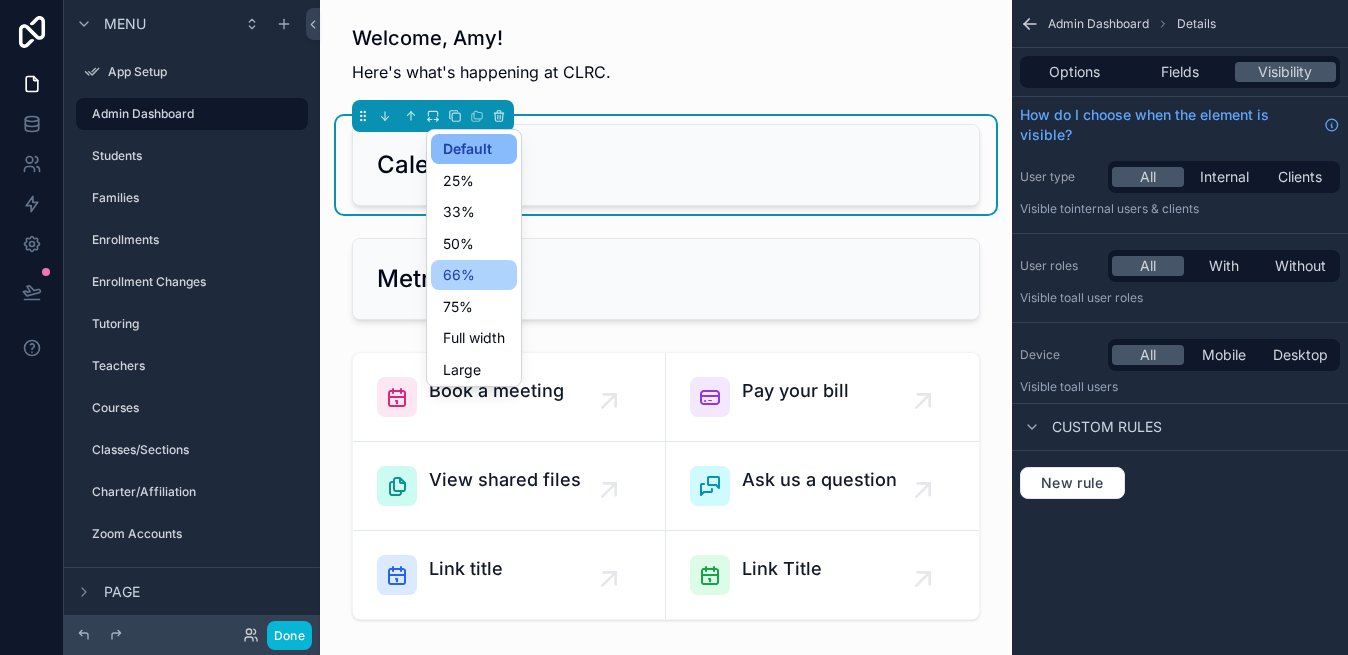 click on "66%" at bounding box center [474, 275] 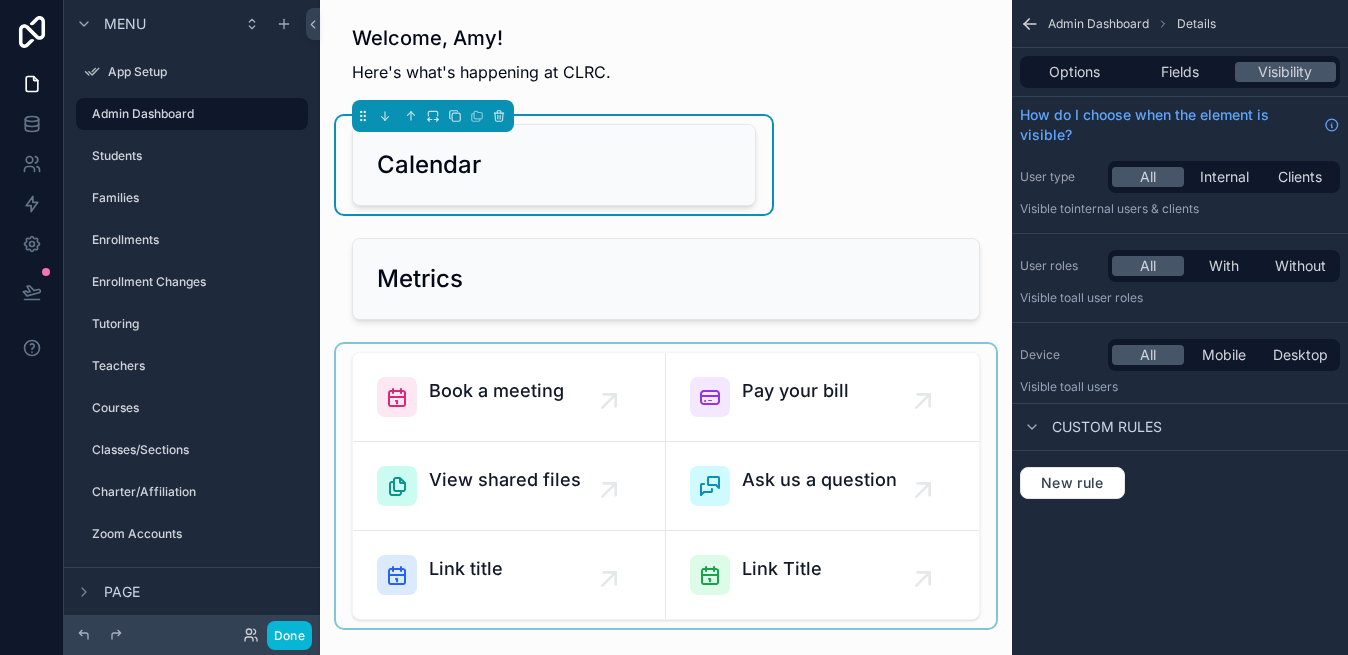 click at bounding box center [666, 486] 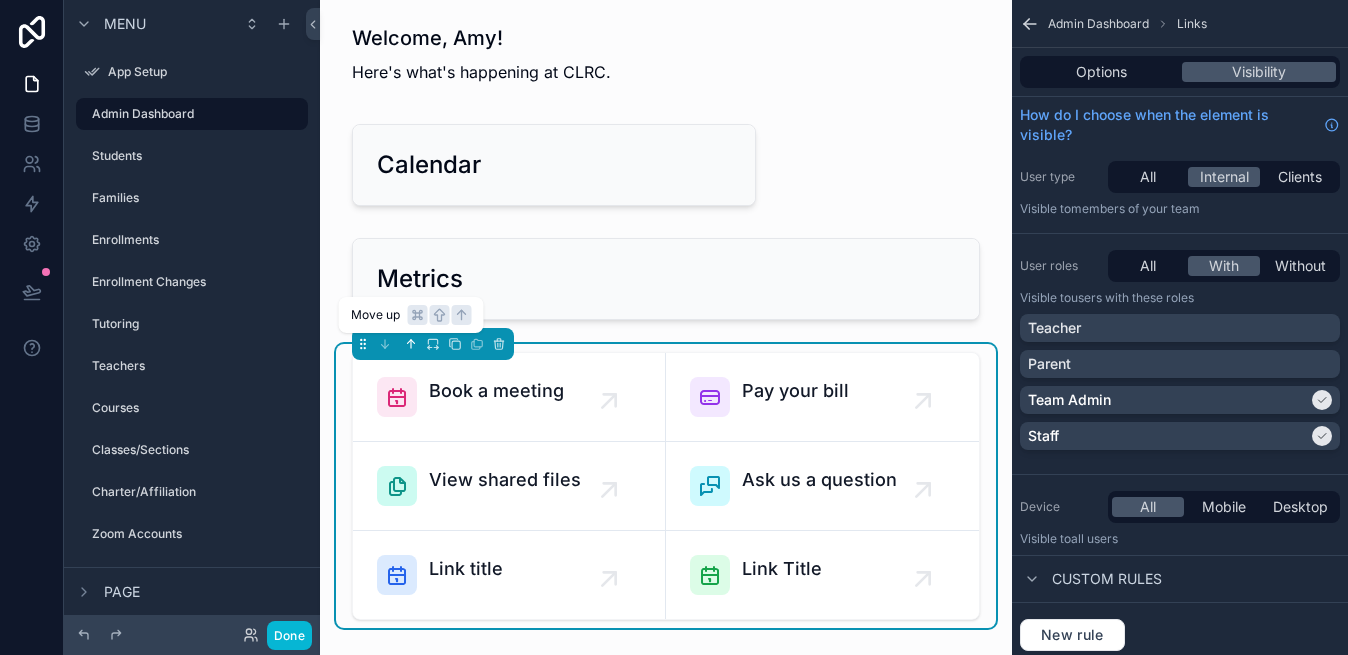 click 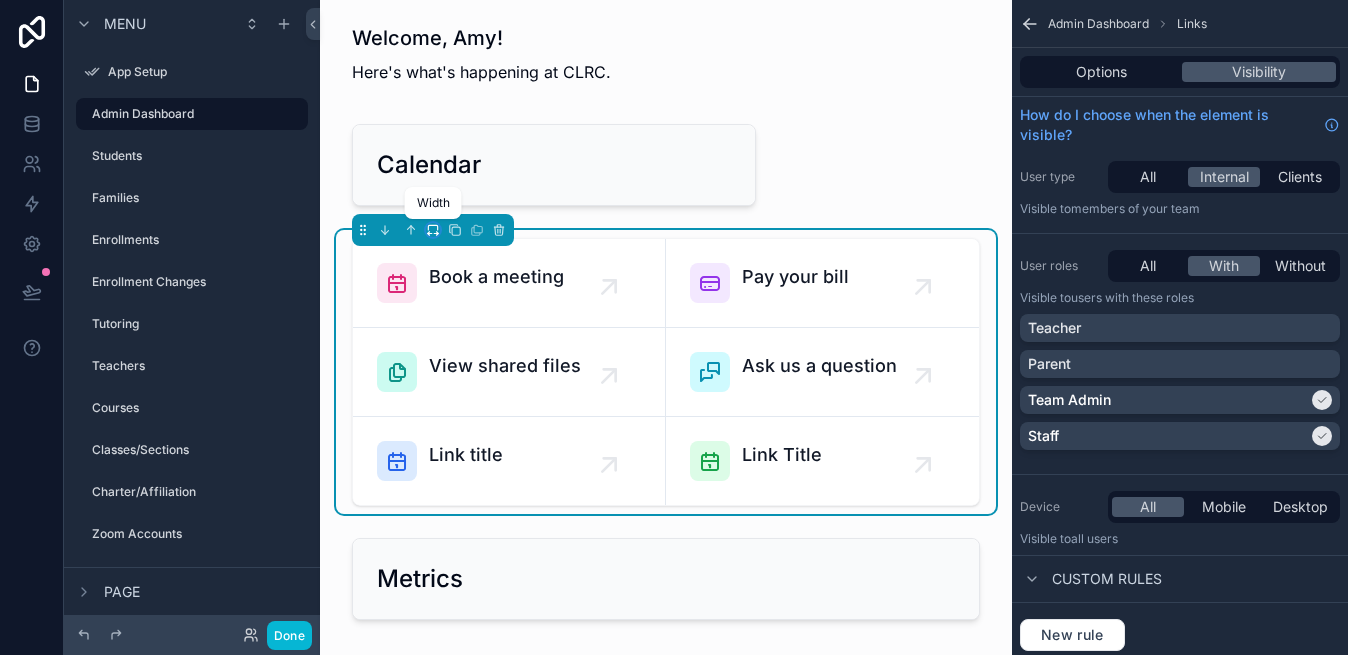 click 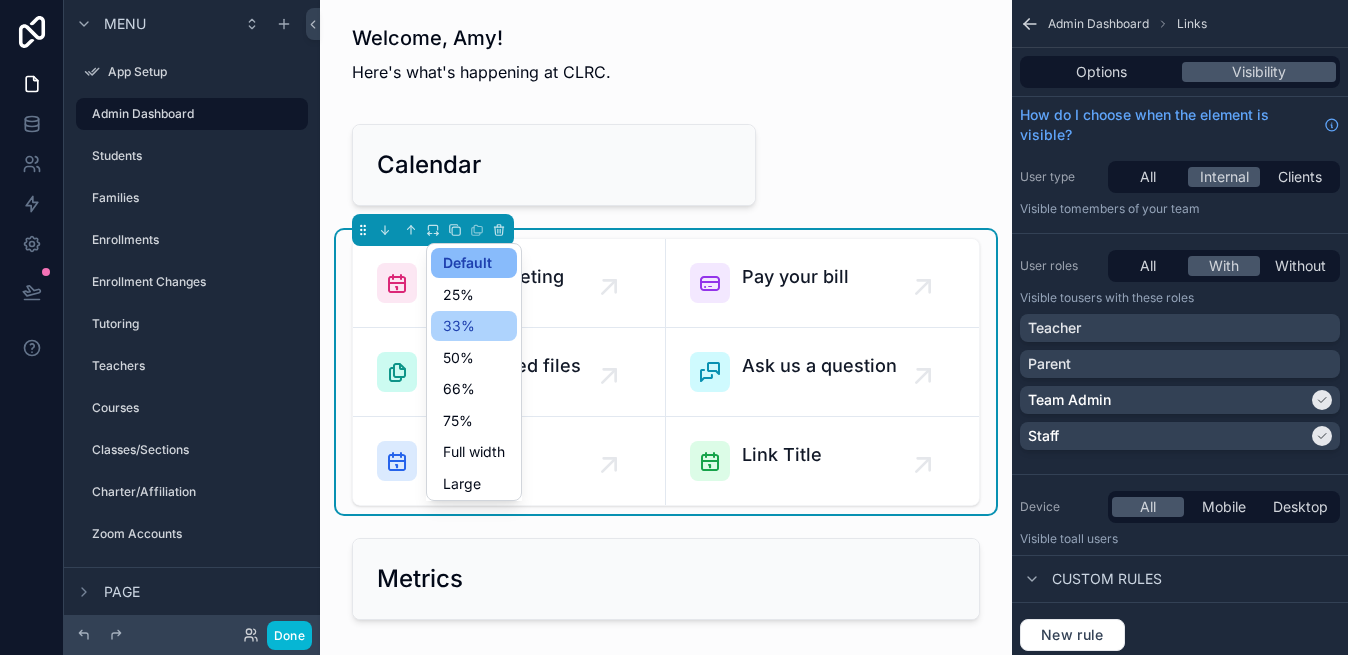 click on "33%" at bounding box center [459, 326] 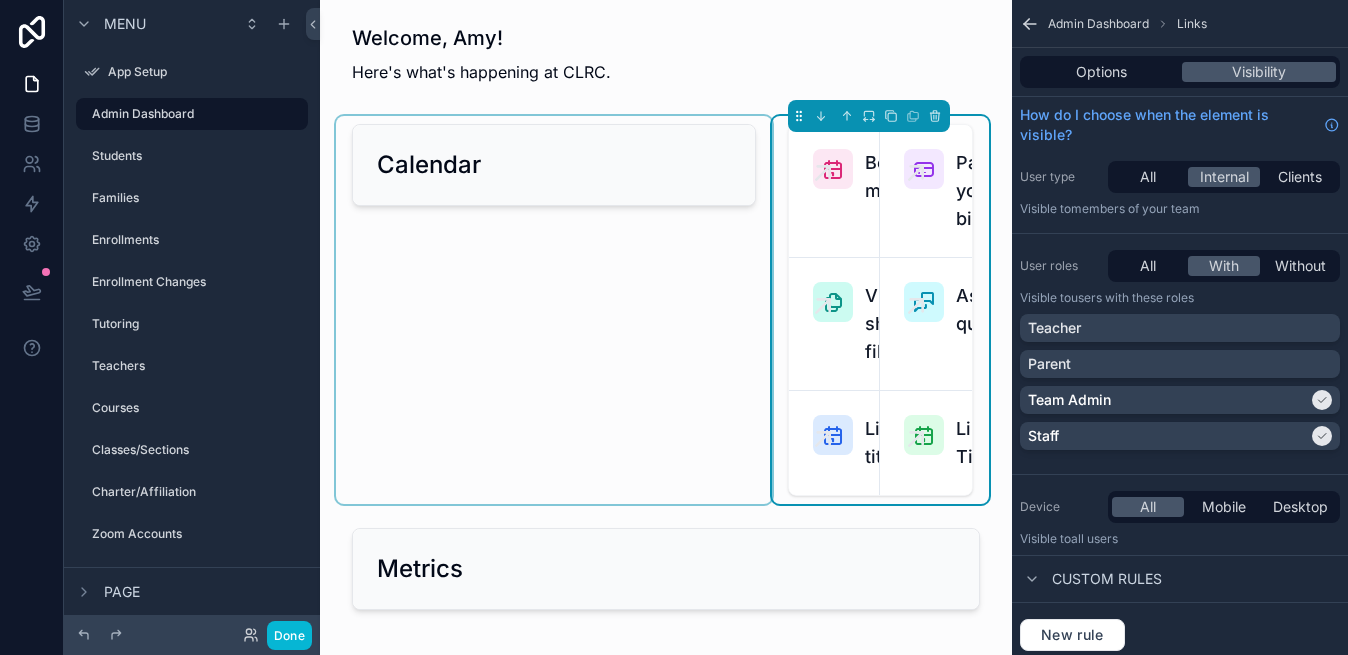 click at bounding box center (554, 310) 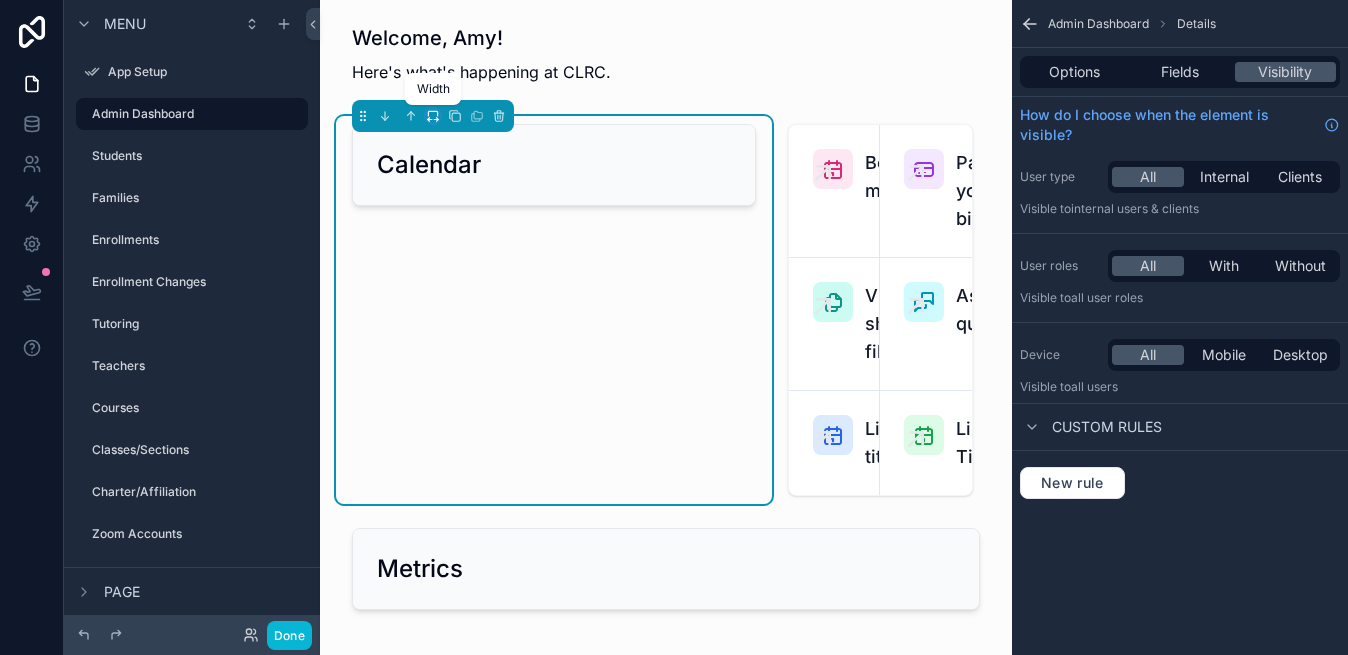 click 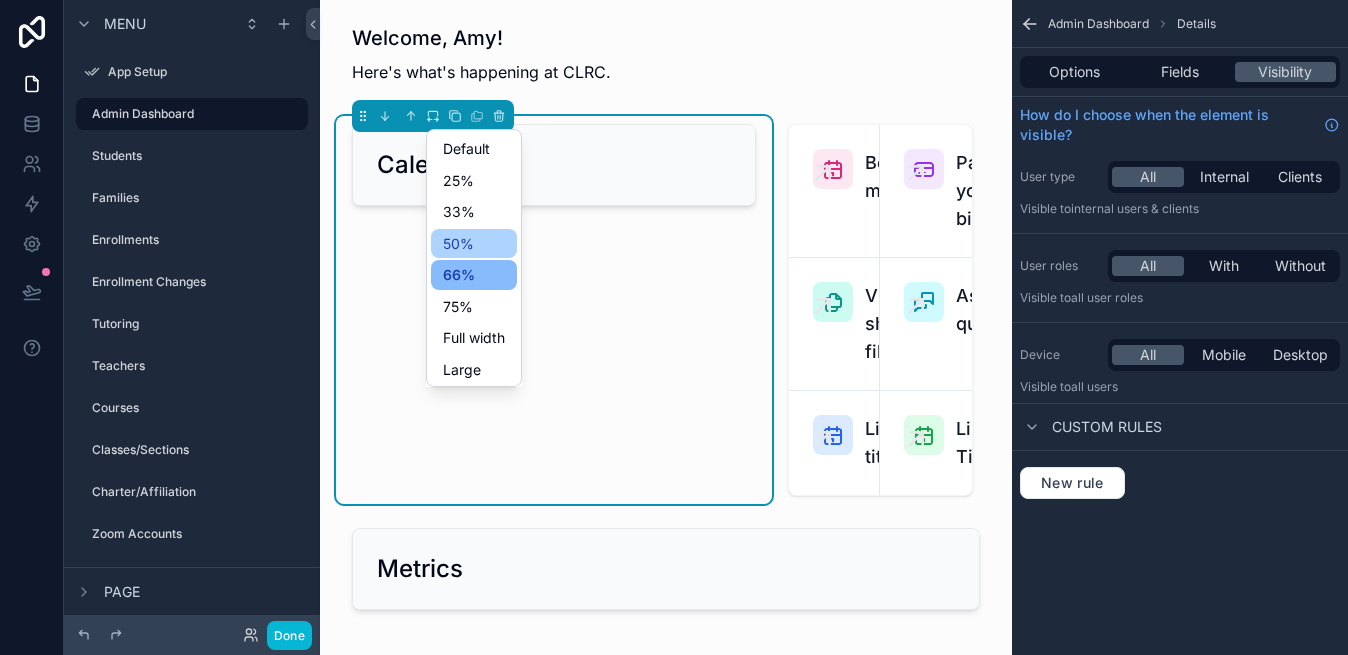 click on "50%" at bounding box center [474, 244] 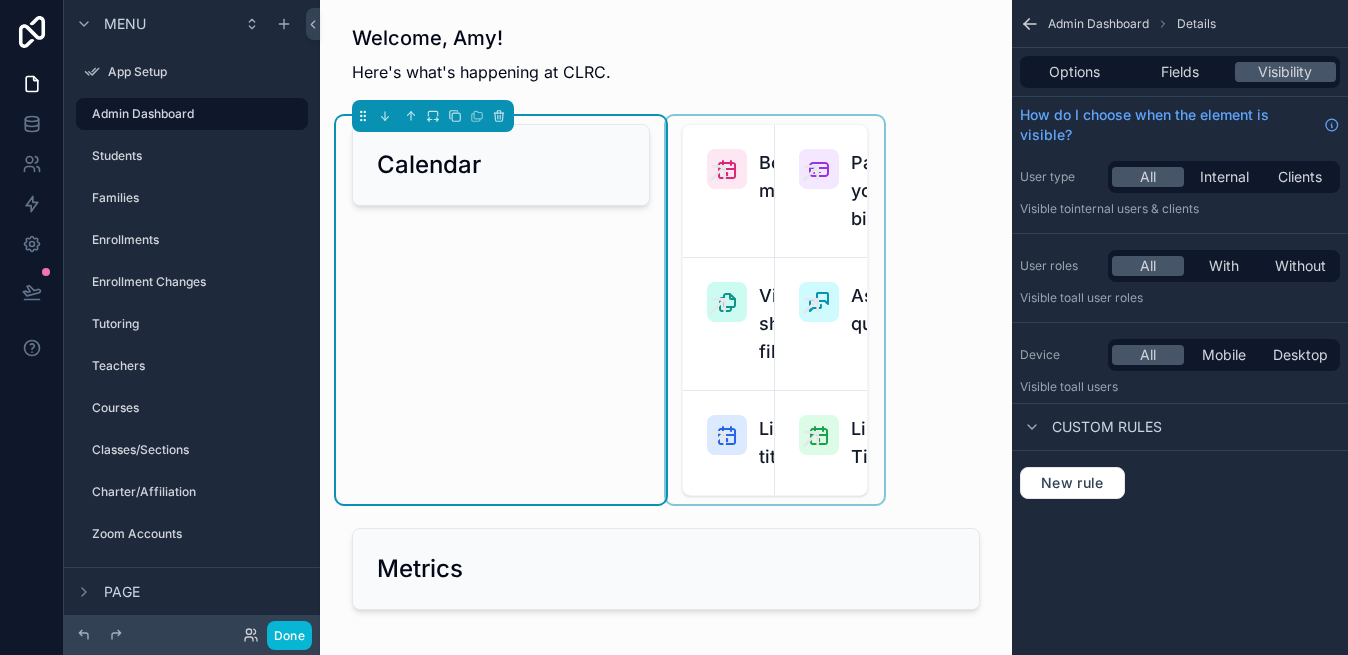 click at bounding box center [775, 310] 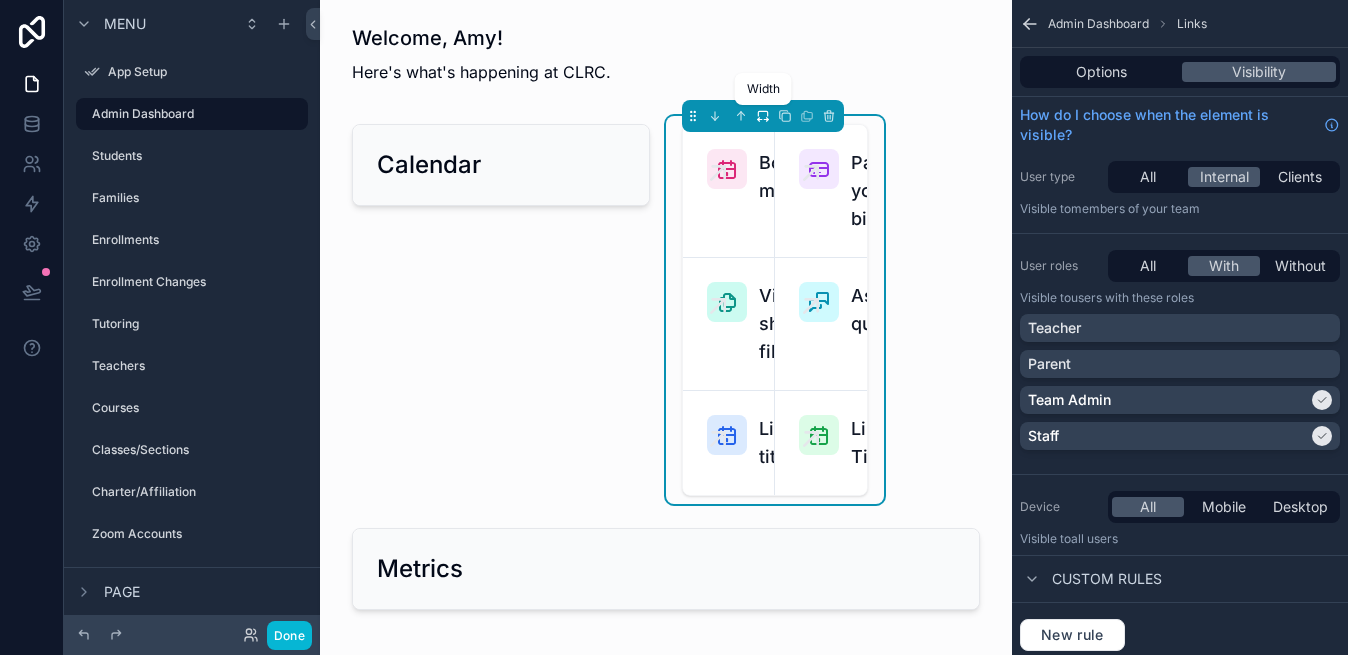 click 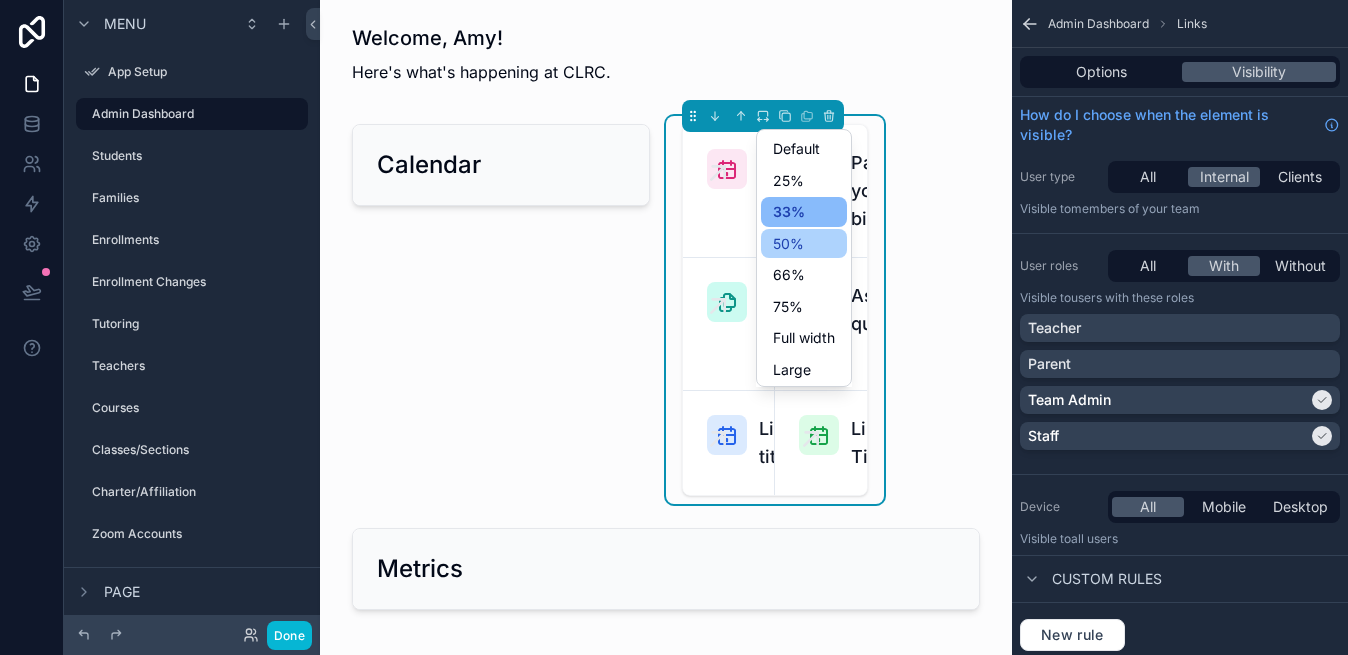 click on "50%" at bounding box center (804, 244) 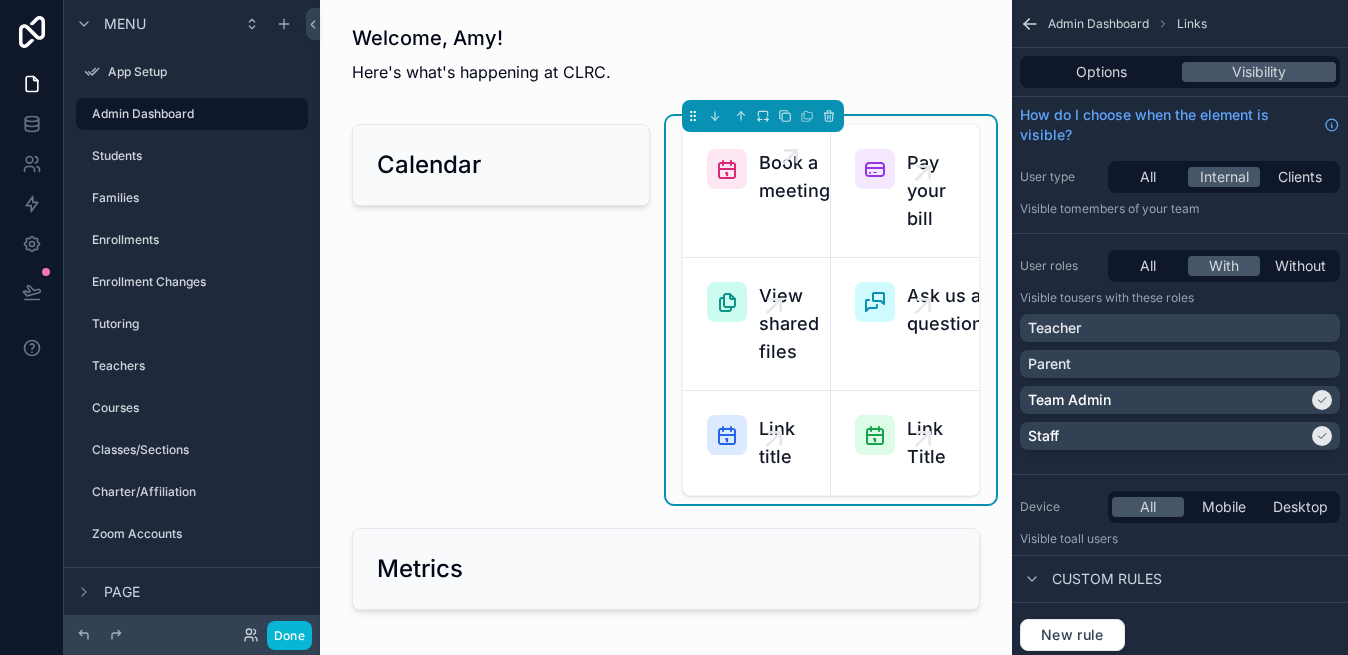 click on "Book a meeting" at bounding box center (794, 177) 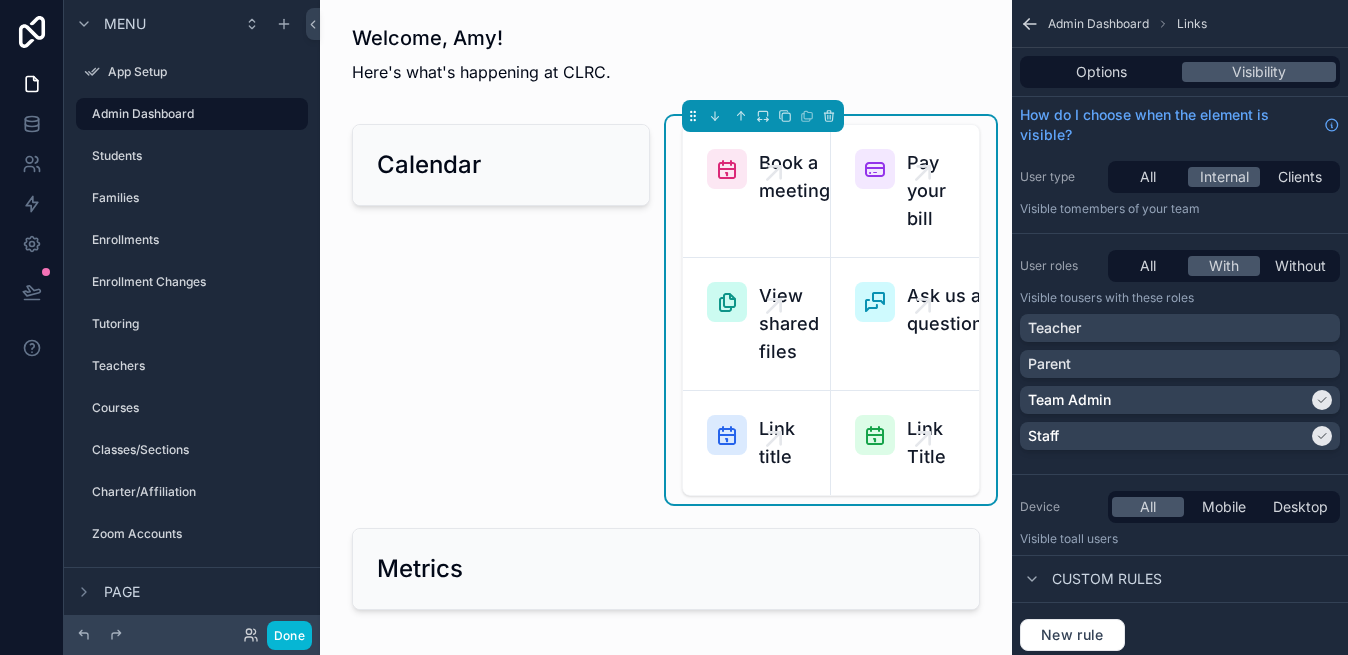 scroll, scrollTop: 43, scrollLeft: 0, axis: vertical 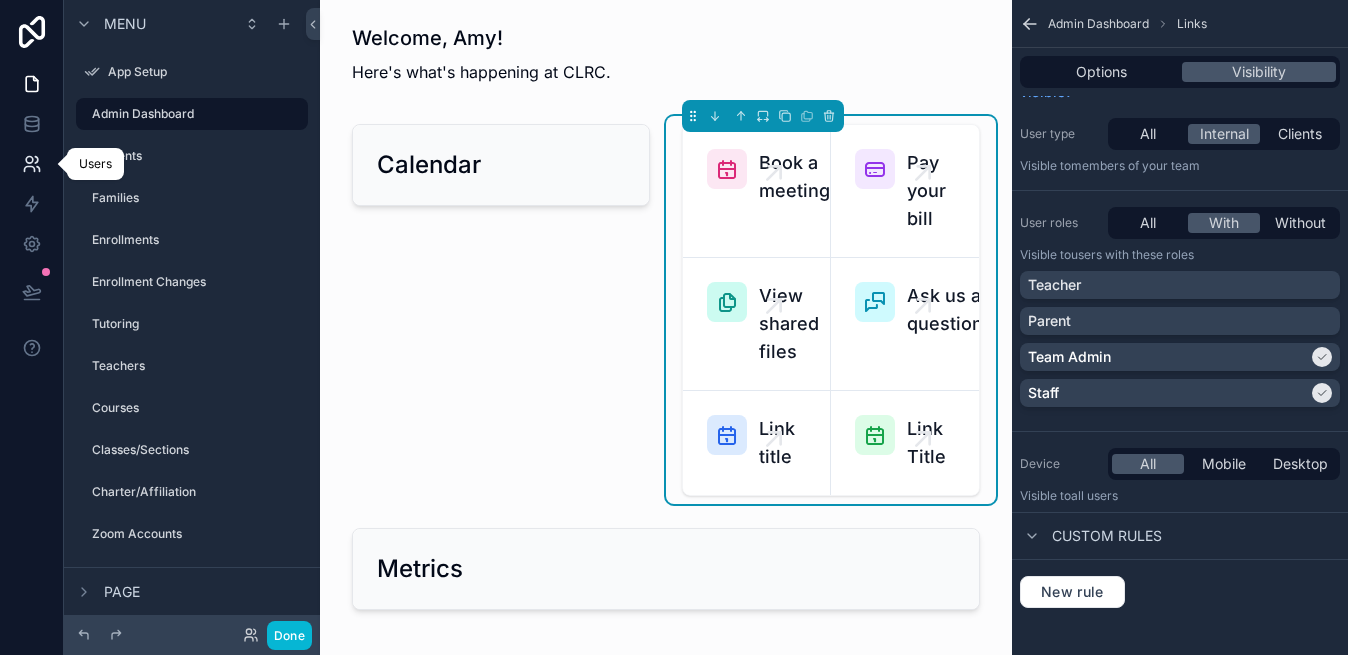 click 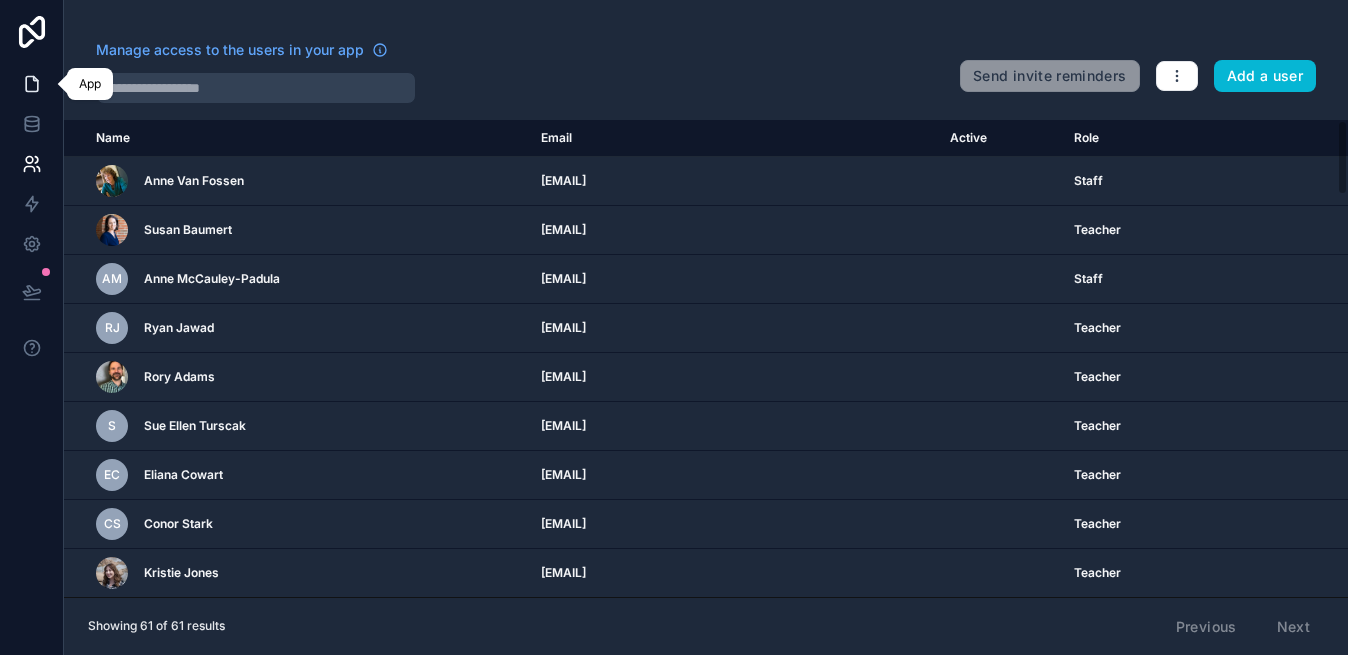 click 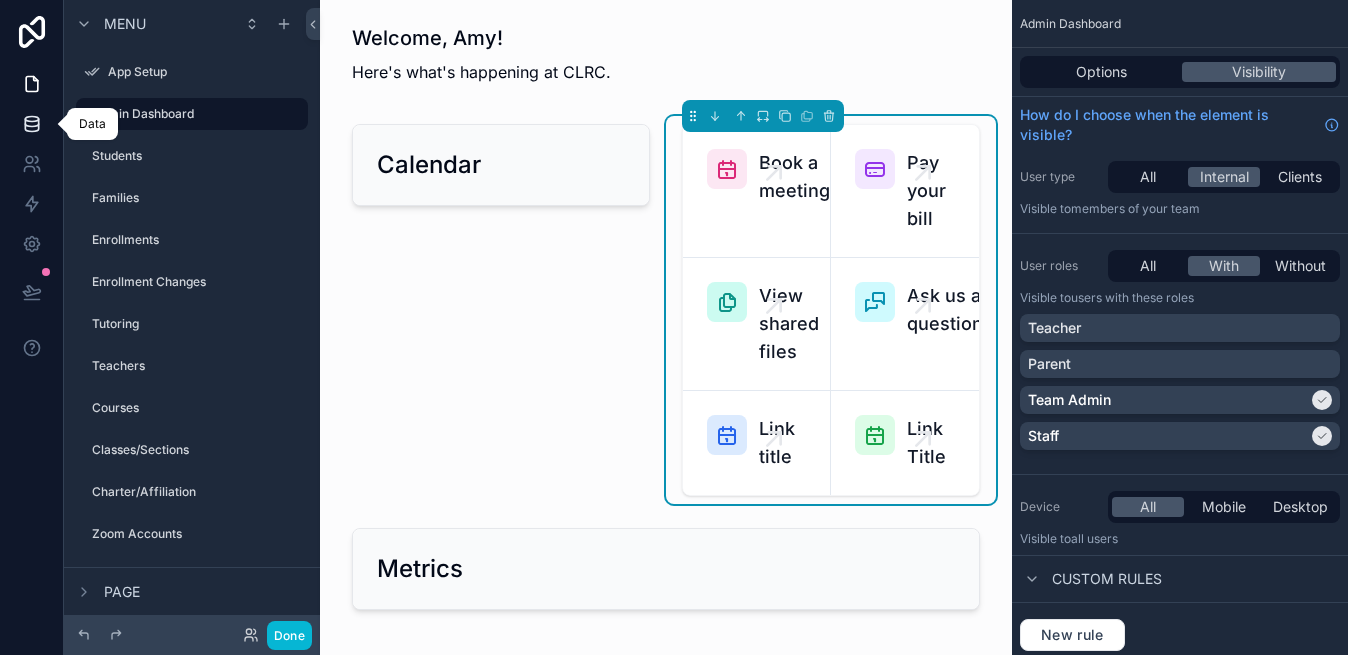 click 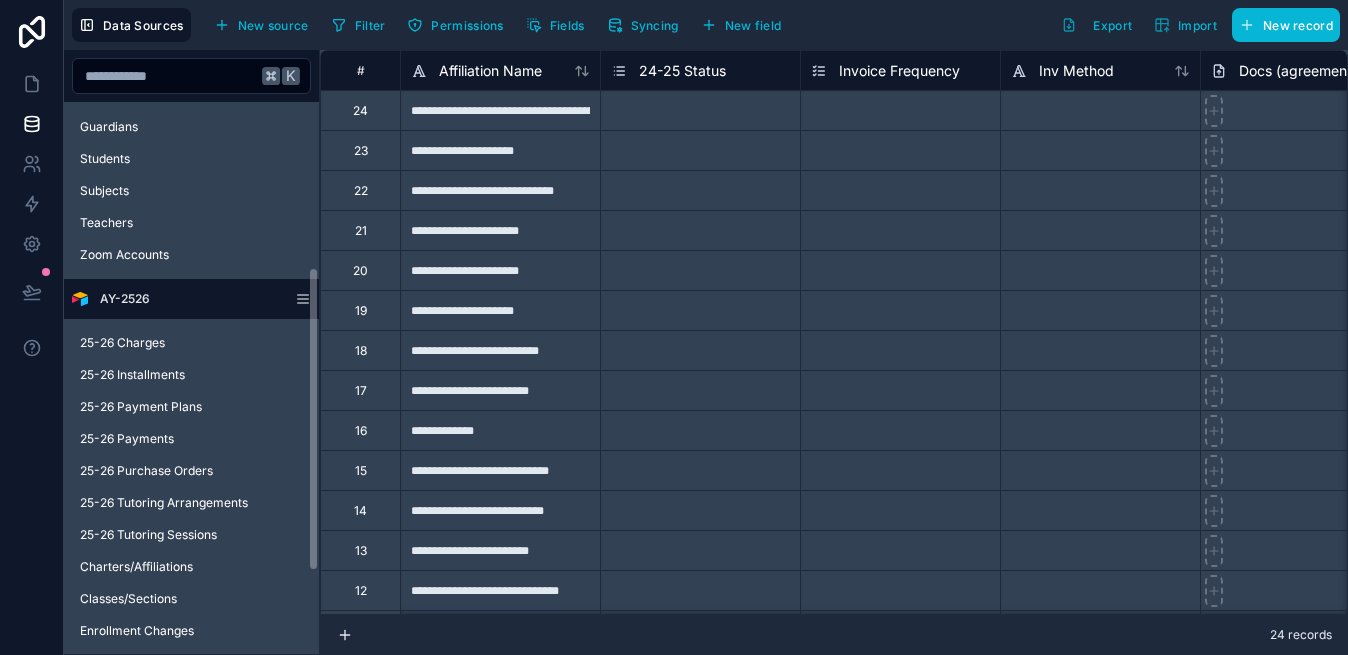 scroll, scrollTop: 0, scrollLeft: 0, axis: both 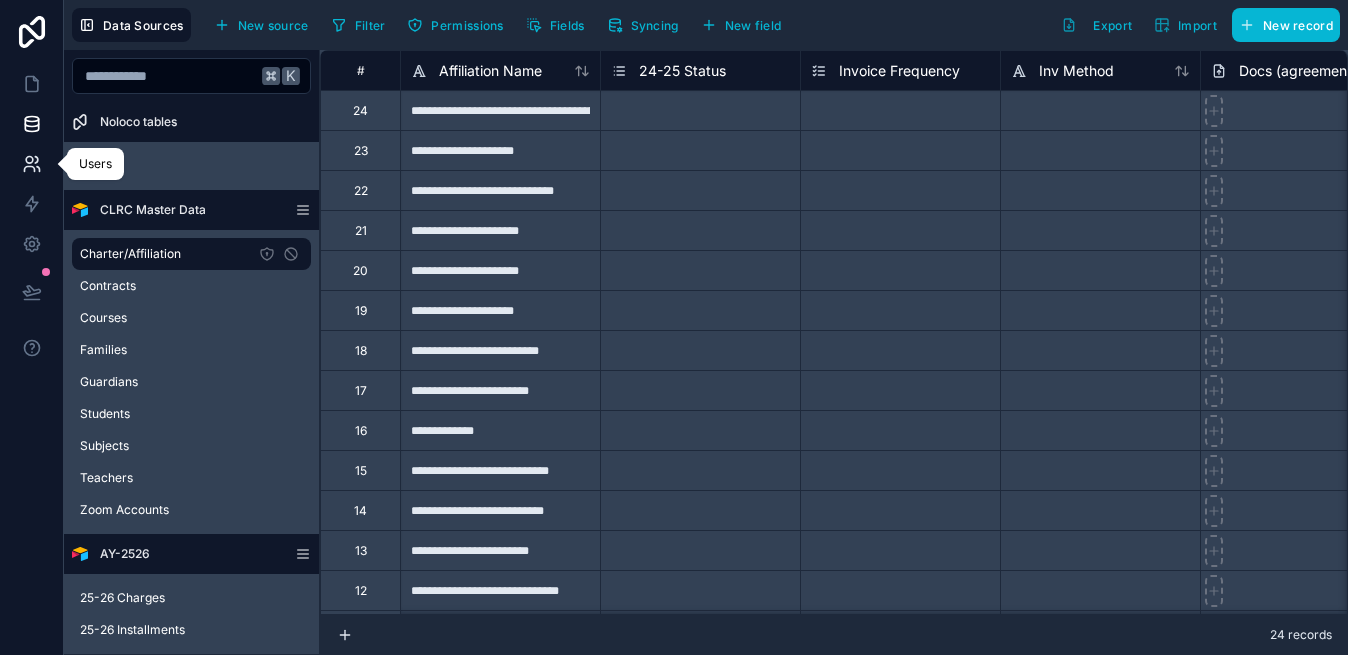 click 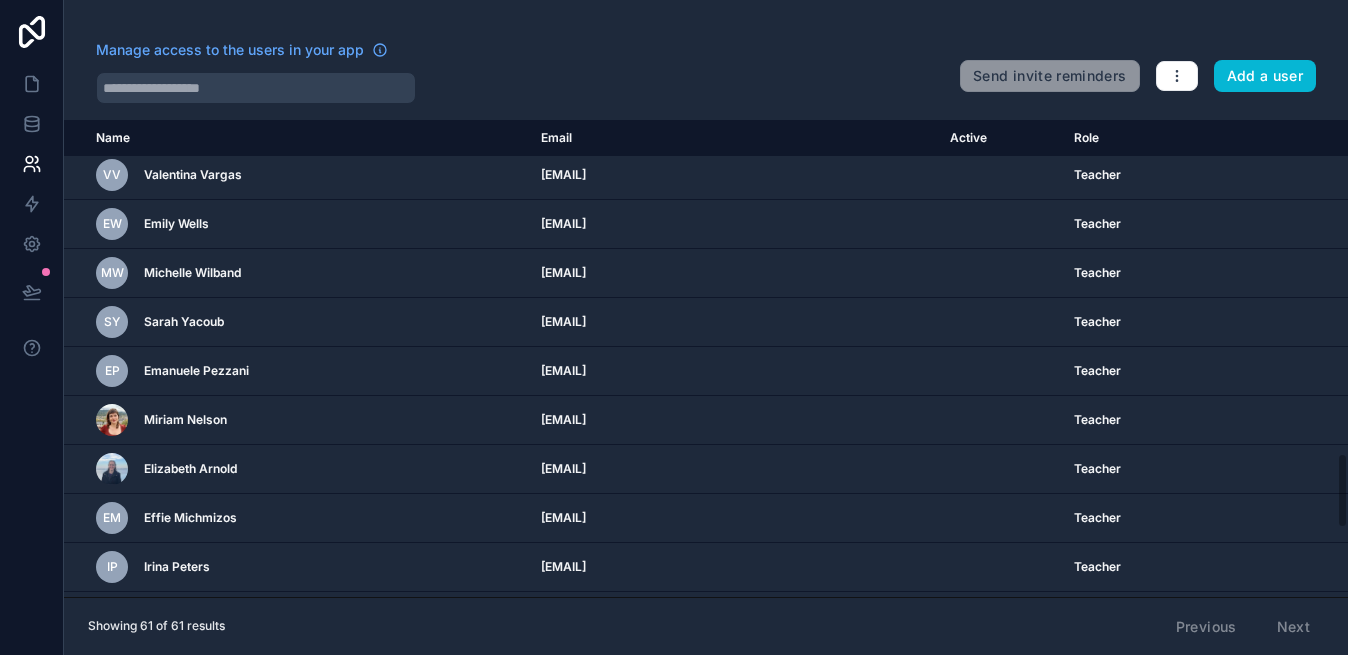 scroll, scrollTop: 2548, scrollLeft: 0, axis: vertical 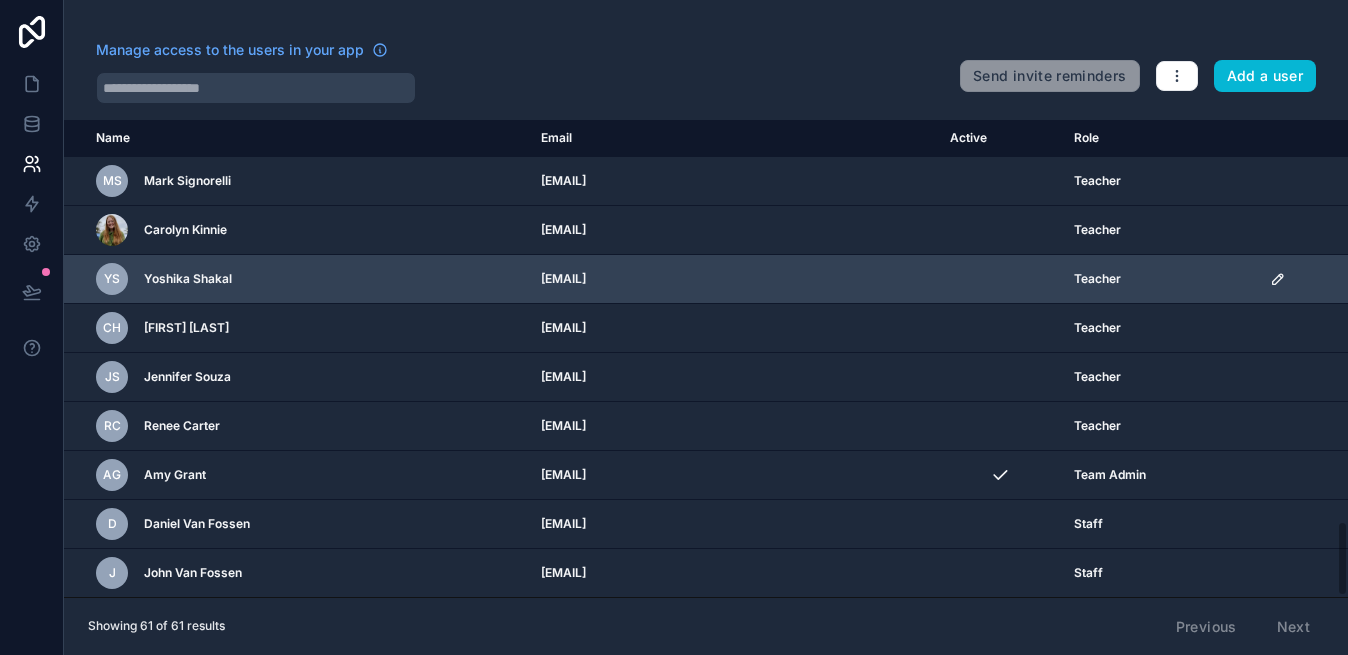 click at bounding box center [1303, 279] 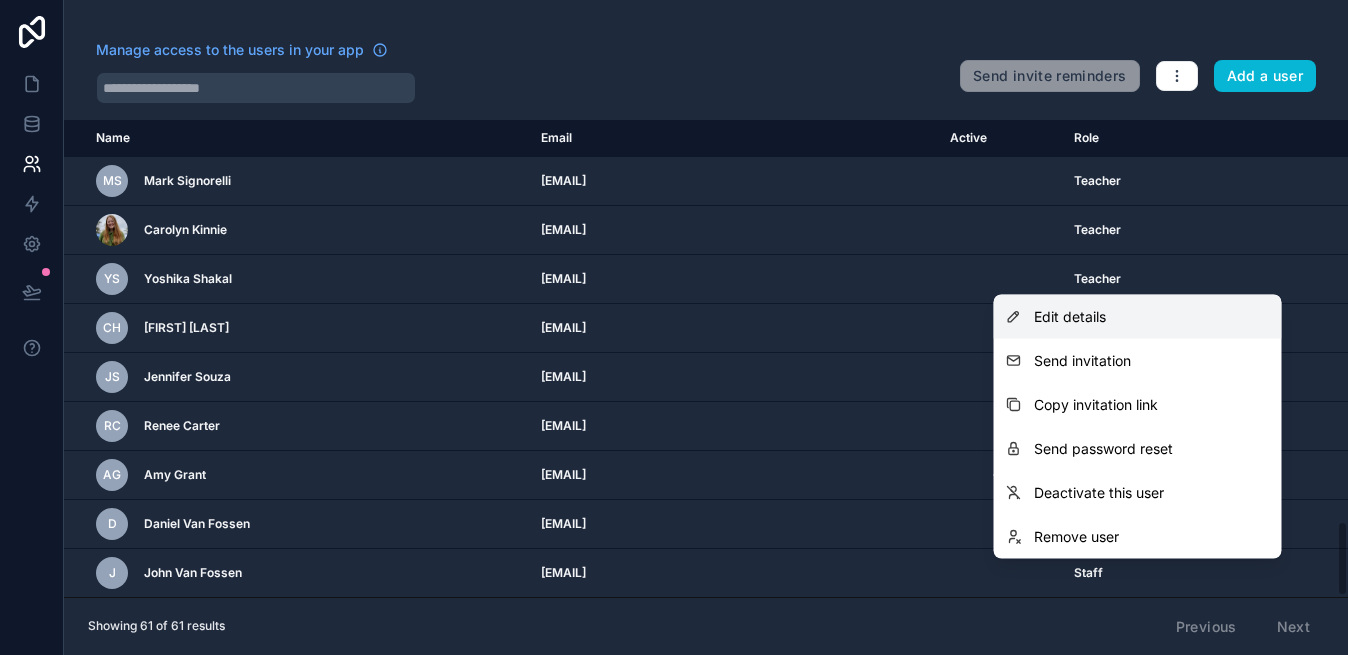 click on "Edit details" at bounding box center (1070, 317) 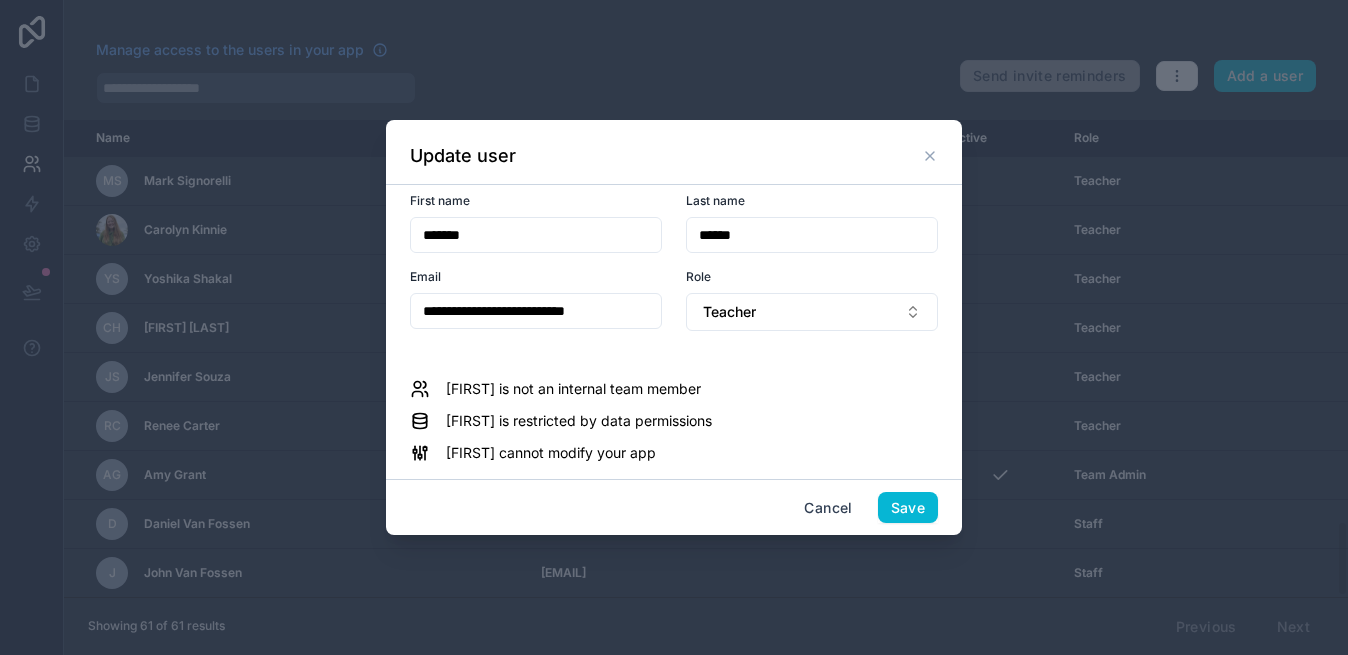 click on "*******" at bounding box center [536, 235] 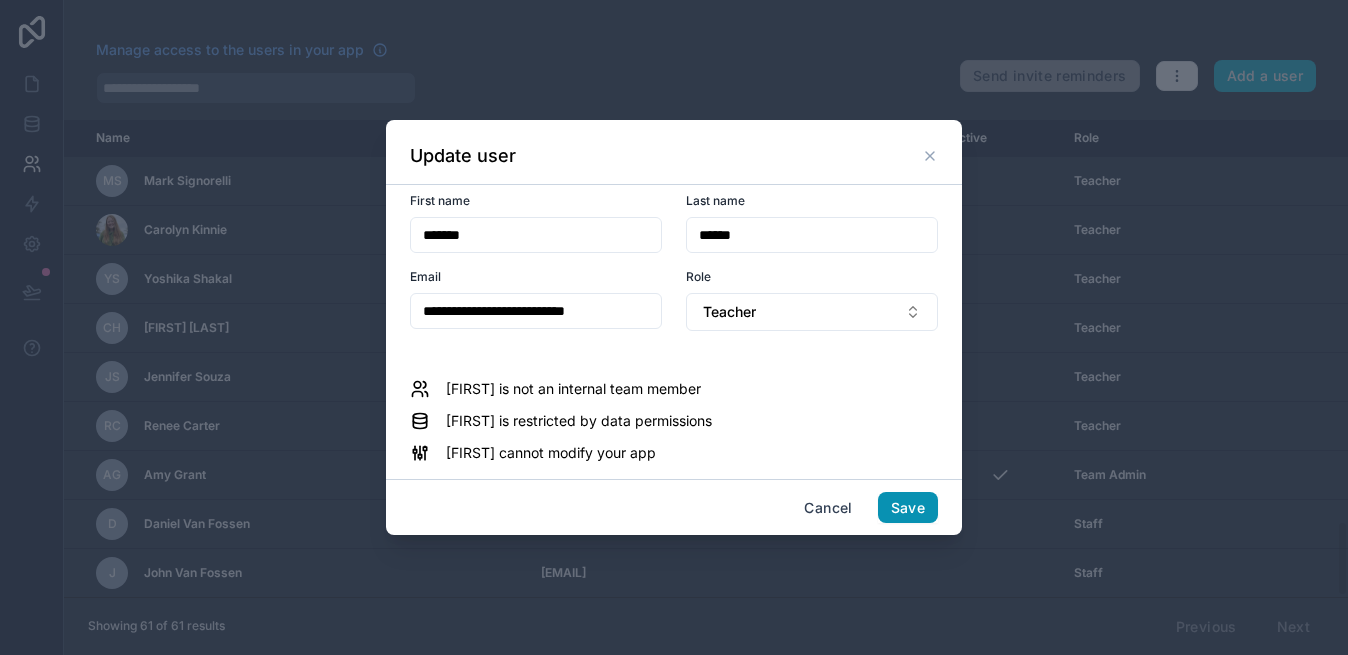 click on "Save" at bounding box center [908, 508] 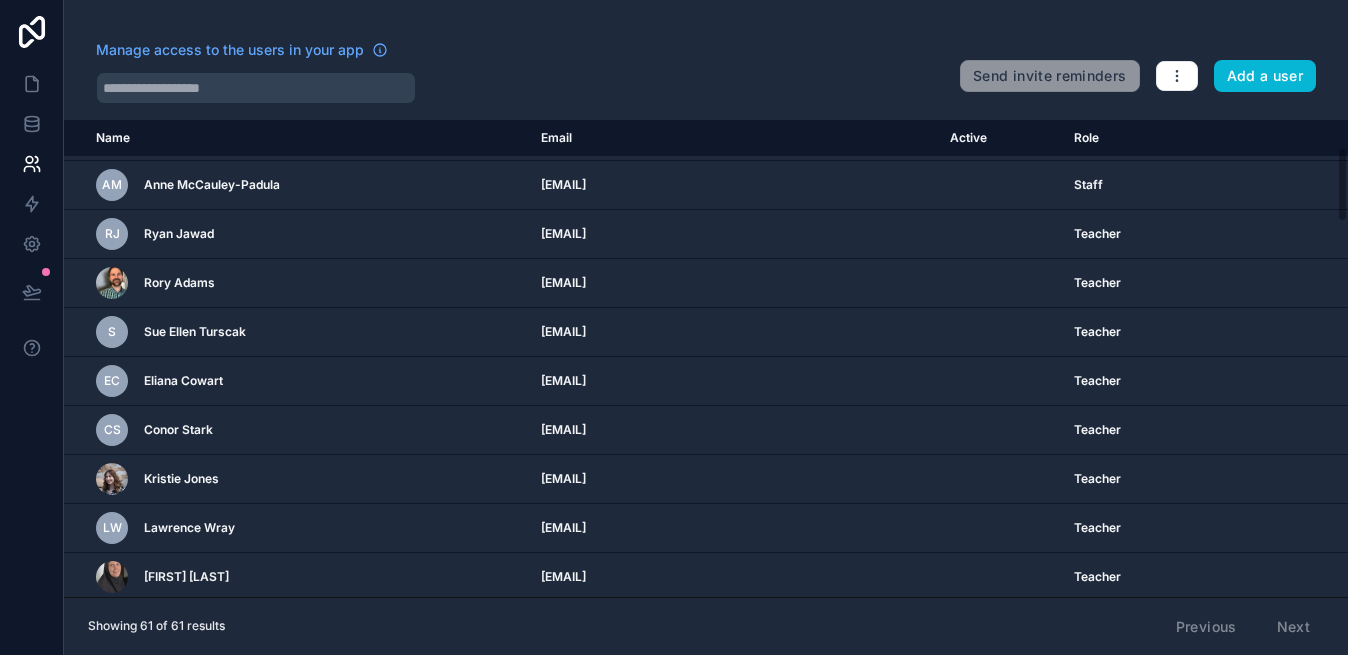 scroll, scrollTop: 0, scrollLeft: 0, axis: both 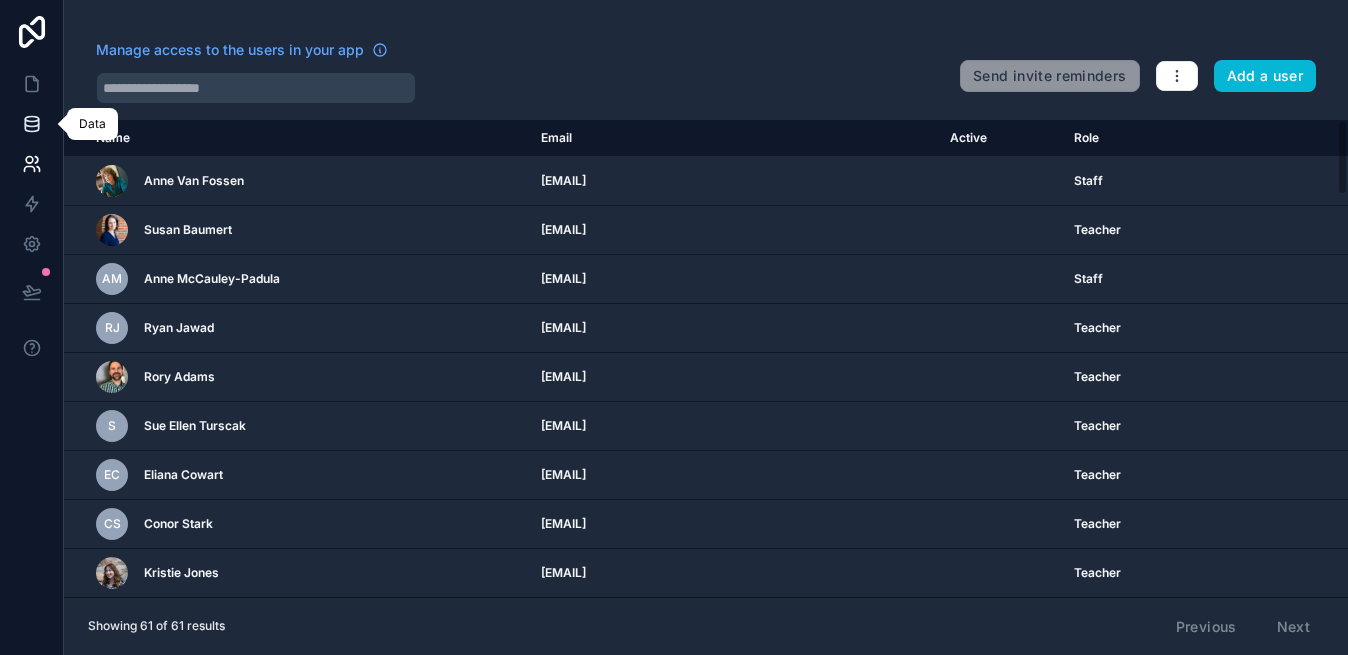 click 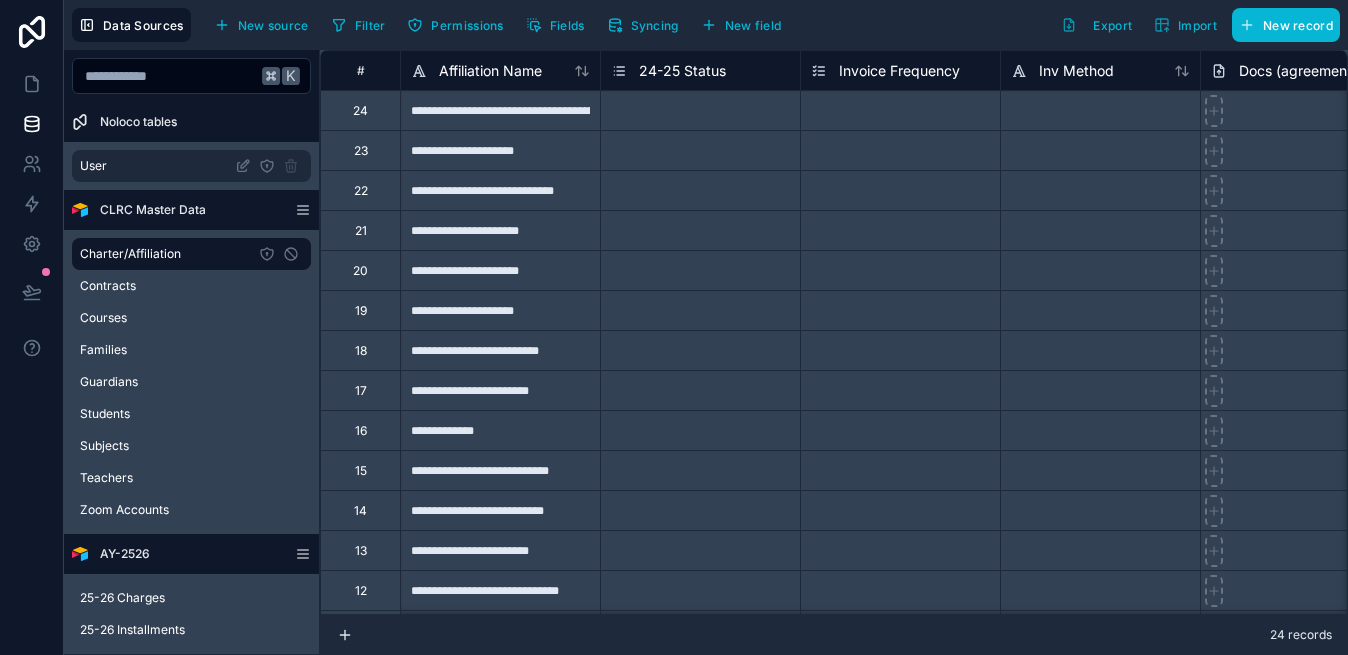 click on "User" at bounding box center [191, 166] 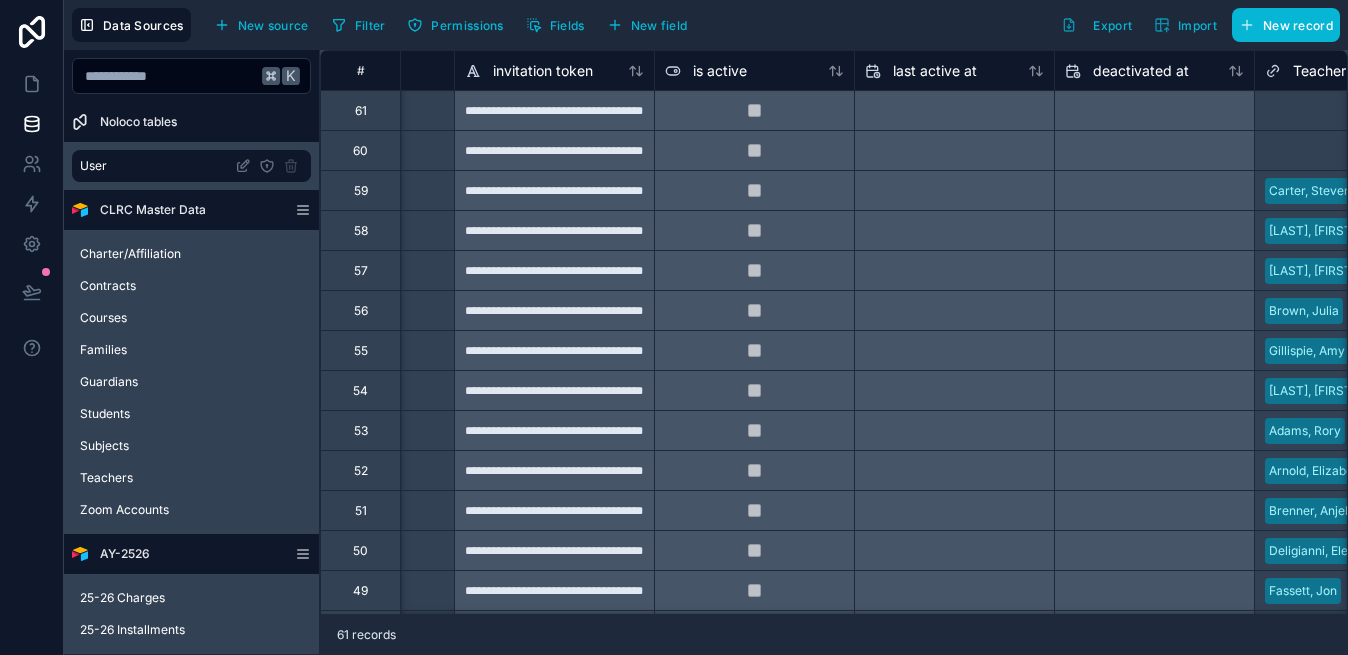 scroll, scrollTop: 0, scrollLeft: 1147, axis: horizontal 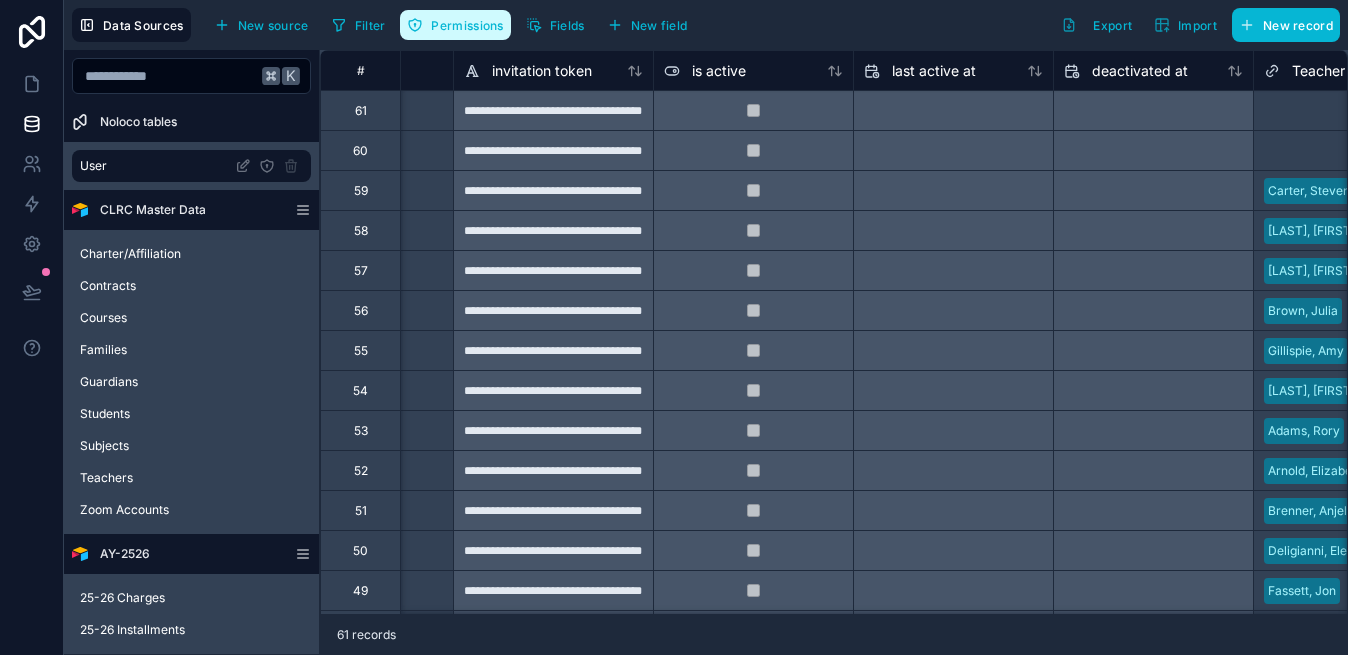 click on "Permissions" at bounding box center [467, 25] 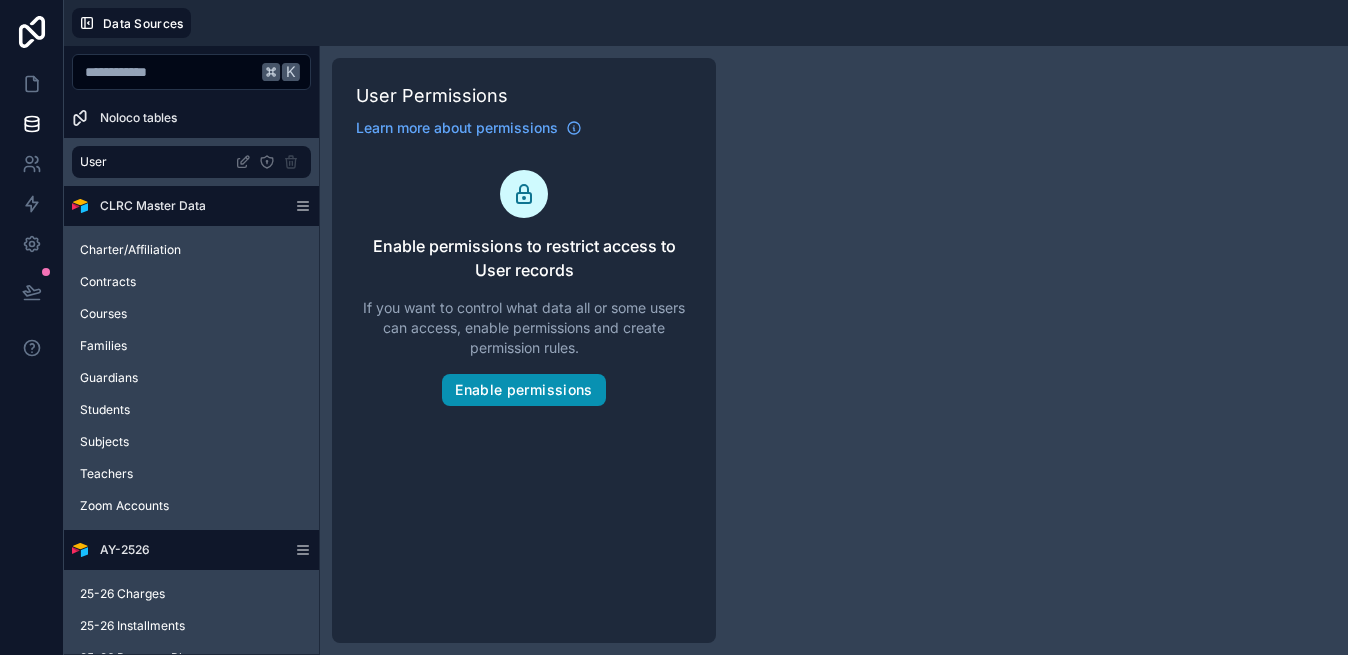 click on "Enable permissions" at bounding box center (523, 390) 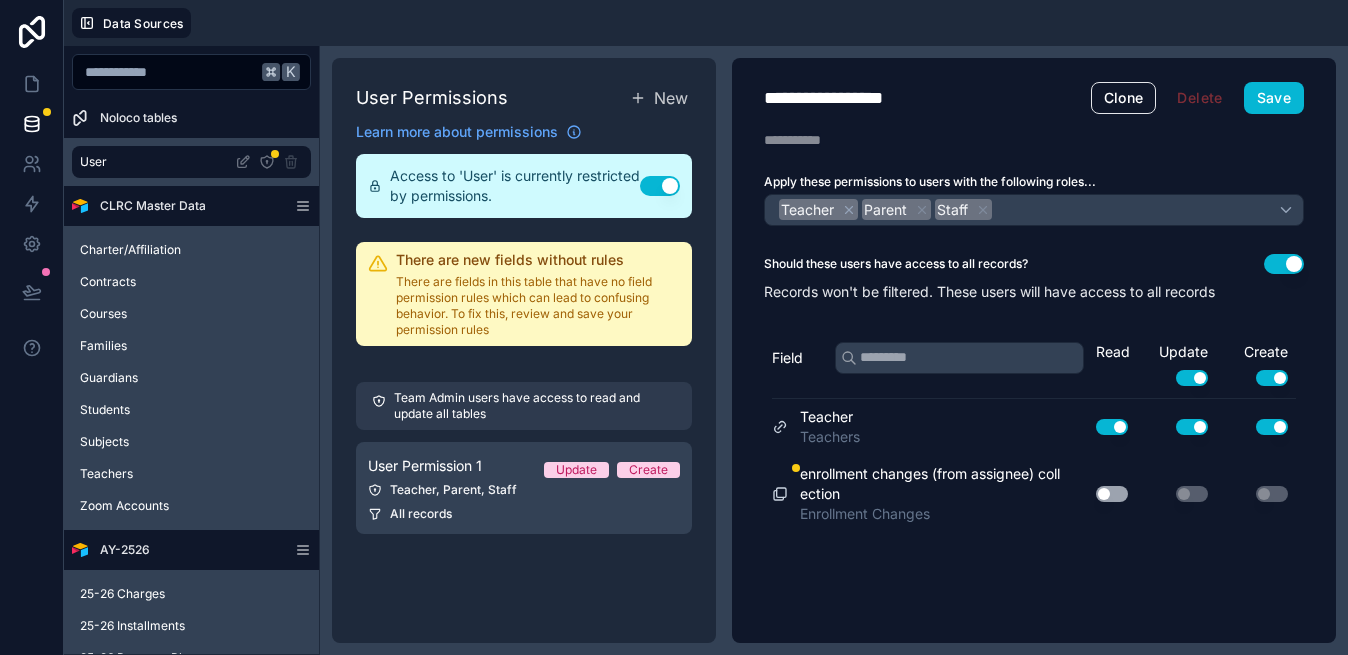 click 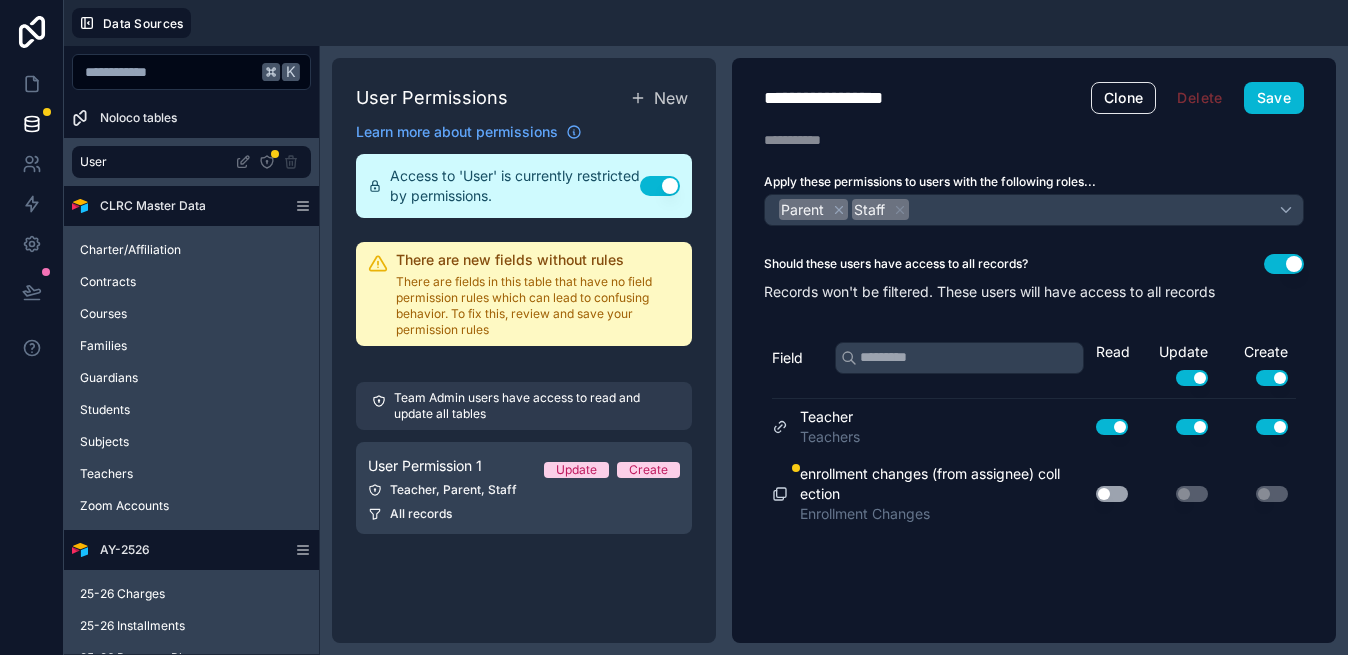 click 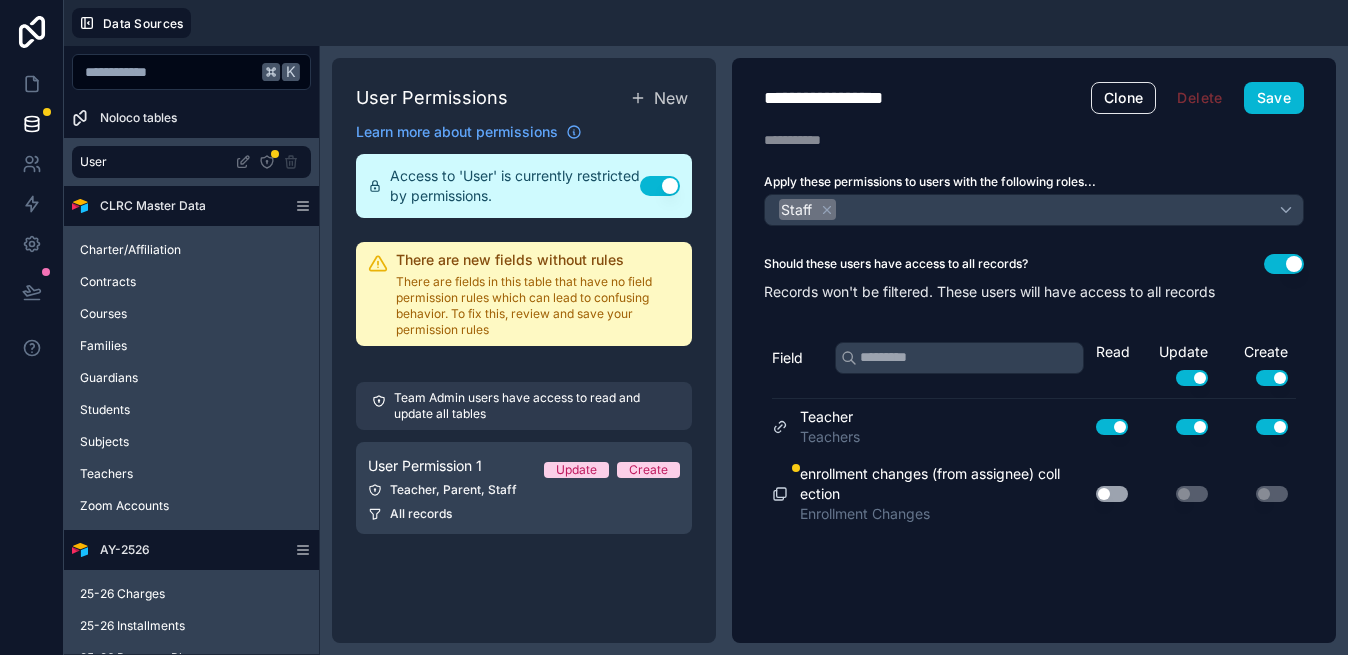 click 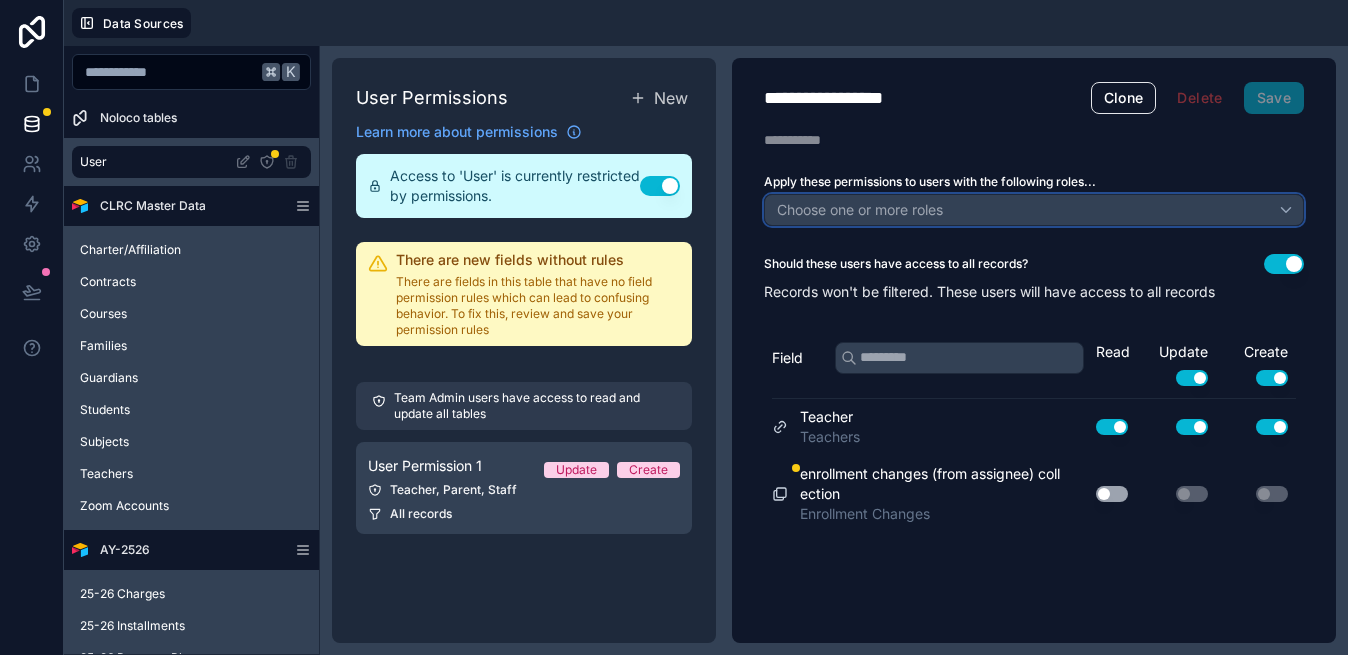 click on "Choose one or more roles" at bounding box center [860, 209] 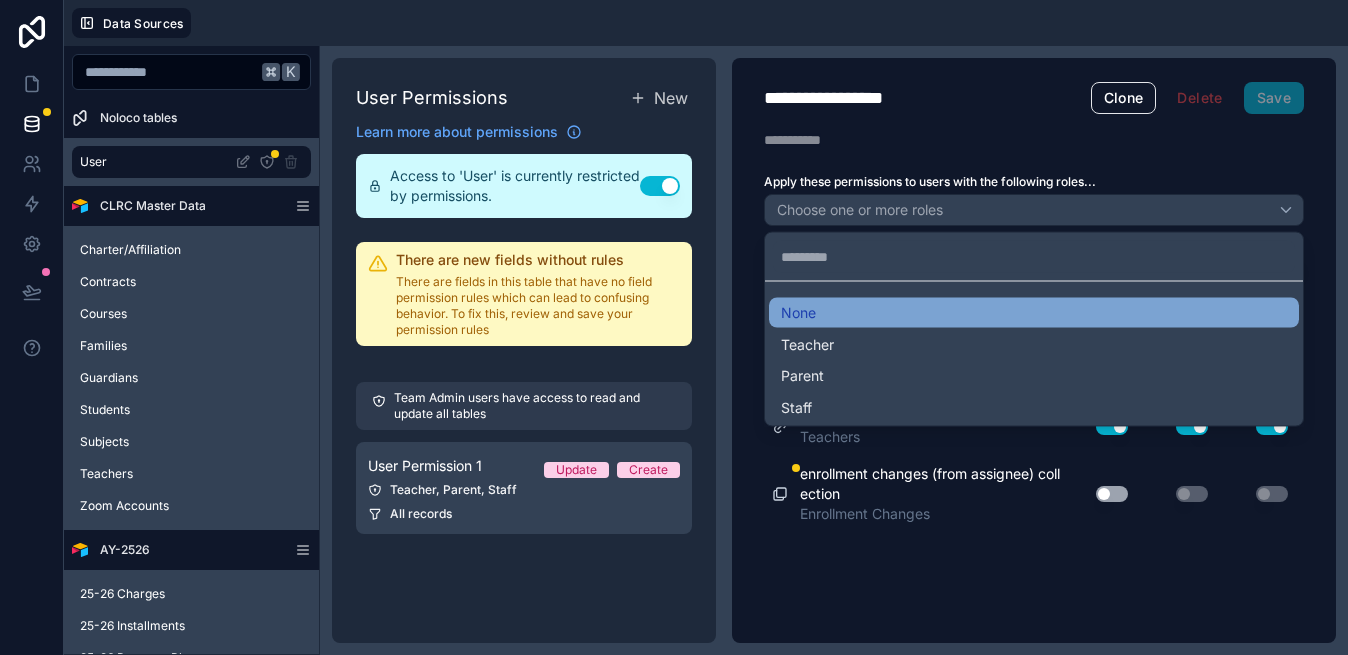 click on "None" at bounding box center (1034, 313) 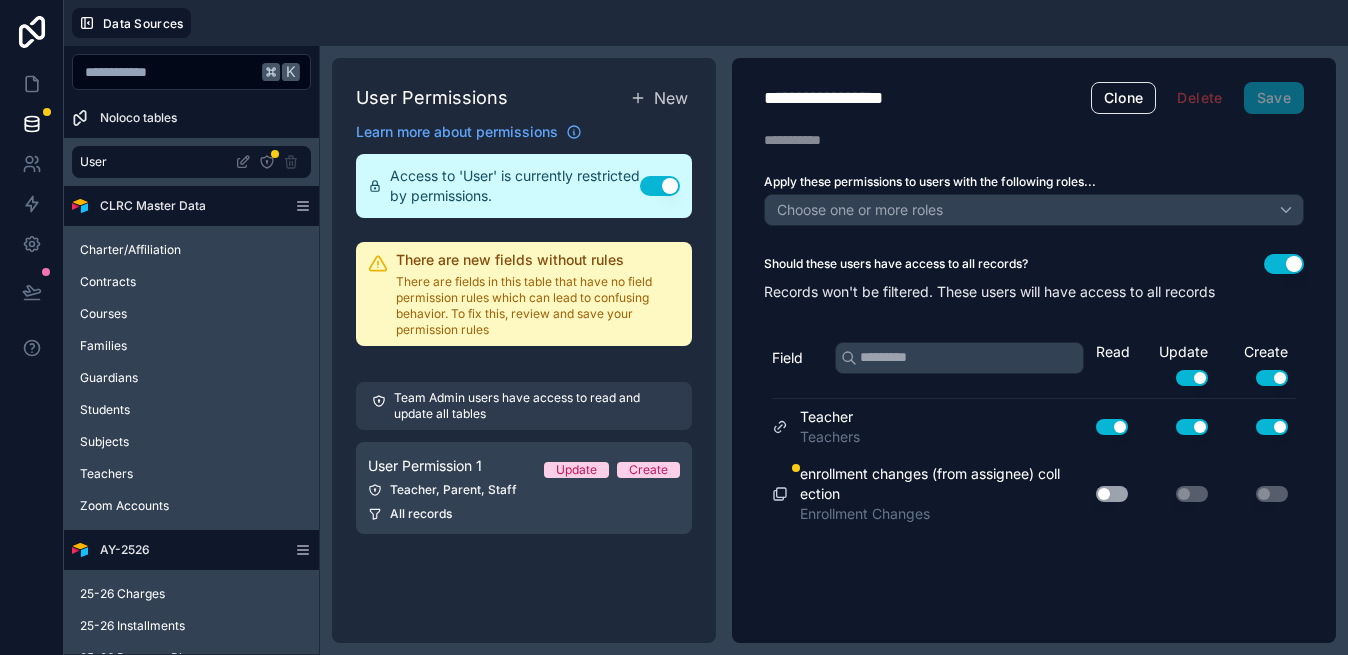 click on "**********" at bounding box center [1034, 350] 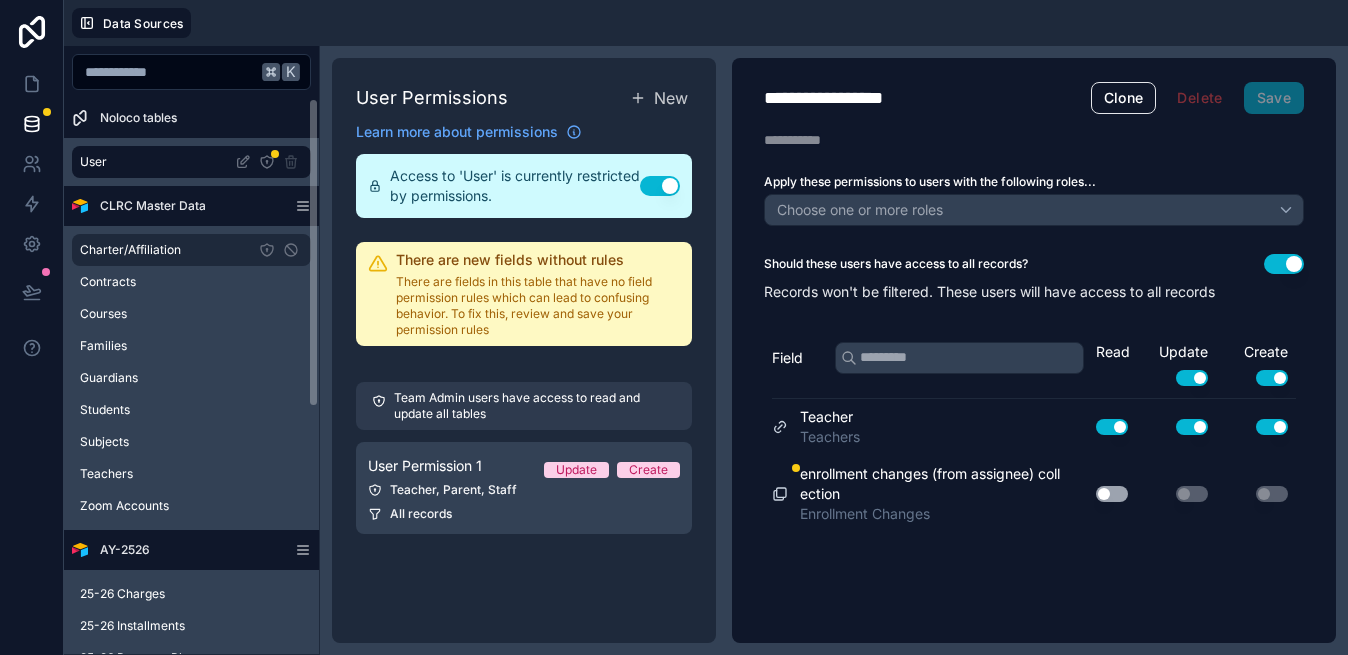 click on "Charter/Affiliation" at bounding box center [130, 250] 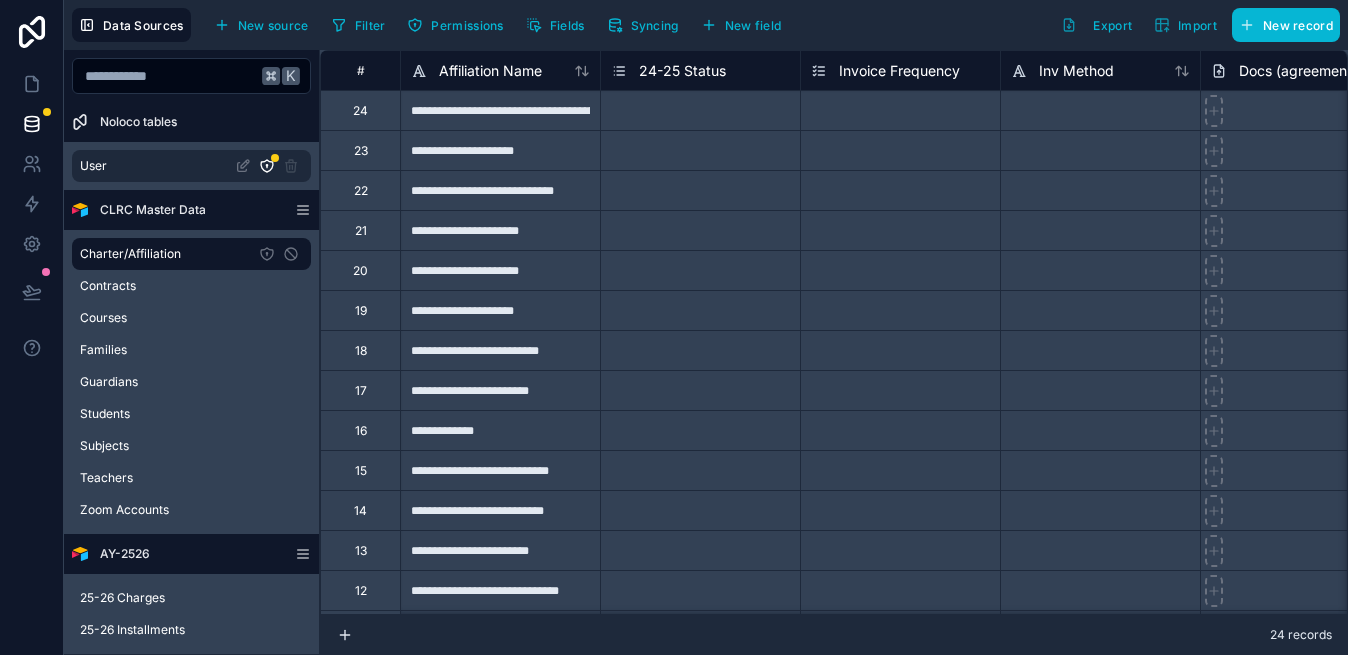 click 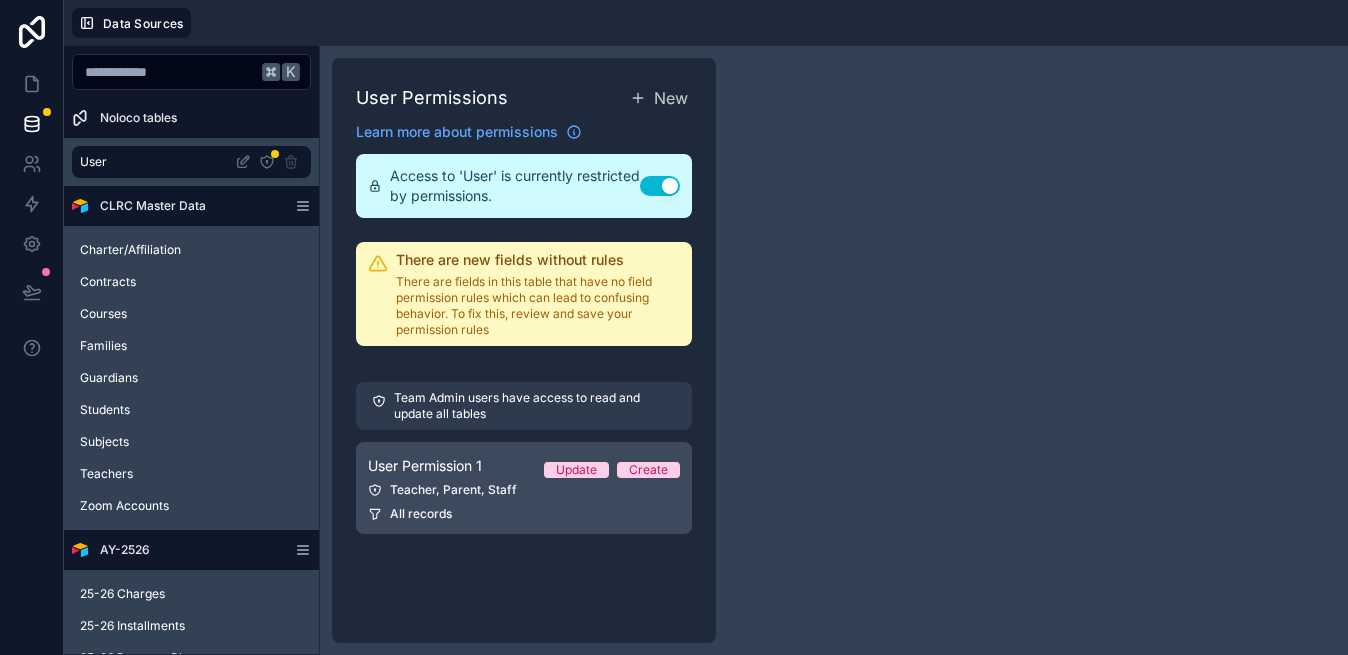 click on "User Permission 1" at bounding box center [425, 466] 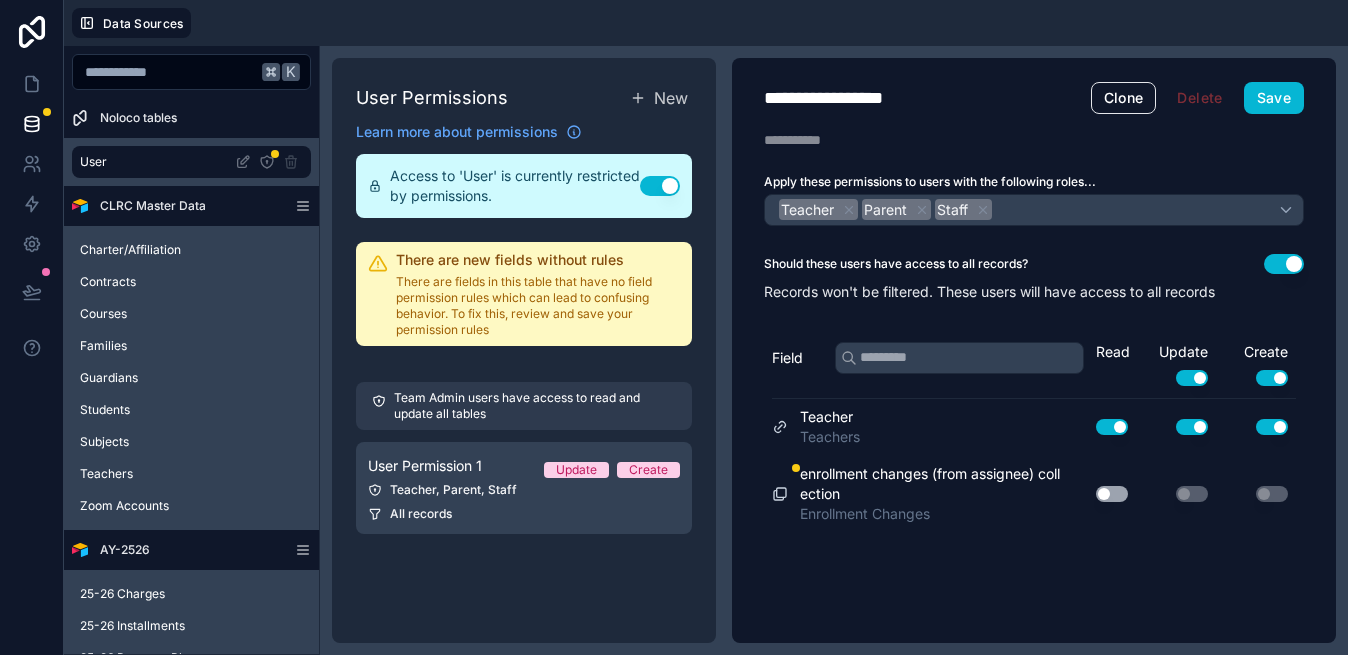 click on "enrollment changes (from assignee) collection" at bounding box center [930, 484] 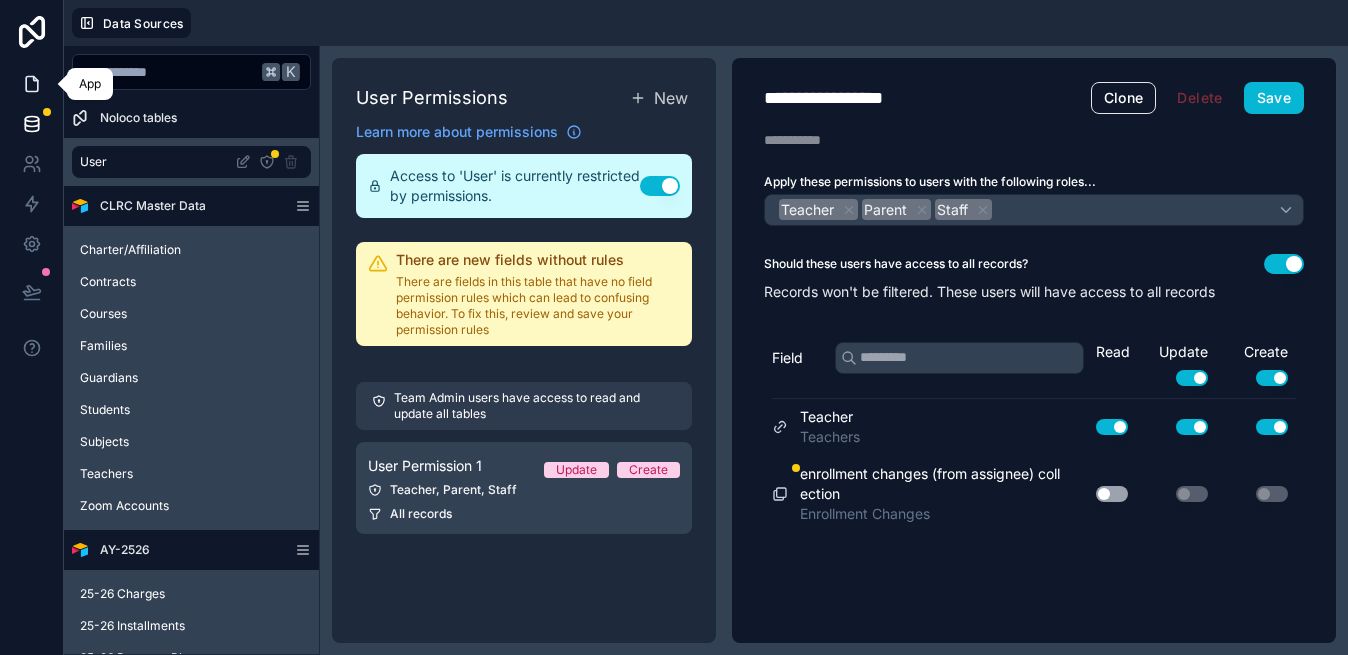 click 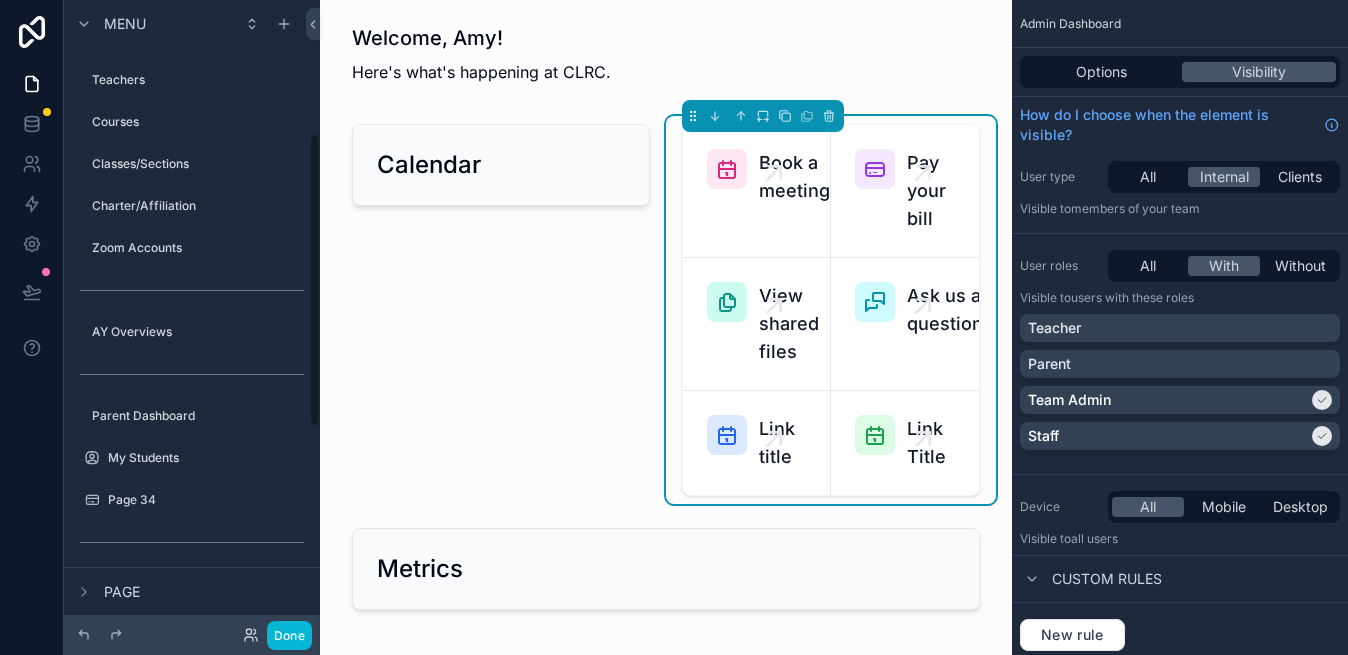 scroll, scrollTop: 293, scrollLeft: 0, axis: vertical 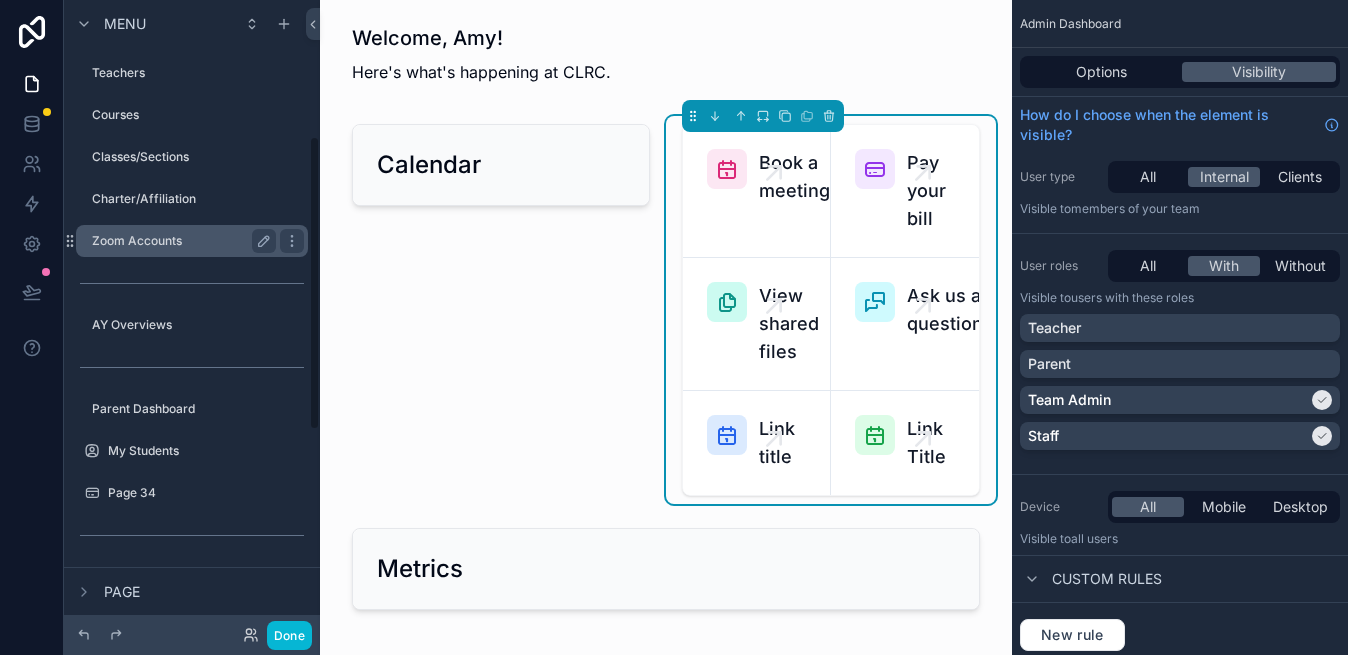 click on "Zoom Accounts" at bounding box center [180, 241] 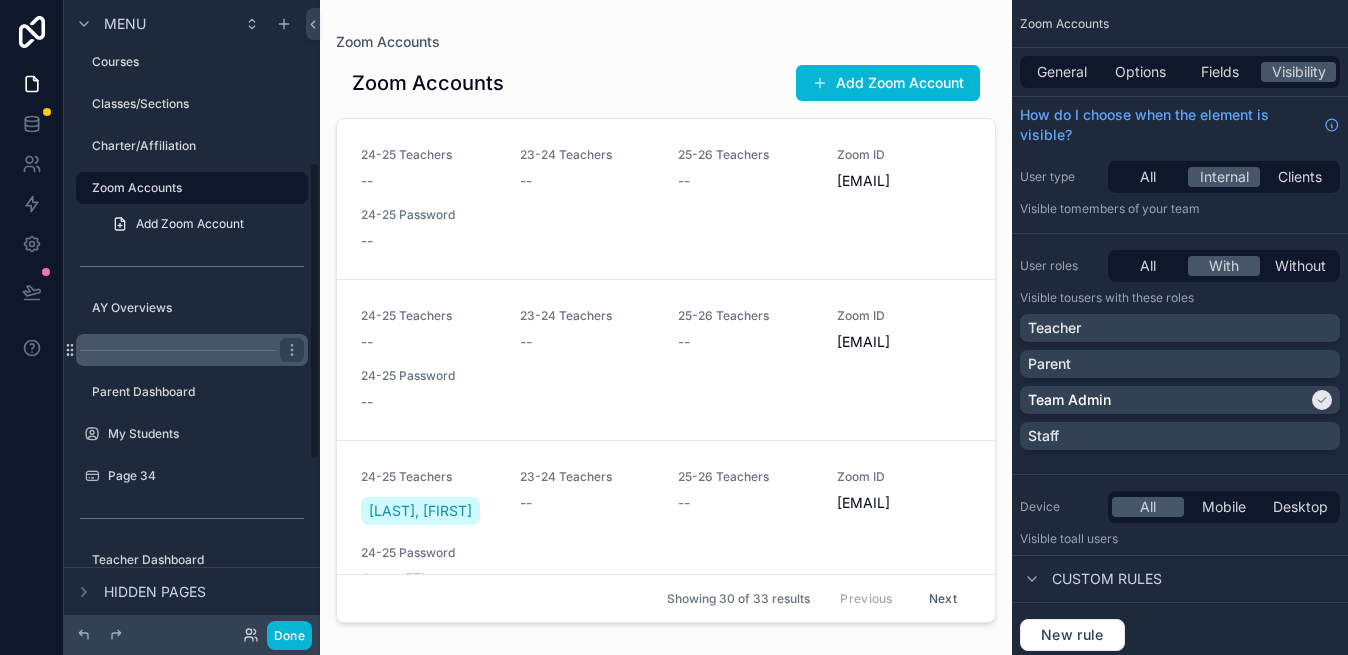 scroll, scrollTop: 350, scrollLeft: 0, axis: vertical 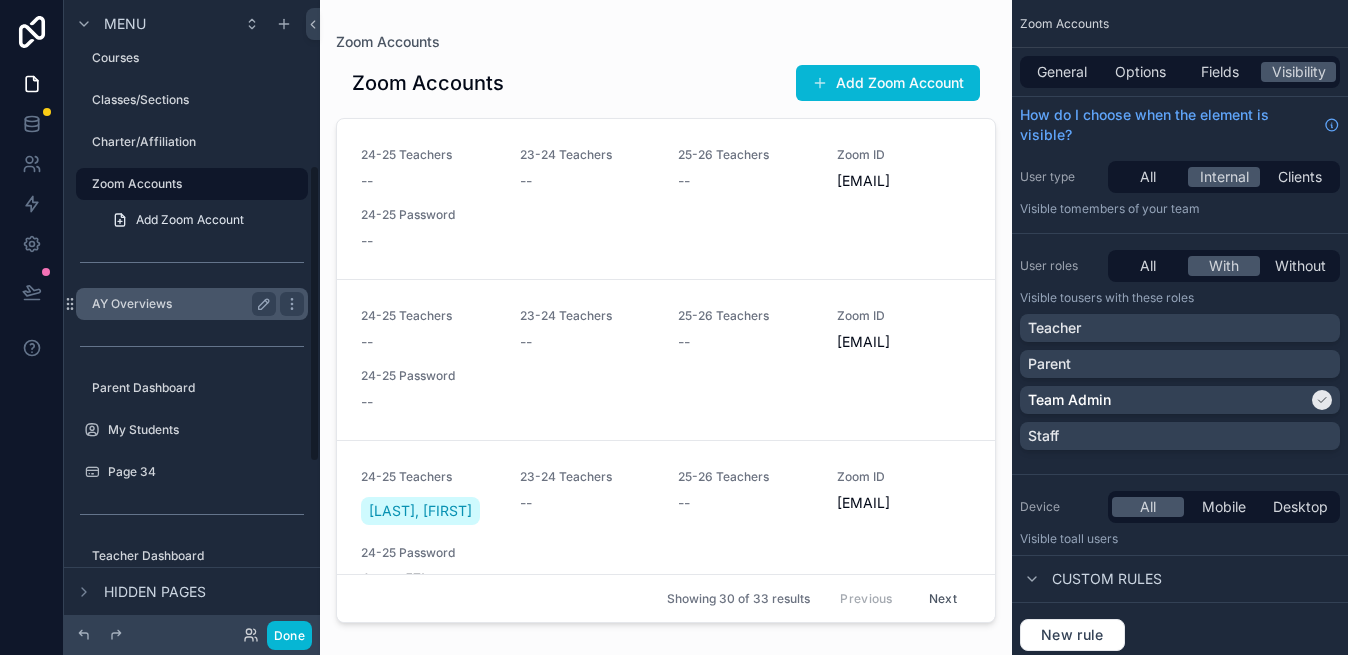 click on "AY Overviews" at bounding box center [180, 304] 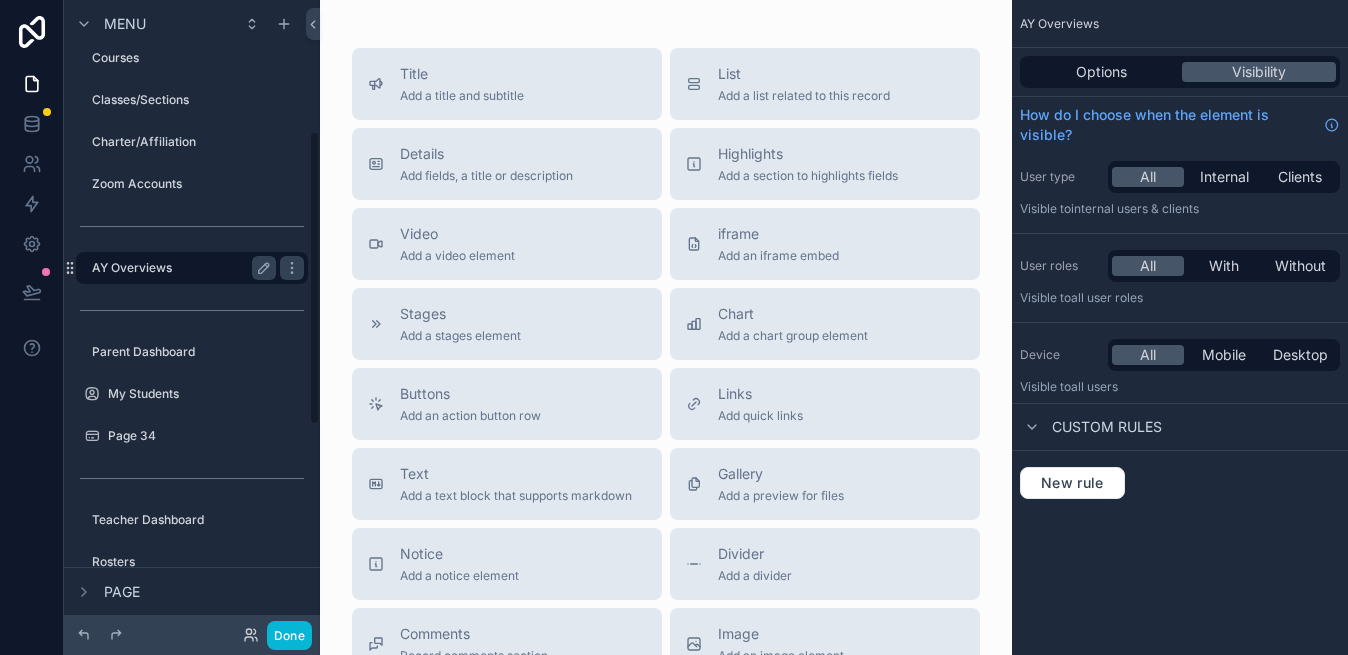 scroll, scrollTop: 280, scrollLeft: 0, axis: vertical 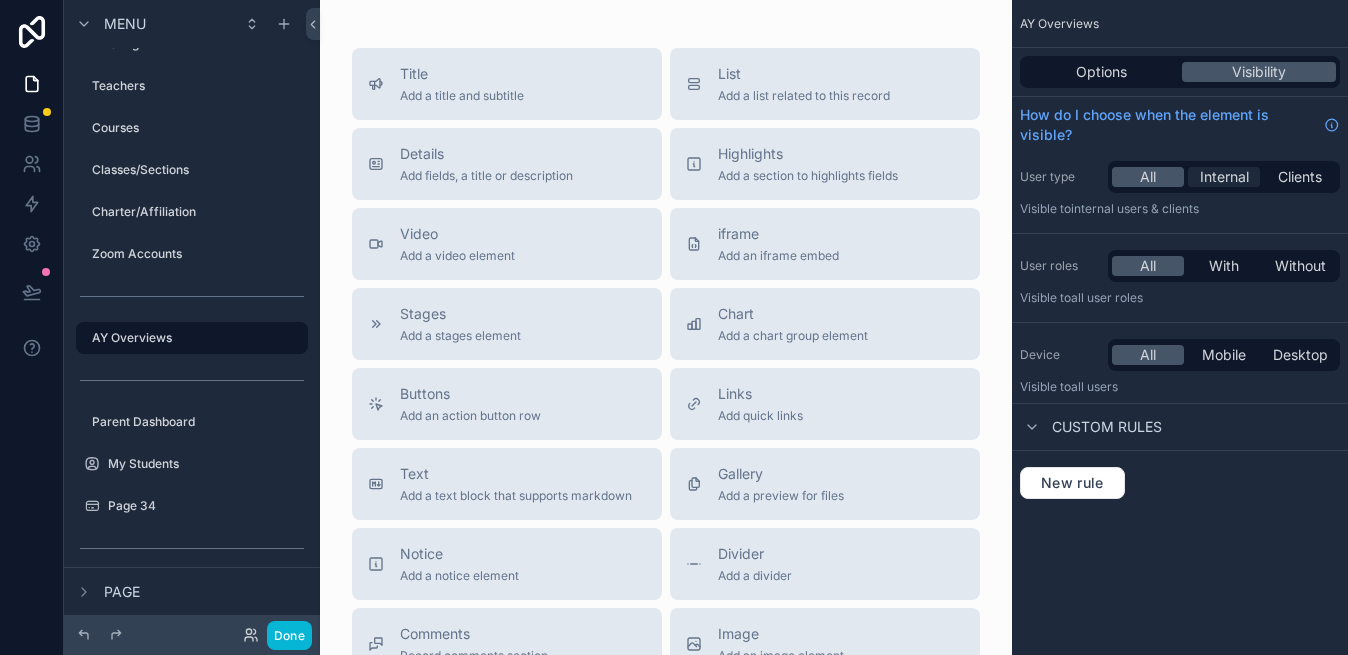 click on "Internal" at bounding box center (1224, 177) 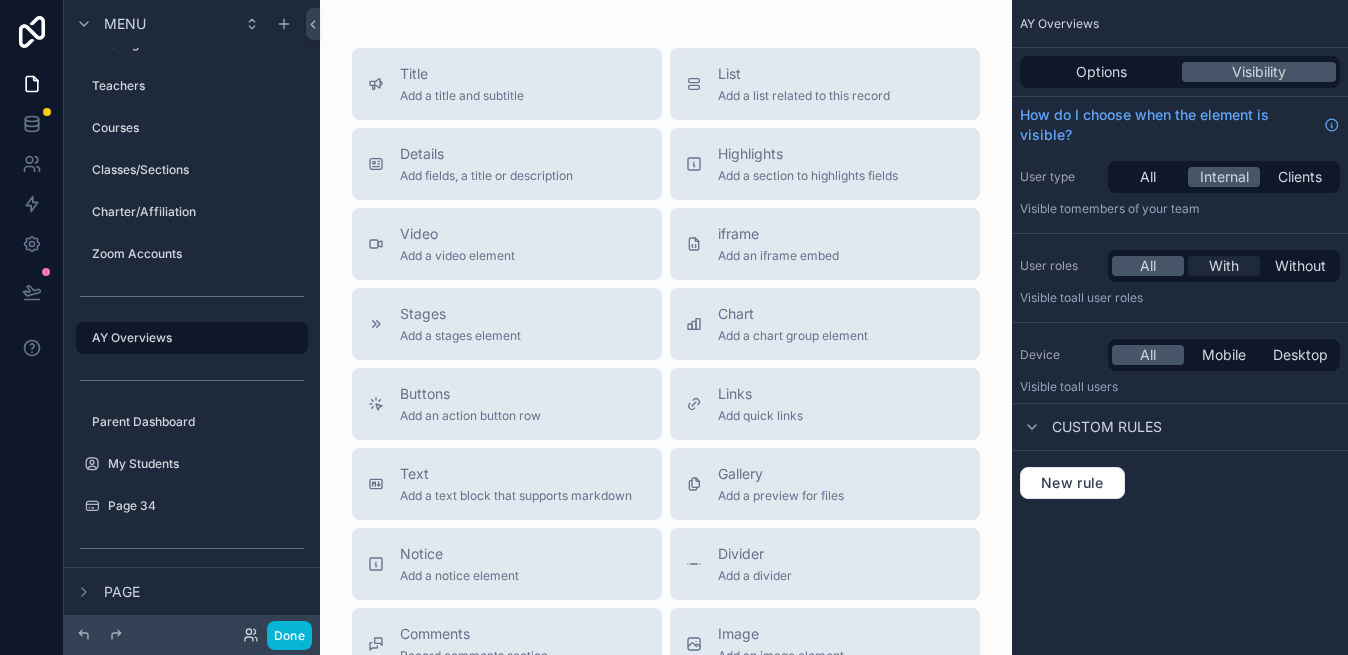 click on "With" at bounding box center [1224, 266] 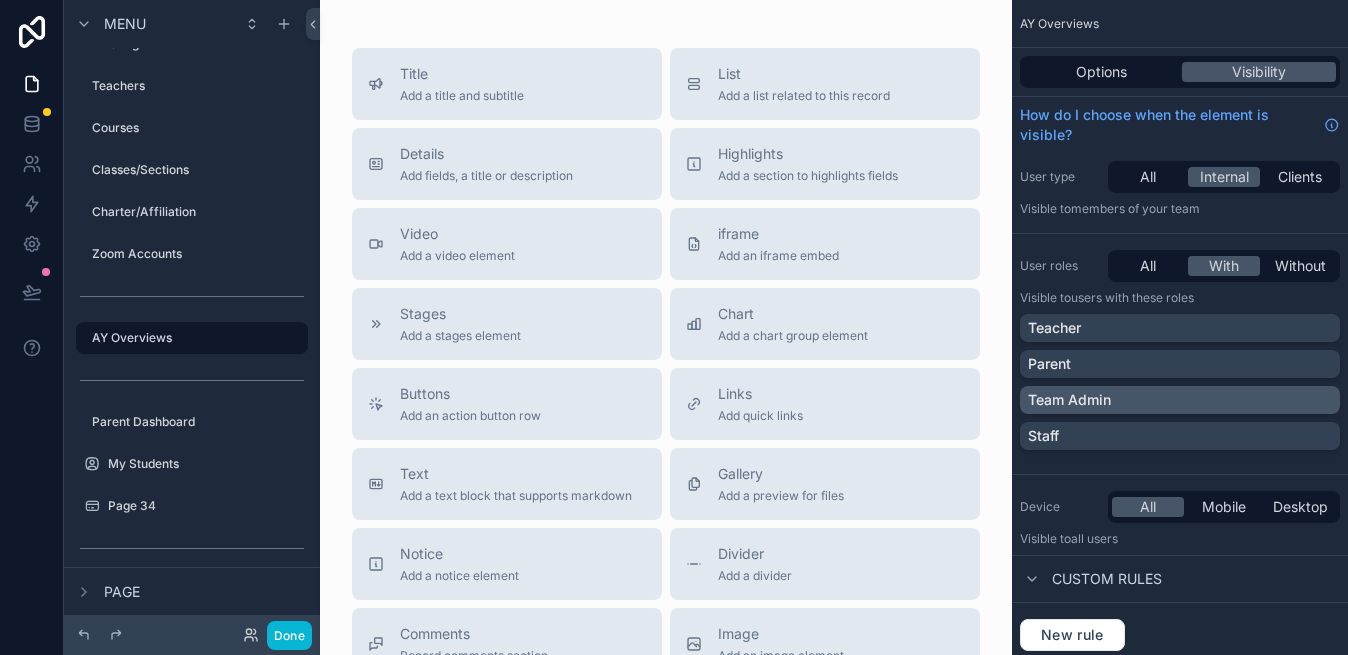 click on "Team Admin" at bounding box center (1180, 400) 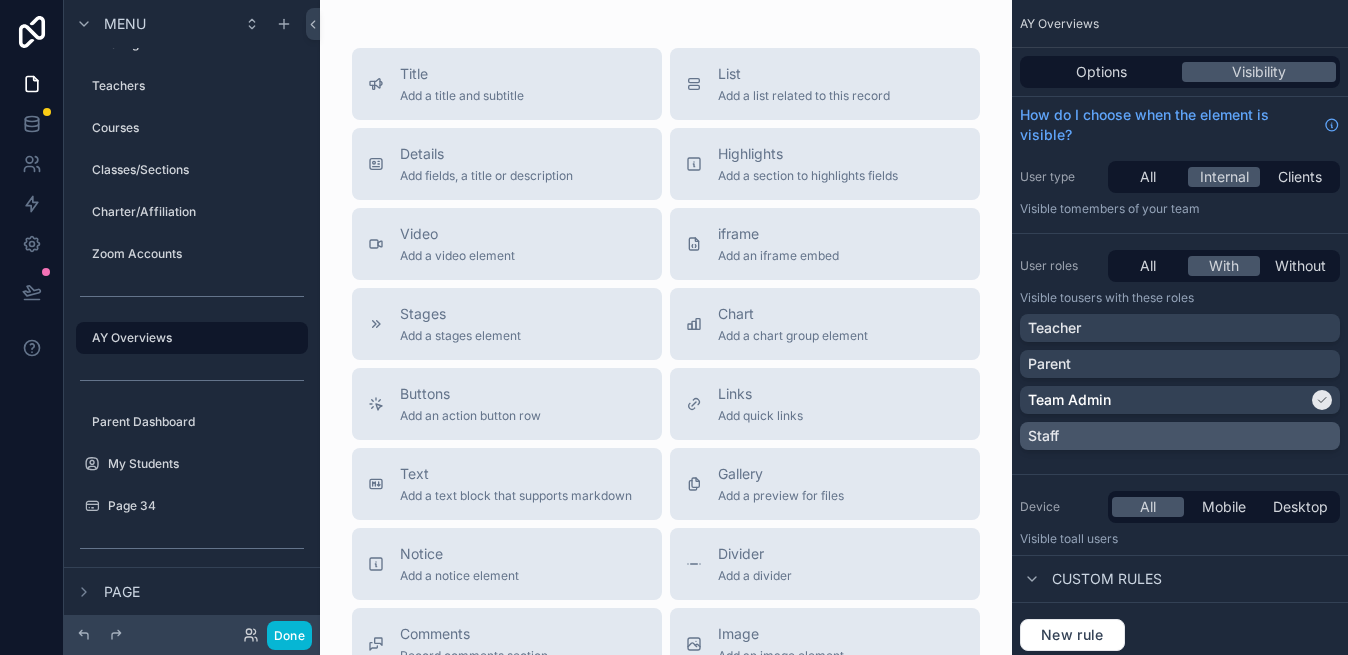 click on "Staff" at bounding box center (1180, 436) 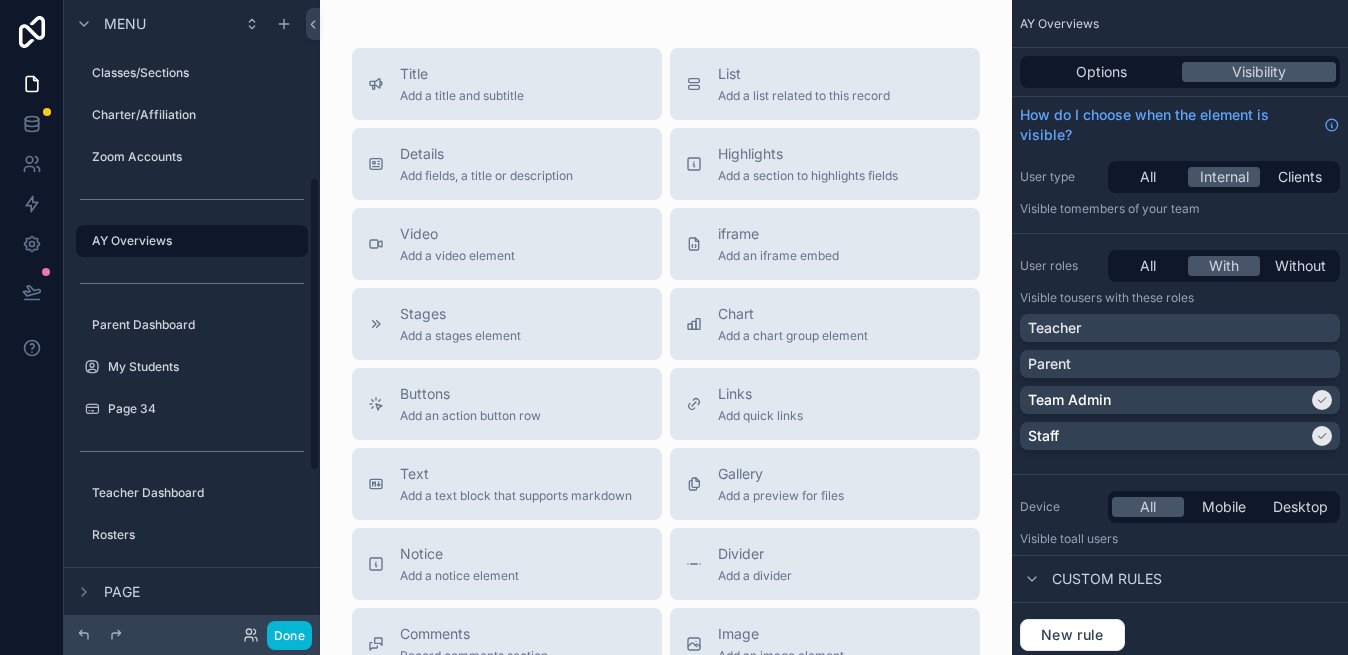 scroll, scrollTop: 383, scrollLeft: 0, axis: vertical 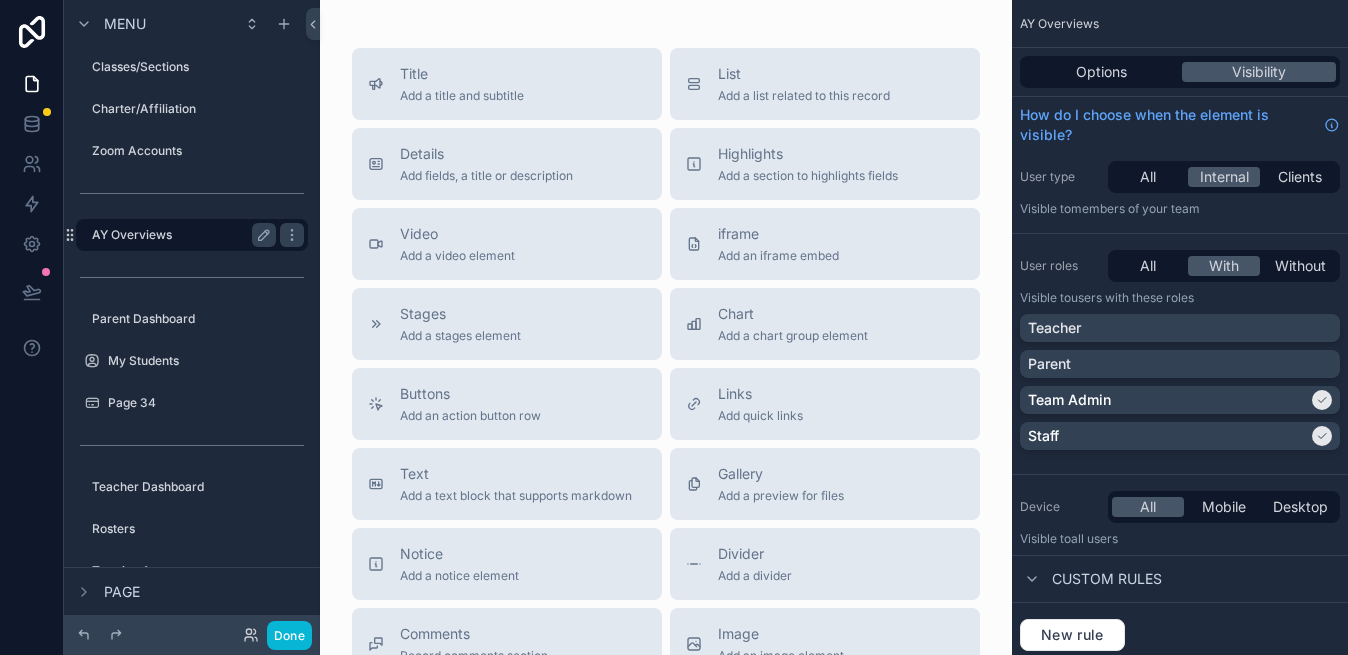 click on "AY Overviews" at bounding box center [180, 235] 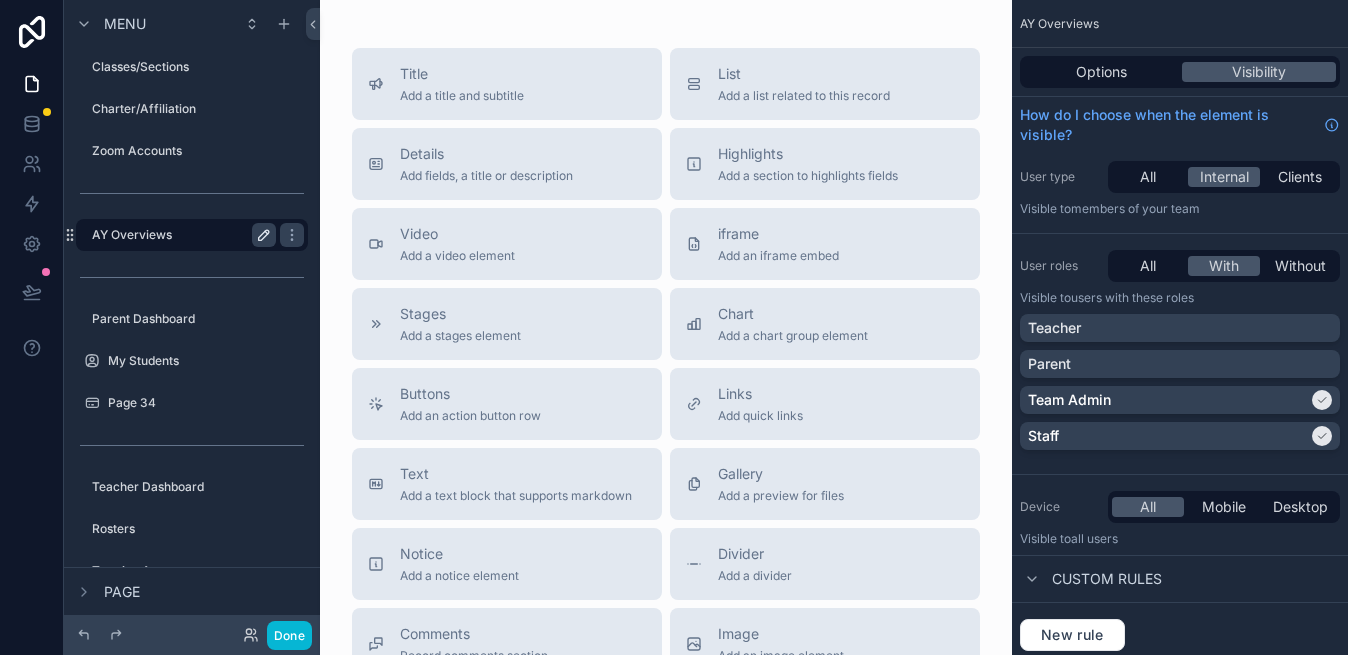 click 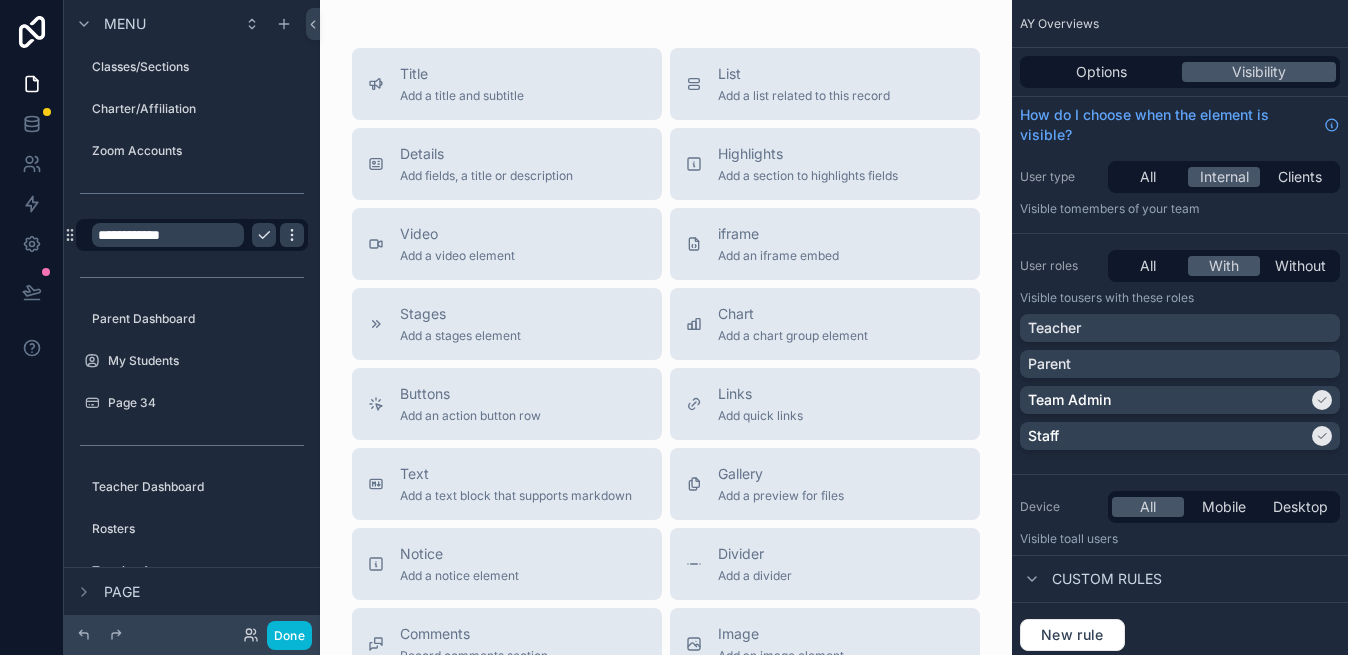 click 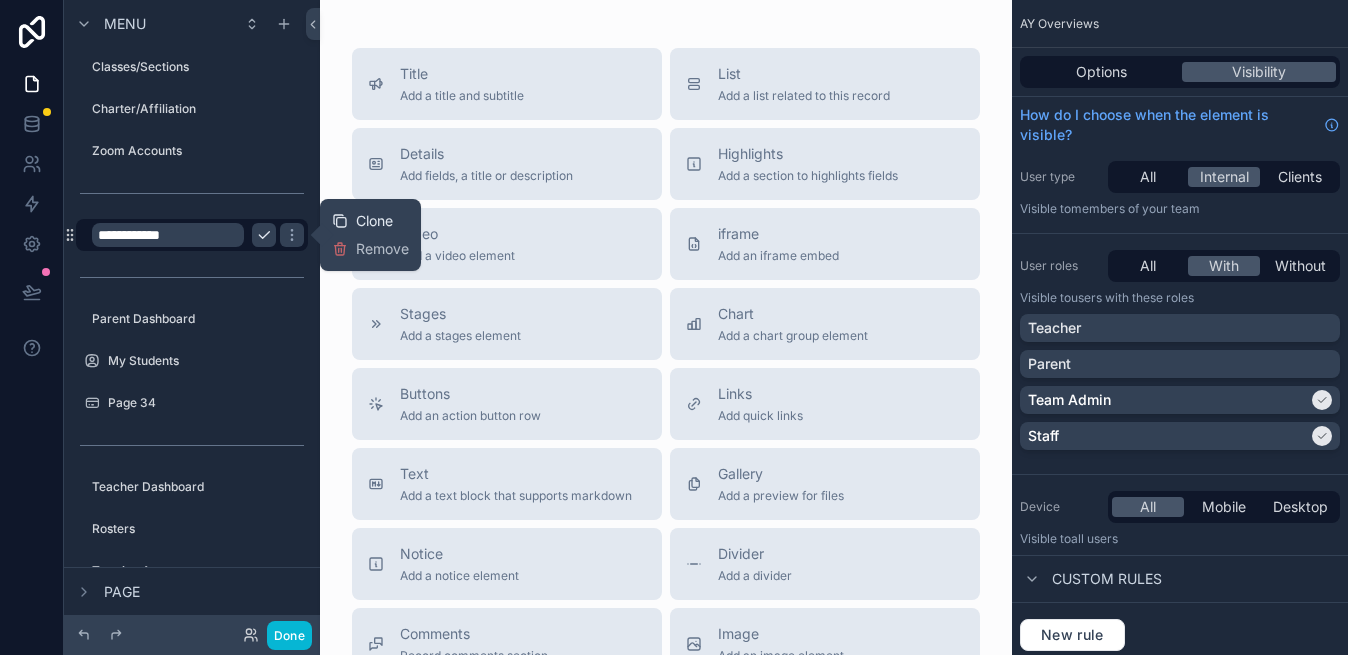 click on "Clone" at bounding box center (374, 221) 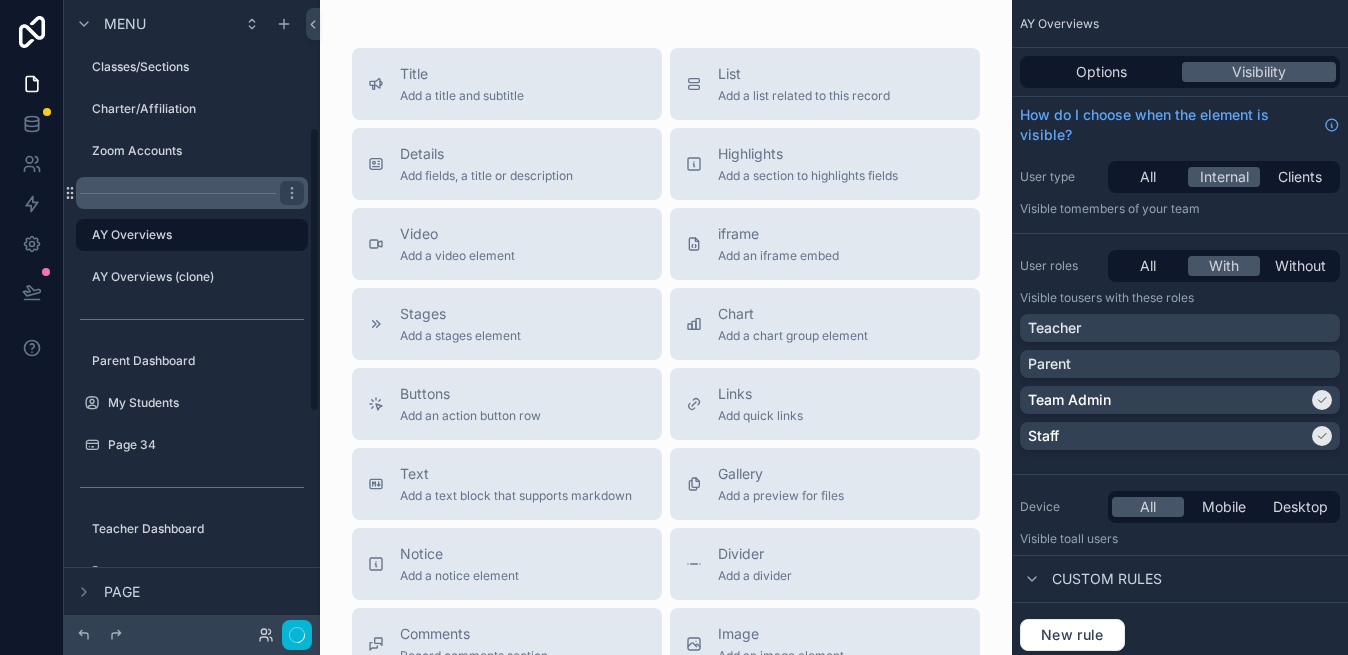 scroll, scrollTop: 322, scrollLeft: 0, axis: vertical 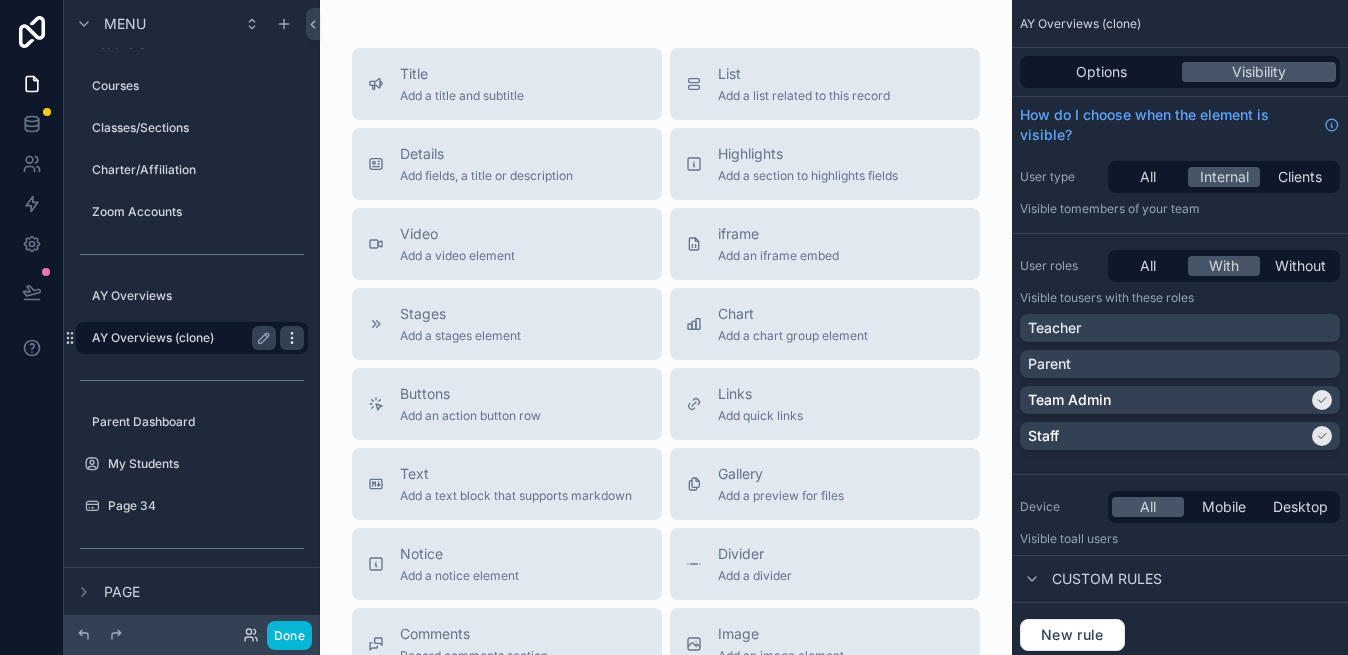 click 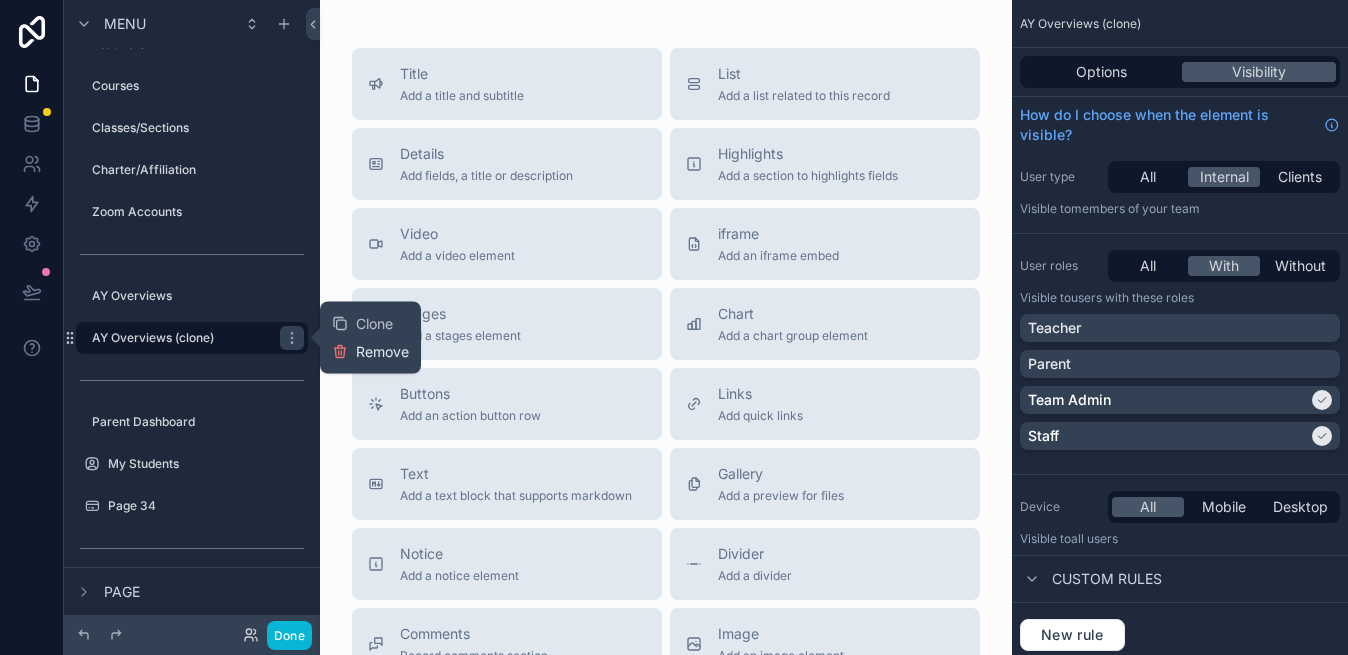 click on "Remove" at bounding box center (382, 352) 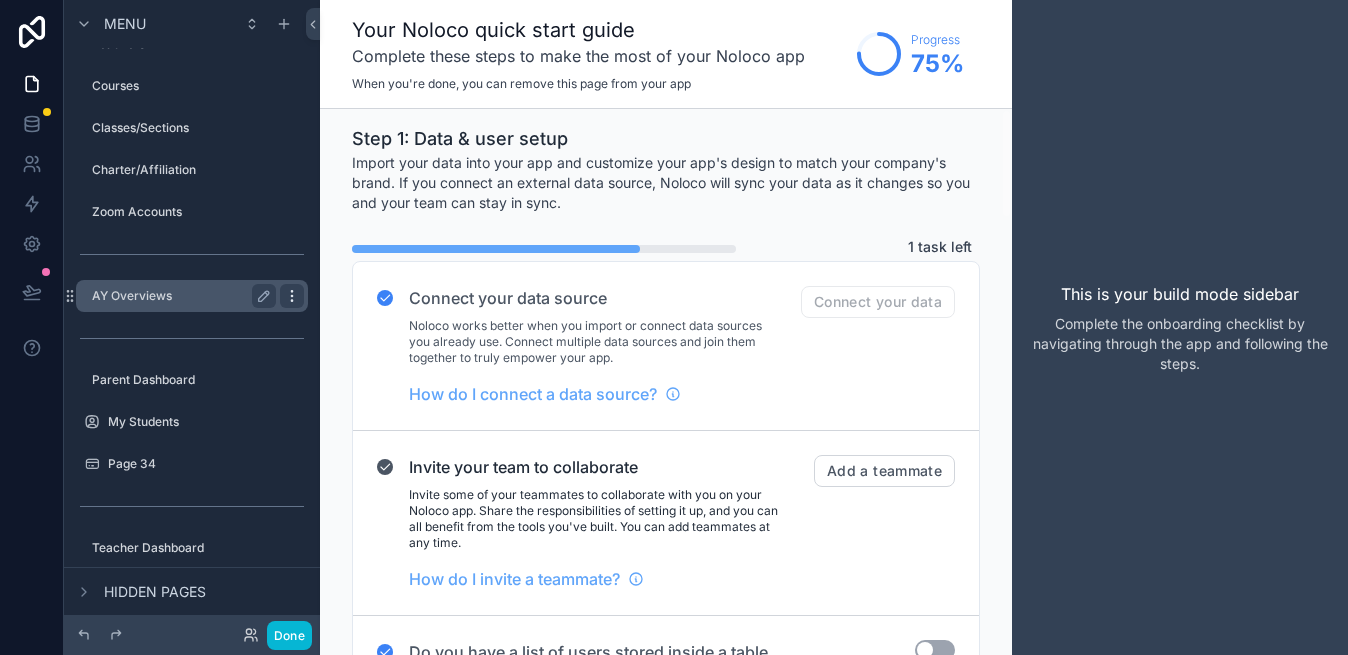 click 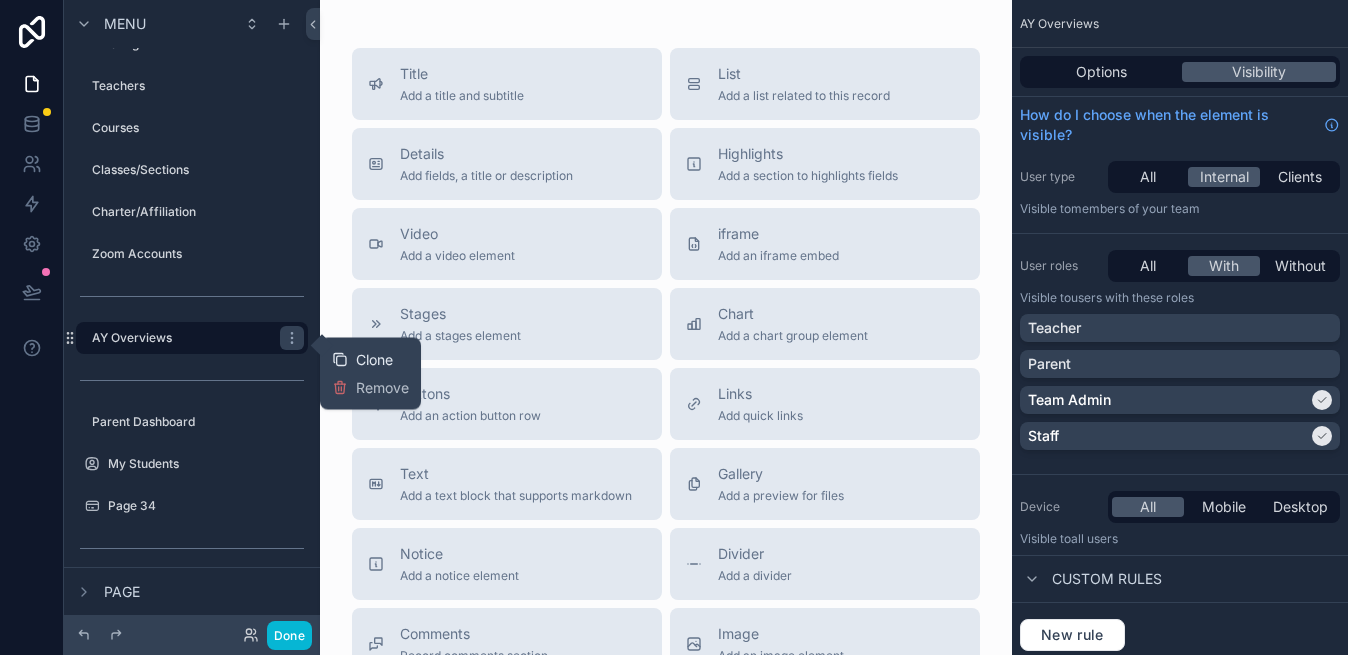 click on "Clone" at bounding box center (374, 360) 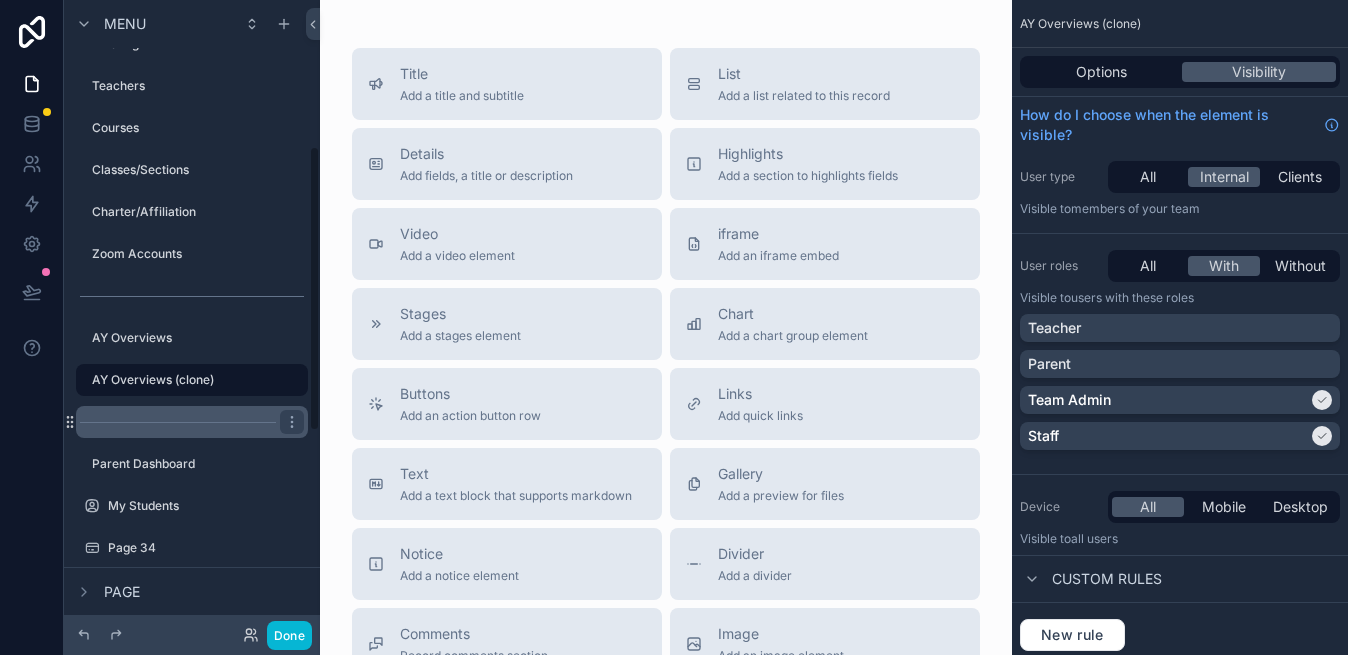 scroll, scrollTop: 322, scrollLeft: 0, axis: vertical 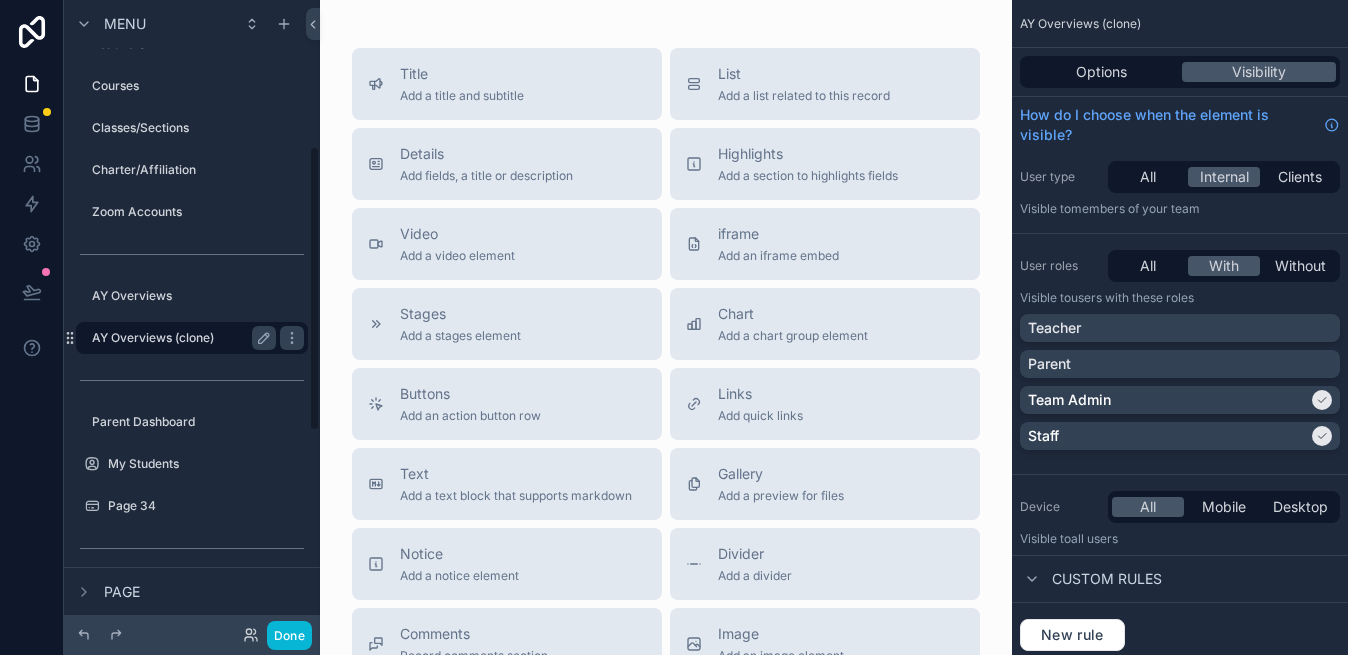 click on "AY Overviews (clone)" at bounding box center [180, 338] 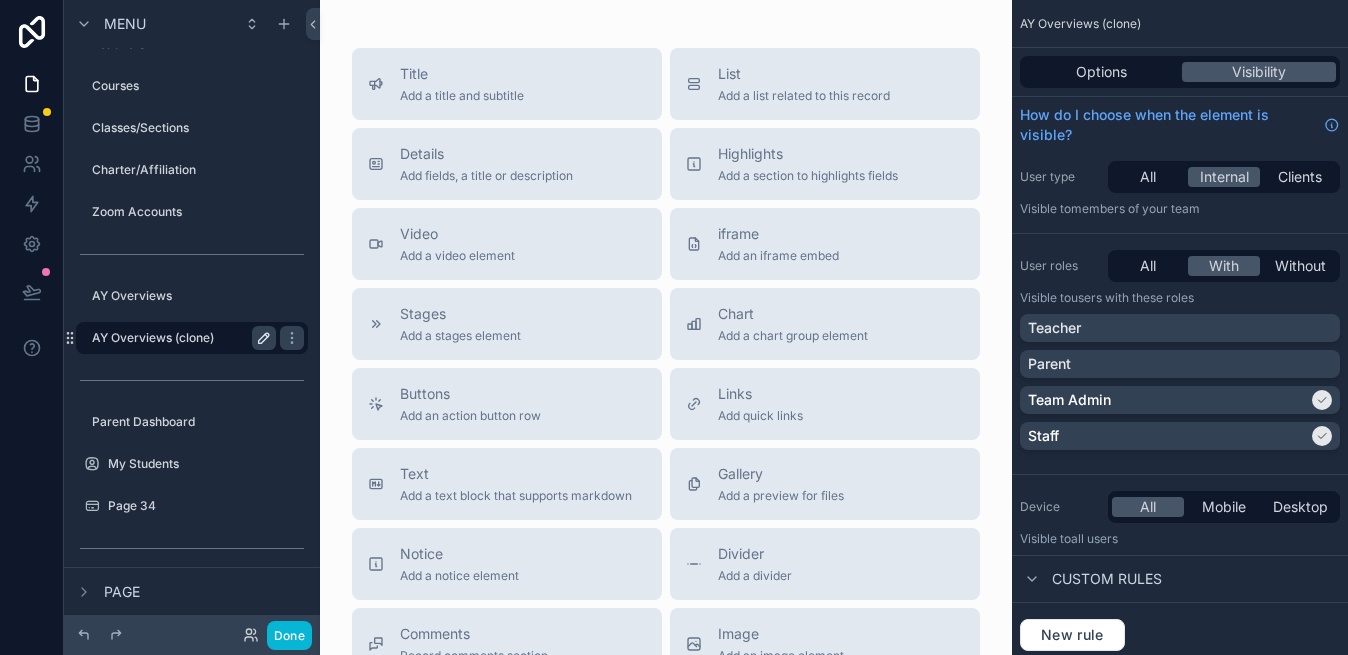 click 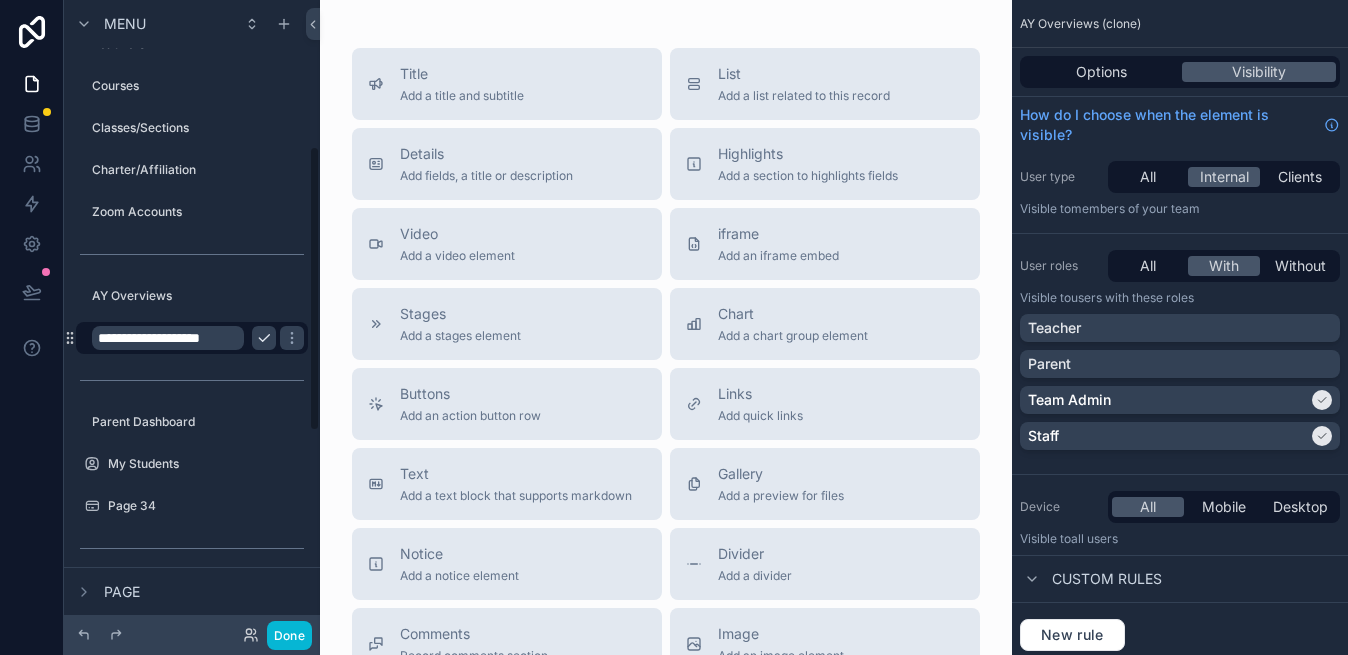 click on "**********" at bounding box center (168, 338) 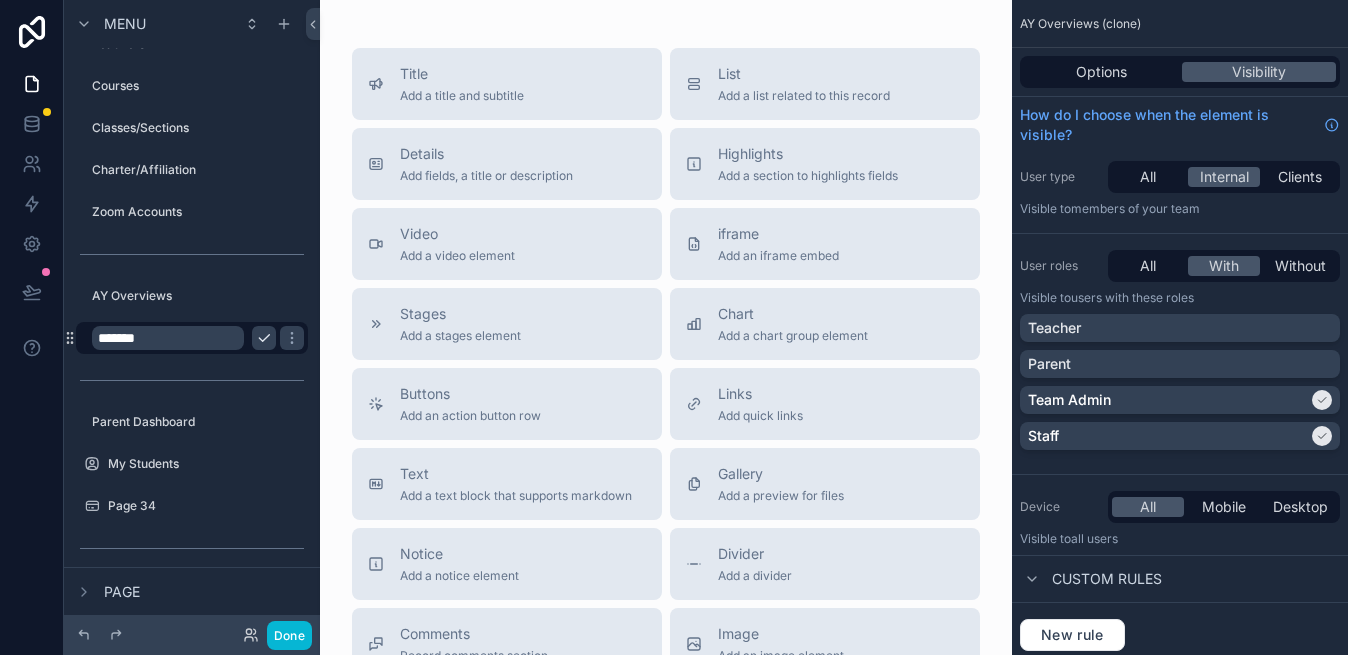 type on "********" 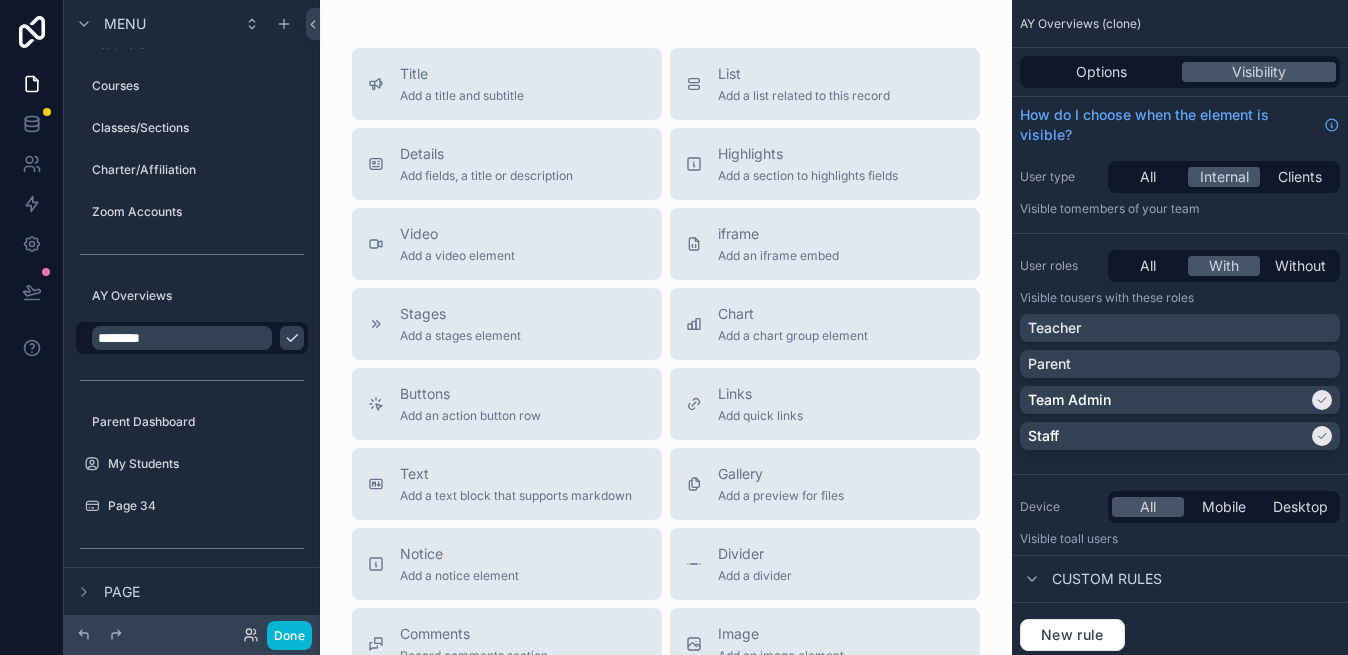click 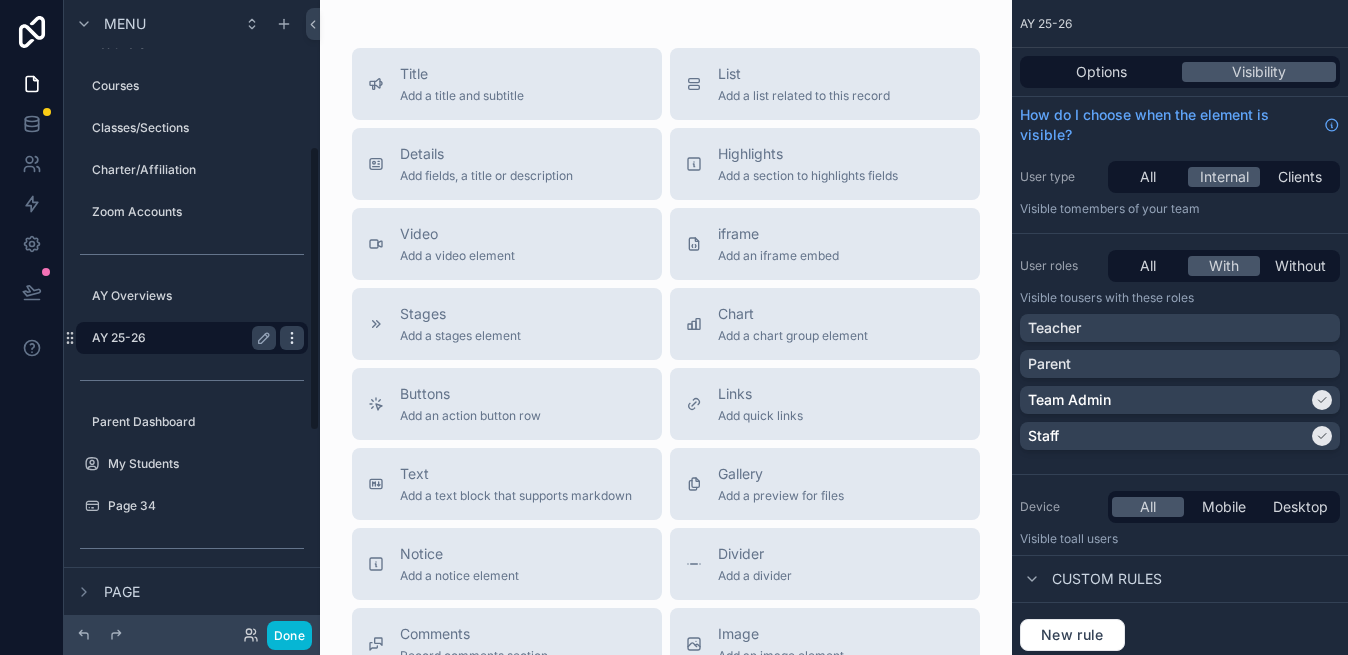 click 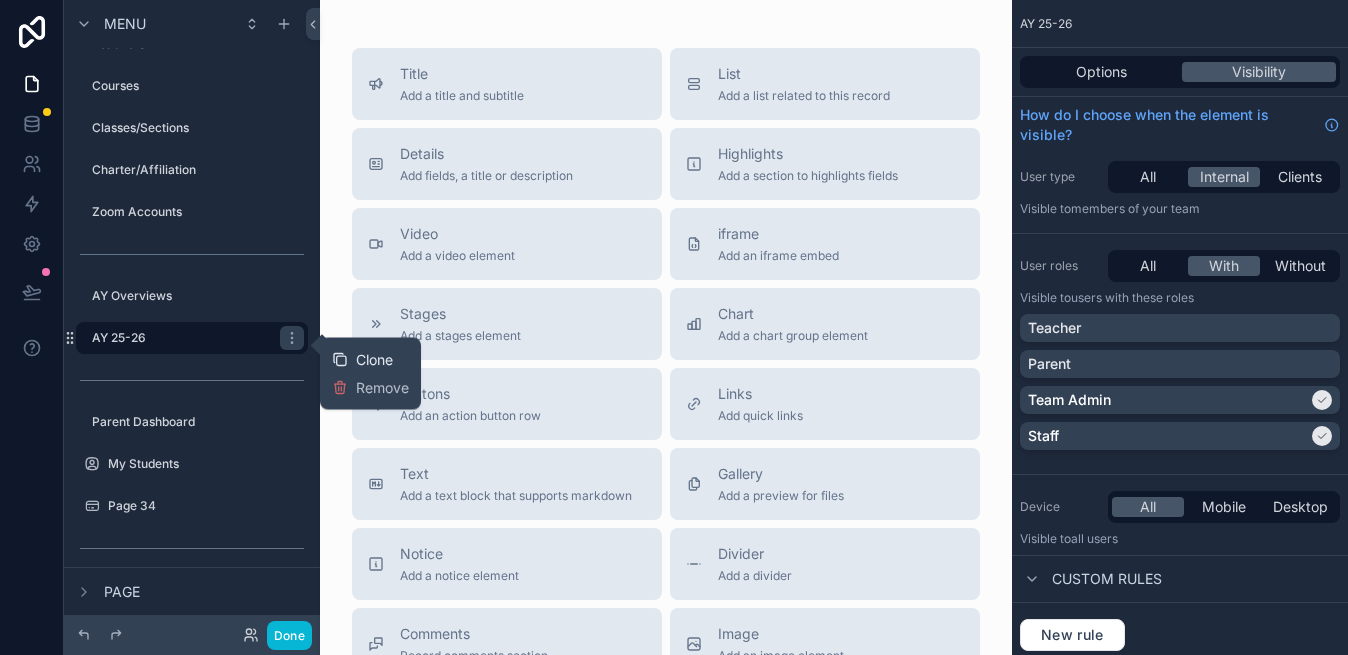 click 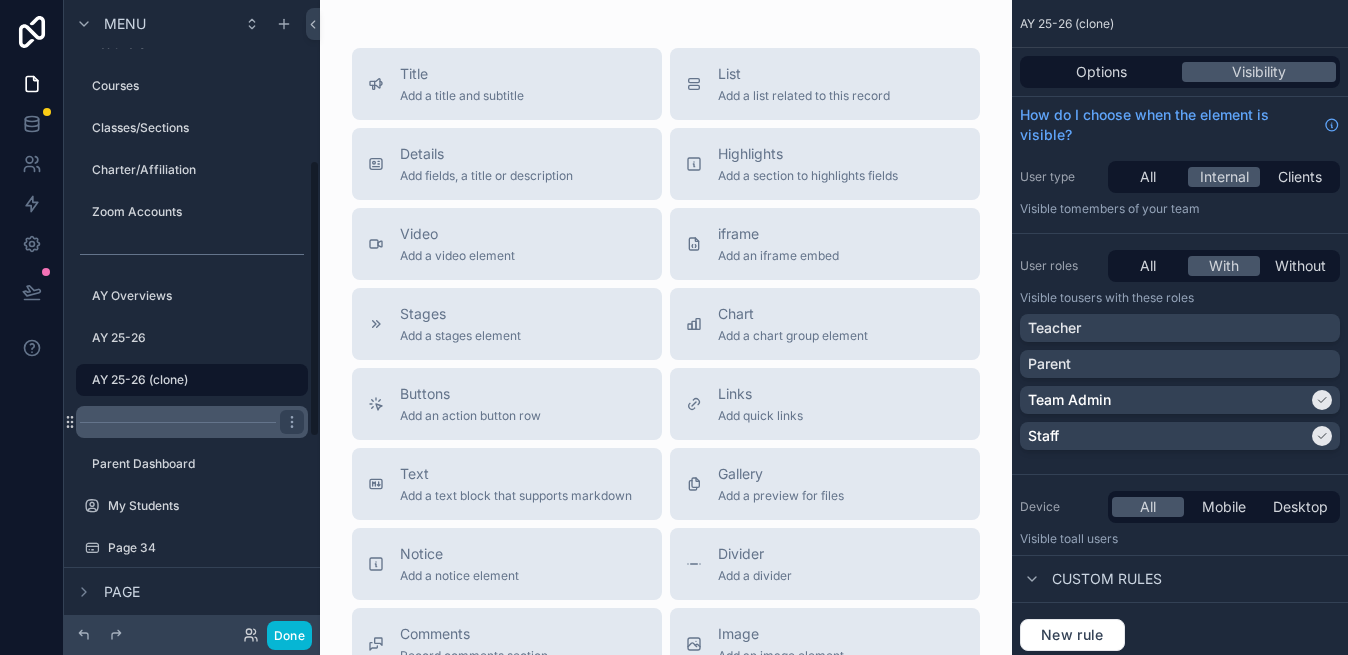 scroll, scrollTop: 364, scrollLeft: 0, axis: vertical 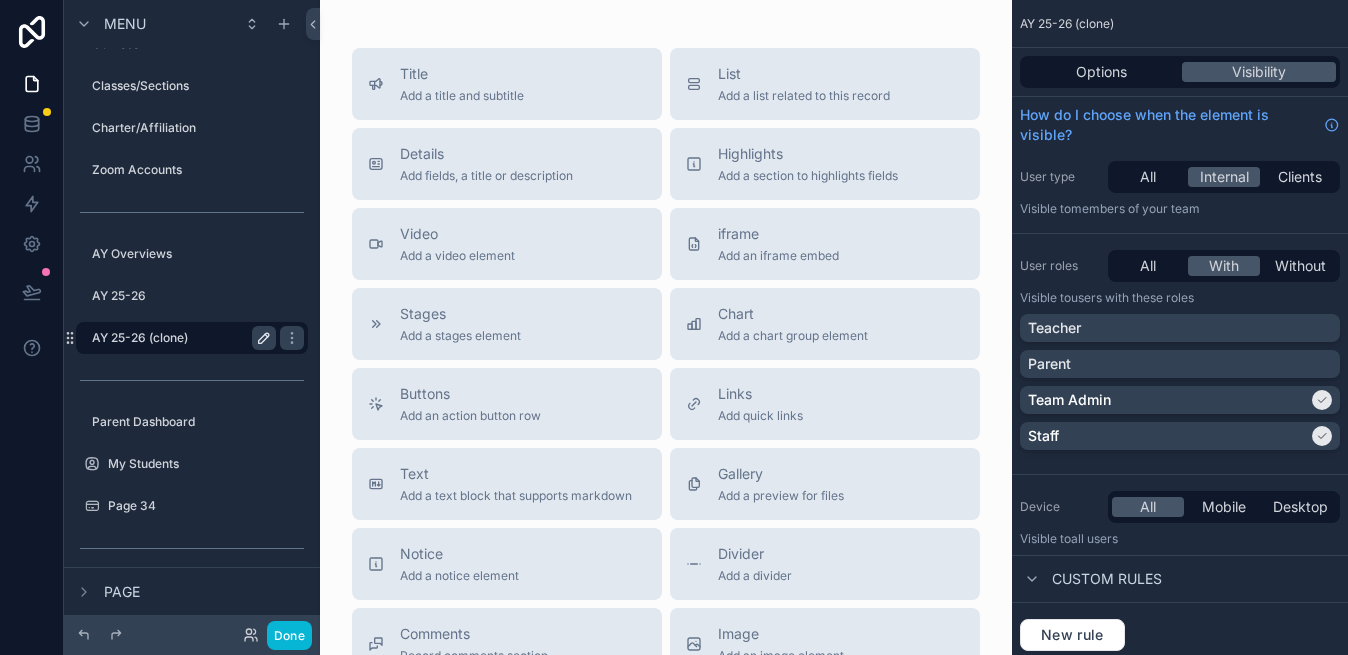 click 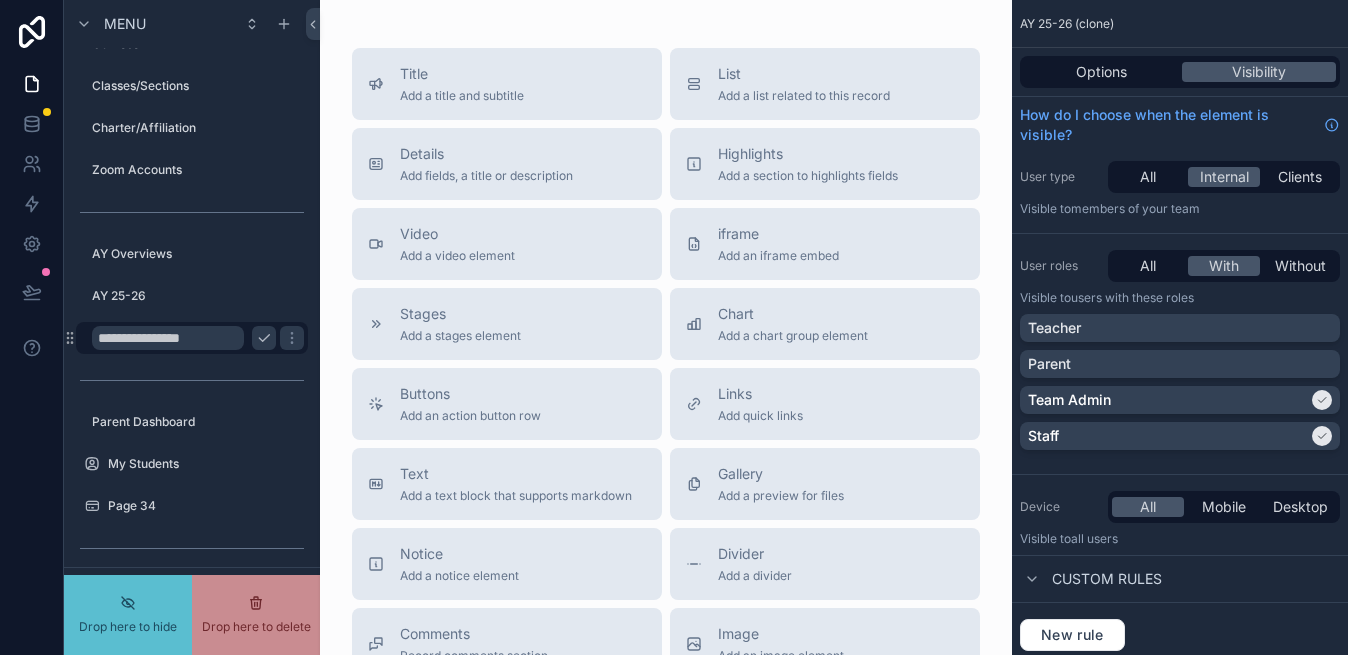 click on "**********" at bounding box center (168, 338) 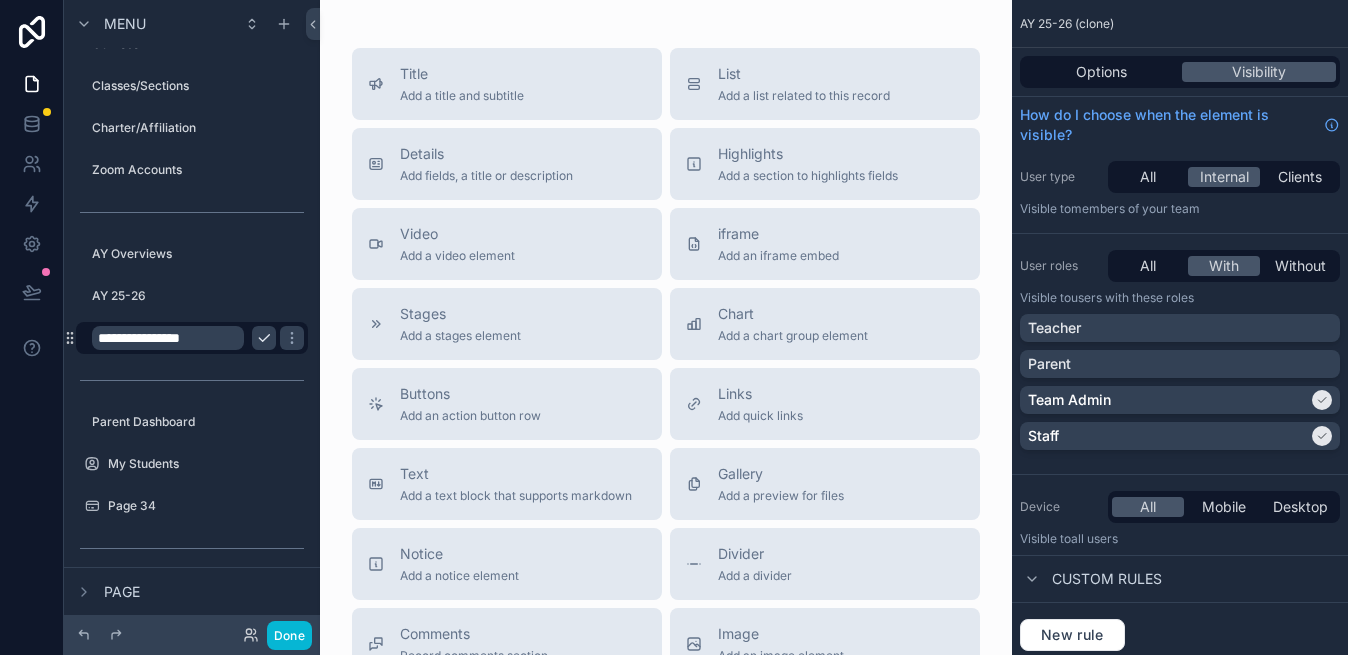 click on "**********" at bounding box center (168, 338) 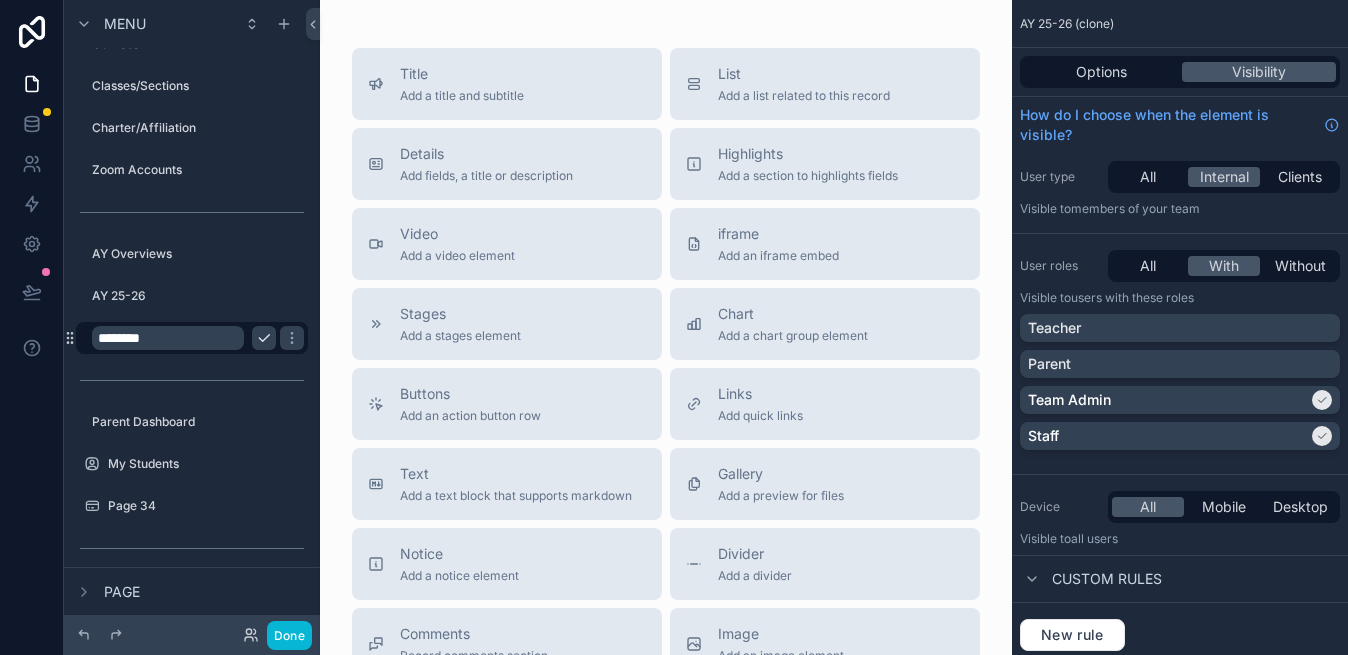 type on "********" 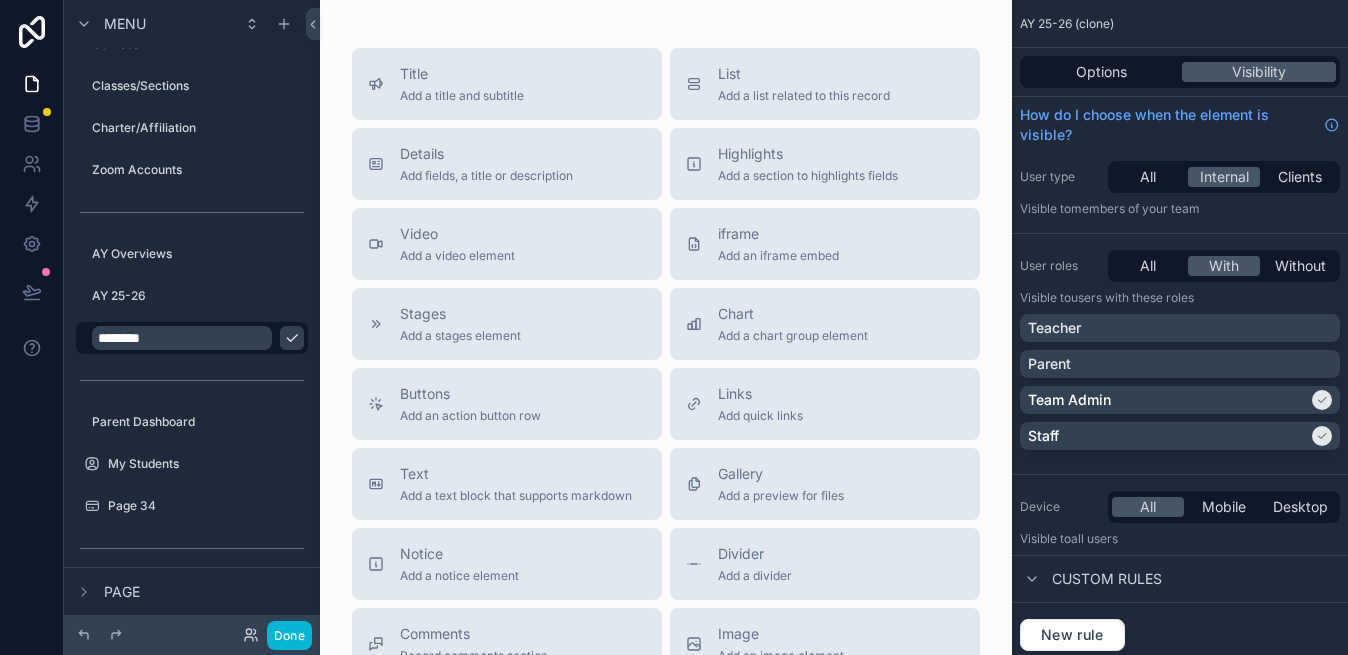 click 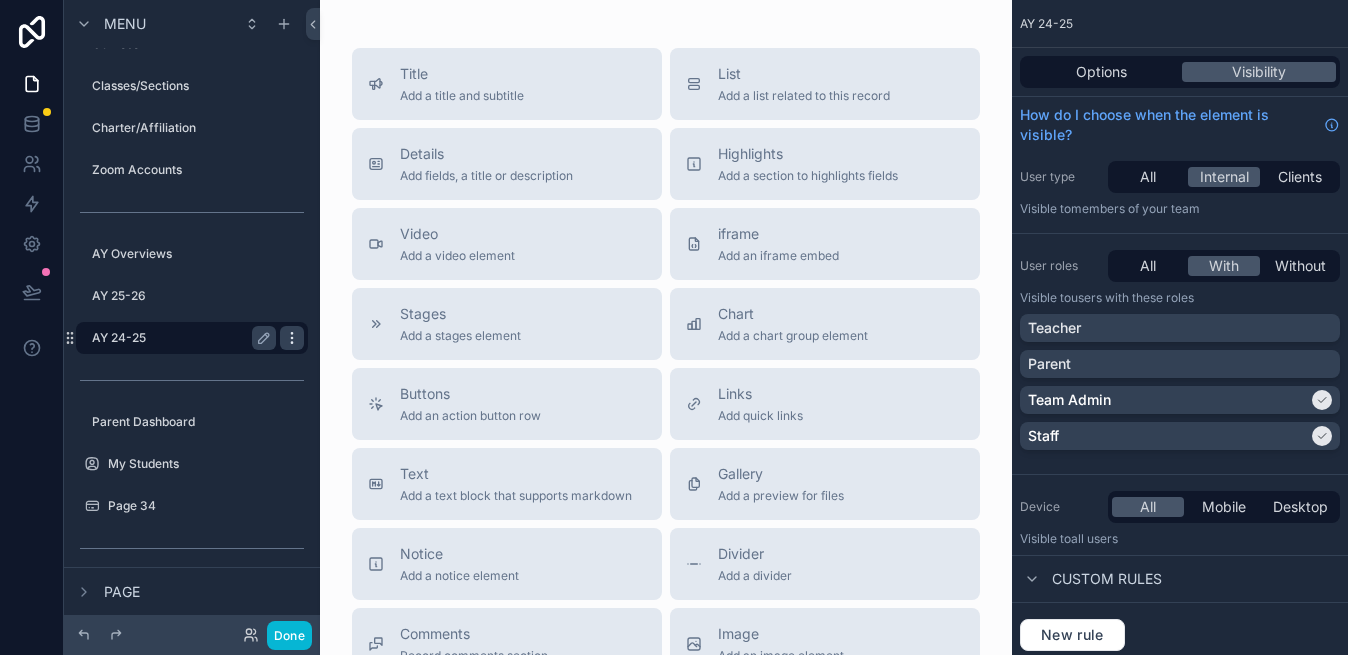 click 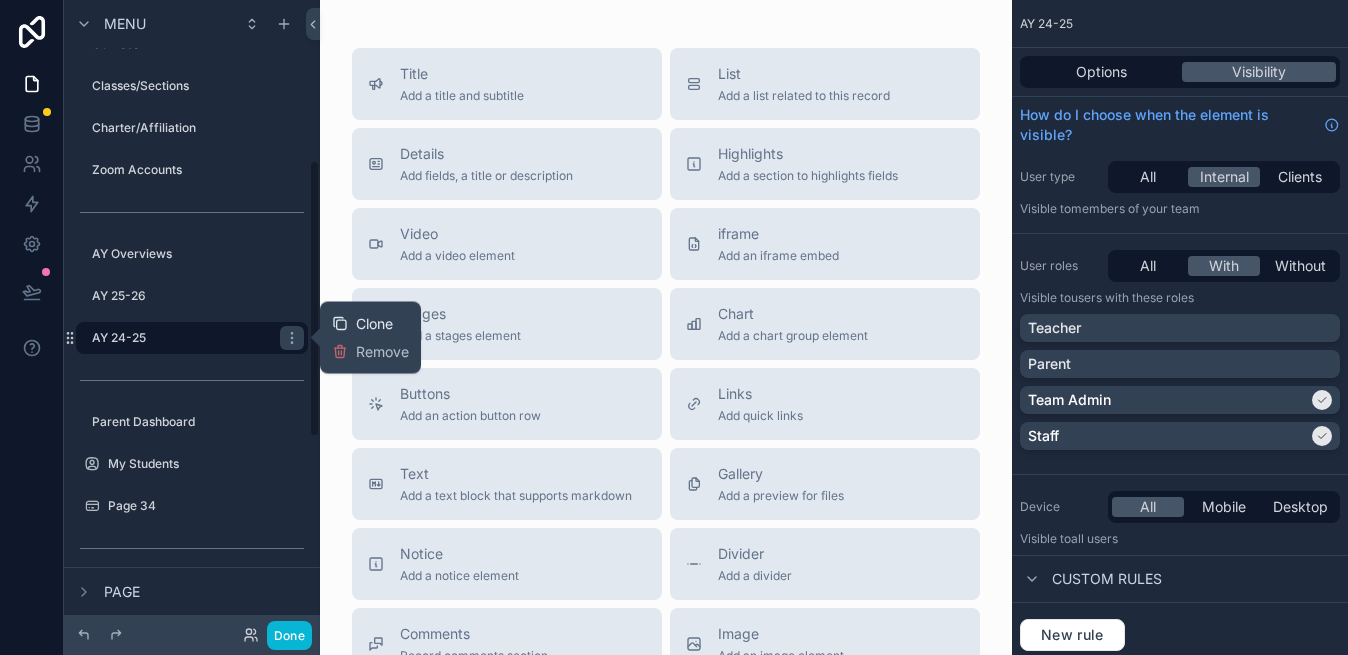 click on "Clone" at bounding box center [374, 324] 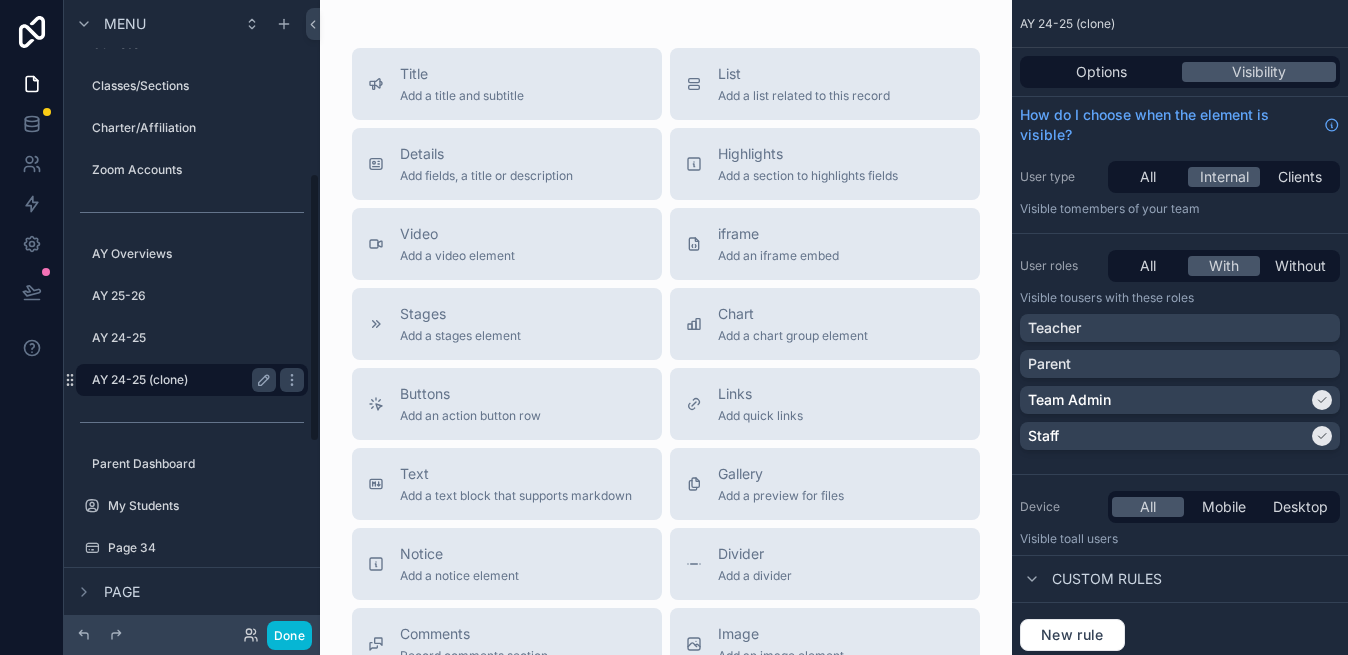 scroll, scrollTop: 406, scrollLeft: 0, axis: vertical 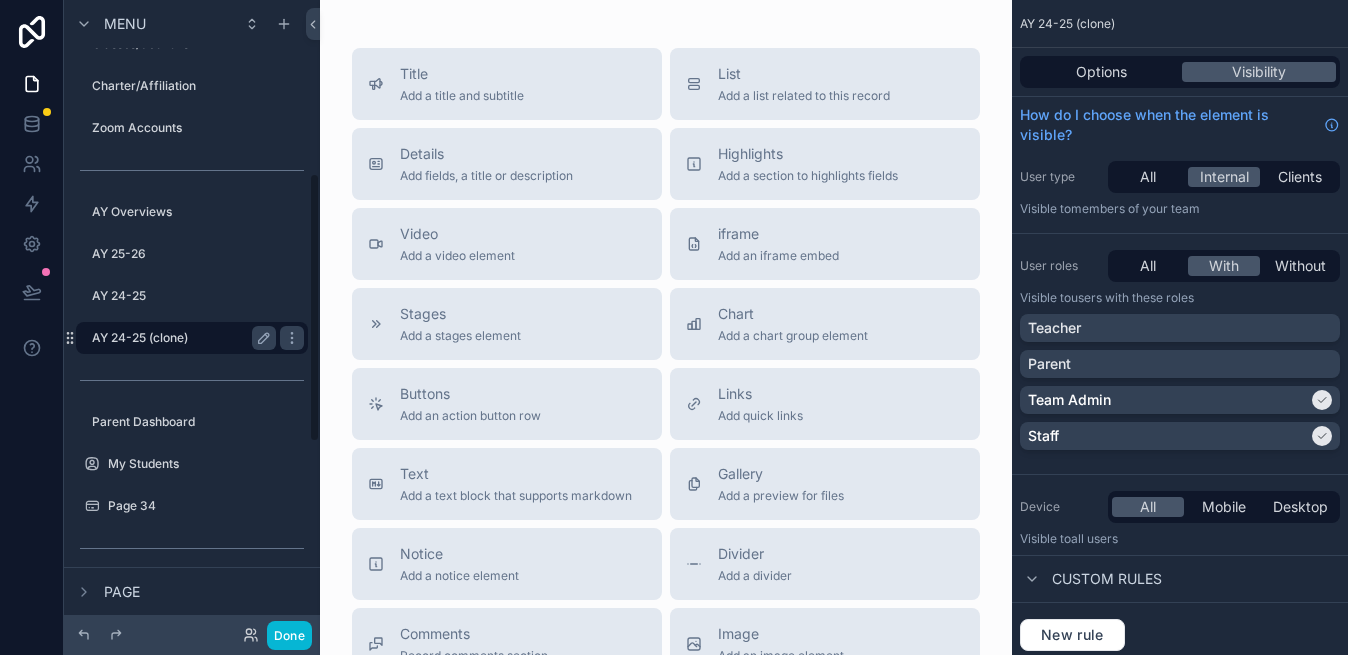 click on "AY 24-25 (clone)" at bounding box center [180, 338] 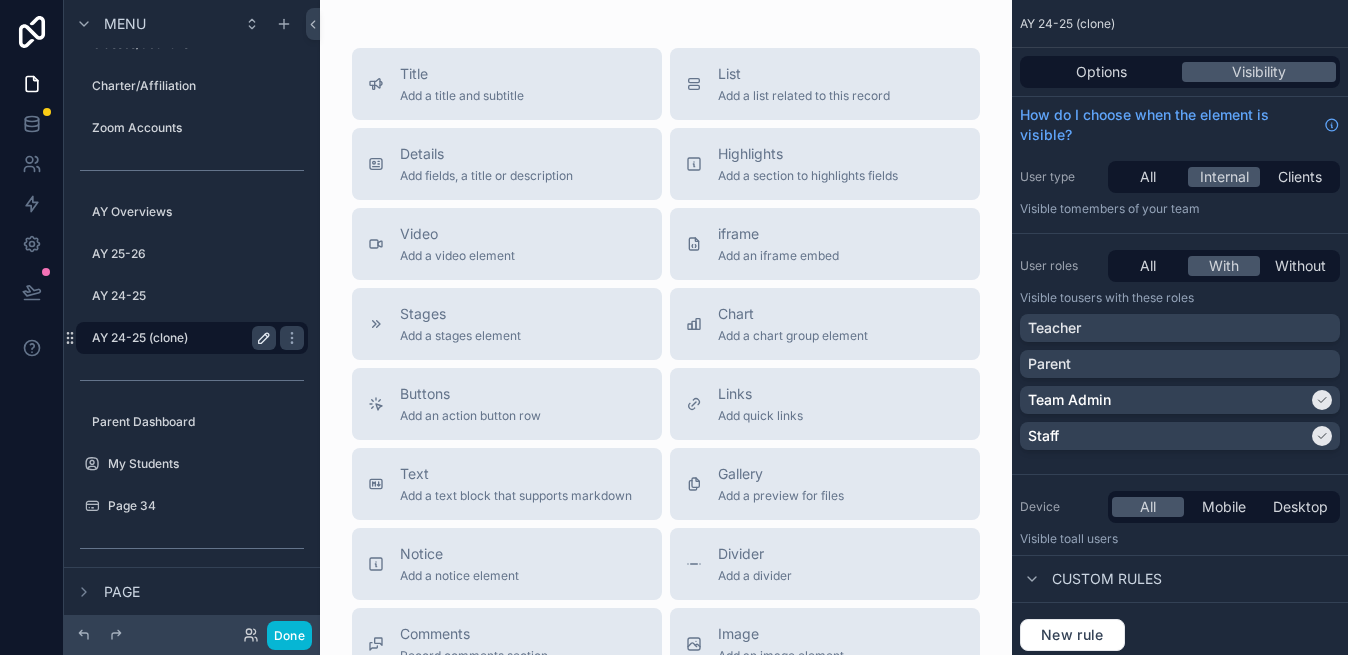 click 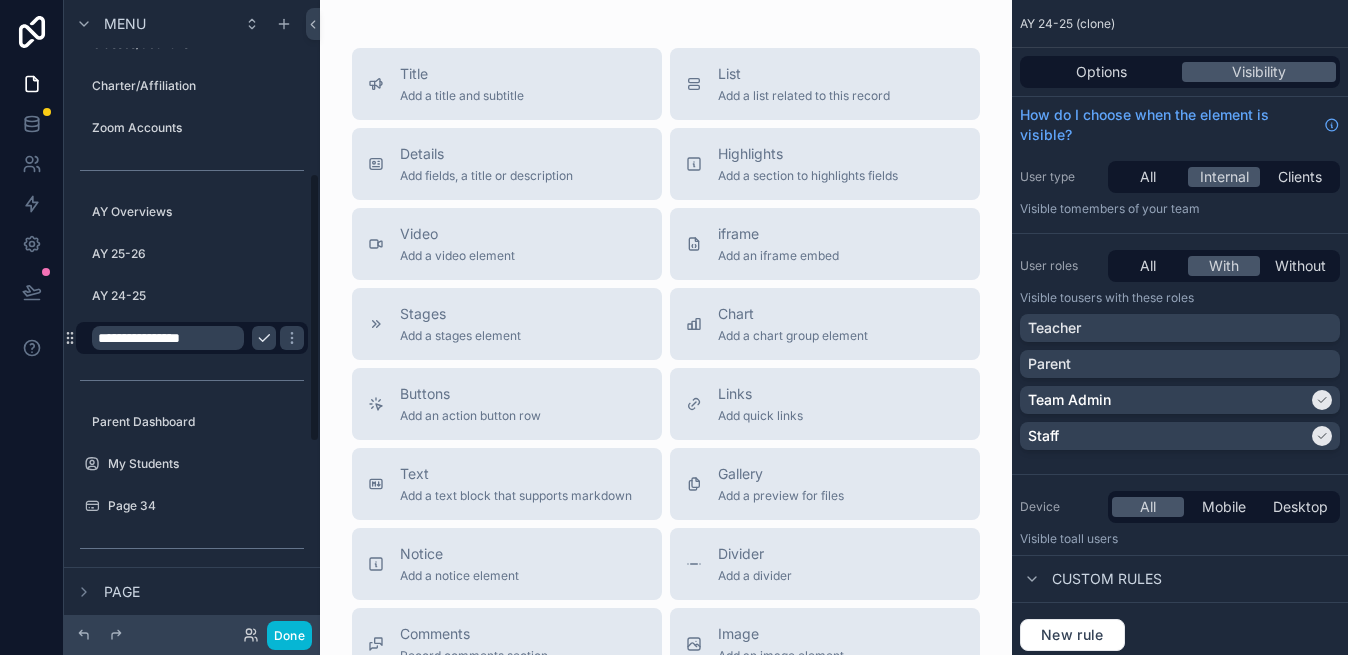 click on "**********" at bounding box center [168, 338] 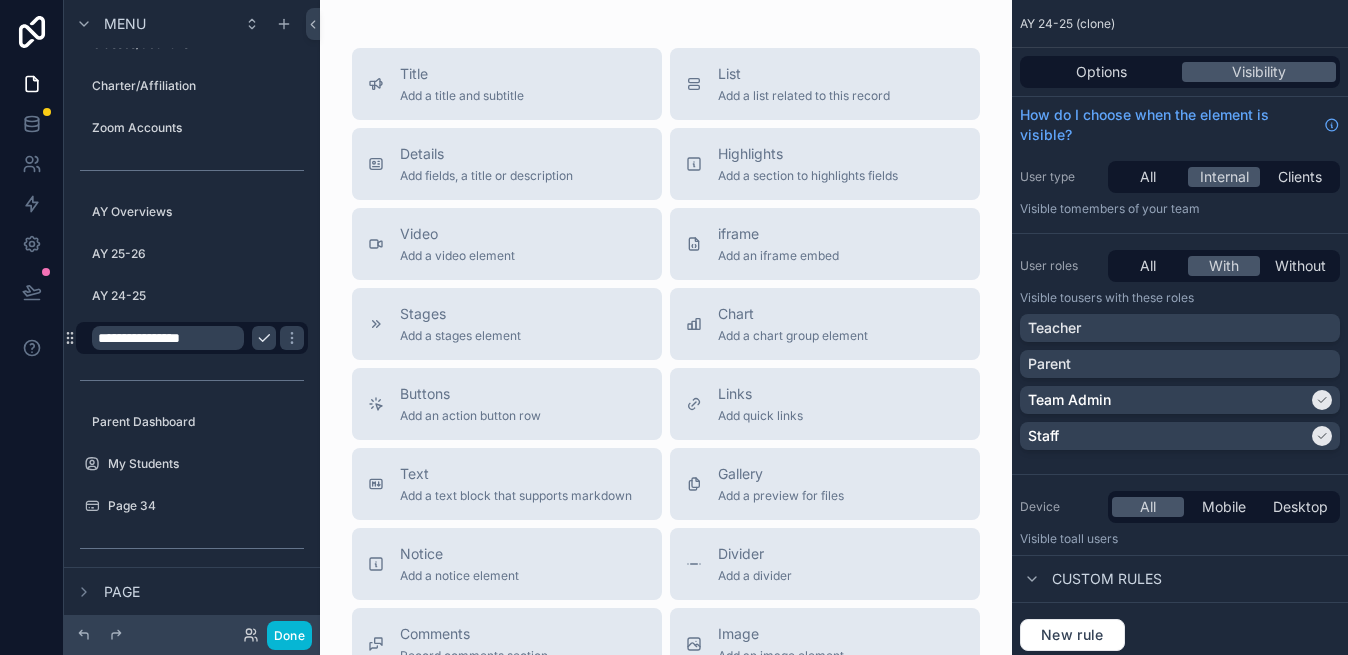 click on "**********" at bounding box center (168, 338) 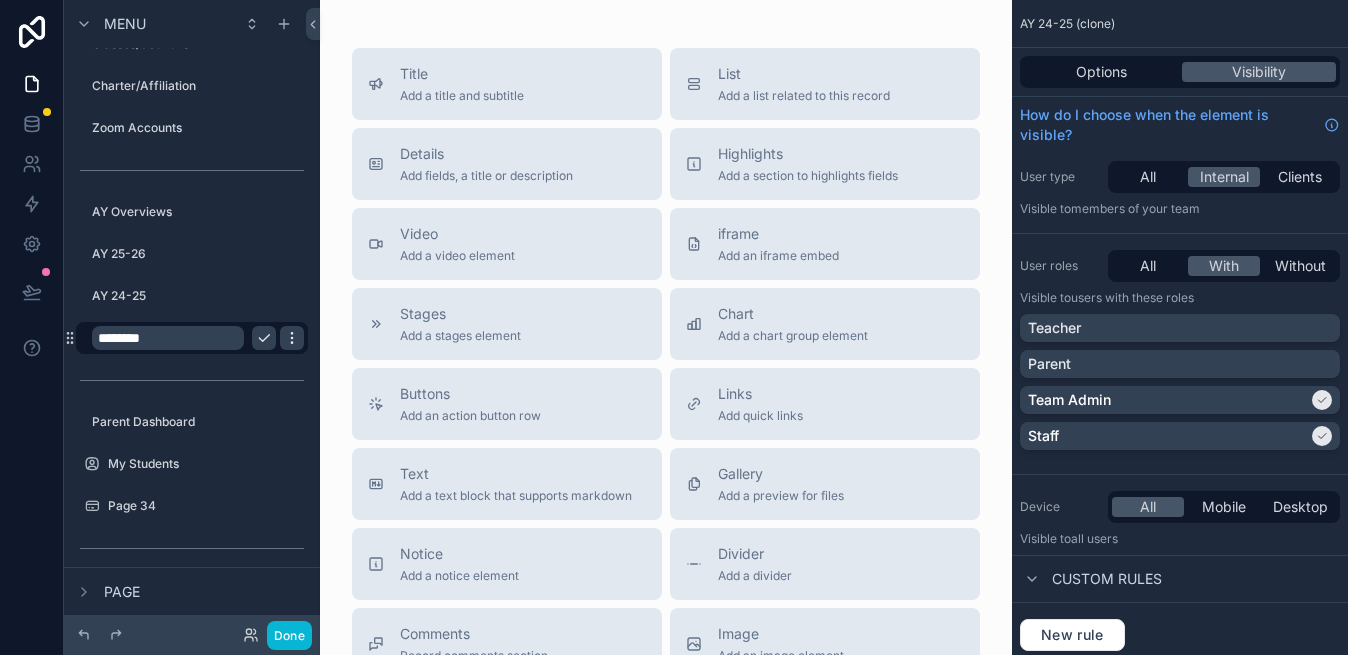 type on "********" 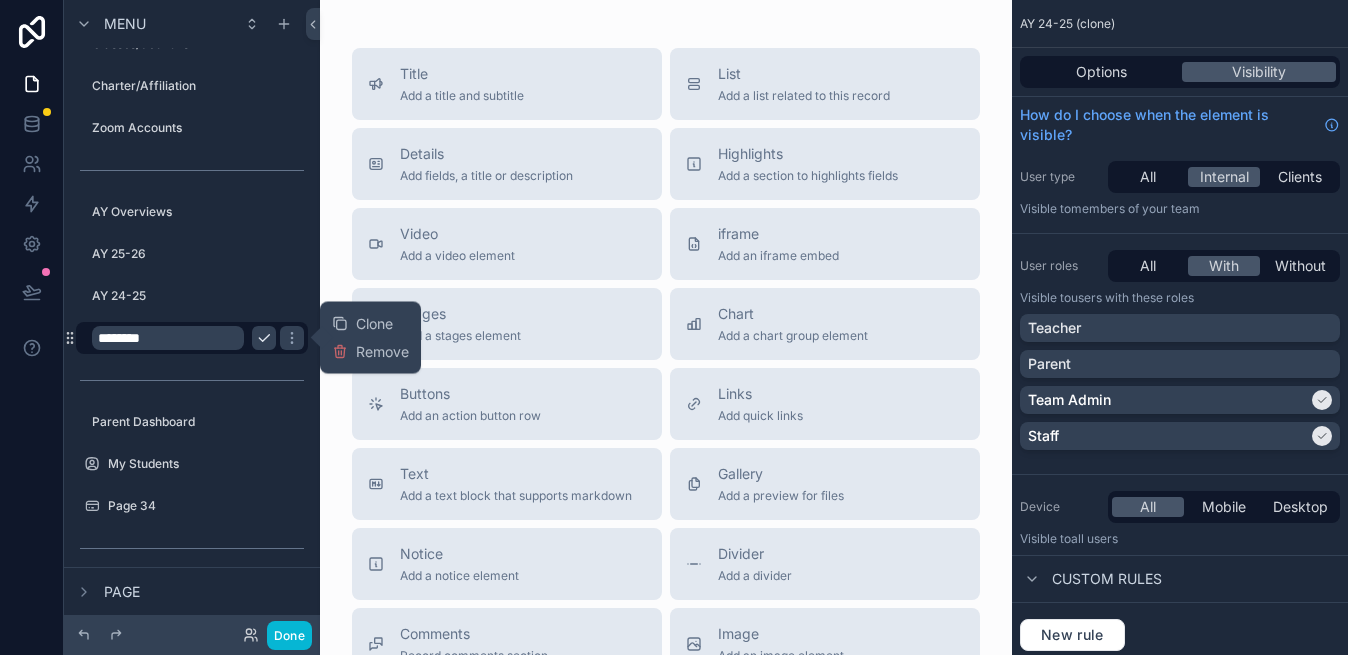 click 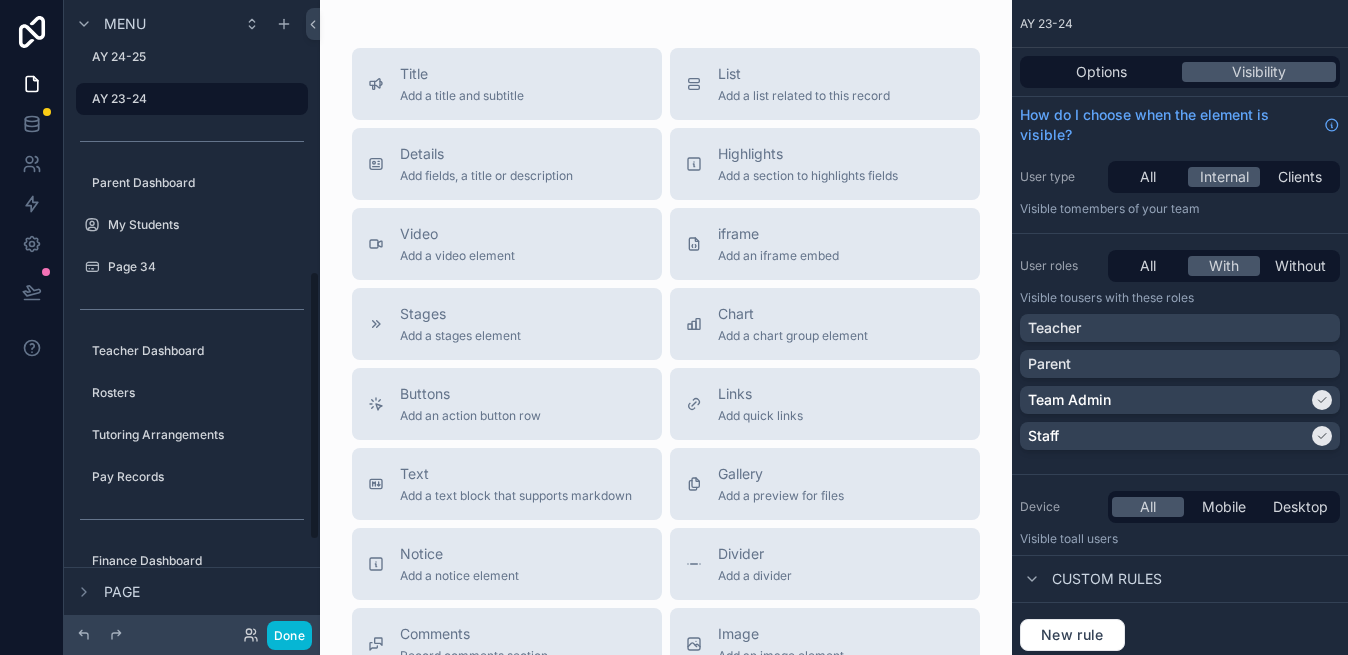 scroll, scrollTop: 648, scrollLeft: 0, axis: vertical 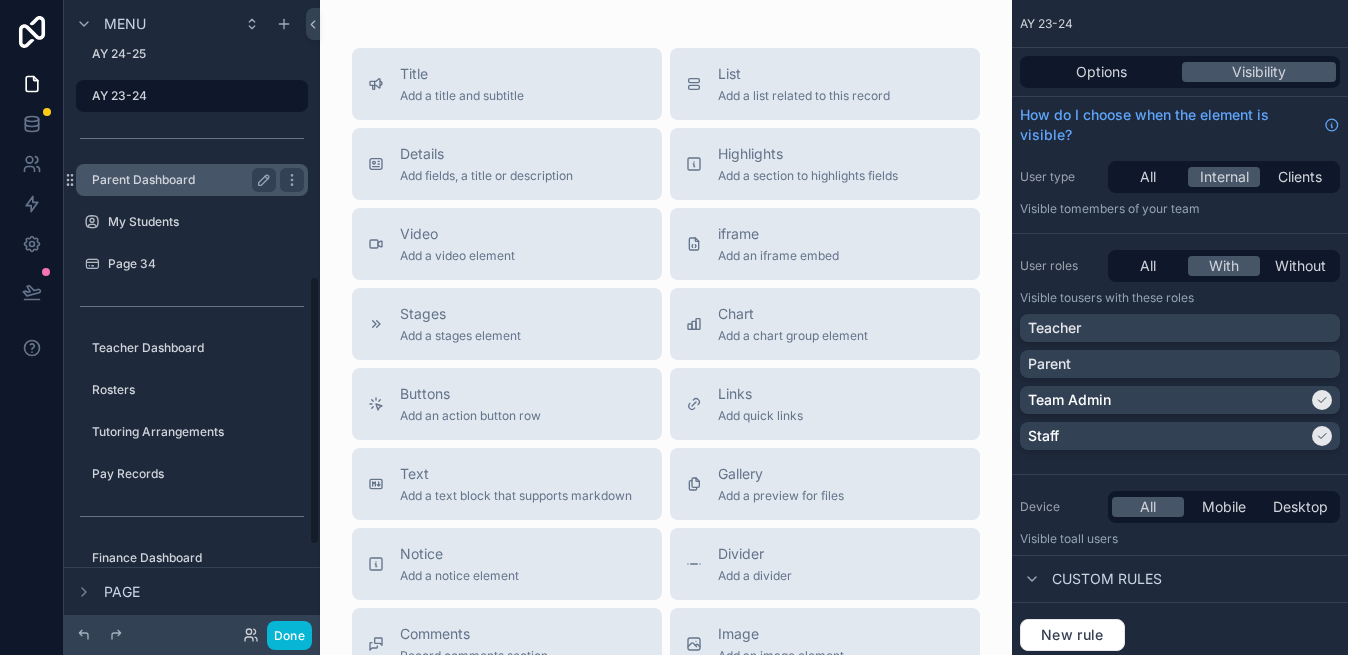 click on "Parent Dashboard" at bounding box center [180, 180] 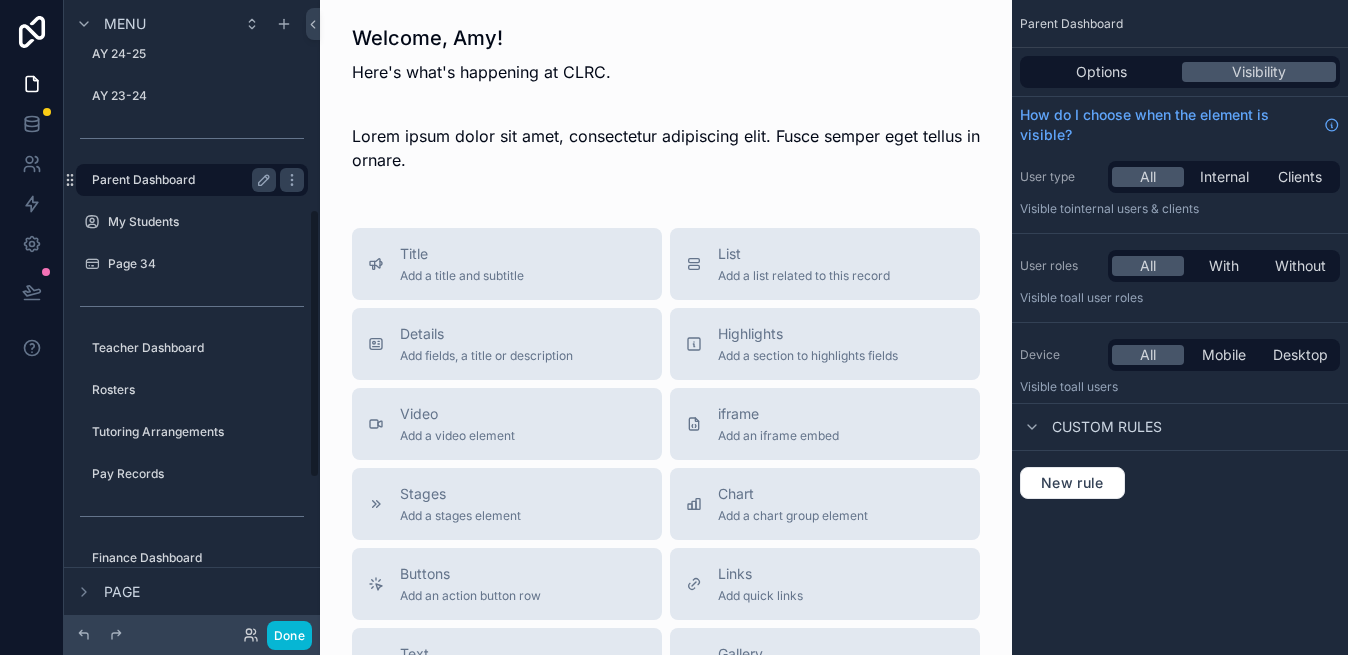 scroll, scrollTop: 490, scrollLeft: 0, axis: vertical 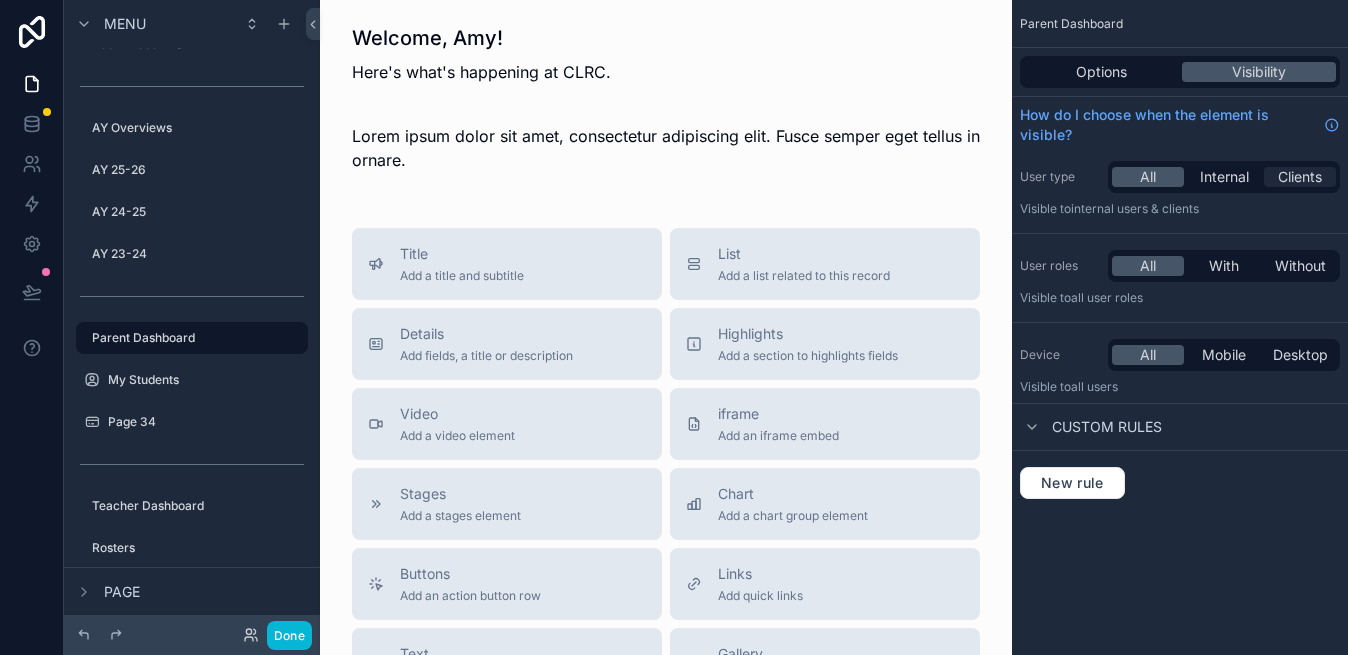 click on "Clients" at bounding box center [1300, 177] 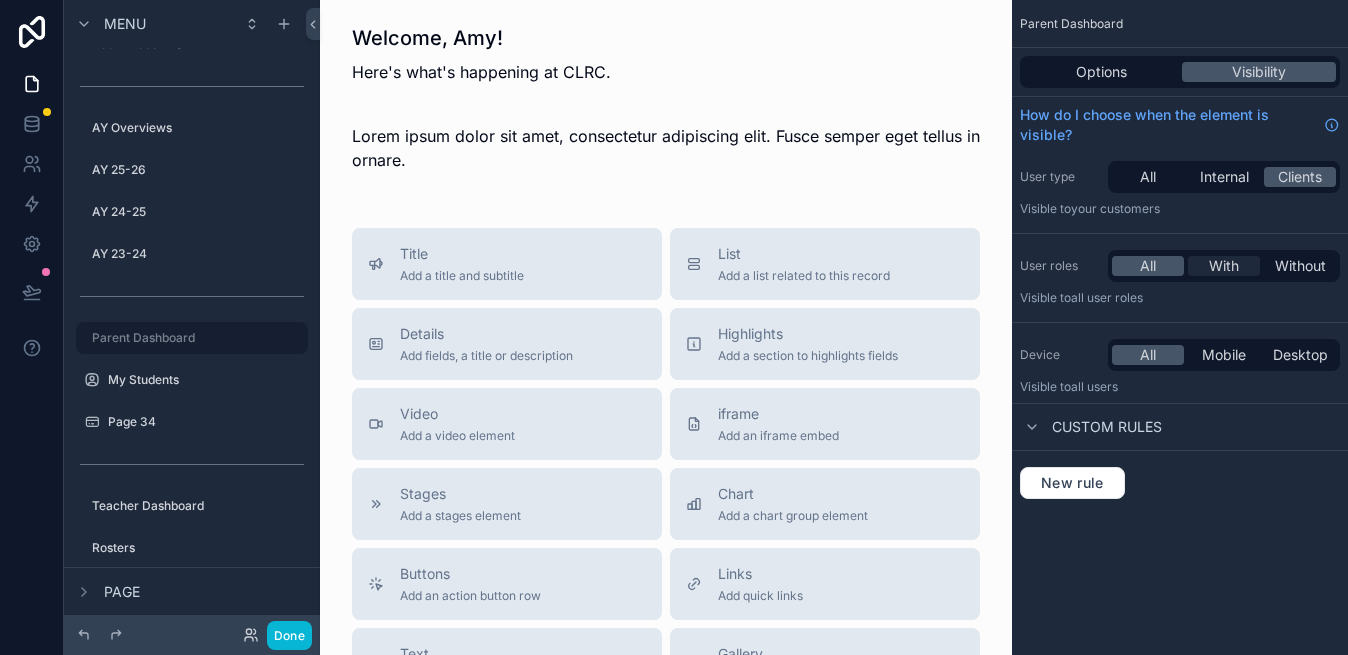 click on "With" at bounding box center (1224, 266) 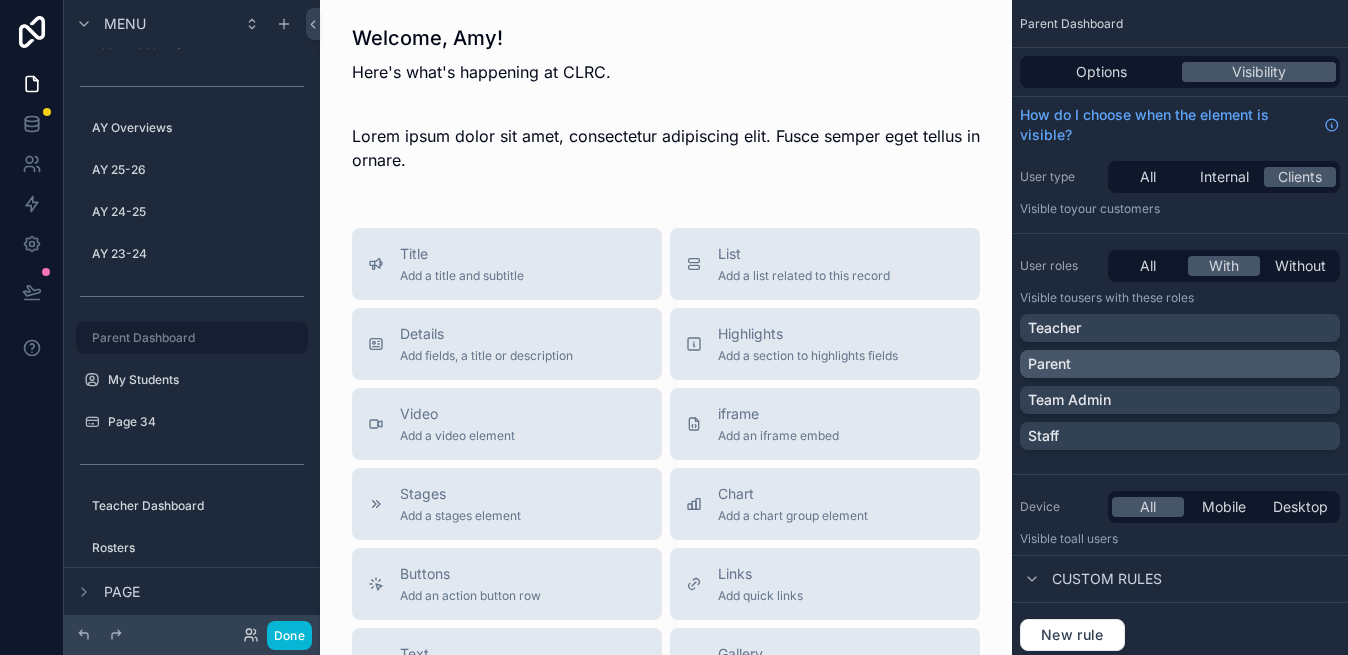 click on "Parent" at bounding box center (1180, 364) 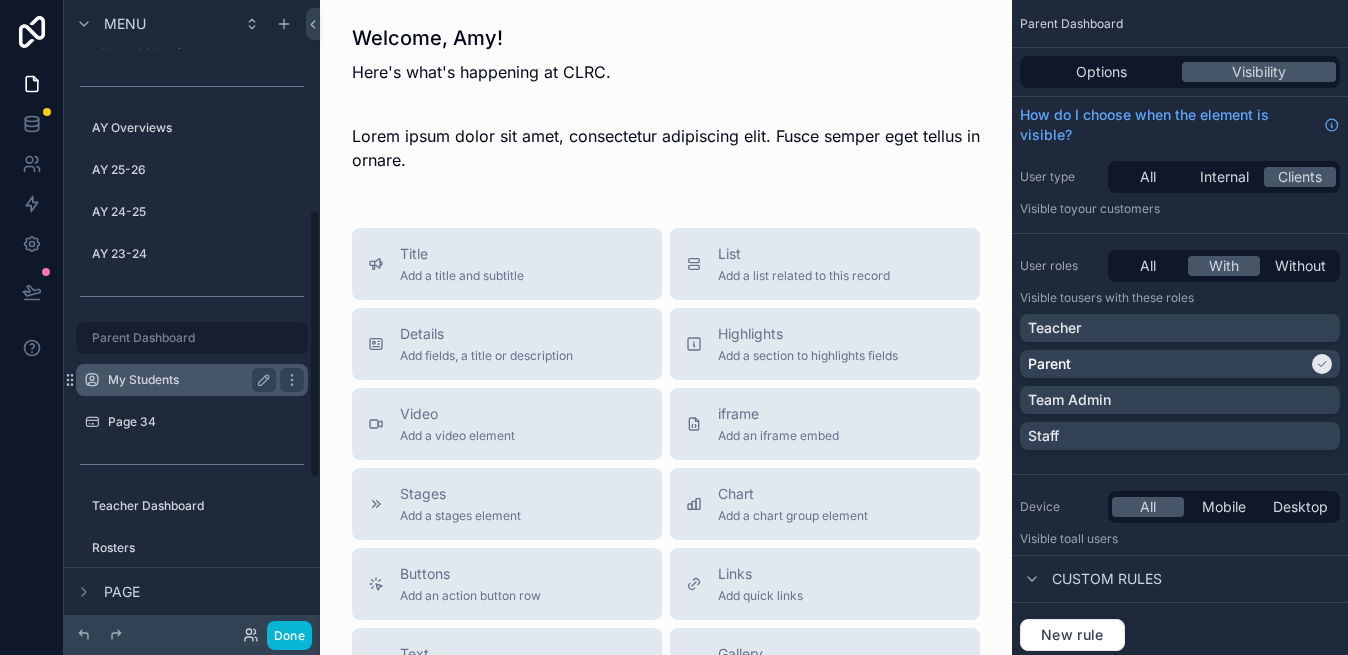 click on "My Students" at bounding box center [188, 380] 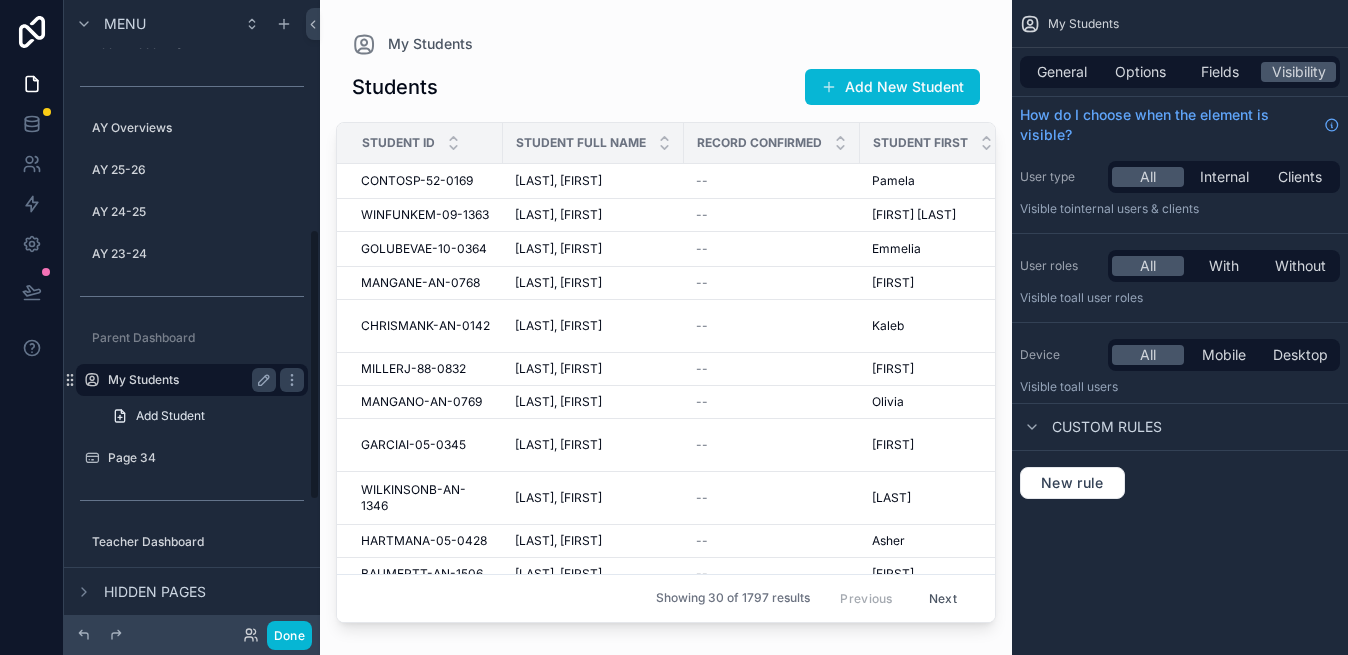 scroll, scrollTop: 532, scrollLeft: 0, axis: vertical 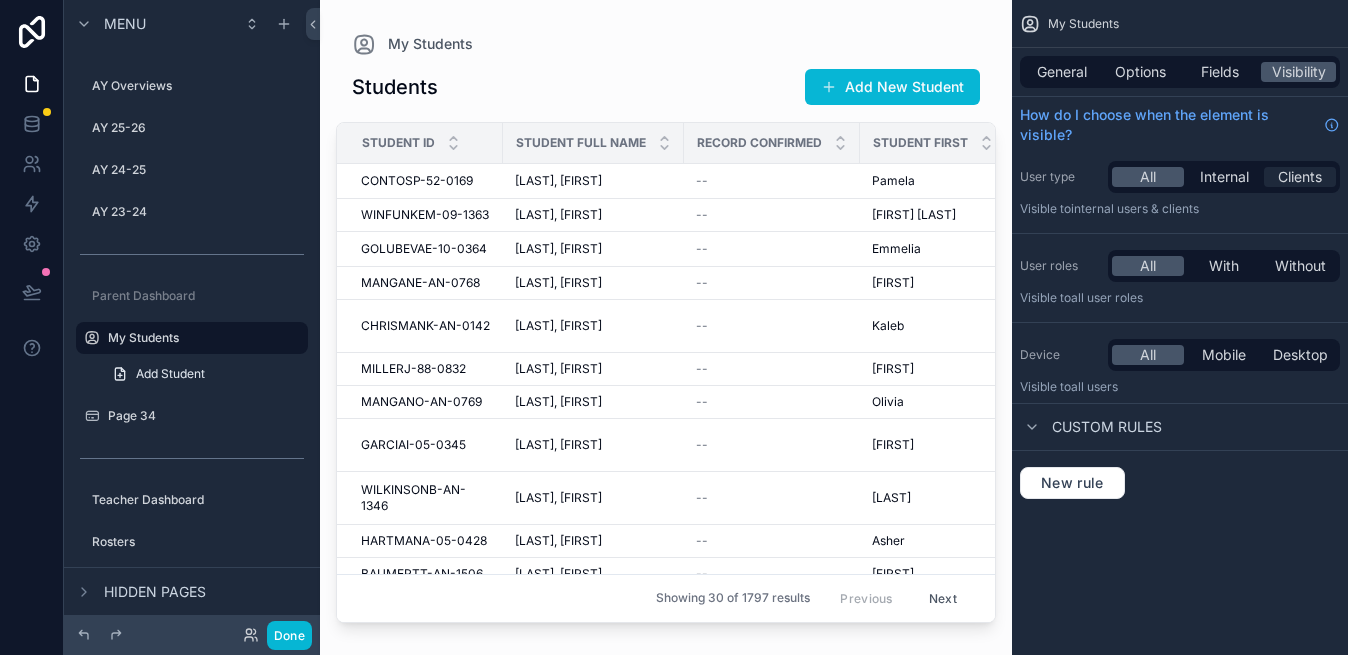 click on "Clients" at bounding box center (1300, 177) 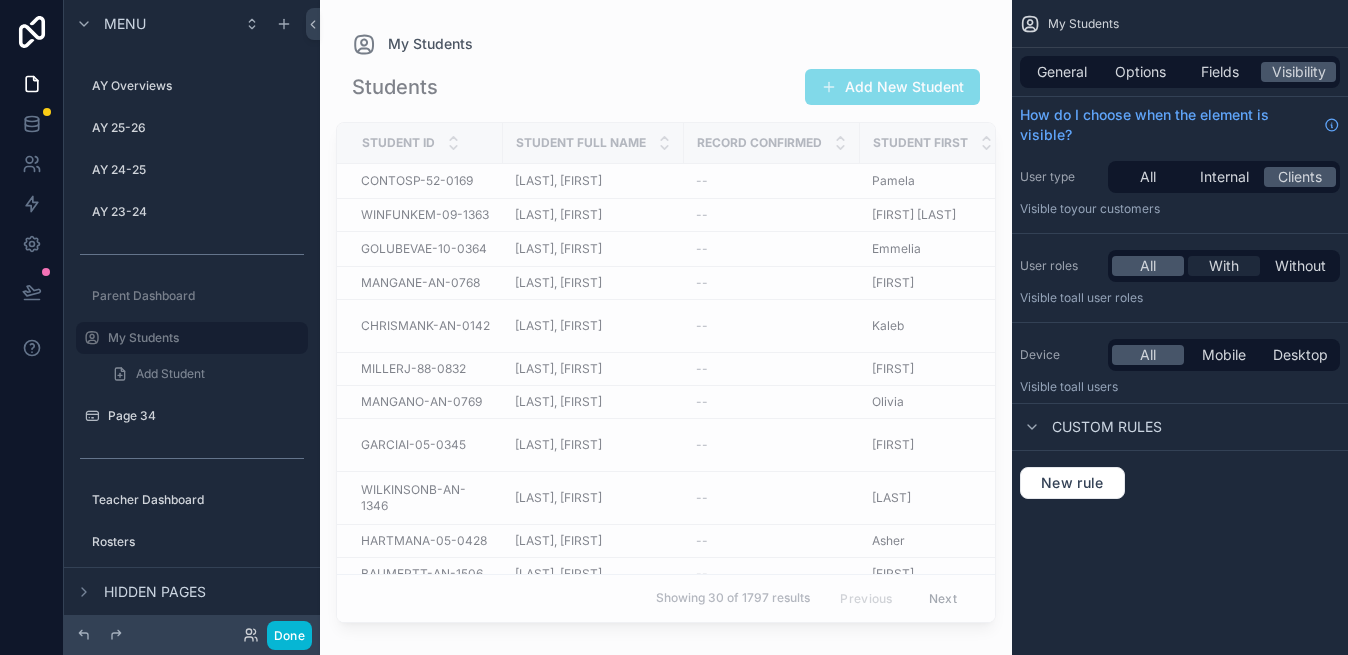 click on "With" at bounding box center (1224, 266) 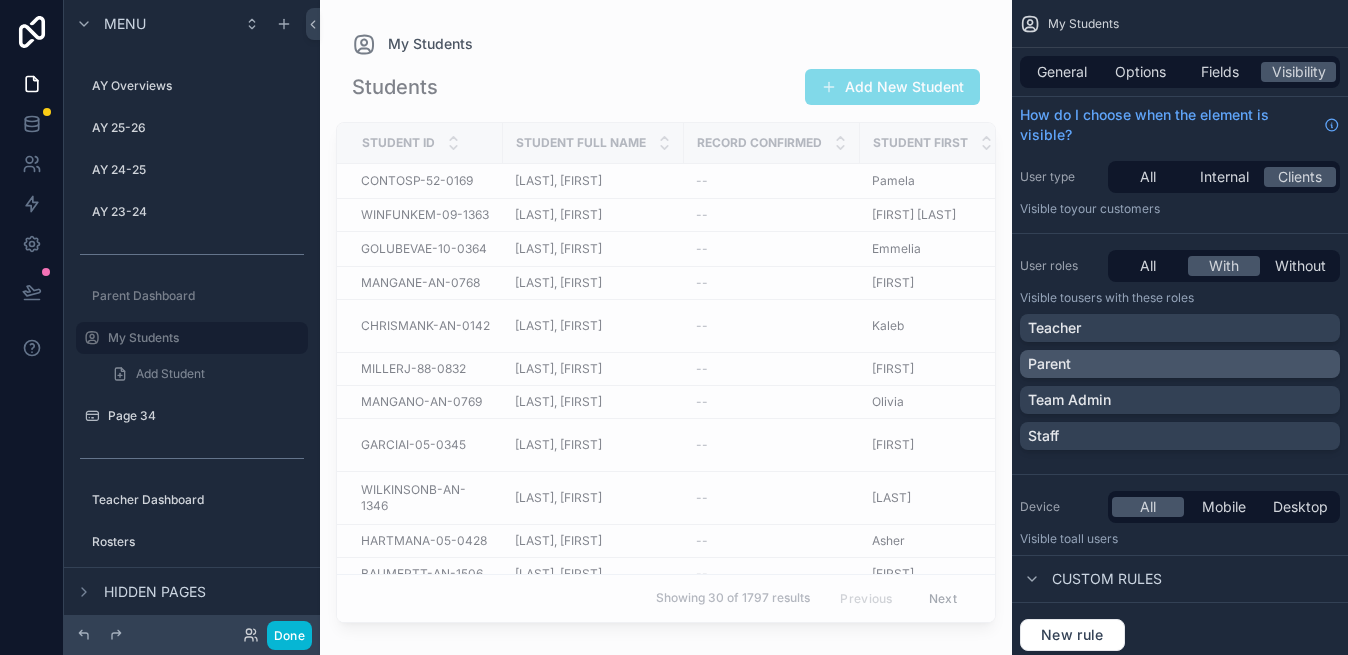 click on "Parent" at bounding box center [1180, 364] 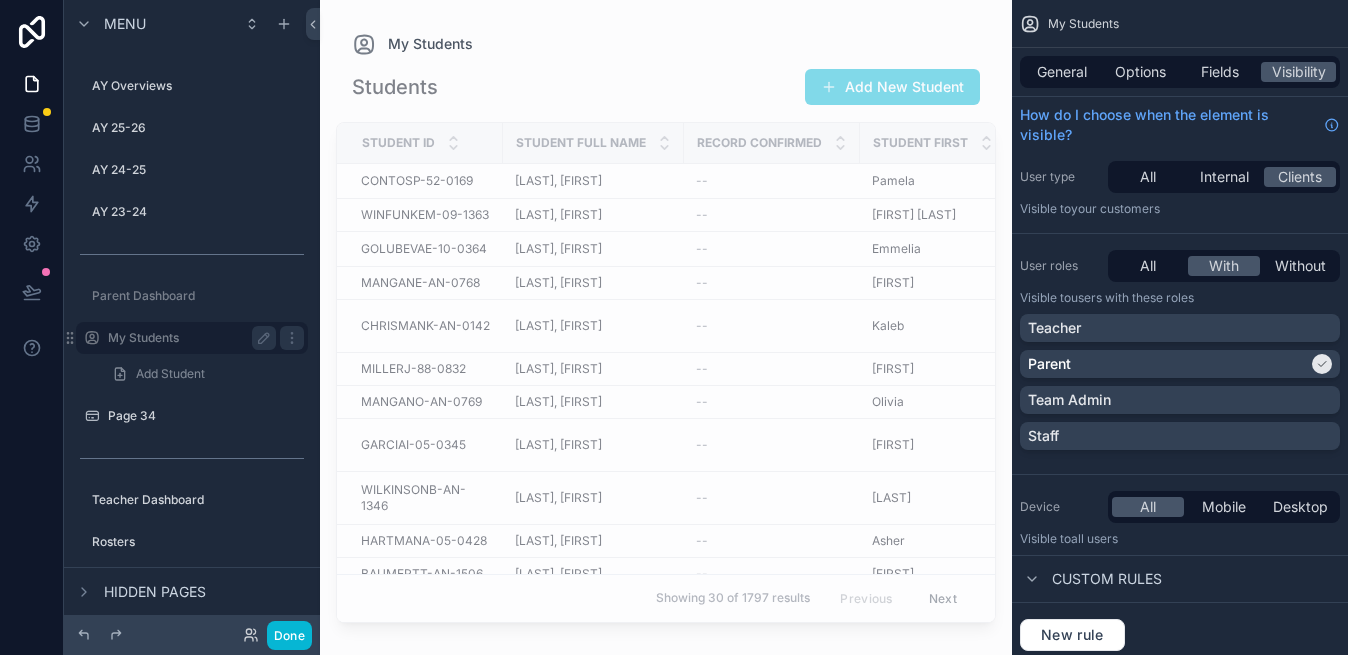 click on "My Students" at bounding box center (188, 338) 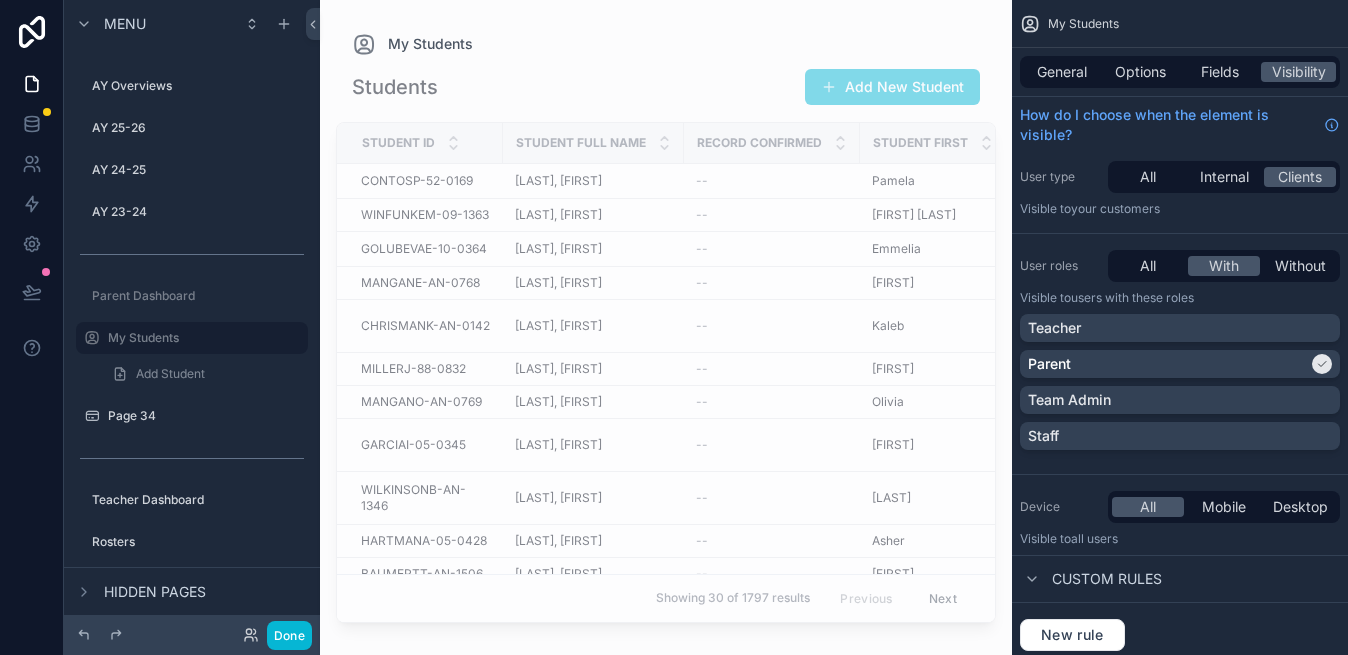 click at bounding box center (666, 315) 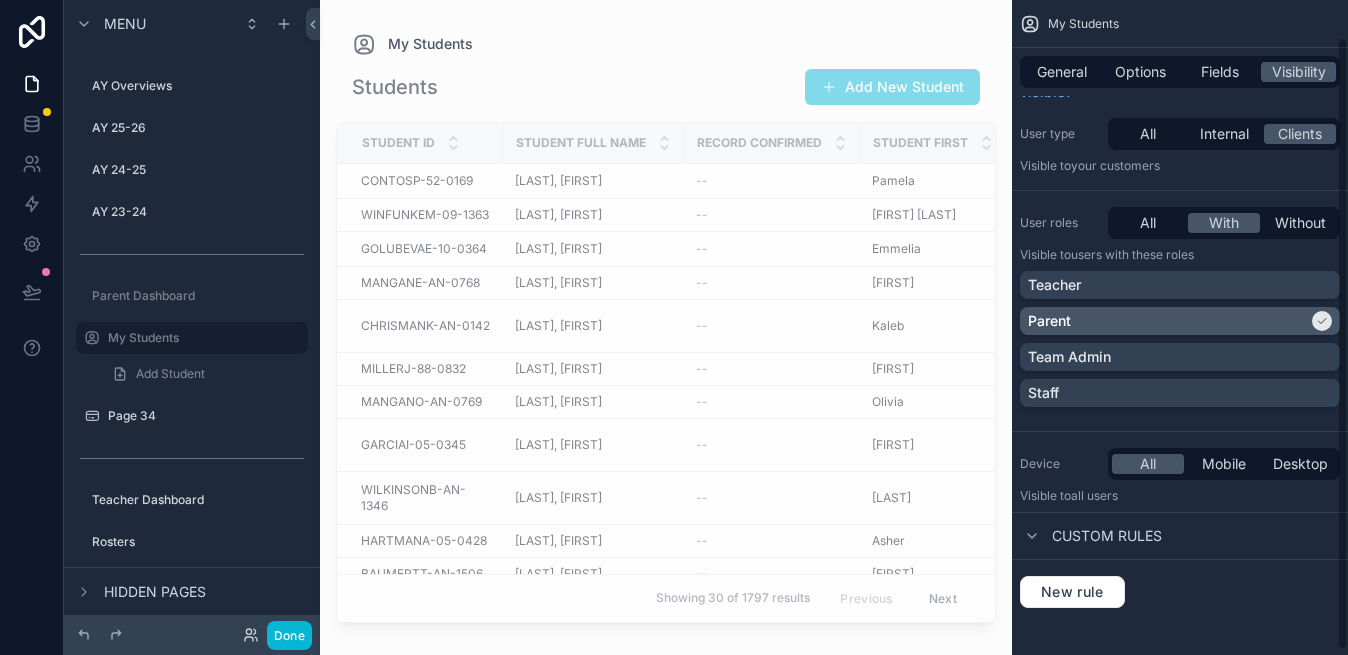 scroll, scrollTop: 0, scrollLeft: 0, axis: both 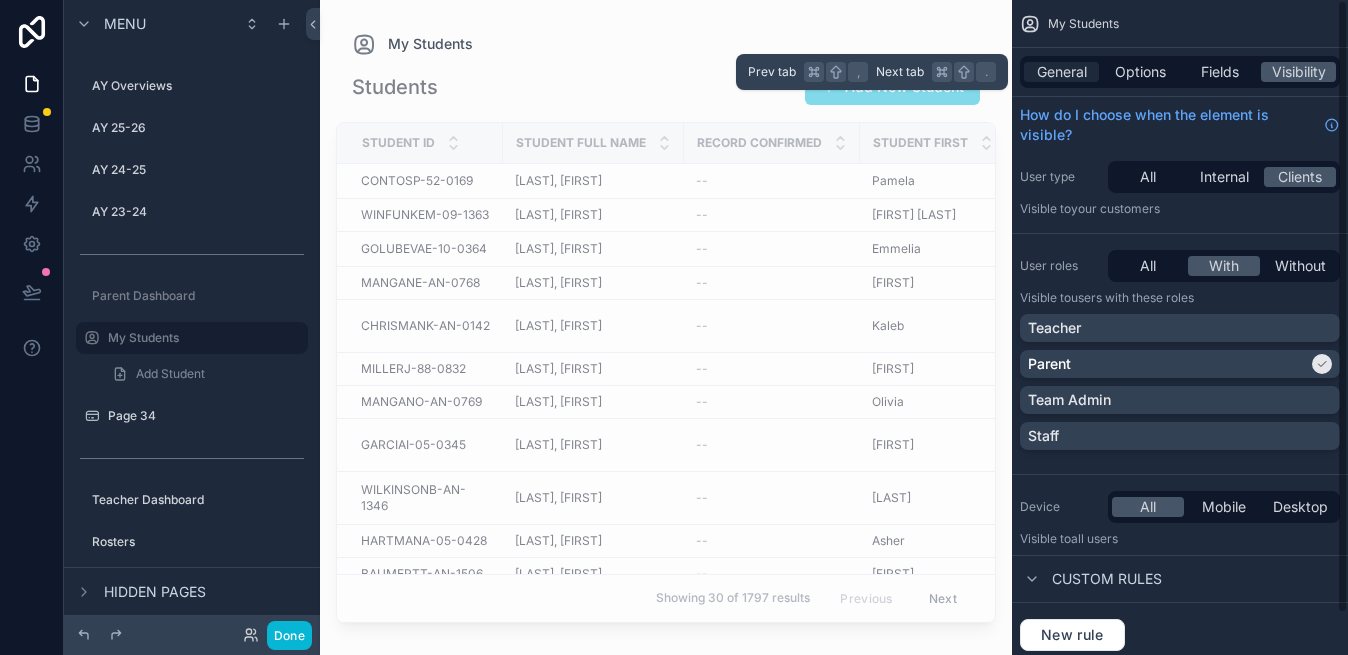 click on "General" at bounding box center (1062, 72) 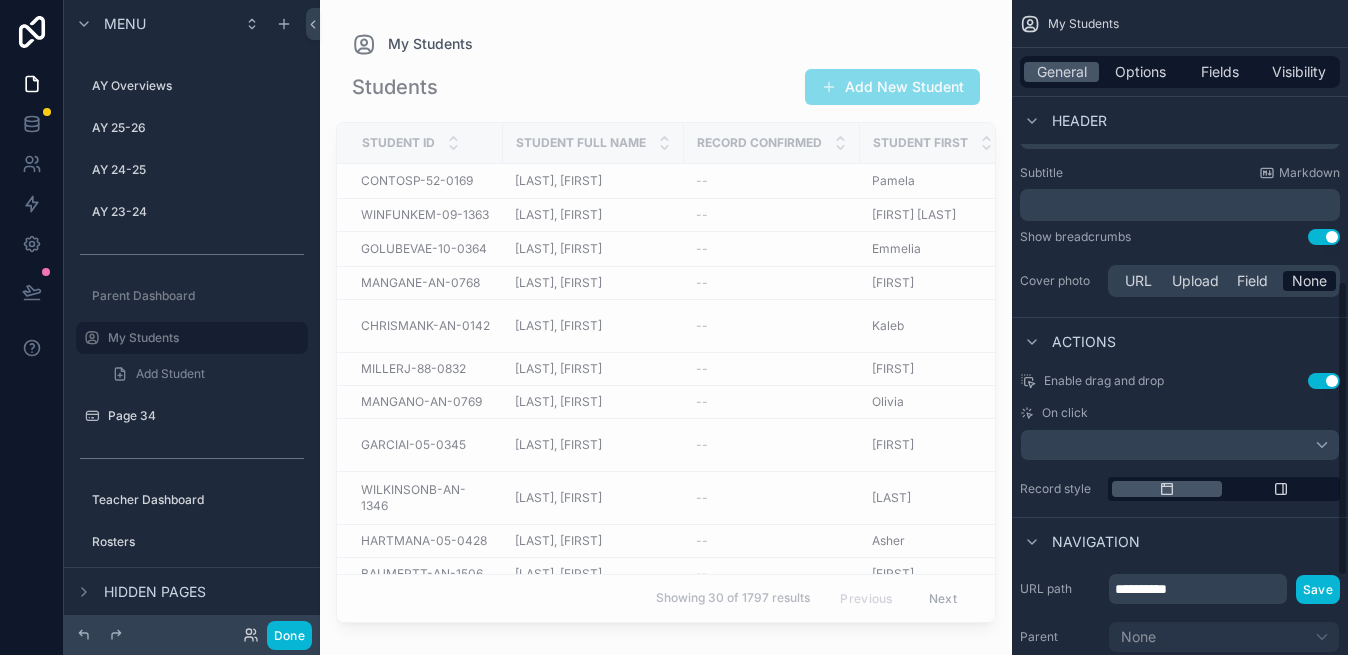scroll, scrollTop: 797, scrollLeft: 0, axis: vertical 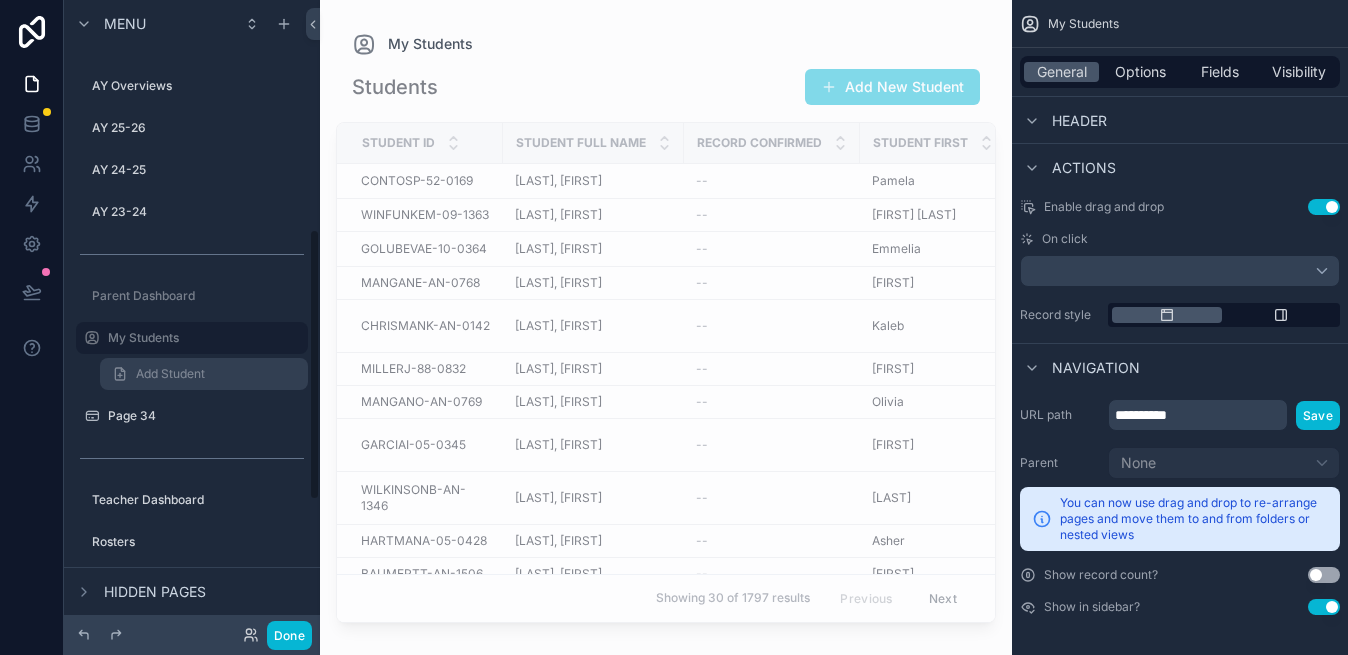 click on "Add Student" at bounding box center [170, 374] 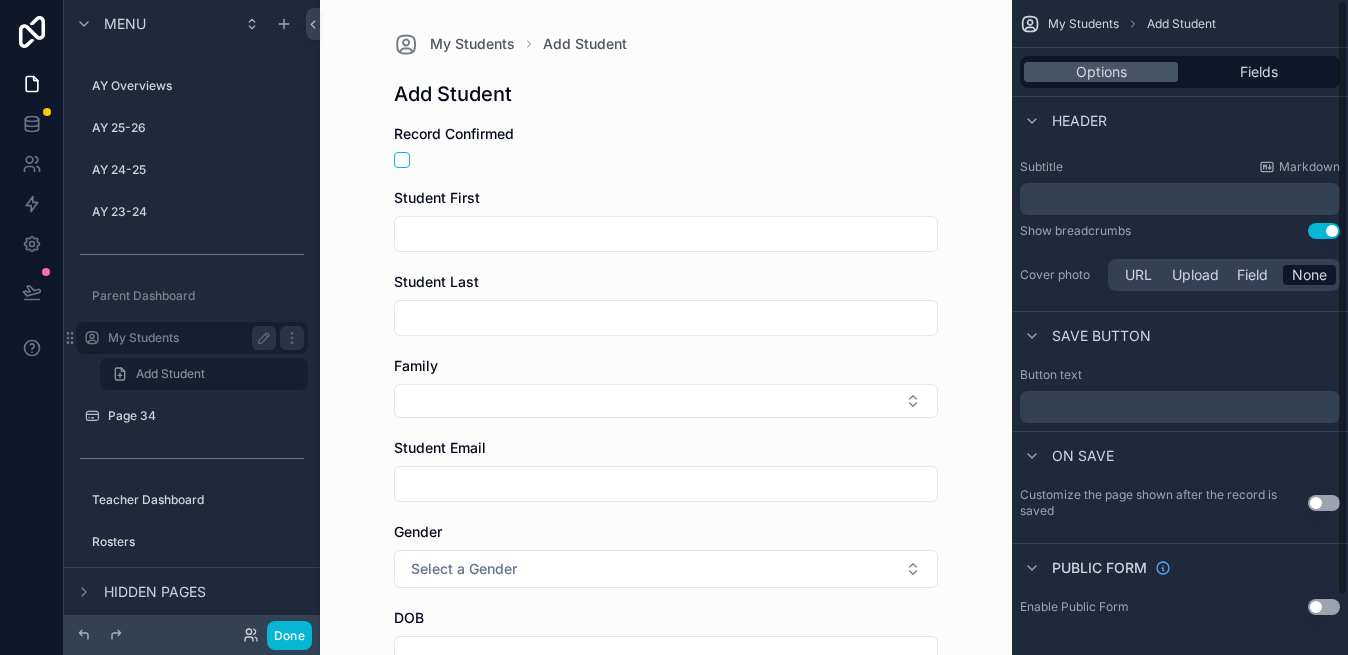 scroll, scrollTop: 0, scrollLeft: 0, axis: both 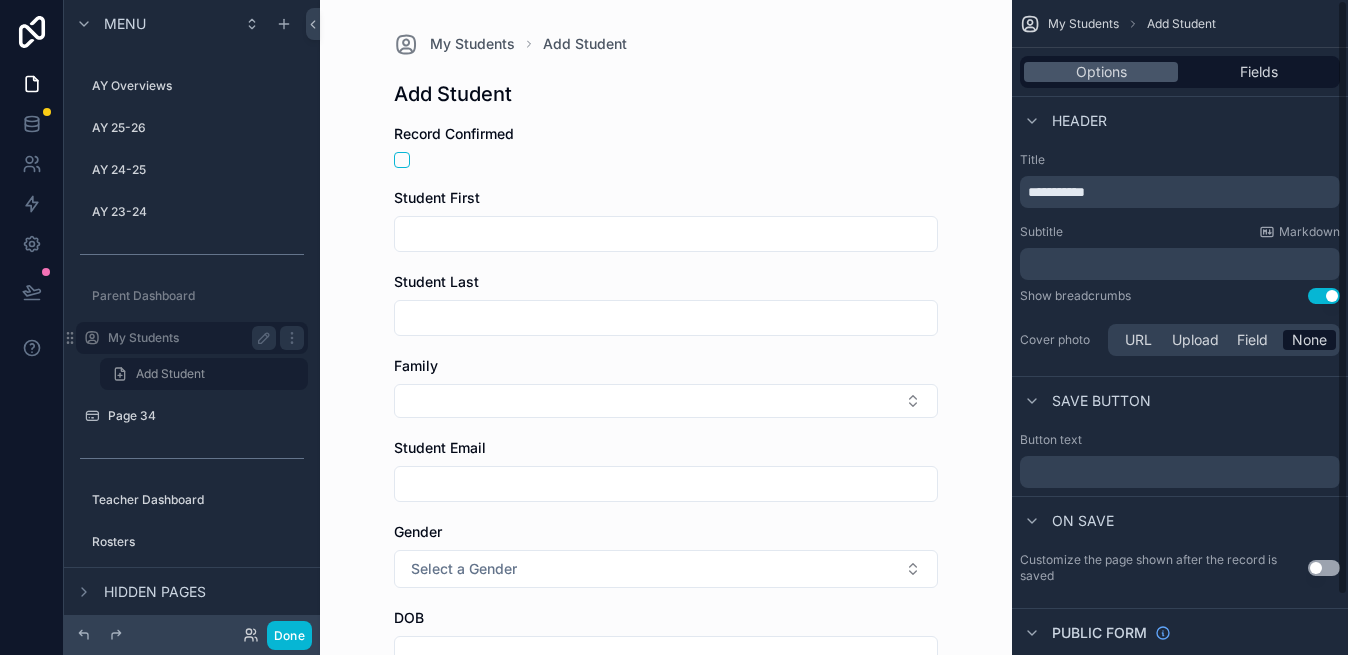click on "My Students" at bounding box center [188, 338] 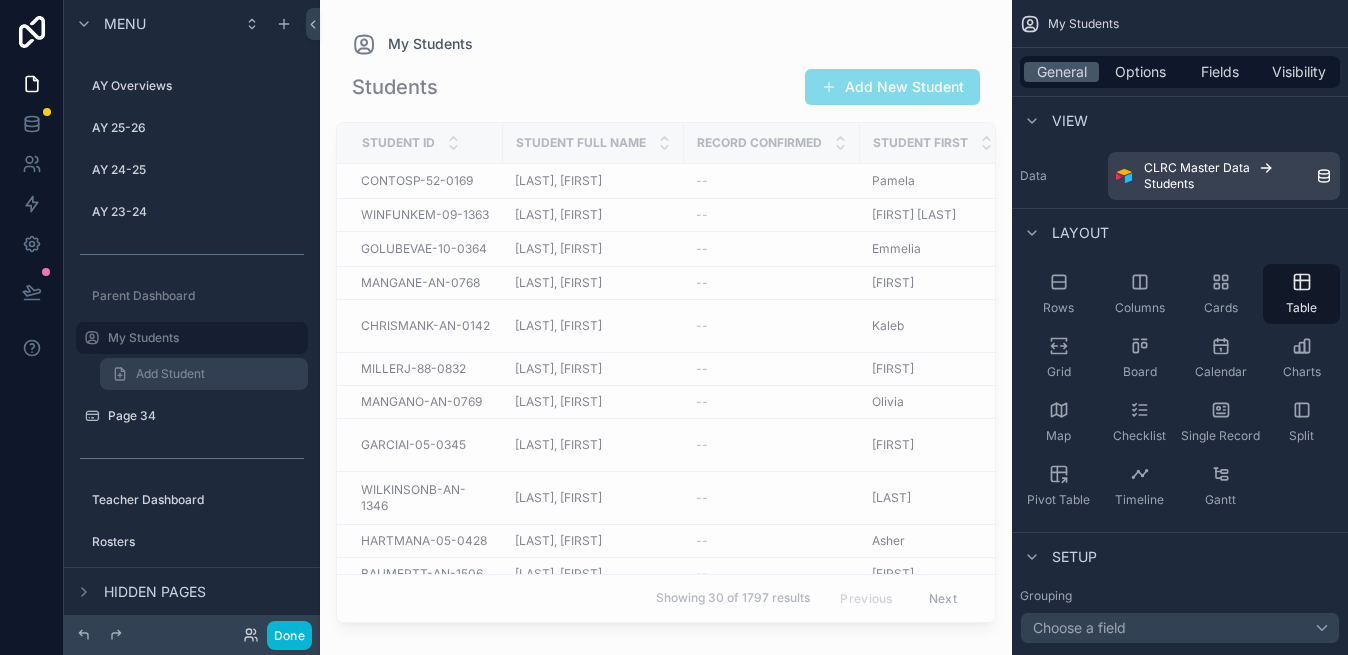click on "Add Student" at bounding box center (170, 374) 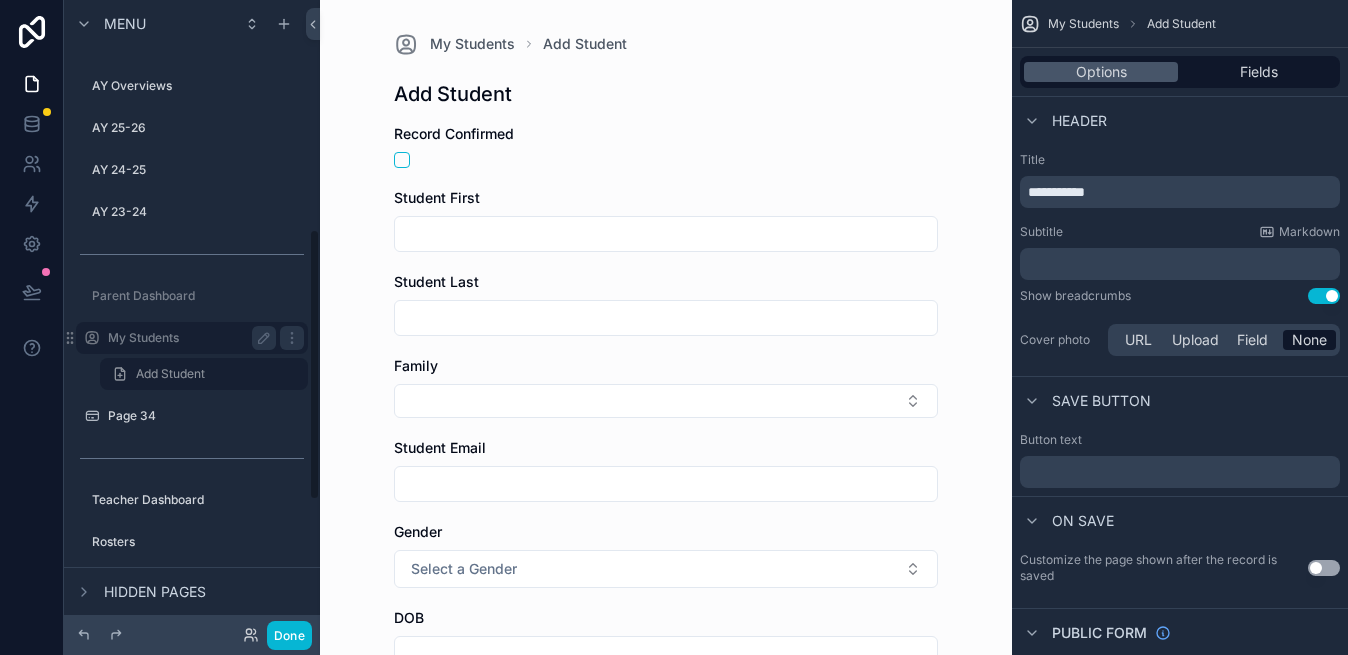 click on "My Students" at bounding box center [188, 338] 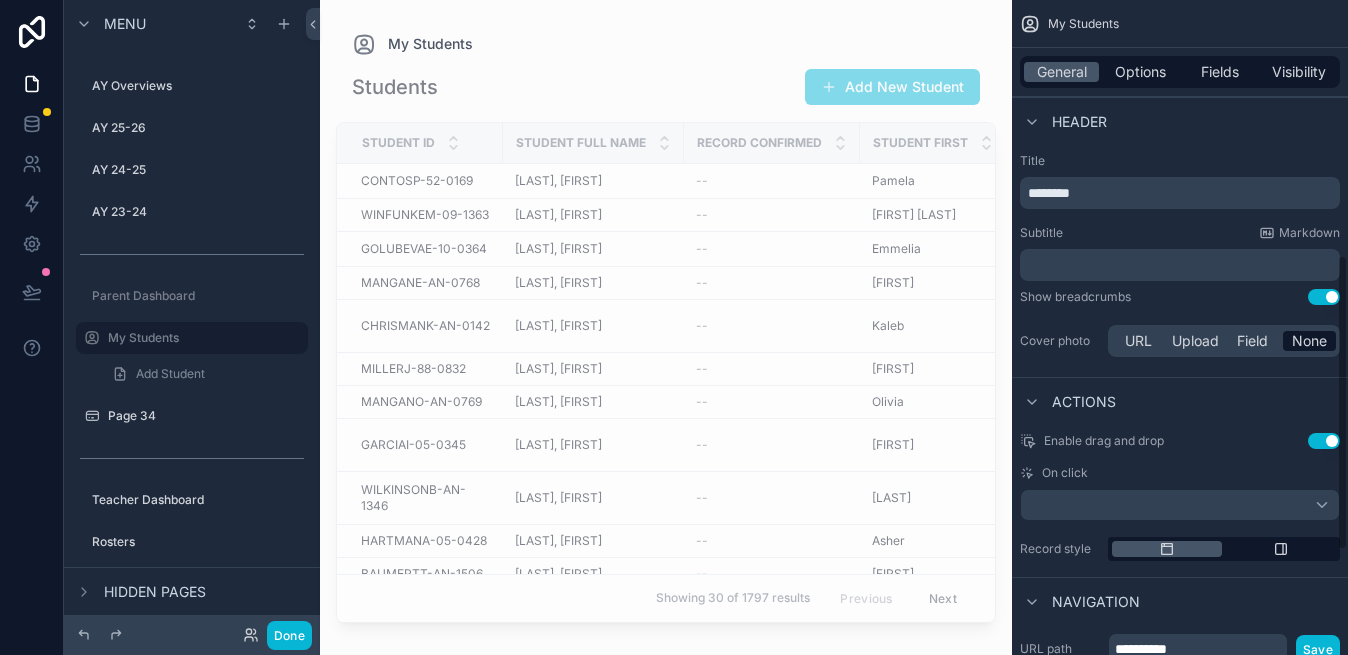 scroll, scrollTop: 565, scrollLeft: 0, axis: vertical 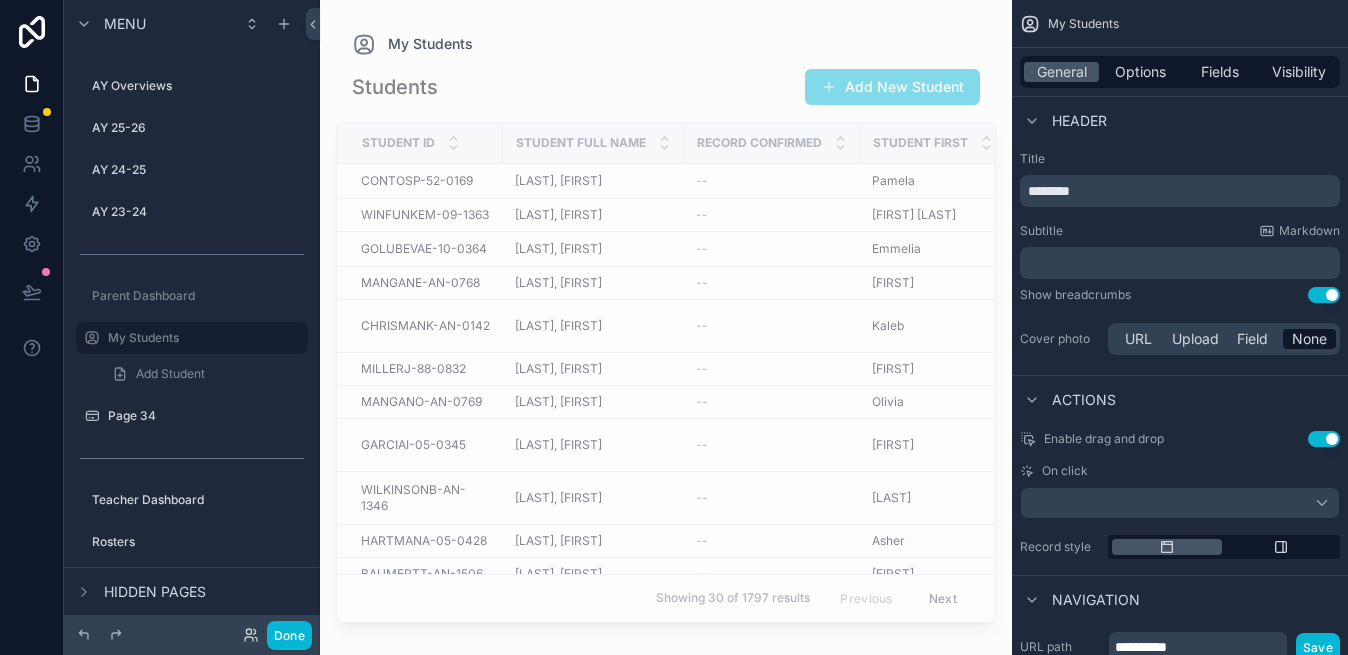 click on "Use setting" at bounding box center [1324, 439] 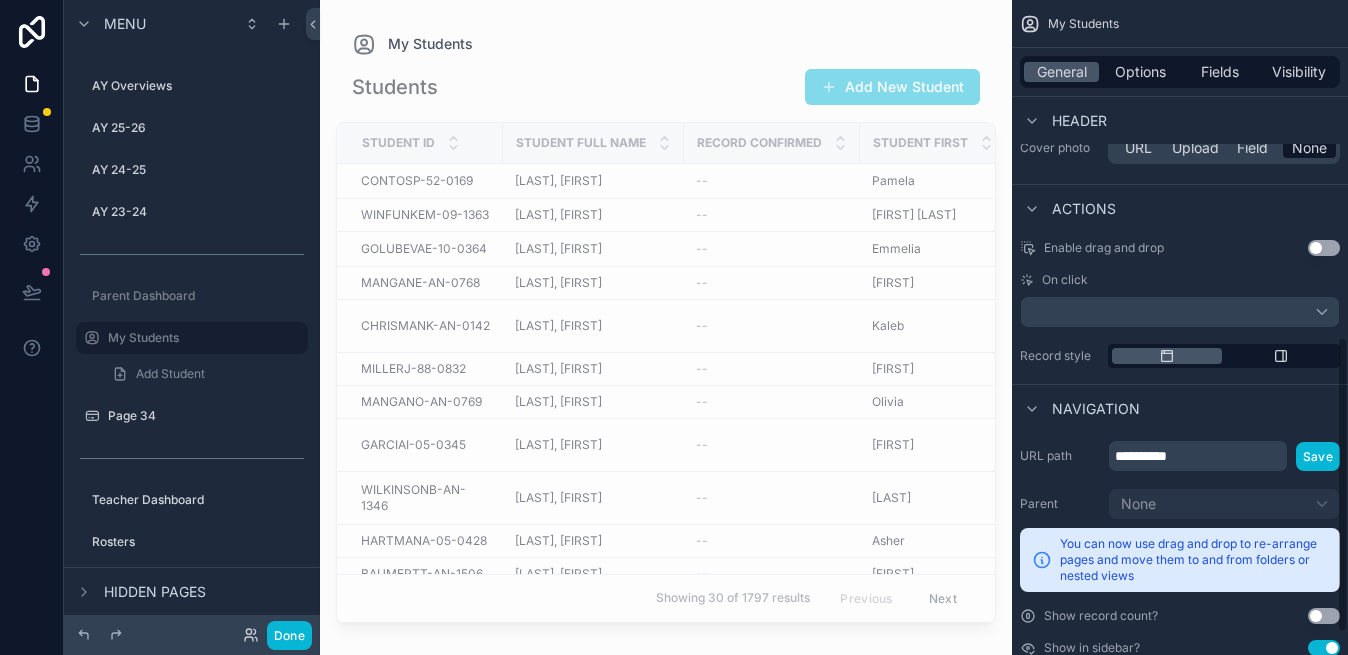 scroll, scrollTop: 760, scrollLeft: 0, axis: vertical 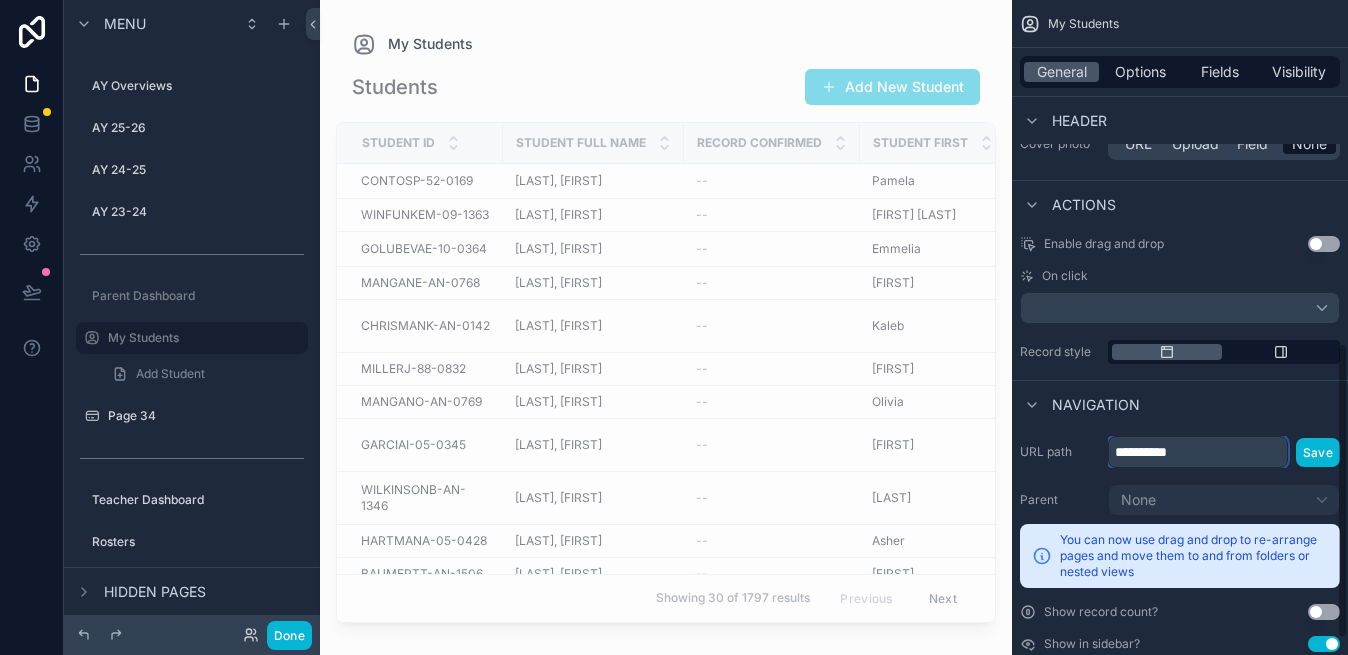 click on "**********" at bounding box center (1198, 452) 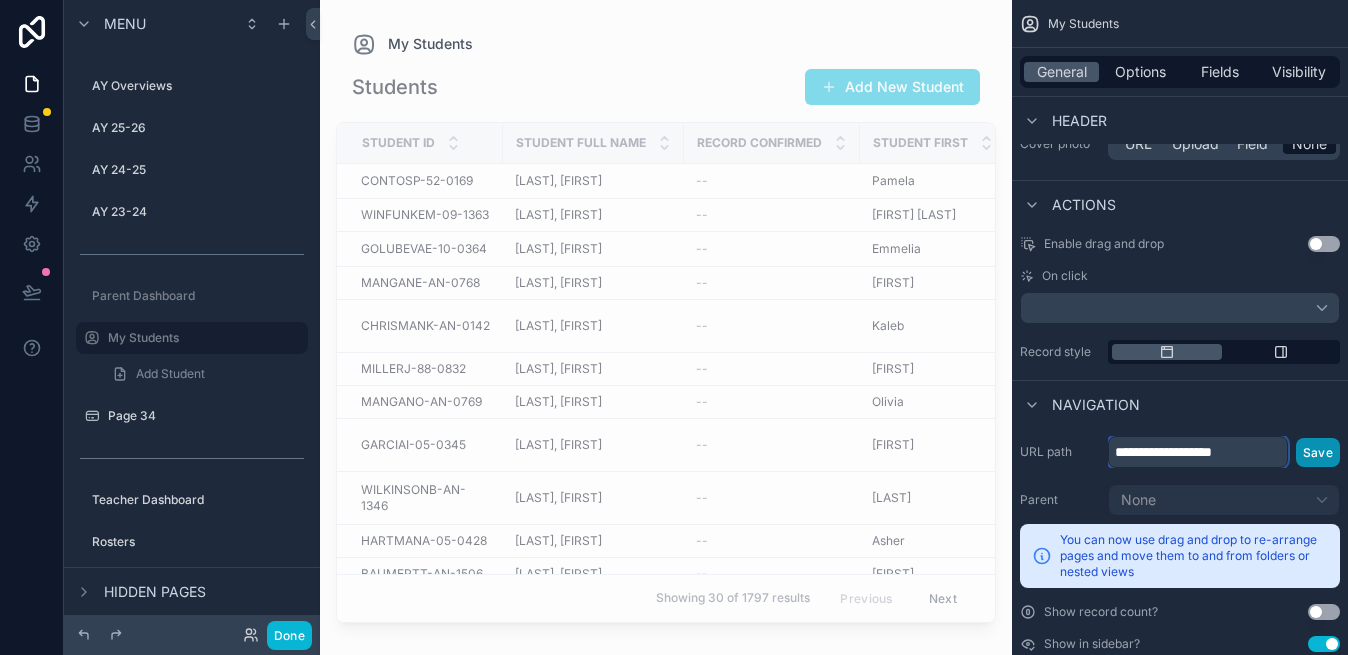 type on "**********" 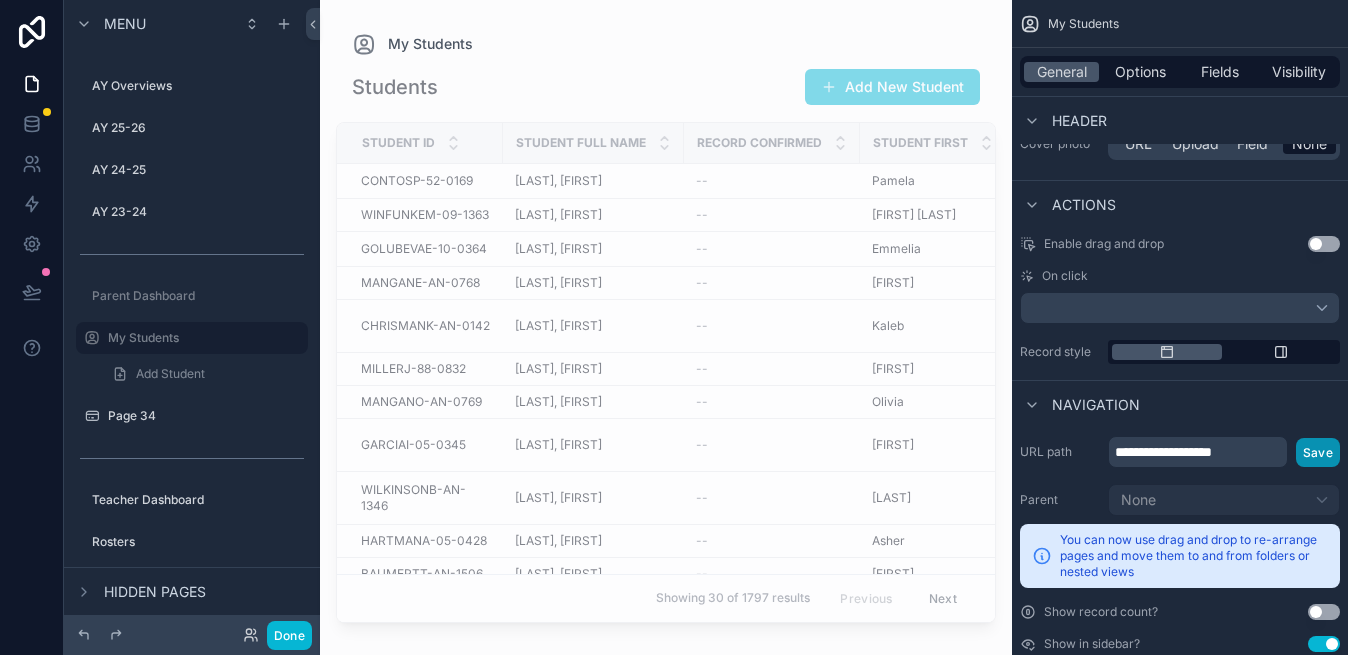 click on "Save" at bounding box center [1318, 452] 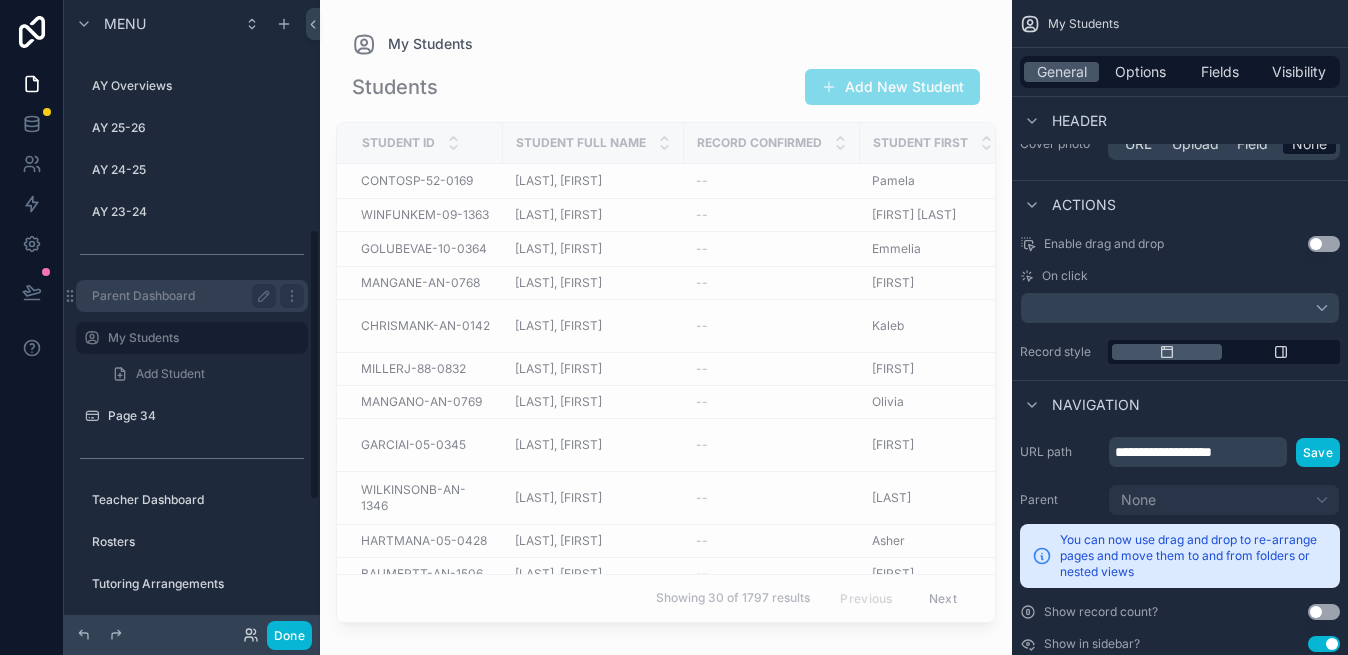 click on "Parent Dashboard" at bounding box center (180, 296) 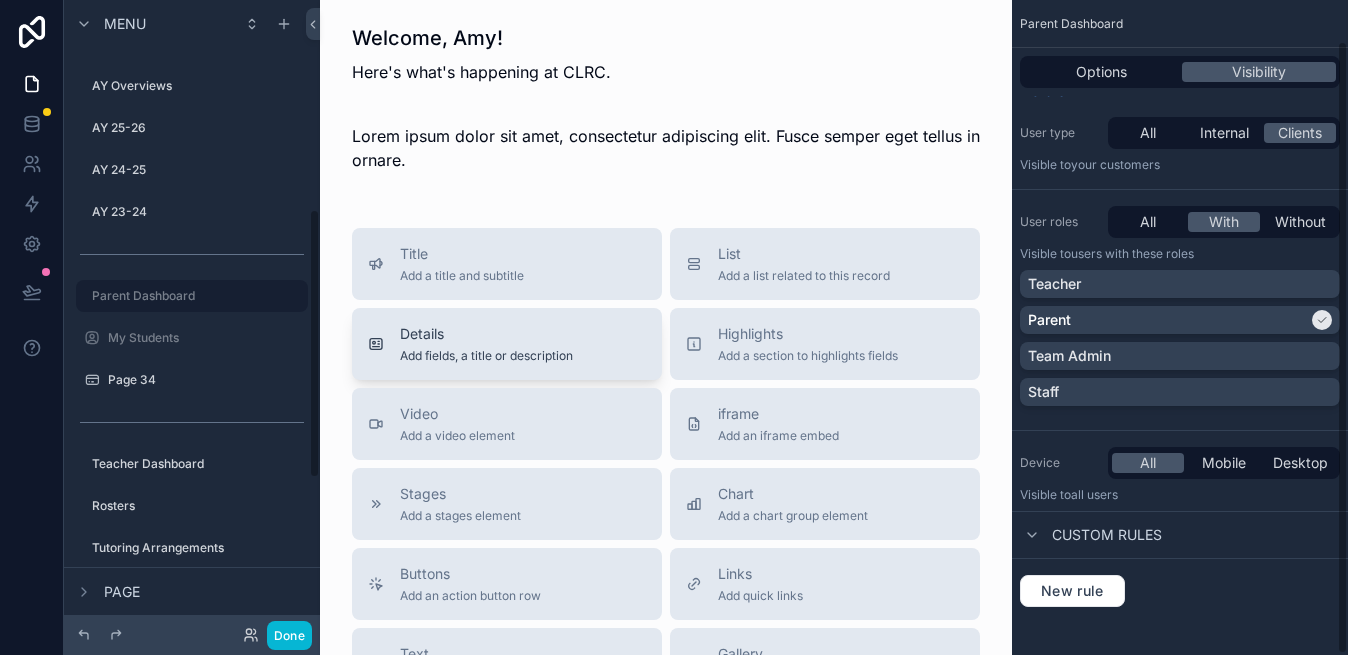 scroll, scrollTop: 490, scrollLeft: 0, axis: vertical 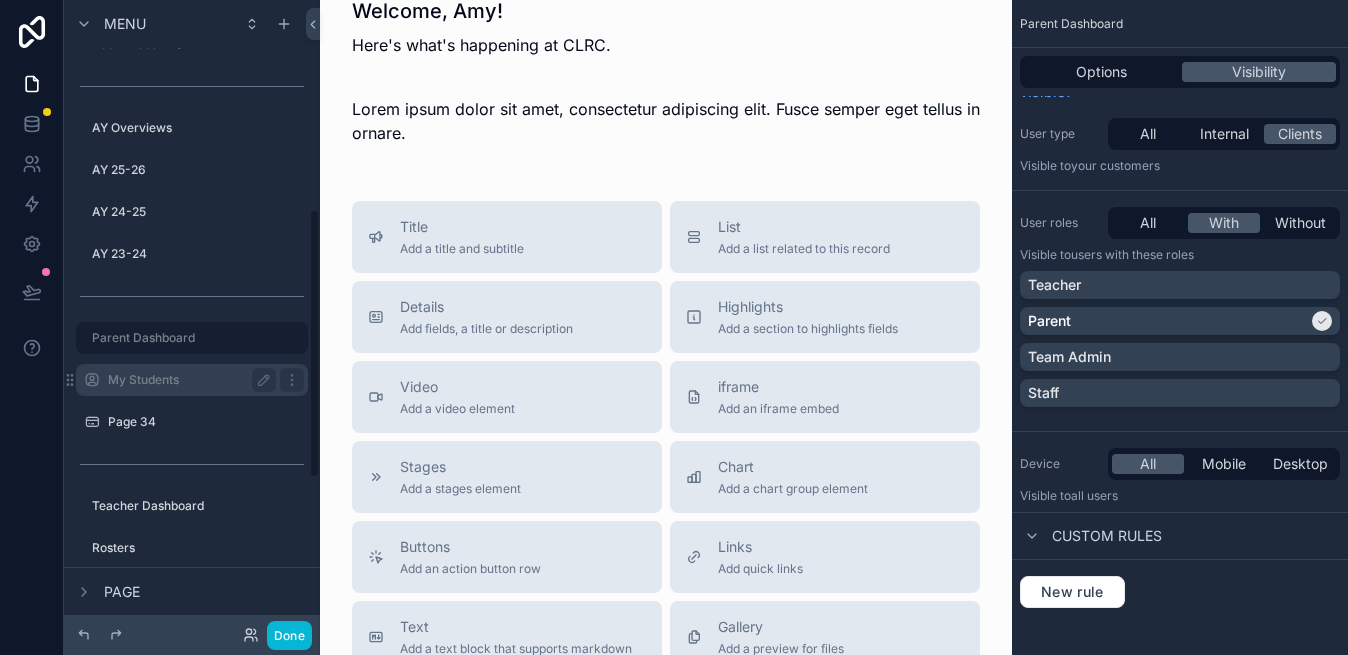 click on "My Students" at bounding box center [188, 380] 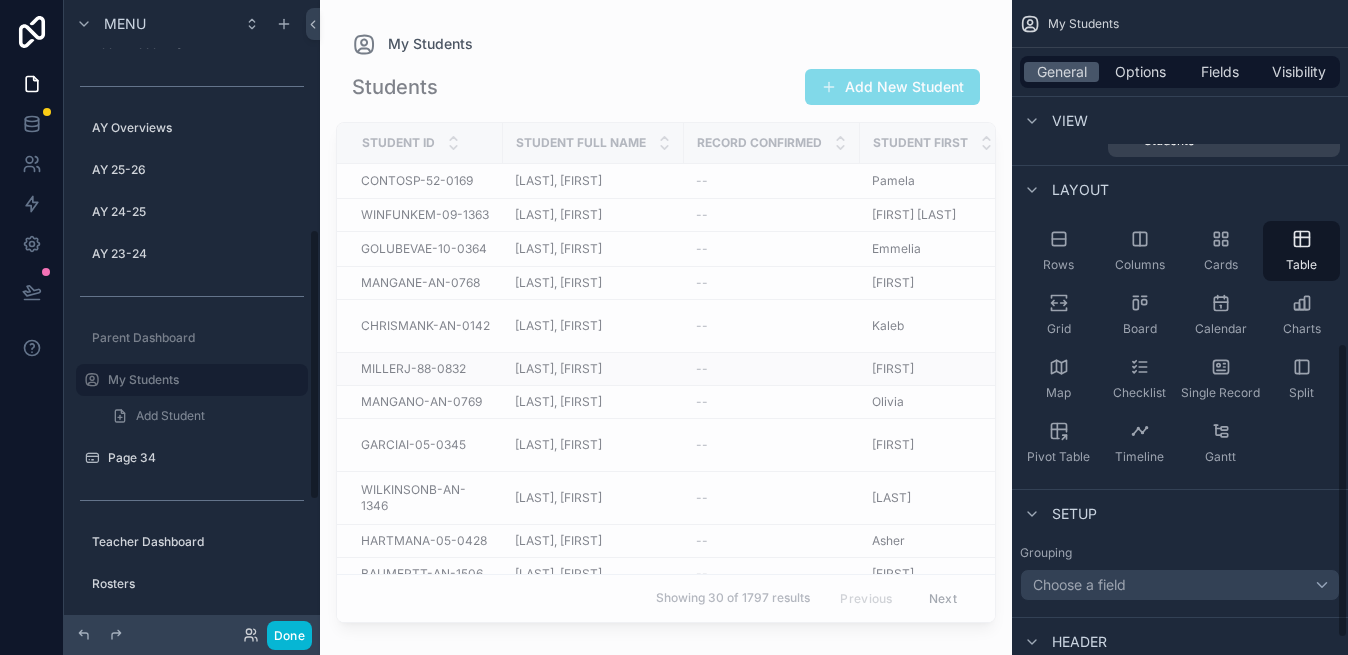 scroll, scrollTop: 532, scrollLeft: 0, axis: vertical 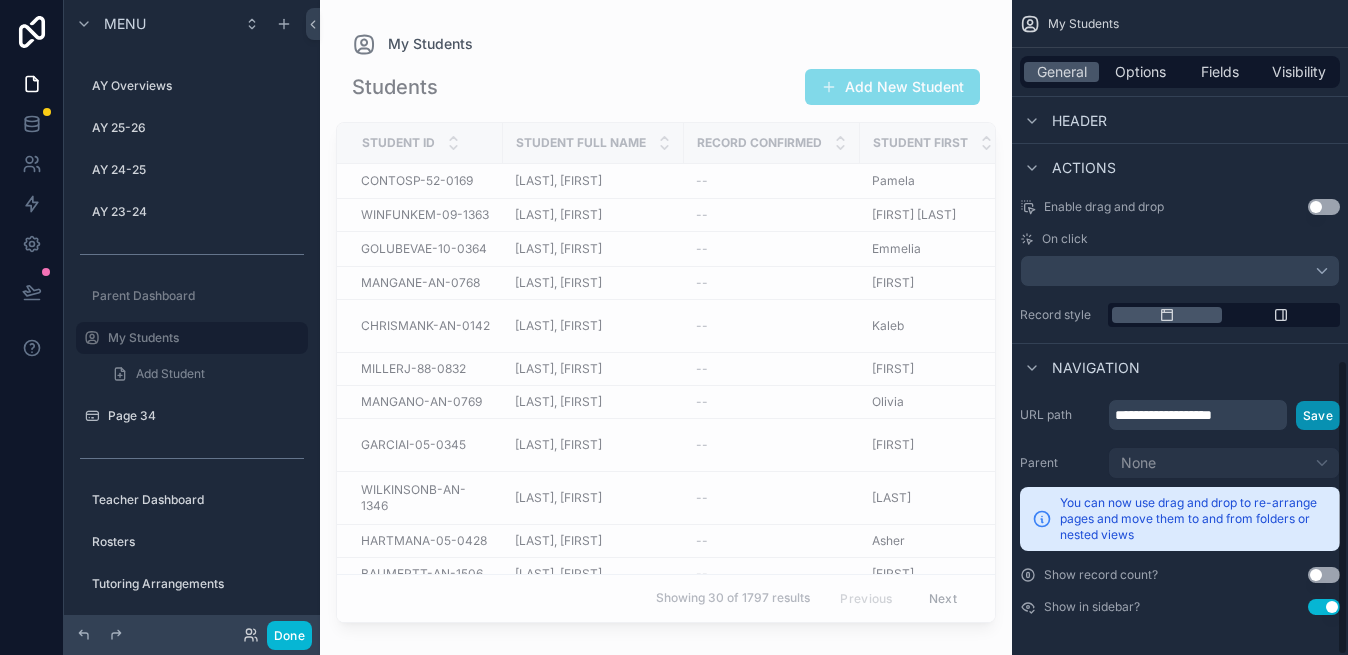 click on "Save" at bounding box center (1318, 415) 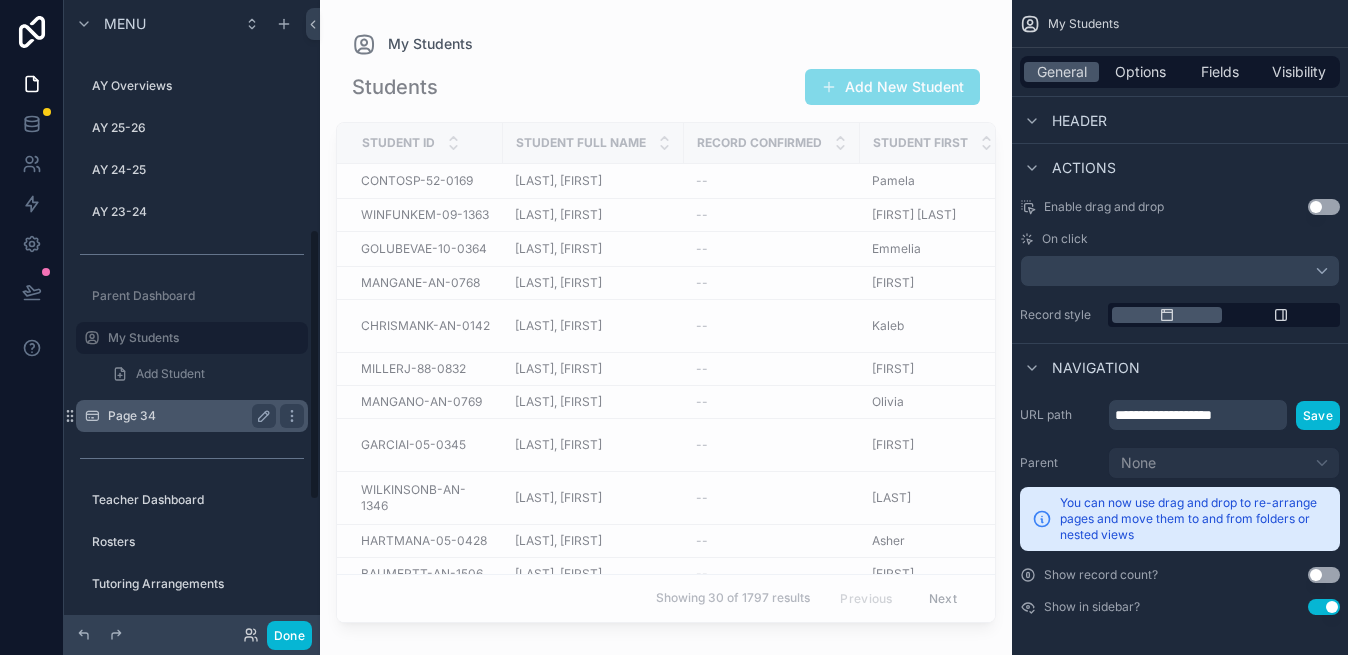 click on "Page 34" at bounding box center [188, 416] 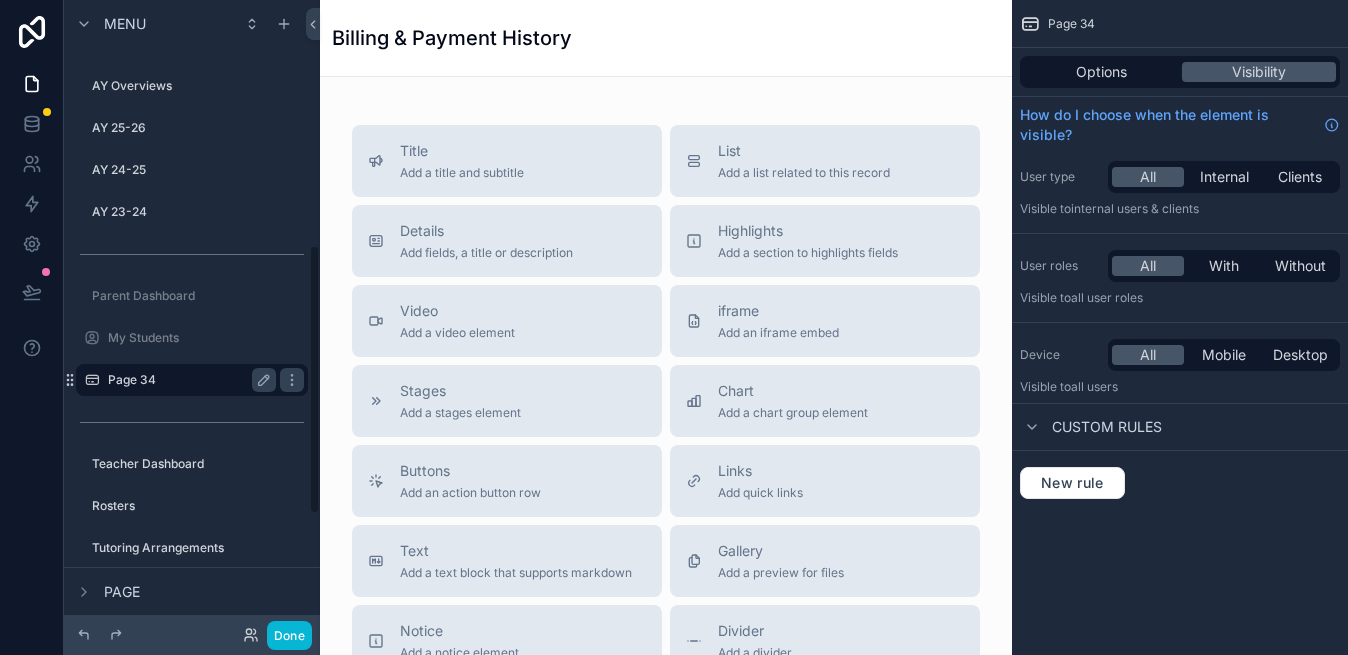 scroll, scrollTop: 574, scrollLeft: 0, axis: vertical 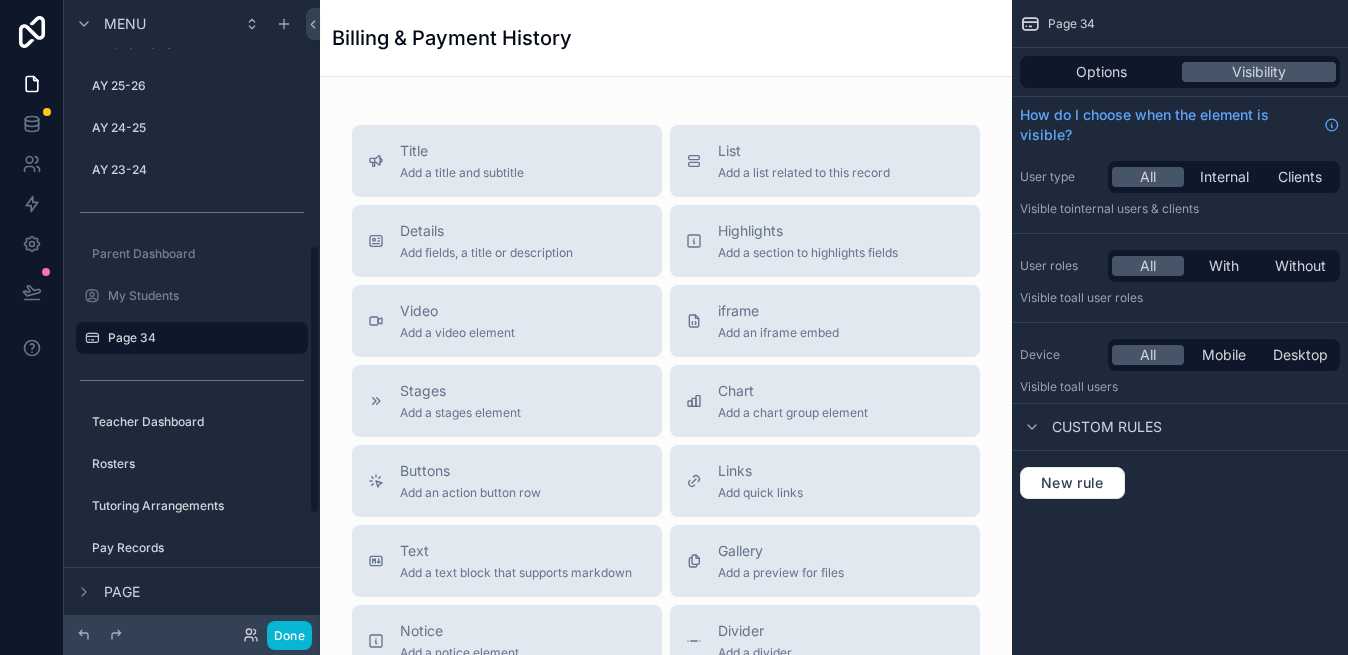click on "Billing & Payment History" at bounding box center [452, 38] 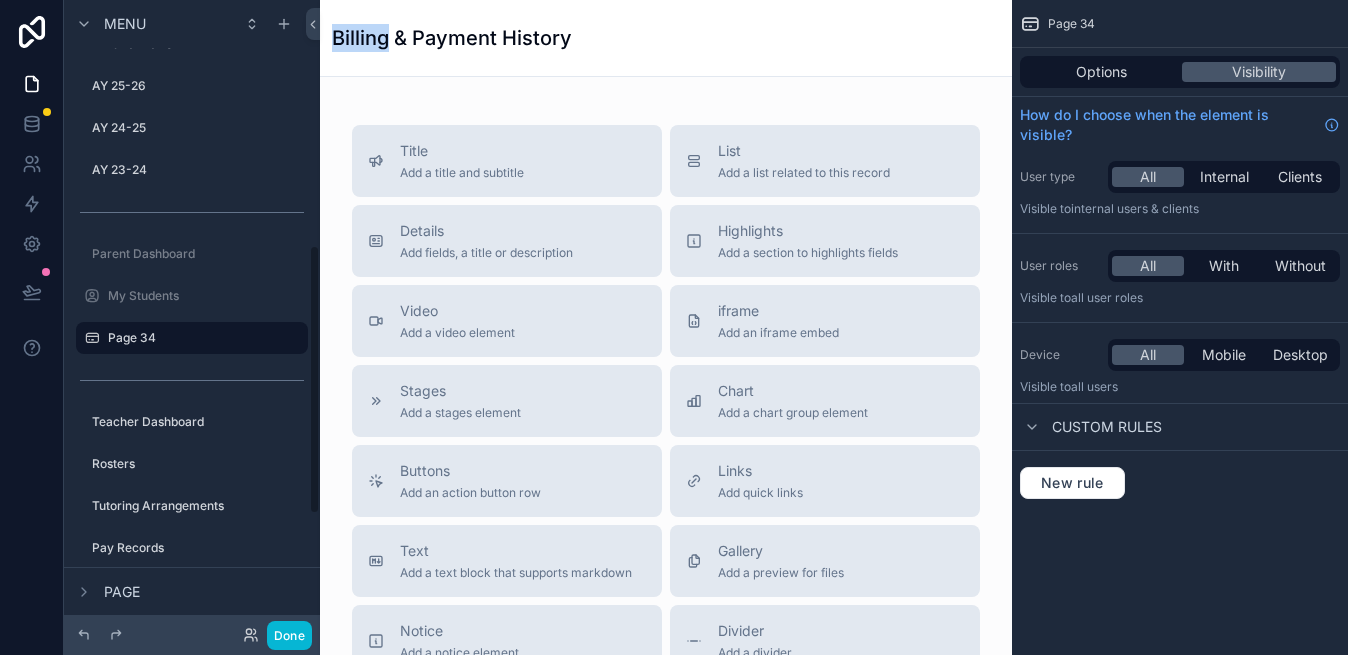 click on "Billing & Payment History" at bounding box center (452, 38) 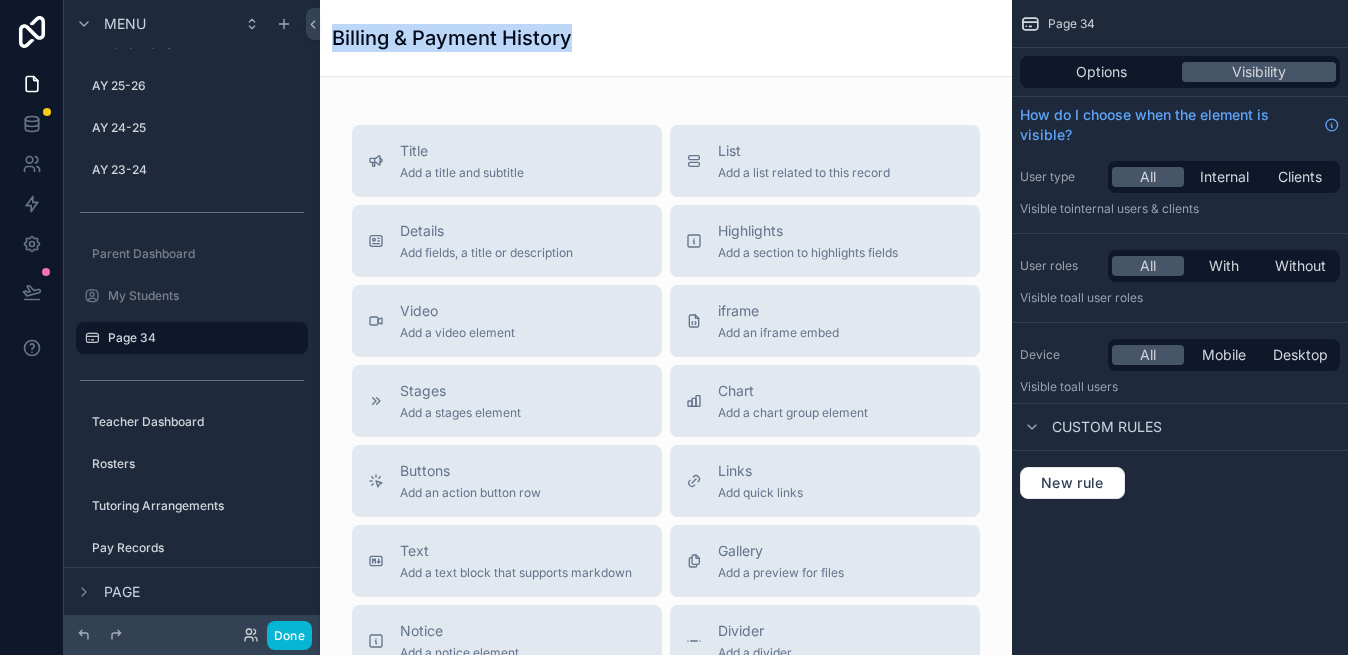 copy on "Billing & Payment History" 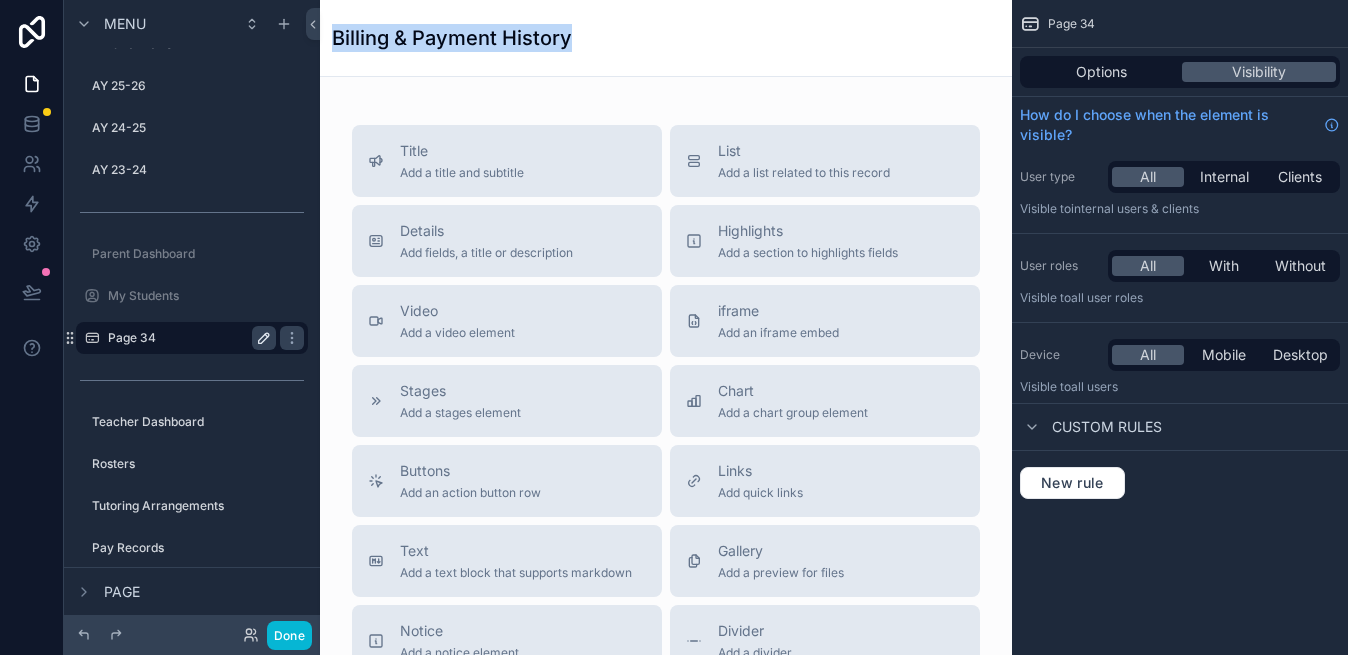 click 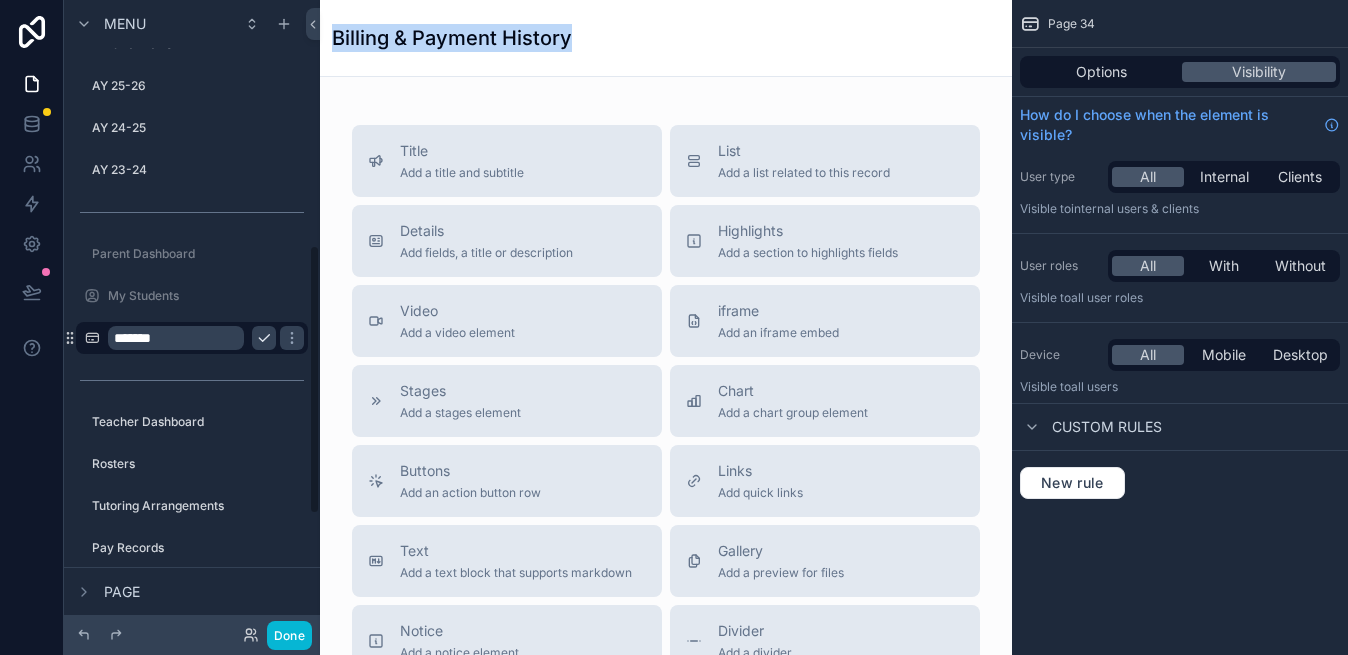 click on "*******" at bounding box center (176, 338) 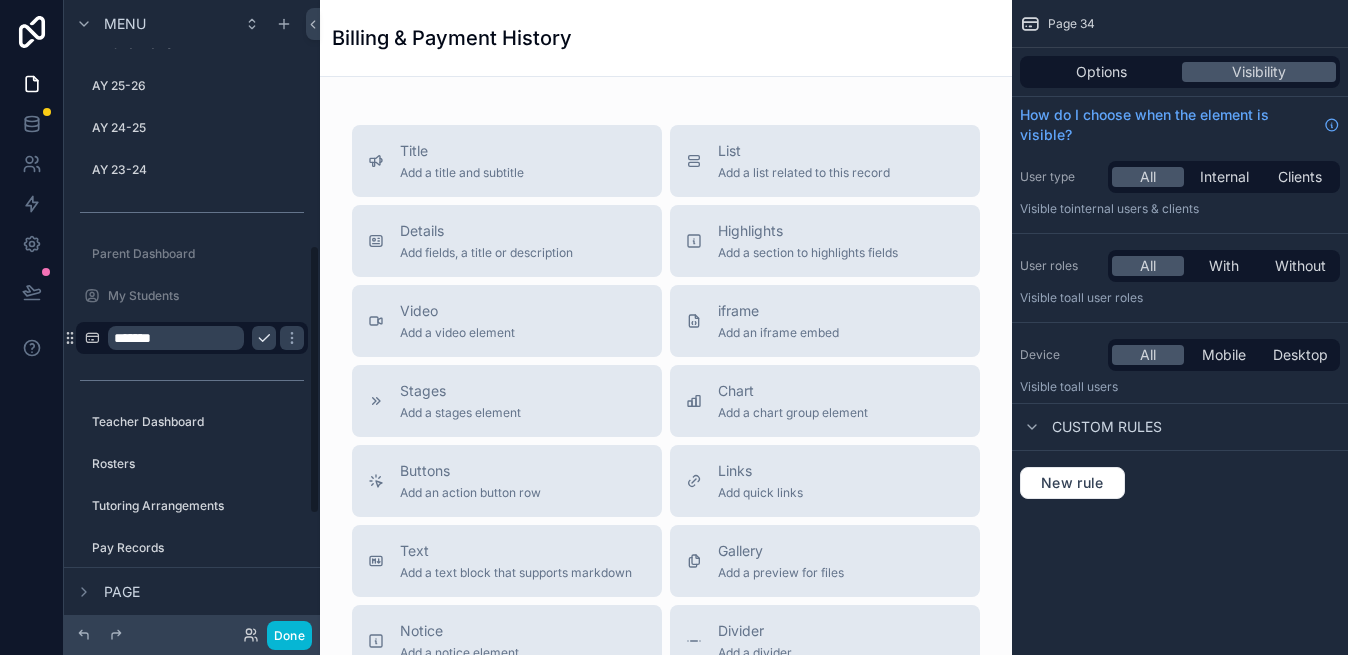 click on "*******" at bounding box center [176, 338] 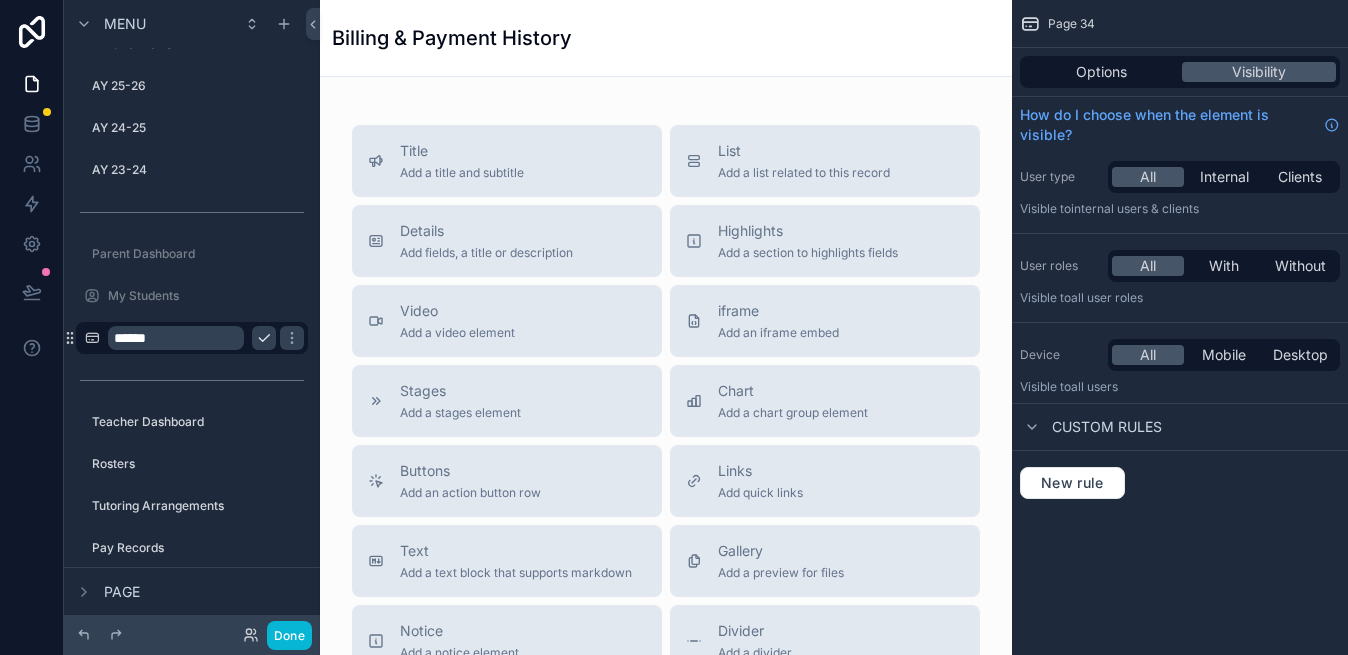 type on "*******" 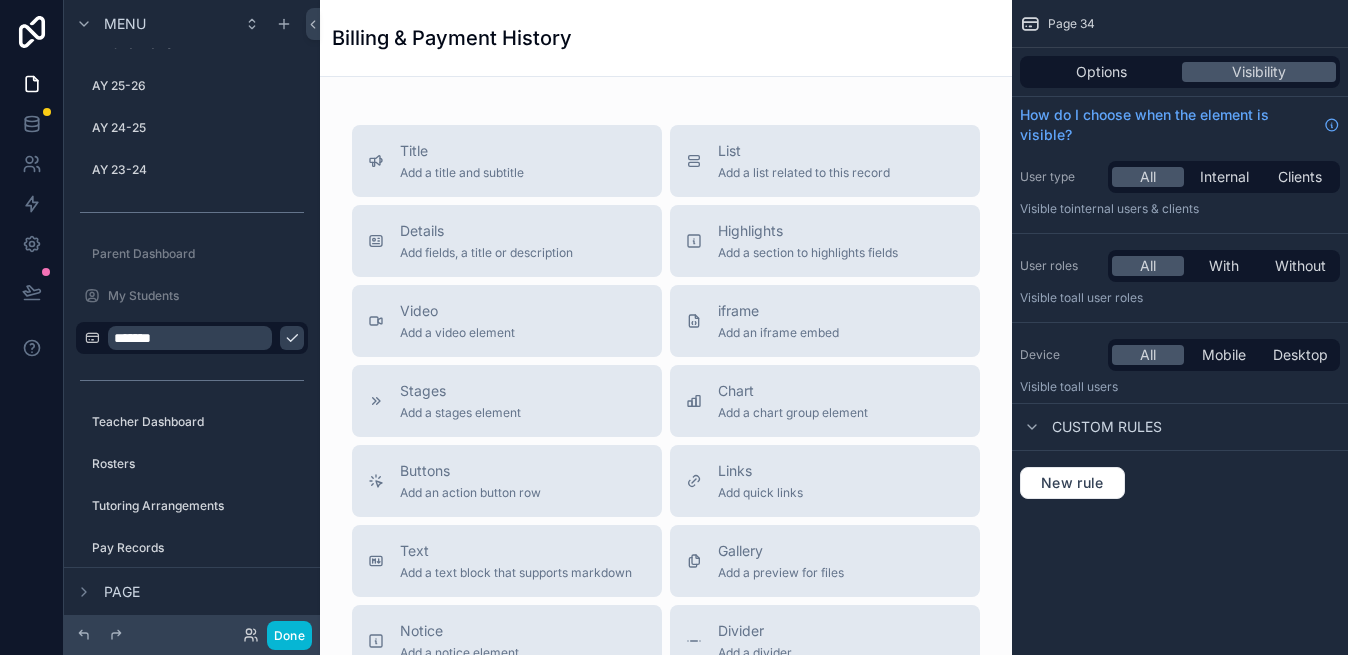 click 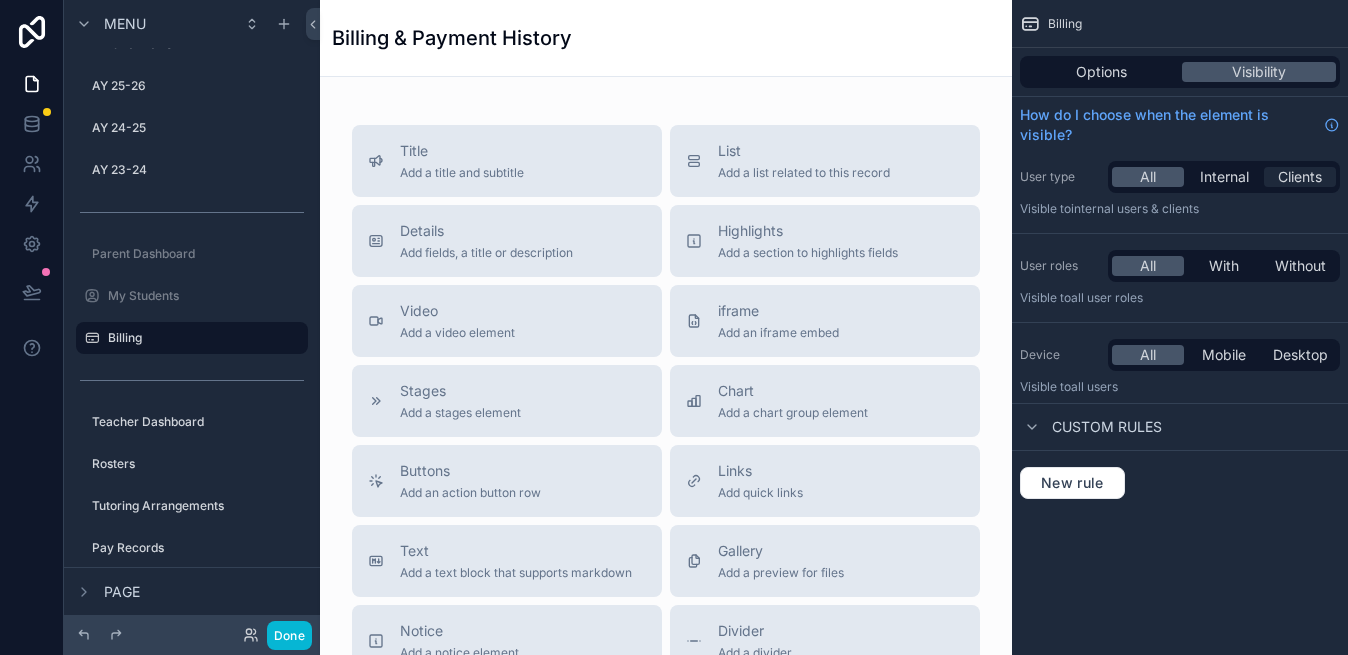 click on "Clients" at bounding box center (1300, 177) 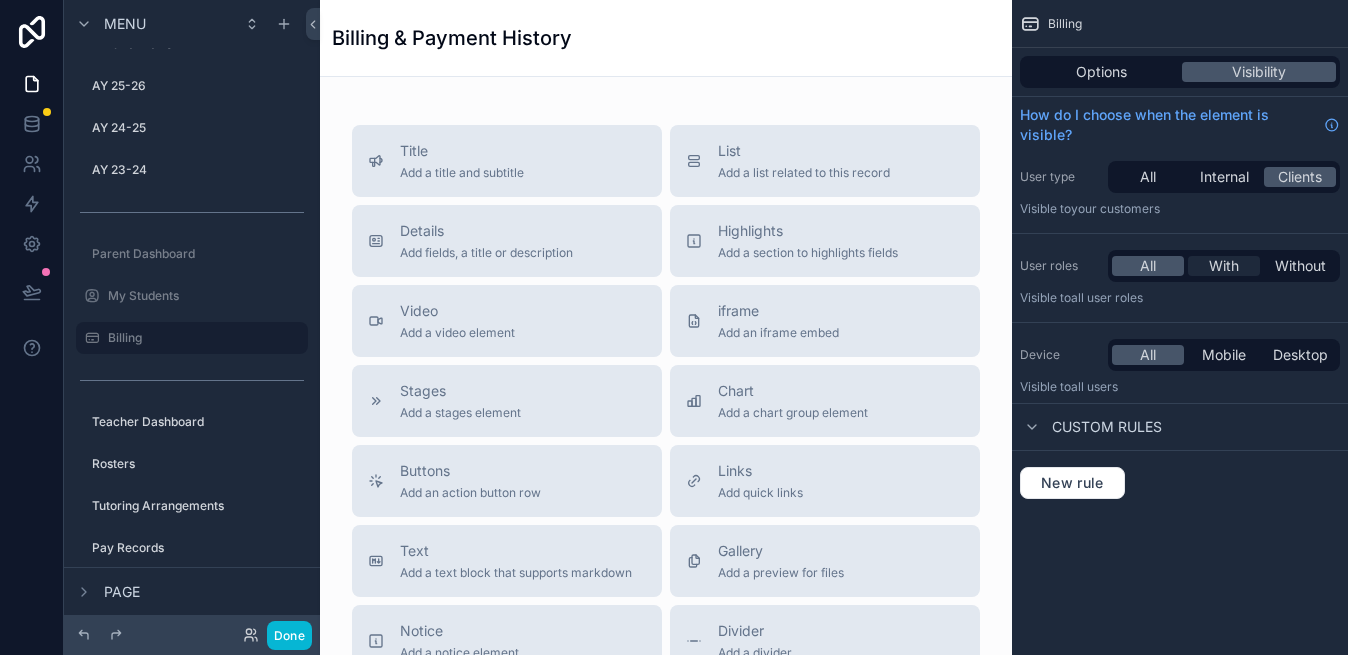 click on "With" at bounding box center (1224, 266) 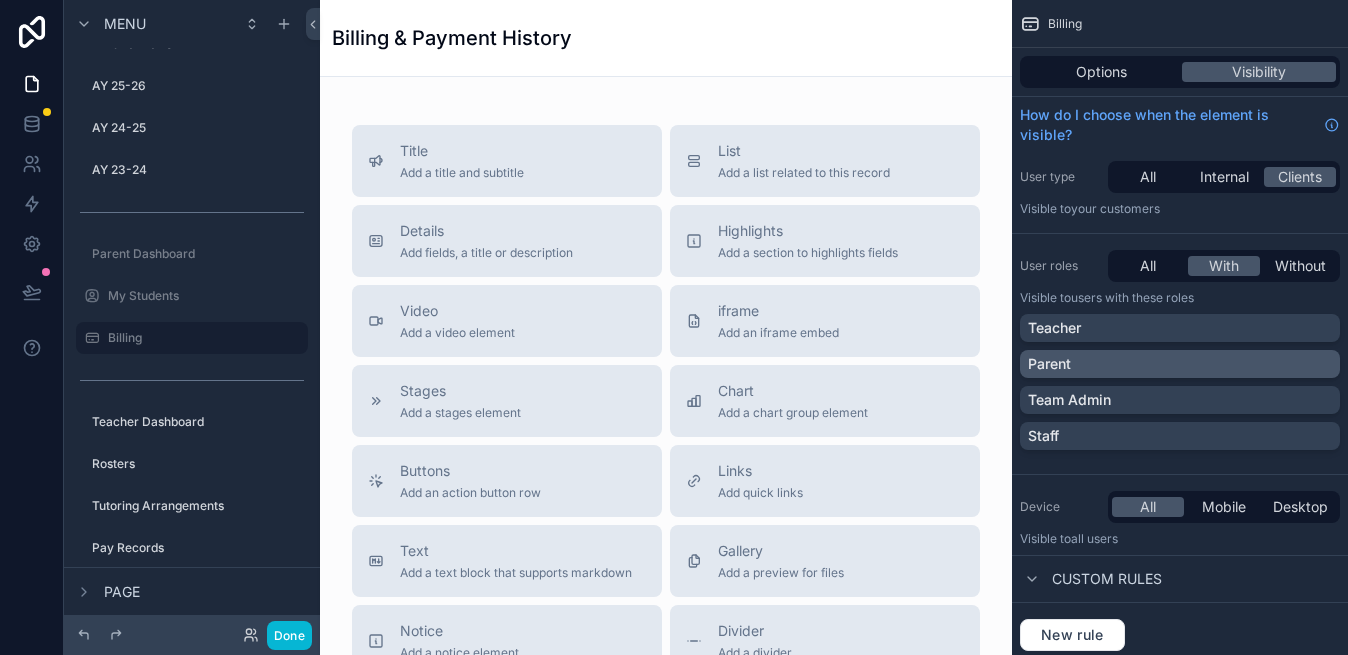 click on "Parent" at bounding box center [1180, 364] 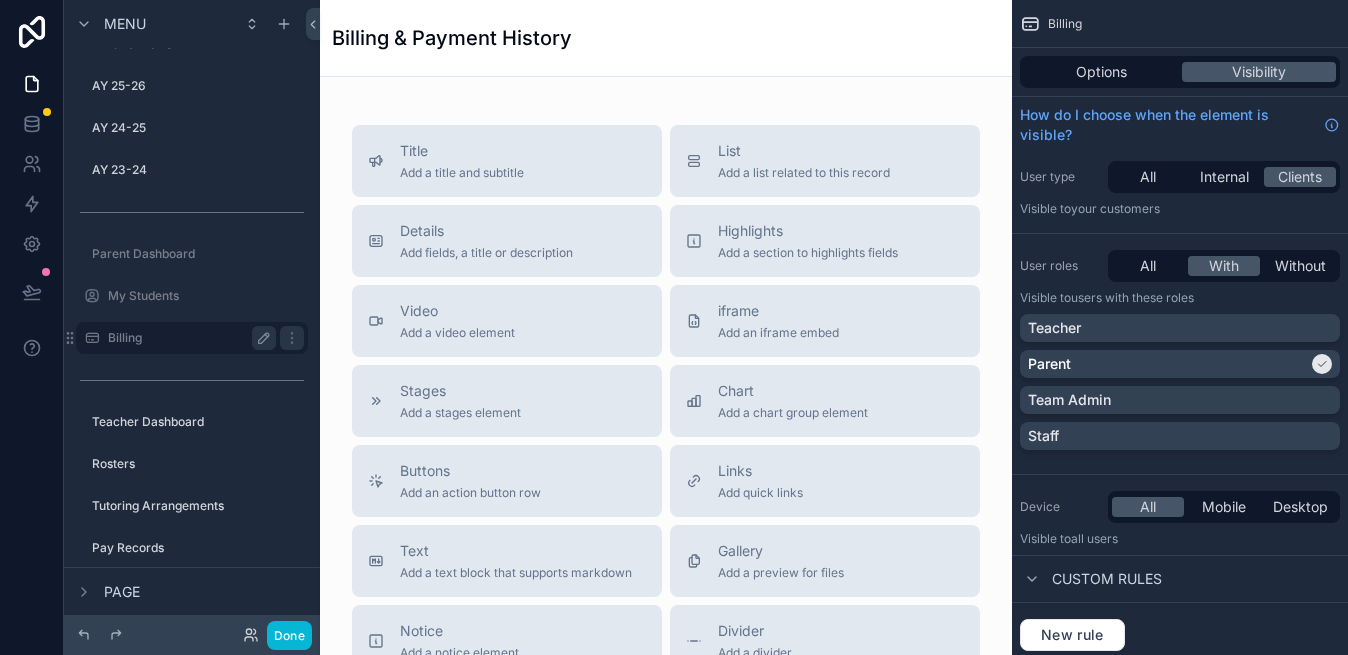 click 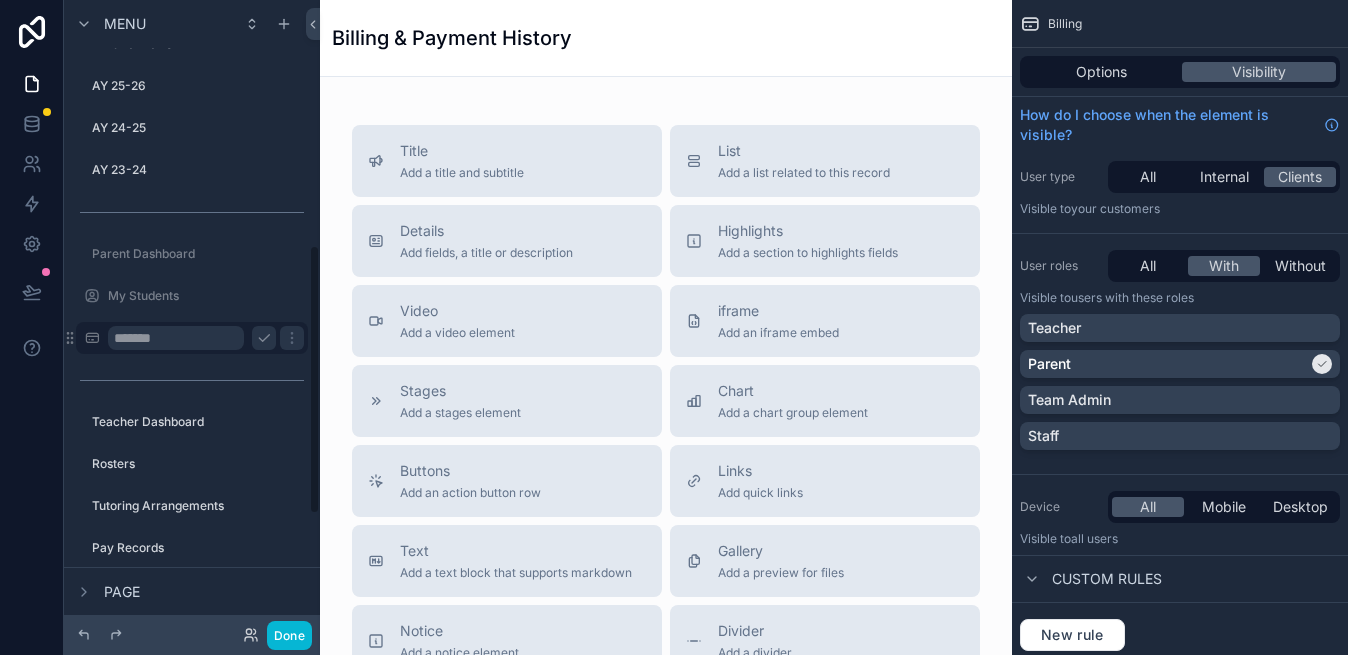 click on "*******" at bounding box center [176, 338] 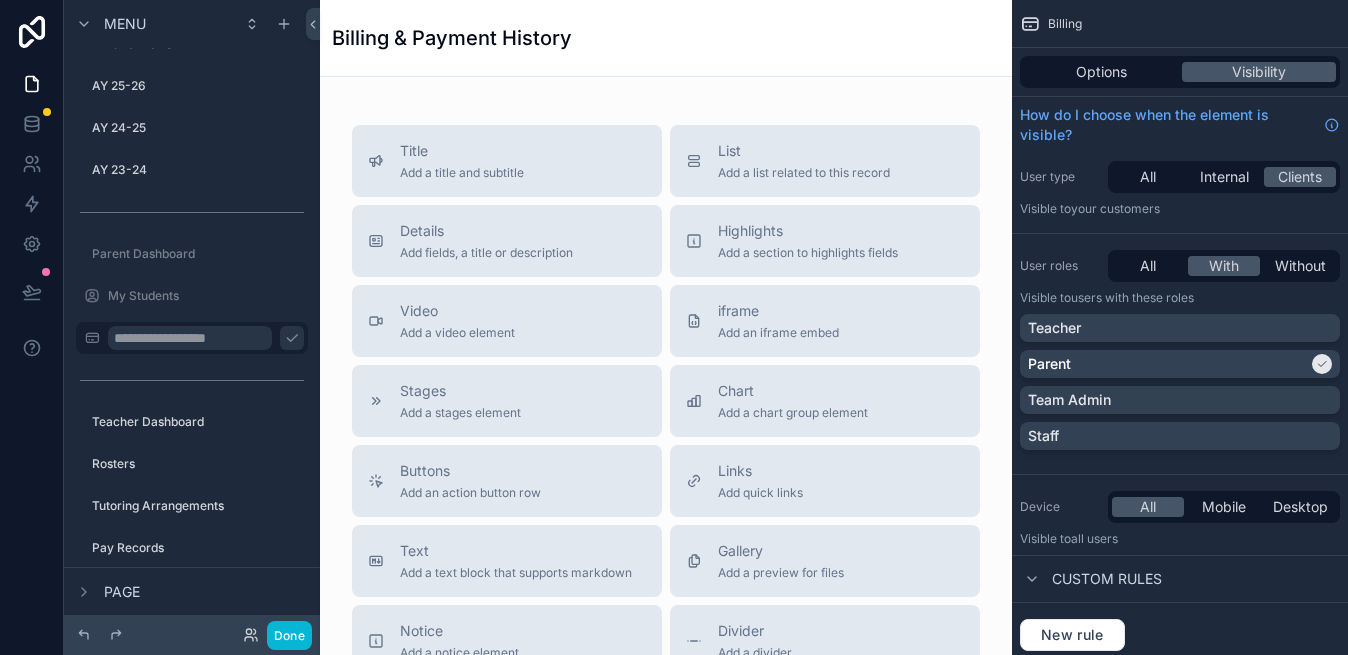 type on "**********" 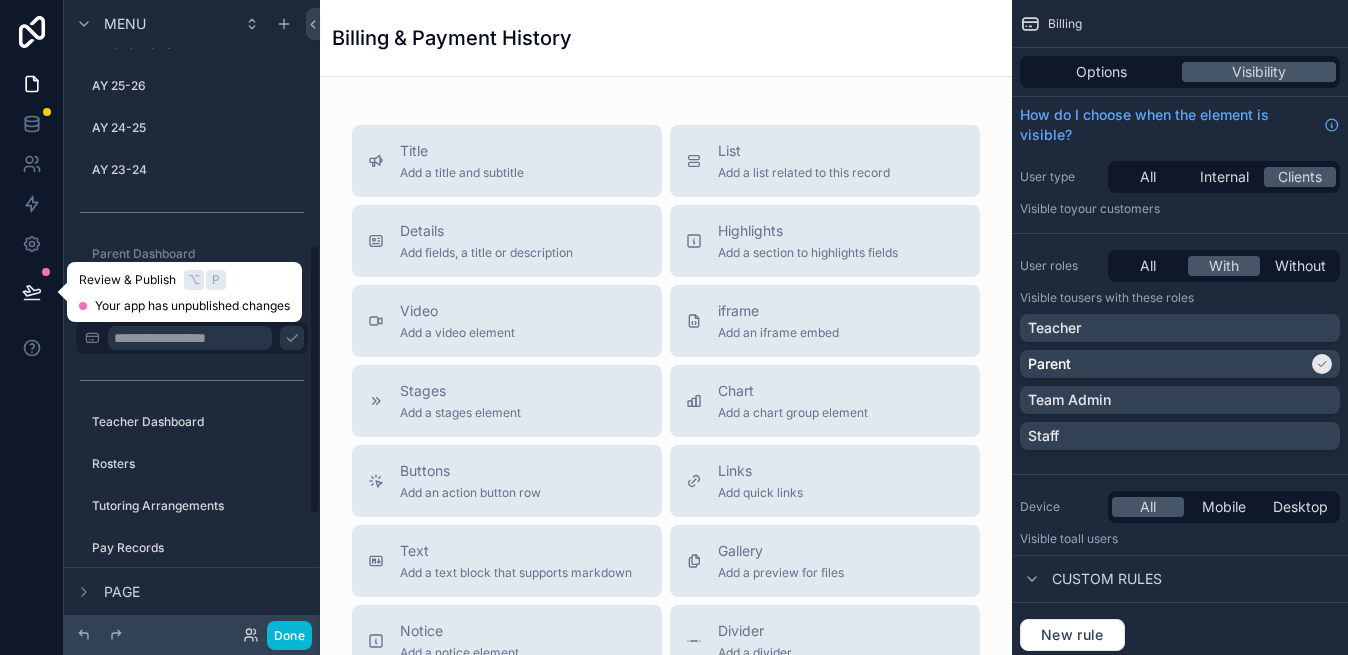 click at bounding box center (32, 292) 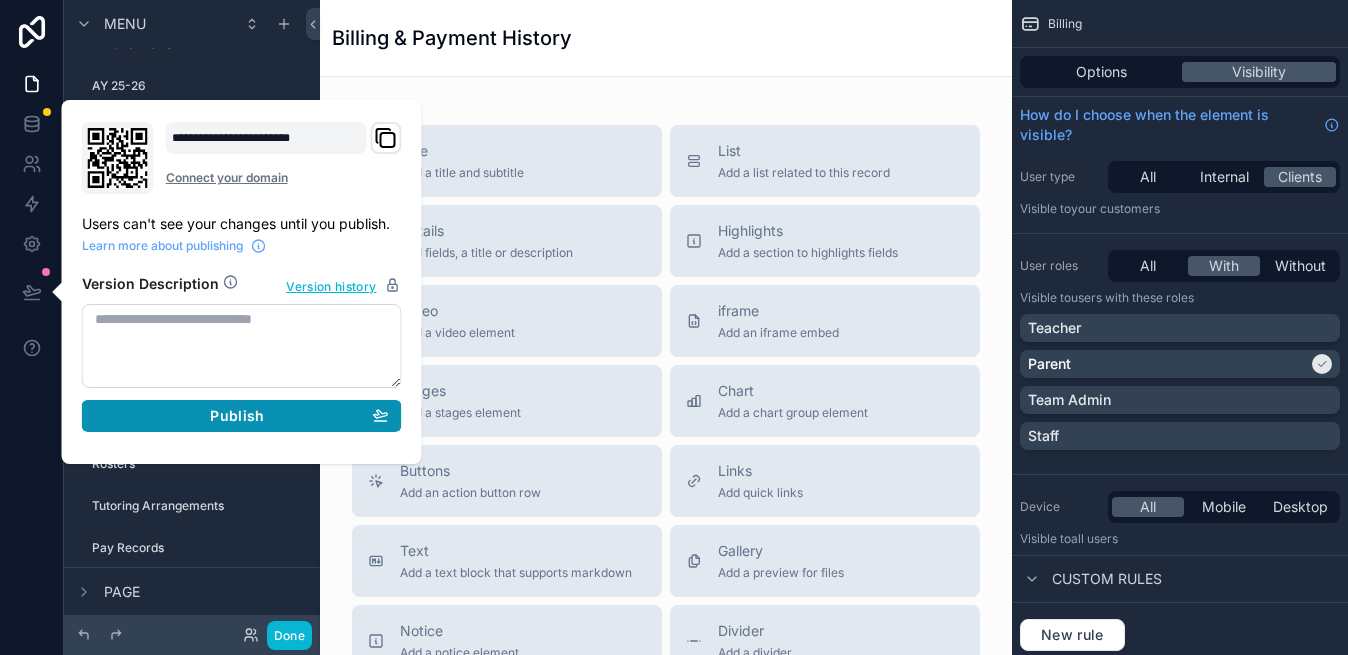 click on "Publish" at bounding box center (242, 416) 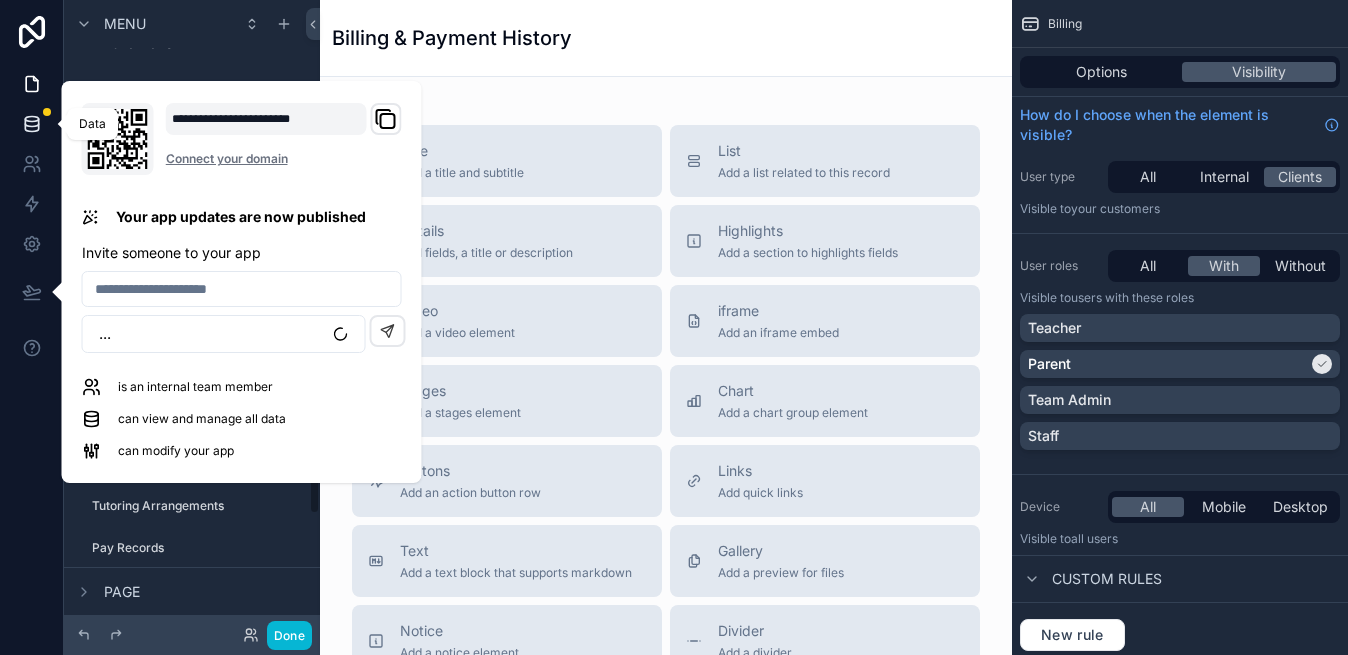 click at bounding box center [31, 124] 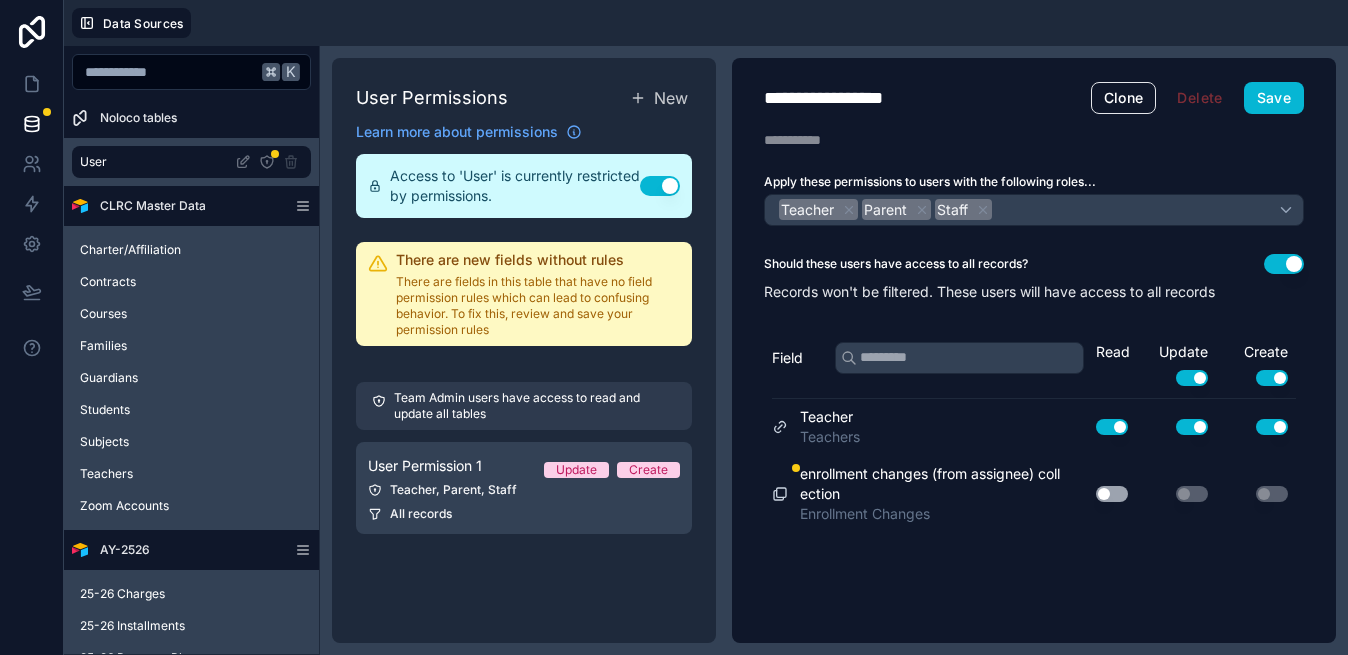 click on "Use setting" at bounding box center (660, 186) 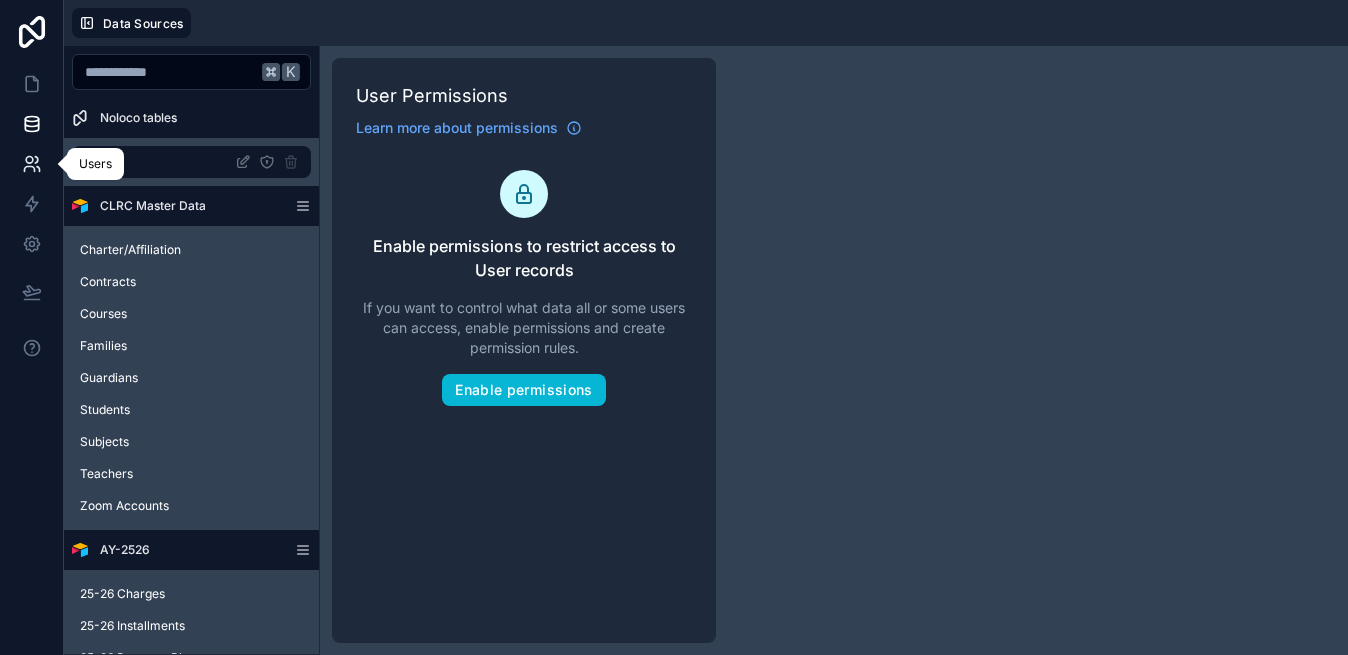 click 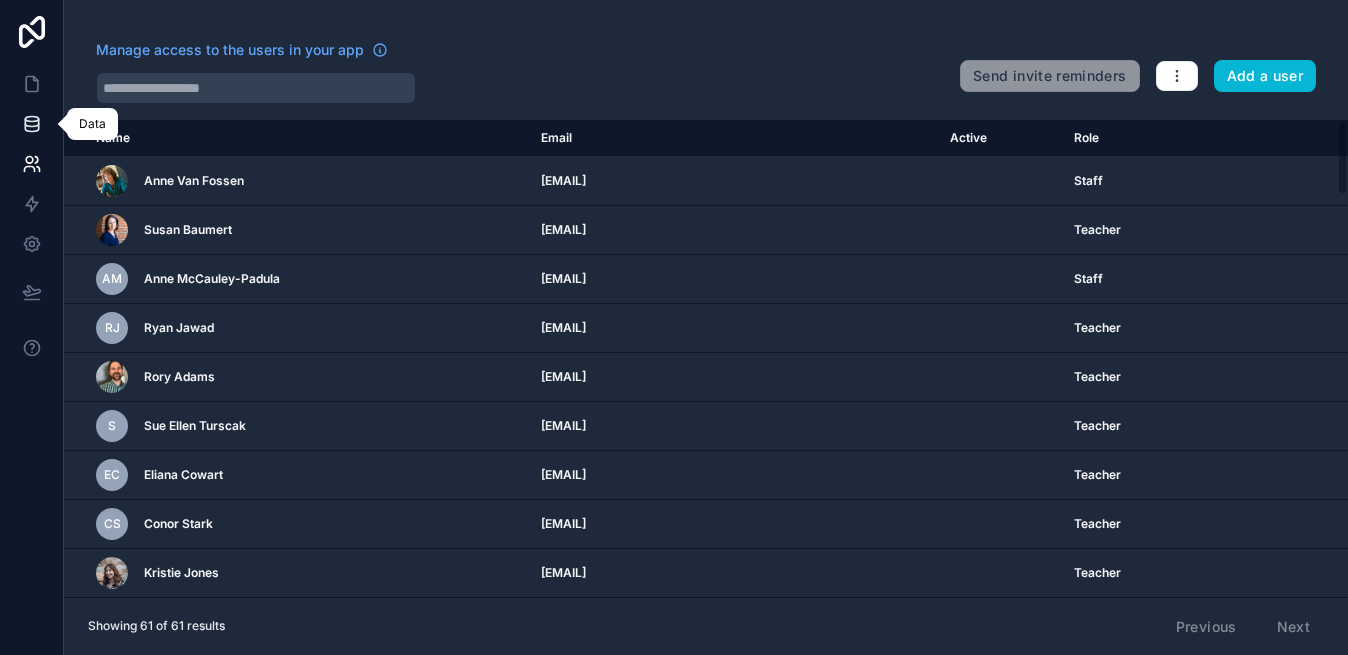click 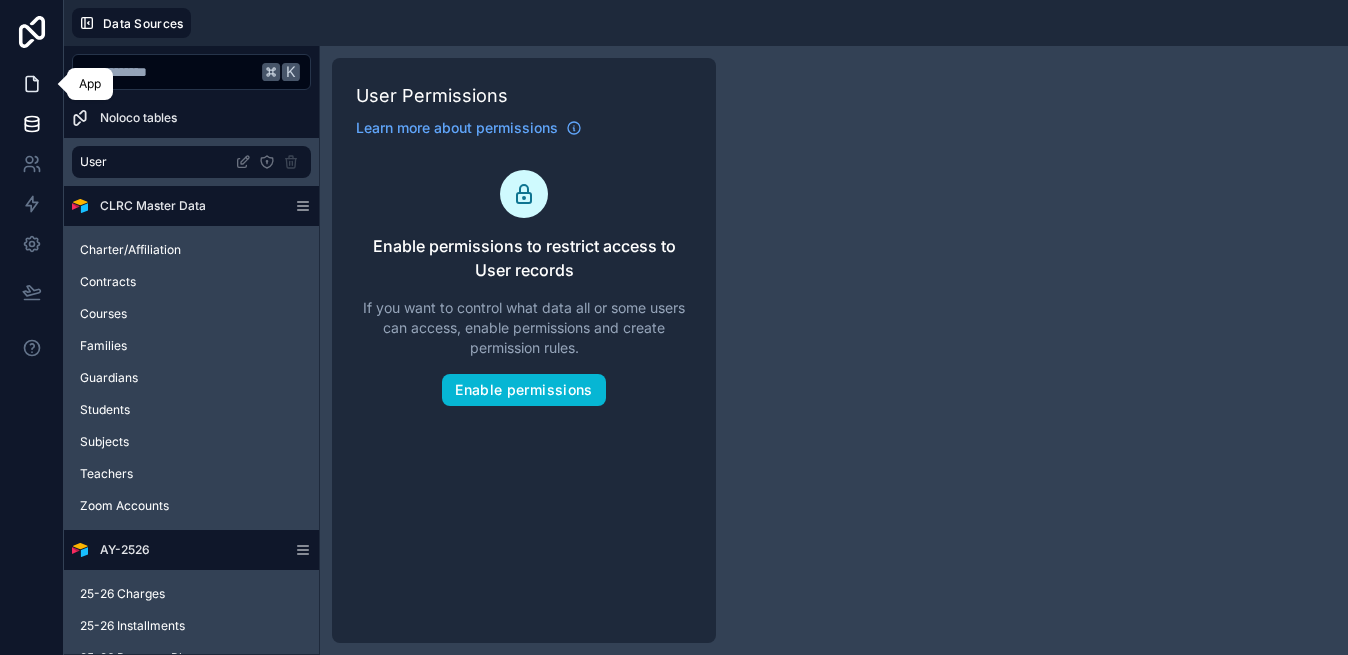 click 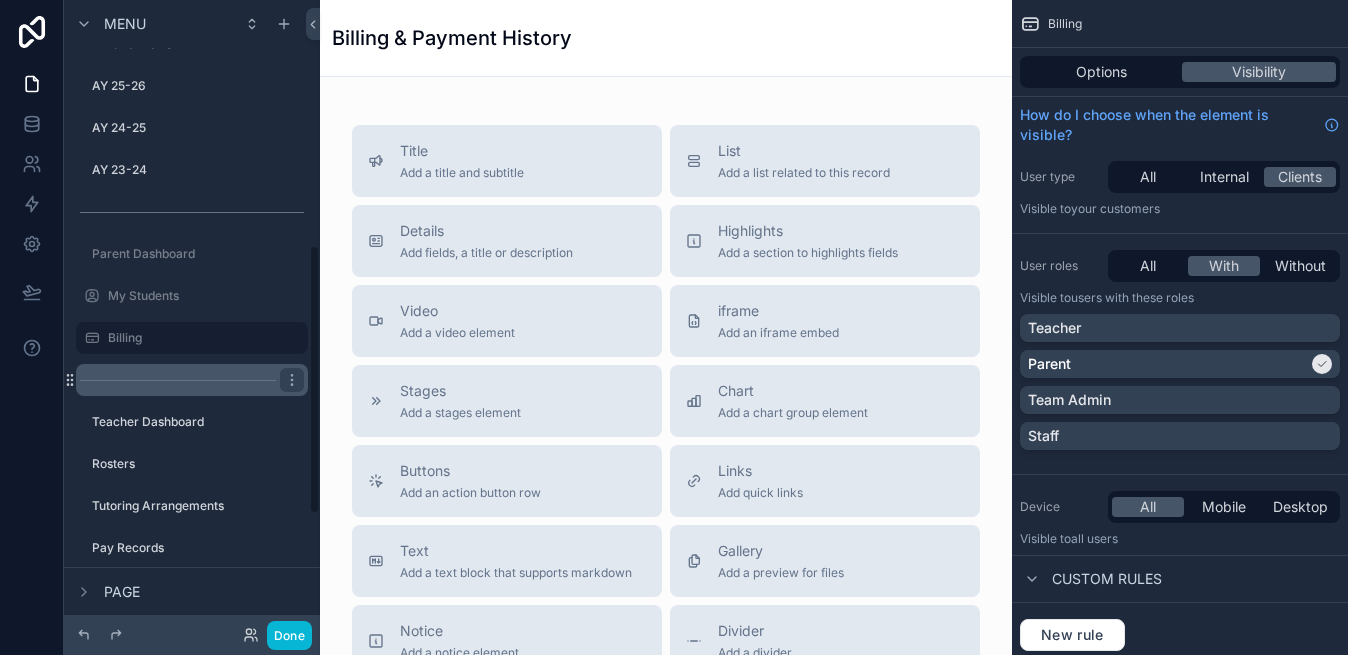 scroll, scrollTop: 588, scrollLeft: 0, axis: vertical 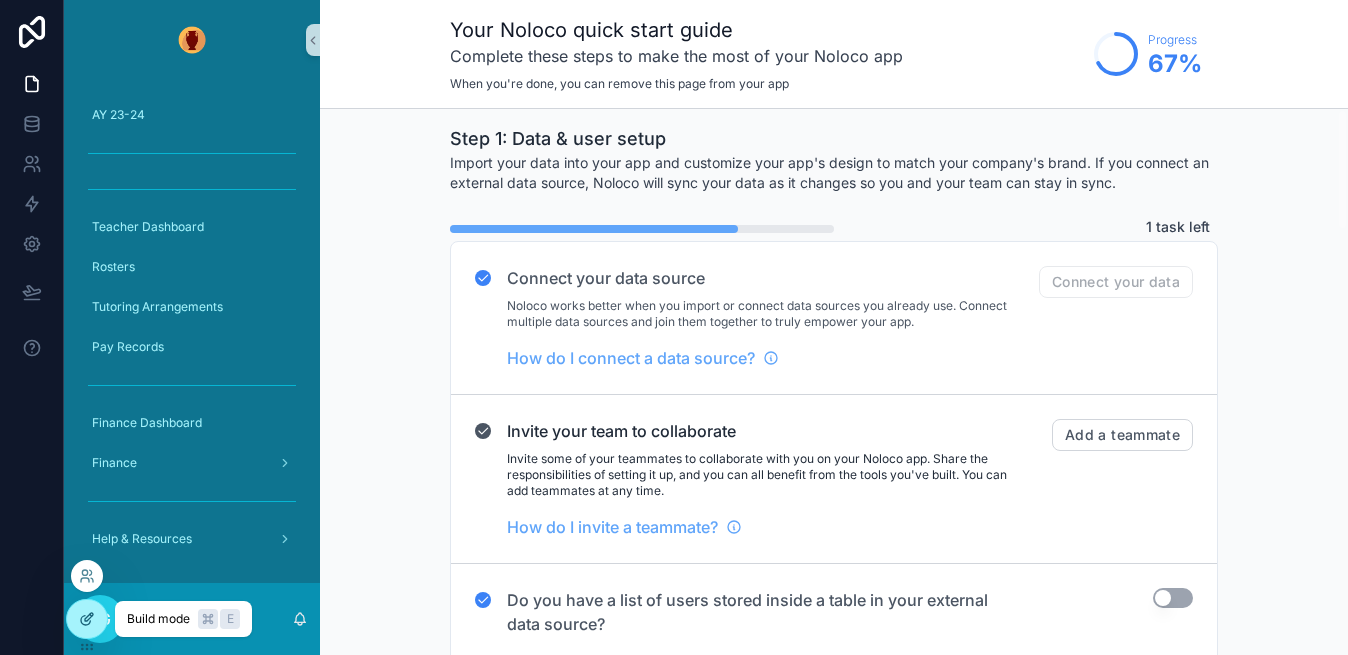 click 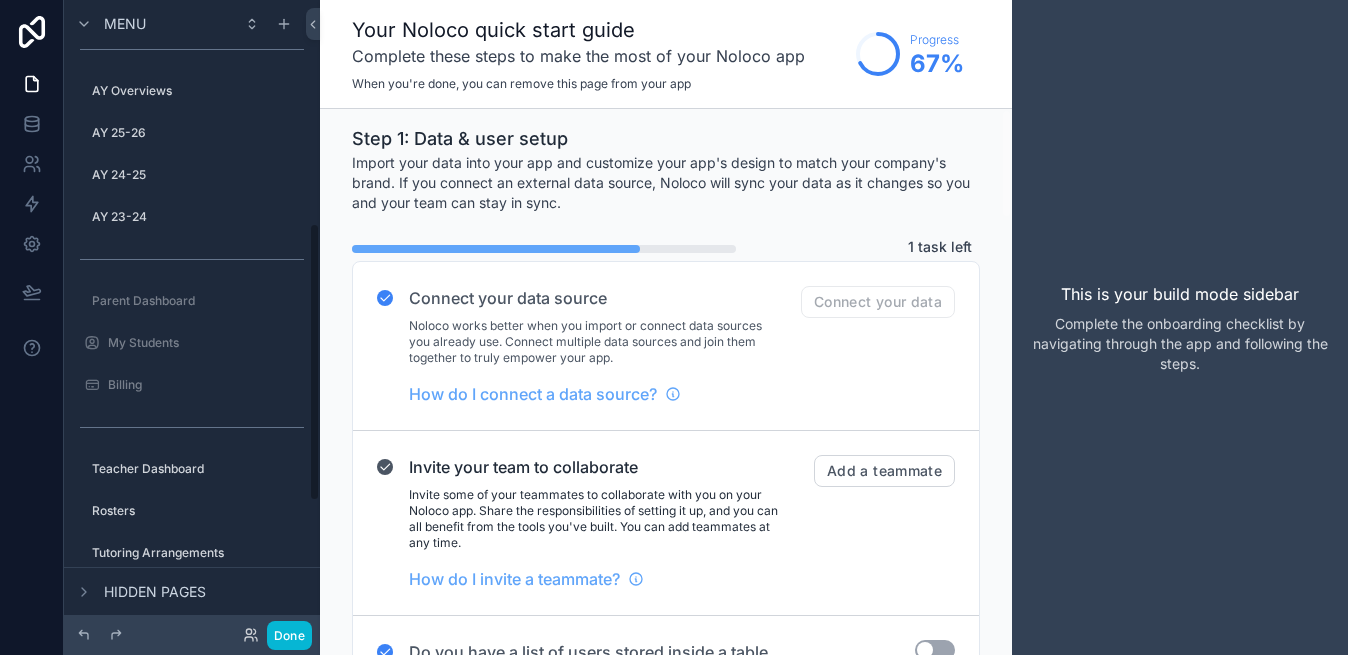 scroll, scrollTop: 494, scrollLeft: 0, axis: vertical 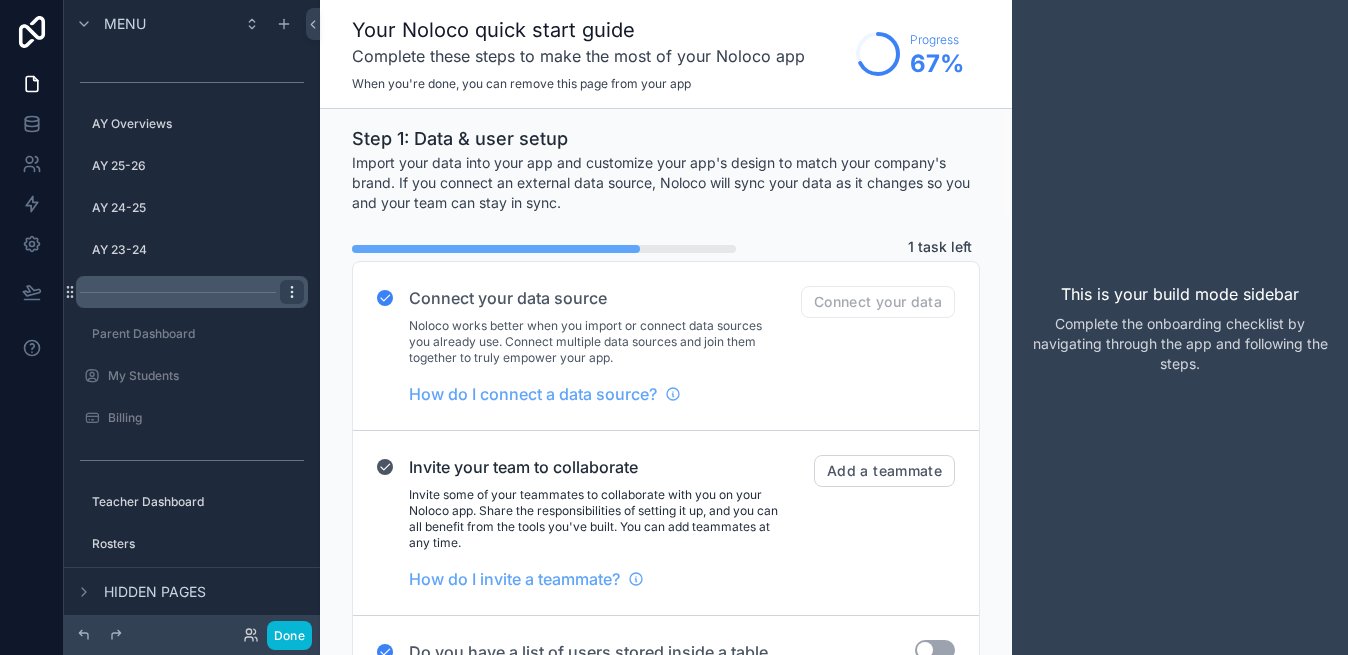 click 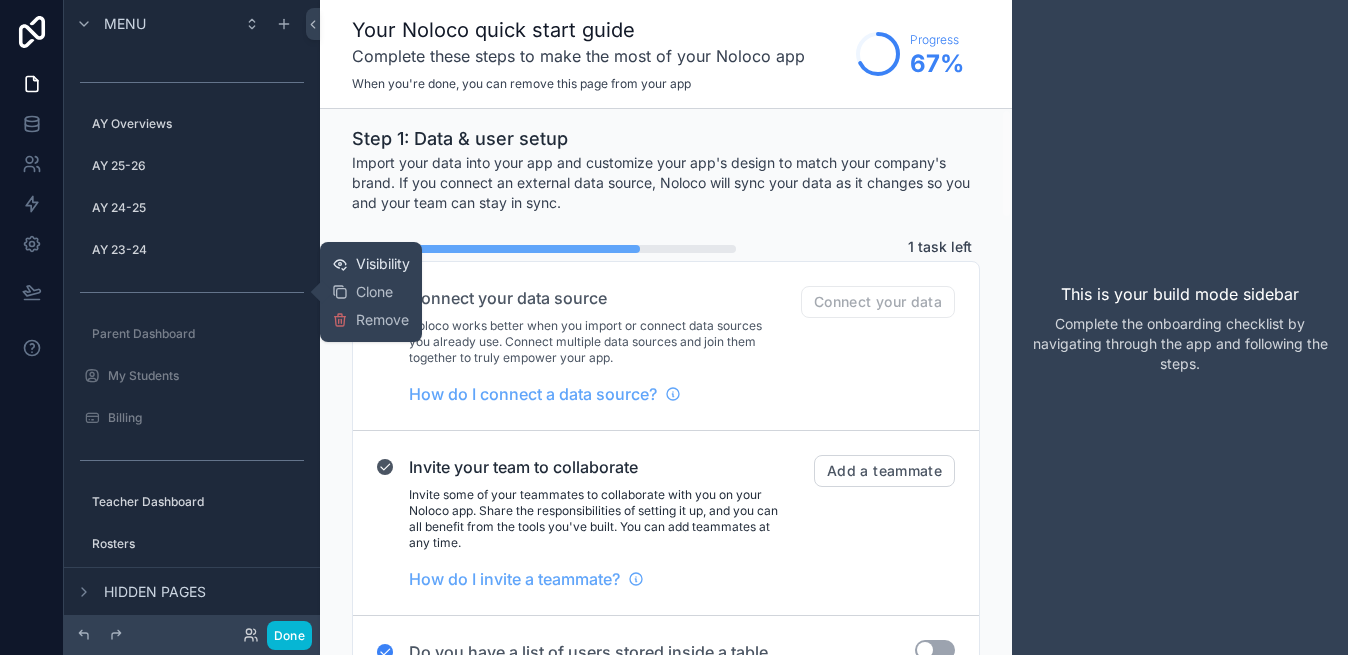 click on "Visibility" at bounding box center (383, 264) 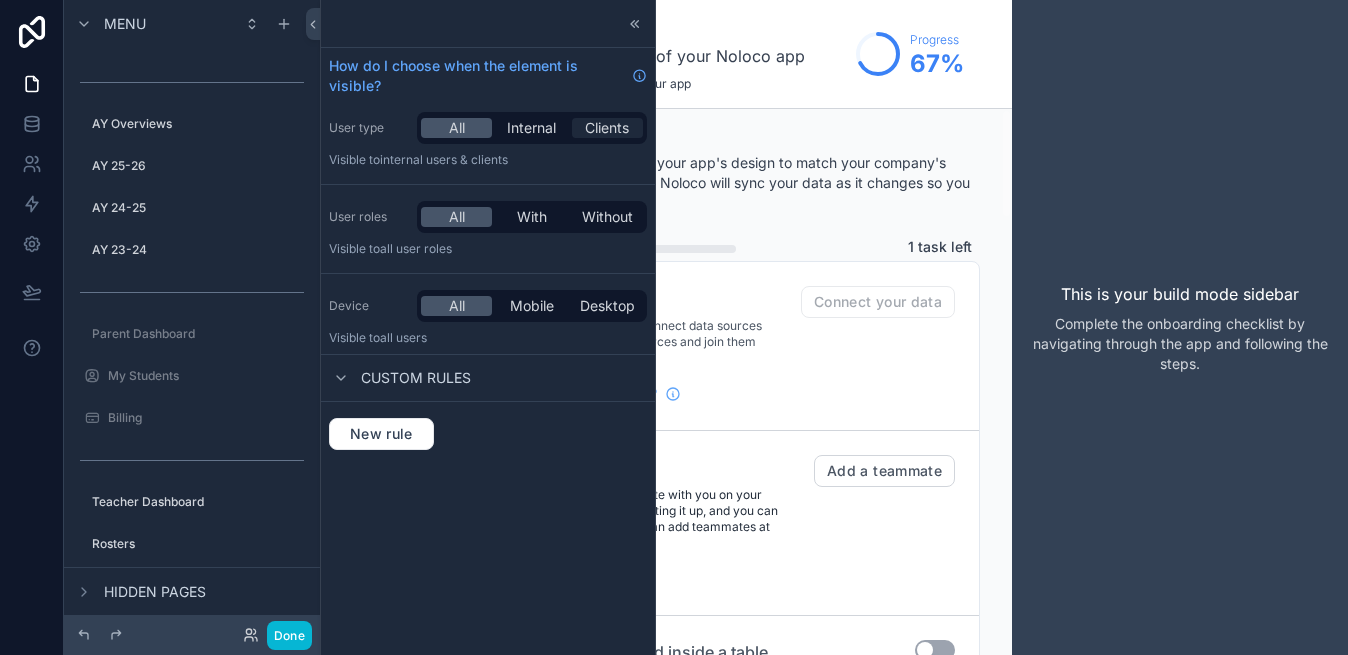 click on "Clients" at bounding box center (607, 128) 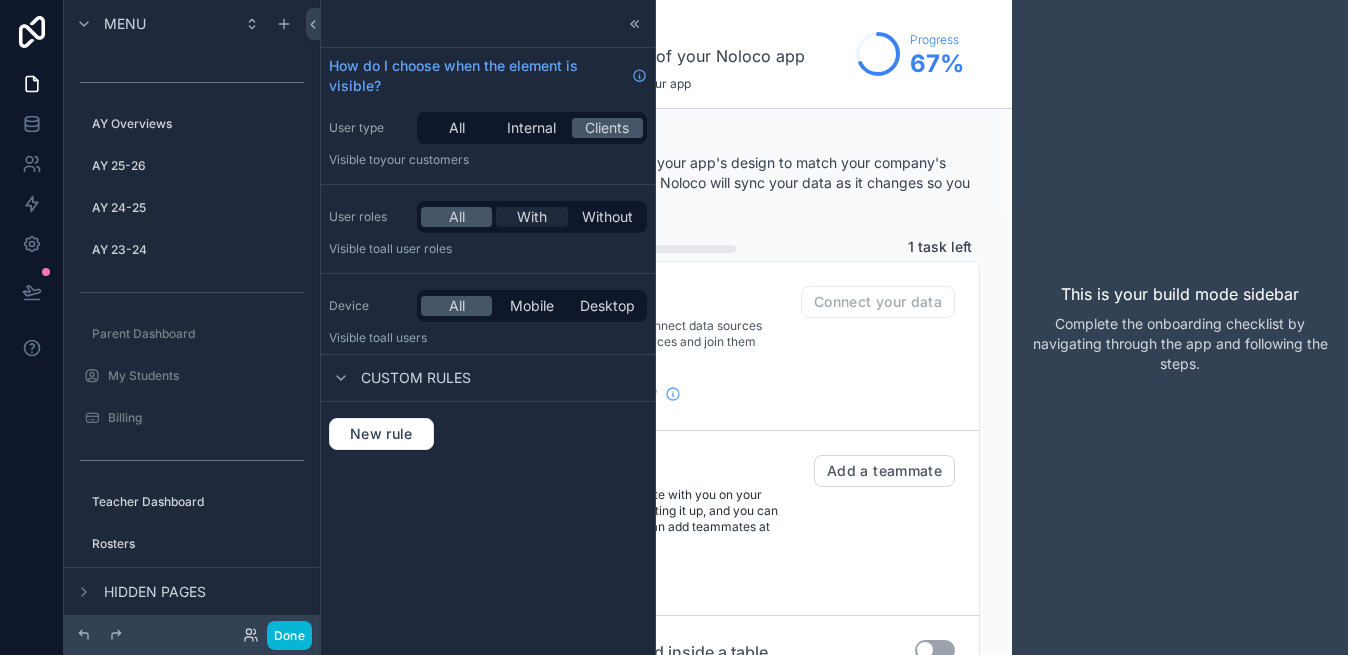 click on "With" at bounding box center (532, 217) 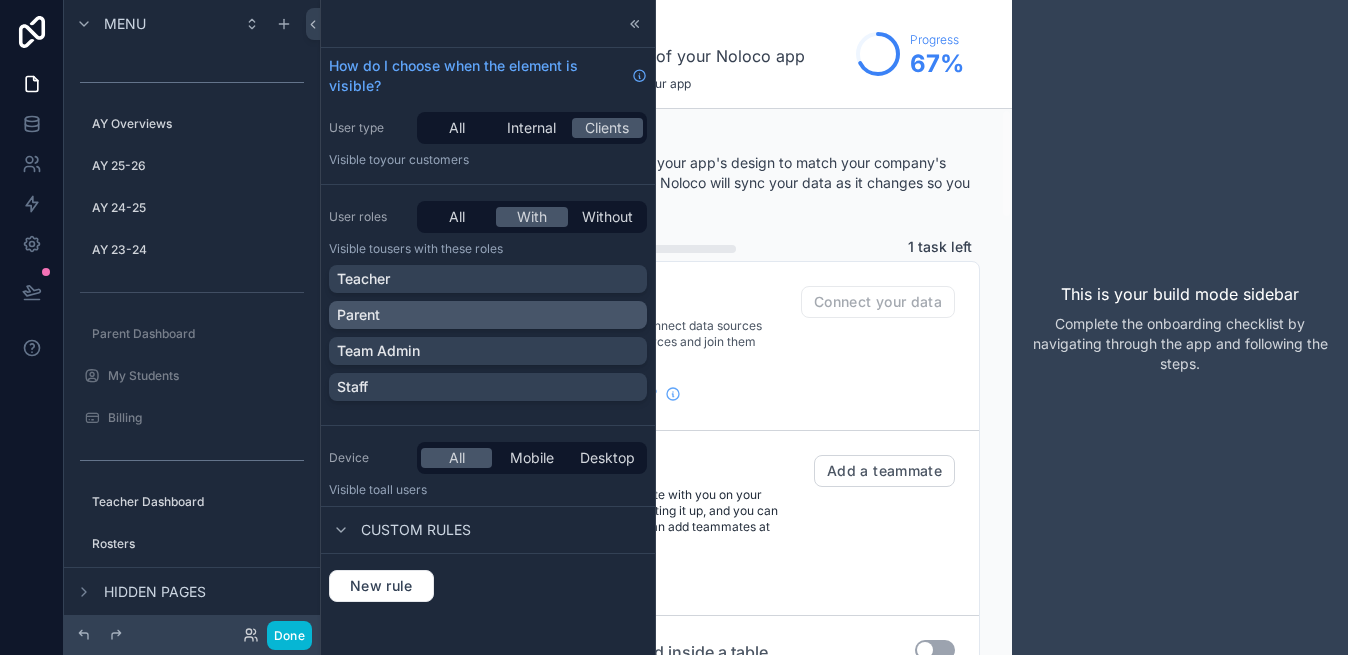 click on "Parent" at bounding box center (488, 315) 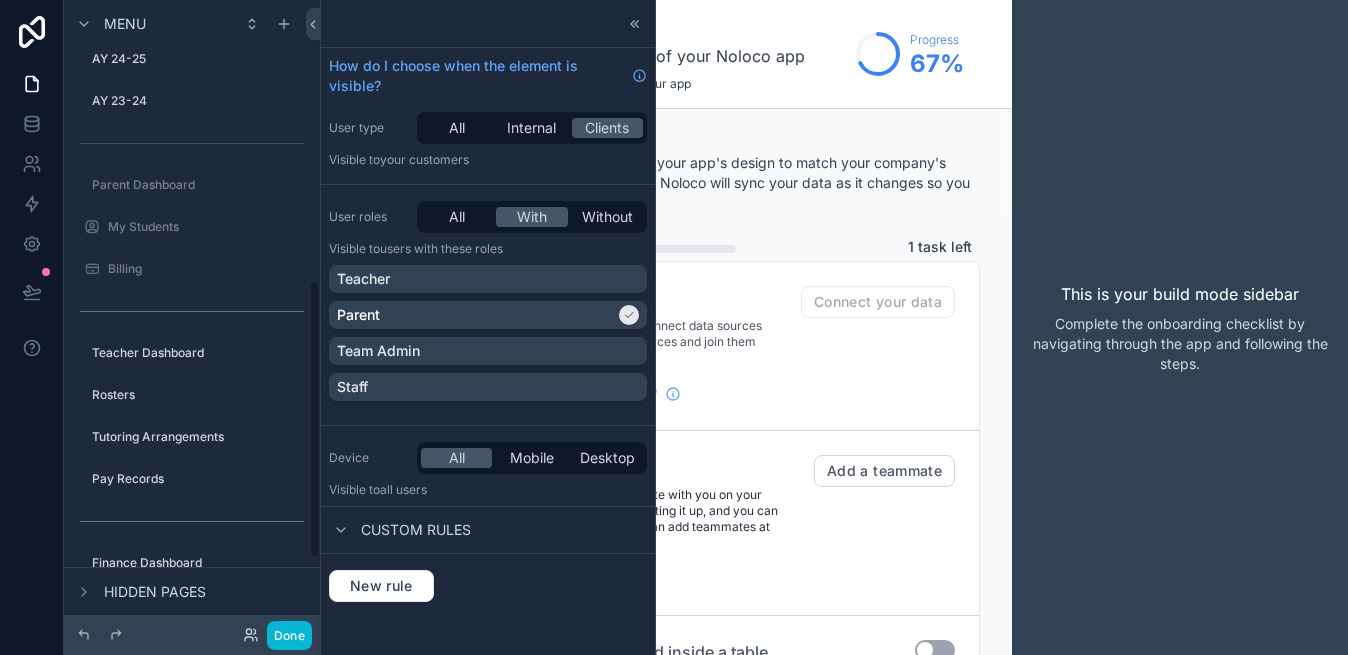 scroll, scrollTop: 645, scrollLeft: 0, axis: vertical 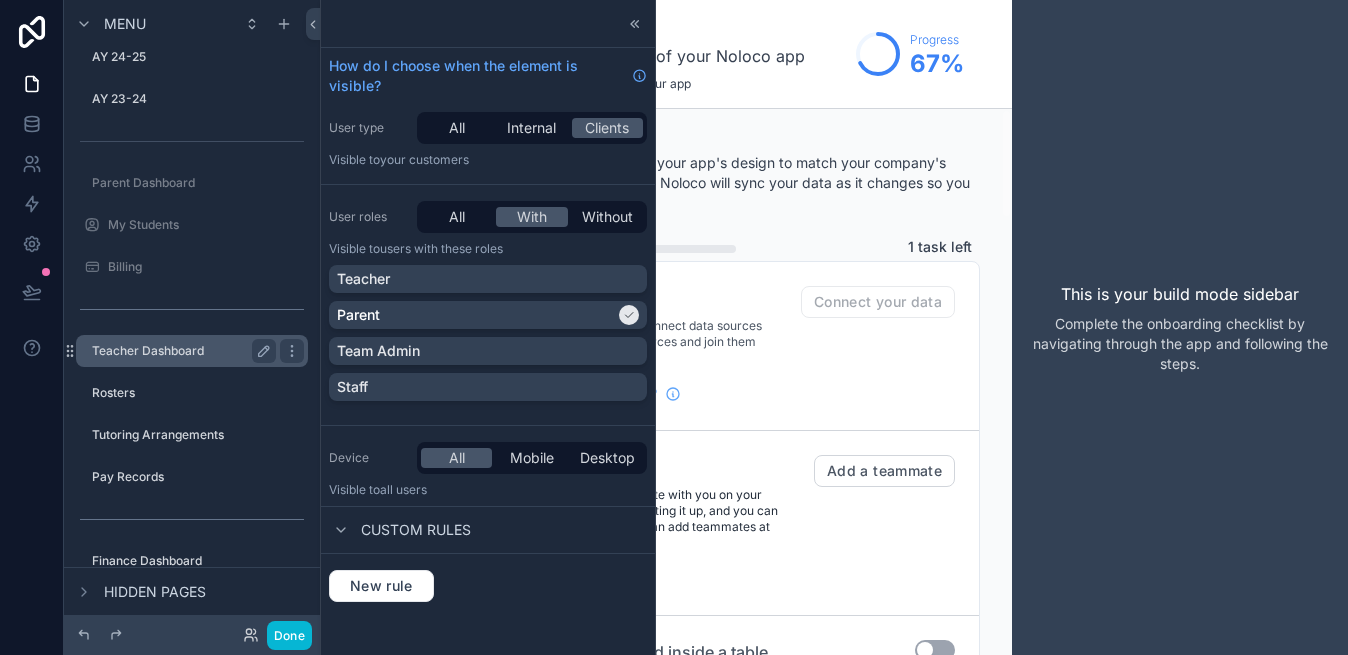 click on "Teacher Dashboard" at bounding box center [180, 351] 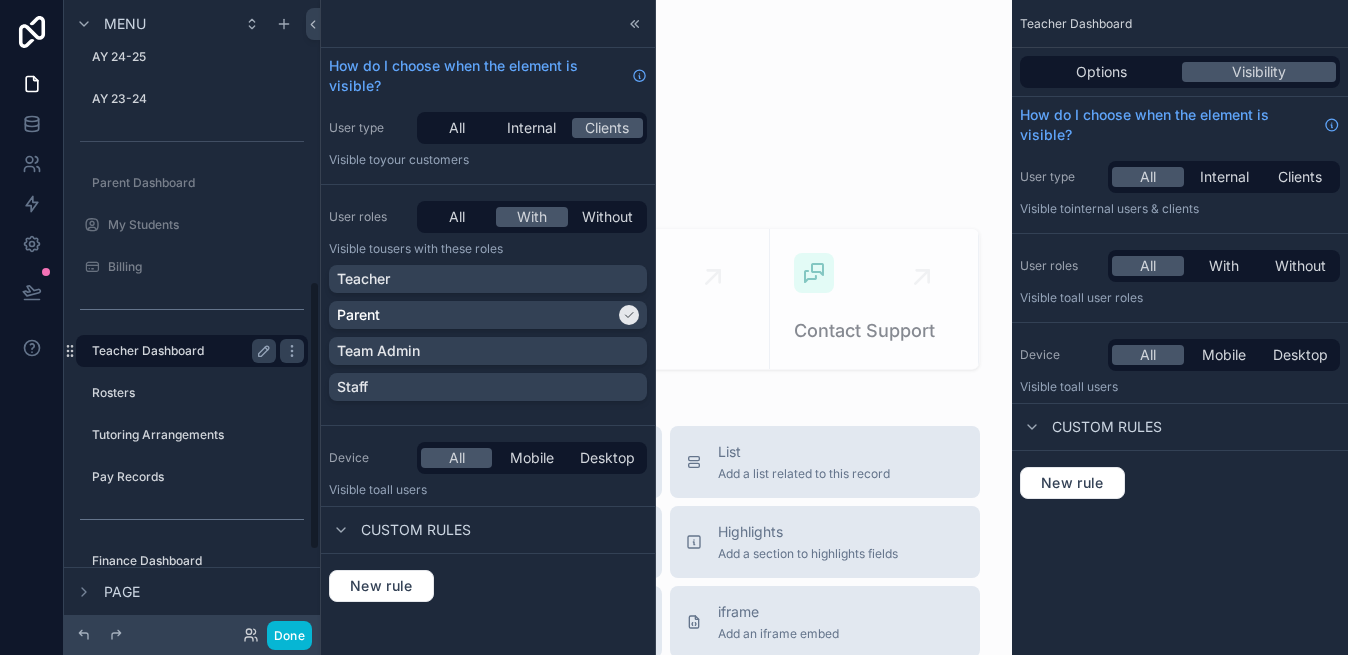 scroll, scrollTop: 658, scrollLeft: 0, axis: vertical 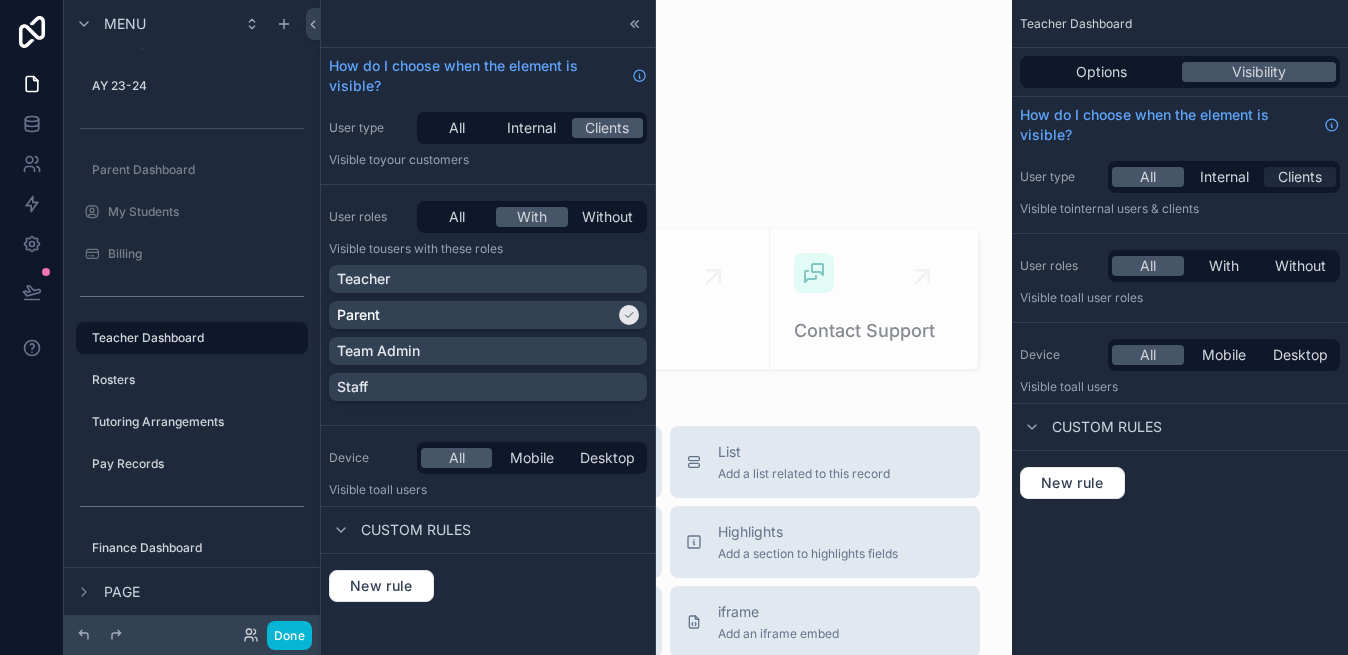 click on "Clients" at bounding box center (1300, 177) 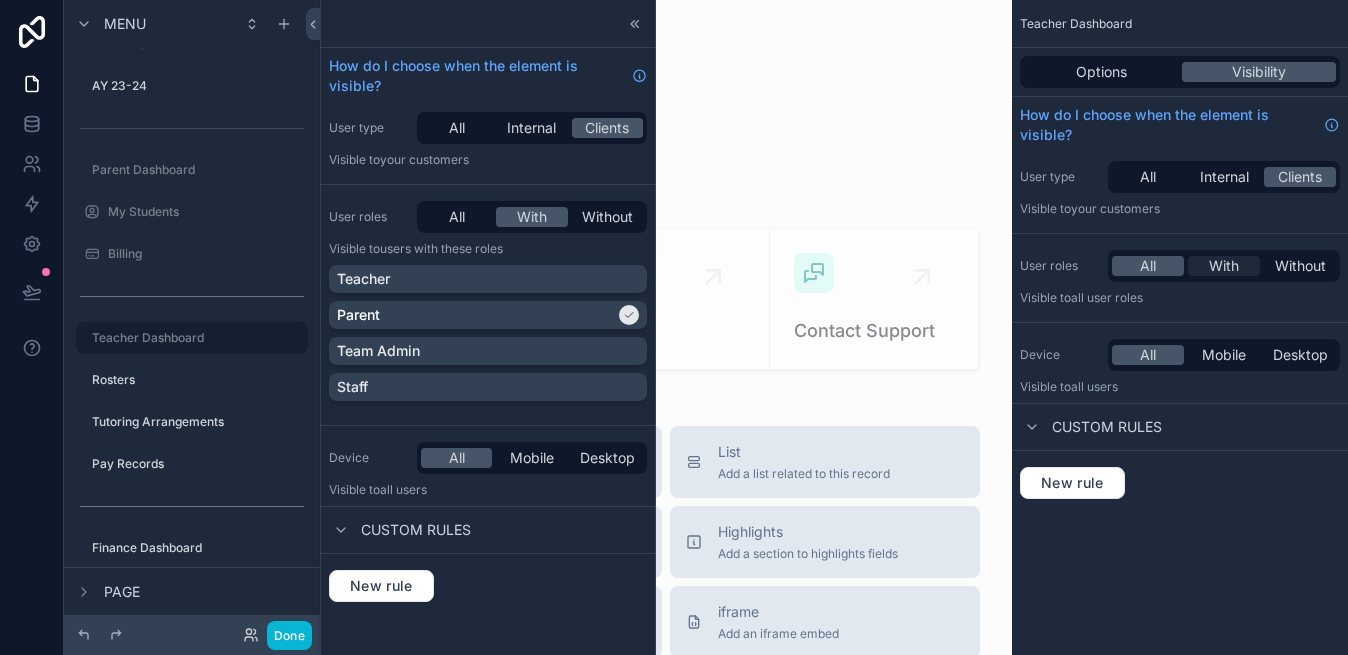 click on "With" at bounding box center (1224, 266) 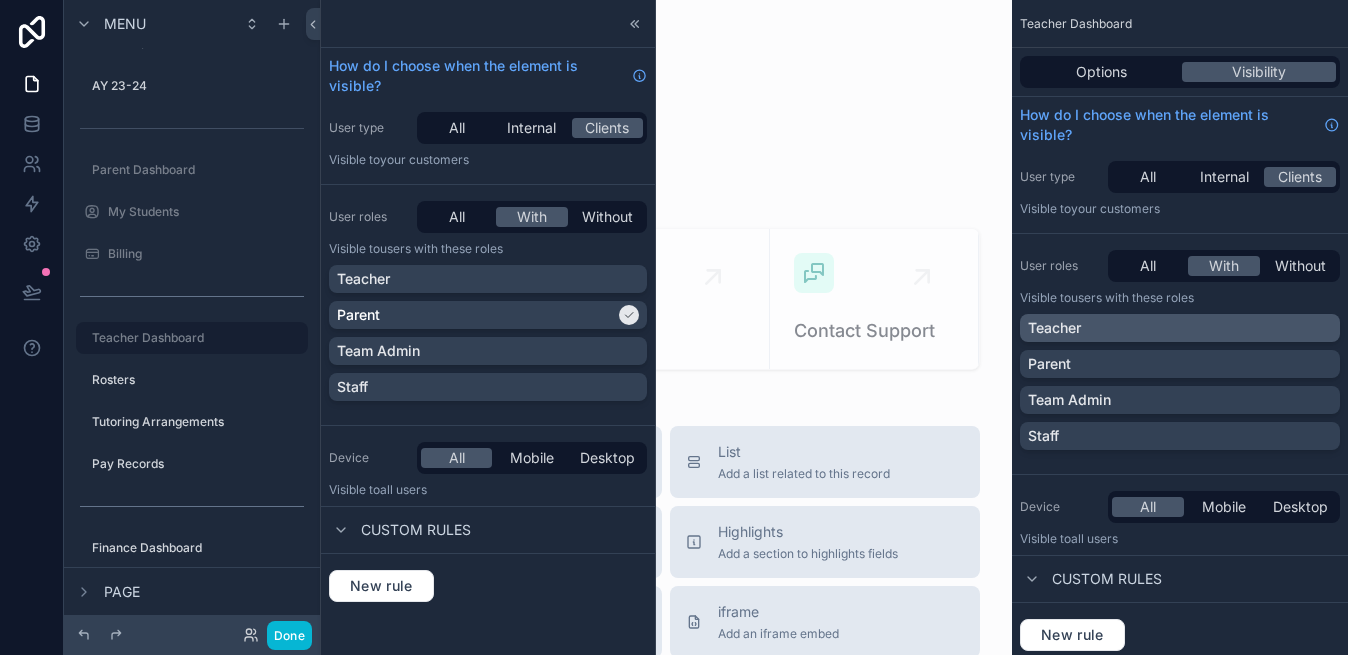 click on "Teacher" at bounding box center (1054, 328) 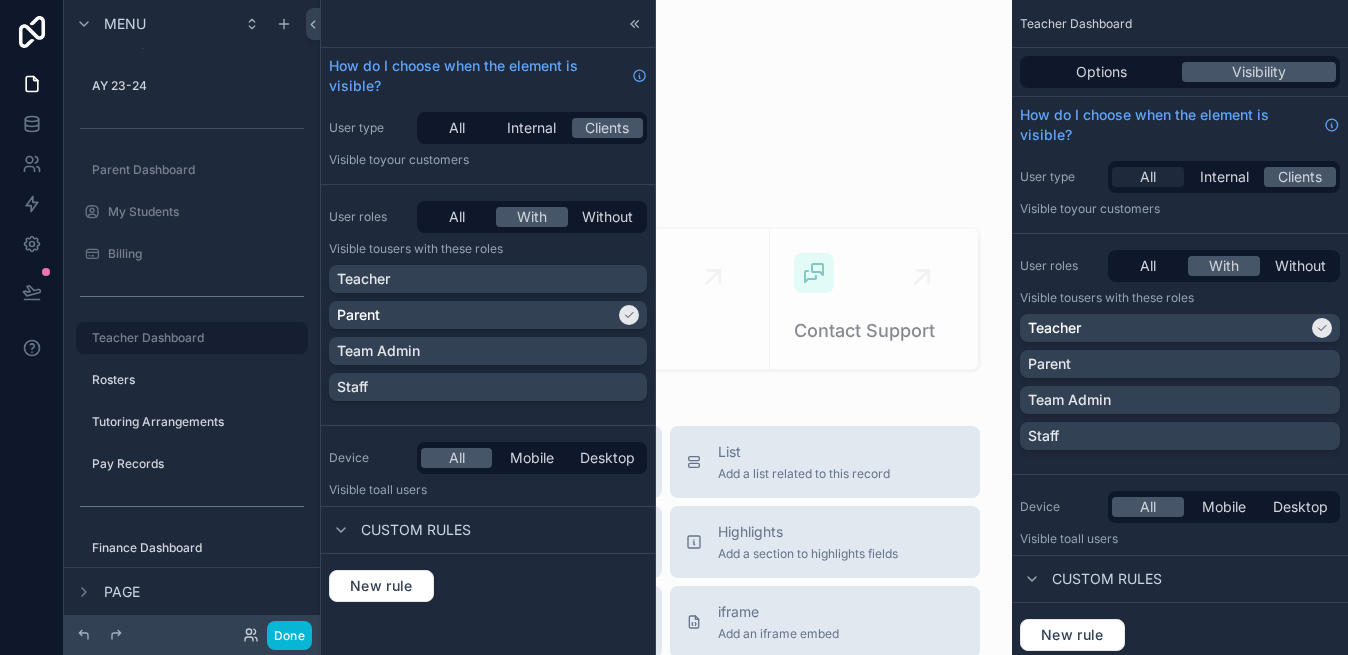 click on "All" at bounding box center [1148, 177] 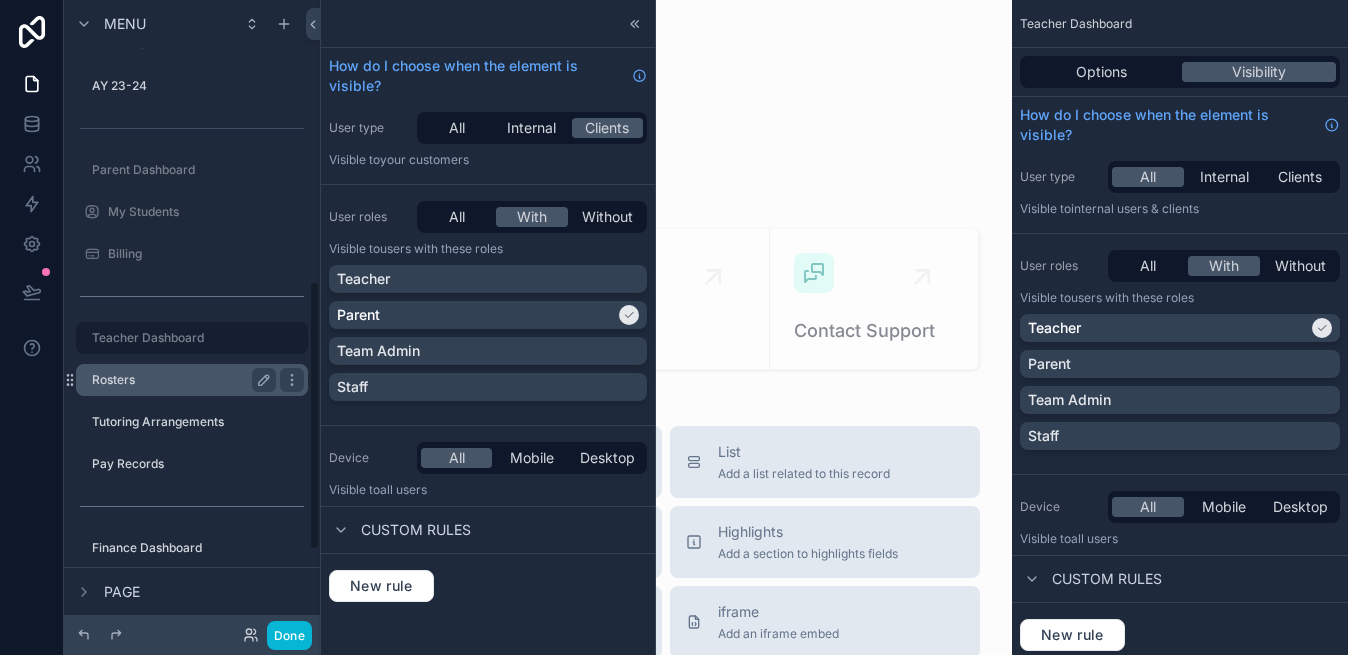 click on "Rosters" at bounding box center [180, 380] 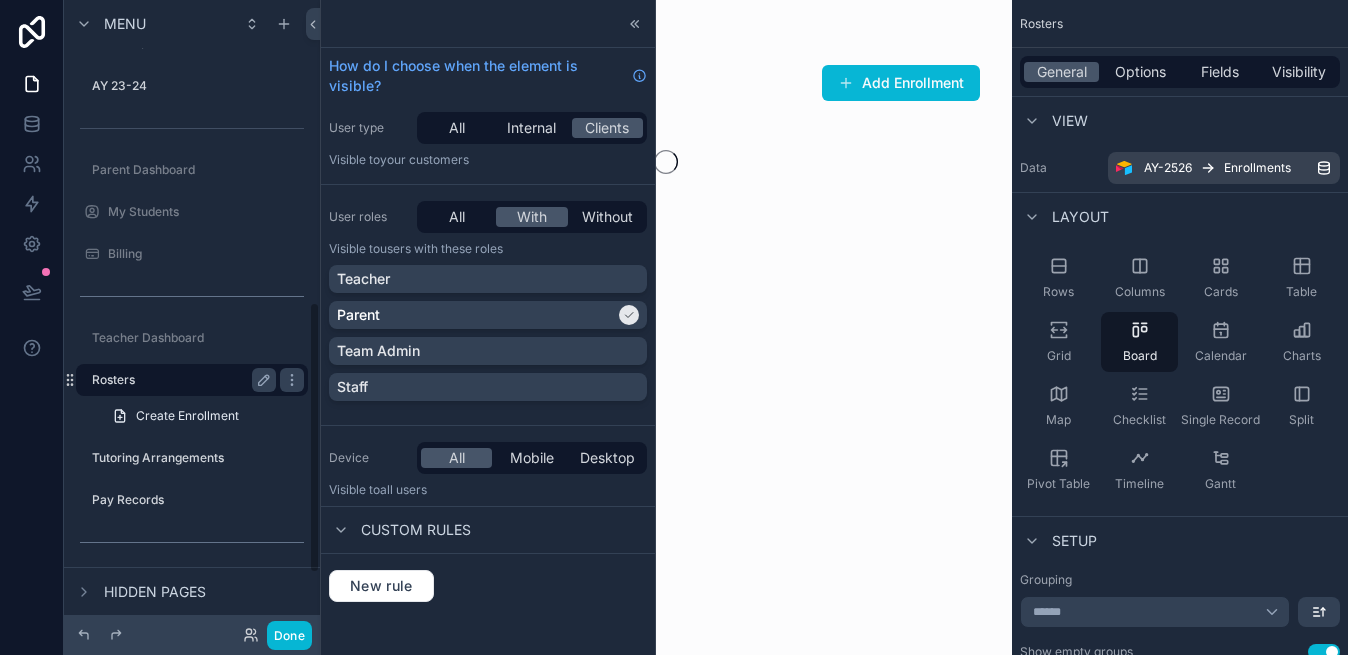 scroll, scrollTop: 700, scrollLeft: 0, axis: vertical 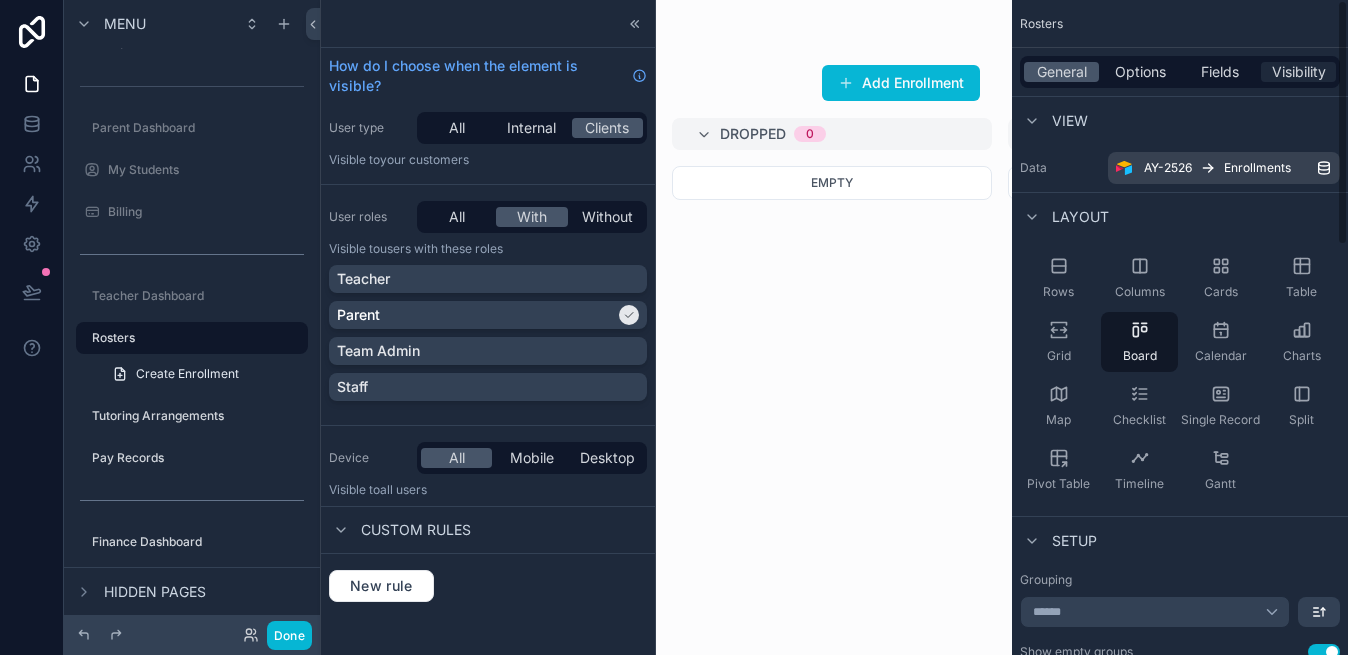 click on "Visibility" at bounding box center [1299, 72] 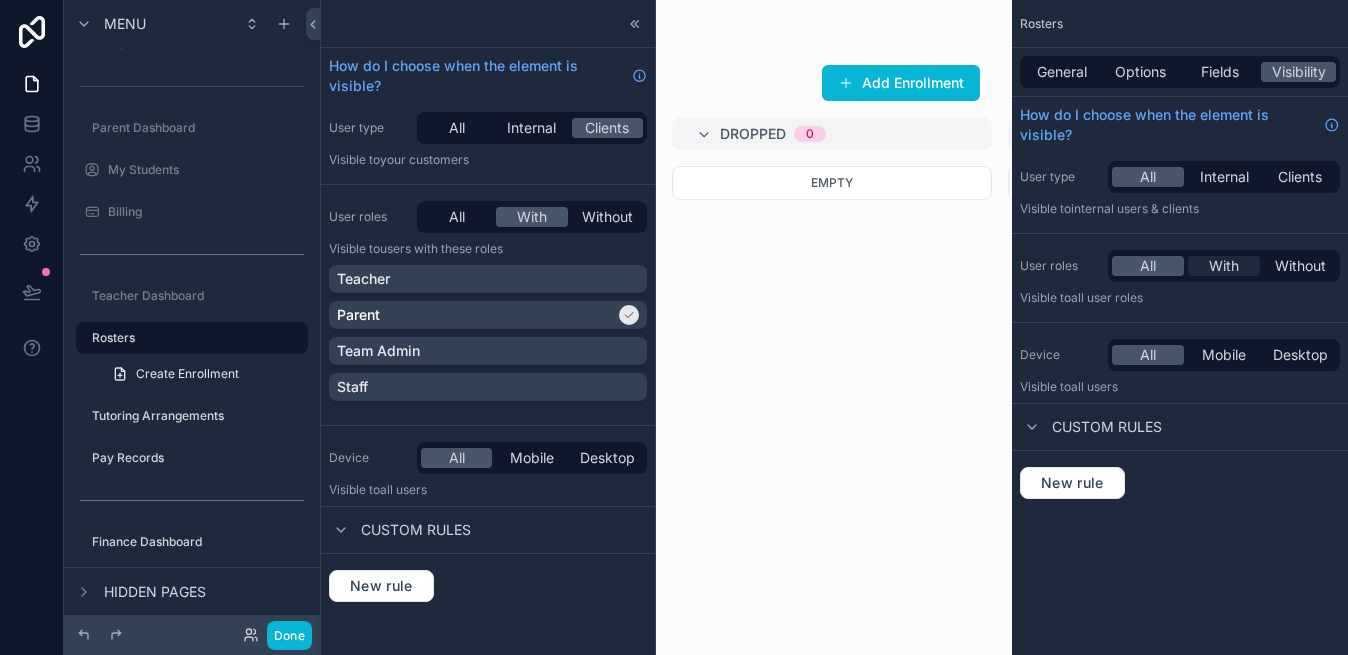 click on "With" at bounding box center [1224, 266] 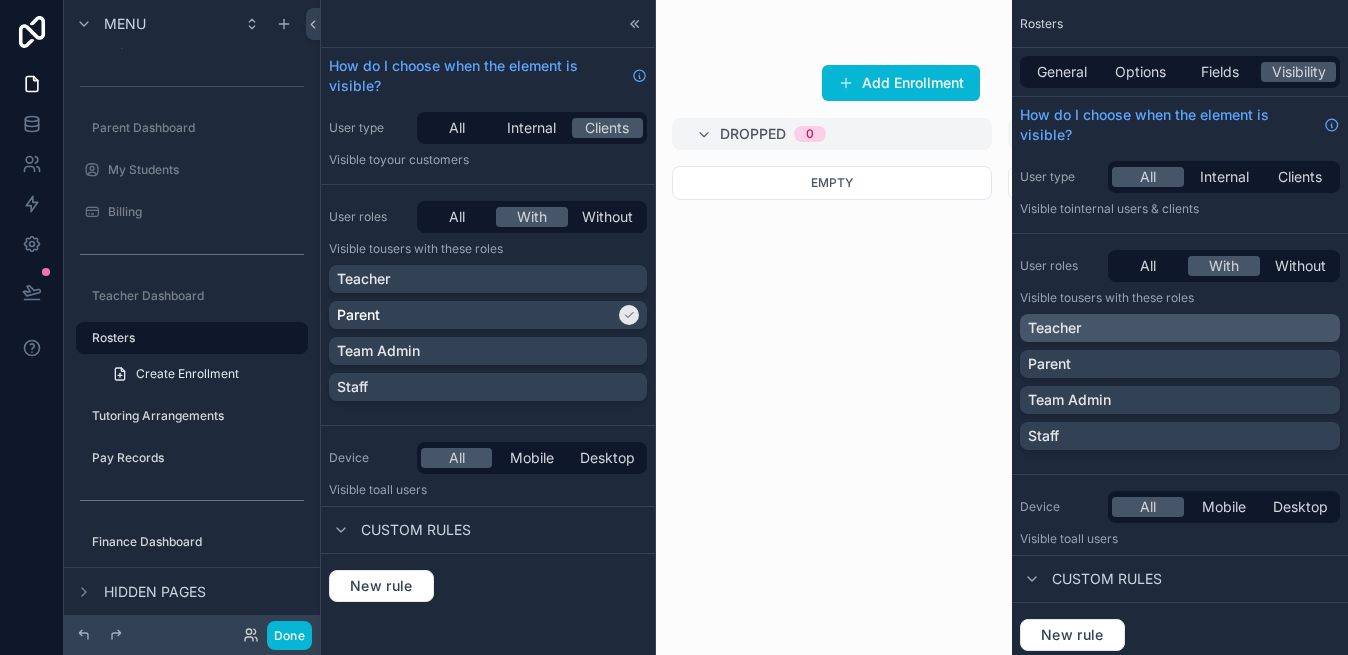 click on "Teacher" at bounding box center [1180, 328] 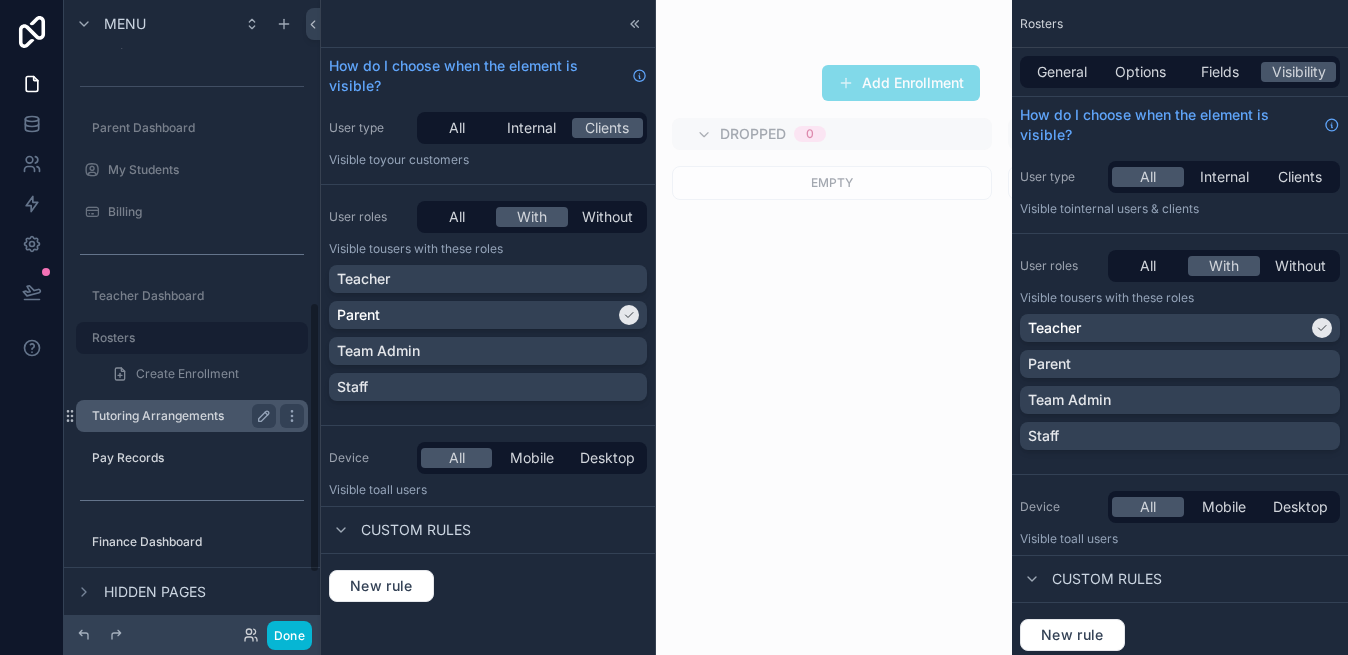 click on "Tutoring Arrangements" at bounding box center [180, 416] 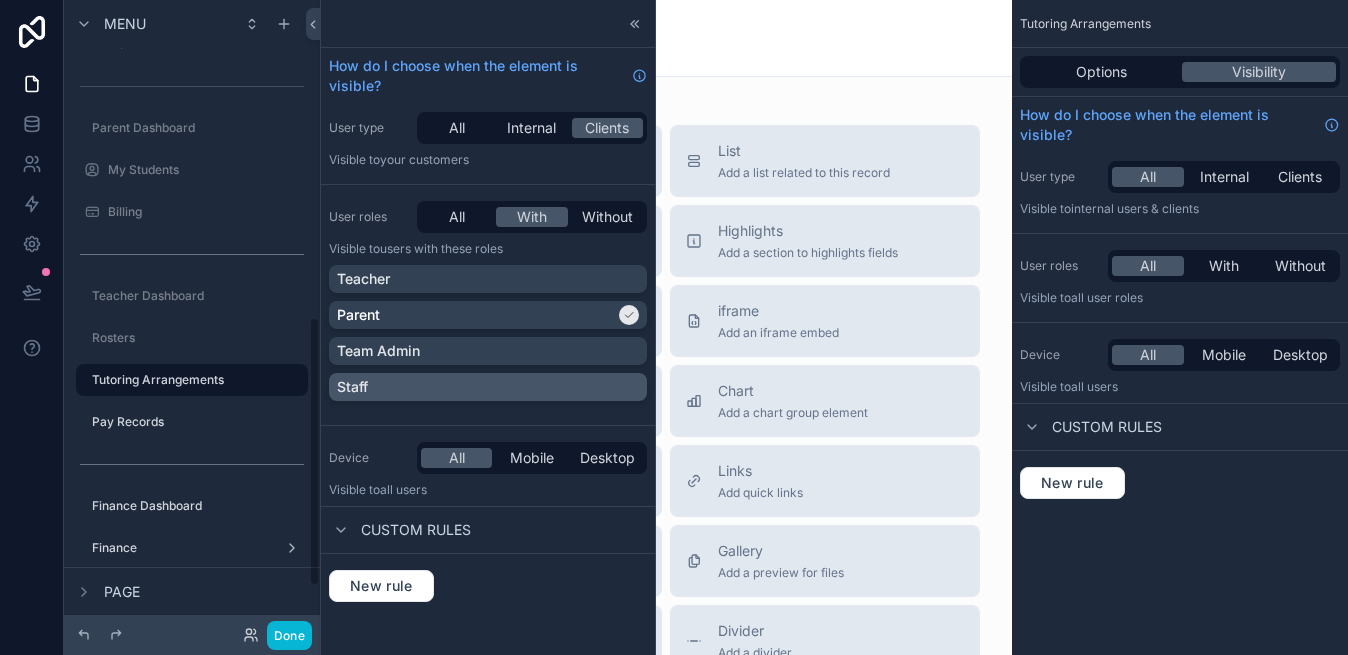 scroll, scrollTop: 742, scrollLeft: 0, axis: vertical 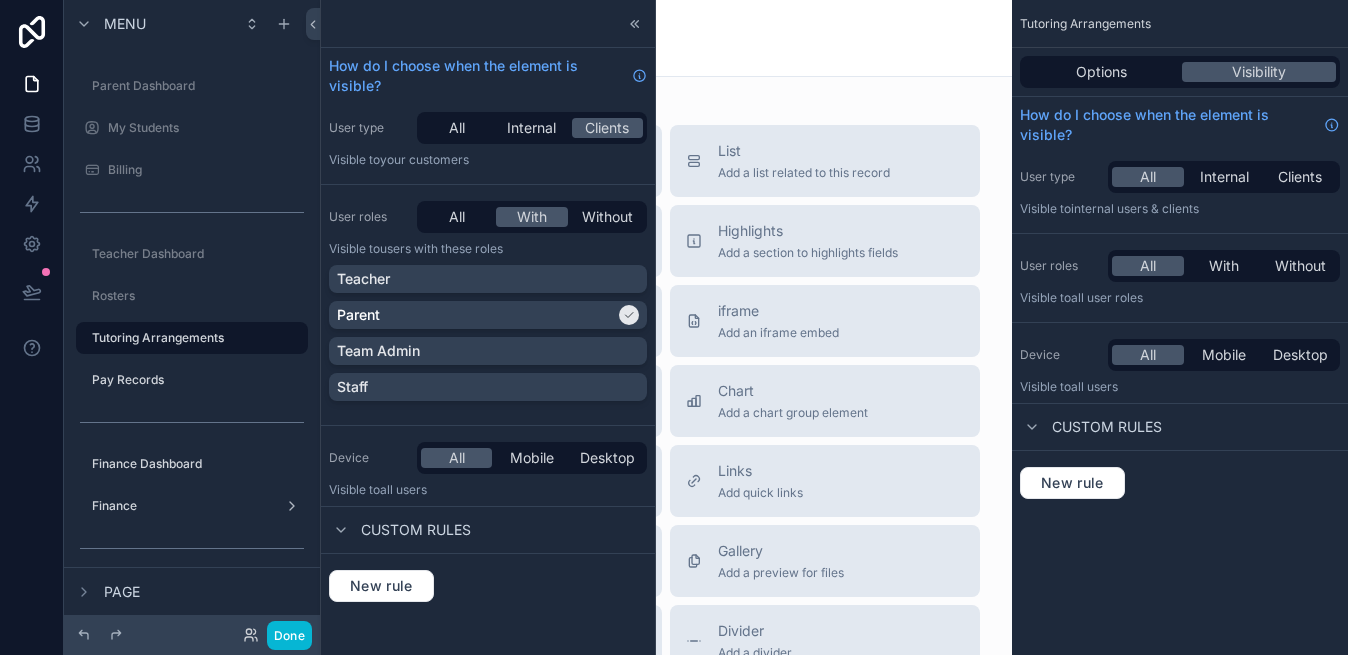 click on "All With Without" at bounding box center (1224, 266) 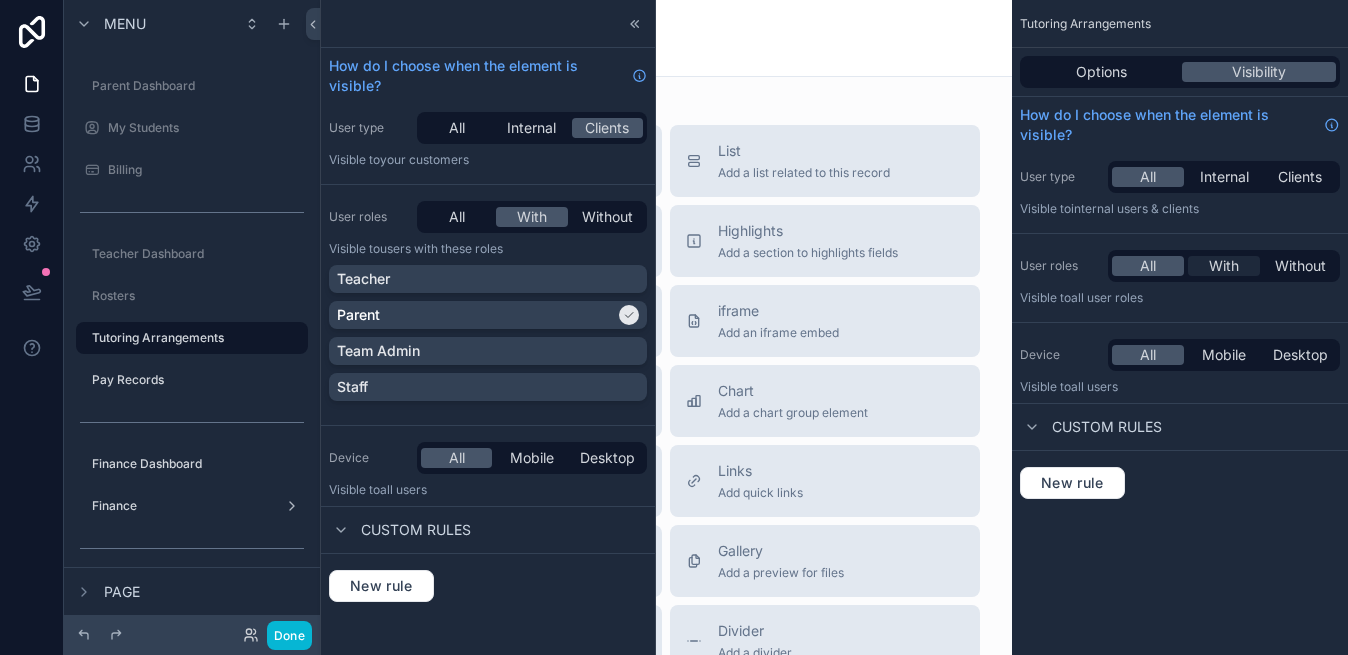 click on "With" at bounding box center (1224, 266) 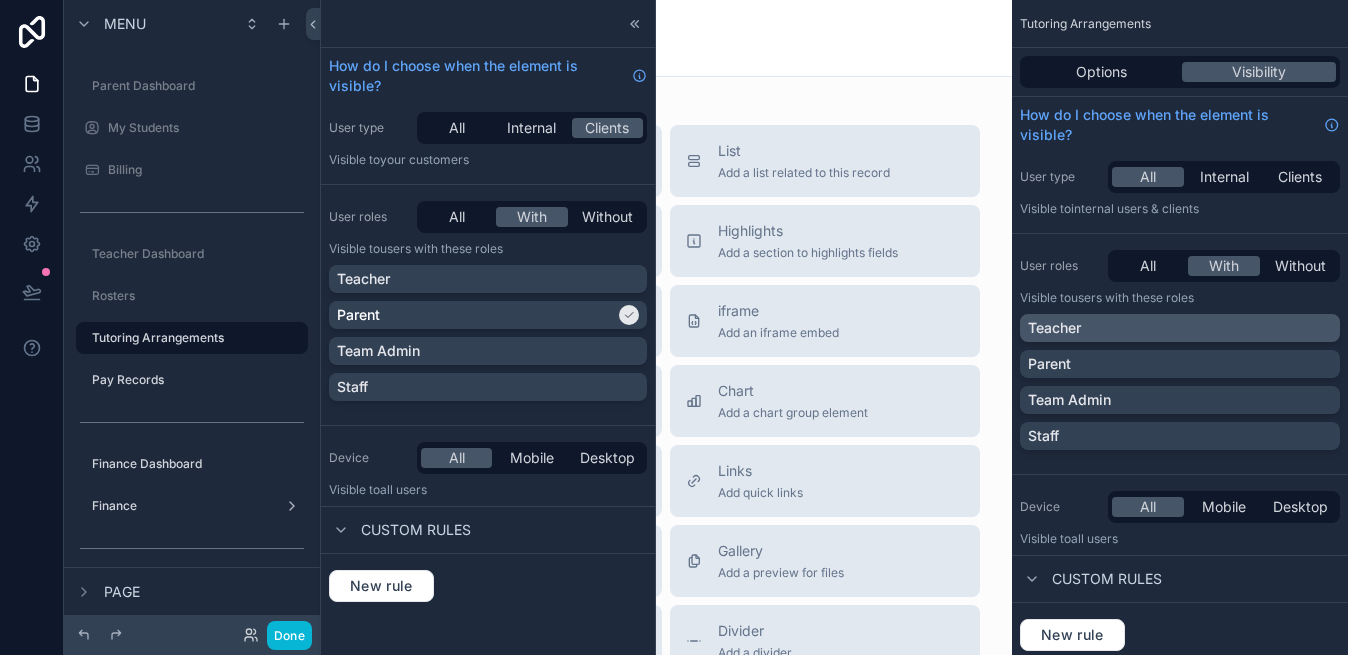 click on "Teacher" at bounding box center [1054, 328] 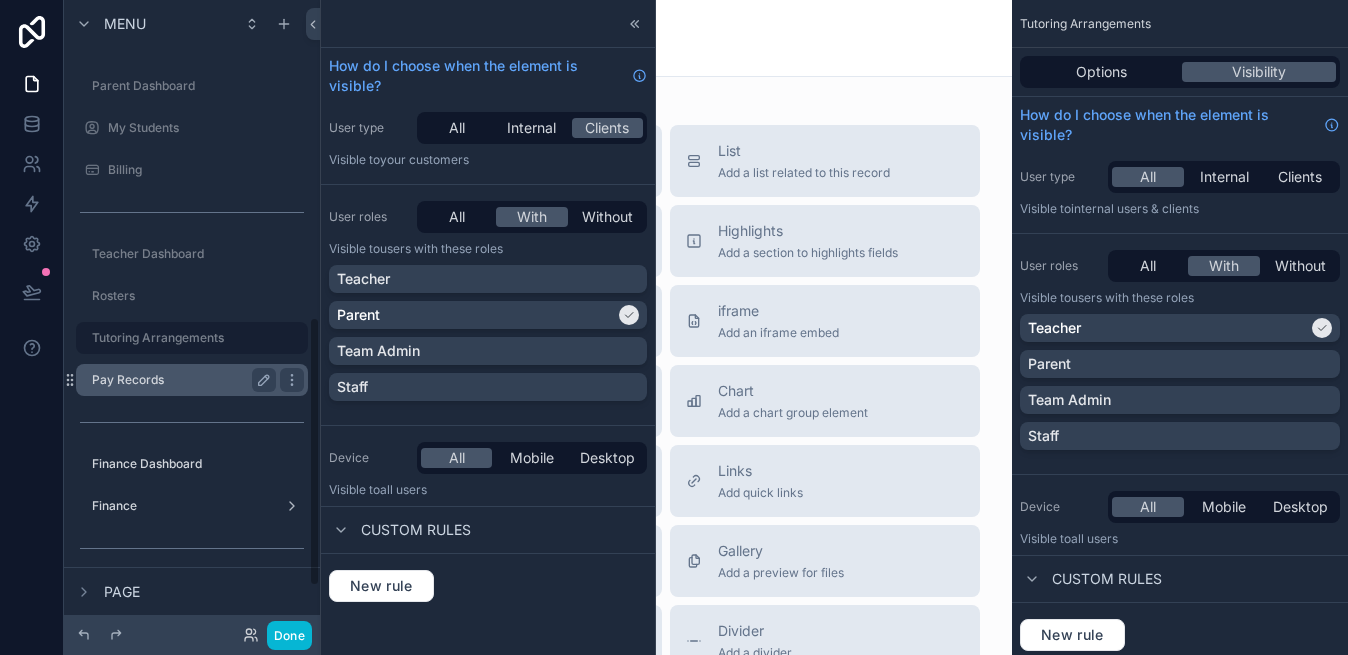 click on "Pay Records" at bounding box center [180, 380] 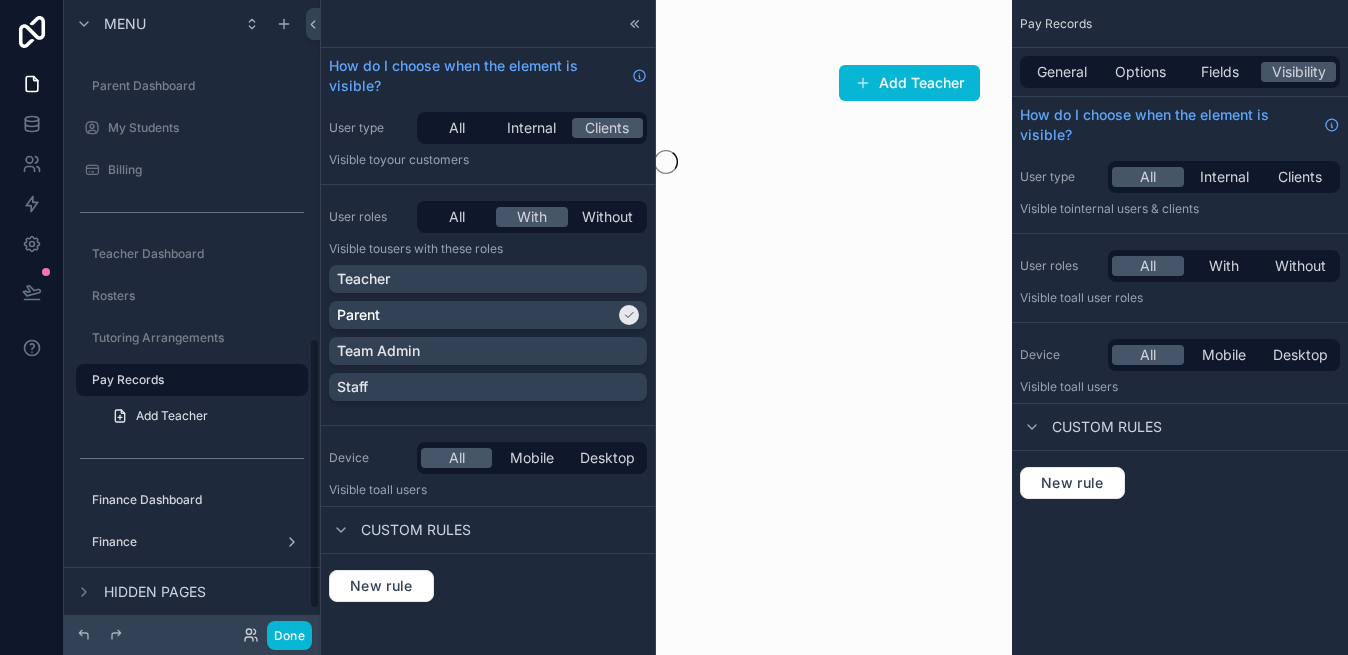 scroll, scrollTop: 784, scrollLeft: 0, axis: vertical 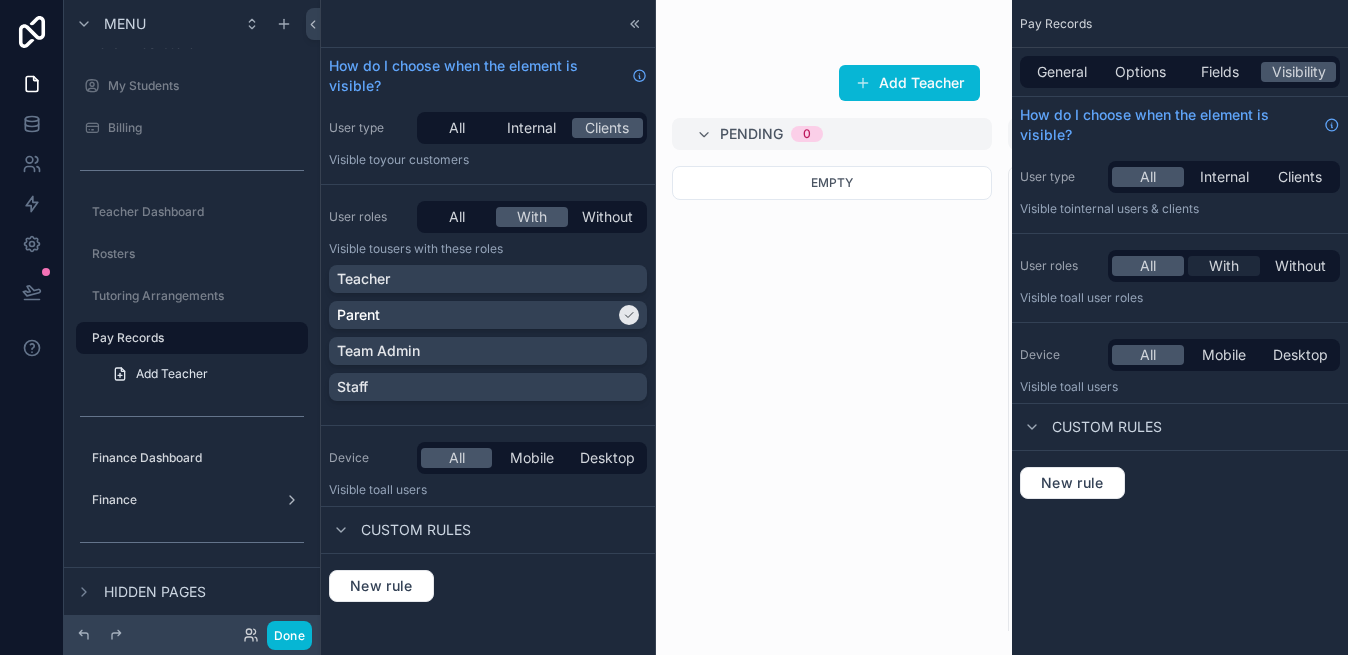 click on "With" at bounding box center (1224, 266) 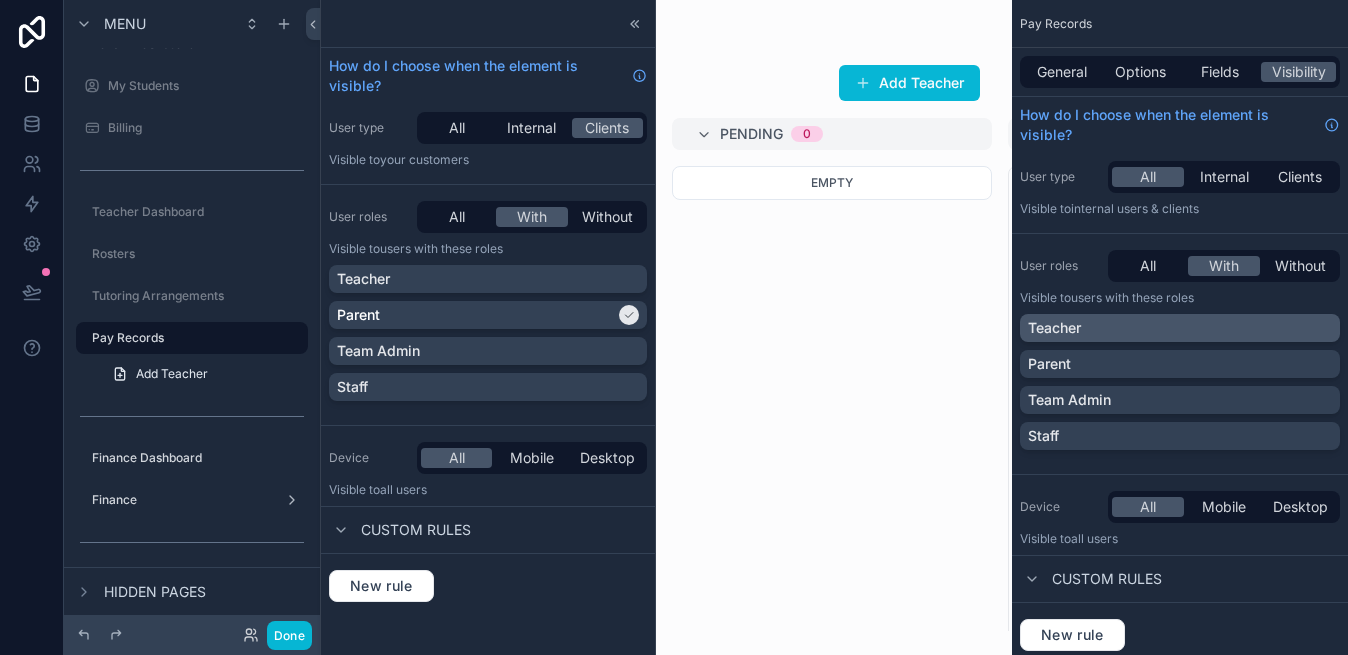 click on "Teacher" at bounding box center [1054, 328] 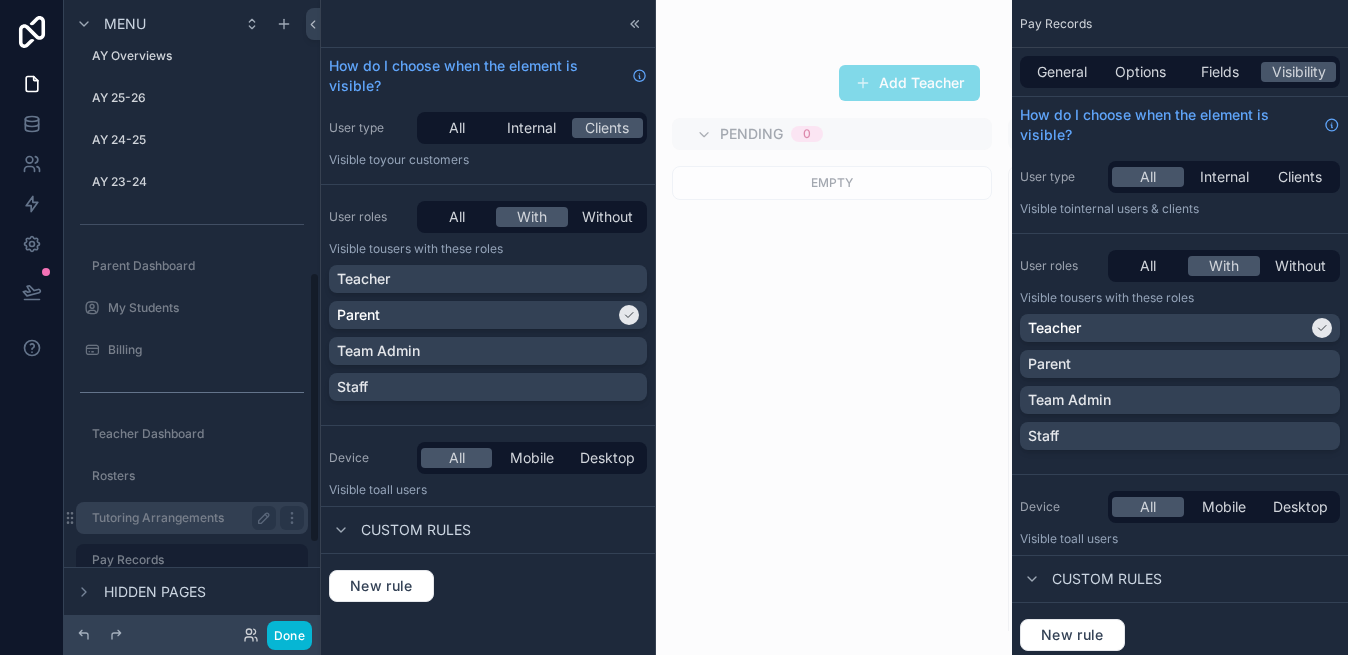 scroll, scrollTop: 835, scrollLeft: 0, axis: vertical 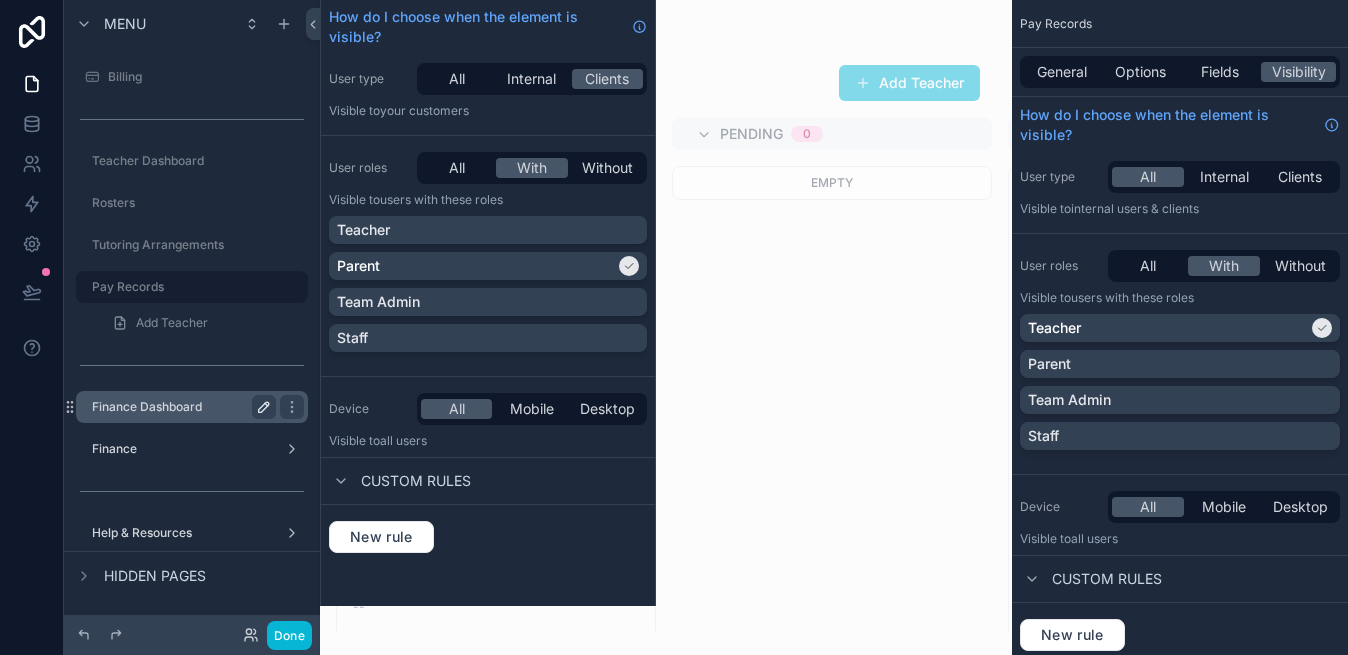 click 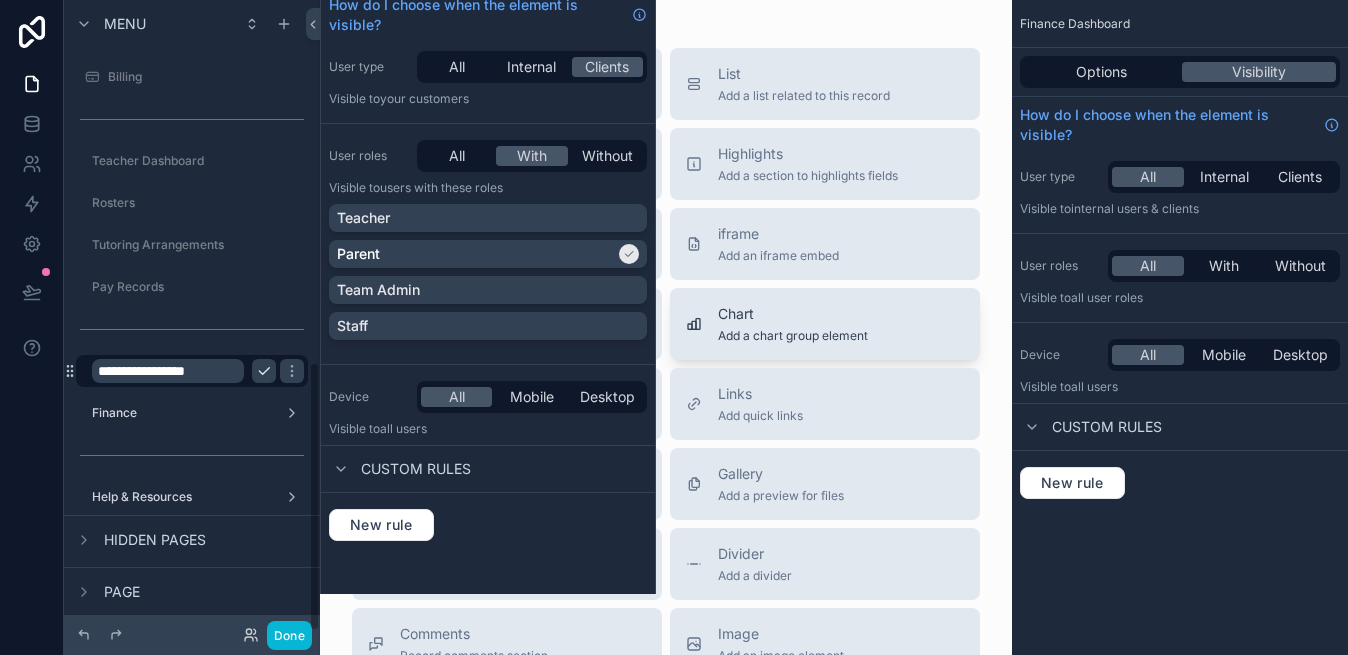 scroll, scrollTop: 847, scrollLeft: 0, axis: vertical 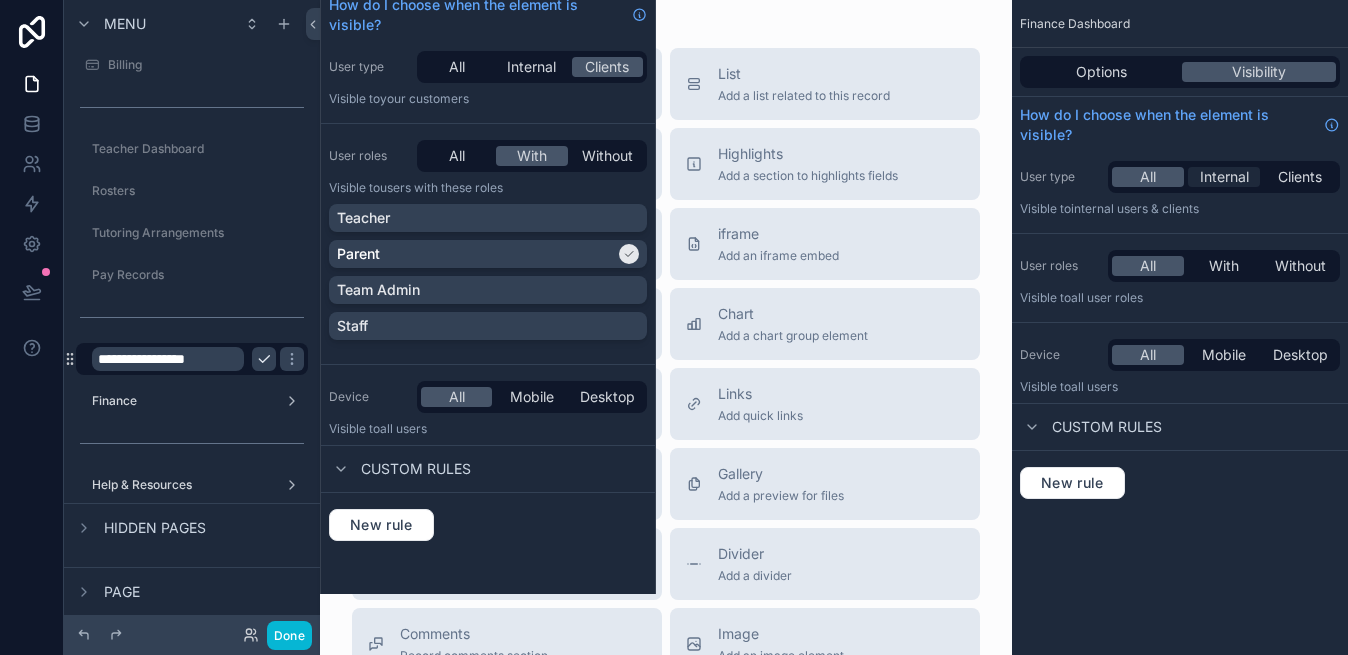 click on "Internal" at bounding box center [1224, 177] 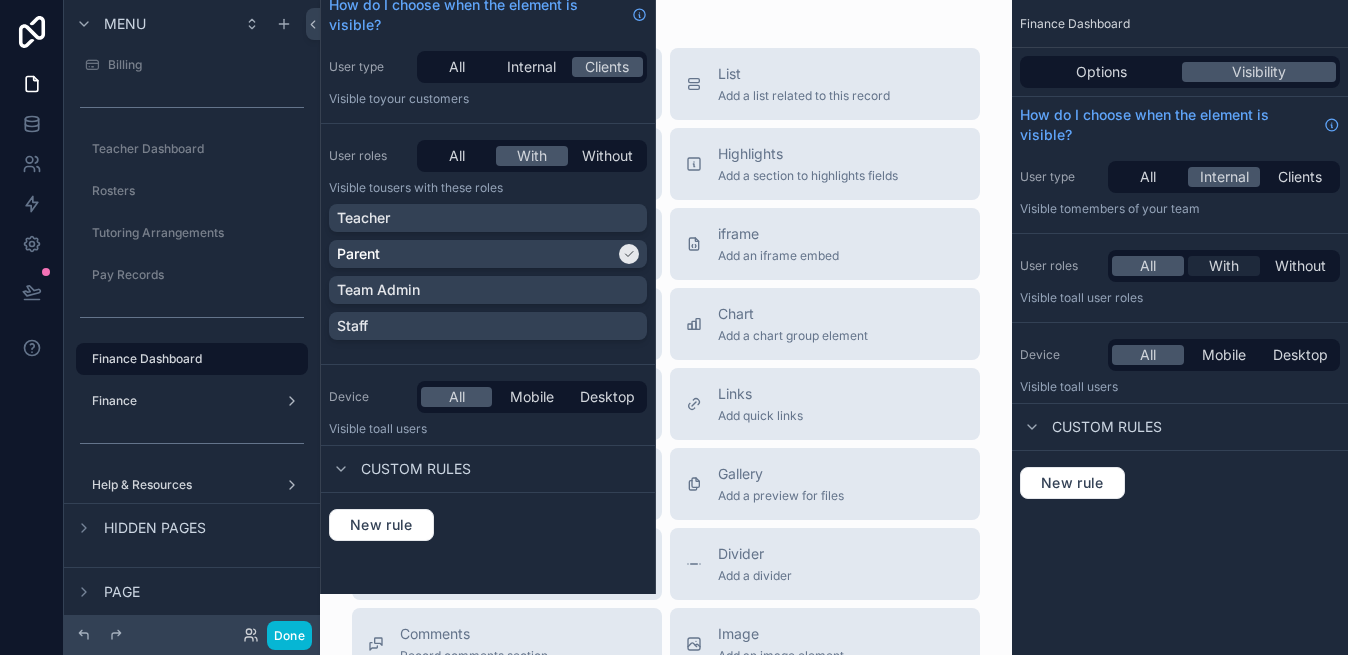 click on "With" at bounding box center [1224, 266] 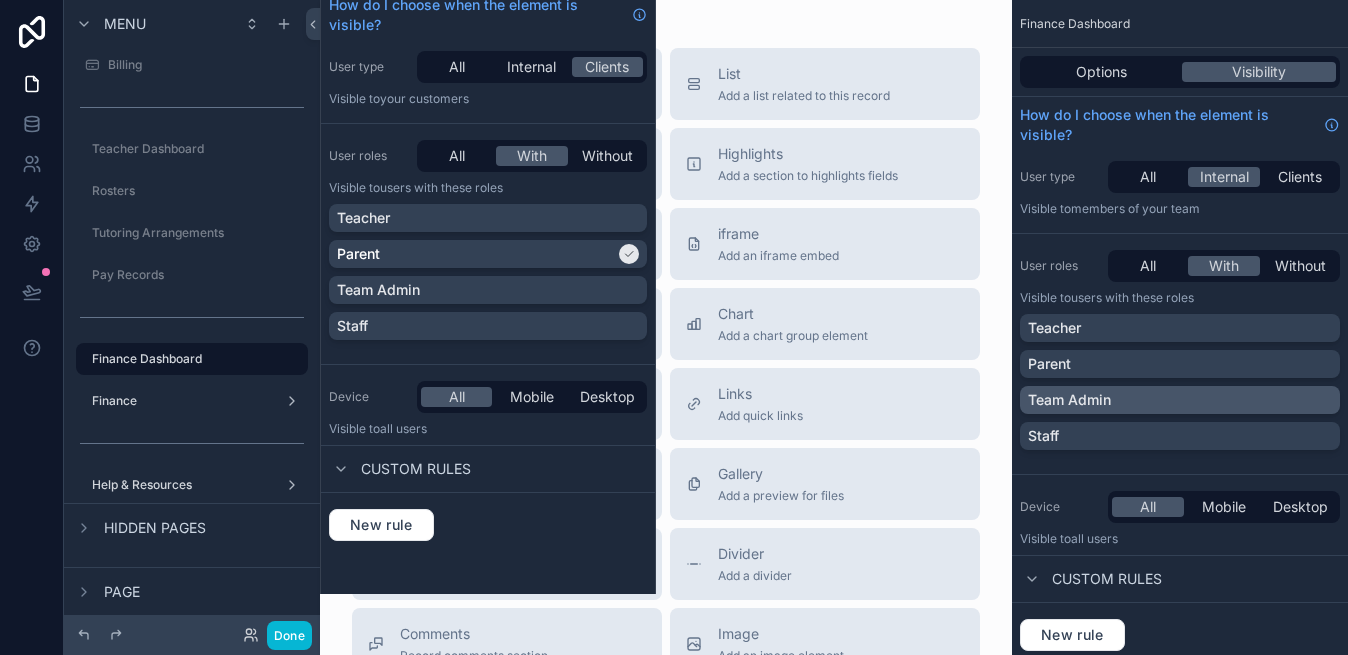 click on "Team Admin" at bounding box center [1180, 400] 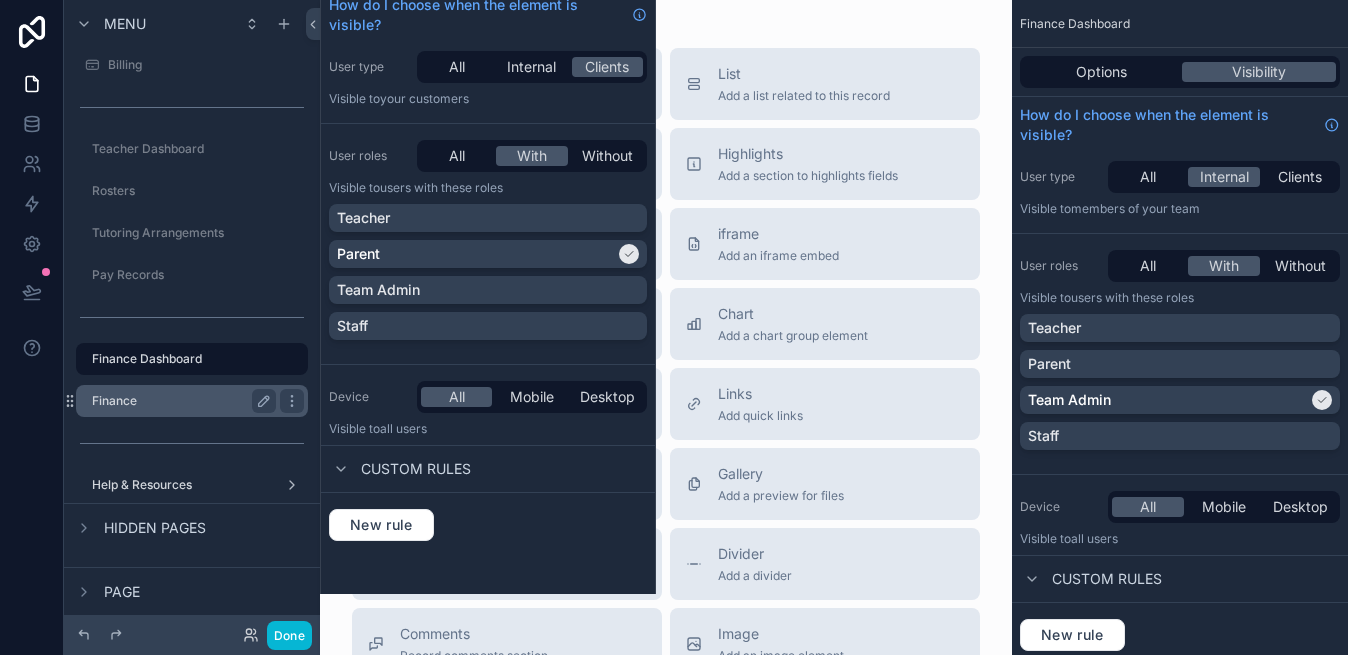 click on "Finance" at bounding box center (180, 401) 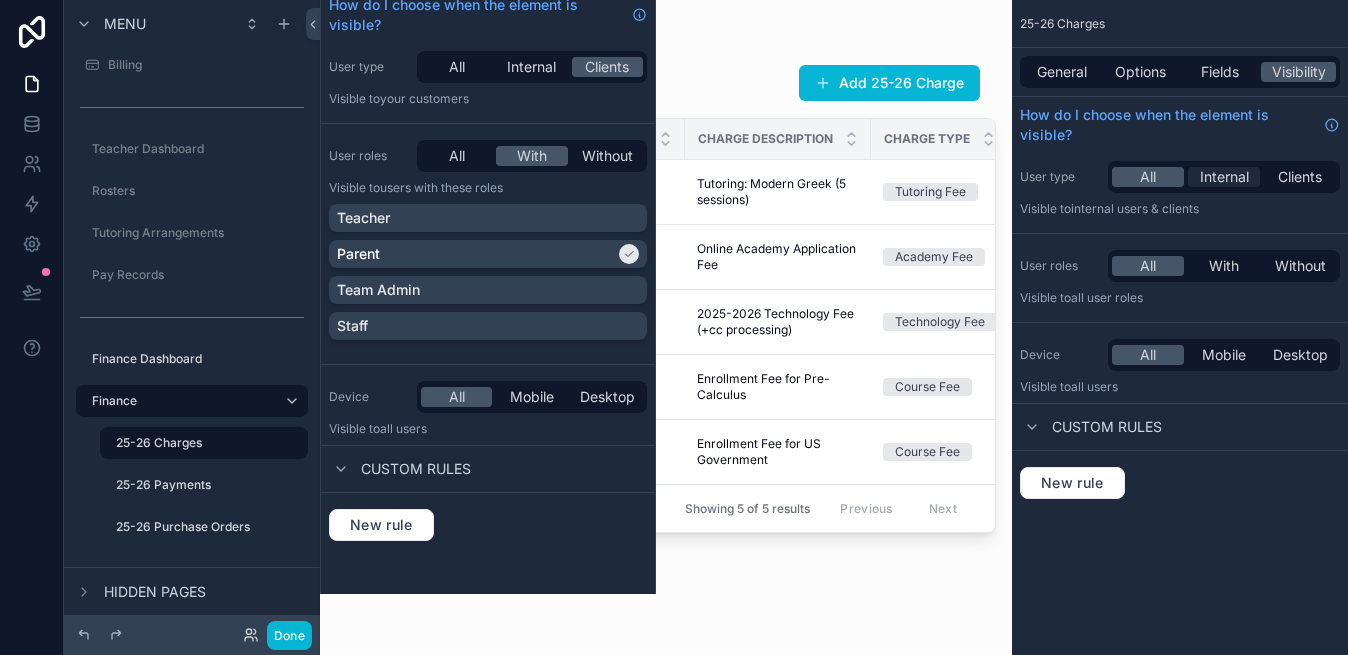 click on "Internal" at bounding box center (1224, 177) 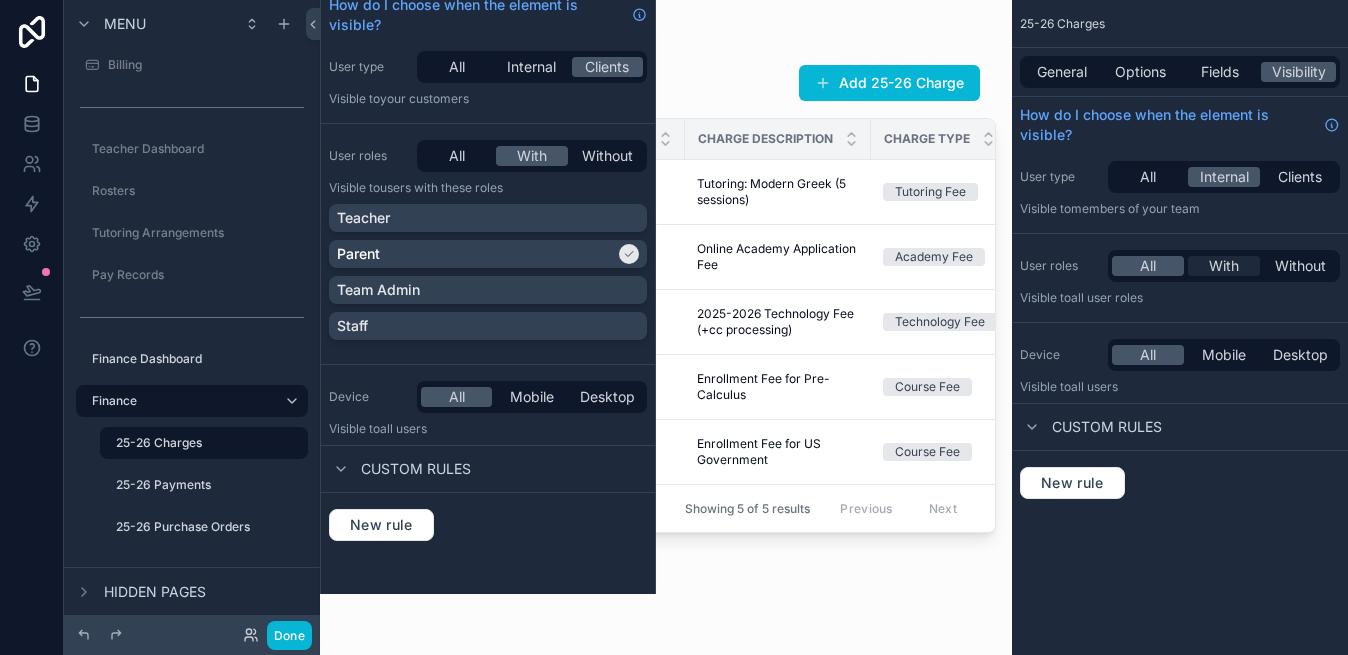 click on "With" at bounding box center (1224, 266) 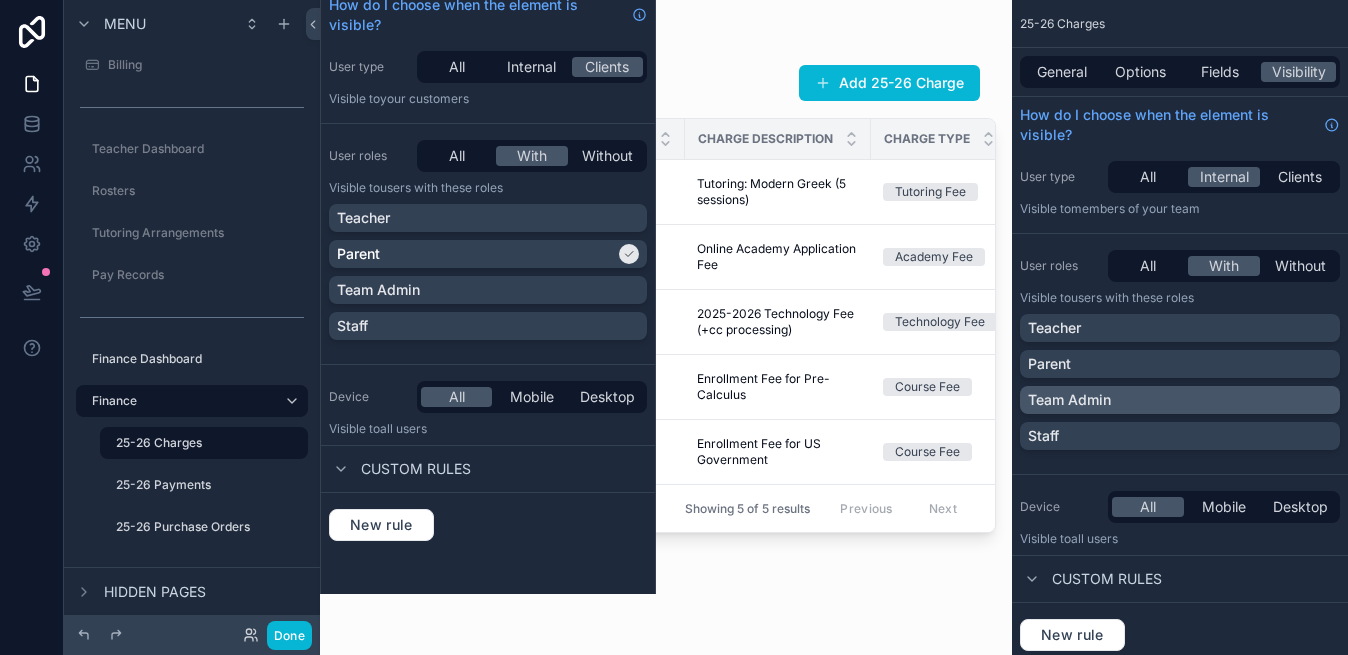 click on "Team Admin" at bounding box center (1180, 400) 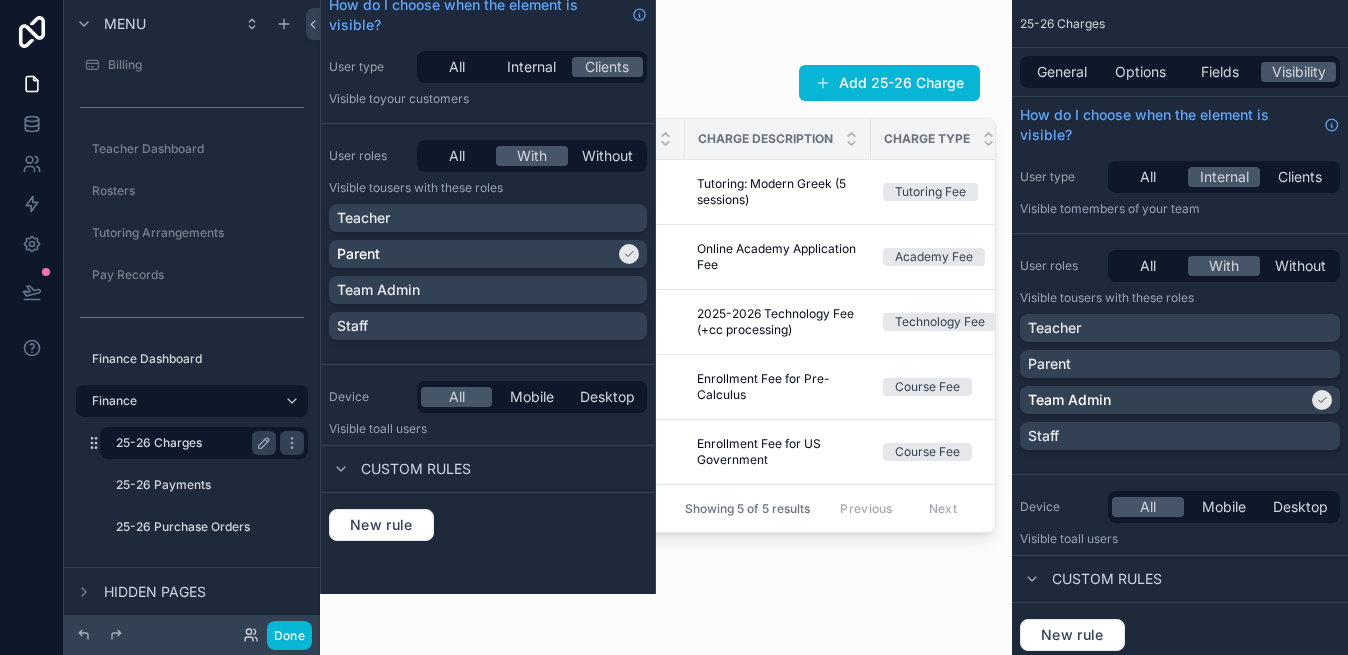 click on "25-26 Charges" at bounding box center (196, 443) 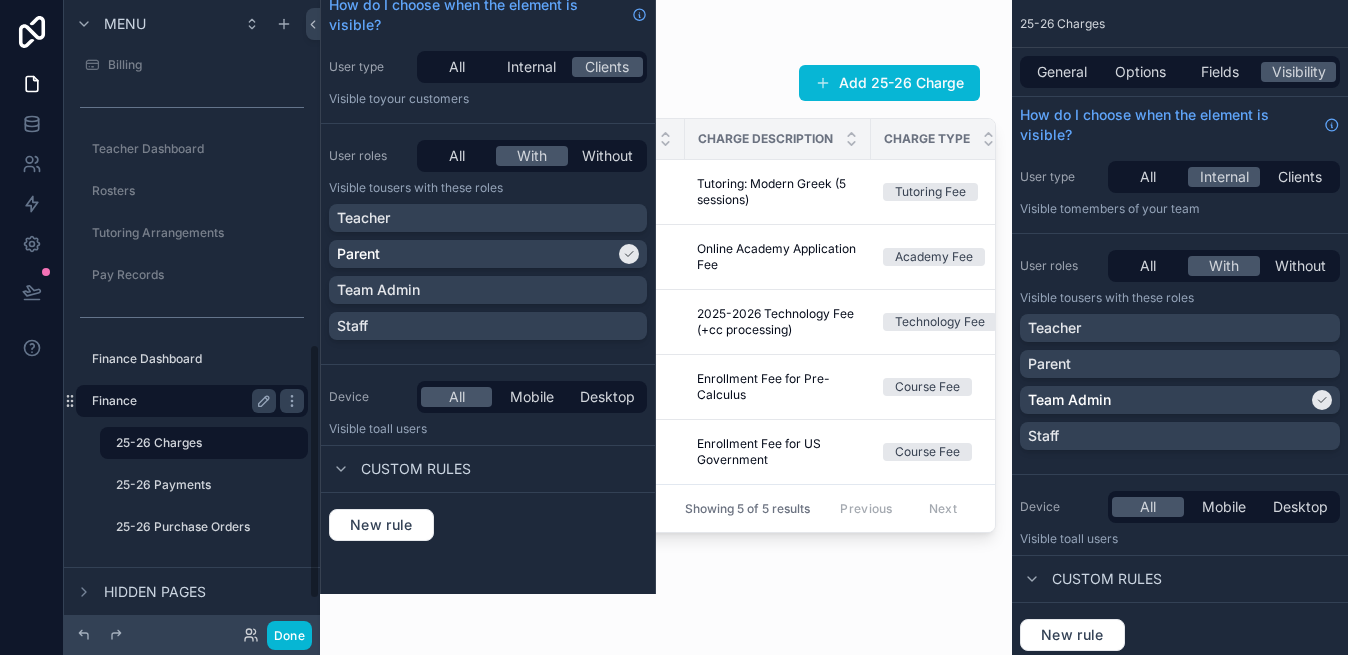click on "Finance" at bounding box center [180, 401] 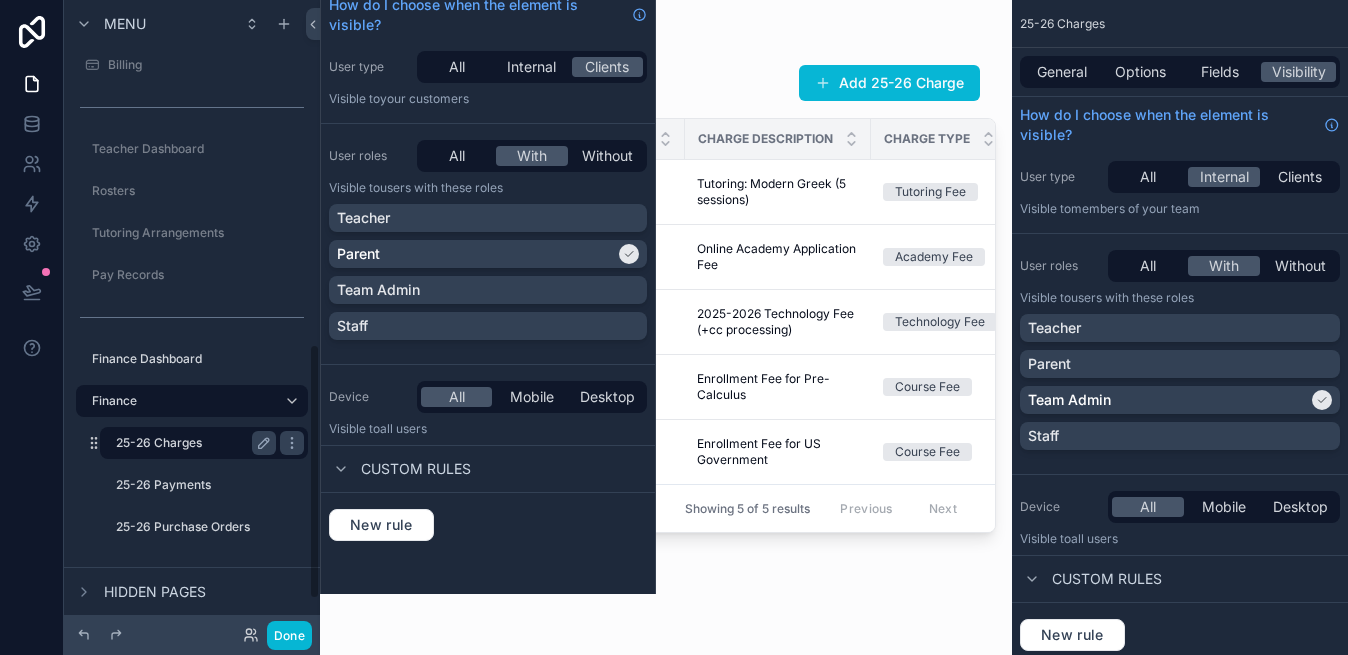 click on "25-26 Charges" at bounding box center (192, 443) 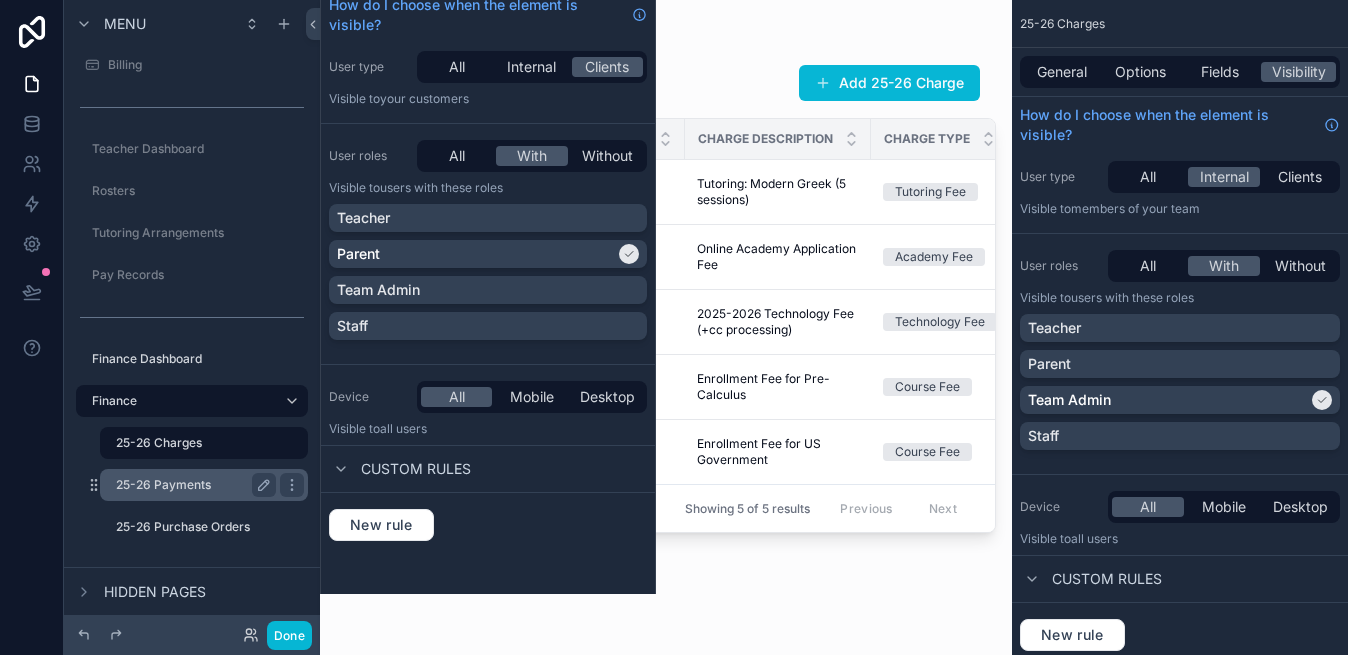 click on "25-26 Payments" at bounding box center [192, 485] 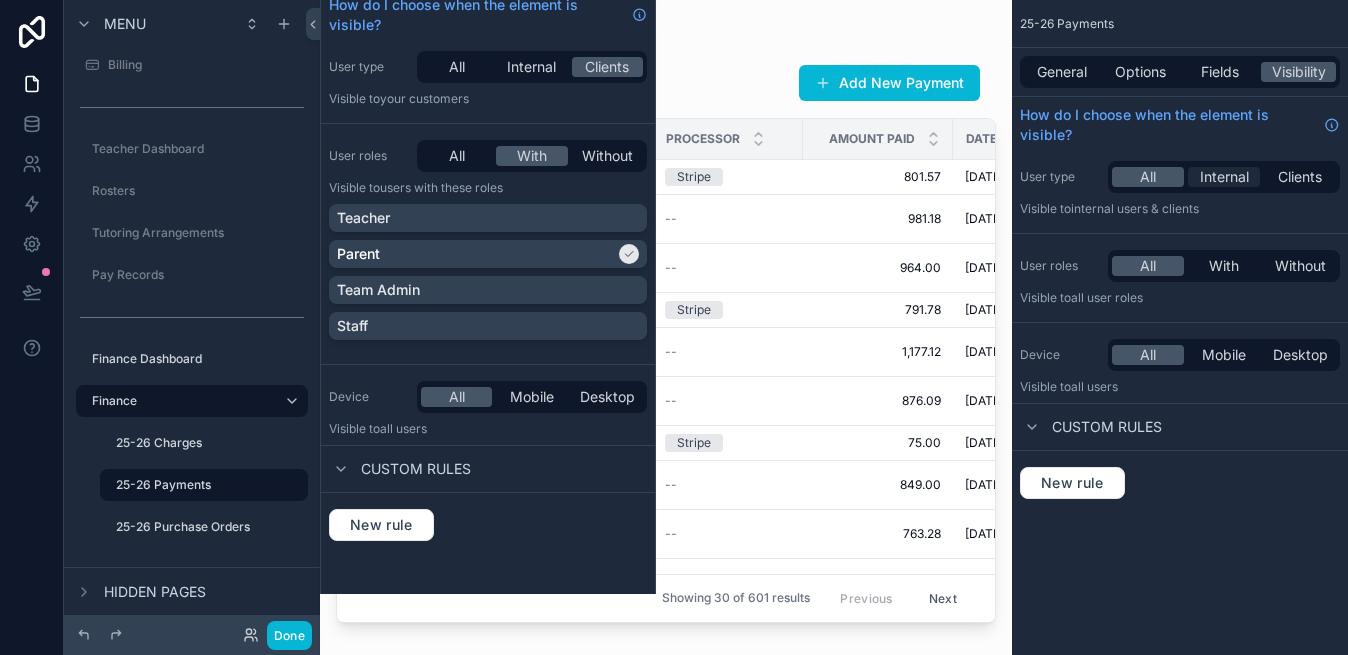 click on "Internal" at bounding box center (1224, 177) 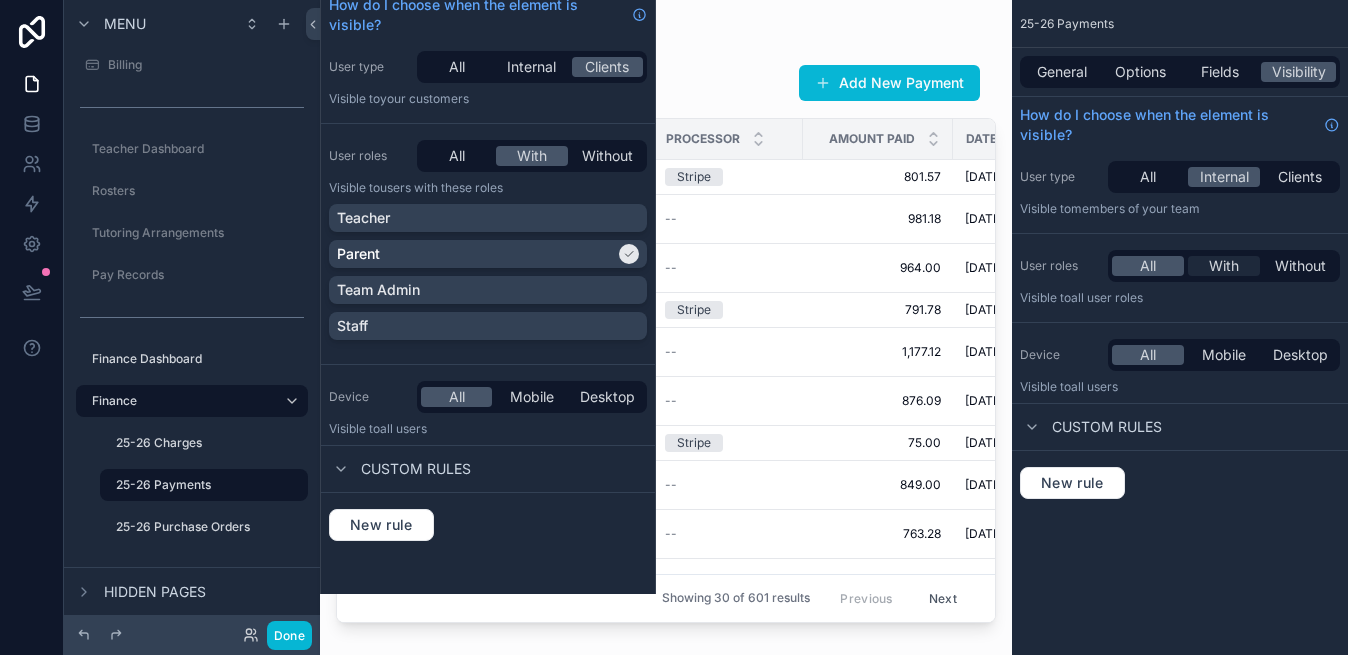 click on "With" at bounding box center [1224, 266] 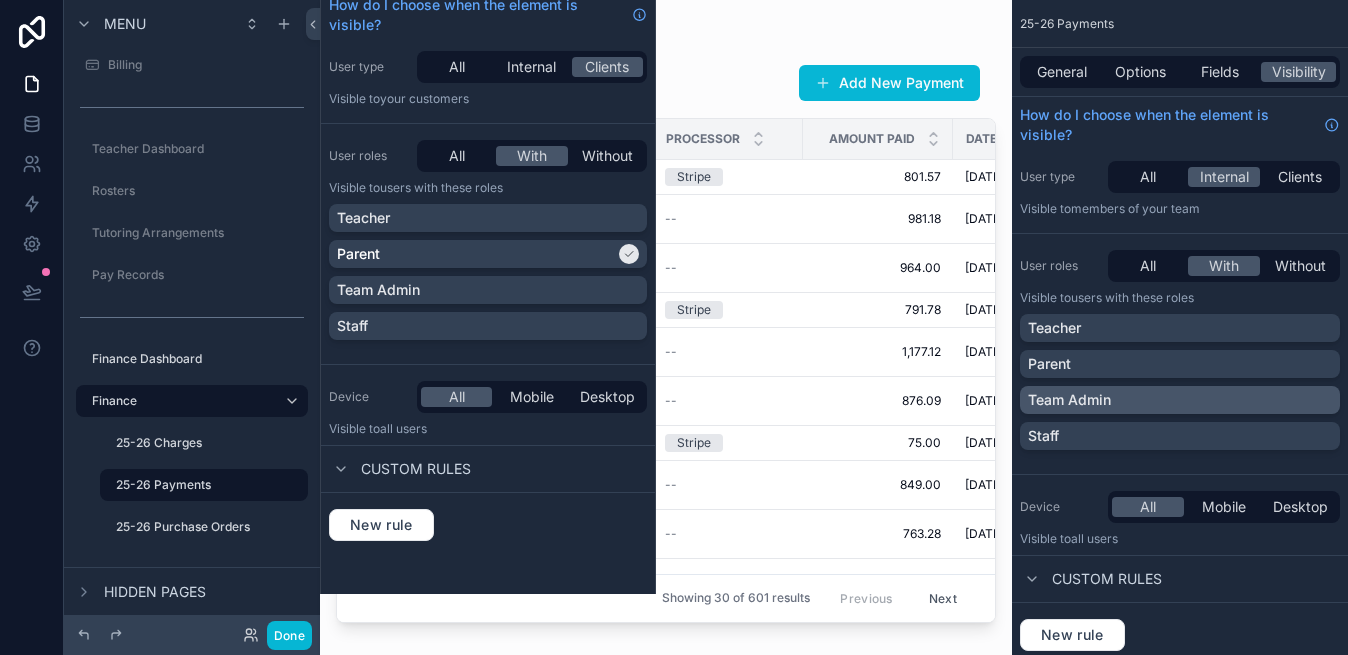 click on "Team Admin" at bounding box center (1180, 400) 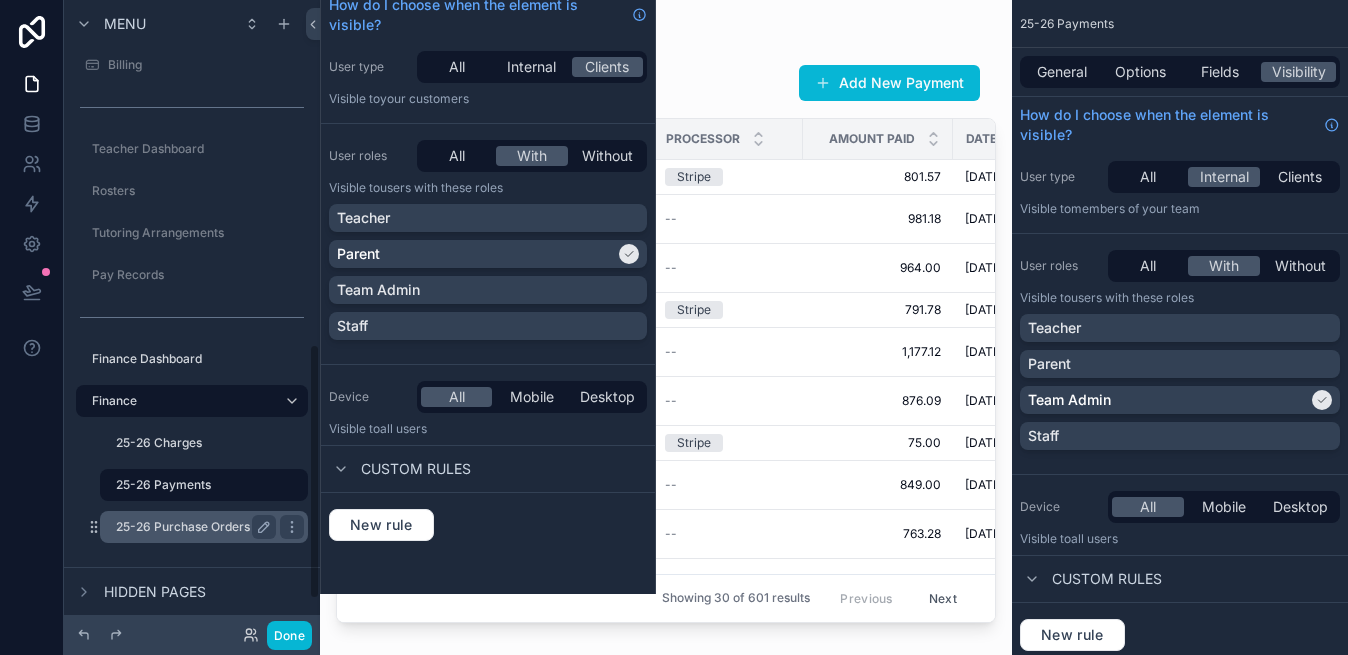 click on "25-26 Purchase Orders" at bounding box center [192, 527] 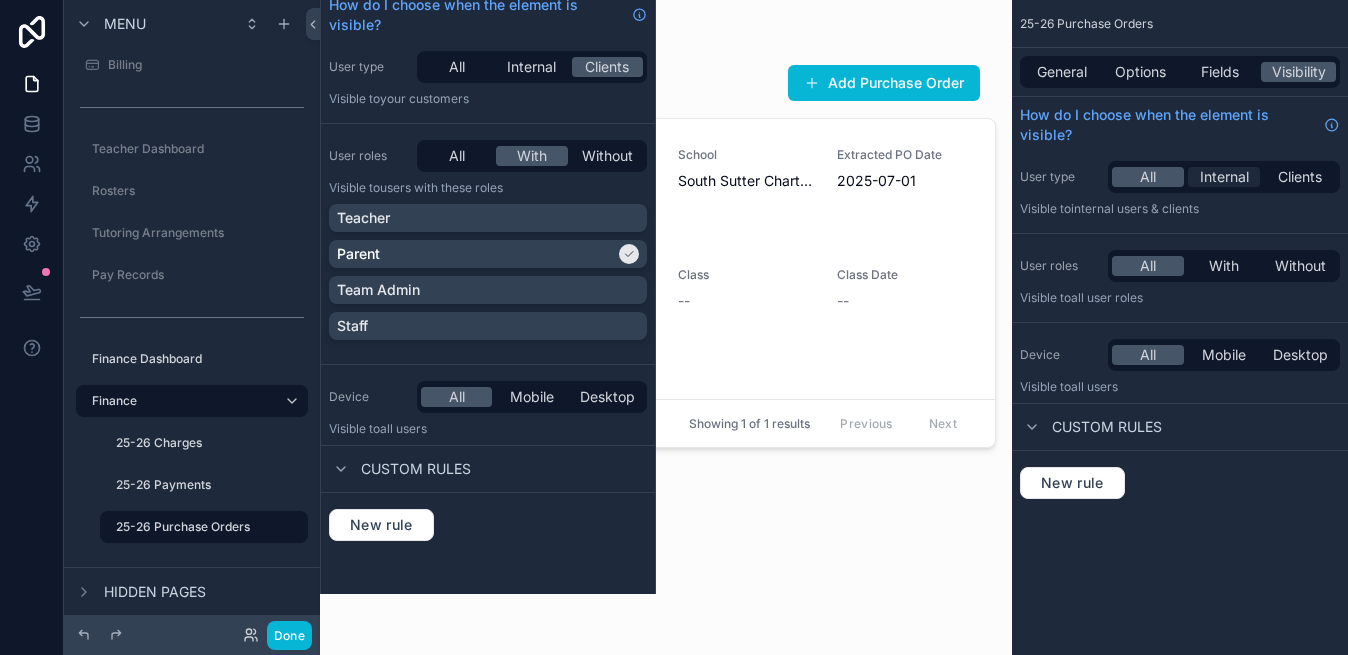 click on "Internal" at bounding box center [1224, 177] 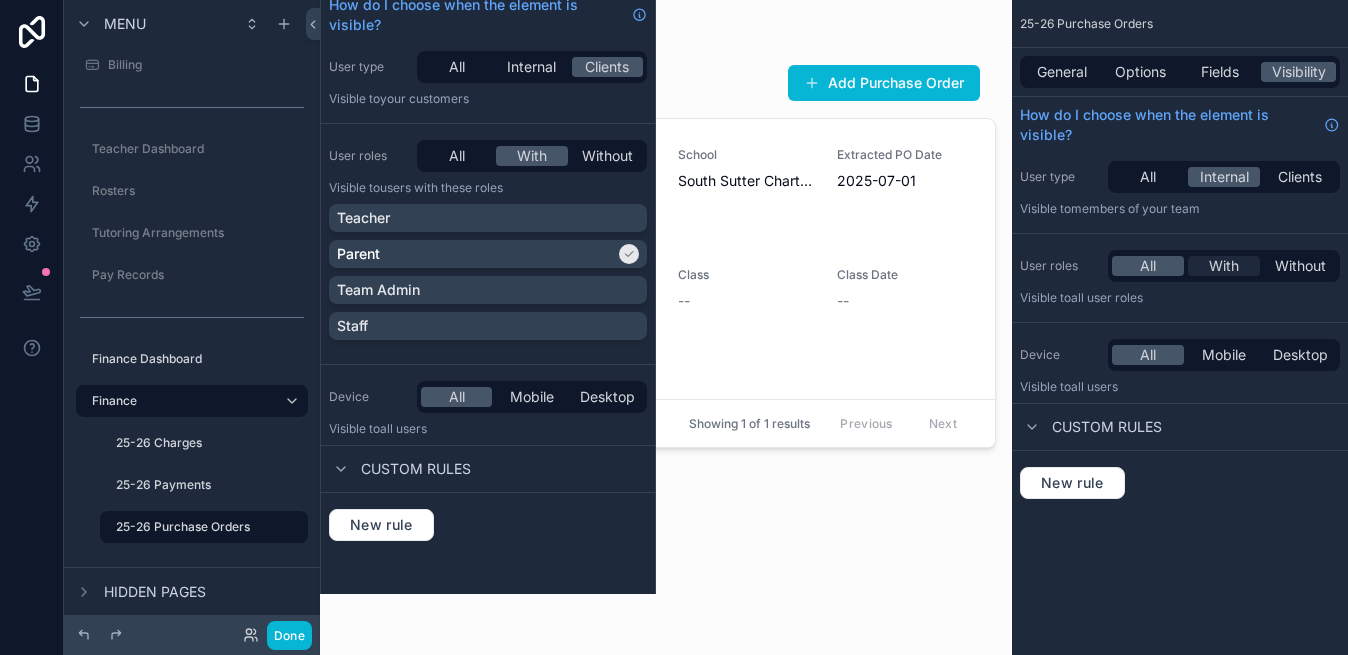 click on "With" at bounding box center [1224, 266] 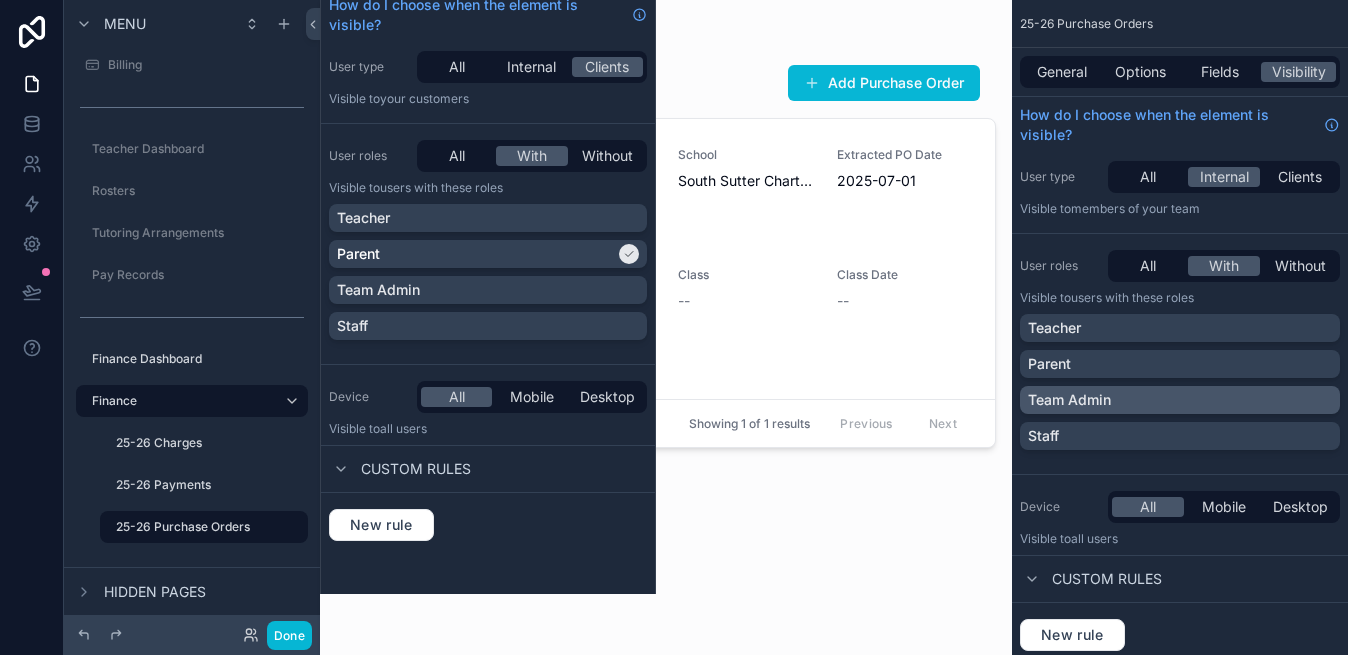 click on "Team Admin" at bounding box center [1069, 400] 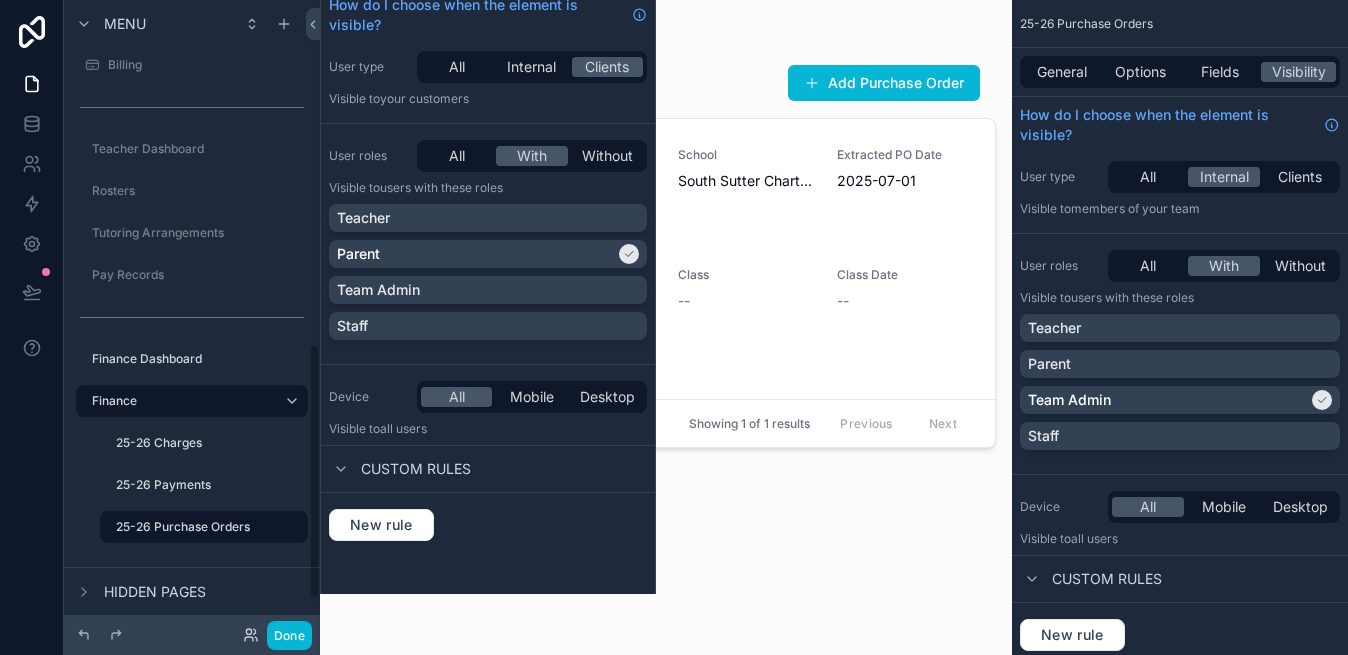 scroll, scrollTop: 925, scrollLeft: 0, axis: vertical 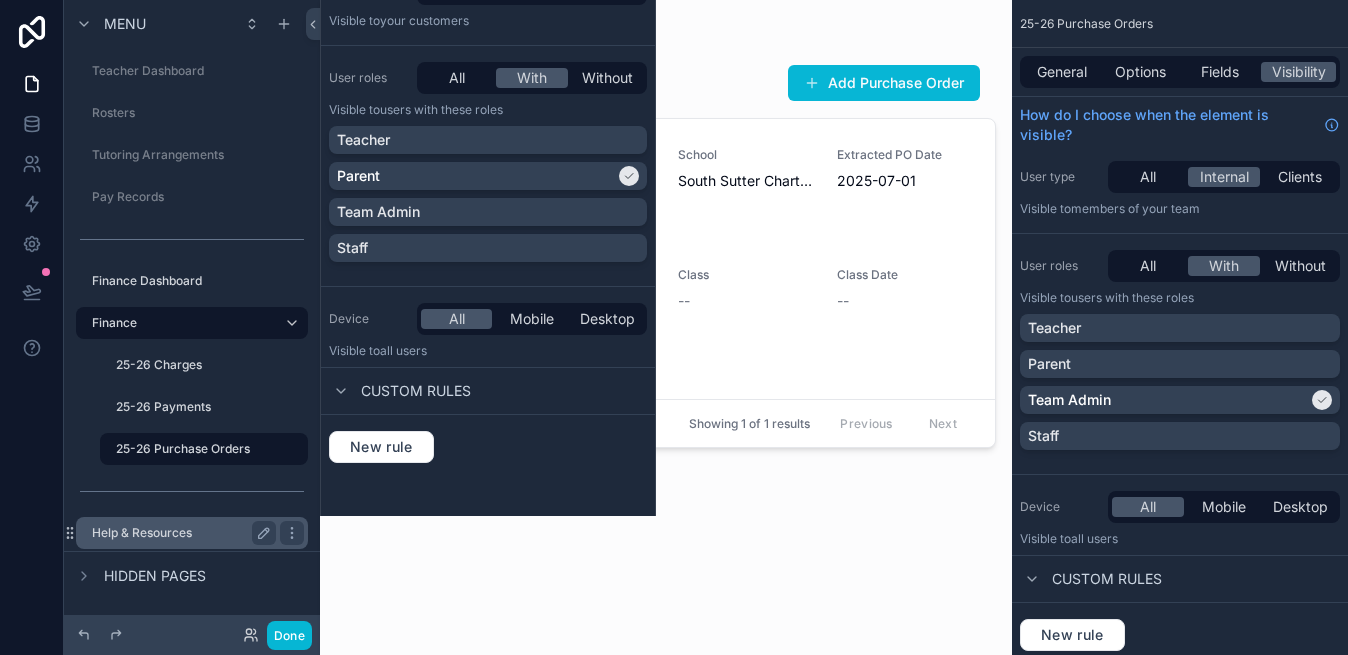 click on "Help & Resources" at bounding box center [180, 533] 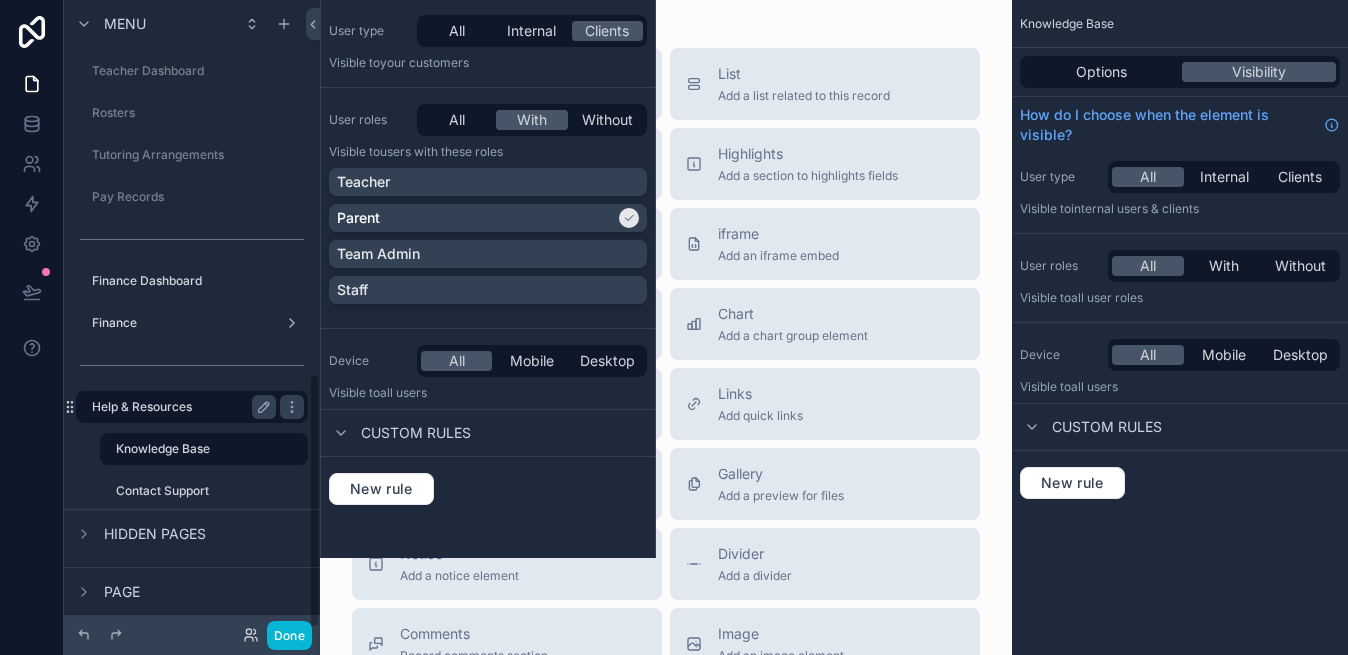 scroll, scrollTop: 925, scrollLeft: 0, axis: vertical 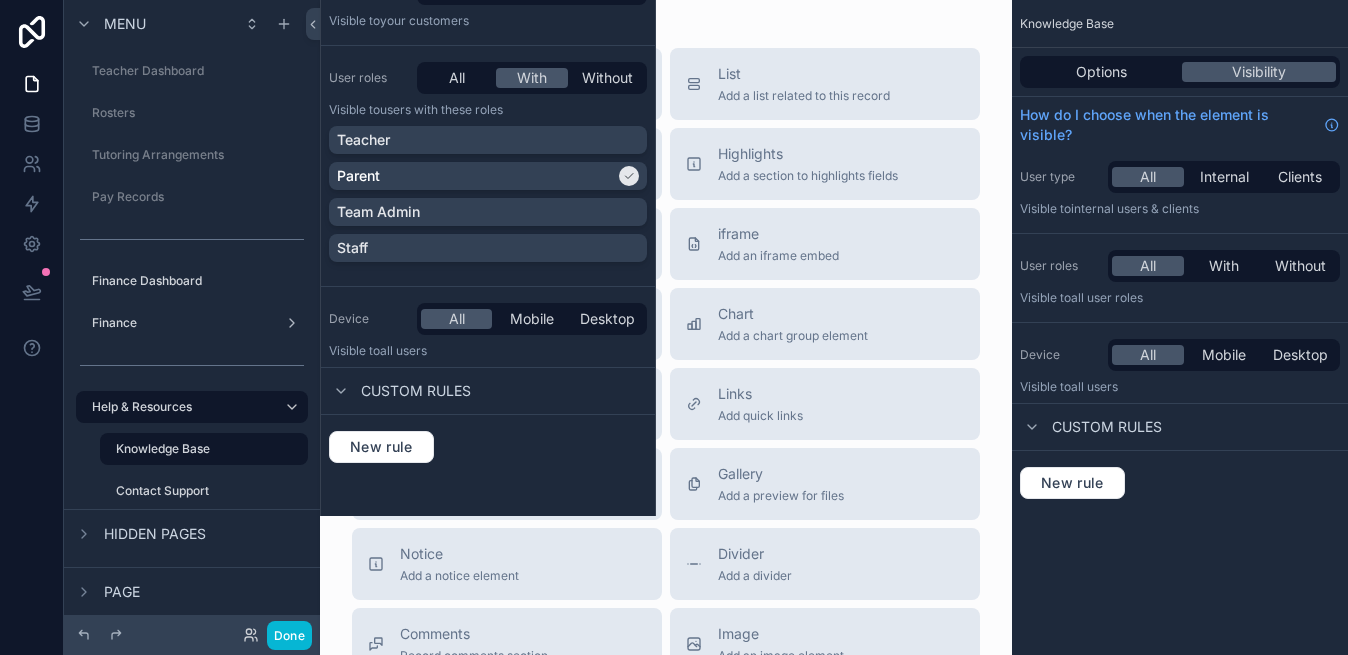 click on "Title Add a title and subtitle List Add a list related to this record Details Add fields, a title or description Highlights Add a section to highlights fields Video Add a video element iframe Add an iframe embed Stages Add a stages element Chart Add a chart group element Buttons Add an action button row Links Add quick links Text Add a text block that supports markdown Gallery Add a preview for files Notice Add a notice element Divider Add a divider Comments Record comments section Image Add an image element Container Add a container to group multiple sections together" at bounding box center (666, 468) 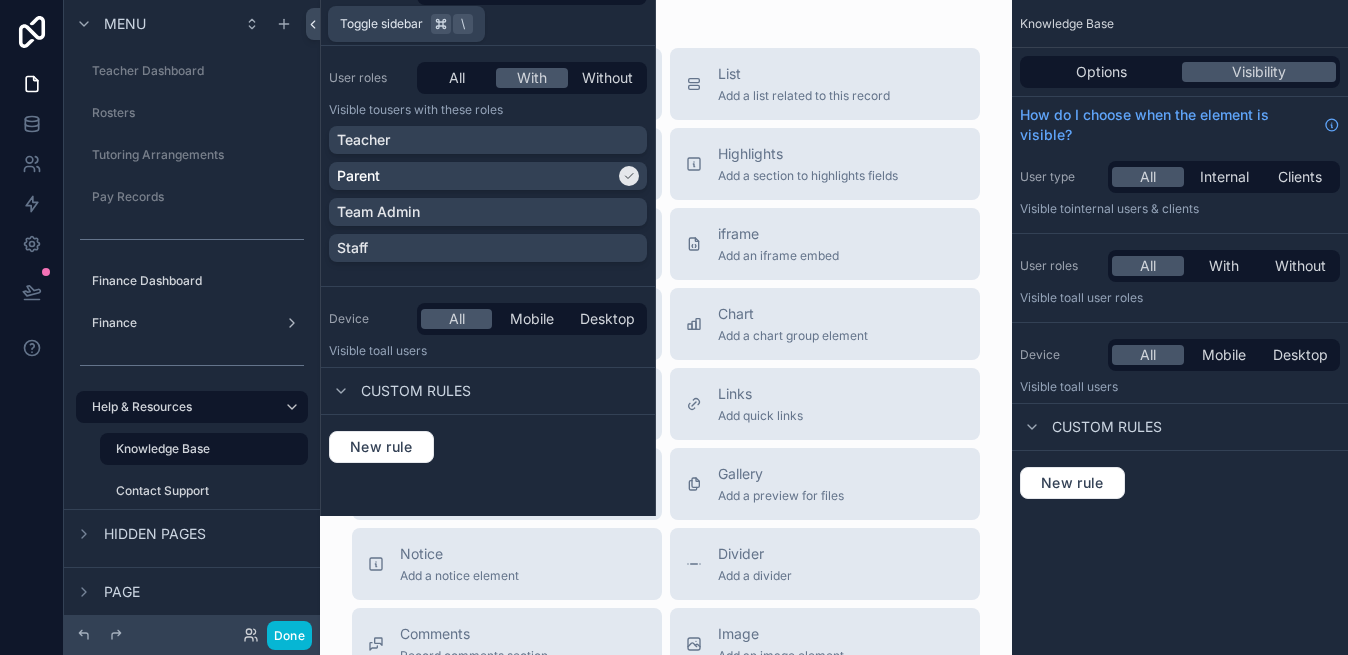 click 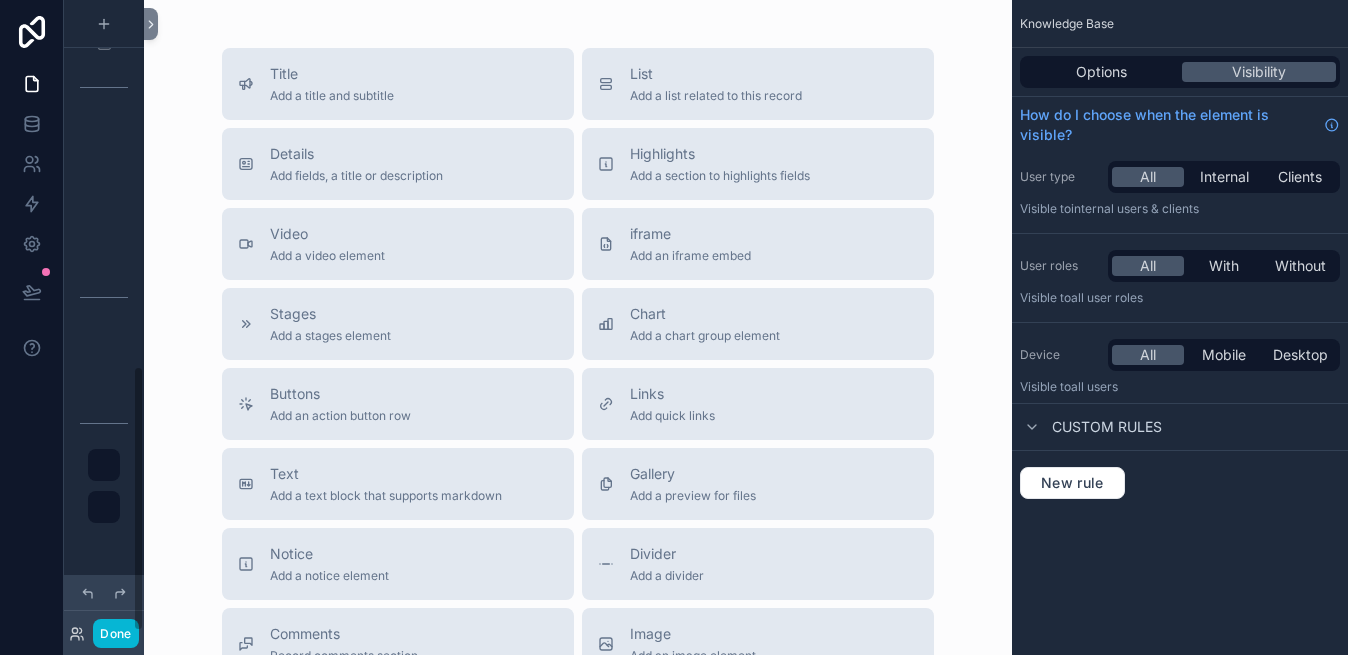 scroll, scrollTop: 867, scrollLeft: 0, axis: vertical 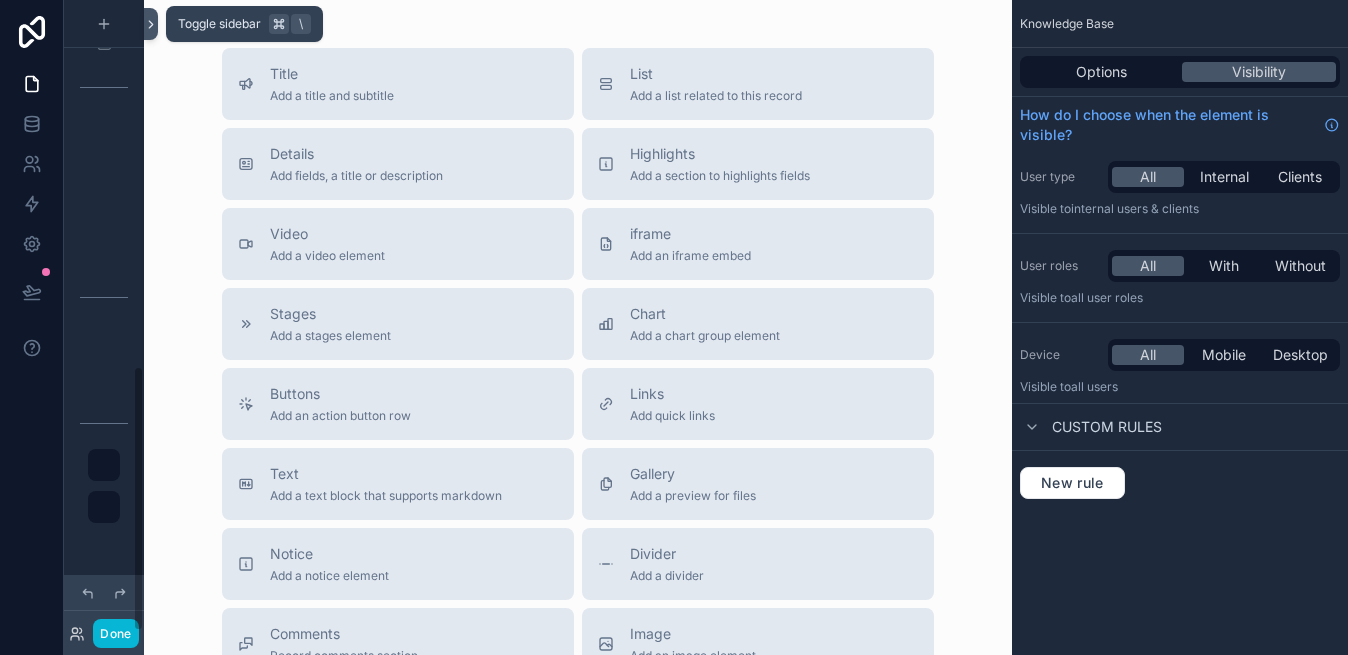 click 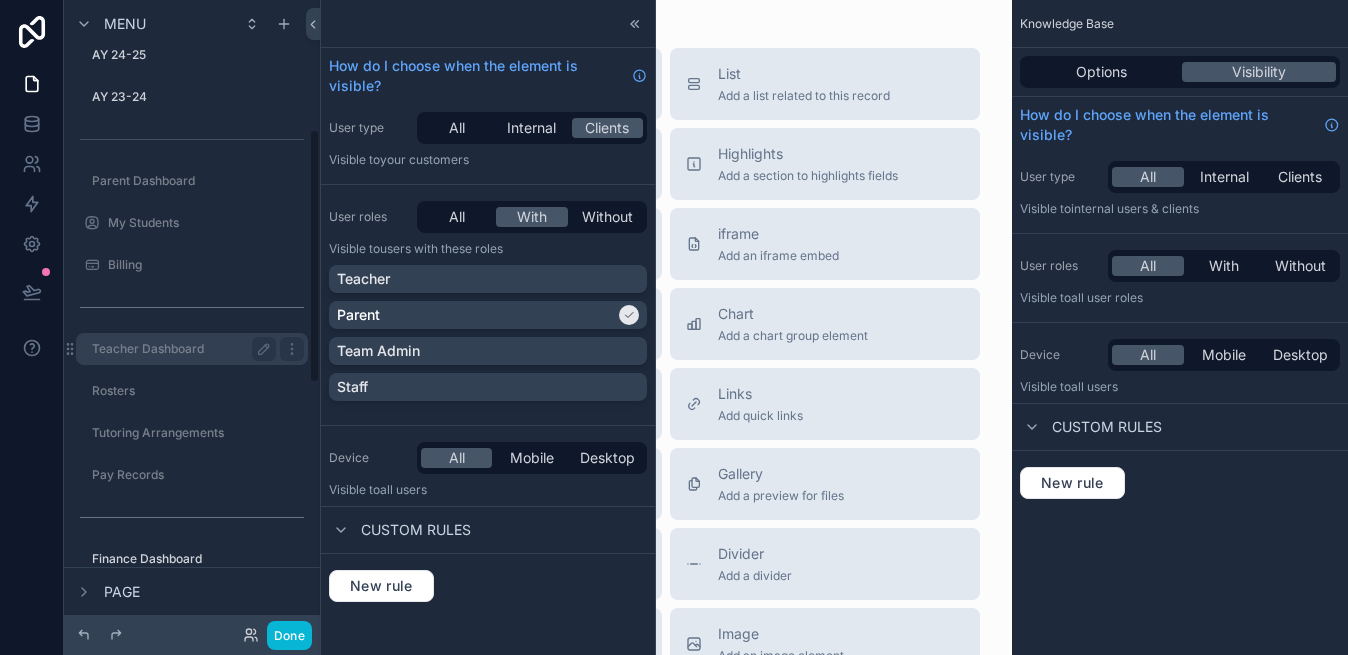 scroll, scrollTop: 0, scrollLeft: 0, axis: both 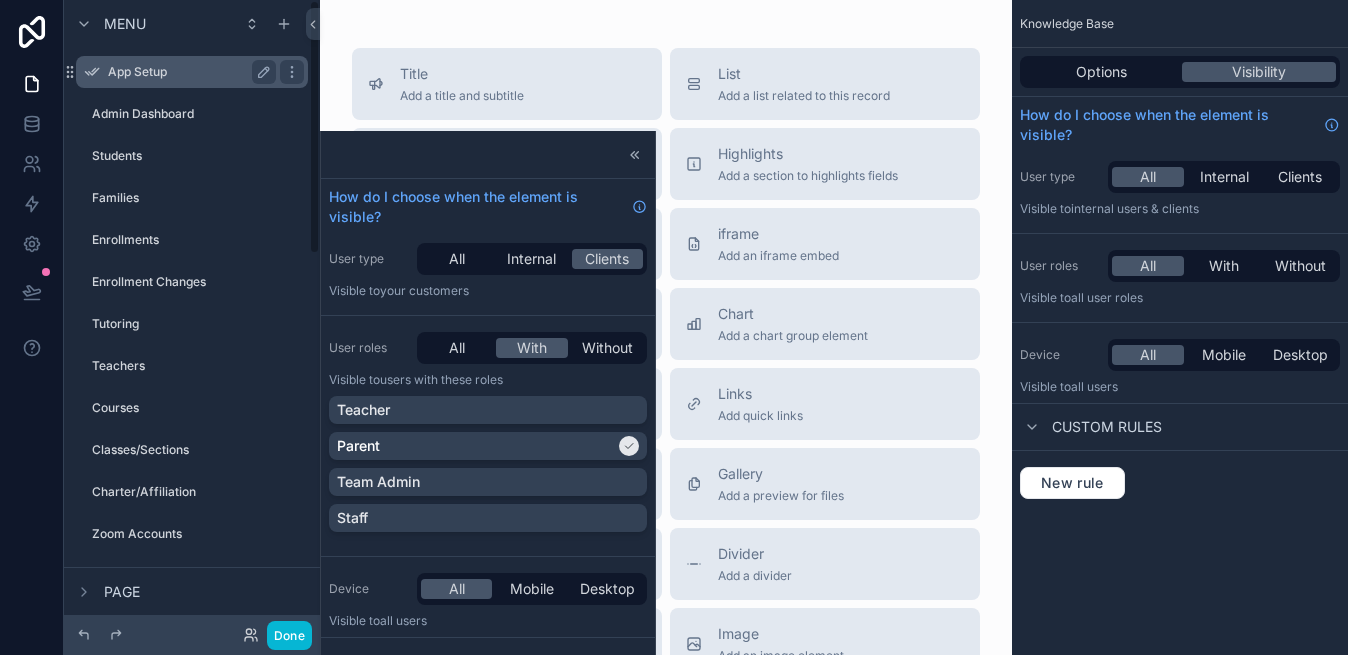 click on "App Setup" at bounding box center [188, 72] 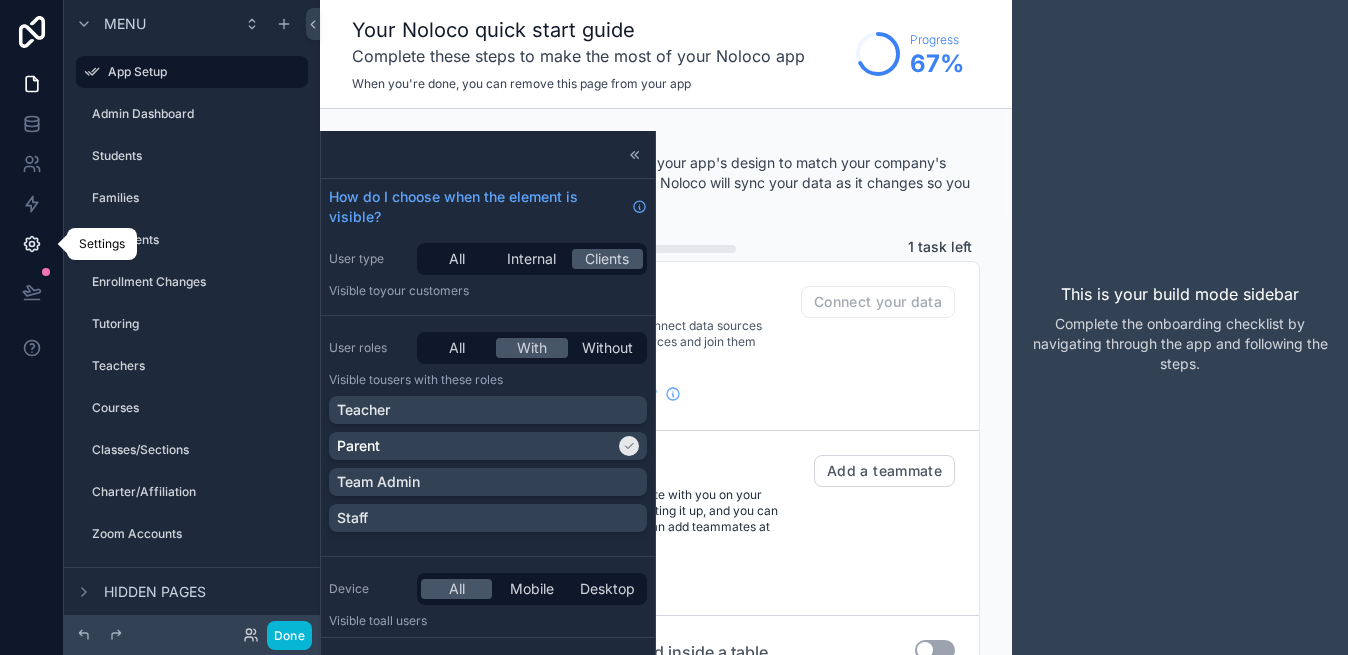 click 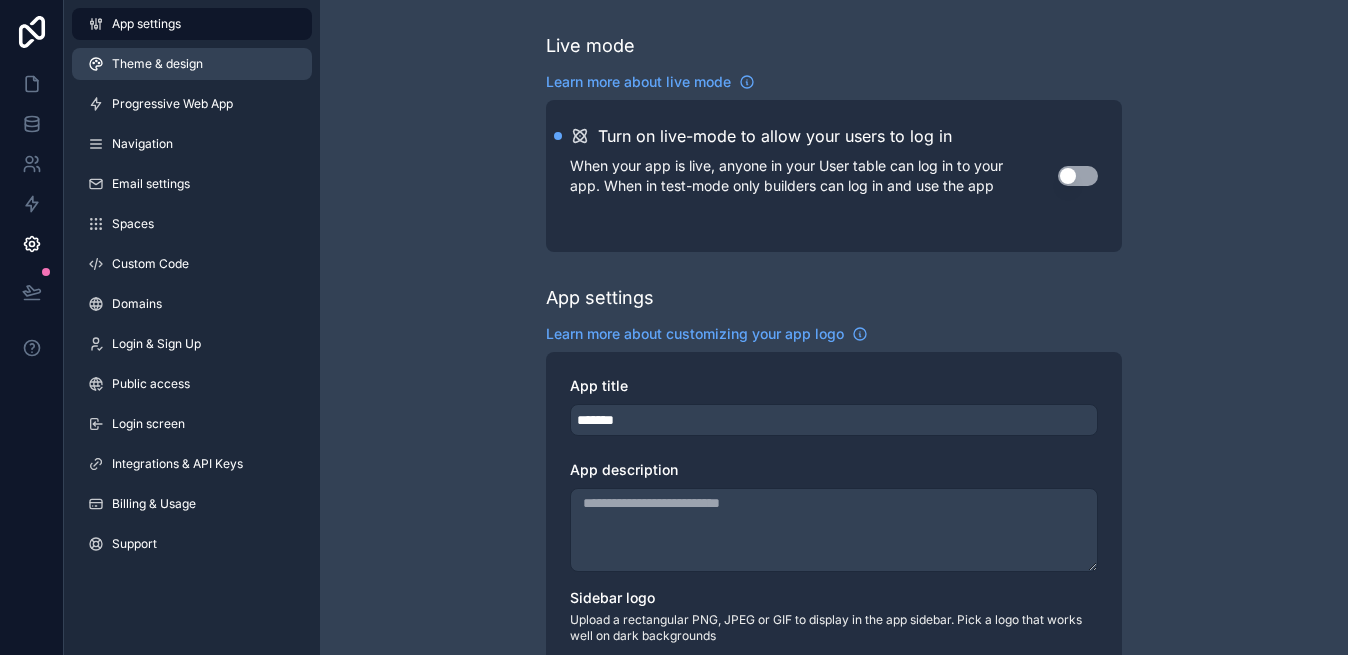click on "Theme & design" at bounding box center [192, 64] 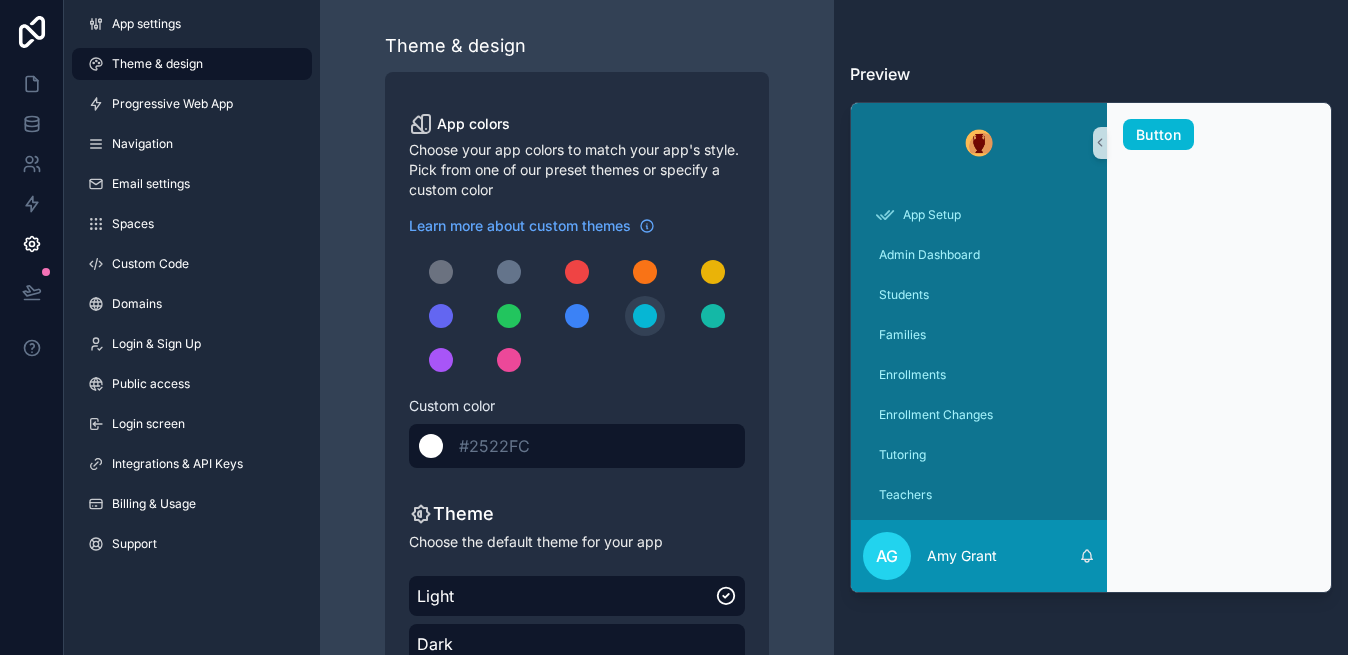 click at bounding box center [431, 446] 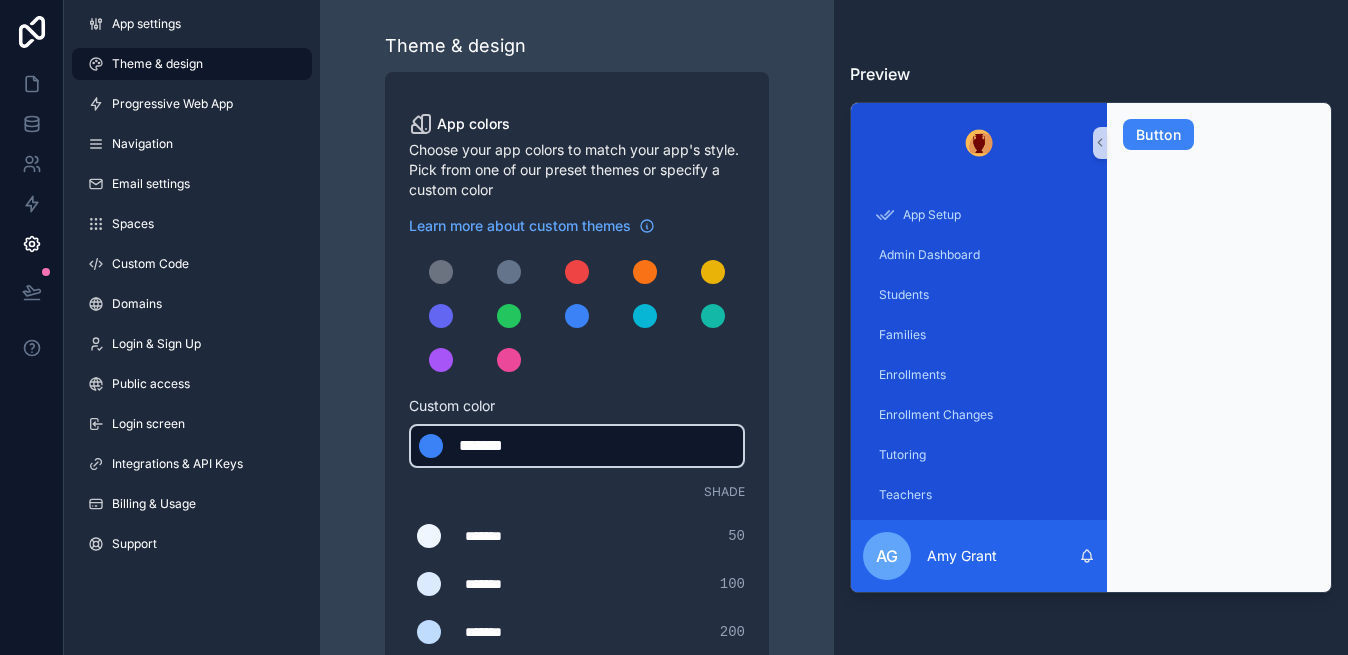 click on "*******" at bounding box center (509, 446) 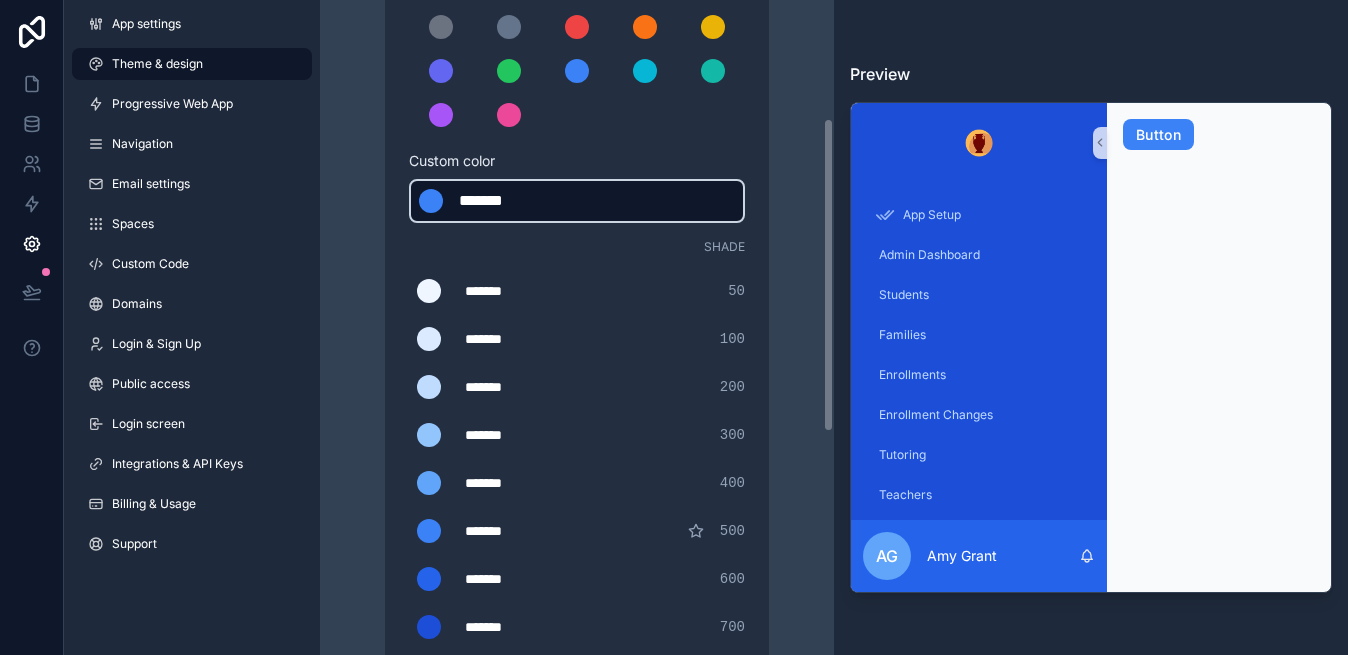 scroll, scrollTop: 247, scrollLeft: 0, axis: vertical 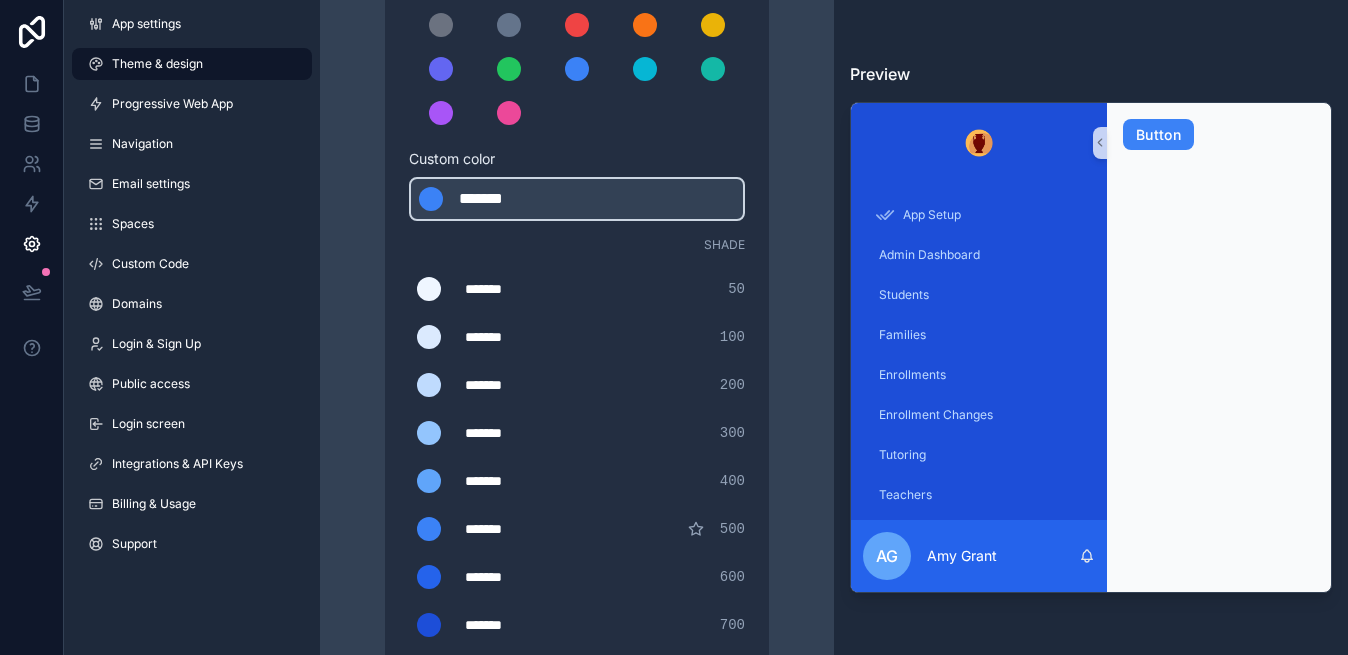 click on "*******" at bounding box center [515, 337] 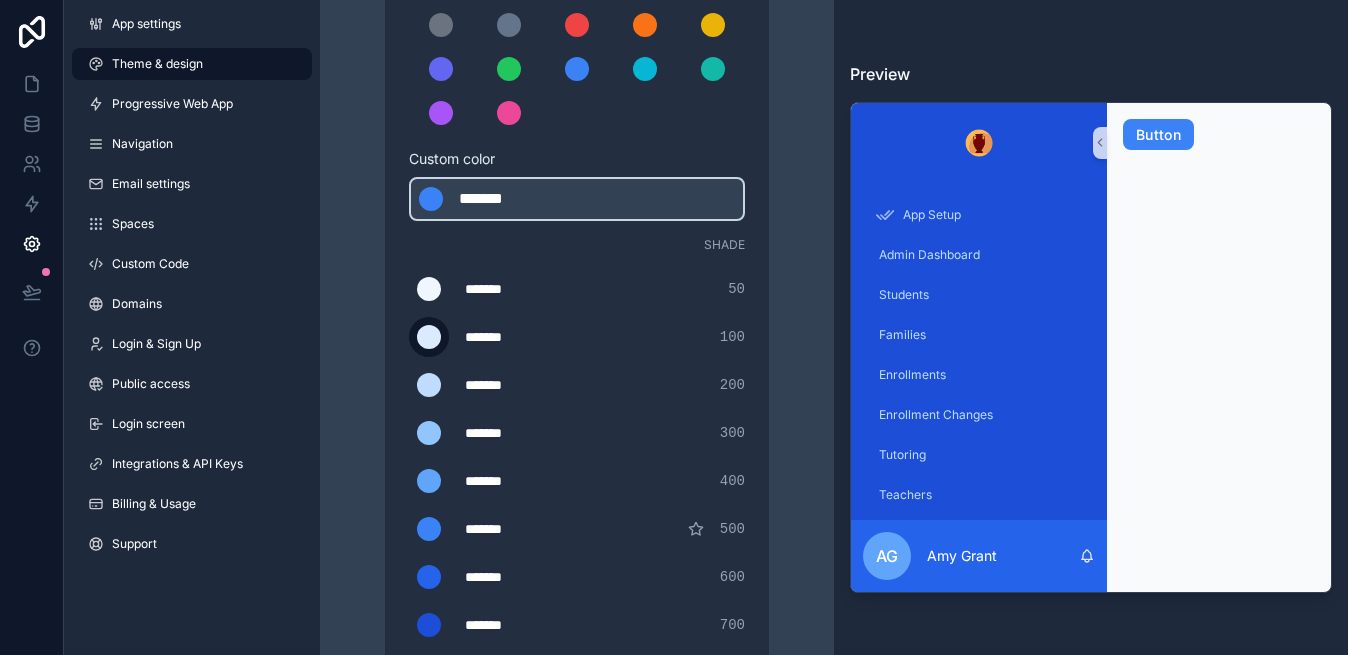 click at bounding box center (429, 337) 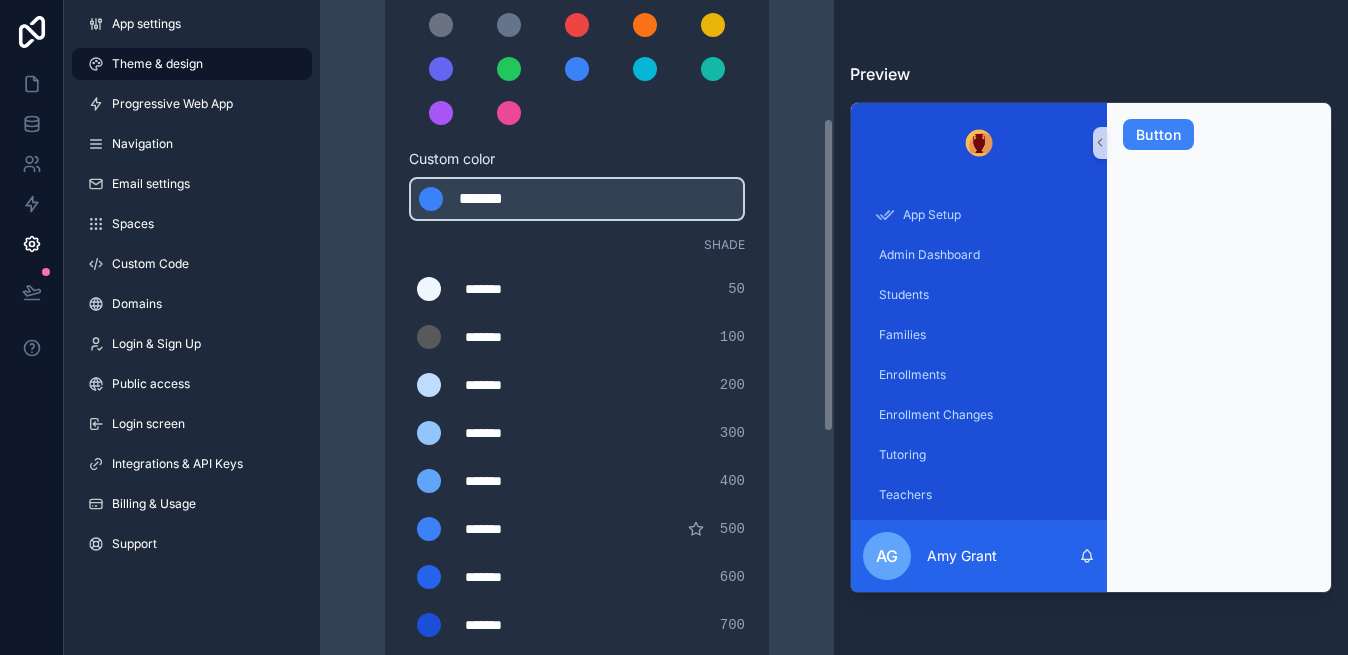 click on "App colors Choose your app colors to match your app's style. Pick from one of our preset themes or specify a custom color Learn more about custom themes Custom color ******* ******* #3b82f6 Shade ******* ******* #eff6ff 50 ******* ******* #58595a 100 ******* ******* #bfdbfe 200 ******* ******* #93c5fd 300 ******* ******* #60a5fa 400 ******* ******* #3b82f6 500 ******* ******* #2563eb 600 ******* ******* #1d4ed8 700 ******* ******* #1e40af 800 ******* ******* #1e3a8a 900 Theme Choose the default theme for your app Light Dark Auto Allow your users to toggle between light and dark themes Use setting" at bounding box center [577, 455] 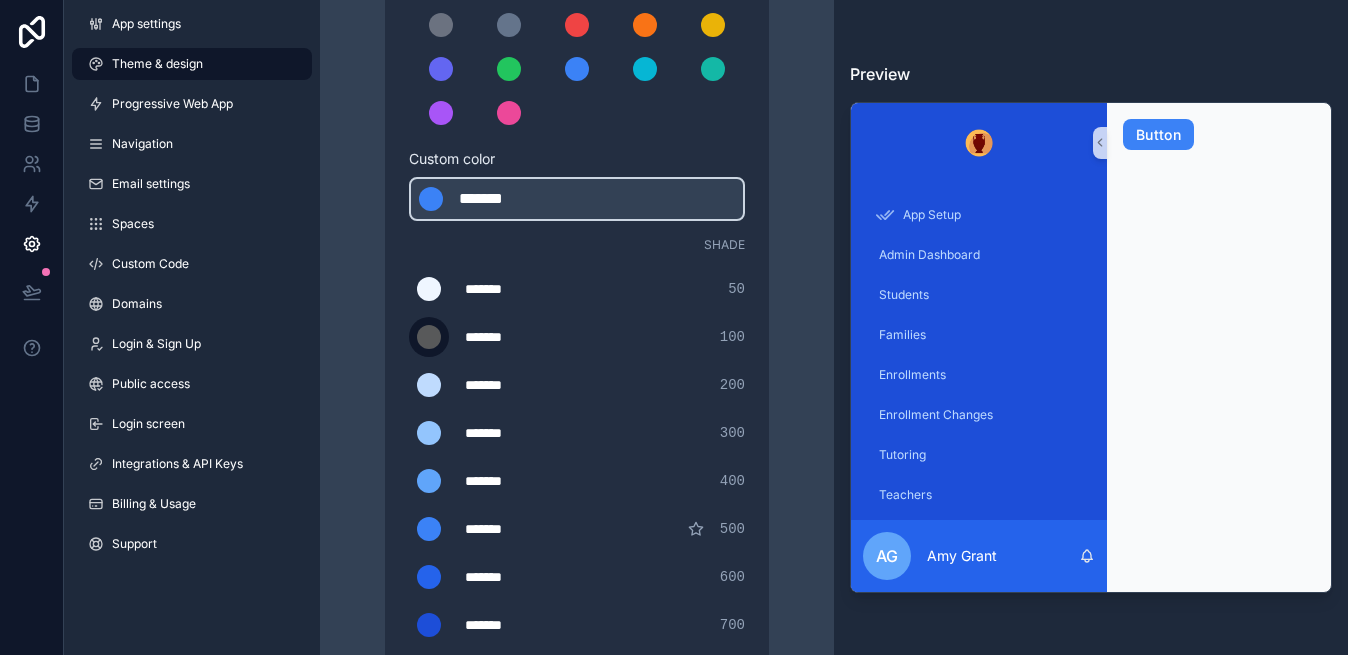 click at bounding box center (429, 337) 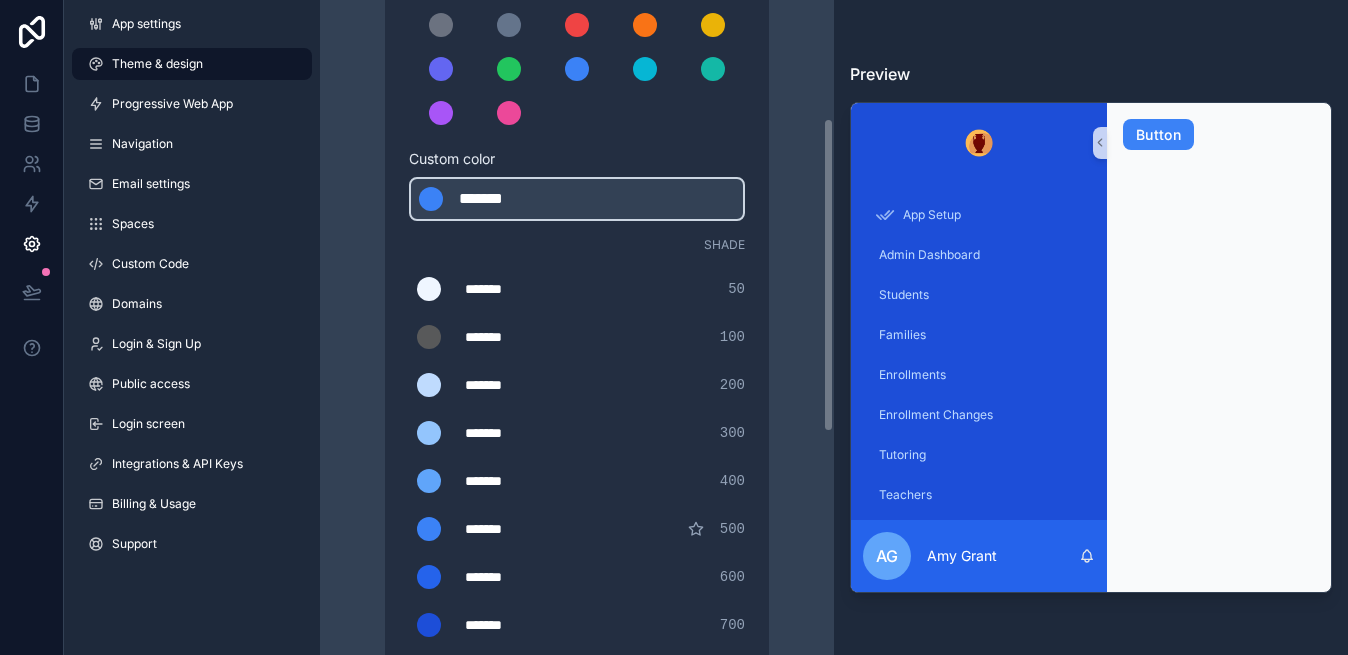 click on "*******" at bounding box center (515, 337) 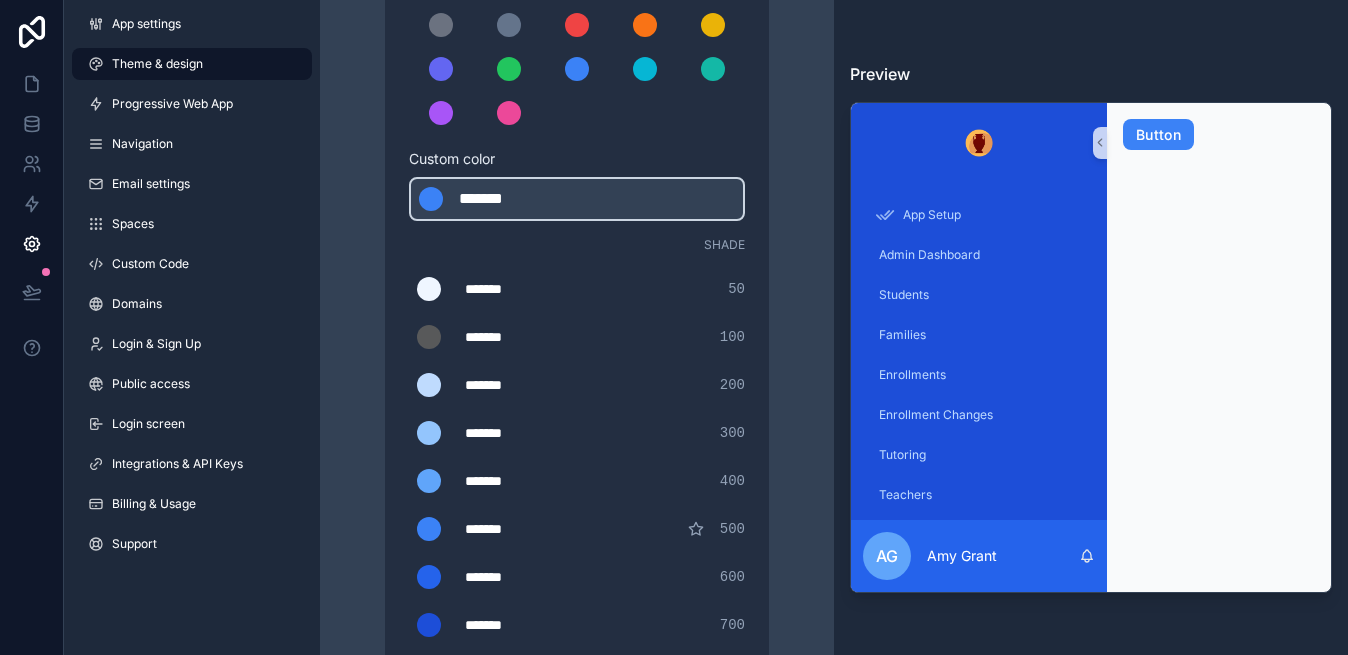 click on "*******" at bounding box center [515, 337] 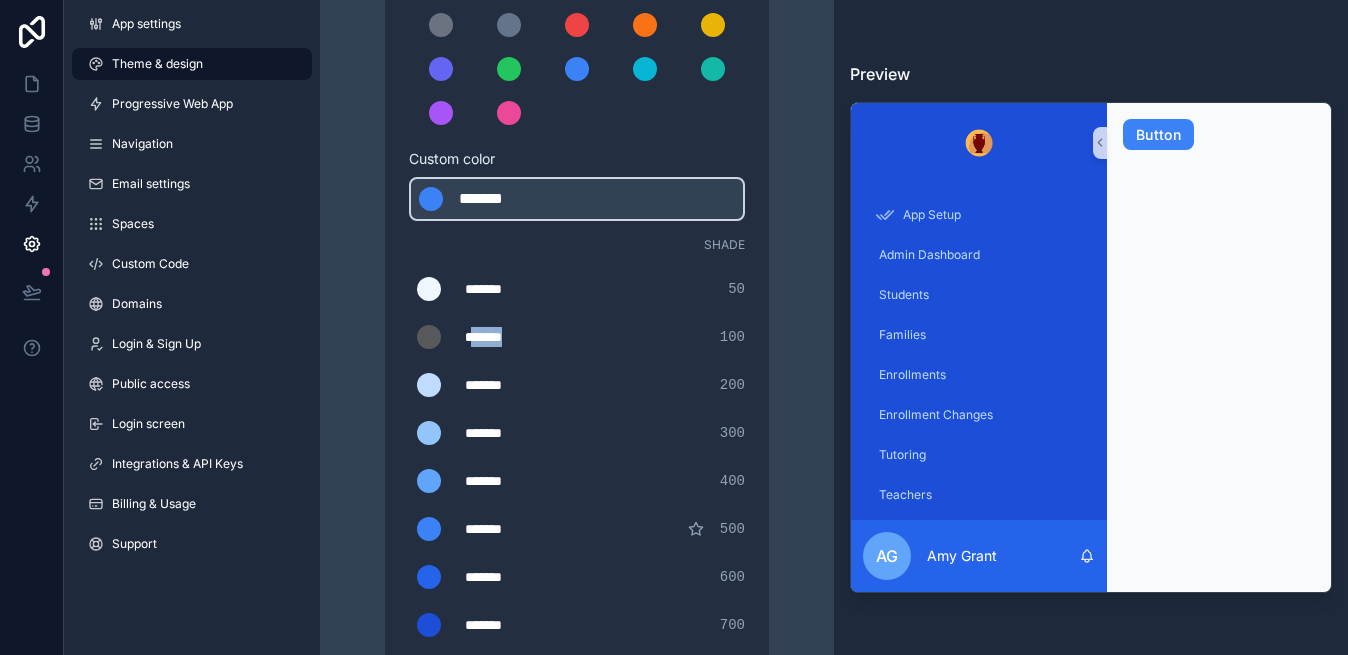 type on "*******" 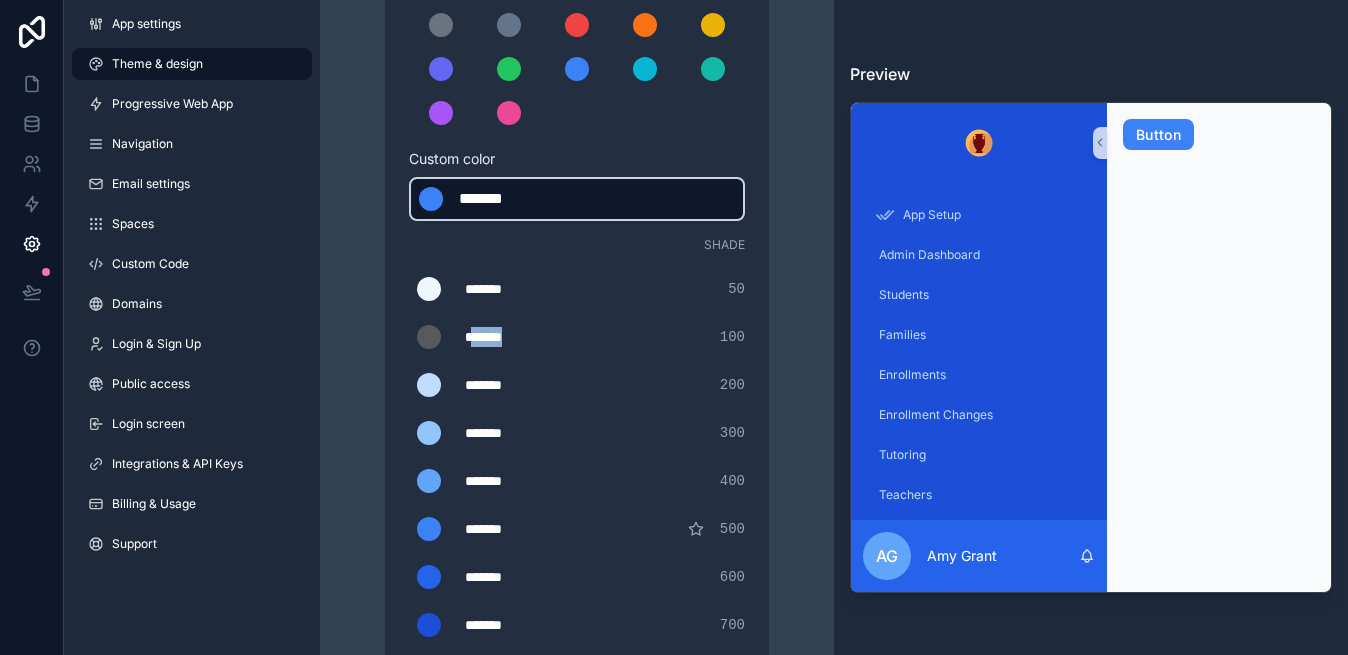 click on "******* ******* #3b82f6" at bounding box center (577, 199) 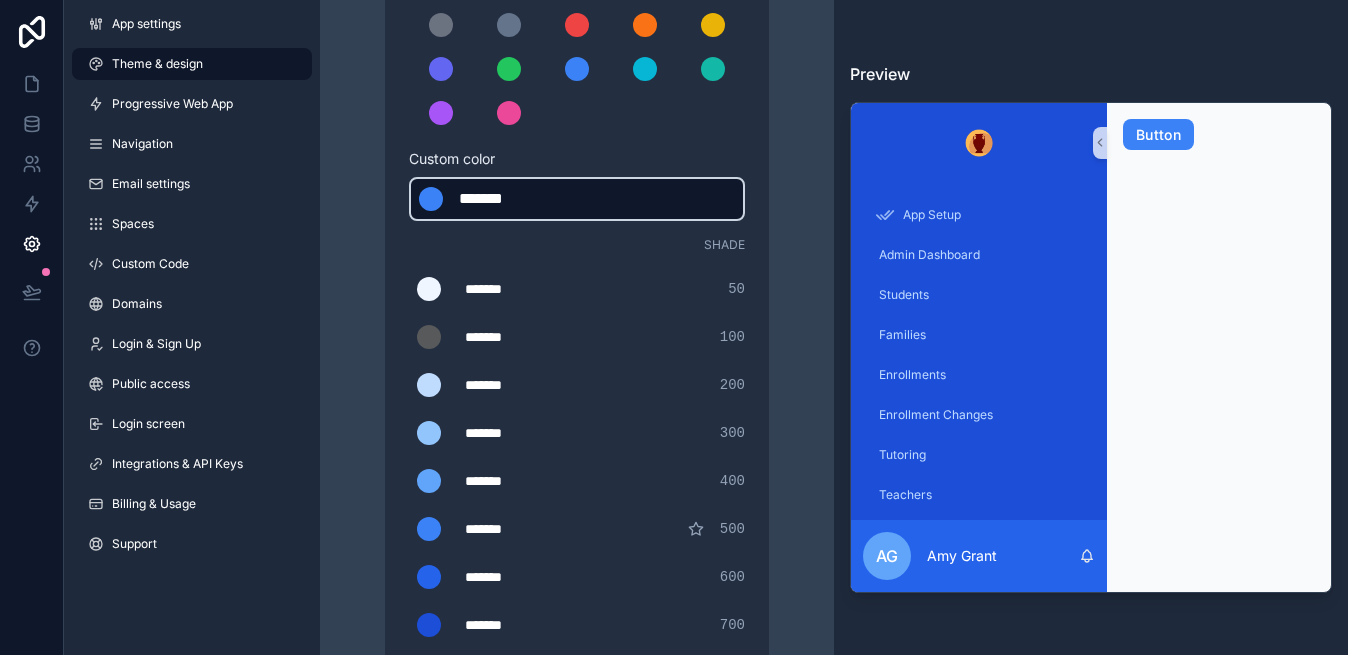 click on "******* ******* #3b82f6" at bounding box center [577, 199] 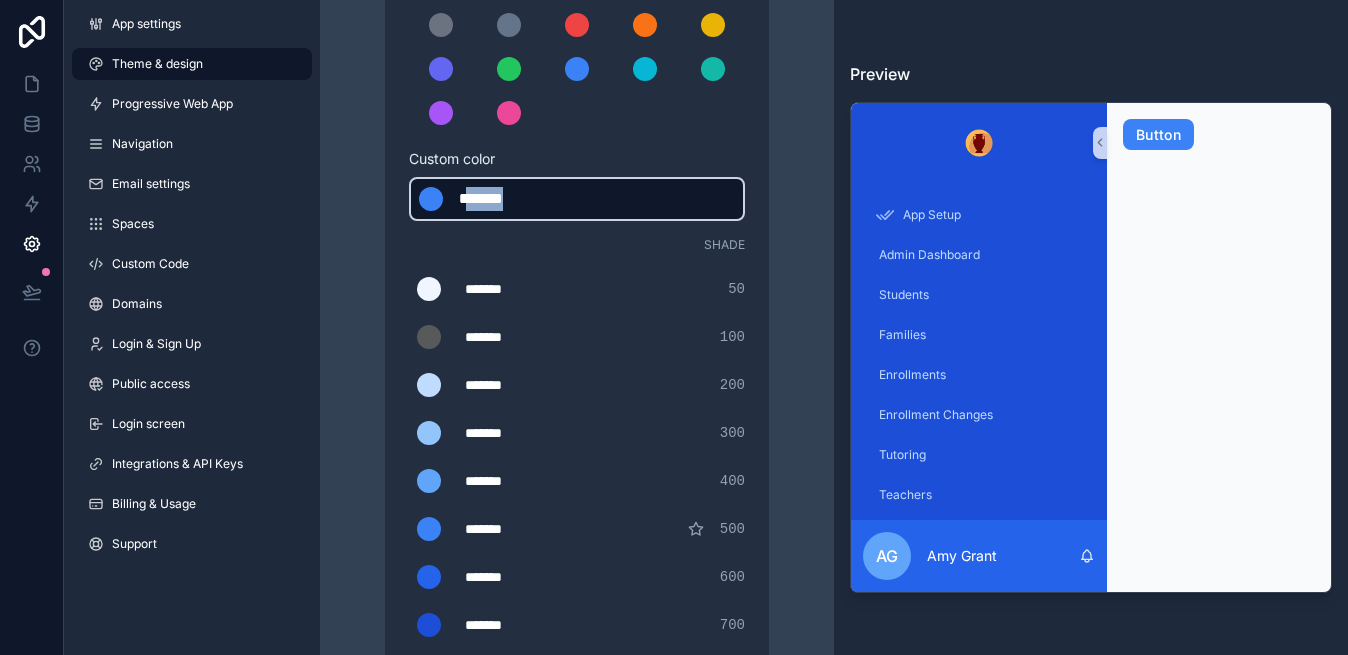 click on "*******" at bounding box center (509, 199) 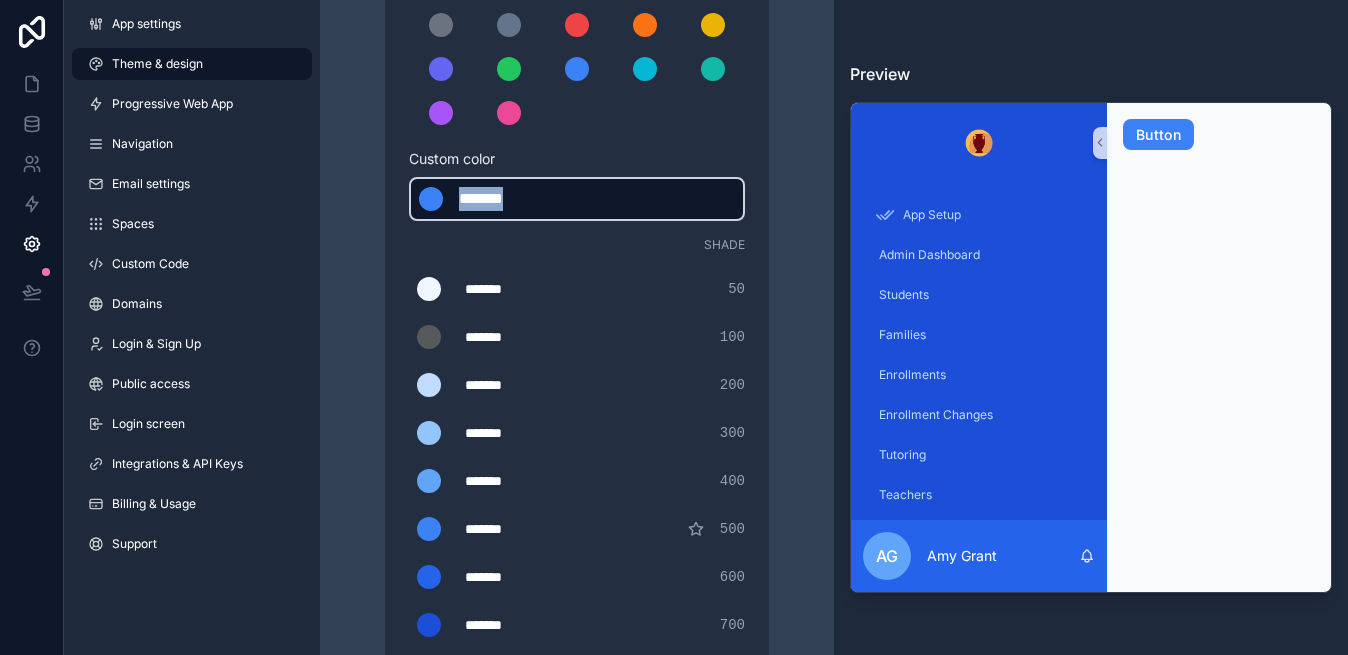 type on "*******" 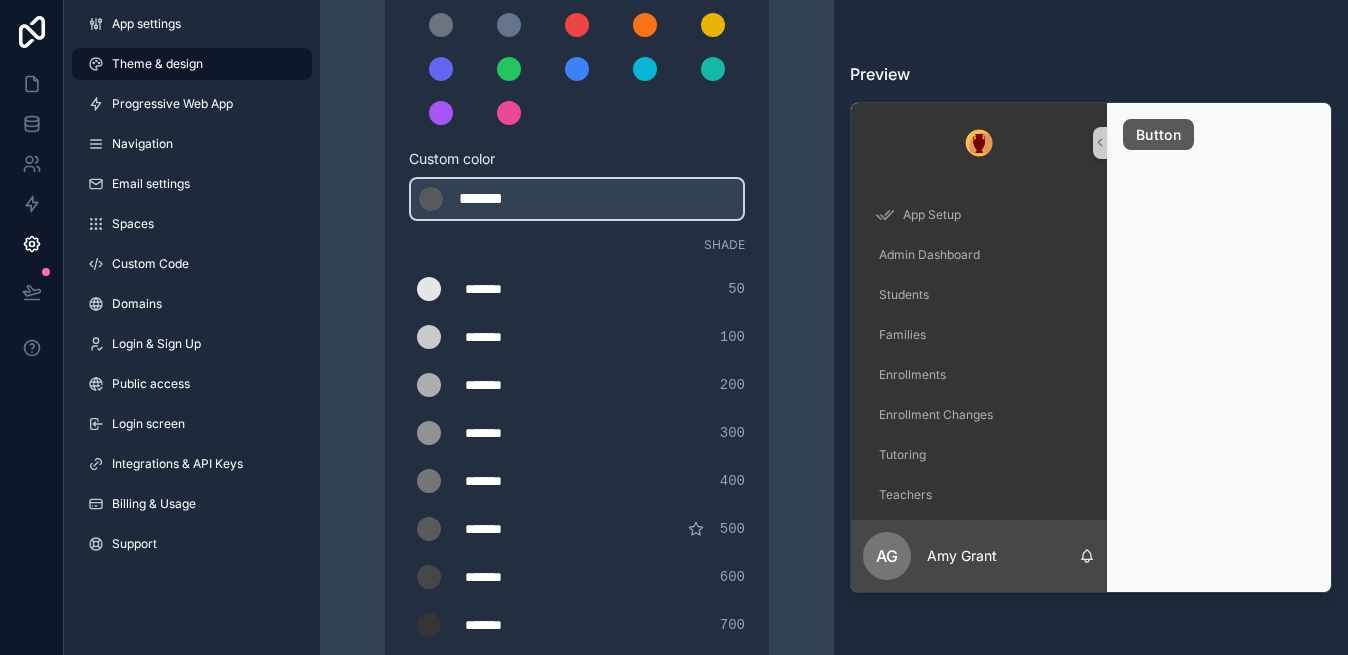 click on "Custom color" at bounding box center (569, 159) 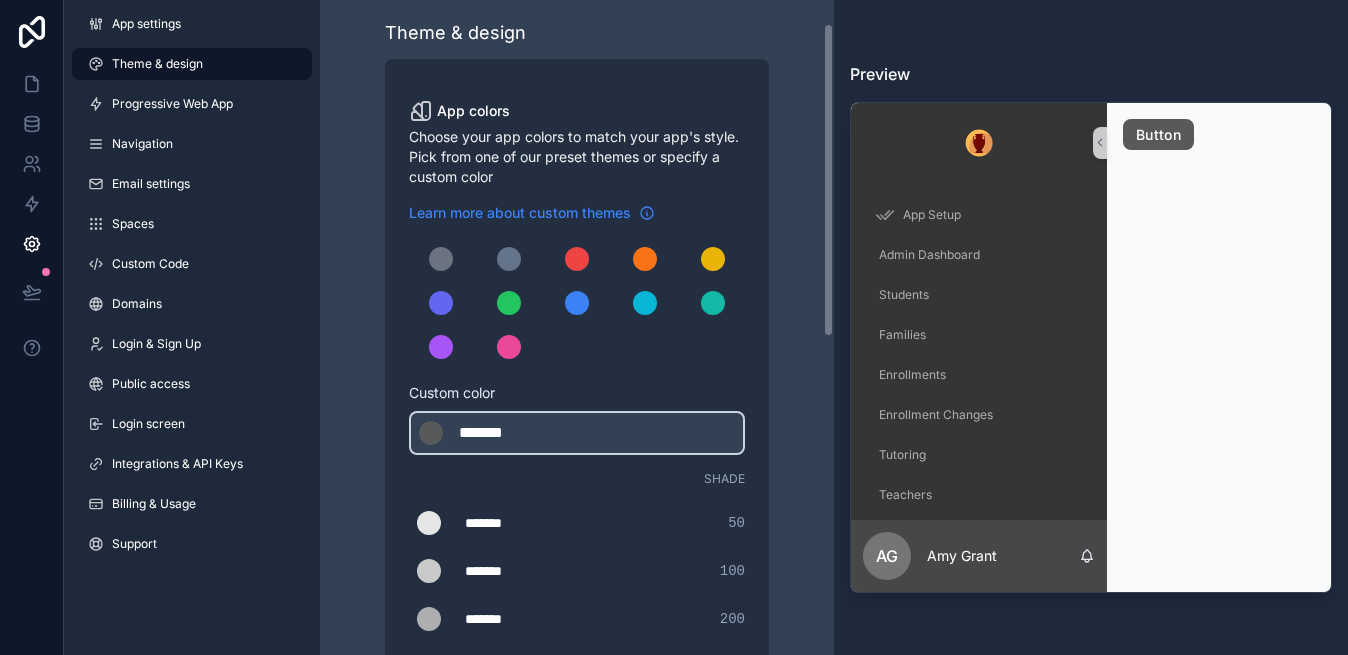 scroll, scrollTop: 0, scrollLeft: 0, axis: both 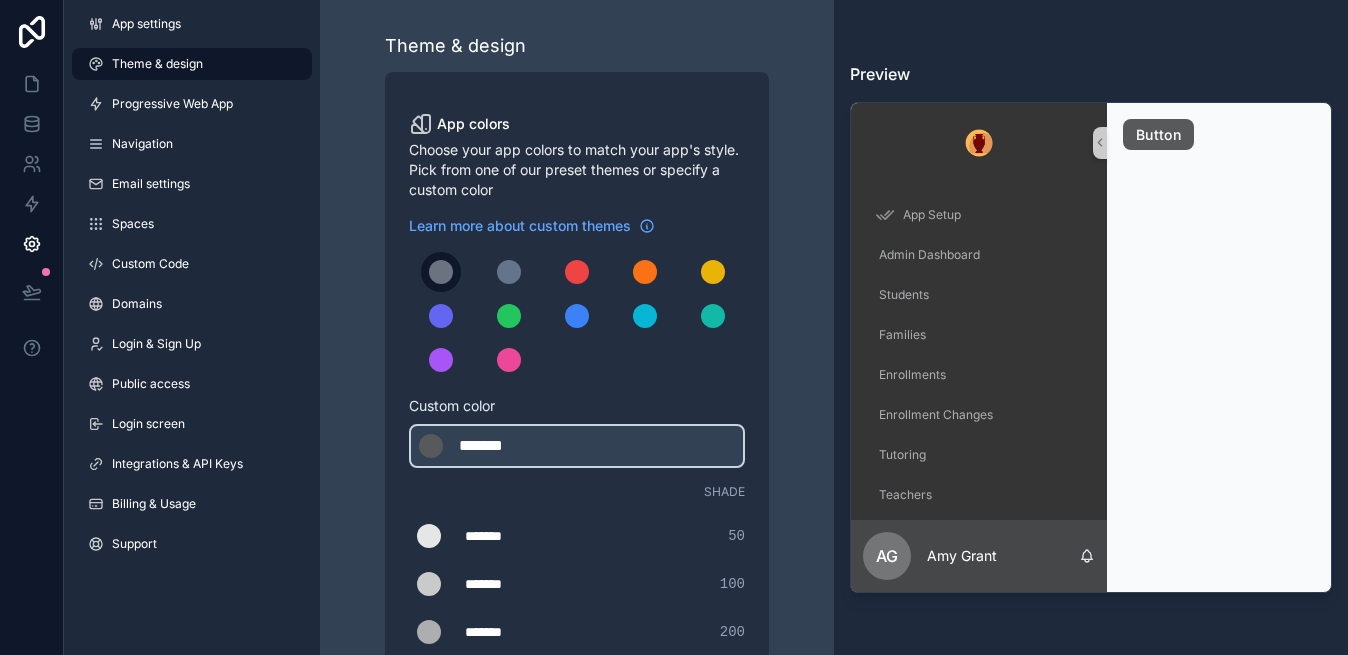 click at bounding box center [441, 272] 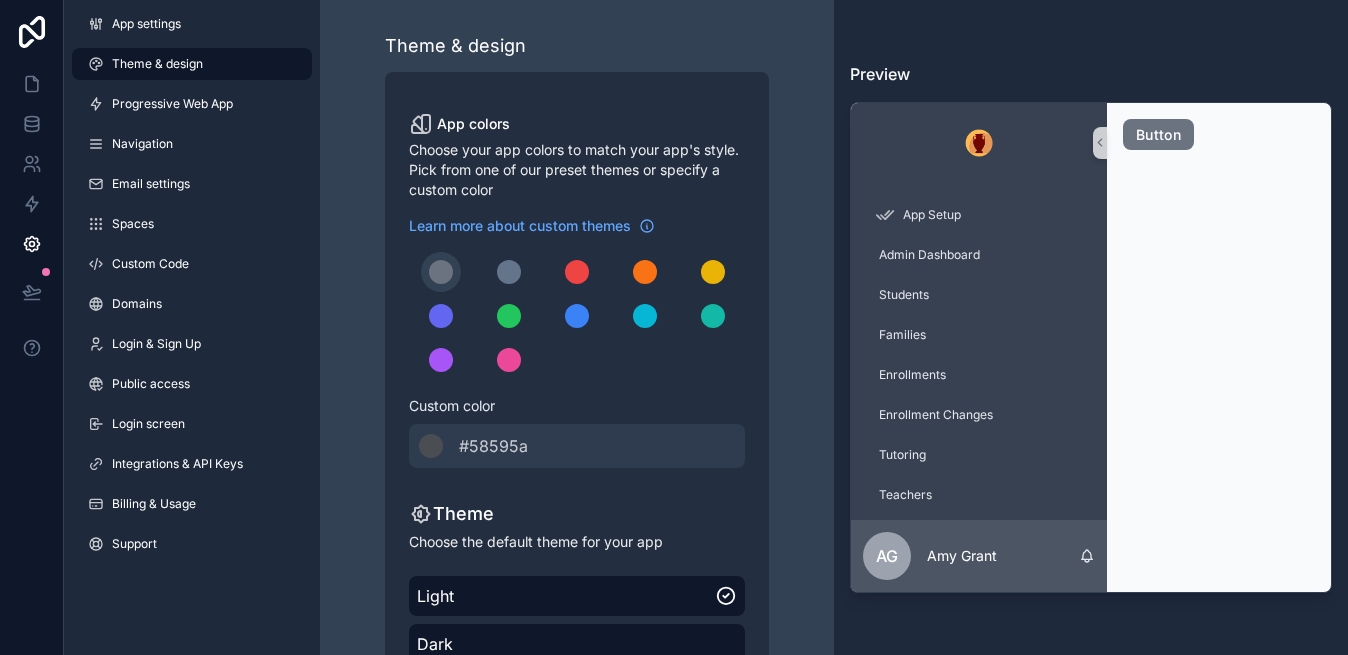 click on "Theme & design App colors Choose your app colors to match your app's style. Pick from one of our preset themes or specify a custom color Learn more about custom themes Custom color ******* #58595a Theme Choose the default theme for your app Light Dark Auto Allow your users to toggle between light and dark themes Use setting" at bounding box center (577, 422) 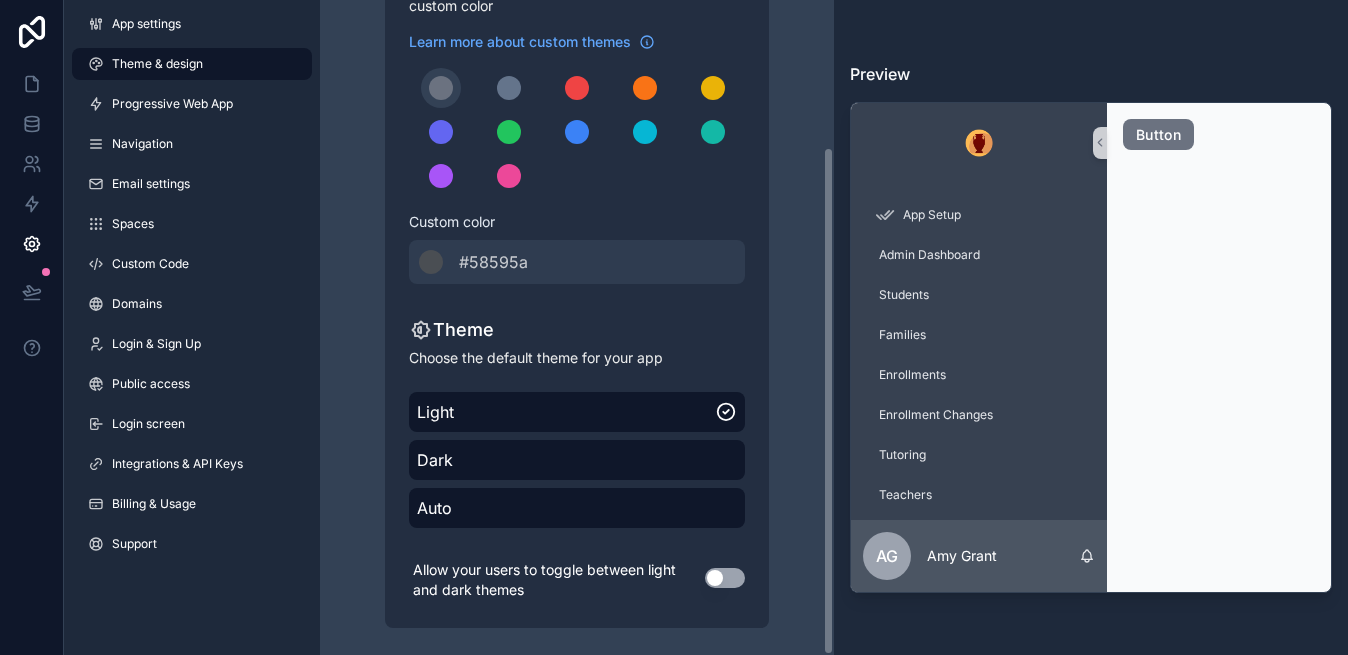 scroll, scrollTop: 189, scrollLeft: 0, axis: vertical 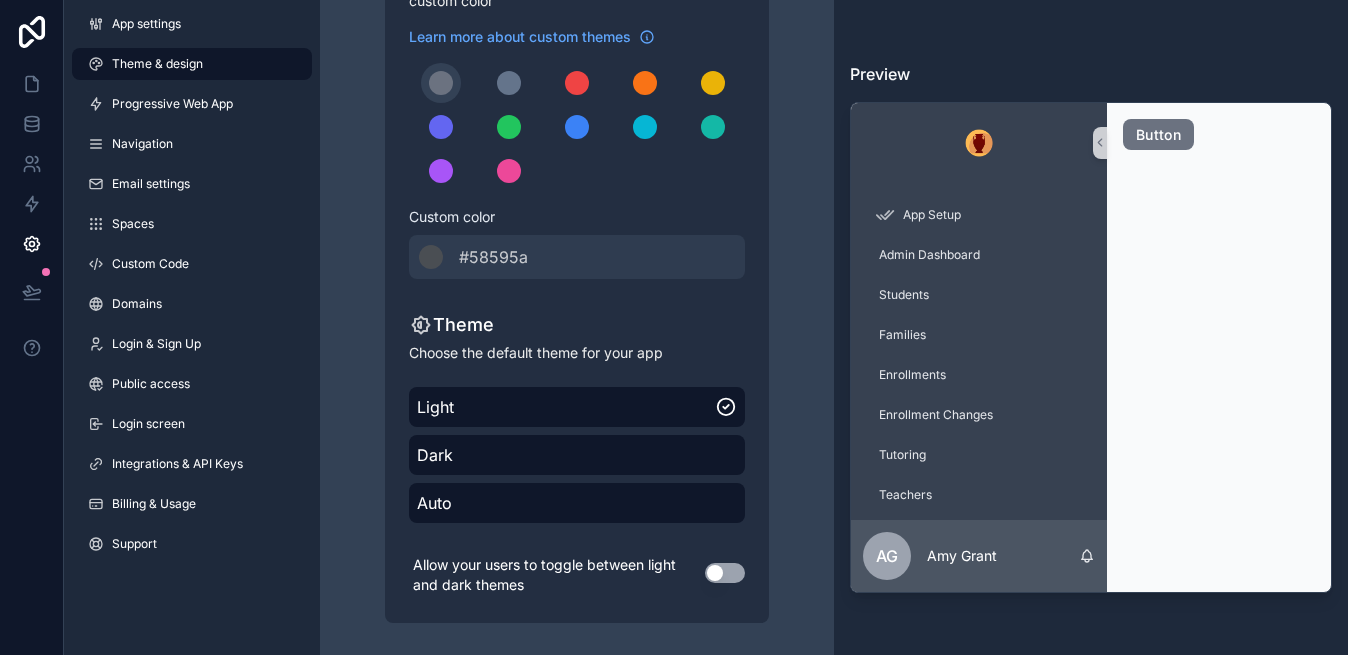 click on "Use setting" at bounding box center (725, 573) 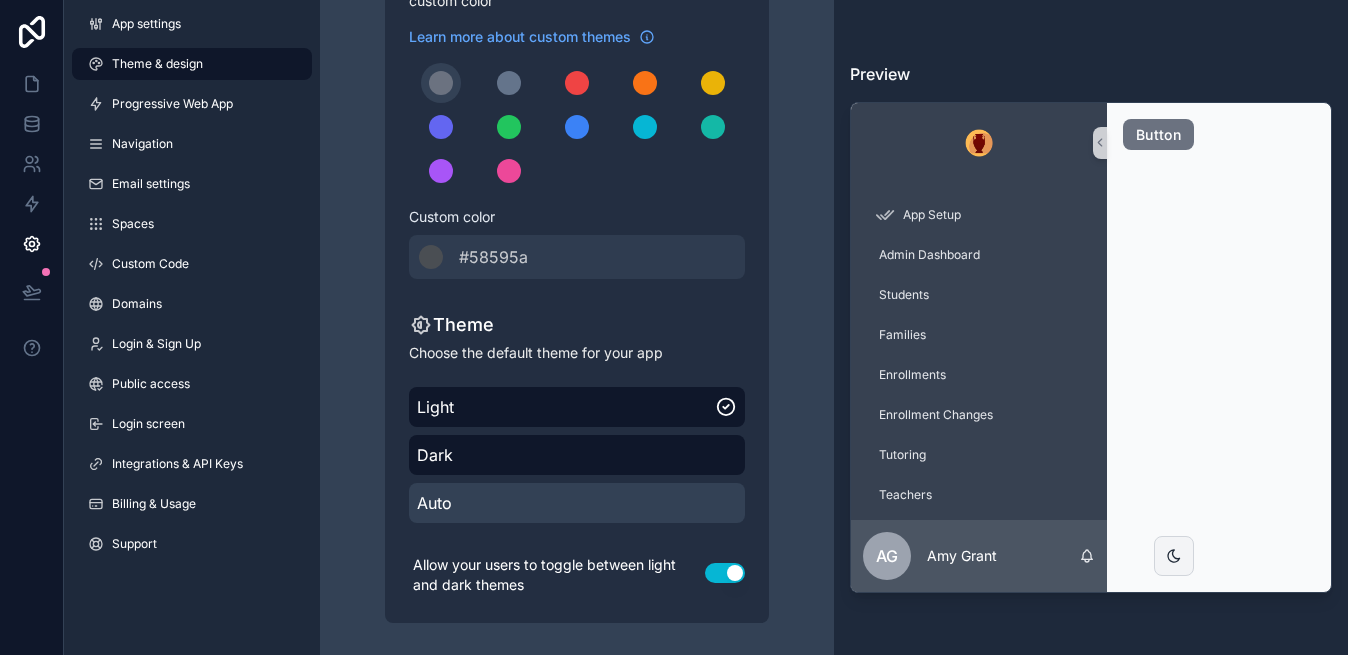 click on "Auto" at bounding box center [577, 503] 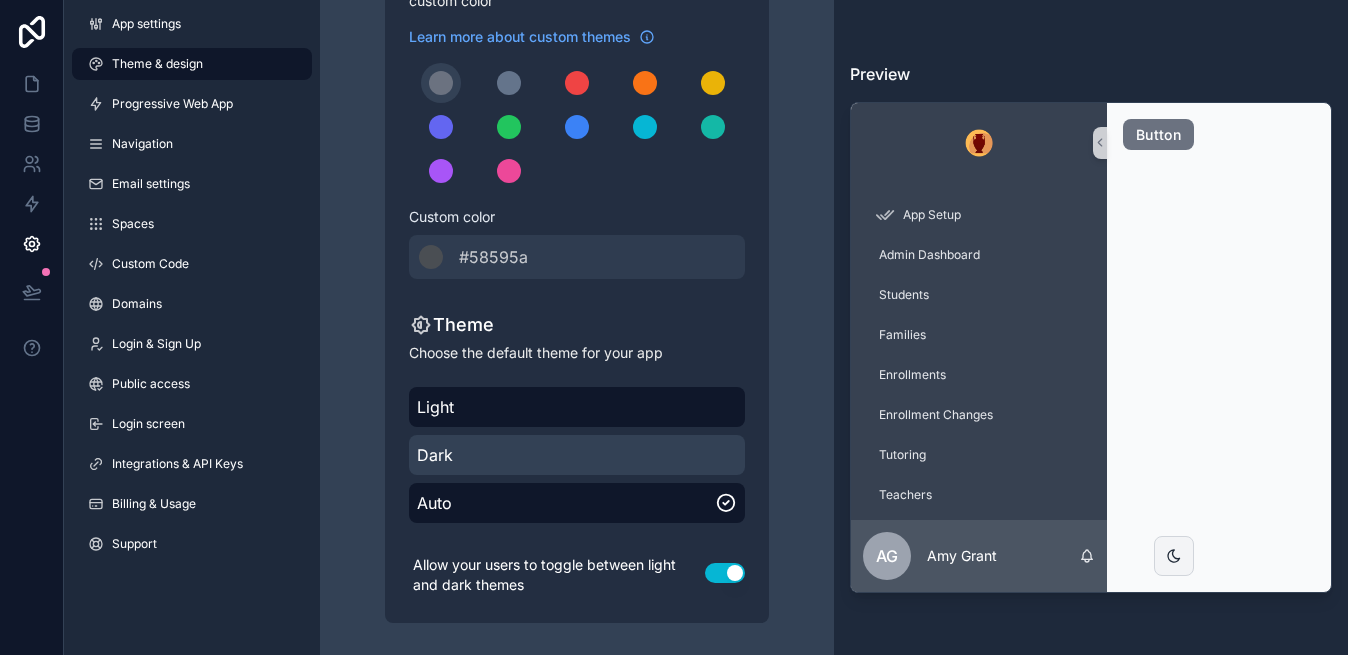 click on "Dark" at bounding box center (577, 455) 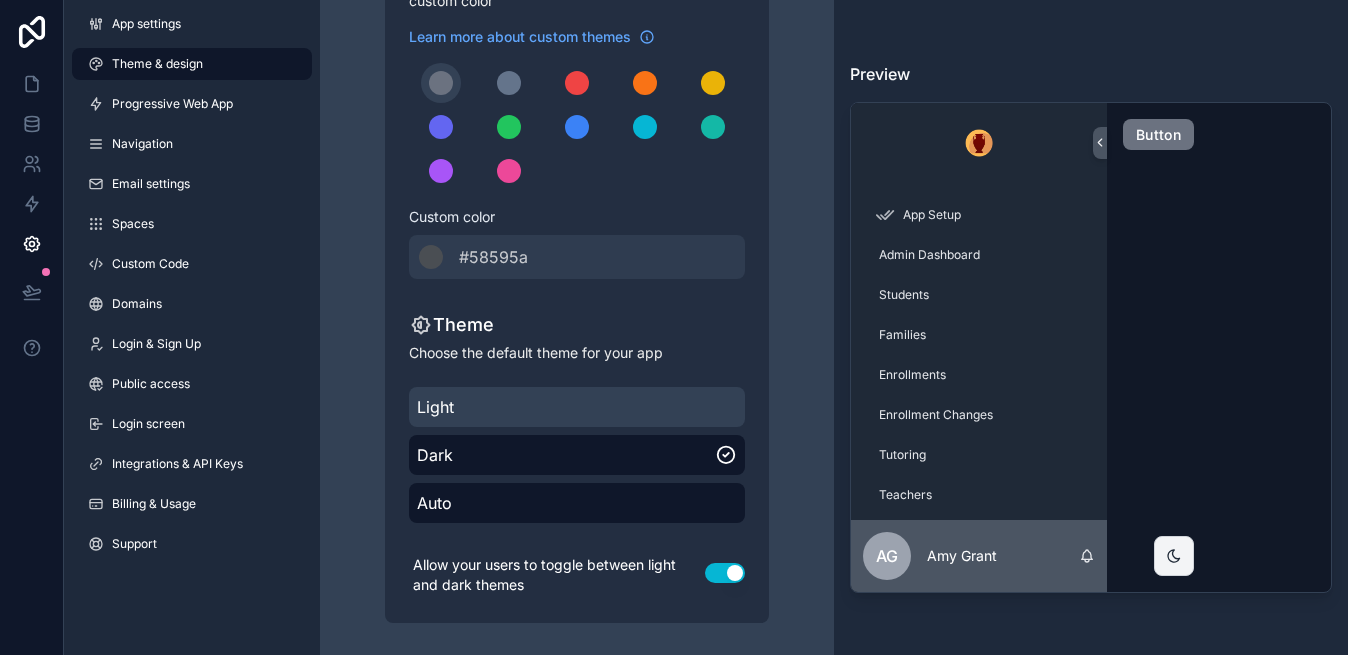 click on "Light" at bounding box center (577, 407) 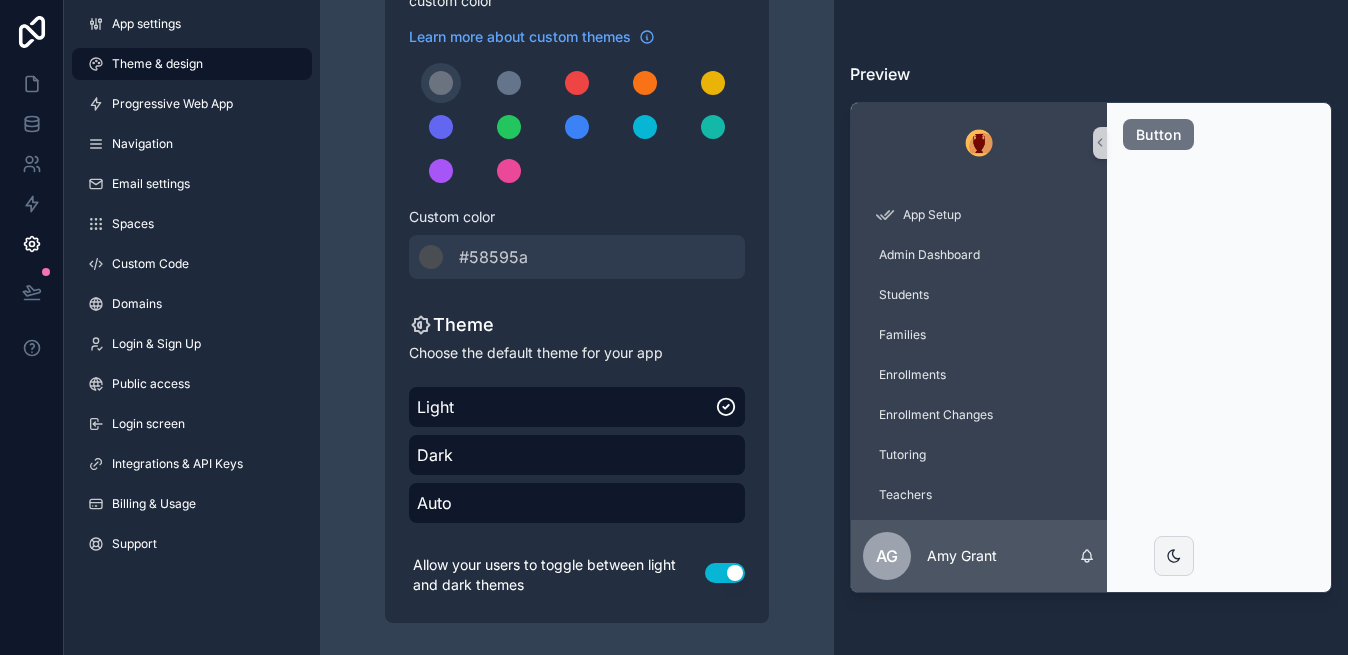 click on "Theme & design App colors Choose your app colors to match your app's style. Pick from one of our preset themes or specify a custom color Learn more about custom themes Custom color ******* #58595a Theme Choose the default theme for your app Light Dark Auto Allow your users to toggle between light and dark themes Use setting" at bounding box center (577, 233) 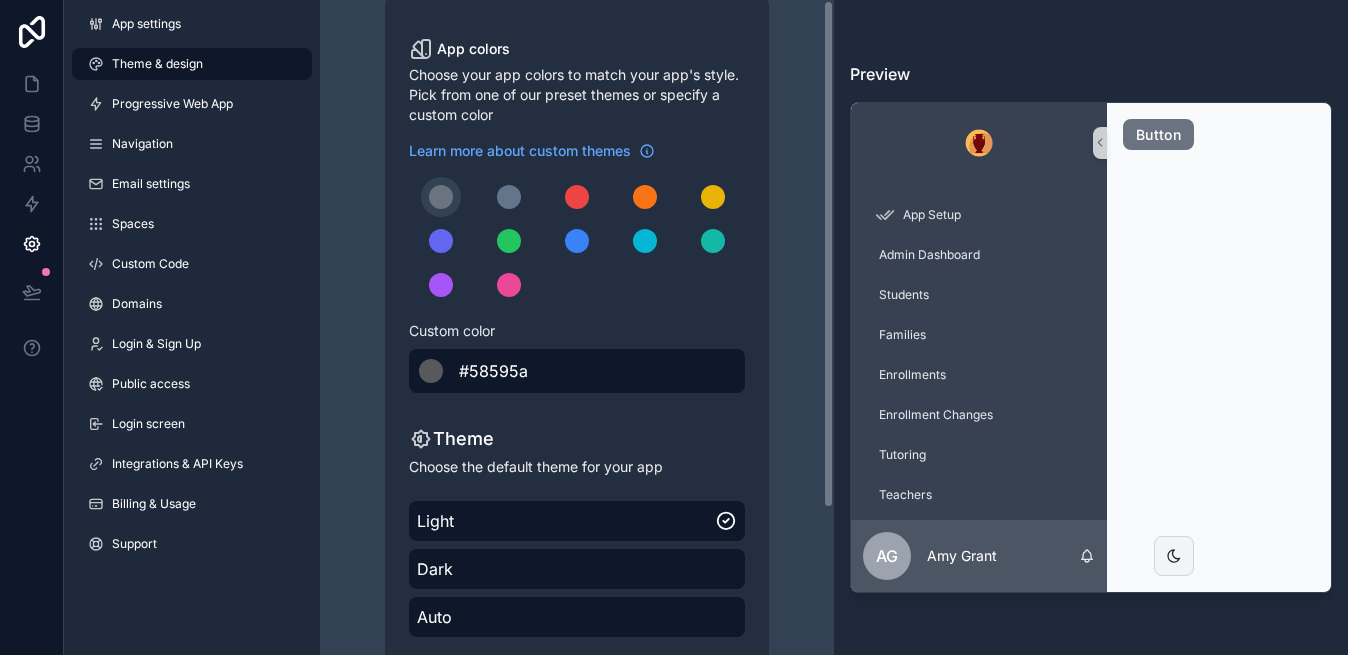 scroll, scrollTop: 0, scrollLeft: 0, axis: both 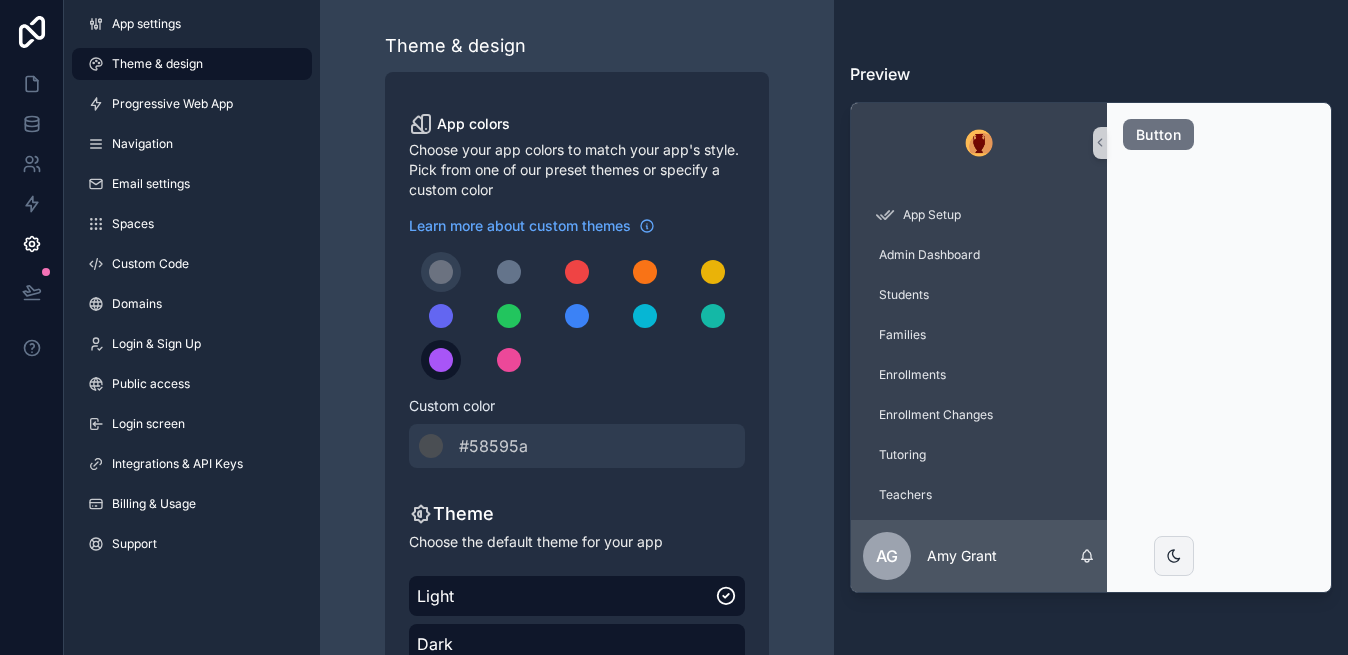 click at bounding box center (441, 360) 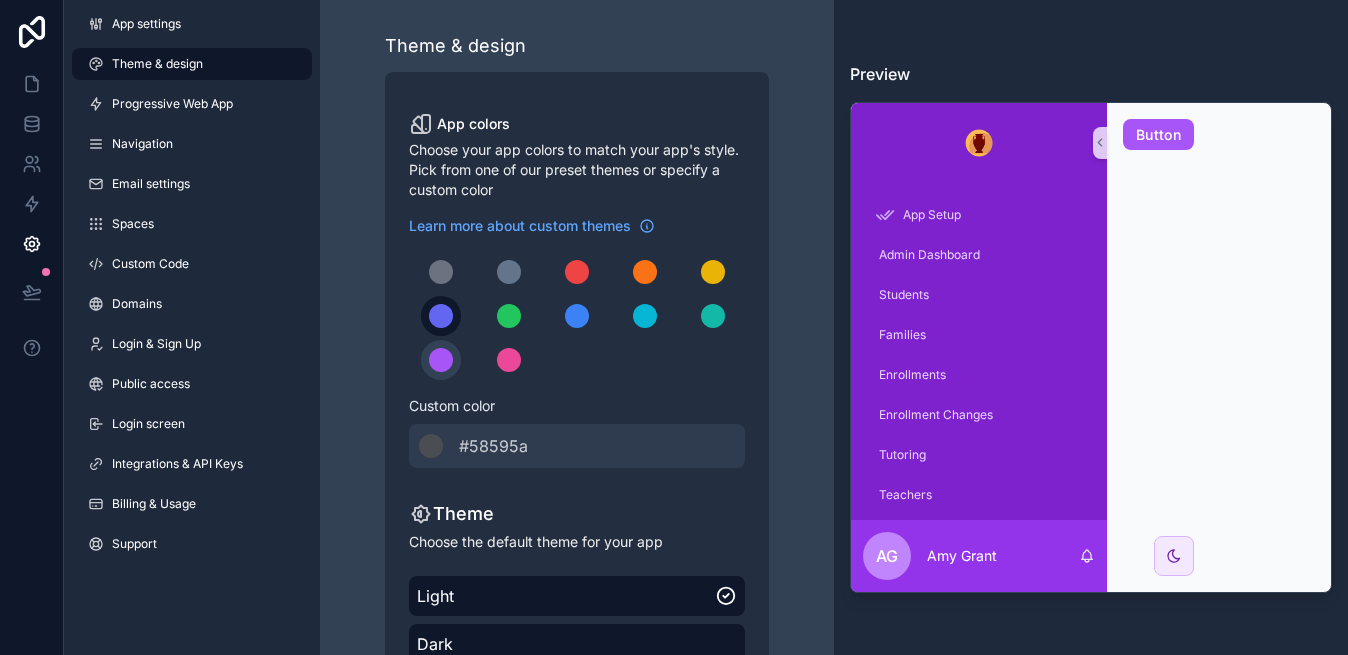click at bounding box center (441, 316) 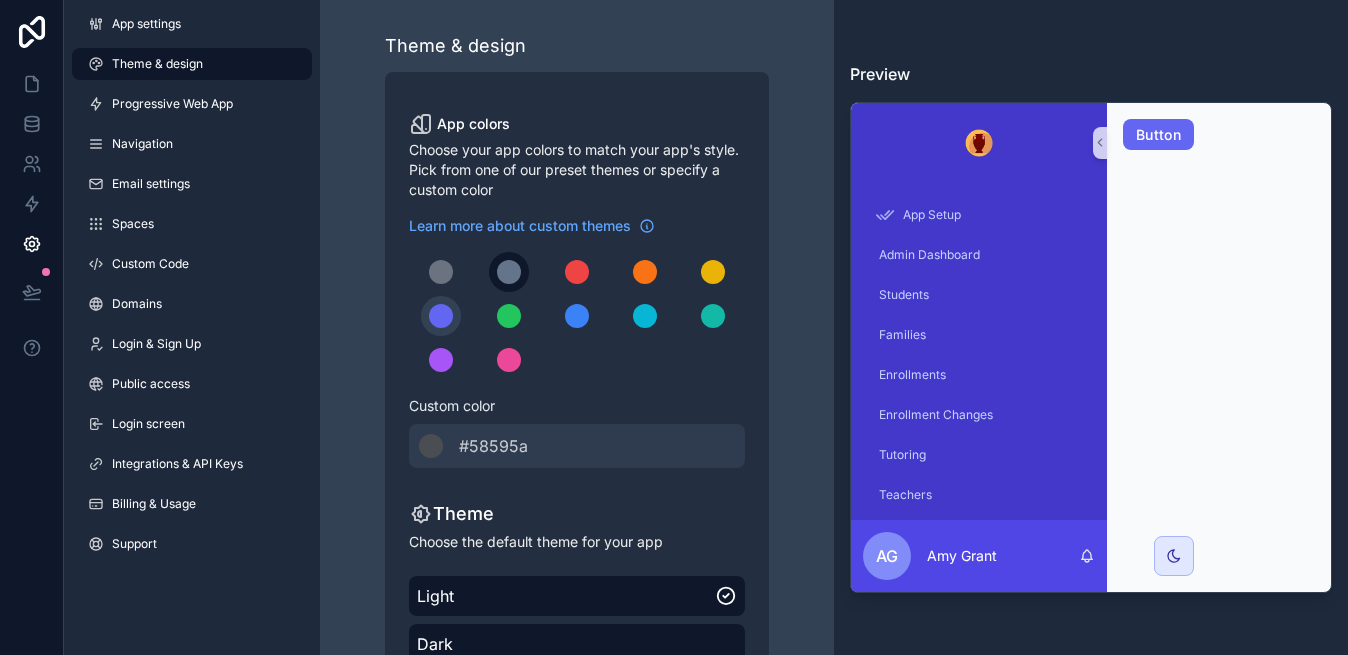 click at bounding box center [509, 272] 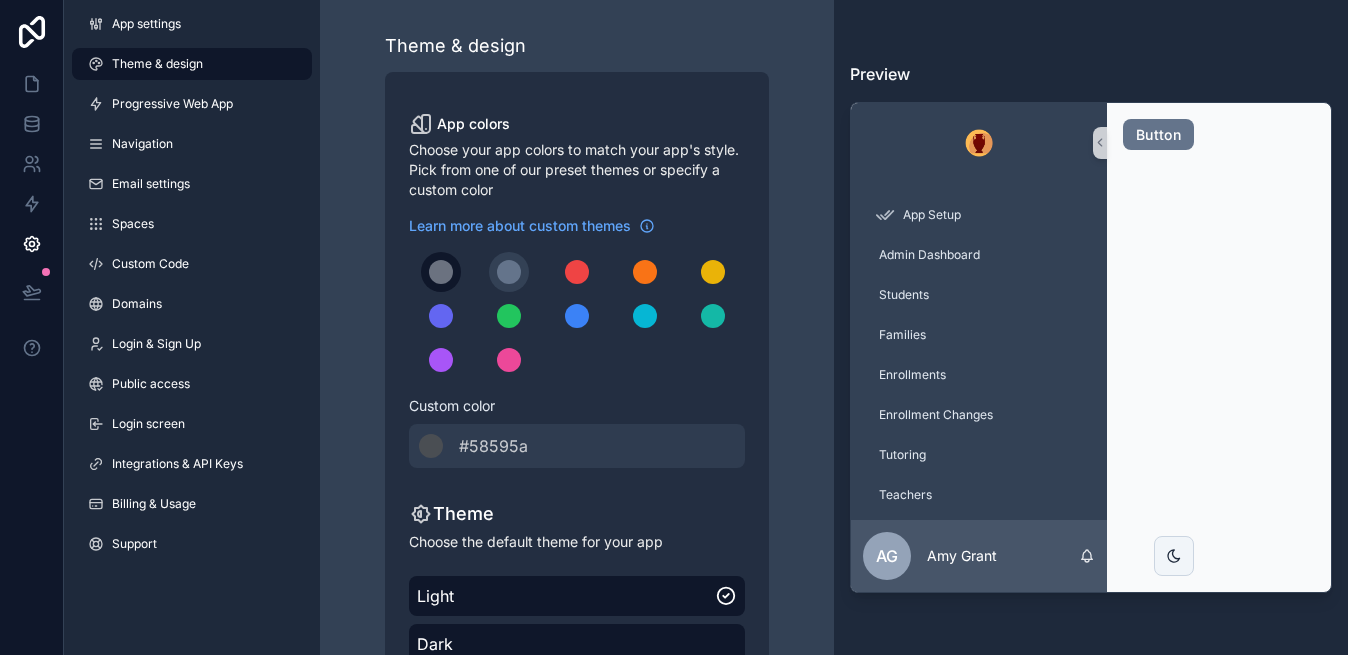 click at bounding box center (441, 272) 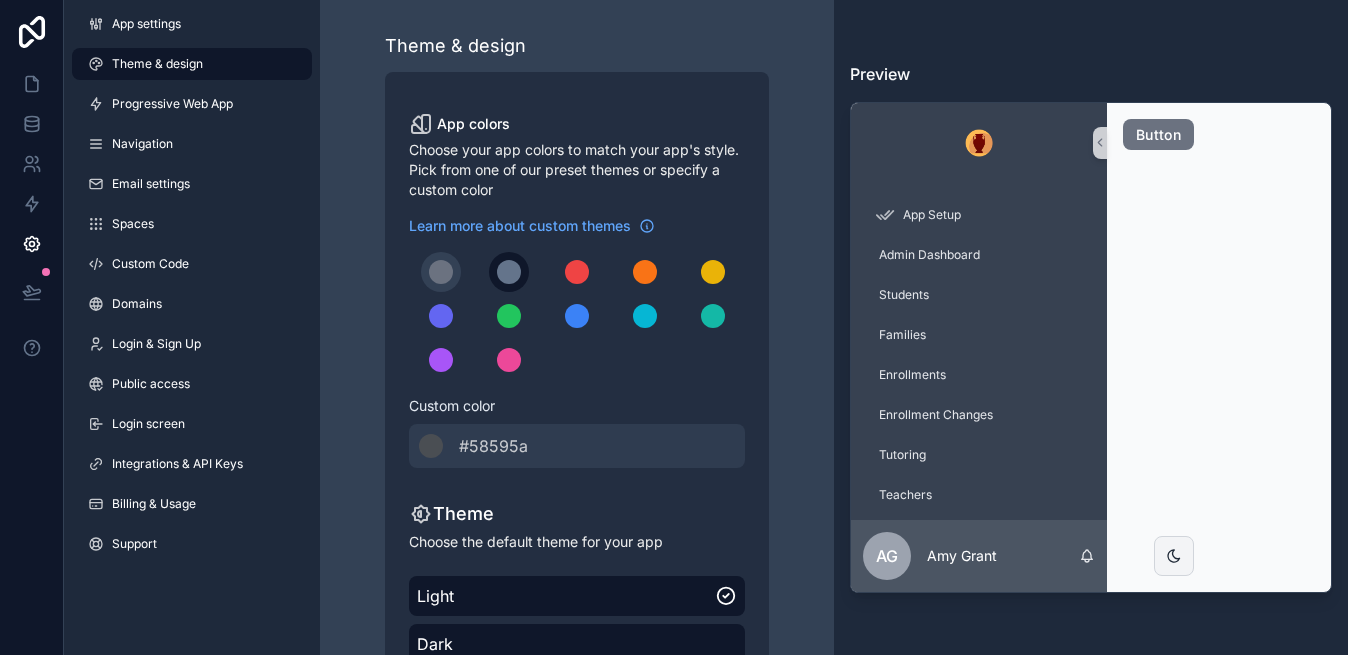 click at bounding box center [509, 272] 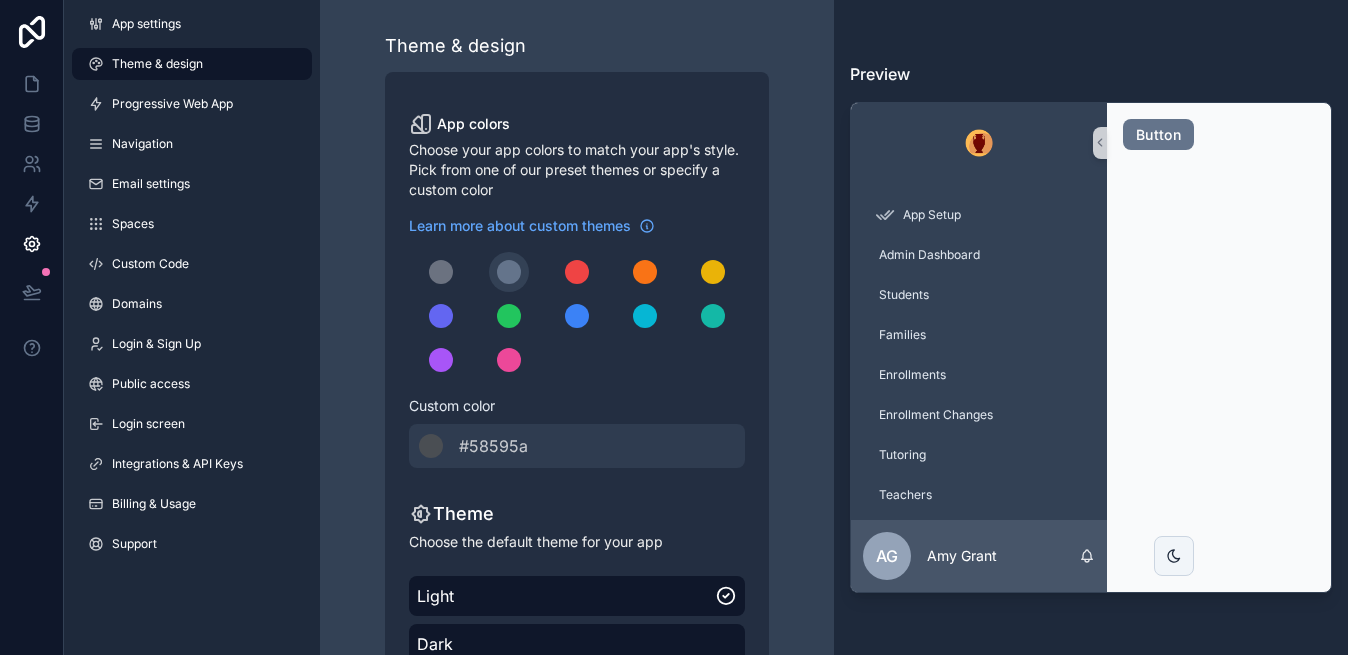 click at bounding box center (577, 316) 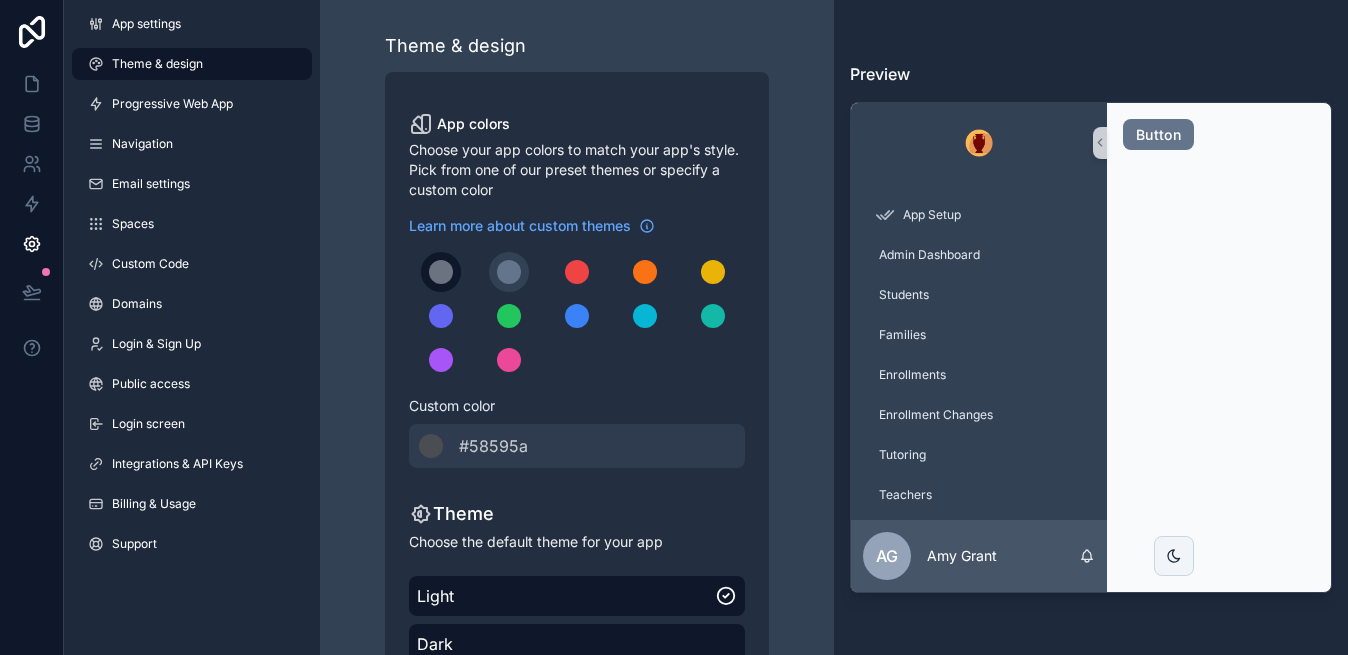 click at bounding box center (441, 272) 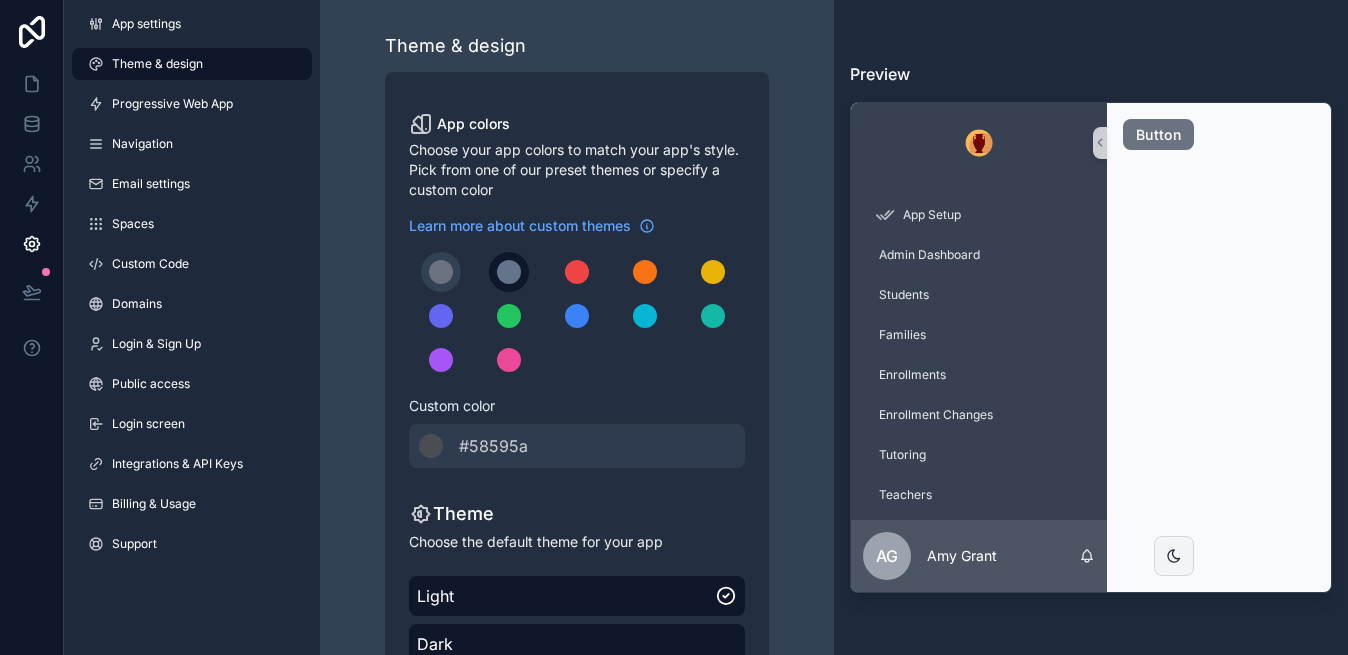 click at bounding box center (509, 272) 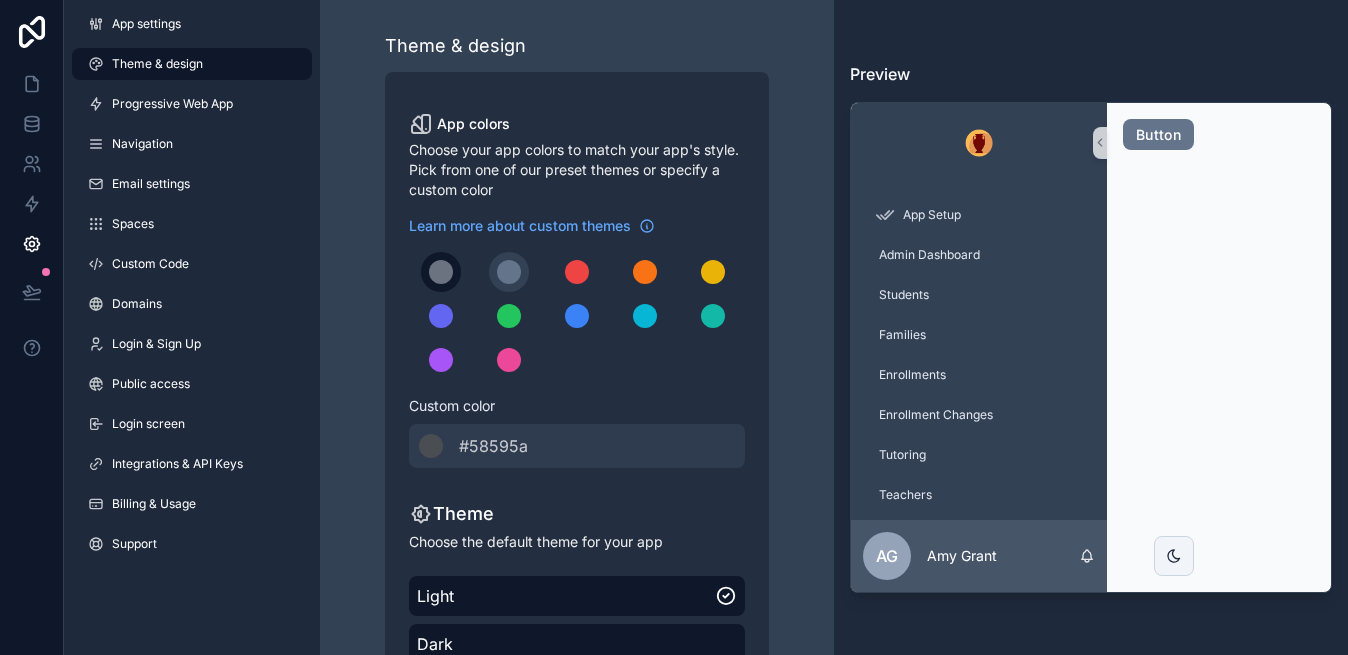 click at bounding box center (441, 272) 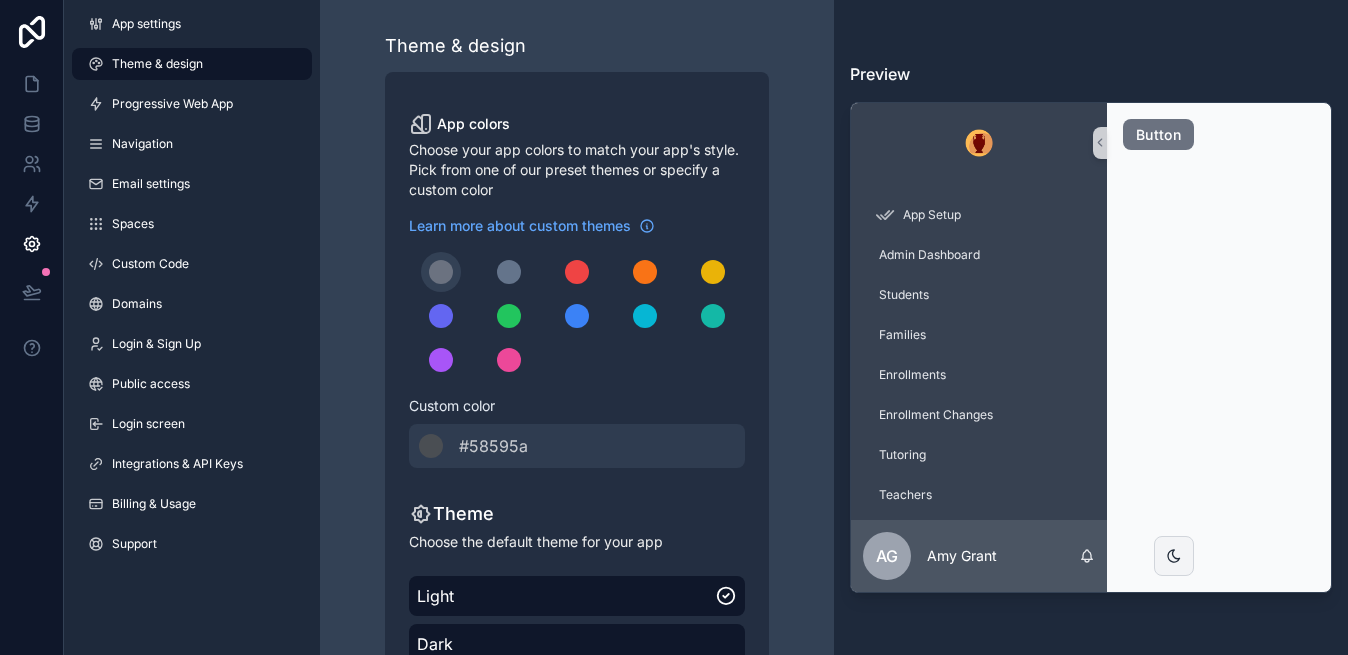 click on "Theme & design App colors Choose your app colors to match your app's style. Pick from one of our preset themes or specify a custom color Learn more about custom themes Custom color ******* #58595a Theme Choose the default theme for your app Light Dark Auto Allow your users to toggle between light and dark themes Use setting" at bounding box center (577, 422) 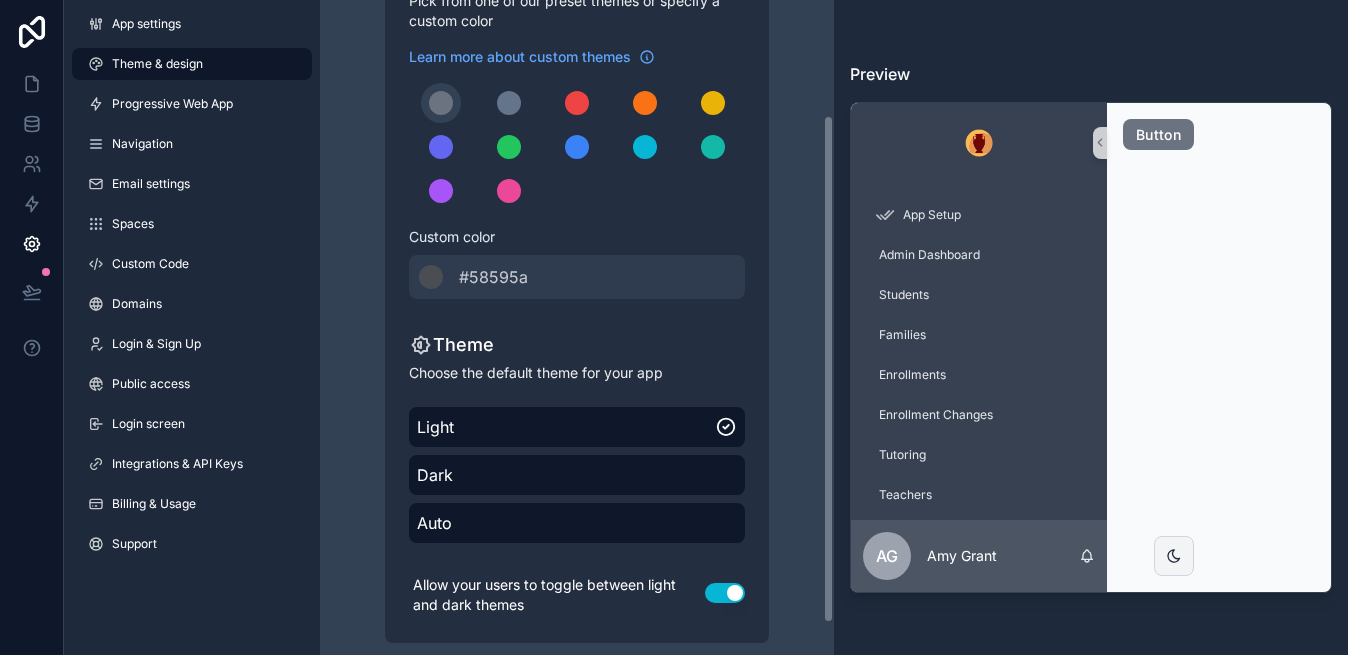 scroll, scrollTop: 189, scrollLeft: 0, axis: vertical 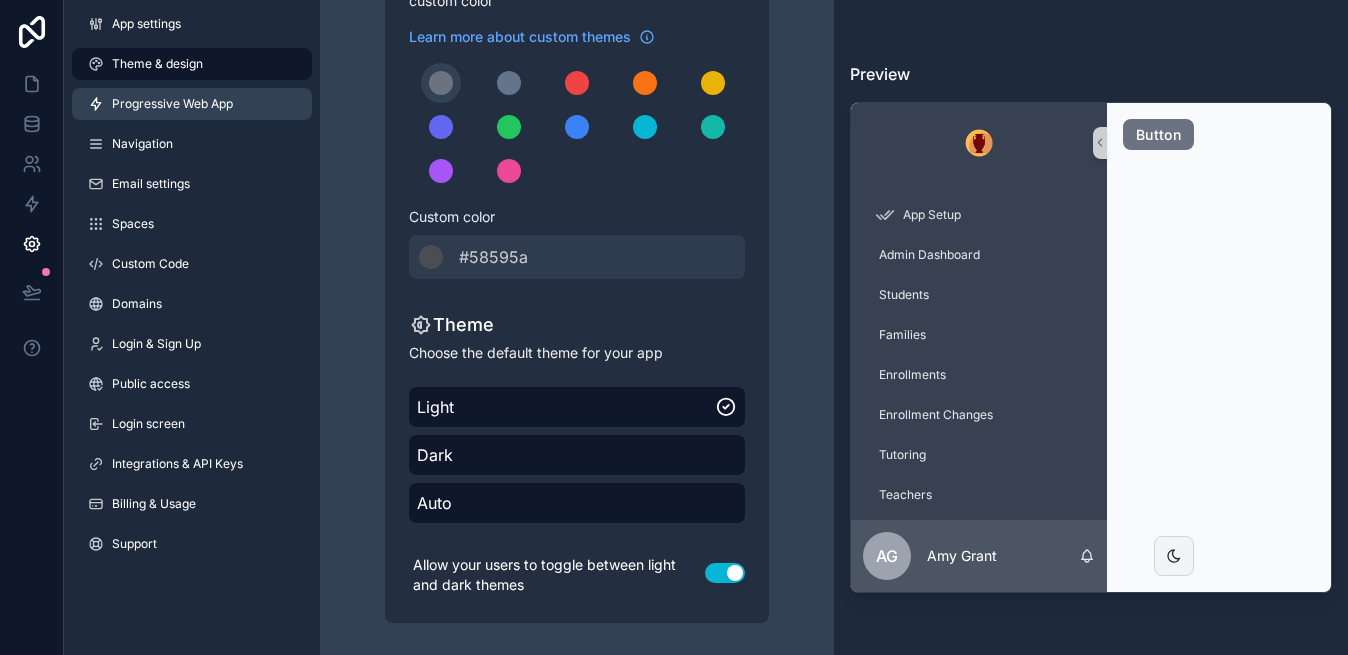 click on "Progressive Web App" at bounding box center [172, 104] 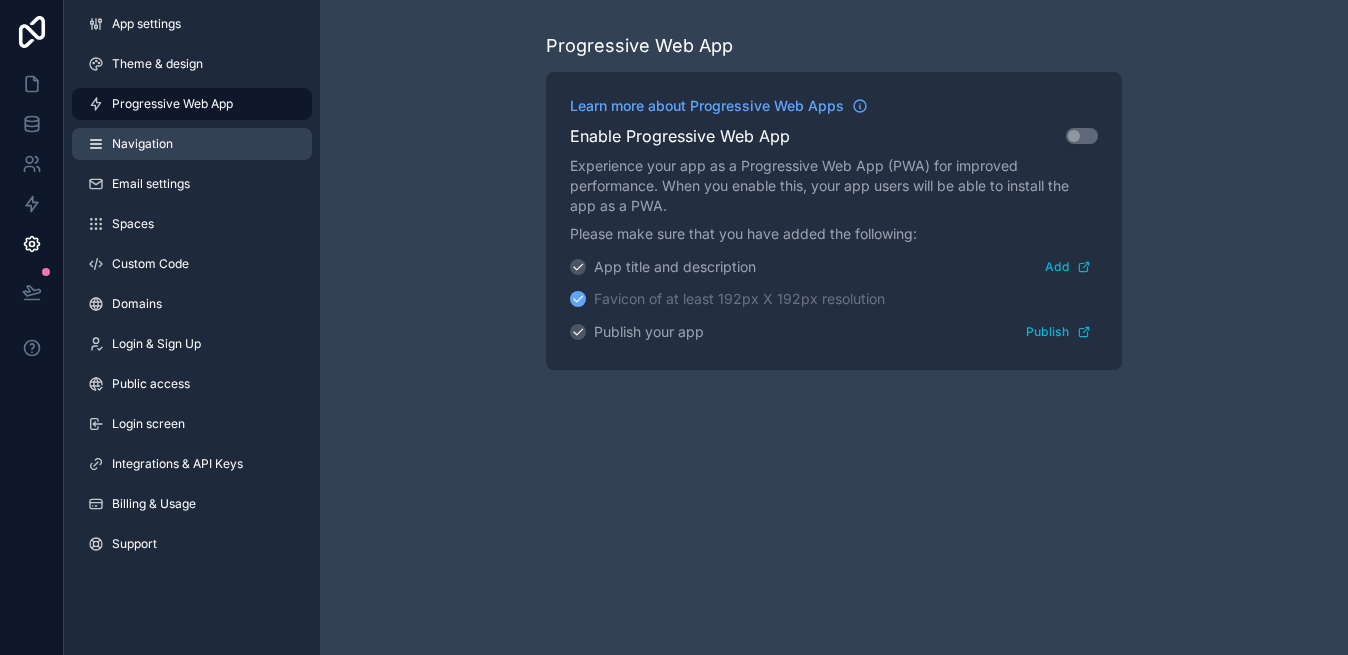 click on "Navigation" at bounding box center (142, 144) 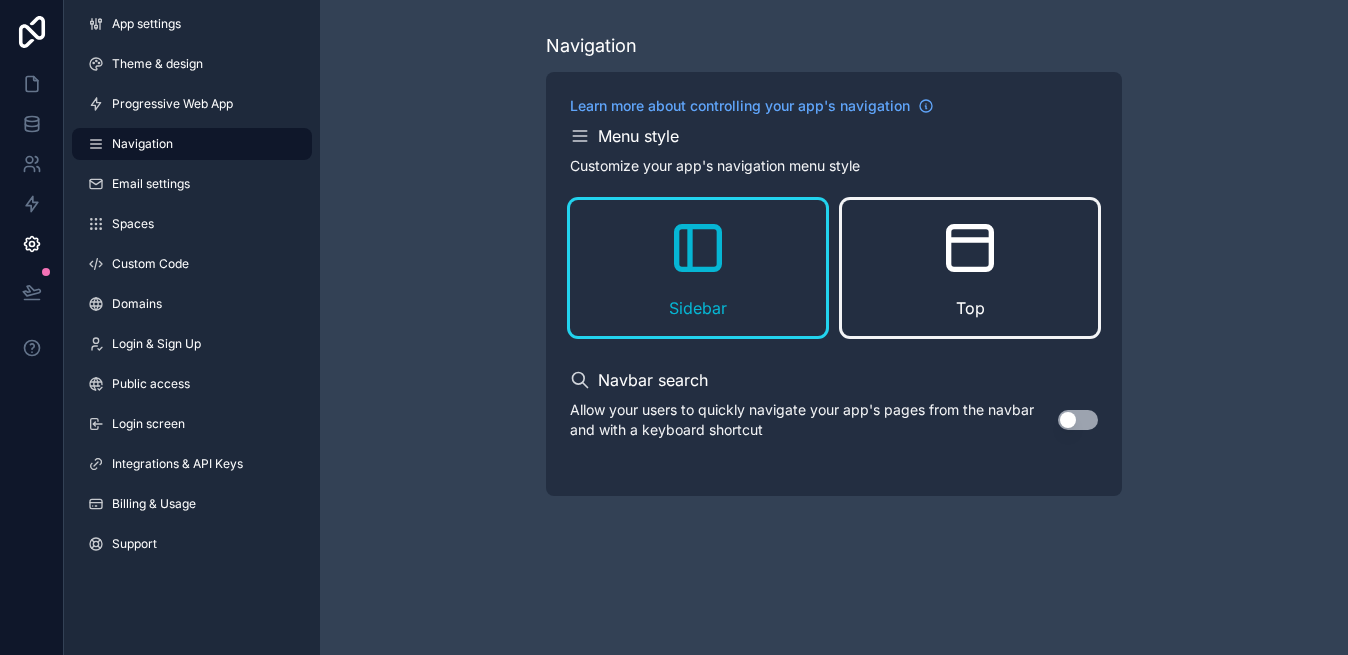 click 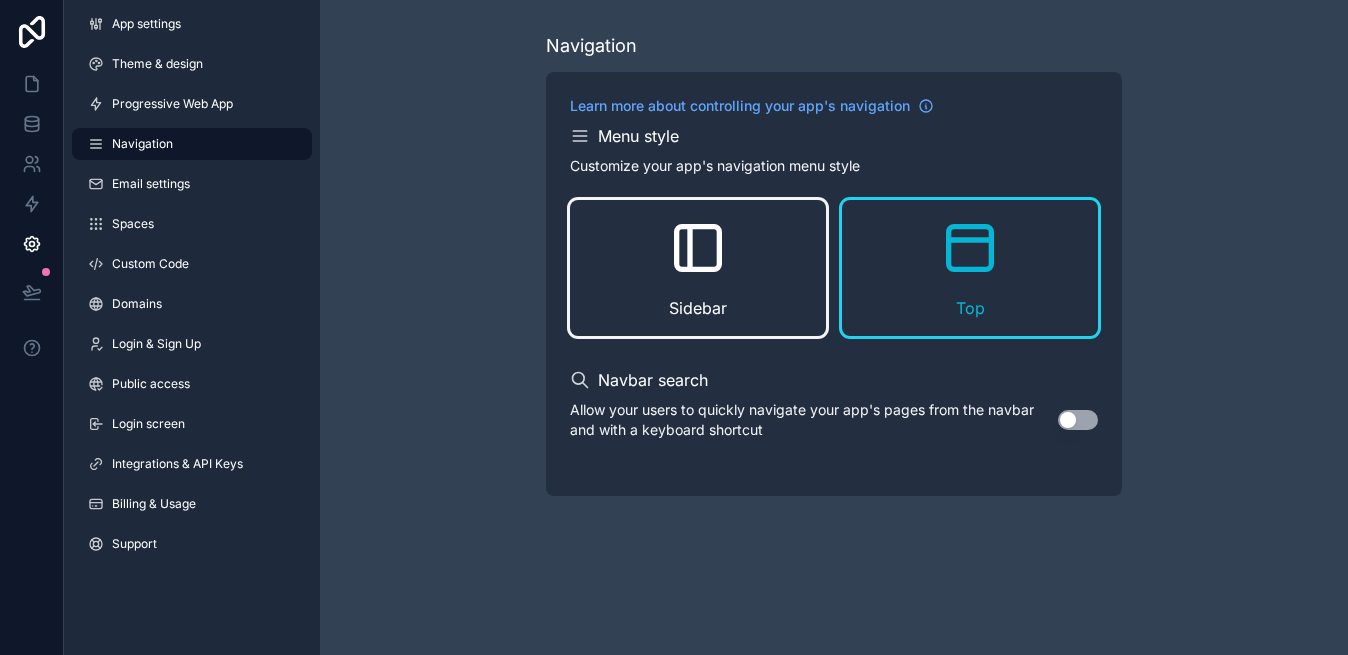 click 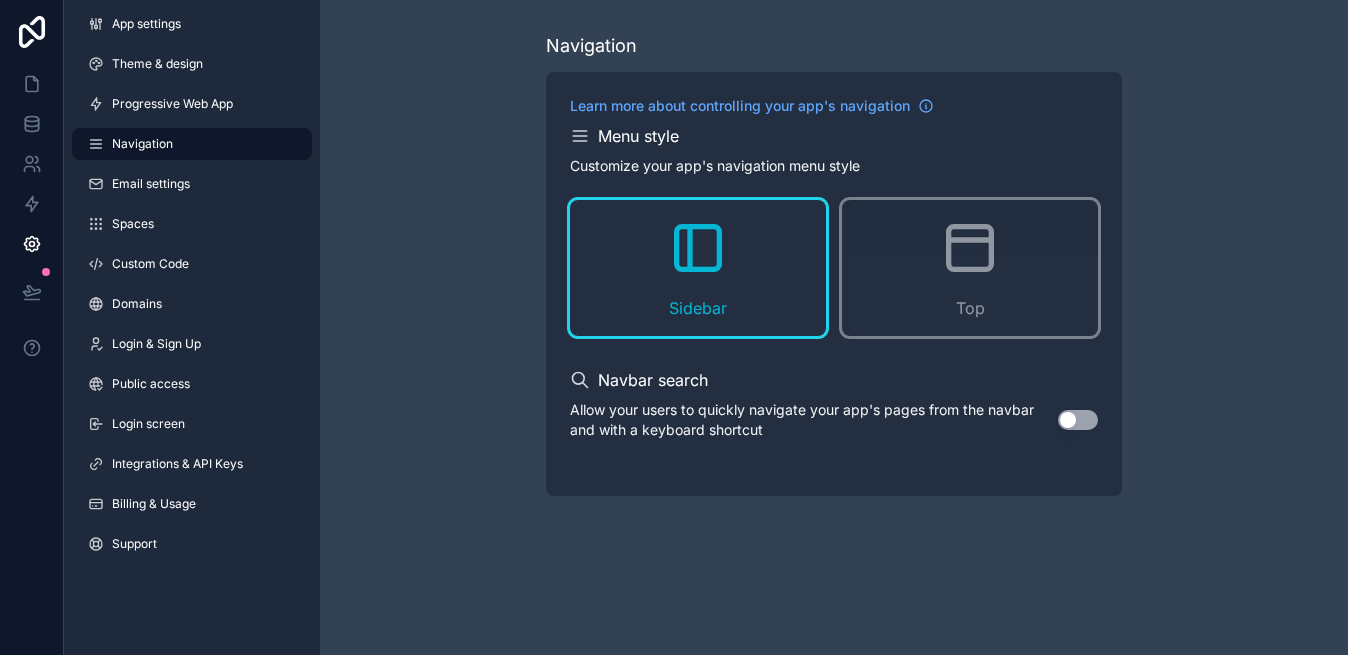 click on "Use setting" at bounding box center (1078, 420) 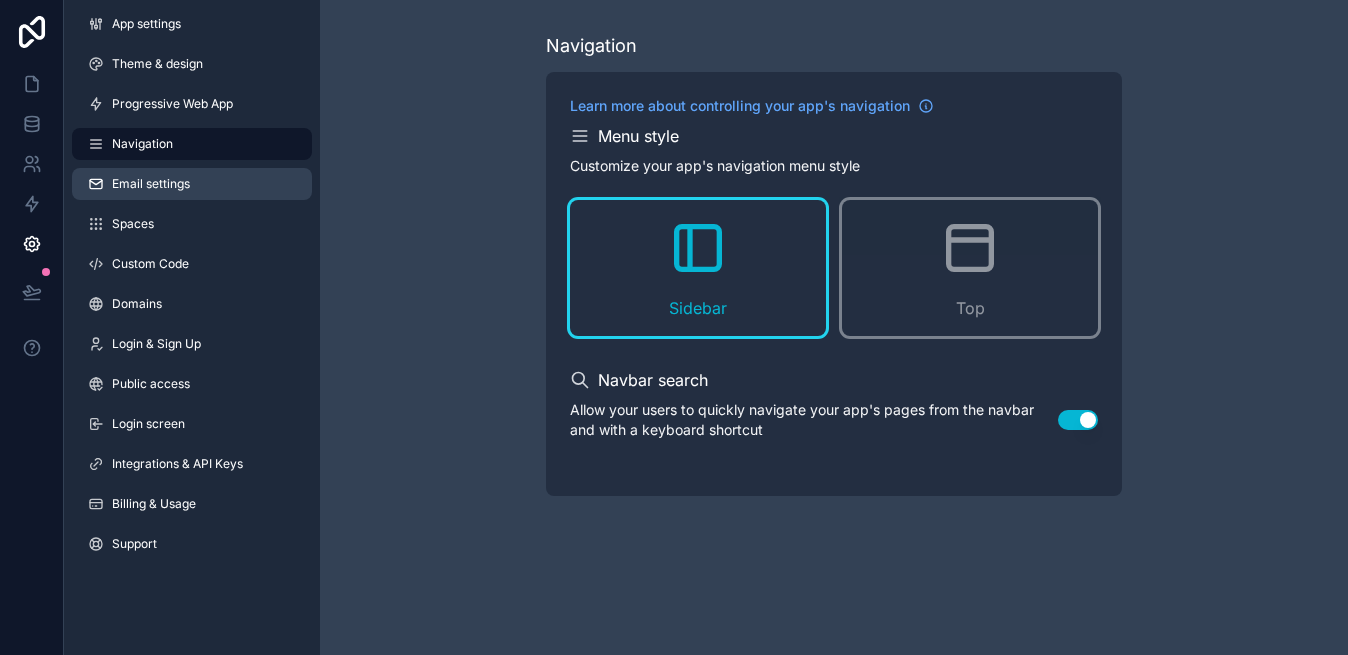click on "Email settings" at bounding box center (151, 184) 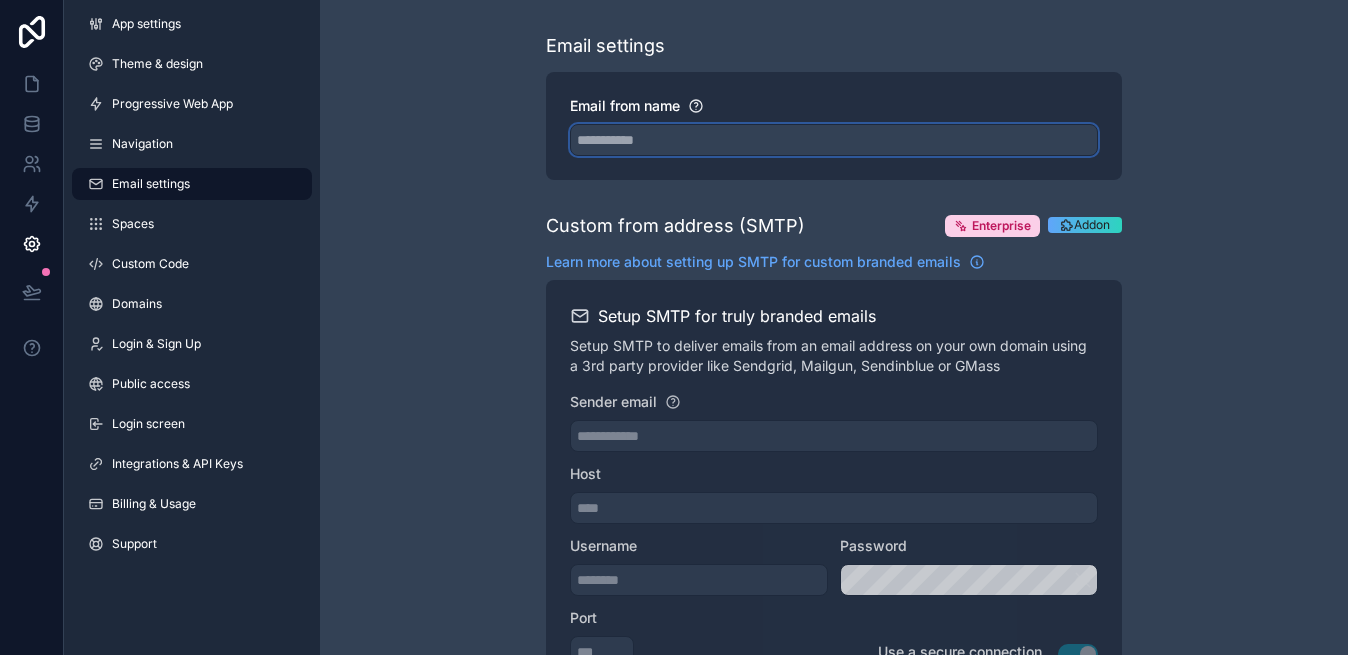 click on "Email from name" at bounding box center [834, 140] 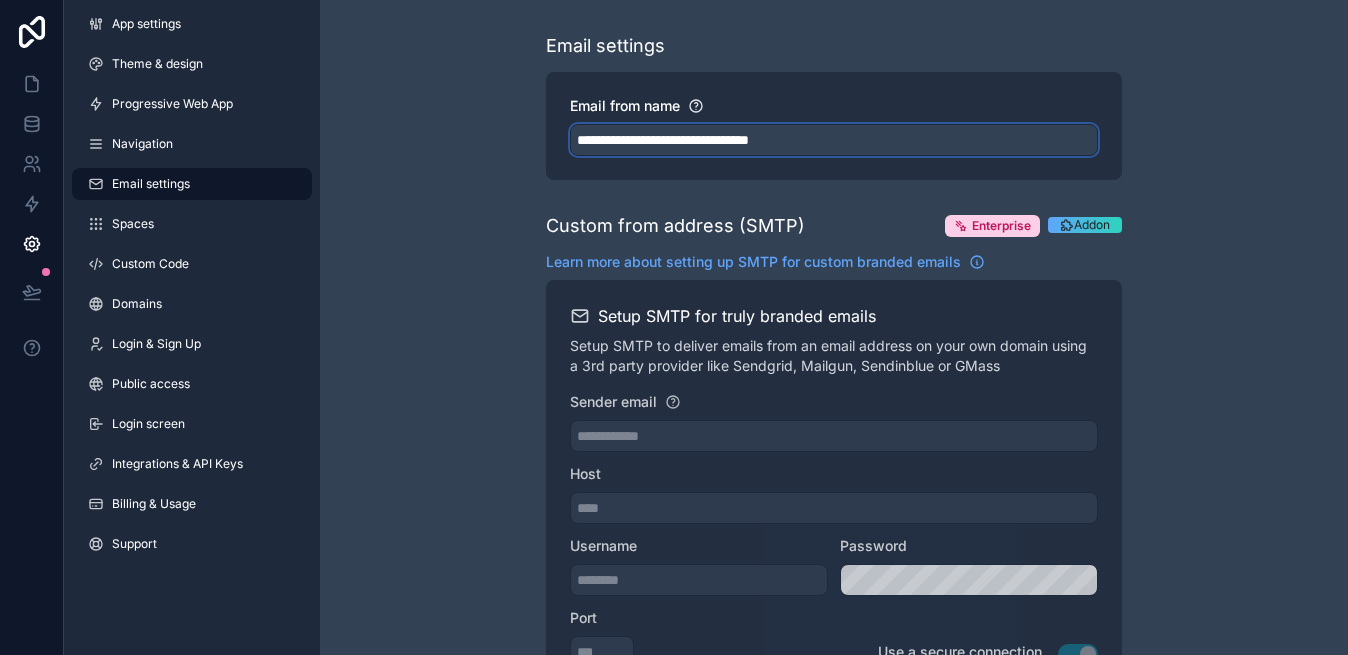 type on "**********" 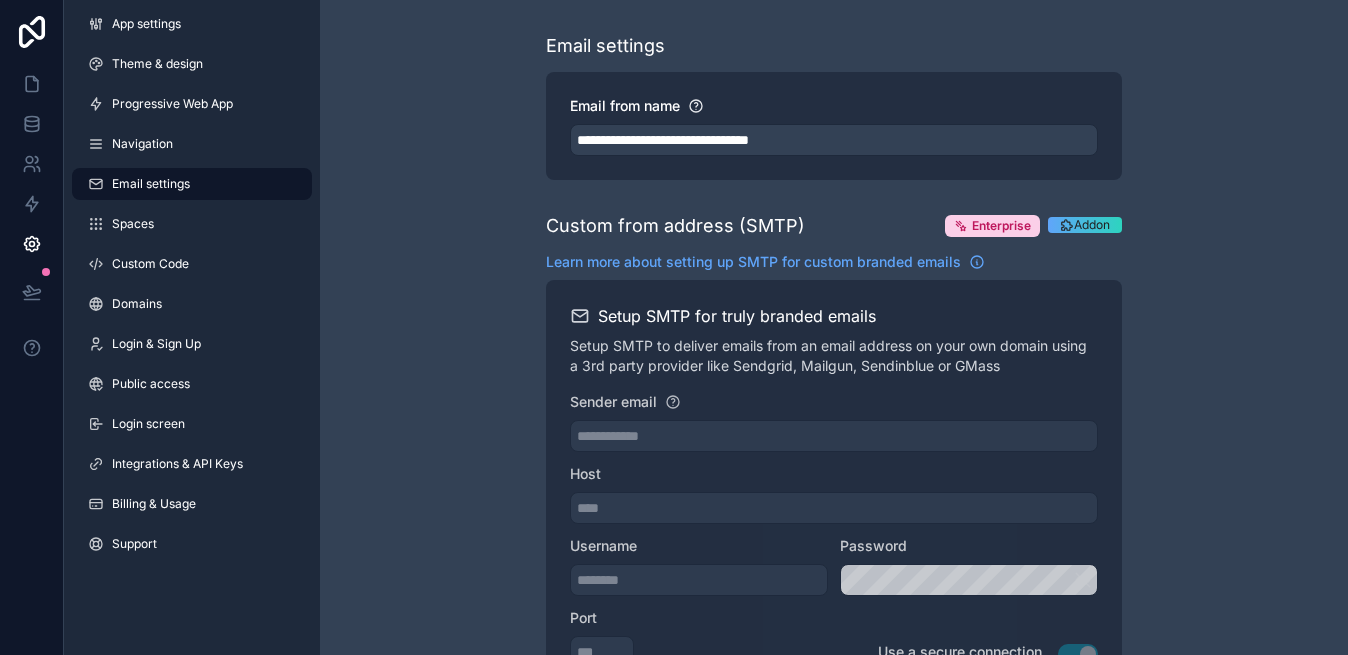 click on "**********" at bounding box center [834, 818] 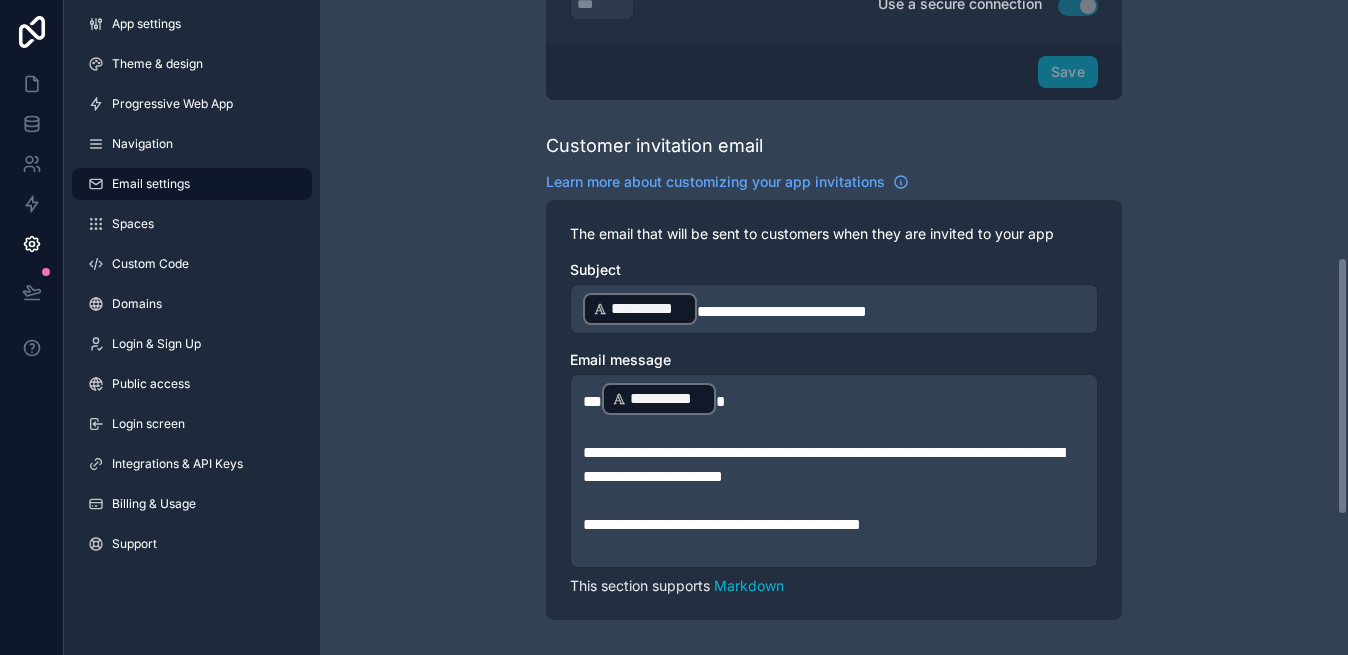 scroll, scrollTop: 652, scrollLeft: 0, axis: vertical 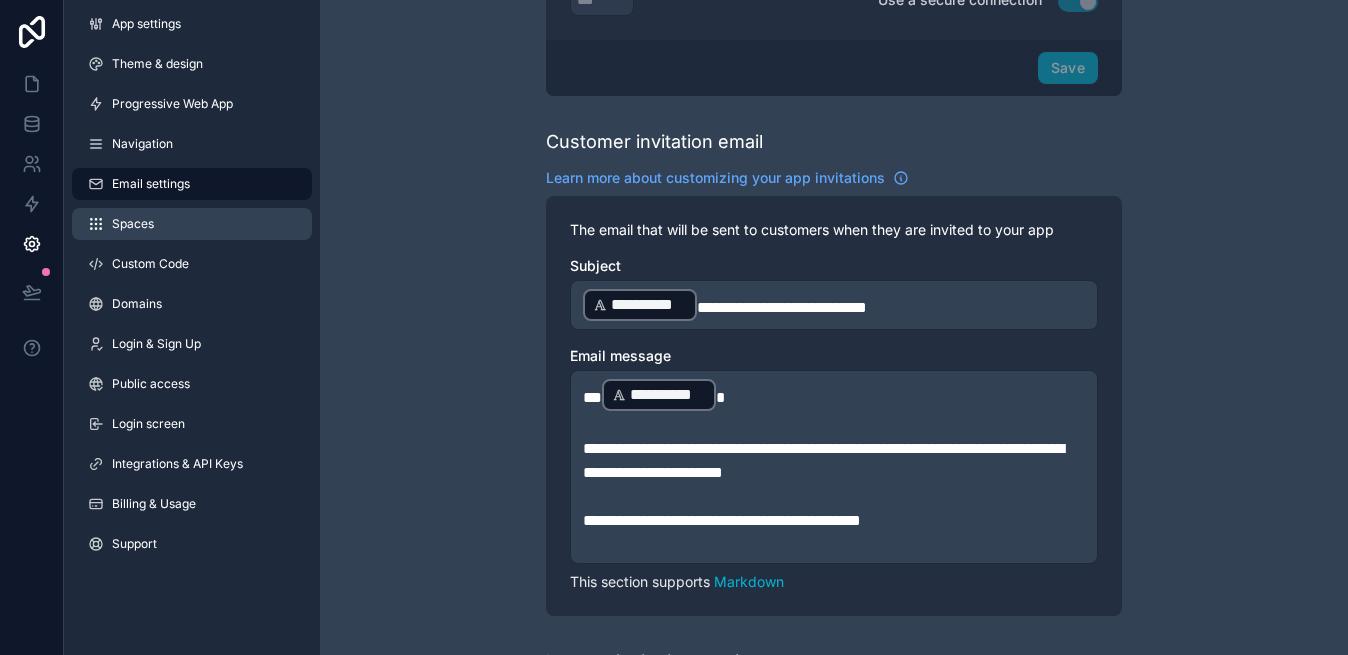 click on "Spaces" at bounding box center (133, 224) 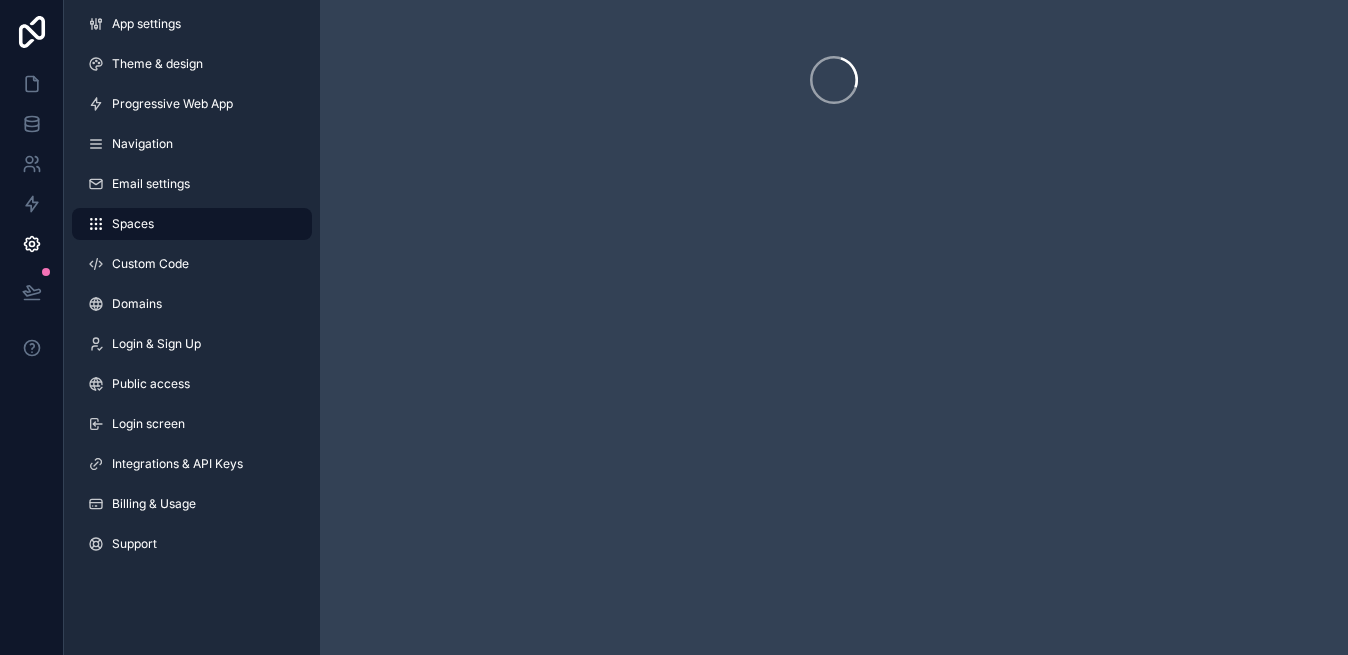 scroll, scrollTop: 0, scrollLeft: 0, axis: both 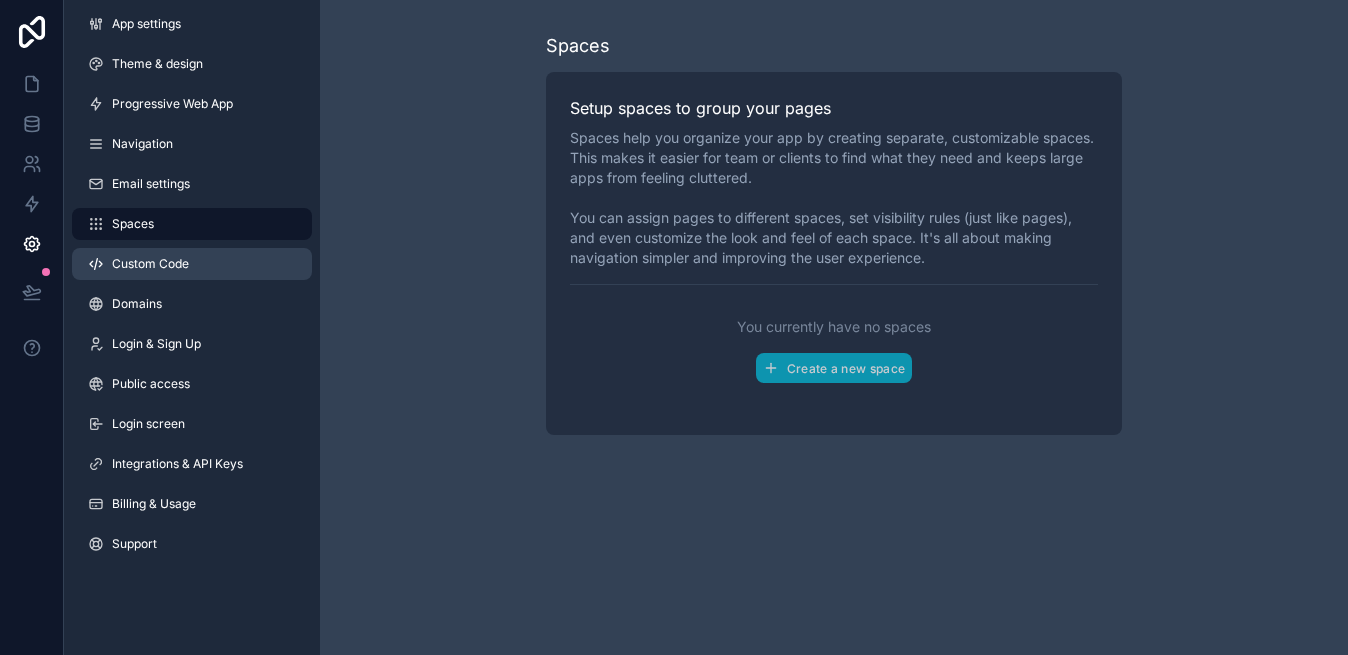 click on "Custom Code" at bounding box center (150, 264) 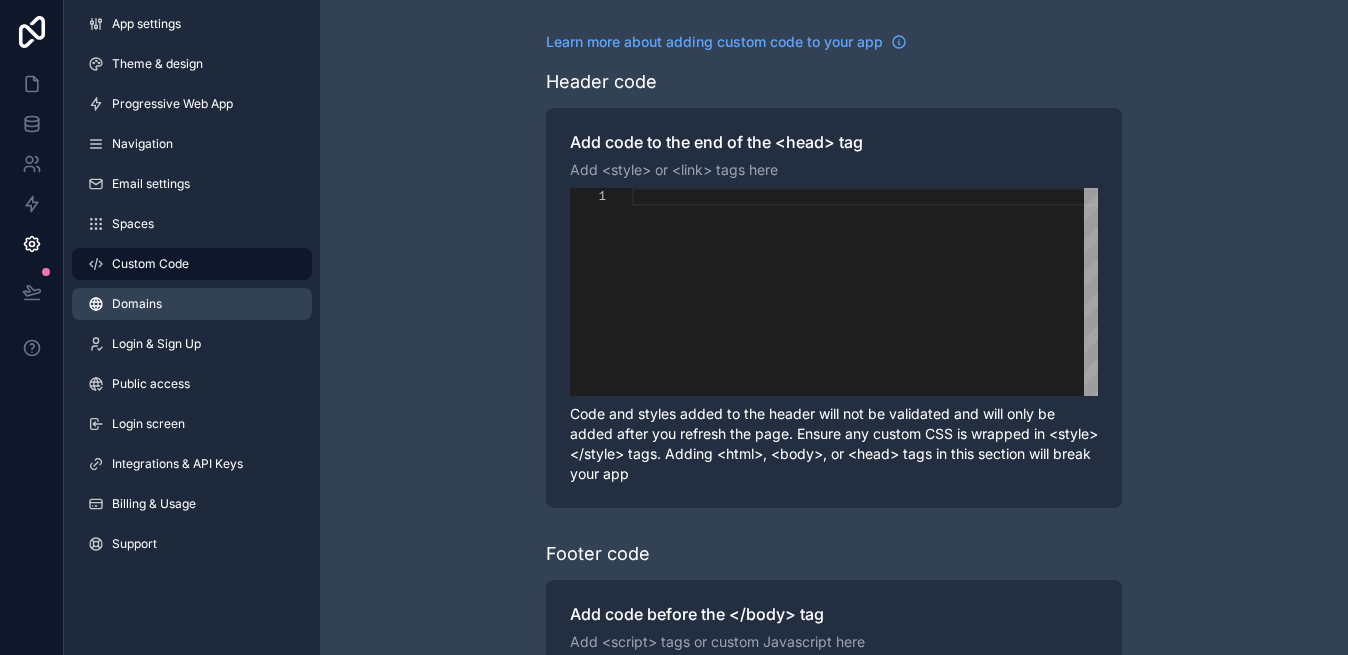 click on "Domains" at bounding box center (137, 304) 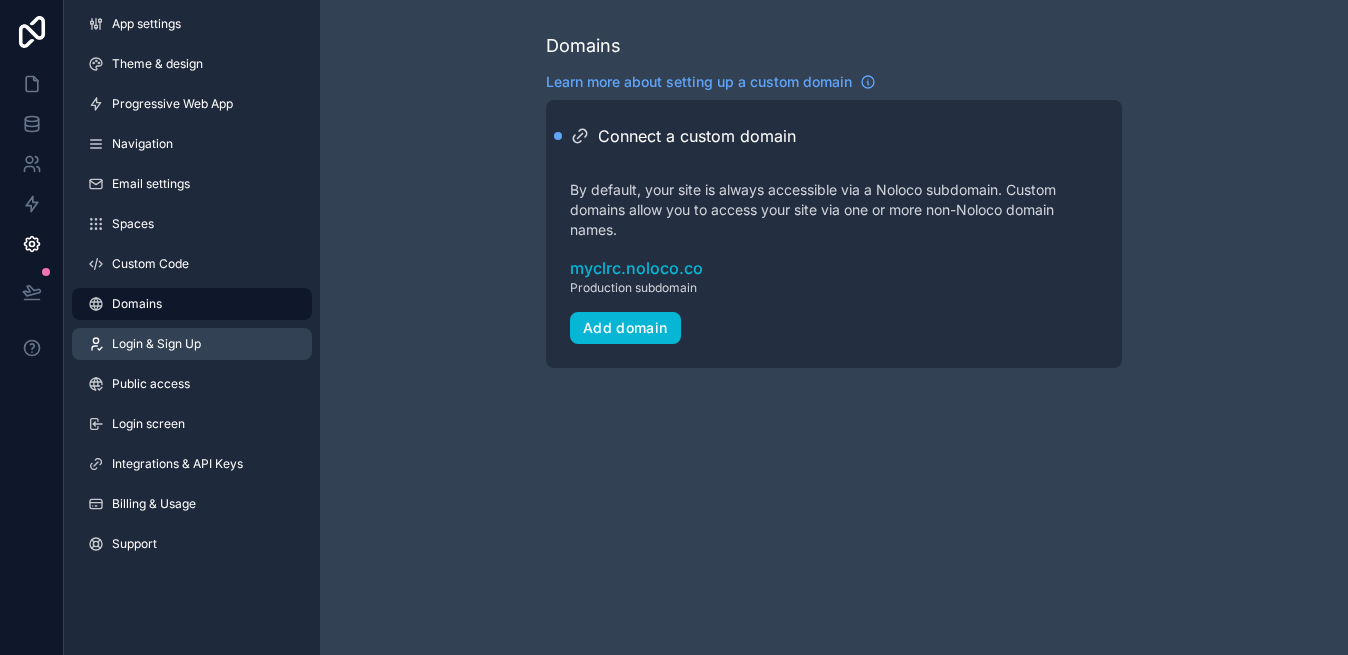 click on "Login & Sign Up" at bounding box center (156, 344) 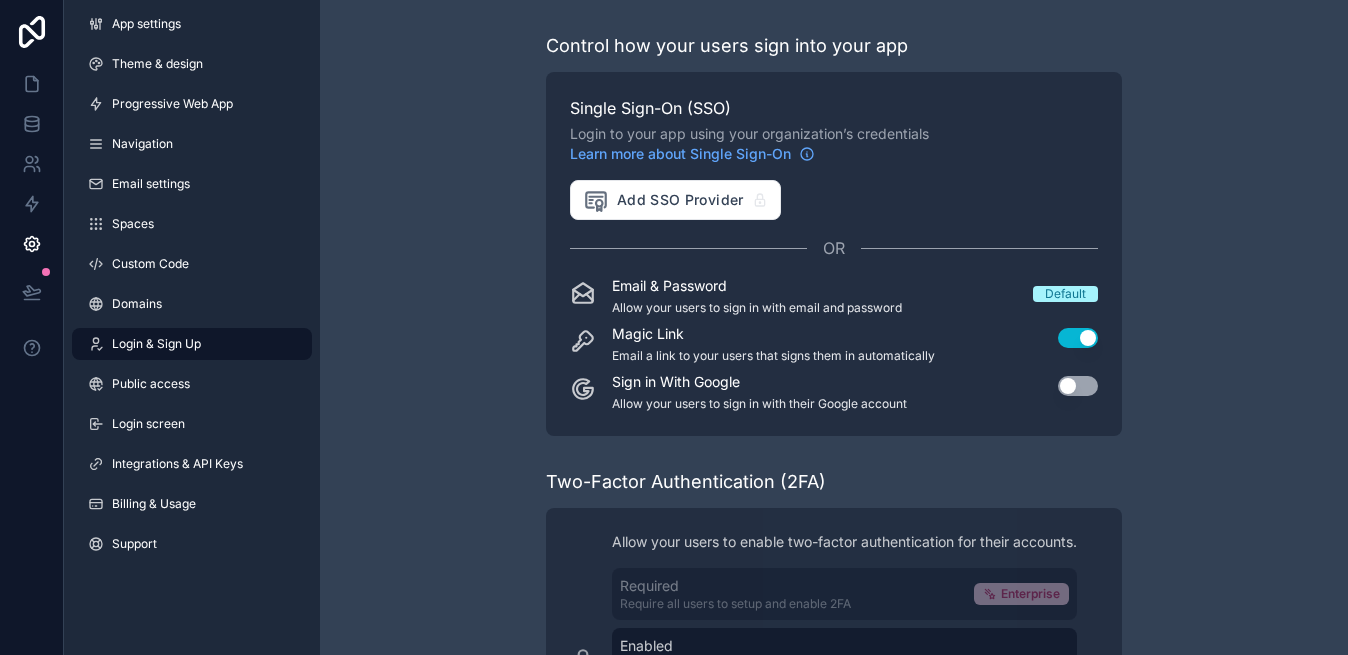 click on "Use setting" at bounding box center (1078, 386) 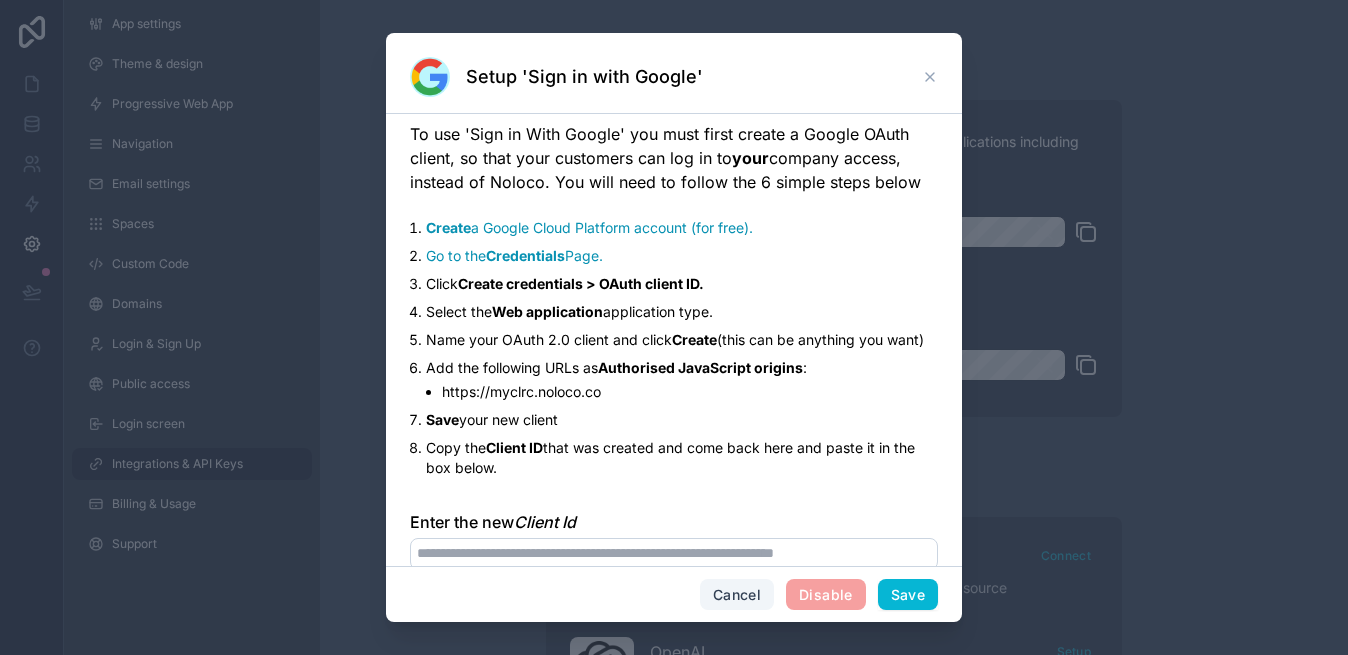 click on "Cancel" at bounding box center [737, 595] 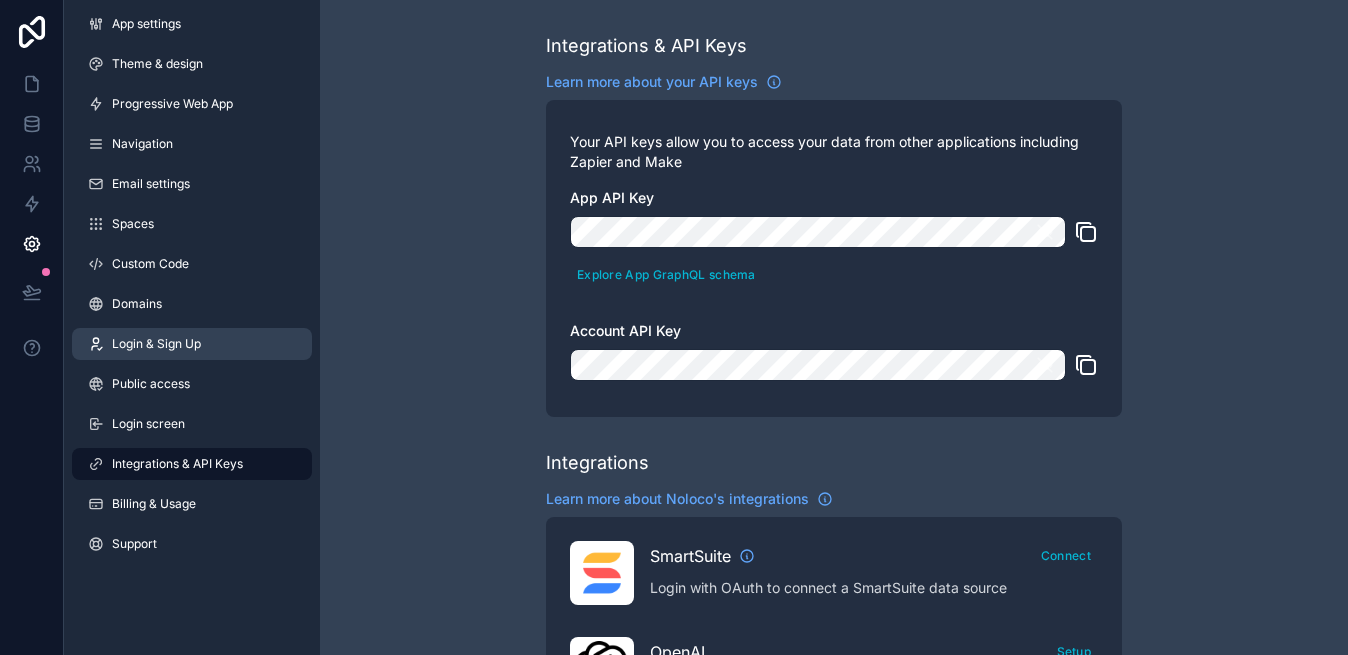 click on "Login & Sign Up" at bounding box center [156, 344] 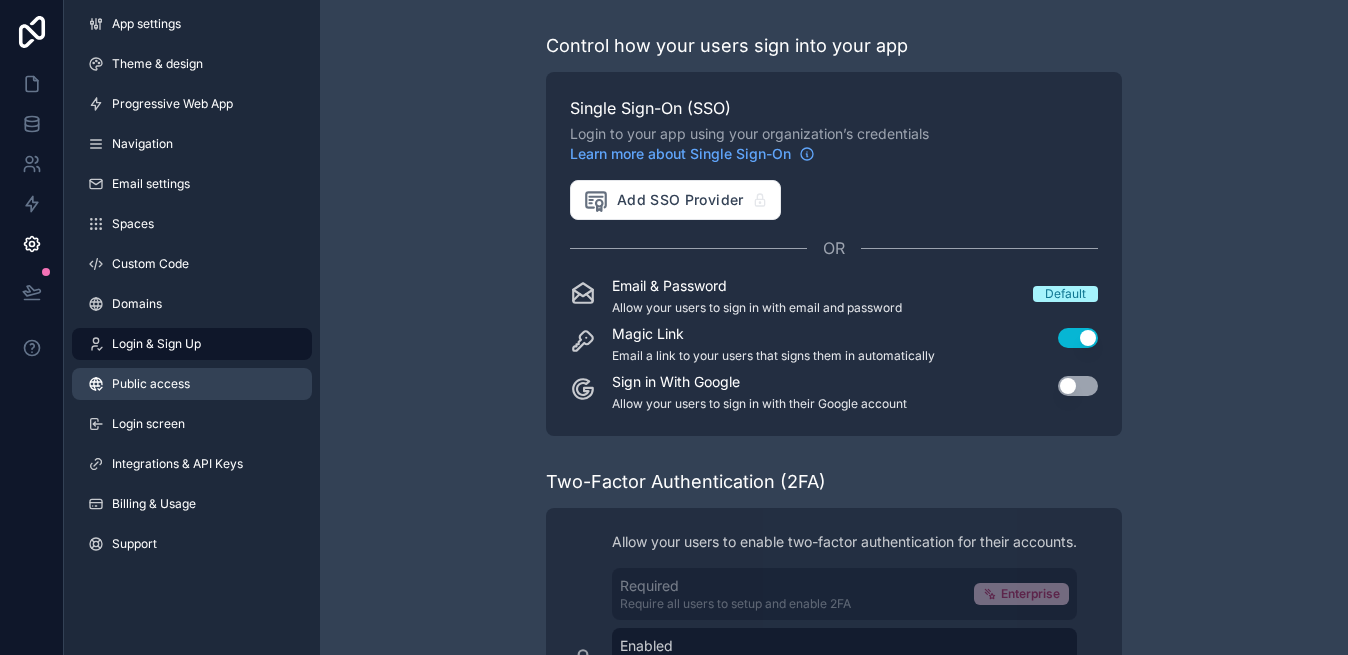 click on "Public access" at bounding box center (151, 384) 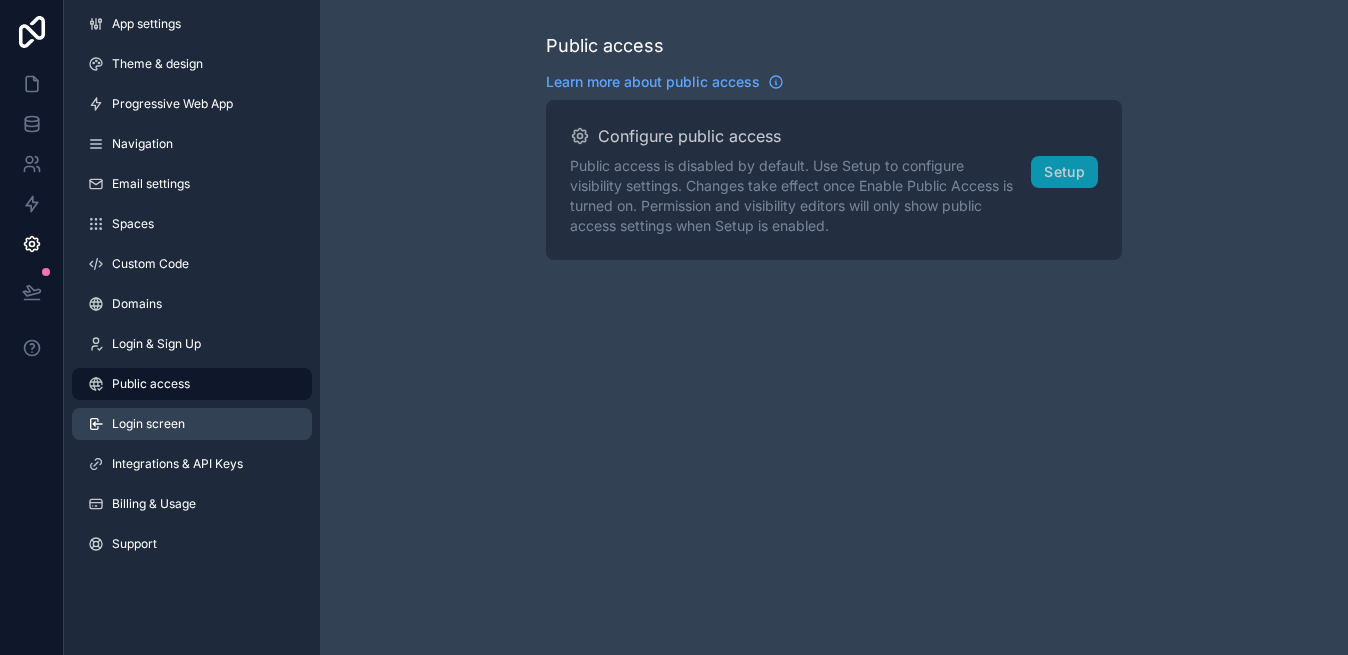 click on "Login screen" at bounding box center (148, 424) 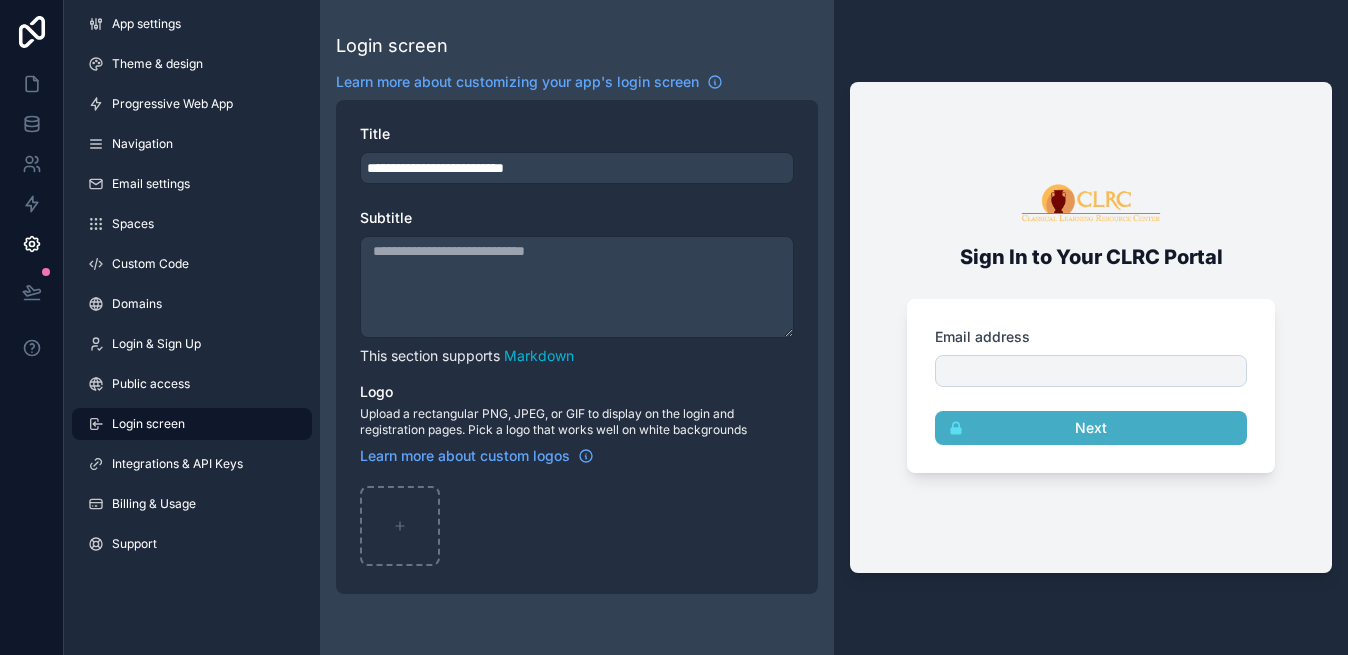 click on "Subtitle" at bounding box center (577, 287) 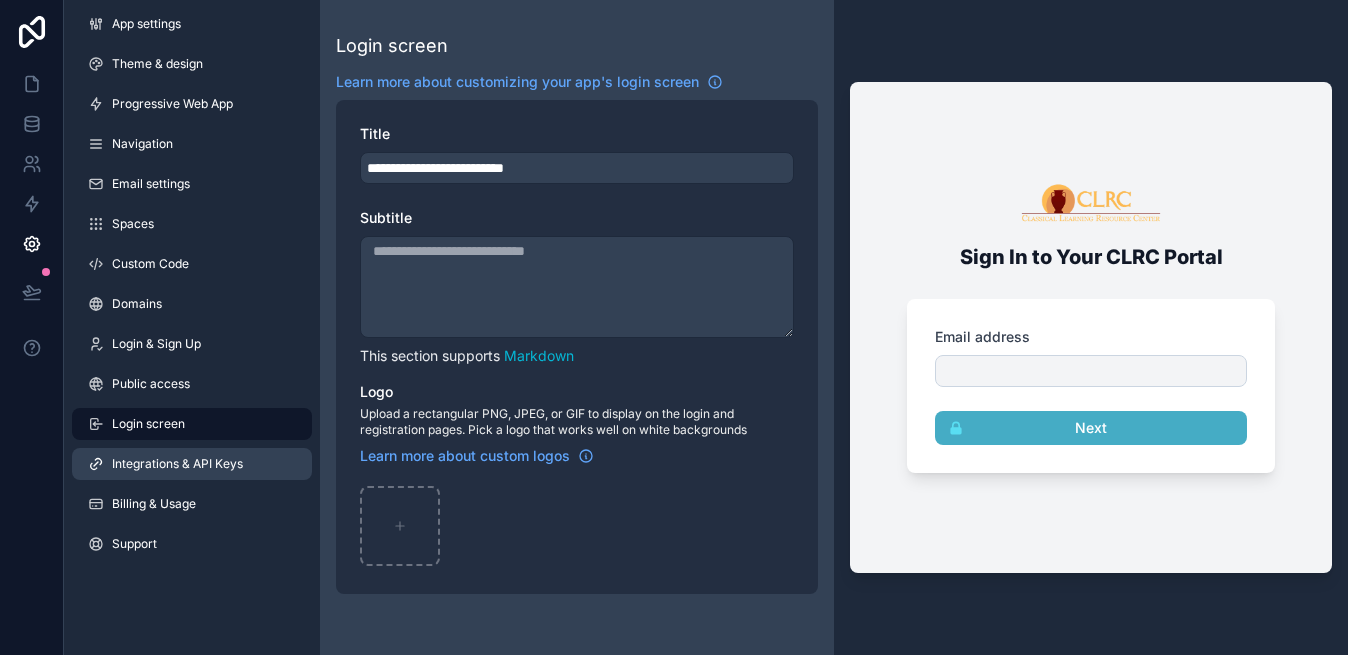 click on "Integrations & API Keys" at bounding box center [177, 464] 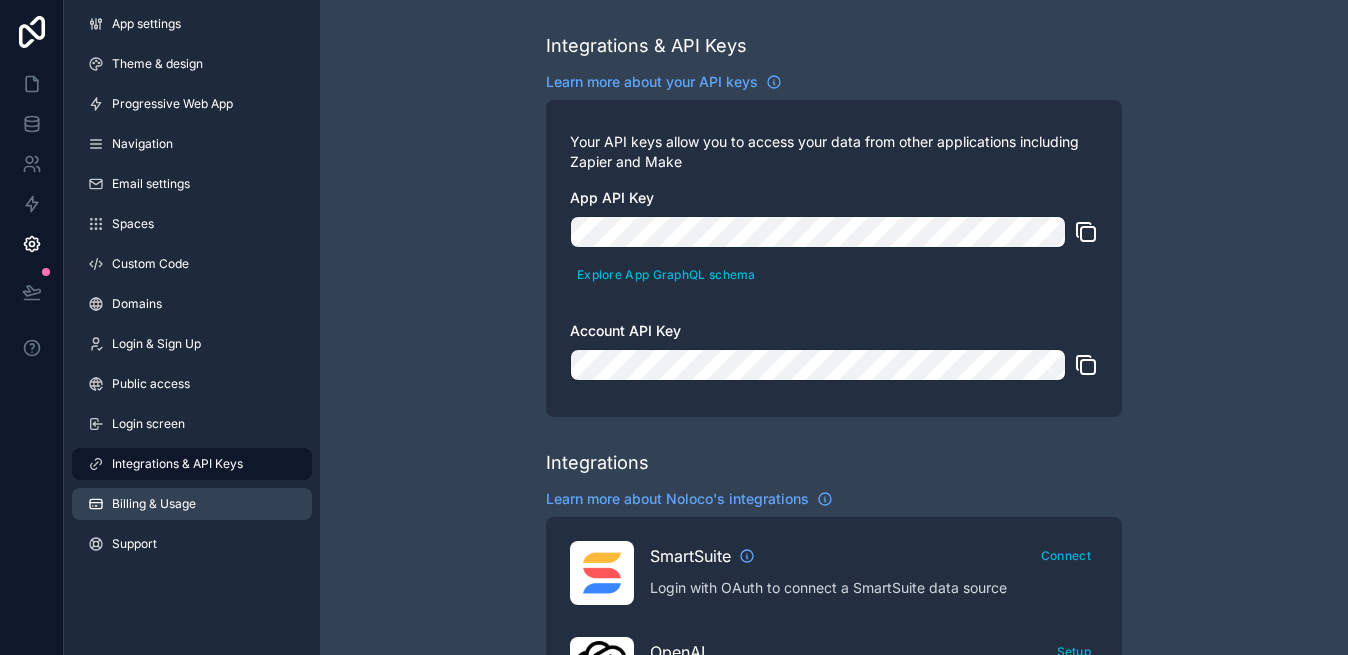 click on "Billing & Usage" at bounding box center (154, 504) 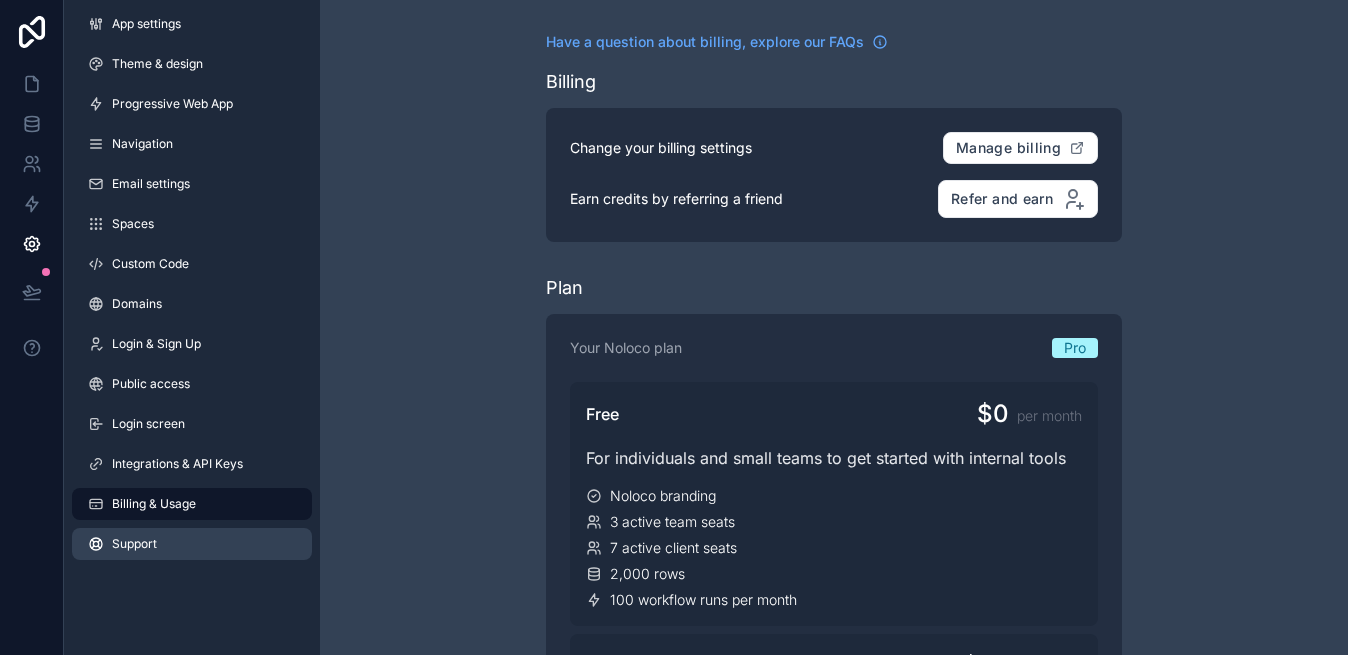 click on "Support" at bounding box center (134, 544) 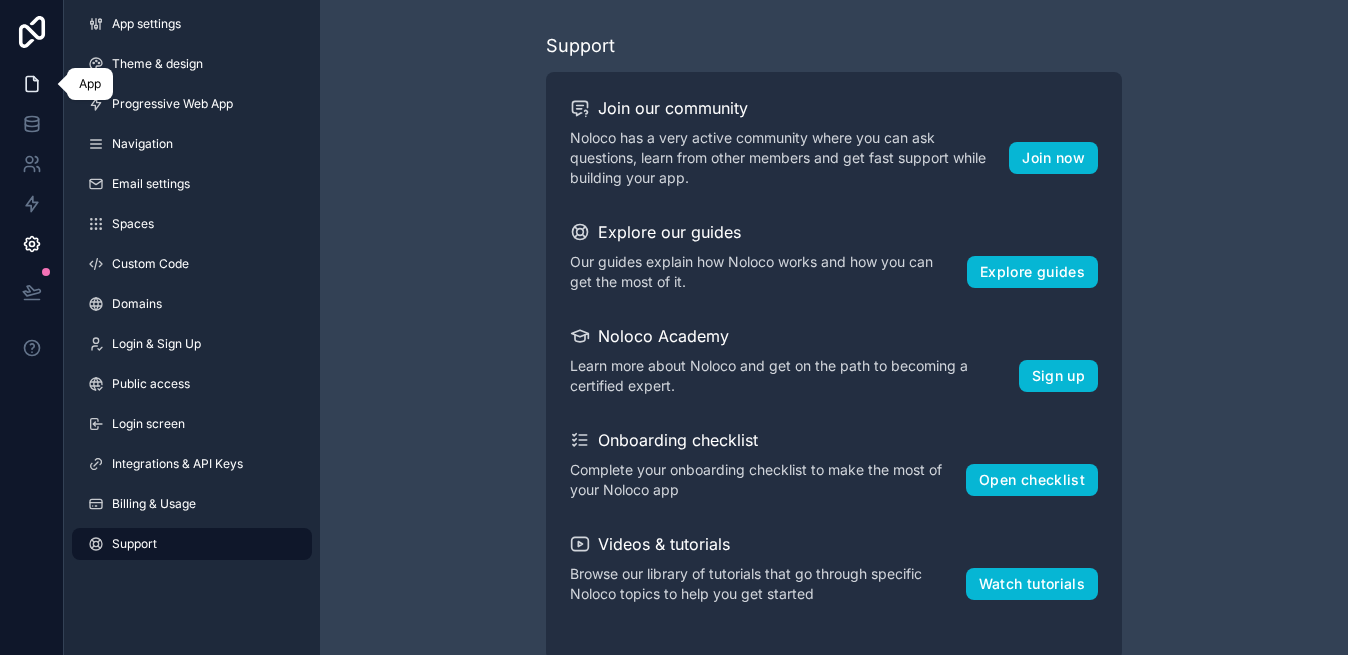 click 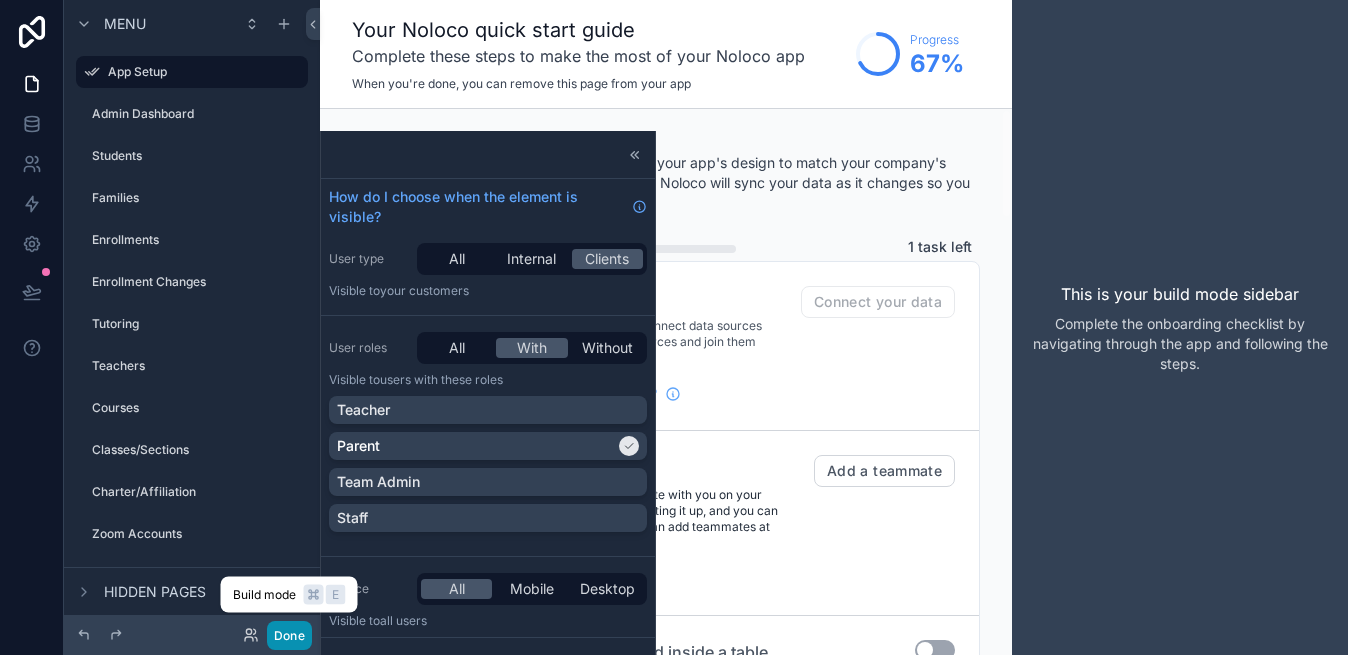click on "Done" at bounding box center [289, 635] 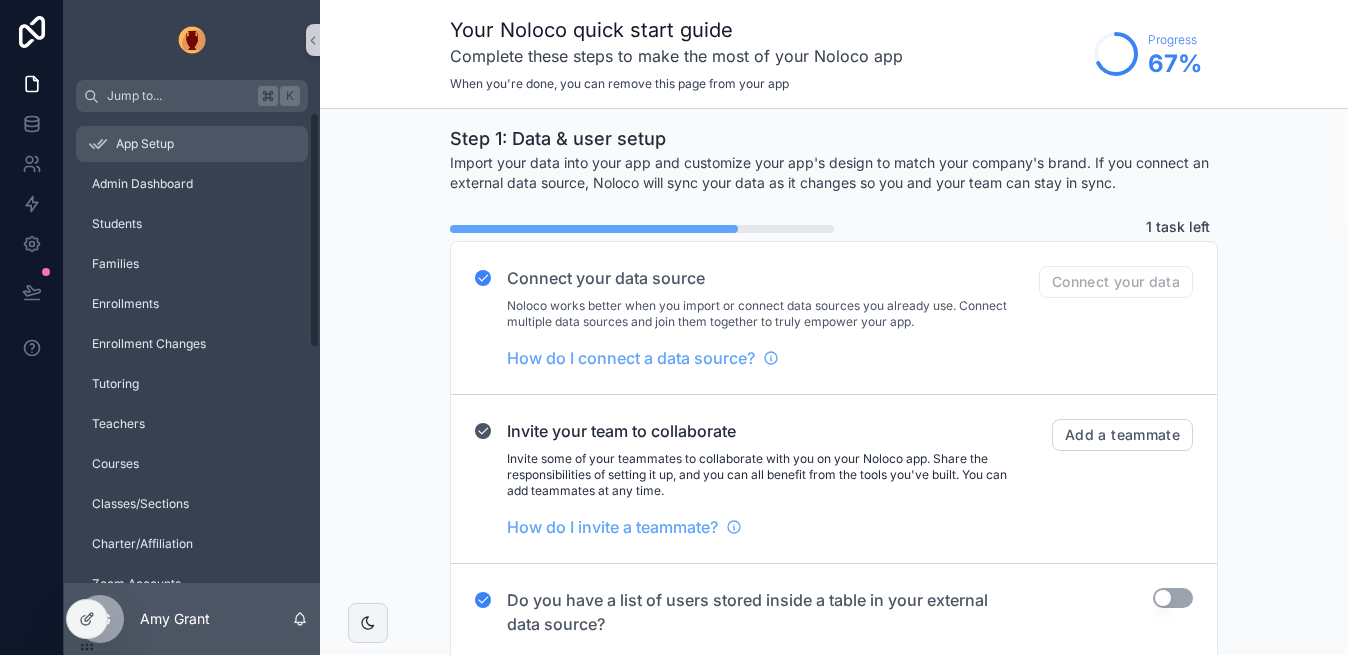 click on "App Setup" at bounding box center (145, 144) 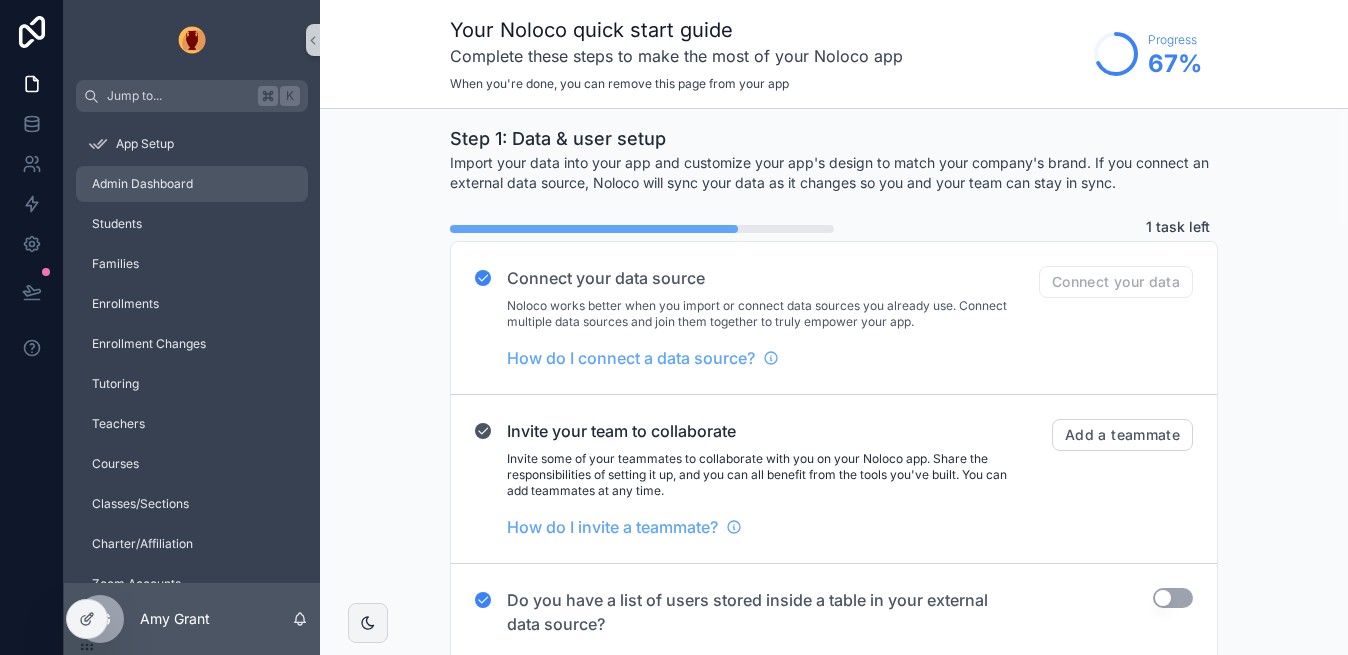 click on "Admin Dashboard" at bounding box center [142, 184] 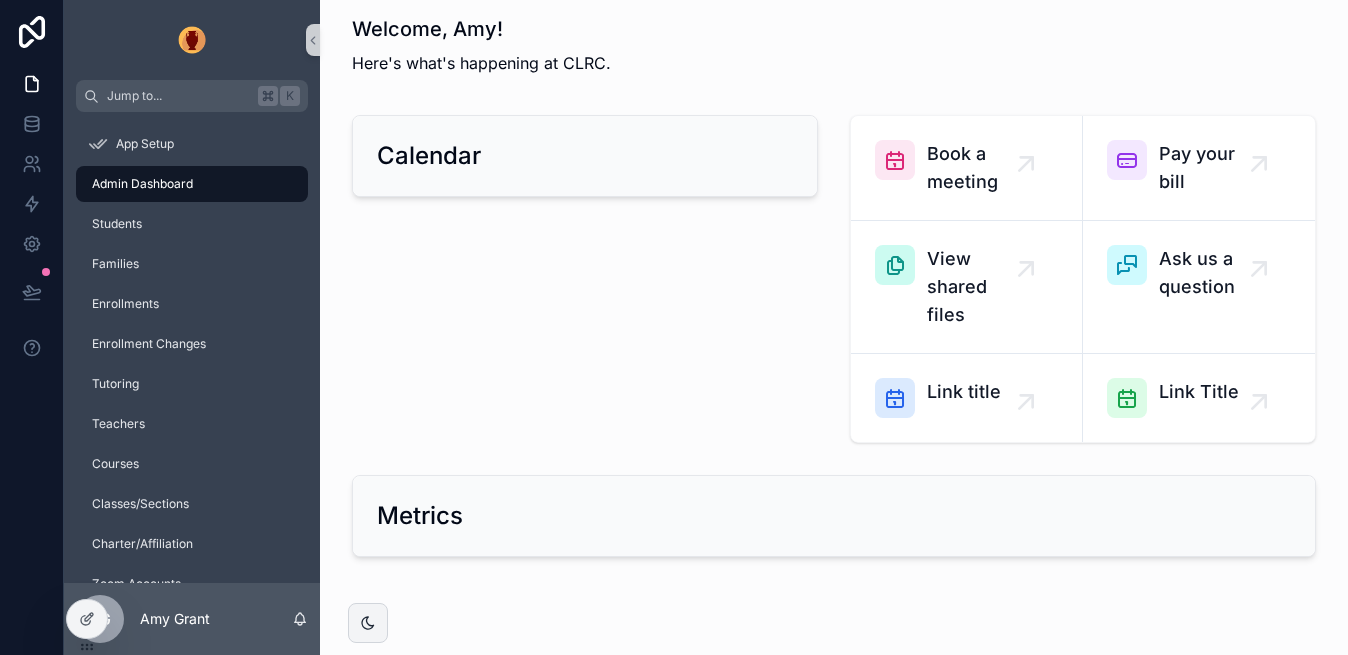 scroll, scrollTop: 0, scrollLeft: 0, axis: both 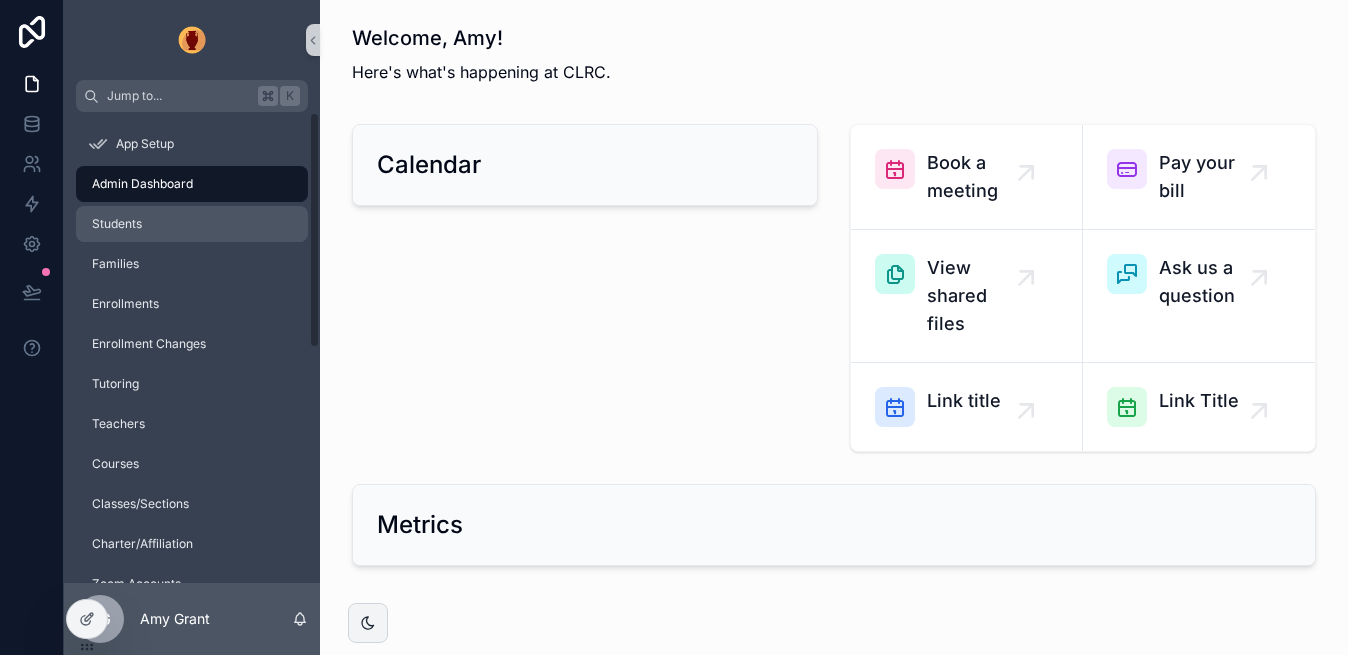click on "Students" at bounding box center (192, 224) 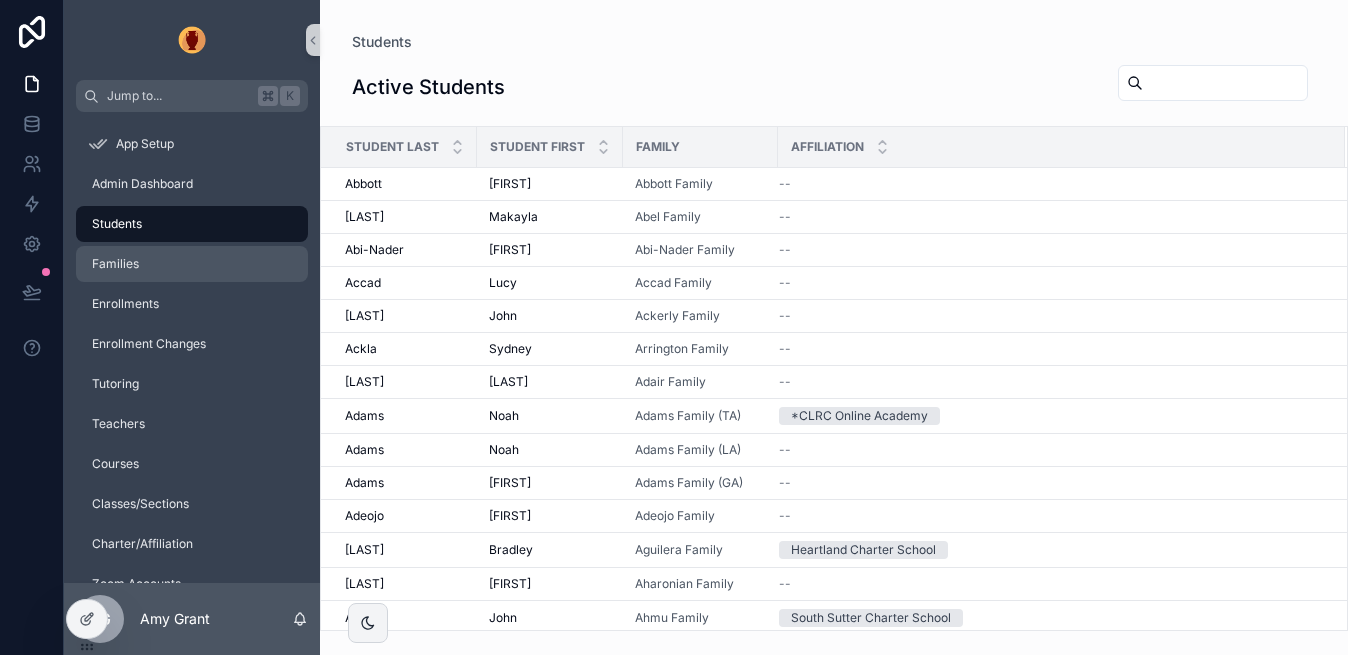 click on "Families" at bounding box center (192, 264) 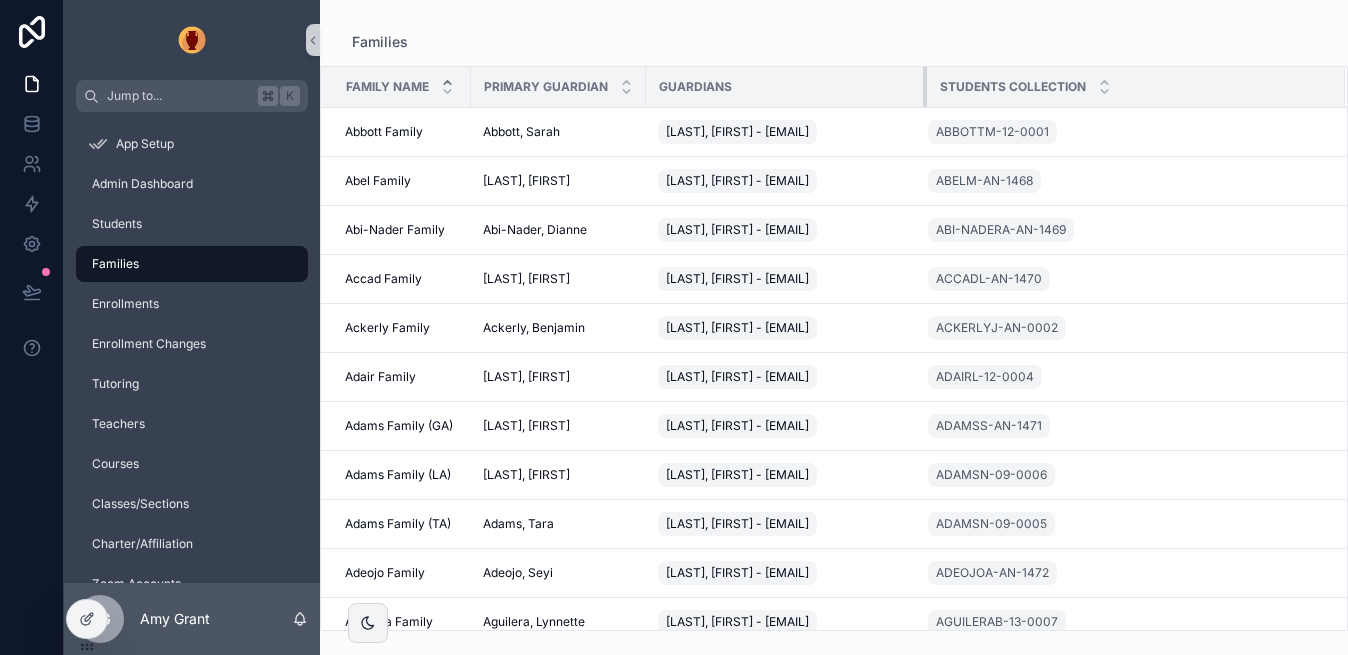 drag, startPoint x: 809, startPoint y: 77, endPoint x: 940, endPoint y: 71, distance: 131.13733 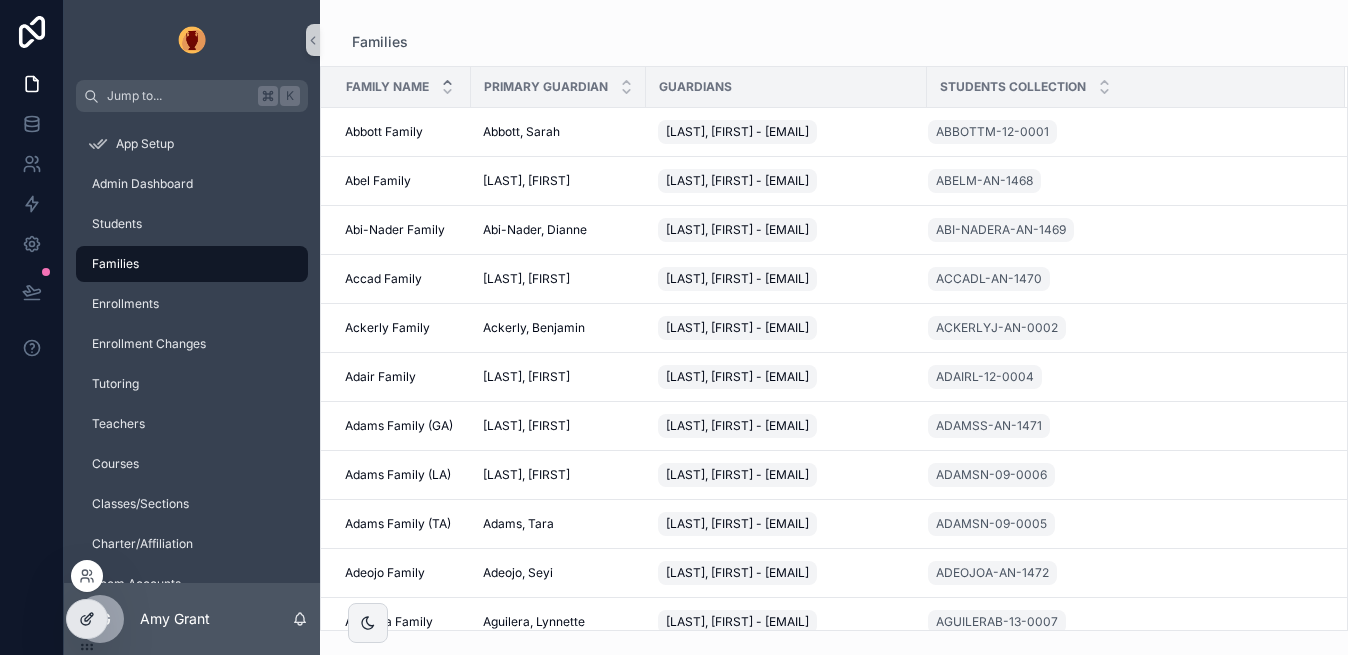 click 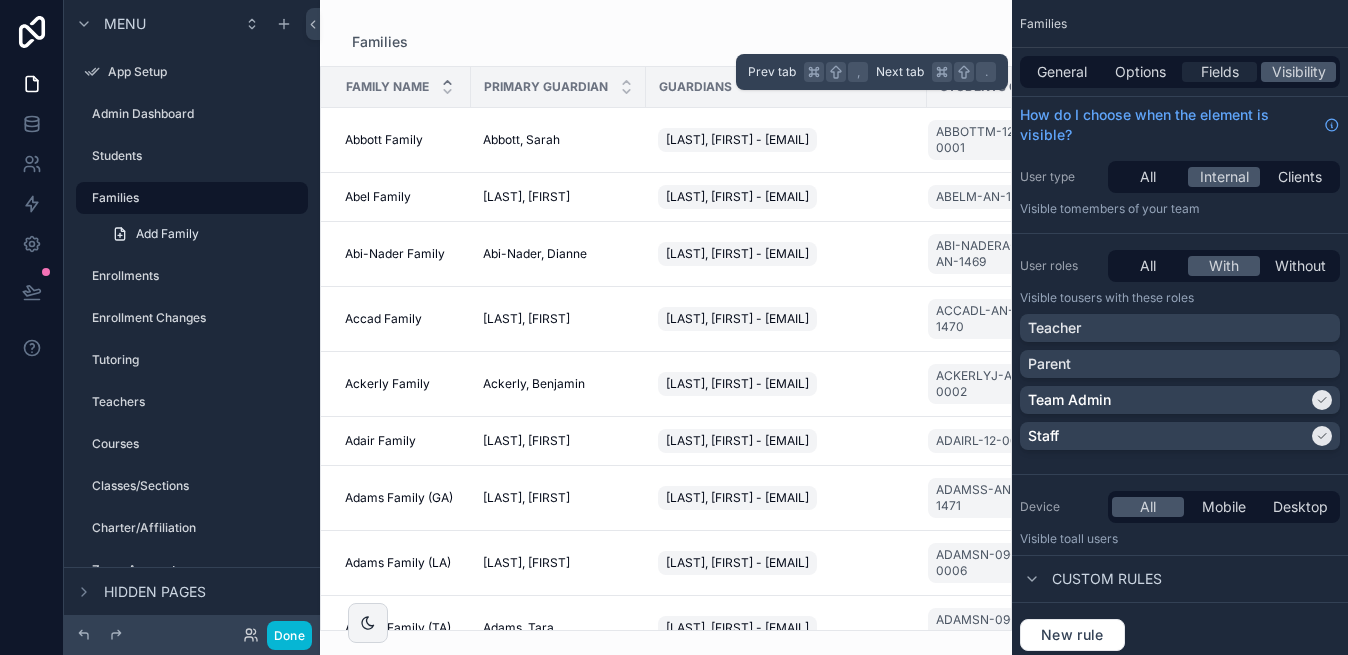 click on "Fields" at bounding box center (1220, 72) 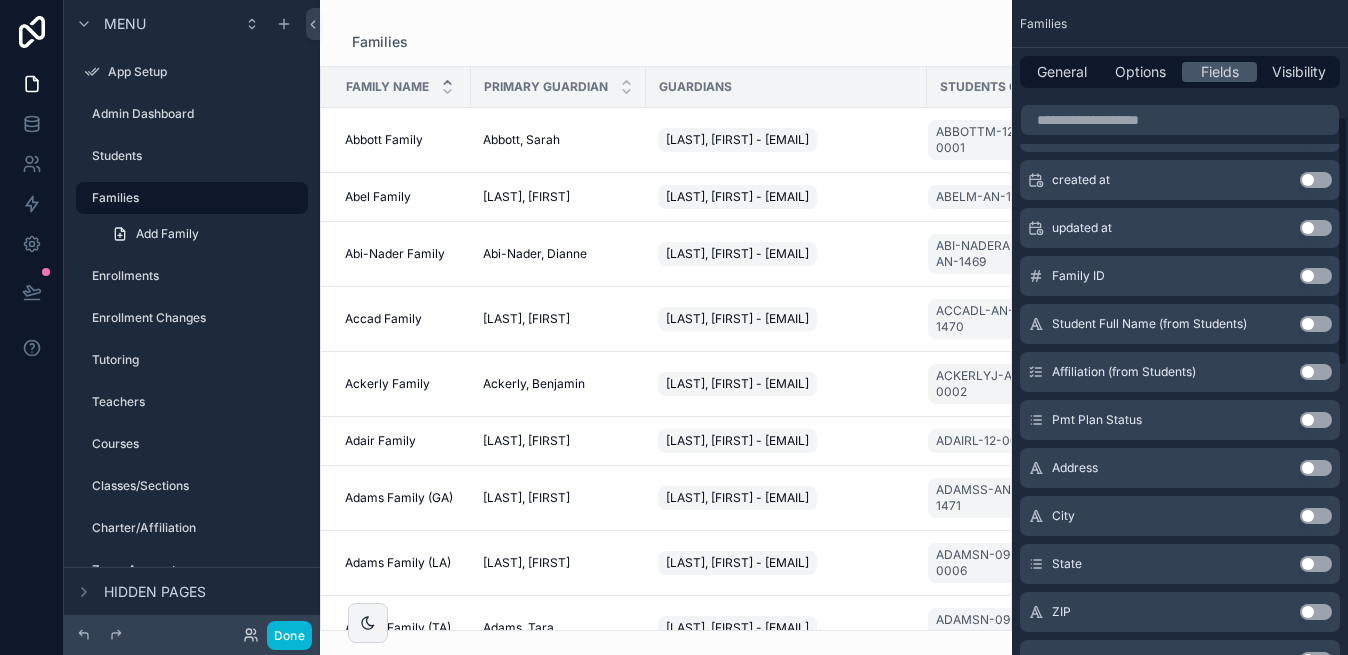 scroll, scrollTop: 308, scrollLeft: 0, axis: vertical 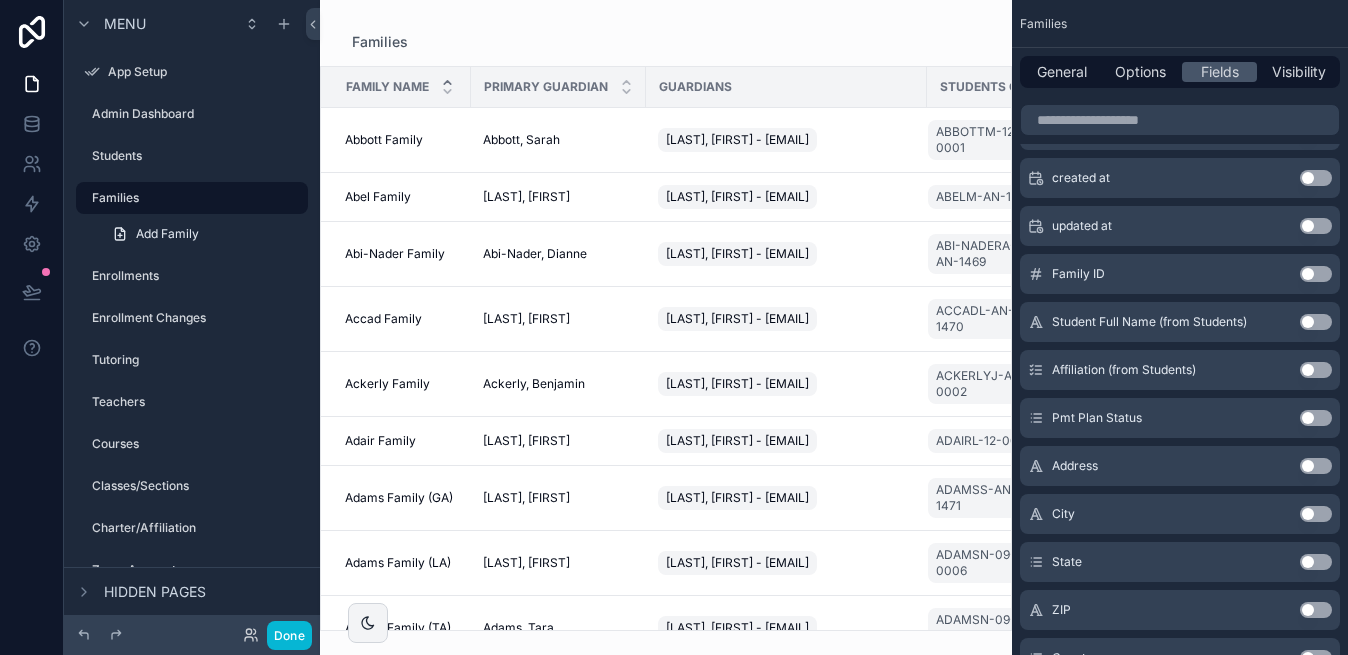 click on "Use setting" at bounding box center (1316, 322) 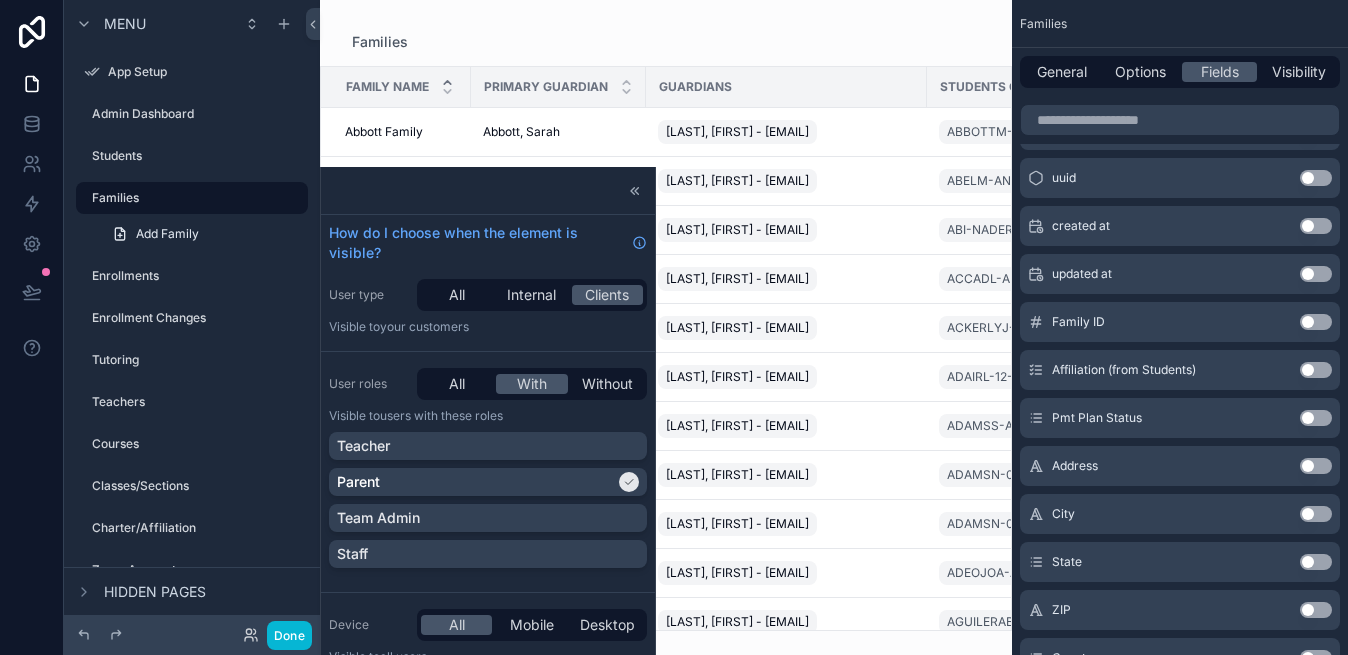 click at bounding box center [666, 327] 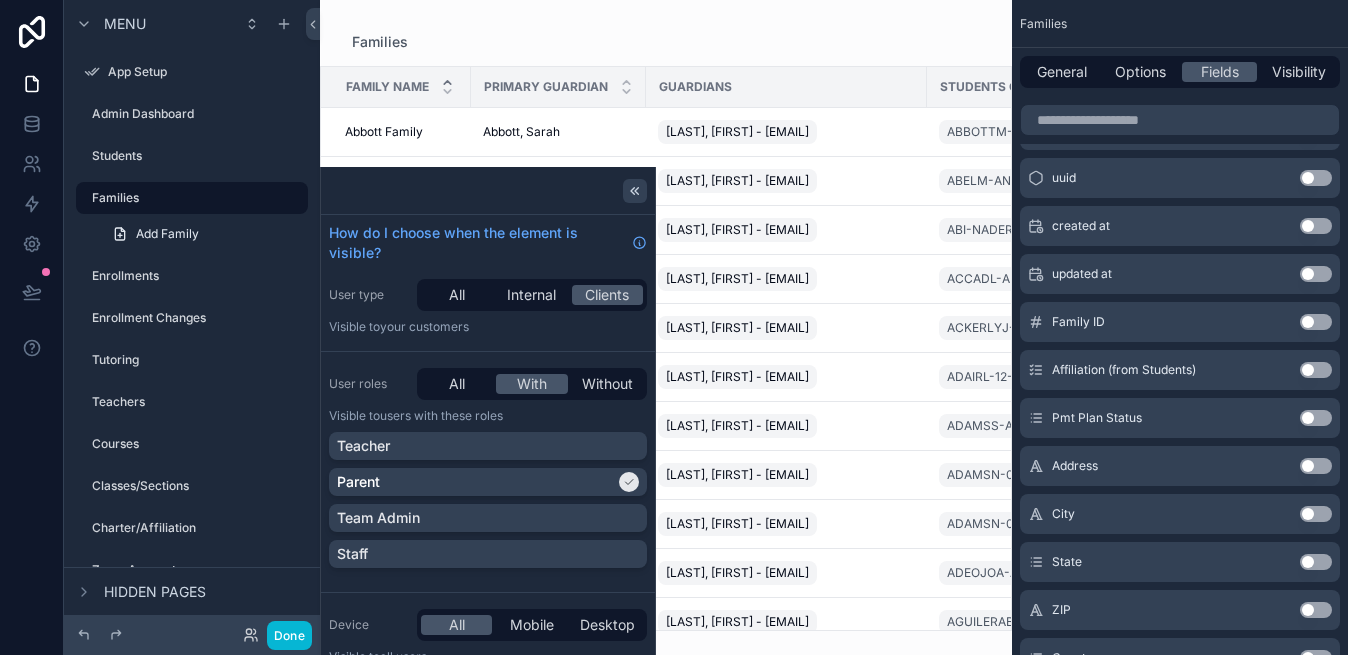 click 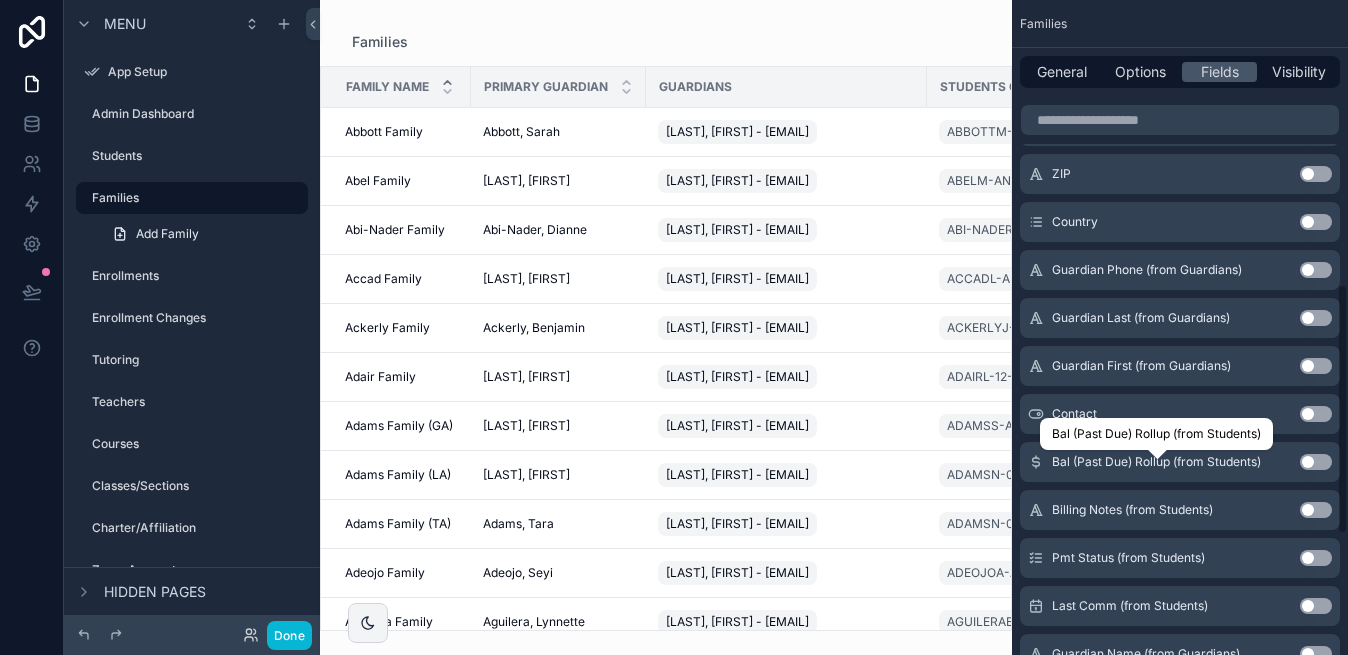 scroll, scrollTop: 772, scrollLeft: 0, axis: vertical 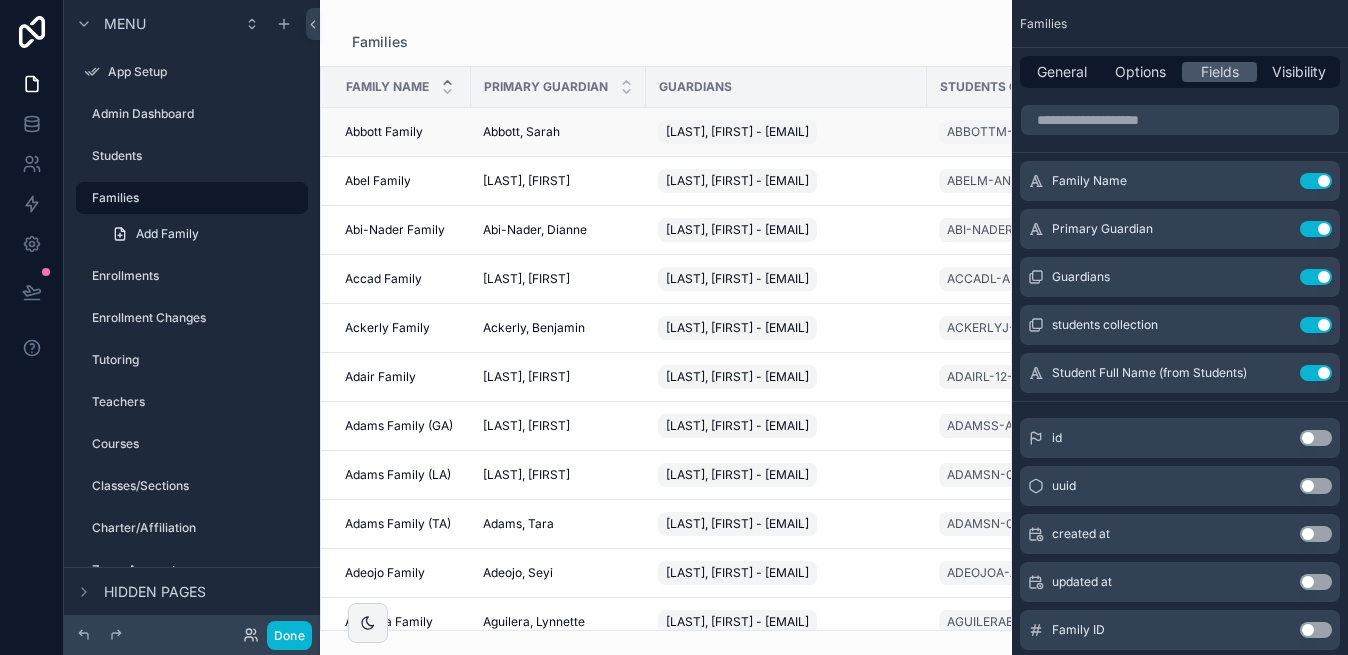 click on "Abbott, Sarah Abbott, Sarah" at bounding box center [558, 132] 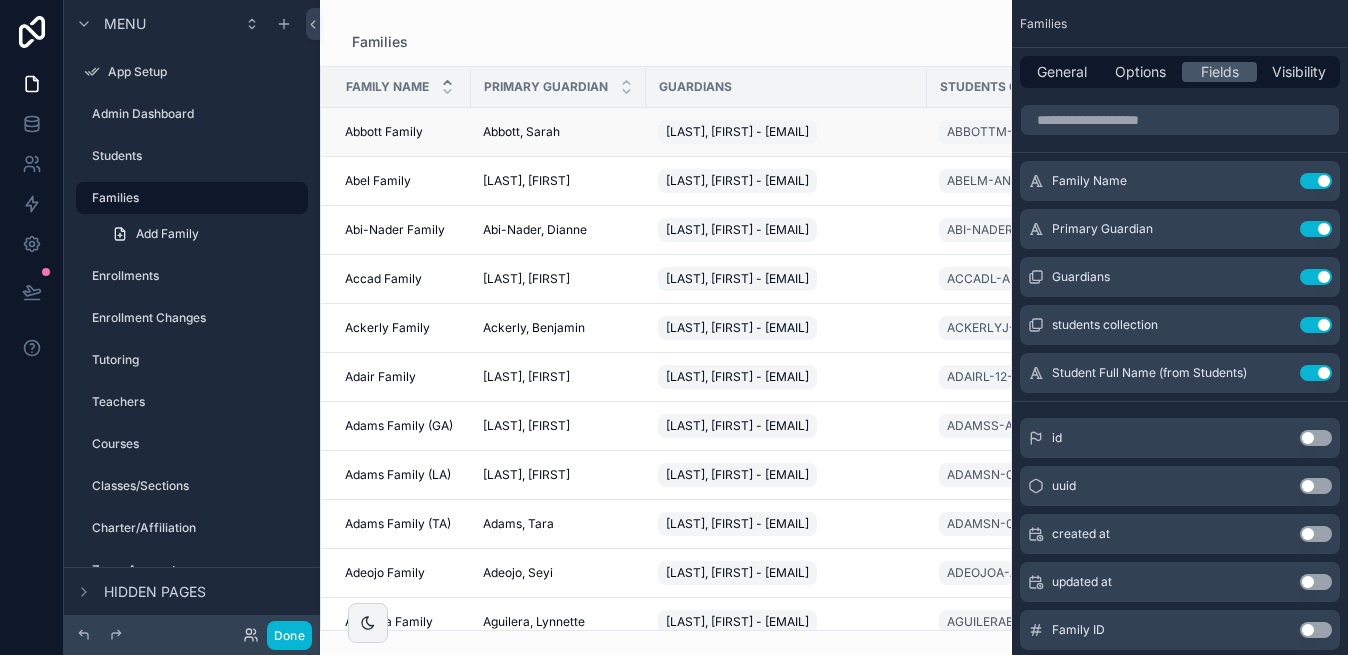 click on "Abbott Family" at bounding box center [384, 132] 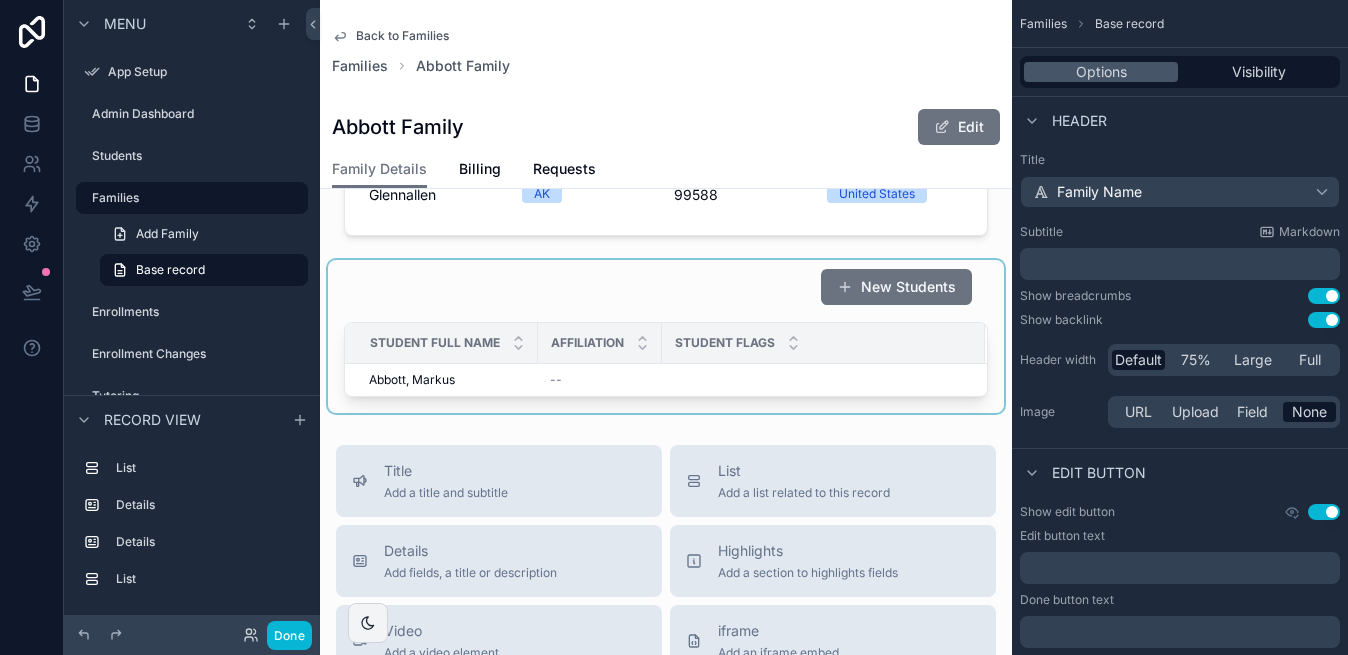 scroll, scrollTop: 657, scrollLeft: 0, axis: vertical 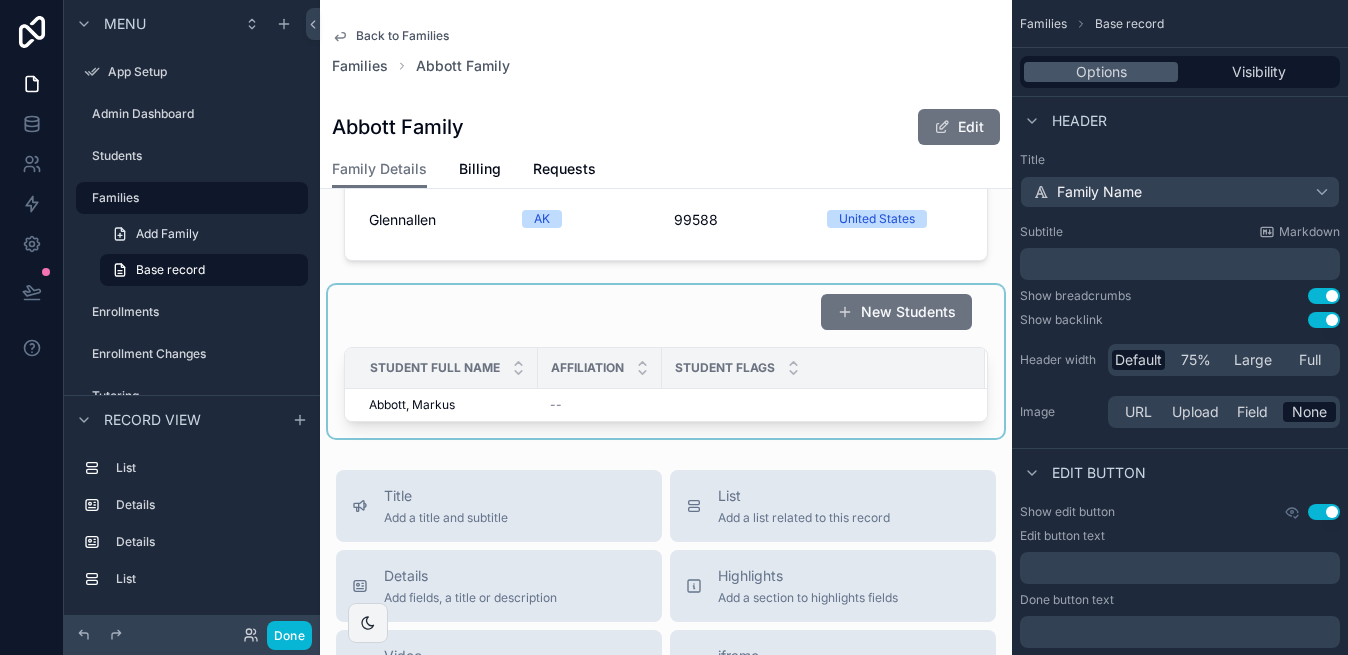 click at bounding box center (666, 361) 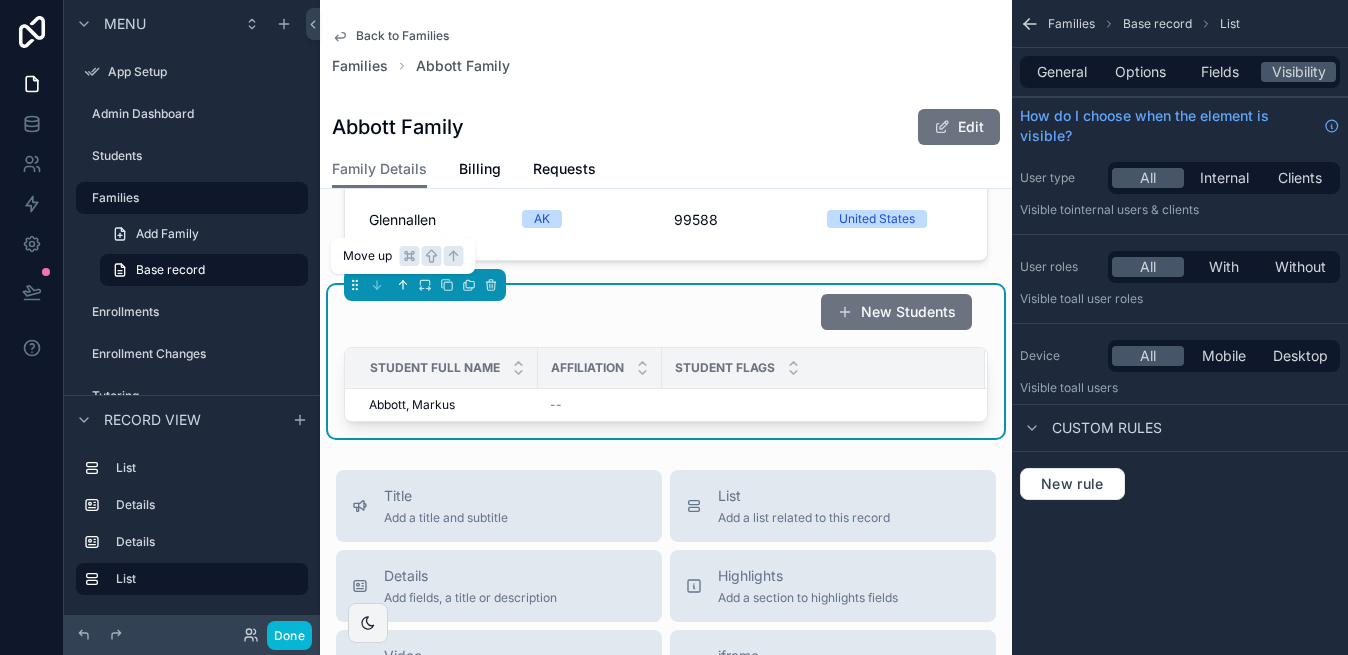 click 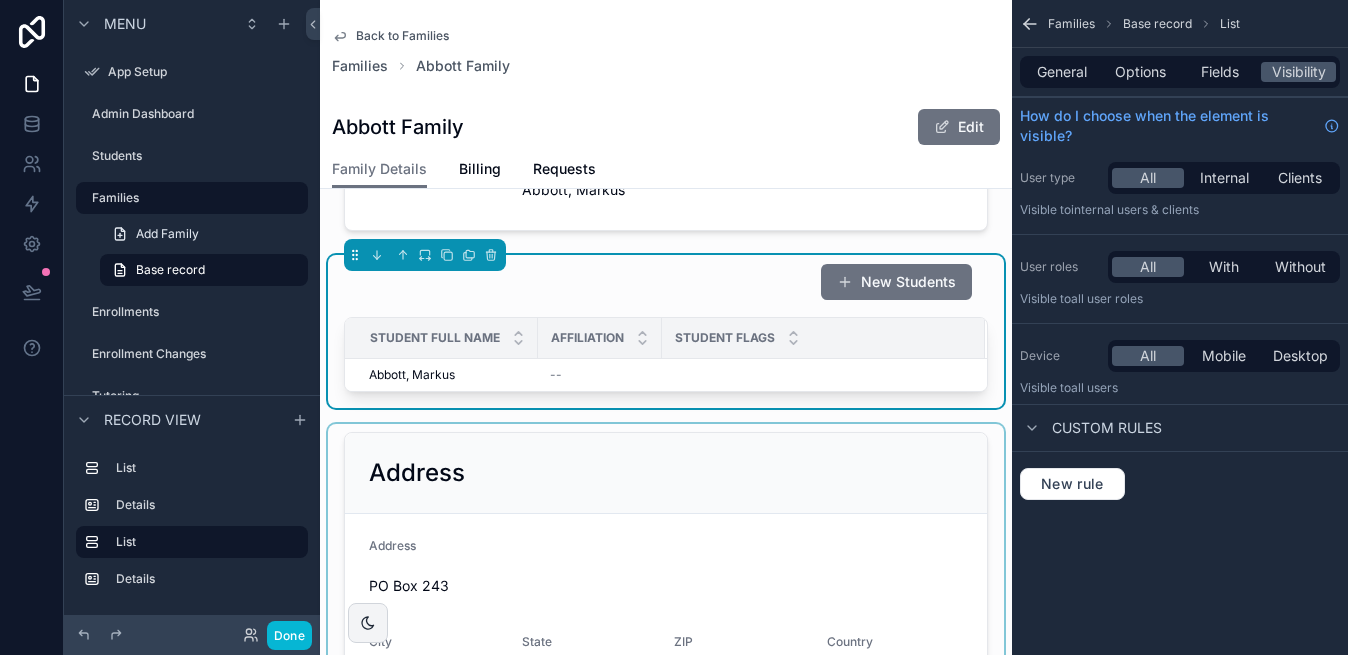 scroll, scrollTop: 342, scrollLeft: 0, axis: vertical 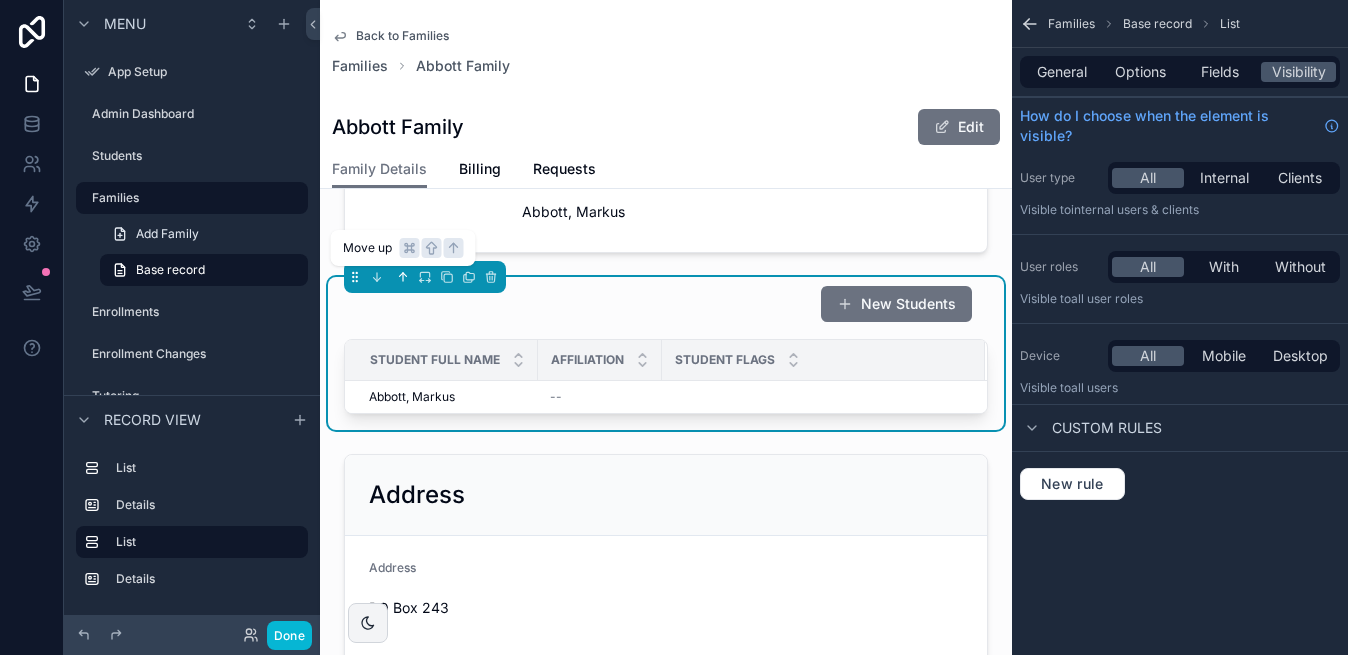 click 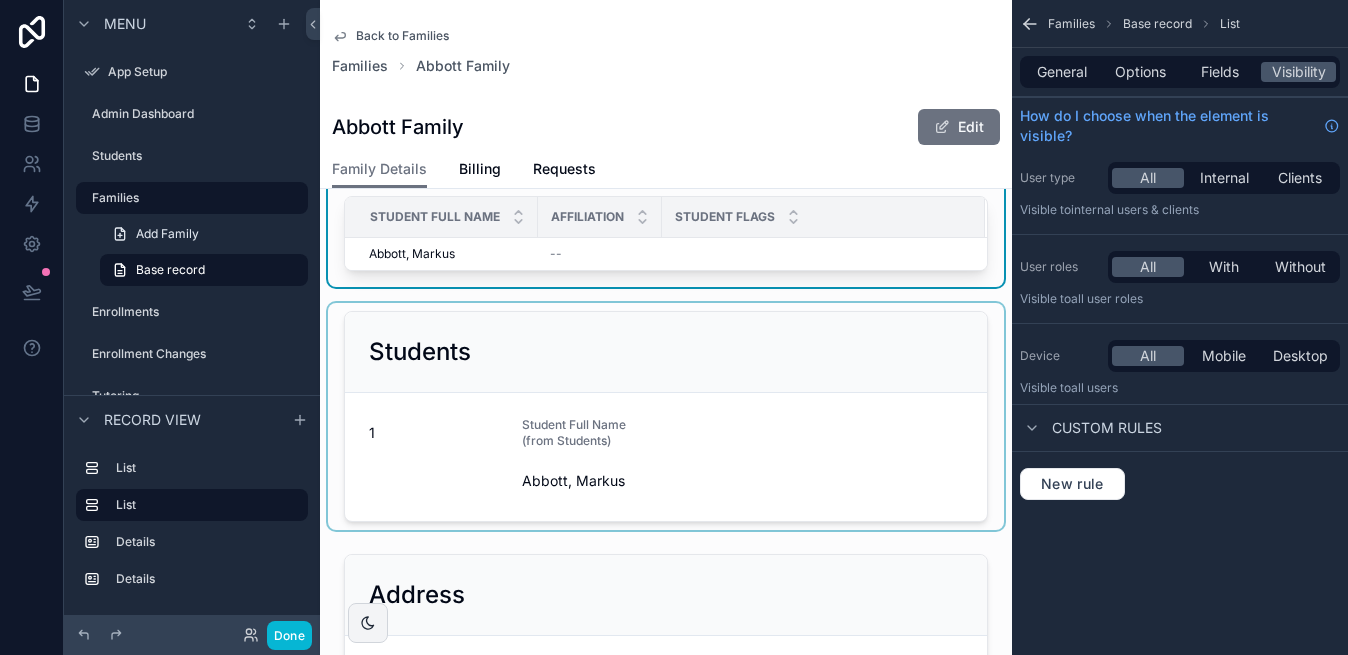 scroll, scrollTop: 213, scrollLeft: 0, axis: vertical 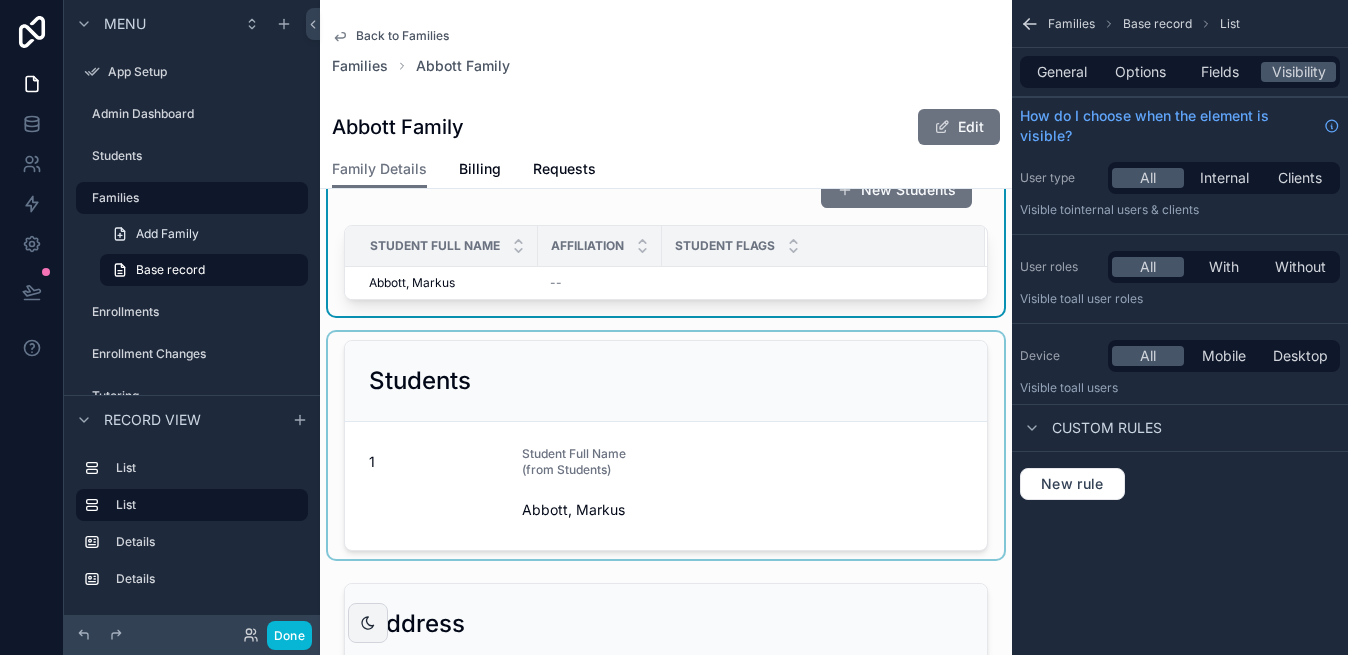 click at bounding box center [666, 445] 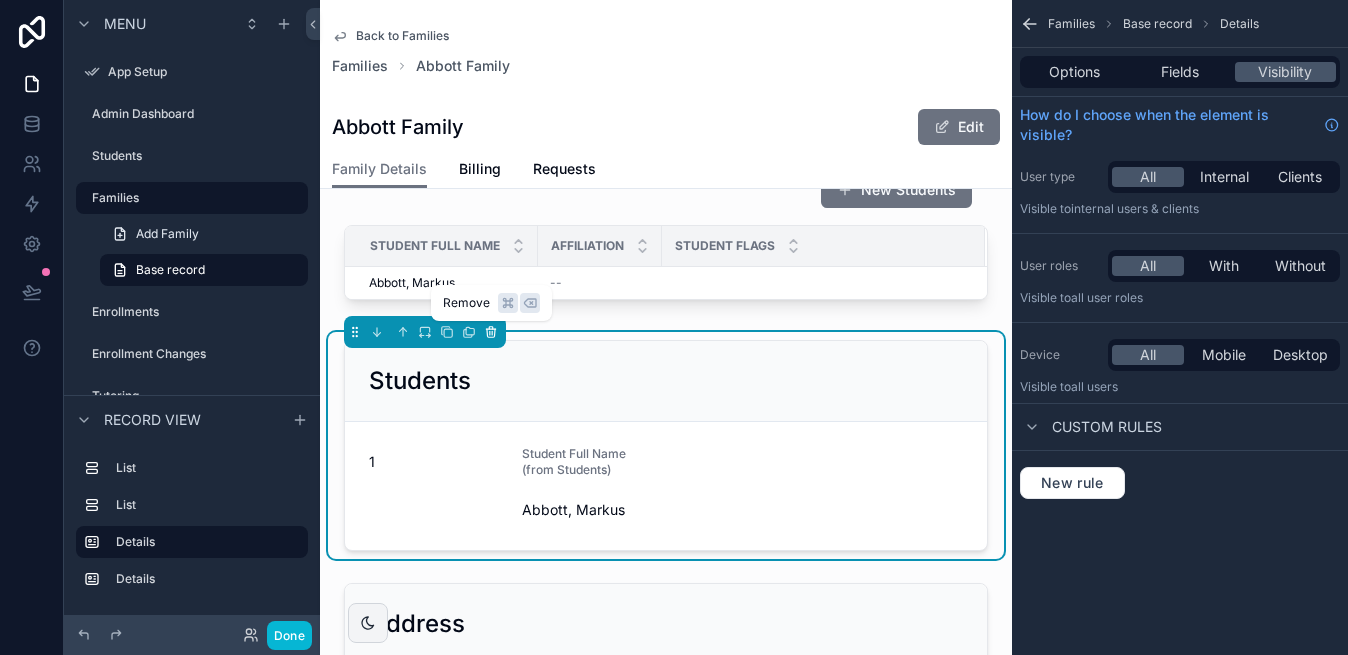 click 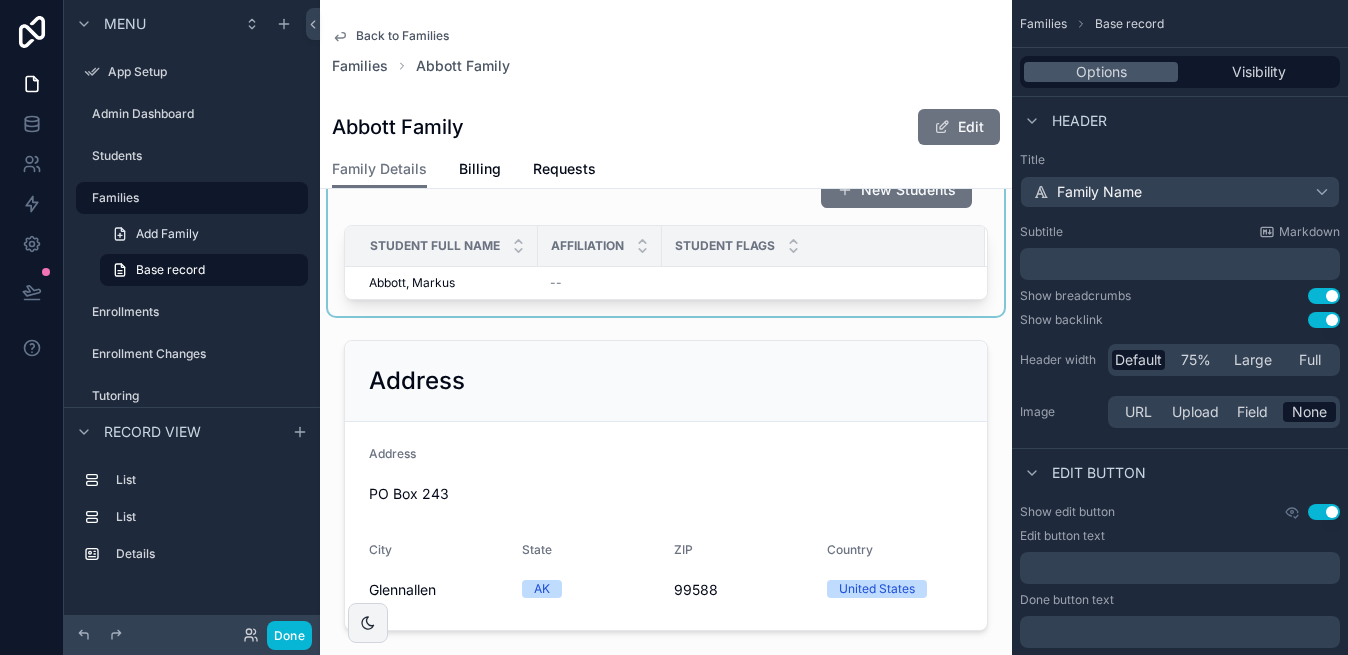 scroll, scrollTop: 153, scrollLeft: 0, axis: vertical 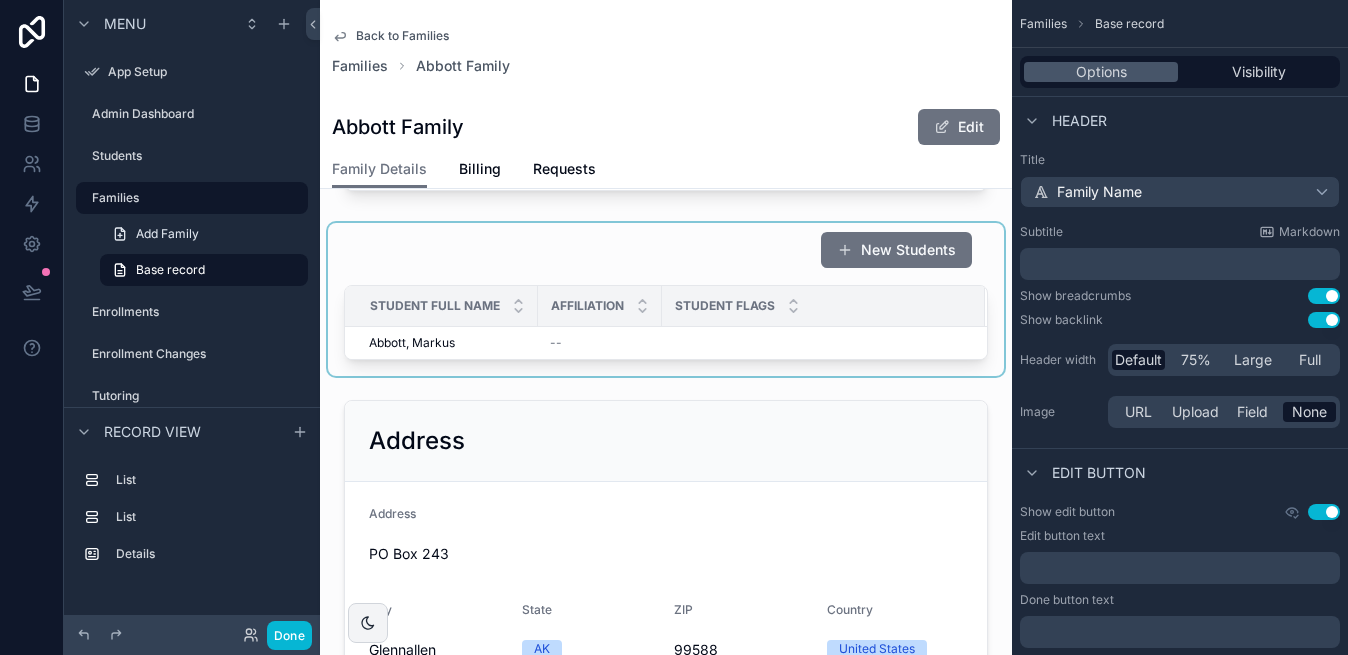 click at bounding box center (666, 299) 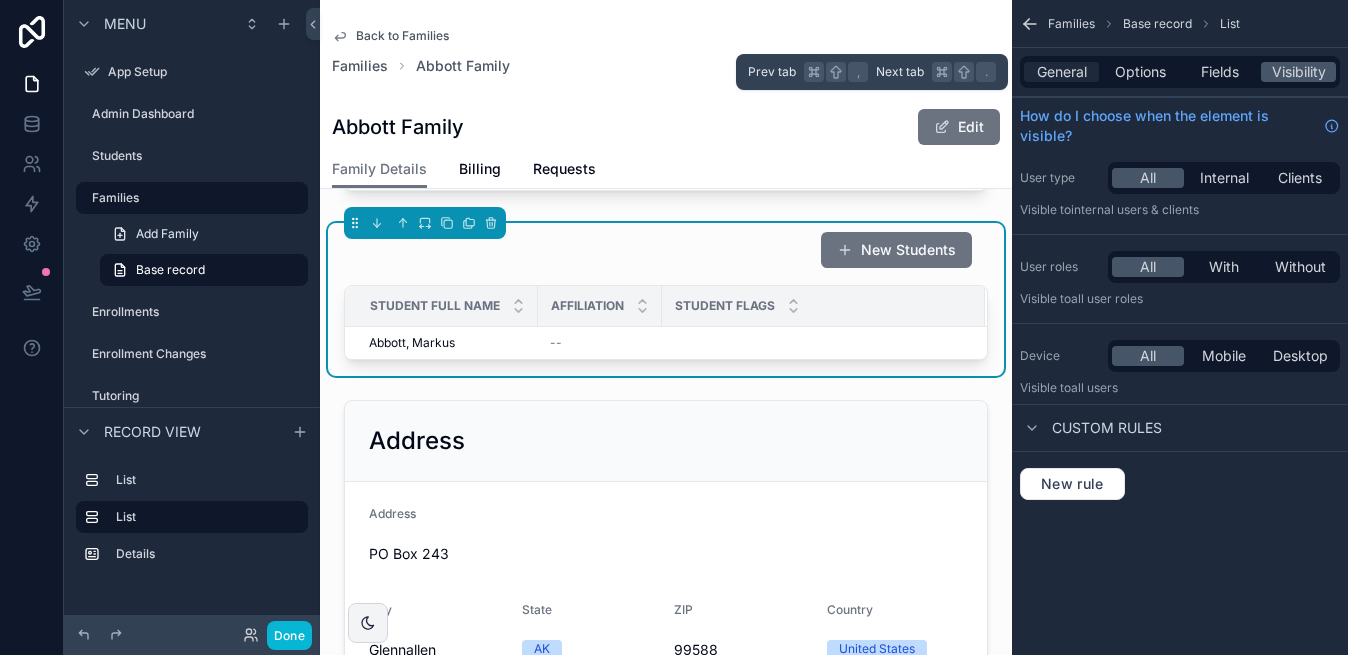 click on "General" at bounding box center [1062, 72] 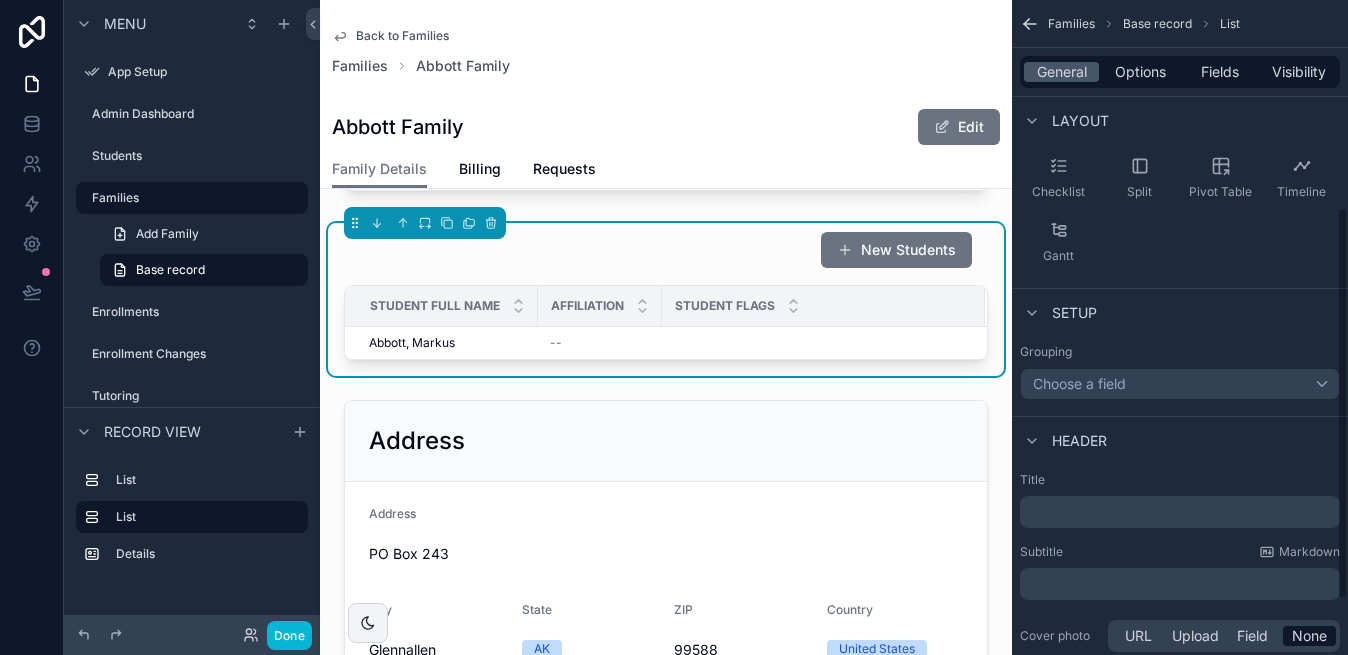 scroll, scrollTop: 137, scrollLeft: 0, axis: vertical 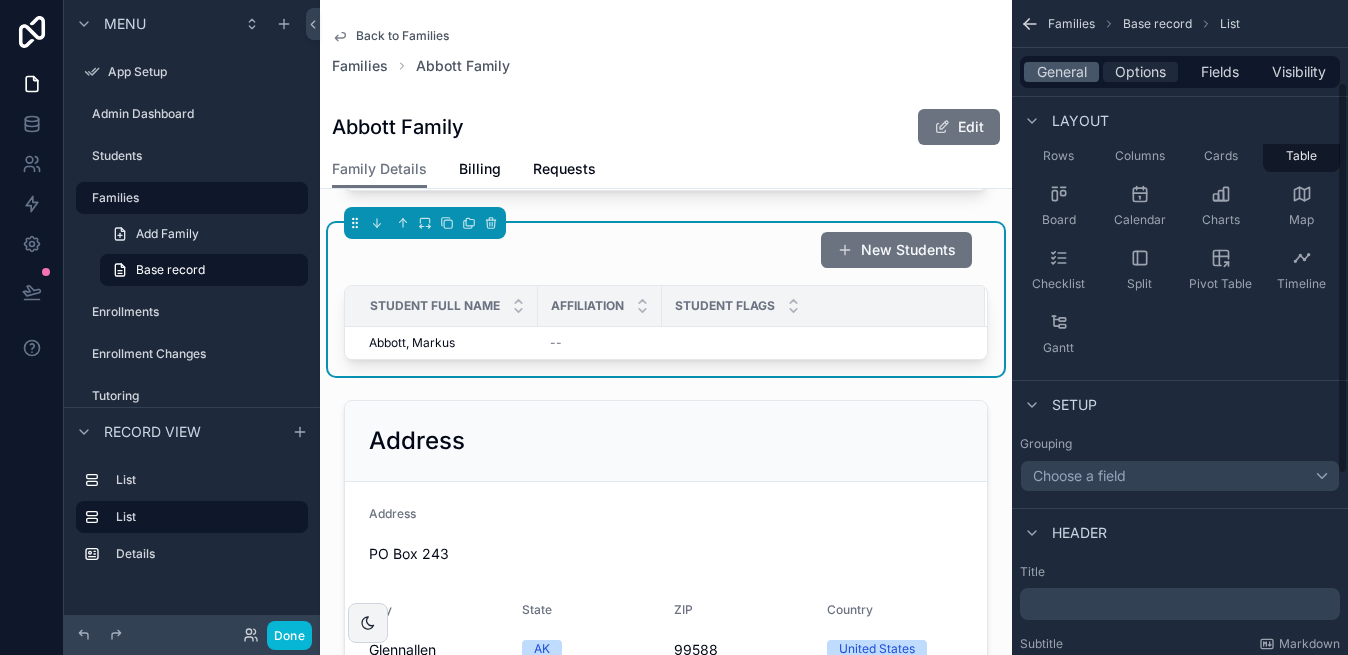 click on "Options" at bounding box center [1140, 72] 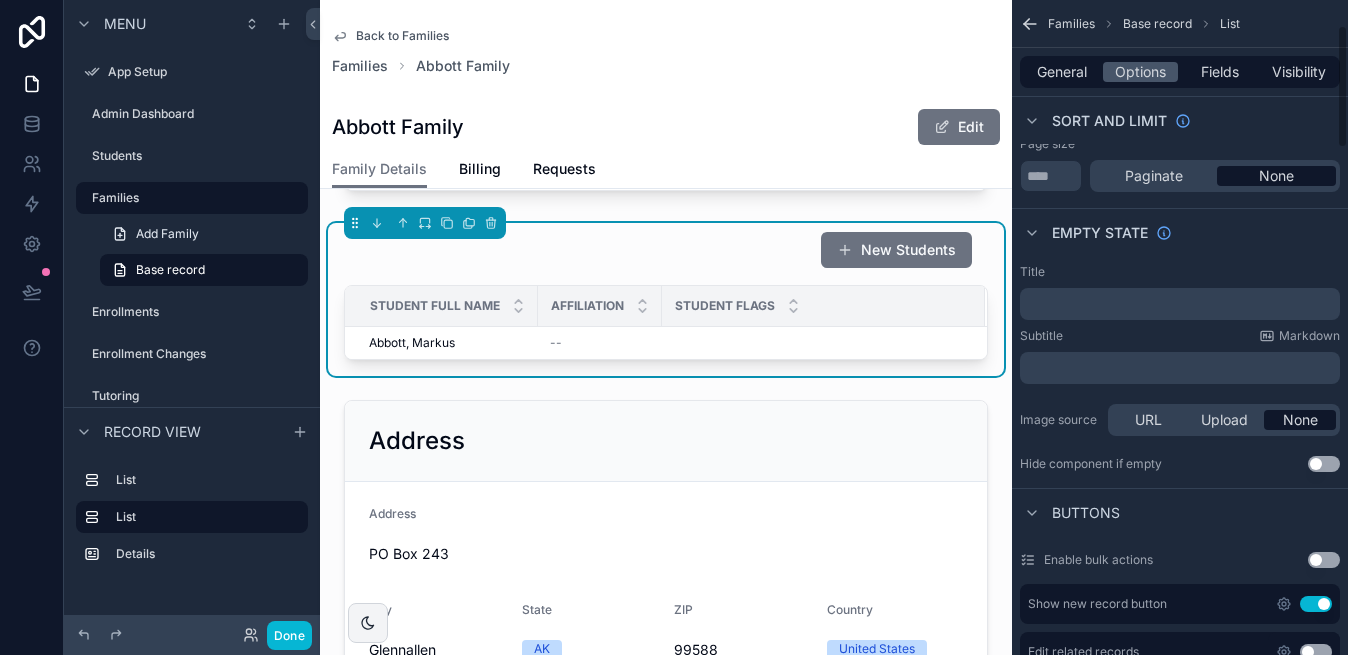 click on "Use setting" at bounding box center (1316, 604) 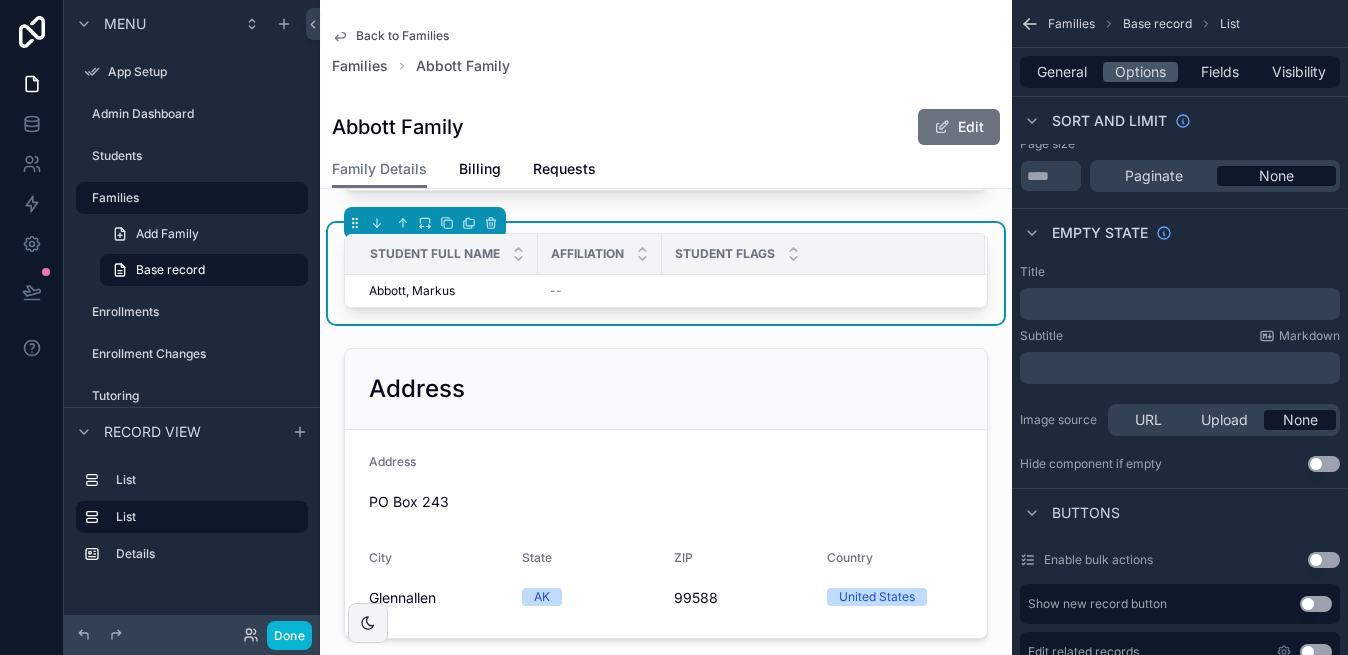 click on "Affiliation" at bounding box center [600, 254] 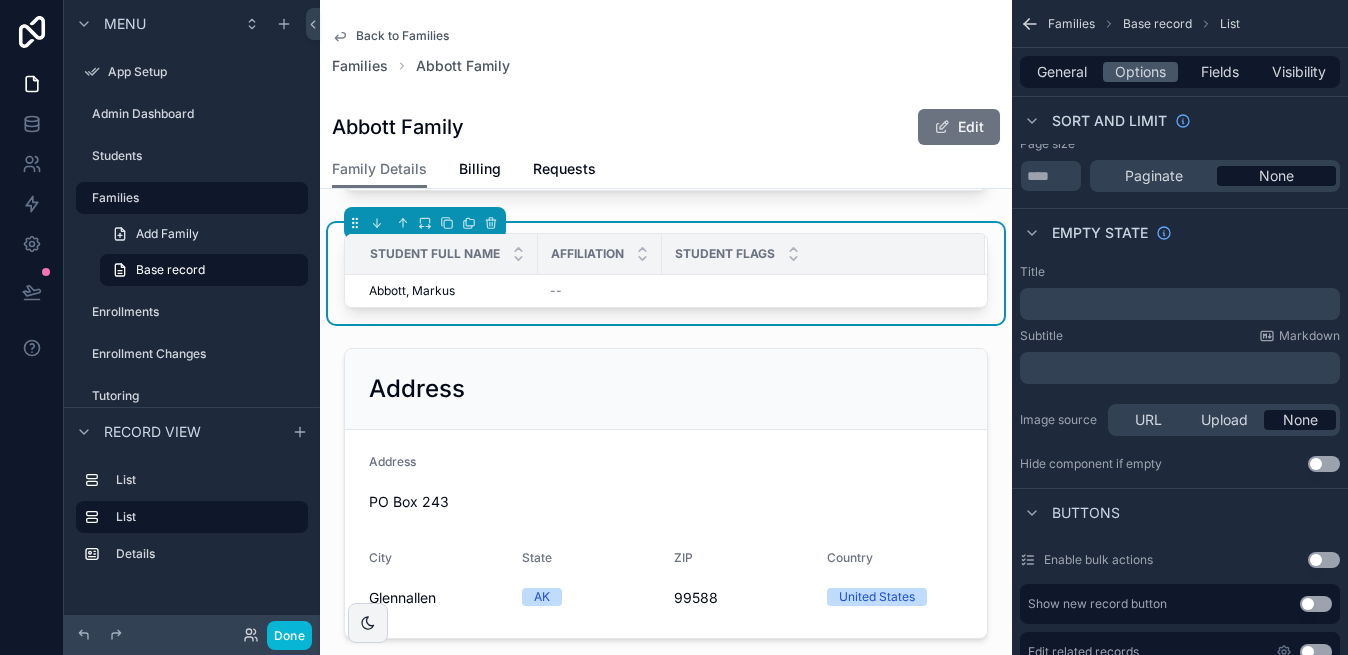 click on "General Options Fields Visibility" at bounding box center (1180, 72) 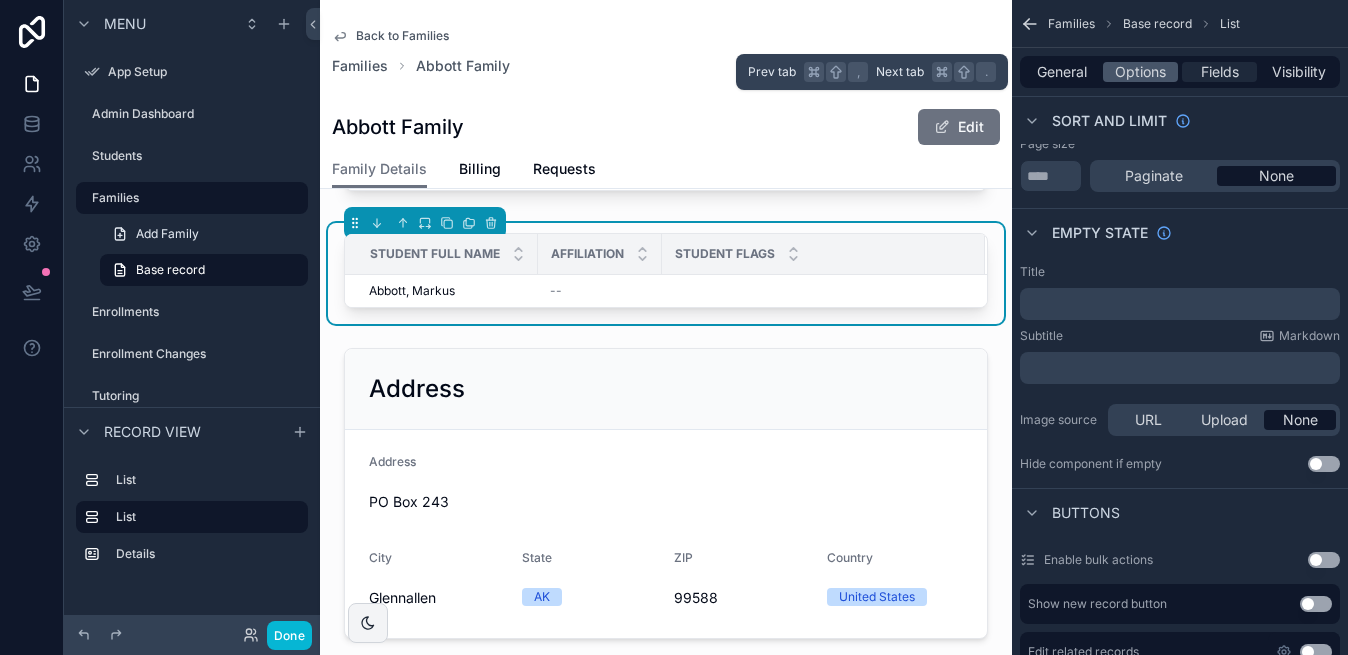 click on "Fields" at bounding box center [1220, 72] 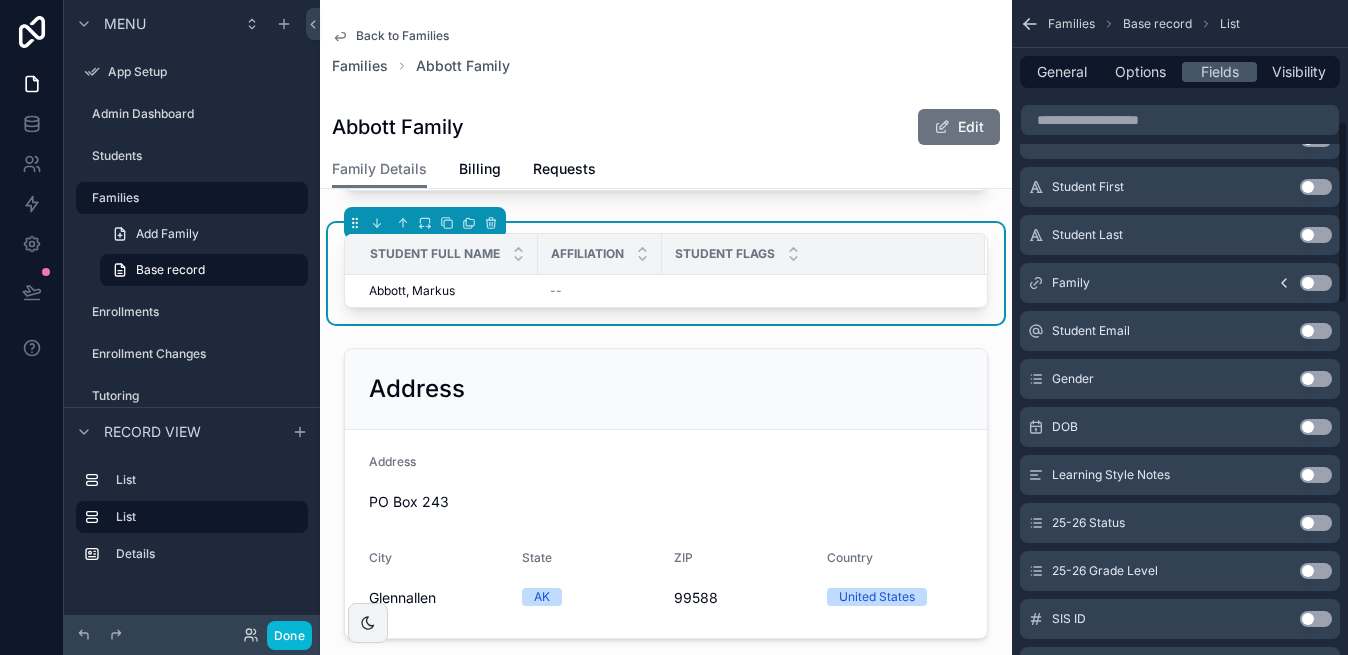scroll, scrollTop: 450, scrollLeft: 0, axis: vertical 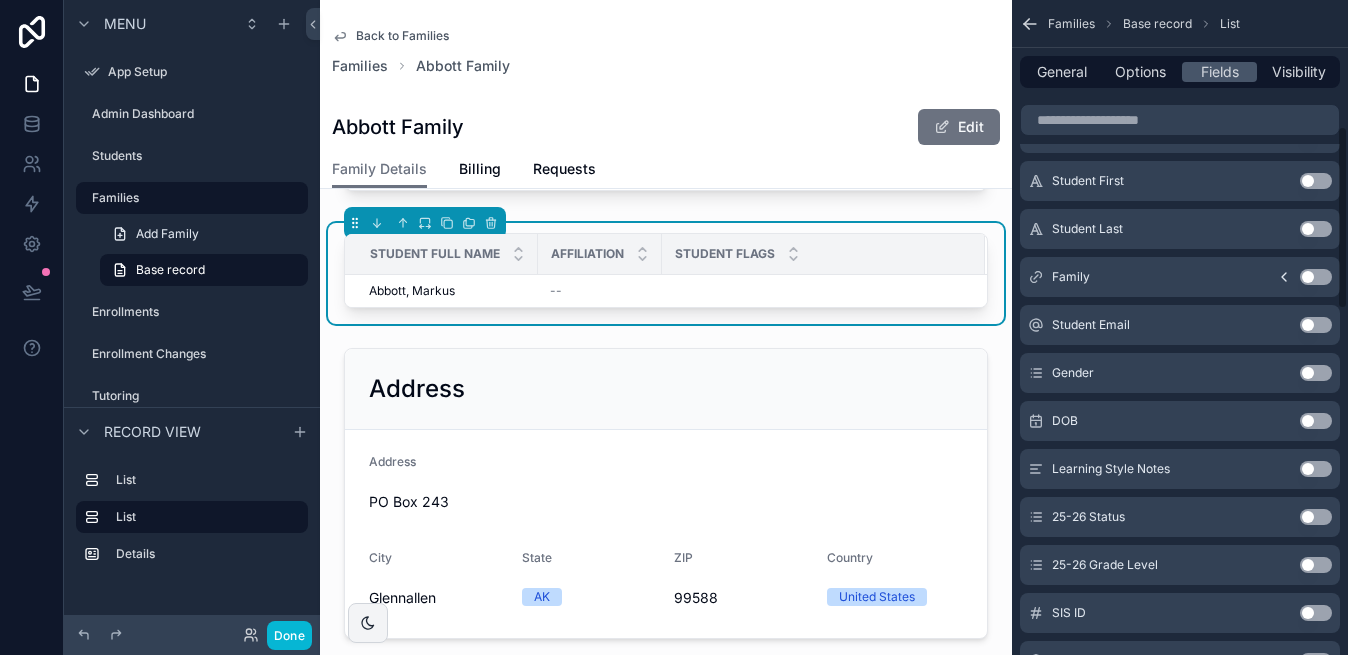 click on "Use setting" at bounding box center (1316, 421) 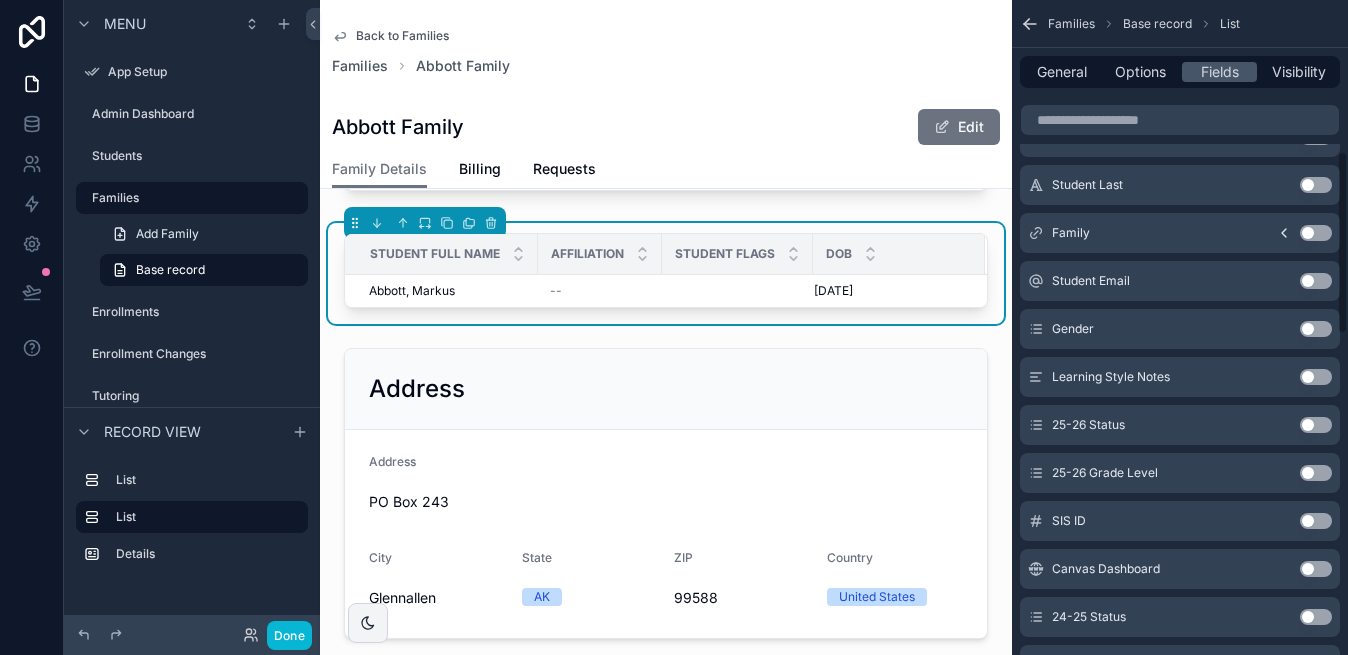 click on "Use setting" at bounding box center [1316, 473] 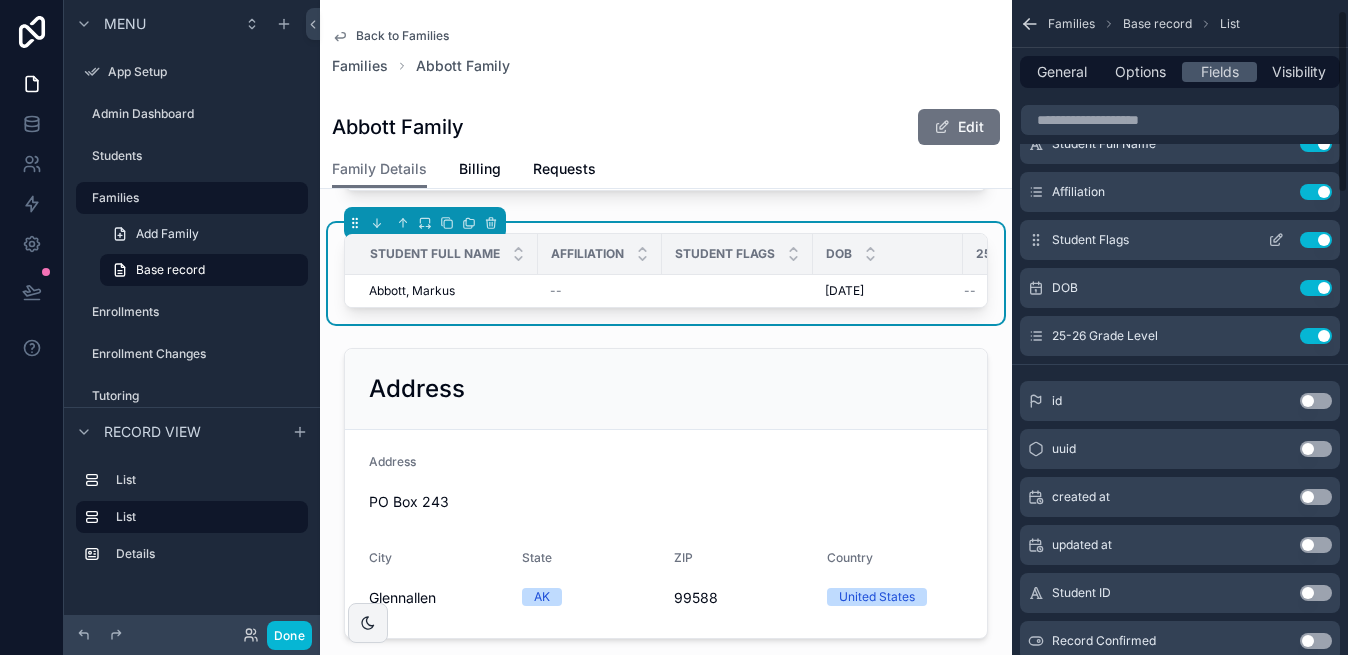 scroll, scrollTop: 0, scrollLeft: 0, axis: both 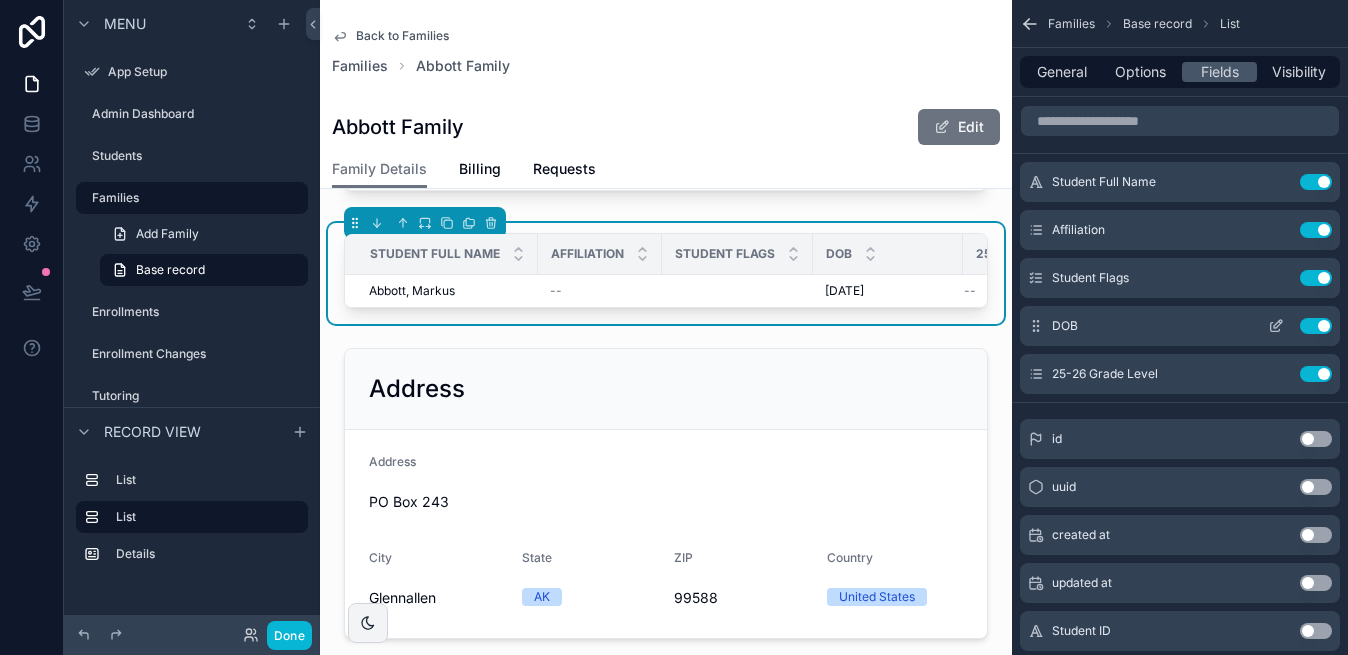 click on "Use setting" at bounding box center (1316, 326) 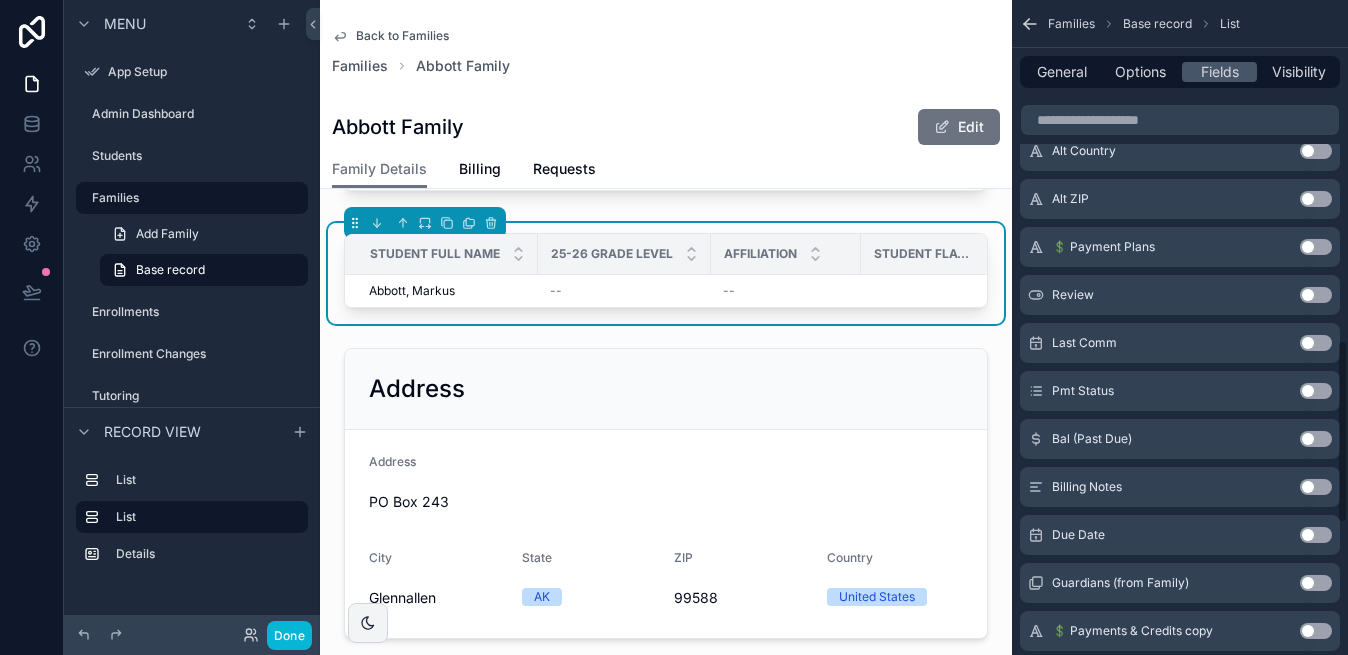 scroll, scrollTop: 1684, scrollLeft: 0, axis: vertical 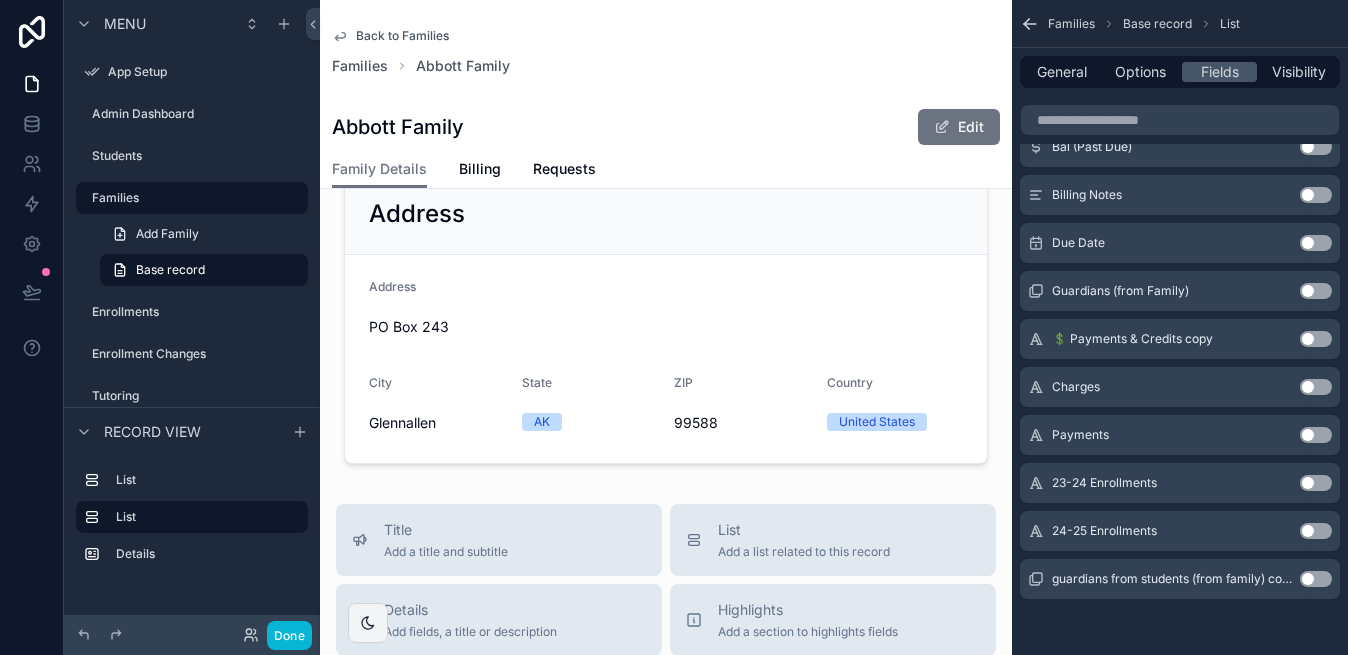 click on "Family Details Billing Requests" at bounding box center (666, 169) 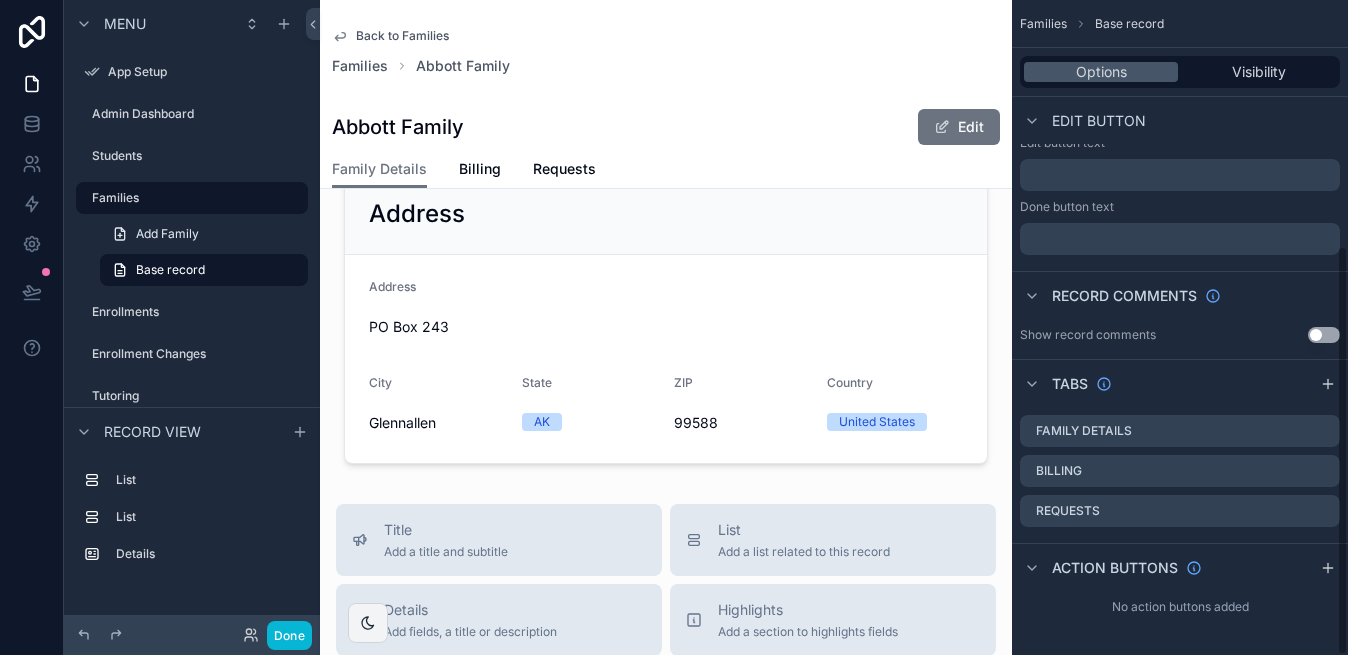 scroll, scrollTop: 393, scrollLeft: 0, axis: vertical 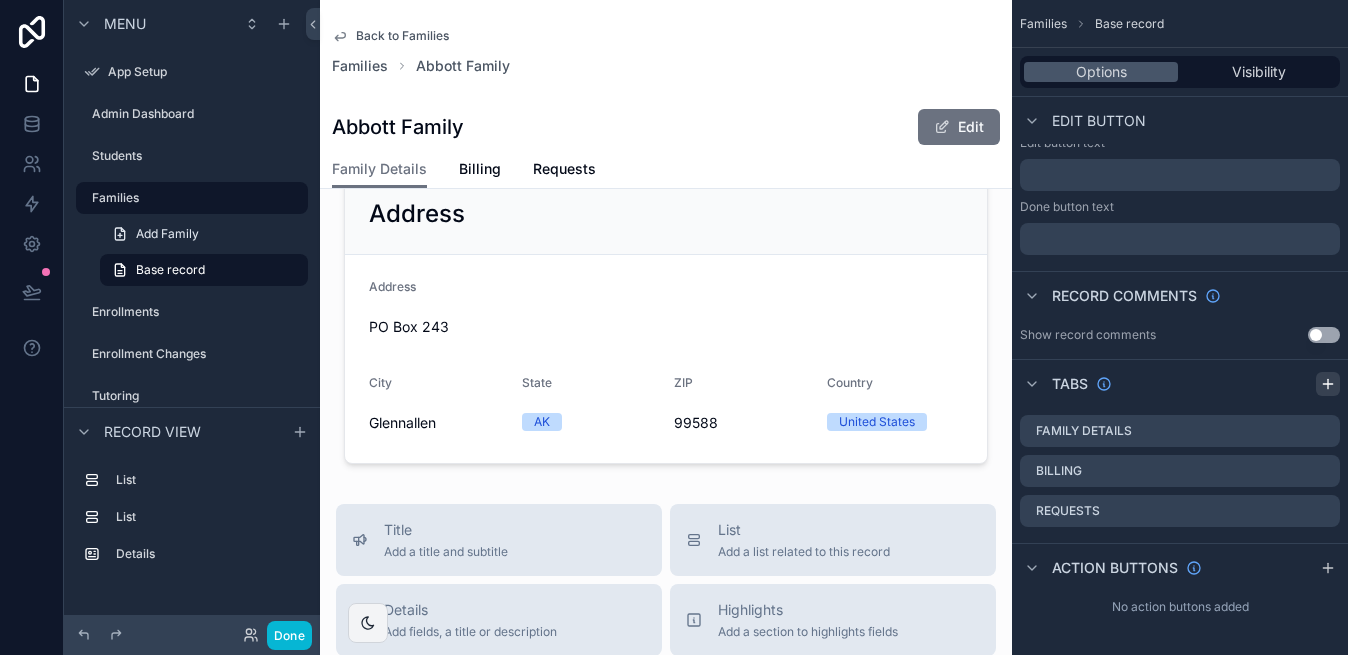 click 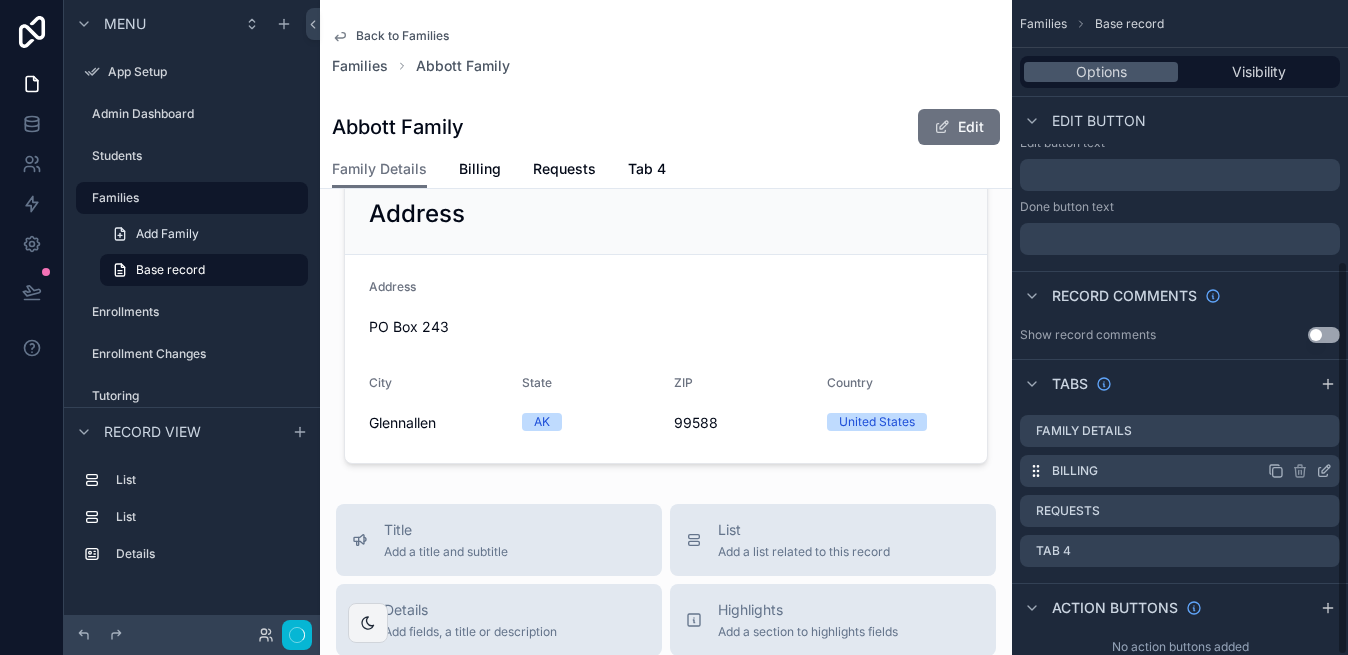 scroll, scrollTop: 433, scrollLeft: 0, axis: vertical 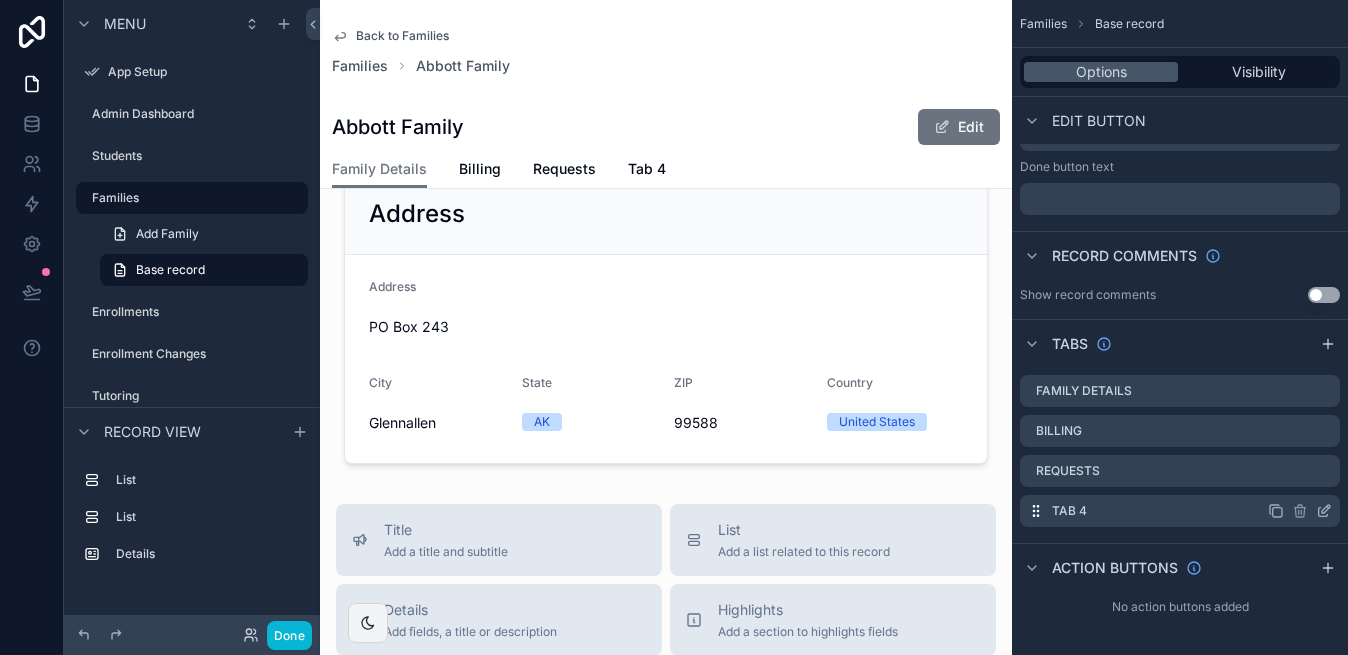 click 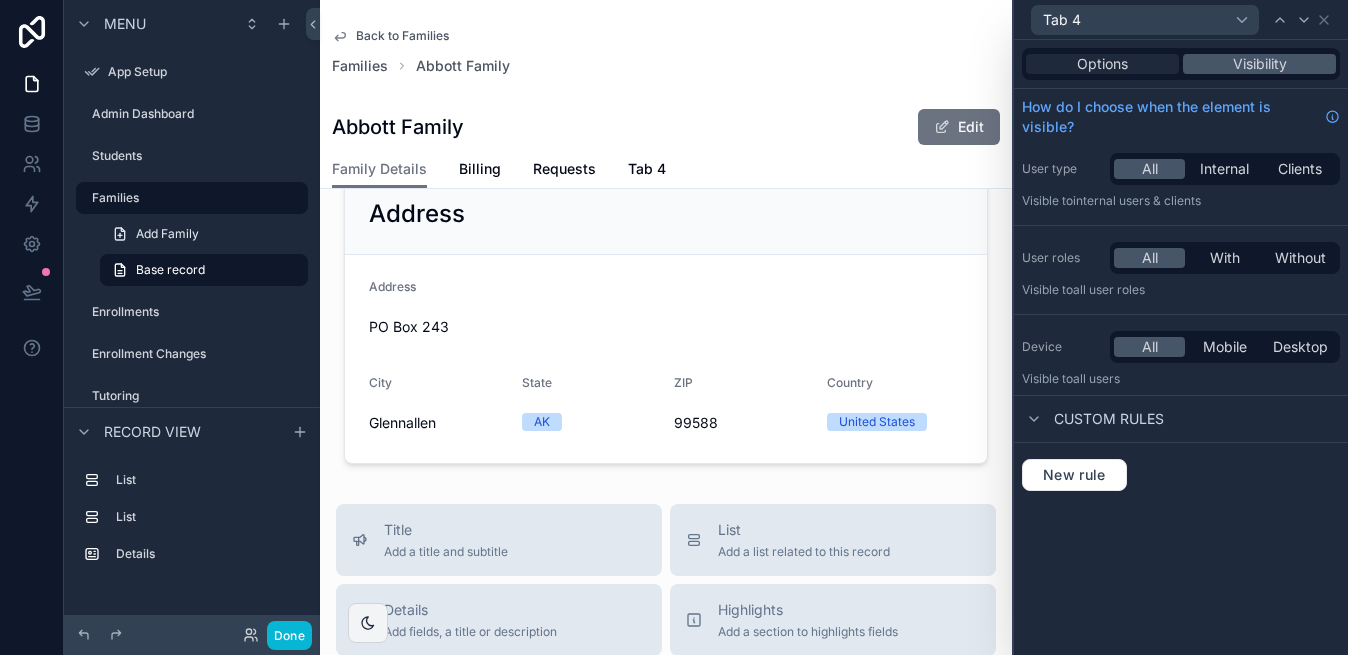 click on "Options" at bounding box center [1102, 64] 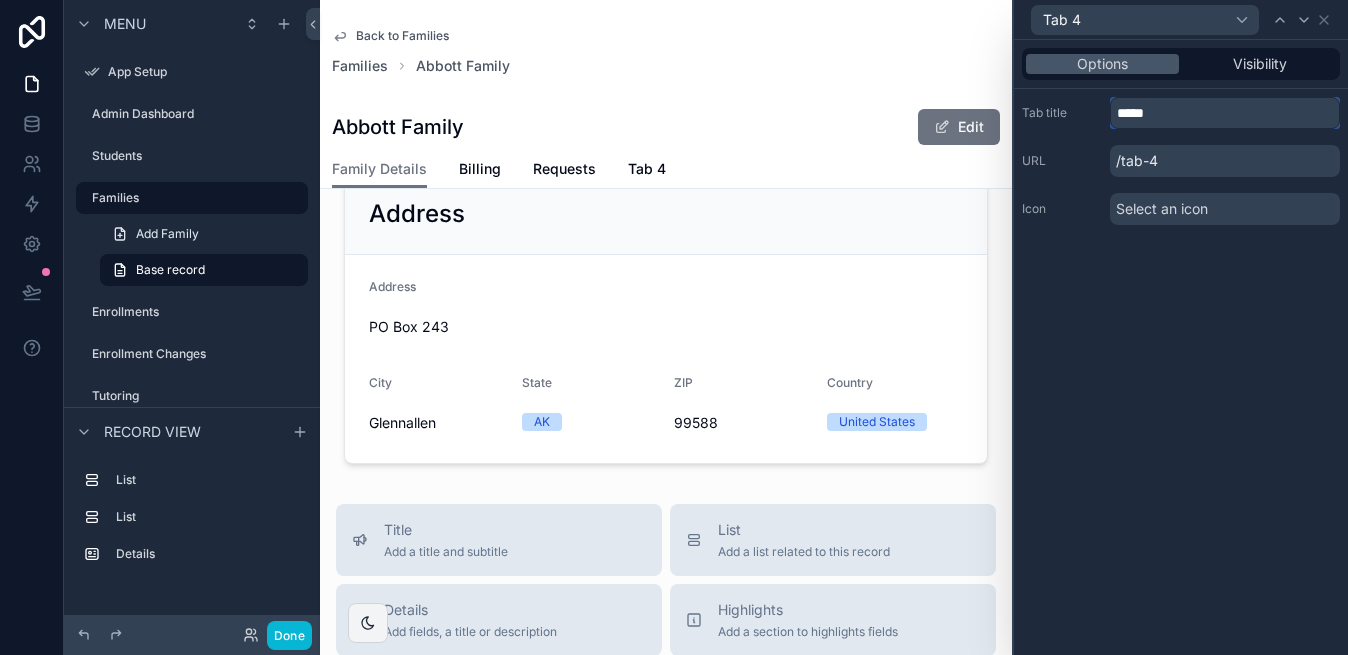 click on "*****" at bounding box center (1225, 113) 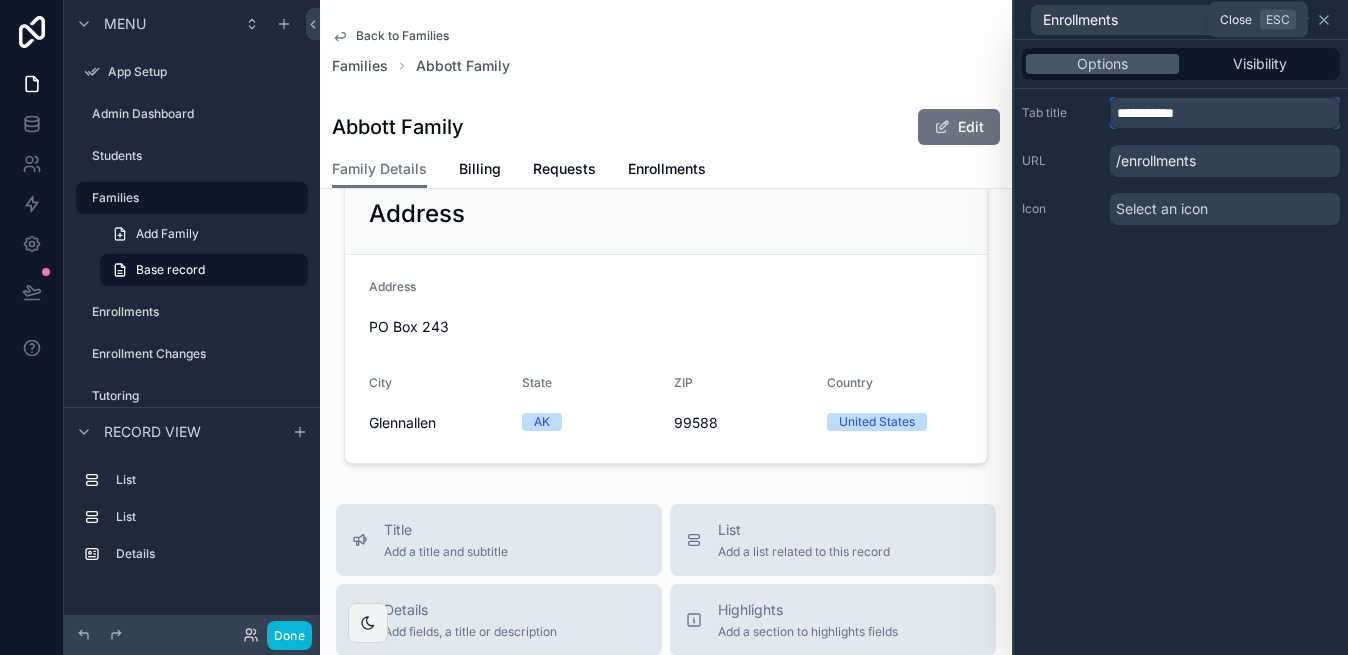 type on "**********" 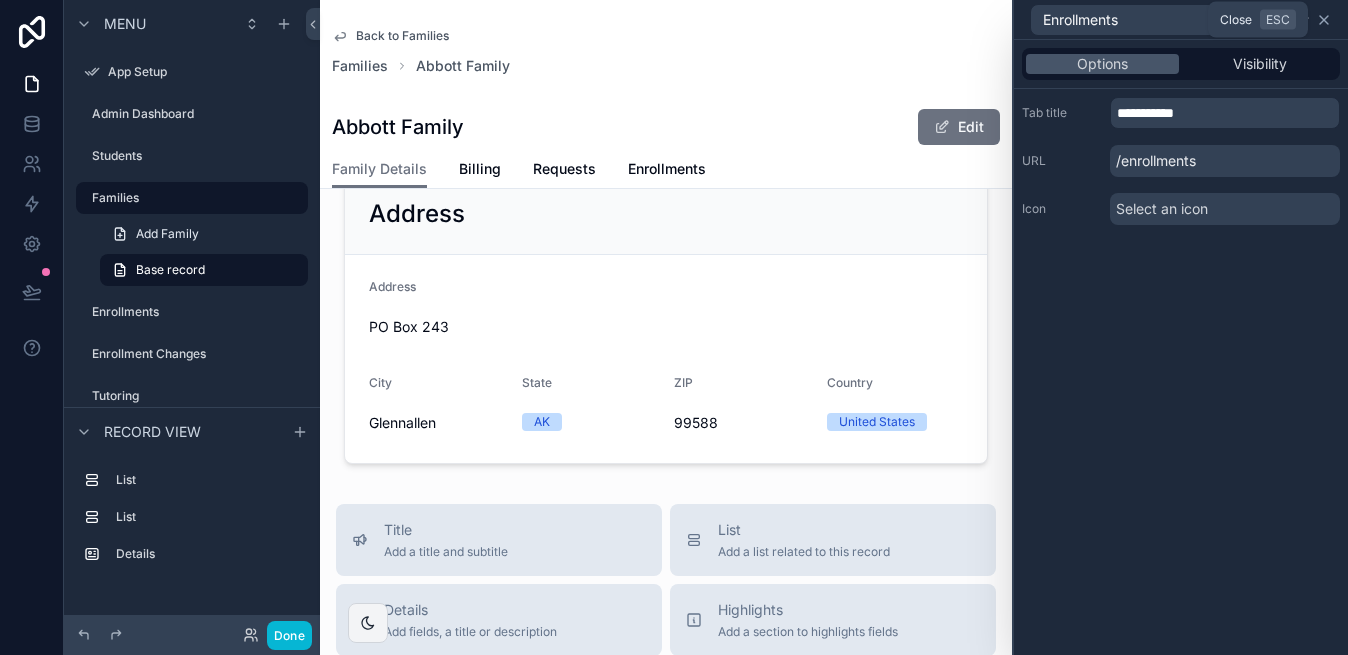 click 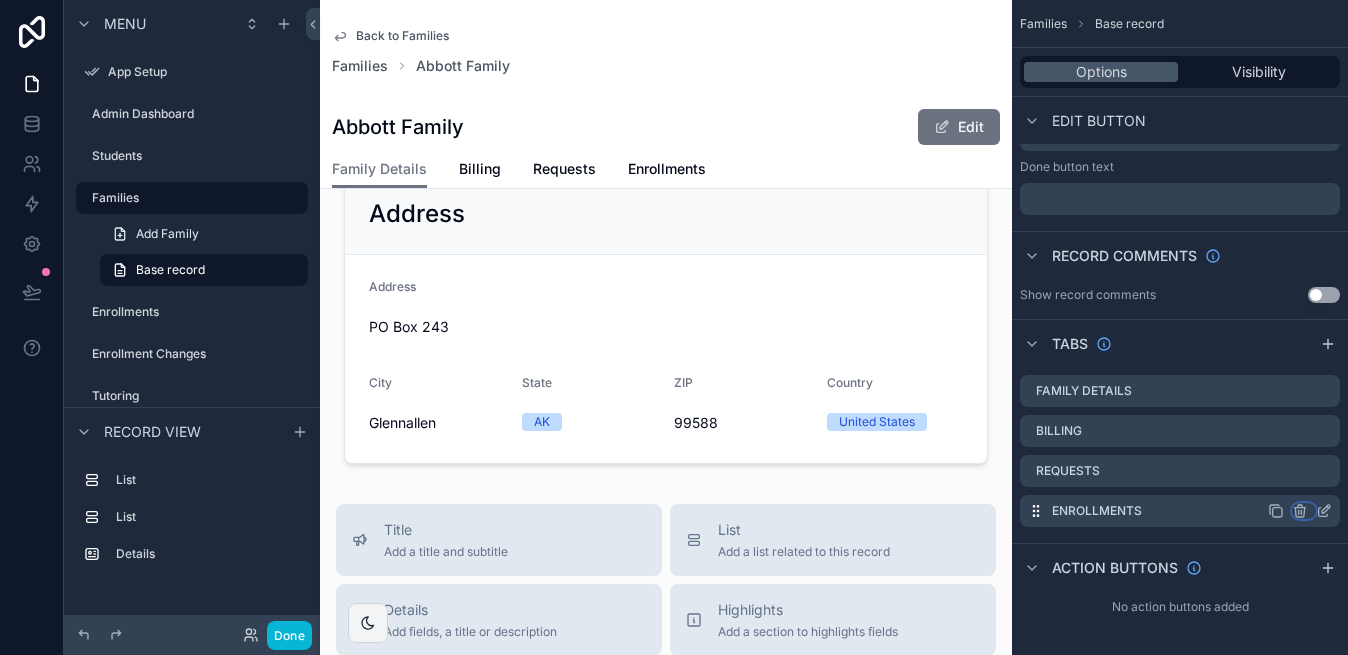 click 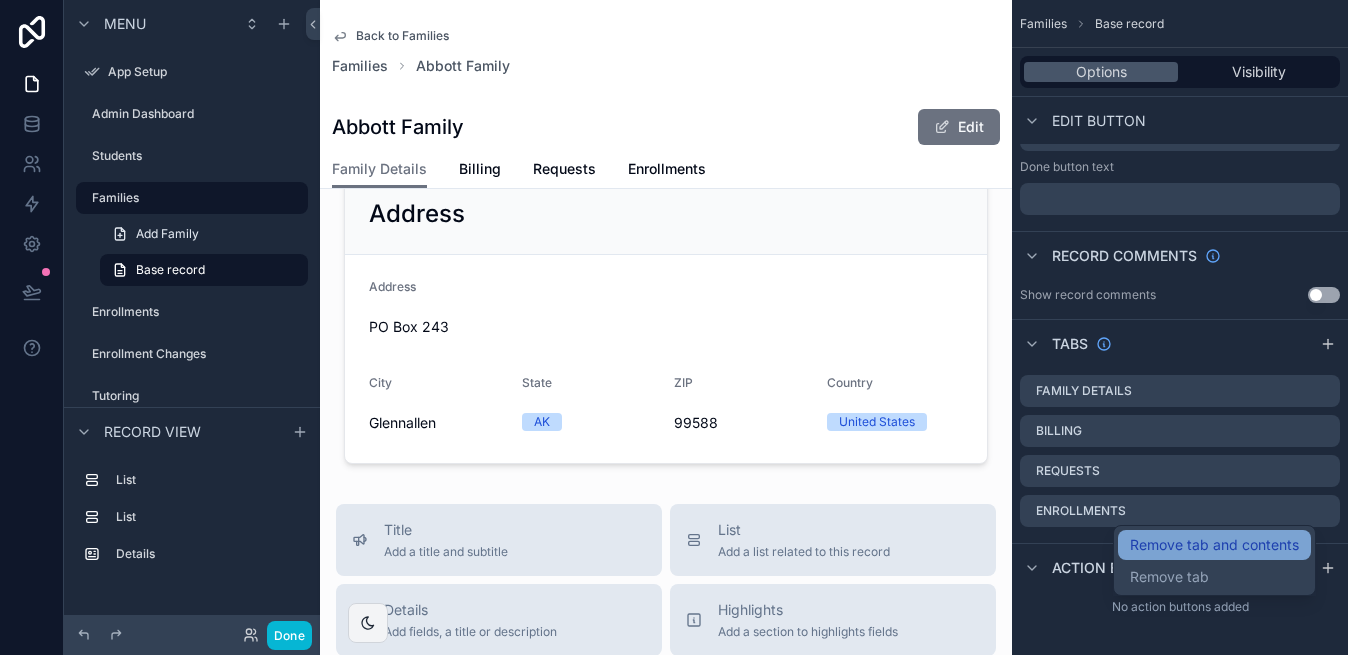 click on "Remove tab and contents" at bounding box center [1214, 545] 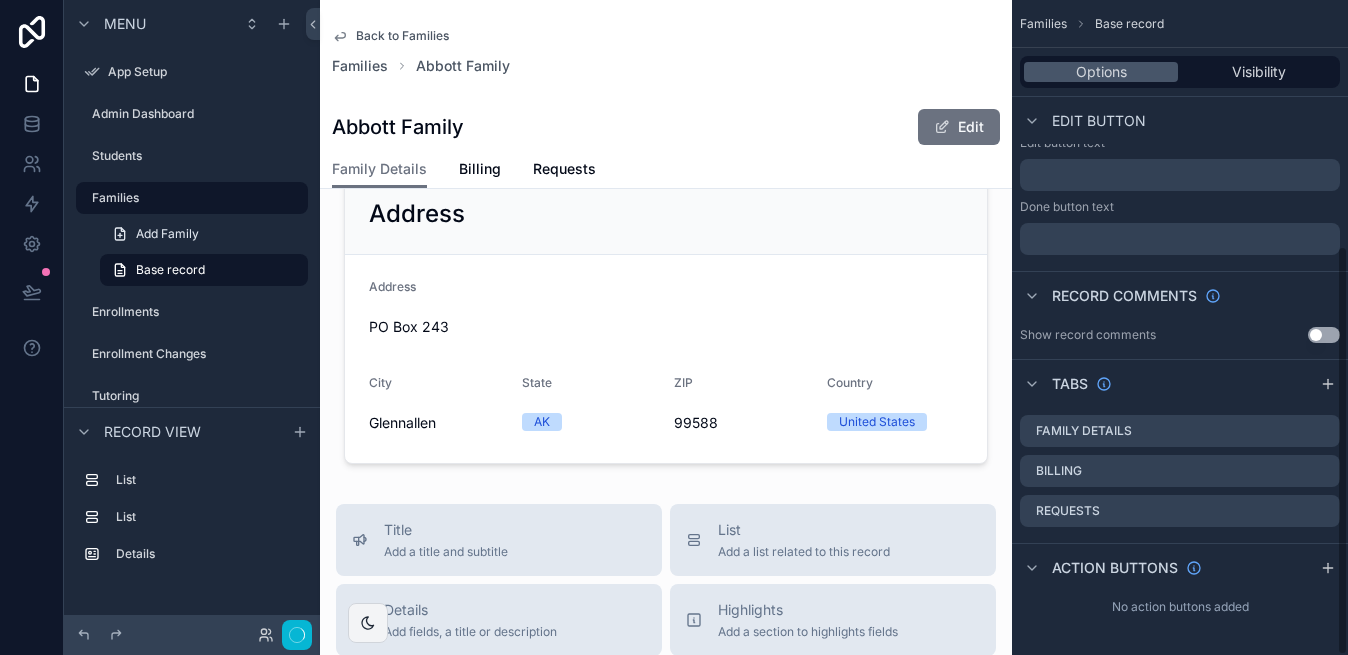 scroll, scrollTop: 393, scrollLeft: 0, axis: vertical 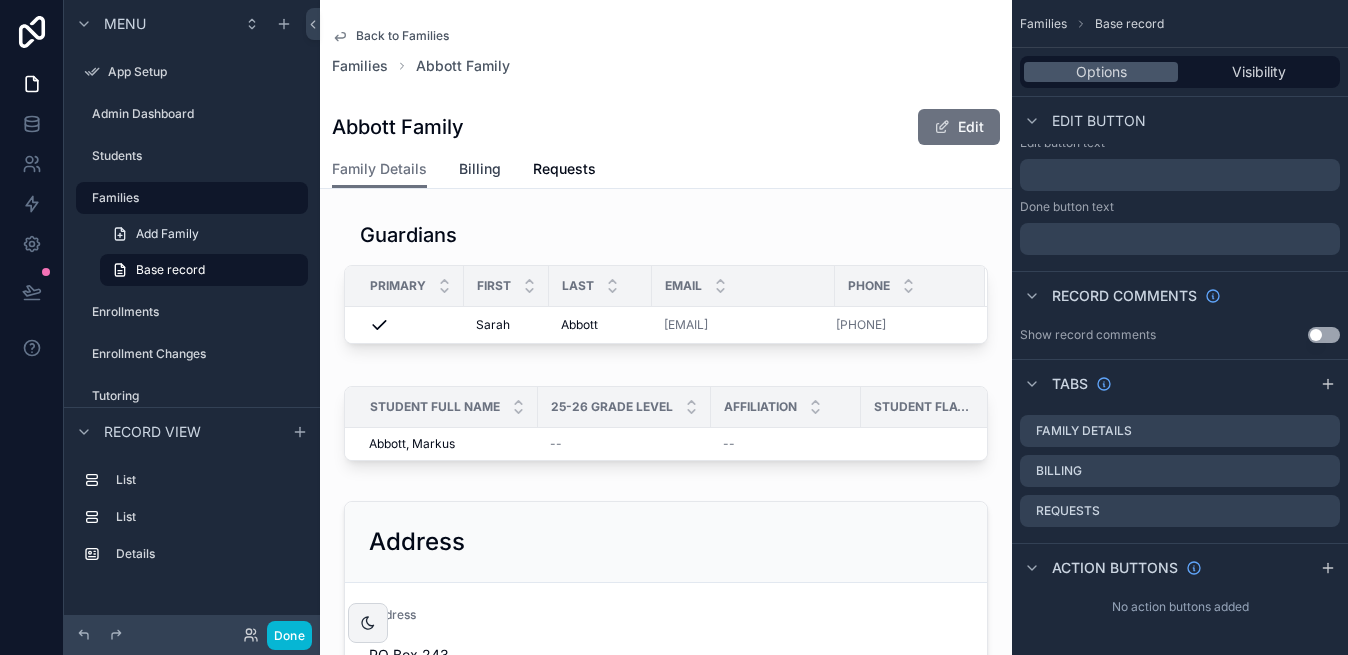 click on "Billing" at bounding box center [480, 169] 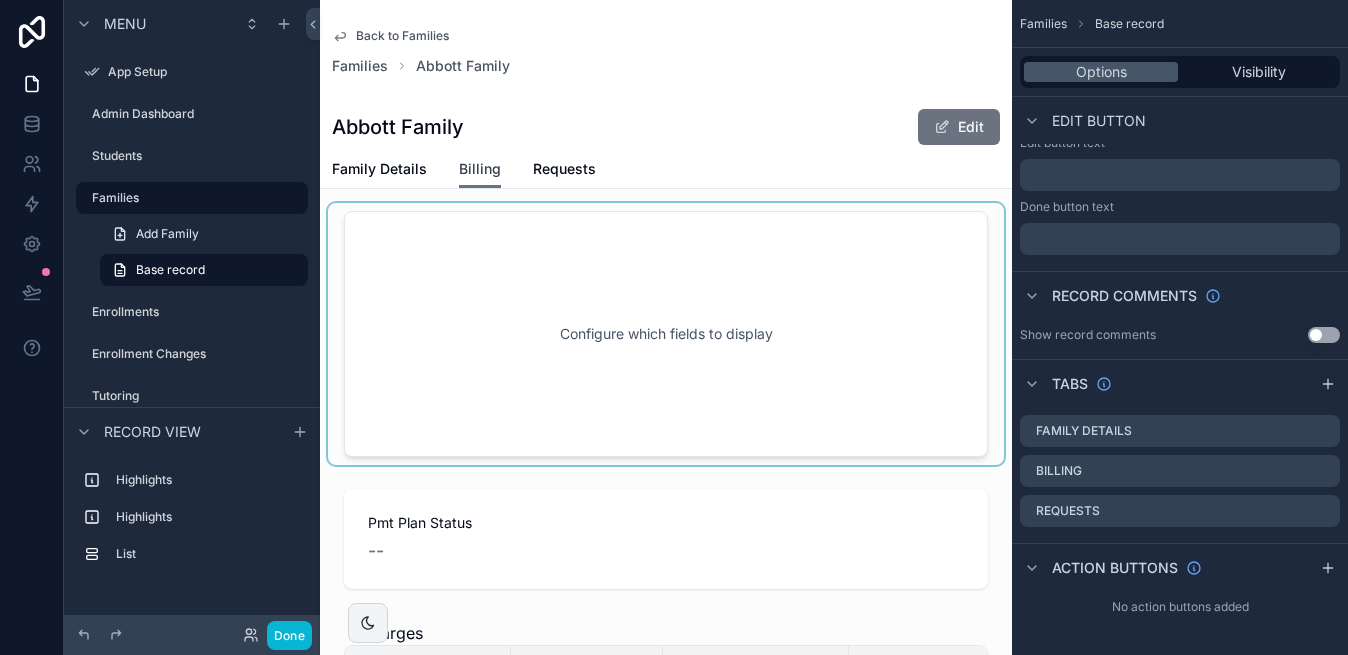 scroll, scrollTop: 0, scrollLeft: 0, axis: both 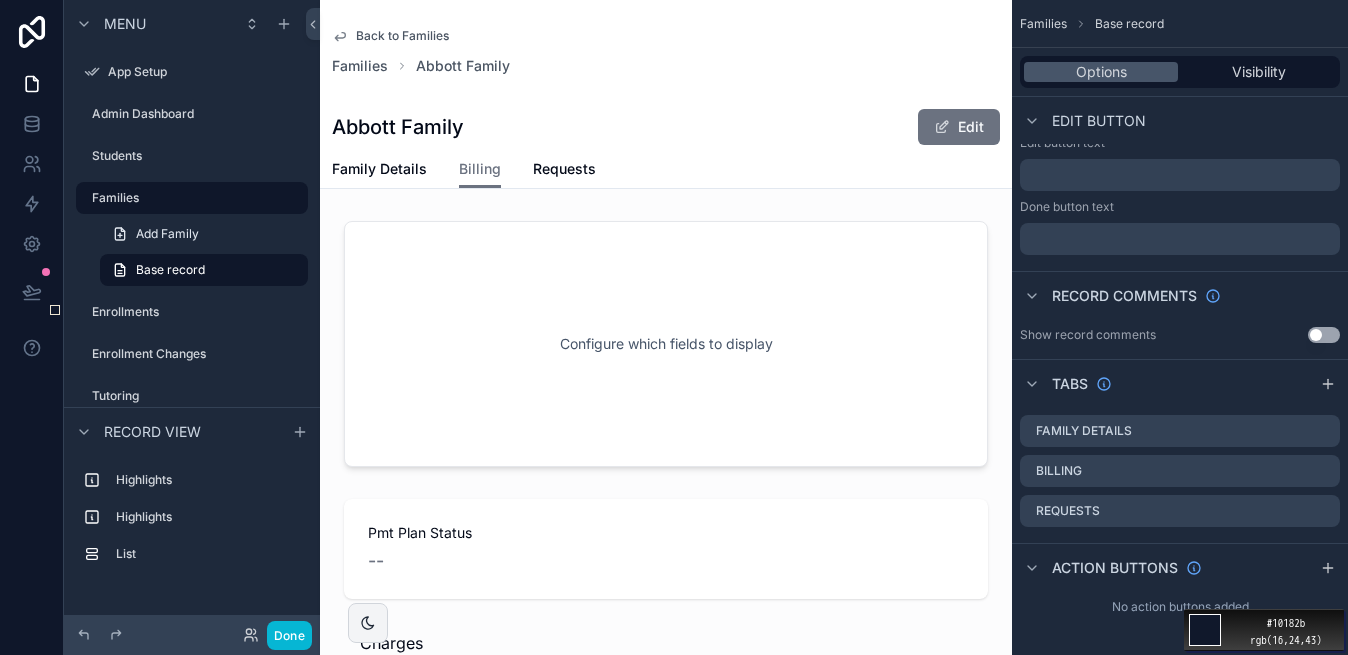 click on "Move your  🖱️  to pick a color #10182b rgb(16,24,43)" at bounding box center [674, 327] 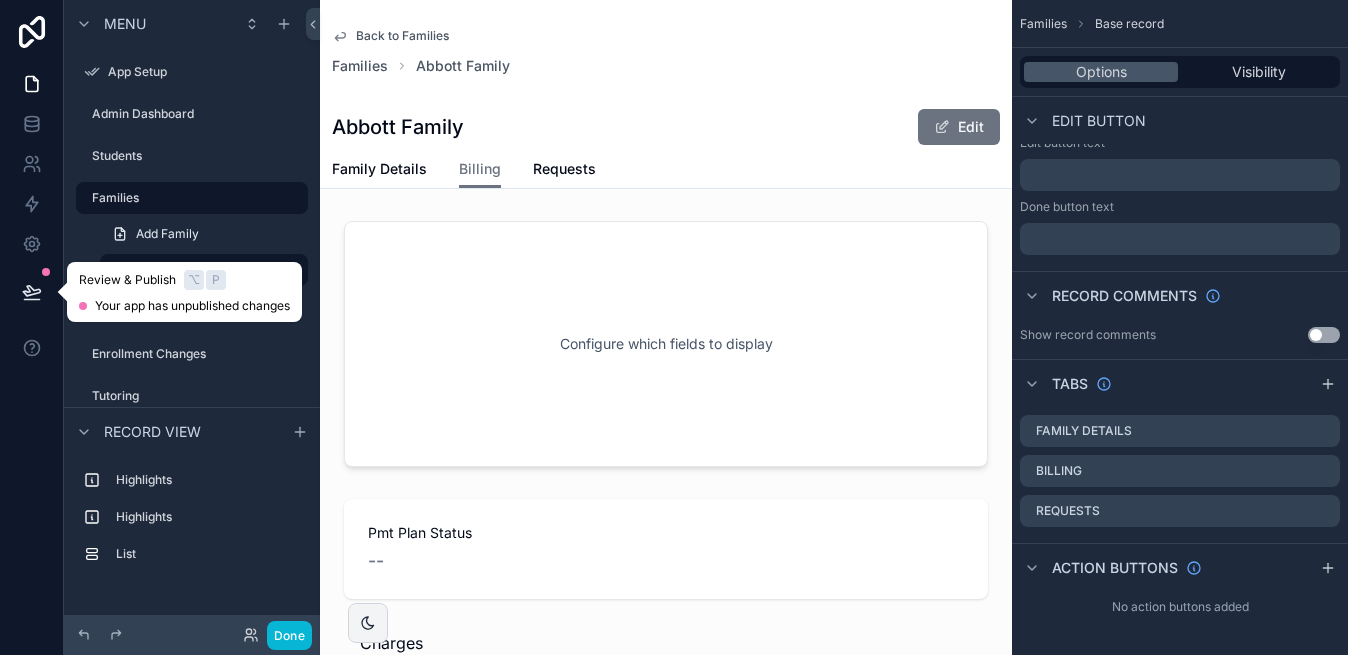 click 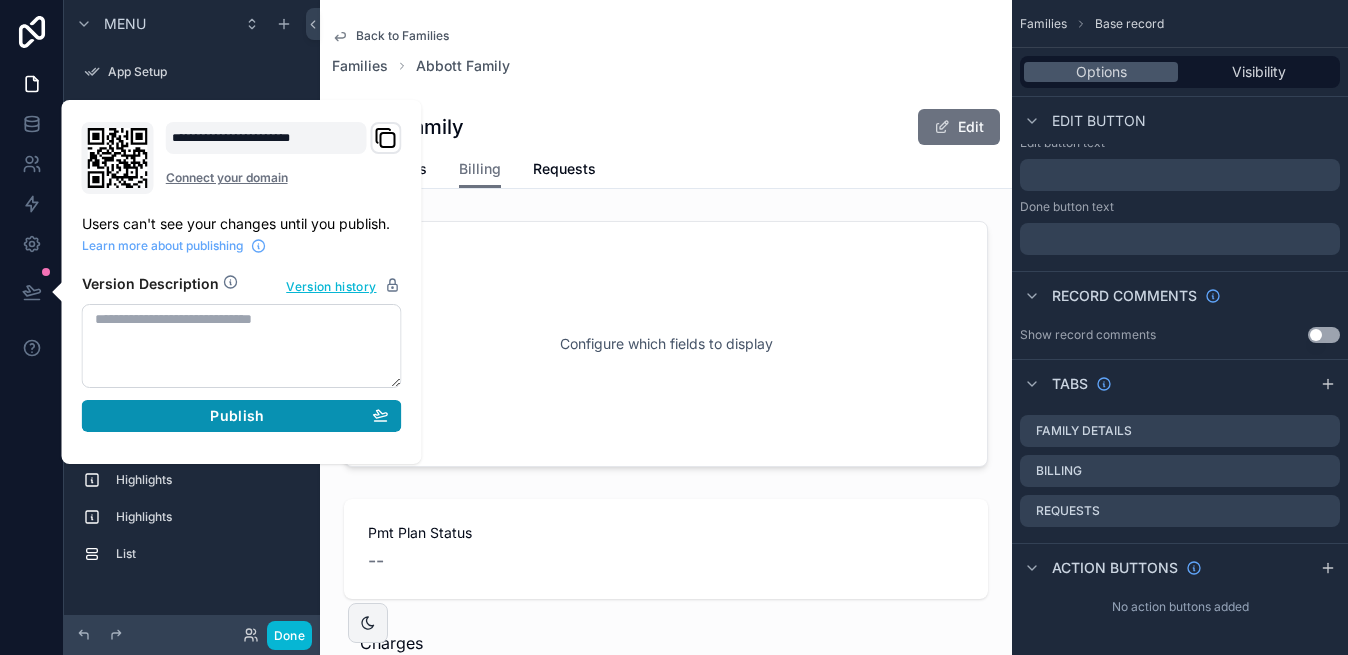 click on "Publish" at bounding box center (242, 416) 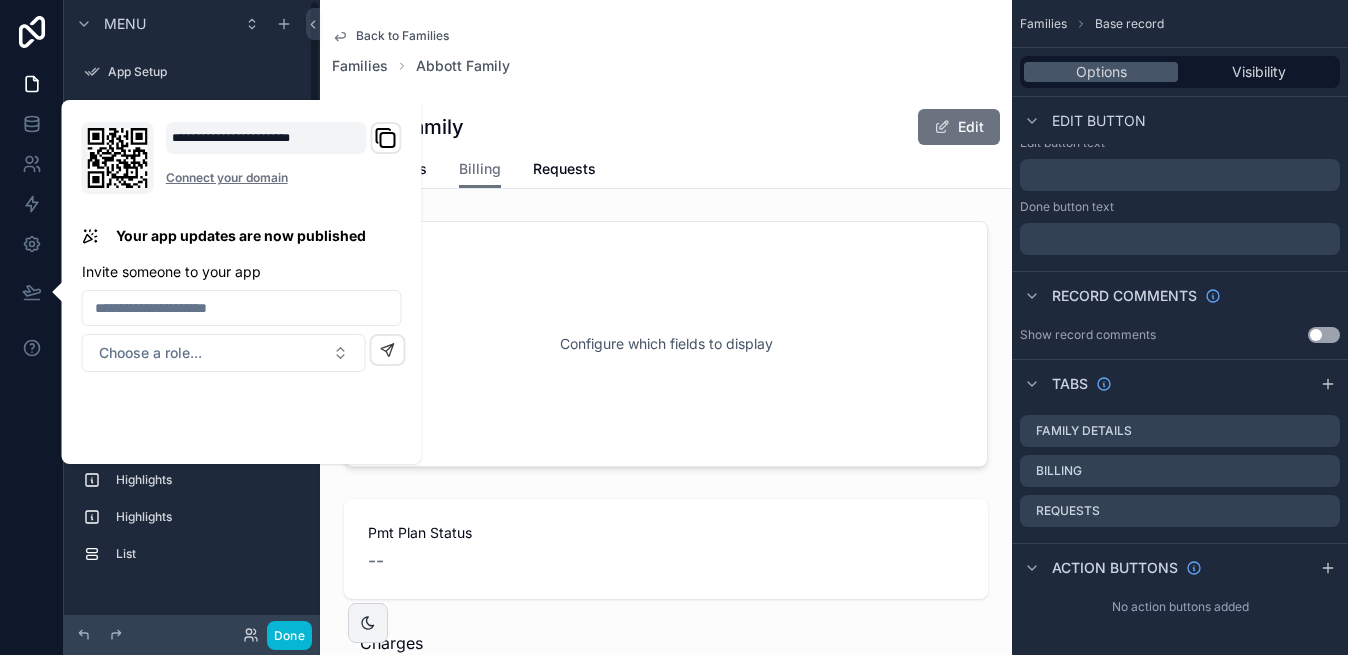 click at bounding box center [32, 327] 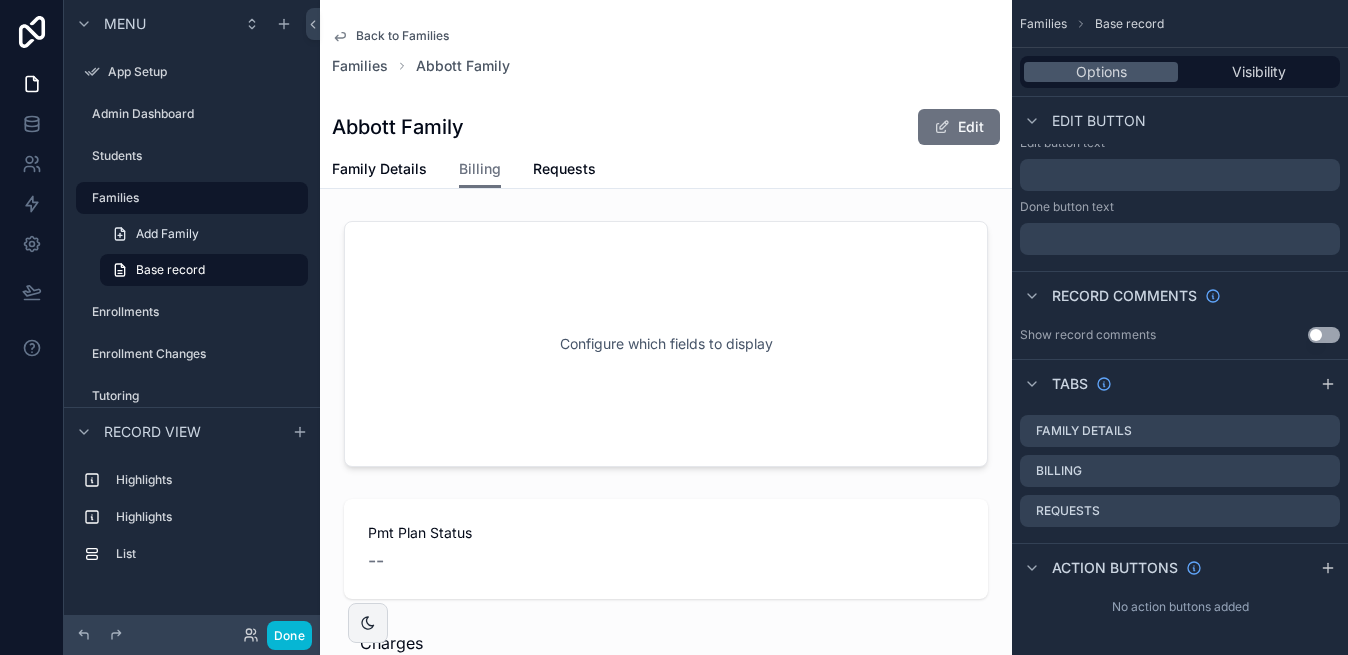 click on "Back to Families Families Abbott Family" at bounding box center [666, 52] 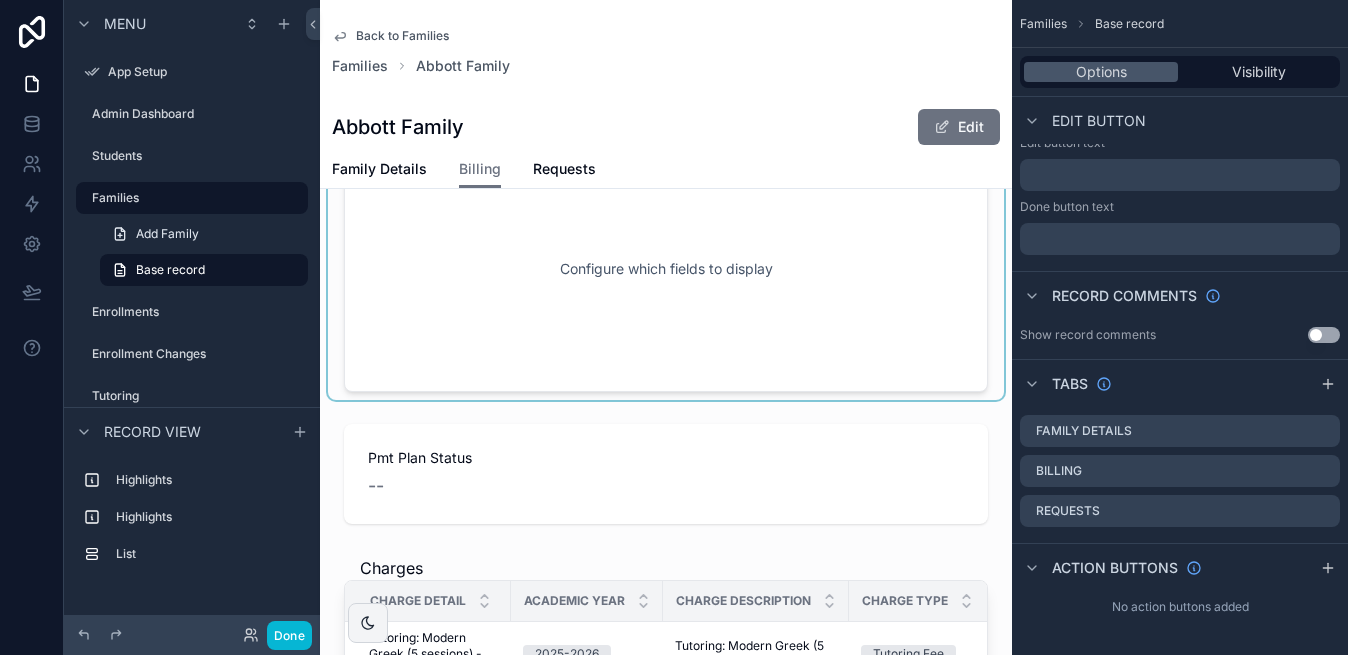 scroll, scrollTop: 18, scrollLeft: 0, axis: vertical 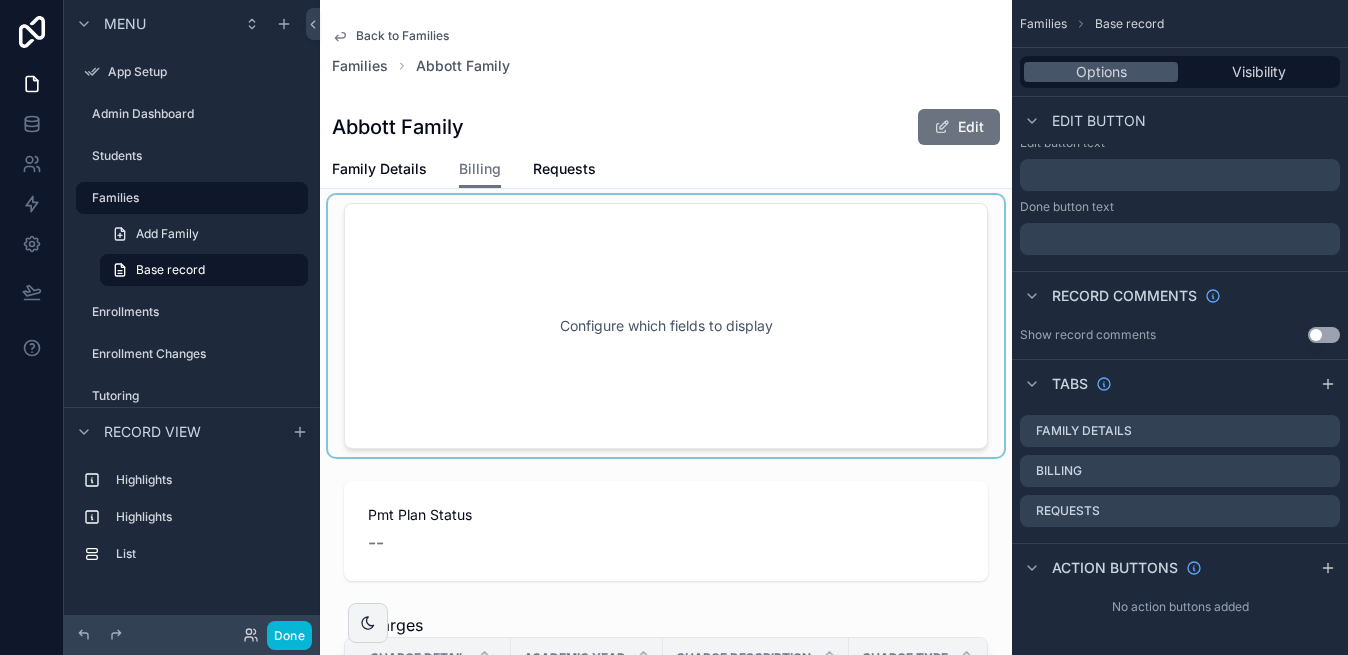 click at bounding box center [666, 326] 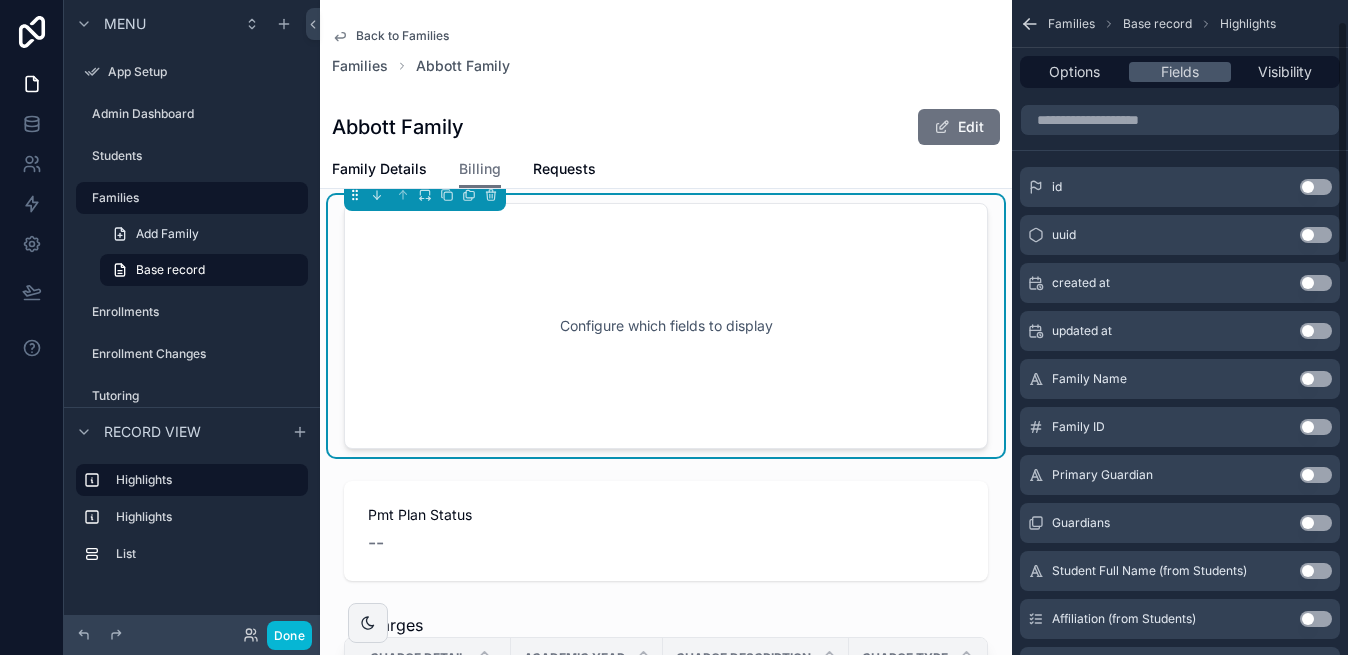 scroll, scrollTop: 0, scrollLeft: 0, axis: both 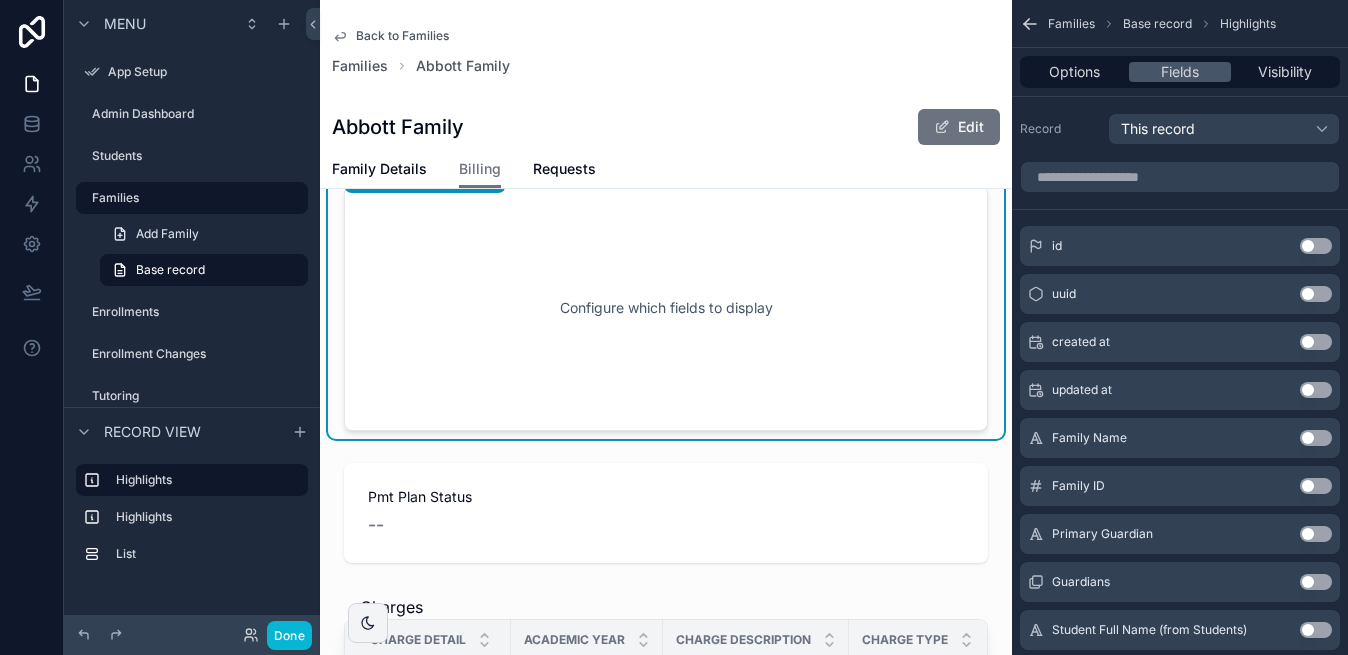 click on "Configure which fields to display" at bounding box center (666, 308) 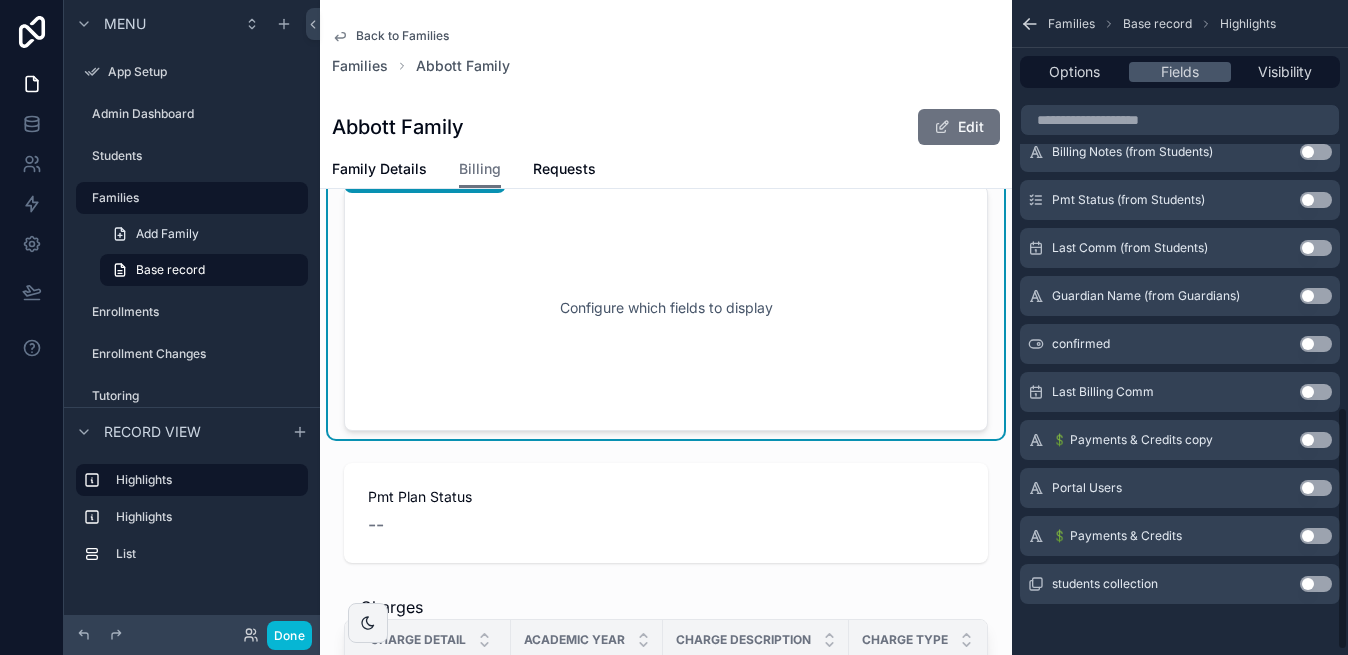 scroll, scrollTop: 1107, scrollLeft: 0, axis: vertical 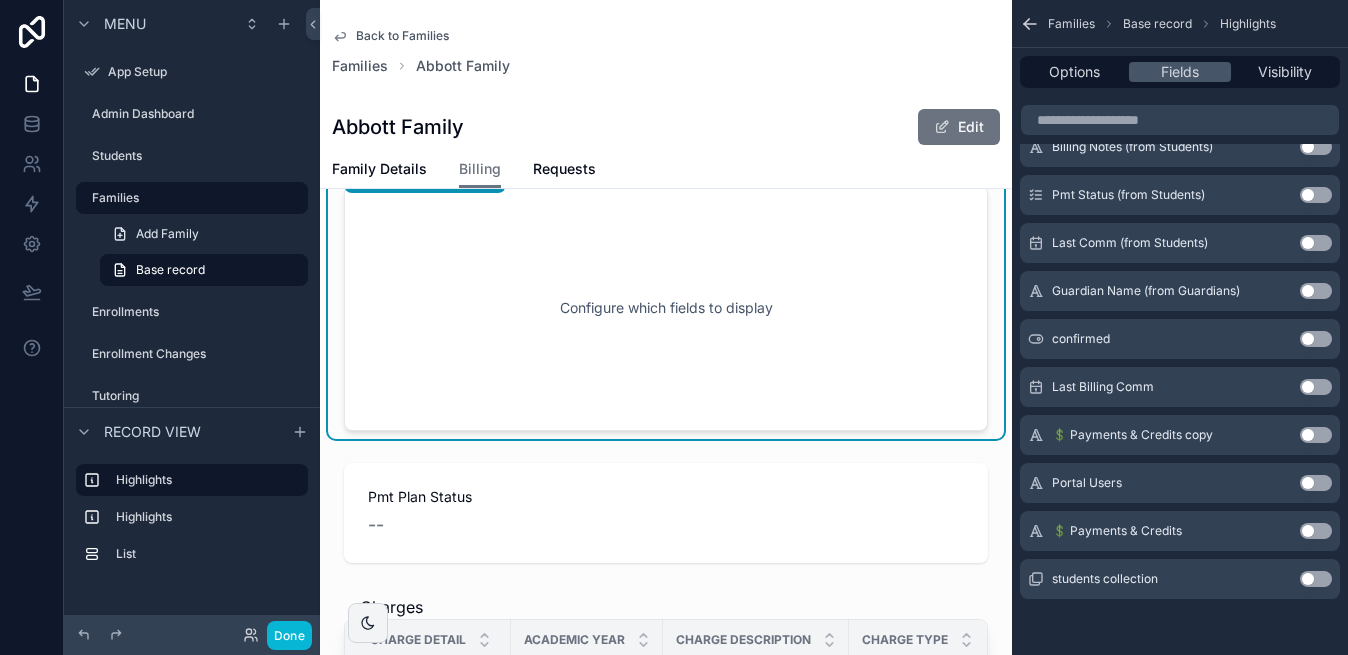 click on "Use setting" at bounding box center (1316, 531) 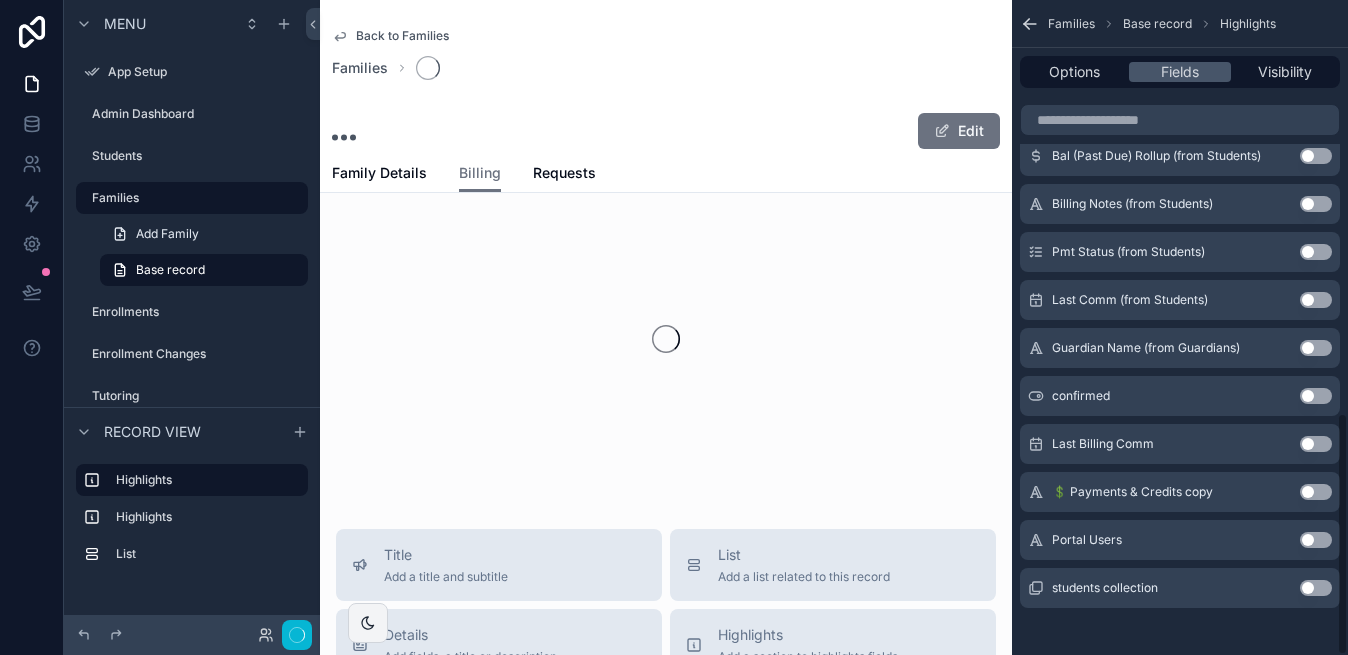 scroll, scrollTop: 1116, scrollLeft: 0, axis: vertical 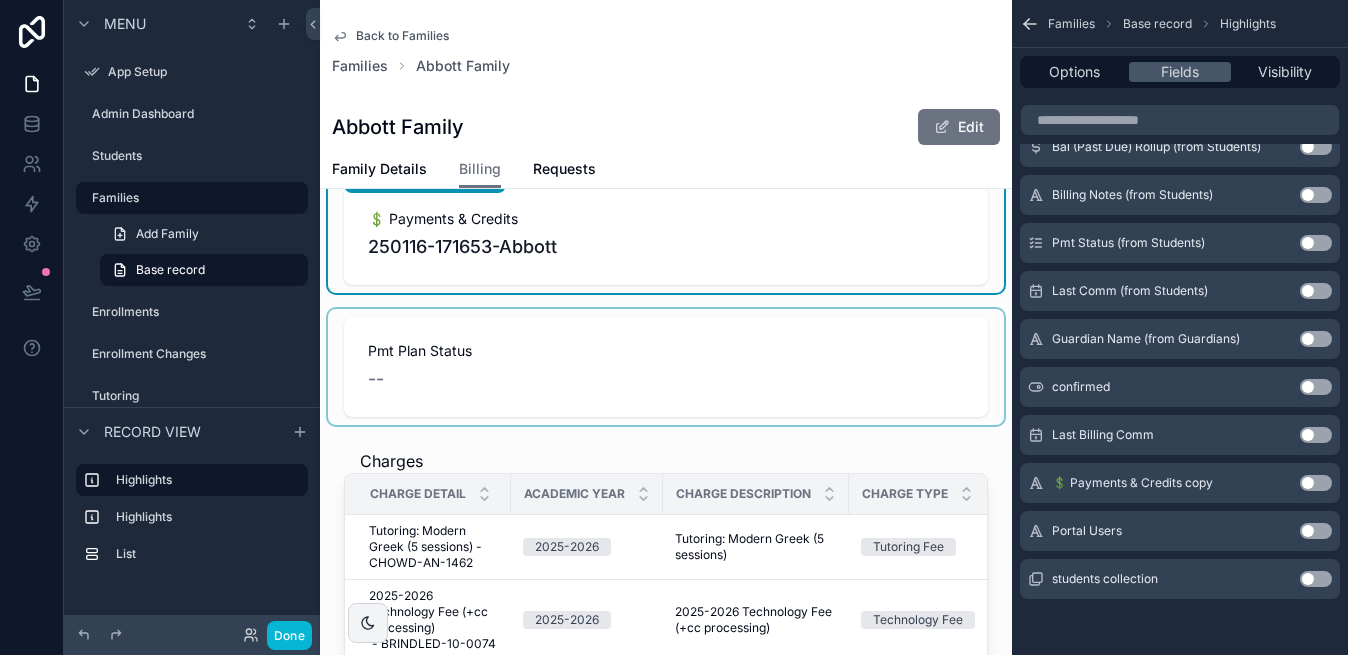 click at bounding box center [666, 367] 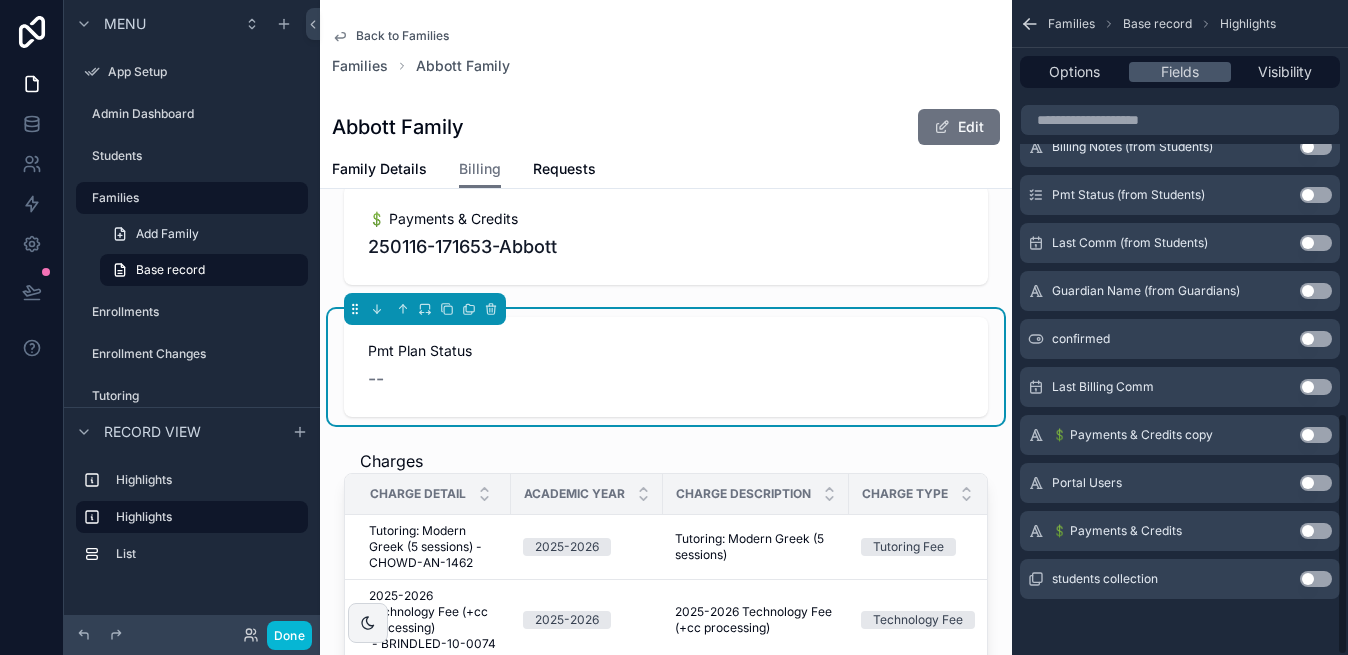 click on "Pmt Plan Status --" at bounding box center (666, 367) 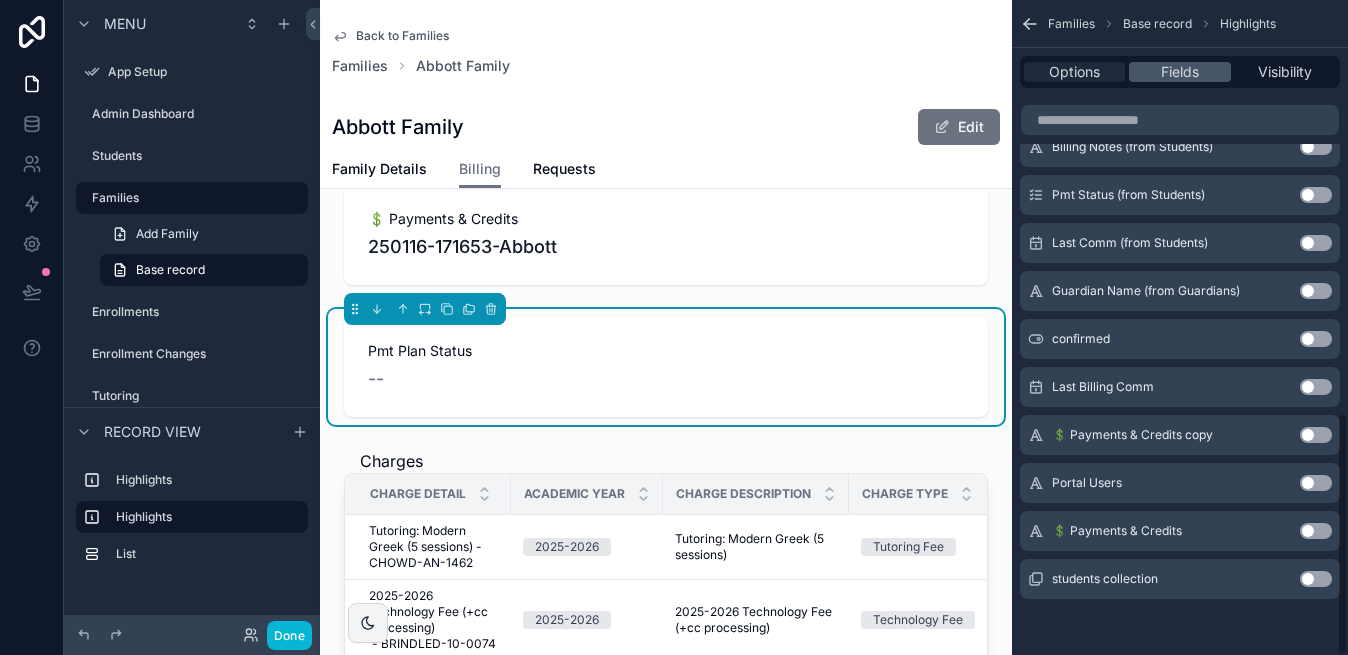 click on "Options" at bounding box center (1074, 72) 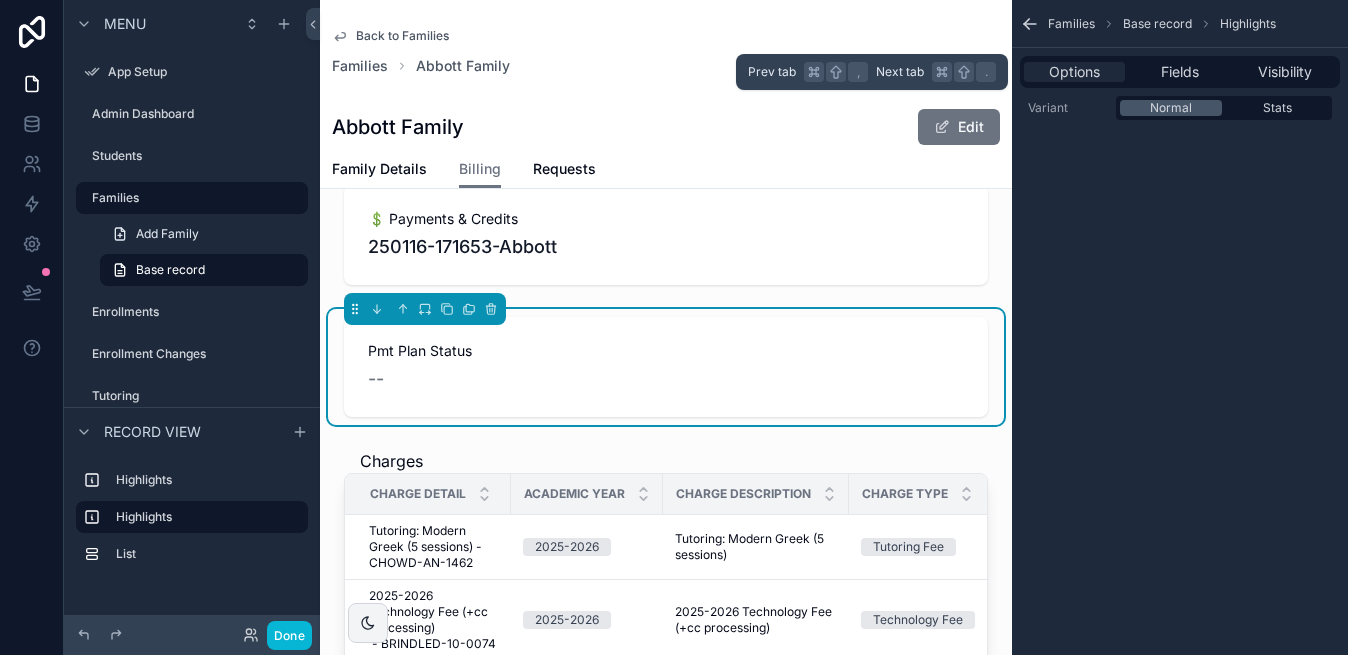 scroll, scrollTop: 0, scrollLeft: 0, axis: both 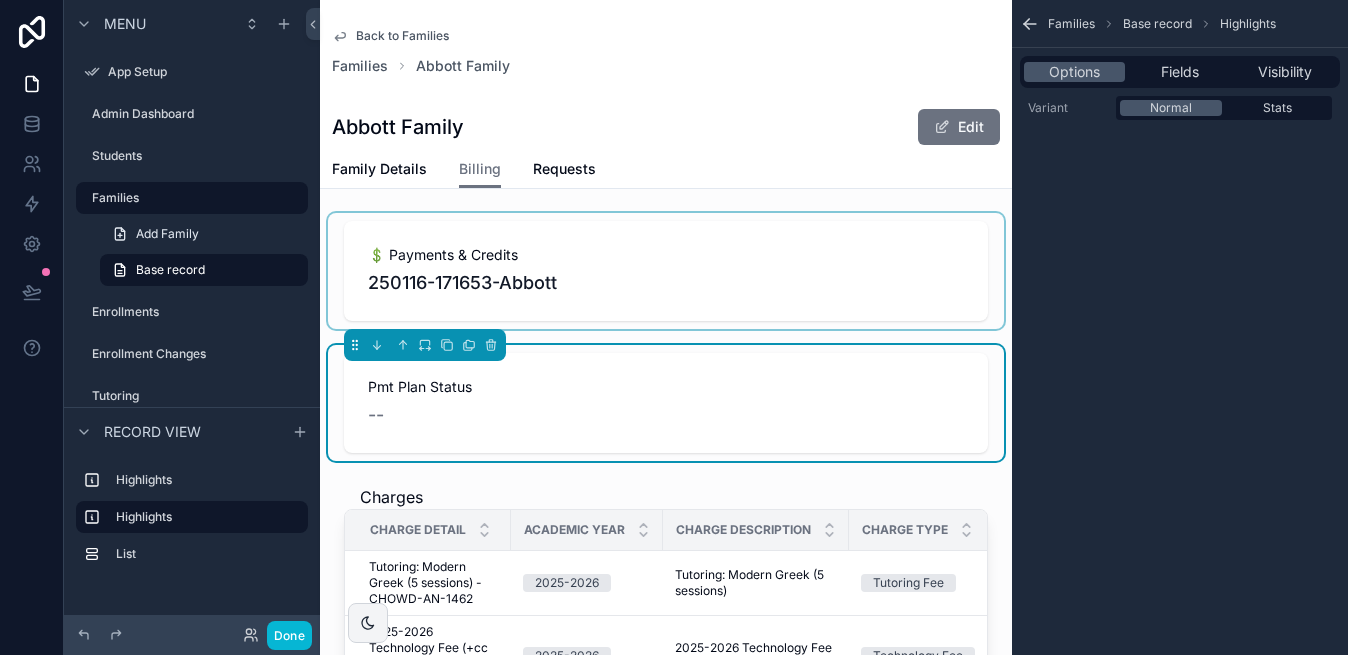 click at bounding box center [666, 271] 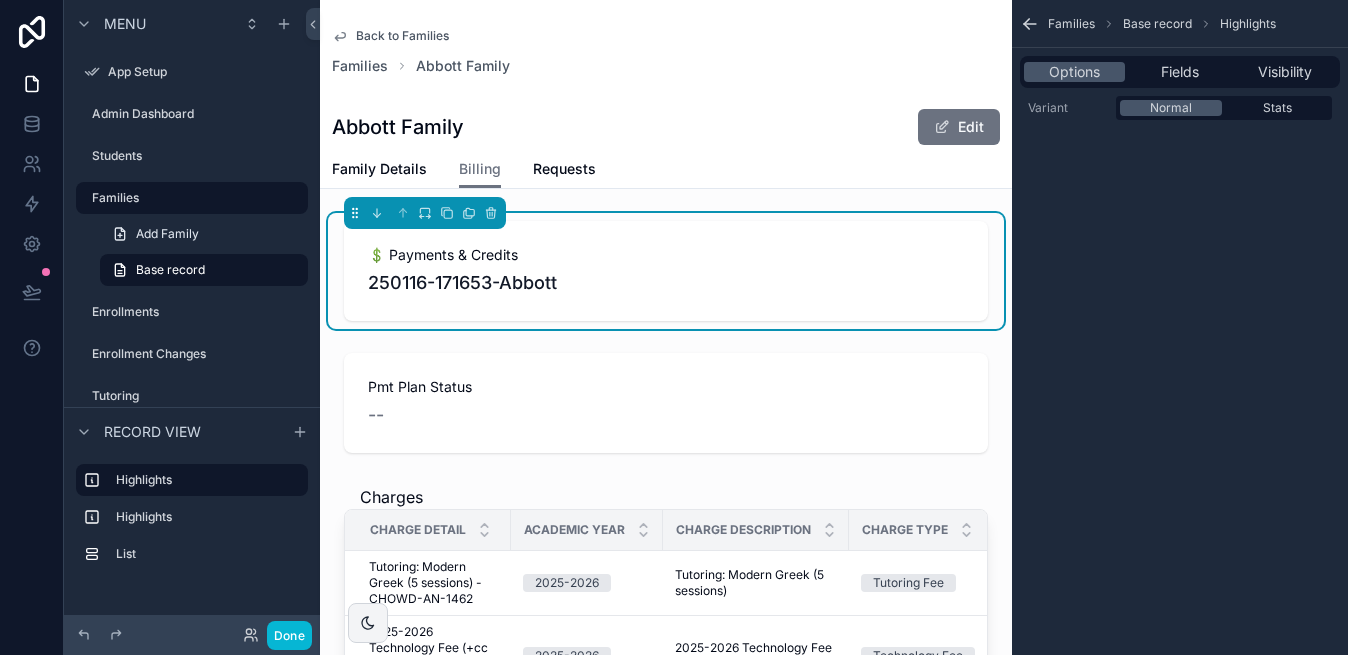 click on "💲 Payments & Credits 250116-171653-Abbott" at bounding box center [666, 271] 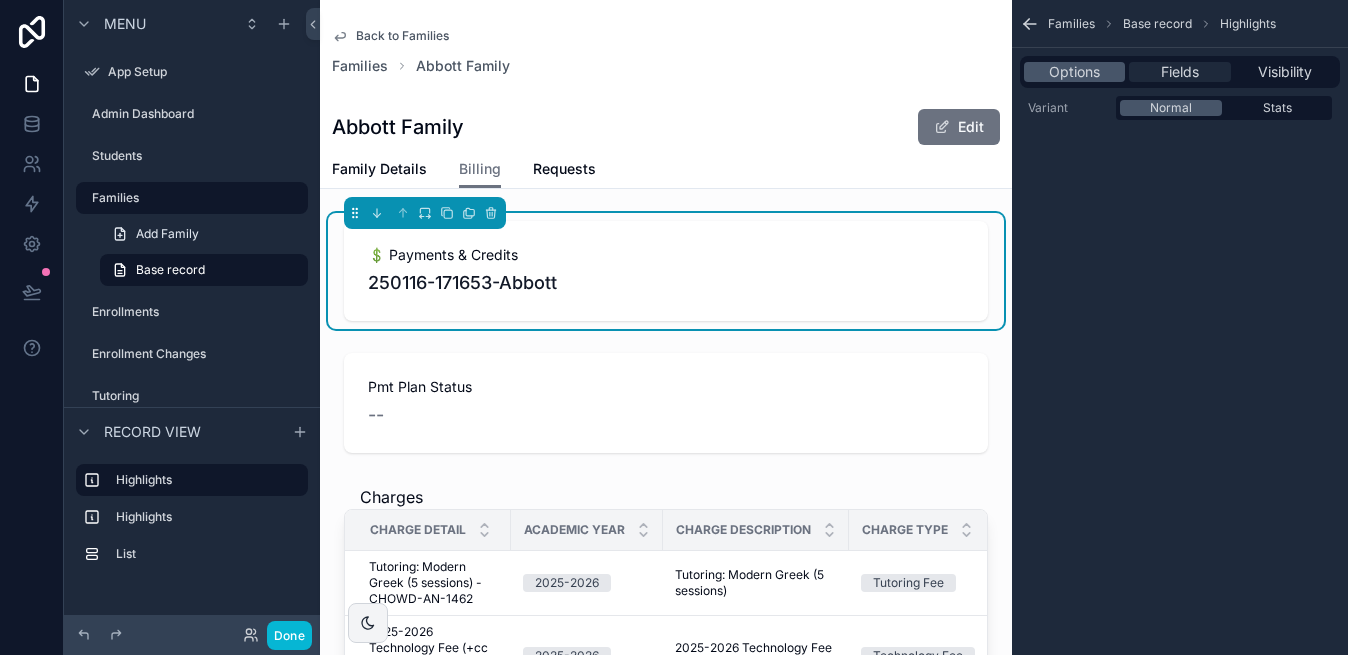 click on "Fields" at bounding box center (1180, 72) 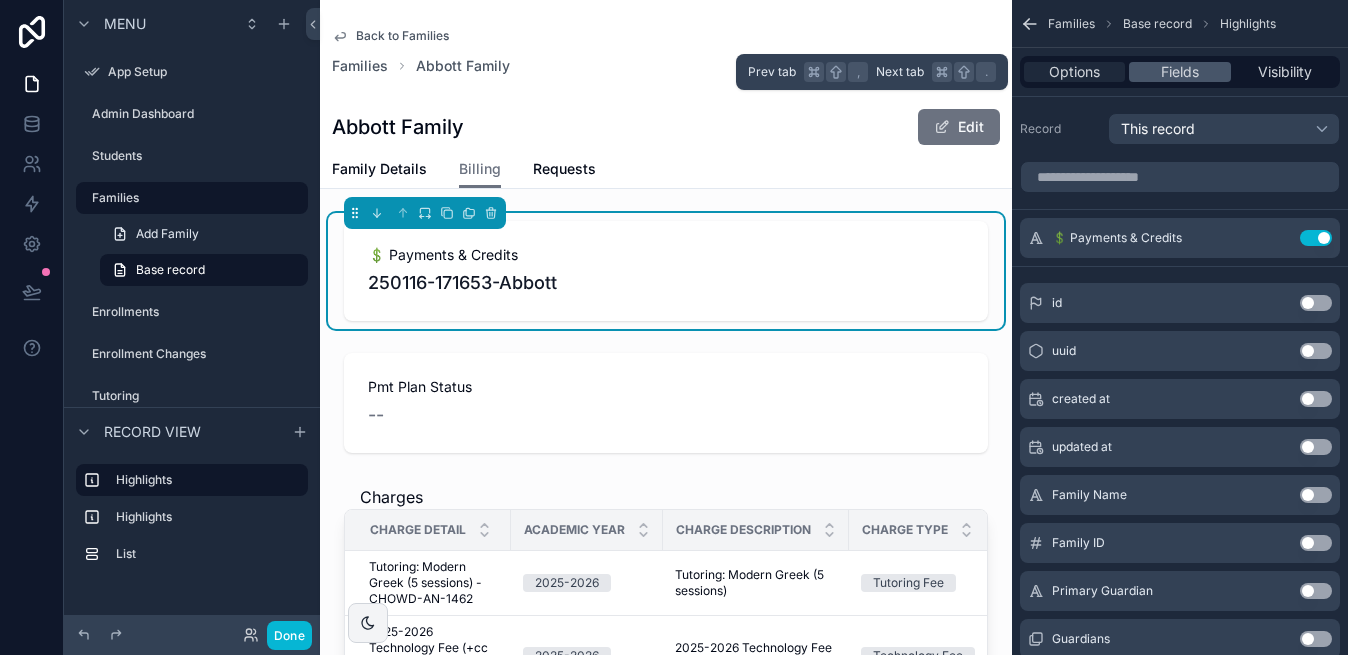 click on "Options" at bounding box center [1074, 72] 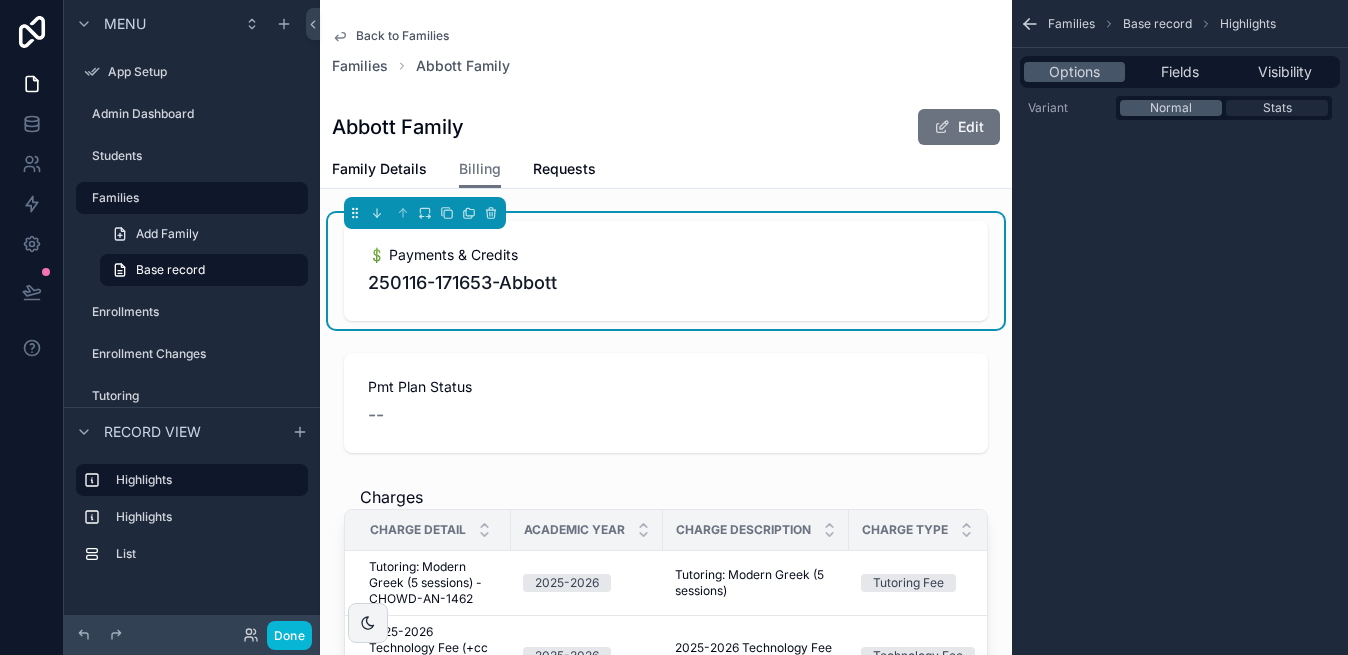 click on "Stats" at bounding box center (1277, 108) 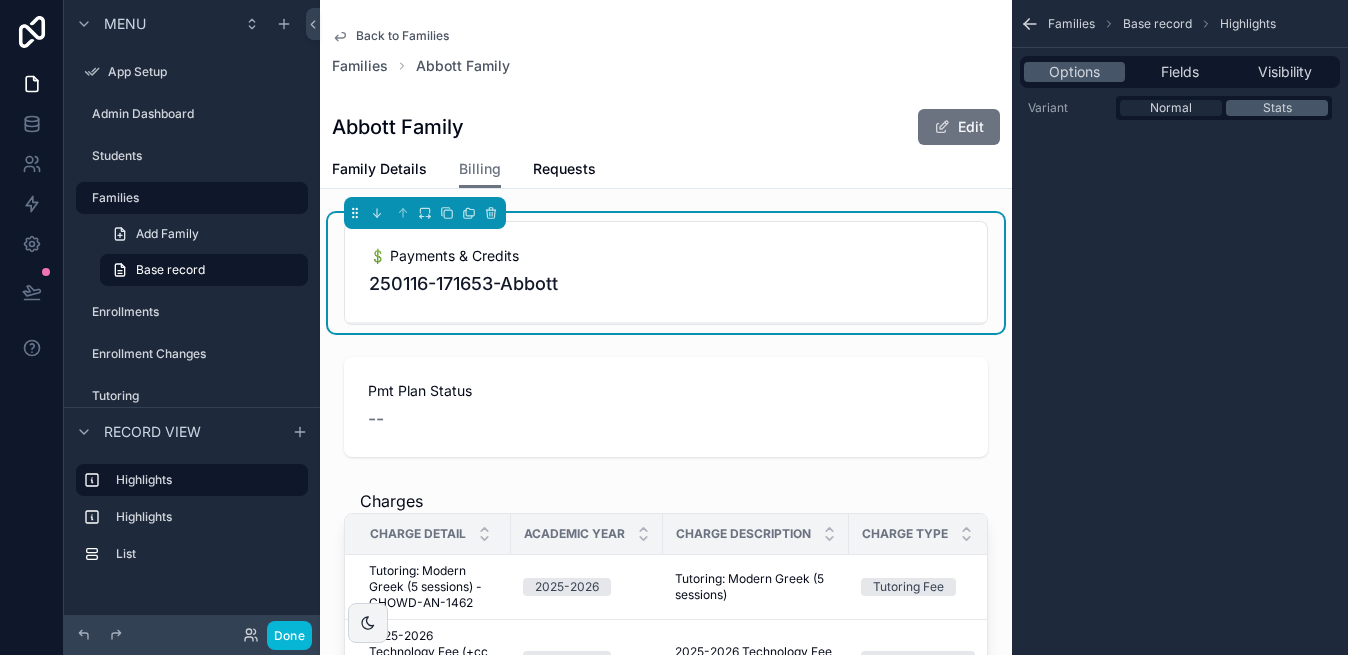 click on "Normal" at bounding box center (1171, 108) 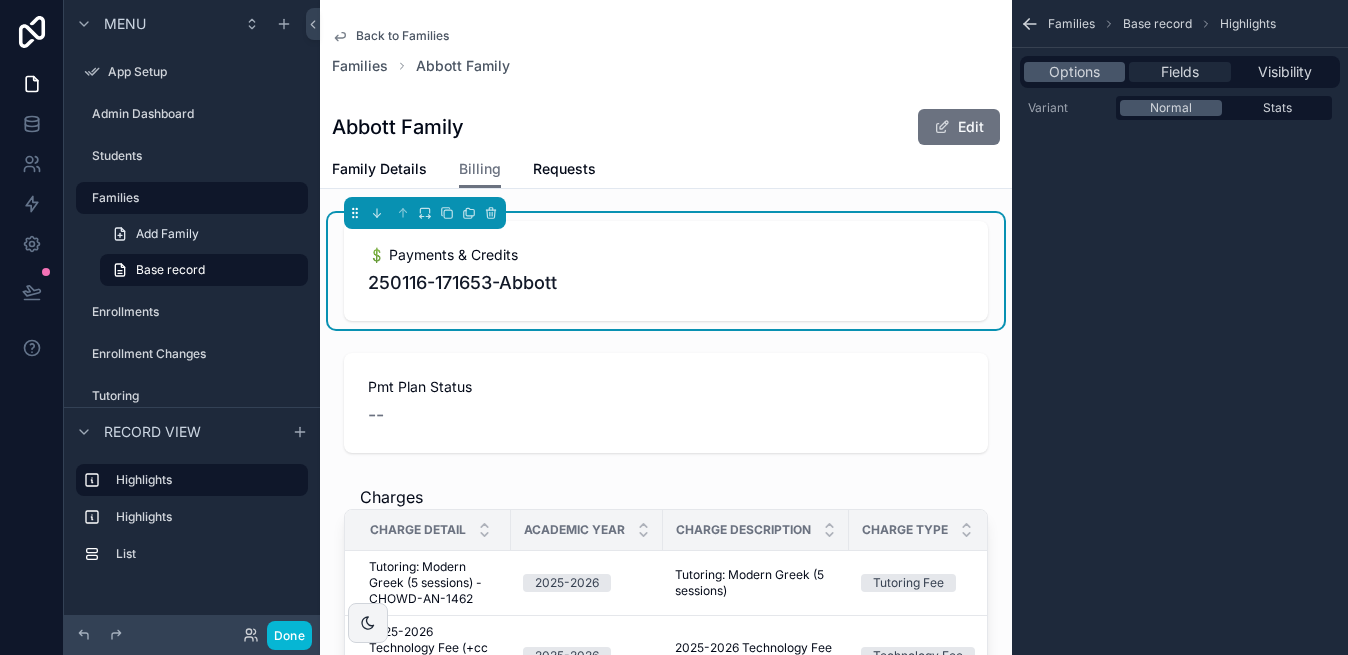 click on "Fields" at bounding box center (1180, 72) 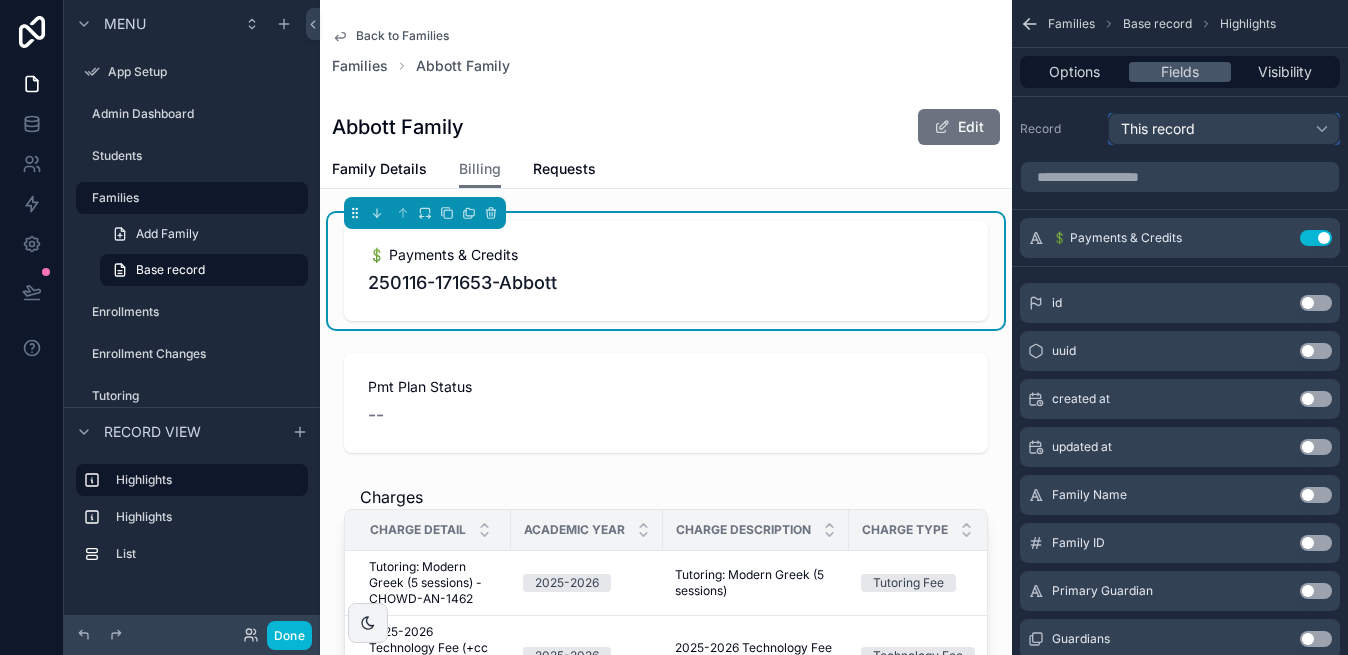 click on "This record" at bounding box center (1224, 129) 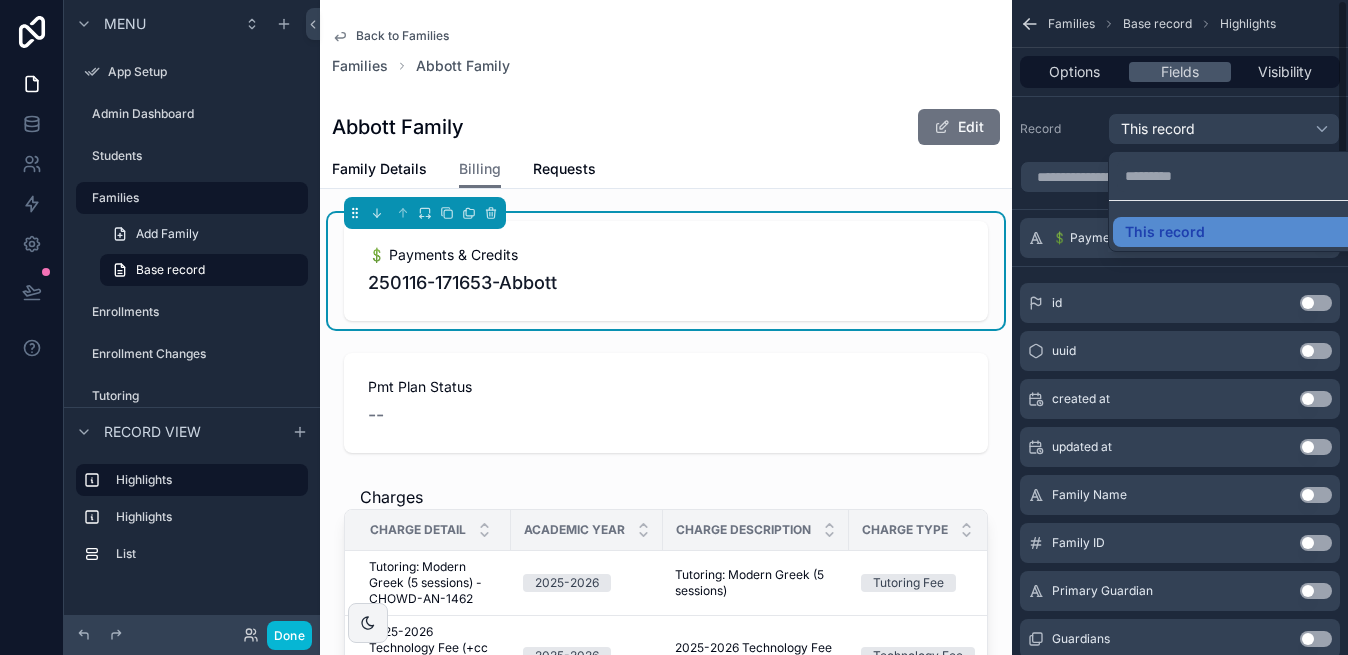 click at bounding box center (674, 327) 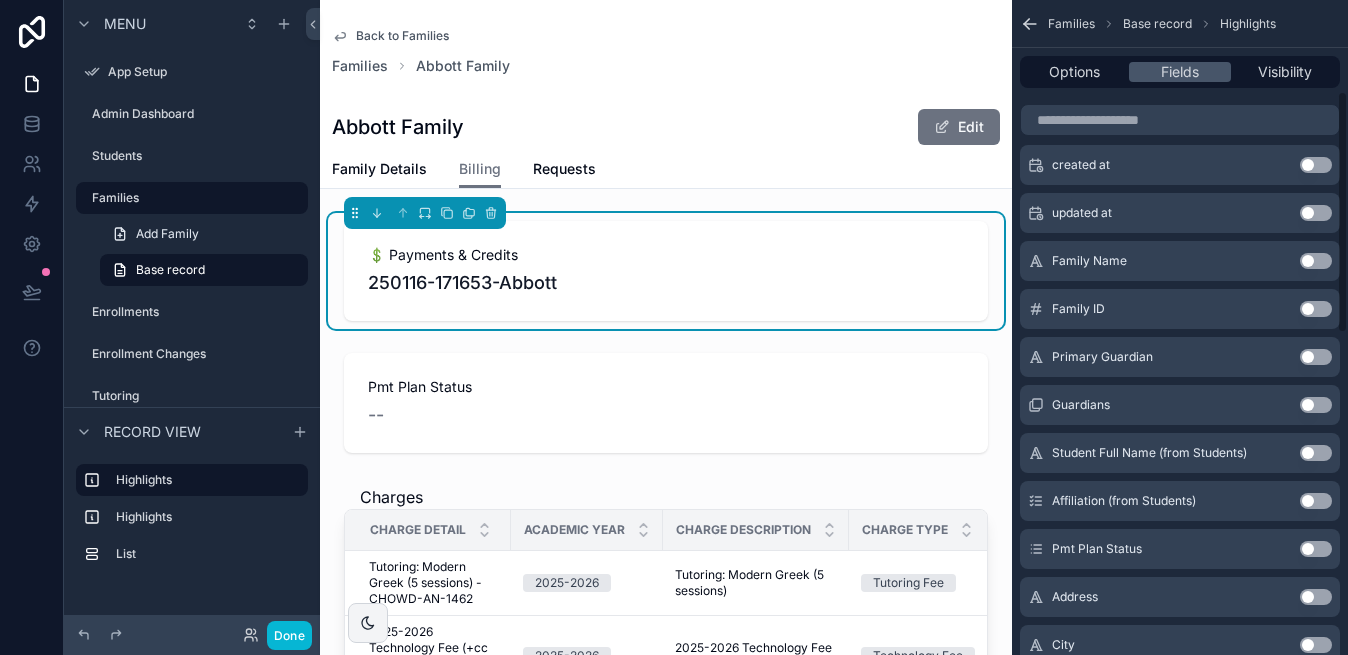 scroll, scrollTop: 248, scrollLeft: 0, axis: vertical 